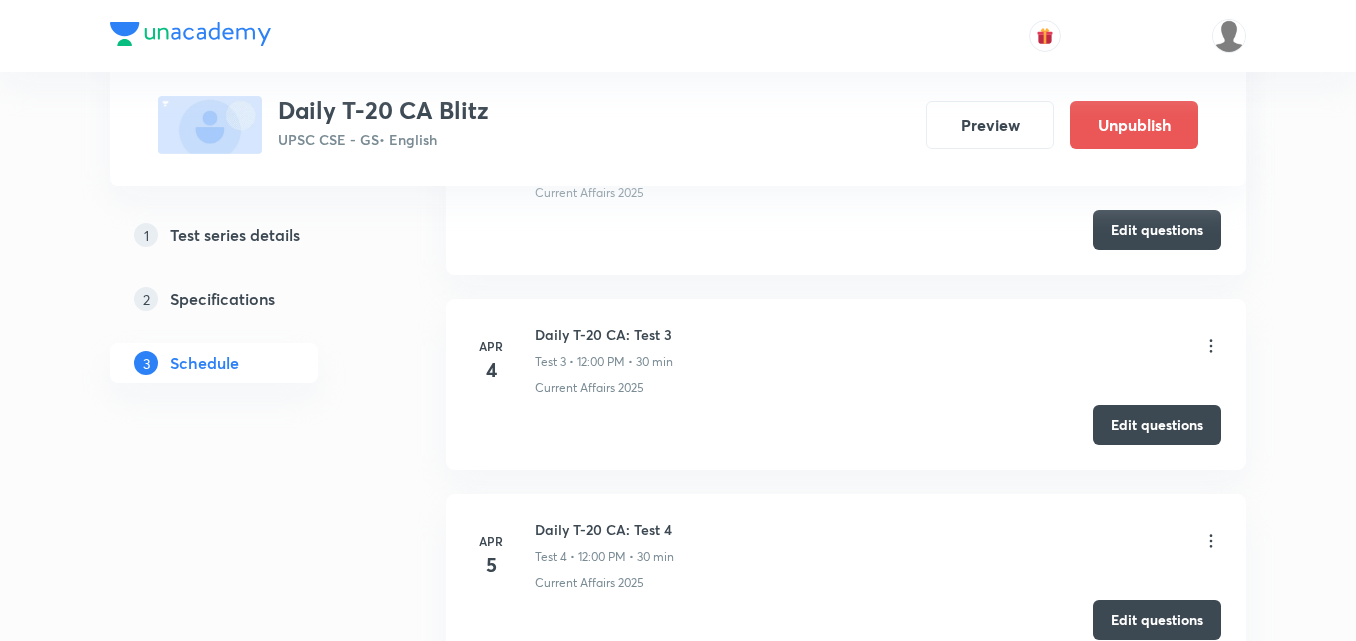 scroll, scrollTop: 1400, scrollLeft: 0, axis: vertical 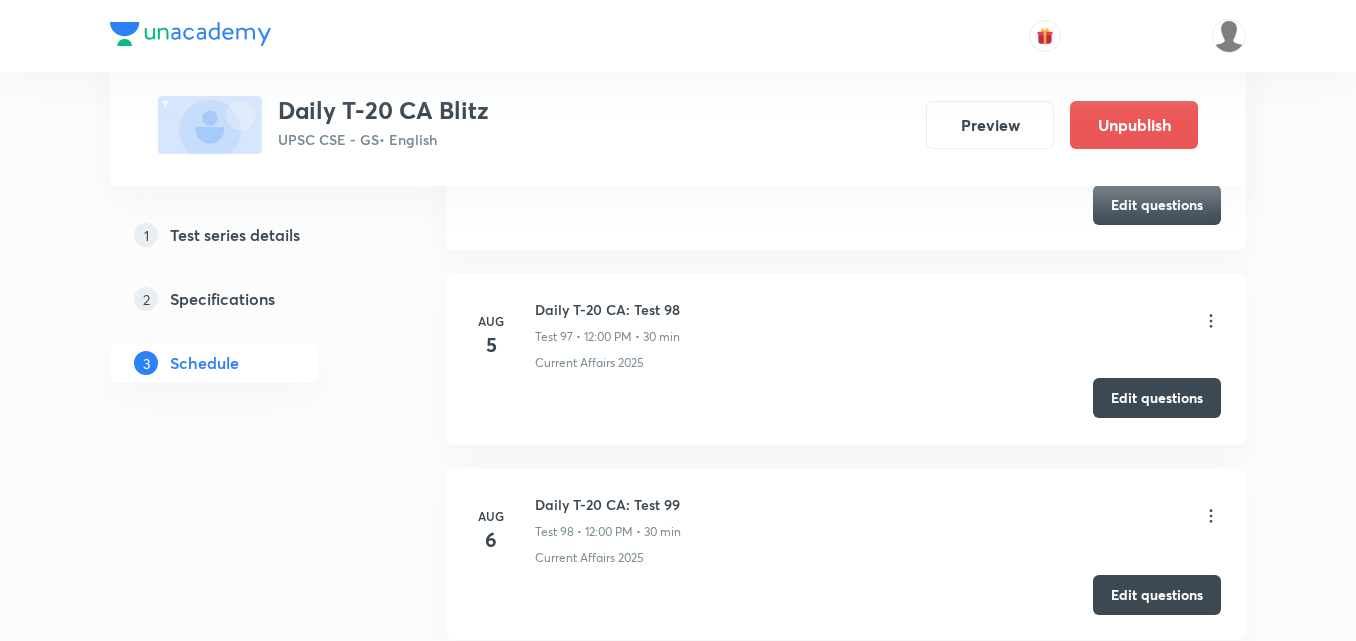 click on "Edit questions" at bounding box center (1157, 398) 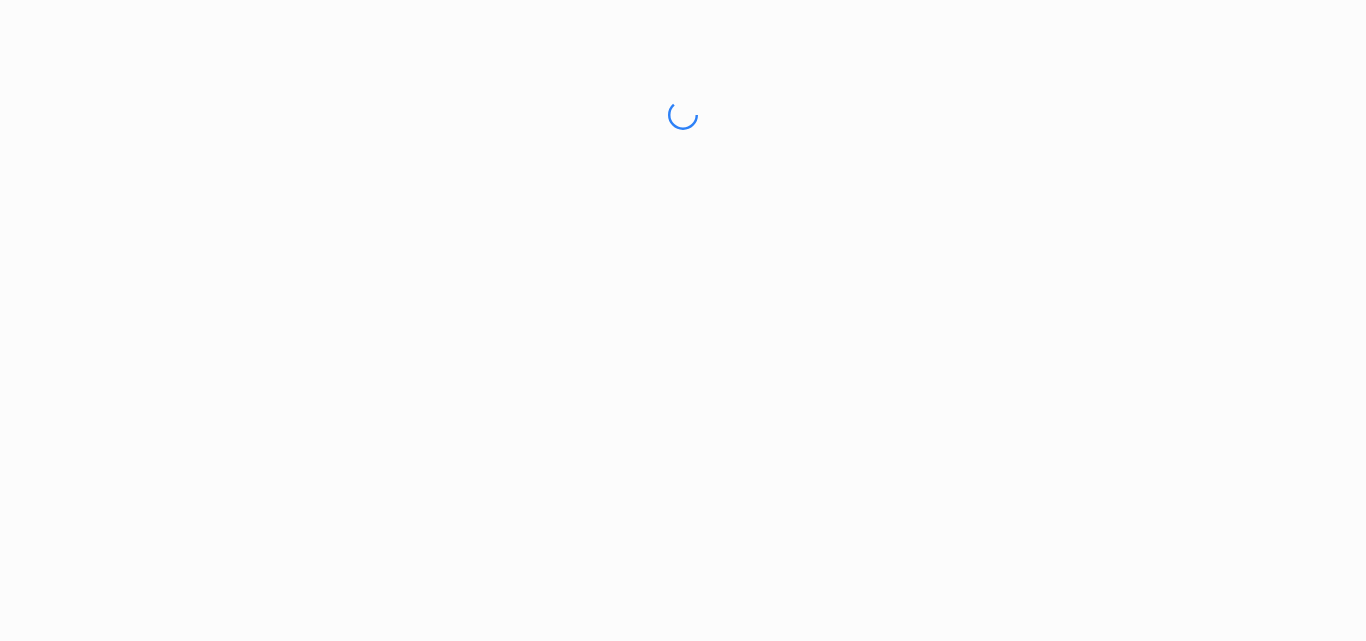 scroll, scrollTop: 0, scrollLeft: 0, axis: both 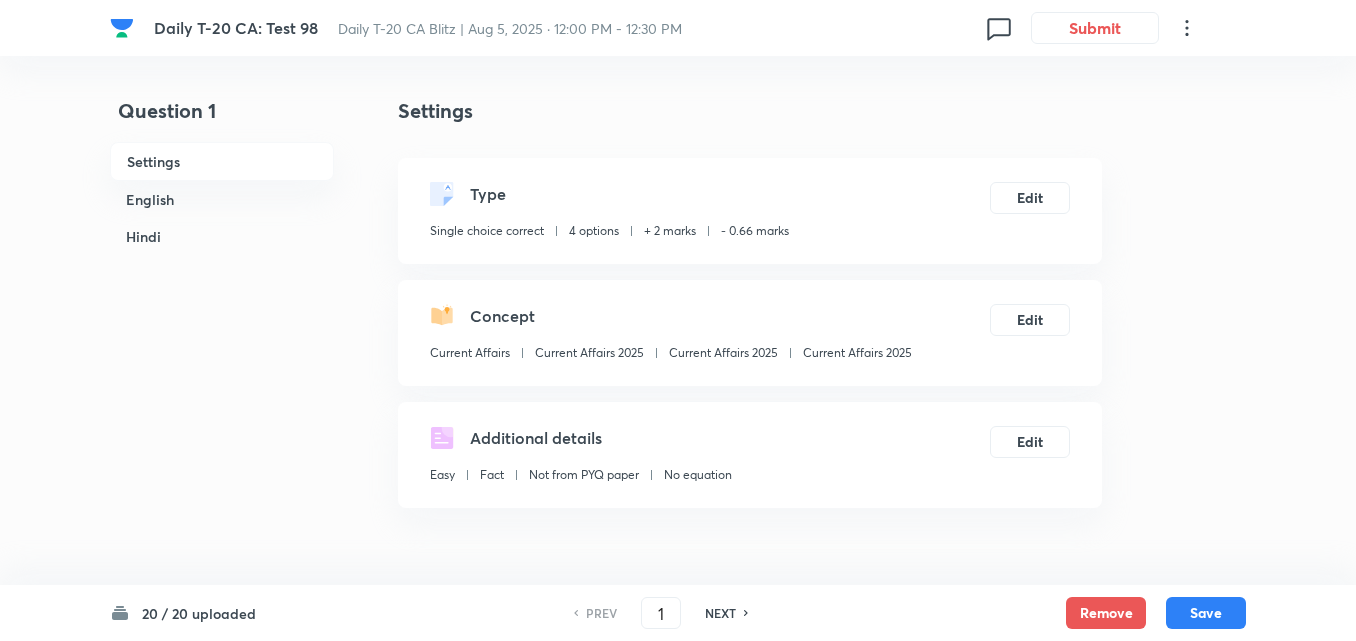 click on "English" at bounding box center (222, 199) 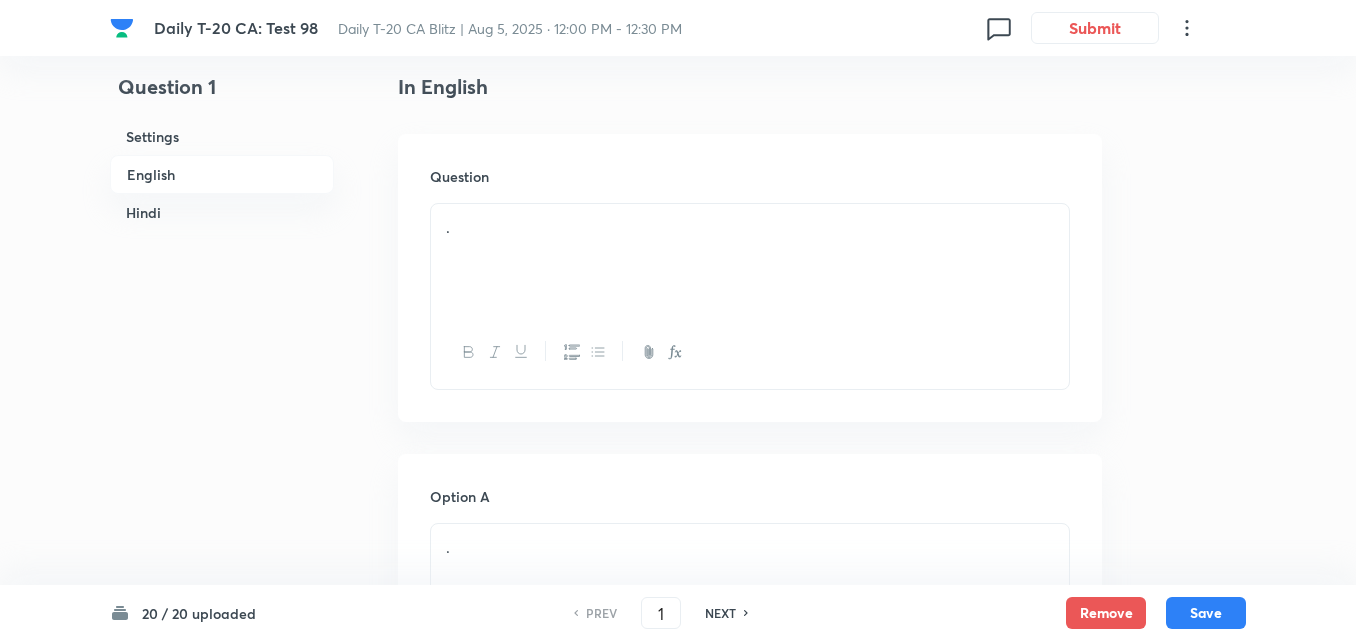 click on "." at bounding box center (750, 260) 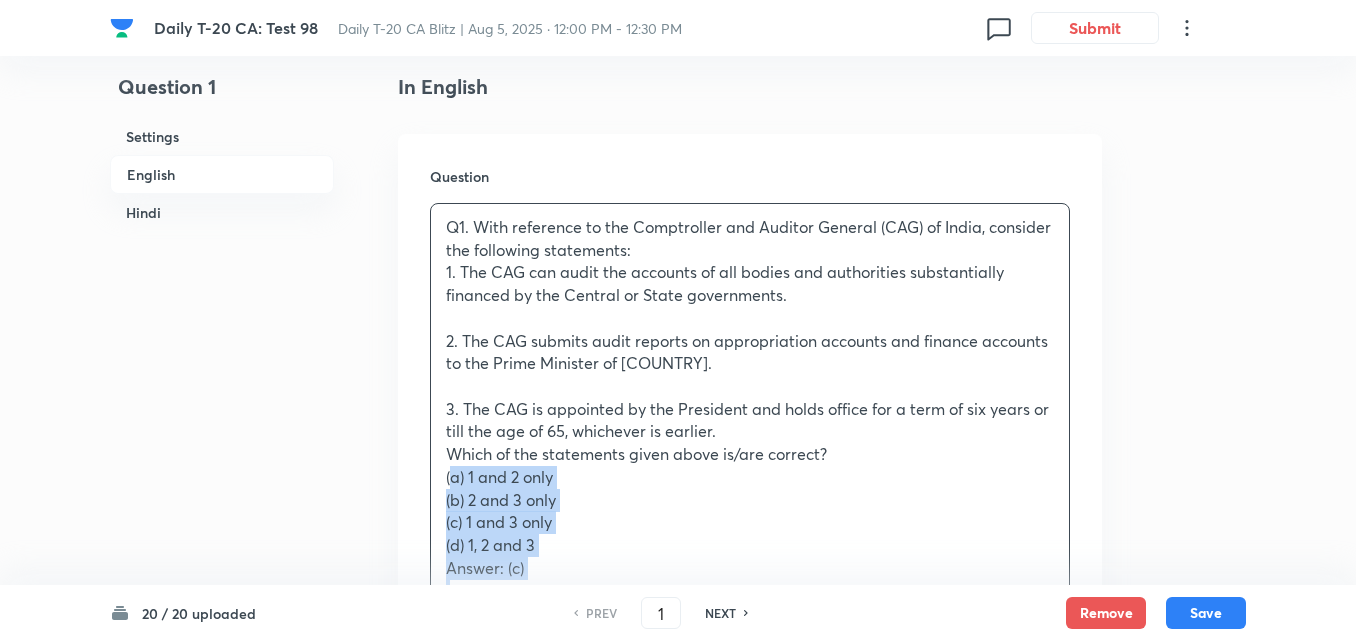 drag, startPoint x: 410, startPoint y: 490, endPoint x: 391, endPoint y: 480, distance: 21.470911 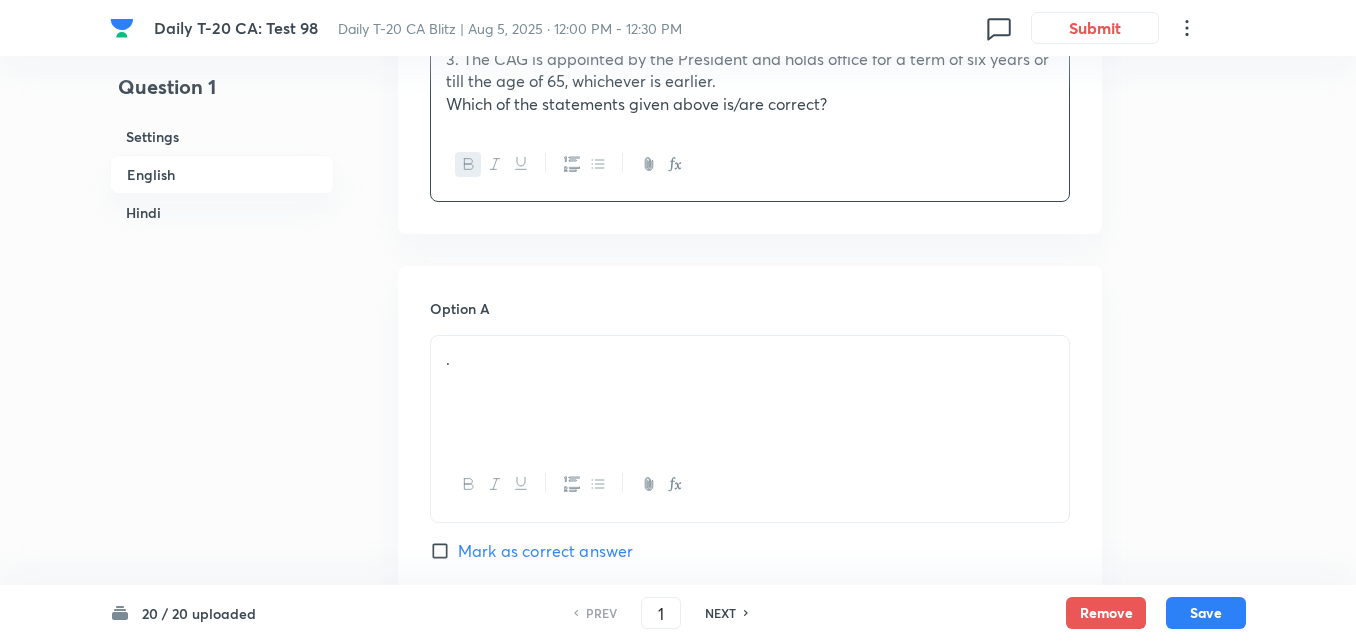 scroll, scrollTop: 1016, scrollLeft: 0, axis: vertical 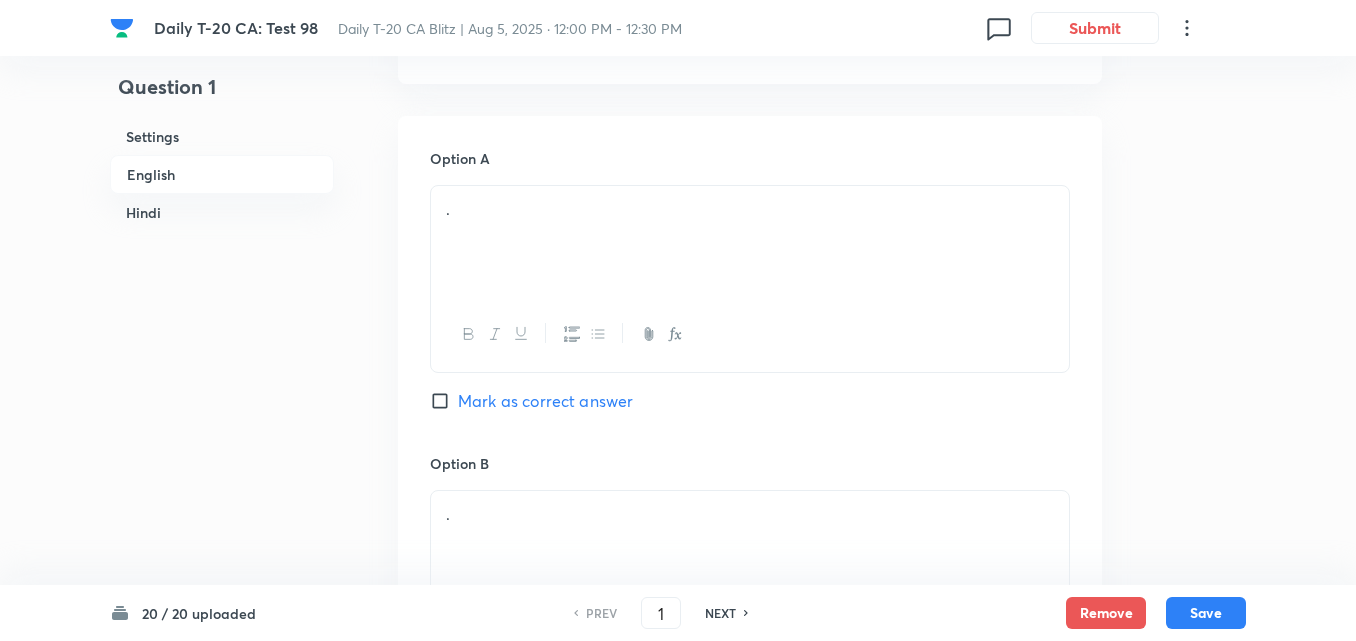 click on "." at bounding box center (750, 242) 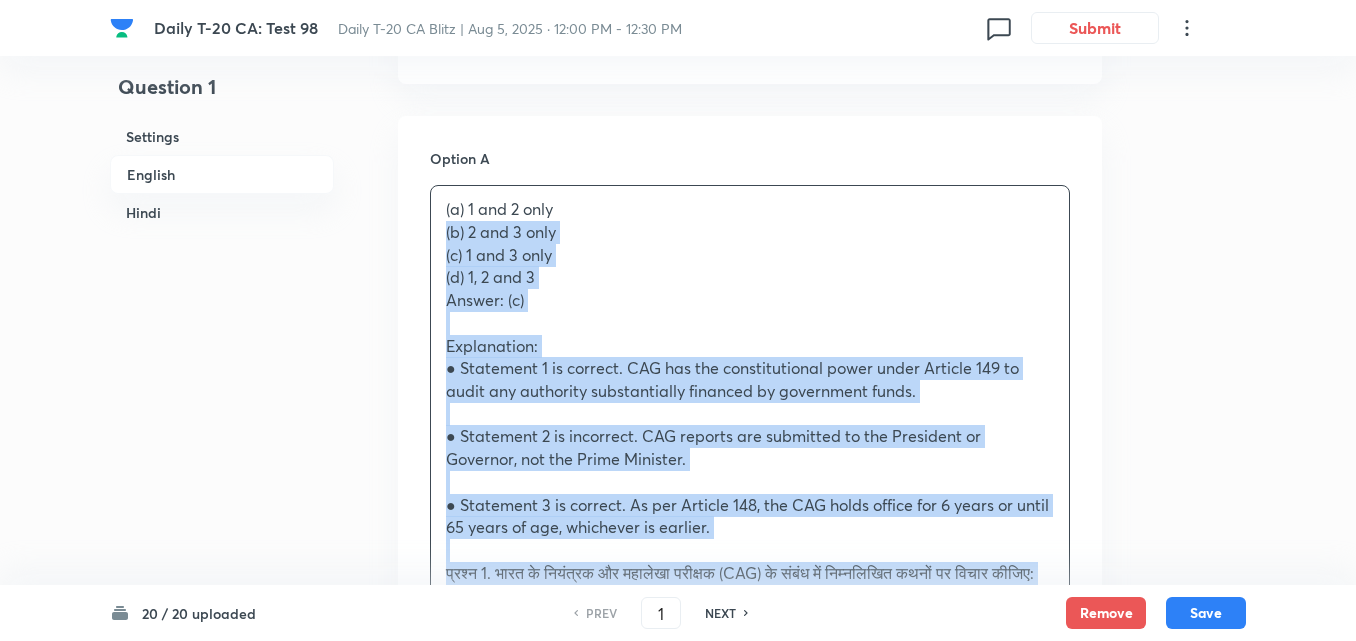 drag, startPoint x: 457, startPoint y: 264, endPoint x: 407, endPoint y: 235, distance: 57.801384 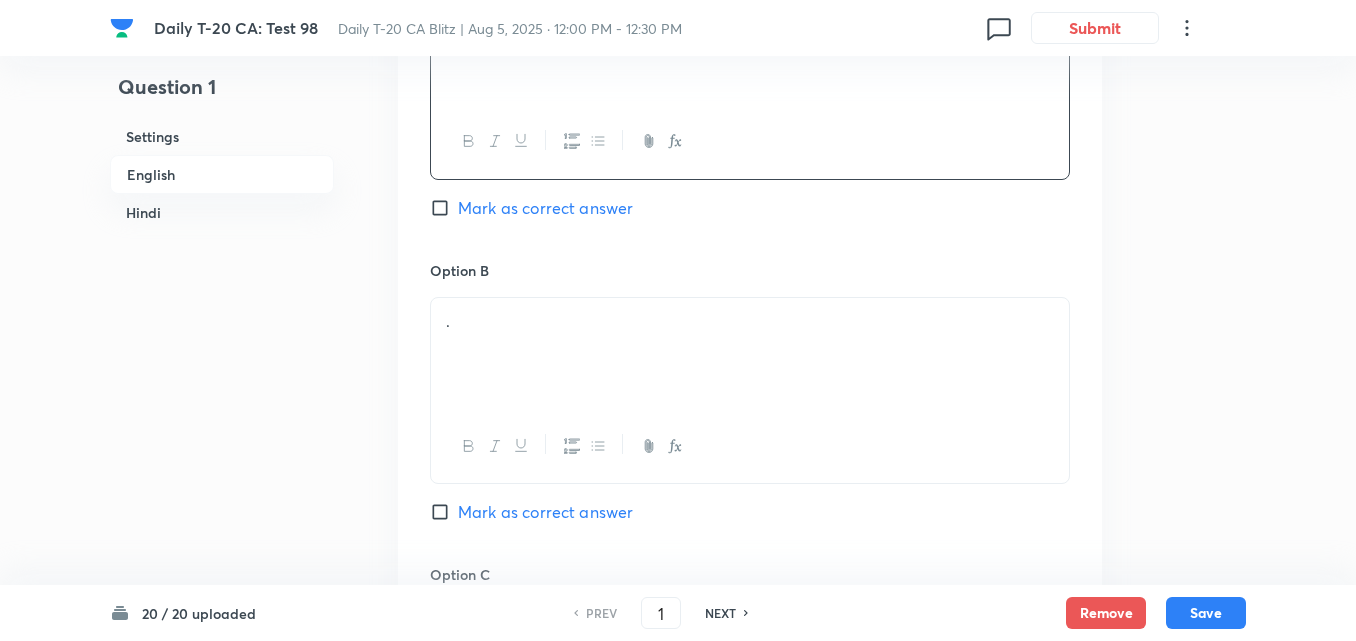 scroll, scrollTop: 1316, scrollLeft: 0, axis: vertical 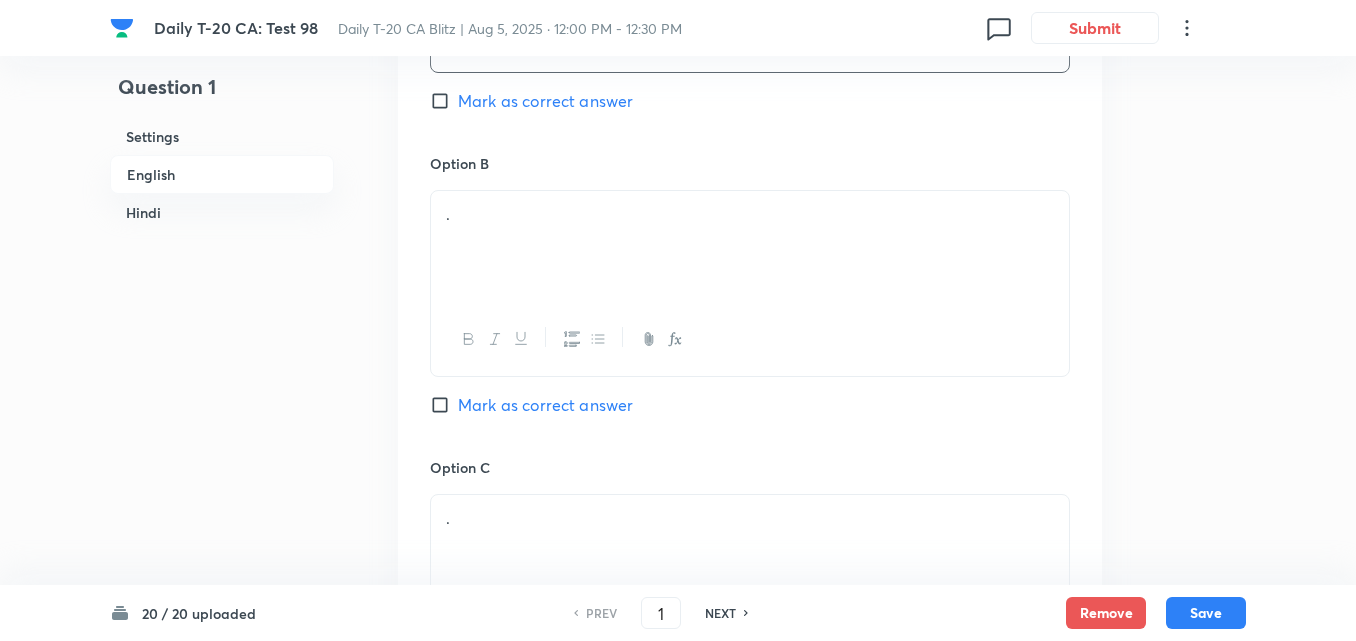click on "." at bounding box center (750, 247) 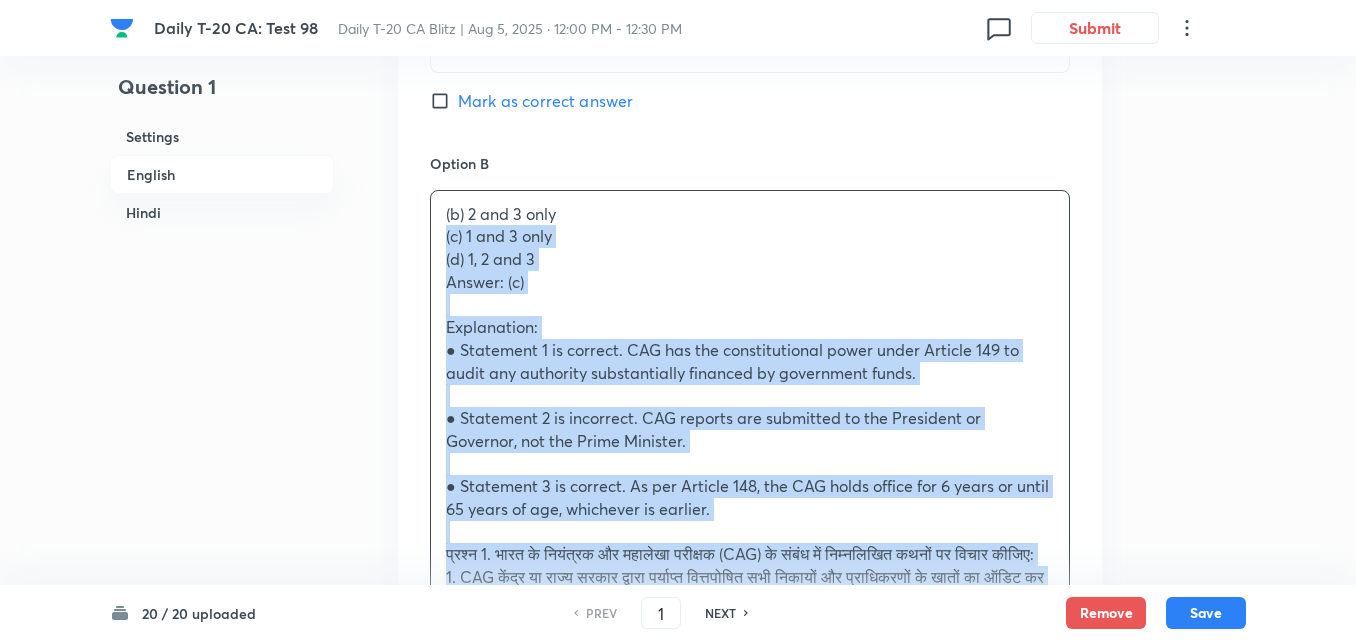 click on "Option A 1 and 2 only Mark as correct answer Option B (b) 2 and 3 only (c) 1 and 3 only (d) 1, 2 and 3 Answer: (c) Explanation: ●	Statement 1 is correct. CAG has the constitutional power under Article 149 to audit any authority substantially financed by government funds. ●	Statement 2 is incorrect. CAG reports are submitted to the President or Governor, not the Prime Minister. ●	Statement 3 is correct. As per Article 148, the CAG holds office for 6 years or until 65 years of age, whichever is earlier. प्रश्न 1. भारत के नियंत्रक और महालेखा परीक्षक (CAG) के संबंध में निम्नलिखित कथनों पर विचार कीजिए: 2.	CAG विनियोजन लेखा और वित्त लेखा पर अपनी रिपोर्ट भारत के प्रधानमंत्री को प्रस्तुत करता है। (a) केवल 1 और 2 . ." at bounding box center [750, 813] 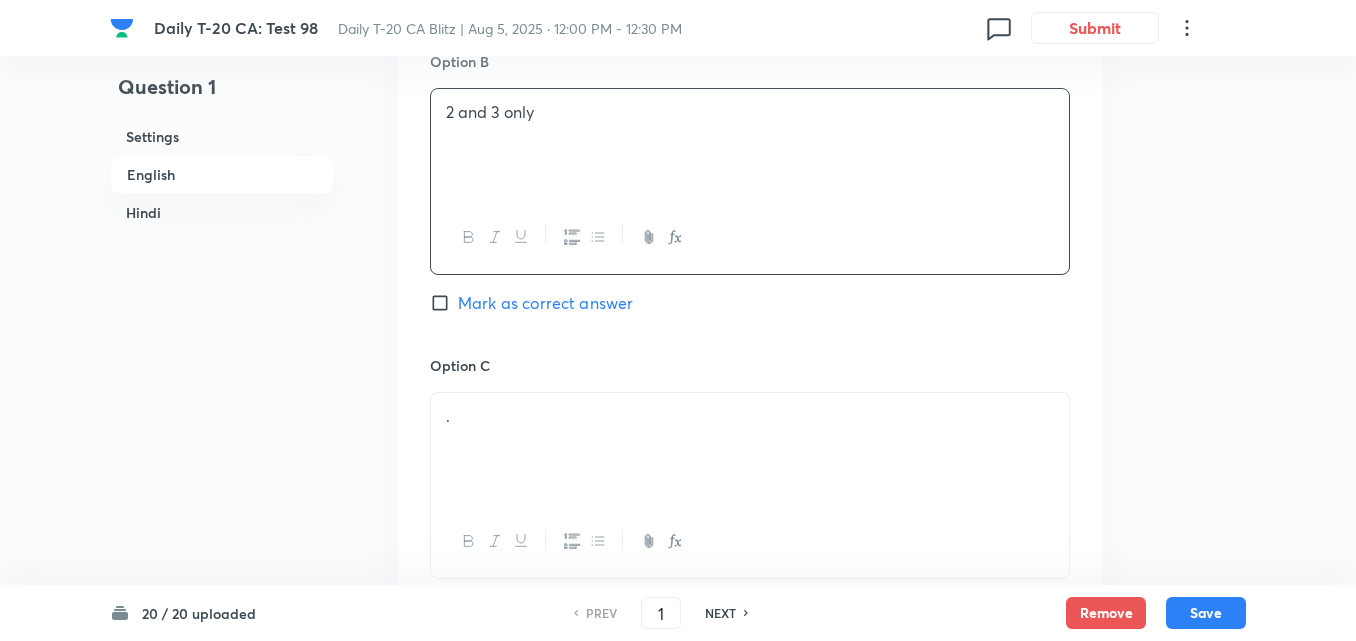 scroll, scrollTop: 1616, scrollLeft: 0, axis: vertical 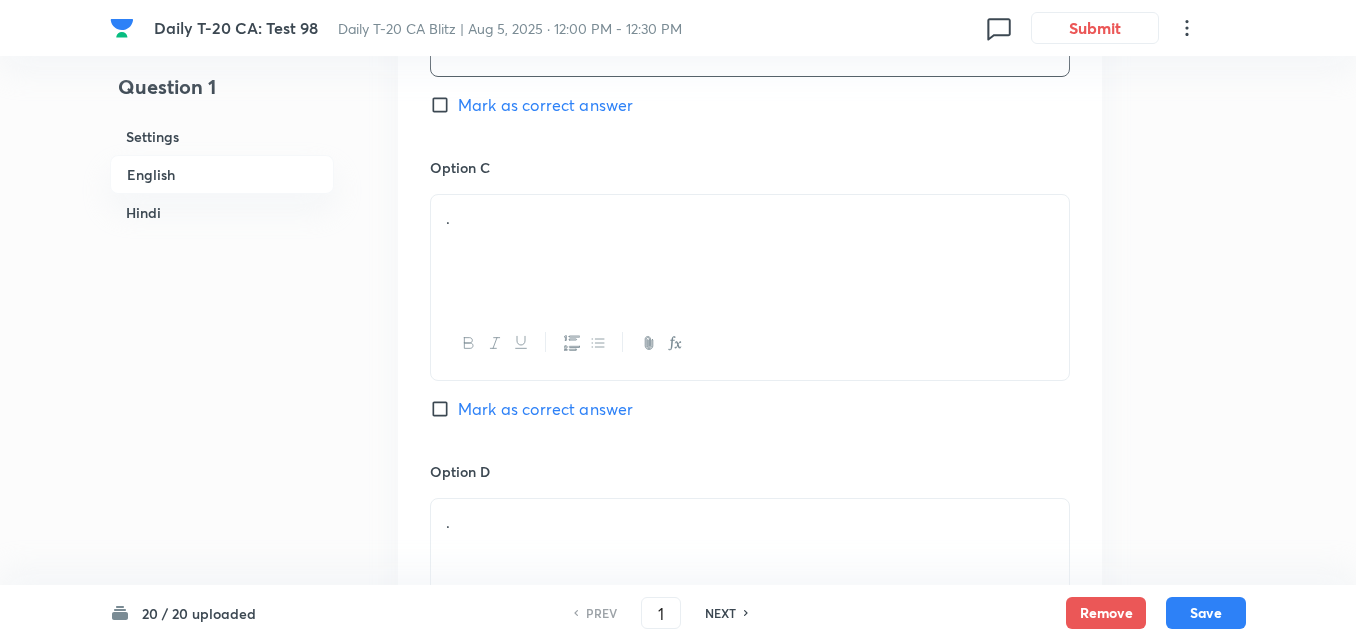 click on "." at bounding box center (750, 251) 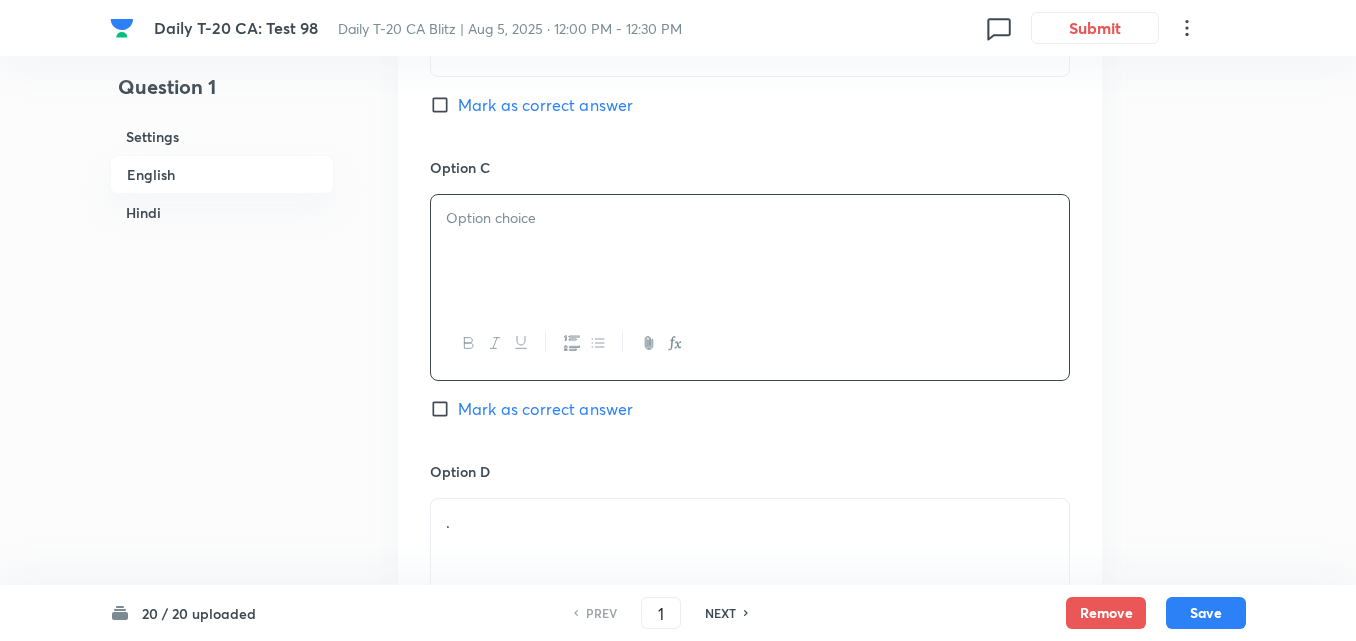 paste 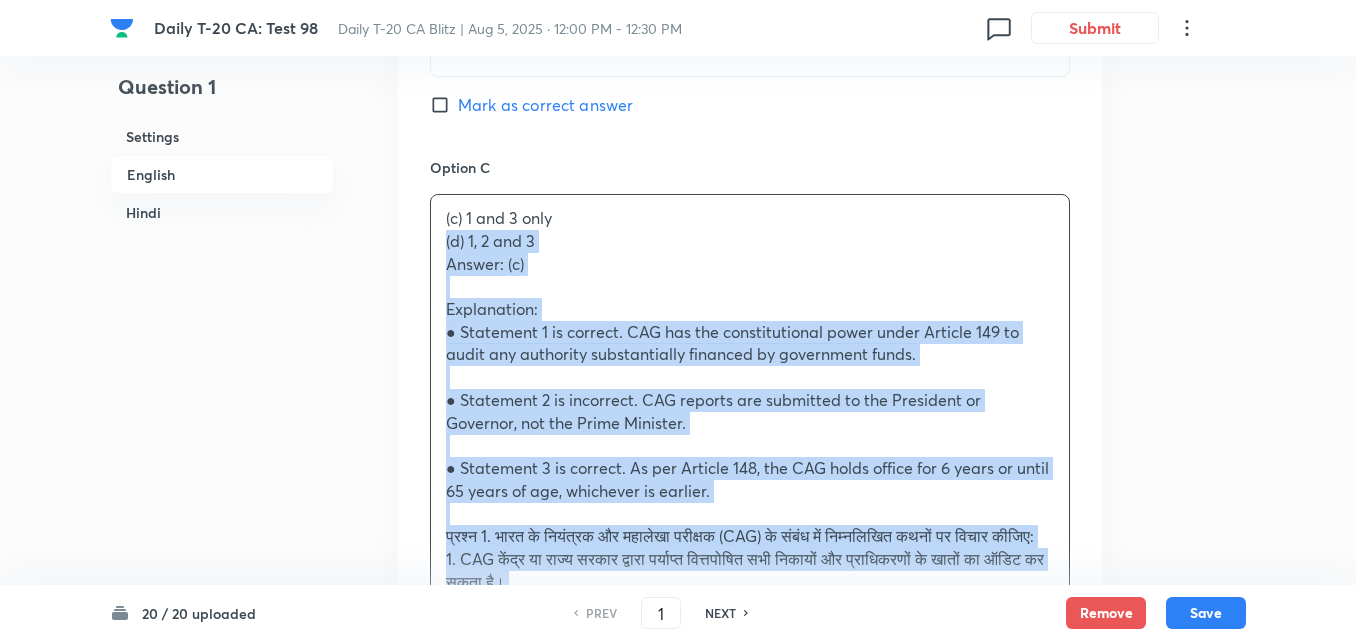 drag, startPoint x: 450, startPoint y: 232, endPoint x: 431, endPoint y: 235, distance: 19.235384 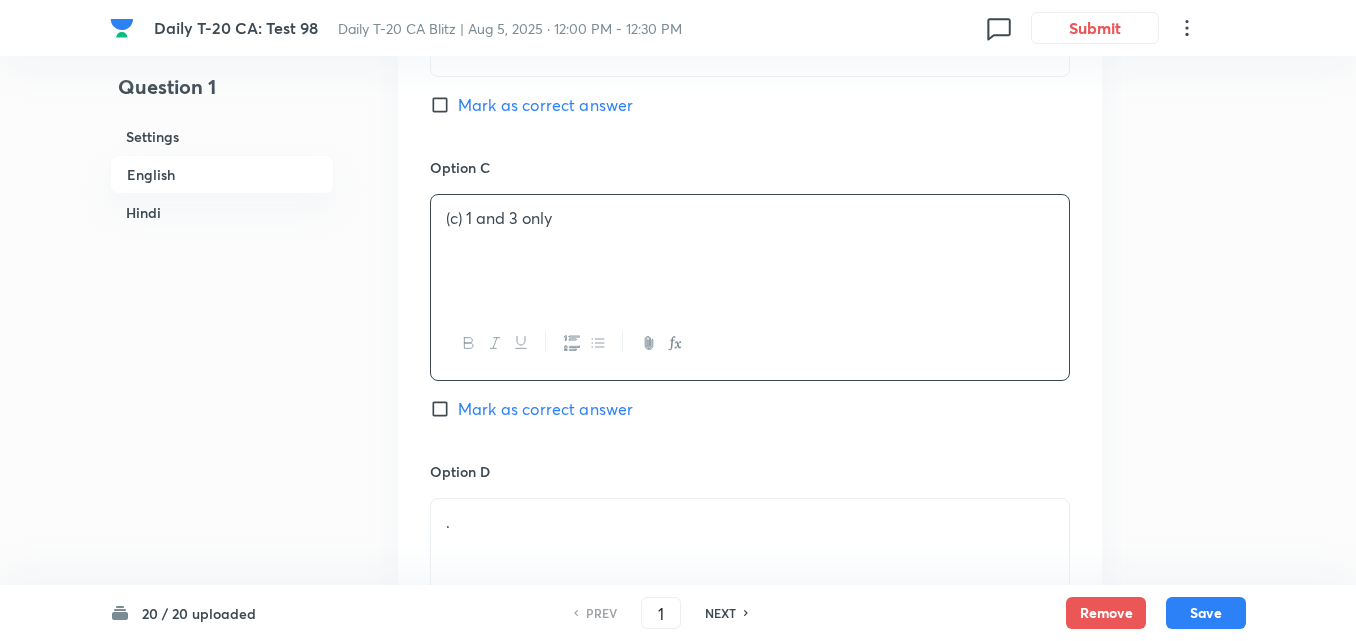 type 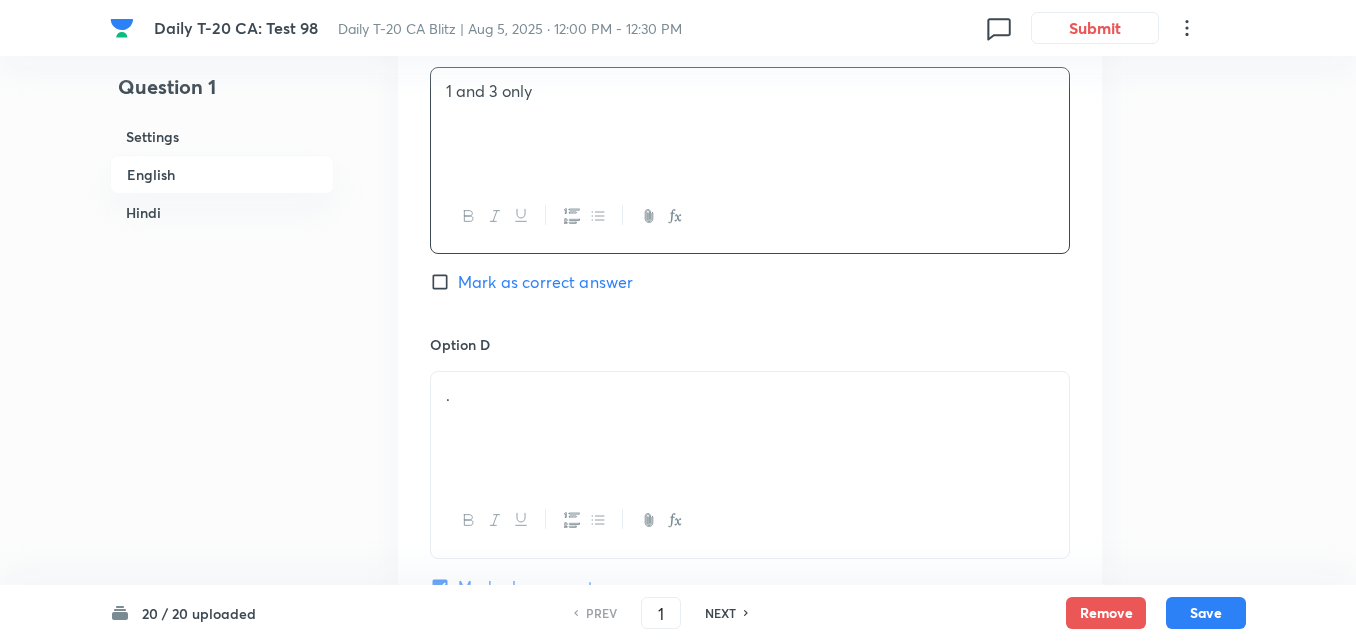 scroll, scrollTop: 1916, scrollLeft: 0, axis: vertical 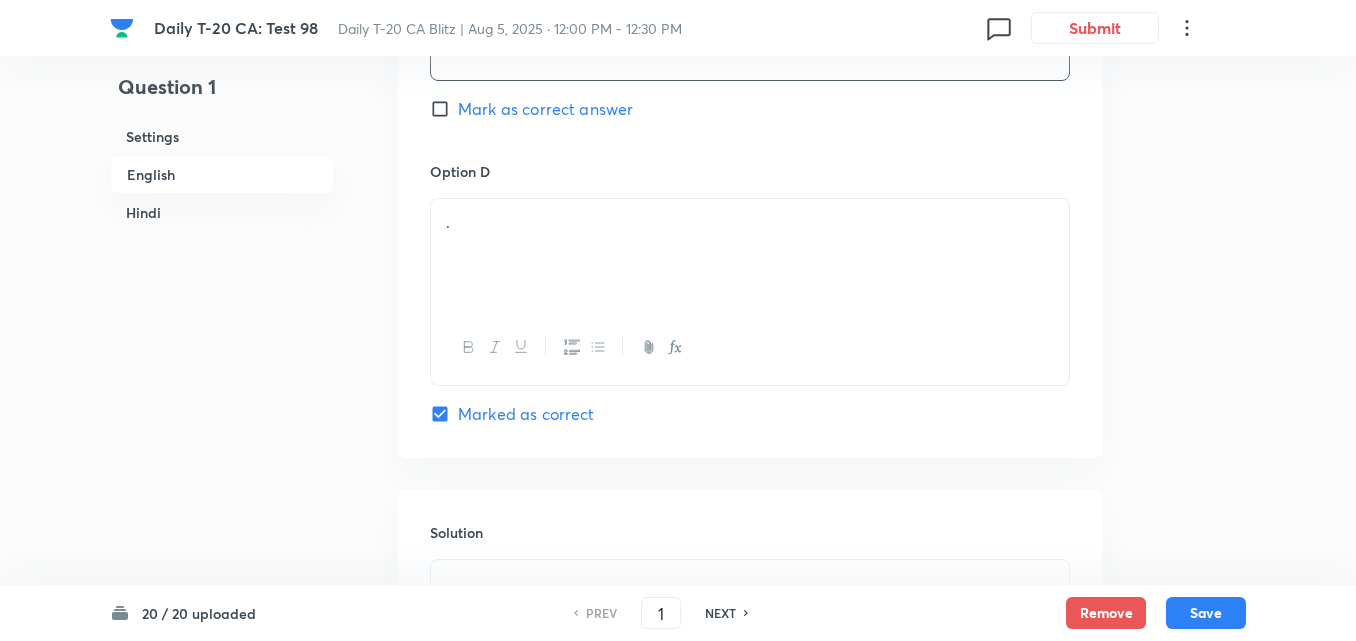 click on "Mark as correct answer" at bounding box center [545, 109] 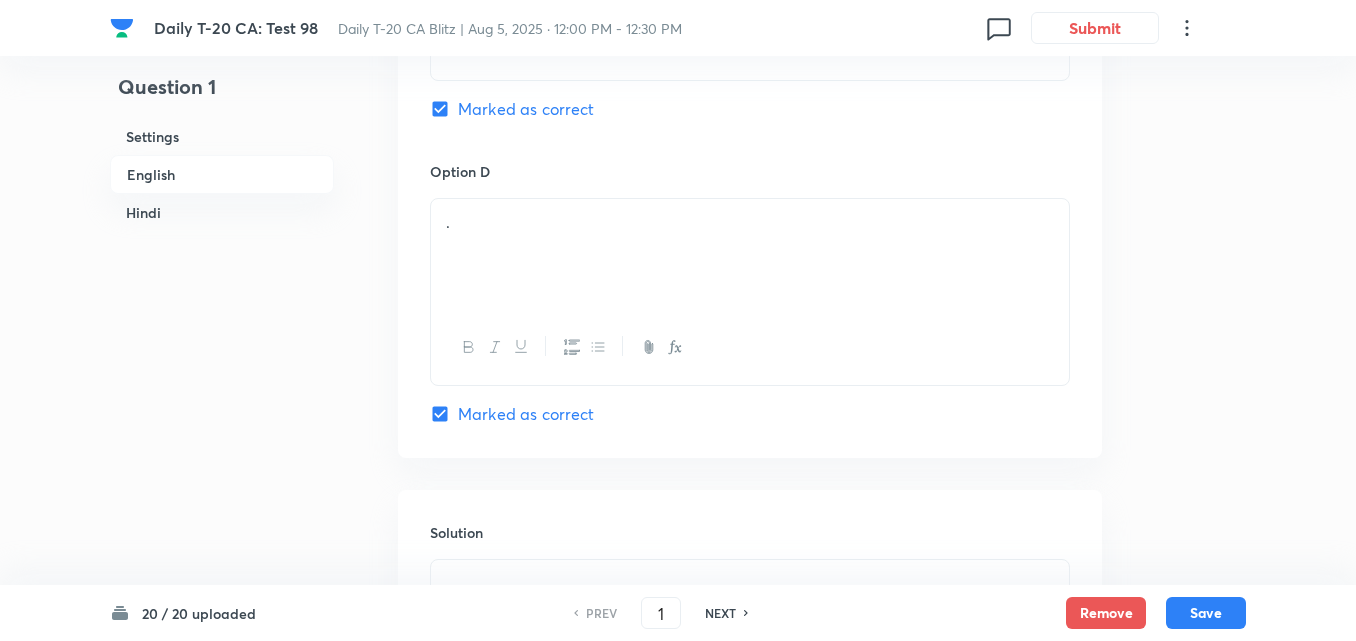 checkbox on "false" 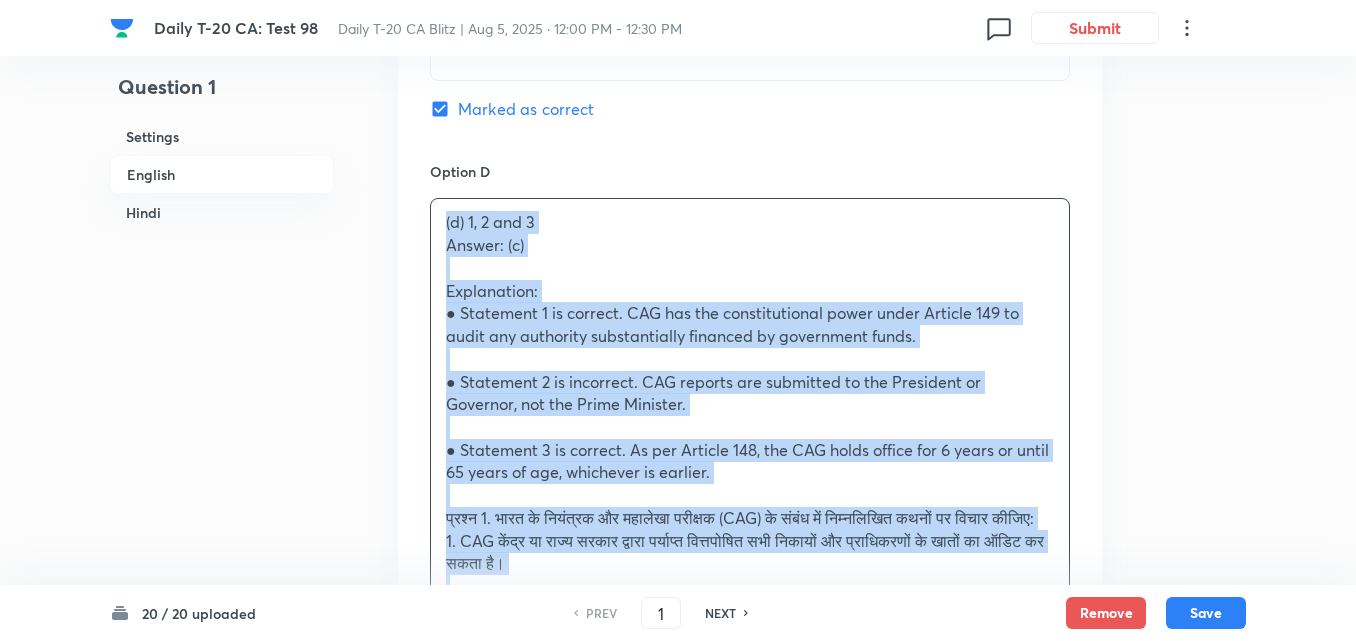 drag, startPoint x: 430, startPoint y: 240, endPoint x: 400, endPoint y: 233, distance: 30.805843 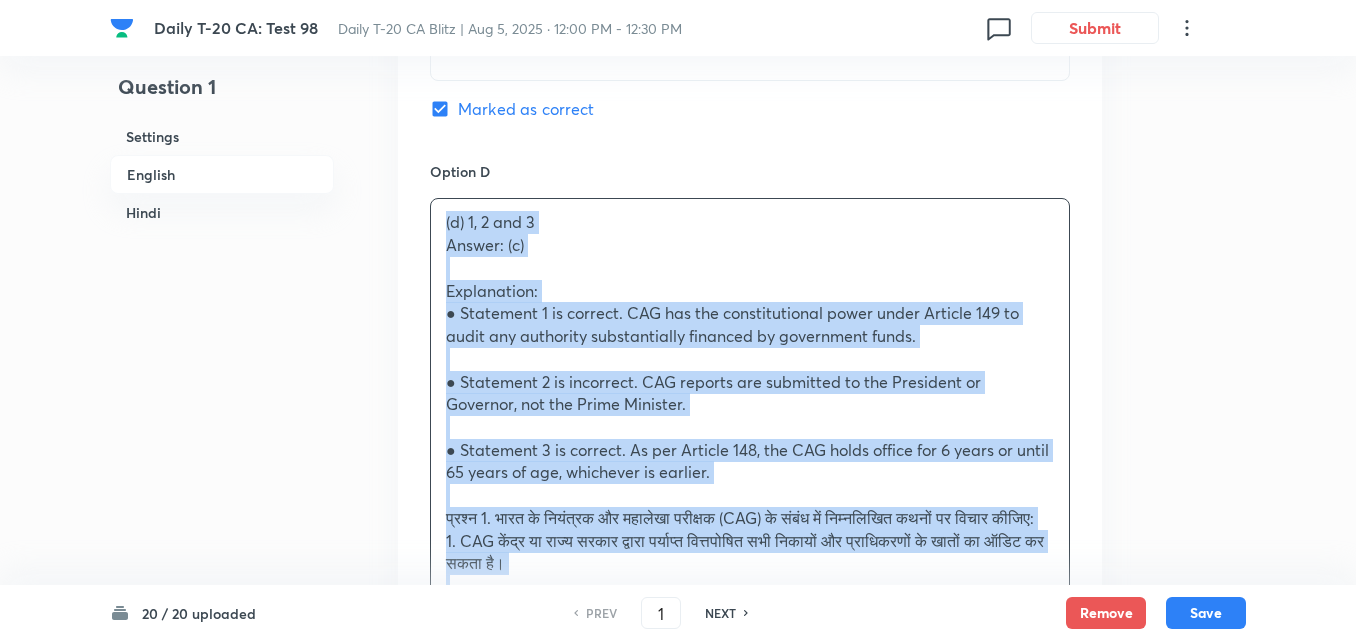 click on "Question 1 Settings English Hindi Settings Type Single choice correct 4 options + 2 marks - 0.66 marks Edit Concept Current Affairs Current Affairs [YEAR] Current Affairs [YEAR] Current Affairs [YEAR] Edit Additional details Easy Fact Not from PYQ paper No equation Edit In English Question With reference to the Comptroller and Auditor General (CAG) of India, consider the following statements: 1.	The CAG can audit the accounts of all bodies and authorities substantially financed by the Central or State governments. 2.	The CAG submits audit reports on appropriation accounts and finance accounts to the Prime Minister of India. 3.	The CAG is appointed by the President and holds office for a term of six years or till the age of 65, whichever is earlier.  Which of the statements given above is/are correct?   Option A 1 and 2 only Mark as correct answer Option B 2 and 3 only Mark as correct answer Option C 1 and 3 only Marked as correct Option D (d) 1, 2 and 3 Answer: (c) Explanation: (a) केवल 1 और 2 Solution" at bounding box center [678, 885] 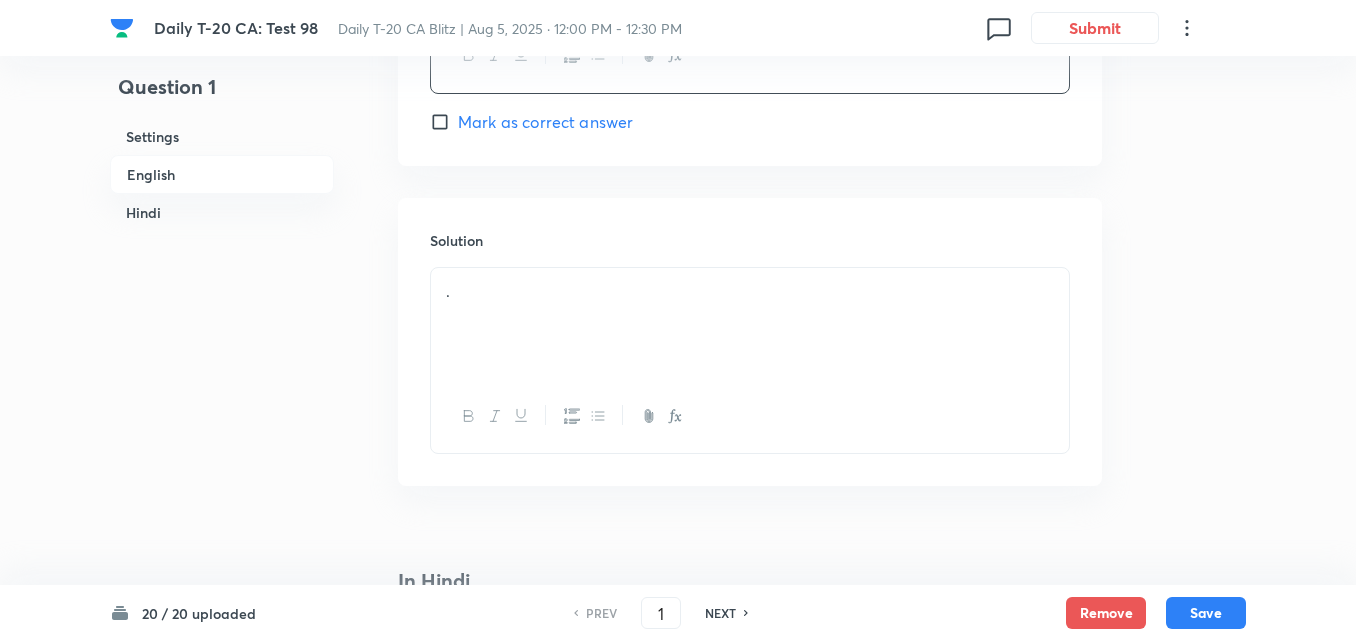 scroll, scrollTop: 2216, scrollLeft: 0, axis: vertical 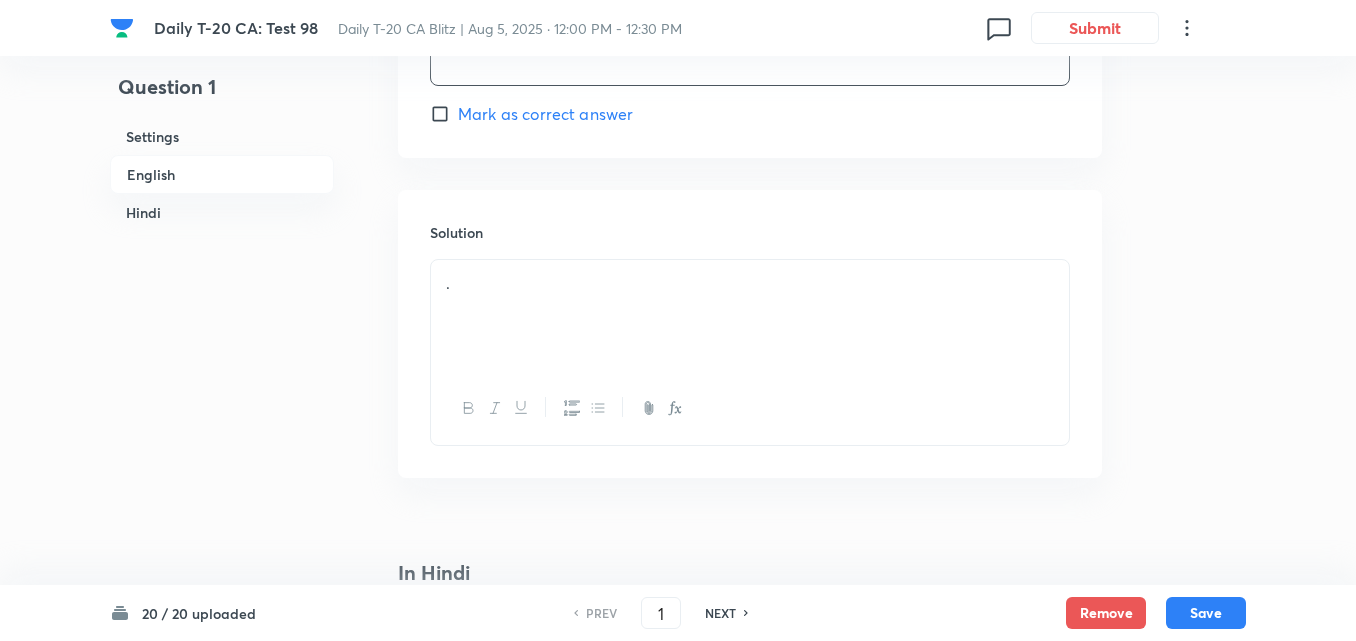 click on "." at bounding box center (750, 283) 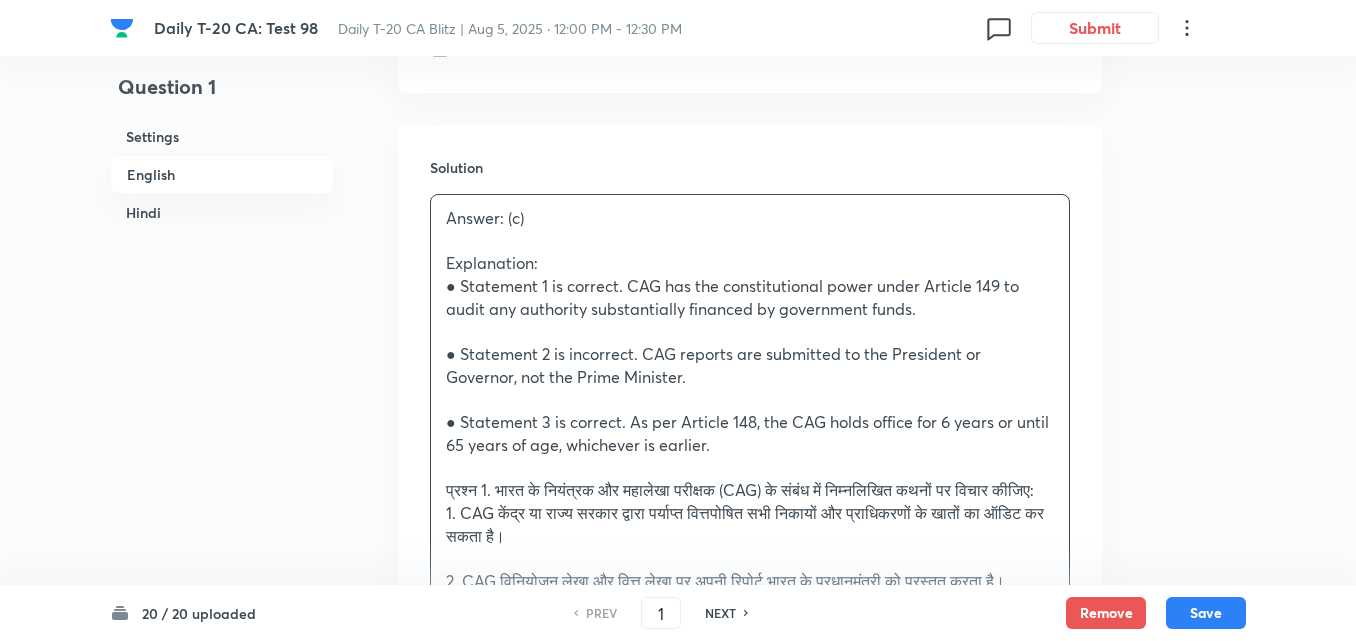 scroll, scrollTop: 2316, scrollLeft: 0, axis: vertical 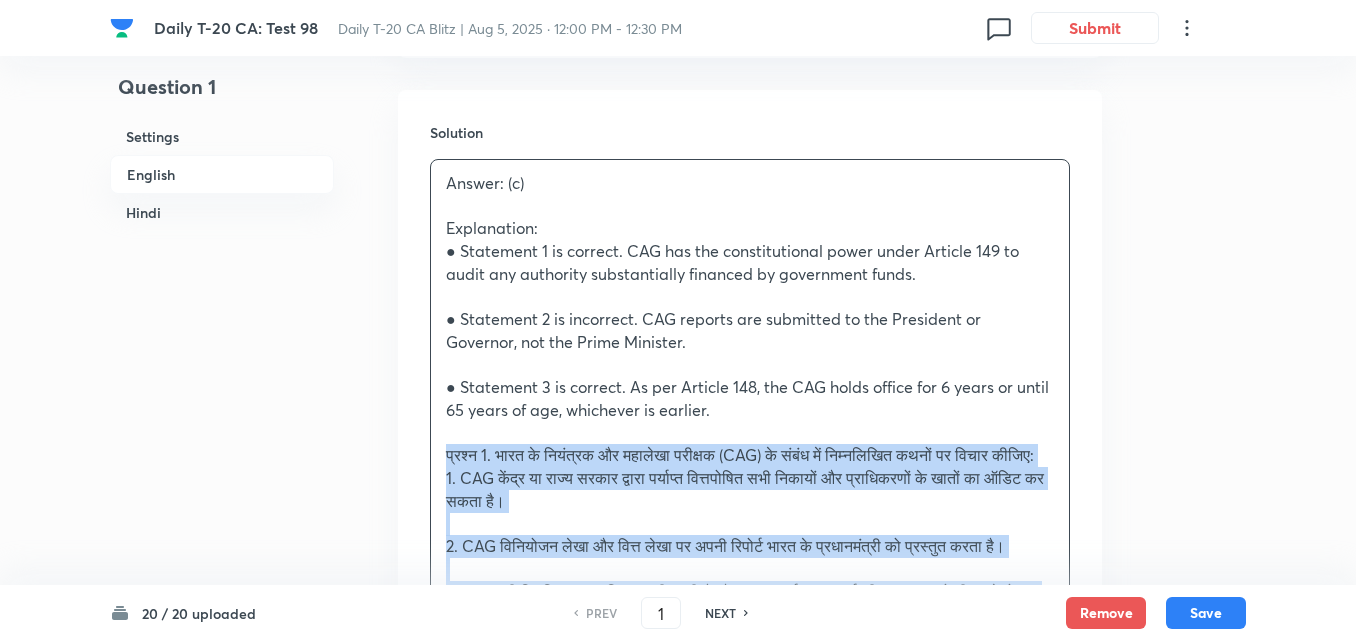 drag, startPoint x: 452, startPoint y: 459, endPoint x: 441, endPoint y: 459, distance: 11 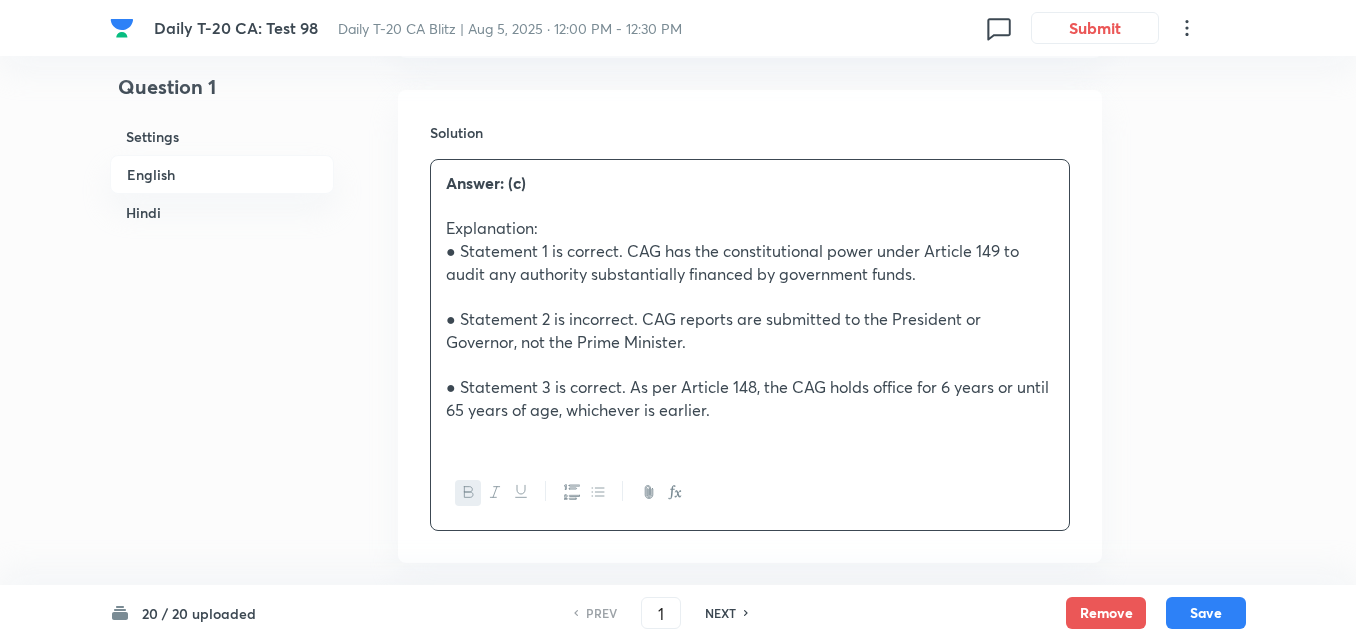 click on "Solution Answer: (c) Explanation: ●	Statement 1 is correct. CAG has the constitutional power under Article 149 to audit any authority substantially financed by government funds. ●	Statement 2 is incorrect. CAG reports are submitted to the President or Governor, not the Prime Minister. ●	Statement 3 is correct. As per Article 148, the CAG holds office for 6 years or until 65 years of age, whichever is earlier." at bounding box center (750, 326) 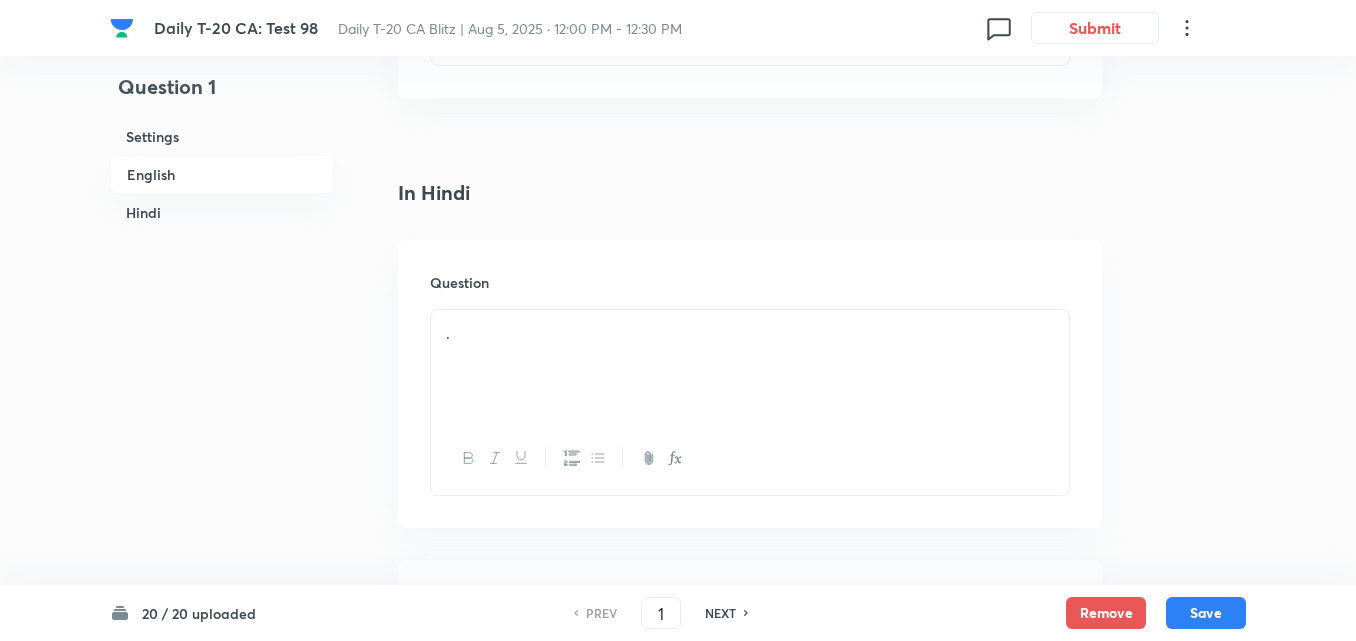 scroll, scrollTop: 2816, scrollLeft: 0, axis: vertical 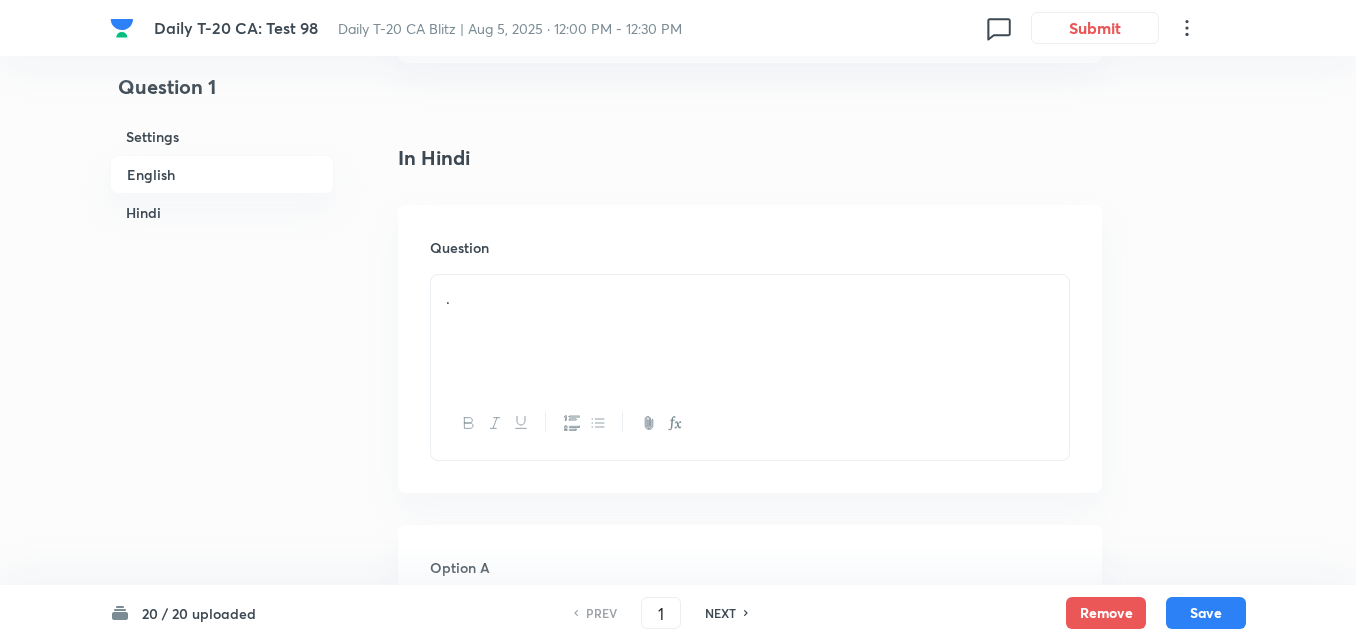 click on "." at bounding box center [750, 331] 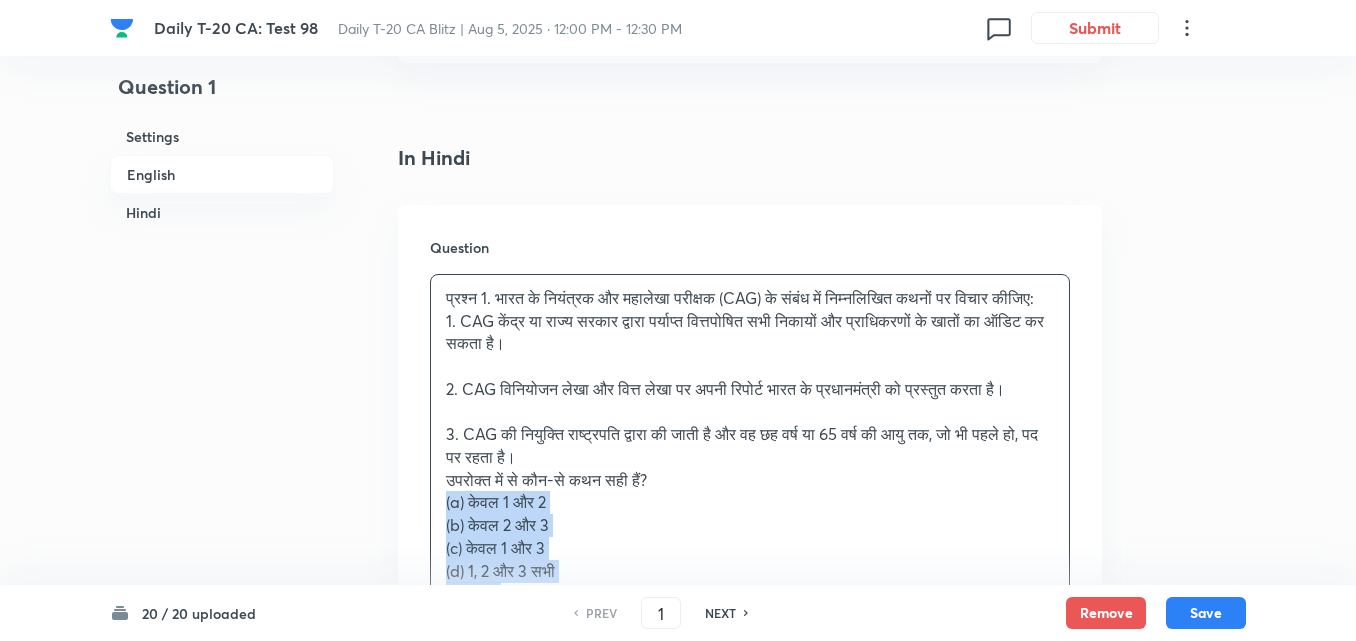 drag, startPoint x: 428, startPoint y: 519, endPoint x: 413, endPoint y: 522, distance: 15.297058 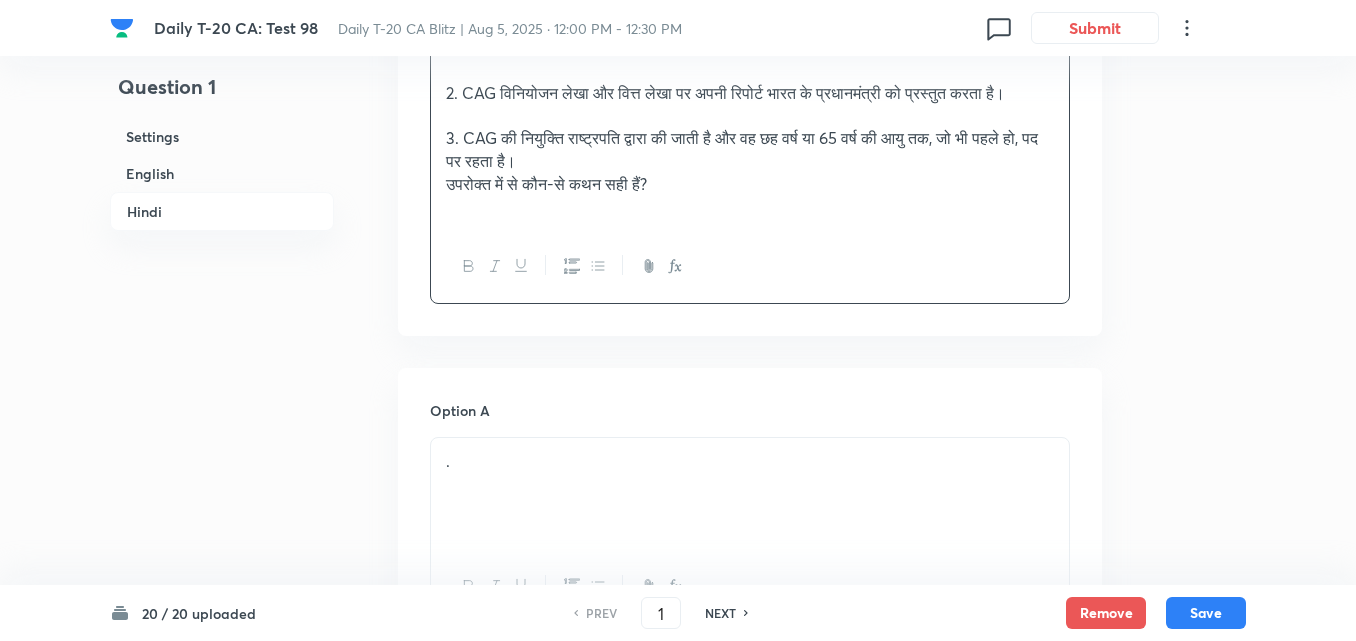 scroll, scrollTop: 3316, scrollLeft: 0, axis: vertical 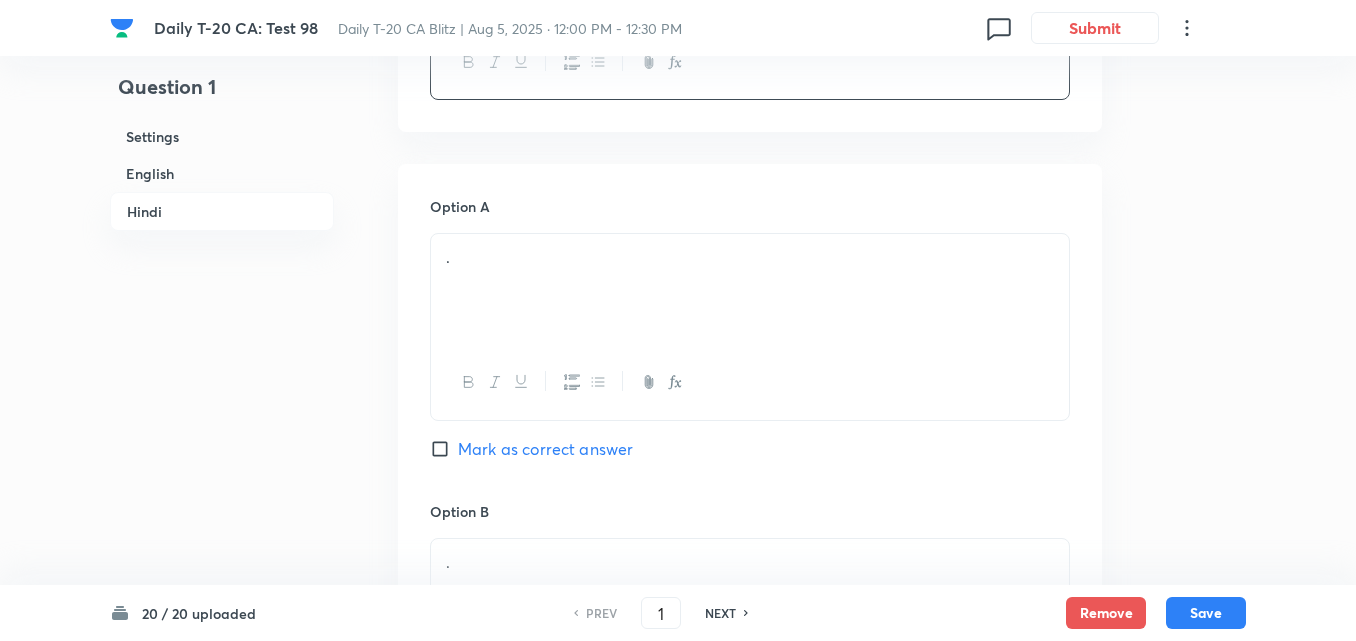 click on "." at bounding box center (750, 290) 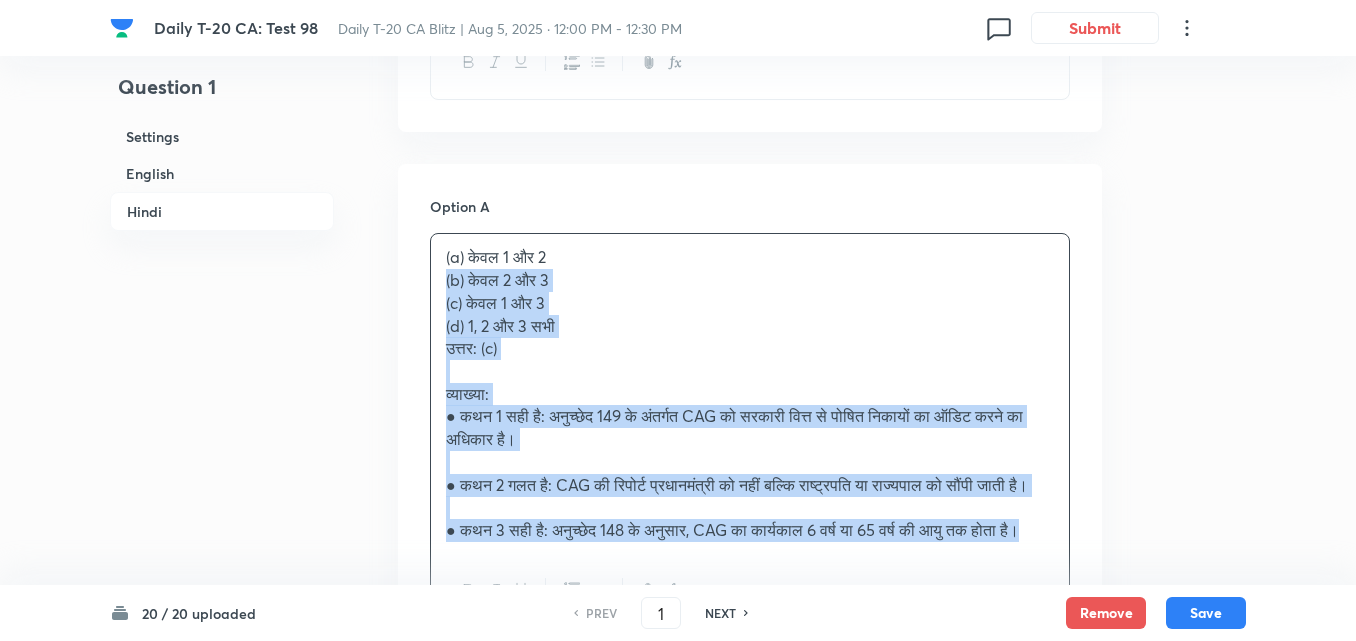 click on "Option A (a) केवल 1 और 2 (b) केवल 2 और 3 (c) केवल 1 और 3 (d) 1, 2 और 3 सभी उत्तर: (c) व्याख्या: ●	कथन 1 सही है: अनुच्छेद 149 के अंतर्गत CAG को सरकारी वित्त से पोषित निकायों का ऑडिट करने का अधिकार है। ●	कथन 2 गलत है: CAG की रिपोर्ट प्रधानमंत्री को नहीं बल्कि राष्ट्रपति या राज्यपाल को सौंपी जाती है। ●	कथन 3 सही है: अनुच्छेद 148 के अनुसार, CAG का कार्यकाल 6 वर्ष या 65 वर्ष की आयु तक होता है। Mark as correct answer Option B . Mark as correct answer Option C . Marked as correct Option D . Mark as correct answer" at bounding box center (750, 888) 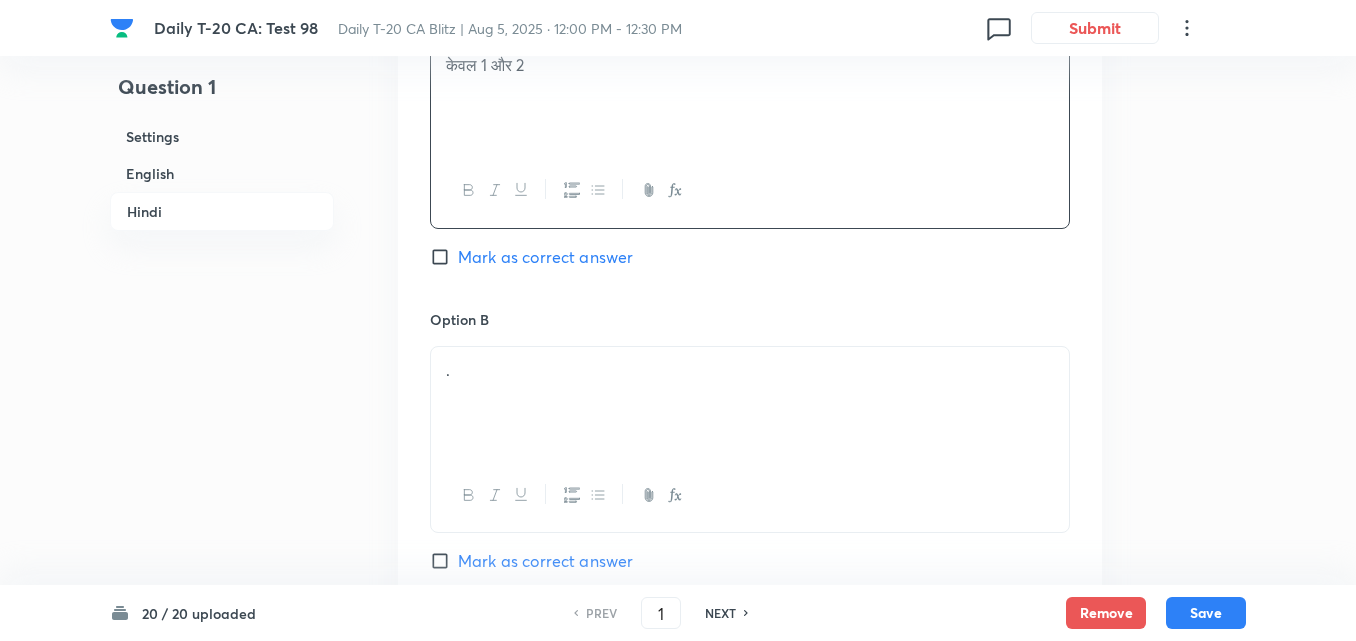 scroll, scrollTop: 3616, scrollLeft: 0, axis: vertical 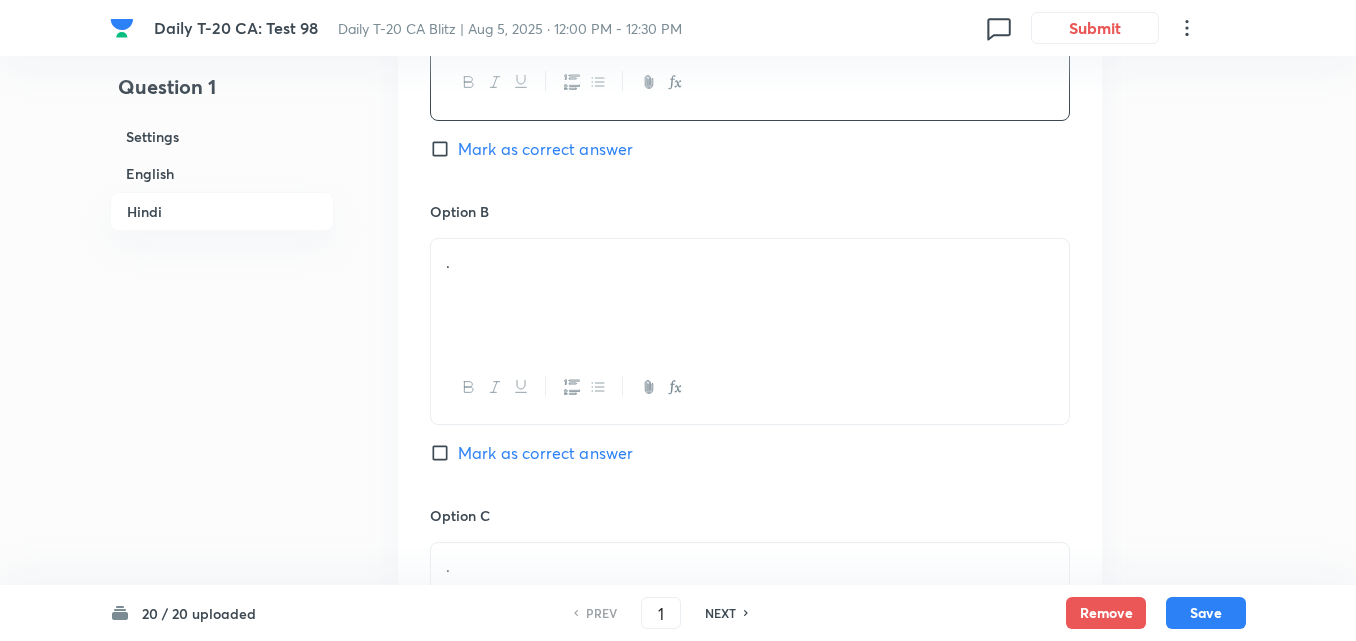 click on "." at bounding box center (750, 262) 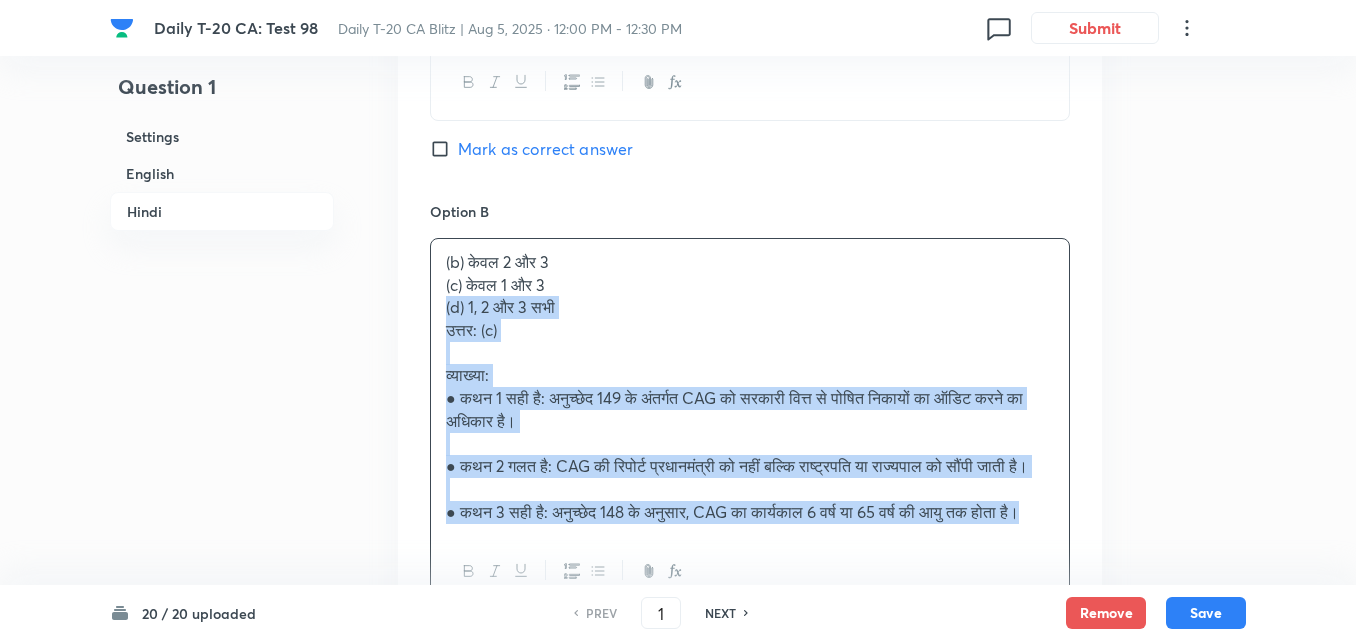 click on "Question 1 Settings English Hindi Settings Type Single choice correct 4 options + 2 marks - 0.66 marks Edit Concept Current Affairs Current Affairs 2025 Current Affairs 2025 Current Affairs 2025 Edit Additional details Easy Fact Not from PYQ paper No equation Edit In English Question With reference to the Comptroller and Auditor General (CAG) of India, consider the following statements: 1.	The CAG can audit the accounts of all bodies and authorities substantially financed by the Central or State governments. 2.	The CAG submits audit reports on appropriation accounts and finance accounts to the Prime Minister of India. 3.	The CAG is appointed by the President and holds office for a term of six years or till the age of 65, whichever is earlier.  Which of the statements given above is/are correct?   Option A 1 and 2 only Mark as correct answer Option B 2 and 3 only Mark as correct answer Option C 1 and 3 only Marked as correct Option D 1, 2 and 3 Mark as correct answer Solution Answer: (c) Explanation: In Hindi" at bounding box center [678, -915] 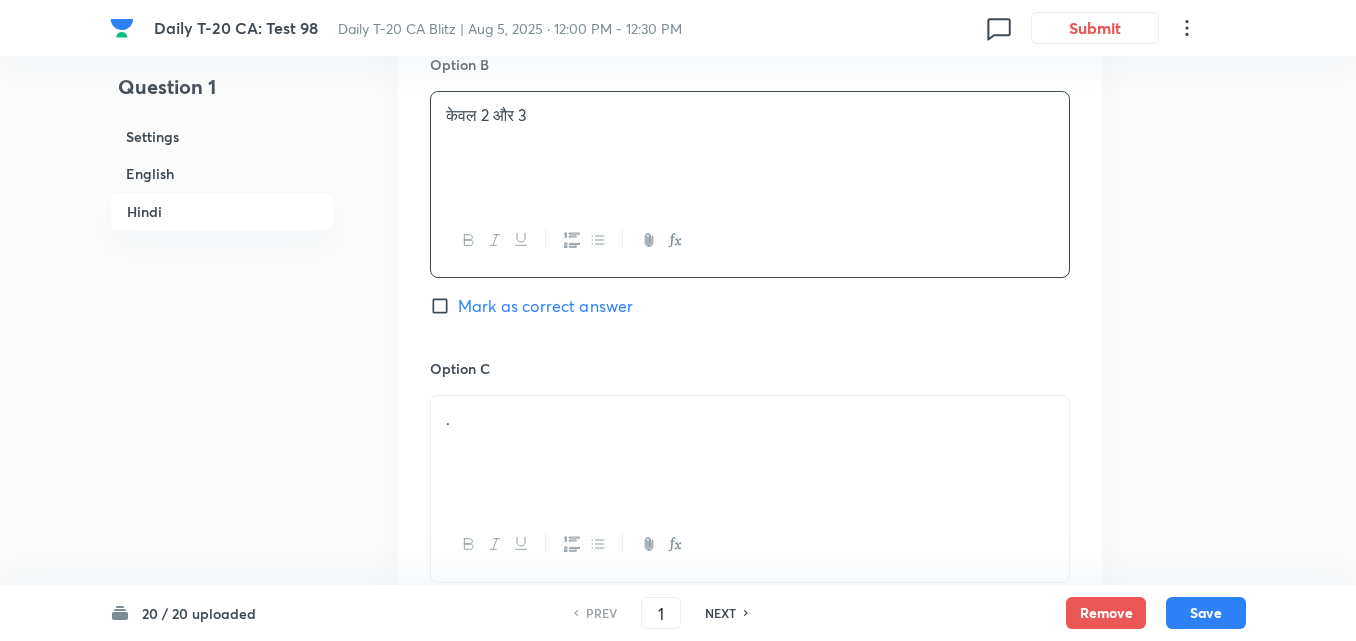 scroll, scrollTop: 3916, scrollLeft: 0, axis: vertical 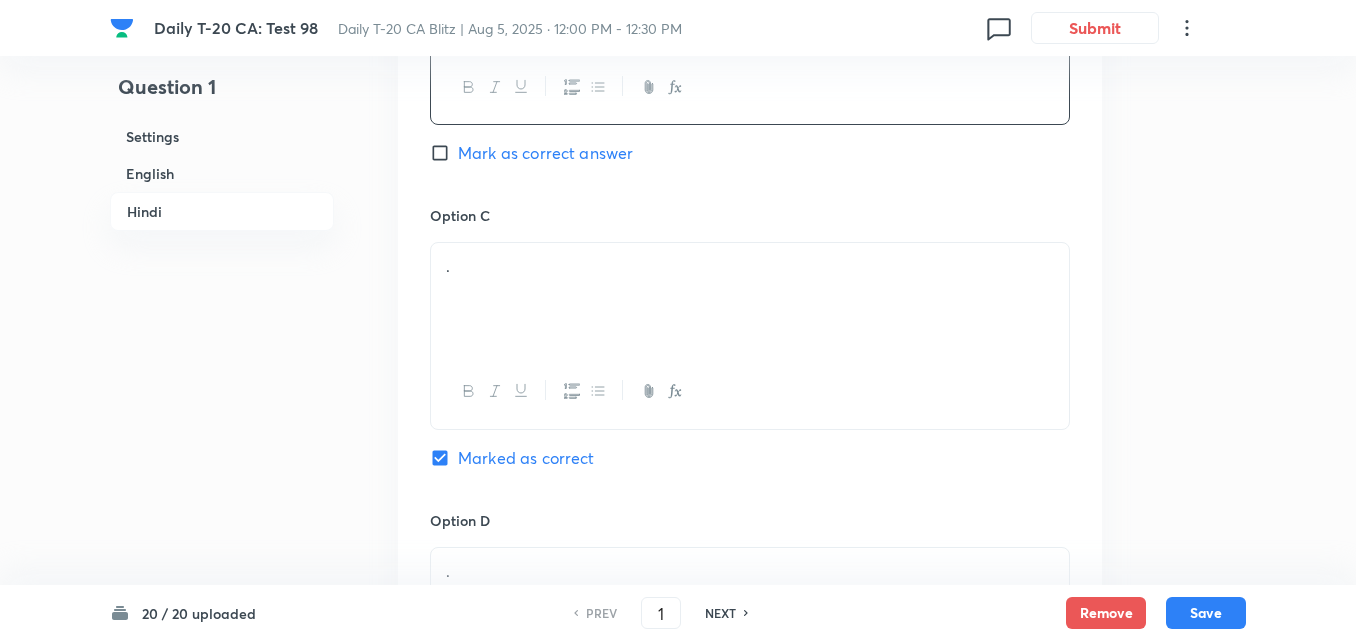 click on "." at bounding box center (750, 299) 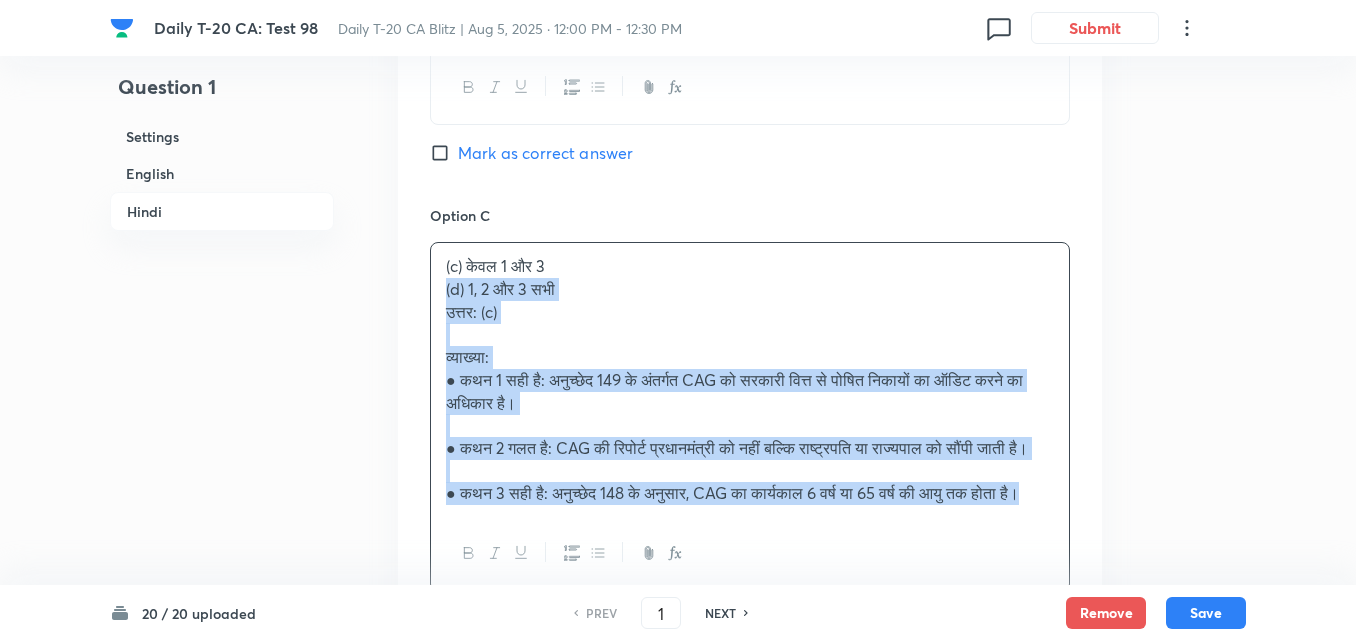 drag, startPoint x: 439, startPoint y: 318, endPoint x: 390, endPoint y: 306, distance: 50.447994 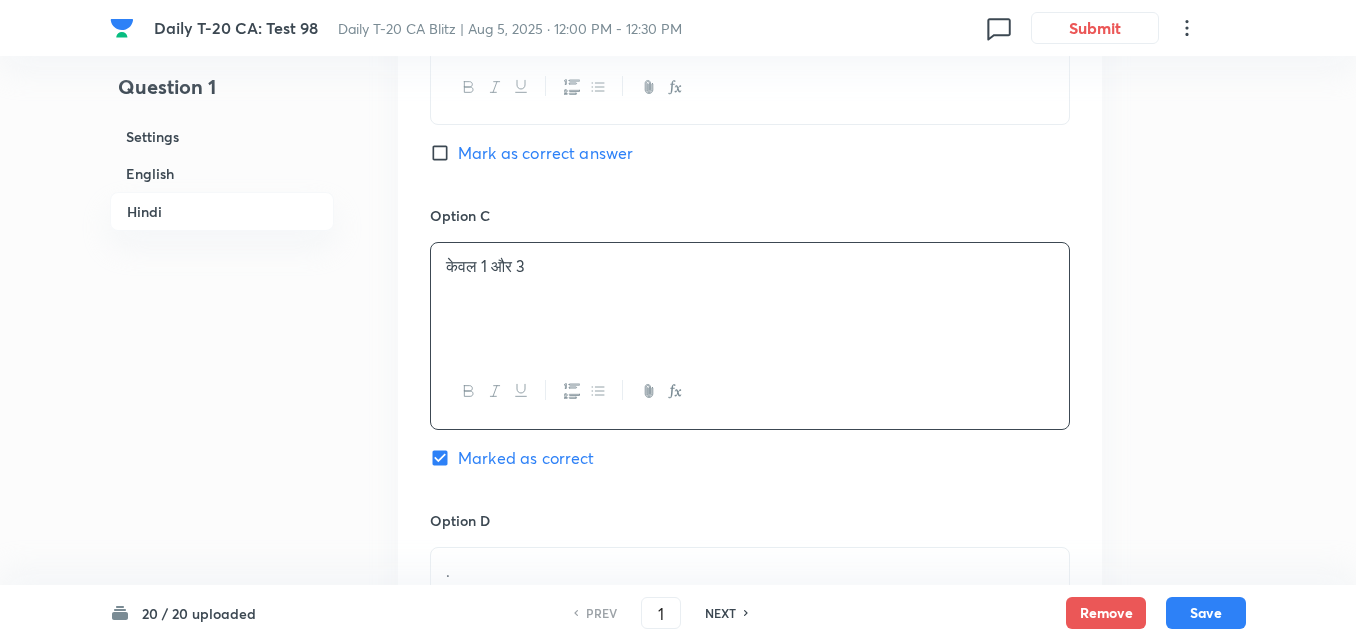 scroll, scrollTop: 4216, scrollLeft: 0, axis: vertical 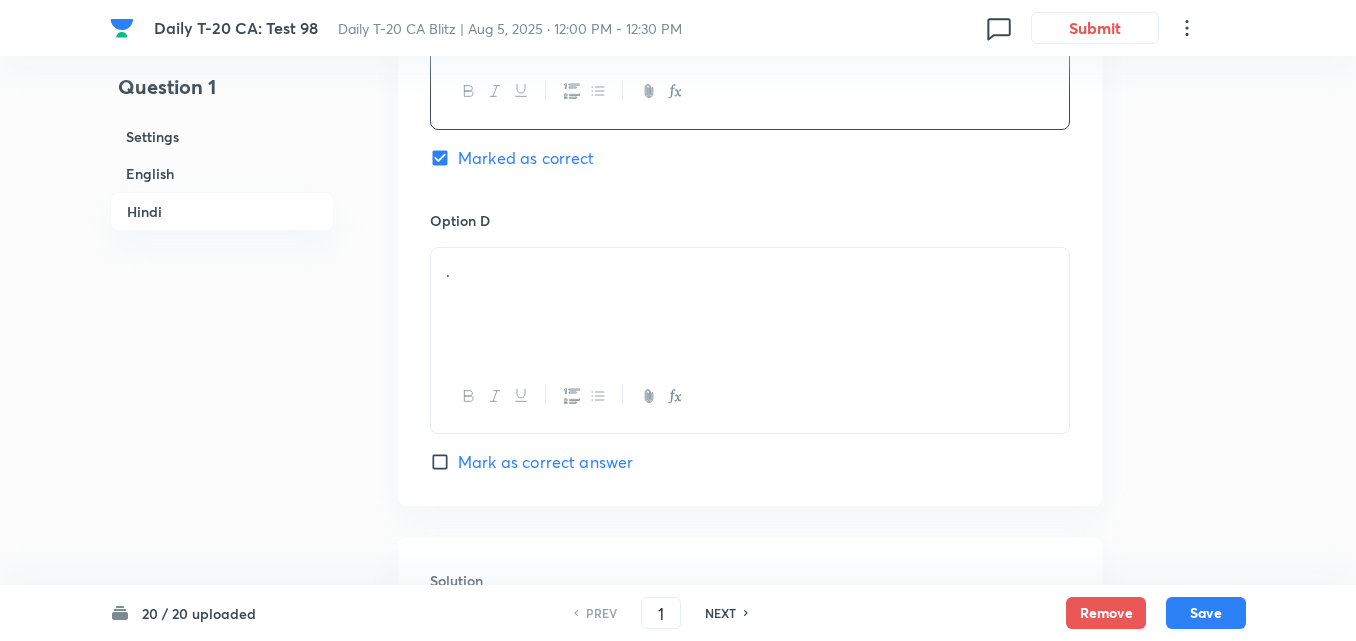click on "." at bounding box center (750, 304) 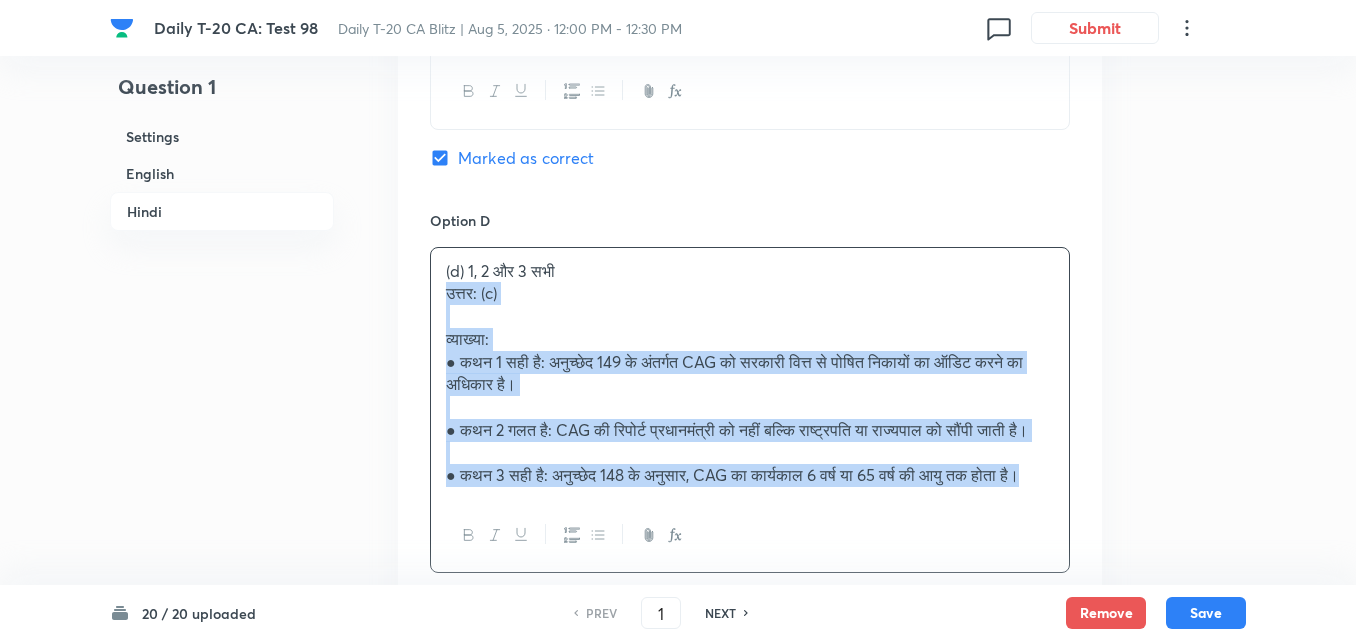 drag, startPoint x: 416, startPoint y: 311, endPoint x: 391, endPoint y: 314, distance: 25.179358 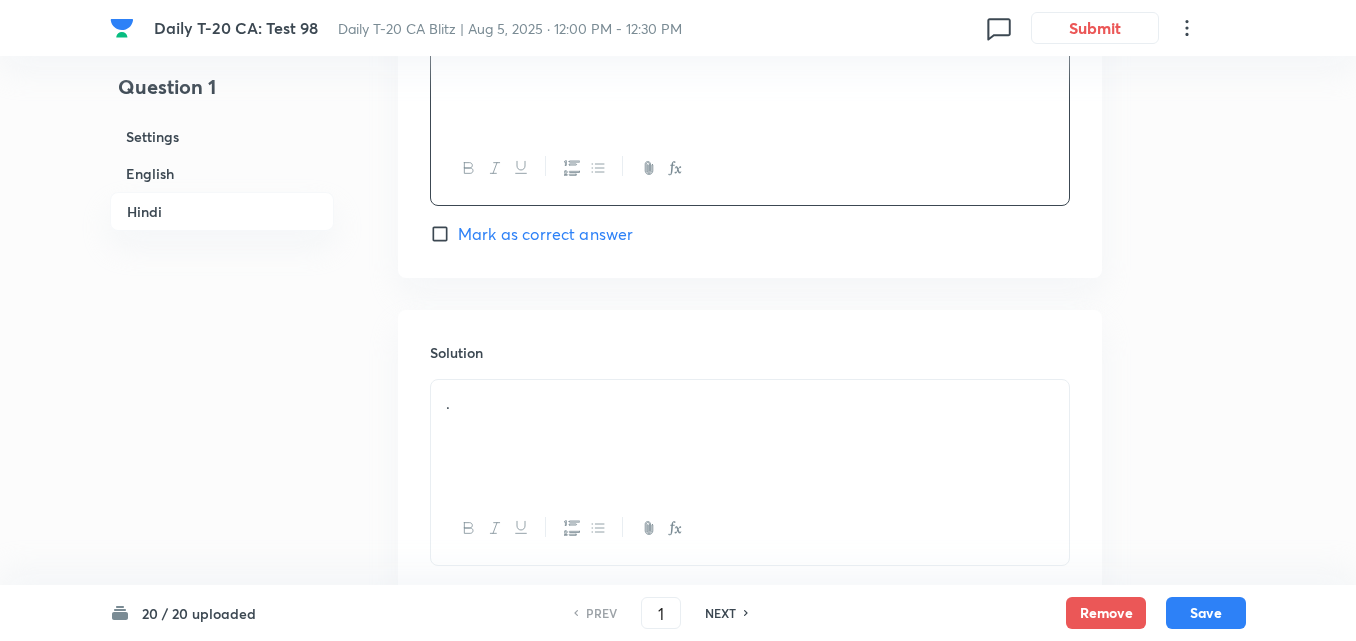 scroll, scrollTop: 4600, scrollLeft: 0, axis: vertical 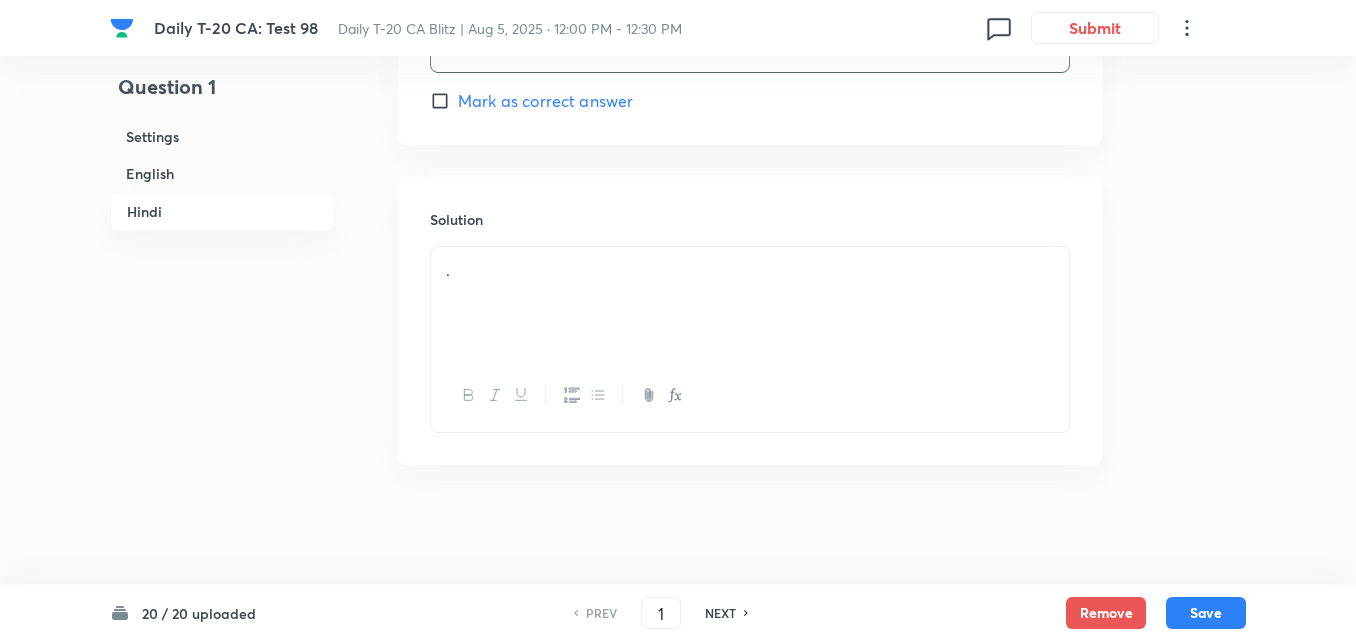 click on "." at bounding box center (750, 303) 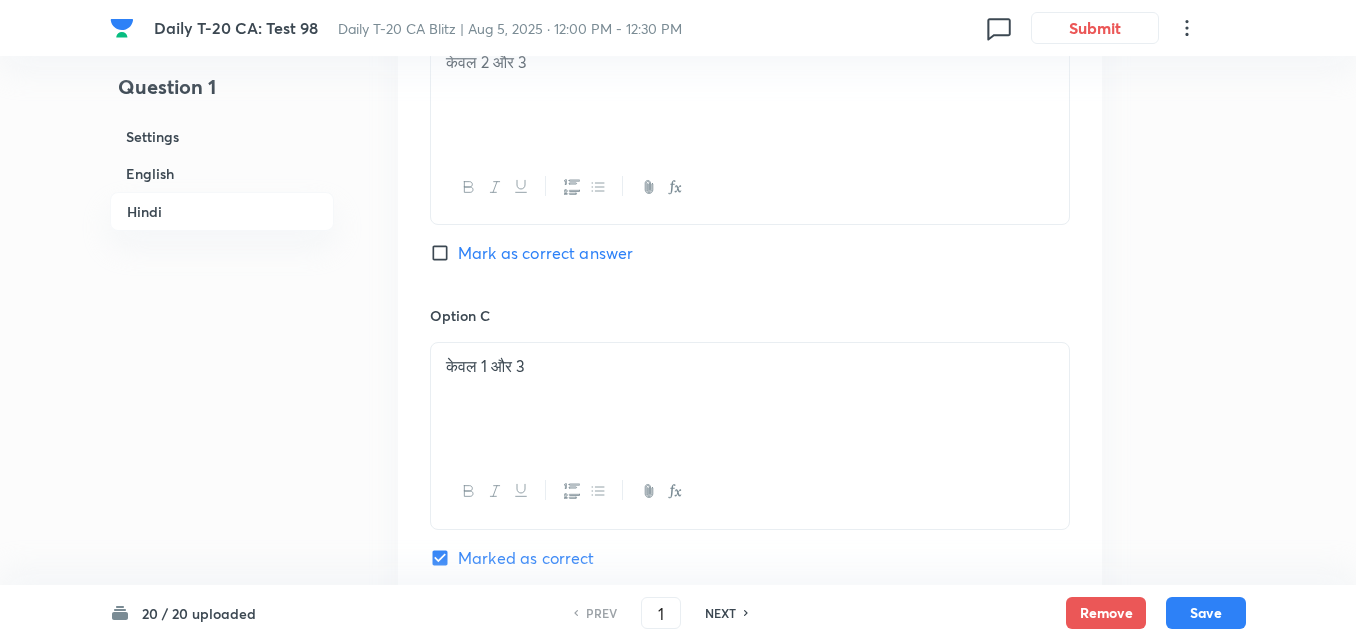 scroll, scrollTop: 4000, scrollLeft: 0, axis: vertical 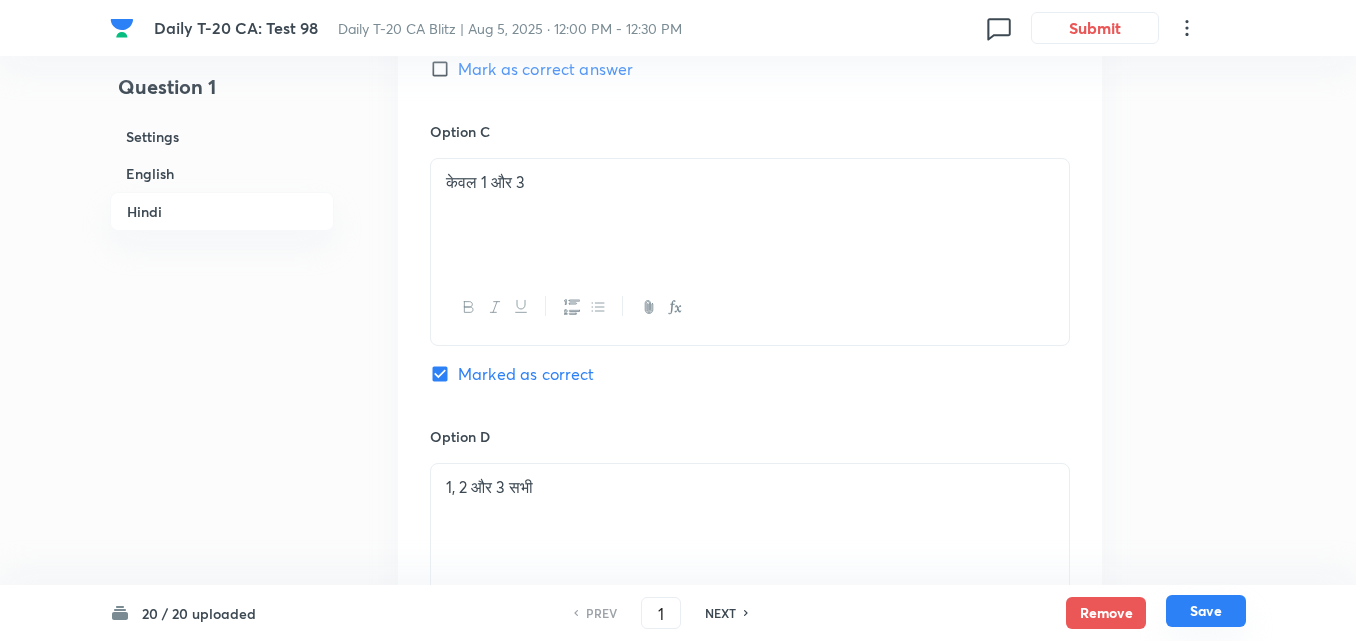 click on "Save" at bounding box center [1206, 611] 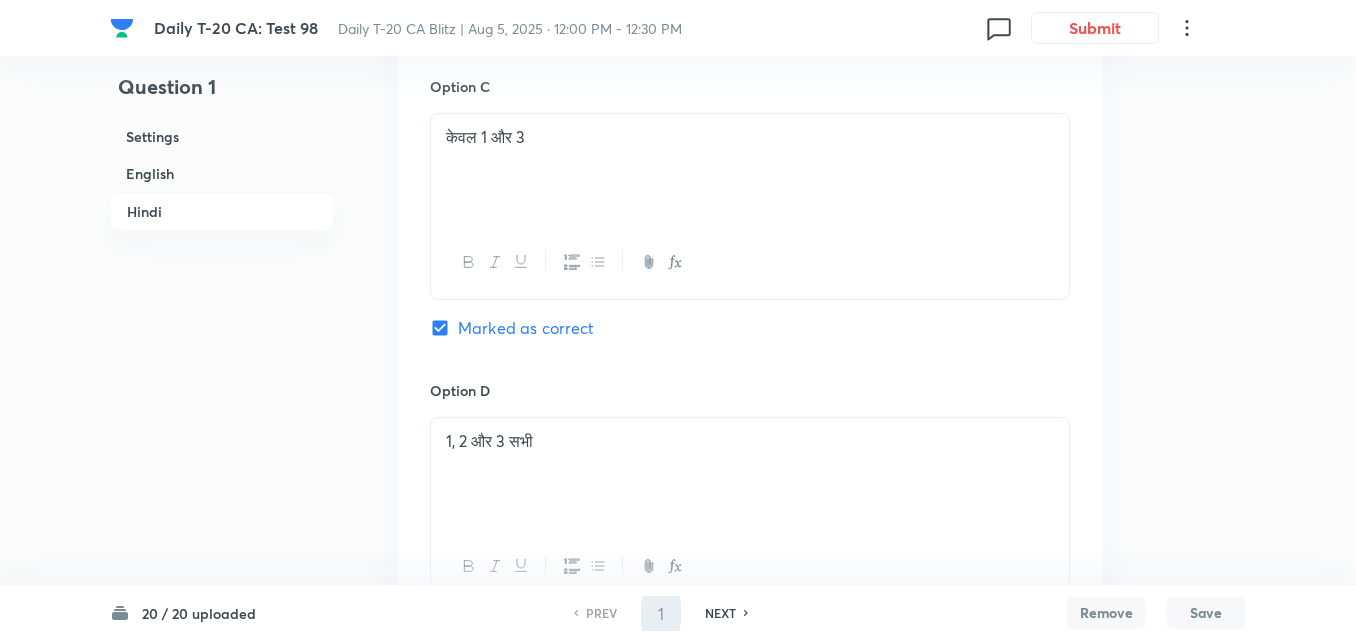type on "2" 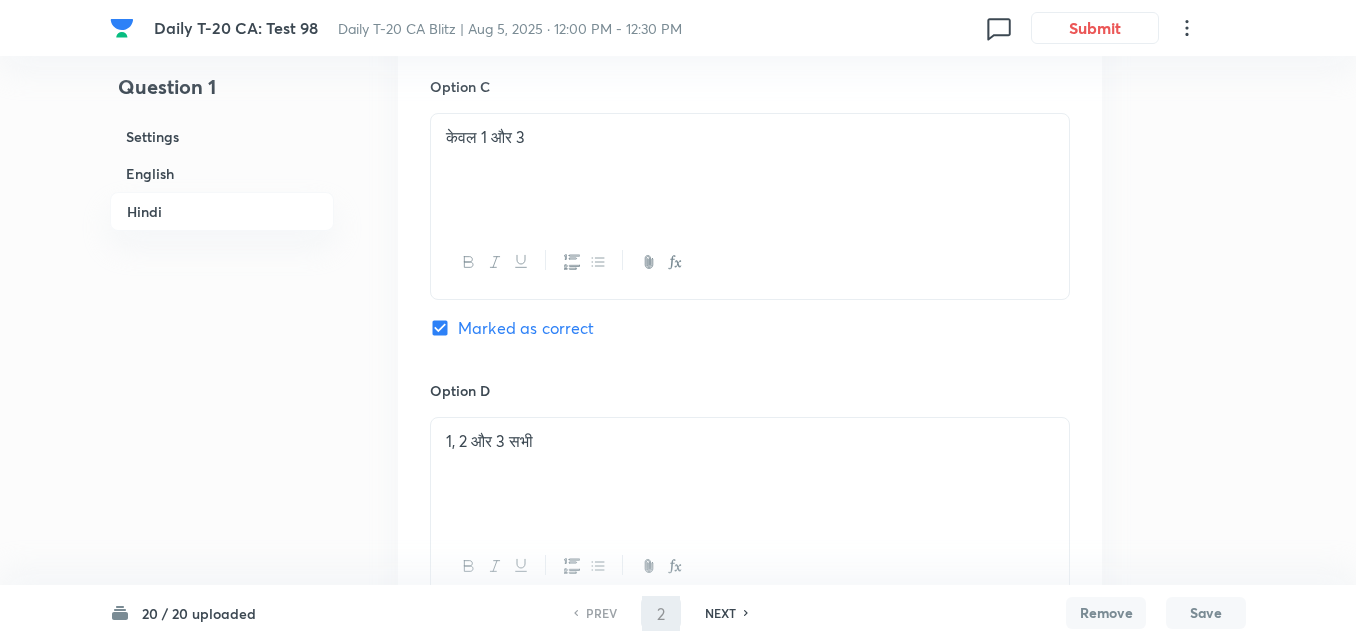 checkbox on "false" 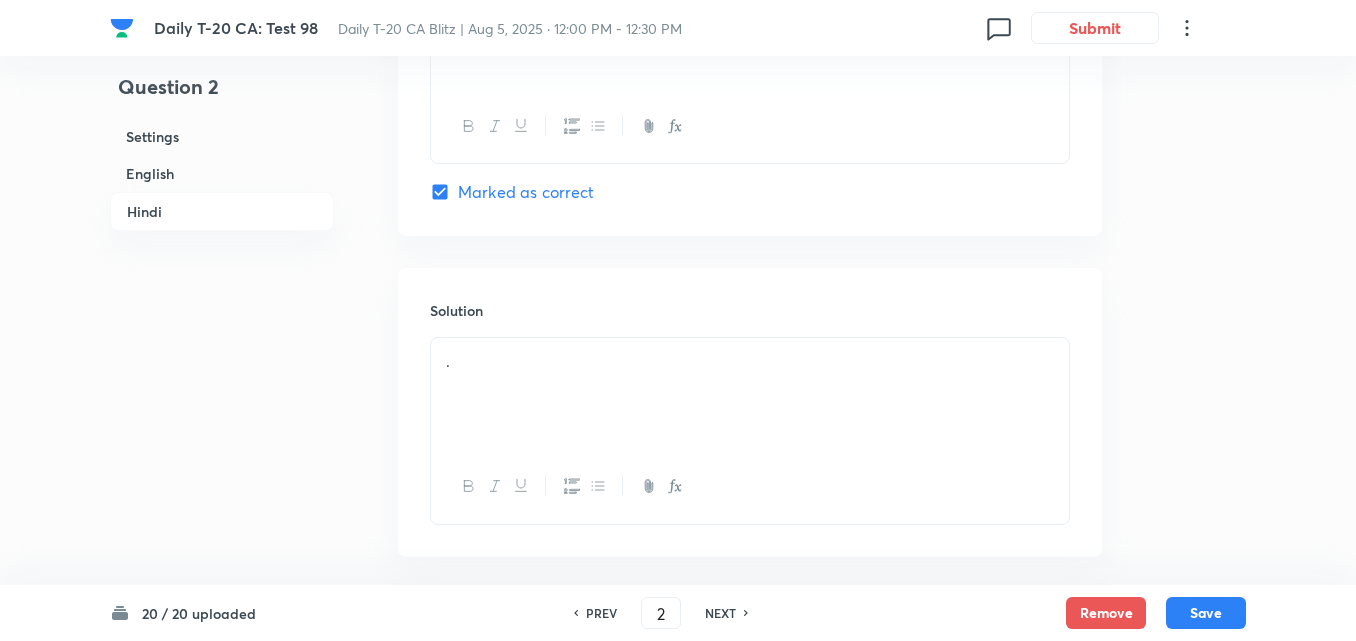click on "English" at bounding box center [222, 173] 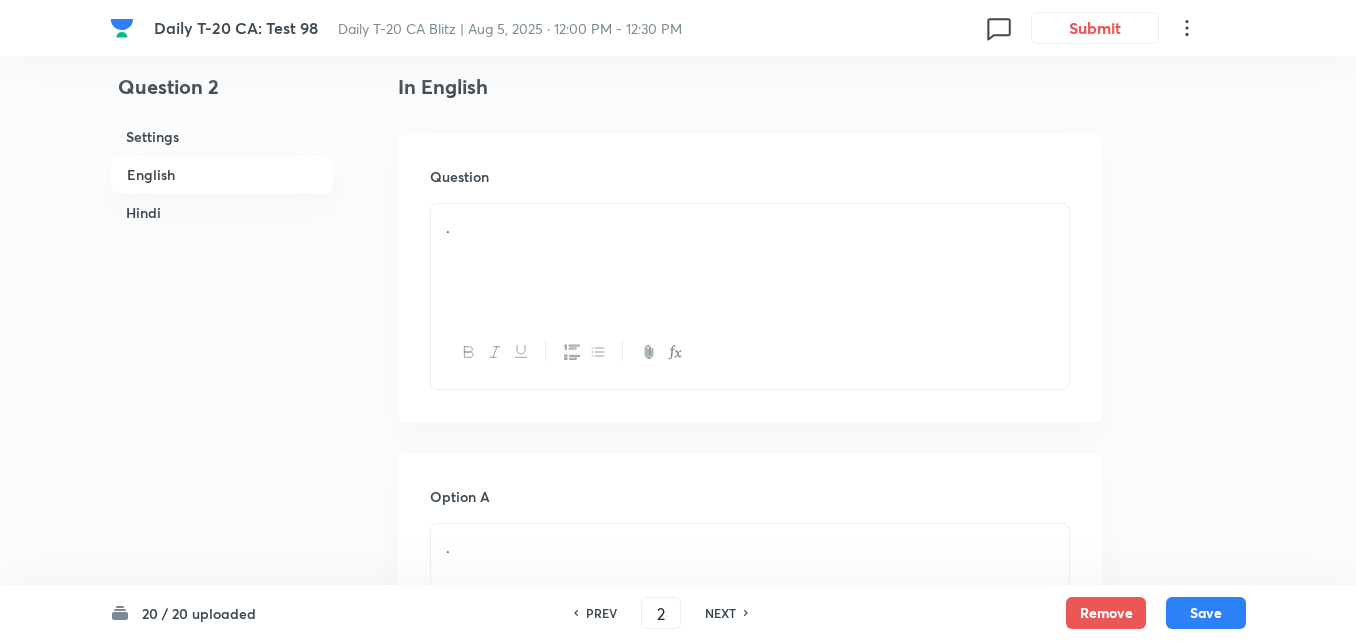 click on "." at bounding box center (750, 260) 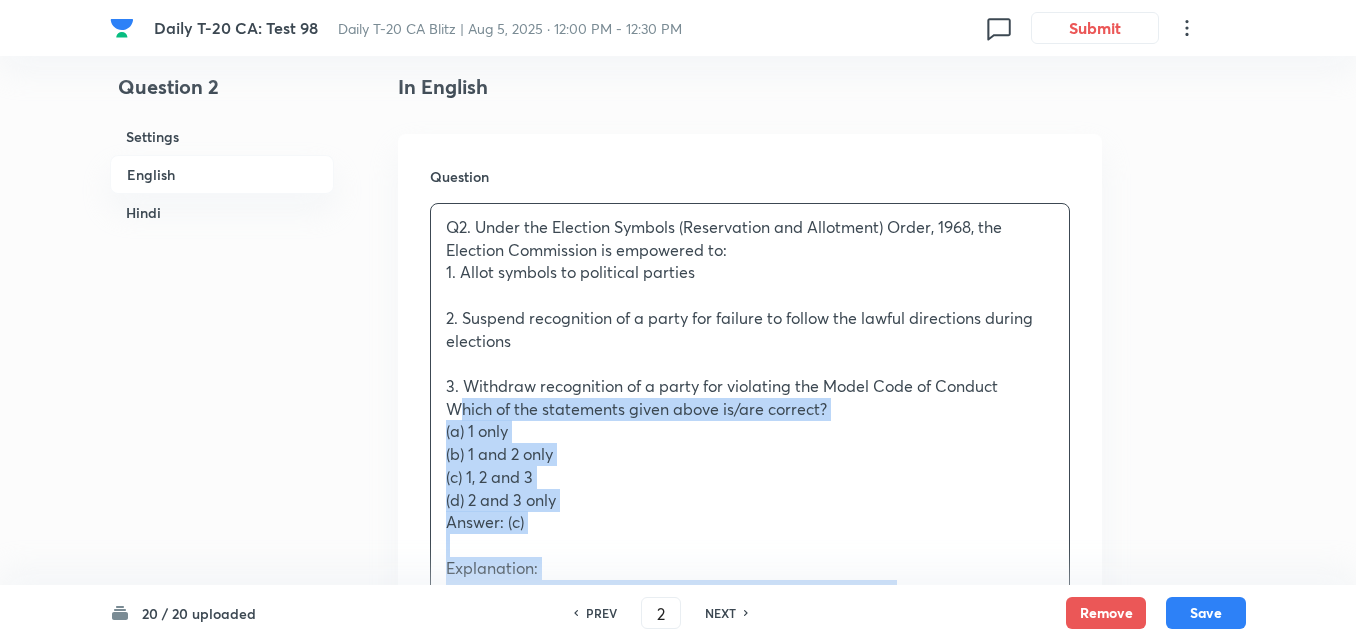 click on "Question Q2. Under the Election Symbols (Reservation and Allotment) Order, 1968, the Election Commission is empowered to: 1.	Allot symbols to political parties 2.	Suspend recognition of a party for failure to follow the lawful directions during elections 3.	Withdraw recognition of a party for violating the Model Code of Conduct  Which of the statements given above is/are correct?  (a) 1 only  (b) 1 and 2 only  (c) 1, 2 and 3  (d) 2 and 3 only  Answer: (c) Explanation: ●	All three are powers explicitly mentioned in the 1968 Order. ●	The Election Commission can regulate symbols, suspend or withdraw recognition if parties violate lawful directions or the Model Code of Conduct during elections. प्रश्न 2. चुनाव चिह्न (आरक्षण और आवंटन) आदेश, 1968 के अंतर्गत चुनाव आयोग को निम्नलिखित शक्तियाँ प्राप्त हैं:  (a) केवल 1  (b) केवल 1 और 2" at bounding box center [750, 700] 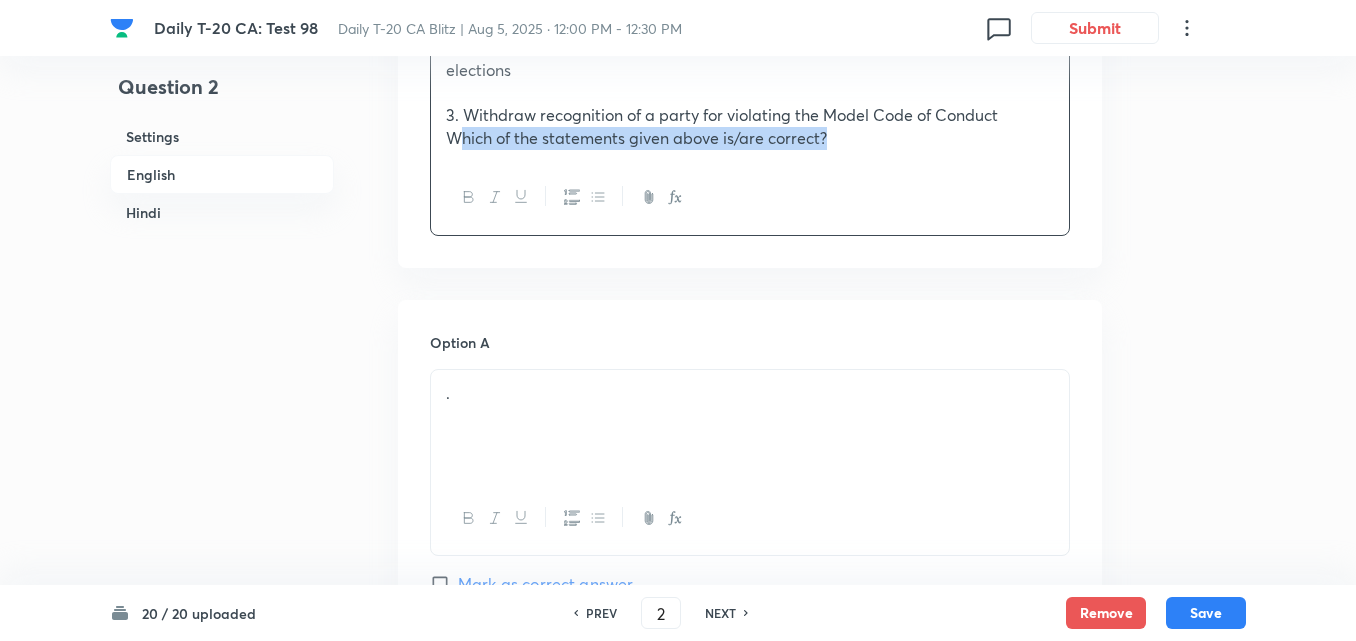 scroll, scrollTop: 916, scrollLeft: 0, axis: vertical 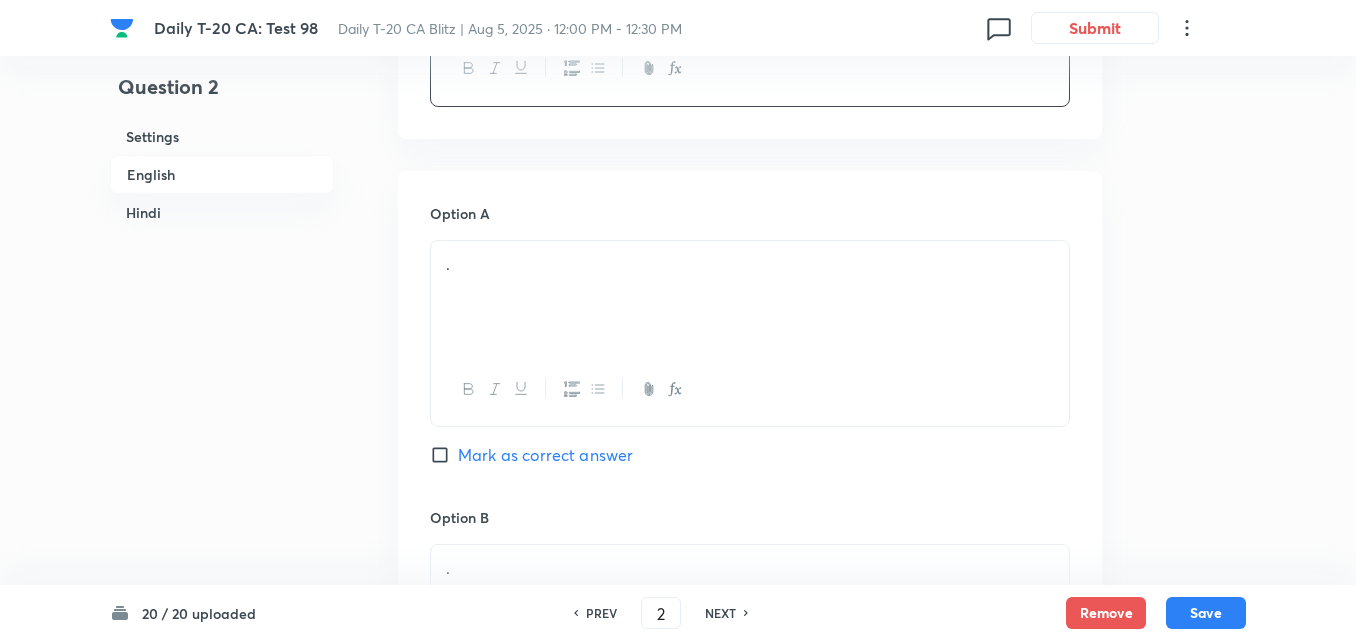click on "." at bounding box center [750, 297] 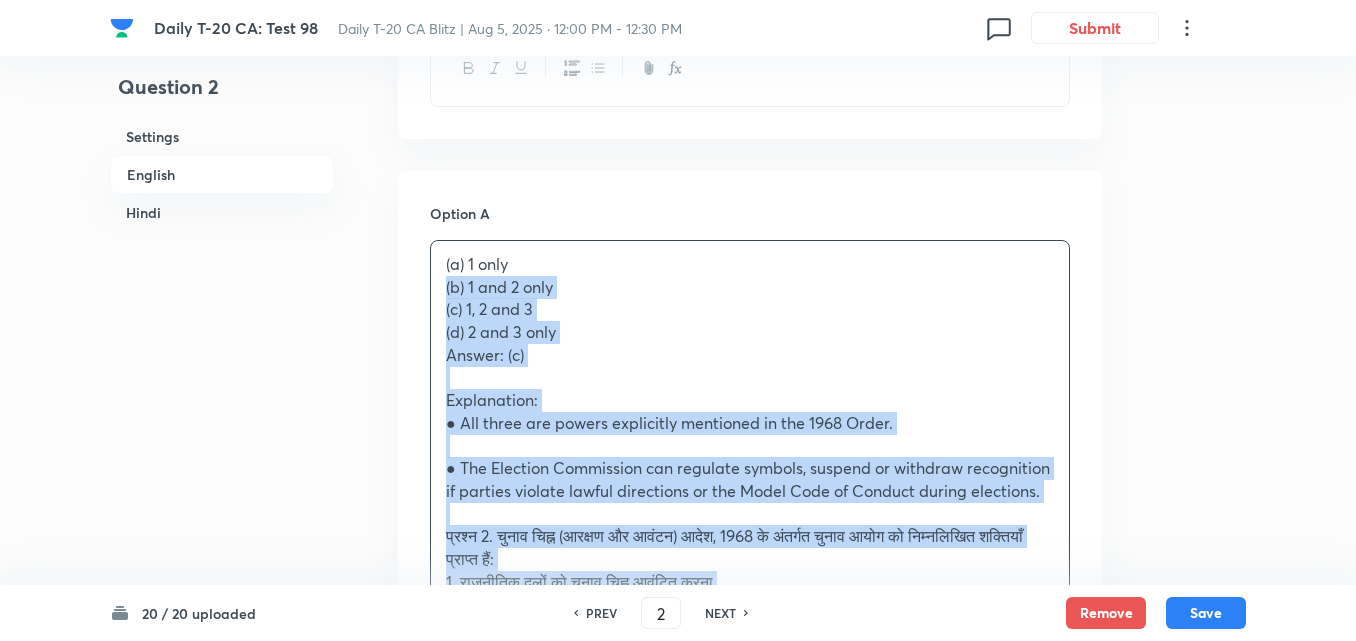 drag, startPoint x: 431, startPoint y: 287, endPoint x: 421, endPoint y: 288, distance: 10.049875 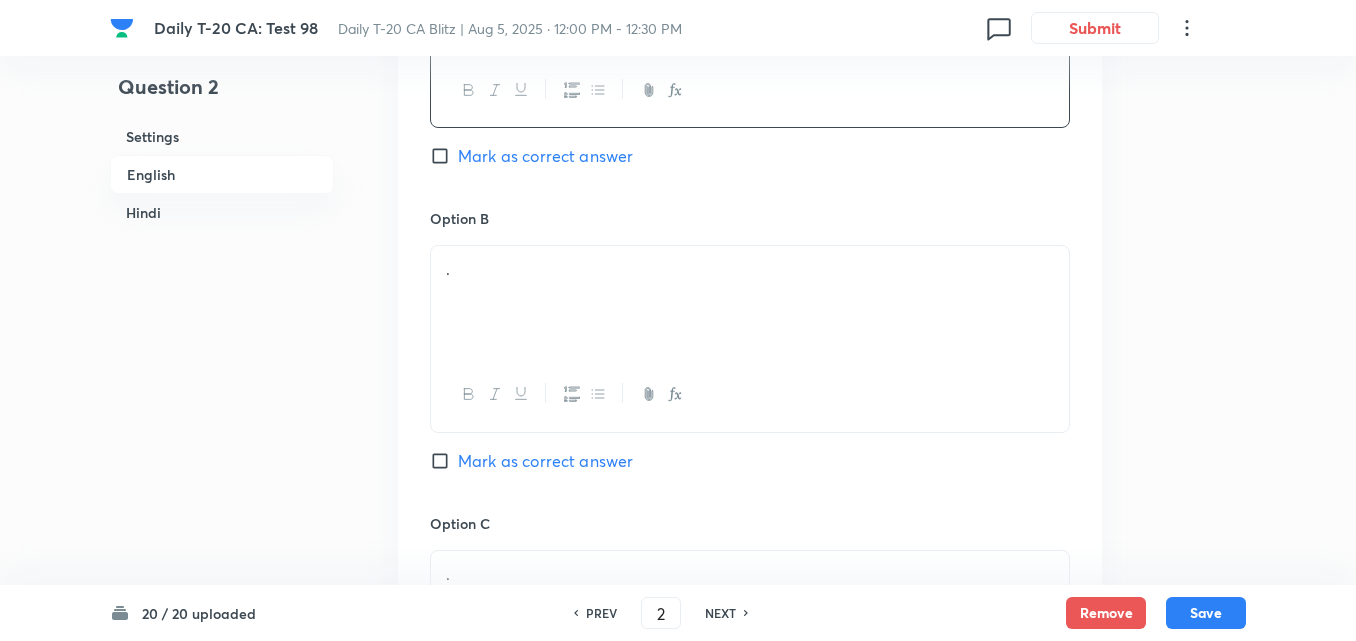 scroll, scrollTop: 1216, scrollLeft: 0, axis: vertical 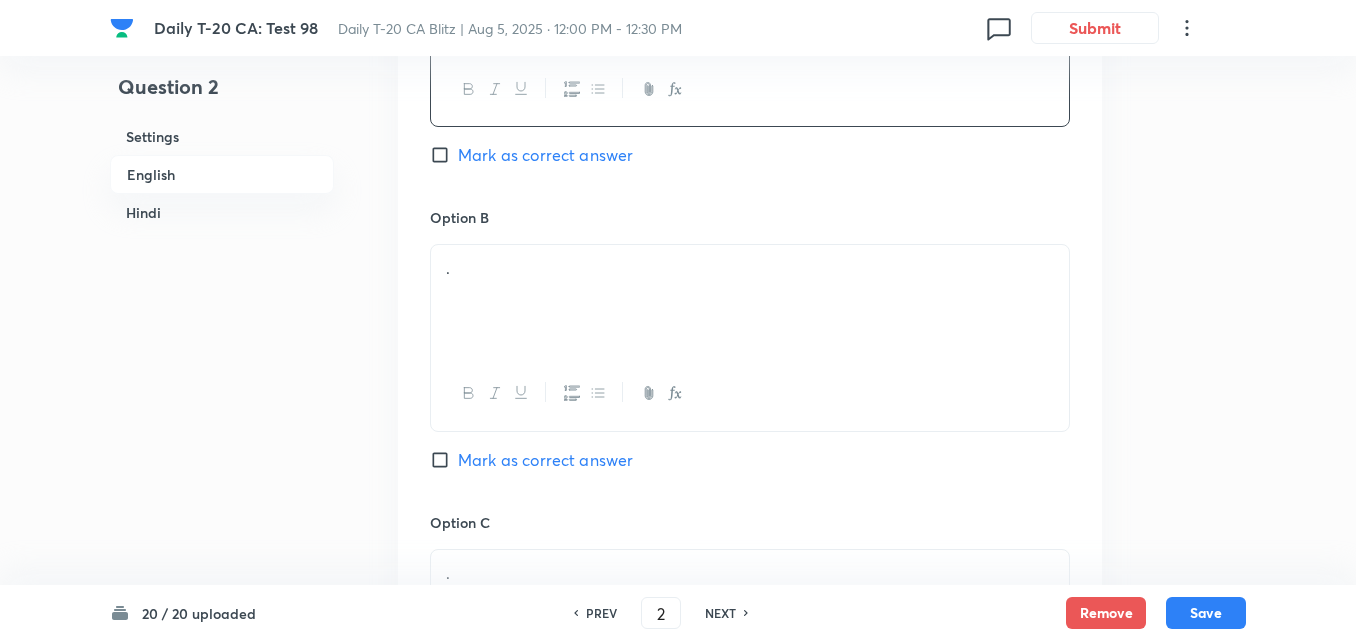 click on "." at bounding box center [750, 301] 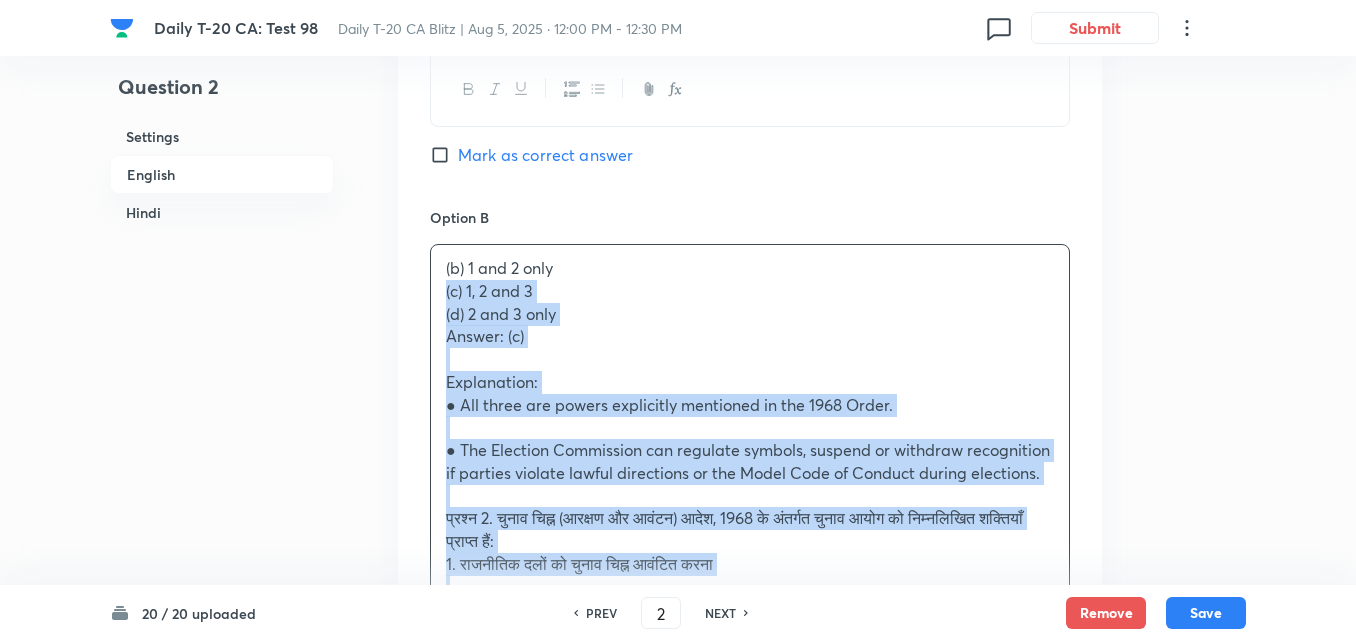 drag, startPoint x: 410, startPoint y: 294, endPoint x: 393, endPoint y: 289, distance: 17.720045 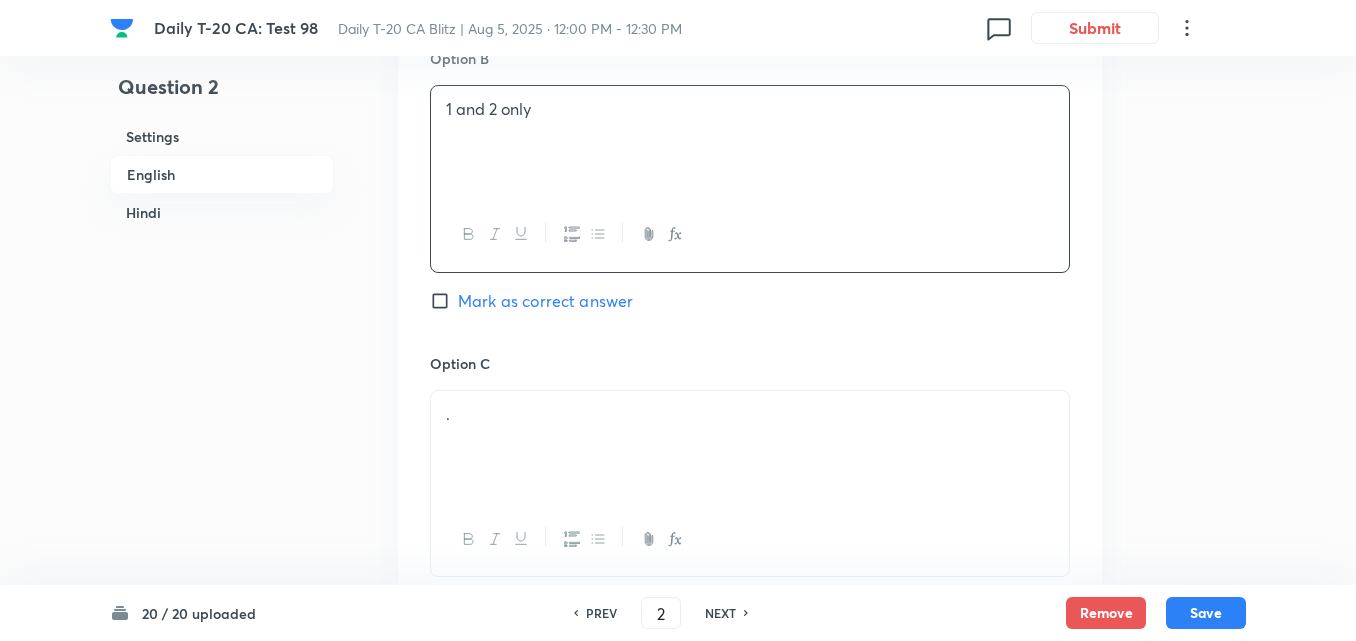 scroll, scrollTop: 1516, scrollLeft: 0, axis: vertical 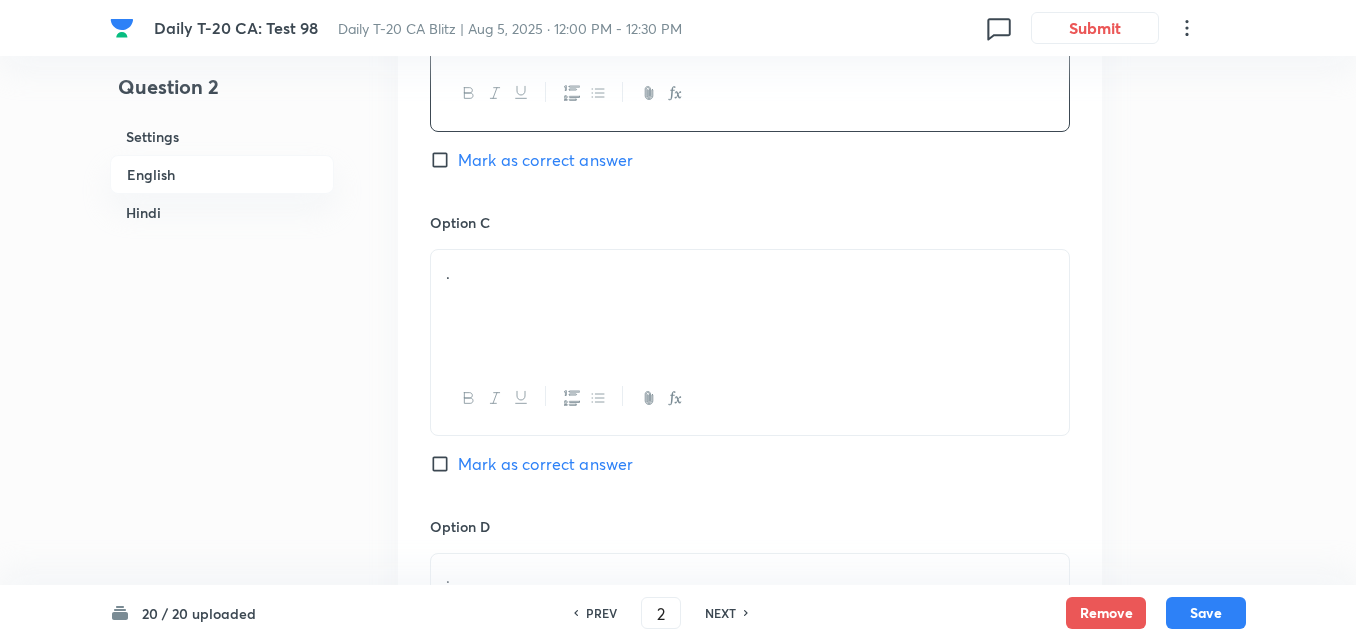 click on "." at bounding box center [750, 273] 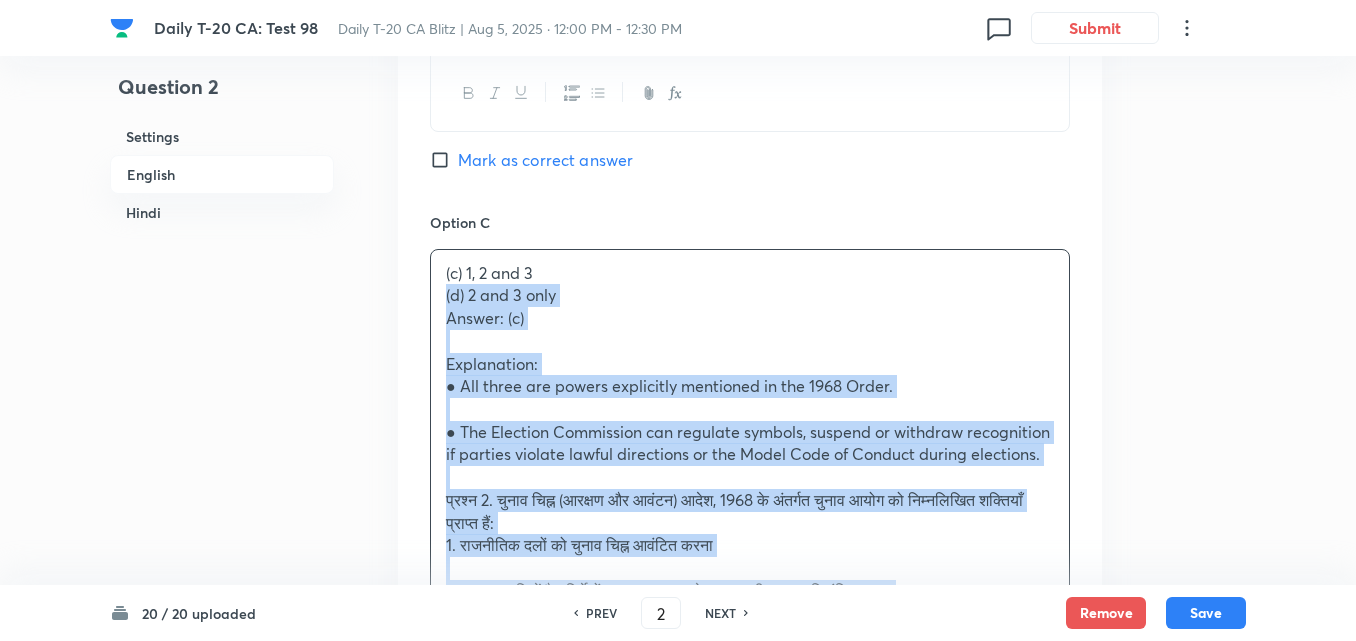 click on "Option A 1 only Mark as correct answer Option B 1 and 2 only Mark as correct answer Option C (c) 1, 2 and 3 (d) 2 and 3 only Answer: (c) Explanation: ●	All three are powers explicitly mentioned in the 1968 Order. ●	The Election Commission can regulate symbols, suspend or withdraw recognition if parties violate lawful directions or the Model Code of Conduct during elections. प्रश्न 2. चुनाव चिह्न (आरक्षण और आवंटन) आदेश, 1968 के अंतर्गत चुनाव आयोग को निम्नलिखित शक्तियाँ प्राप्त हैं: 1.	राजनीतिक दलों को चुनाव चिह्न आवंटित करना 2.	चुनाव अवधि में वैध निर्देशों का पालन न करने पर दल की मान्यता निलंबित करना (a) केवल 1 (b) केवल 1 और 2 Option D ." at bounding box center [750, 477] 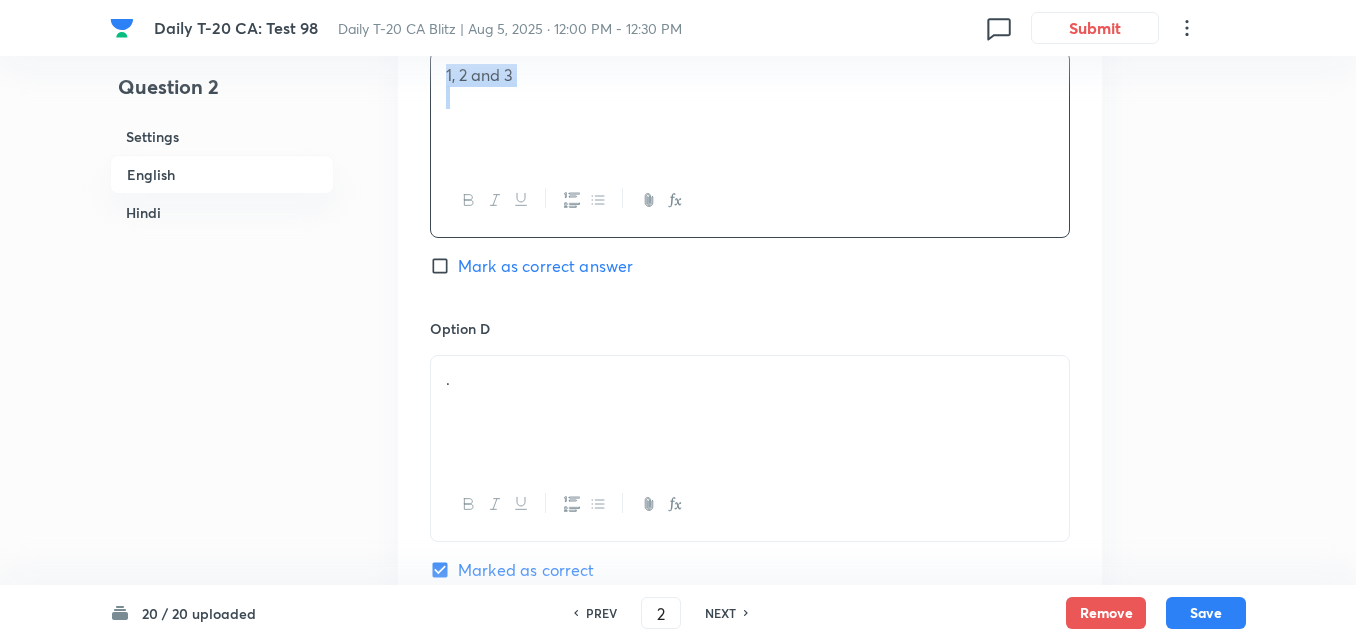 scroll, scrollTop: 1716, scrollLeft: 0, axis: vertical 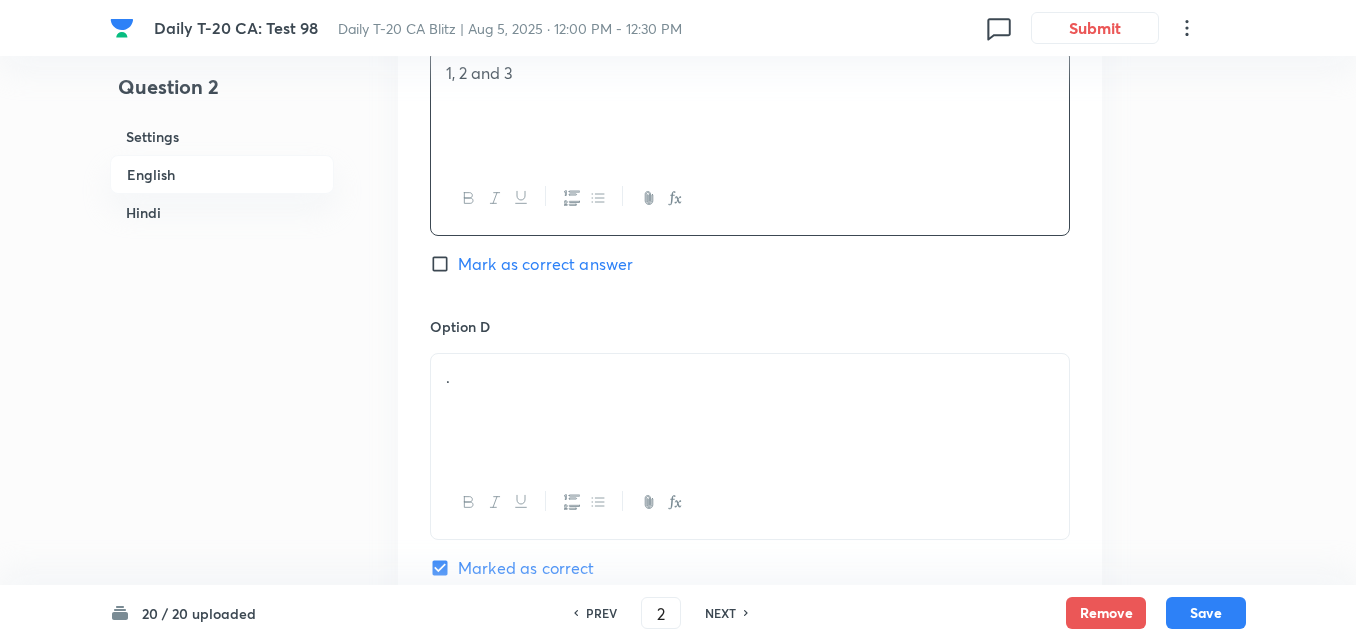 click on "Mark as correct answer" at bounding box center (545, 264) 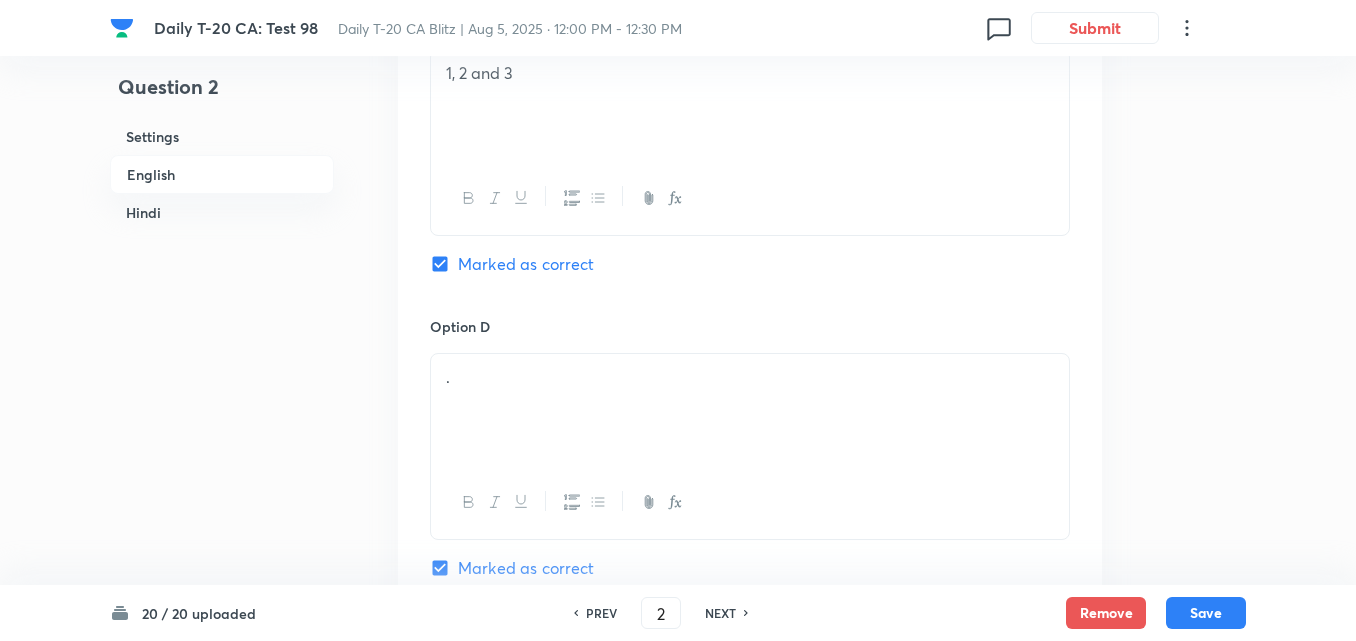 checkbox on "false" 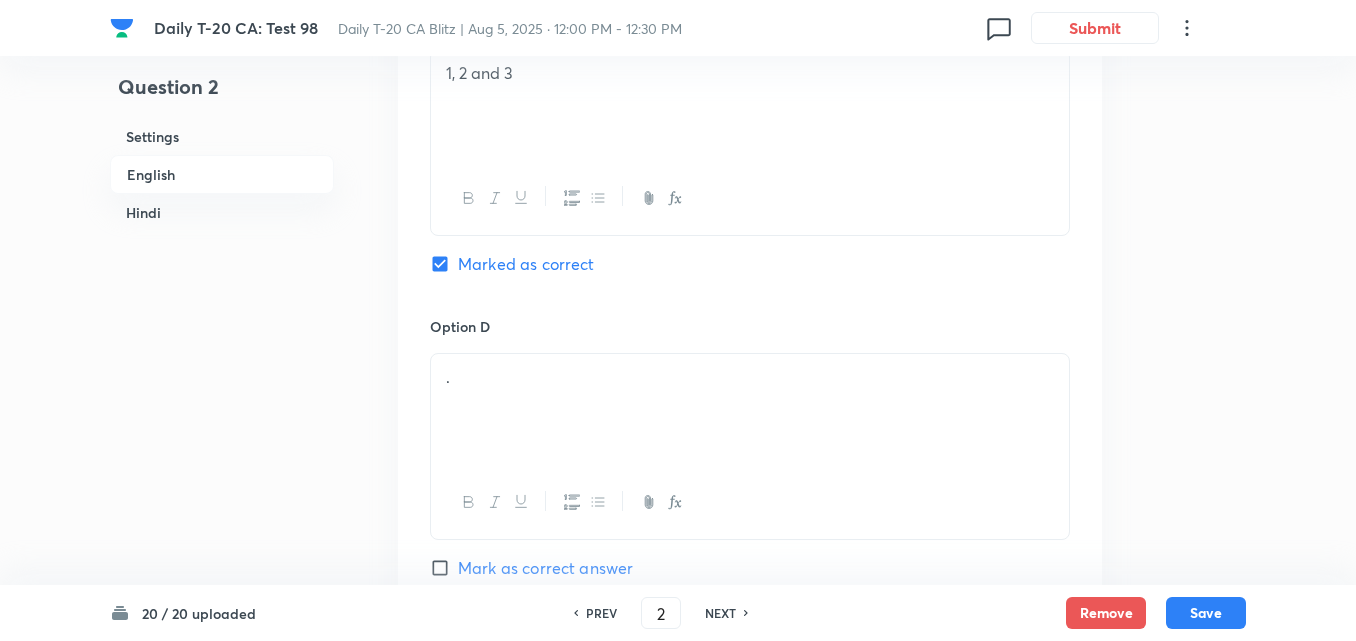 click on "." at bounding box center (750, 410) 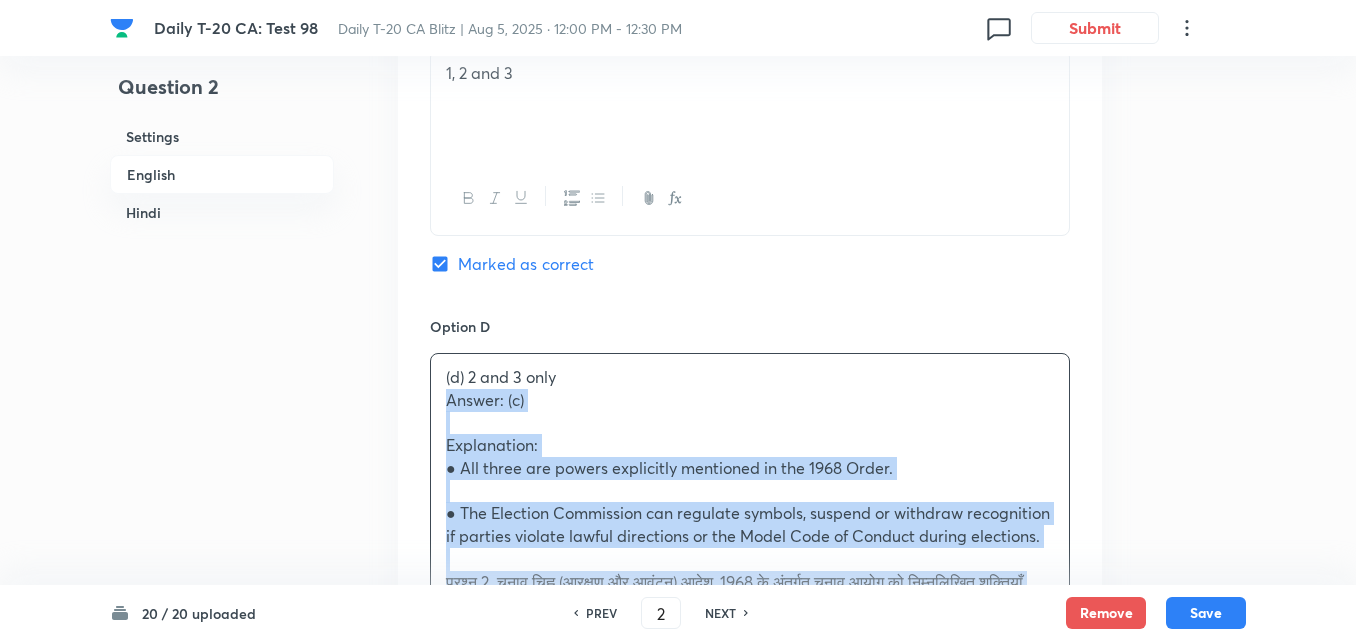 drag, startPoint x: 443, startPoint y: 393, endPoint x: 431, endPoint y: 395, distance: 12.165525 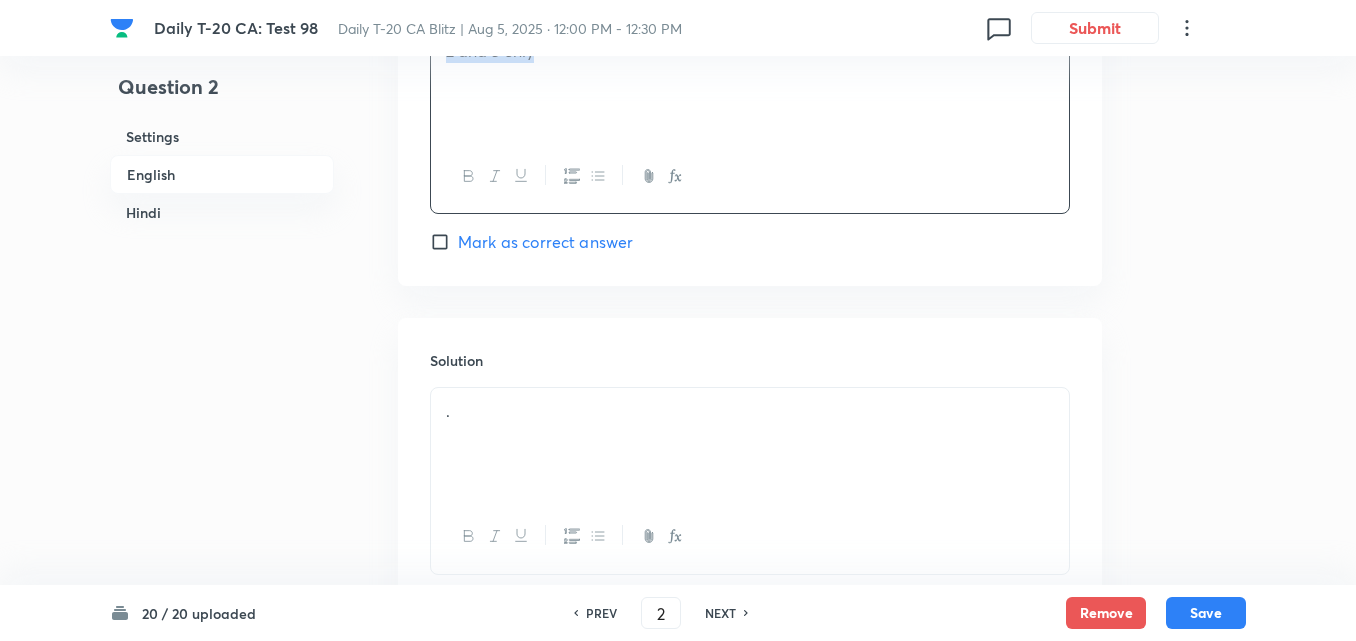 scroll, scrollTop: 2216, scrollLeft: 0, axis: vertical 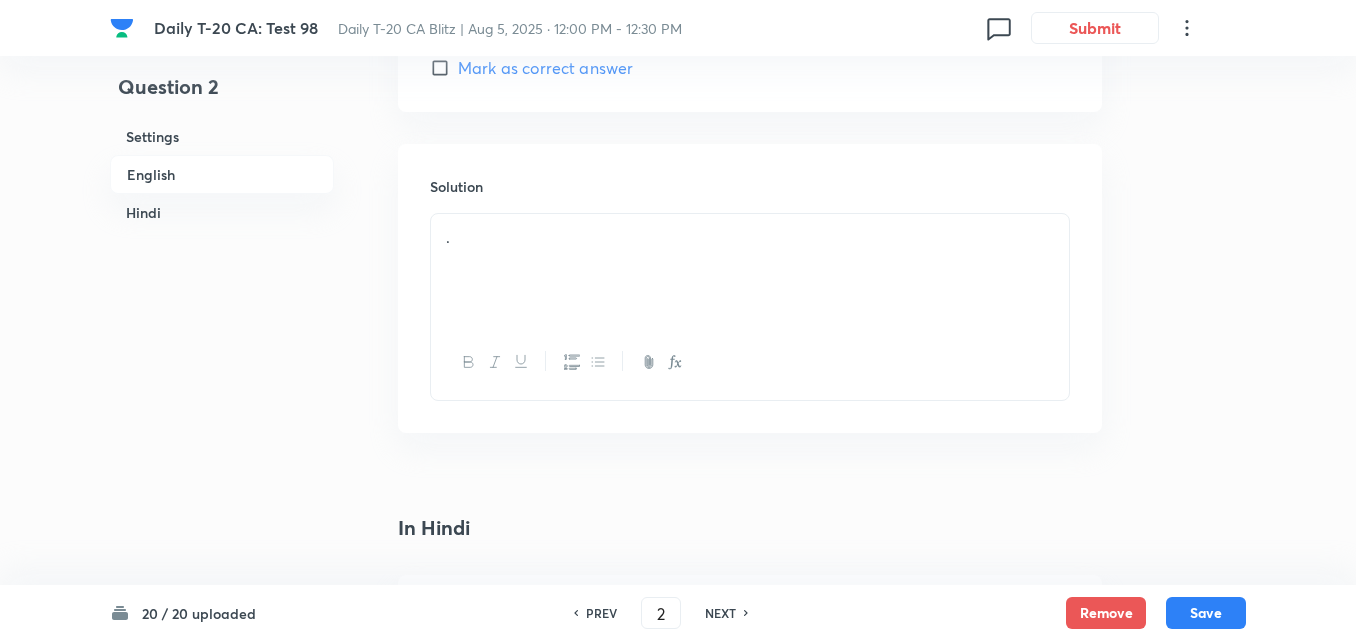 click on "." at bounding box center (750, 270) 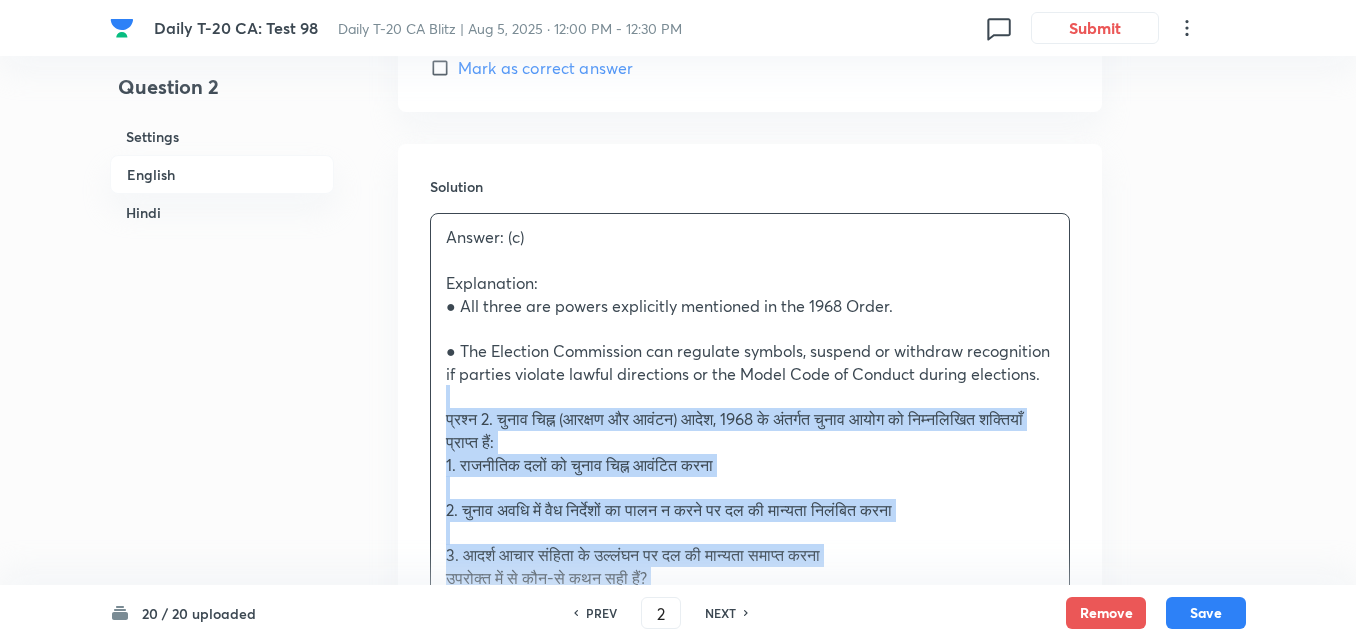 drag, startPoint x: 423, startPoint y: 407, endPoint x: 392, endPoint y: 399, distance: 32.01562 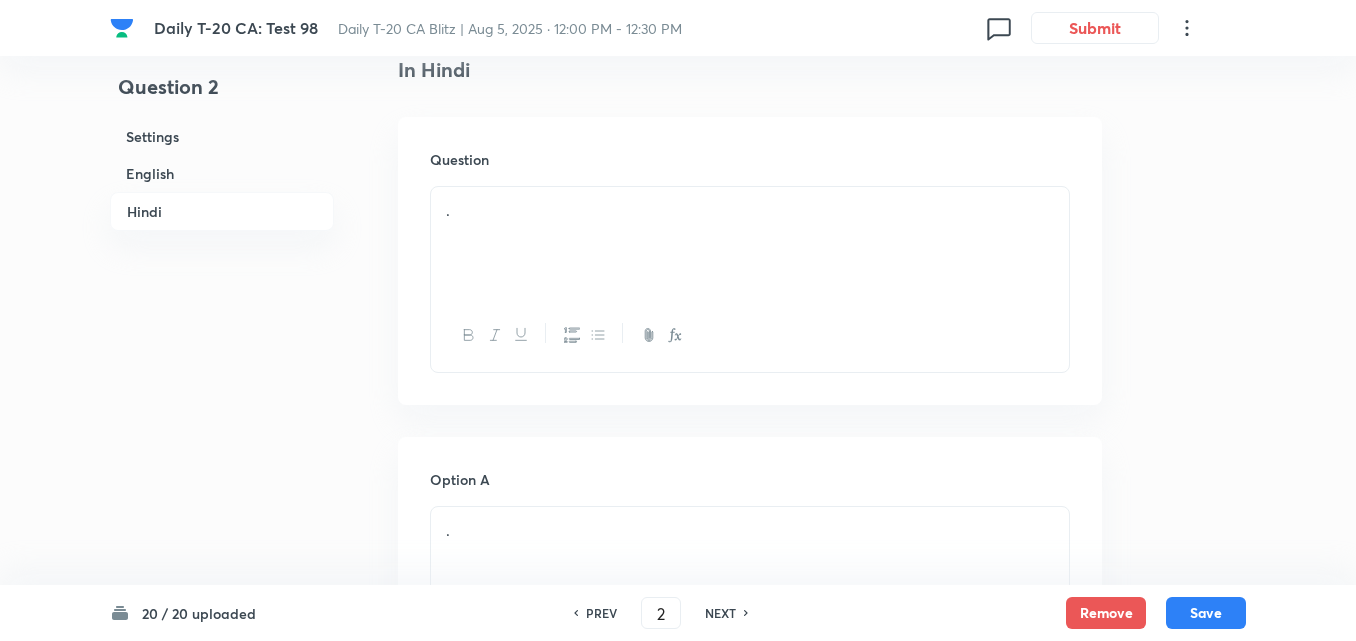 scroll, scrollTop: 2816, scrollLeft: 0, axis: vertical 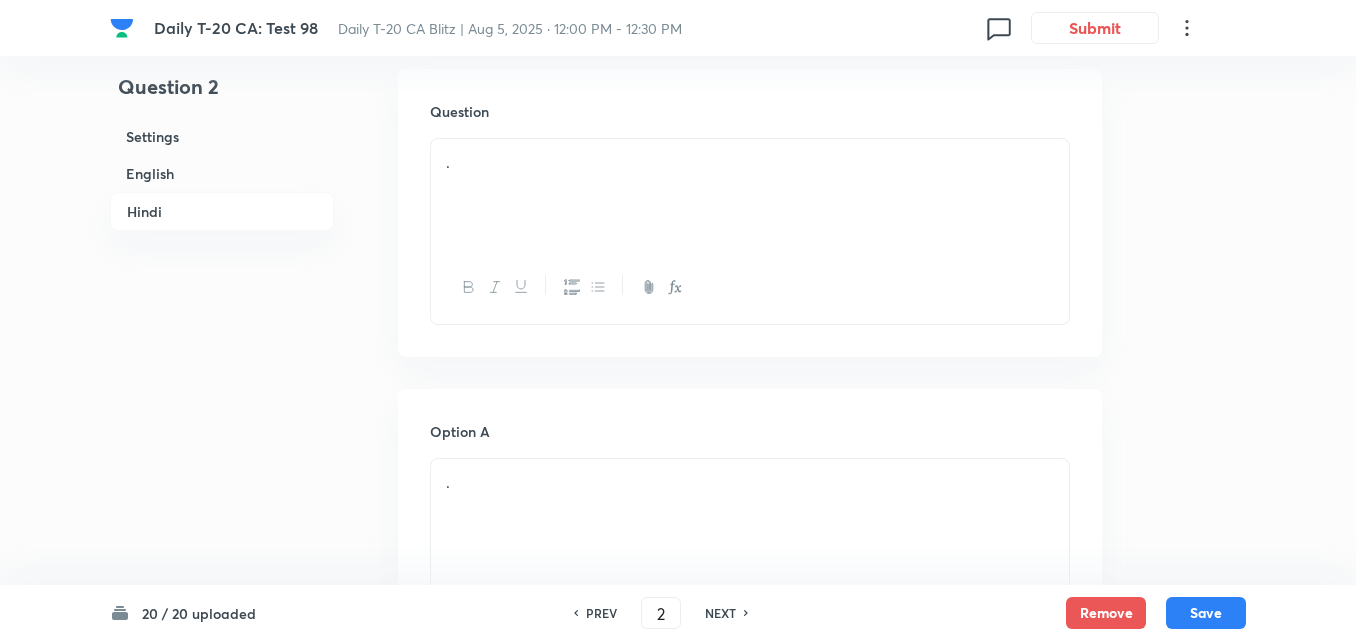 click on "." at bounding box center (750, 195) 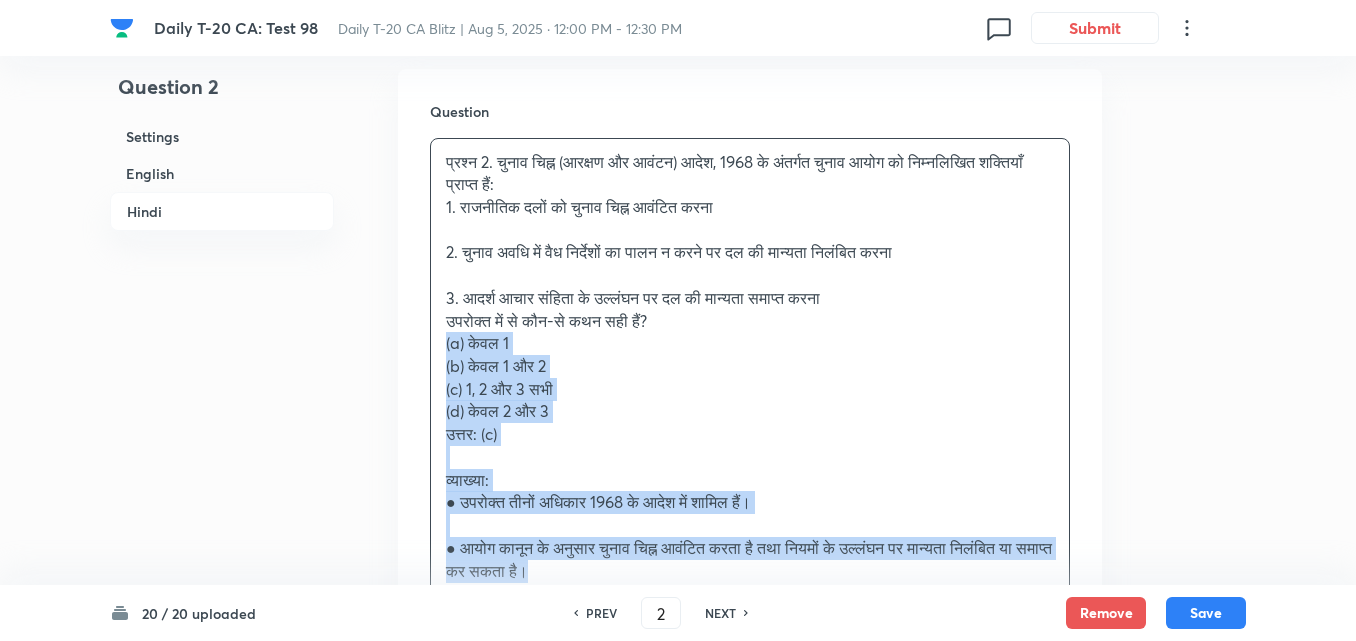 drag, startPoint x: 450, startPoint y: 346, endPoint x: 417, endPoint y: 347, distance: 33.01515 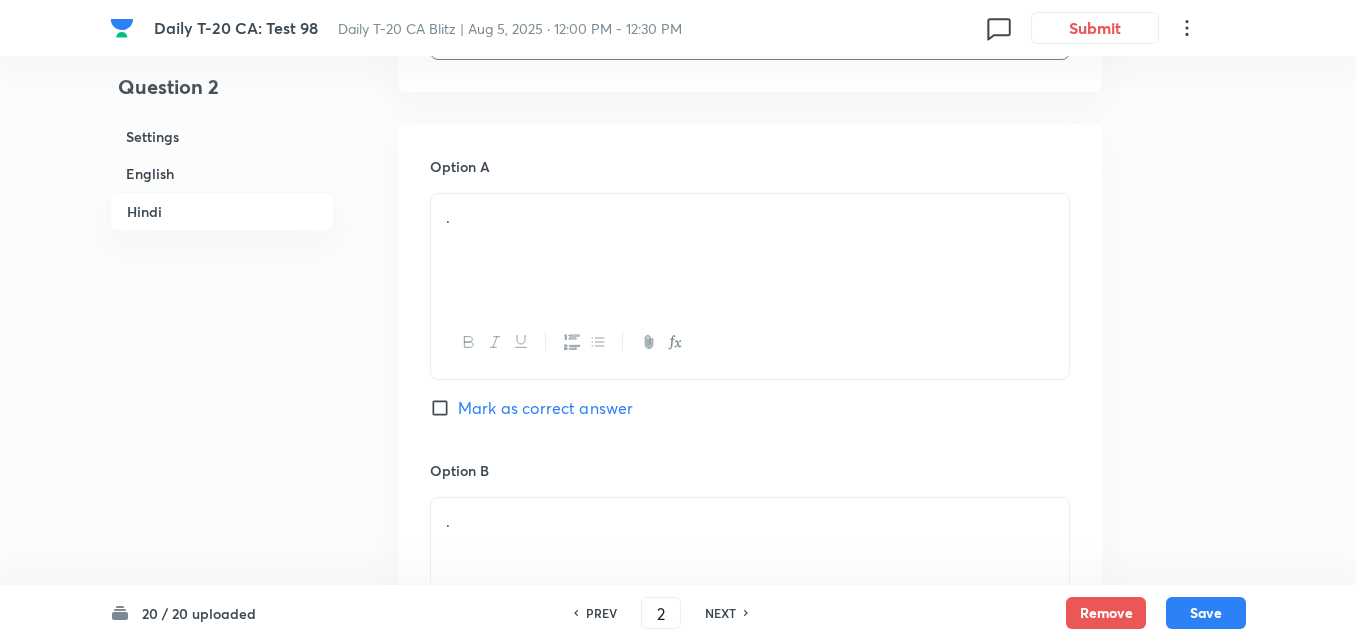 scroll, scrollTop: 3216, scrollLeft: 0, axis: vertical 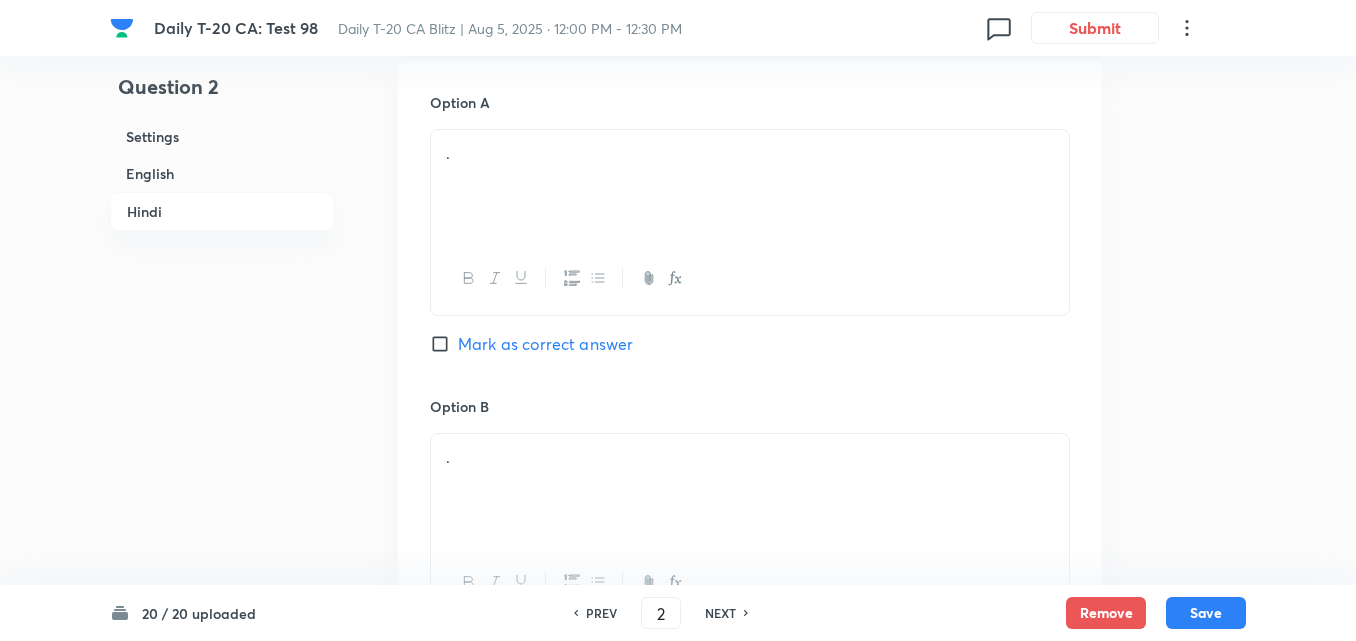 click on "." at bounding box center [750, 186] 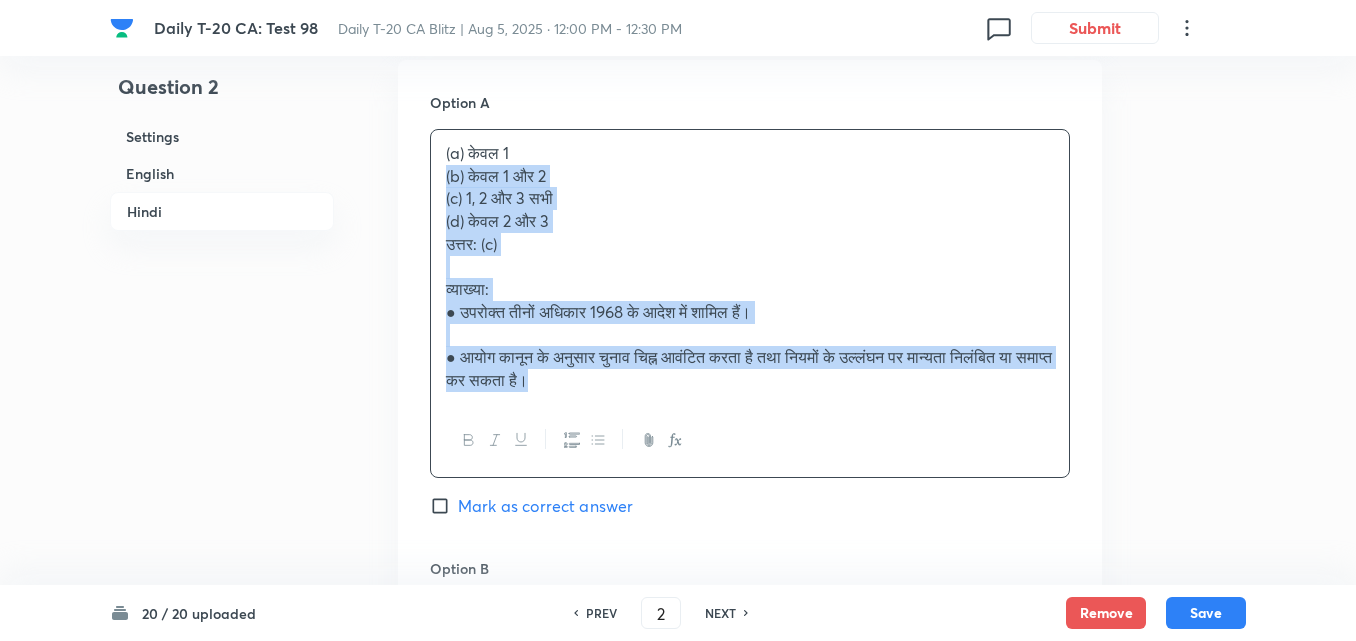 drag, startPoint x: 425, startPoint y: 210, endPoint x: 407, endPoint y: 205, distance: 18.681541 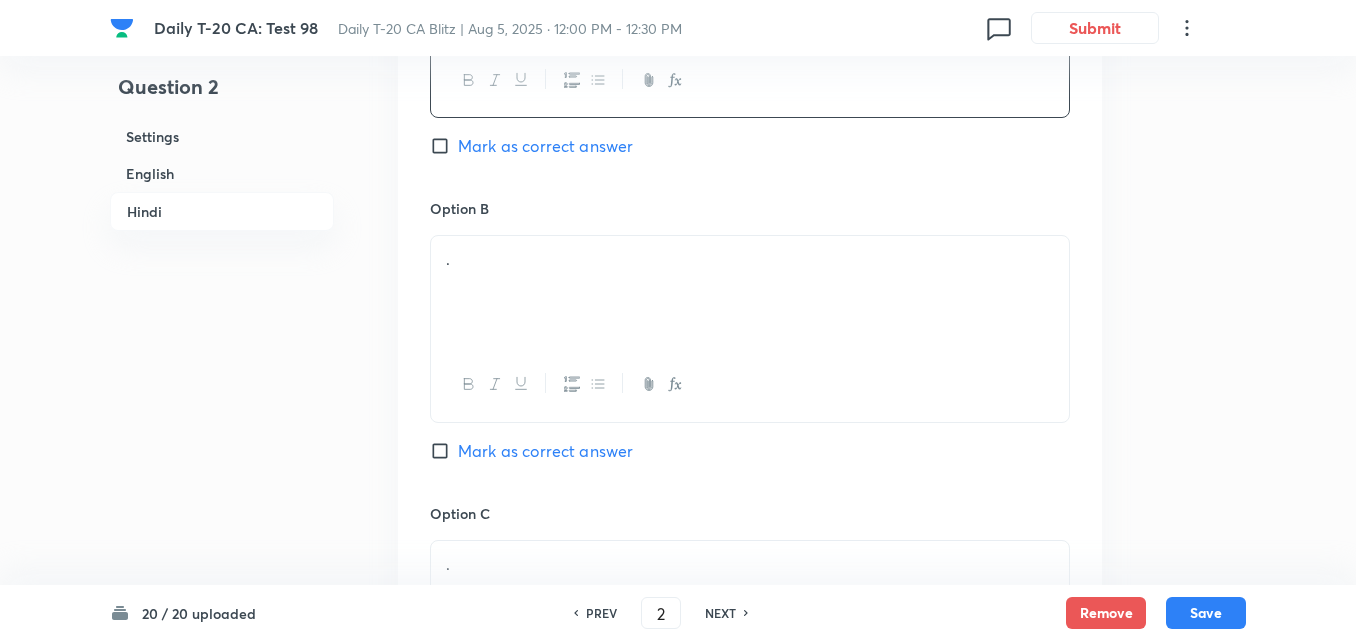 scroll, scrollTop: 3416, scrollLeft: 0, axis: vertical 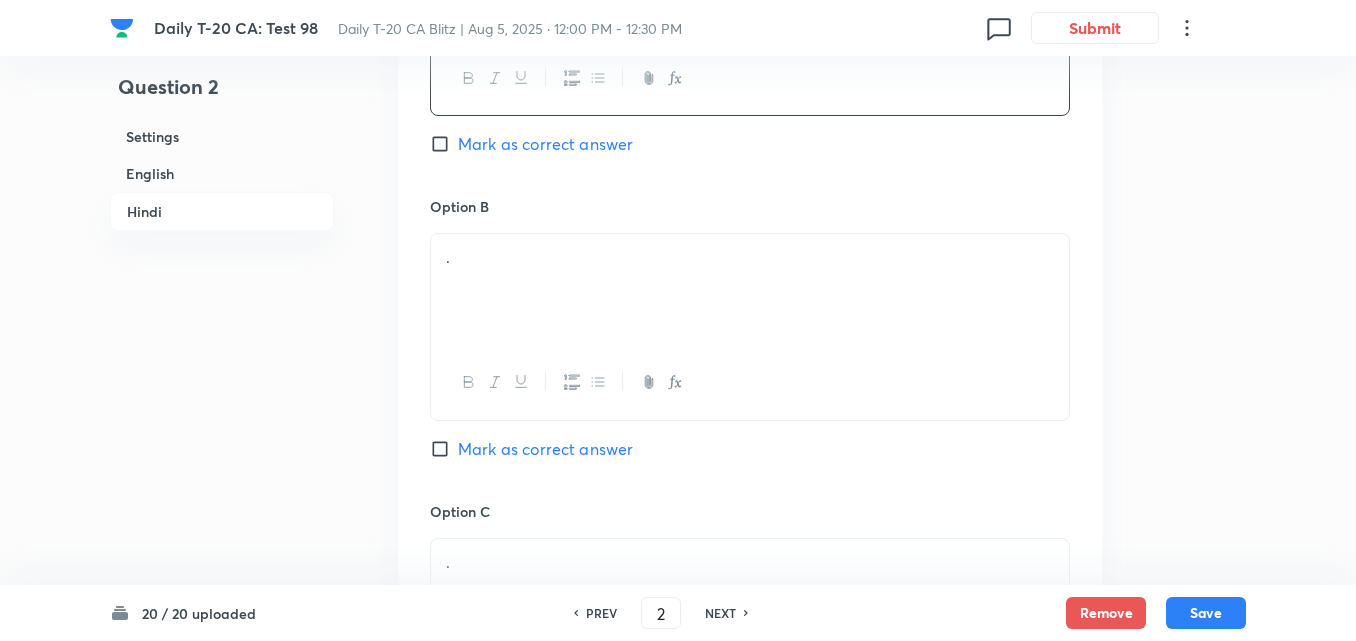 click on "." at bounding box center [750, 290] 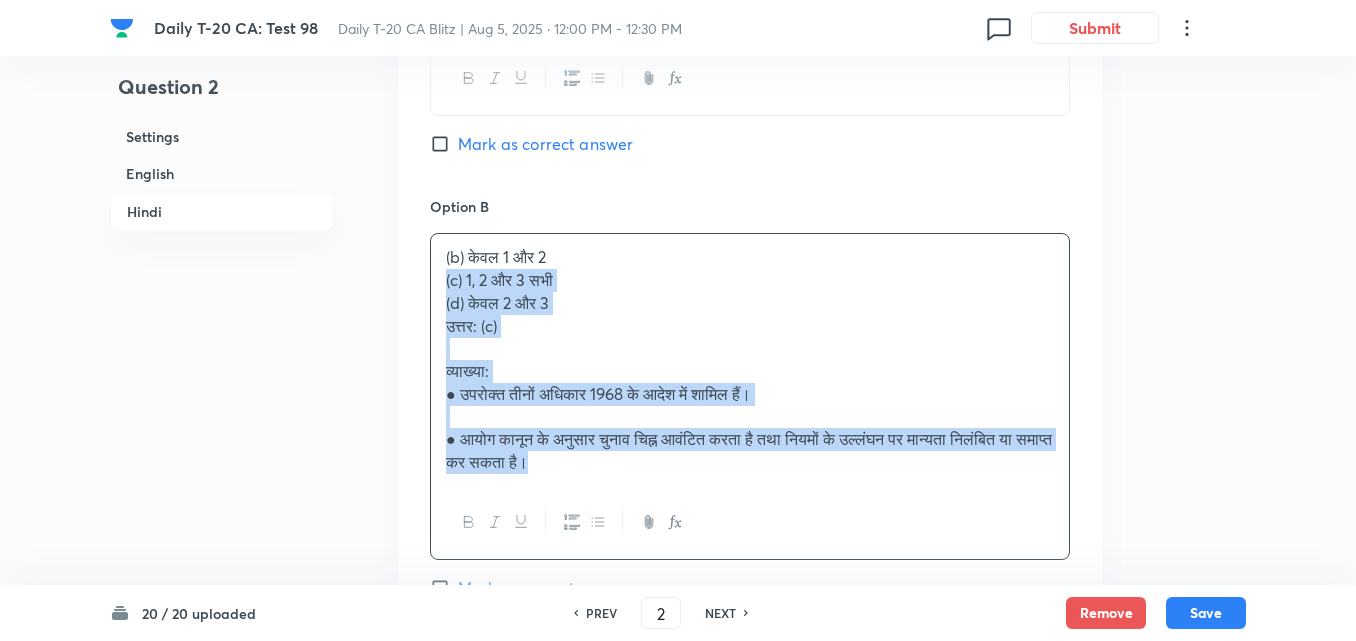 drag, startPoint x: 405, startPoint y: 307, endPoint x: 390, endPoint y: 308, distance: 15.033297 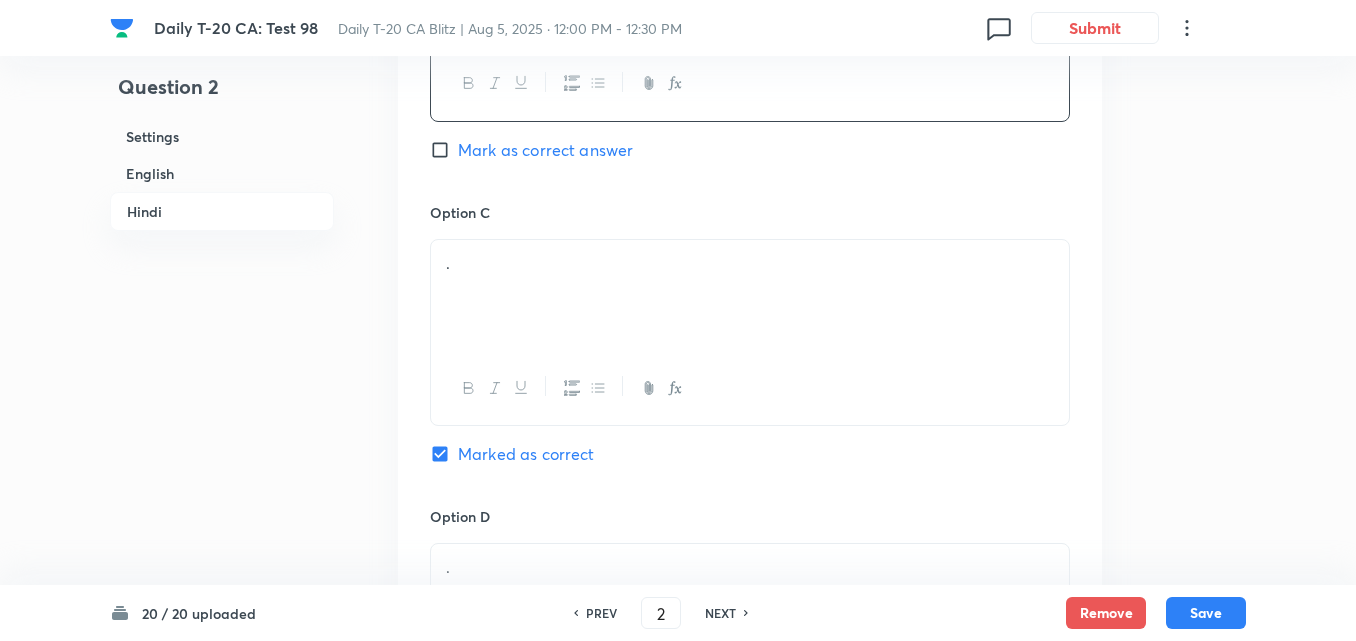 scroll, scrollTop: 3716, scrollLeft: 0, axis: vertical 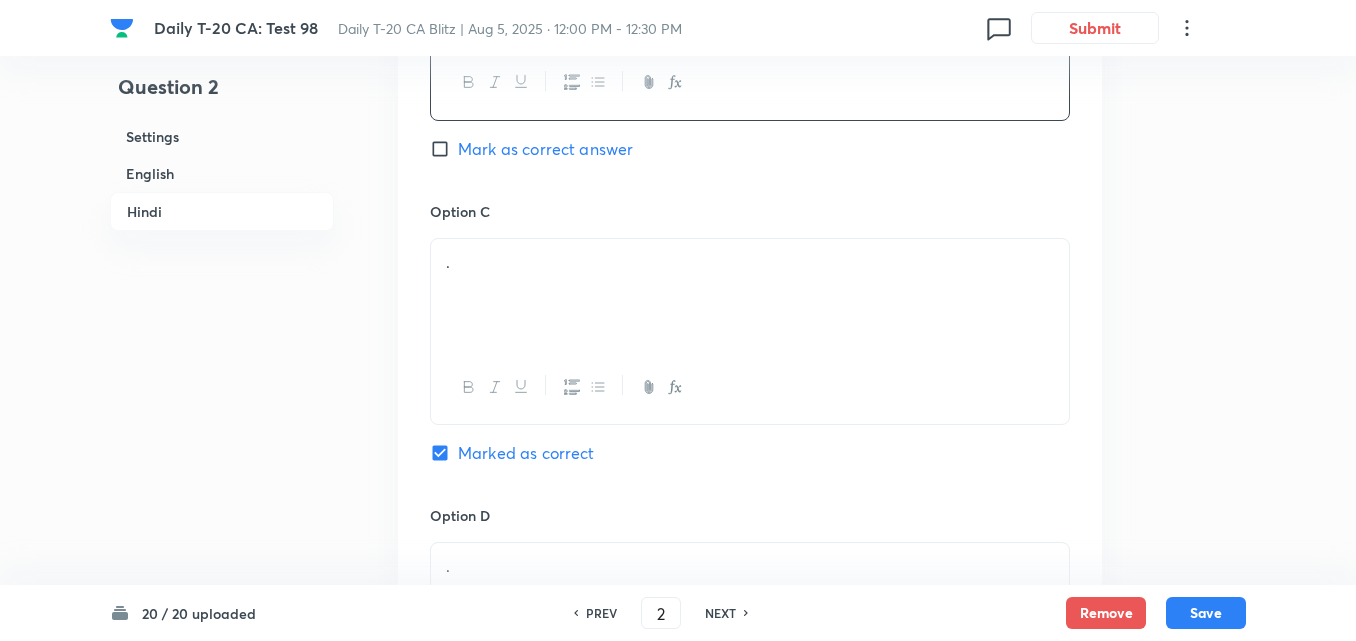 click on "." at bounding box center [750, 295] 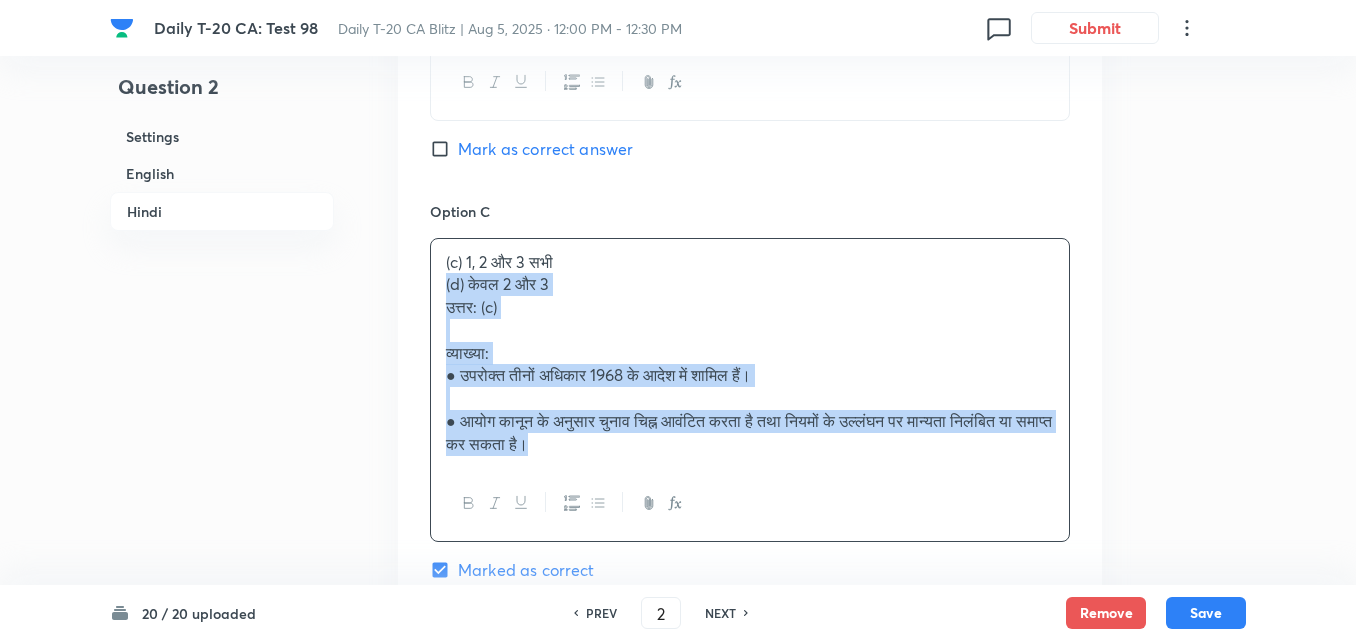 drag, startPoint x: 398, startPoint y: 298, endPoint x: 343, endPoint y: 295, distance: 55.081757 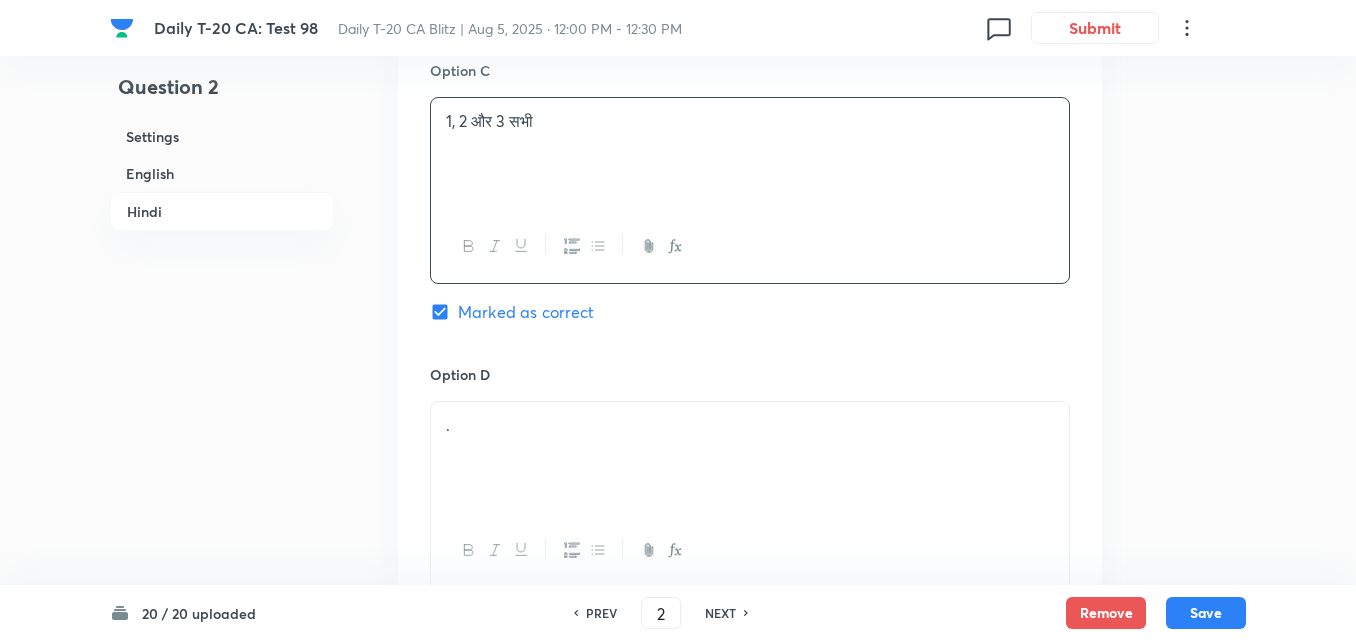 scroll, scrollTop: 4116, scrollLeft: 0, axis: vertical 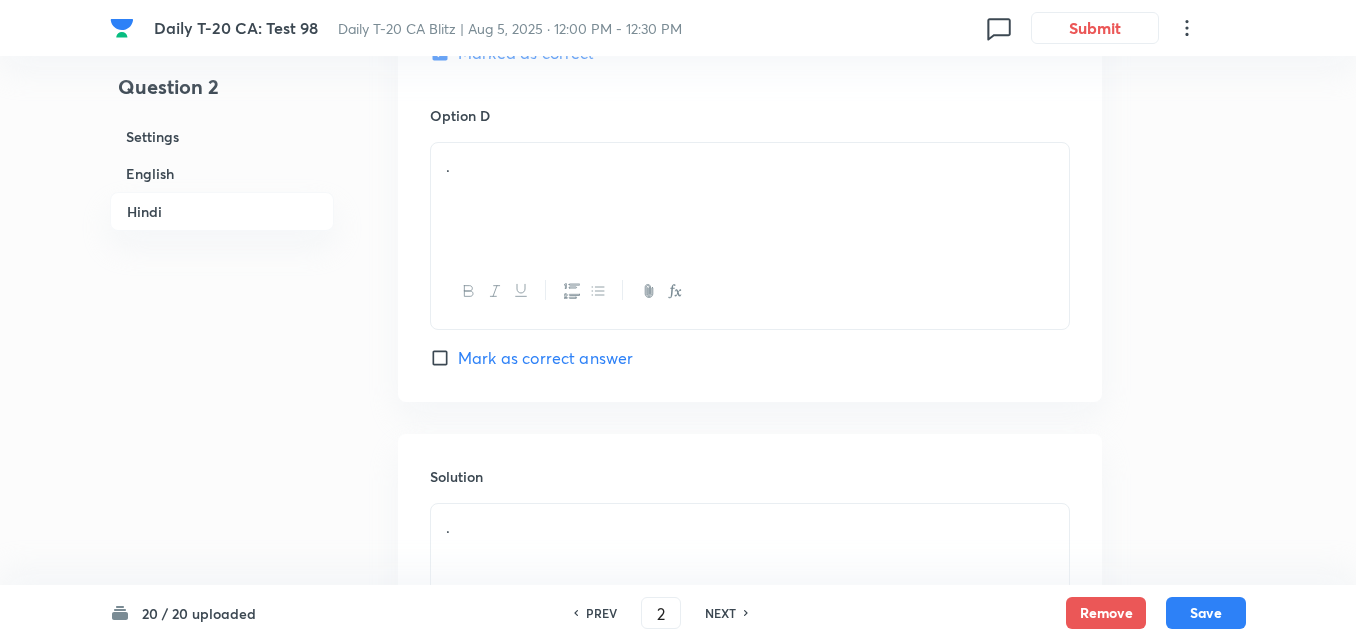 click on "." at bounding box center (750, 199) 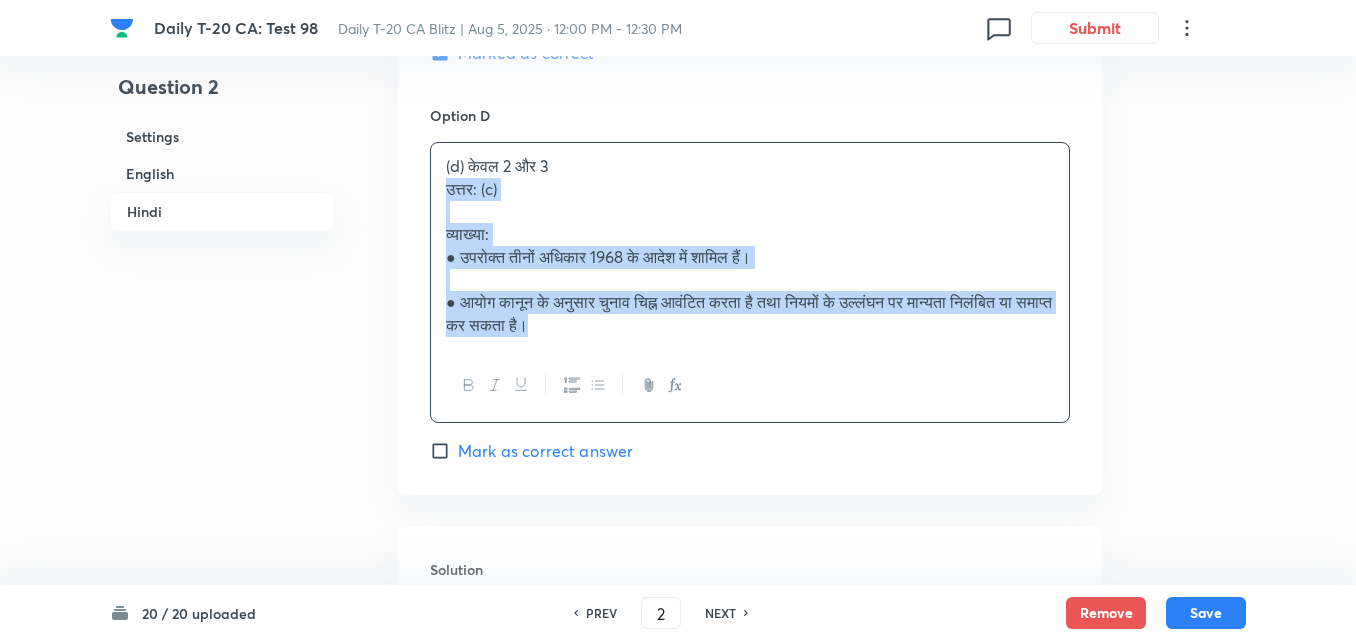 drag, startPoint x: 418, startPoint y: 204, endPoint x: 393, endPoint y: 202, distance: 25.079872 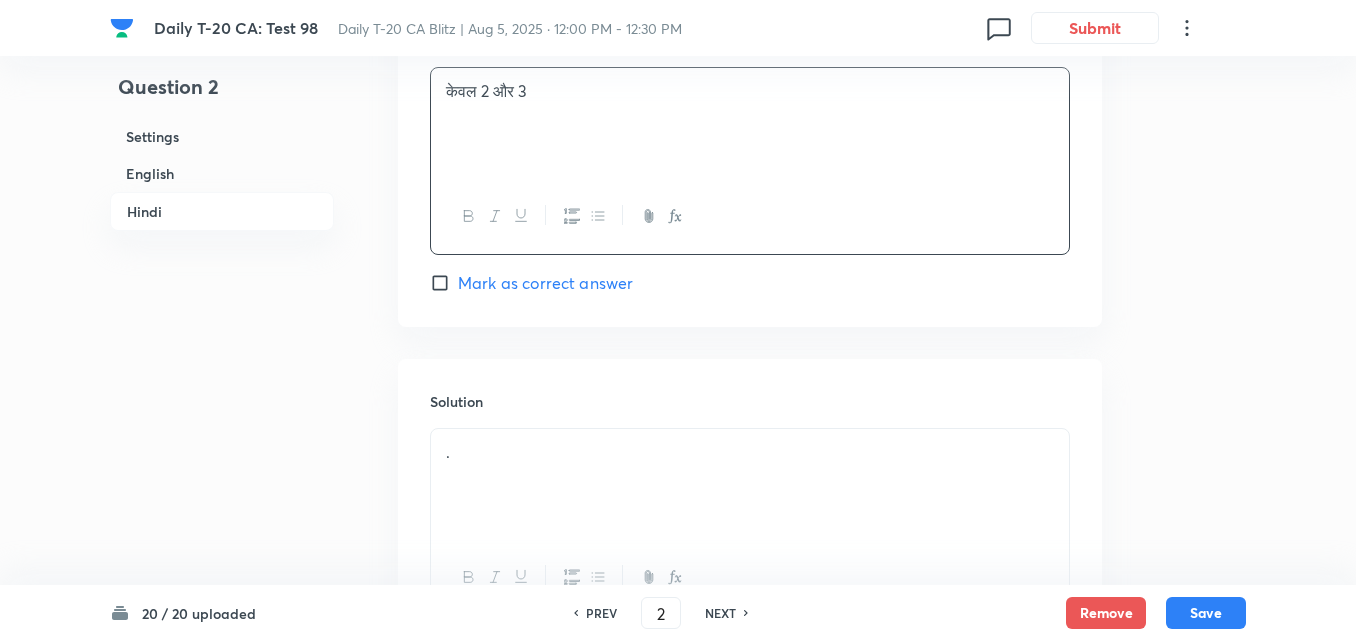 scroll, scrollTop: 4316, scrollLeft: 0, axis: vertical 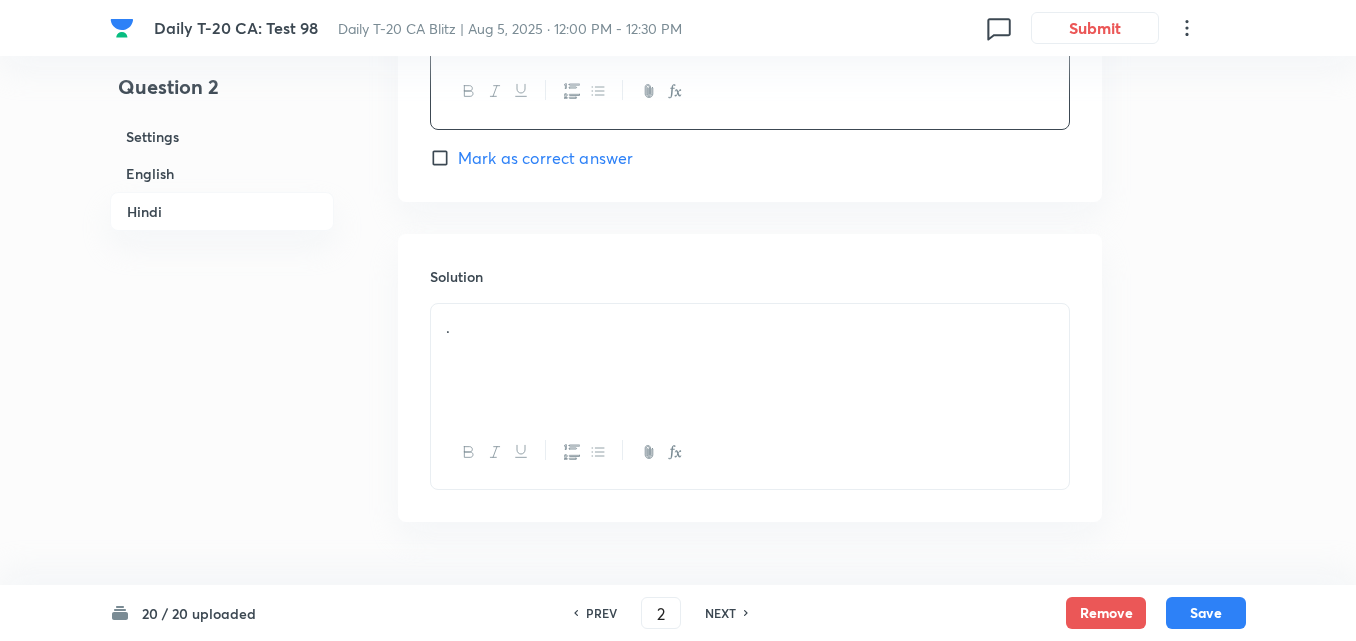 click on "." at bounding box center (750, 360) 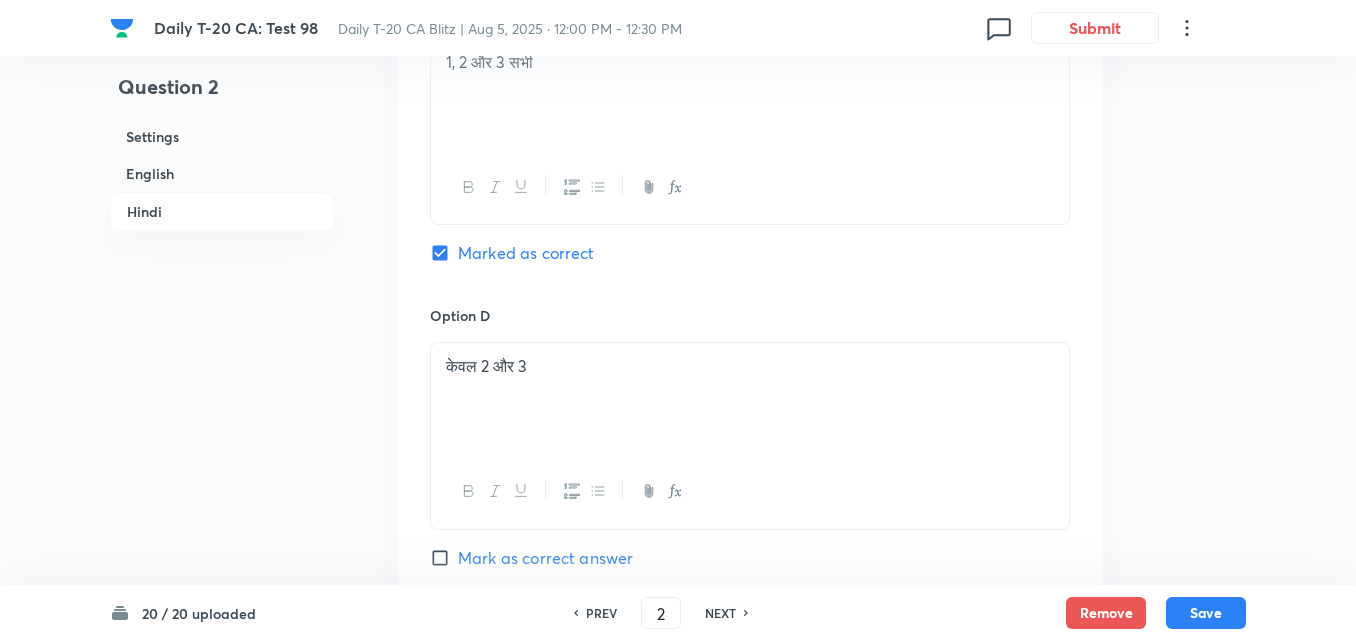scroll, scrollTop: 3816, scrollLeft: 0, axis: vertical 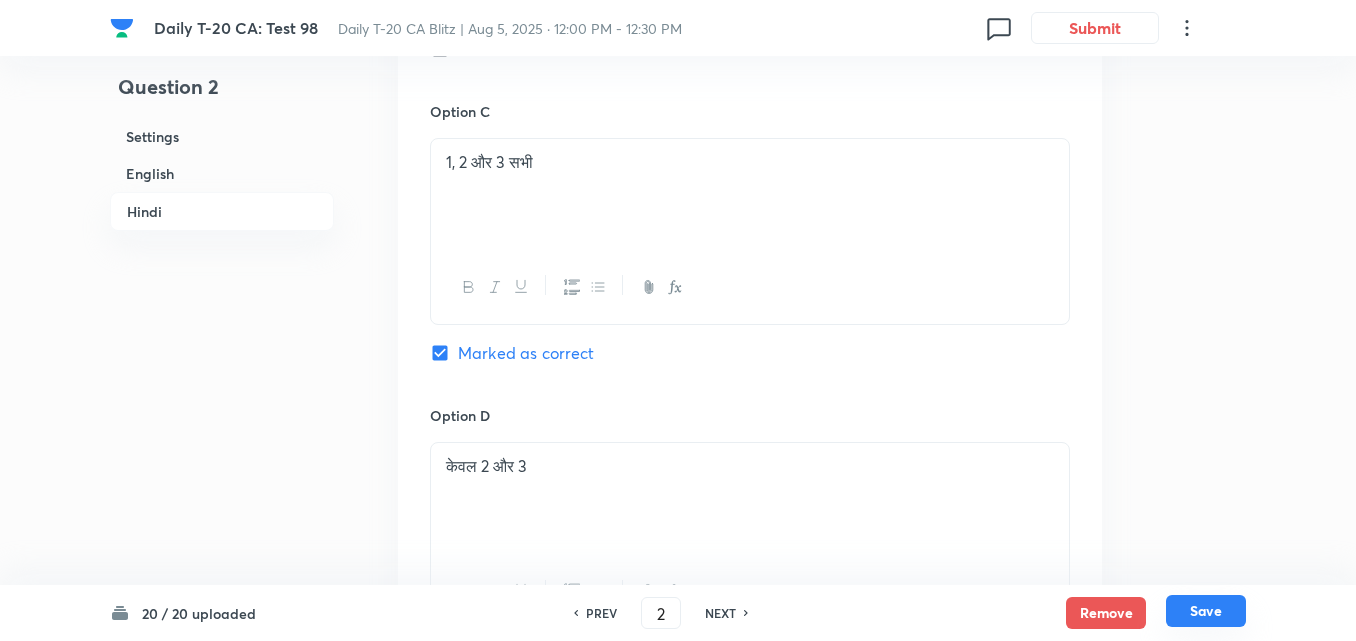 click on "Save" at bounding box center [1206, 611] 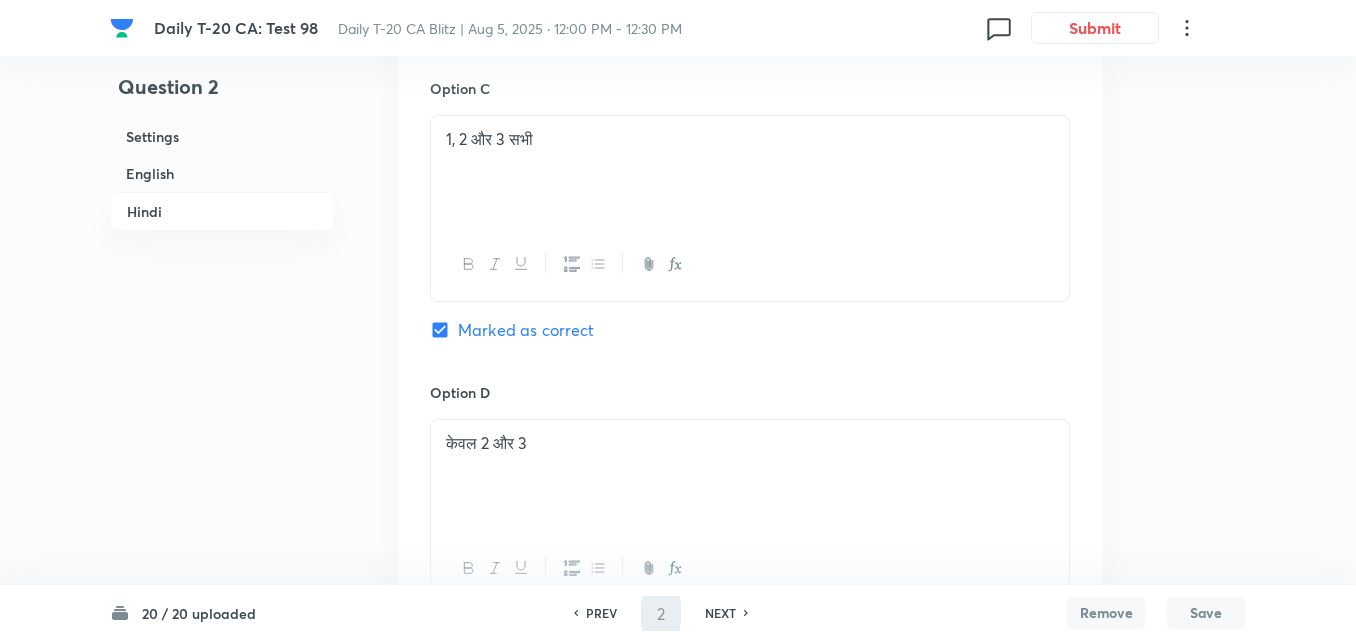 type on "3" 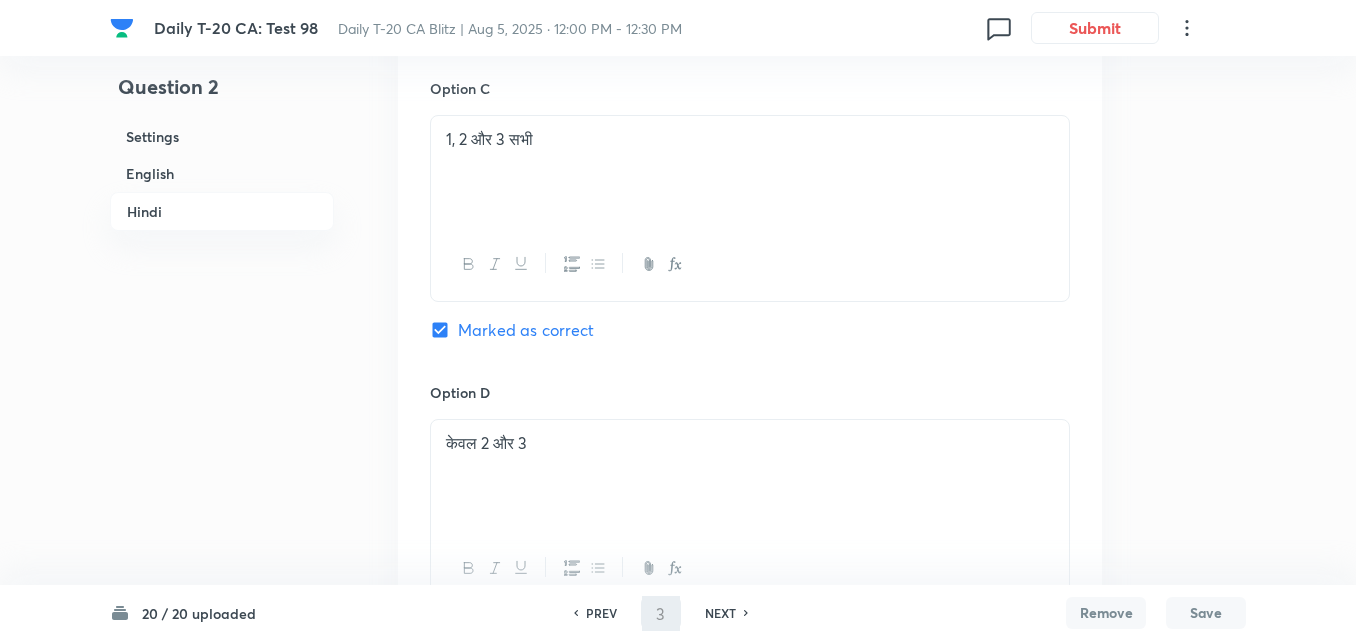 checkbox on "false" 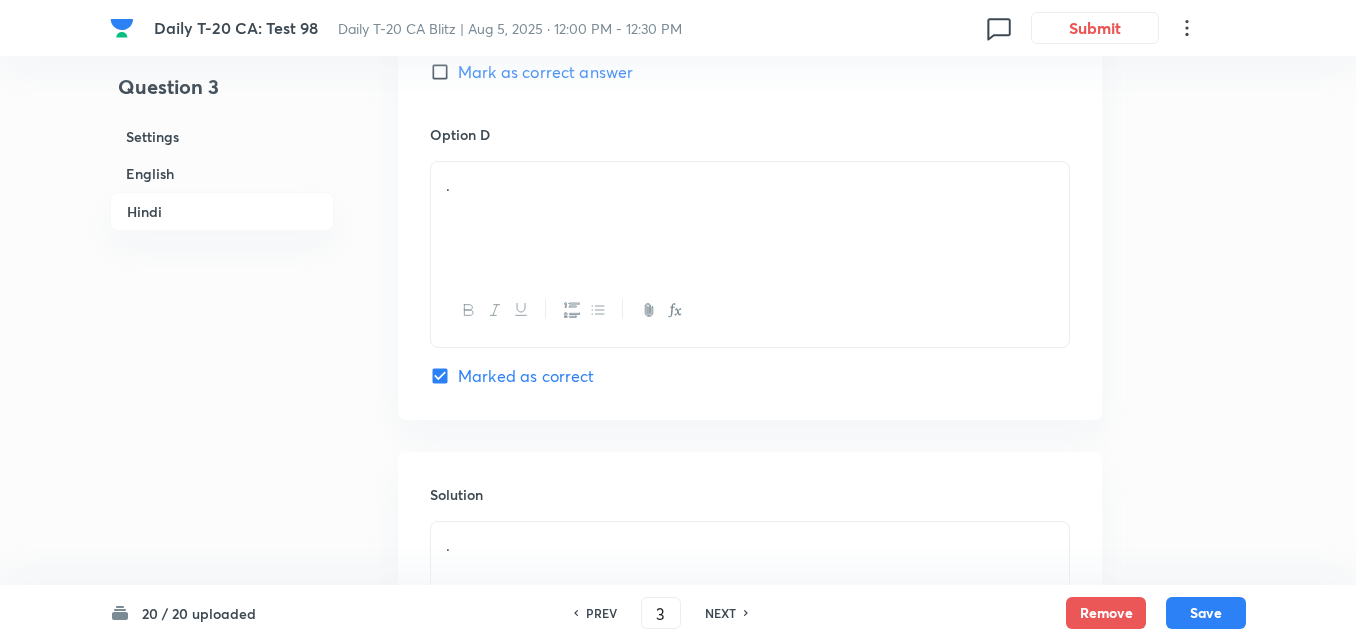 click on "English" at bounding box center [222, 173] 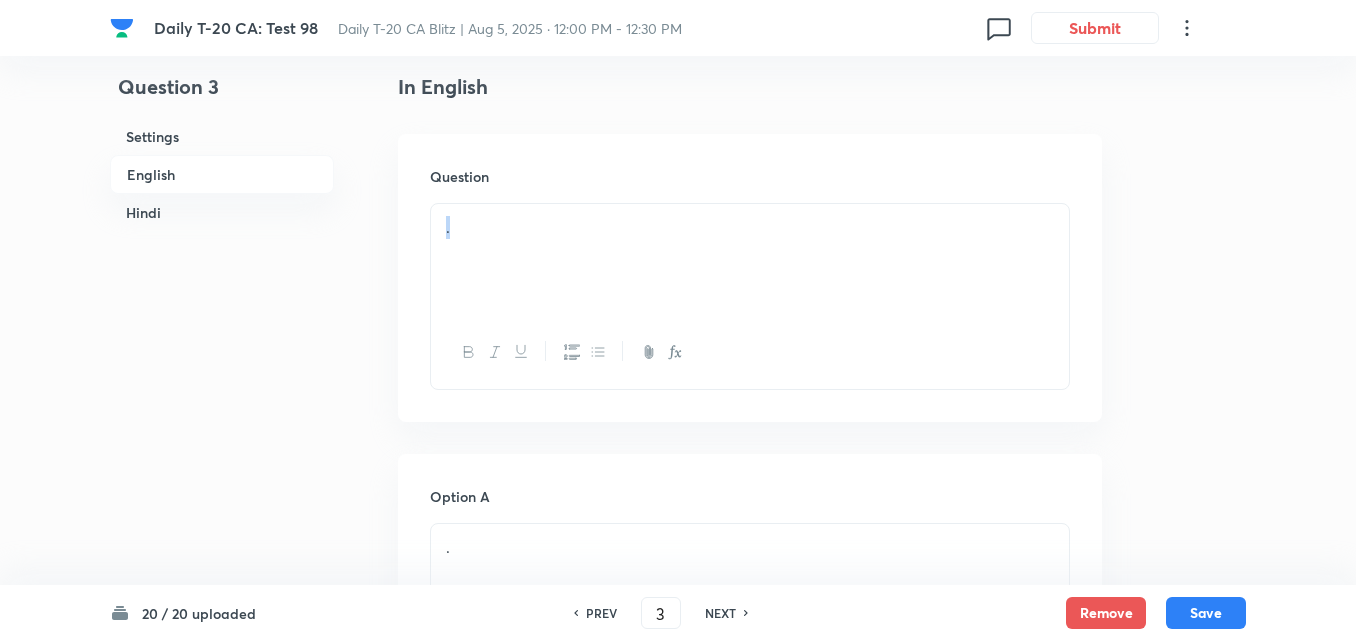 click on "." at bounding box center (750, 296) 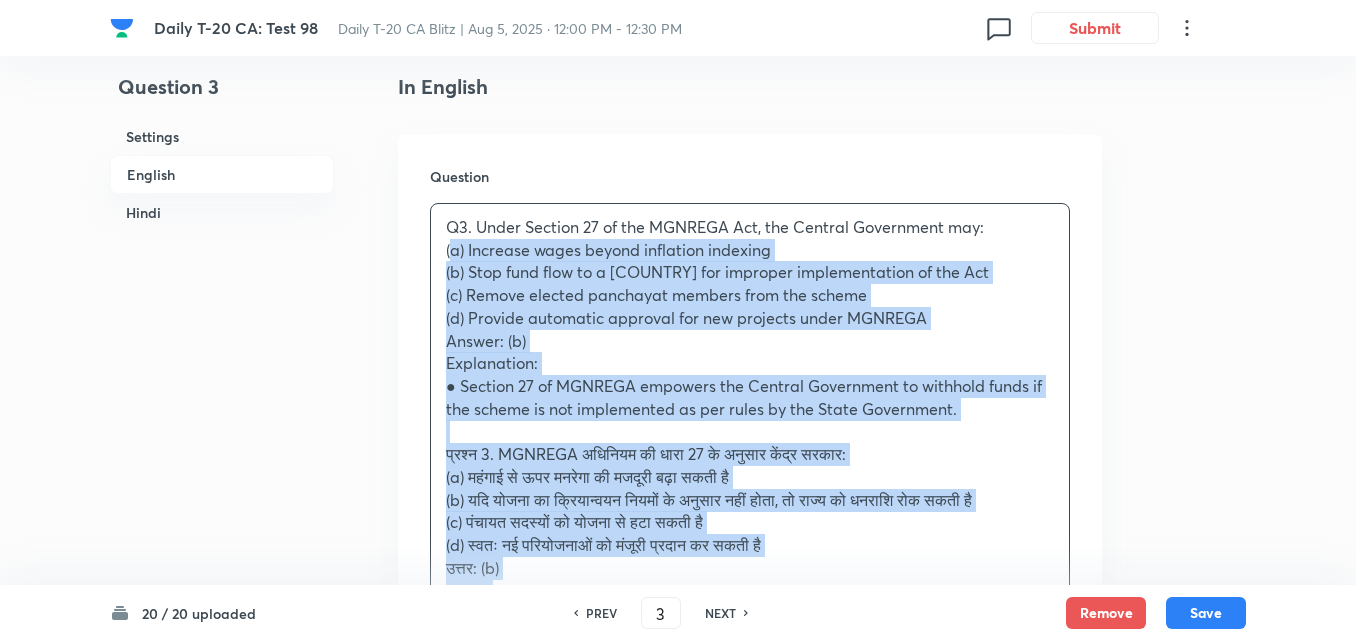 click on "Question Q3. Under Section 27 of the MGNREGA Act, the Central Government may:  (a) Increase wages beyond inflation indexing  (b) Stop fund flow to a State for improper implementation of the Act  (c) Remove elected panchayat members from the scheme  (d) Provide automatic approval for new projects under MGNREGA  Answer: (b) Explanation: ●	Section 27 of MGNREGA empowers the Central Government to withhold funds if the scheme is not implemented as per rules by the State Government. प्रश्न 3. MGNREGA अधिनियम की धारा 27 के अनुसार केंद्र सरकार:  (a) महंगाई से ऊपर मनरेगा की मजदूरी बढ़ा सकती है  (b) यदि योजना का क्रियान्वयन नियमों के अनुसार नहीं होता, तो राज्य को धनराशि रोक सकती है  उत्तर: (b) व्याख्या:" at bounding box center [750, 461] 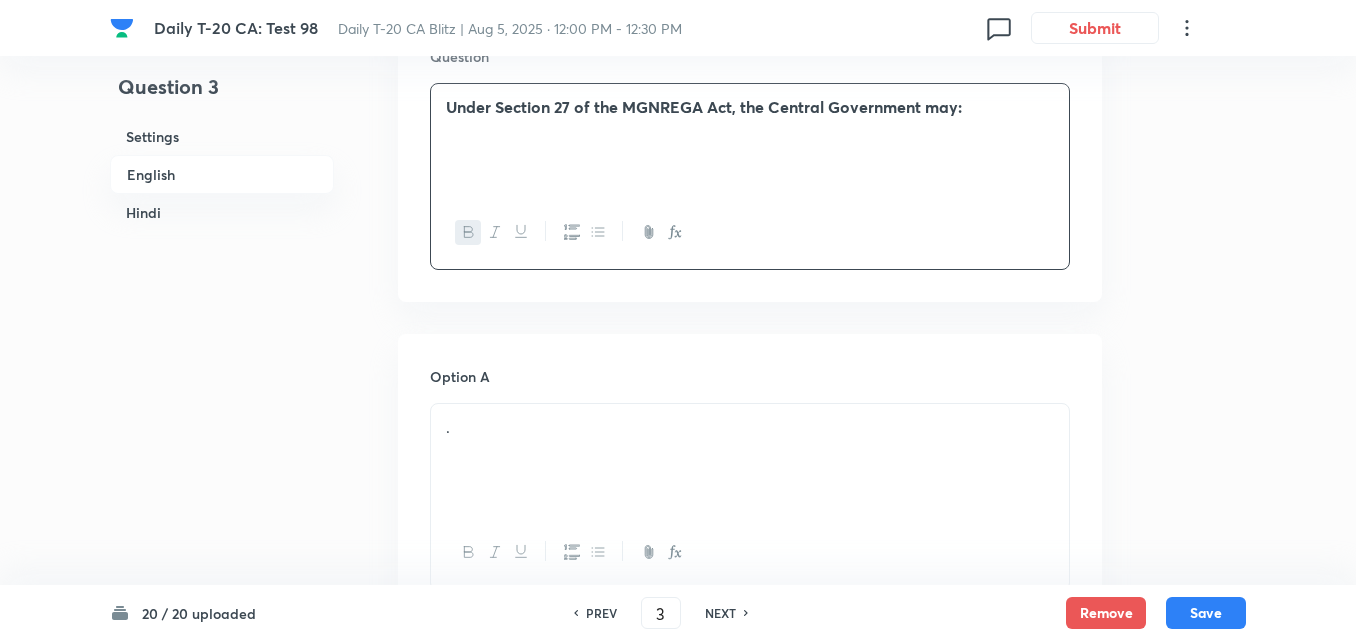 scroll, scrollTop: 816, scrollLeft: 0, axis: vertical 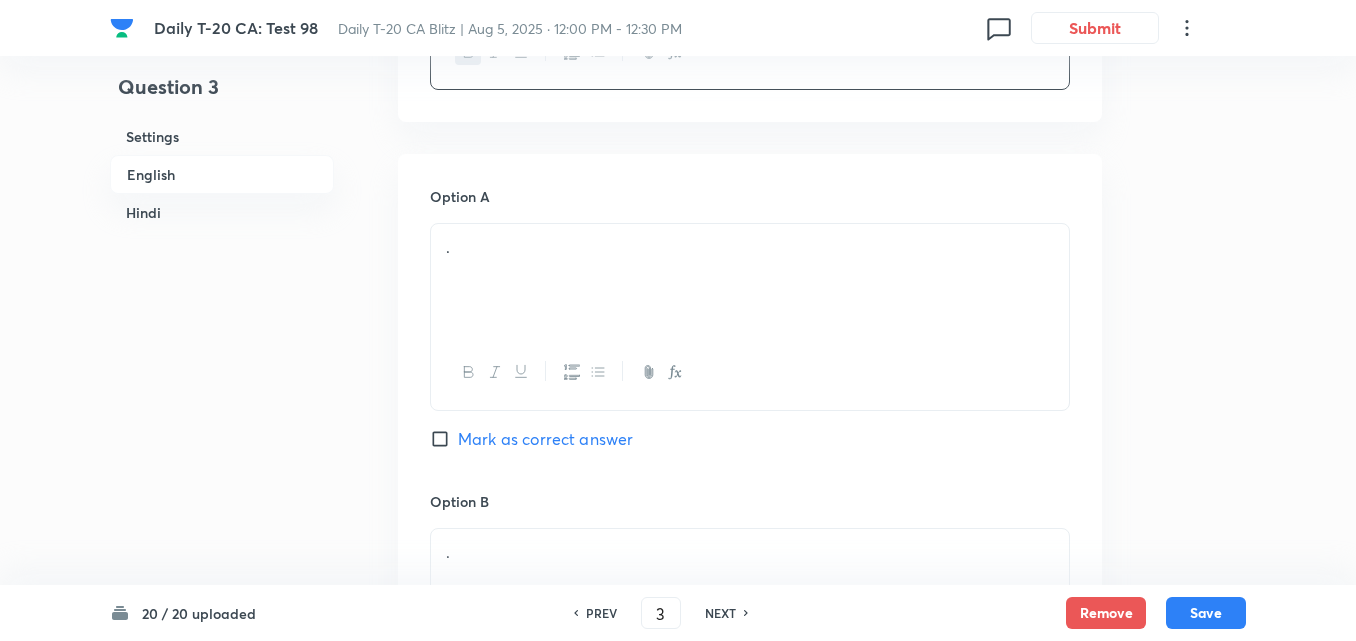 click on "." at bounding box center [750, 247] 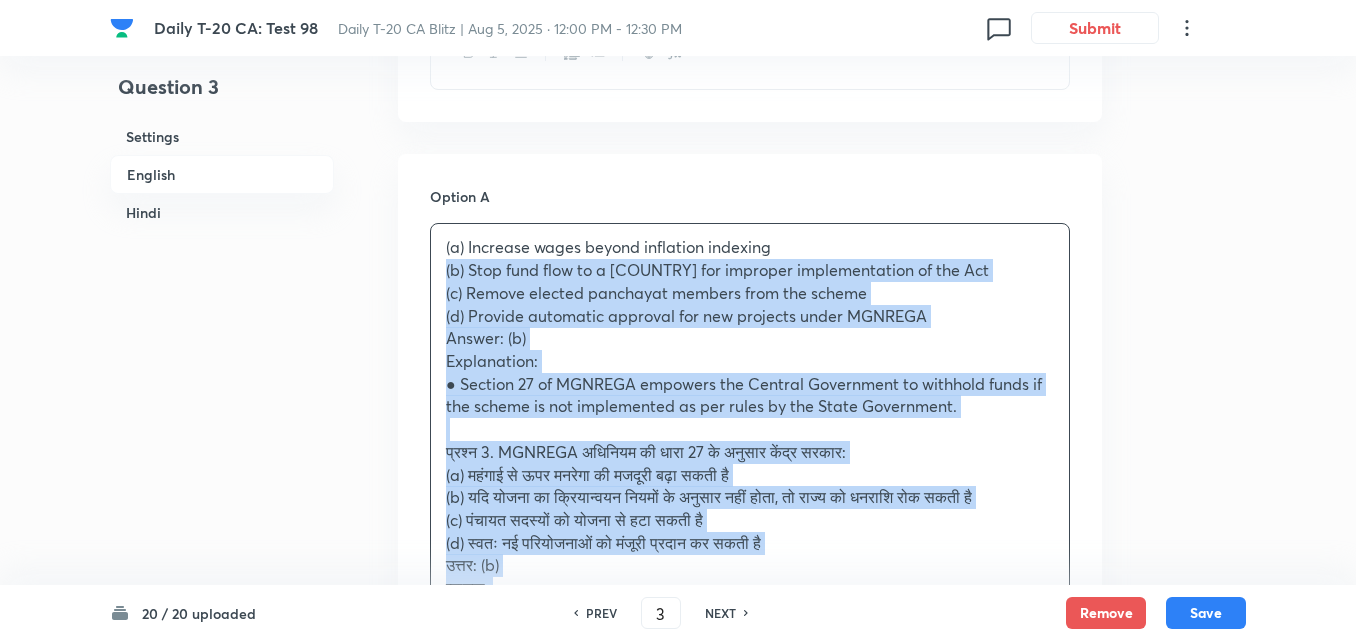 click on "Question 3 Settings English Hindi Settings Type Single choice correct 4 options + 2 marks - 0.66 marks Edit Concept Current Affairs Current Affairs [YEAR] Current Affairs [YEAR] Current Affairs [YEAR] Edit Additional details Easy Fact Not from PYQ paper No equation Edit In English Question Under Section [NUMBER] of the MGNREGA Act, the Central Government may:   Option A (a) Increase wages beyond inflation indexing (b) Stop fund flow to a State for improper implementation of the Act (c) Remove elected panchayat members from the scheme (d) Provide automatic approval for new projects under MGNREGA Answer: (b) Explanation: ●	Section [NUMBER] of MGNREGA empowers the Central Government to withhold funds if the scheme is not implemented as per rules by the State Government. प्रश्न 3. MGNREGA अधिनियम की धारा [NUMBER] के अनुसार केंद्र सरकार: (a) महंगाई से ऊपर मनरेगा की मजदूरी बढ़ा सकती है . . . ." at bounding box center [678, 1711] 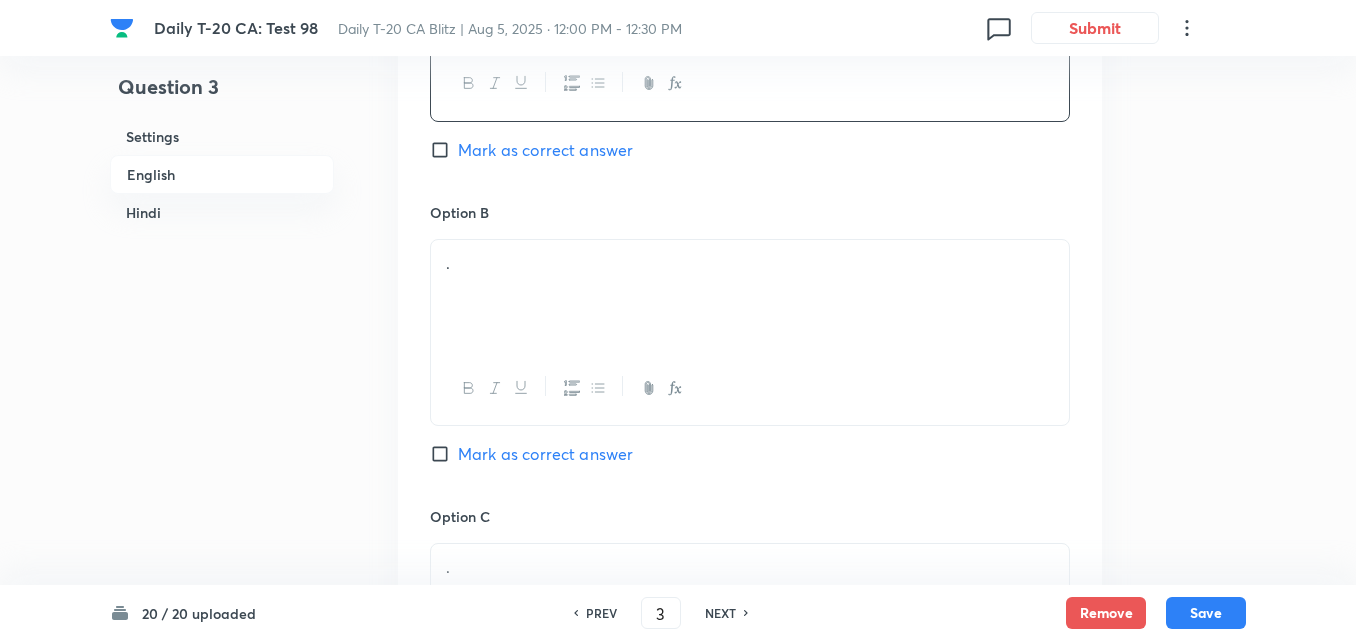 scroll, scrollTop: 1116, scrollLeft: 0, axis: vertical 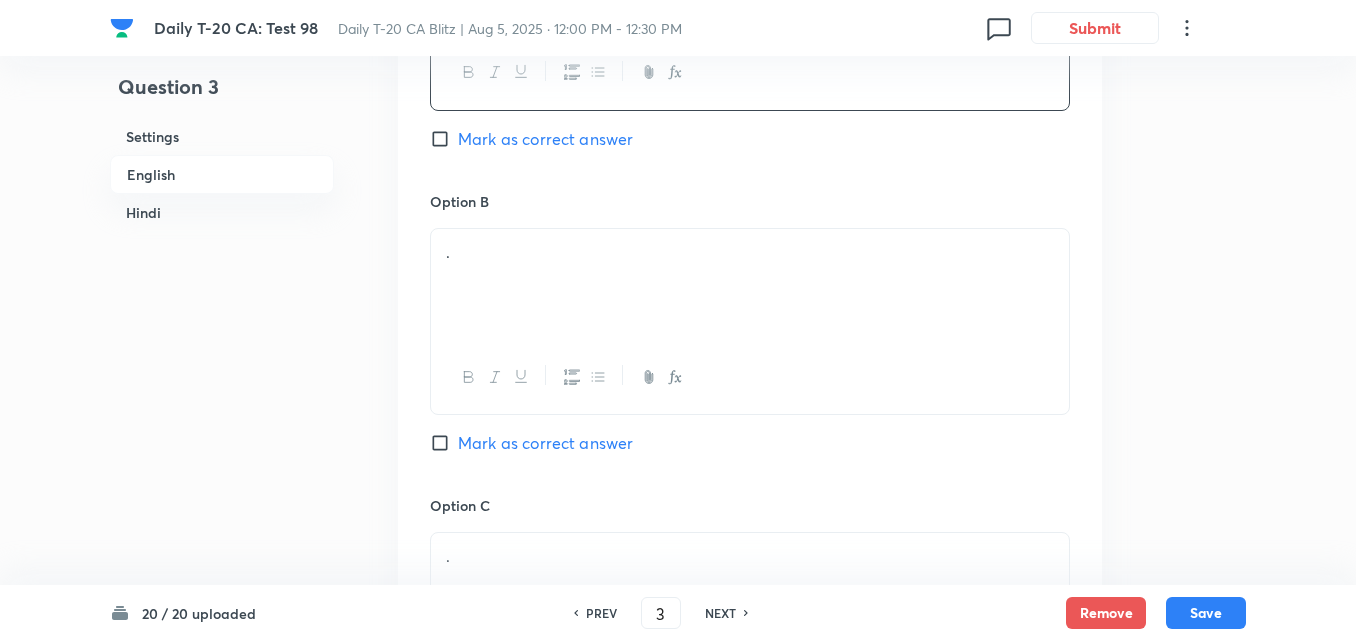 click on "." at bounding box center [750, 285] 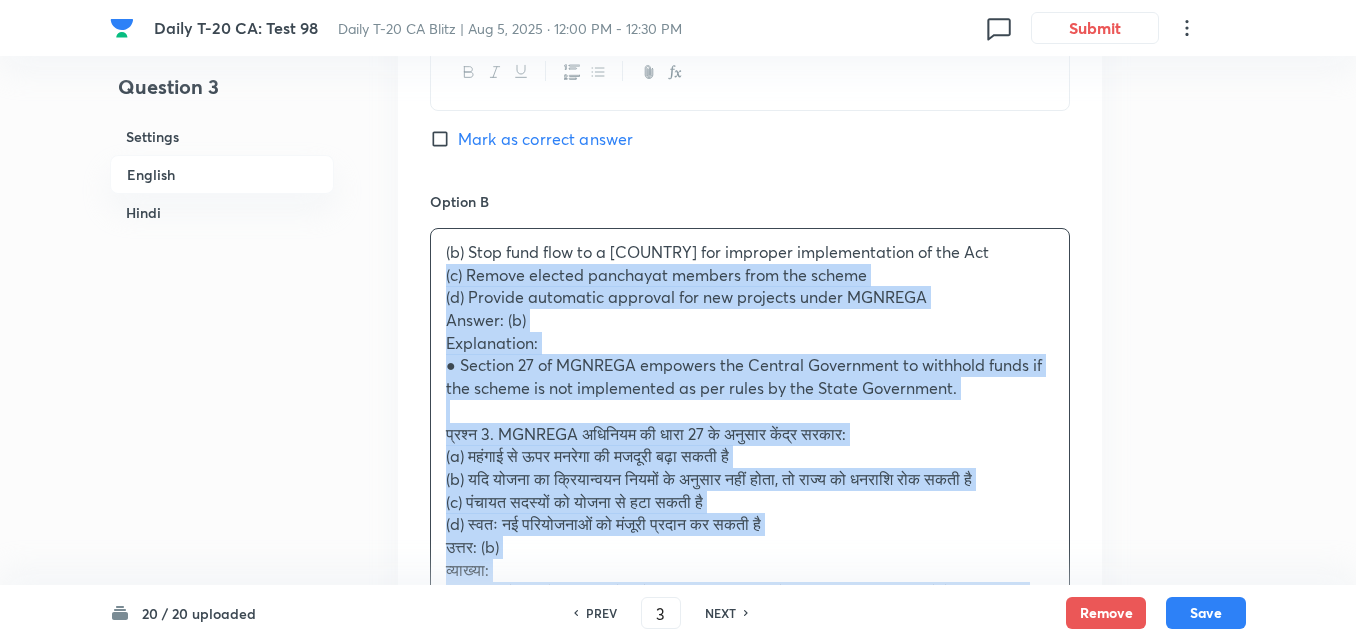 click on "(b) Stop fund flow to a State for improper implementation of the Act (c) Remove elected panchayat members from the scheme (d) Provide automatic approval for new projects under MGNREGA Answer: (b) Explanation: ●	Section [NUMBER] of MGNREGA empowers the Central Government to withhold funds if the scheme is not implemented as per rules by the State Government. प्रश्न 3. MGNREGA अधिनियम की धारा [NUMBER] के अनुसार केंद्र सरकार: (a) महंगाई से ऊपर मनरेगा की मजदूरी बढ़ा सकती है (b) यदि योजना का क्रियान्वयन नियमों के अनुसार नहीं होता, तो राज्य को धनराशि रोक सकती है (c) पंचायत सदस्यों को योजना से हटा सकती है उत्तर: (b) व्याख्या:" at bounding box center [750, 434] 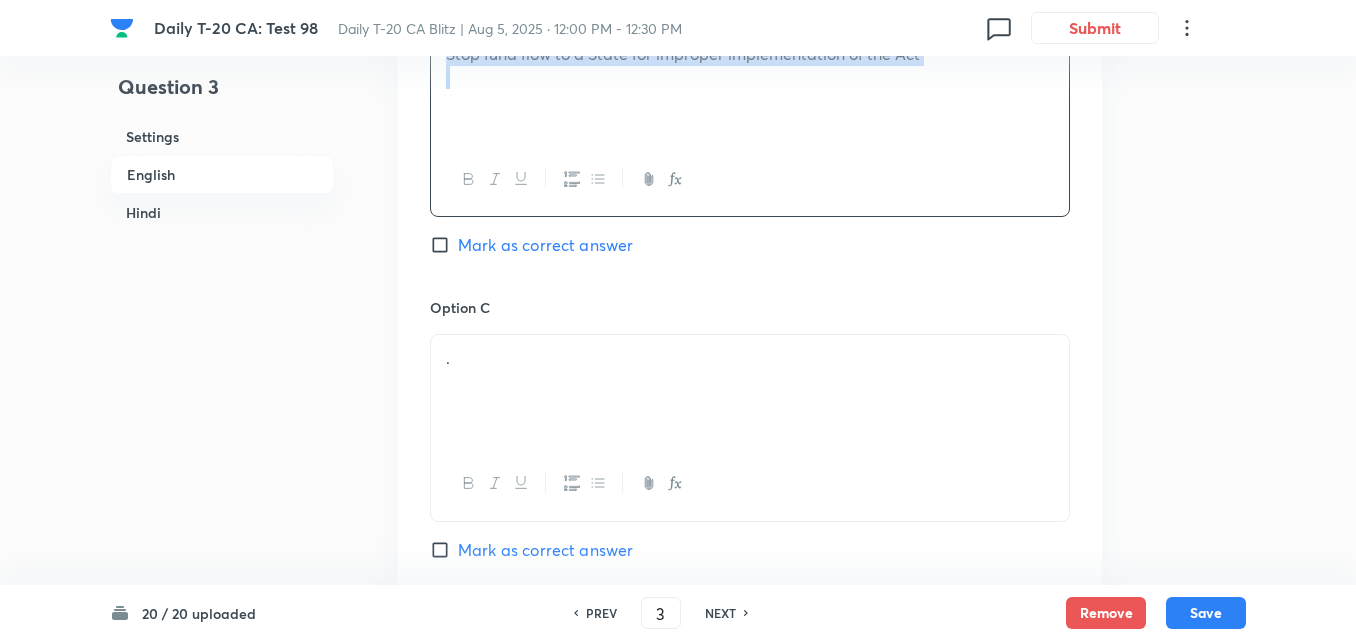 scroll, scrollTop: 1316, scrollLeft: 0, axis: vertical 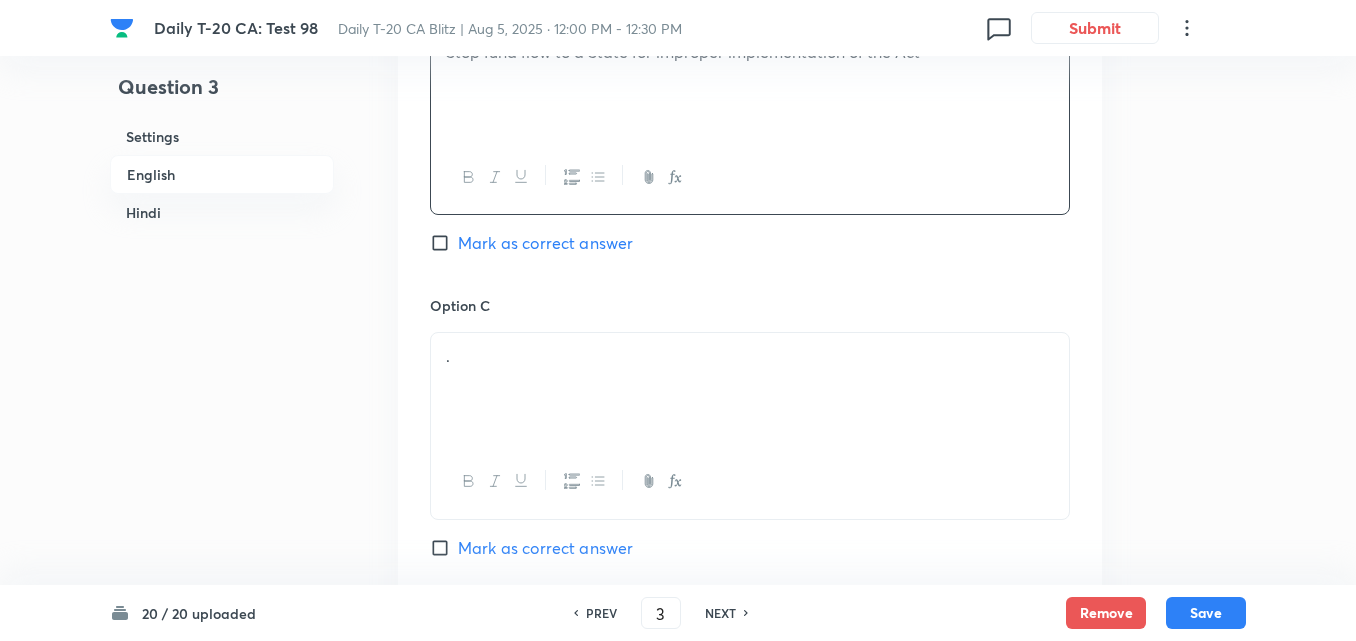 click on "Mark as correct answer" at bounding box center (545, 243) 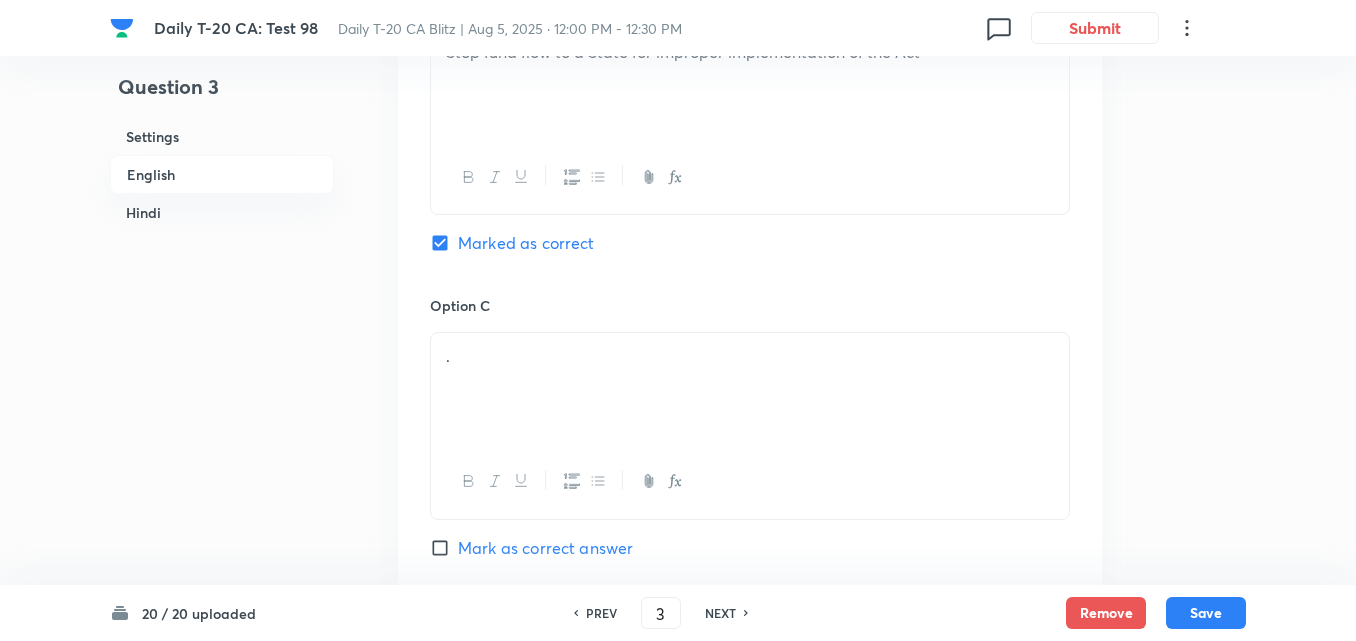 checkbox on "false" 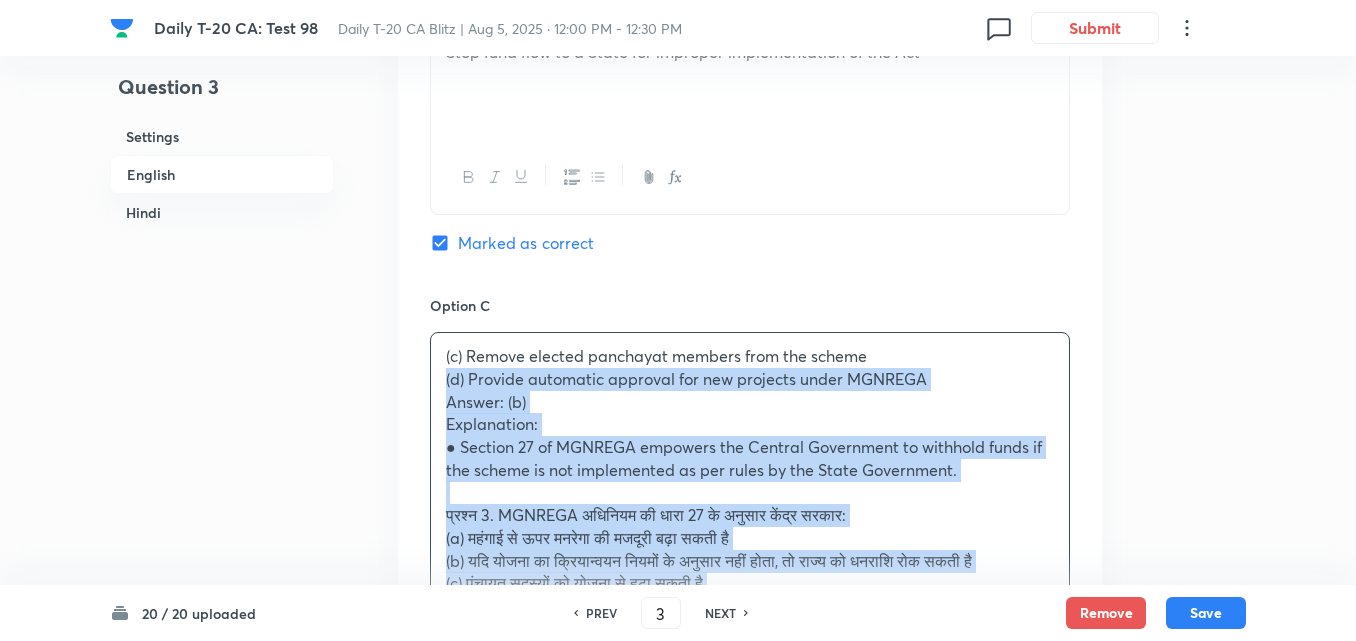 drag, startPoint x: 432, startPoint y: 379, endPoint x: 412, endPoint y: 378, distance: 20.024984 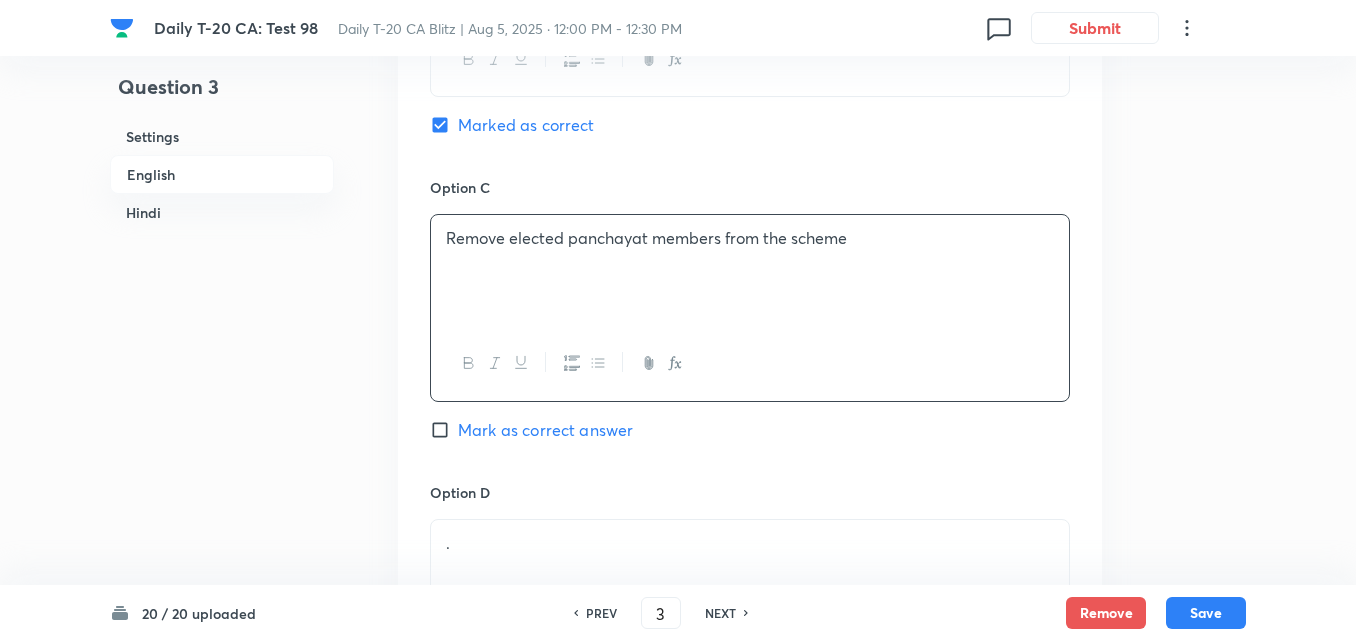 scroll, scrollTop: 1616, scrollLeft: 0, axis: vertical 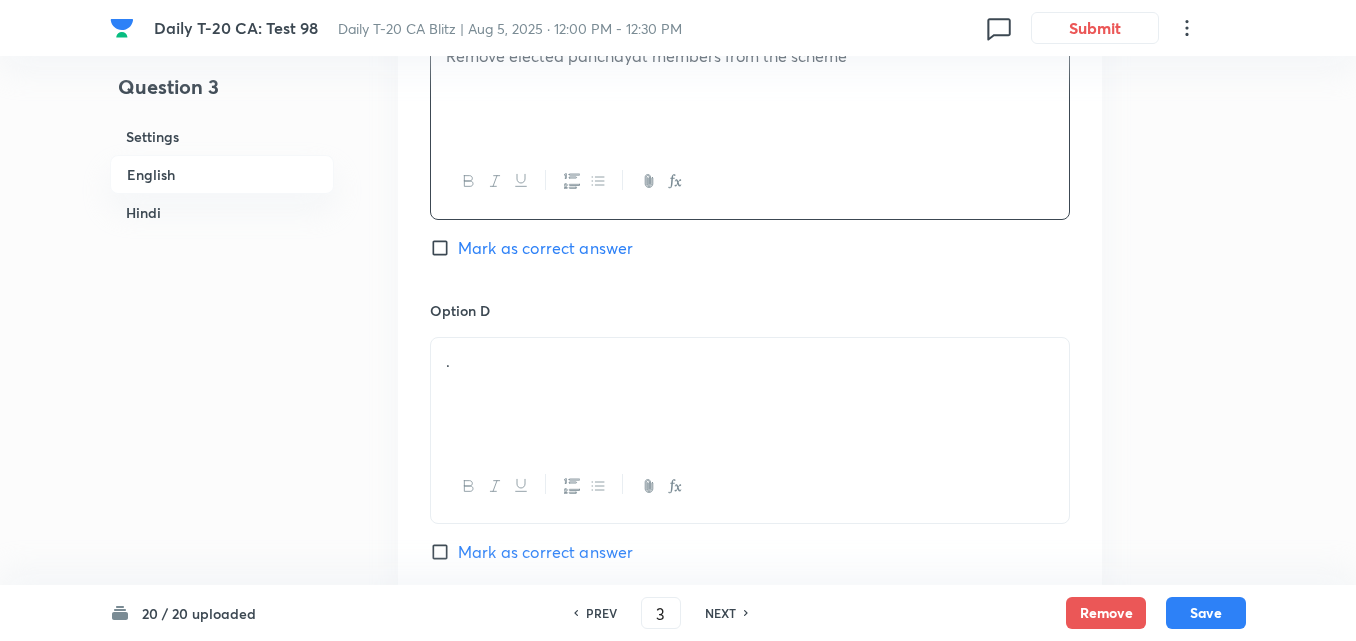 click on "Option D . Mark as correct answer" at bounding box center [750, 432] 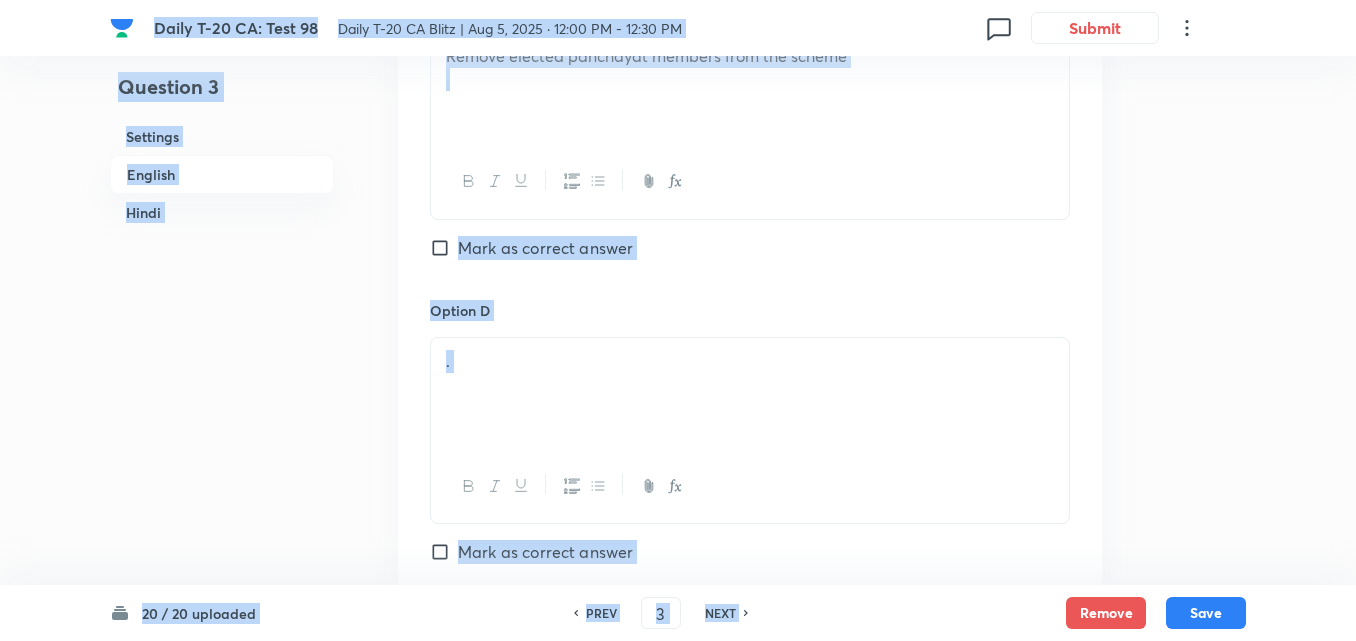 click on "." at bounding box center (750, 394) 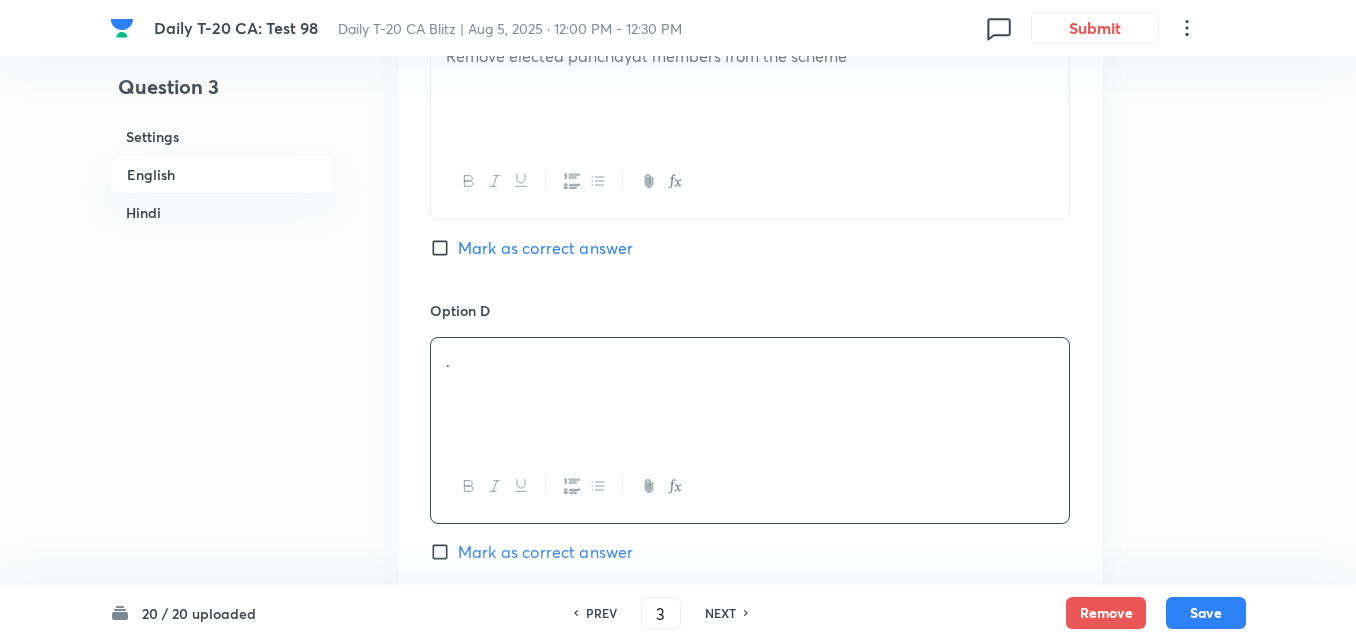 click on "." at bounding box center [750, 394] 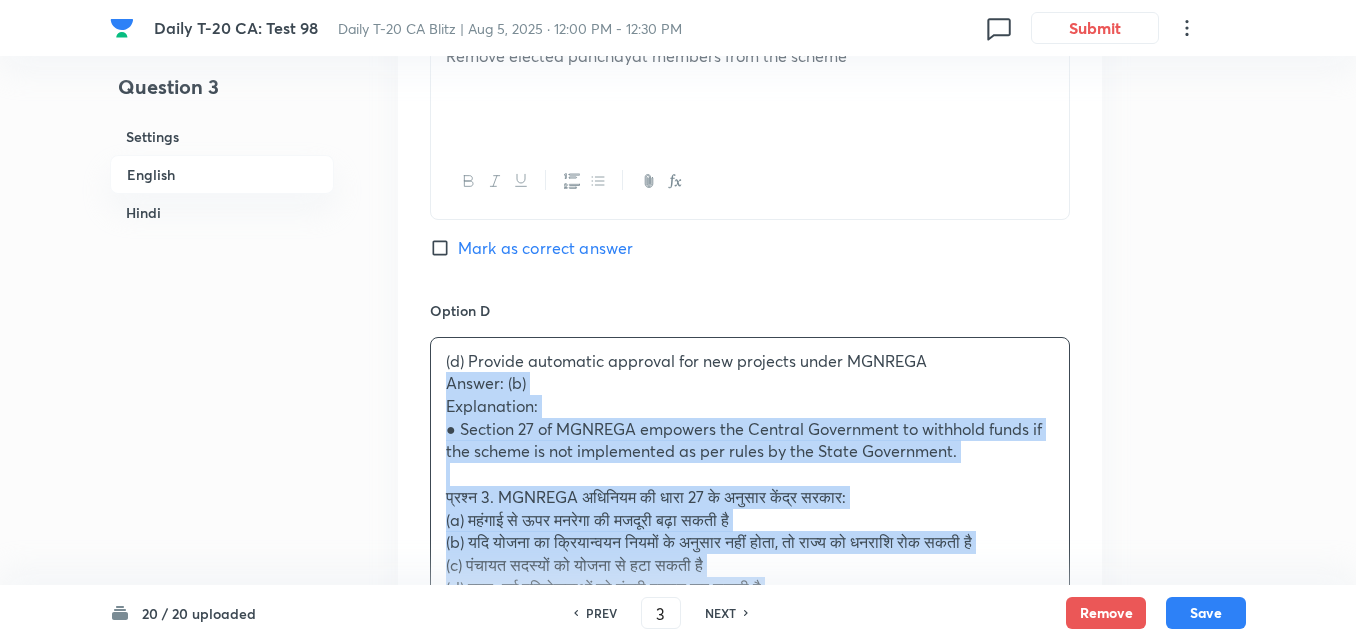 click on "Option A Increase wages beyond inflation indexing Mark as correct answer Option B Stop fund flow to a State for improper implementation of the Act Marked as correct Option C Remove elected panchayat members from the scheme Mark as correct answer Option D (d) Provide automatic approval for new projects under MGNREGA Answer: (b) Explanation: ●	Section 27 of MGNREGA empowers the Central Government to withhold funds if the scheme is not implemented as per rules by the State Government. प्रश्न 3. MGNREGA अधिनियम की धारा 27 के अनुसार केंद्र सरकार: (a) महंगाई से ऊपर मनरेगा की मजदूरी बढ़ा सकती है (b) यदि योजना का क्रियान्वयन नियमों के अनुसार नहीं होता, तो राज्य को धनराशि रोक सकती है उत्तर: (b) व्याख्या:" at bounding box center (750, 101) 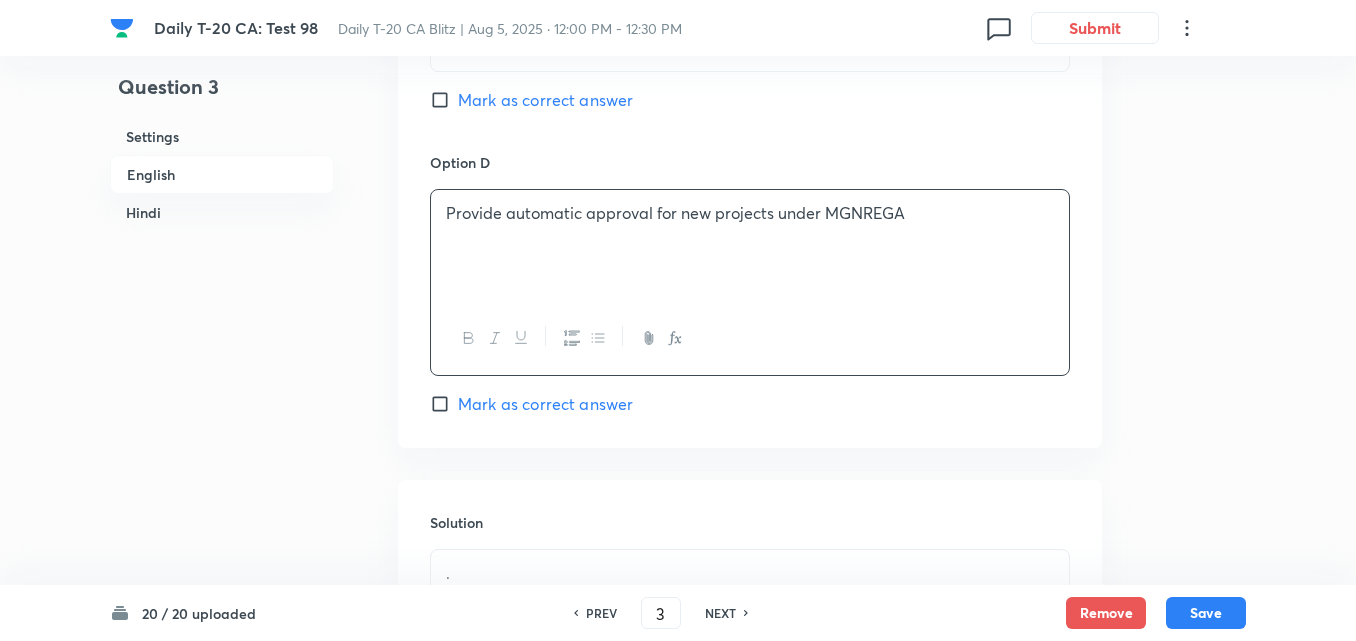 scroll, scrollTop: 1916, scrollLeft: 0, axis: vertical 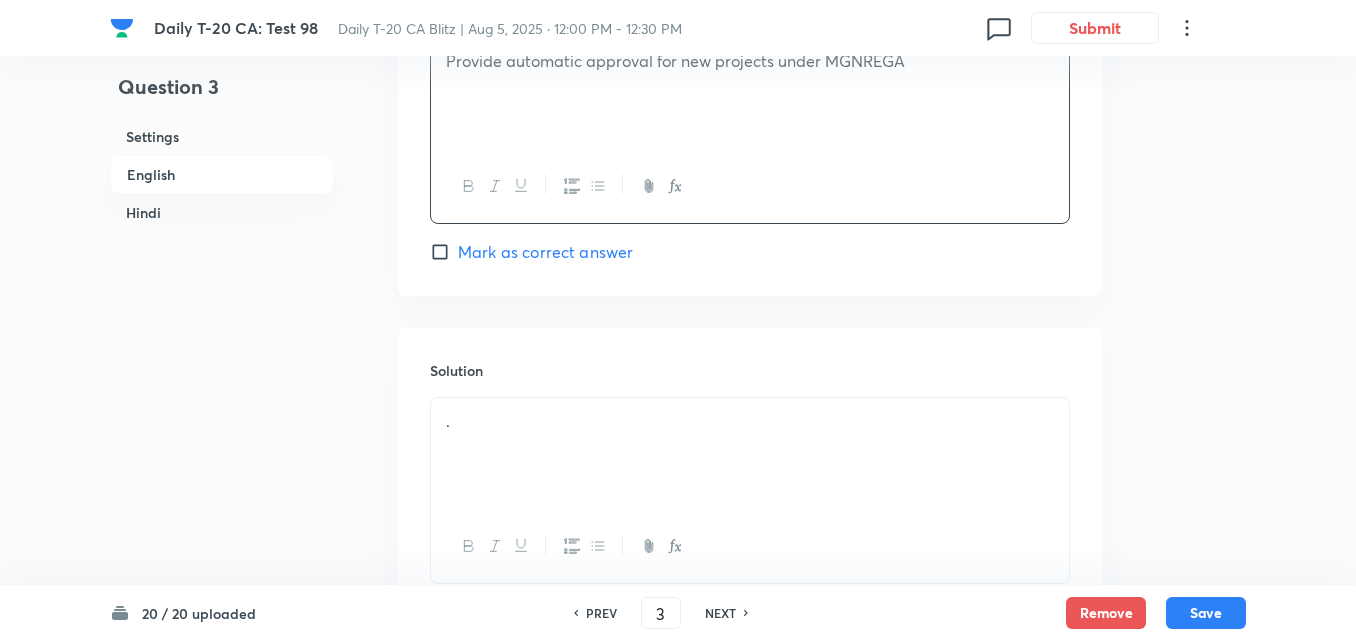 click on "." at bounding box center [750, 421] 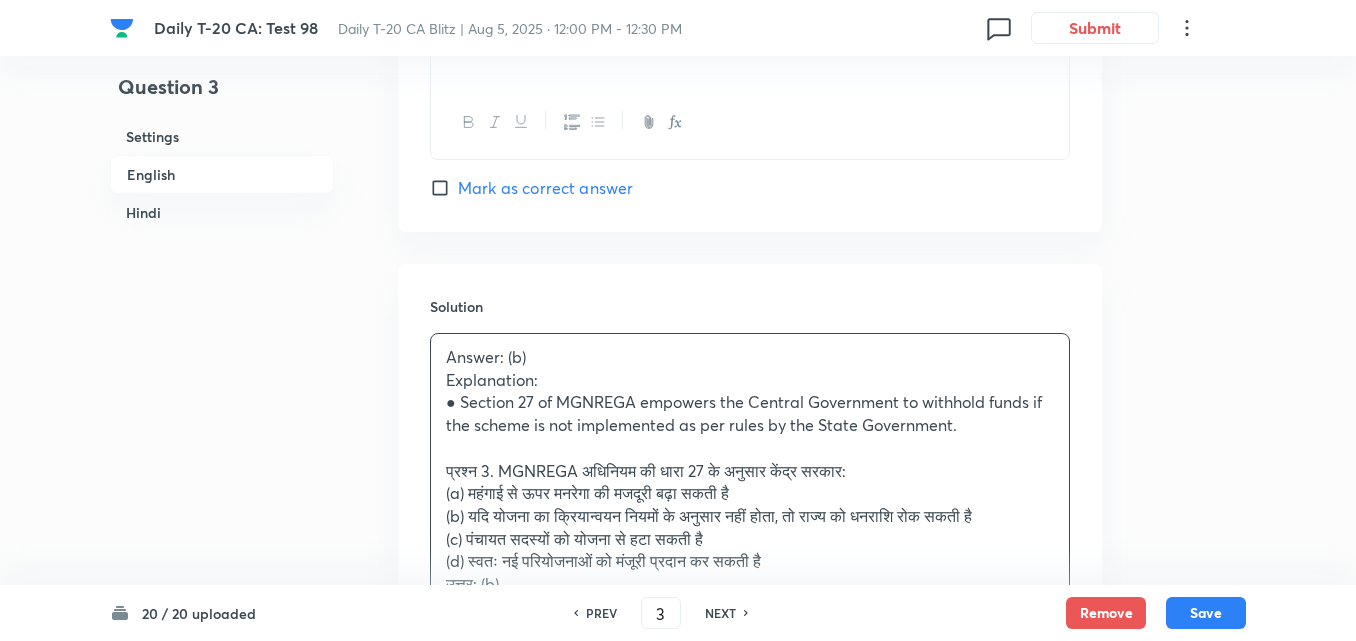 scroll, scrollTop: 2016, scrollLeft: 0, axis: vertical 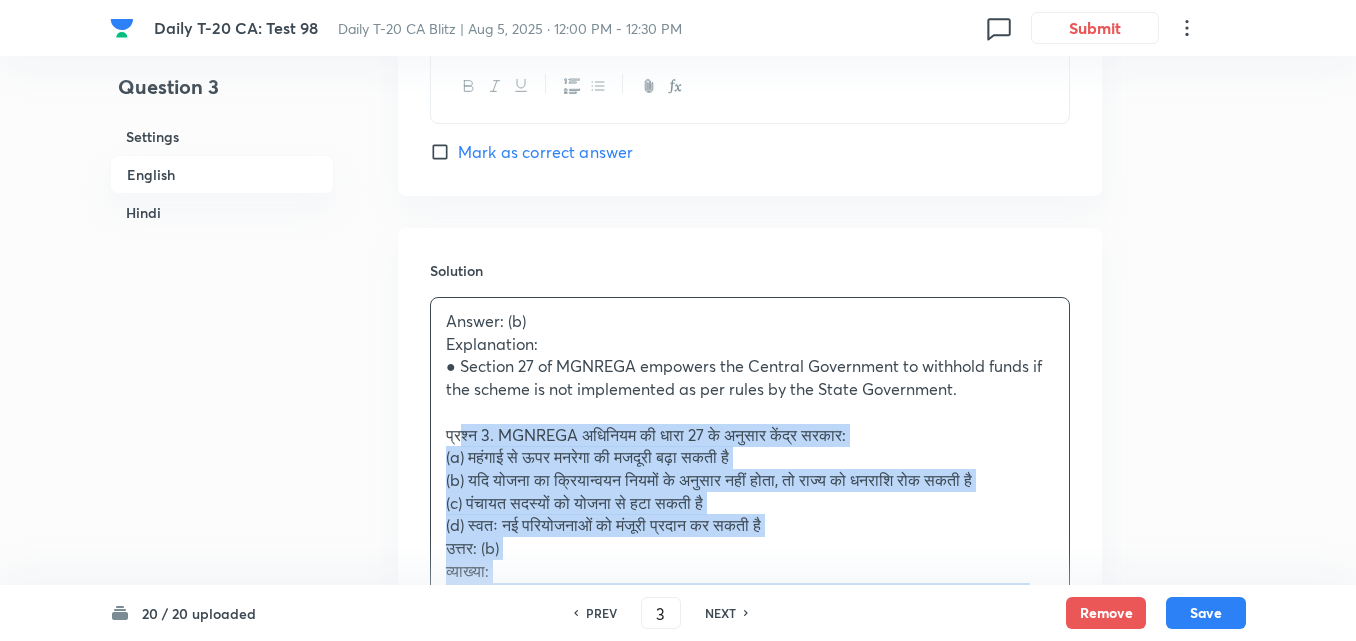 click on "प्रश्न 3. MGNREGA अधिनियम की धारा 27 के अनुसार केंद्र सरकार:" at bounding box center [750, 435] 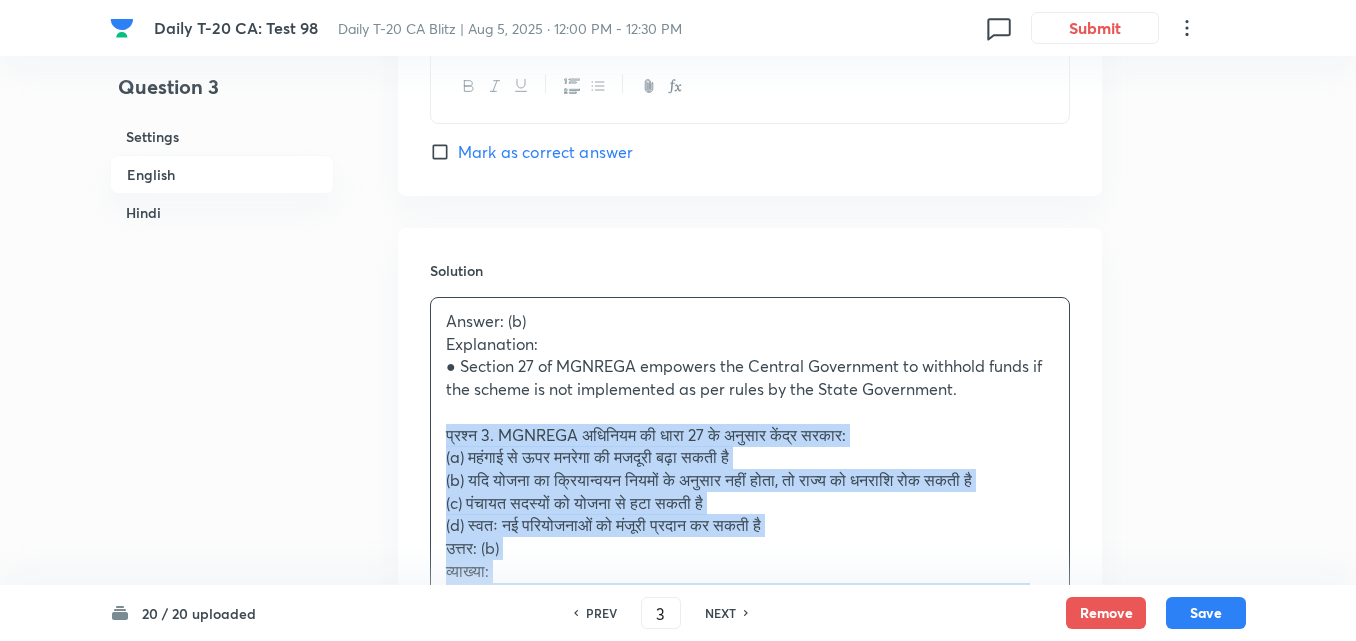 click on "Answer: (b) Explanation: ●	Section 27 of MGNREGA empowers the Central Government to withhold funds if the scheme is not implemented as per rules by the [STATE] Government. प्रश्न 3. MGNREGA अधिनियम की धारा 27 के अनुसार केंद्र सरकार: (a) महंगाई से ऊपर मनरेगा की मजदूरी बढ़ा सकती है (b) यदि योजना का क्रियान्वयन नियमों के अनुसार नहीं होता, तो [STATE] को धनराशि रोक सकती है (c) पंचायत सदस्यों को योजना से हटा सकती है (d) स्वतः नई परियोजनाओं को मंजूरी प्रदान कर सकती है उत्तर: (b) व्याख्या:" at bounding box center (750, 469) 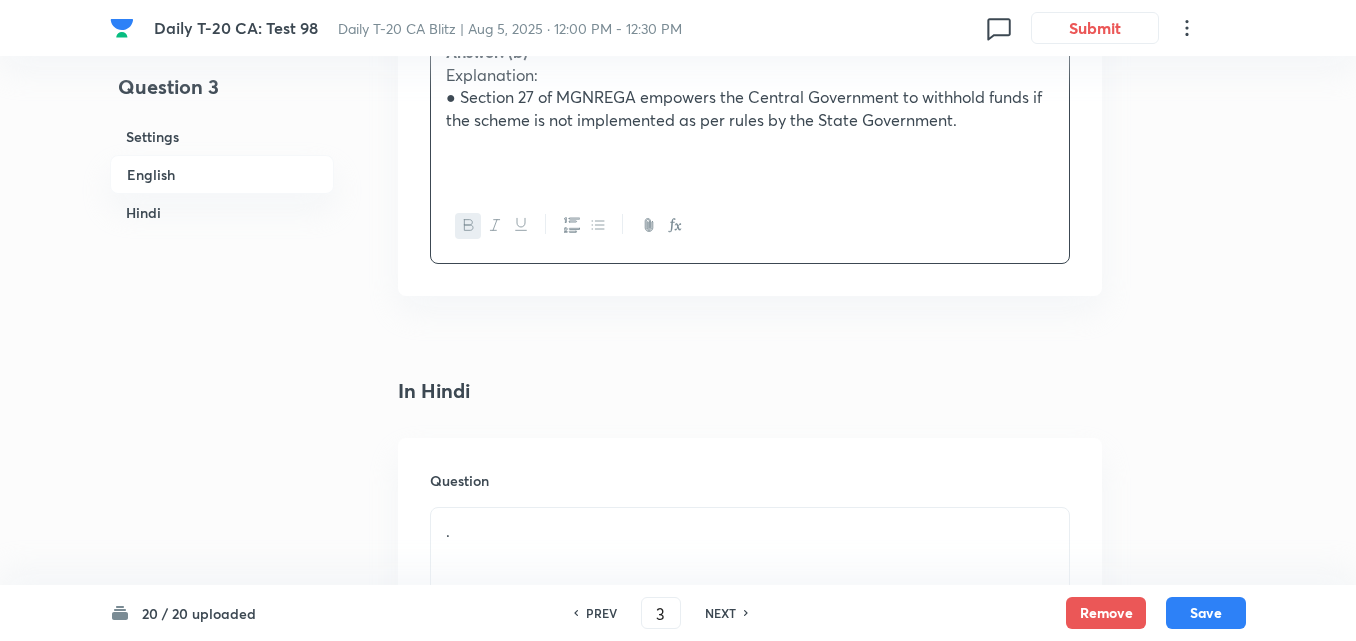 scroll, scrollTop: 2516, scrollLeft: 0, axis: vertical 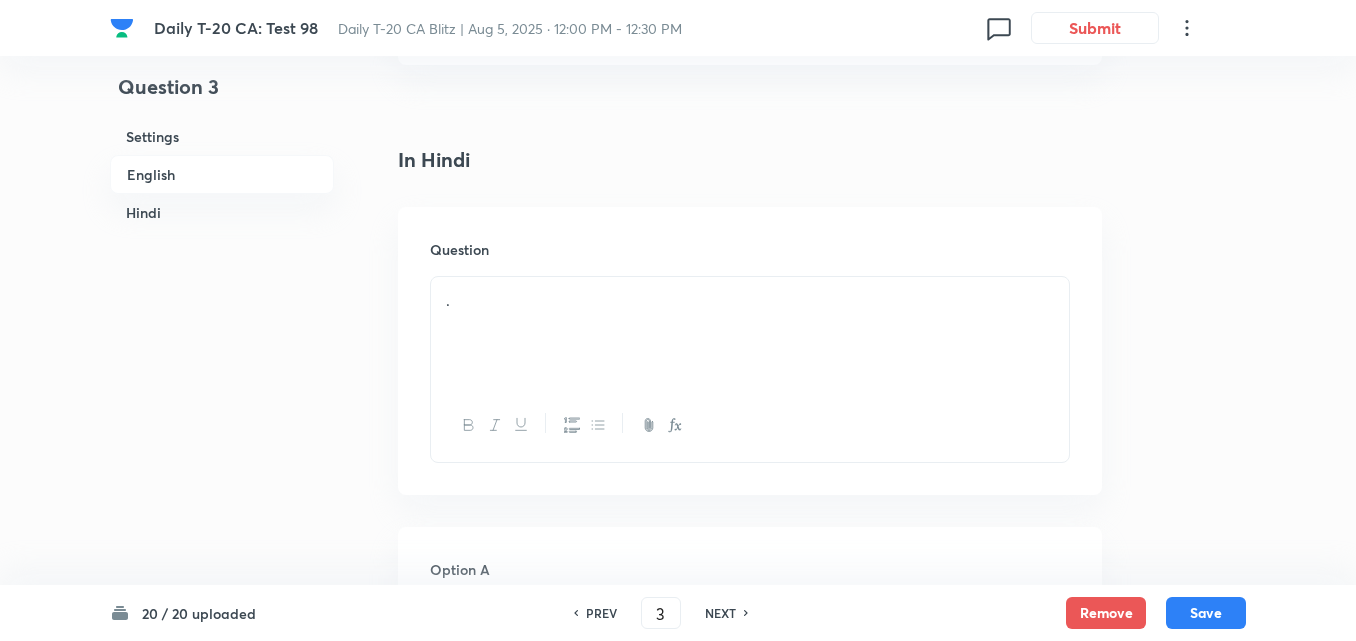click on "." at bounding box center (750, 333) 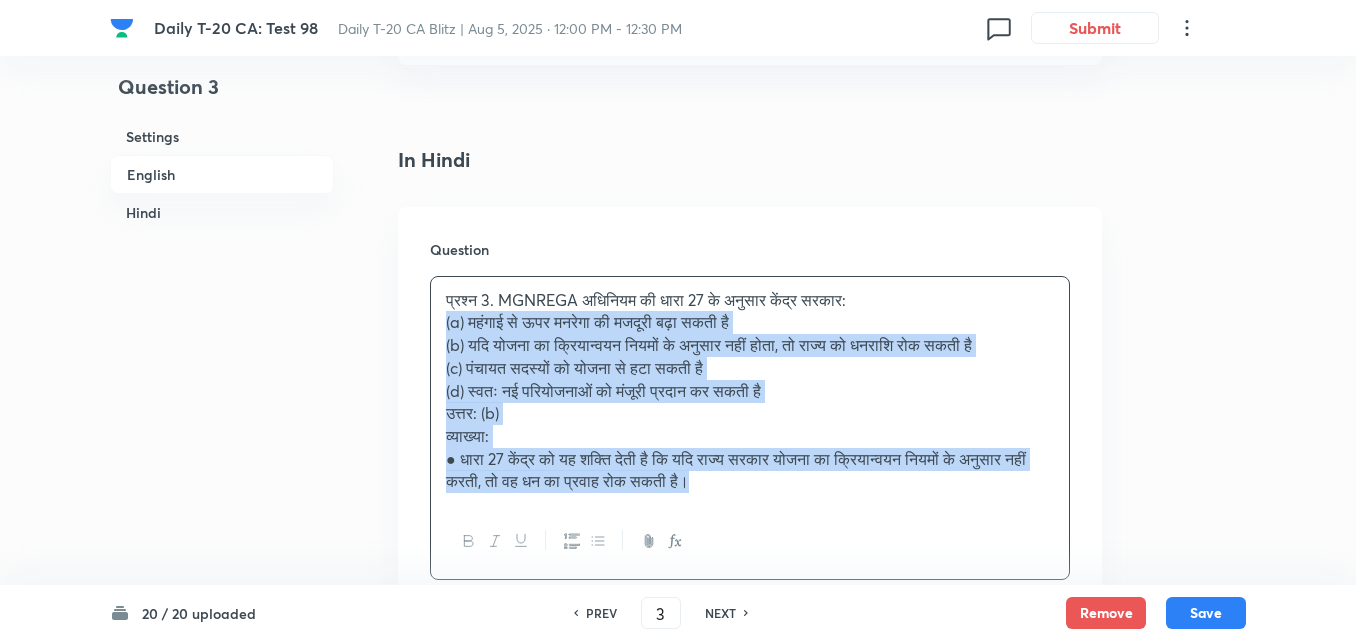 drag, startPoint x: 411, startPoint y: 311, endPoint x: 328, endPoint y: 343, distance: 88.95505 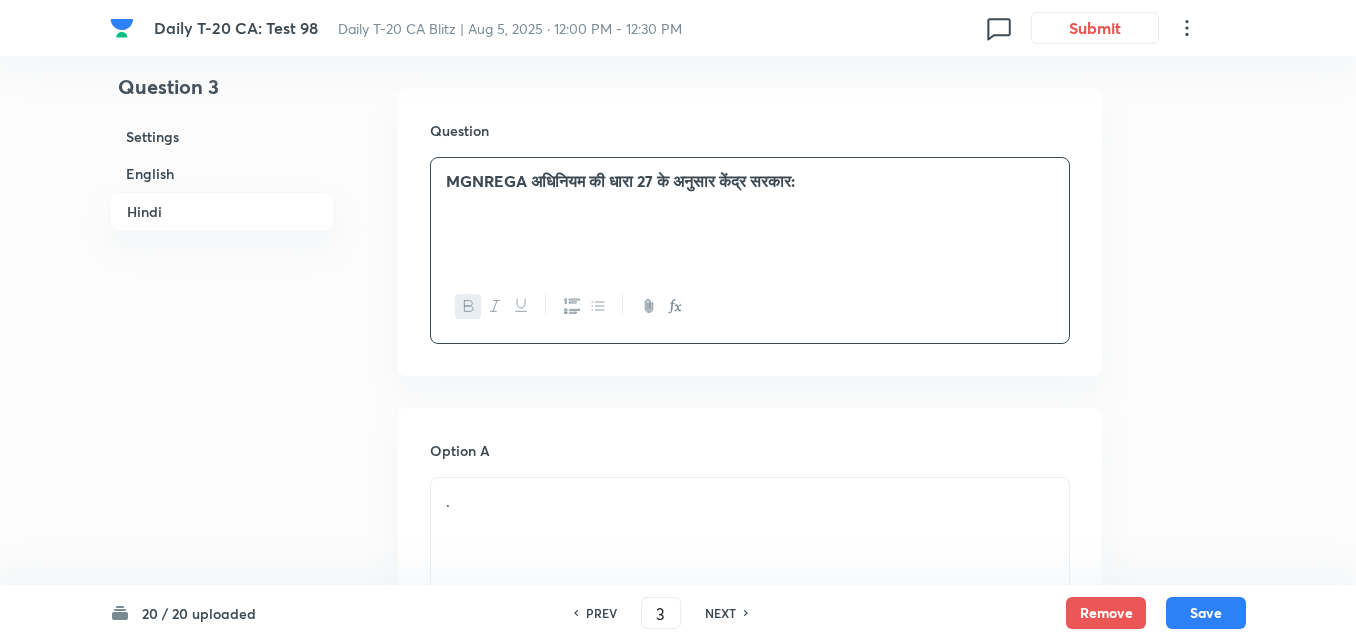 scroll, scrollTop: 2816, scrollLeft: 0, axis: vertical 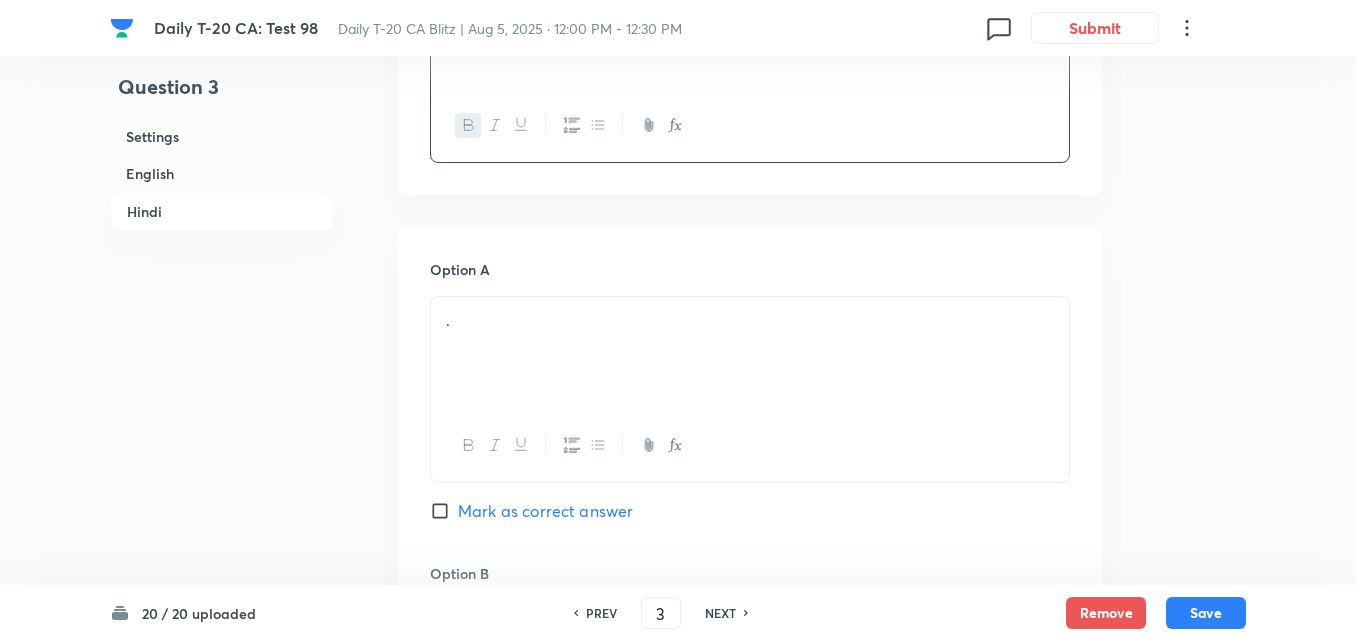 click on "." at bounding box center [750, 353] 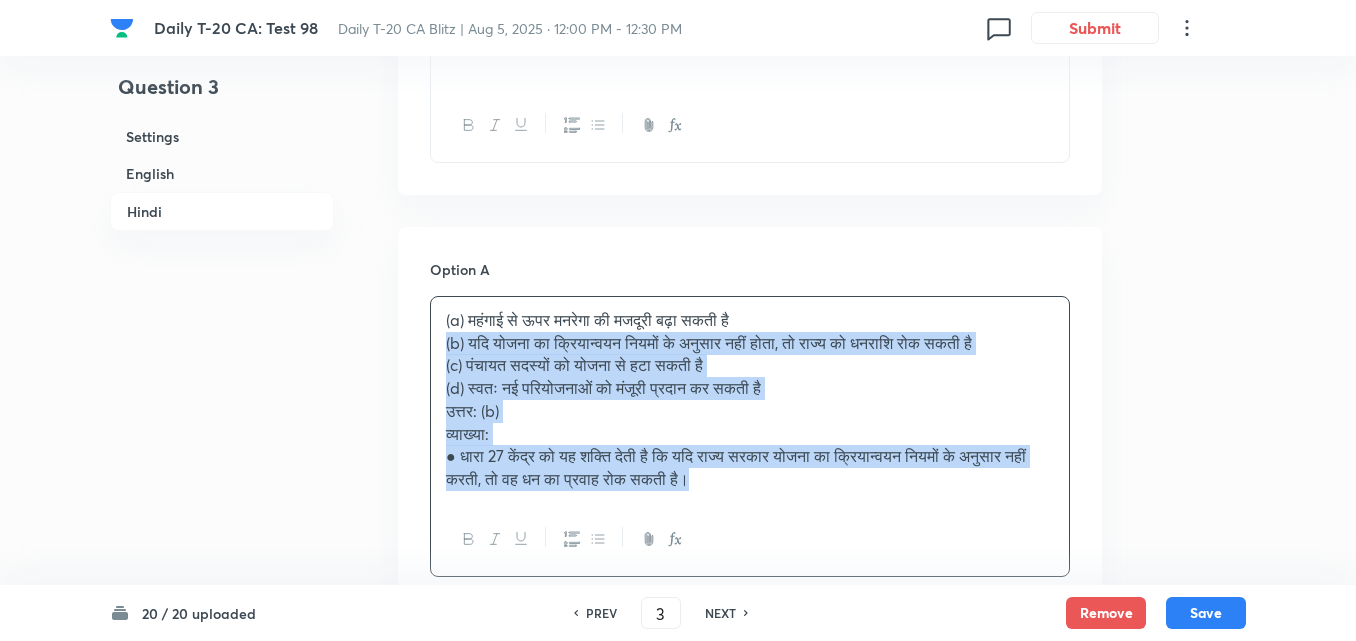 click on "Option A (a) महंगाई से ऊपर मनरेगा की मजदूरी बढ़ा सकती है (b) यदि योजना का क्रियान्वयन नियमों के अनुसार नहीं होता, तो राज्य को धनराशि रोक सकती है (c) पंचायत सदस्यों को योजना से हटा सकती है (d) स्वतः नई परियोजनाओं को मंजूरी प्रदान कर सकती है उत्तर: (b) व्याख्या: ●	धारा 27 केंद्र को यह शक्ति देती है कि यदि राज्य सरकार योजना का क्रियान्वयन नियमों के अनुसार नहीं करती, तो वह धन का प्रवाह रोक सकती है। Mark as correct answer Option B . Option C . ." at bounding box center (750, 894) 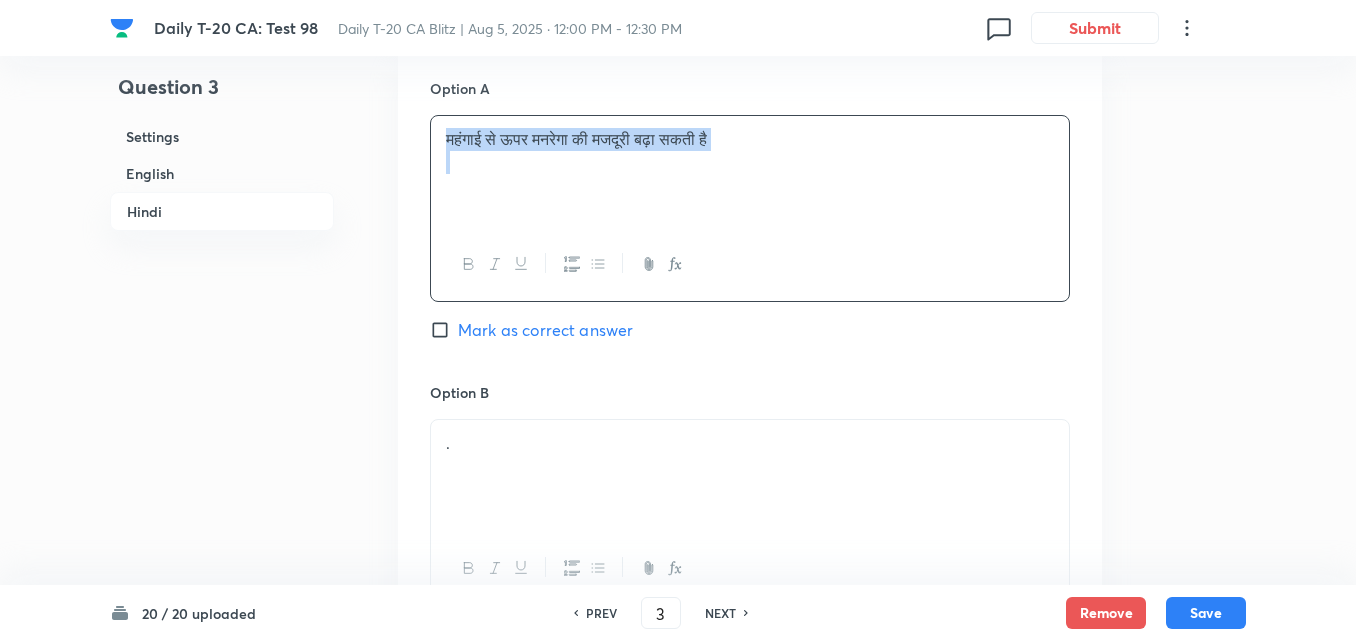 scroll, scrollTop: 3216, scrollLeft: 0, axis: vertical 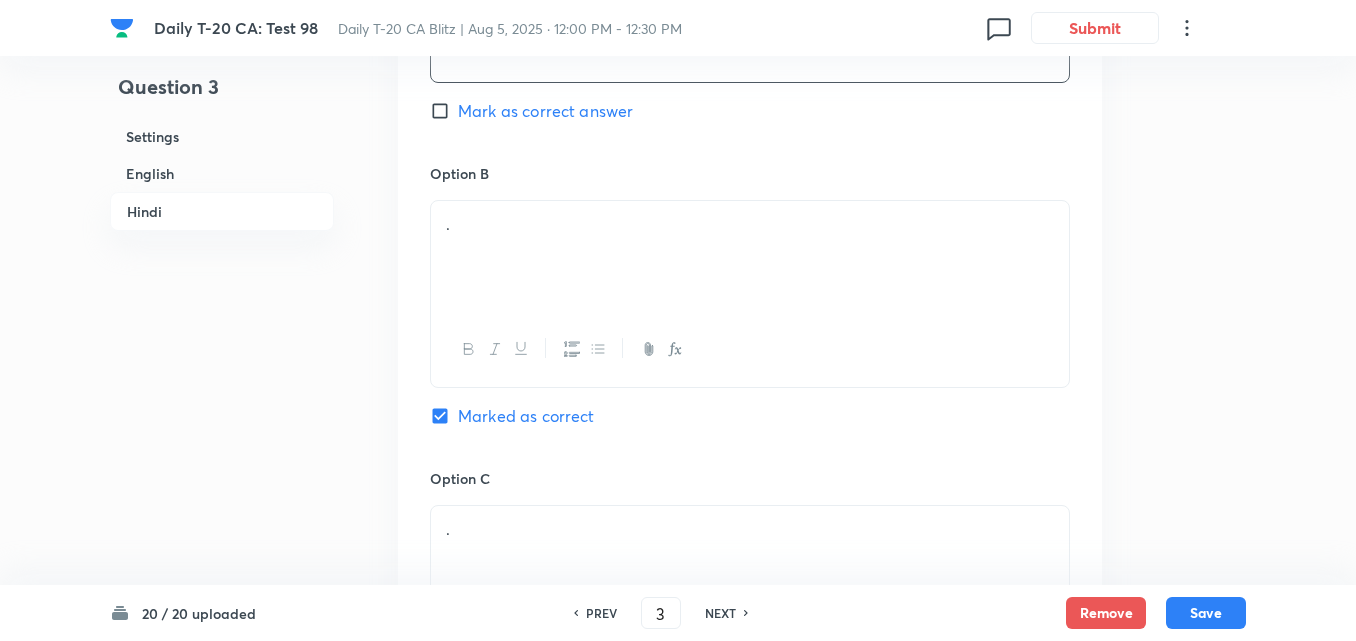 click on "." at bounding box center [750, 257] 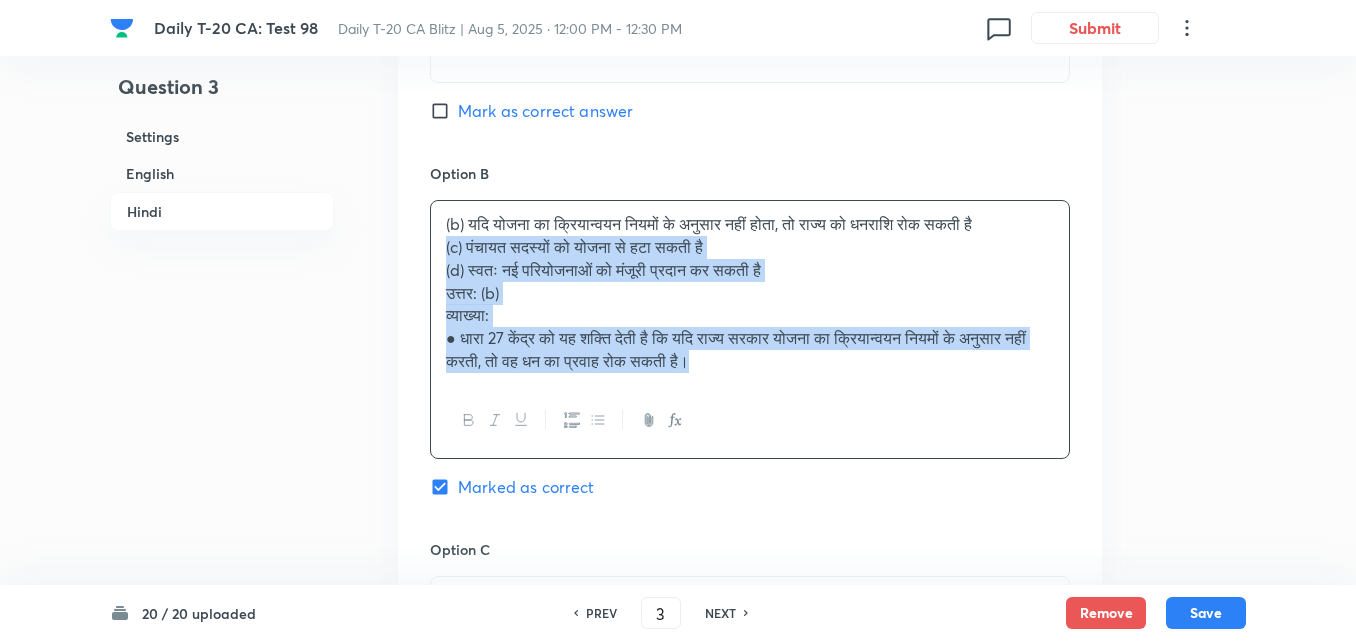 drag, startPoint x: 414, startPoint y: 251, endPoint x: 393, endPoint y: 244, distance: 22.135944 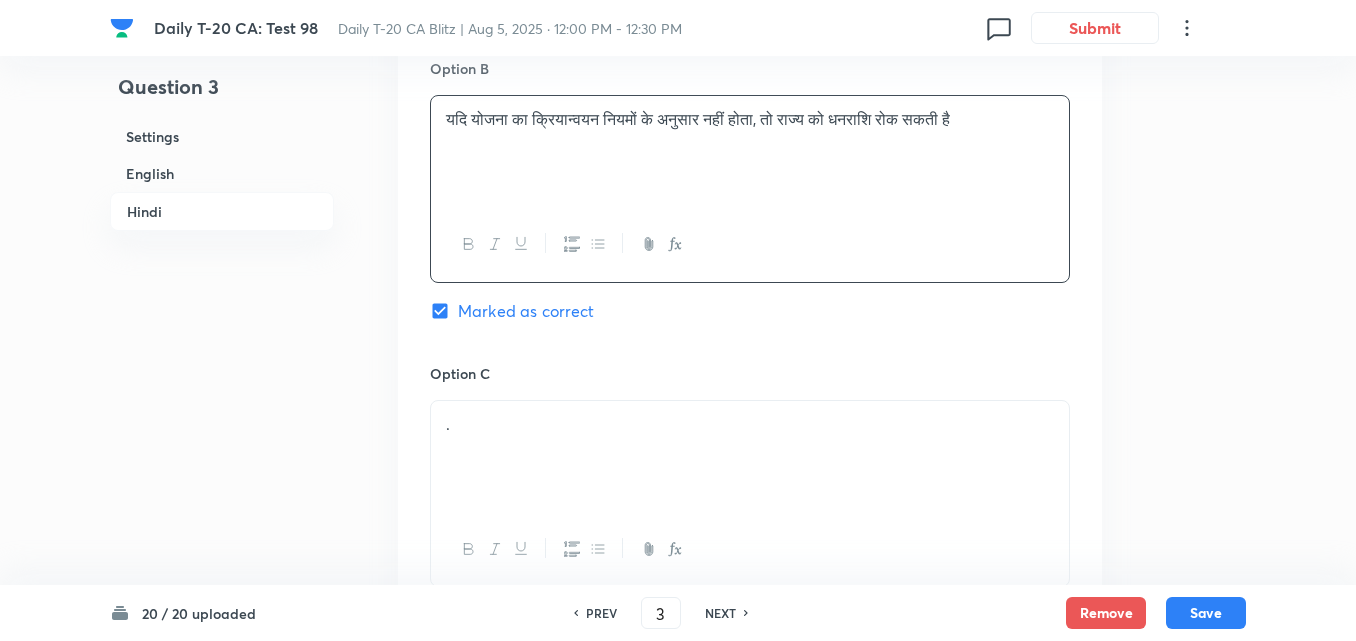 scroll, scrollTop: 3516, scrollLeft: 0, axis: vertical 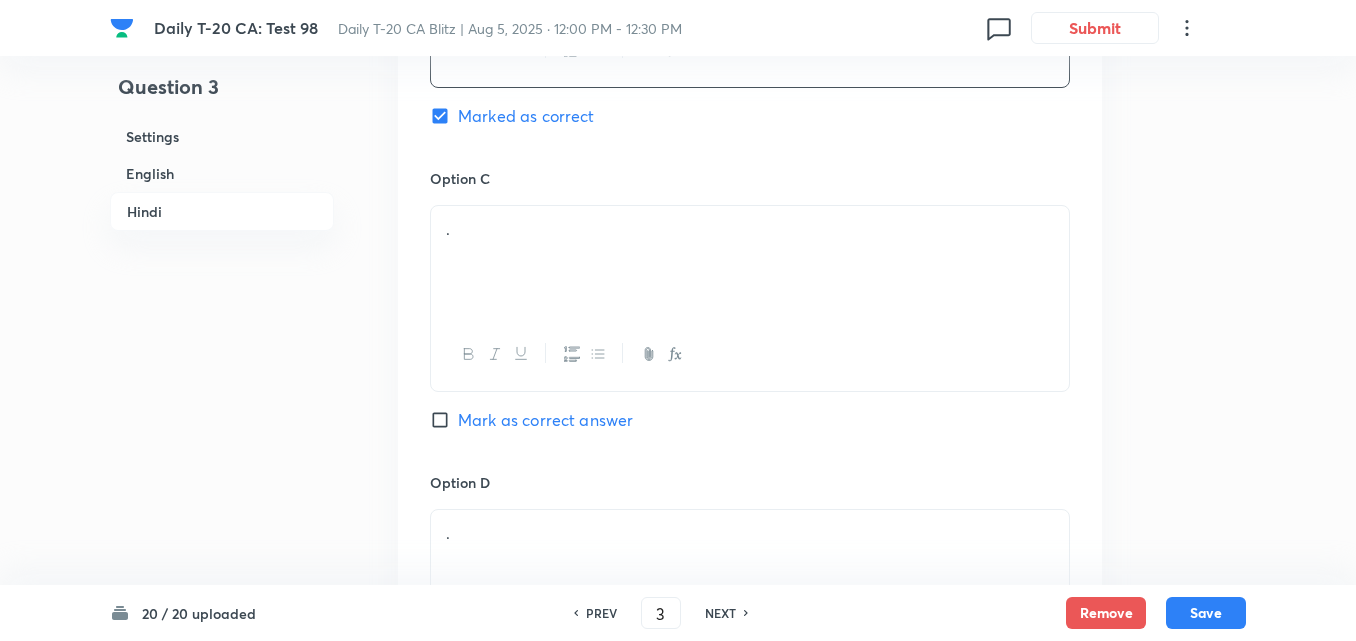 click on "." at bounding box center (750, 262) 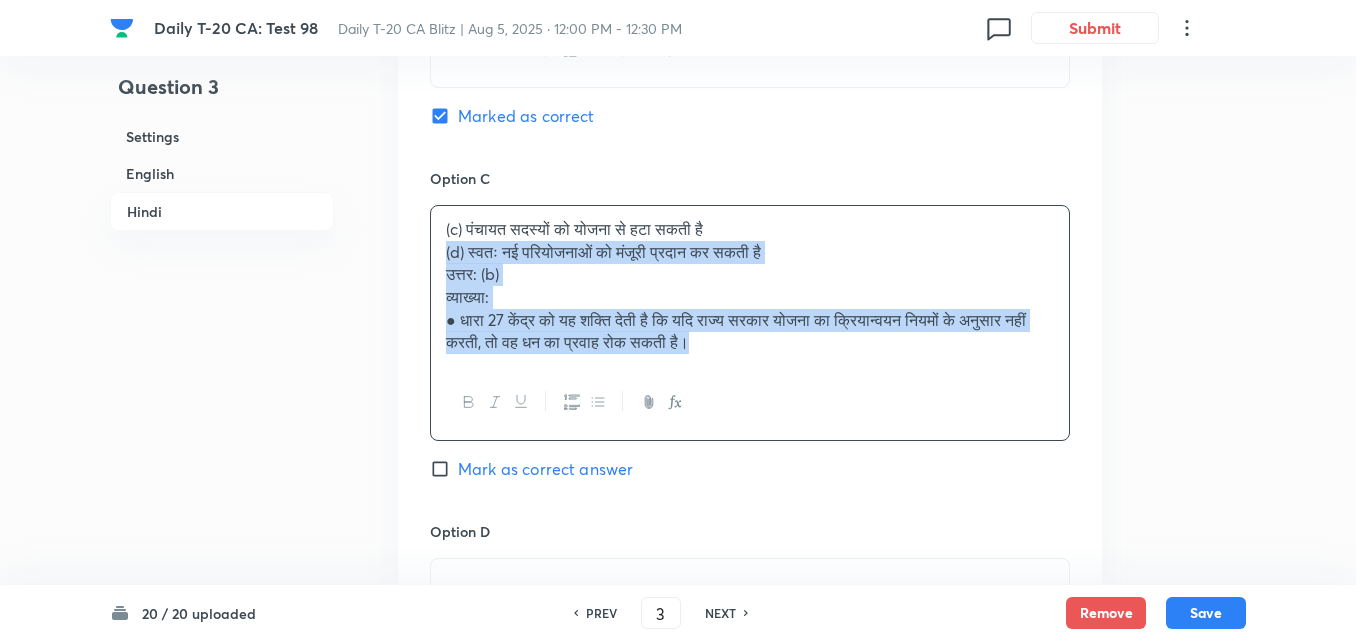 click on "Option A महंगाई से ऊपर मनरेगा की मजदूरी बढ़ा सकती है Mark as correct answer Option B यदि योजना का क्रियान्वयन नियमों के अनुसार नहीं होता, तो राज्य को धनराशि रोक सकती है Marked as correct Option C (c) पंचायत सदस्यों को योजना से हटा सकती है (d) स्वतः नई परियोजनाओं को मंजूरी प्रदान कर सकती है उत्तर: (b) व्याख्या: Mark as correct answer Option D . Mark as correct answer" at bounding box center (750, 172) 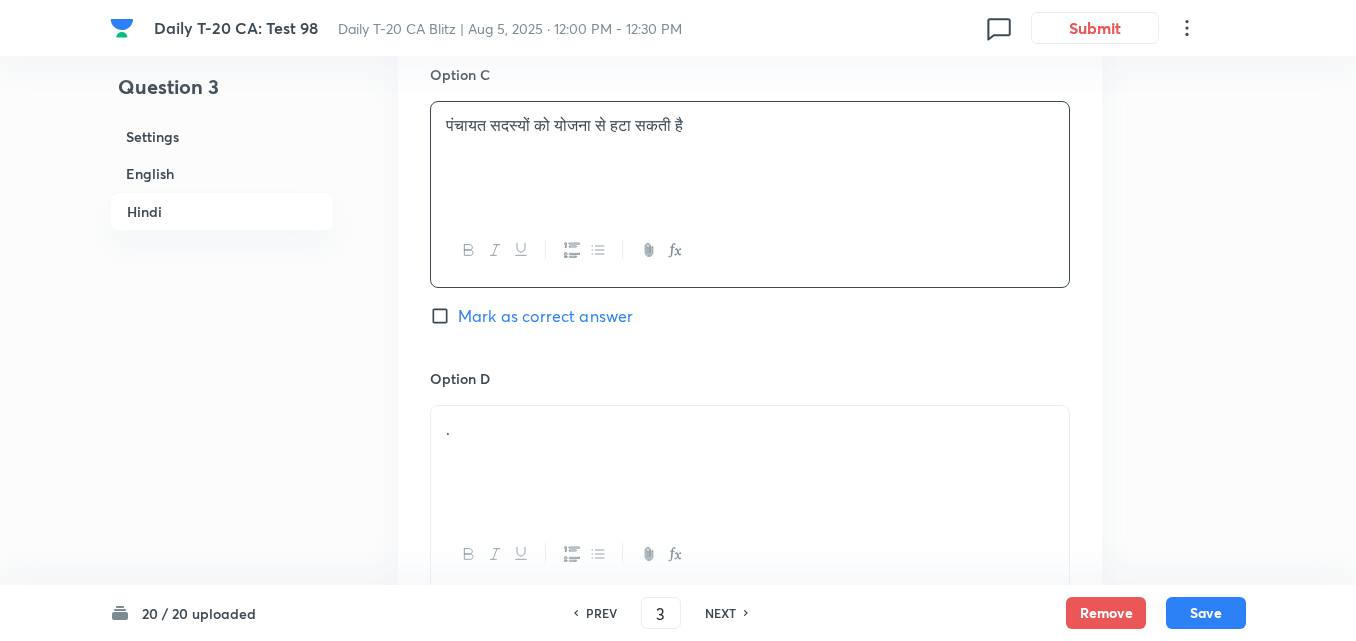 scroll, scrollTop: 3816, scrollLeft: 0, axis: vertical 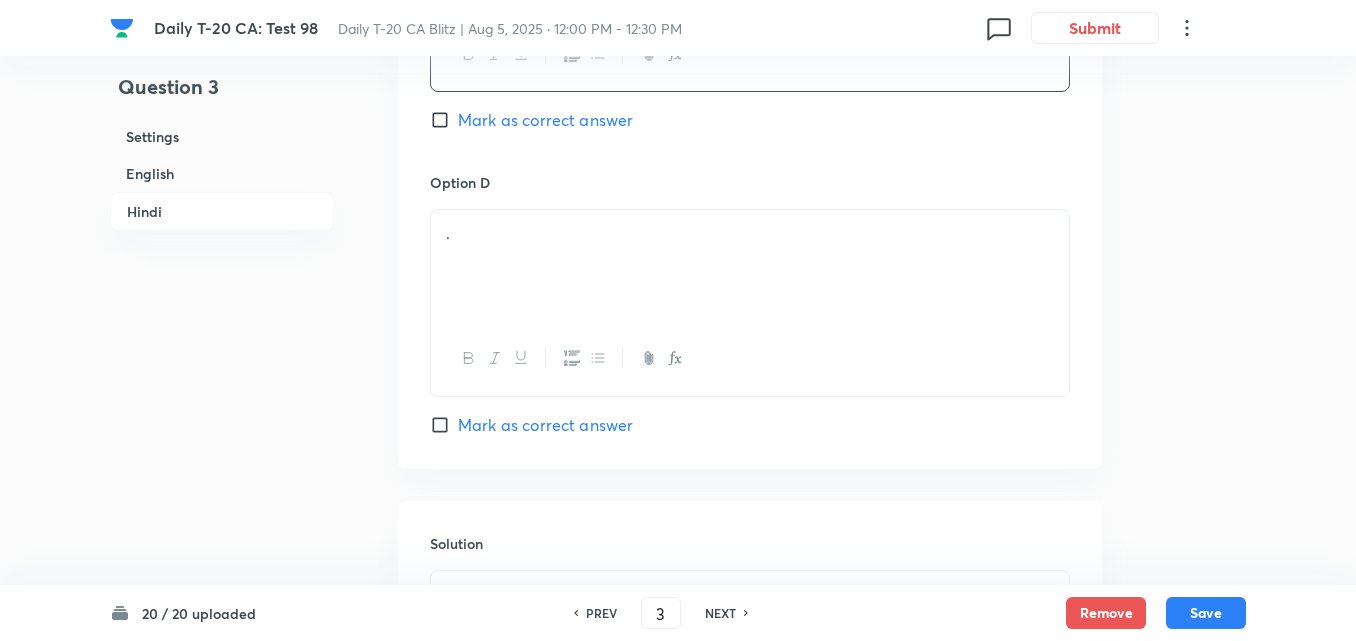 click on "." at bounding box center (750, 266) 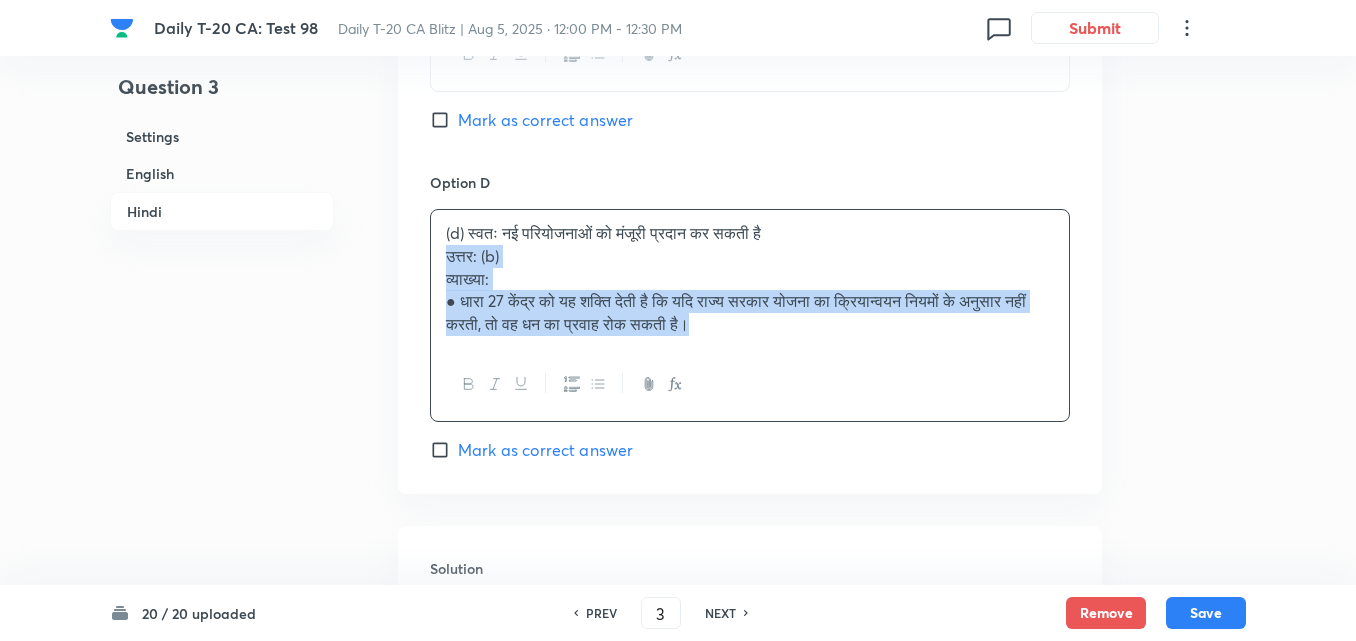 drag, startPoint x: 441, startPoint y: 263, endPoint x: 429, endPoint y: 264, distance: 12.0415945 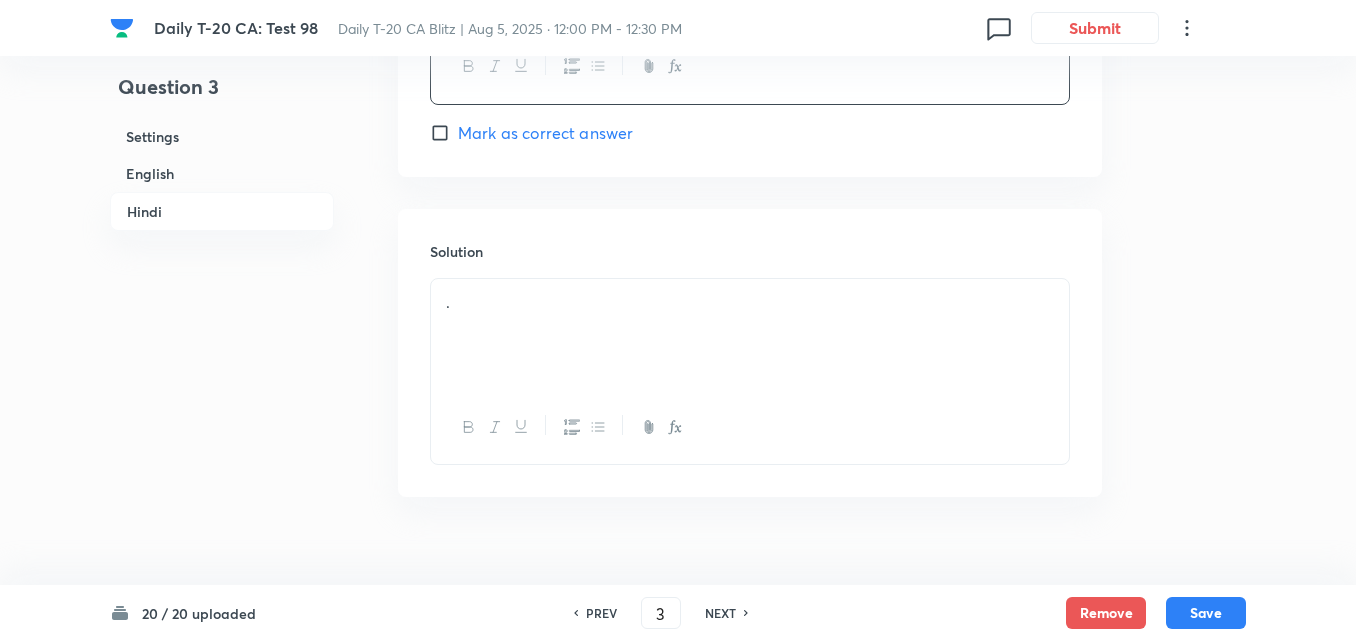 scroll, scrollTop: 4116, scrollLeft: 0, axis: vertical 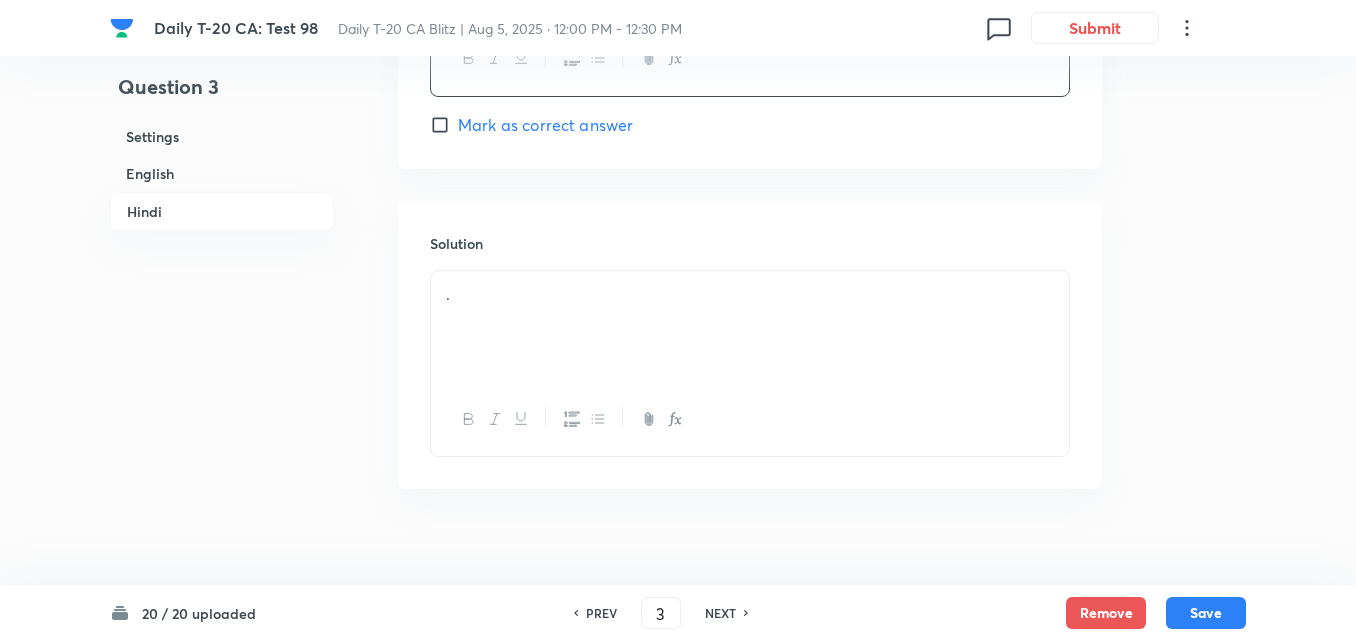click on "." at bounding box center [750, 327] 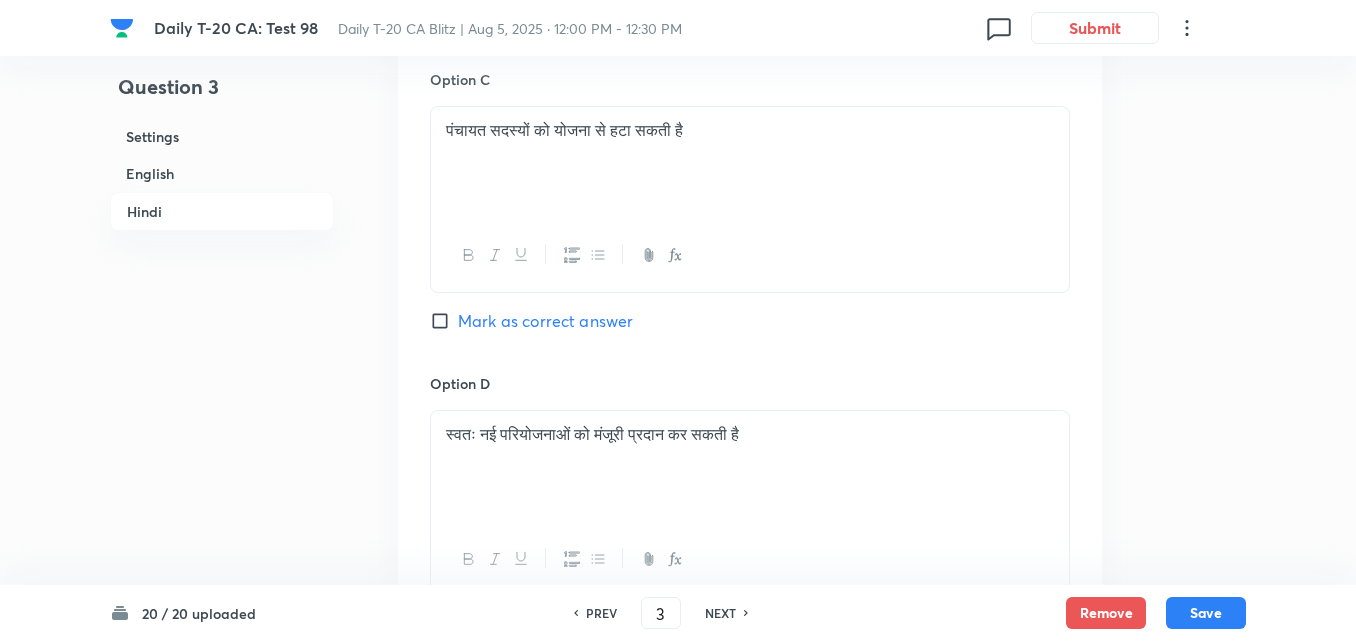 scroll, scrollTop: 3316, scrollLeft: 0, axis: vertical 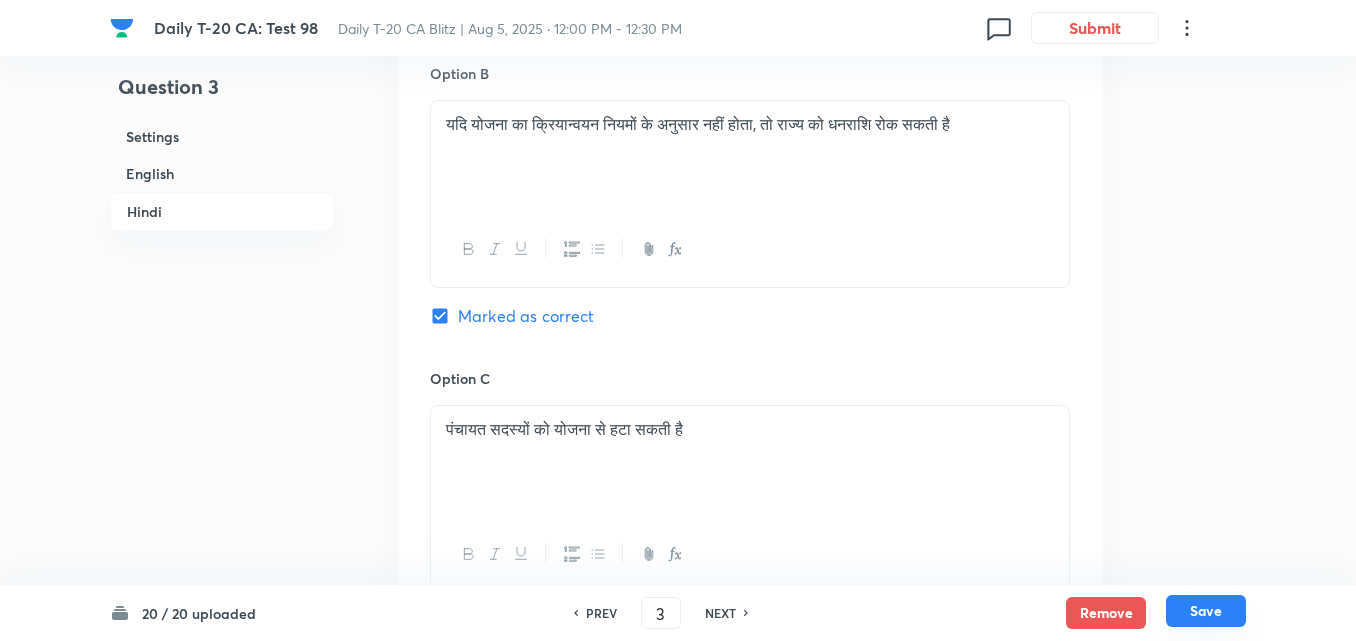 click on "Save" at bounding box center (1206, 611) 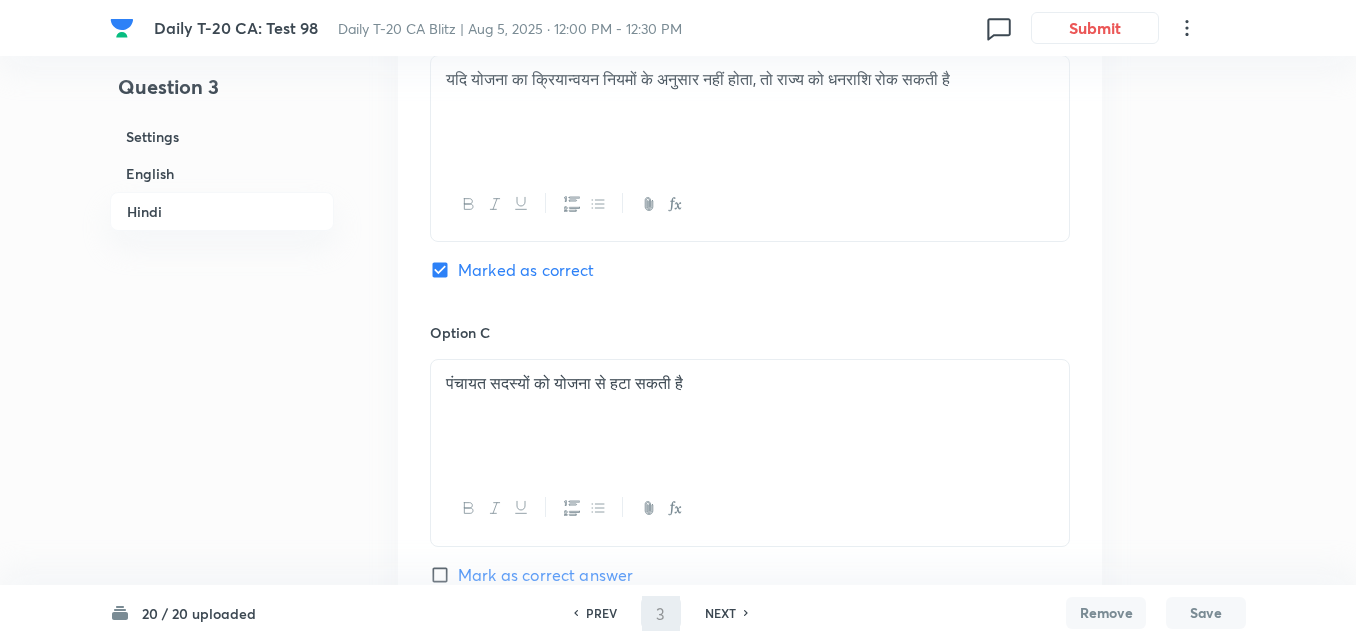 type on "4" 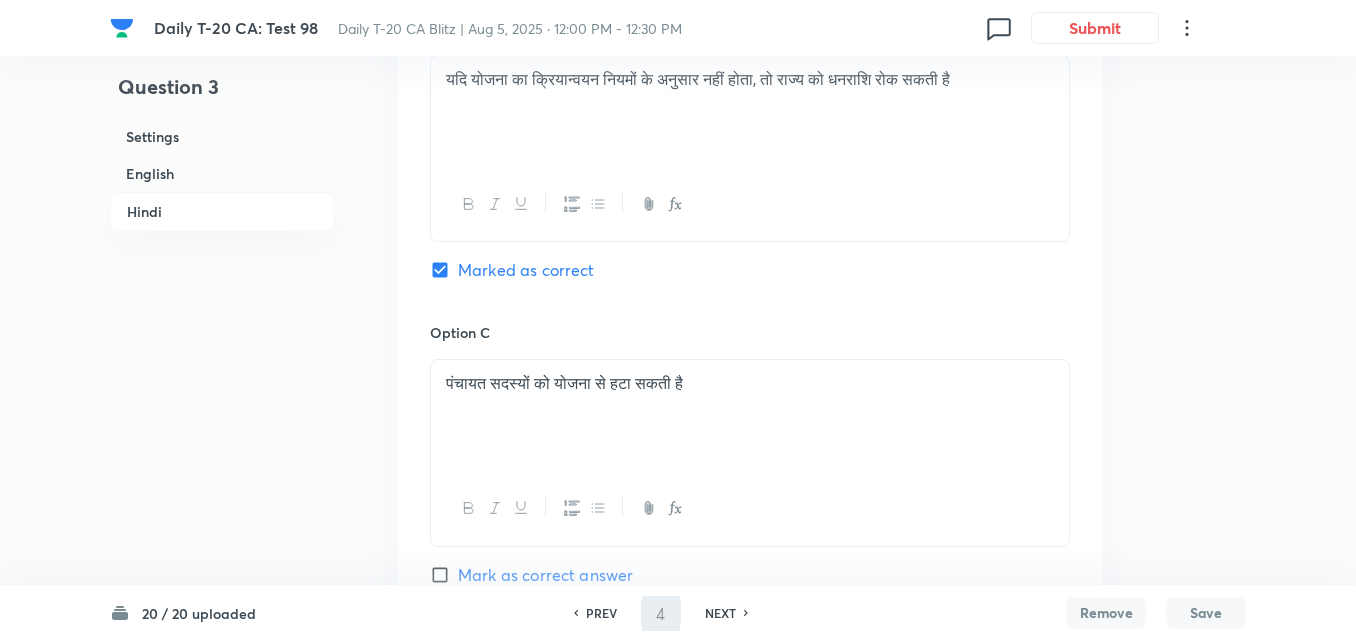 checkbox on "false" 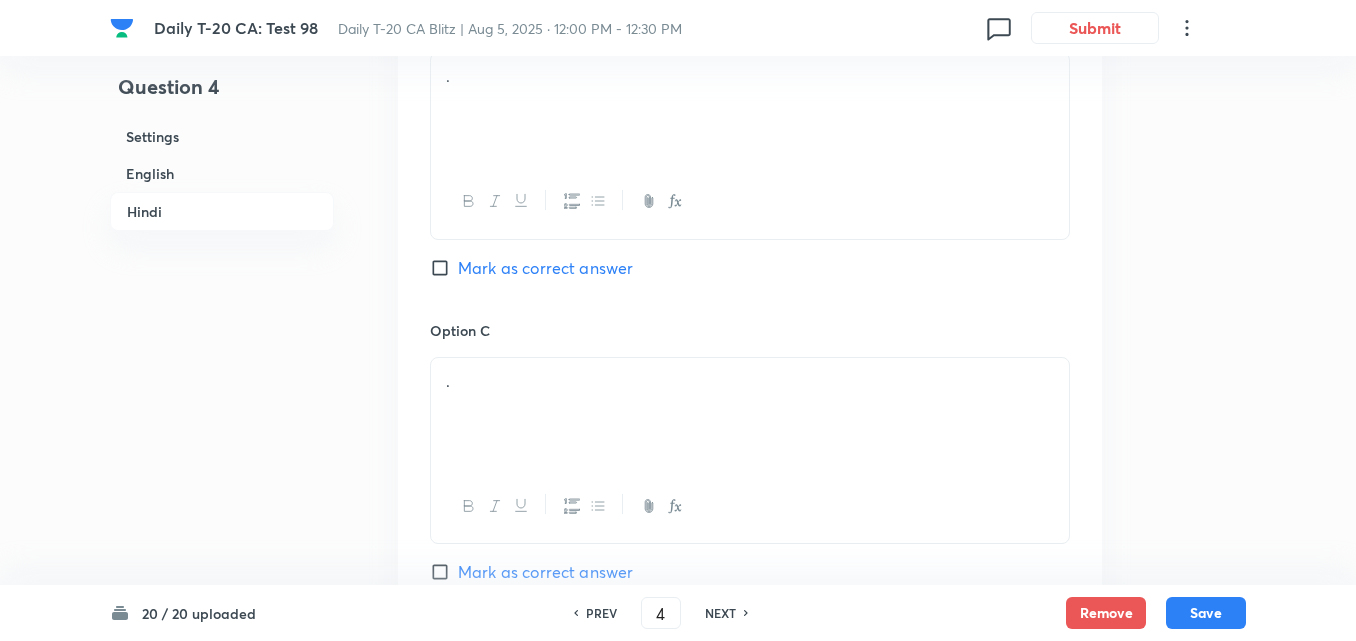 click on "English" at bounding box center [222, 173] 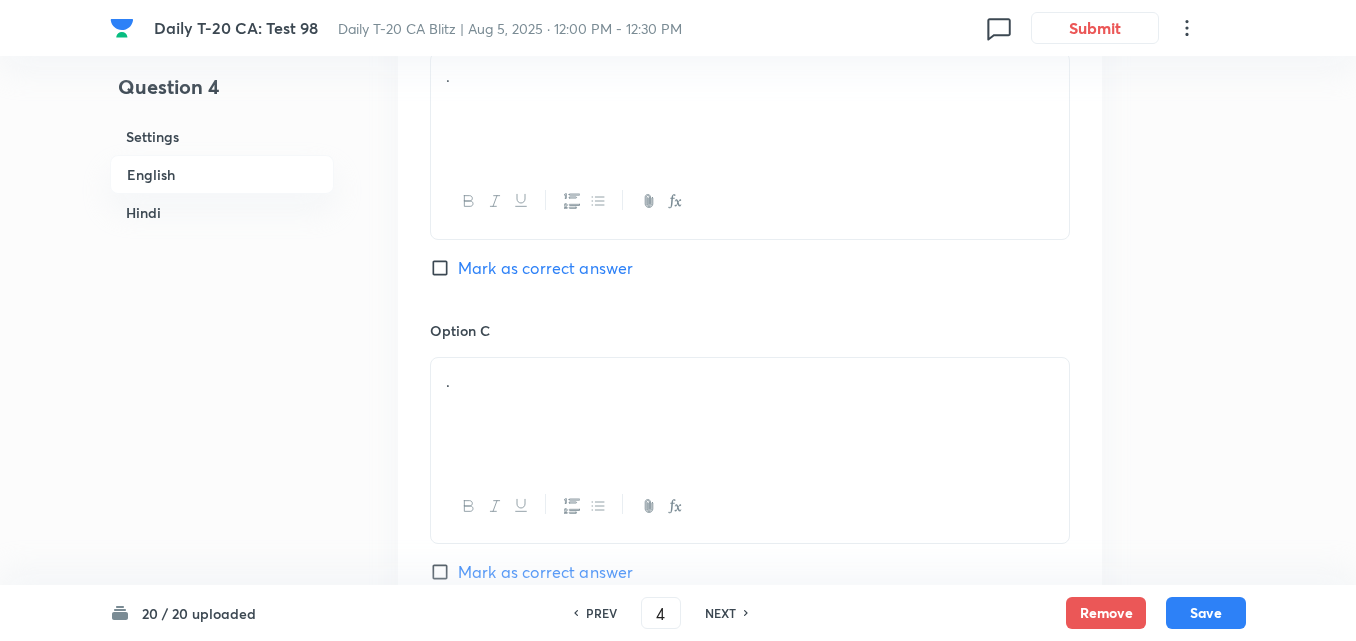scroll, scrollTop: 516, scrollLeft: 0, axis: vertical 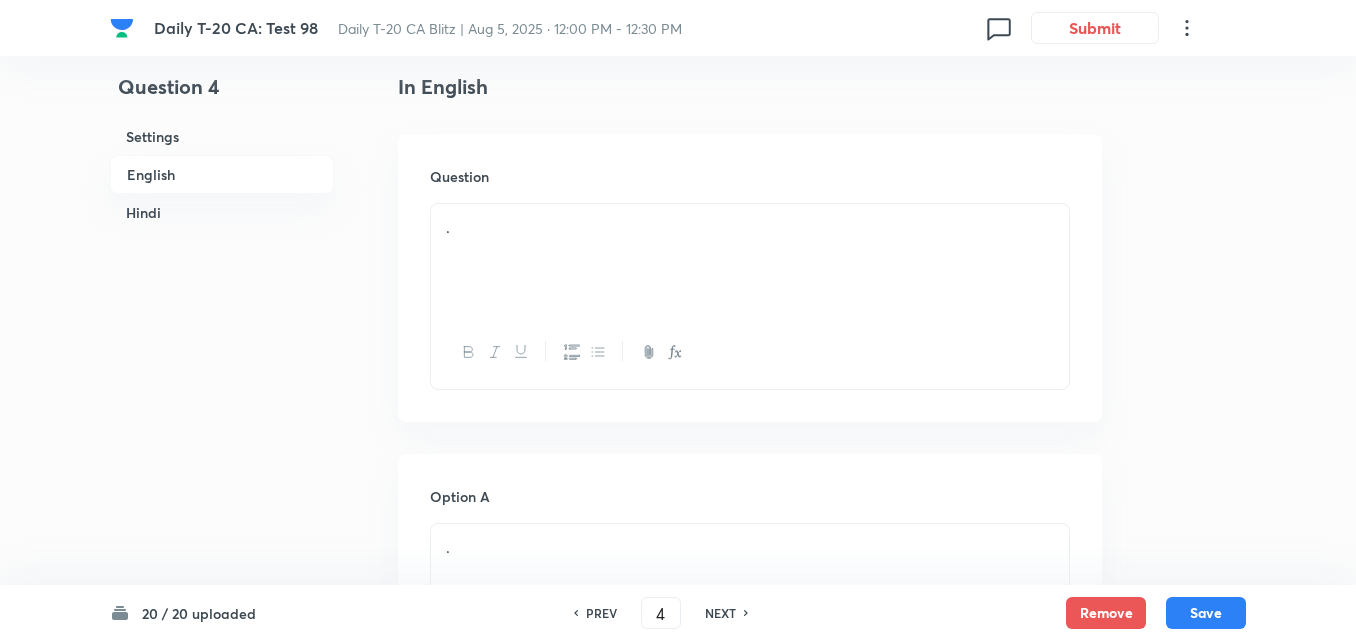 click on "." at bounding box center (750, 260) 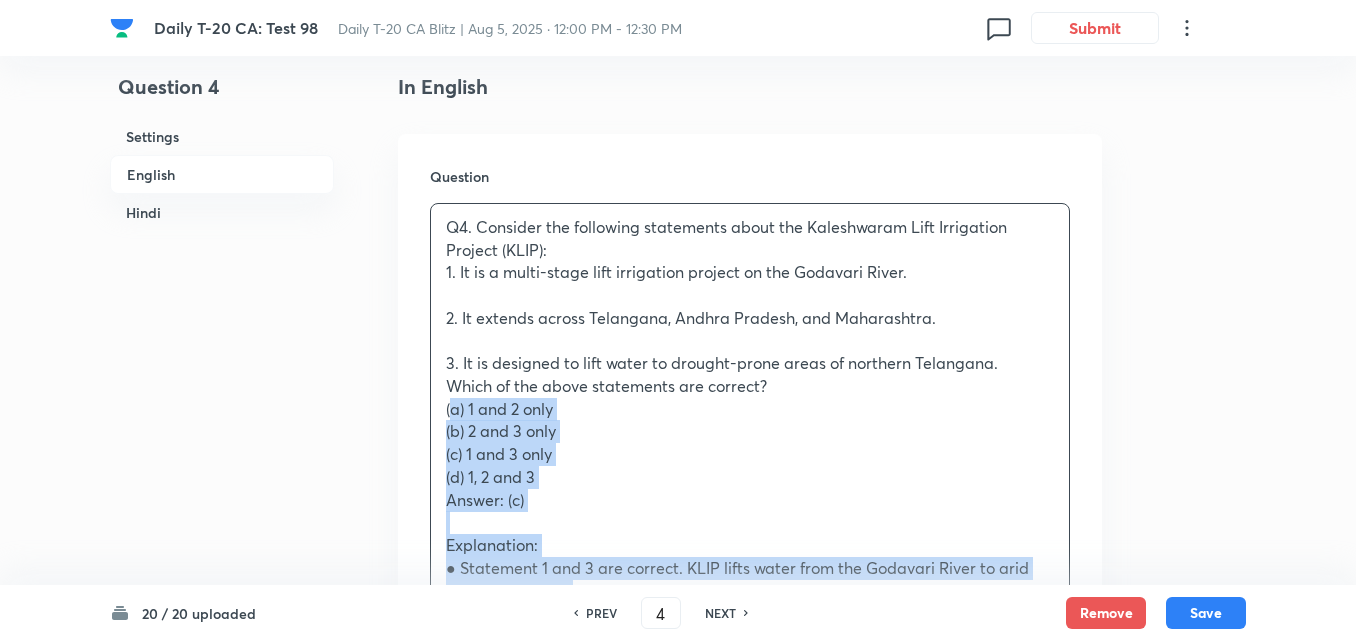 drag, startPoint x: 459, startPoint y: 437, endPoint x: 363, endPoint y: 409, distance: 100 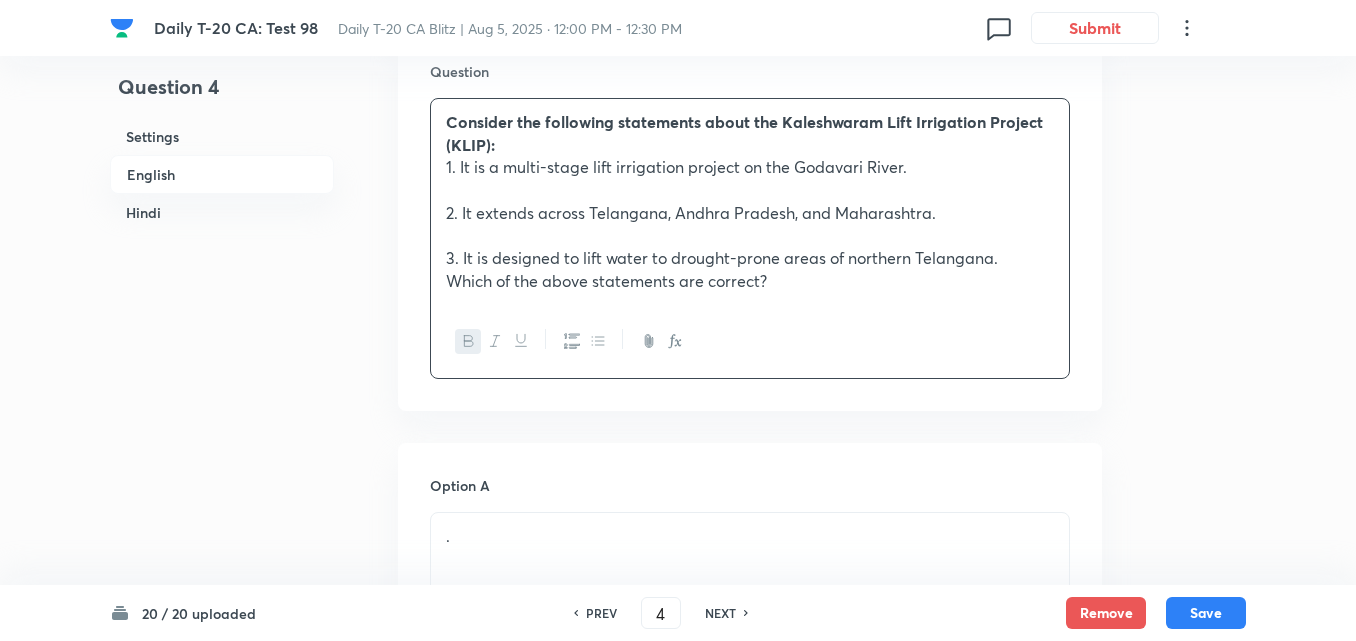 scroll, scrollTop: 916, scrollLeft: 0, axis: vertical 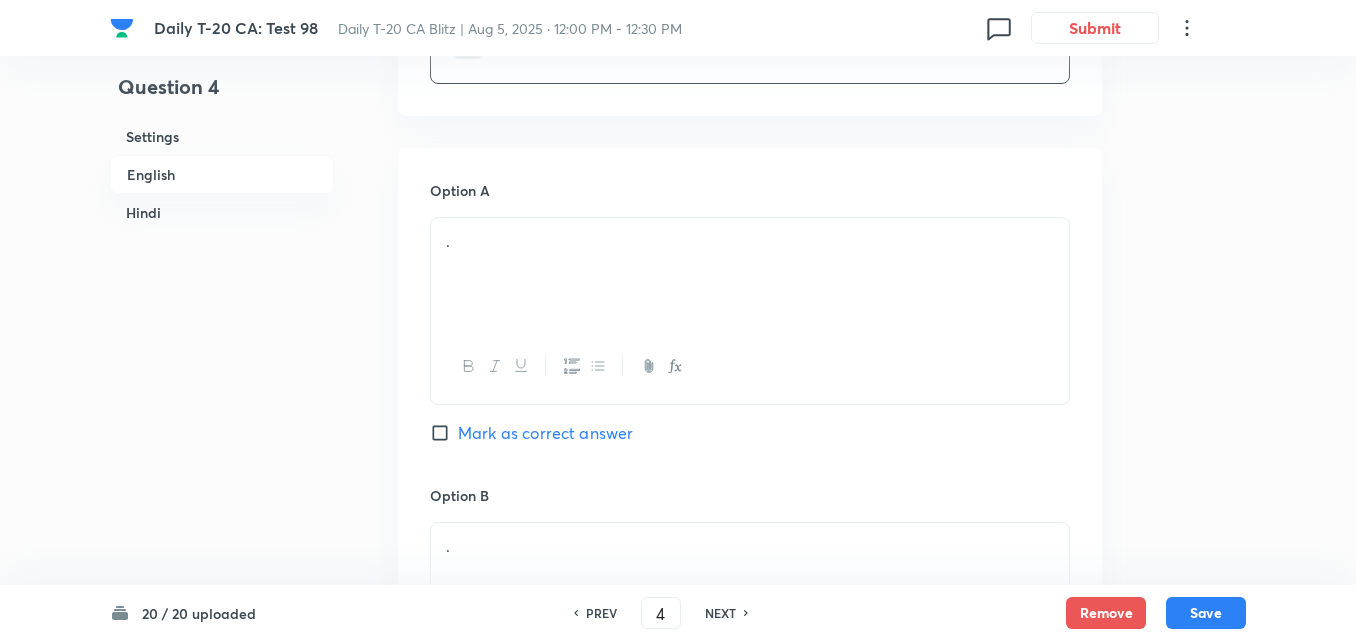 click on "." at bounding box center (750, 274) 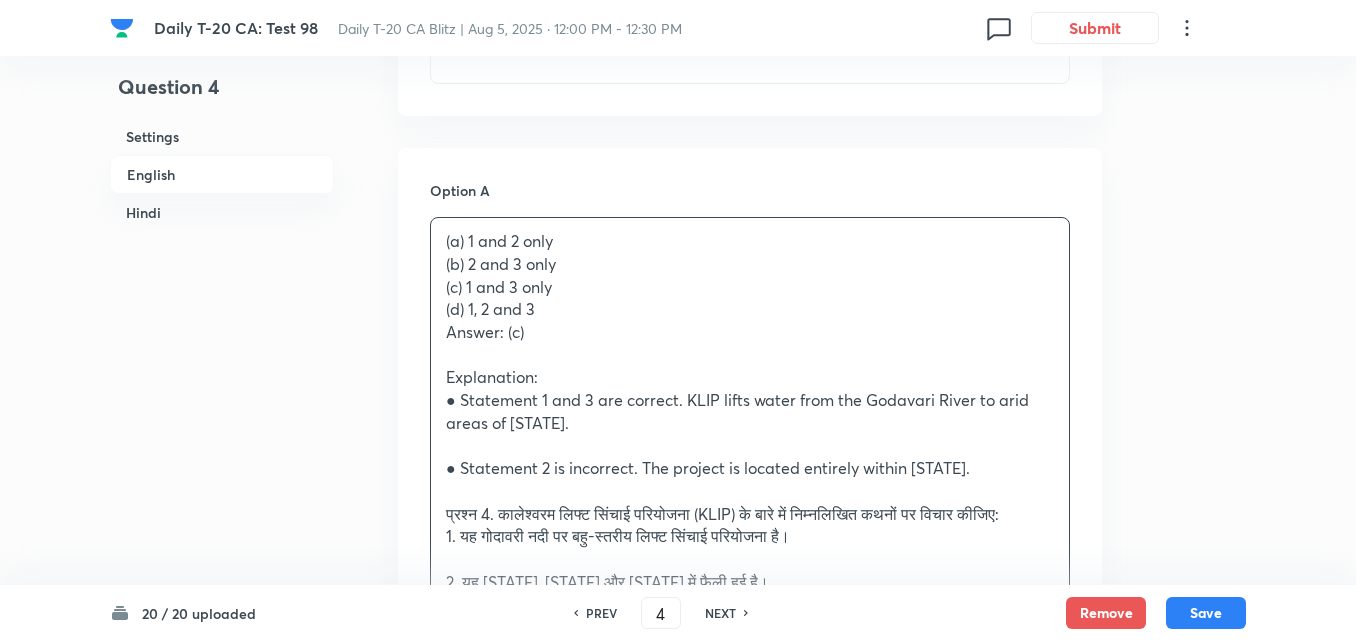 click on "Option A (a) 1 and 2 only (b) 2 and 3 only (c) 1 and 3 only (d) 1, 2 and 3 Answer: (c) Explanation: ●	Statement 1 and 3 are correct. KLIP lifts water from the Godavari River to arid areas of [COUNTRY]. ●	Statement 2 is incorrect. The project is located entirely within [COUNTRY]. प्रश्न 4. कालेश्वरम लिफ्ट सिंचाई परियोजना (KLIP) के बारे में निम्नलिखित कथनों पर विचार कीजिए: 1.	यह गोदावरी नदी पर बहु-स्तरीय लिफ्ट सिंचाई परियोजना है। 2.	यह [COUNTRY], आंध्र प्रदेश और महाराष्ट्र में फैली हुई है। उपरोक्त में से कौन-से कथन सही हैं? (a) केवल 1 और 2 (b) केवल 2 और 3 (c) केवल 1 और 3 (d) 1, 2 और 3 सभी . . ." at bounding box center [750, 1065] 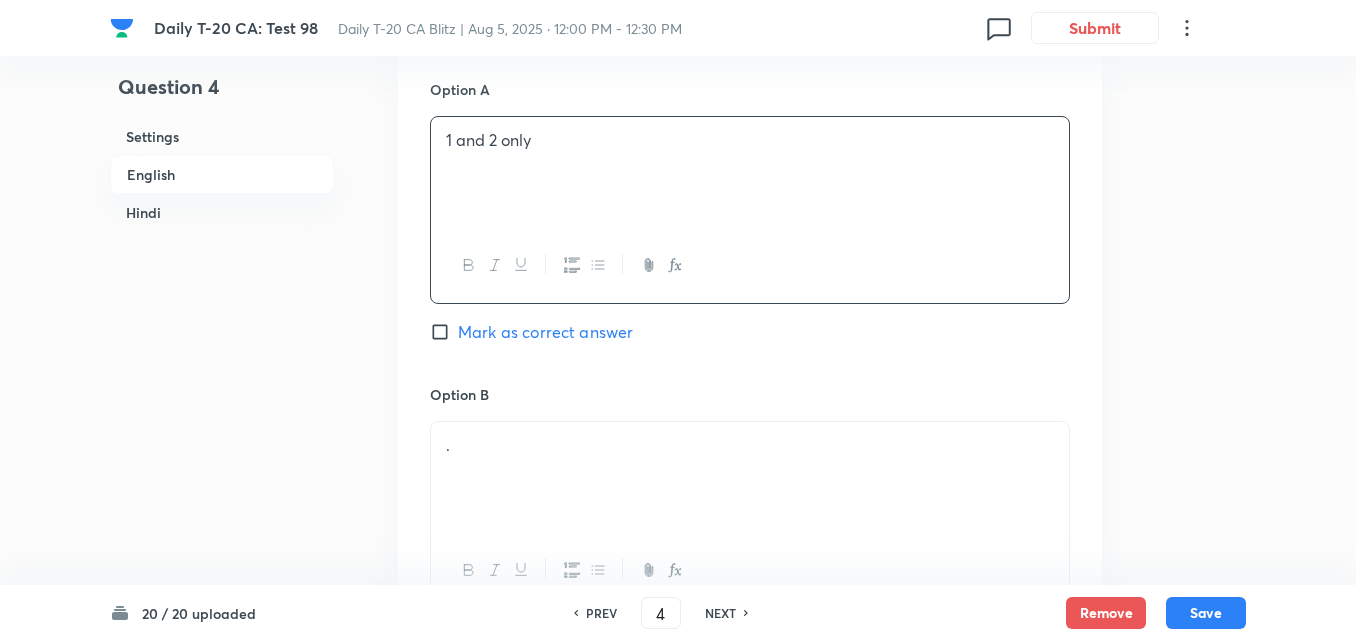 scroll, scrollTop: 1216, scrollLeft: 0, axis: vertical 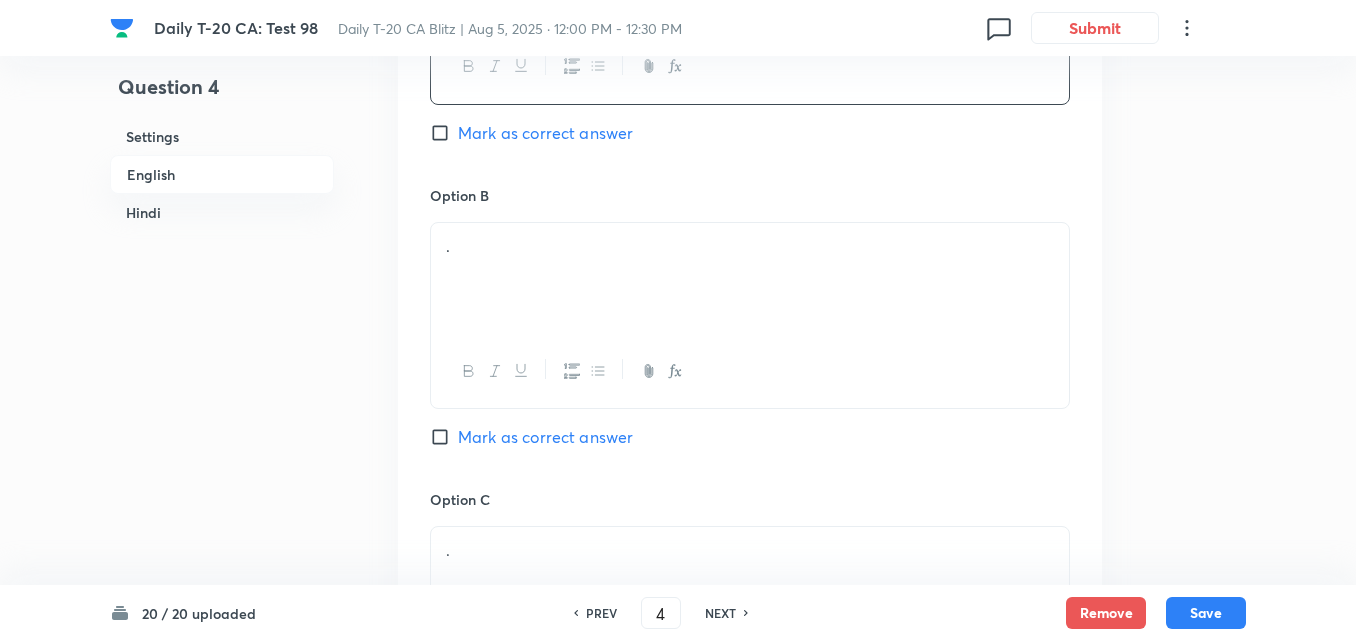 click on "." at bounding box center [750, 279] 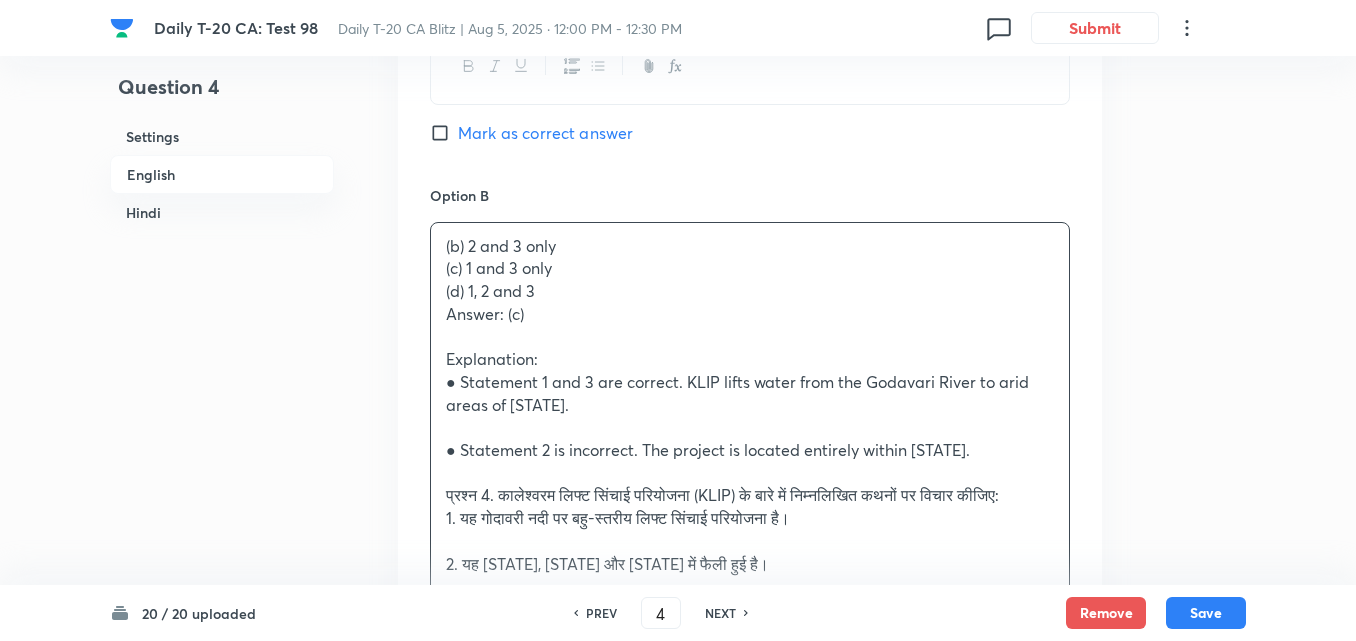click on "Option A 1 and 2 only Mark as correct answer Option B (b) 2 and 3 only (c) 1 and 3 only (d) 1, 2 and 3 Answer: (c) Explanation: ●	Statement 1 and 3 are correct. KLIP lifts water from the Godavari River to arid areas of Telangana. ●	Statement 2 is incorrect. The project is located entirely within Telangana. प्रश्न 4. कालेश्वरम लिफ्ट सिंचाई परियोजना (KLIP) के बारे में निम्नलिखित कथनों पर विचार कीजिए: 1.	यह गोदावरी नदी पर बहु-स्तरीय लिफ्ट सिंचाई परियोजना है। 2.	यह तेलंगाना, आंध्र प्रदेश और महाराष्ट्र में फैली हुई है। उपरोक्त में से कौन-से कथन सही हैं? (a) केवल 1 और 2 (b) केवल 2 और 3 (c) केवल 1 और 3 . ." at bounding box center (750, 754) 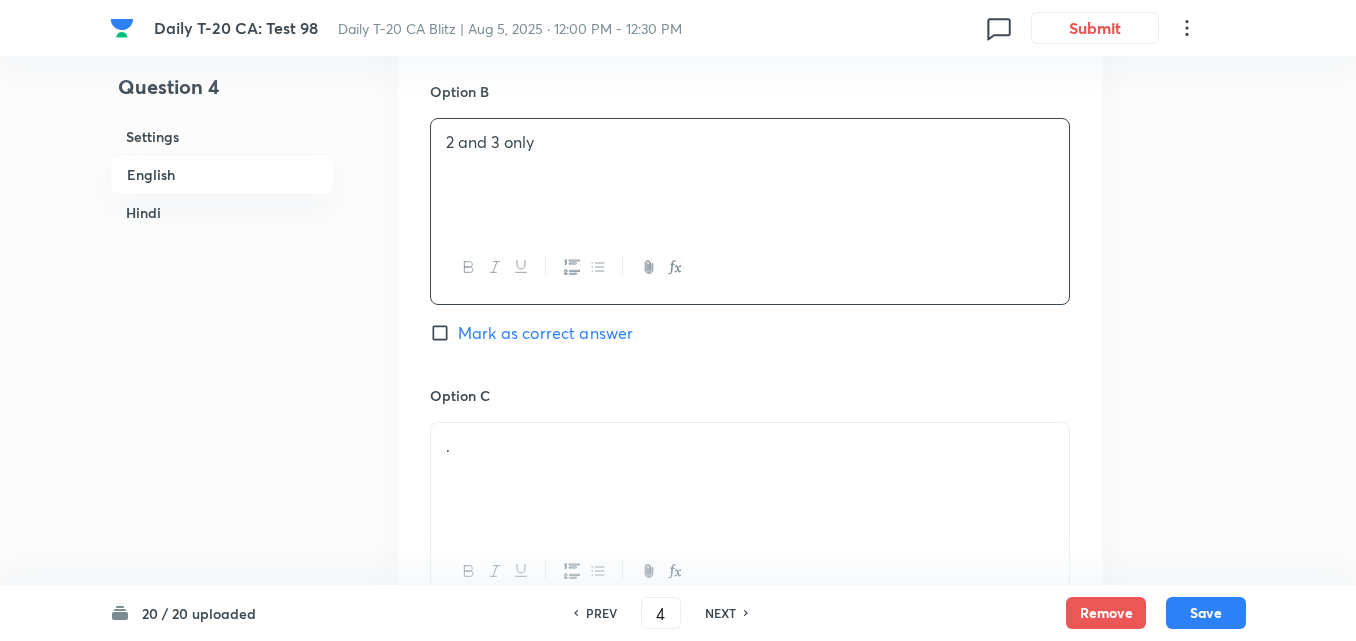scroll, scrollTop: 1416, scrollLeft: 0, axis: vertical 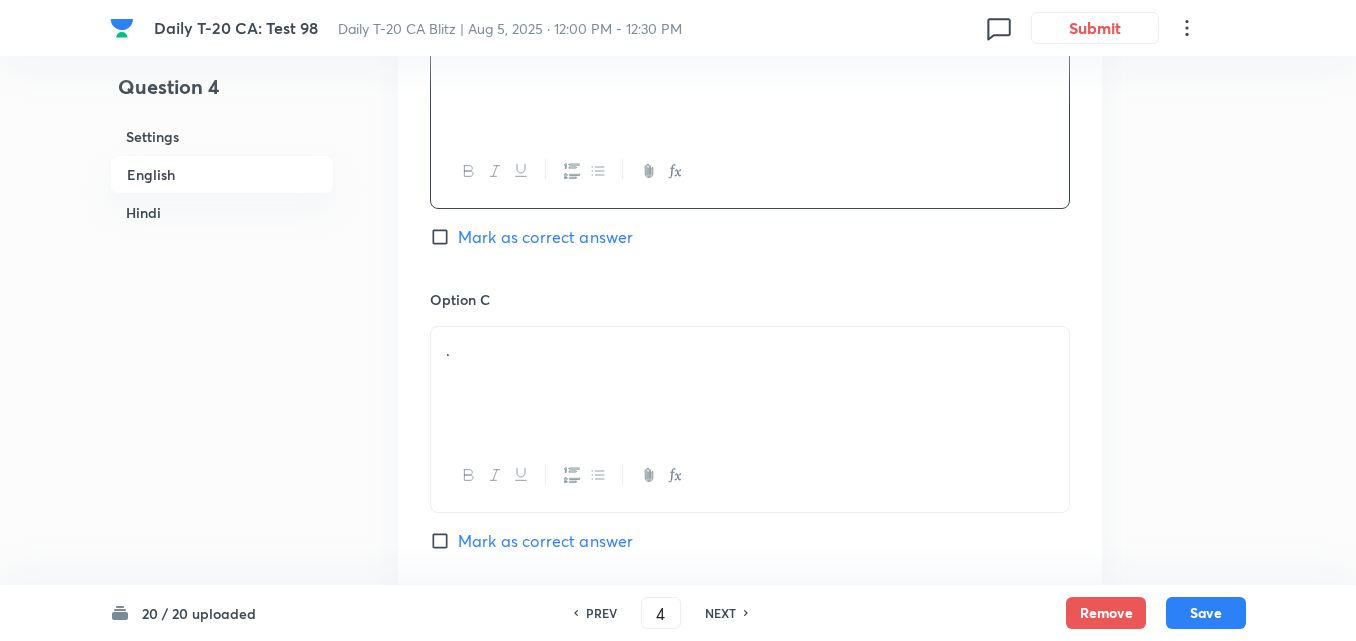 click on "." at bounding box center [750, 350] 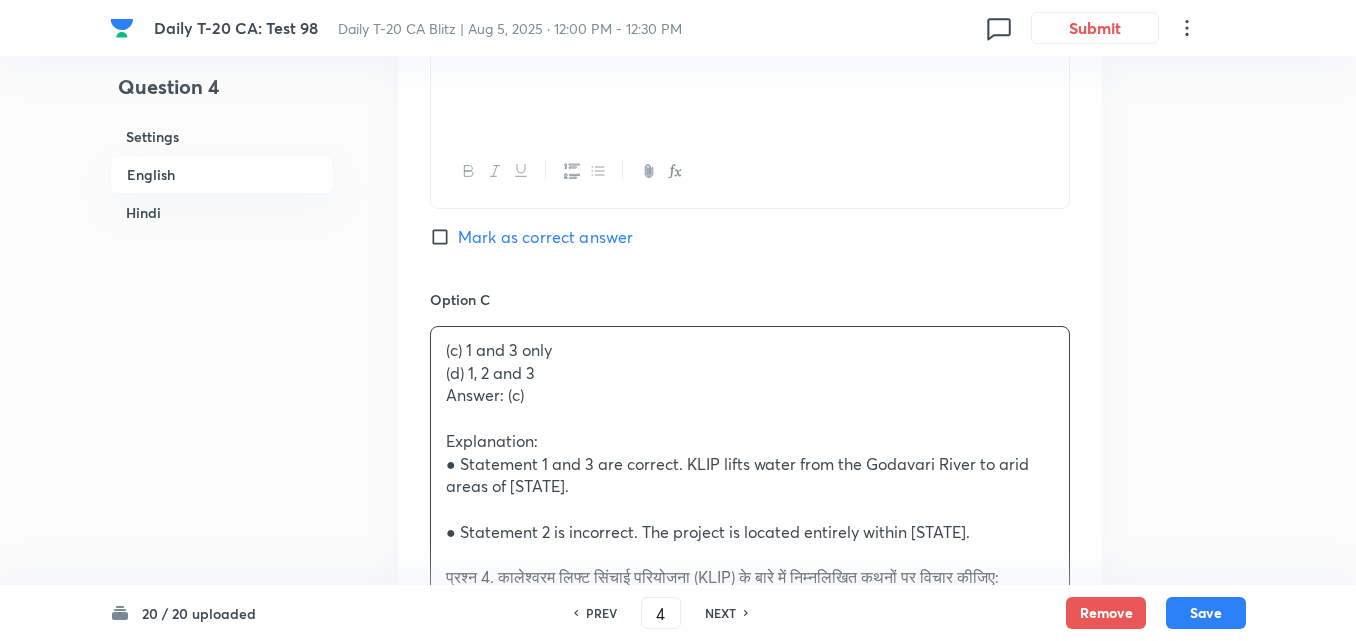 drag, startPoint x: 459, startPoint y: 362, endPoint x: 408, endPoint y: 369, distance: 51.47815 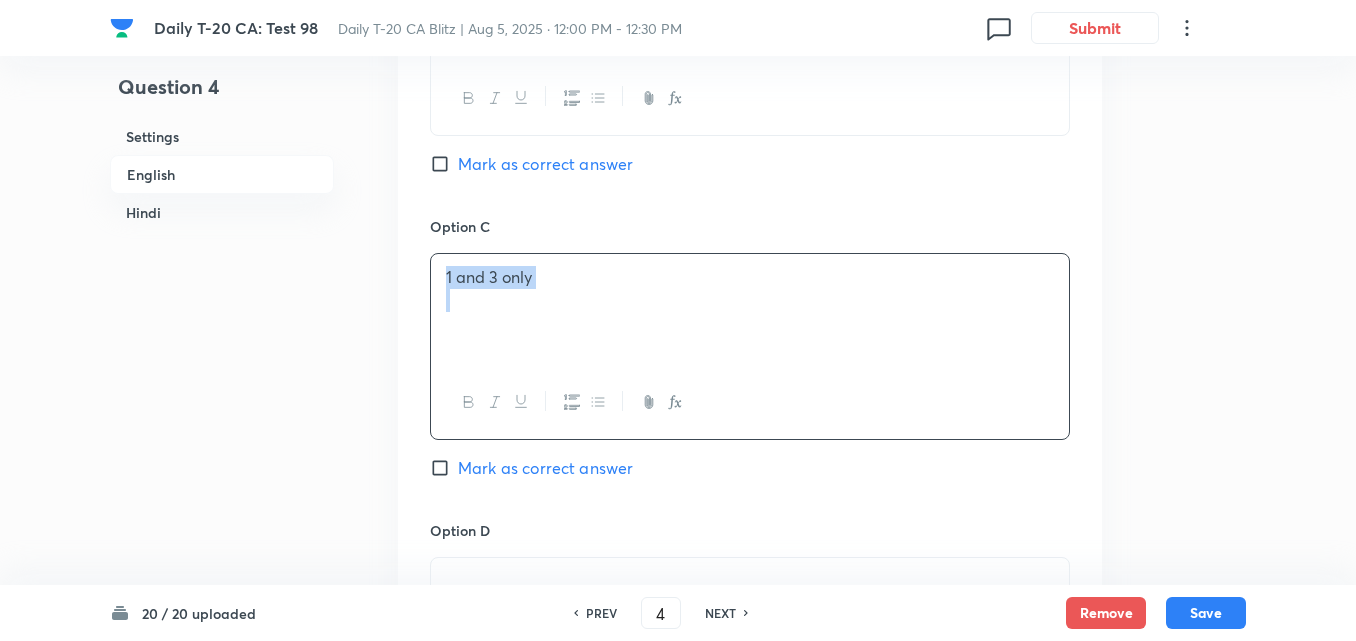 scroll, scrollTop: 1716, scrollLeft: 0, axis: vertical 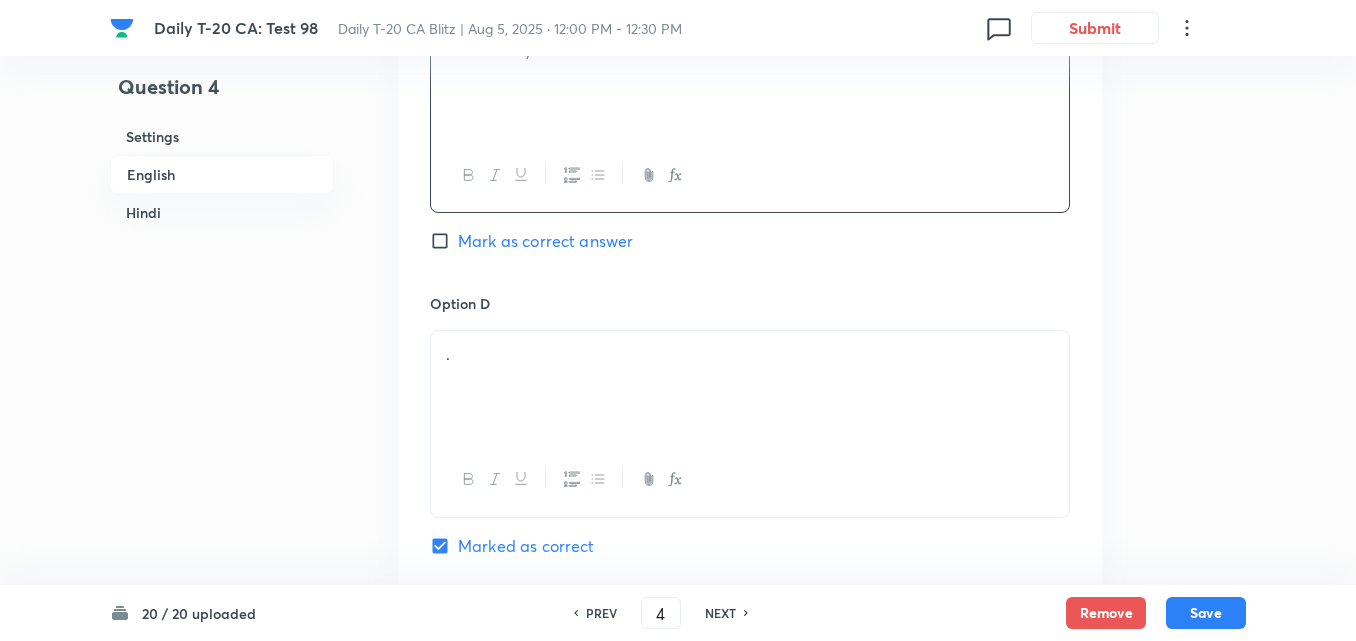 click on "Option C 1 and 3 only Mark as correct answer" at bounding box center (750, 141) 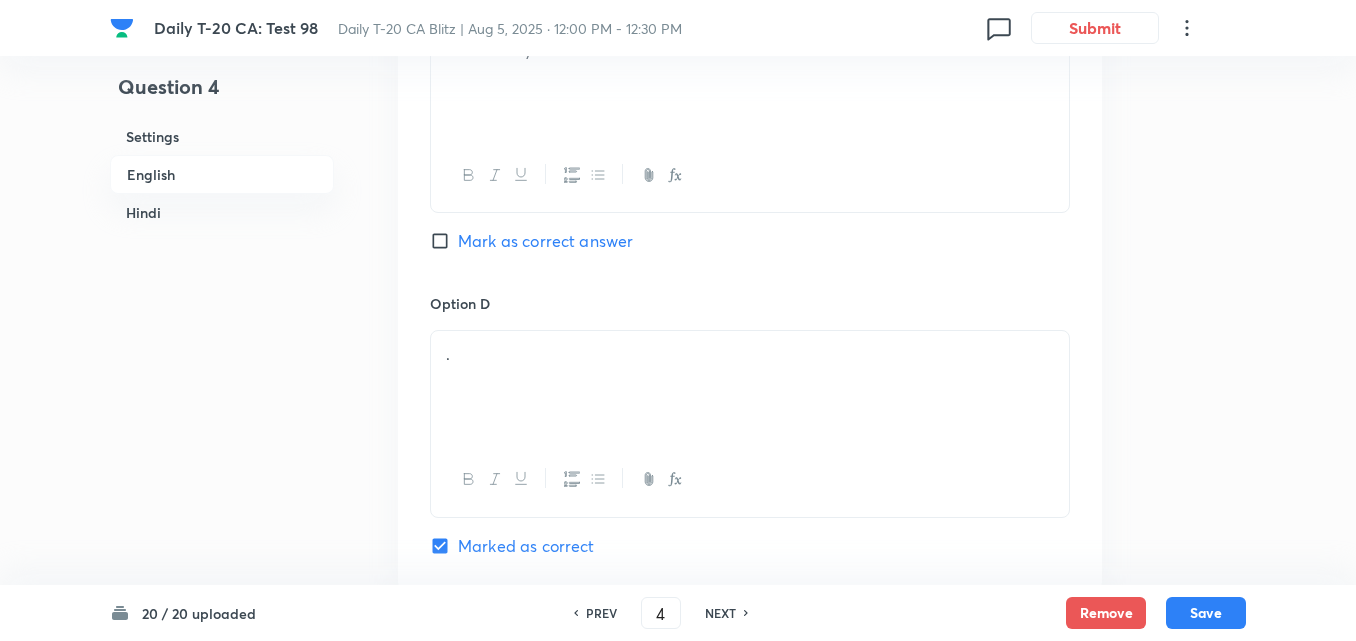 click on "Mark as correct answer" at bounding box center [545, 241] 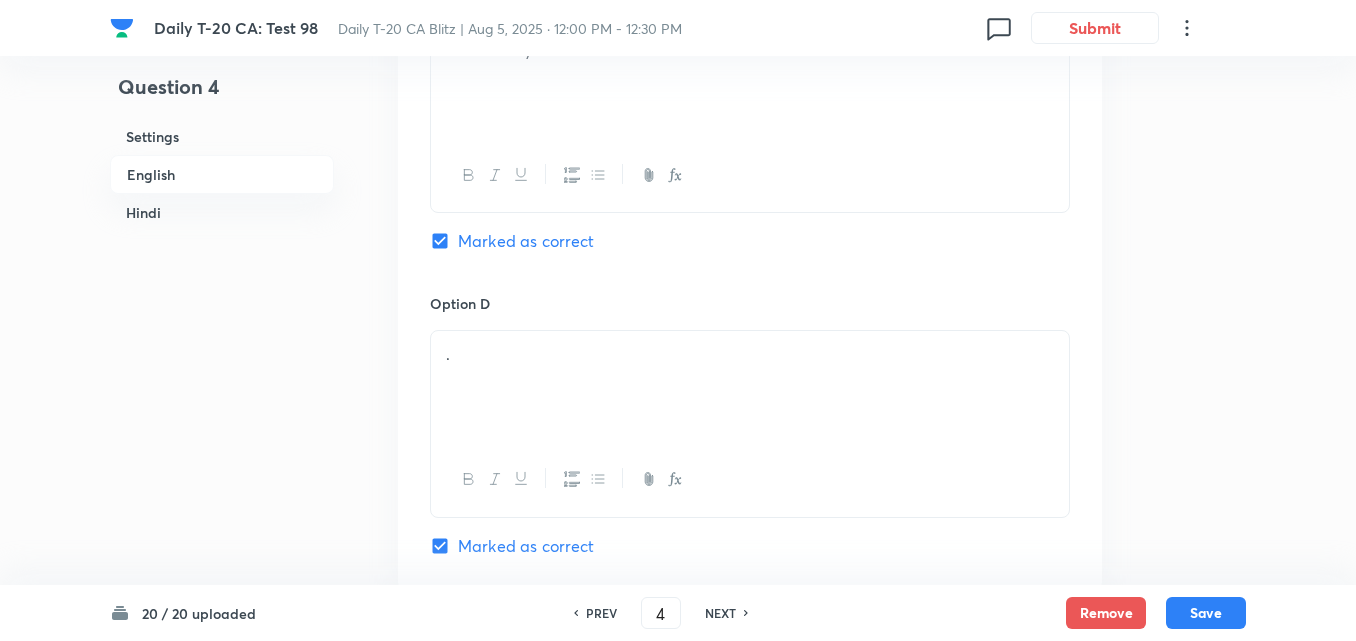 checkbox on "false" 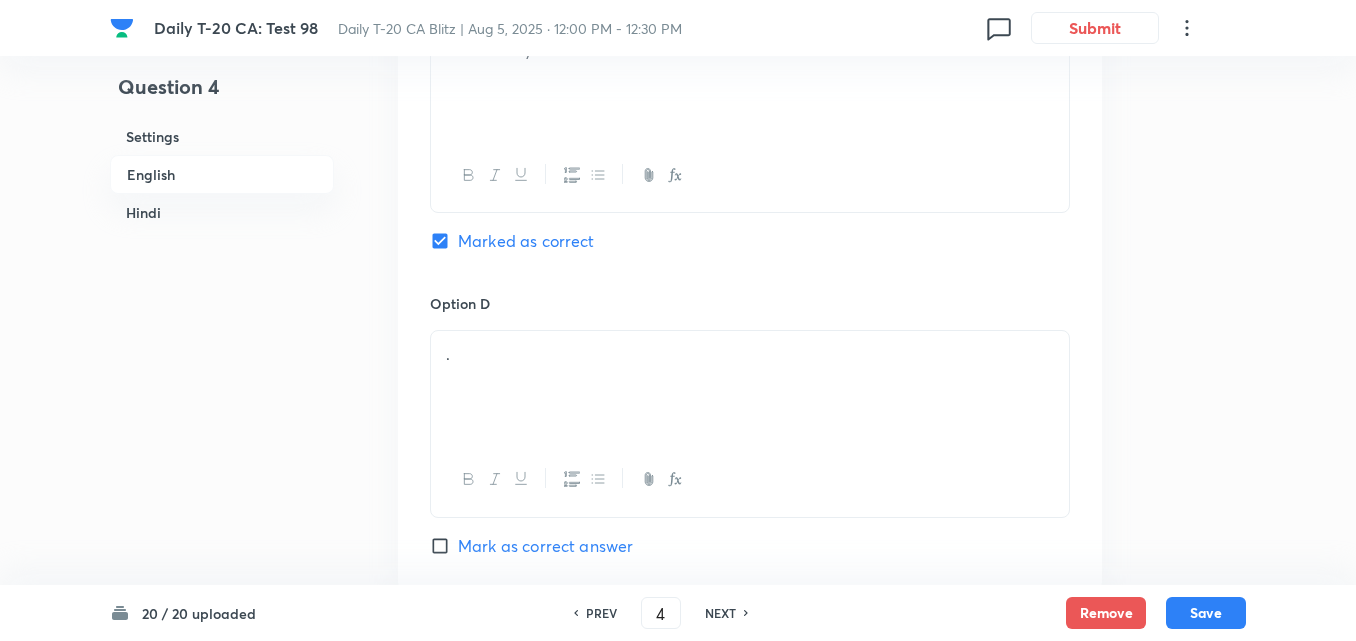 click on "." at bounding box center (750, 387) 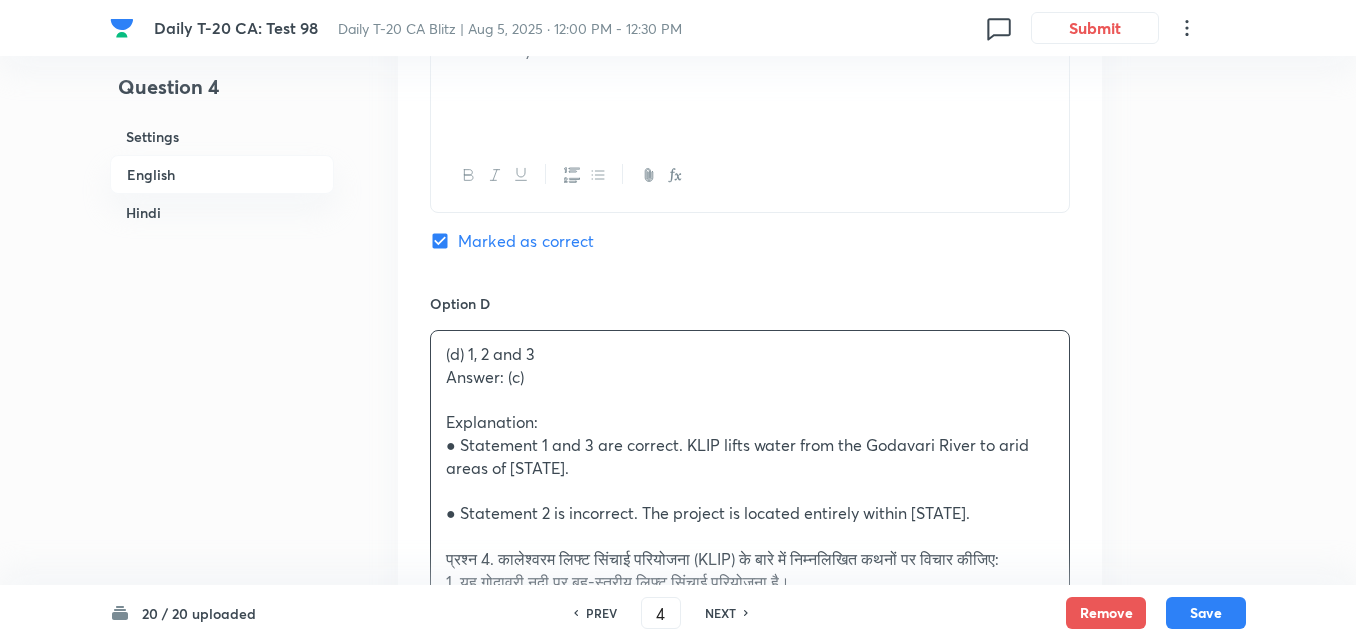drag, startPoint x: 402, startPoint y: 367, endPoint x: 361, endPoint y: 368, distance: 41.01219 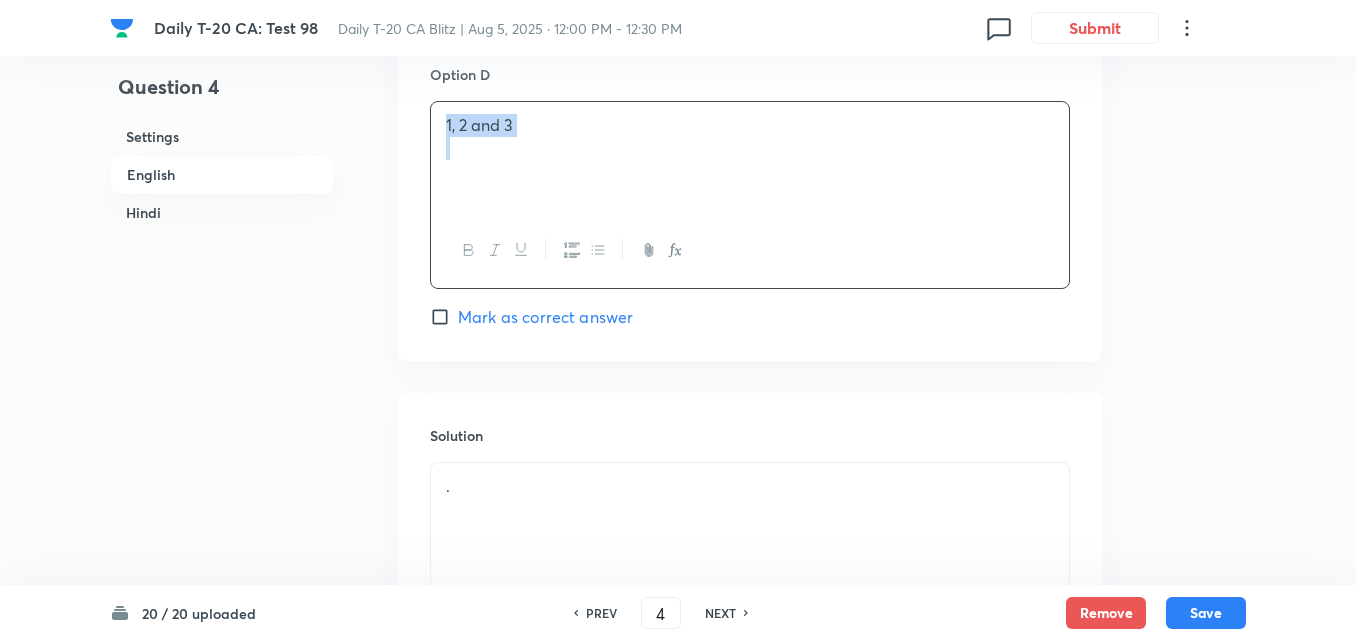 scroll, scrollTop: 2216, scrollLeft: 0, axis: vertical 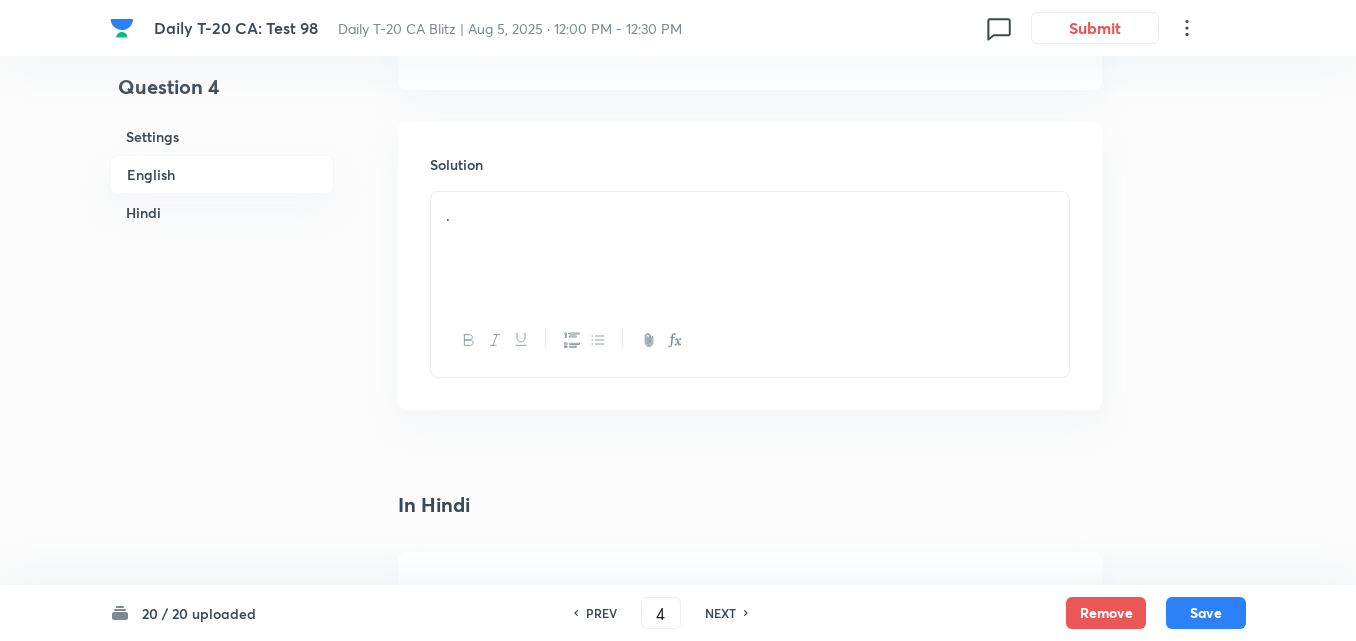 click on "." at bounding box center (750, 248) 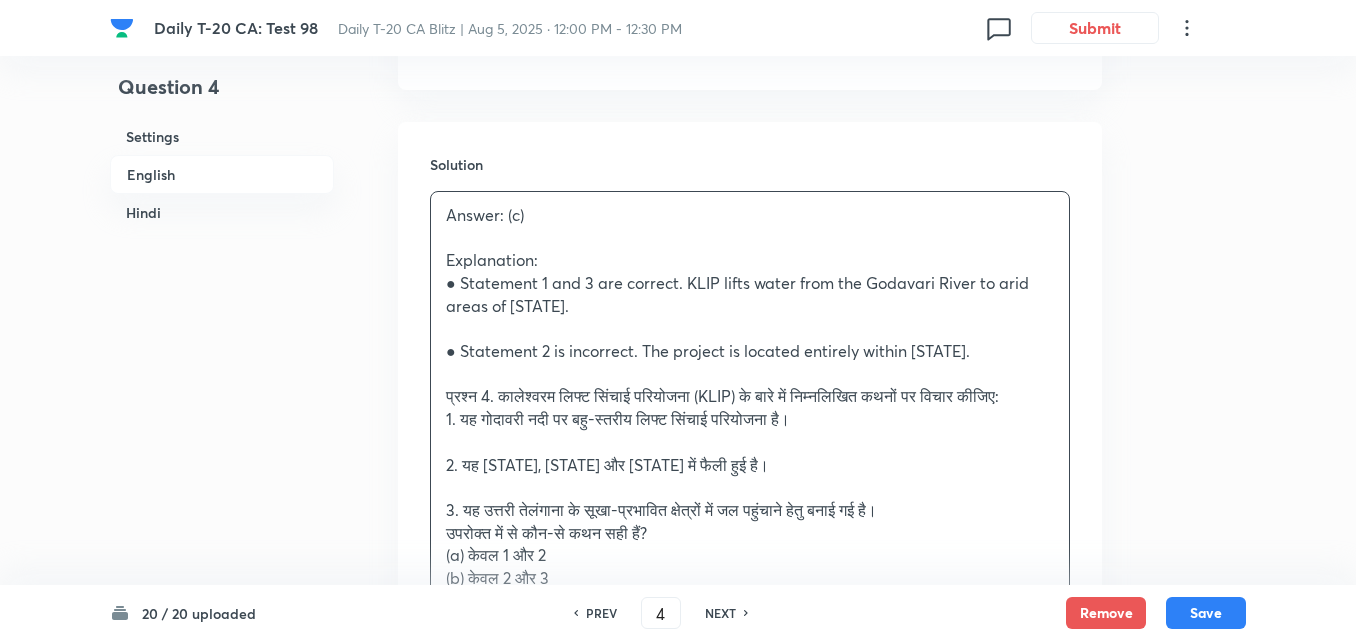 drag, startPoint x: 460, startPoint y: 373, endPoint x: 344, endPoint y: 387, distance: 116.841774 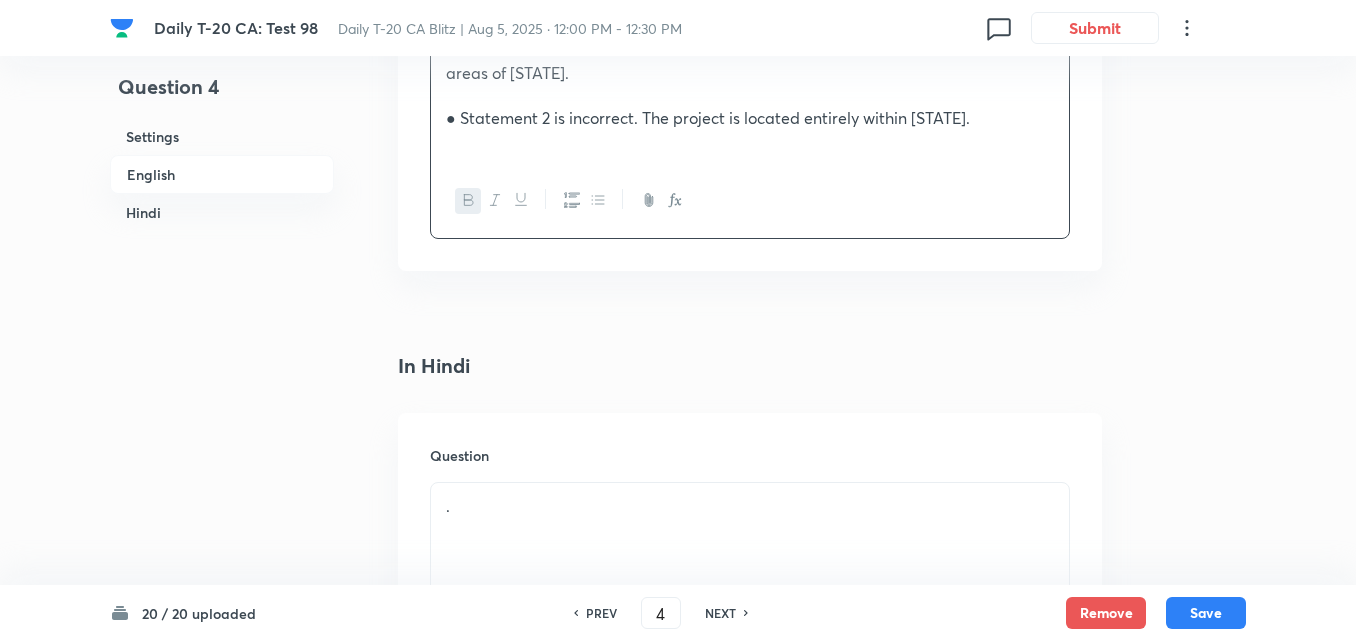 scroll, scrollTop: 2616, scrollLeft: 0, axis: vertical 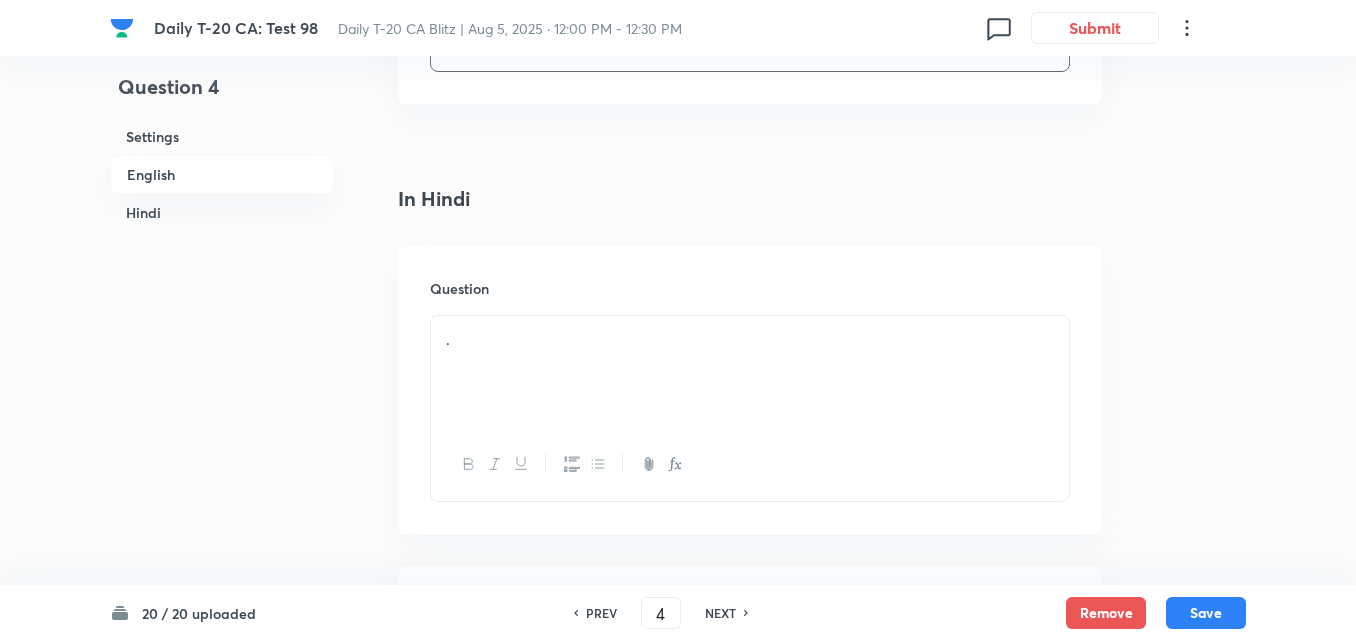click on "." at bounding box center [750, 339] 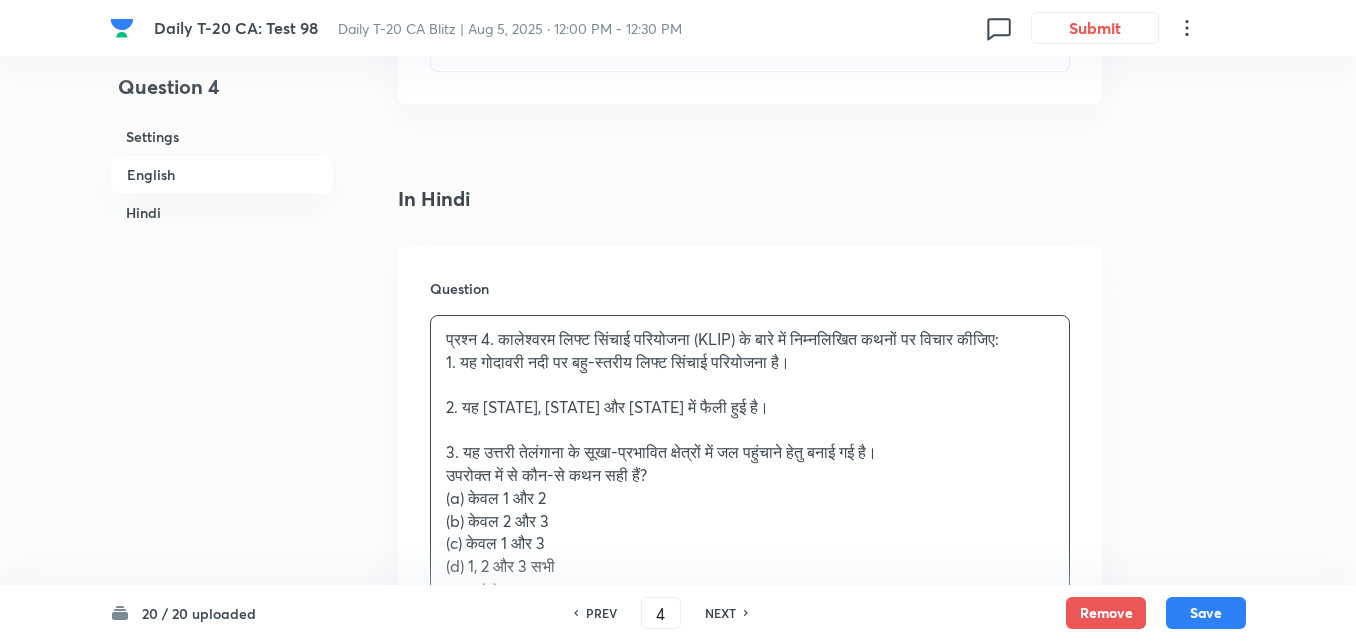 drag, startPoint x: 416, startPoint y: 506, endPoint x: 405, endPoint y: 500, distance: 12.529964 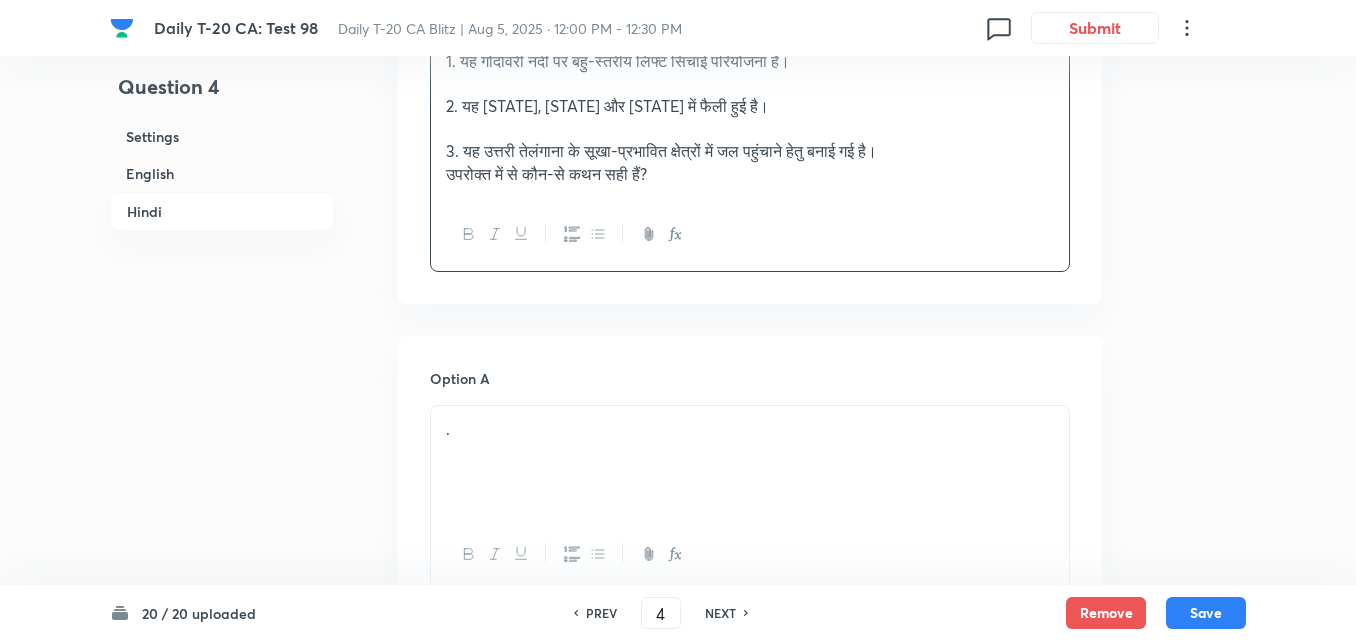 scroll, scrollTop: 3116, scrollLeft: 0, axis: vertical 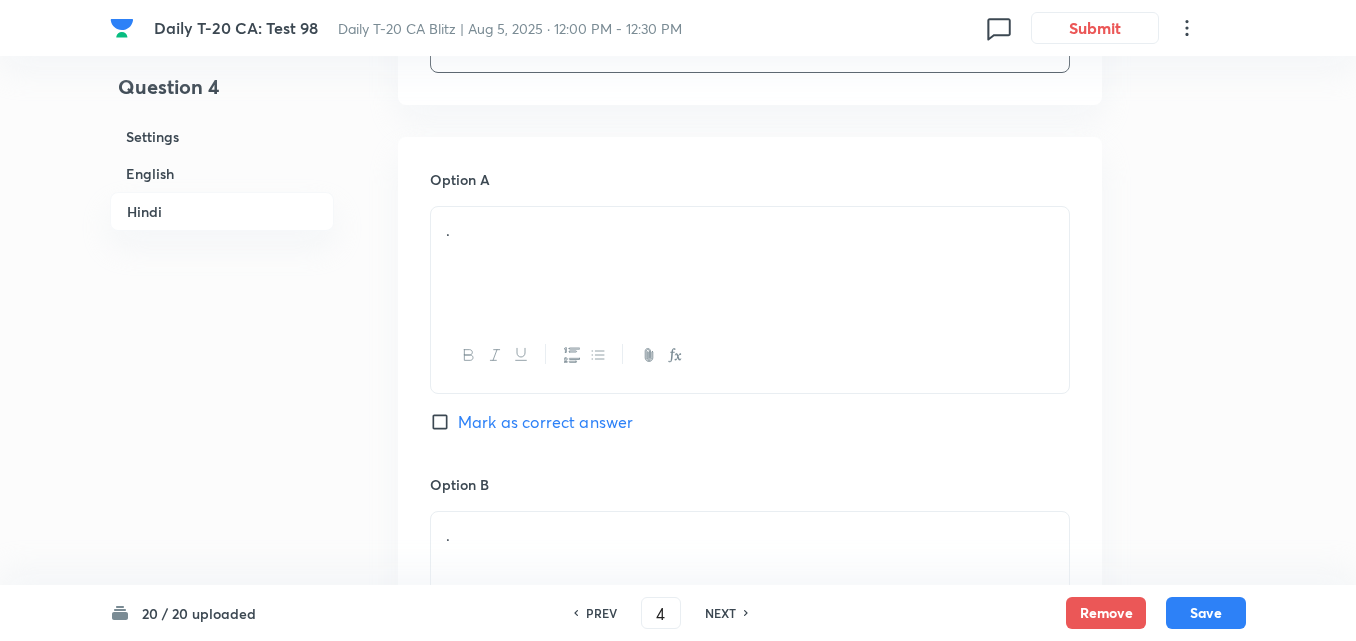 click at bounding box center [750, 355] 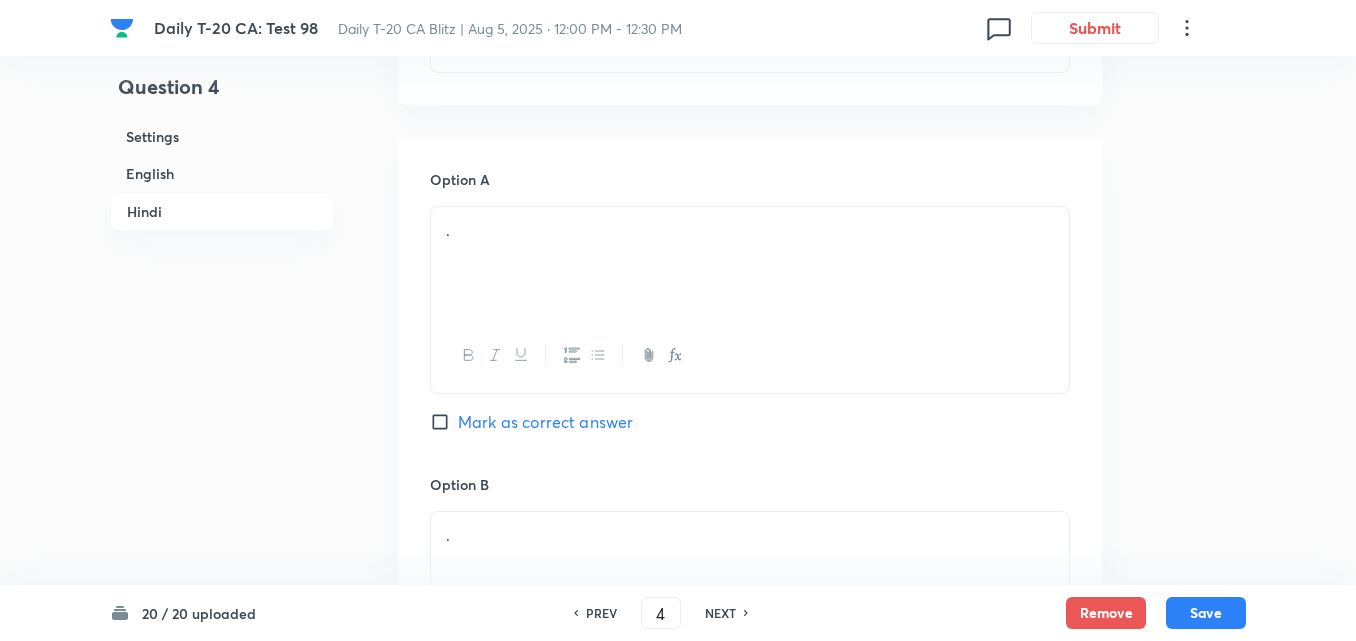 click on "." at bounding box center [750, 263] 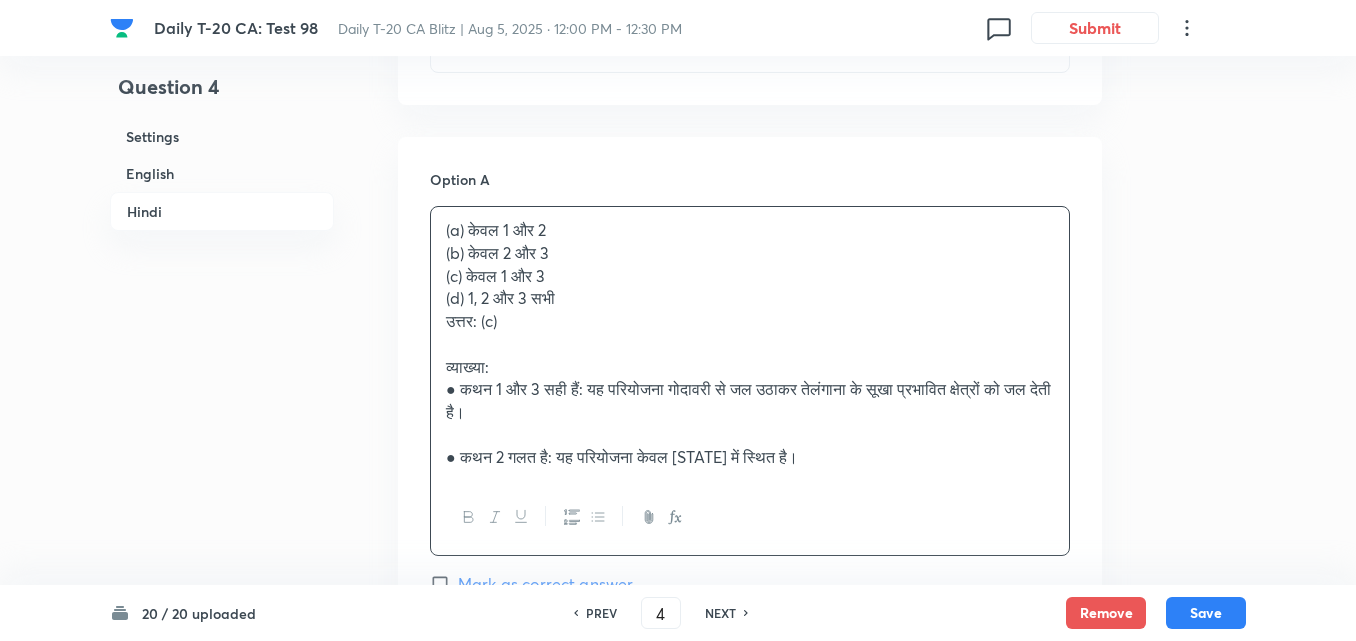 click on "Option A (a) केवल 1 और 2 (b) केवल 2 और 3 (c) केवल 1 और 3 (d) 1, 2 और 3 सभी उत्तर: (c) व्याख्या: ●	कथन 1 और 3 सही हैं: यह परियोजना गोदावरी से जल उठाकर तेलंगाना के सूखा प्रभावित क्षेत्रों को जल देती है। ●	कथन 2 गलत है: यह परियोजना केवल तेलंगाना राज्य में स्थित है। Mark as correct answer Option B . Mark as correct answer Option C . Marked as correct Option D . Mark as correct answer" at bounding box center [750, 838] 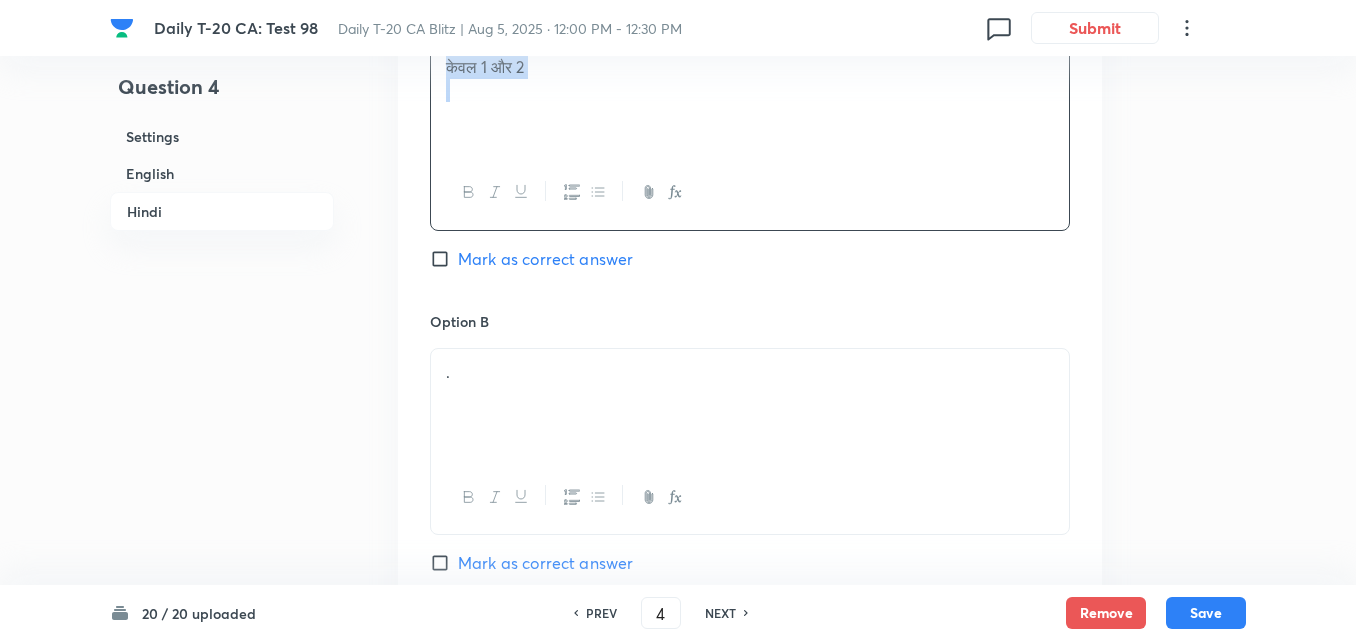 scroll, scrollTop: 3316, scrollLeft: 0, axis: vertical 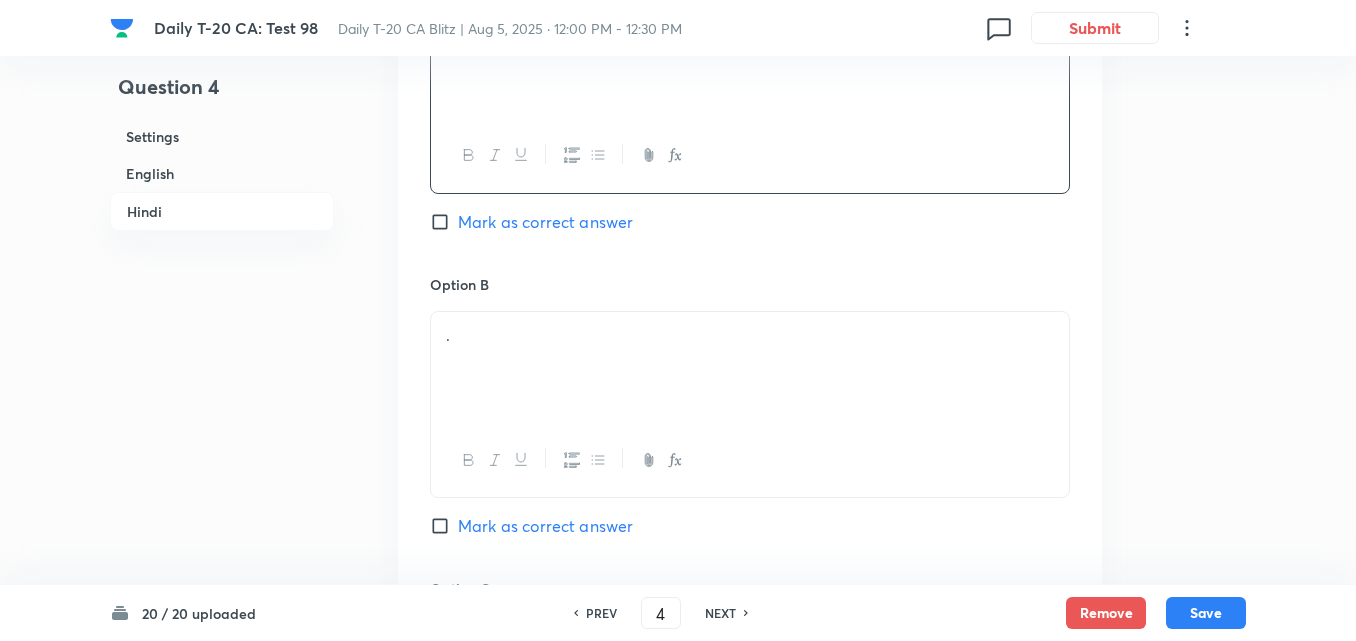 click on "." at bounding box center [750, 368] 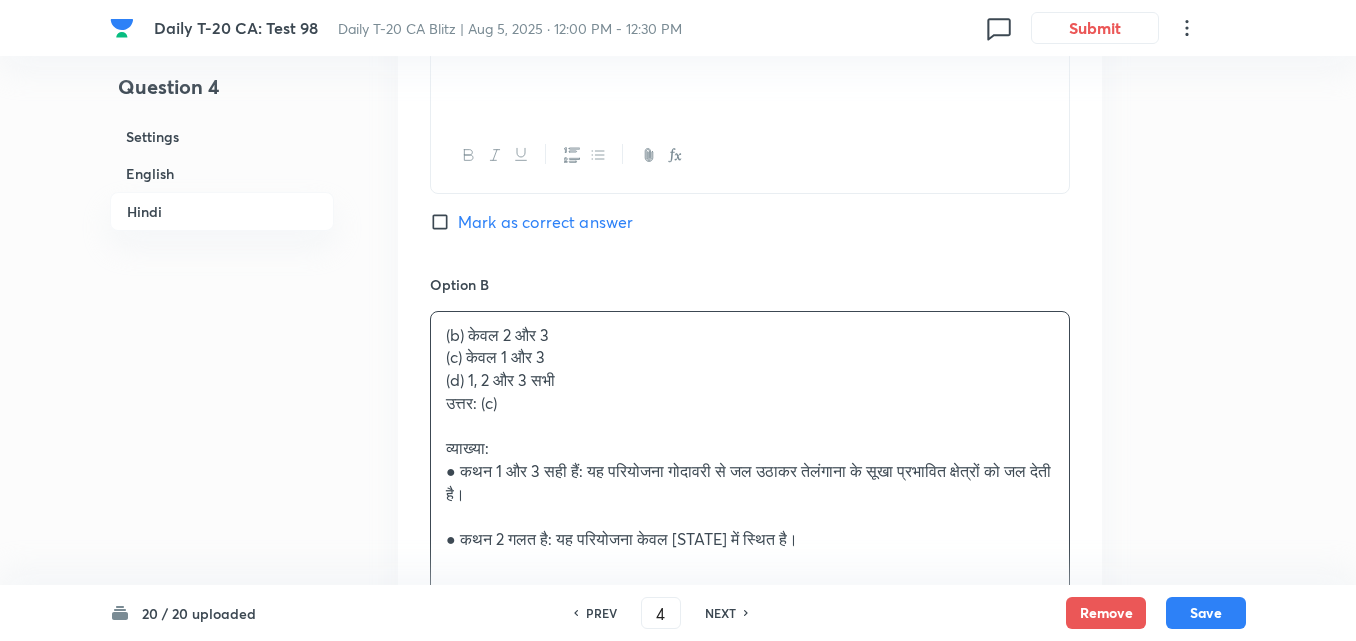 click on "Question 4 Settings English Hindi Settings Type Single choice correct 4 options + 2 marks - 0.66 marks Edit Concept Current Affairs Current Affairs 2025 Current Affairs 2025 Current Affairs 2025 Edit Additional details Easy Fact Not from PYQ paper No equation Edit In English Question Consider the following statements about the Kaleshwaram Lift Irrigation Project (KLIP): 1.	It is a multi-stage lift irrigation project on the Godavari River. 2.	It extends across Telangana, Andhra Pradesh, and Maharashtra. 3.	It is designed to lift water to drought-prone areas of northern Telangana.  Which of the above statements are correct?   Option A 1 and 2 only Mark as correct answer Option B 2 and 3 only Mark as correct answer Option C 1 and 3 only Marked as correct Option D 1, 2 and 3 Mark as correct answer Solution Answer: (c) Explanation: ●	Statement 1 and 3 are correct. KLIP lifts water from the Godavari River to arid areas of Telangana. ●	Statement 2 is incorrect. The project is located entirely within Telangana. ." at bounding box center (678, -751) 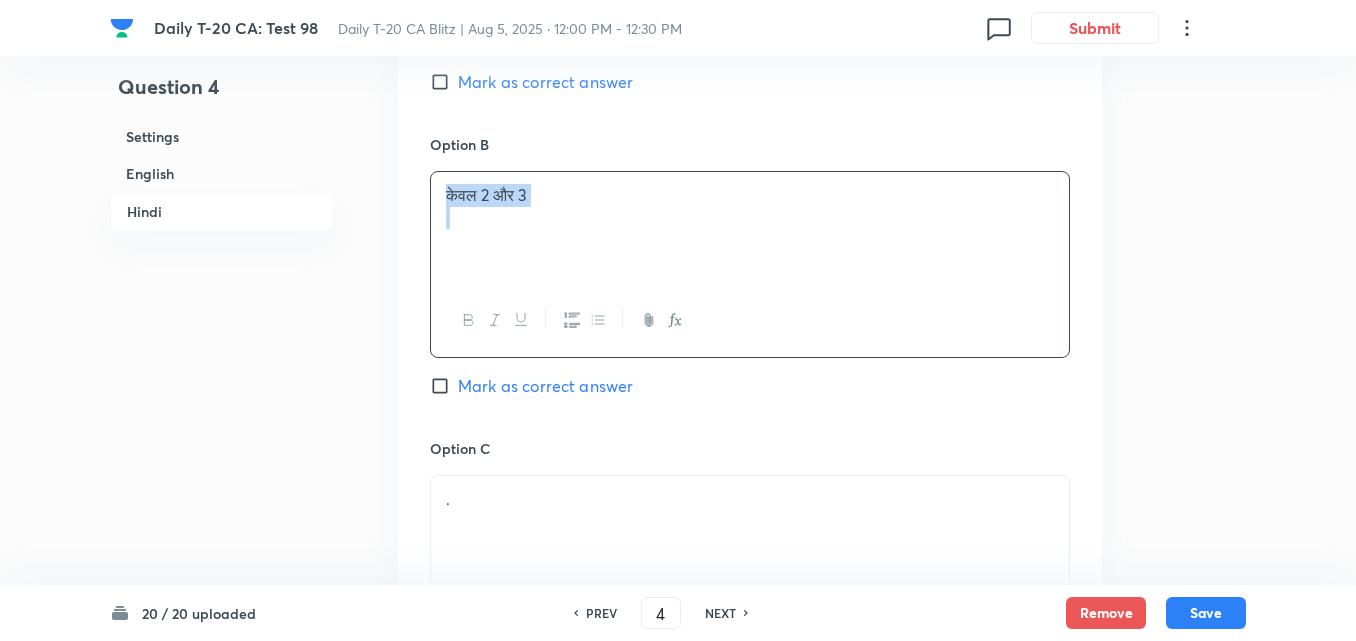 scroll, scrollTop: 3616, scrollLeft: 0, axis: vertical 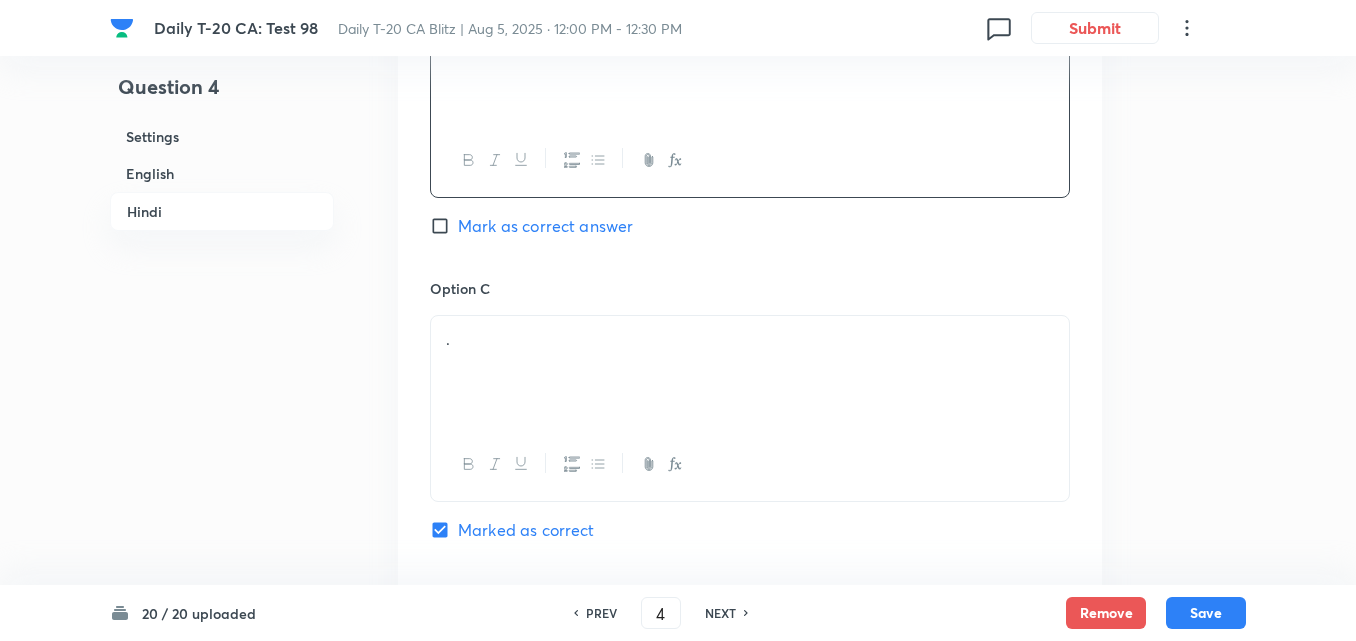 click on "." at bounding box center (750, 339) 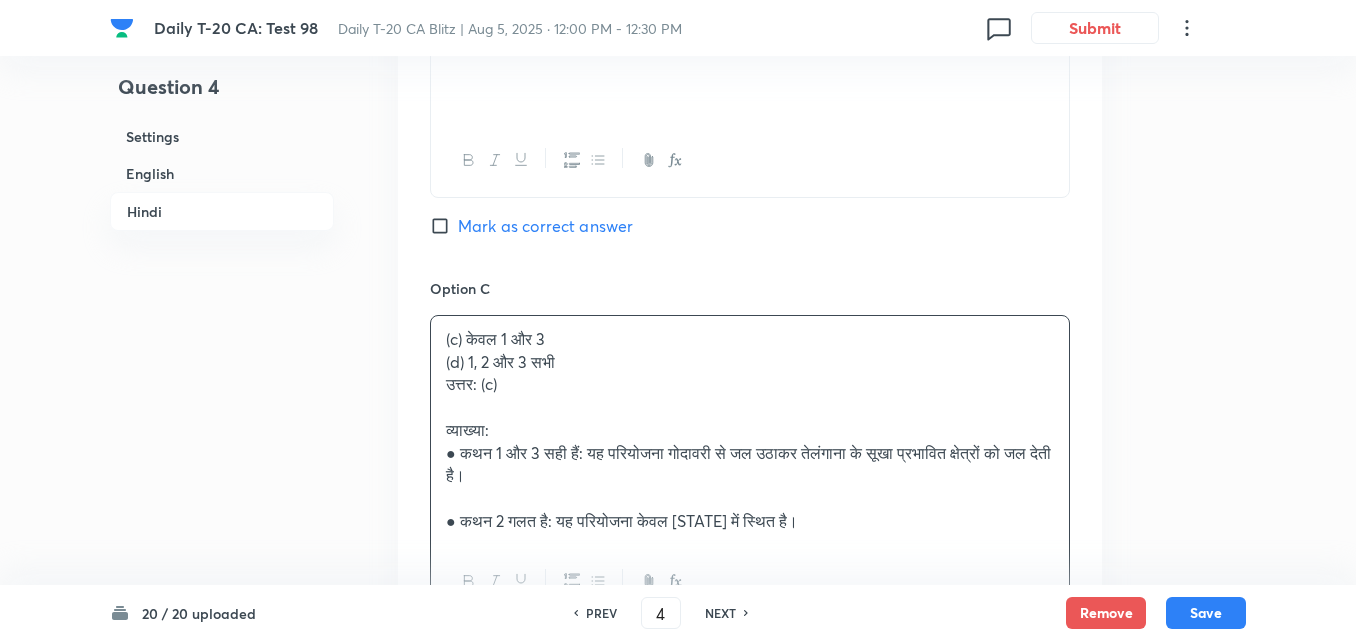 drag, startPoint x: 432, startPoint y: 375, endPoint x: 412, endPoint y: 369, distance: 20.880613 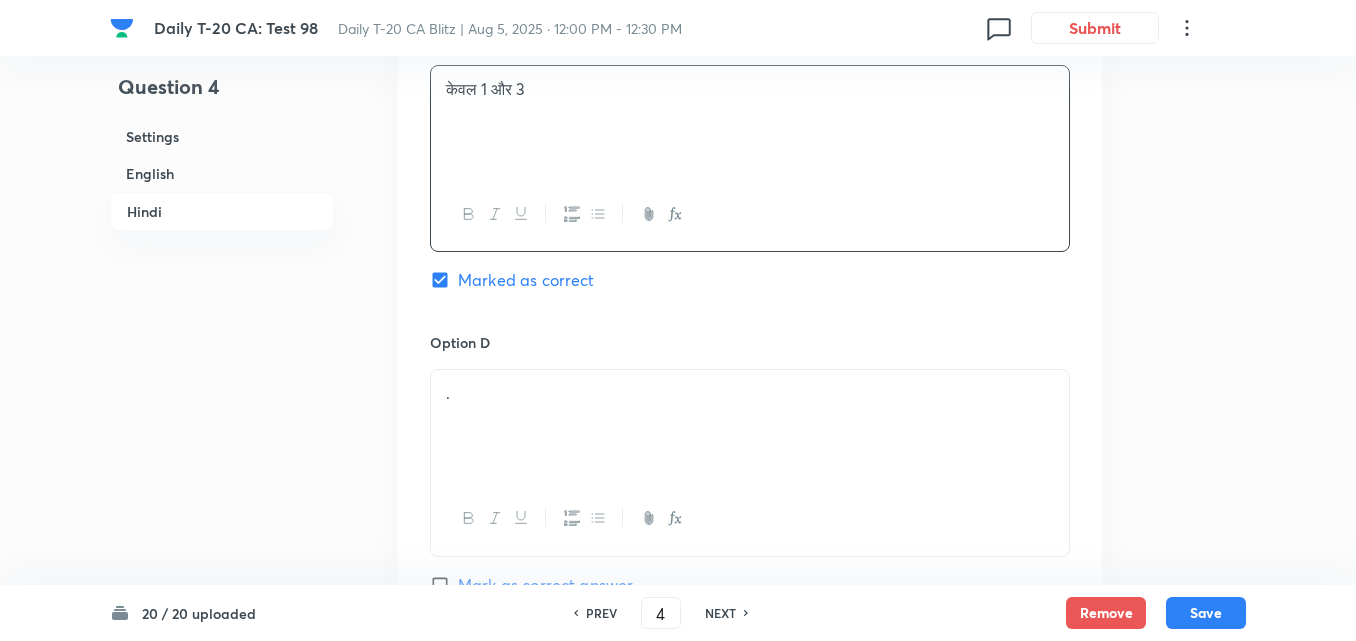 scroll, scrollTop: 4016, scrollLeft: 0, axis: vertical 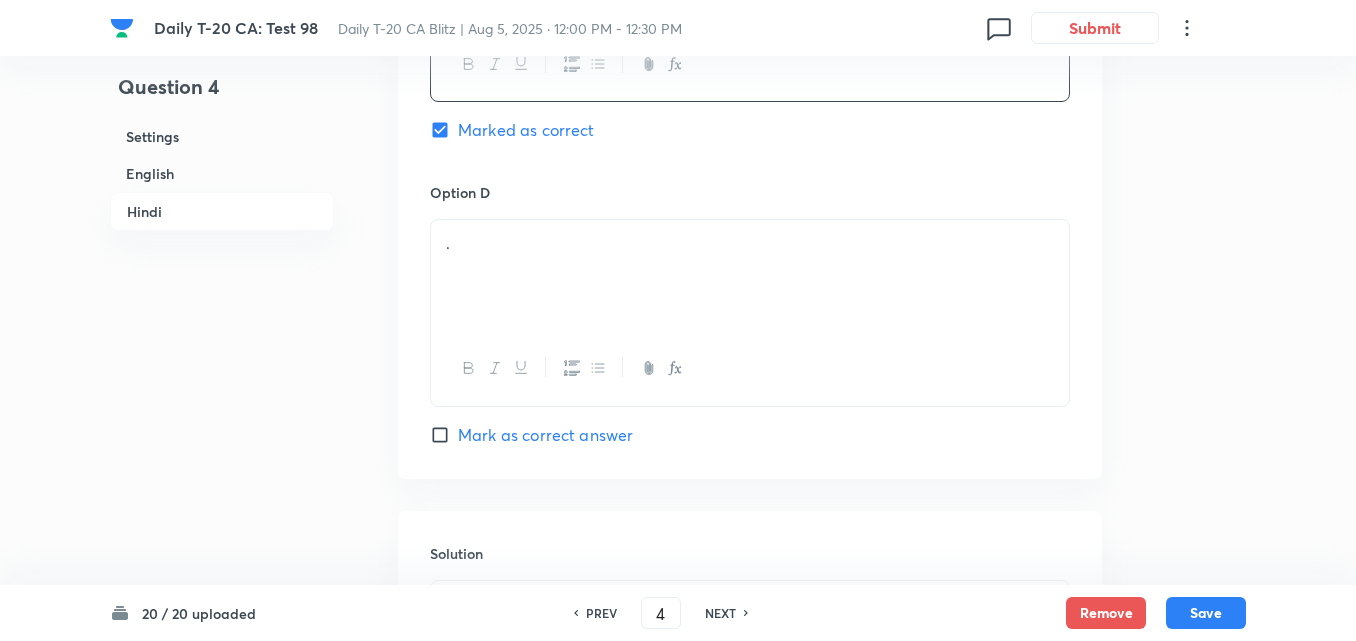 click on "." at bounding box center (750, 276) 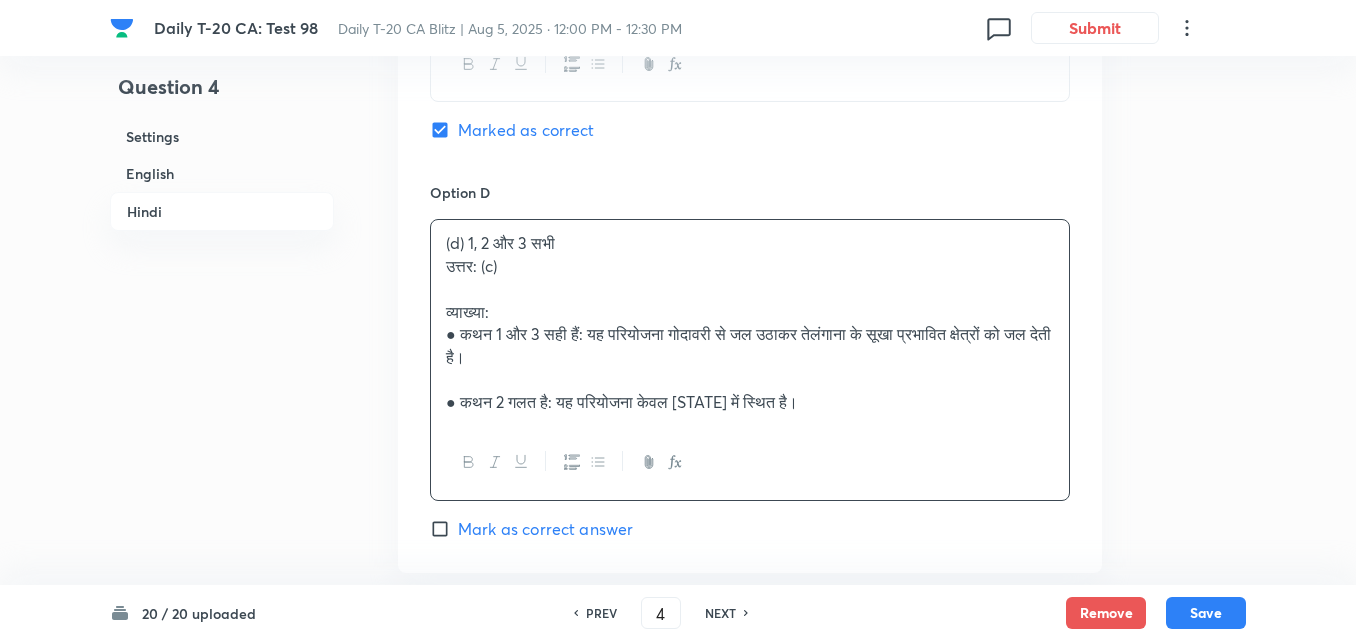click on "Option A केवल 1 और 2 Mark as correct answer Option B केवल 2 और 3 Mark as correct answer Option C केवल 1 और 3 Marked as correct Option D (d) 1, 2 और 3 सभी उत्तर: (c) व्याख्या: ●	कथन 1 और 3 सही हैं: यह परियोजना गोदावरी से जल उठाकर तेलंगाना के सूखा प्रभावित क्षेत्रों को जल देती है। ●	कथन 2 गलत है: यह परियोजना केवल [COUNTRY] राज्य में स्थित है। Mark as correct answer" at bounding box center (750, -96) 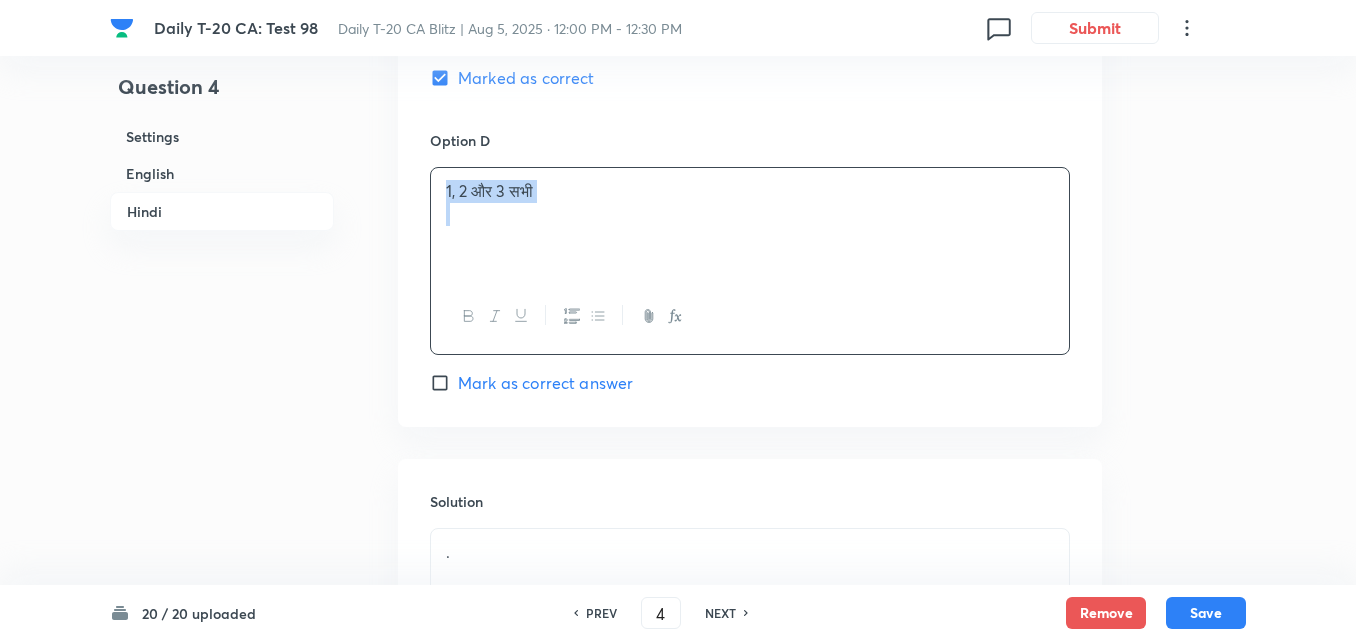 scroll, scrollTop: 4316, scrollLeft: 0, axis: vertical 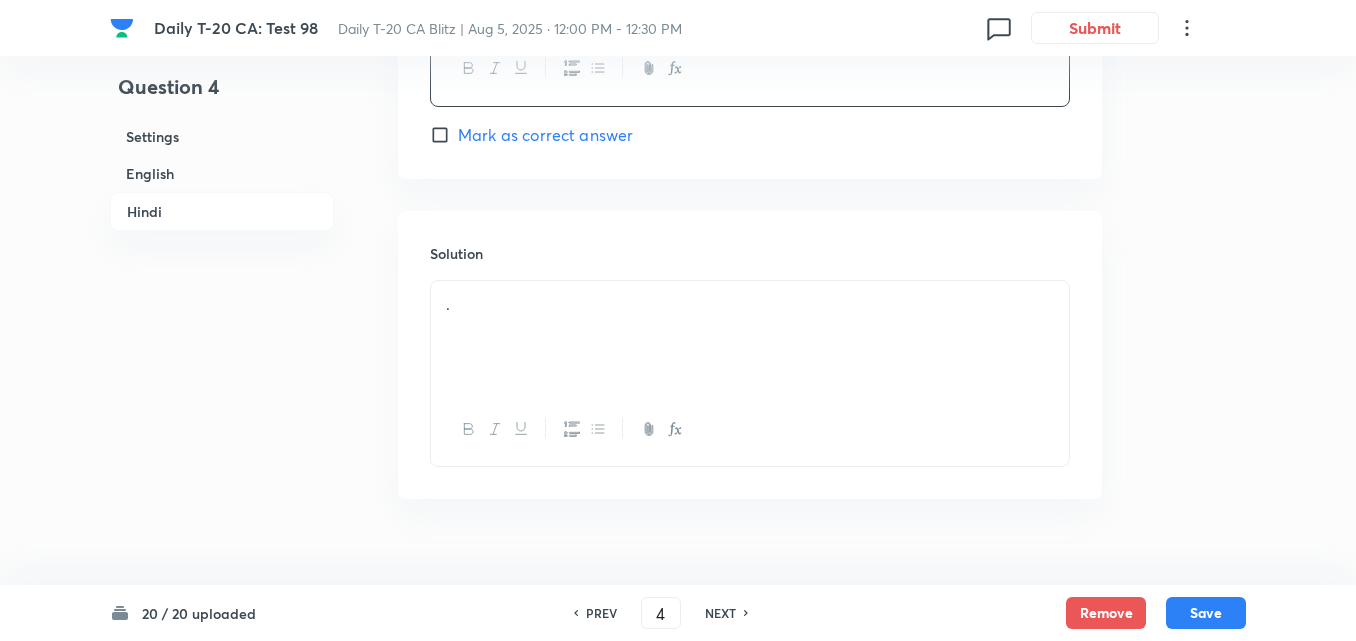 click on "." at bounding box center (750, 337) 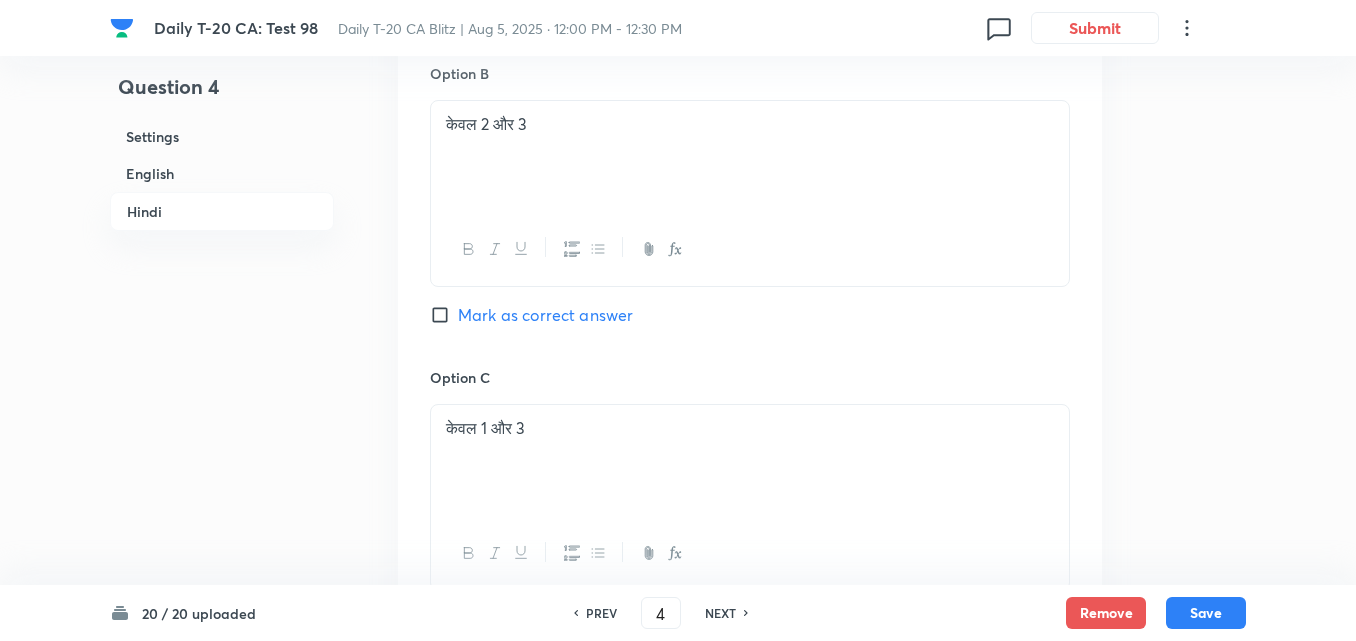 scroll, scrollTop: 3516, scrollLeft: 0, axis: vertical 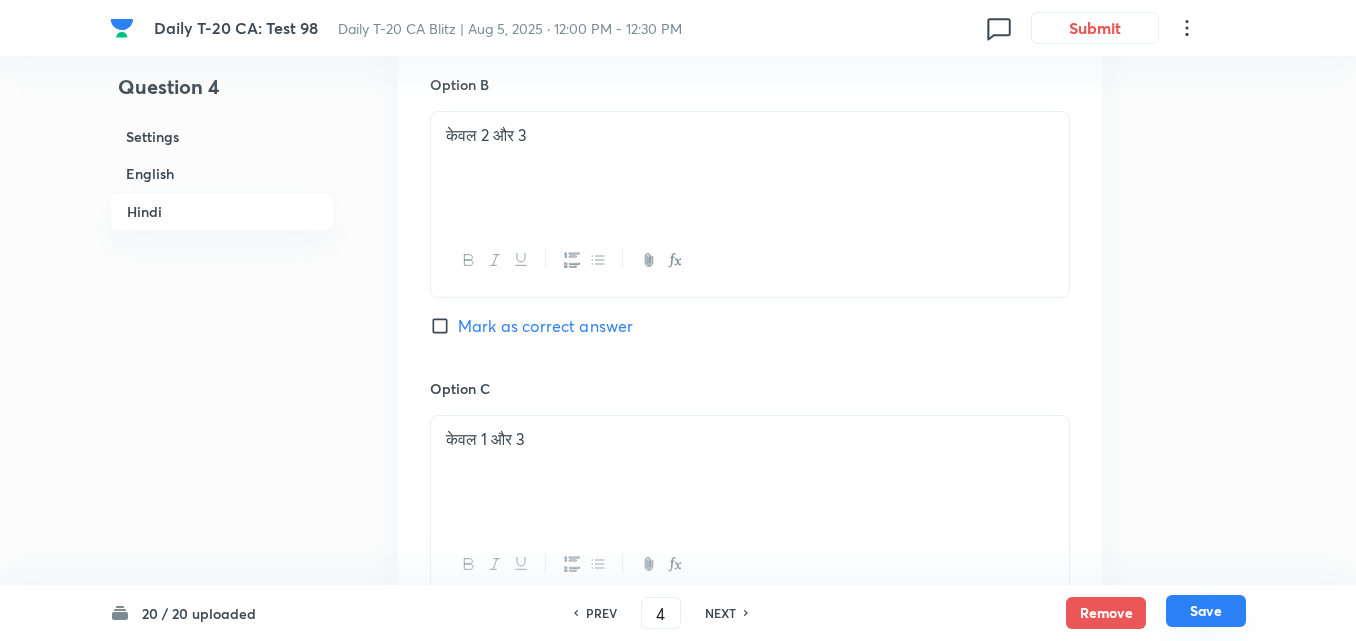 click on "Save" at bounding box center [1206, 611] 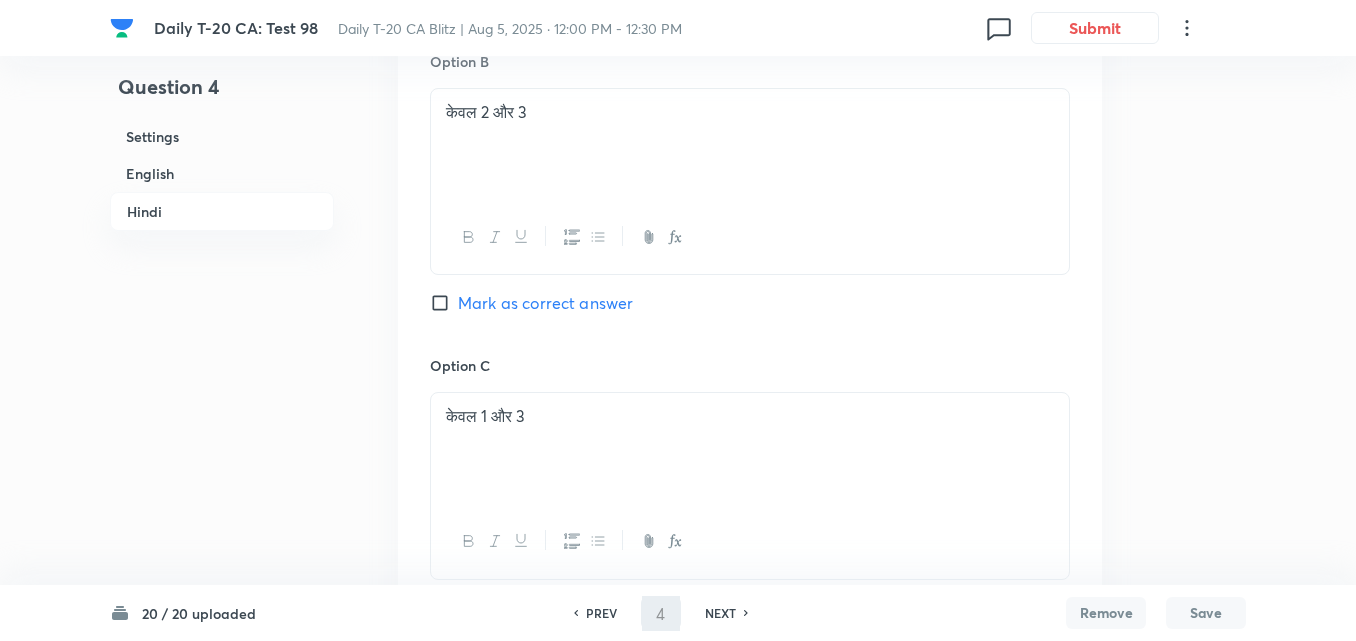 type on "5" 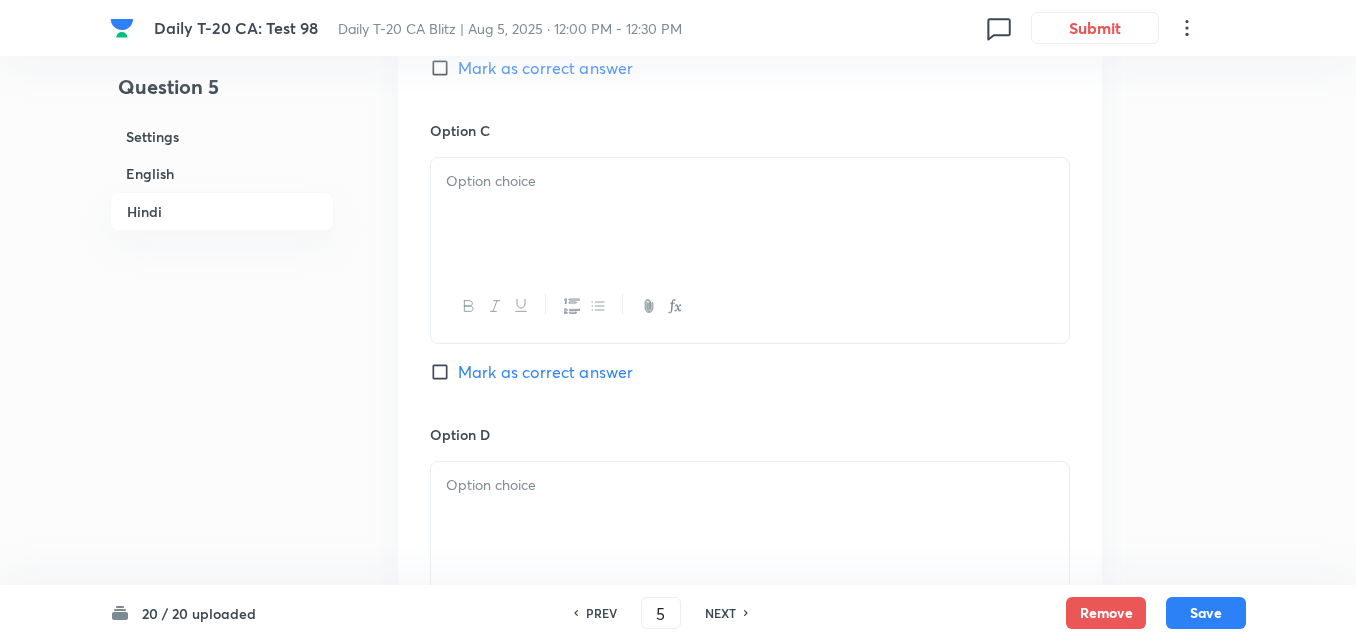 checkbox on "false" 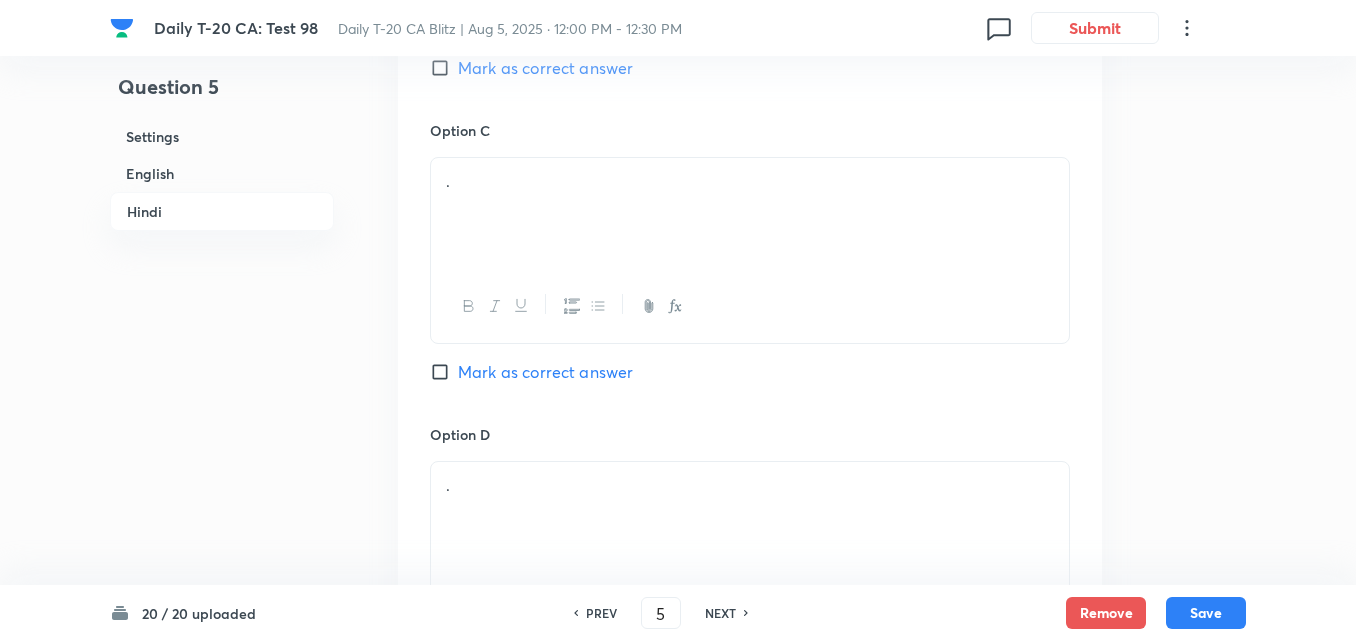 click on "English" at bounding box center [222, 173] 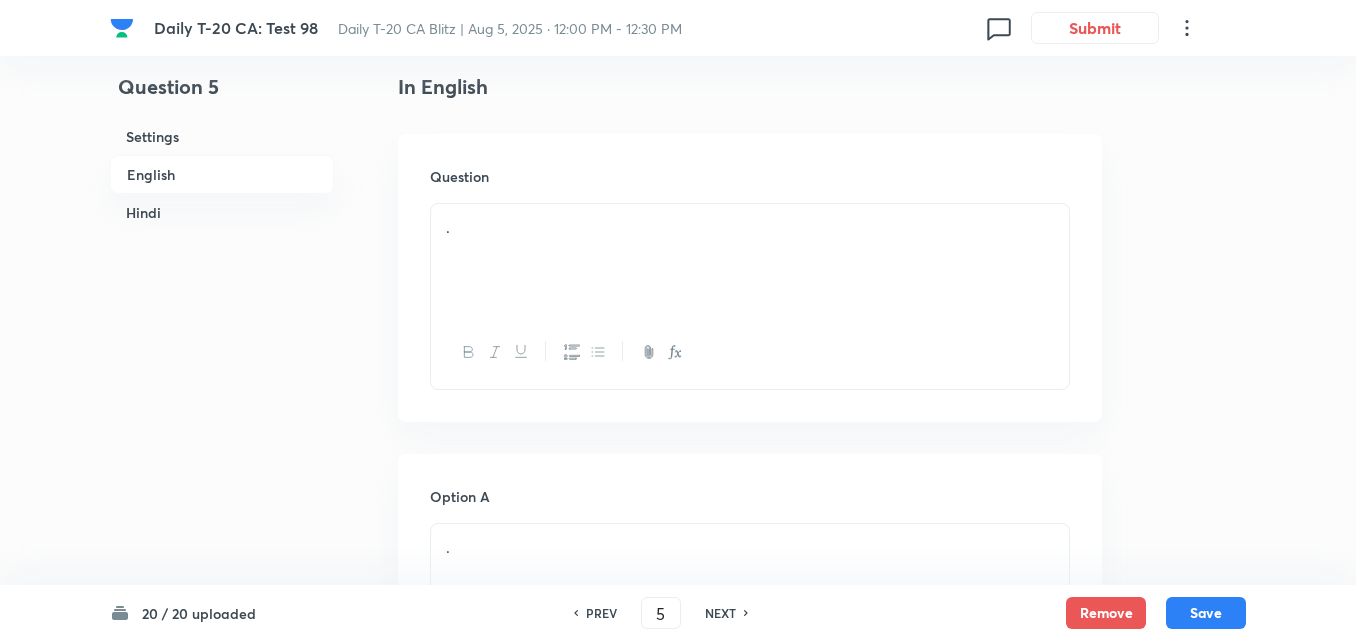 click on "." at bounding box center (750, 260) 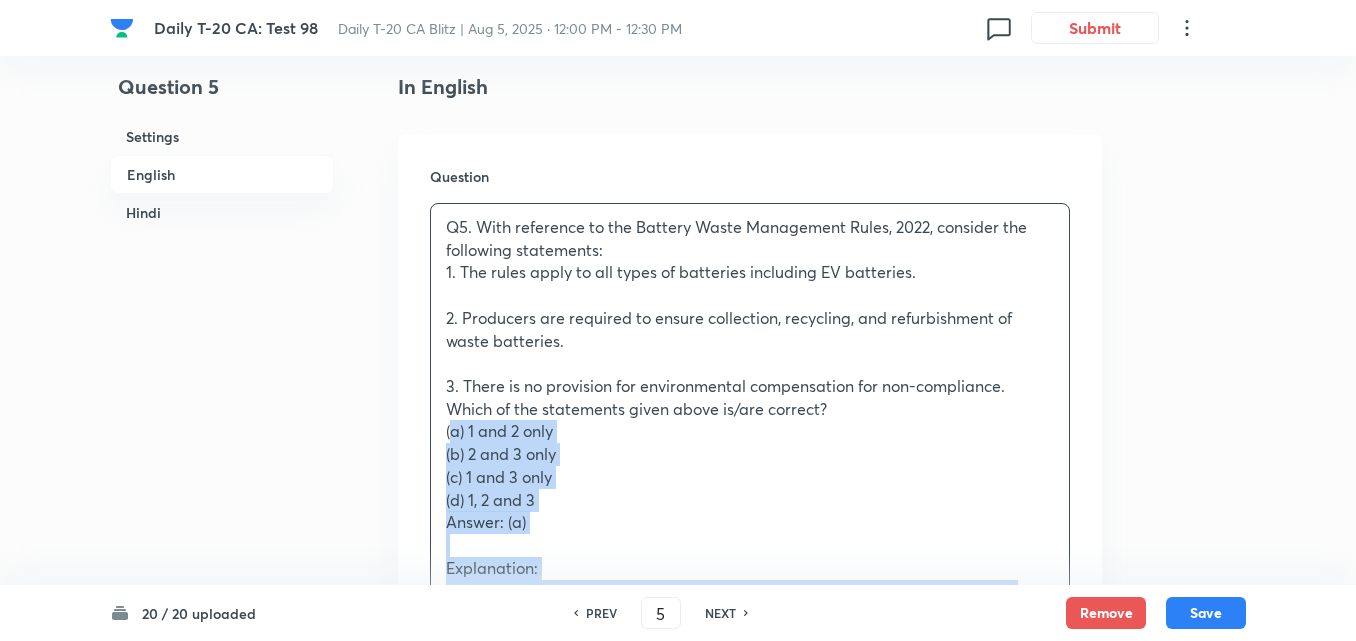drag, startPoint x: 461, startPoint y: 483, endPoint x: 382, endPoint y: 436, distance: 91.92388 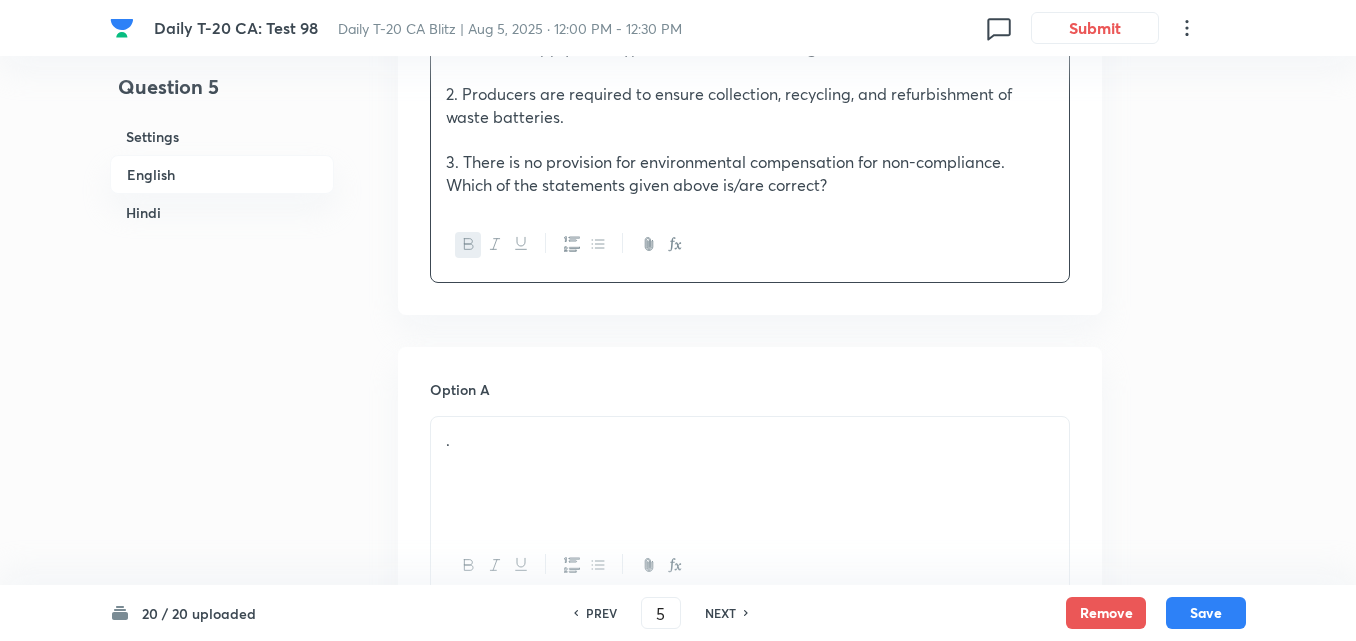 scroll, scrollTop: 916, scrollLeft: 0, axis: vertical 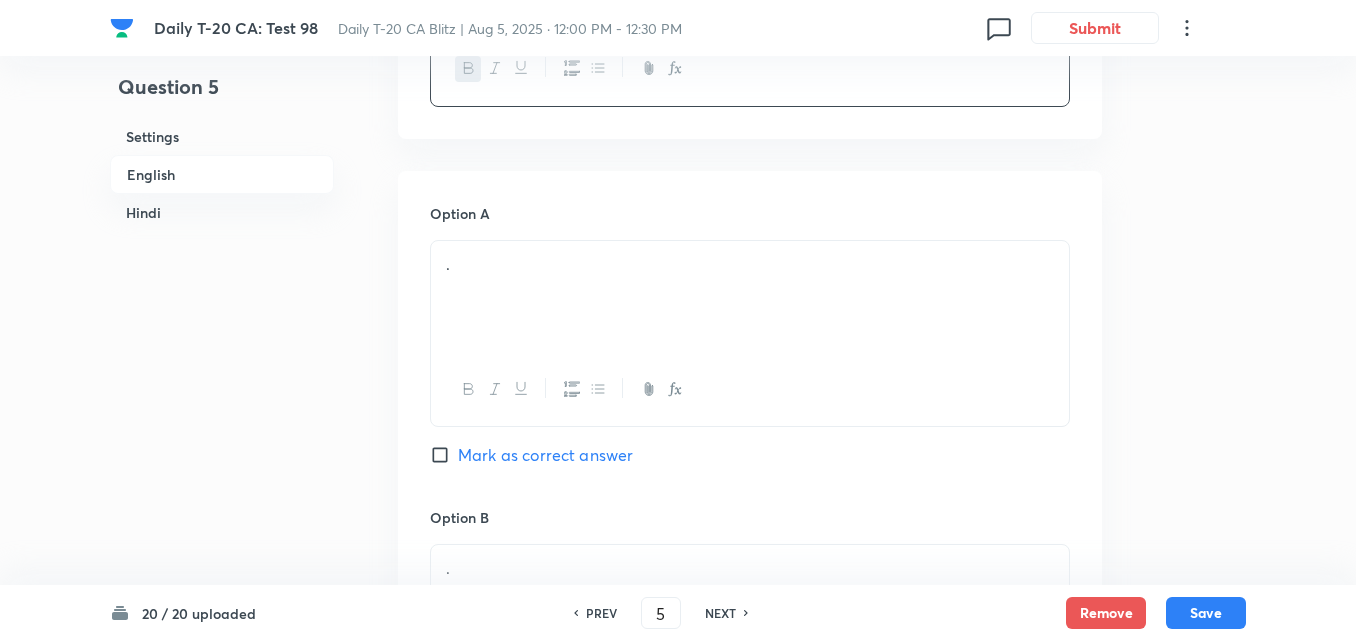 click on "." at bounding box center [750, 264] 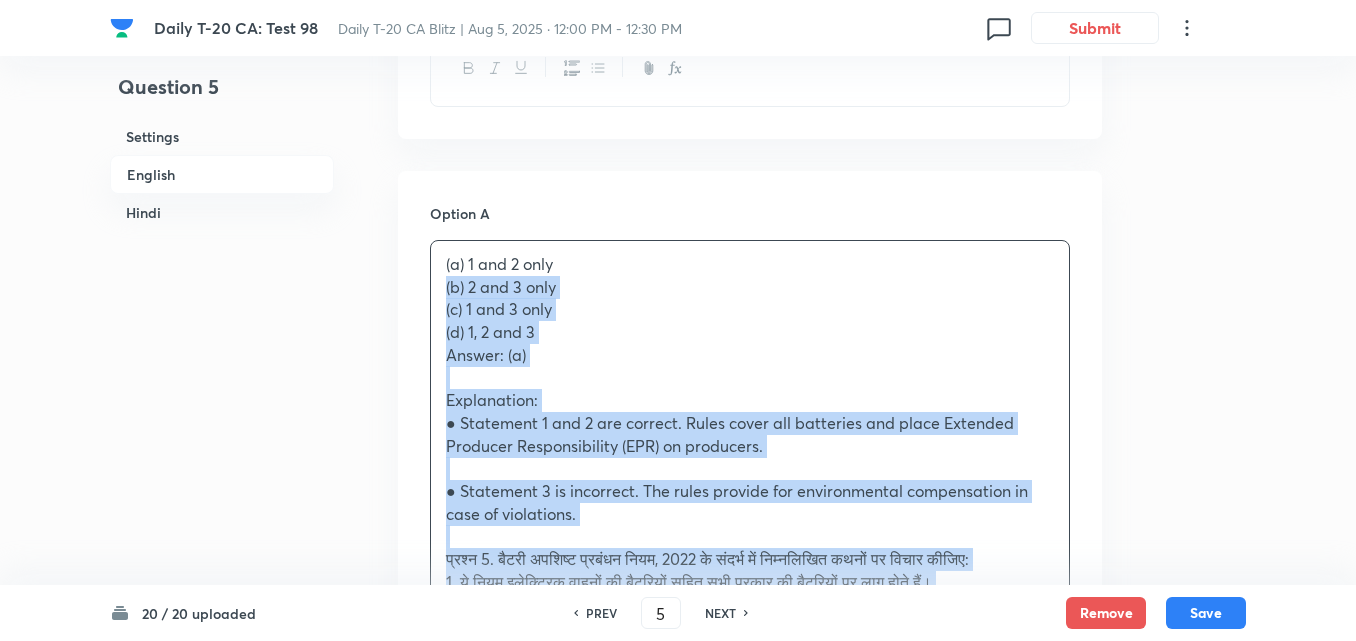 click on "Question 5 Settings English Hindi Settings Type Single choice correct 4 options + 2 marks - 0.66 marks Edit Concept Current Affairs Current Affairs [YEAR] Current Affairs [YEAR] Current Affairs [YEAR] Edit Additional details Easy Fact Not from PYQ paper No equation Edit In English Question With reference to the Battery Waste Management Rules, [YEAR], consider the following statements: 1.	The rules apply to all types of batteries including EV batteries. 2.	Producers are required to ensure collection, recycling, and refurbishment of waste batteries. 3.	There is no provision for environmental compensation for non-compliance.  Which of the statements given above is/are correct?   Option A (a) 1 and 2 only (b) 2 and 3 only (c) 1 and 3 only (d) 1, 2 and 3 Answer: (a) Explanation: ●	Statement 1 and 2 are correct. Rules cover all batteries and place Extended Producer Responsibility (EPR) on producers. ●	Statement 3 is incorrect. The rules provide for environmental compensation in case of violations. उत्तर: (a)" at bounding box center (678, 1816) 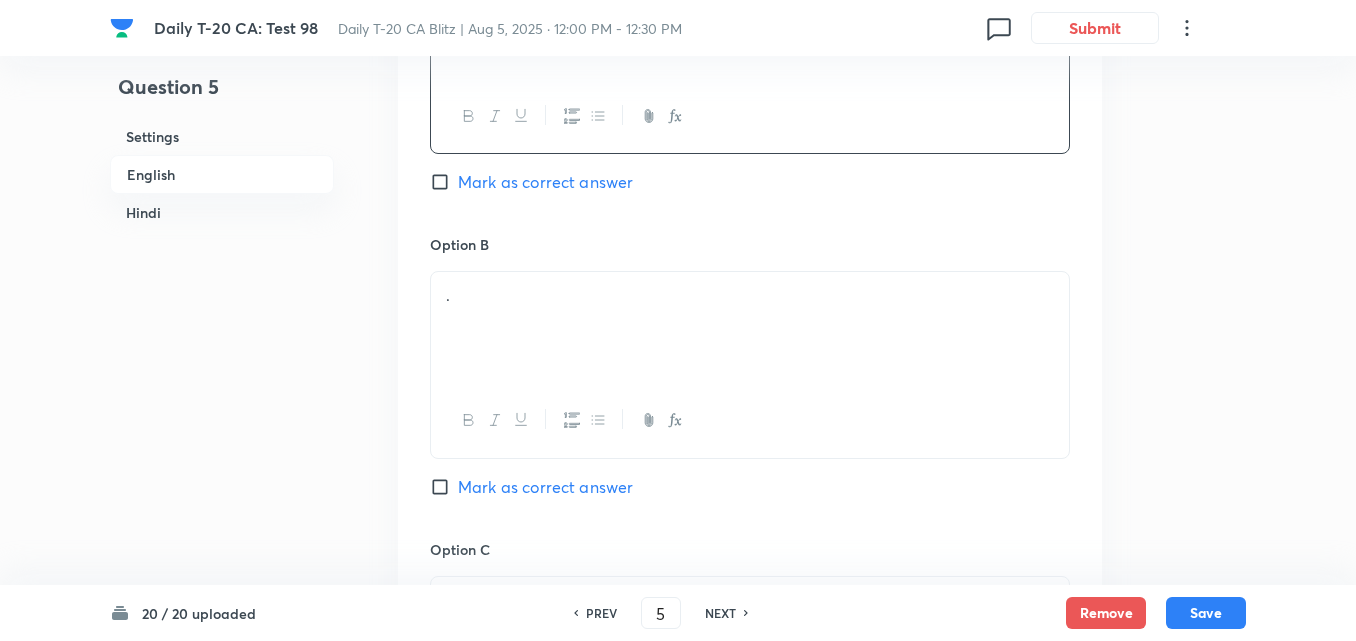 scroll, scrollTop: 1216, scrollLeft: 0, axis: vertical 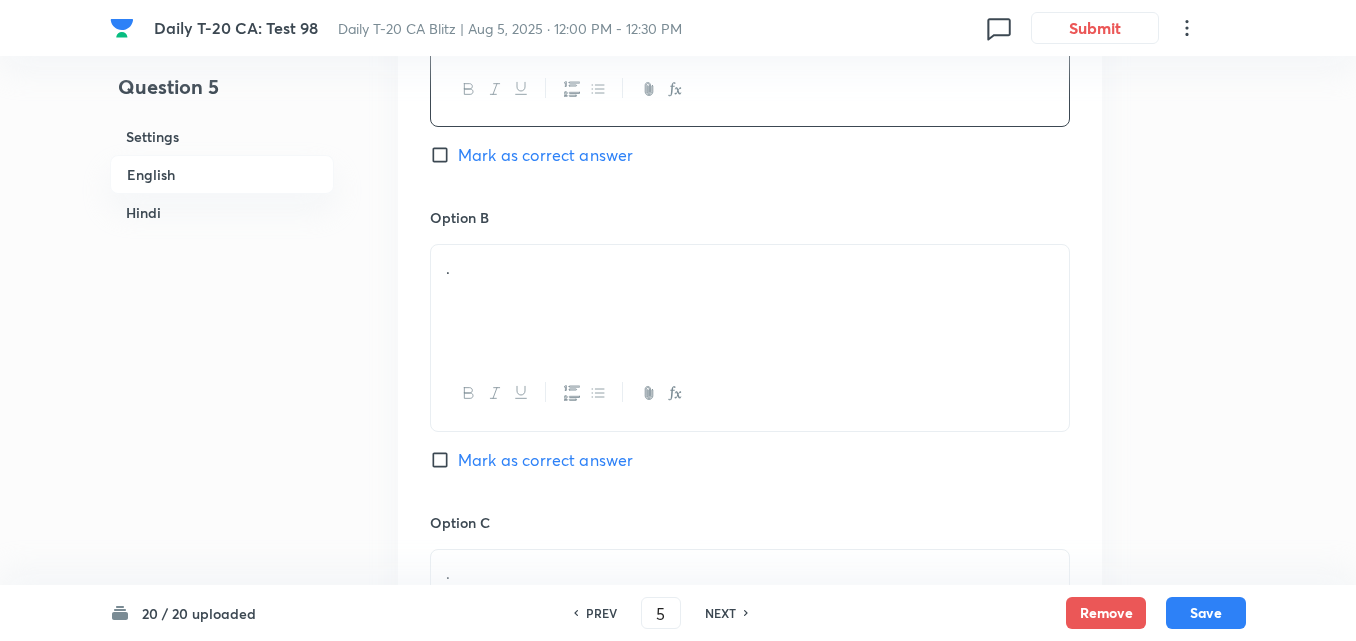 click on "." at bounding box center (750, 301) 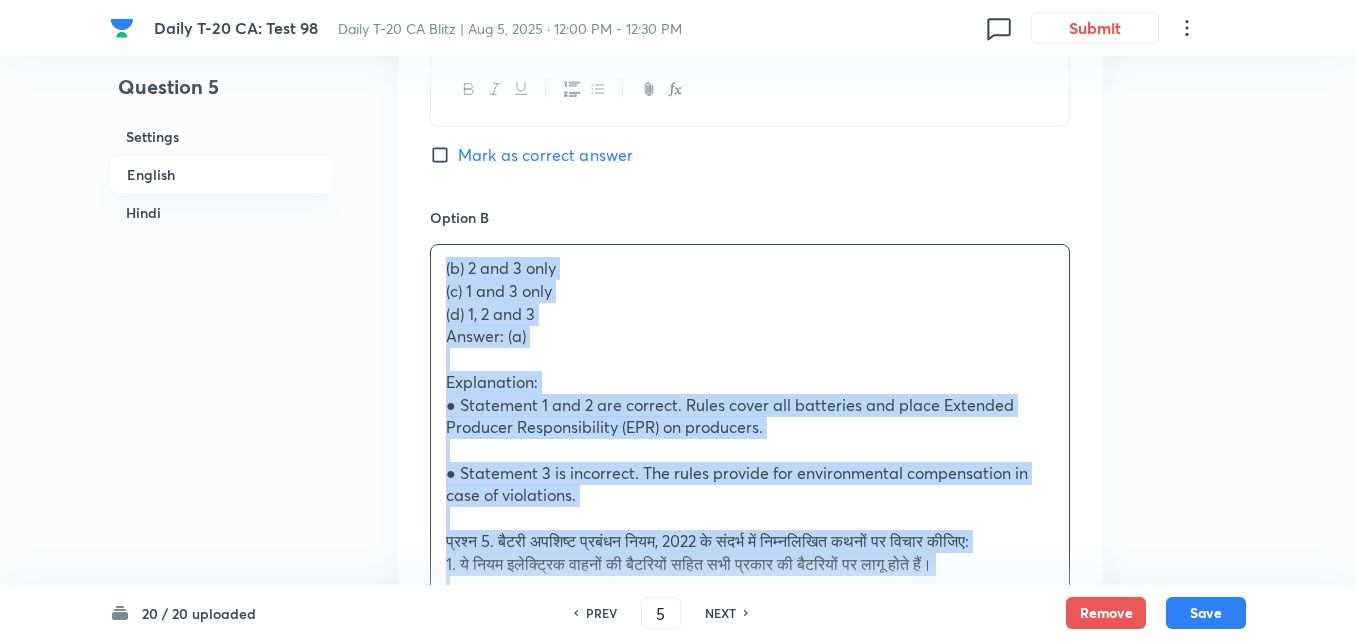 drag, startPoint x: 441, startPoint y: 285, endPoint x: 421, endPoint y: 279, distance: 20.880613 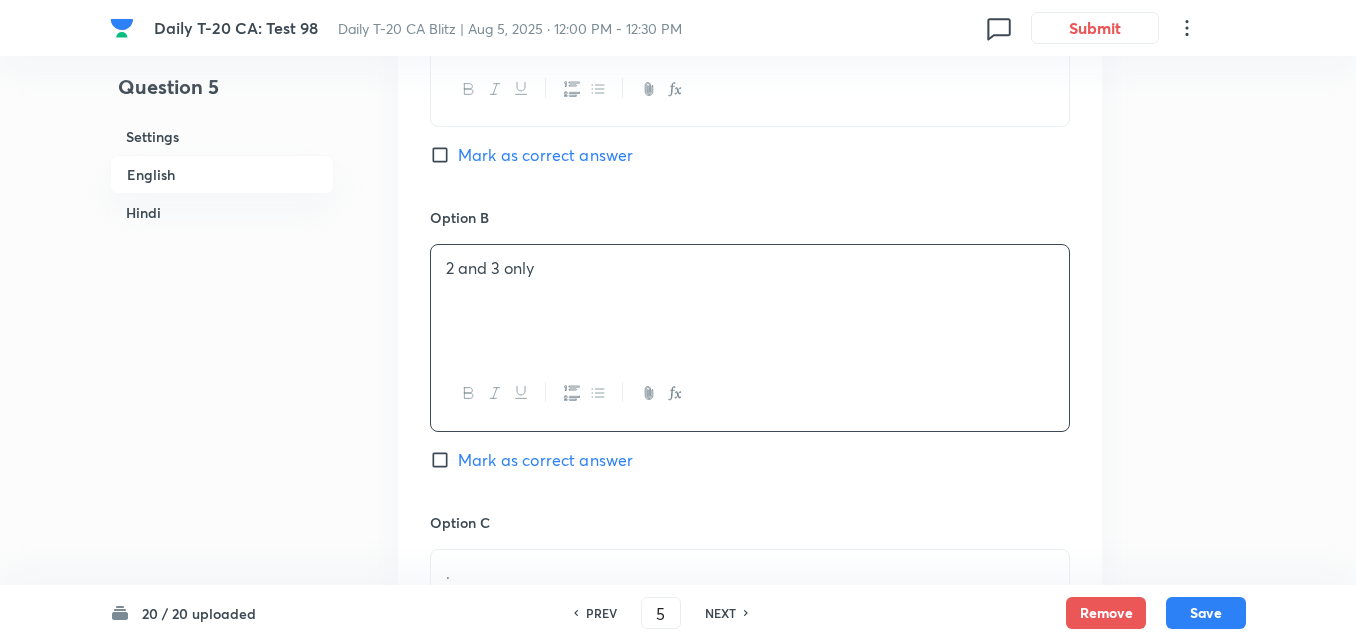 click on "Mark as correct answer" at bounding box center [545, 155] 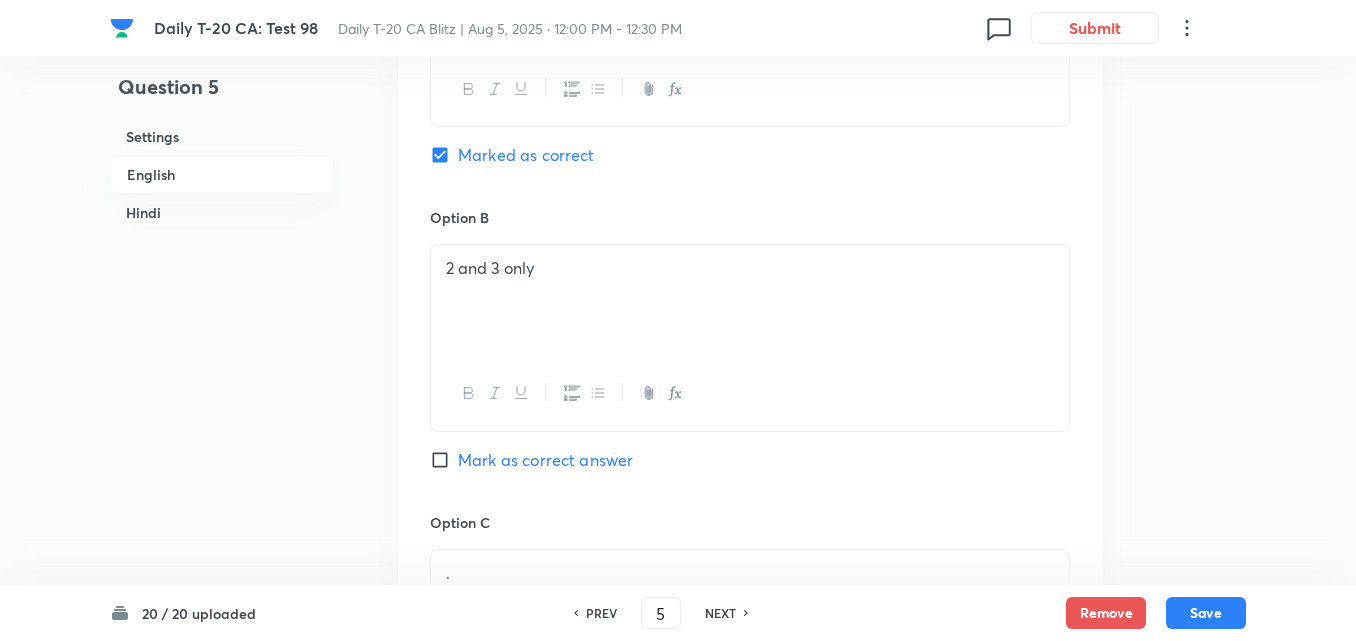 checkbox on "false" 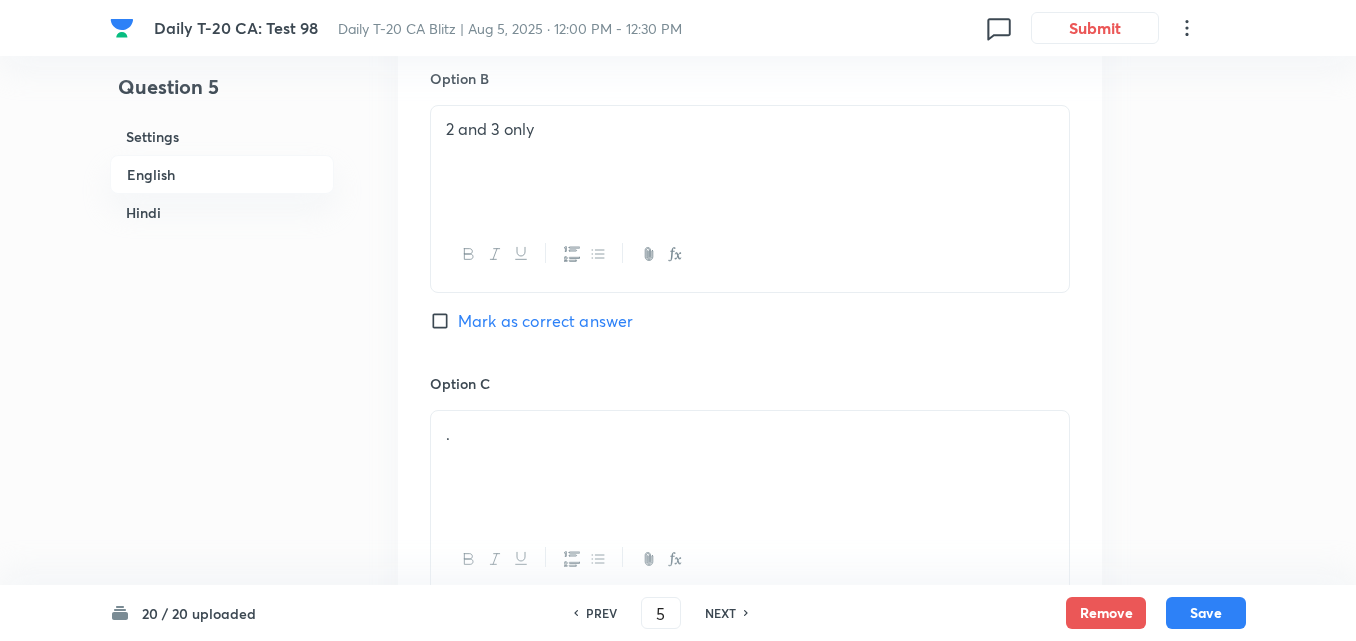 scroll, scrollTop: 1516, scrollLeft: 0, axis: vertical 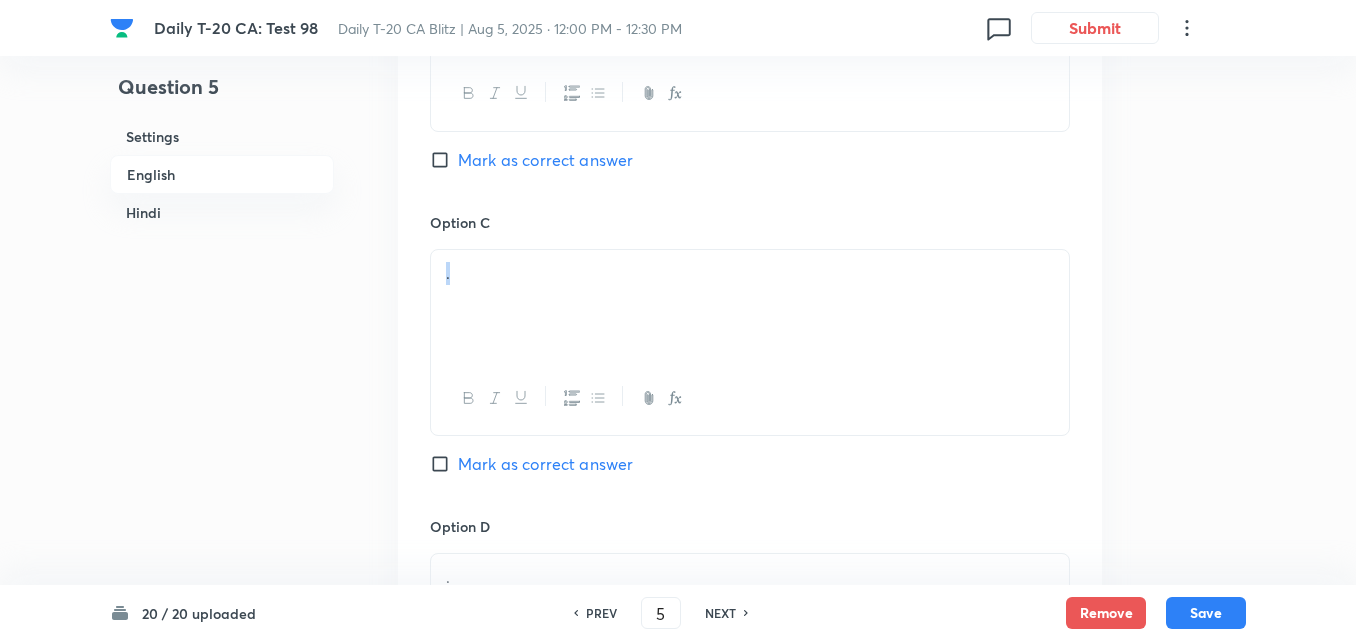 click on "." at bounding box center [750, 342] 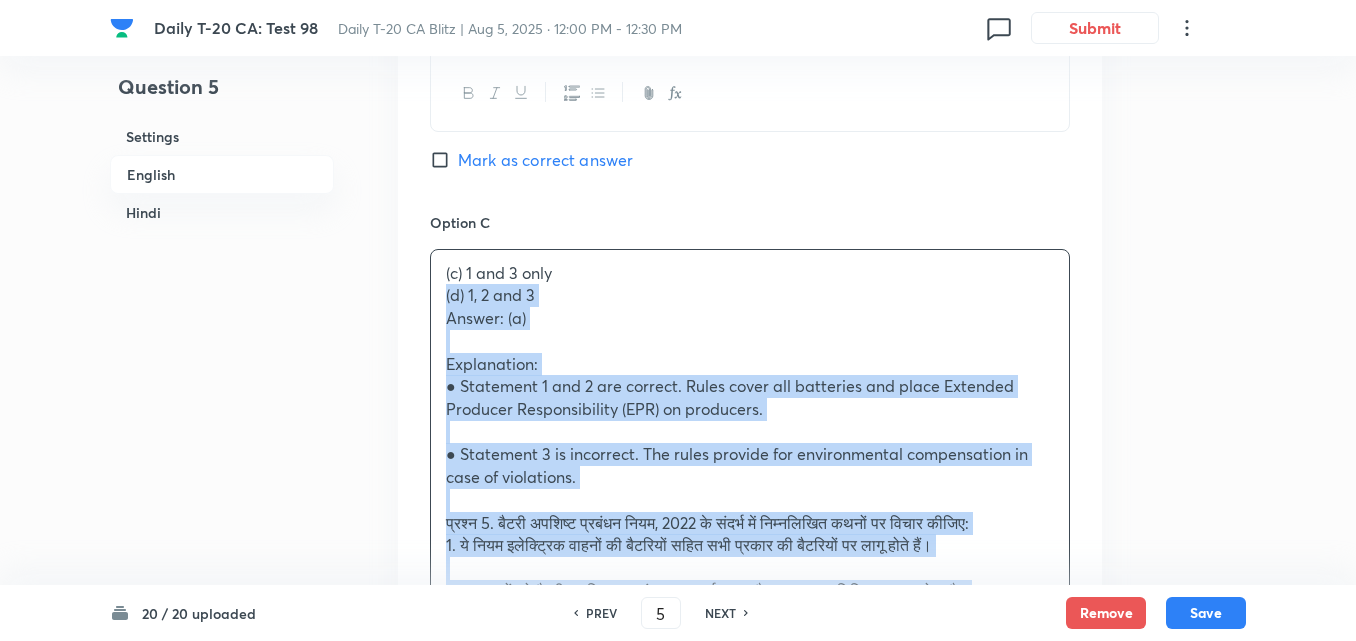 click on "Option A 1 and 2 only Marked as correct Option B 2 and 3 only Mark as correct answer Option C (c) 1 and 3 only (d) 1, 2 and 3 Answer: (a) Explanation: ●	Statement 1 and 2 are correct. Rules cover all batteries and place Extended Producer Responsibility (EPR) on producers. ●	Statement 3 is incorrect. The rules provide for environmental compensation in case of violations. प्रश्न 5. बैटरी अपशिष्ट प्रबंधन नियम, 2022 के संदर्भ में निम्नलिखित कथनों पर विचार कीजिए: 1.	ये नियम इलेक्ट्रिक वाहनों की बैटरियों सहित सभी प्रकार की बैटरियों पर लागू होते हैं। 3.	उल्लंघन की स्थिति में पर्यावरणीय क्षतिपूर्ति का कोई प्रावधान नहीं है।" at bounding box center [750, 477] 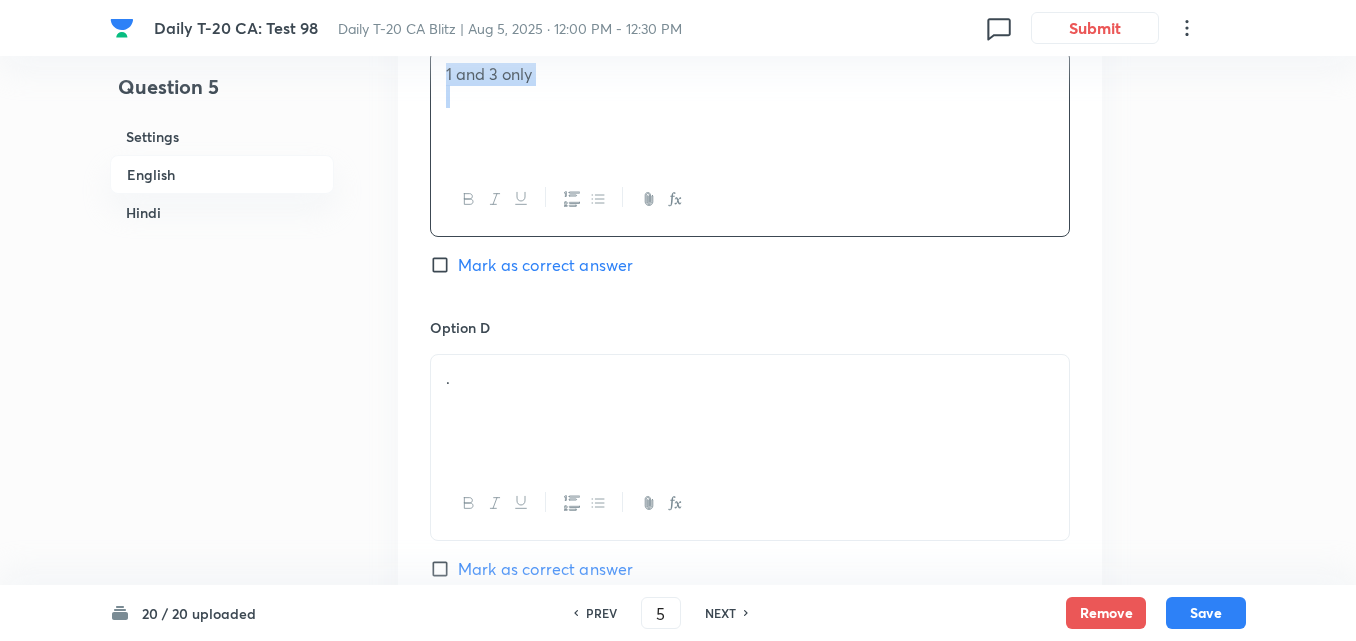 scroll, scrollTop: 1716, scrollLeft: 0, axis: vertical 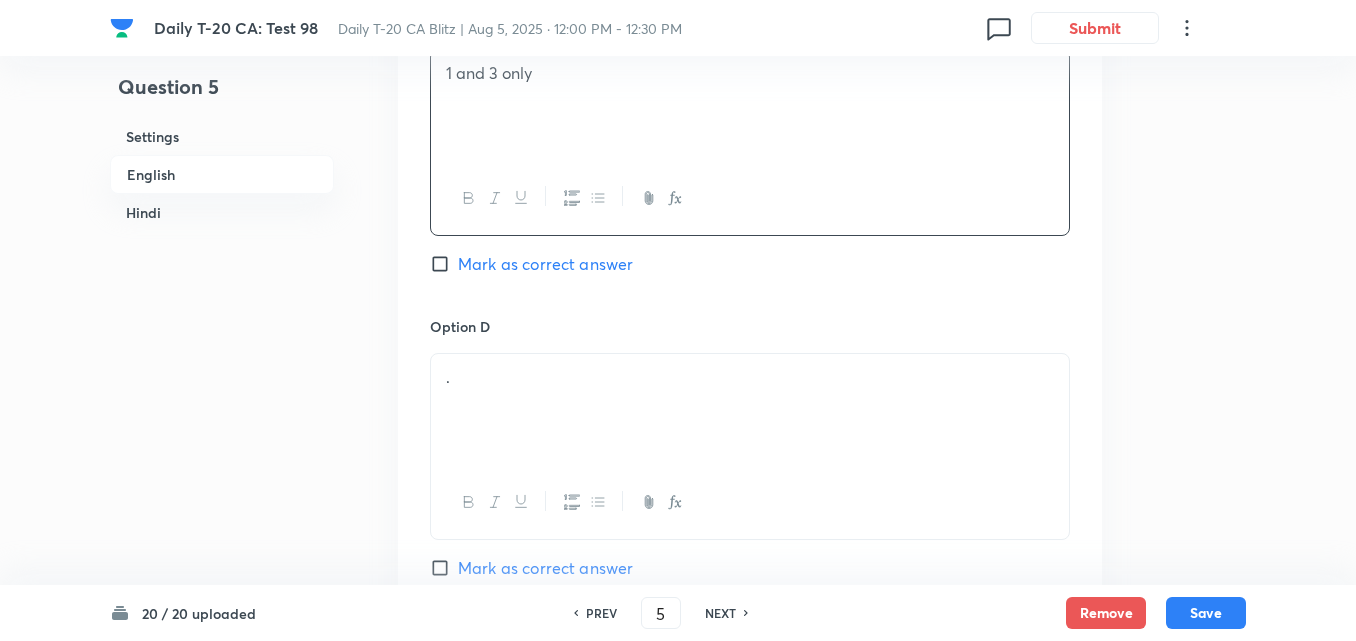 drag, startPoint x: 551, startPoint y: 363, endPoint x: 560, endPoint y: 387, distance: 25.632011 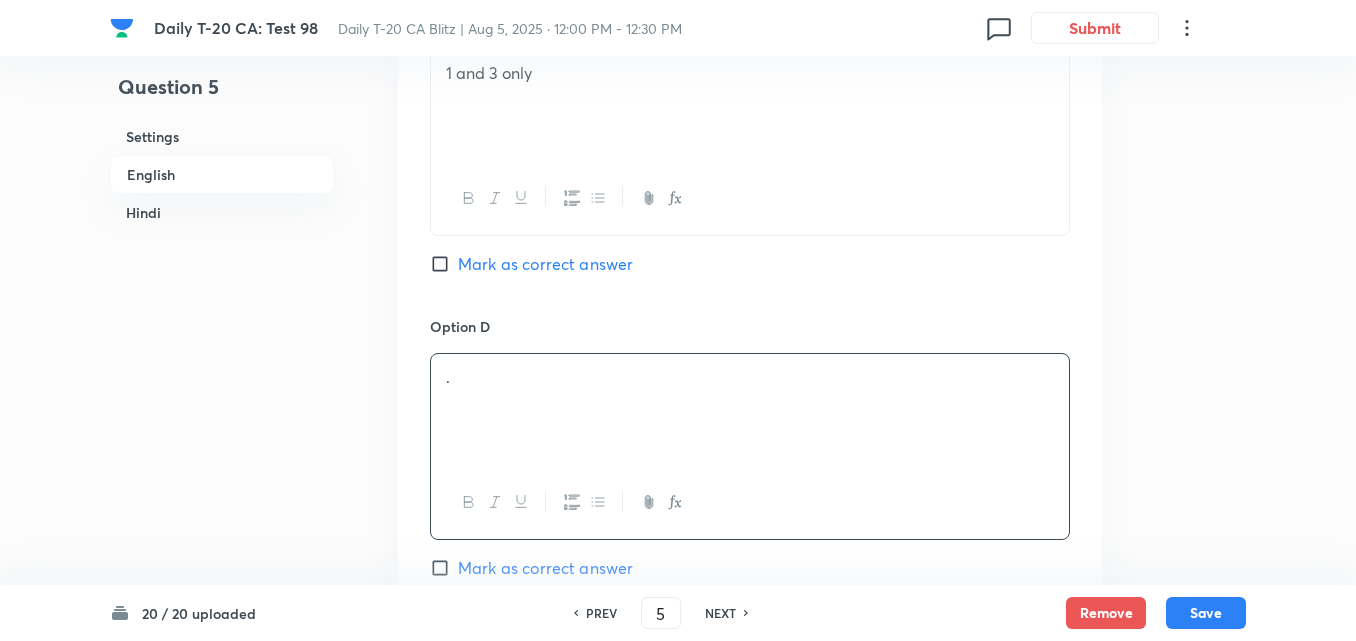 click on "." at bounding box center [750, 410] 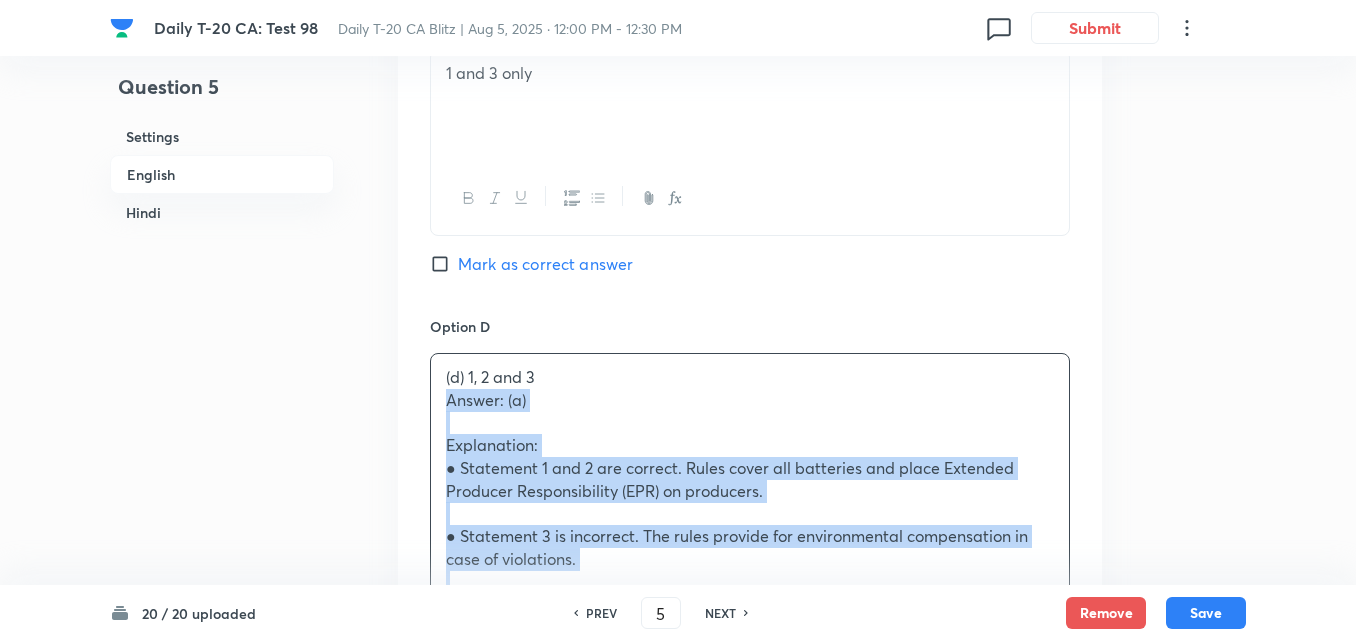 drag, startPoint x: 442, startPoint y: 391, endPoint x: 423, endPoint y: 393, distance: 19.104973 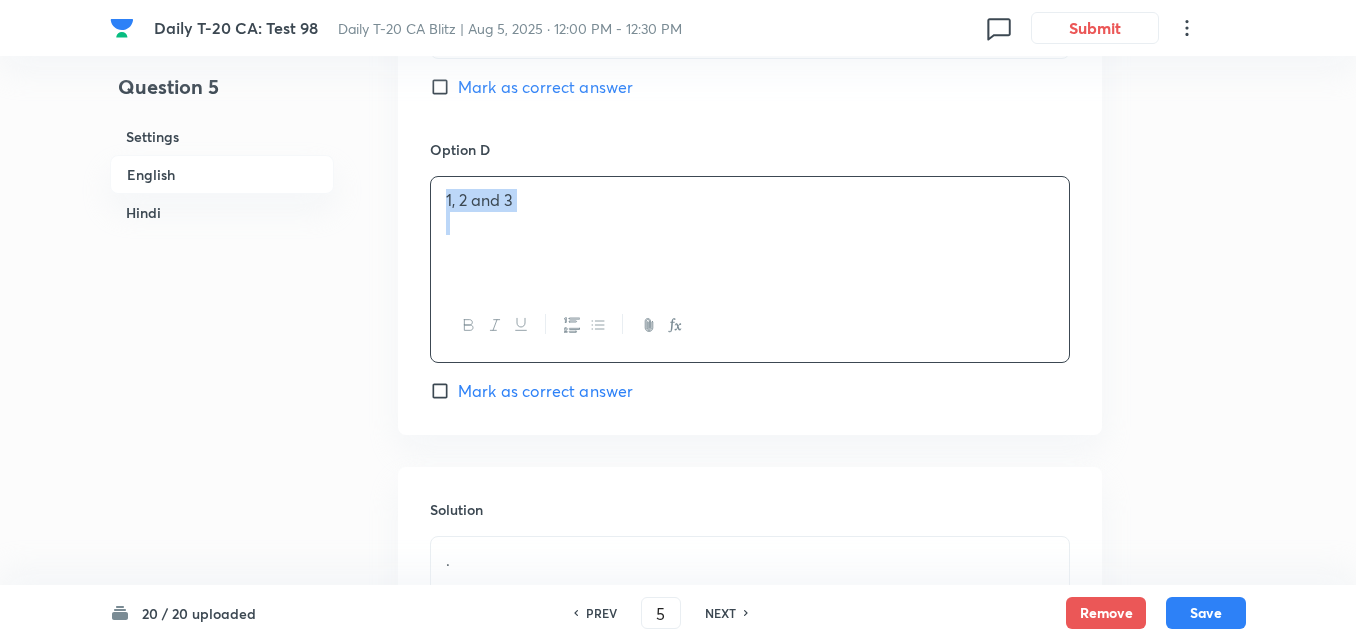 scroll, scrollTop: 2116, scrollLeft: 0, axis: vertical 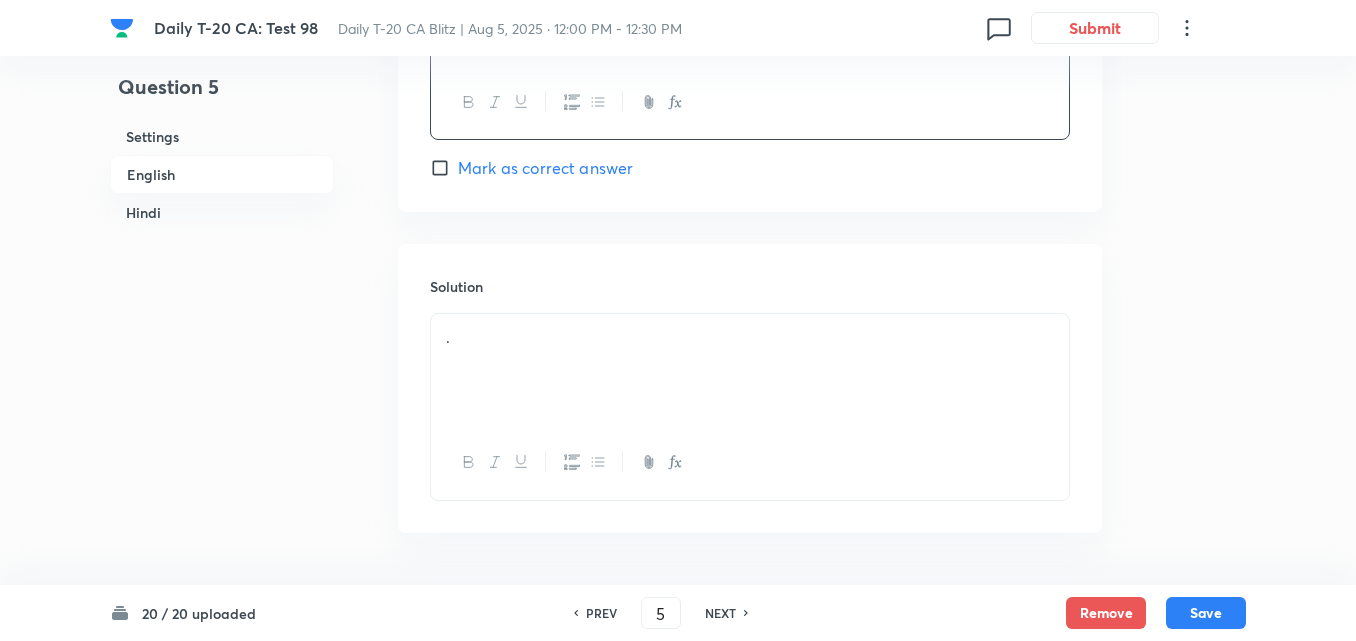 click on "." at bounding box center (750, 337) 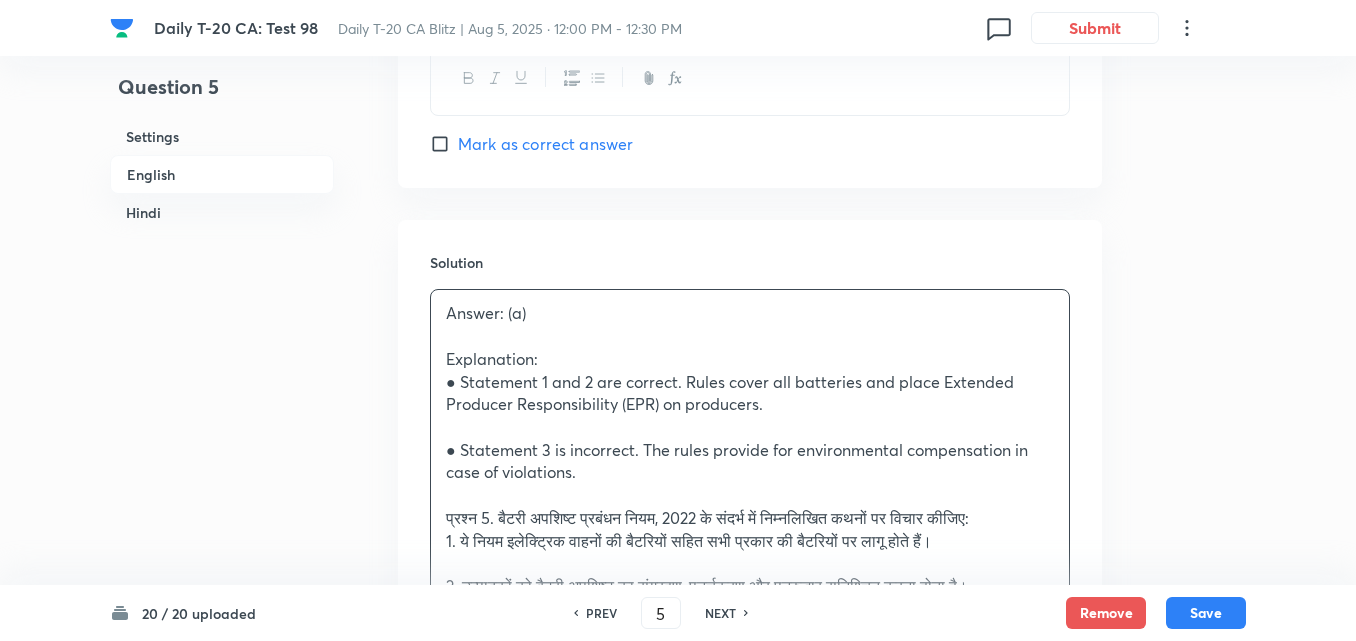 scroll, scrollTop: 2316, scrollLeft: 0, axis: vertical 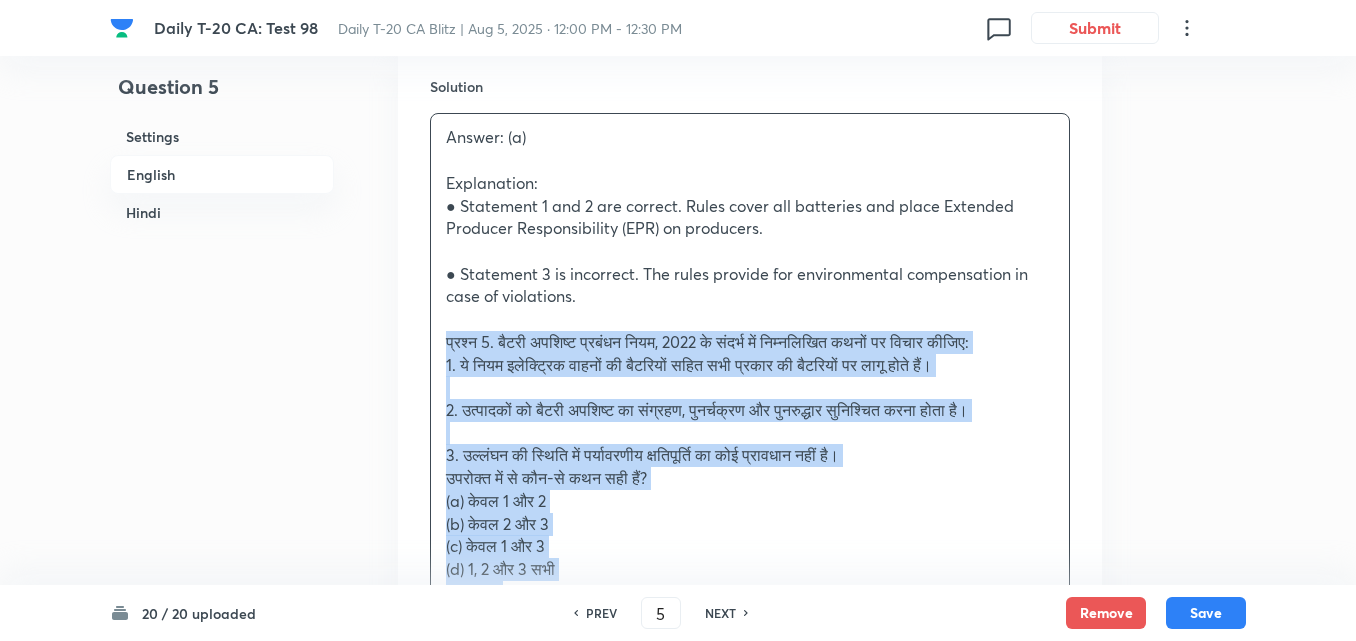 drag, startPoint x: 442, startPoint y: 337, endPoint x: 428, endPoint y: 341, distance: 14.56022 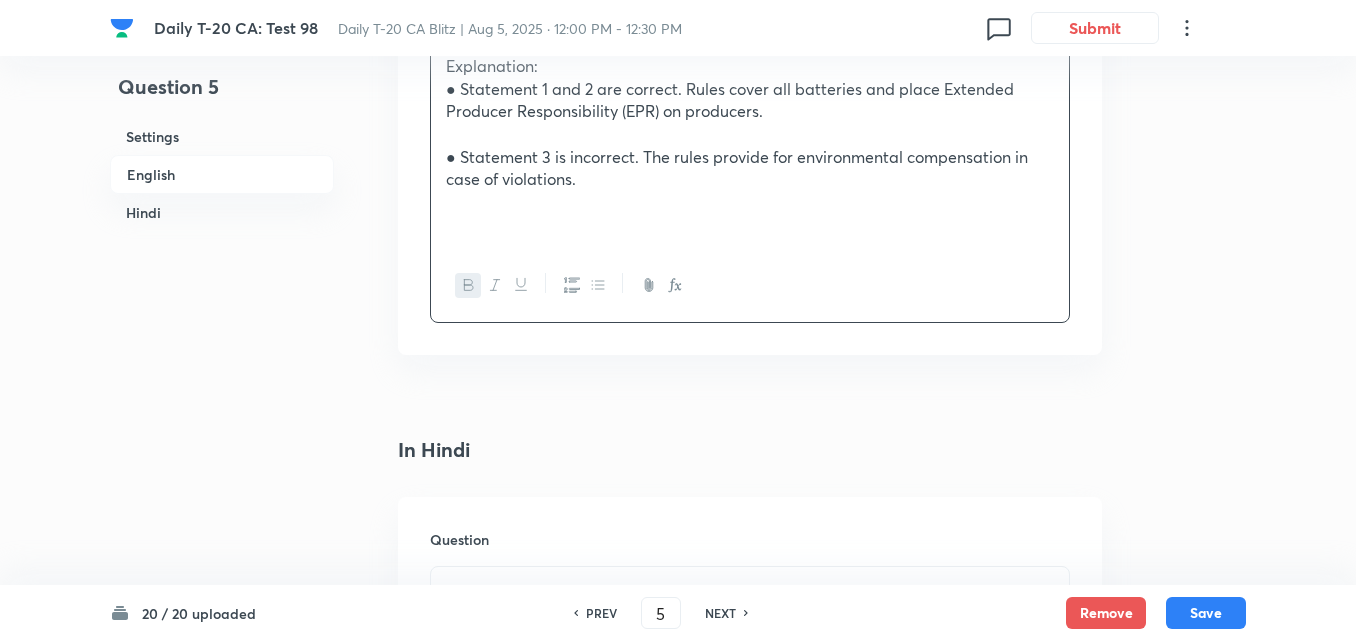 scroll, scrollTop: 2616, scrollLeft: 0, axis: vertical 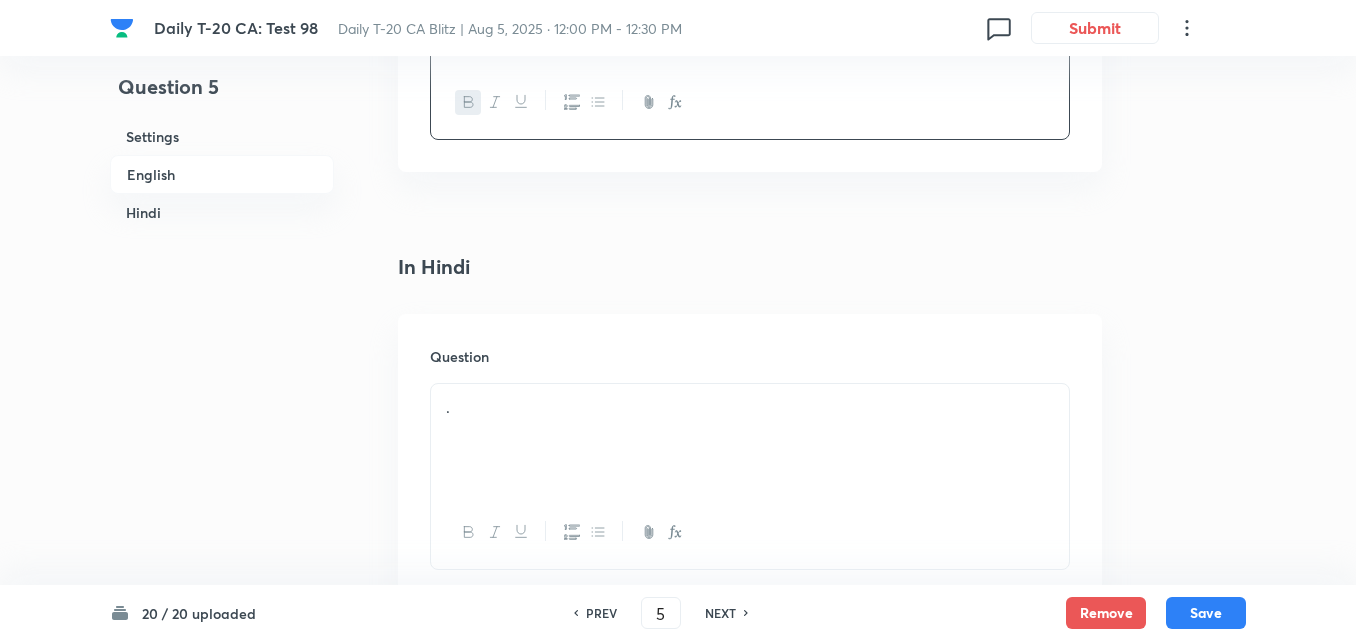click on "." at bounding box center [750, 407] 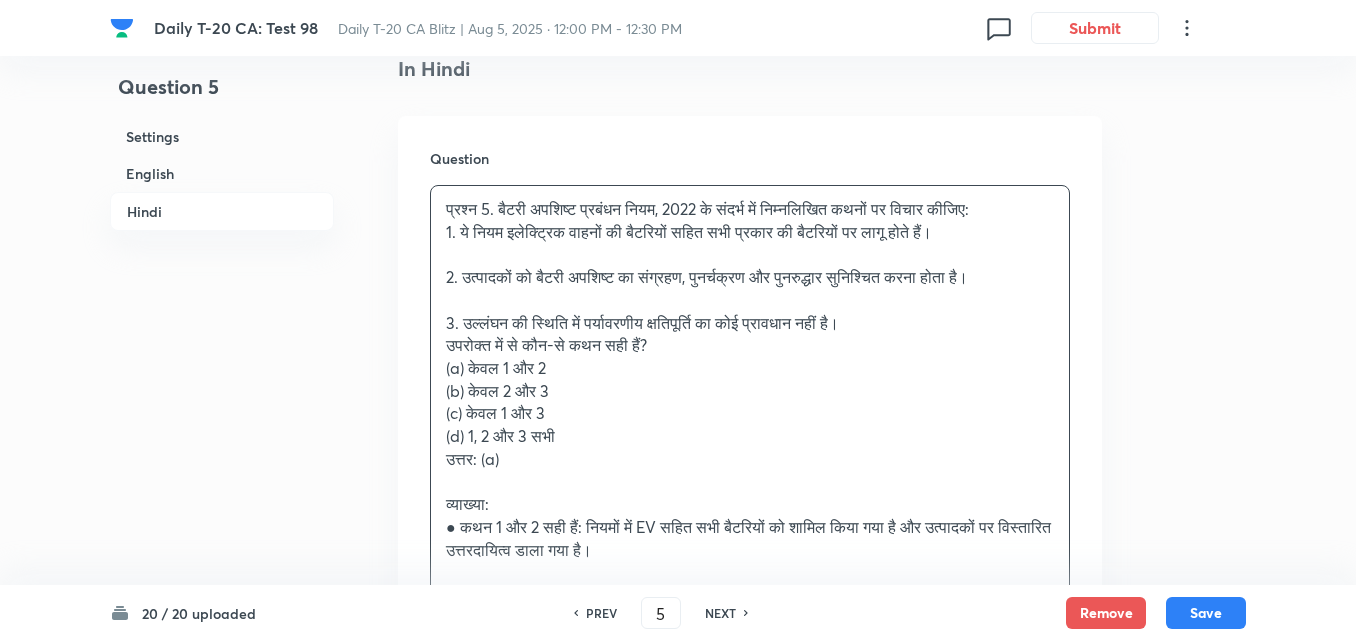scroll, scrollTop: 2816, scrollLeft: 0, axis: vertical 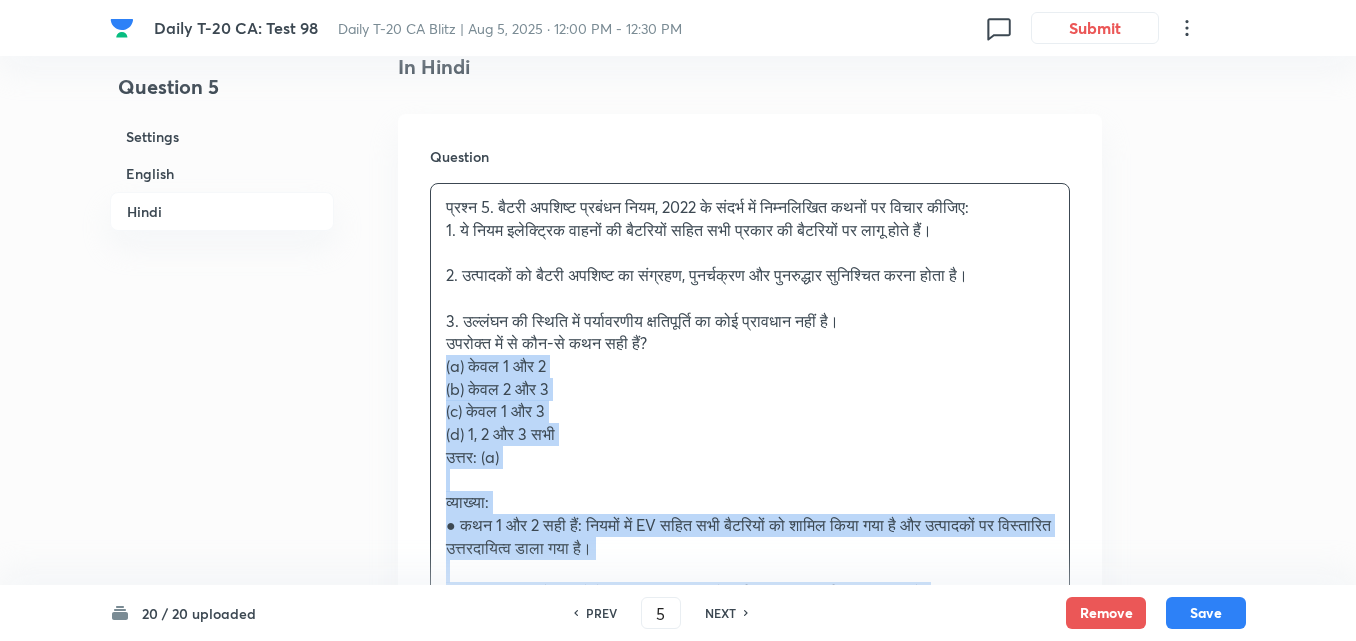 drag, startPoint x: 437, startPoint y: 360, endPoint x: 423, endPoint y: 360, distance: 14 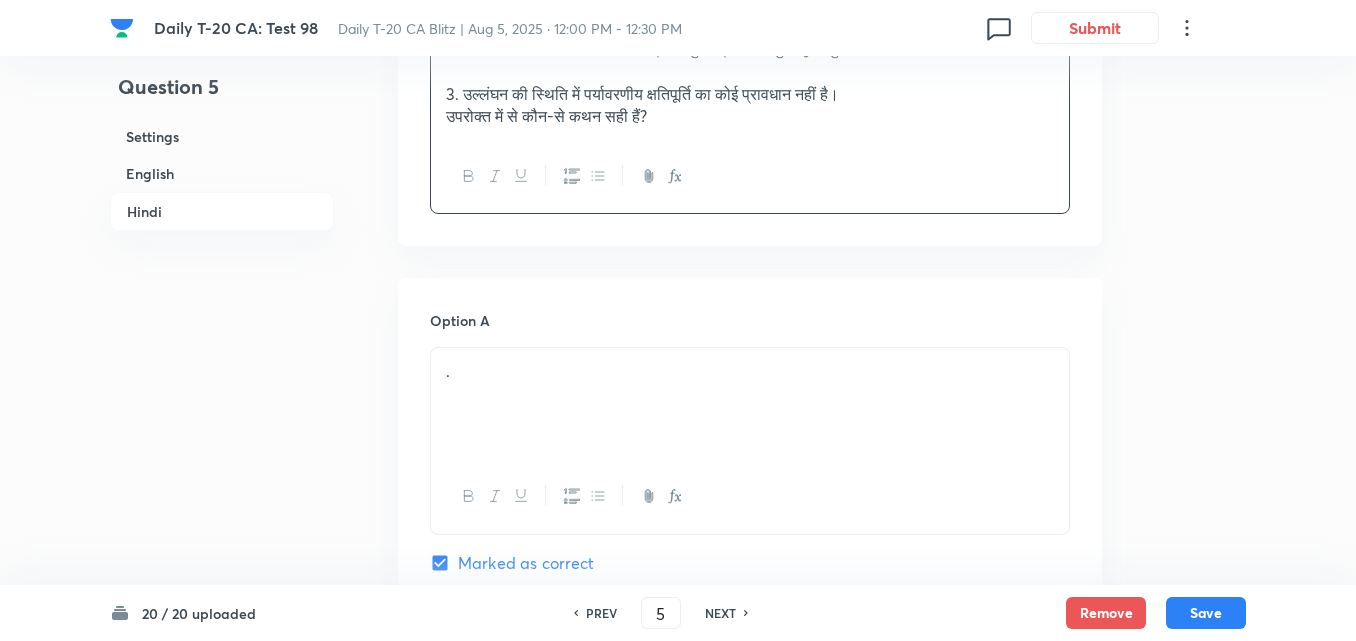 scroll, scrollTop: 3216, scrollLeft: 0, axis: vertical 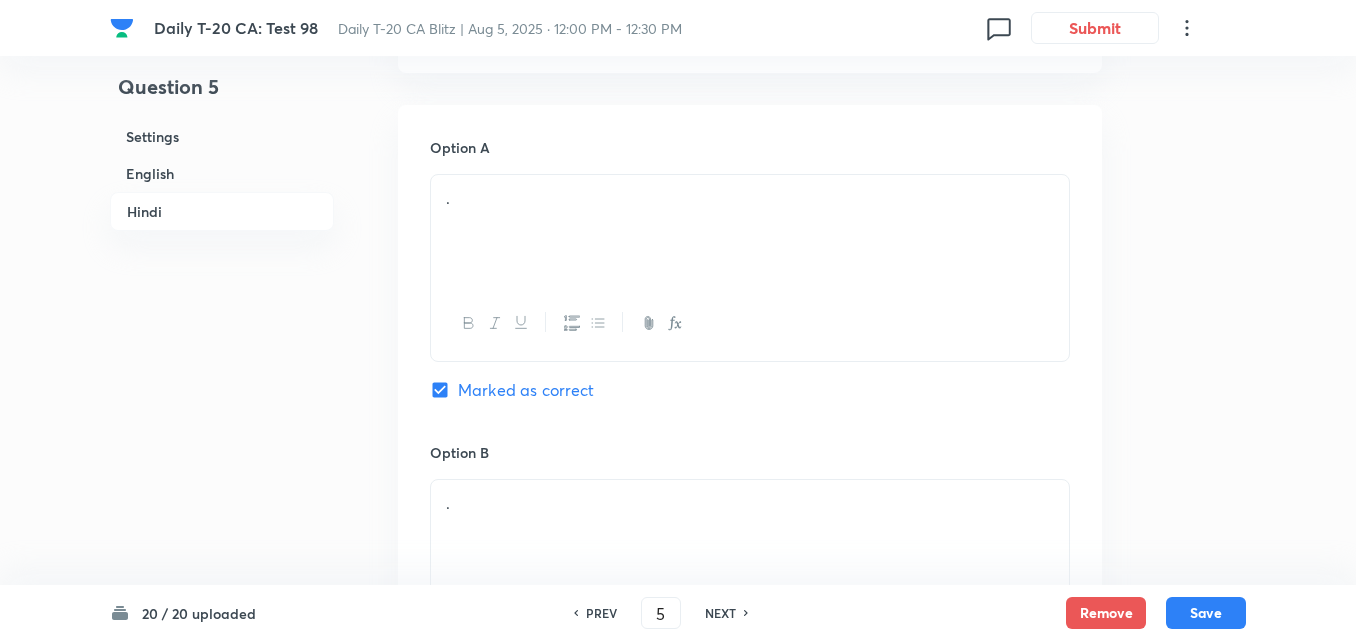 click on "." at bounding box center (750, 231) 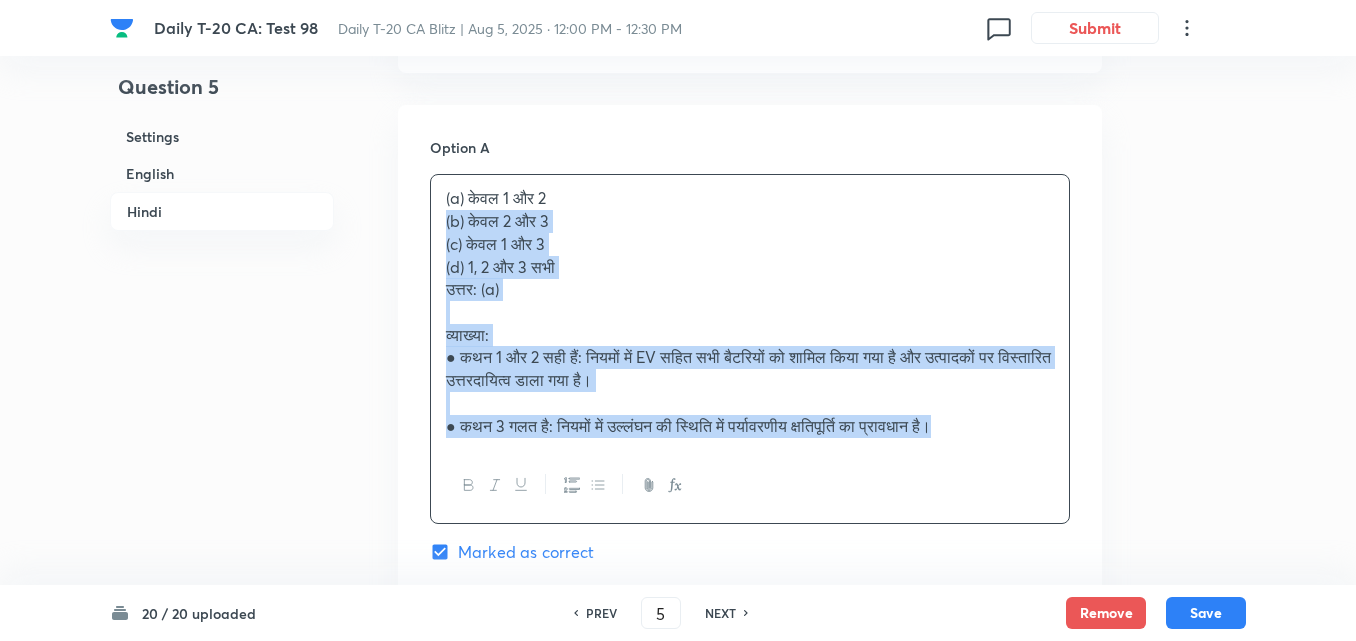 click on "Option A (a) केवल 1 और 2 (b) केवल 2 और 3 (c) केवल 1 और 3 (d) 1, 2 और 3 सभी उत्तर: (a) व्याख्या: ●	कथन 1 और 2 सही हैं: नियमों में EV सहित सभी बैटरियों को शामिल किया गया है और उत्पादकों पर विस्तारित उत्तरदायित्व डाला गया है। ●	कथन 3 गलत है: नियमों में उल्लंघन की स्थिति में पर्यावरणीय क्षतिपूर्ति का प्रावधान है। Marked as correct Option B . Mark as correct answer Option C . Mark as correct answer Option D . Mark as correct answer" at bounding box center [750, 806] 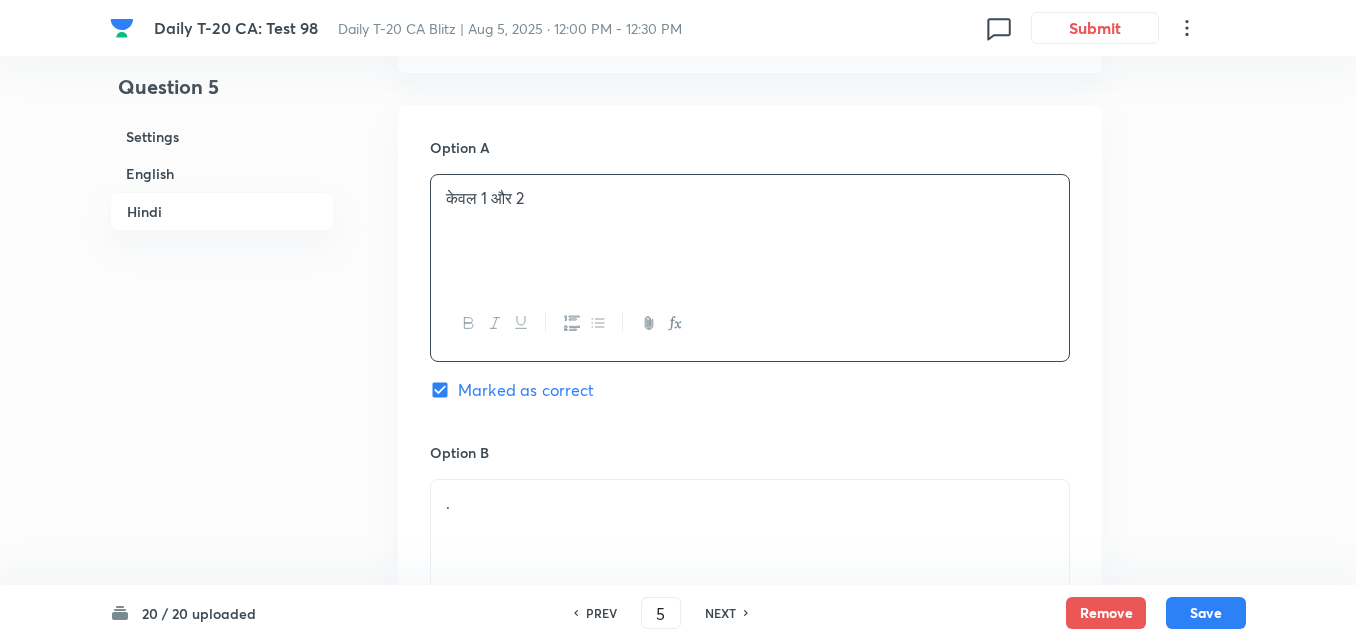 type 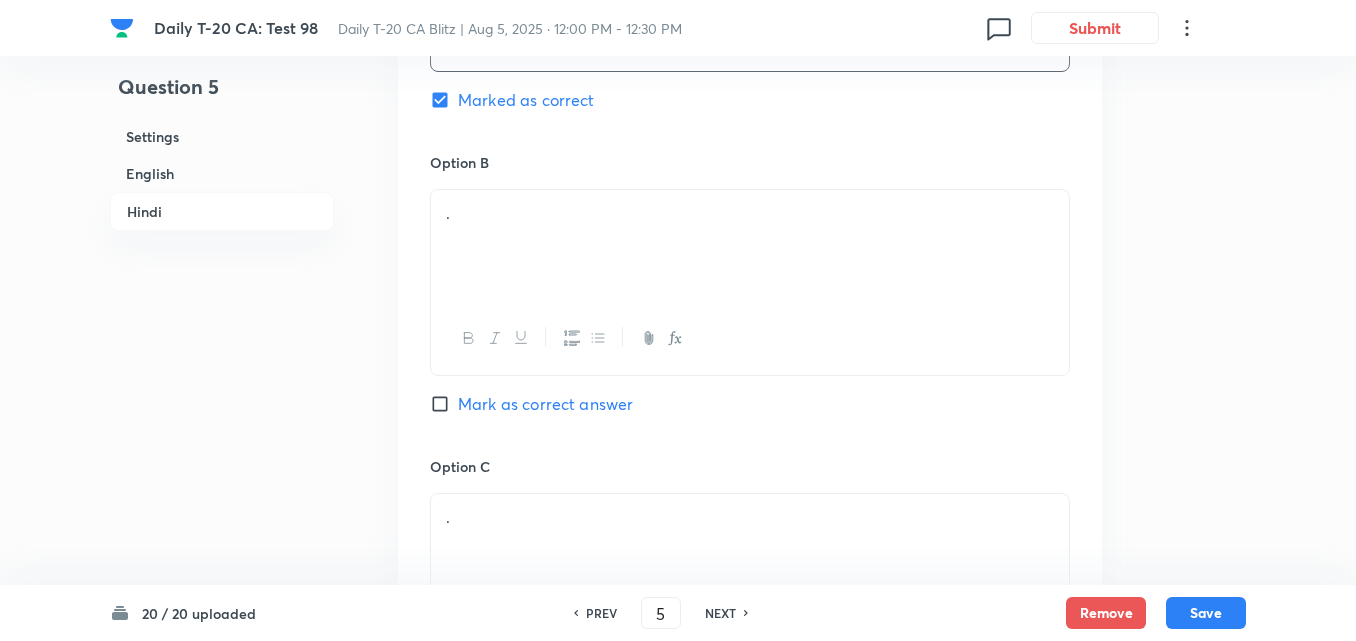 scroll, scrollTop: 3516, scrollLeft: 0, axis: vertical 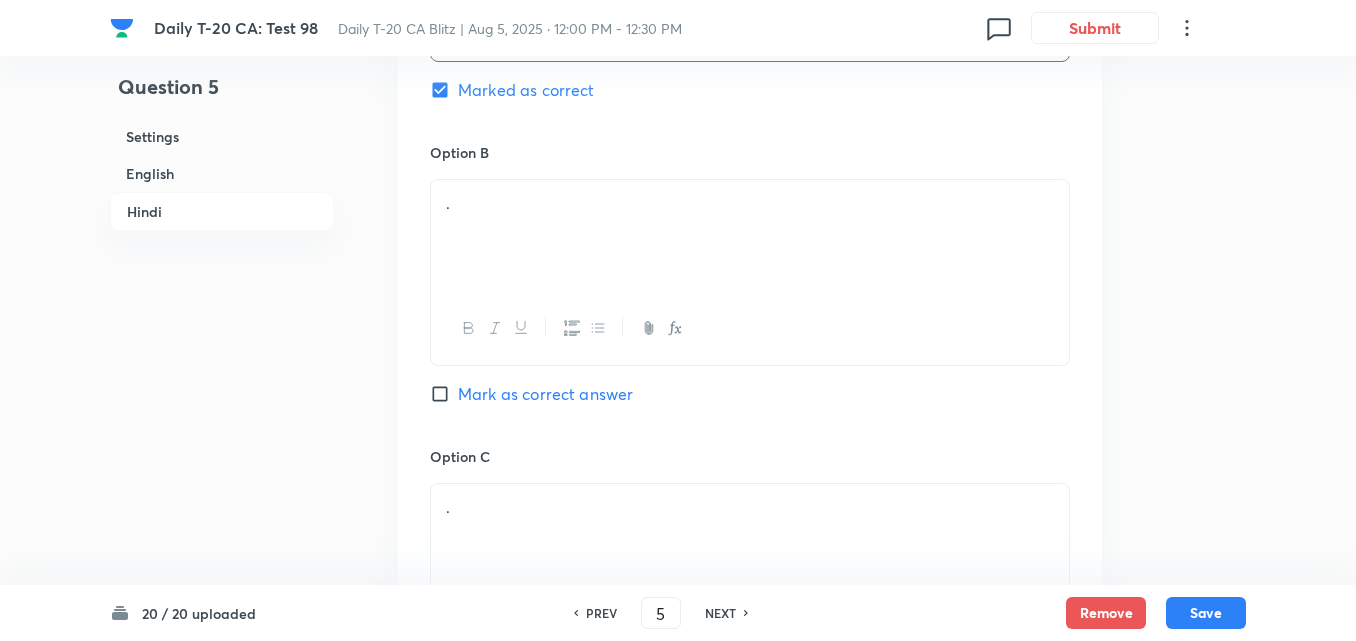 click on "." at bounding box center (750, 236) 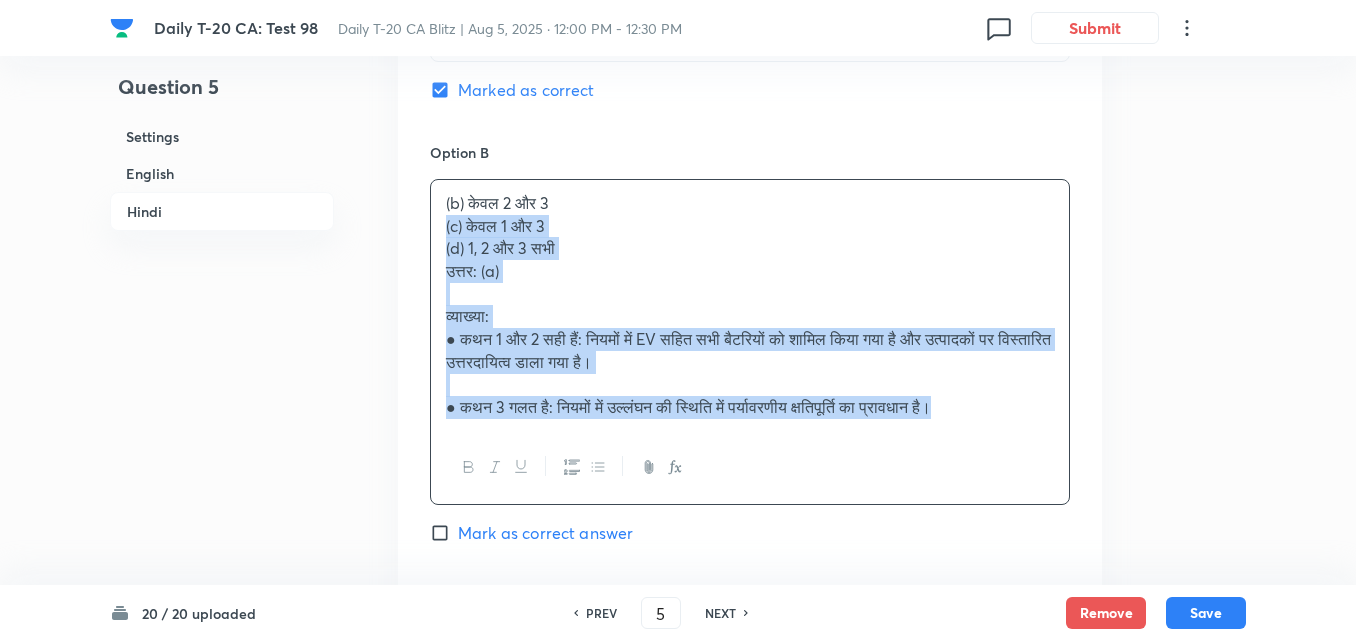 click on "Option A केवल 1 और 2 Marked as correct Option B (b) केवल 2 और 3 (c) केवल 1 और 3 (d) 1, 2 और 3 सभी उत्तर: (a) व्याख्या: ●	कथन 1 और 2 सही हैं: नियमों में EV सहित सभी बैटरियों को शामिल किया गया है और उत्पादकों पर विस्तारित उत्तरदायित्व डाला गया है। ●	कथन 3 गलत है: नियमों में उल्लंघन की स्थिति में पर्यावरणीय क्षतिपूर्ति का प्रावधान है। Mark as correct answer Option C . Mark as correct answer Option D . Mark as correct answer" at bounding box center (750, 495) 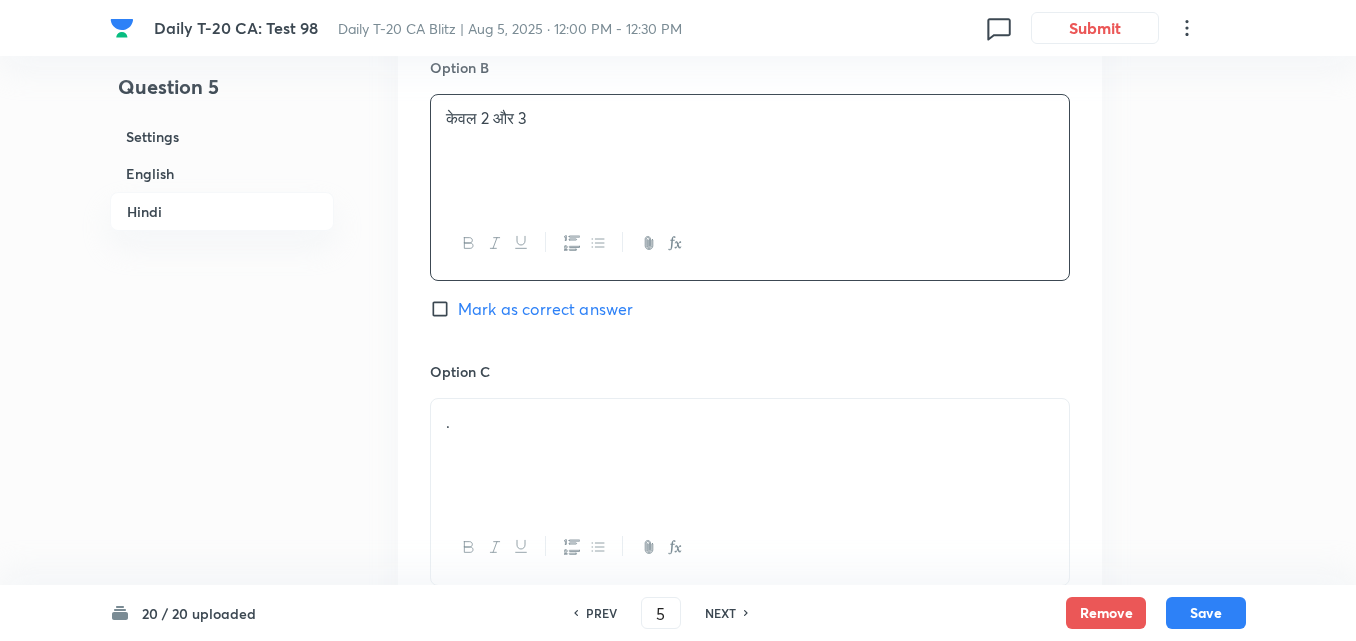 scroll, scrollTop: 3716, scrollLeft: 0, axis: vertical 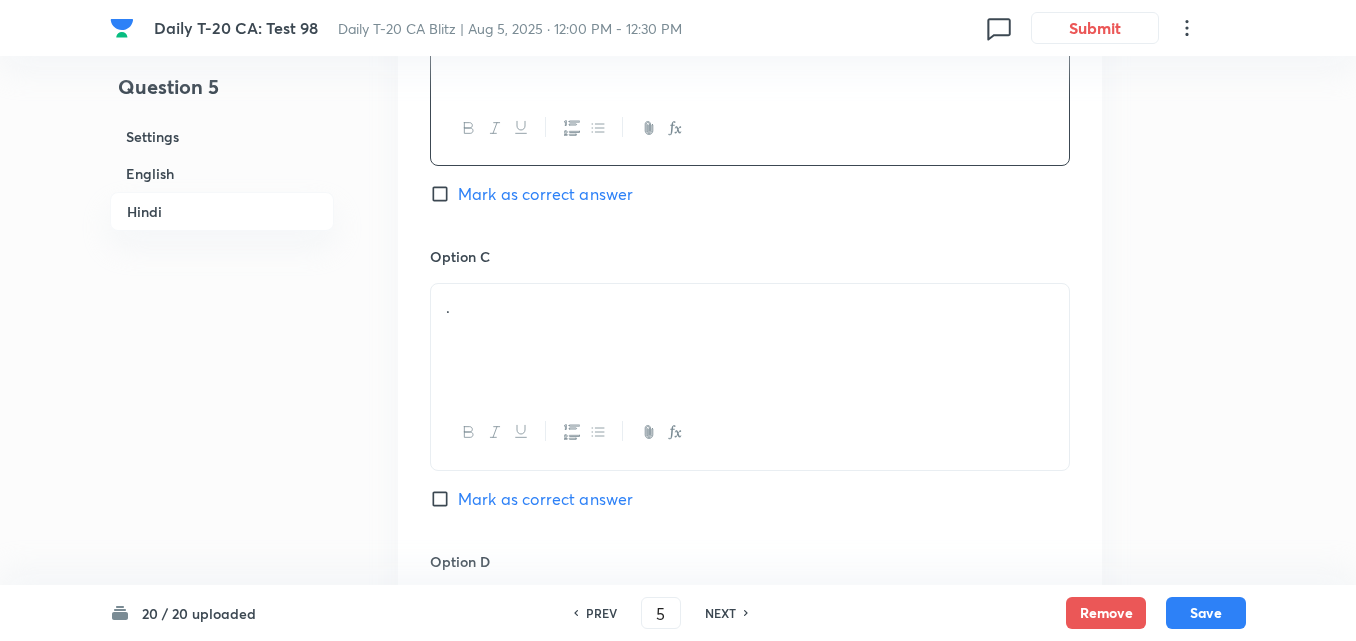 click on "." at bounding box center (750, 340) 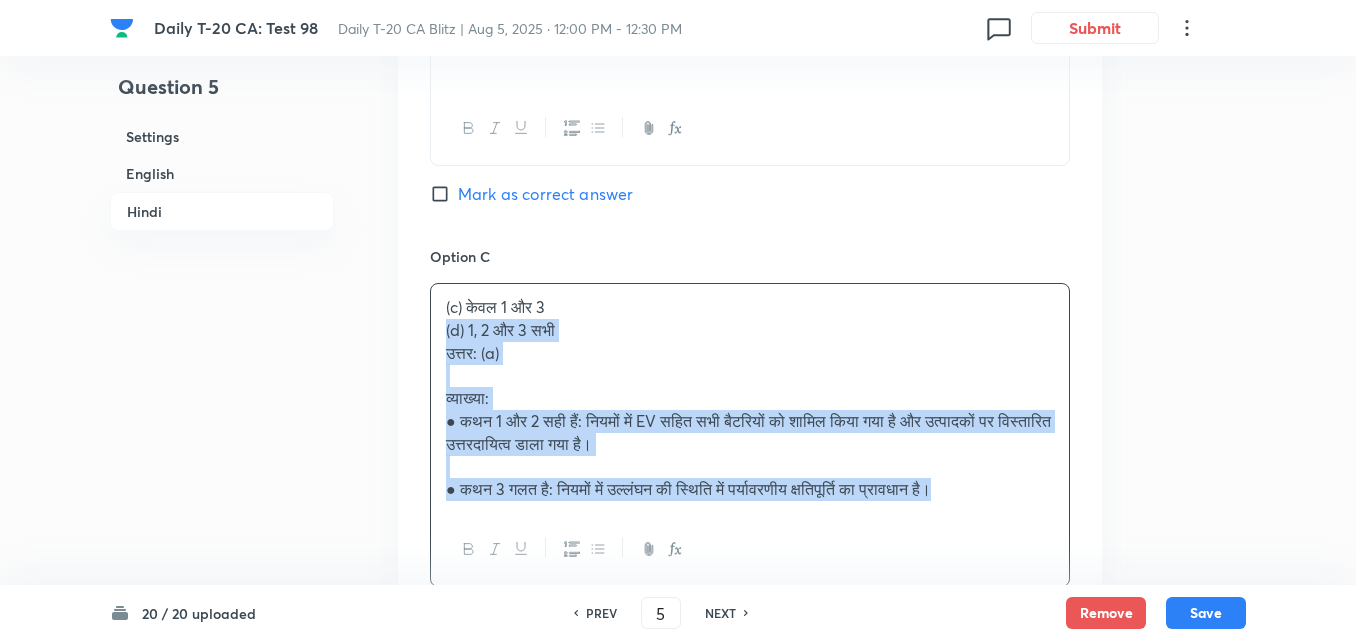 drag, startPoint x: 439, startPoint y: 330, endPoint x: 418, endPoint y: 324, distance: 21.84033 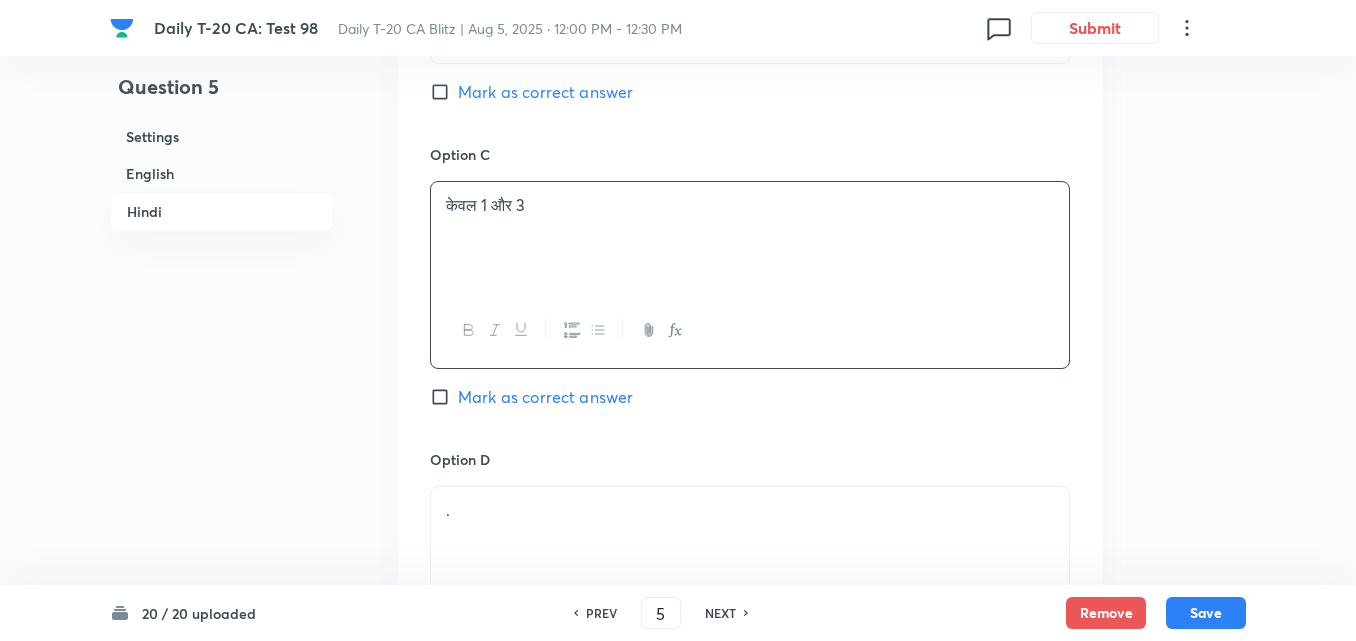 scroll, scrollTop: 4016, scrollLeft: 0, axis: vertical 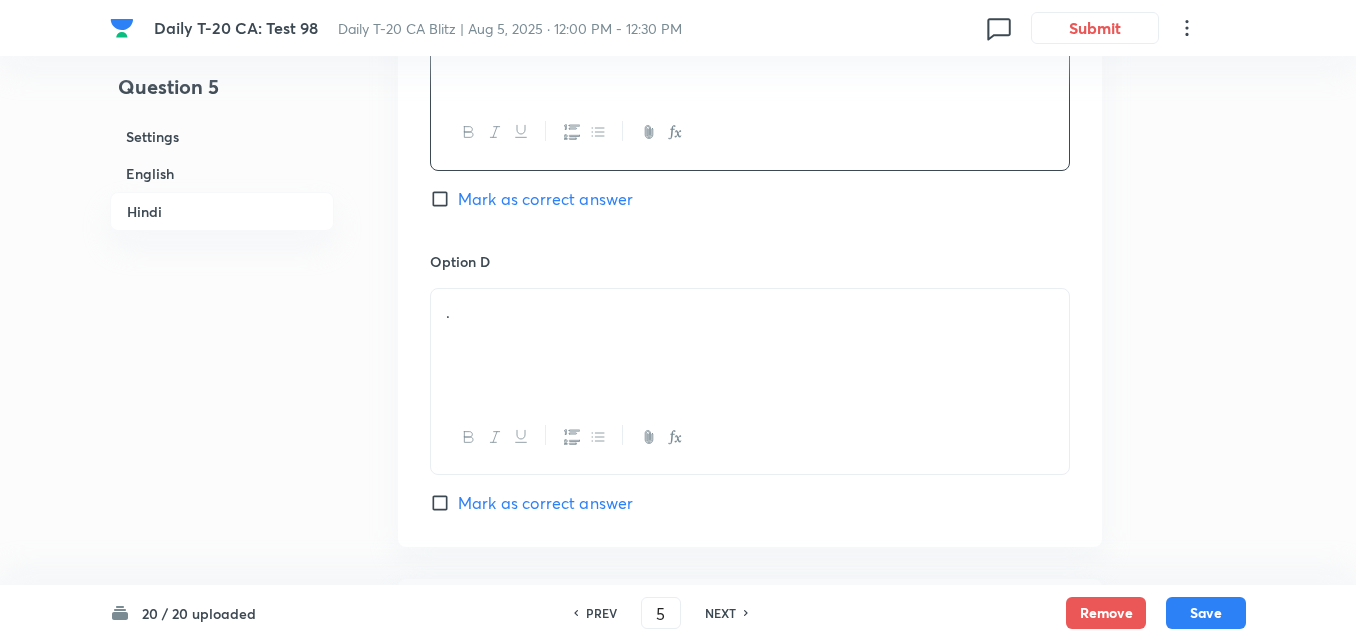 click on "." at bounding box center (750, 312) 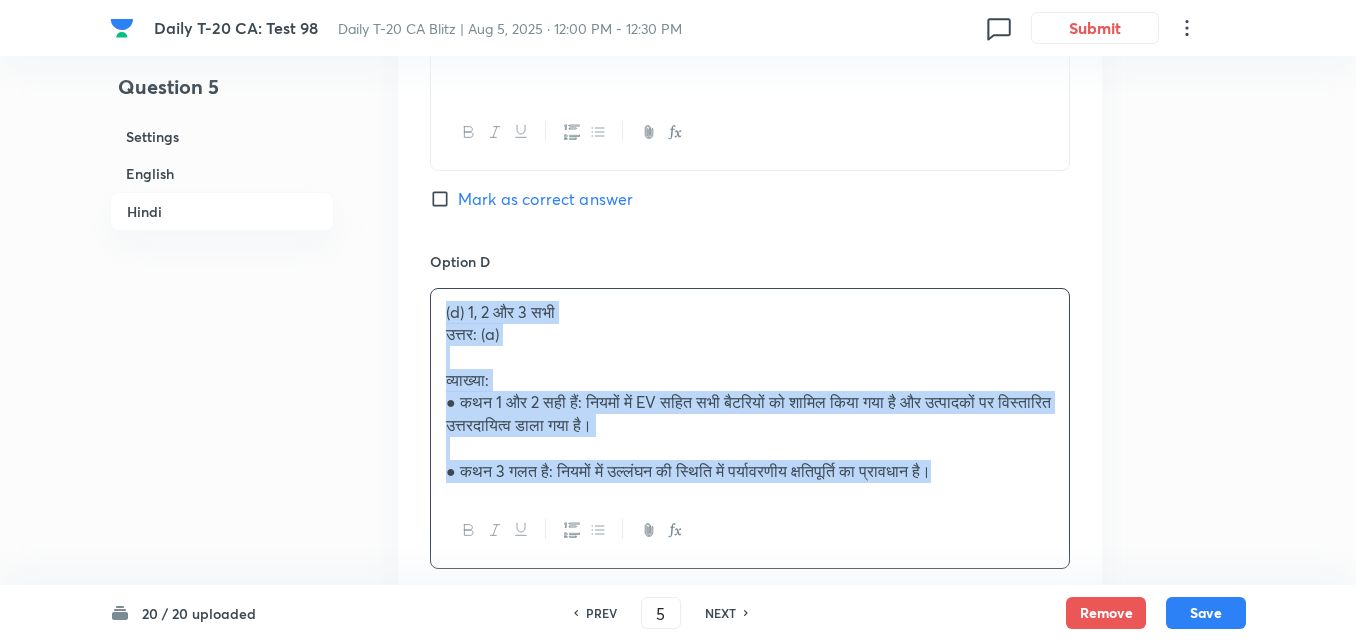 click on "Option A केवल 1 और 2 Marked as correct Option B केवल 2 और 3 Mark as correct answer Option C केवल 1 और 3 Mark as correct answer Option D (d) 1, 2 और 3 सभी उत्तर: (a) व्याख्या: ●	कथन 1 और 2 सही हैं: नियमों में EV सहित सभी बैटरियों को शामिल किया गया है और उत्पादकों पर विस्तारित उत्तरदायित्व डाला गया है। ●	कथन 3 गलत है: नियमों में उल्लंघन की स्थिति में पर्यावरणीय क्षतिपूर्ति का प्रावधान है। Mark as correct answer" at bounding box center (750, -28) 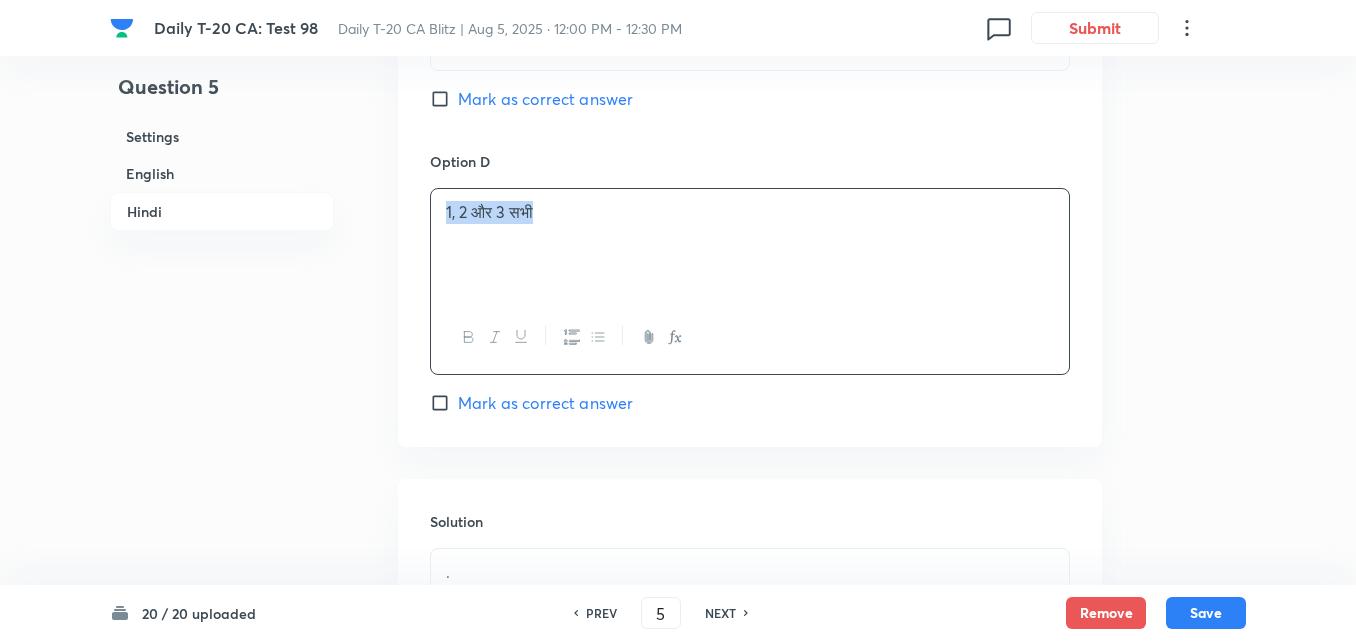 scroll, scrollTop: 4418, scrollLeft: 0, axis: vertical 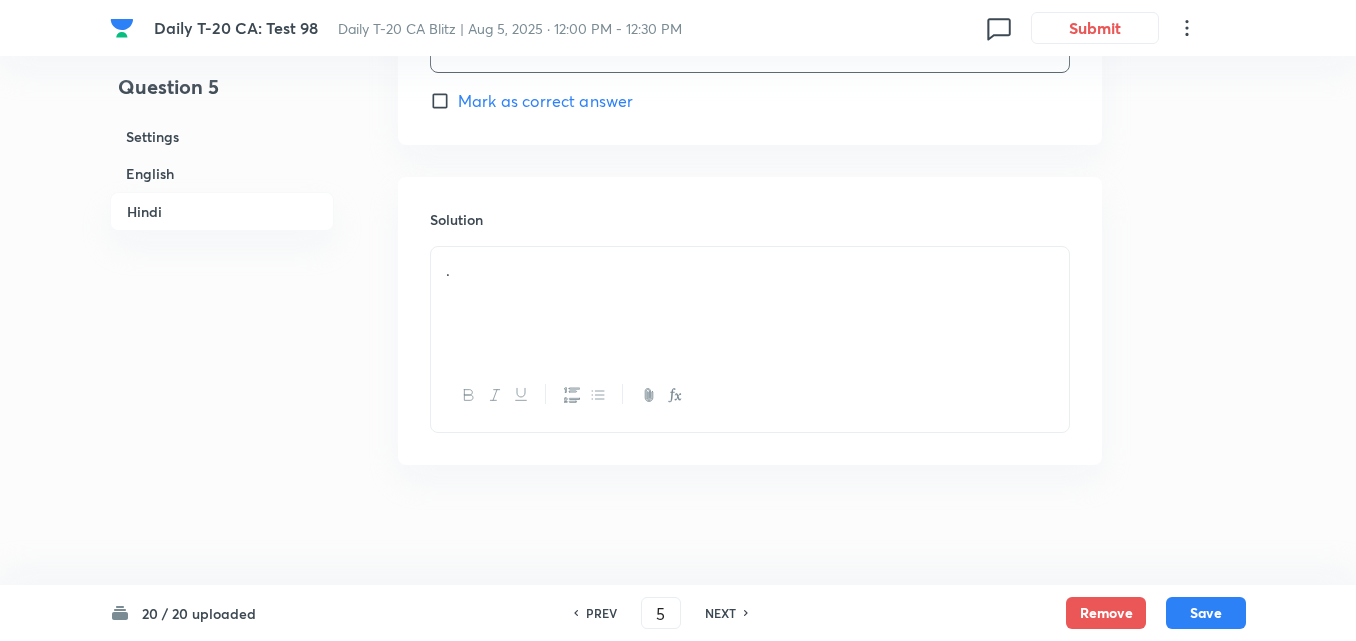click on "." at bounding box center [750, 303] 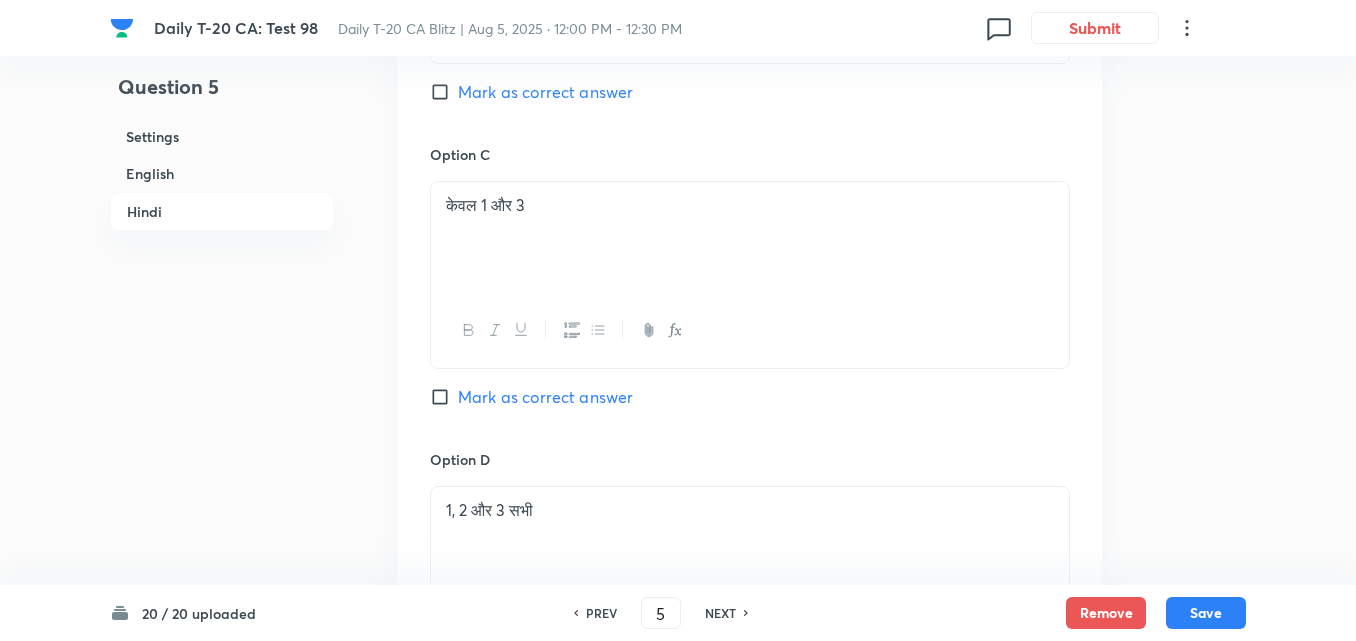 scroll, scrollTop: 3218, scrollLeft: 0, axis: vertical 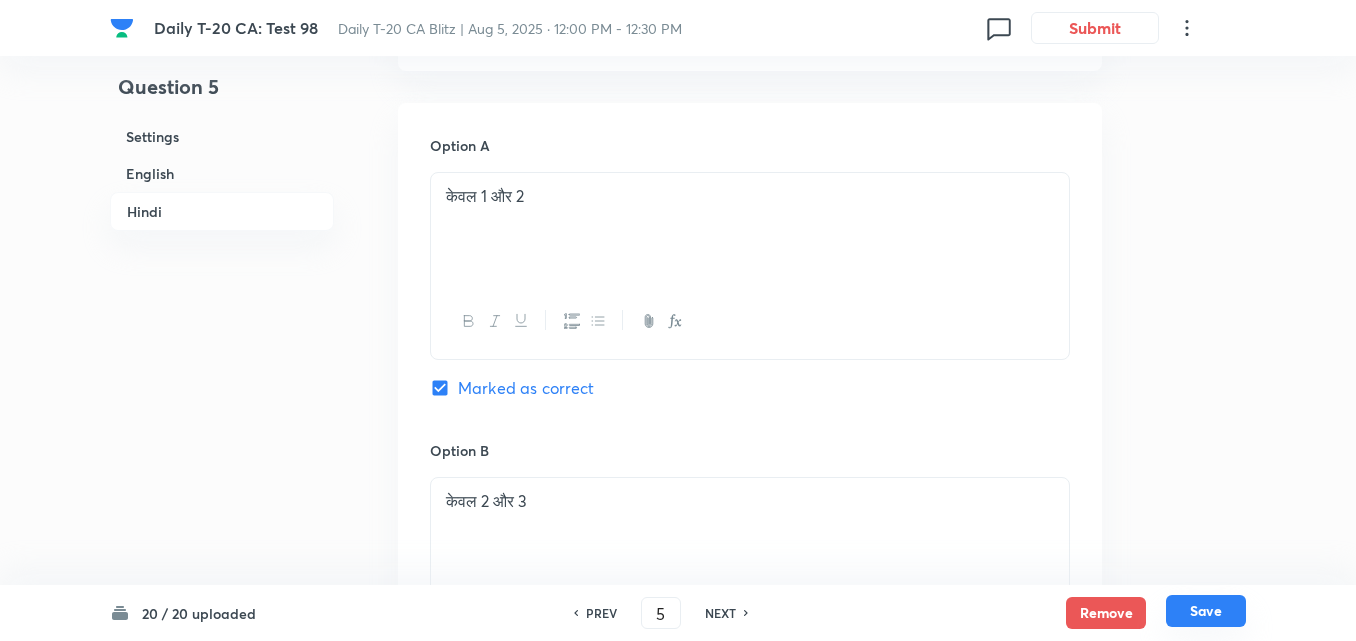 click on "Save" at bounding box center (1206, 611) 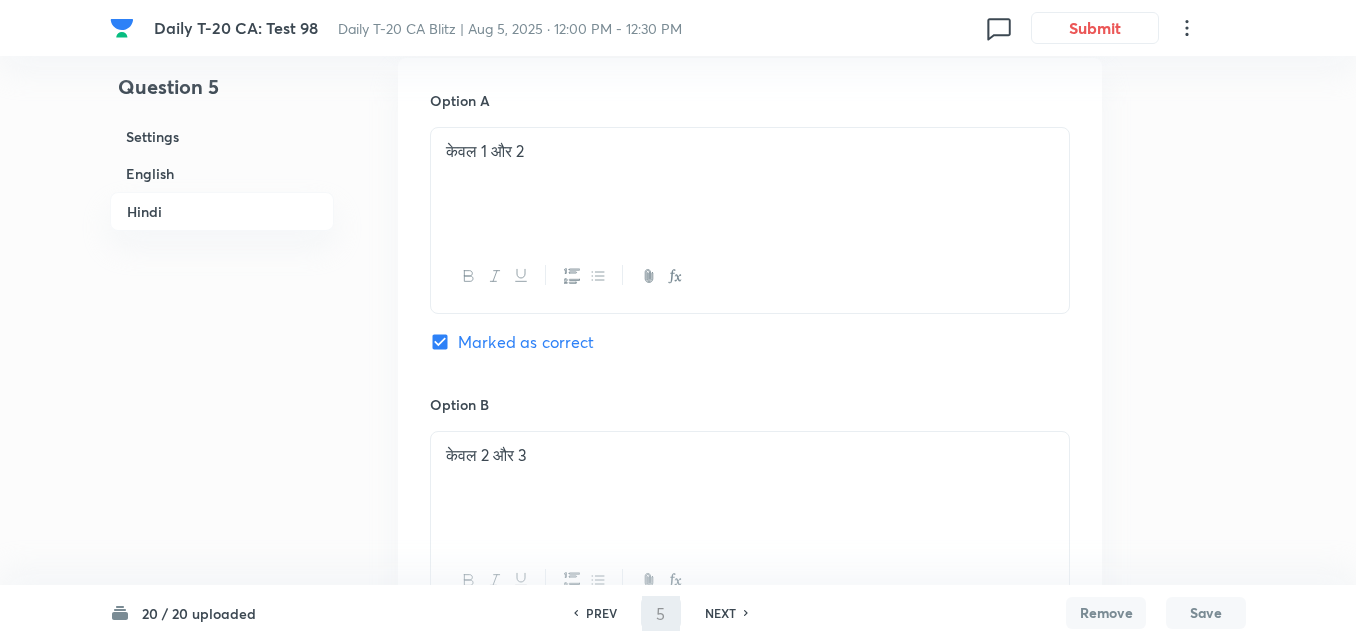 type on "6" 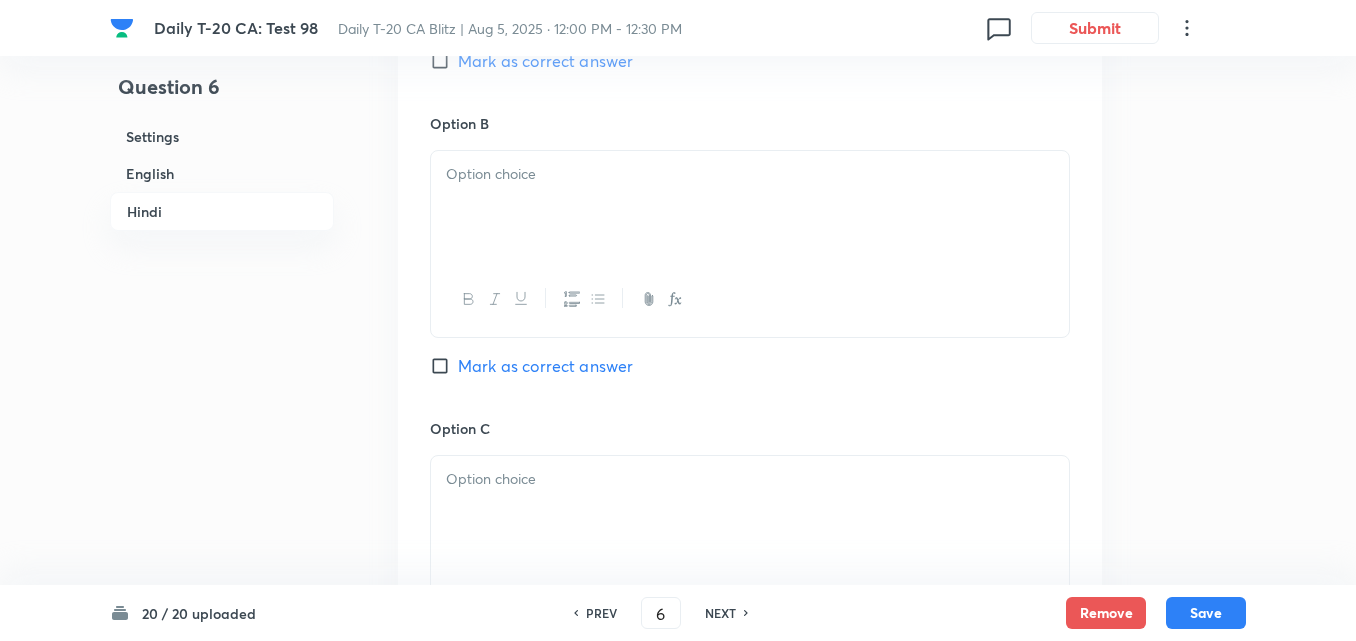 checkbox on "false" 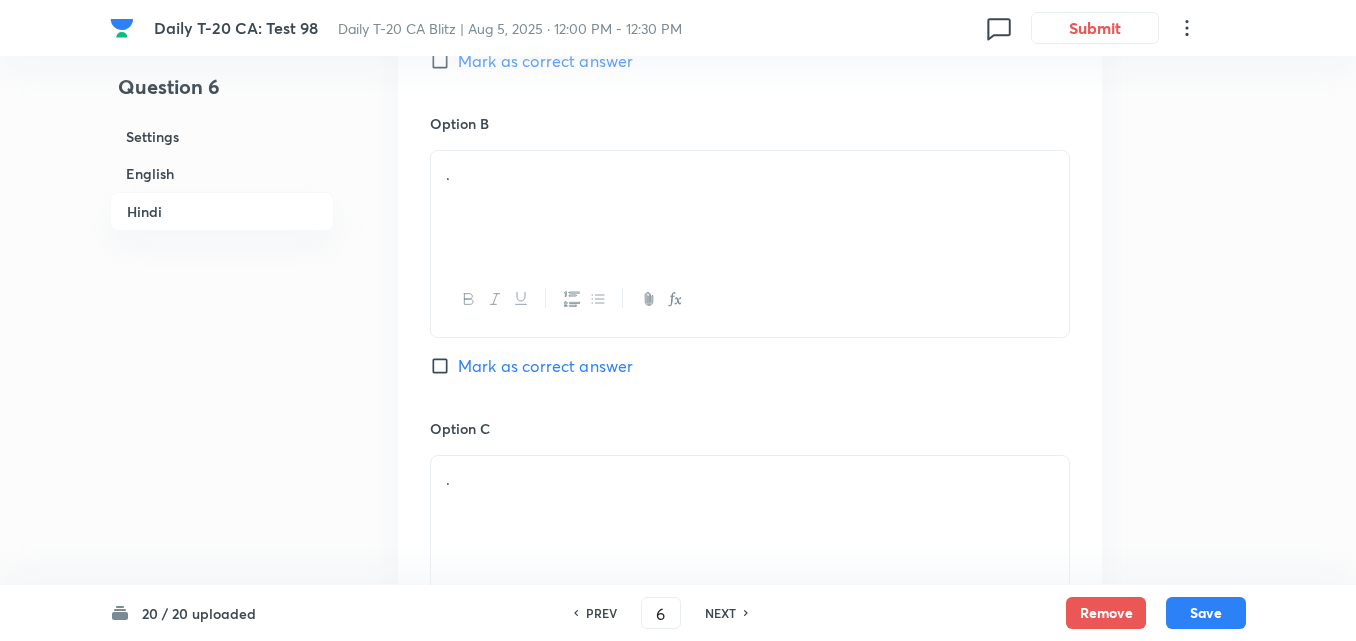 click on "English" at bounding box center (222, 173) 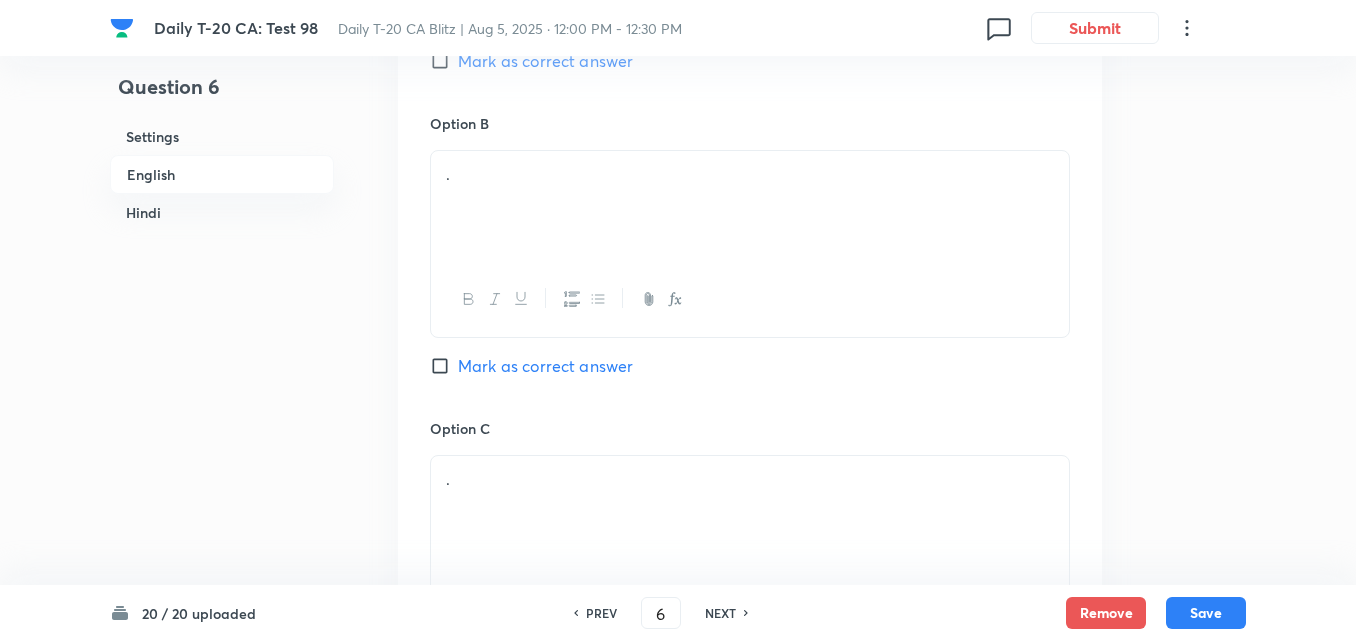 scroll, scrollTop: 516, scrollLeft: 0, axis: vertical 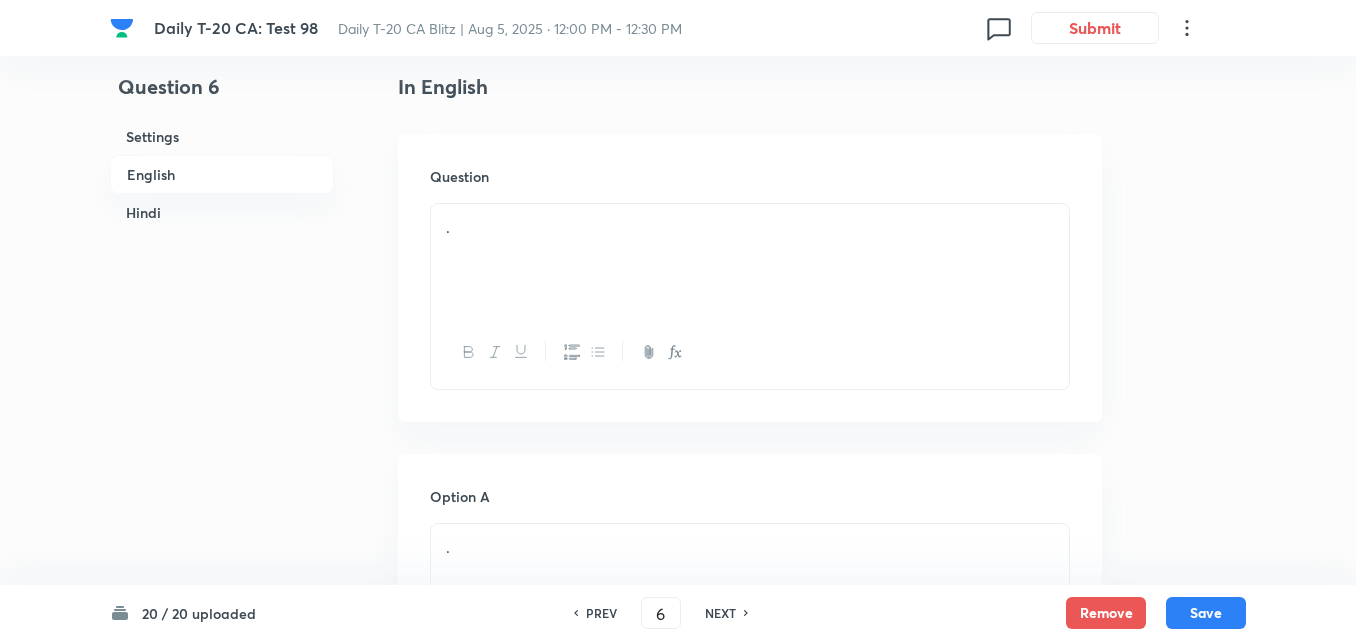 click on "." at bounding box center (750, 260) 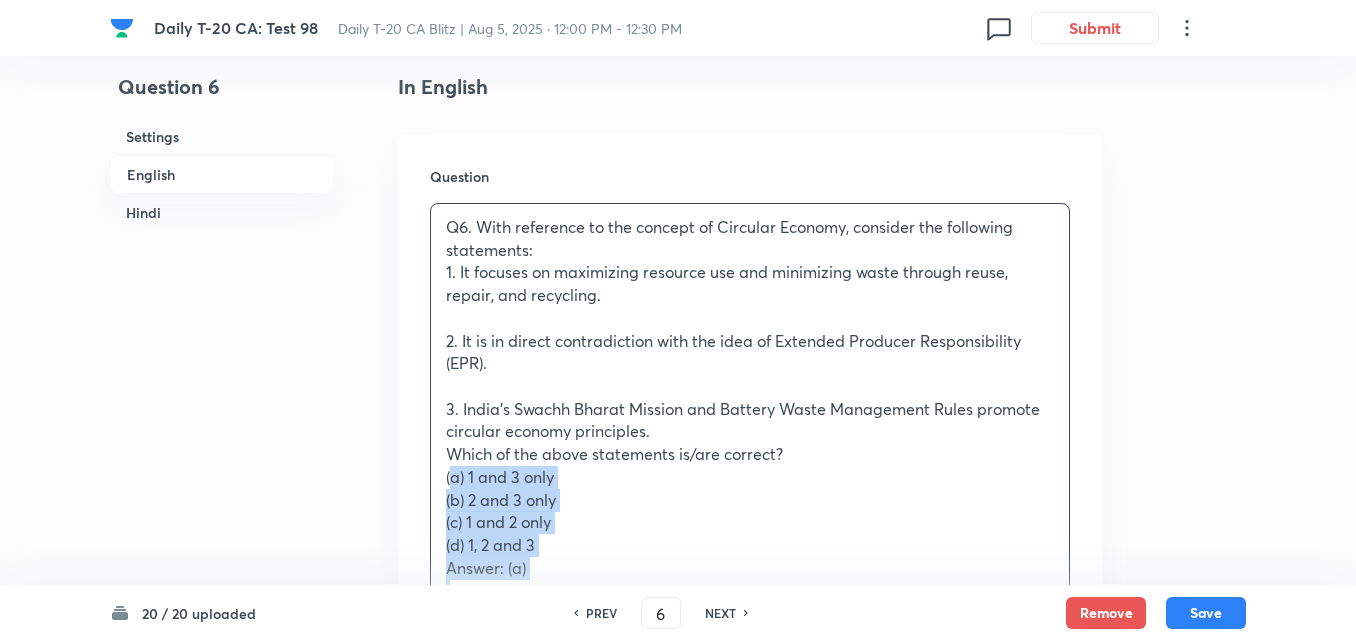 drag, startPoint x: 427, startPoint y: 479, endPoint x: 408, endPoint y: 477, distance: 19.104973 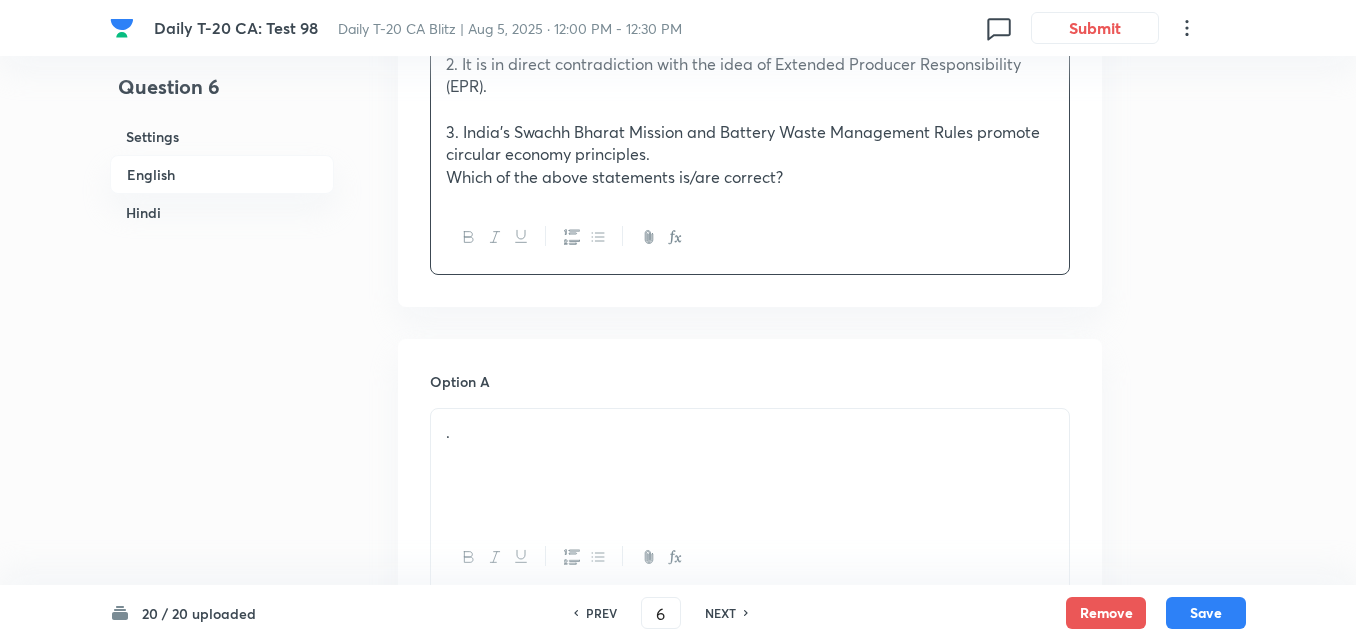 scroll, scrollTop: 916, scrollLeft: 0, axis: vertical 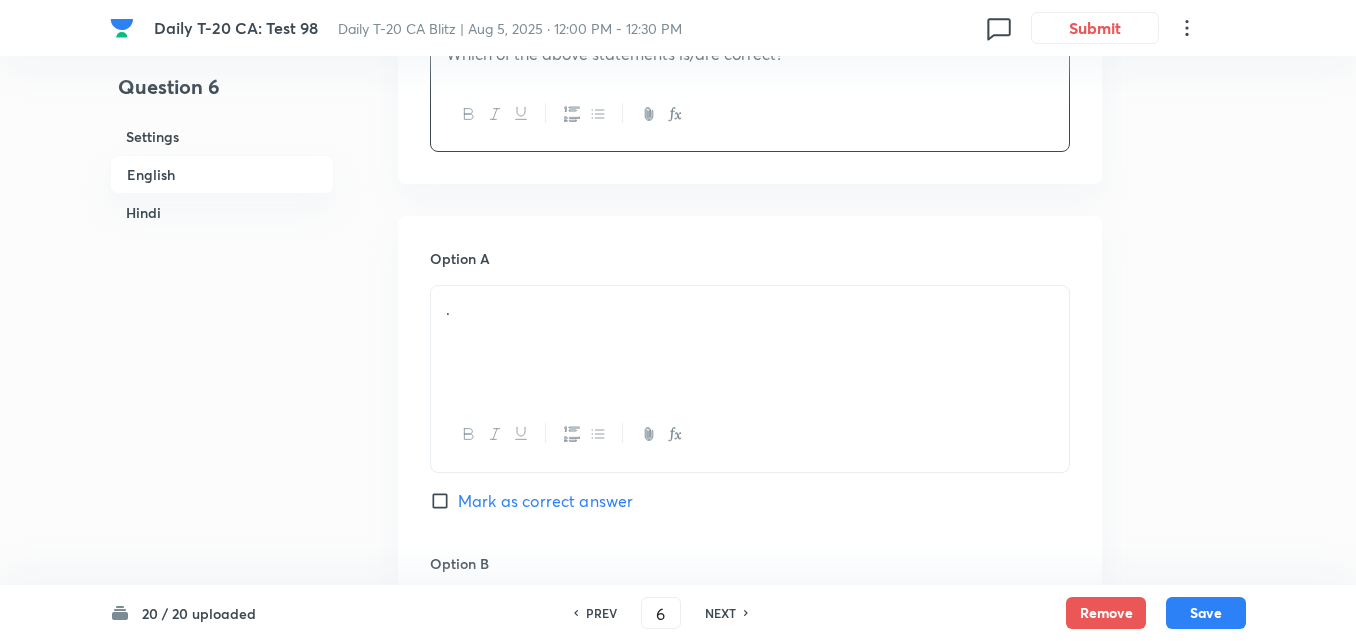click on "." at bounding box center [750, 342] 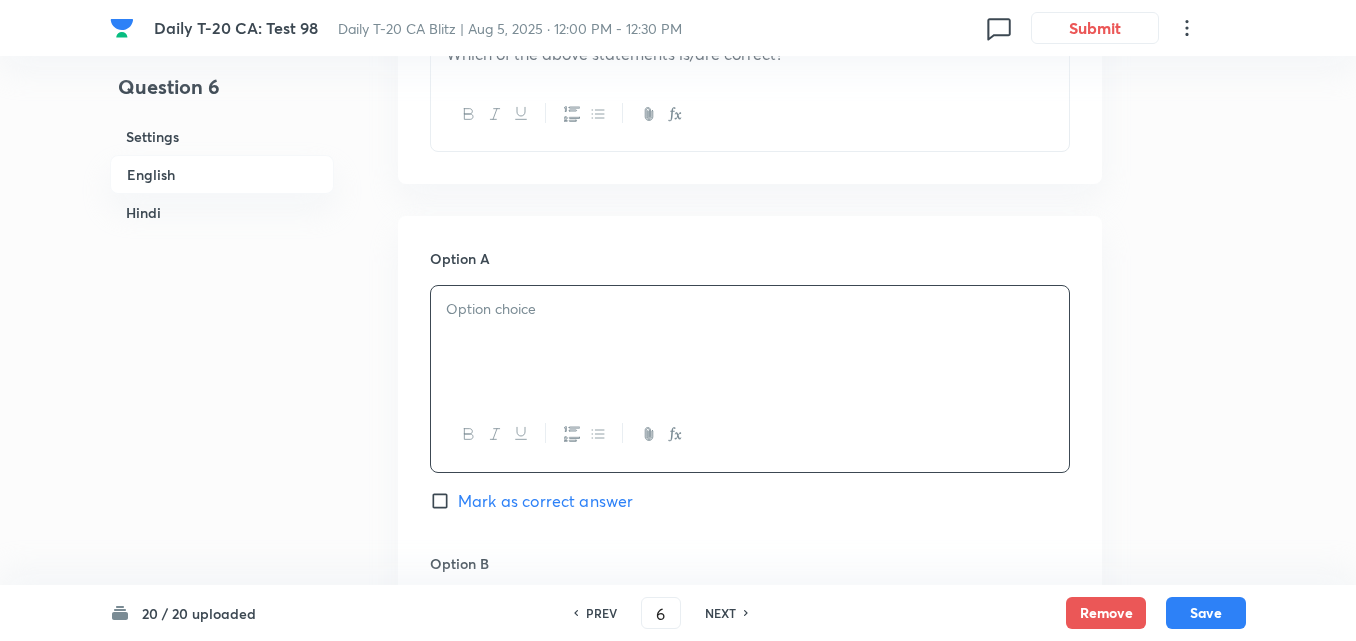 paste 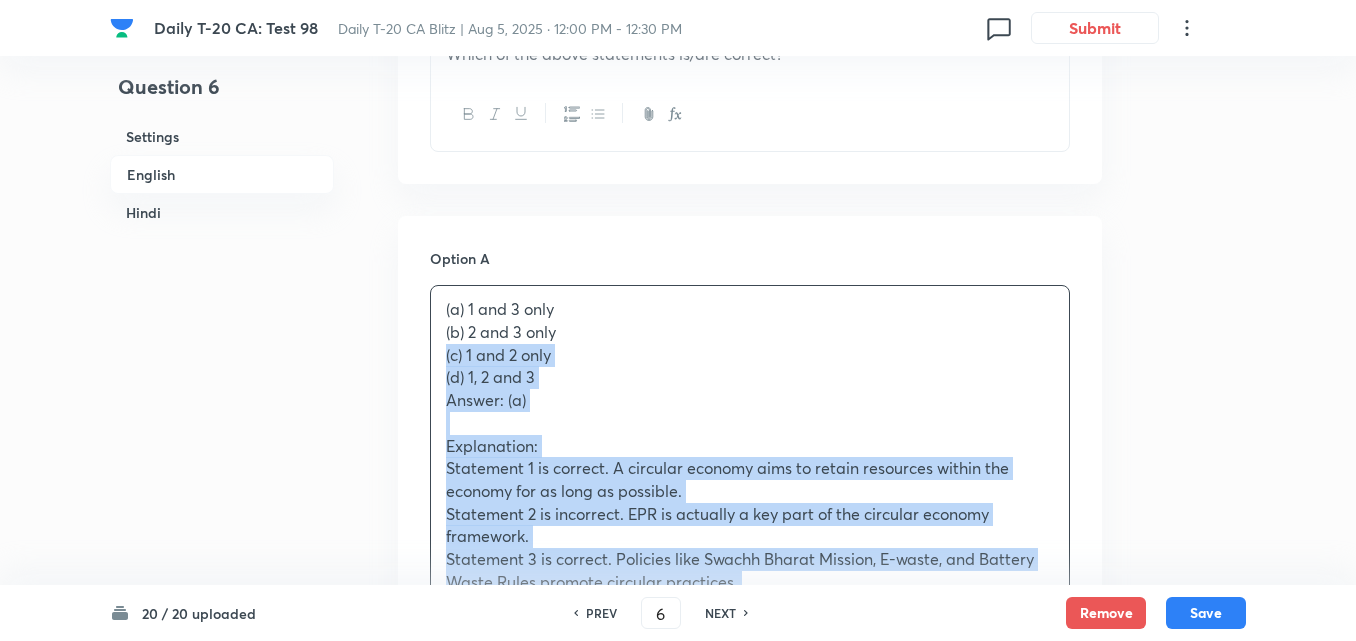 click on "(a) 1 and 3 only (b) 2 and 3 only (c) 1 and 2 only (d) 1, 2 and 3 Answer: (a) Explanation: Statement 1 is correct. A circular economy aims to retain resources within the economy for as long as possible. Statement 2 is incorrect. EPR is actually a key part of the circular economy framework. Statement 3 is correct. Policies like Swachh Bharat Mission, E-waste, and Battery Waste Rules promote circular practices. प्रश्न 6. सर्कुलर इकोनॉमी की अवधारणा के संदर्भ में निम्नलिखित कथनों पर विचार करें: 1. यह पुन: उपयोग, मरम्मत और पुनर्चक्रण के माध्यम से संसाधनों के उपयोग को अधिकतम और अपशिष्ट को न्यूनतम करने पर केंद्रित है। (a) केवल 1 और 3 (b) केवल 2 और 3 (d) 1, 2 और 3" at bounding box center [750, 650] 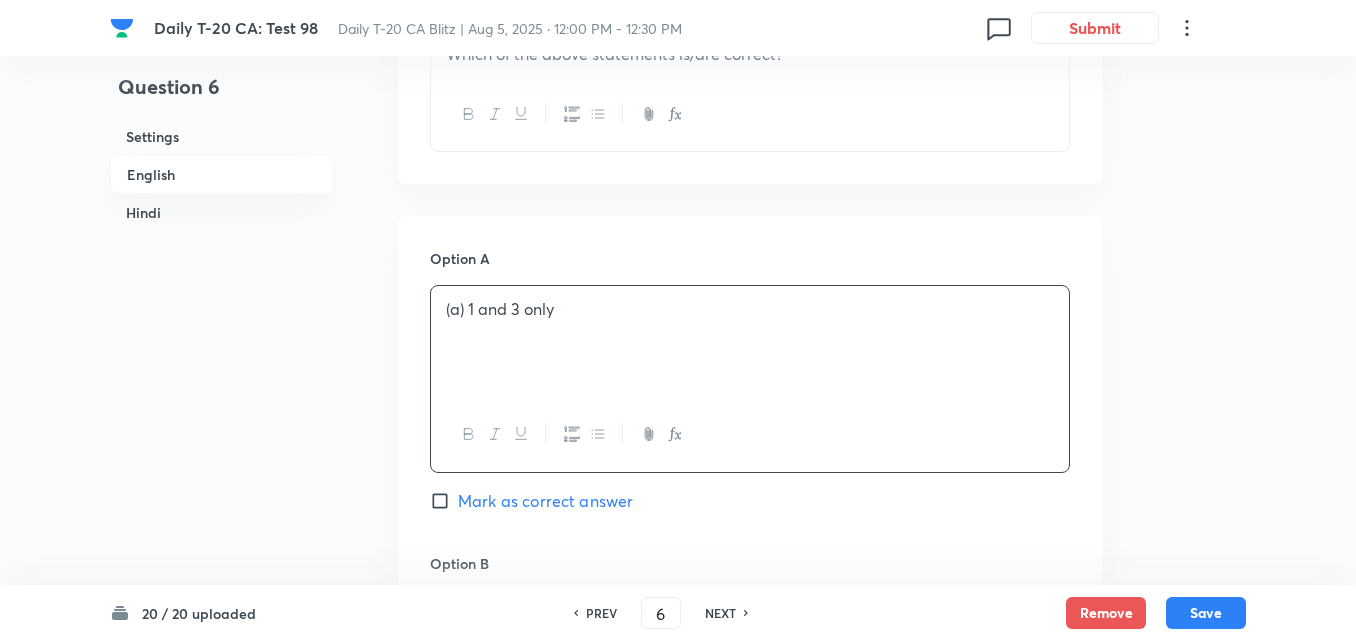 type 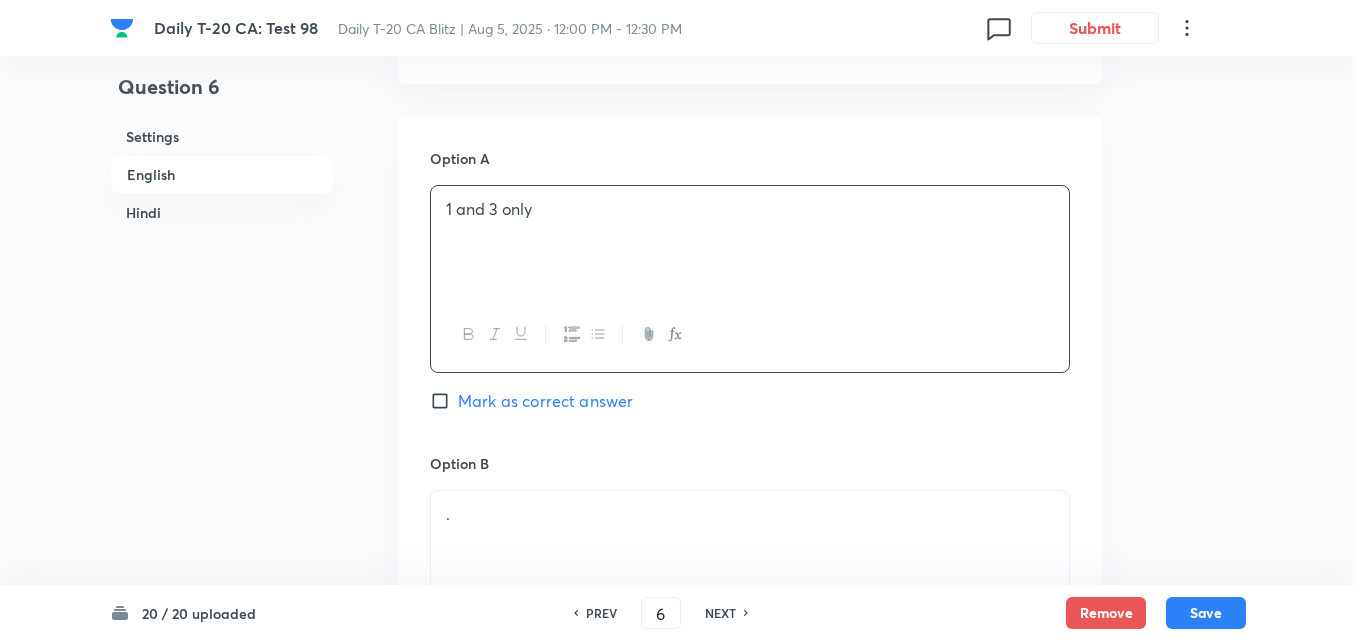 scroll, scrollTop: 1316, scrollLeft: 0, axis: vertical 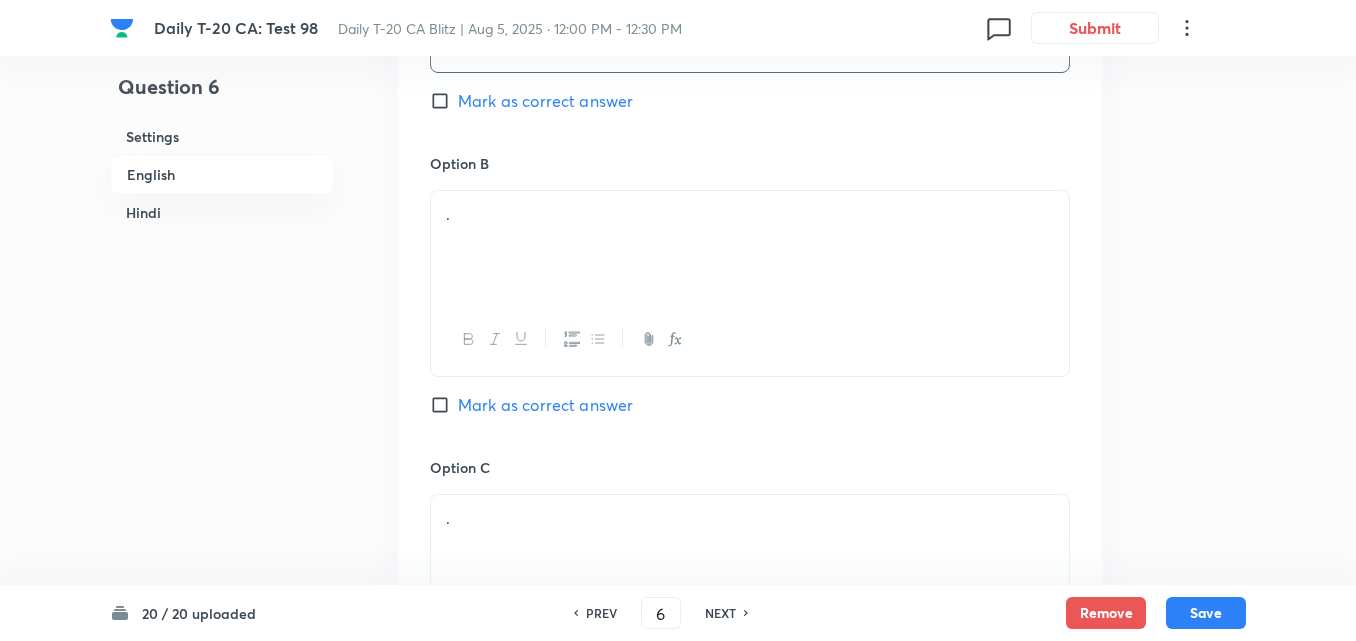 click on "." at bounding box center (750, 247) 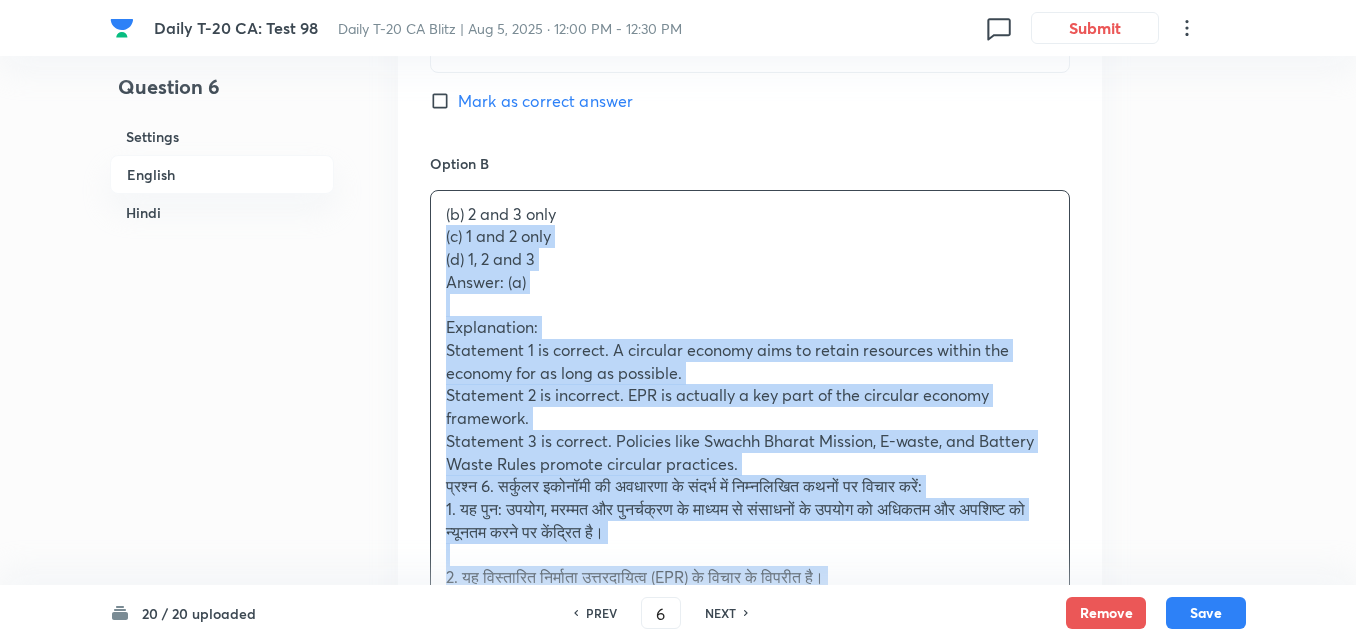 click on "Option A 1 and 3 only Mark as correct answer Option B (b) 2 and 3 only (c) 1 and 2 only (d) 1, 2 and 3 Answer: (a) Explanation: Statement 1 is correct. A circular economy aims to retain resources within the economy for as long as possible. Statement 2 is incorrect. EPR is actually a key part of the circular economy framework. Statement 3 is correct. Policies like Swachh Bharat Mission, E-waste, and Battery Waste Rules promote circular practices. प्रश्न 6. सर्कुलर इकोनॉमी की अवधारणा के संदर्भ में निम्नलिखित कथनों पर विचार करें: 1.	यह पुन: उपयोग, मरम्मत और पुनर्चक्रण के माध्यम से संसाधनों के उपयोग को अधिकतम और अपशिष्ट को न्यूनतम करने पर केंद्रित है। (a) केवल 1 और 3 Option C . ." at bounding box center [750, 733] 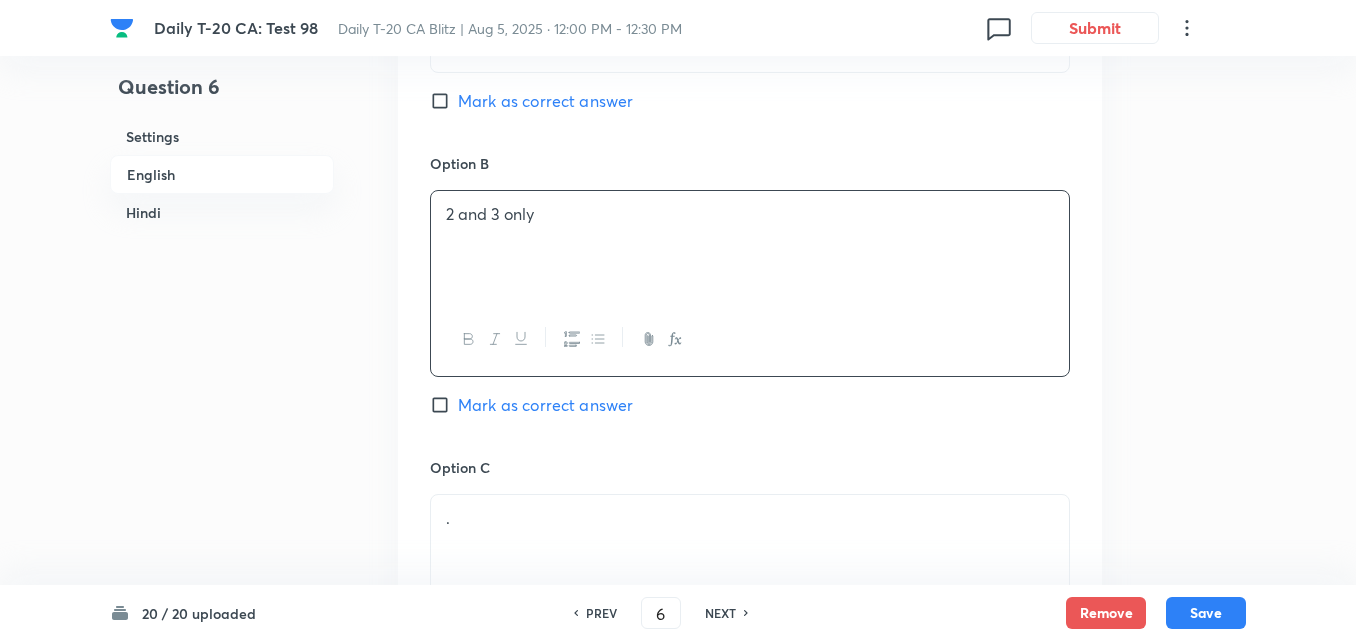 click on "Mark as correct answer" at bounding box center [545, 101] 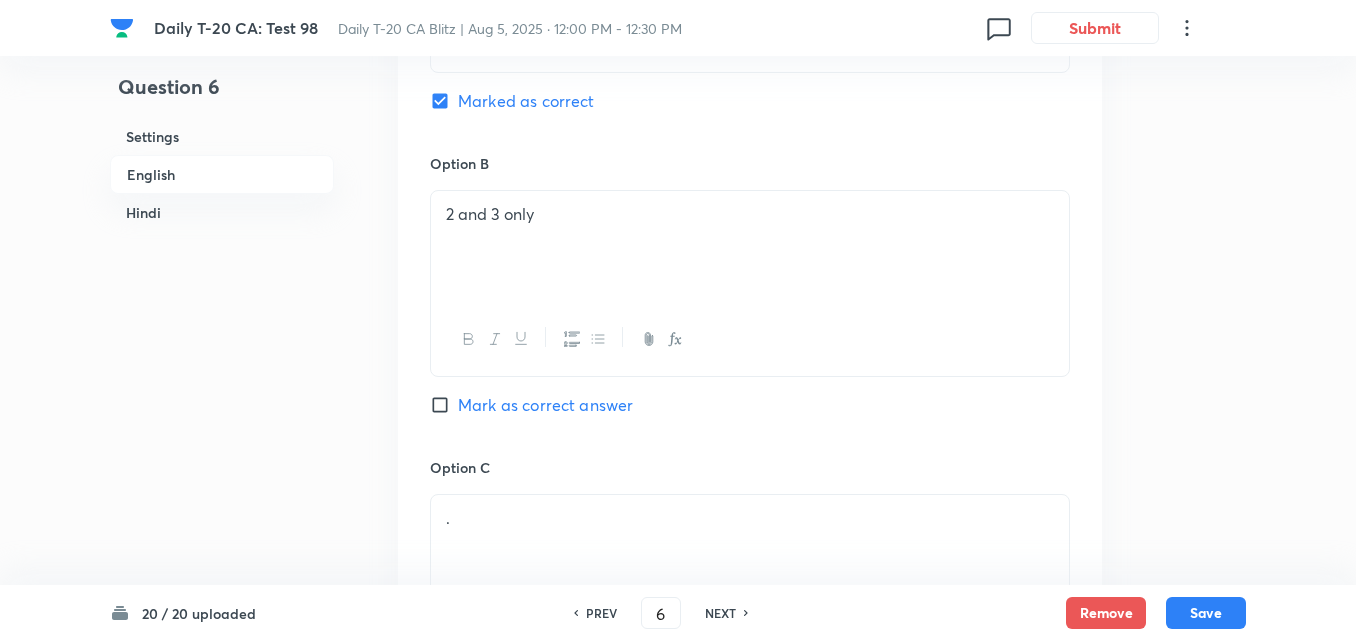 checkbox on "false" 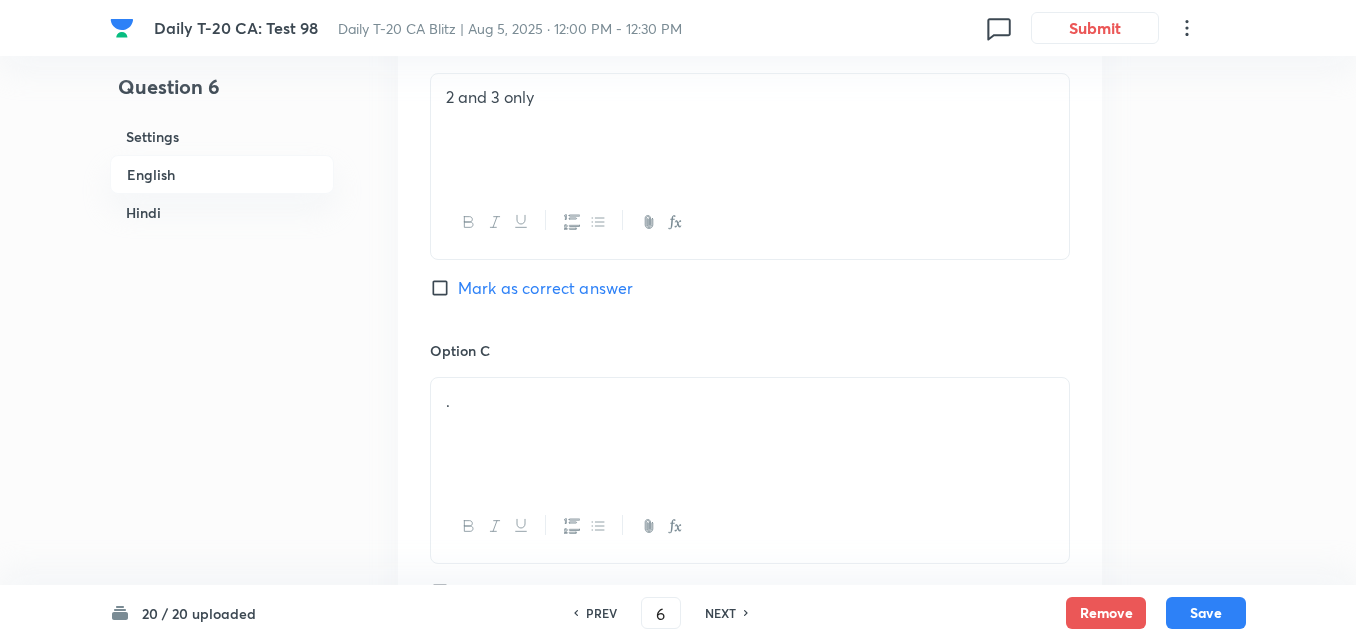 scroll, scrollTop: 1516, scrollLeft: 0, axis: vertical 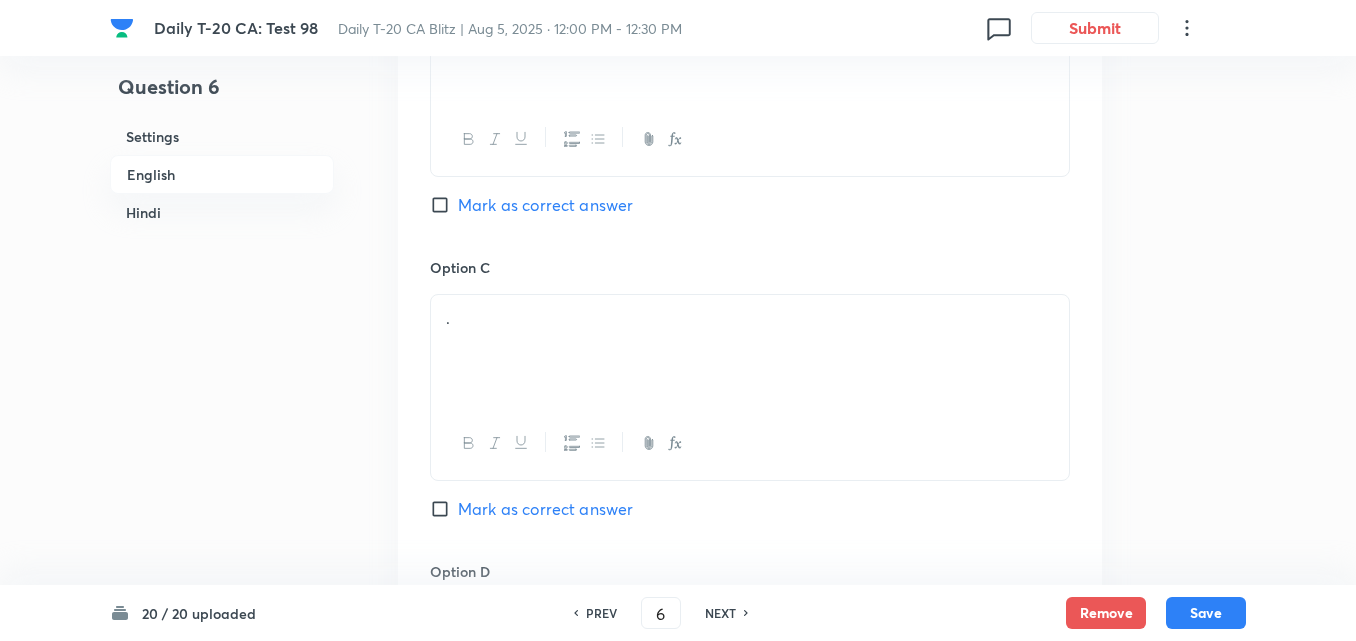 drag, startPoint x: 572, startPoint y: 314, endPoint x: 526, endPoint y: 312, distance: 46.043457 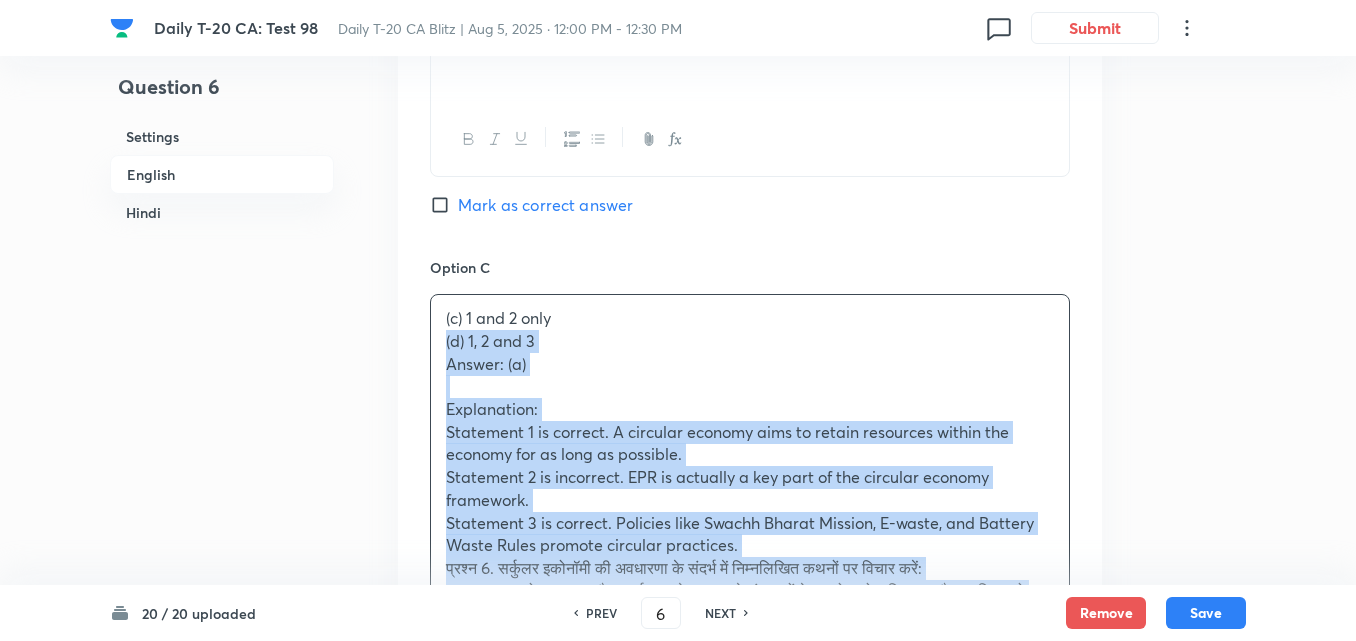 click on "(c) 1 and 2 only (d) 1, 2 and 3 Answer: (a) Explanation: Statement 1 is correct. A circular economy aims to retain resources within the economy for as long as possible. Statement 2 is incorrect. EPR is actually a key part of the circular economy framework. Statement 3 is correct. Policies like Swachh Bharat Mission, E-waste, and Battery Waste Rules promote circular practices. प्रश्न 6. सर्कुलर इकोनॉमी की अवधारणा के संदर्भ में निम्नलिखित कथनों पर विचार करें: 1.	यह पुन: उपयोग, मरम्मत और पुनर्चक्रण के माध्यम से संसाधनों के उपयोग को अधिकतम और अपशिष्ट को न्यूनतम करने पर केंद्रित है। उपरोक्त में से कौन-सा/से कथन सही है/हैं?" at bounding box center (750, 636) 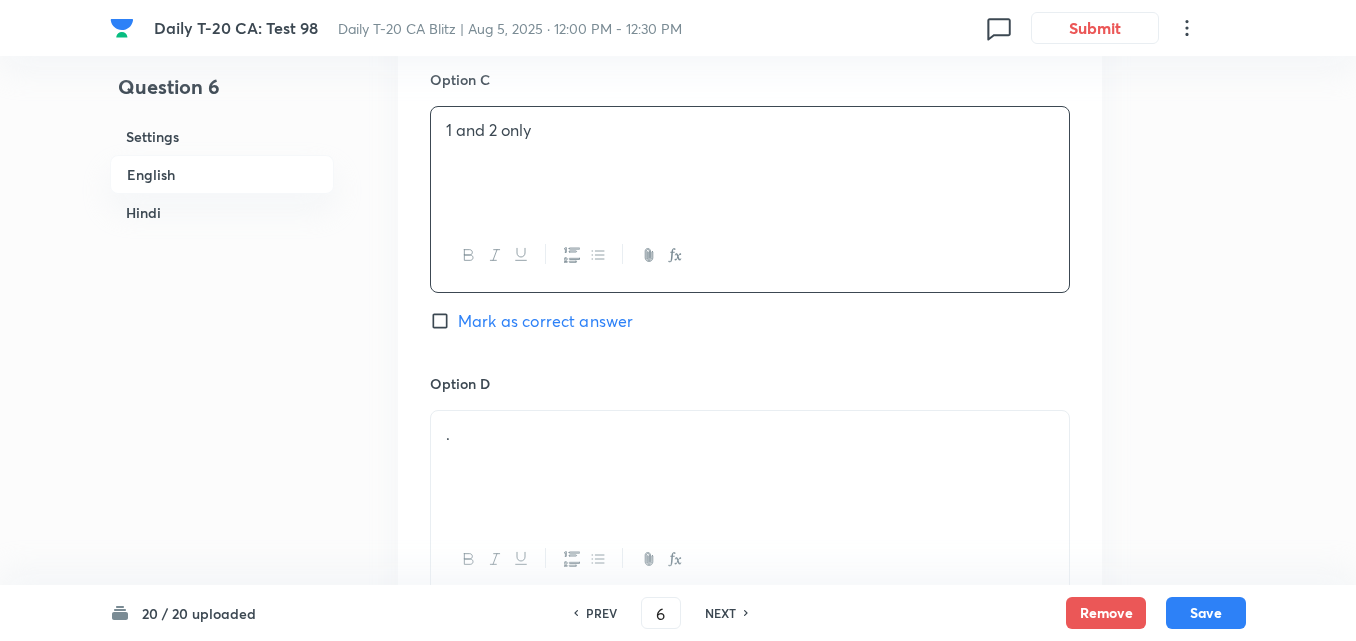scroll, scrollTop: 1916, scrollLeft: 0, axis: vertical 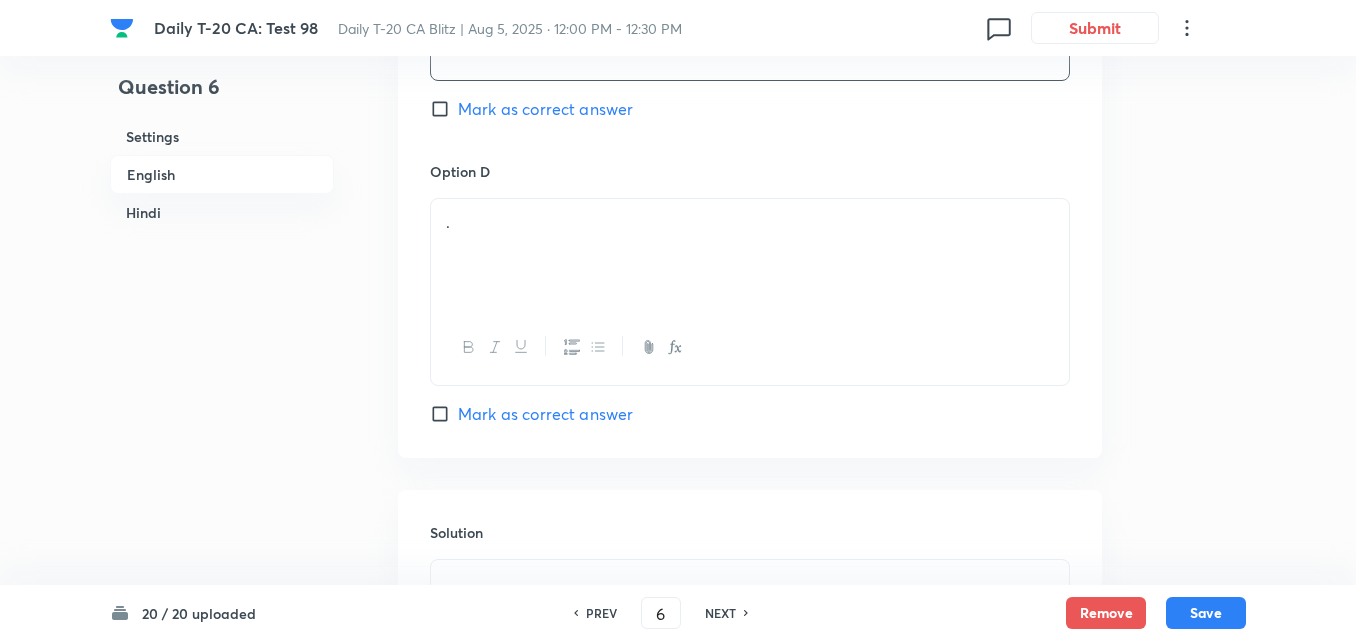 click on "." at bounding box center (750, 255) 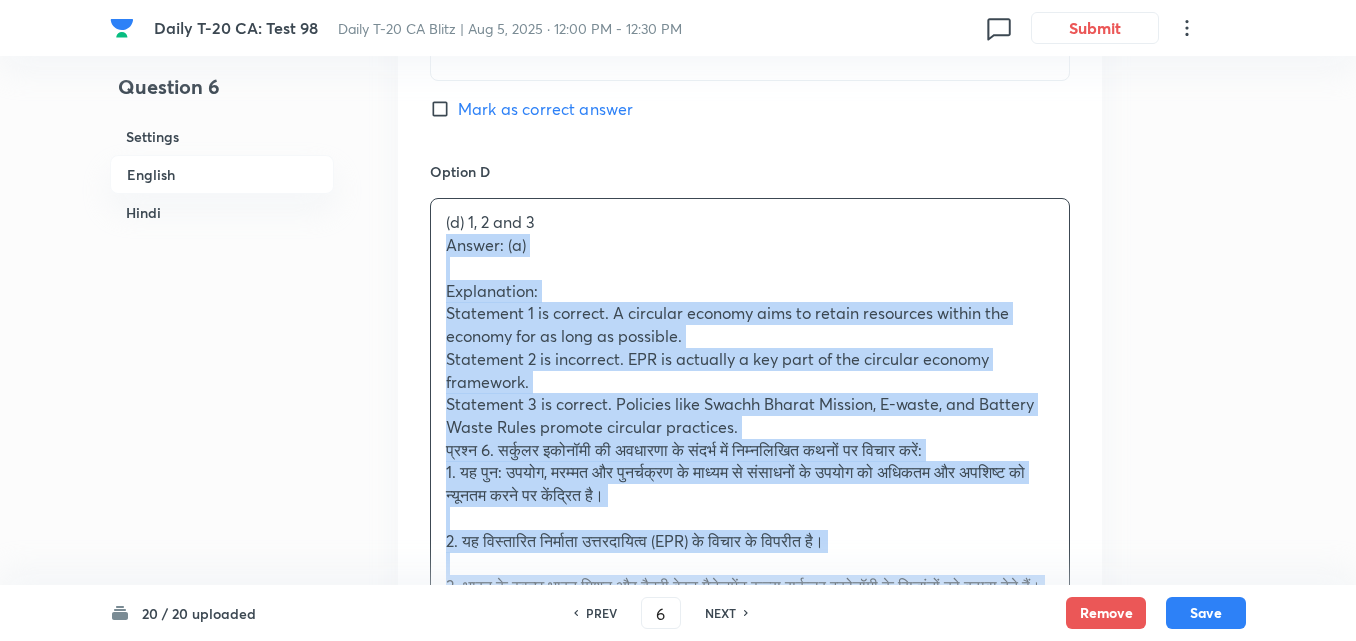 click on "Option A 1 and 3 only Marked as correct Option B 2 and 3 only Mark as correct answer Option C 1 and 2 only Mark as correct answer Option D (d) 1, 2 and 3 Answer: (a) Explanation: Statement 1 is correct. A circular economy aims to retain resources within the economy for as long as possible. Statement 2 is incorrect. EPR is actually a key part of the circular economy framework. Statement 3 is correct. Policies like Swachh Bharat Mission, E-waste, and Battery Waste Rules promote circular practices. प्रश्न 6. सर्कुलर इकोनॉमी की अवधारणा के संदर्भ में निम्नलिखित कथनों पर विचार करें: 2.	यह विस्तारित निर्माता उत्तरदायित्व (EPR) के विचार के विपरीत है। उपरोक्त में से कौन-सा/से कथन सही है/हैं? (a) केवल 1 और 3" at bounding box center [750, 111] 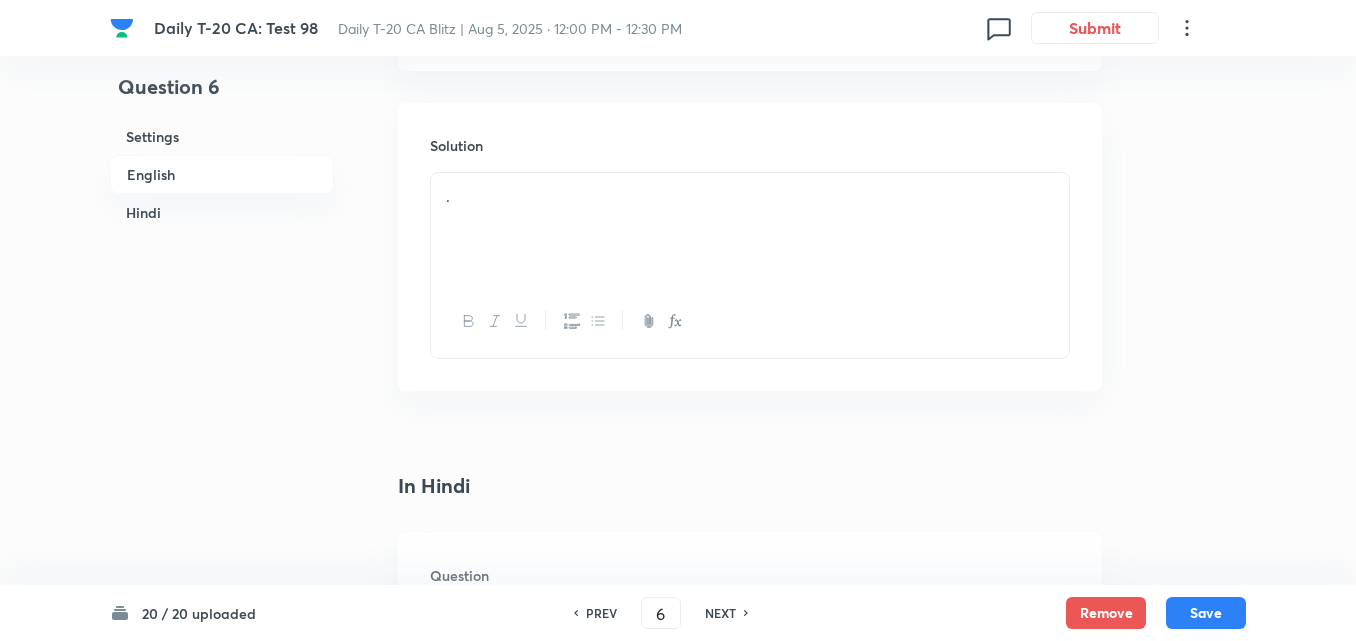 scroll, scrollTop: 2316, scrollLeft: 0, axis: vertical 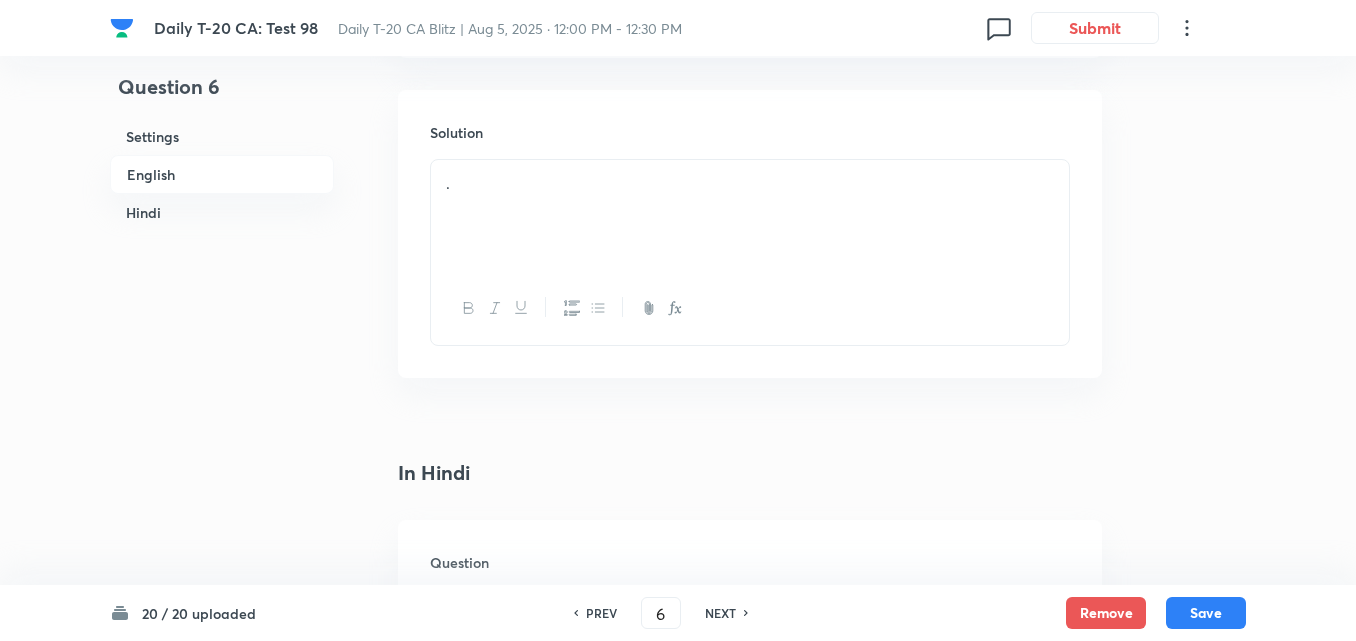 click on "." at bounding box center [750, 216] 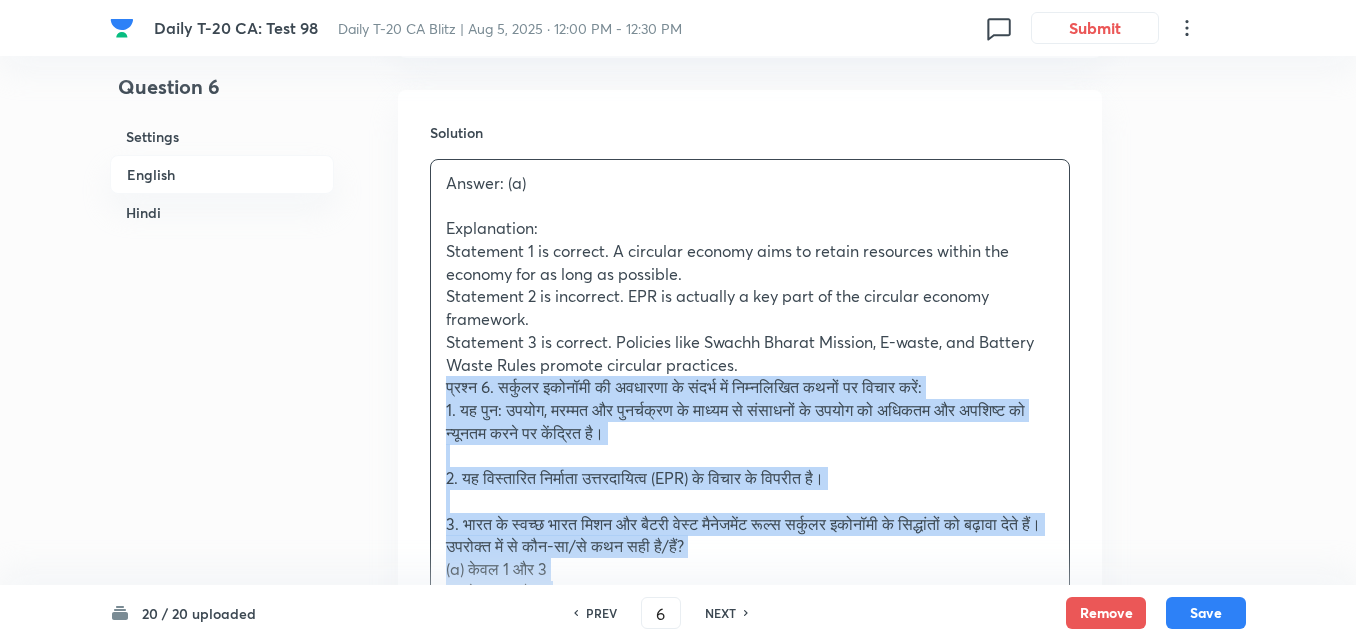 click on "Answer: (a) Explanation: Statement 1 is correct. A circular economy aims to retain resources within the economy for as long as possible. Statement 2 is incorrect. EPR is actually a key part of the circular economy framework. Statement 3 is correct. Policies like Swachh Bharat Mission, E-waste, and Battery Waste Rules promote circular practices. प्रश्न 6. सर्कुलर इकोनॉमी की अवधारणा के संदर्भ में निम्नलिखित कथनों पर विचार करें: 1.	यह पुन: उपयोग, मरम्मत और पुनर्चक्रण के माध्यम से संसाधनों के उपयोग को अधिकतम और अपशिष्ट को न्यूनतम करने पर केंद्रित है। उपरोक्त में से कौन-सा/से कथन सही है/हैं? (a) केवल 1 और 3 (d) 1, 2 और 3" at bounding box center [750, 478] 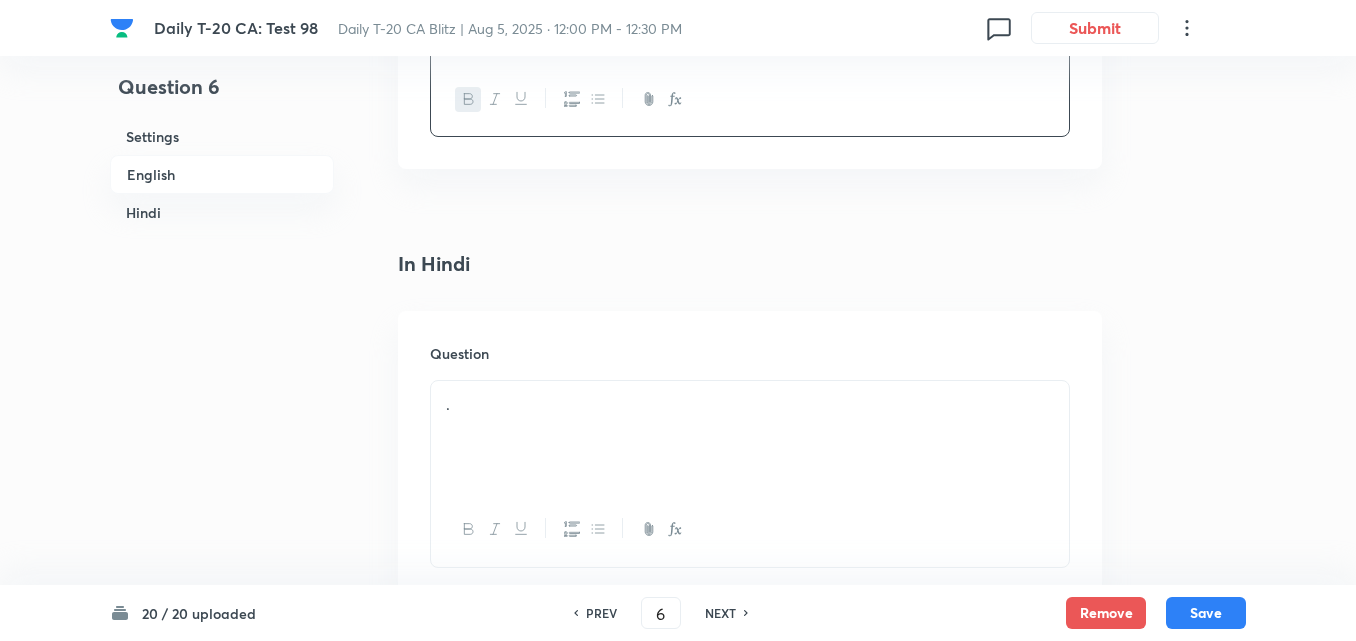 scroll, scrollTop: 2816, scrollLeft: 0, axis: vertical 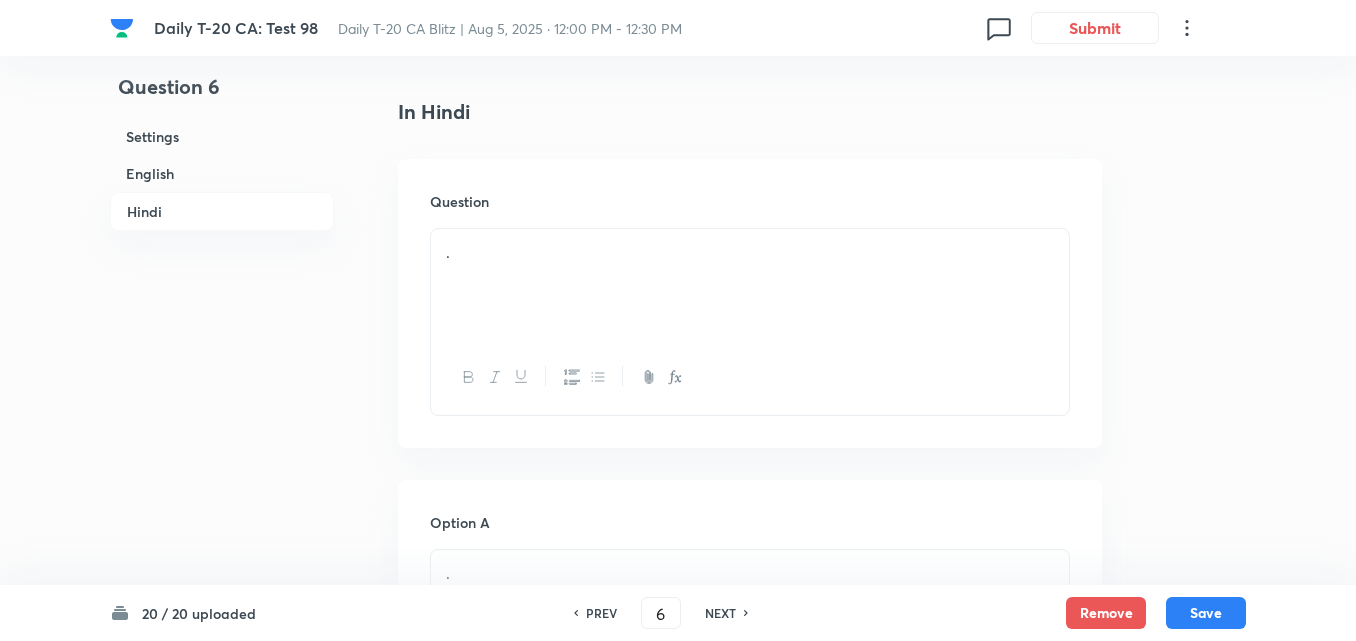 click on "." at bounding box center (750, 285) 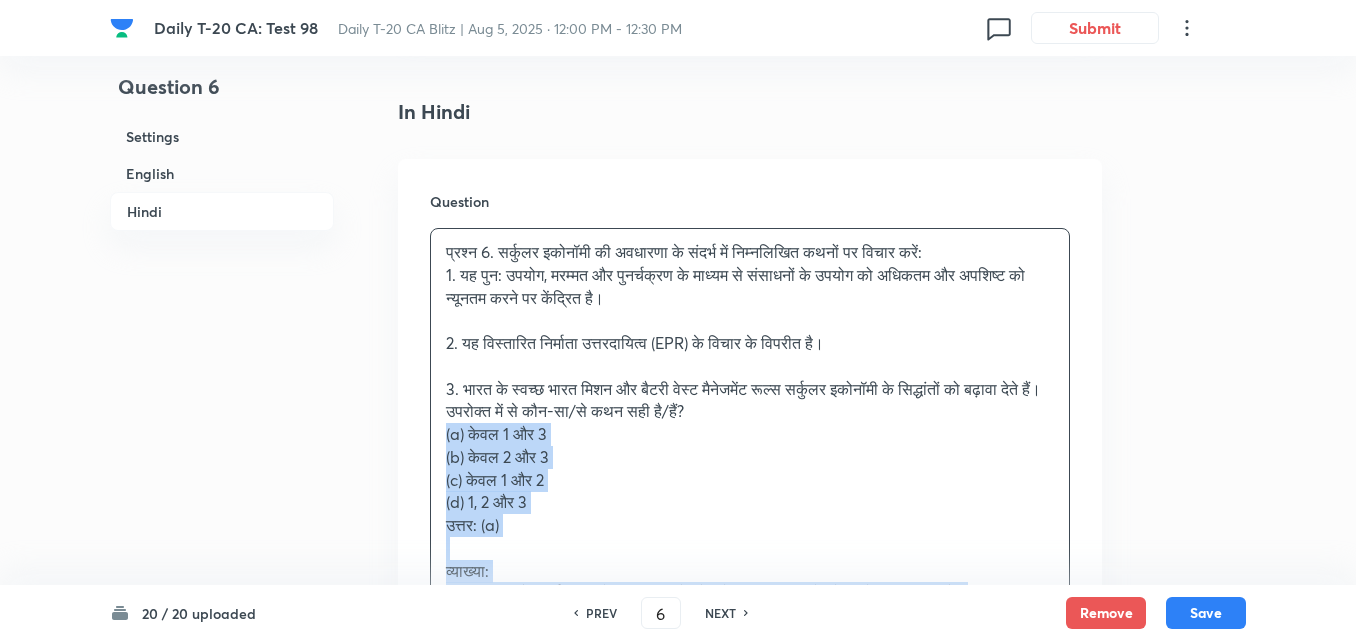 drag, startPoint x: 449, startPoint y: 442, endPoint x: 428, endPoint y: 450, distance: 22.472204 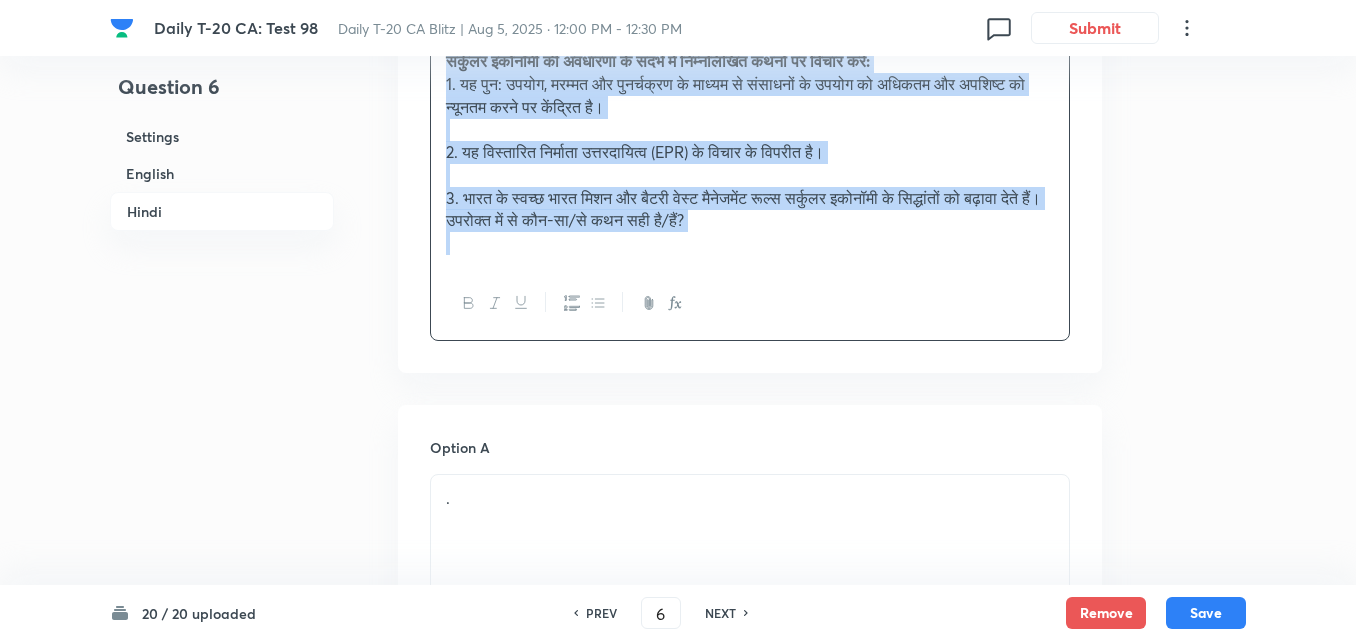 scroll, scrollTop: 3216, scrollLeft: 0, axis: vertical 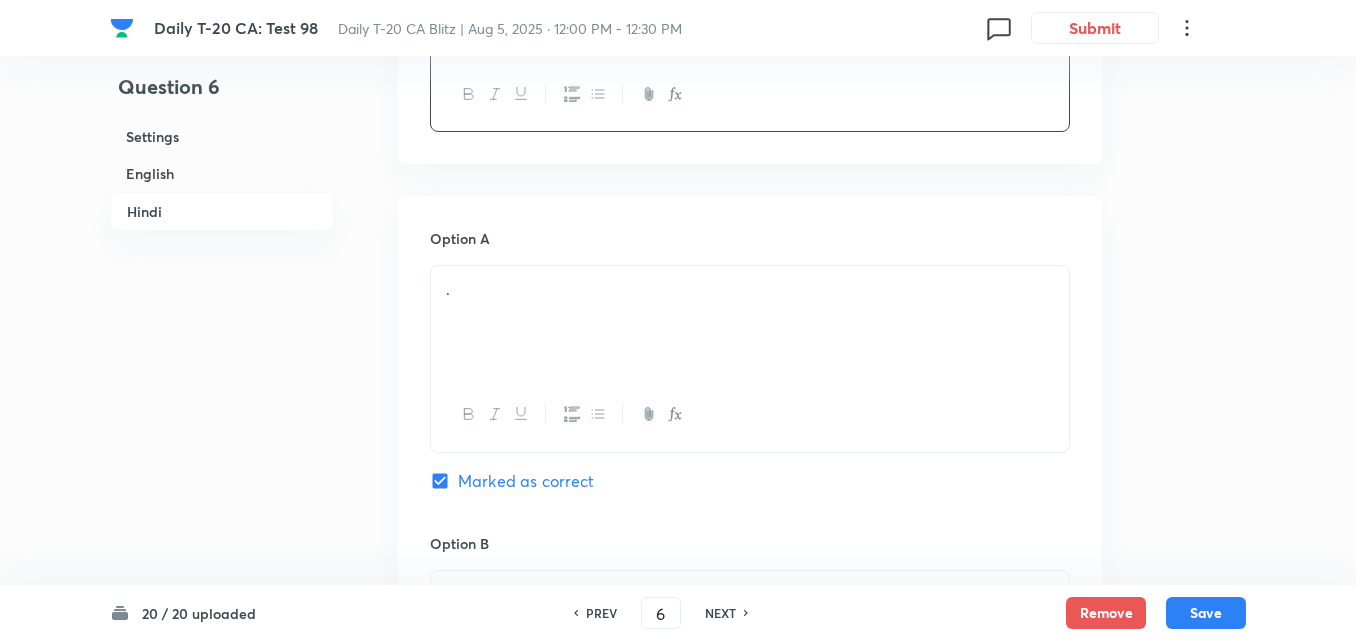 click on "." at bounding box center [750, 322] 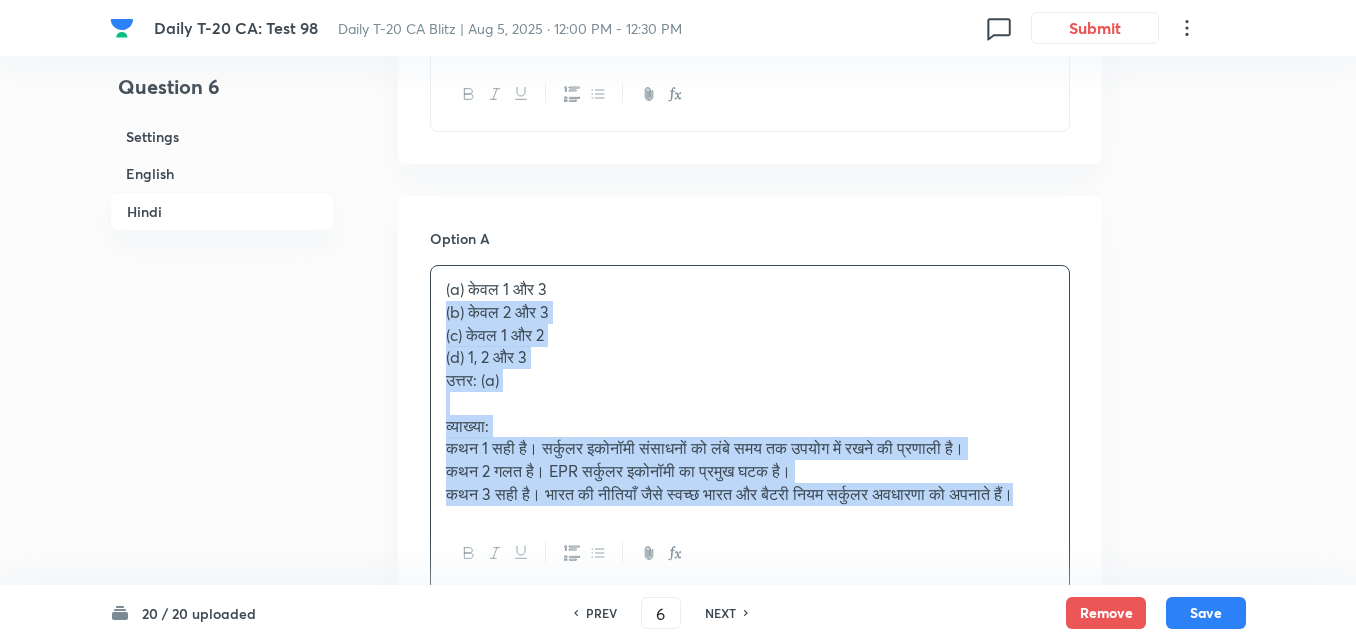 drag, startPoint x: 442, startPoint y: 349, endPoint x: 400, endPoint y: 341, distance: 42.755116 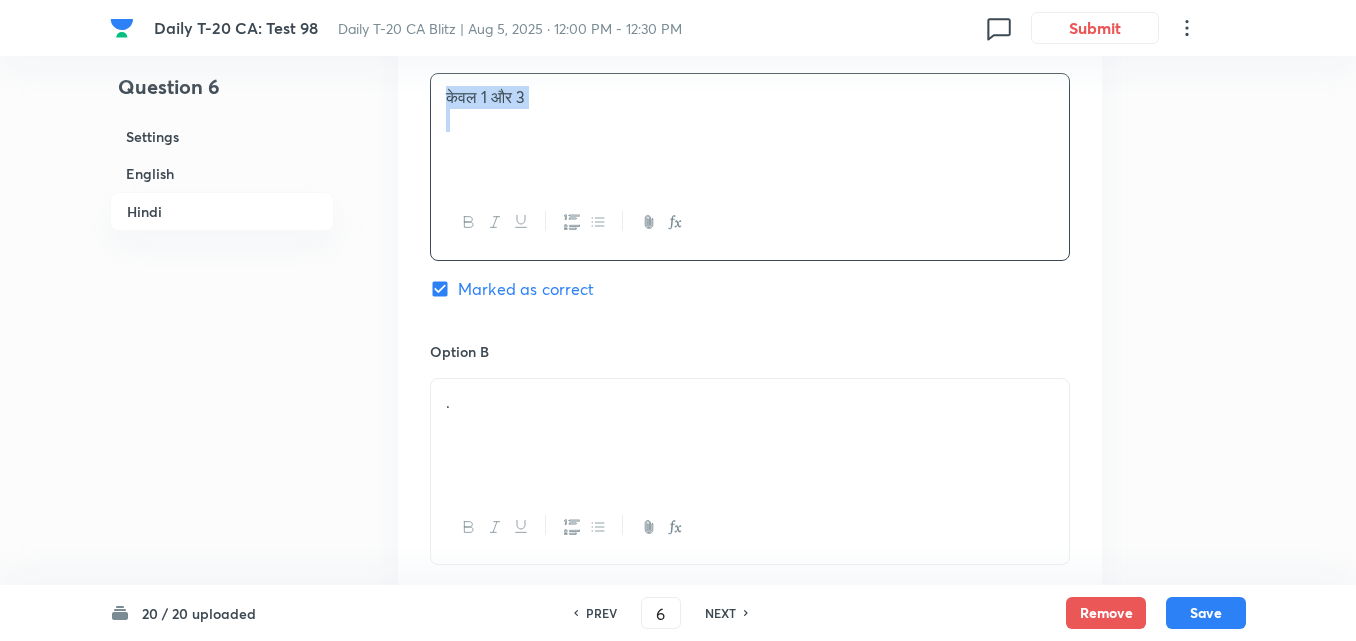 scroll, scrollTop: 3616, scrollLeft: 0, axis: vertical 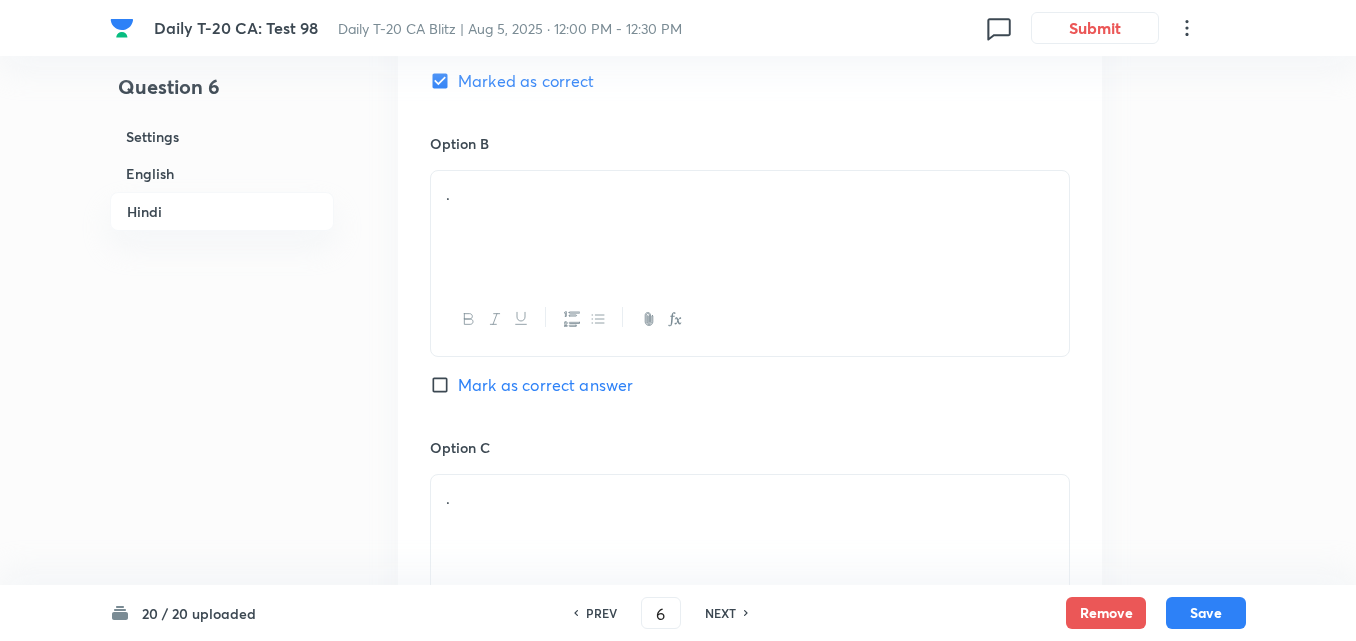 click at bounding box center (750, 319) 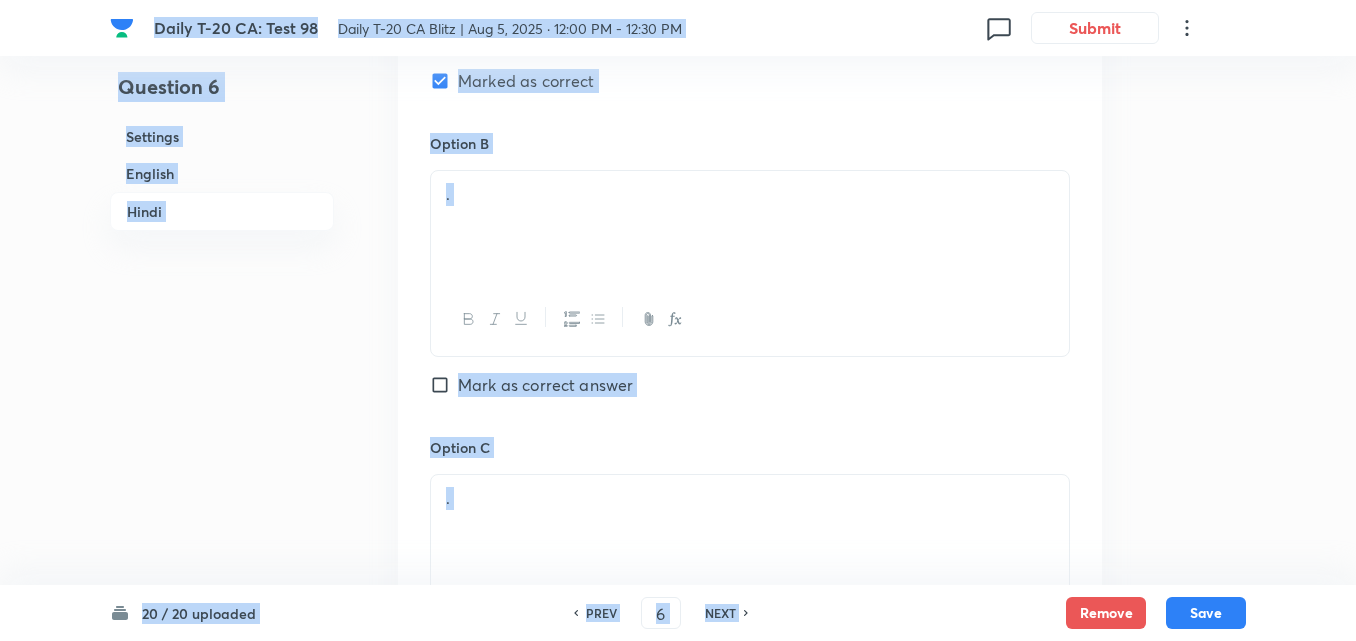 click on "." at bounding box center [750, 227] 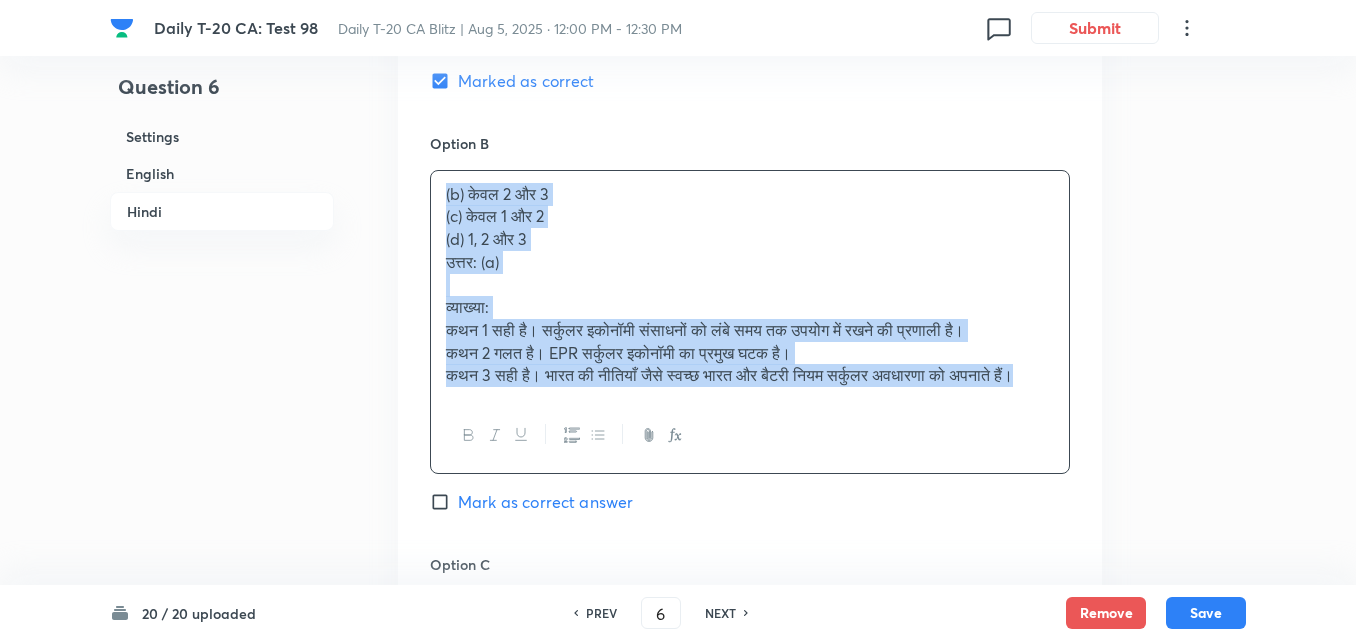 click on "Question 6 Settings English Hindi Settings Type Single choice correct 4 options + 2 marks - 0.66 marks Edit Concept Current Affairs Current Affairs 2025 Current Affairs 2025 Current Affairs 2025 Edit Additional details Easy Fact Not from PYQ paper No equation Edit In English Question With reference to the concept of Circular Economy, consider the following statements: 1.	It focuses on maximizing resource use and minimizing waste through reuse, repair, and recycling. 2.	It is in direct contradiction with the idea of Extended Producer Responsibility (EPR). 3.	India’s Swachh Bharat Mission and Battery Waste Management Rules promote circular economy principles.  Which of the above statements is/are correct?   Option A 1 and 3 only Marked as correct Option B 2 and 3 only Mark as correct answer Option C 1 and 2 only Mark as correct answer Option D 1, 2 and 3 Mark as correct answer Solution Answer: (a) Explanation: Statement 2 is incorrect. EPR is actually a key part of the circular economy framework. In Hindi . ." at bounding box center (678, -983) 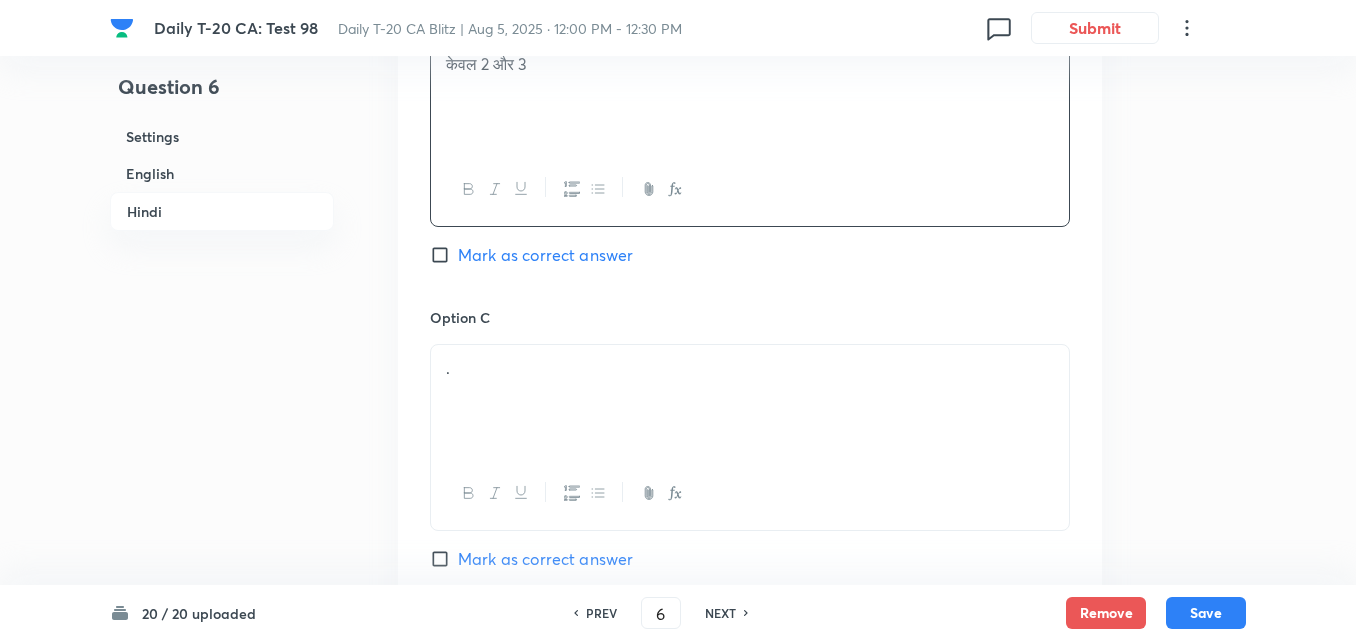 scroll, scrollTop: 3816, scrollLeft: 0, axis: vertical 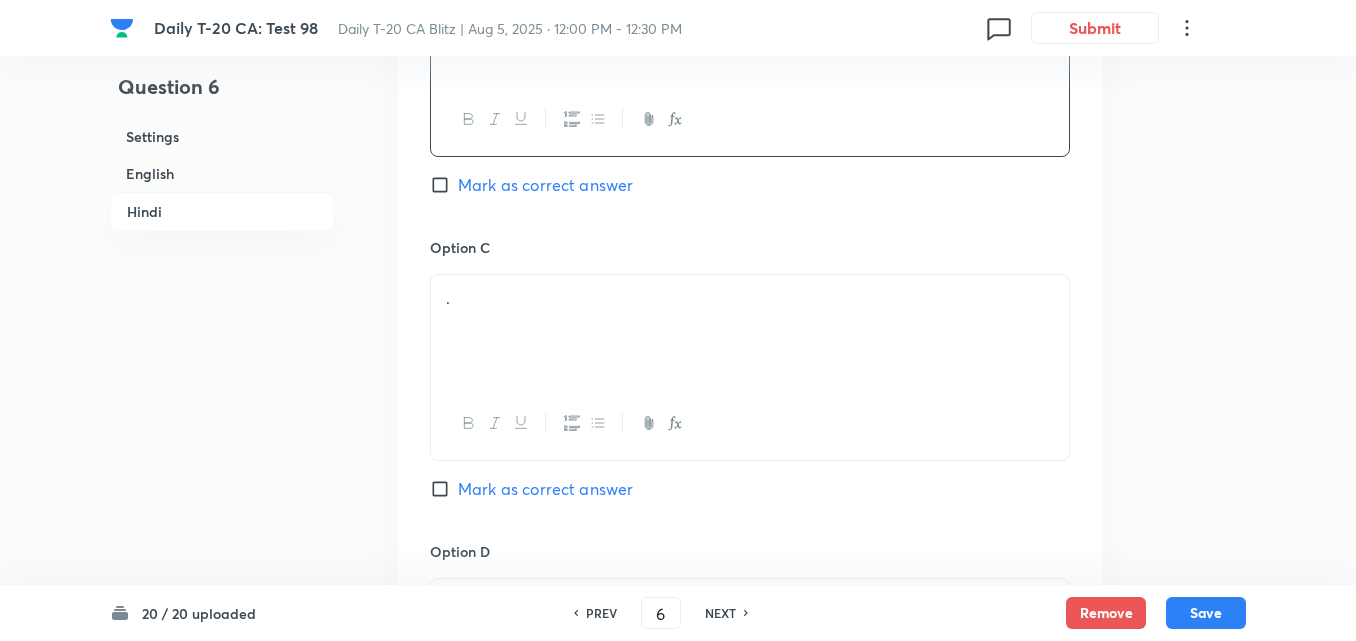 click on "." at bounding box center (750, 331) 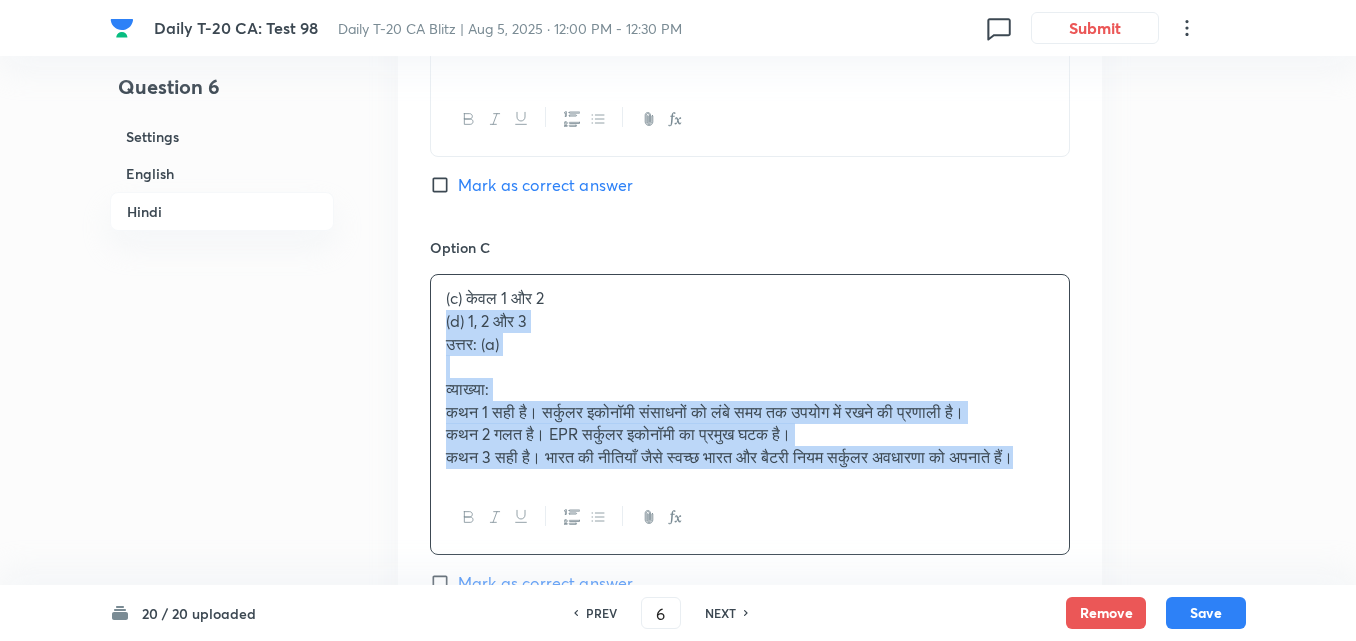 click on "Question 6 Settings English Hindi Settings Type Single choice correct 4 options + 2 marks - 0.66 marks Edit Concept Current Affairs Current Affairs 2025 Current Affairs 2025 Current Affairs 2025 Edit Additional details Easy Fact Not from PYQ paper No equation Edit In English Question With reference to the concept of Circular Economy, consider the following statements: 1.	It focuses on maximizing resource use and minimizing waste through reuse, repair, and recycling. 2.	It is in direct contradiction with the idea of Extended Producer Responsibility (EPR). 3.	India’s Swachh Bharat Mission and Battery Waste Management Rules promote circular economy principles.  Which of the above statements is/are correct?   Option A 1 and 3 only Marked as correct Option B 2 and 3 only Mark as correct answer Option C 1 and 2 only Mark as correct answer Option D 1, 2 and 3 Mark as correct answer Solution Answer: (a) Explanation: Statement 2 is incorrect. EPR is actually a key part of the circular economy framework. In Hindi . ." at bounding box center [678, -1194] 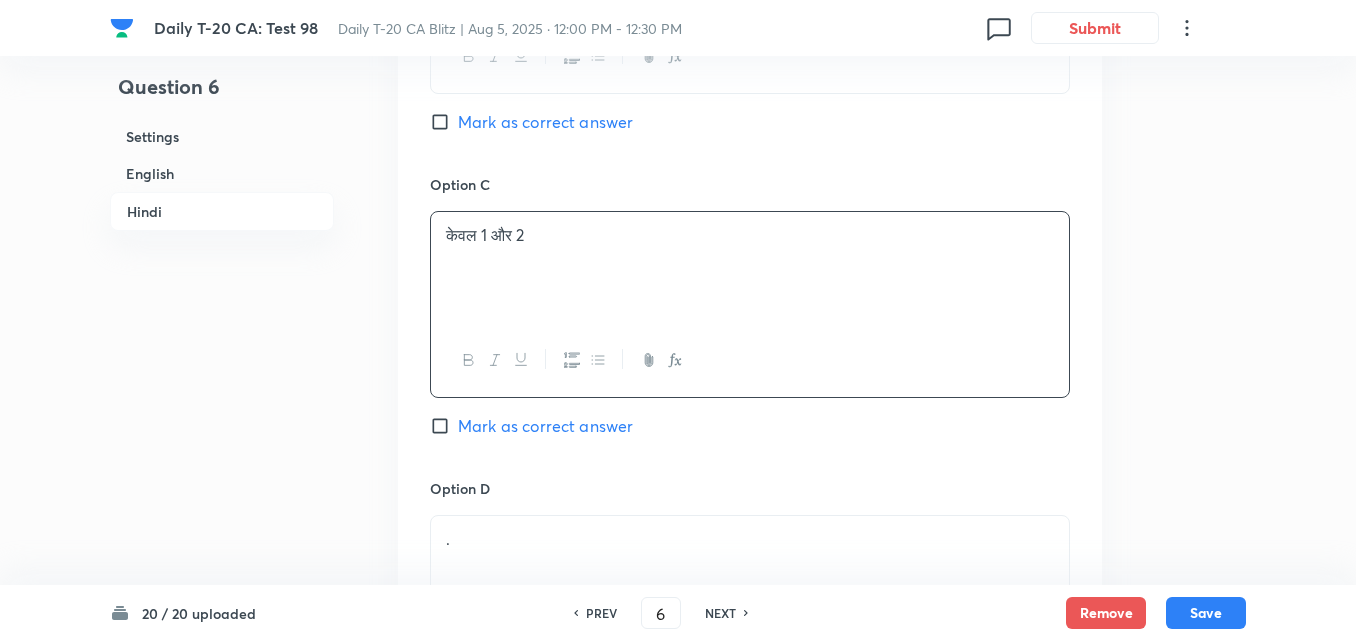 scroll, scrollTop: 4116, scrollLeft: 0, axis: vertical 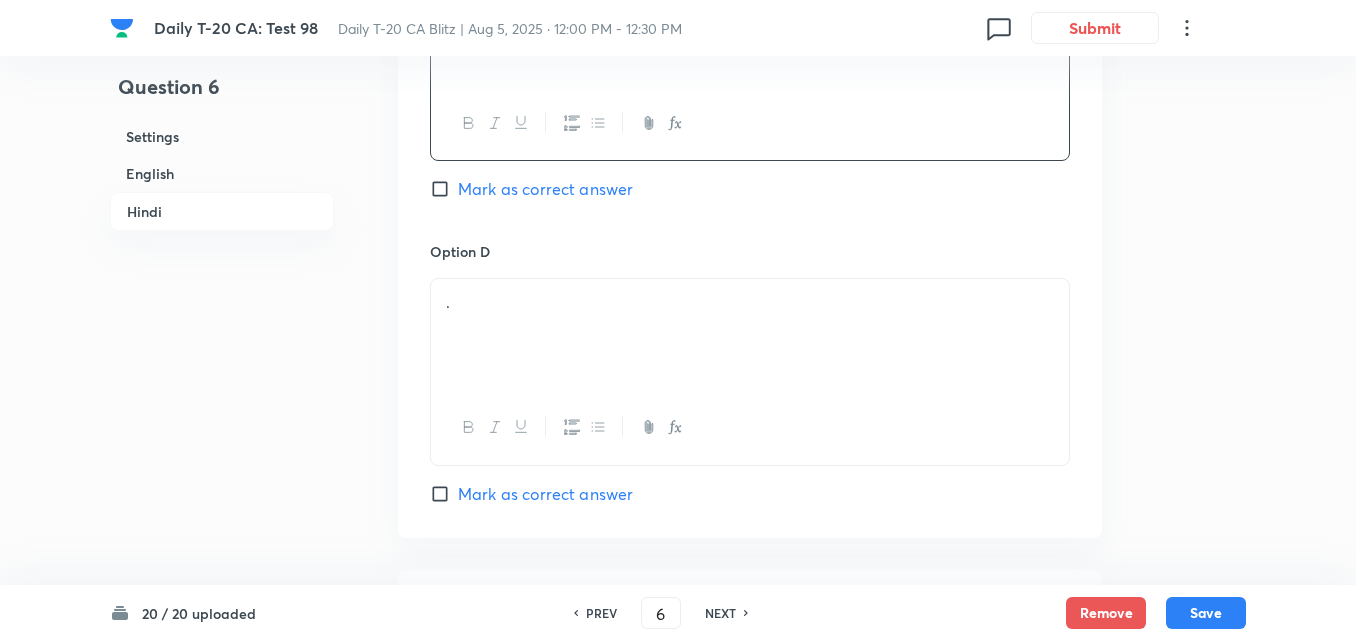 click on "." at bounding box center (750, 335) 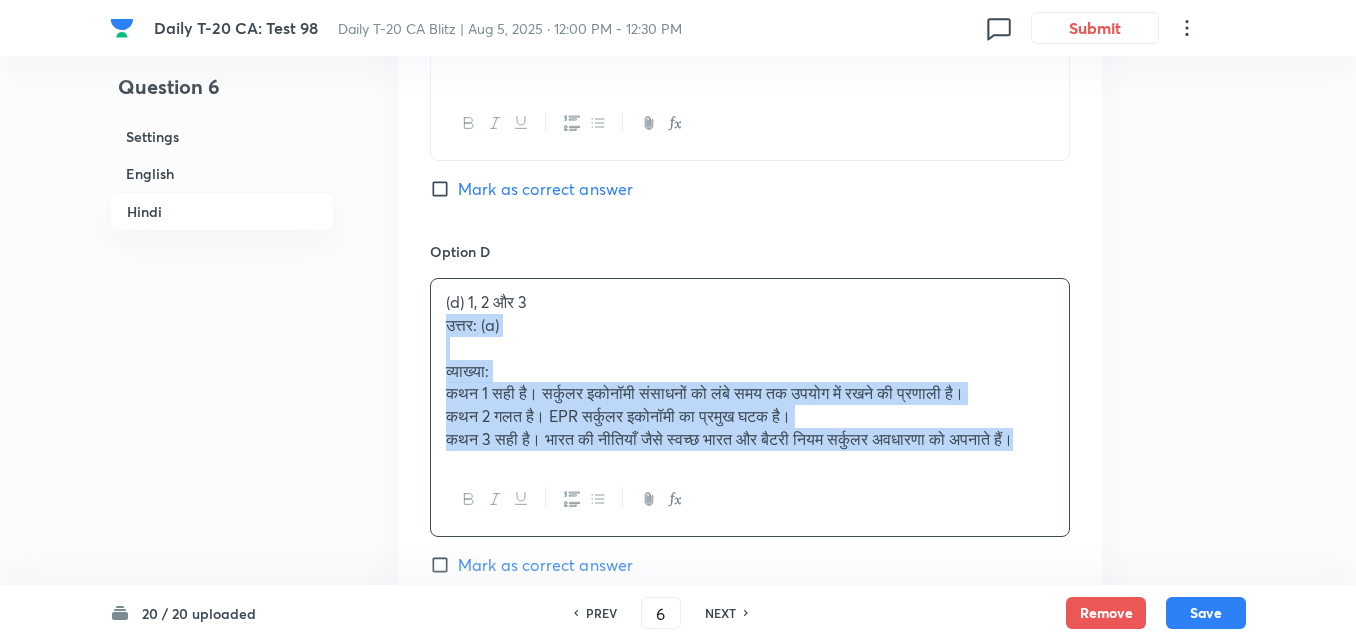 drag, startPoint x: 404, startPoint y: 338, endPoint x: 382, endPoint y: 341, distance: 22.203604 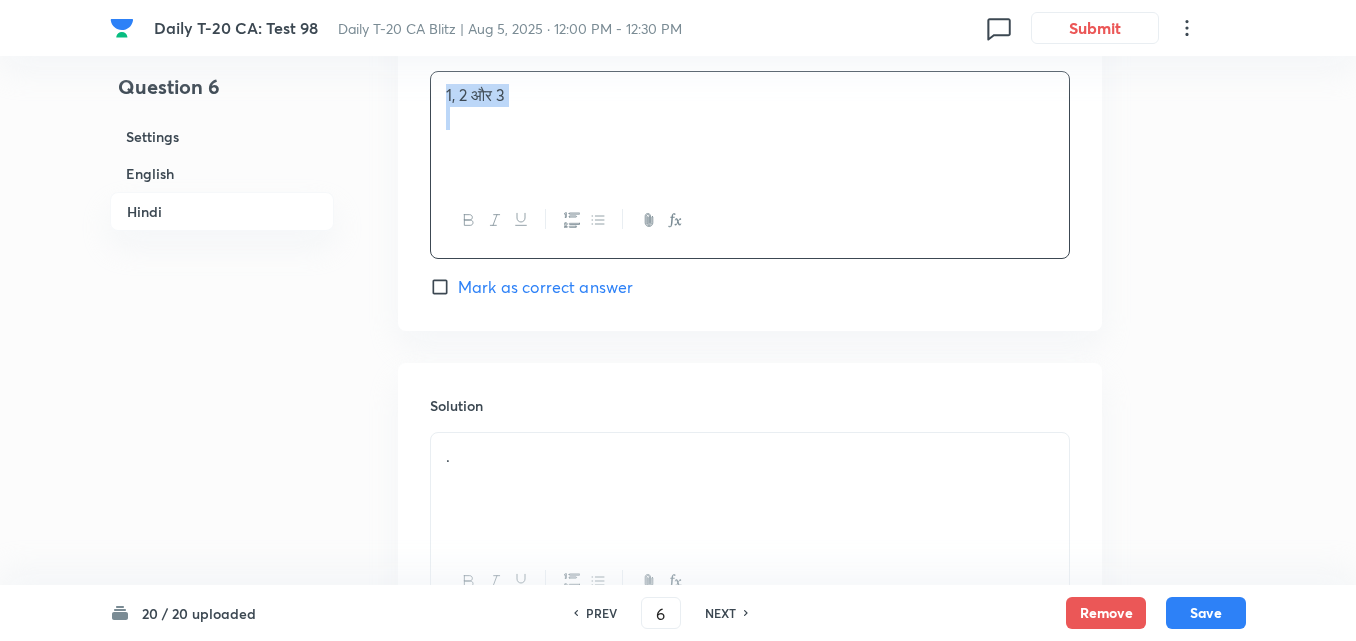 scroll, scrollTop: 4532, scrollLeft: 0, axis: vertical 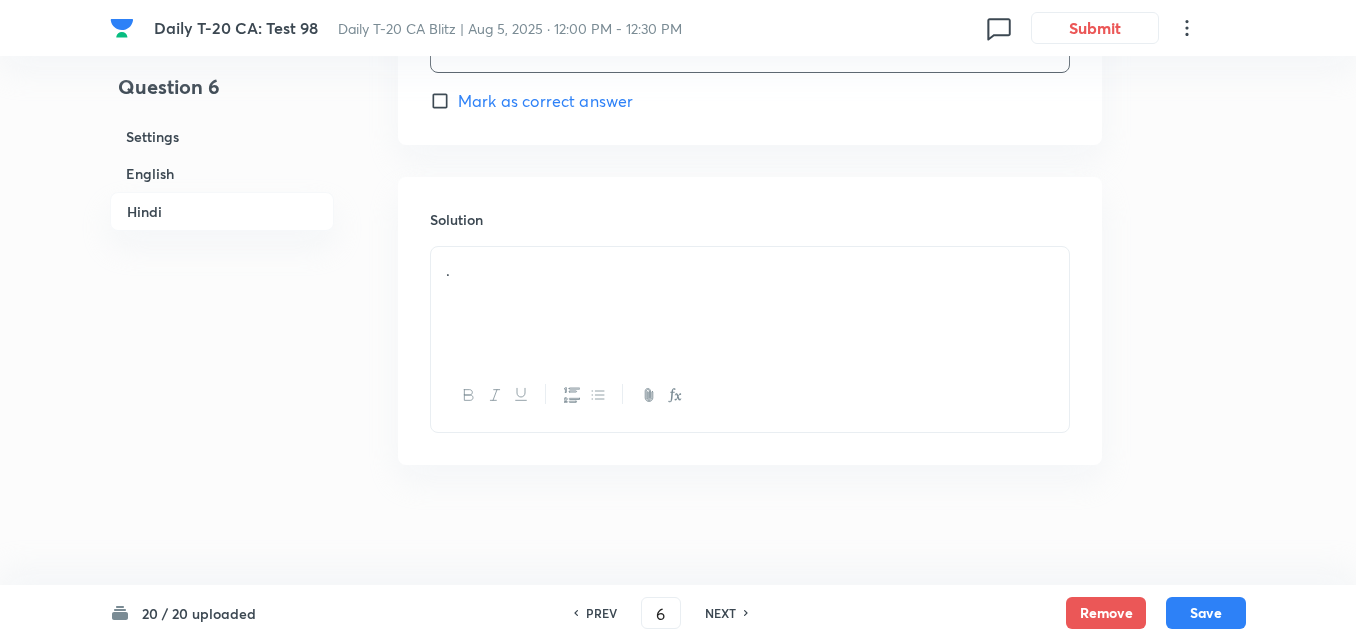click on "." at bounding box center [750, 303] 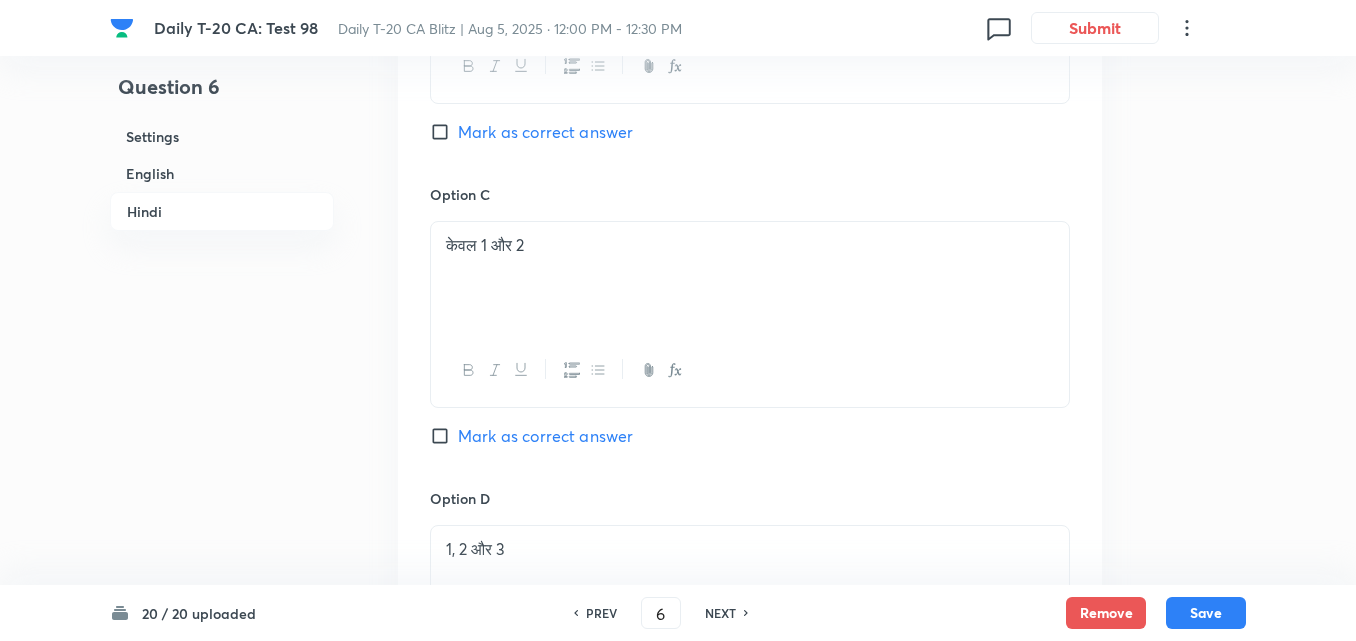 scroll, scrollTop: 3532, scrollLeft: 0, axis: vertical 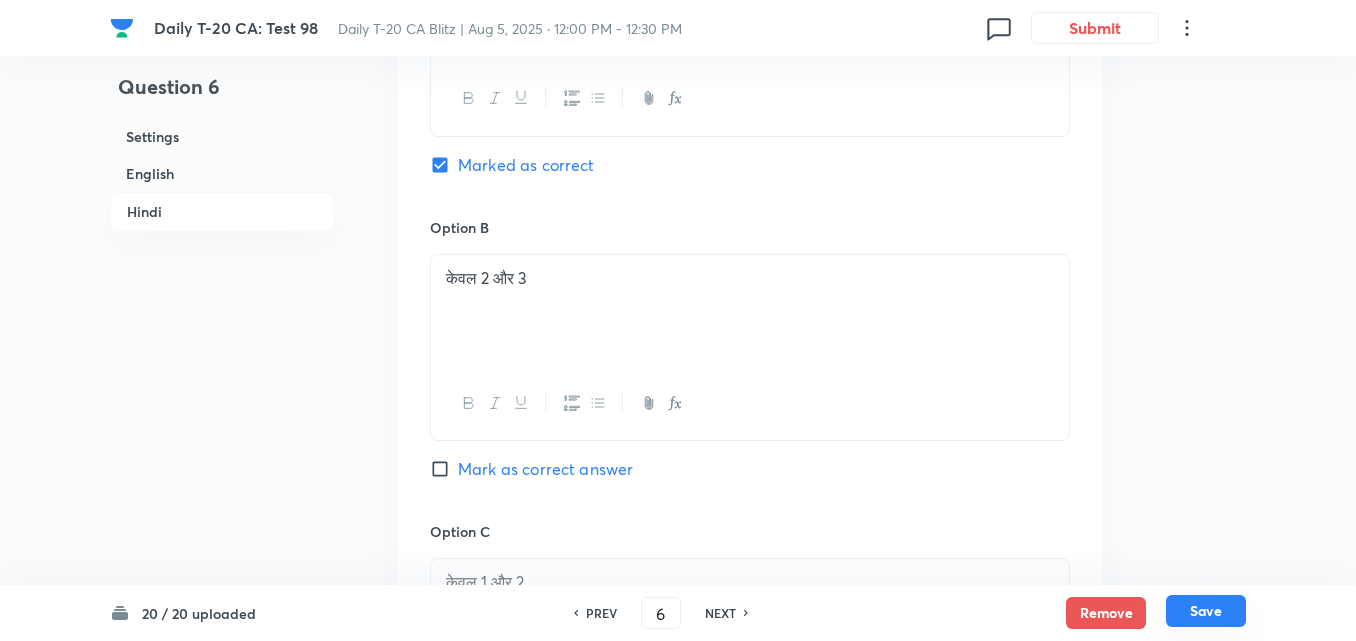 click on "Save" at bounding box center [1206, 611] 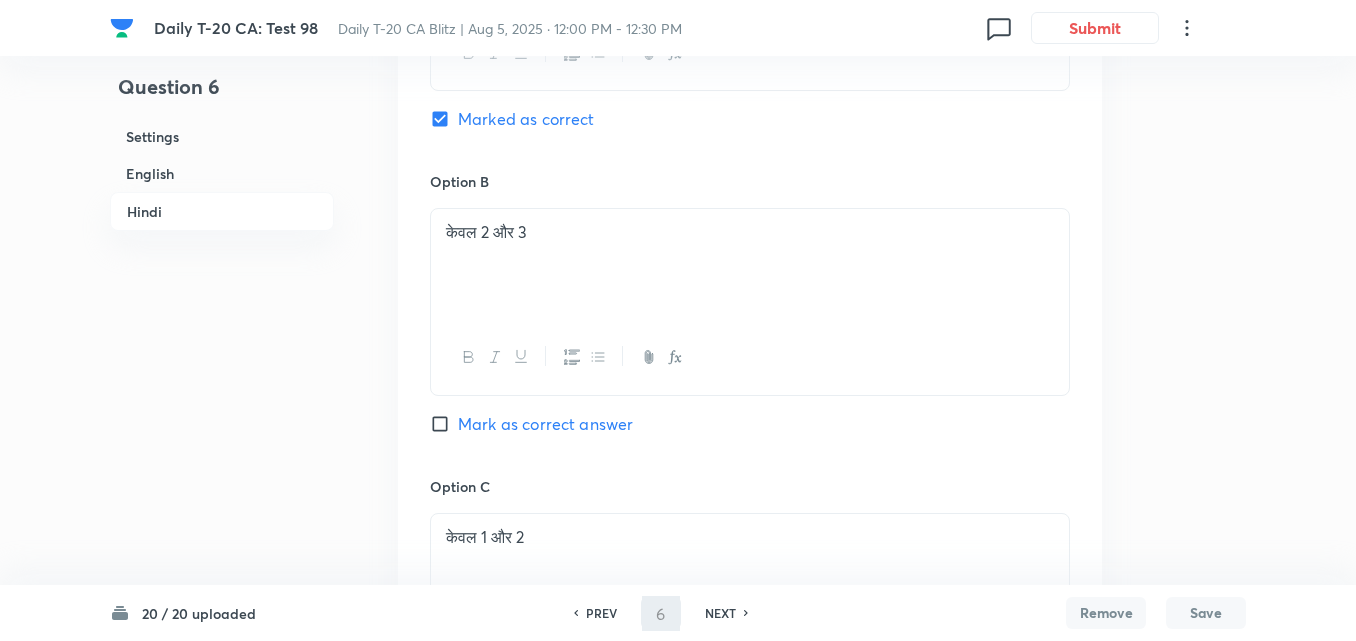 type on "7" 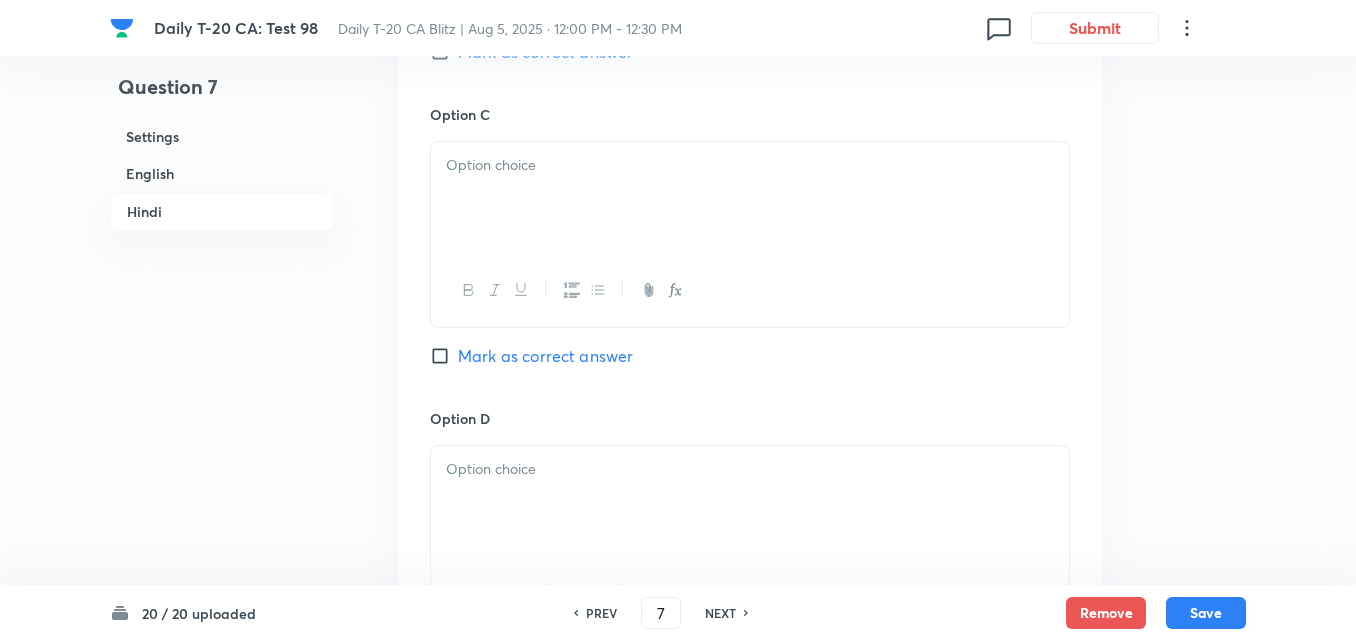 checkbox on "false" 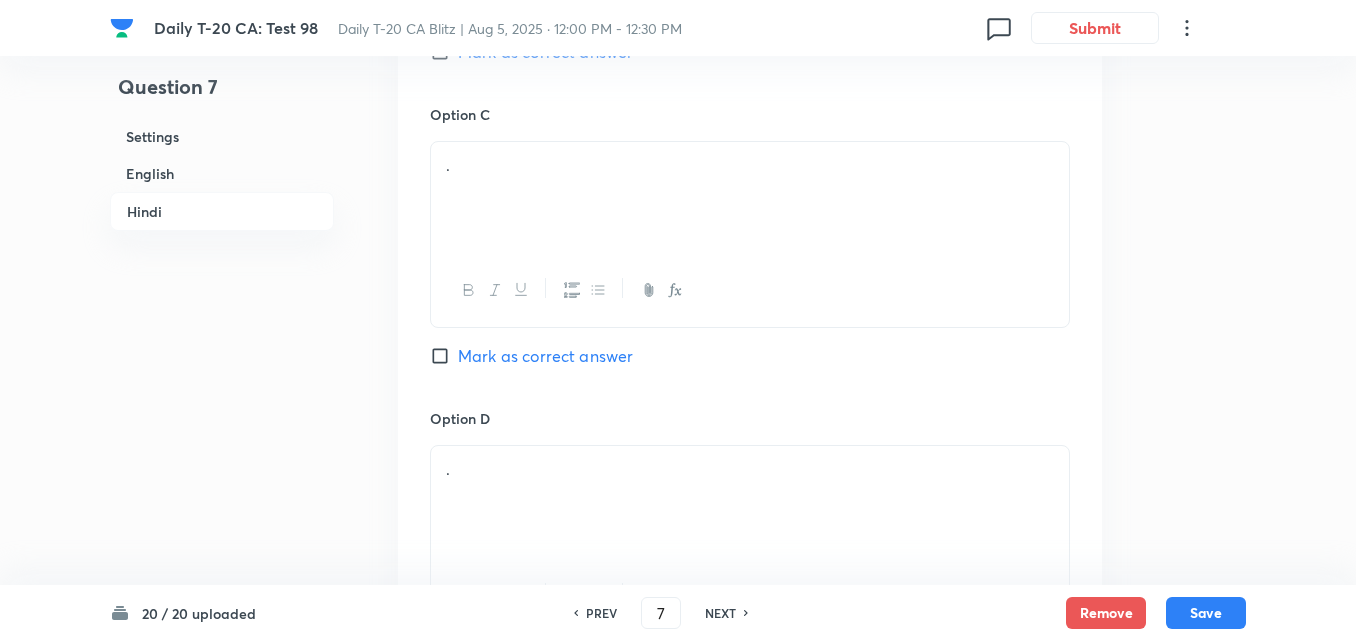 click on "English" at bounding box center (222, 173) 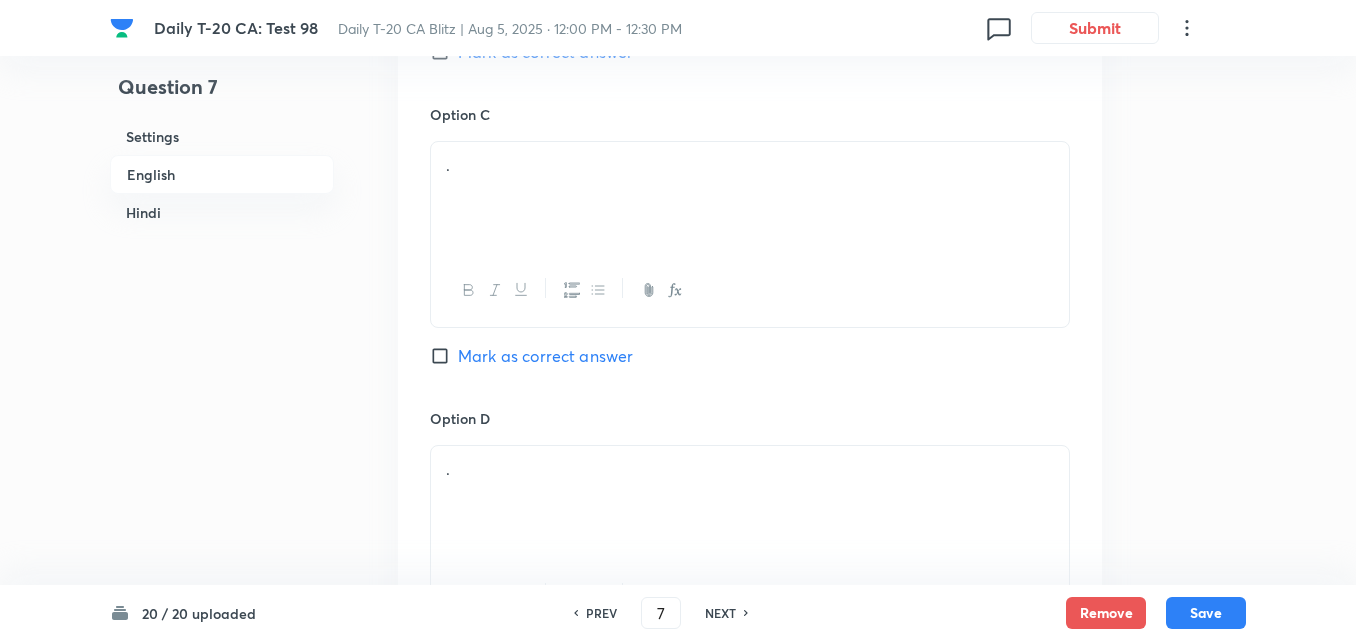 scroll, scrollTop: 516, scrollLeft: 0, axis: vertical 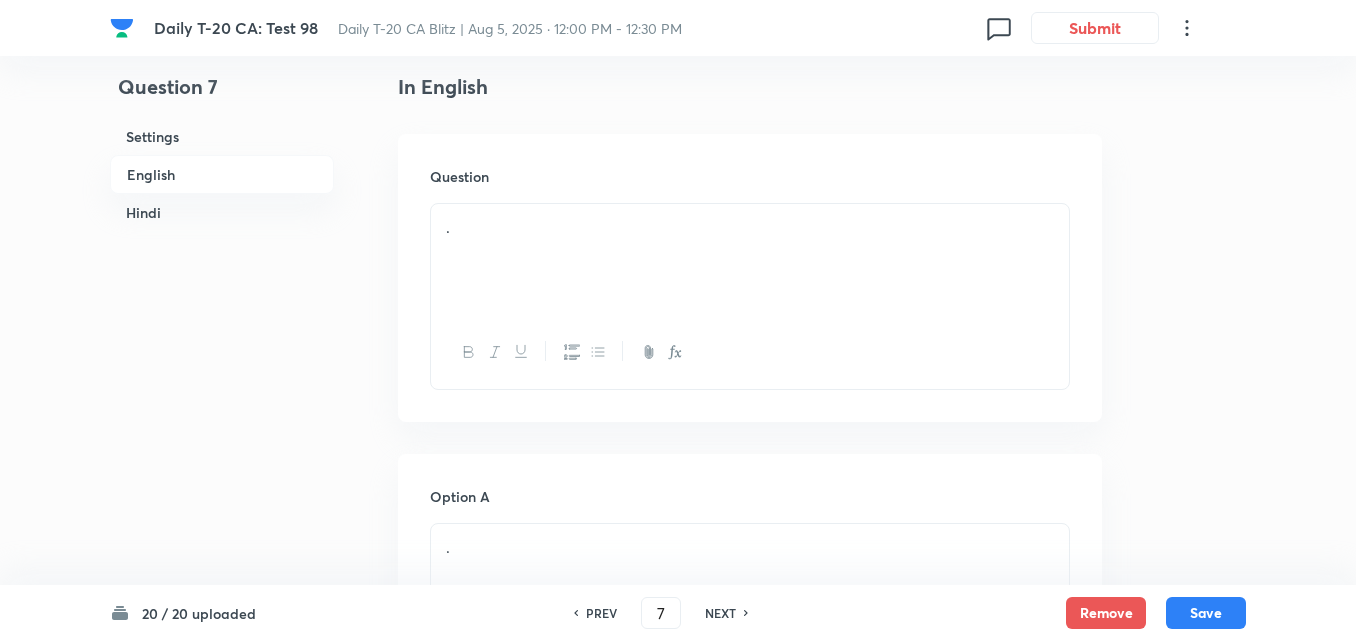 click on "." at bounding box center (750, 260) 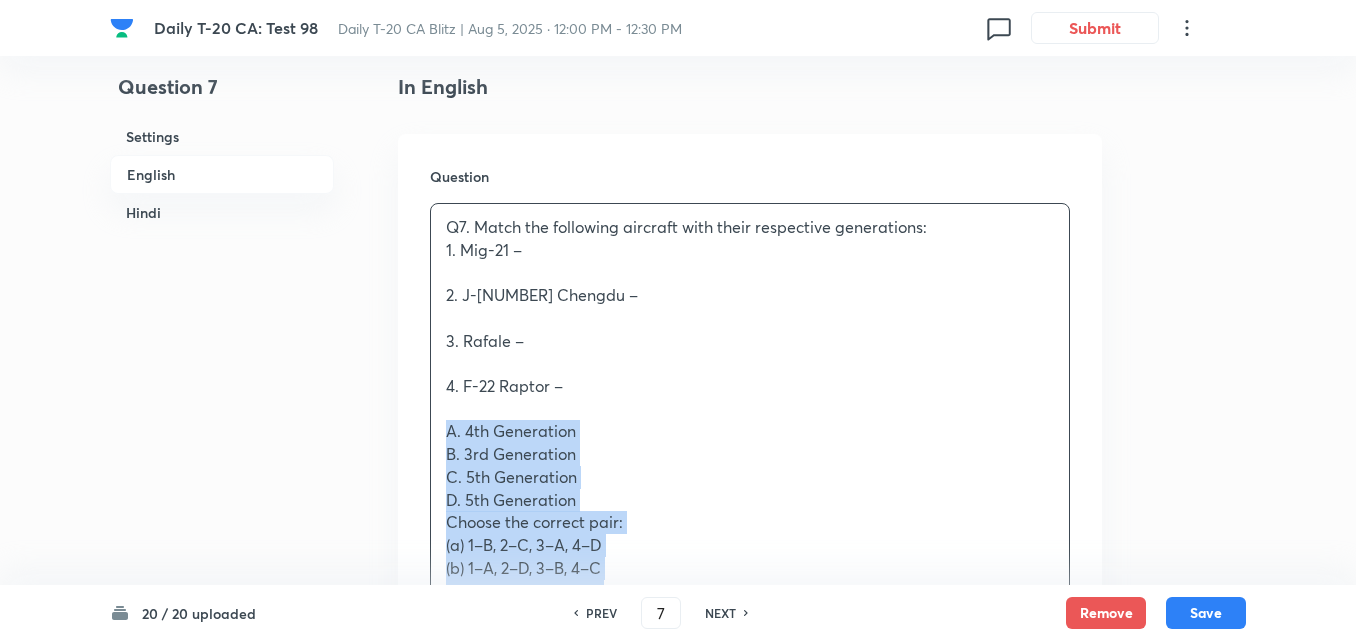 drag, startPoint x: 437, startPoint y: 428, endPoint x: 423, endPoint y: 424, distance: 14.56022 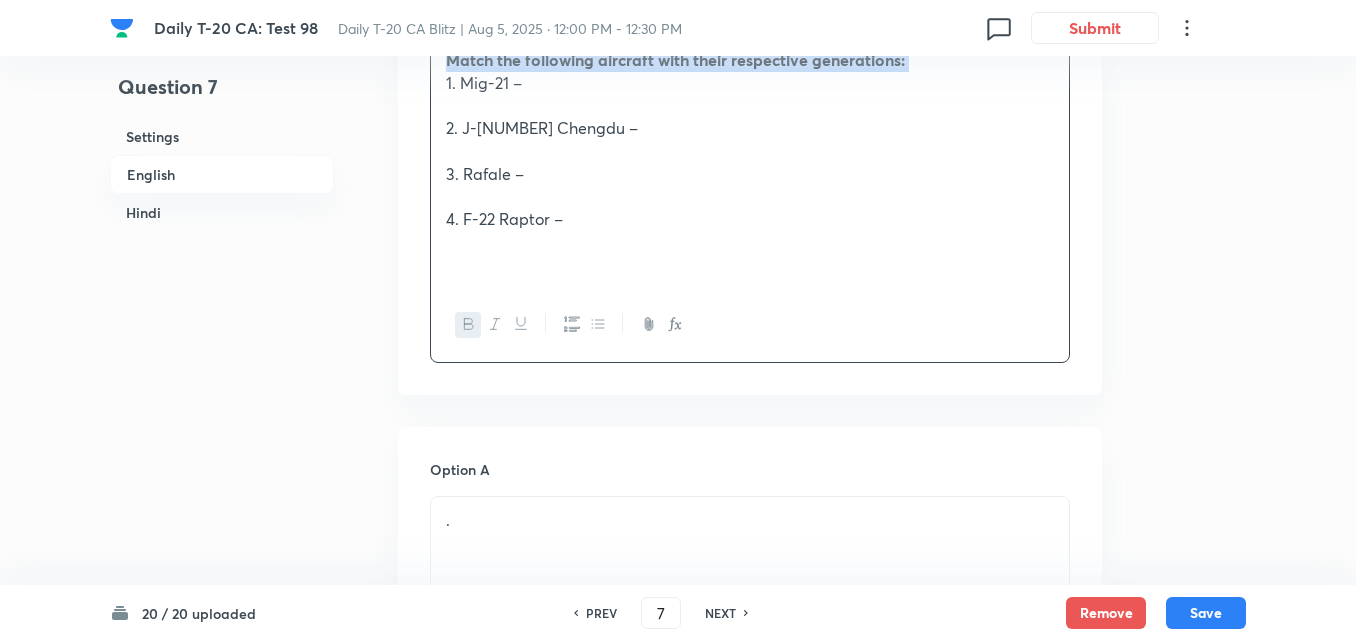 scroll, scrollTop: 916, scrollLeft: 0, axis: vertical 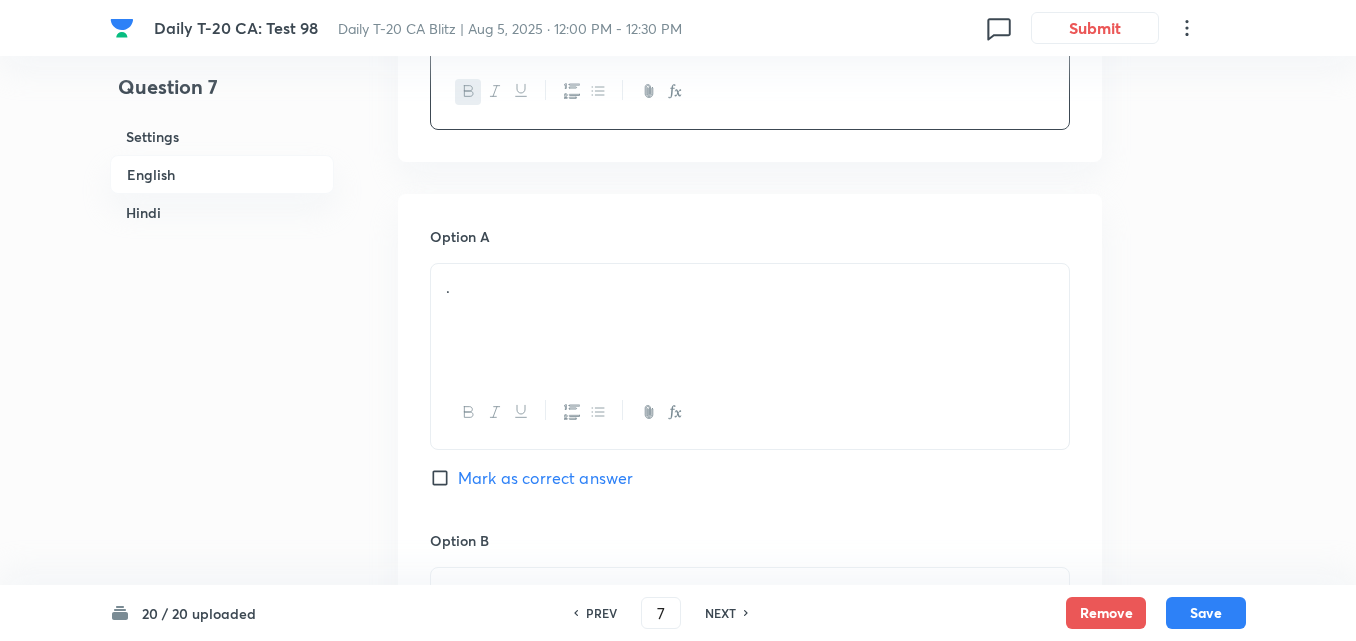 click on "." at bounding box center [750, 320] 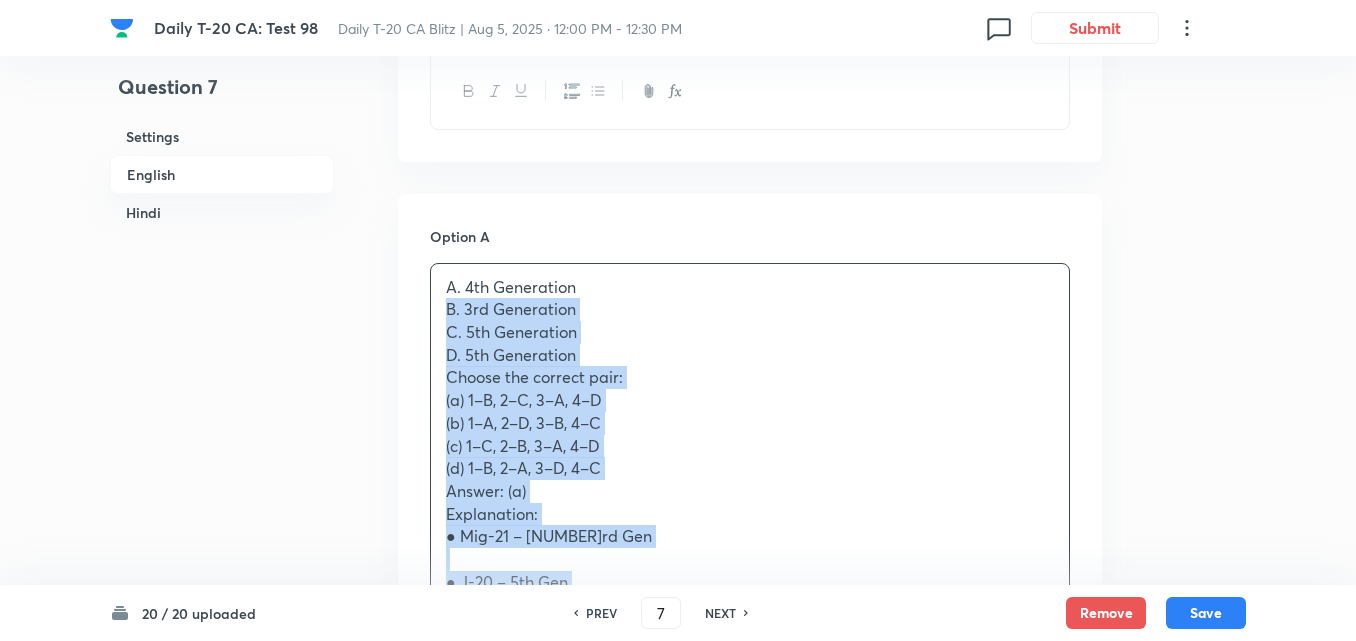 click on "Question 7 Settings English Hindi Settings Type Single choice correct 4 options + 2 marks - 0.66 marks Edit Concept Current Affairs Current Affairs 2025 Current Affairs 2025 Current Affairs 2025 Edit Additional details Easy Fact Not from PYQ paper No equation Edit In English Question Match the following aircraft with their respective generations: 1.	Mig-21 – 2.	J-20 Chengdu – 3.	Rafale – 4.	F-22 Raptor – Option A A. 4th Generation B. 3rd Generation C. 5th Generation D. 5th Generation Choose the correct pair: (a) 1–B, 2–C, 3–A, 4–D (b) 1–A, 2–D, 3–B, 4–C (c) 1–C, 2–B, 3–A, 4–D (d) 1–B, 2–A, 3–D, 4–C Answer: (a) Explanation: ●	Mig-21 – 3rd Gen ●	J-20 – 5th Gen ●	Rafale – 4th Gen ●	F-22 – 5th Gen प्रश्न 7. निम्नलिखित विमानों को उनकी पीढ़ी से मिलाएँ: 1.	मिग-21 – 2.	J-20 चेंगदू – 3.	राफेल – 4.	F-22 रैप्टर – उत्तर: (a) ." at bounding box center (678, 1998) 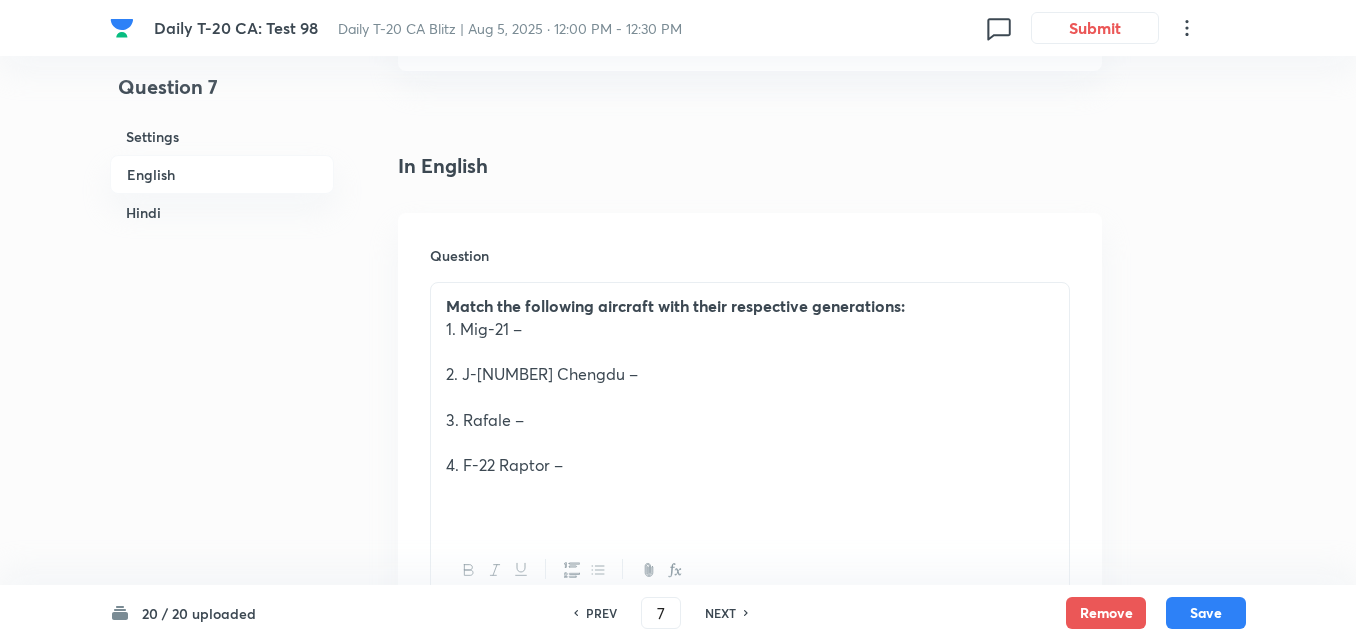 scroll, scrollTop: 416, scrollLeft: 0, axis: vertical 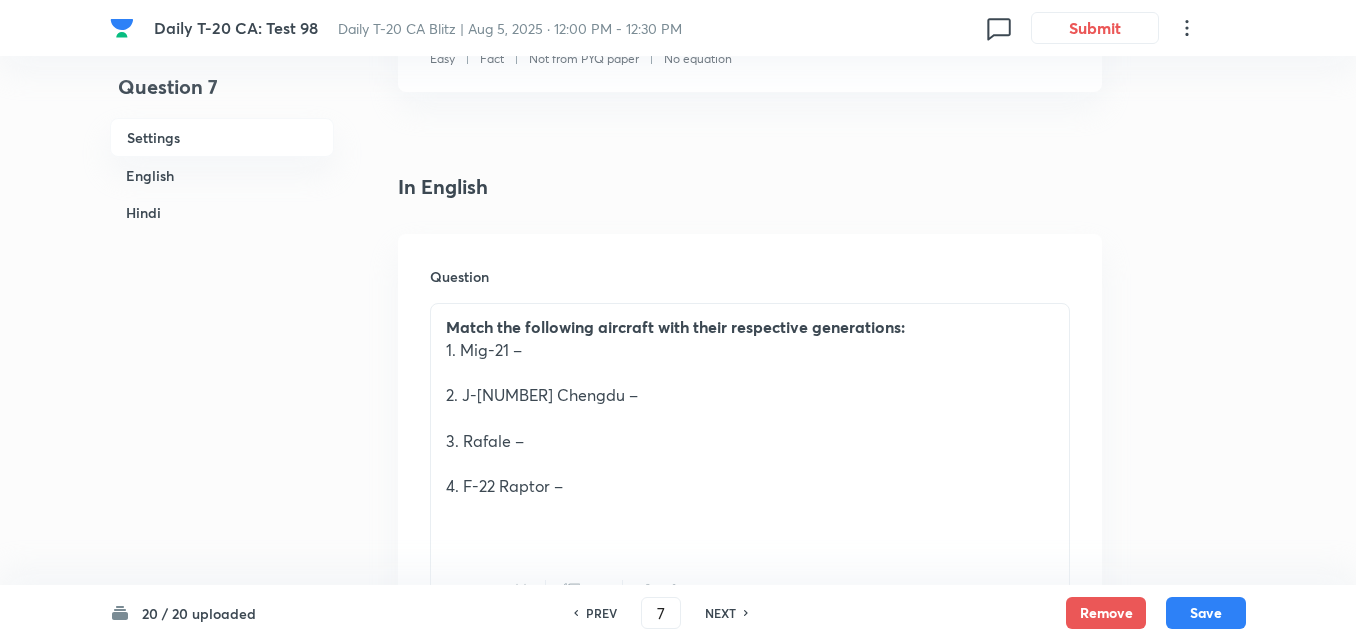 click on "Match the following aircraft with their respective generations:" at bounding box center [675, 326] 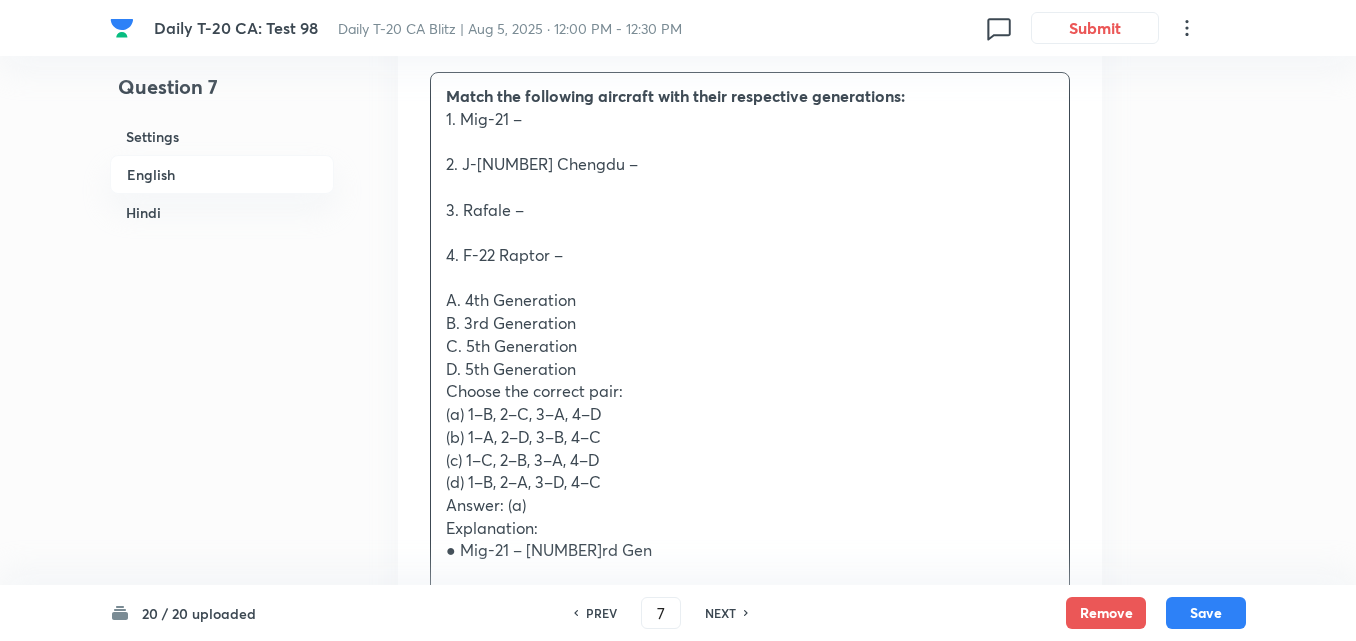 scroll, scrollTop: 916, scrollLeft: 0, axis: vertical 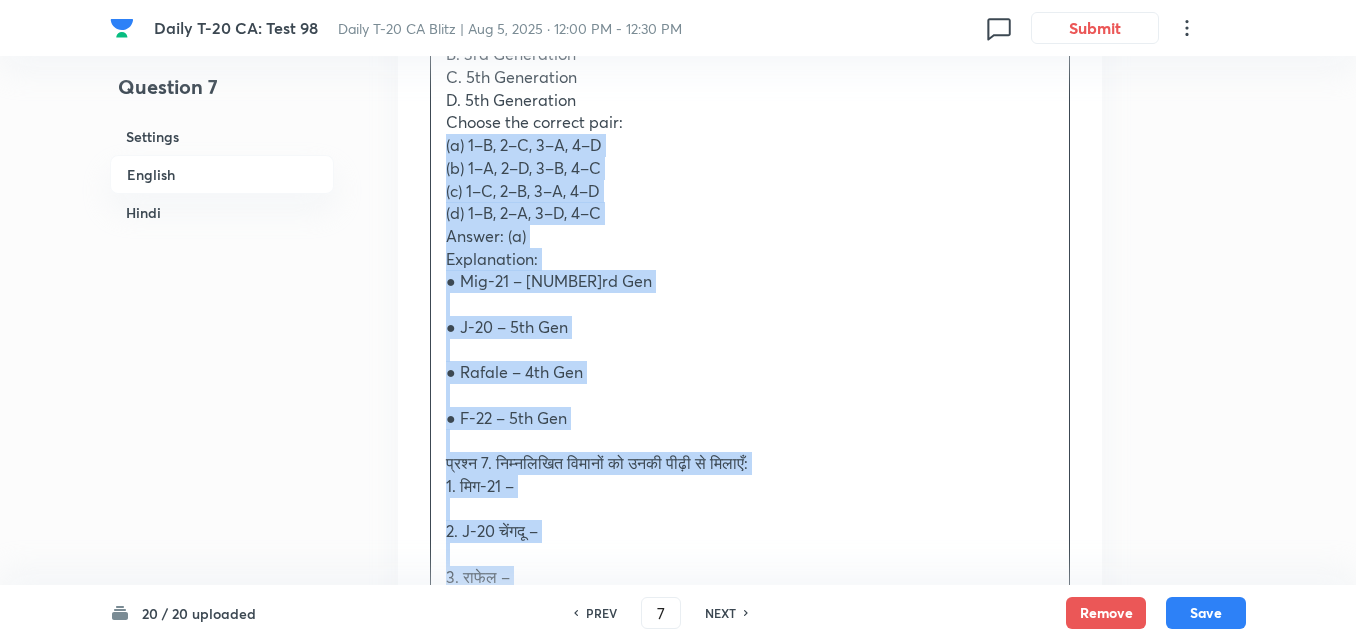 drag, startPoint x: 436, startPoint y: 162, endPoint x: 419, endPoint y: 141, distance: 27.018513 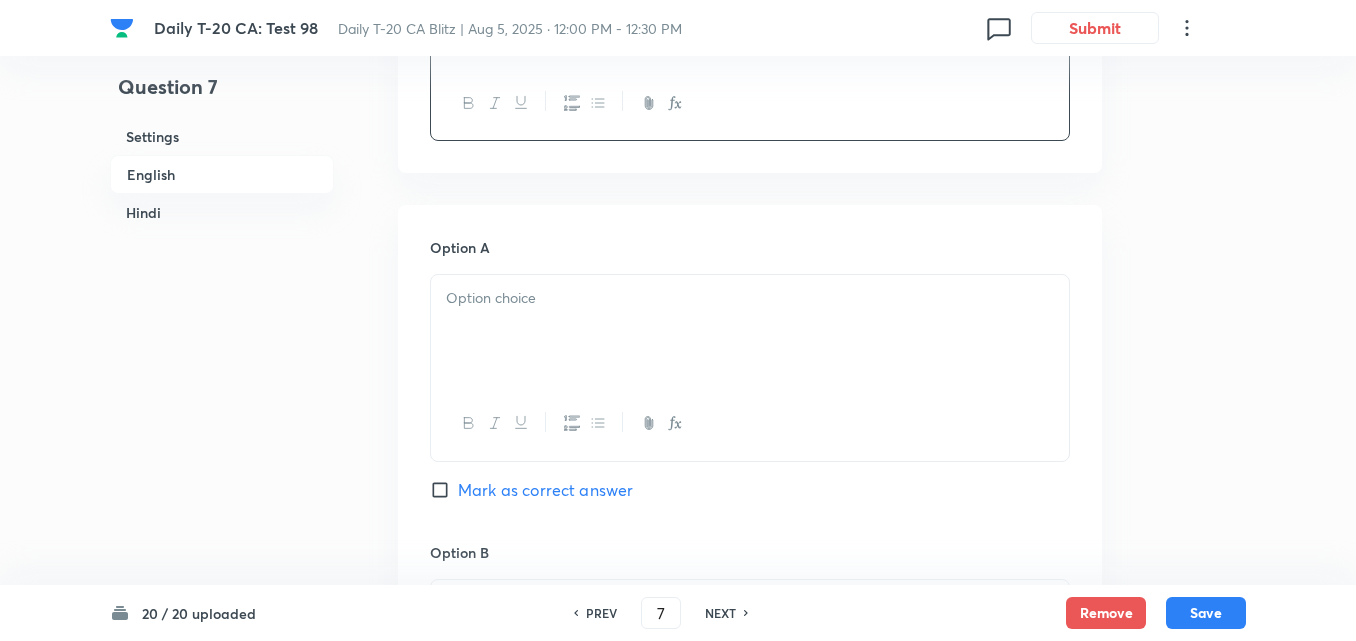 scroll, scrollTop: 1116, scrollLeft: 0, axis: vertical 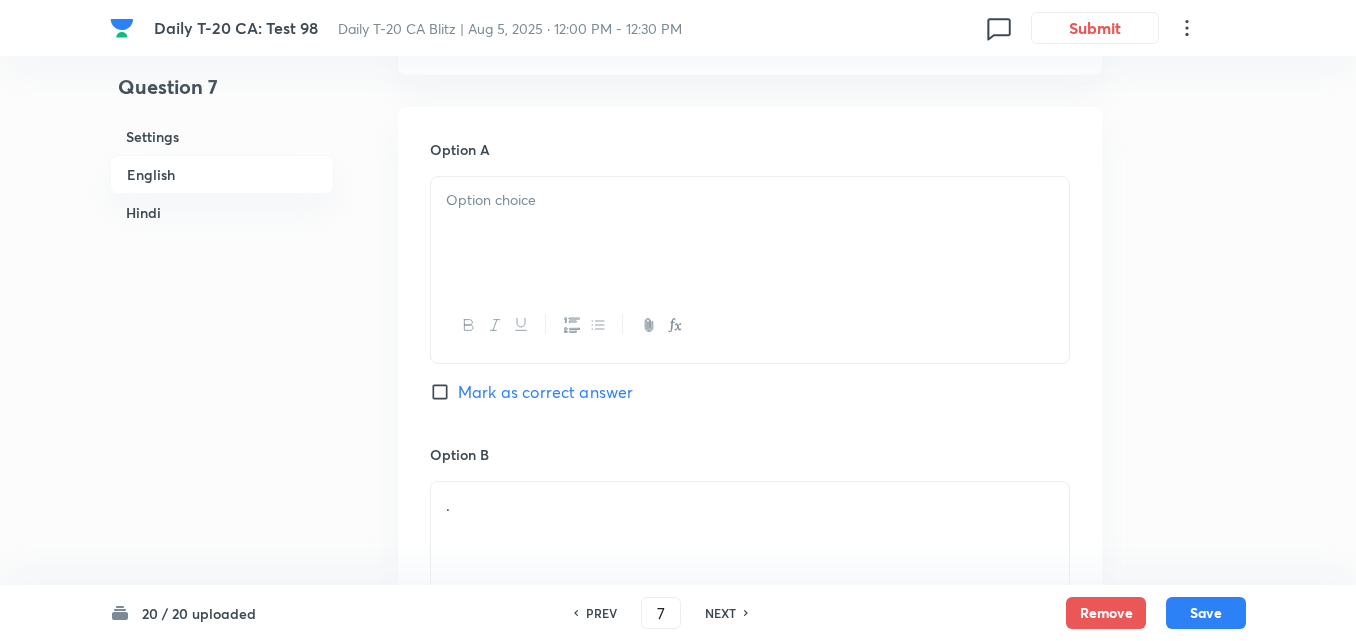 click at bounding box center (750, 233) 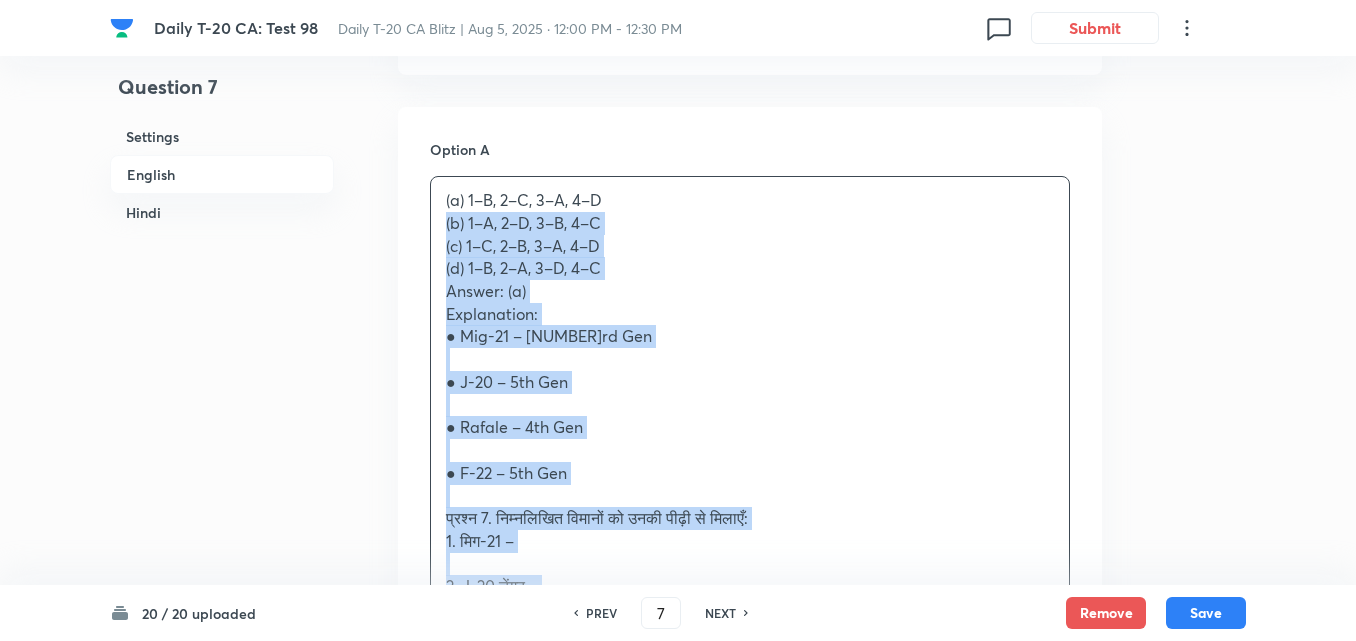 drag, startPoint x: 432, startPoint y: 231, endPoint x: 417, endPoint y: 224, distance: 16.552946 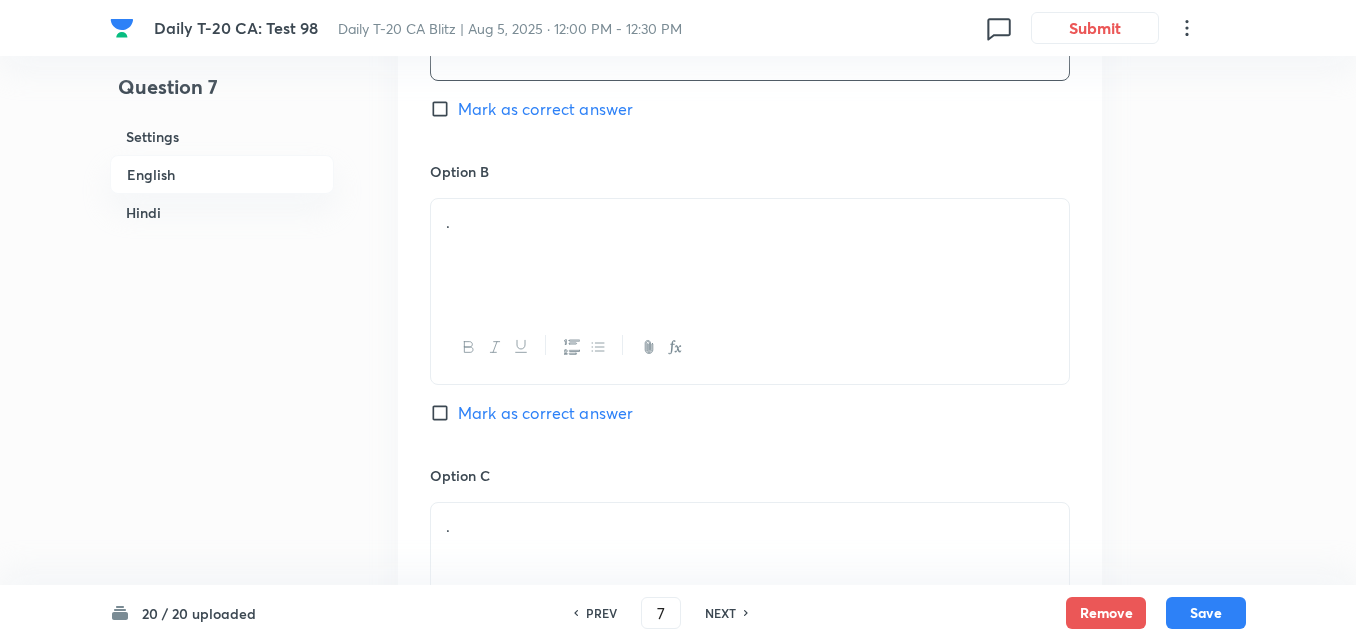scroll, scrollTop: 1416, scrollLeft: 0, axis: vertical 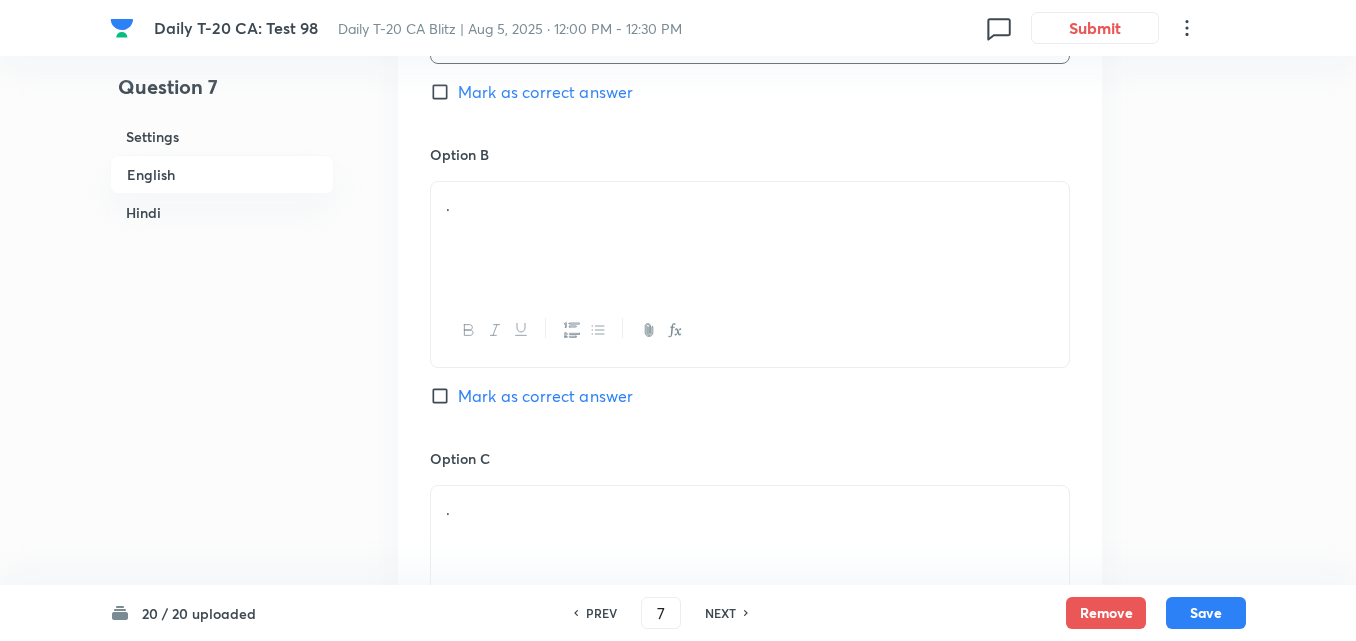 click on "." at bounding box center (750, 205) 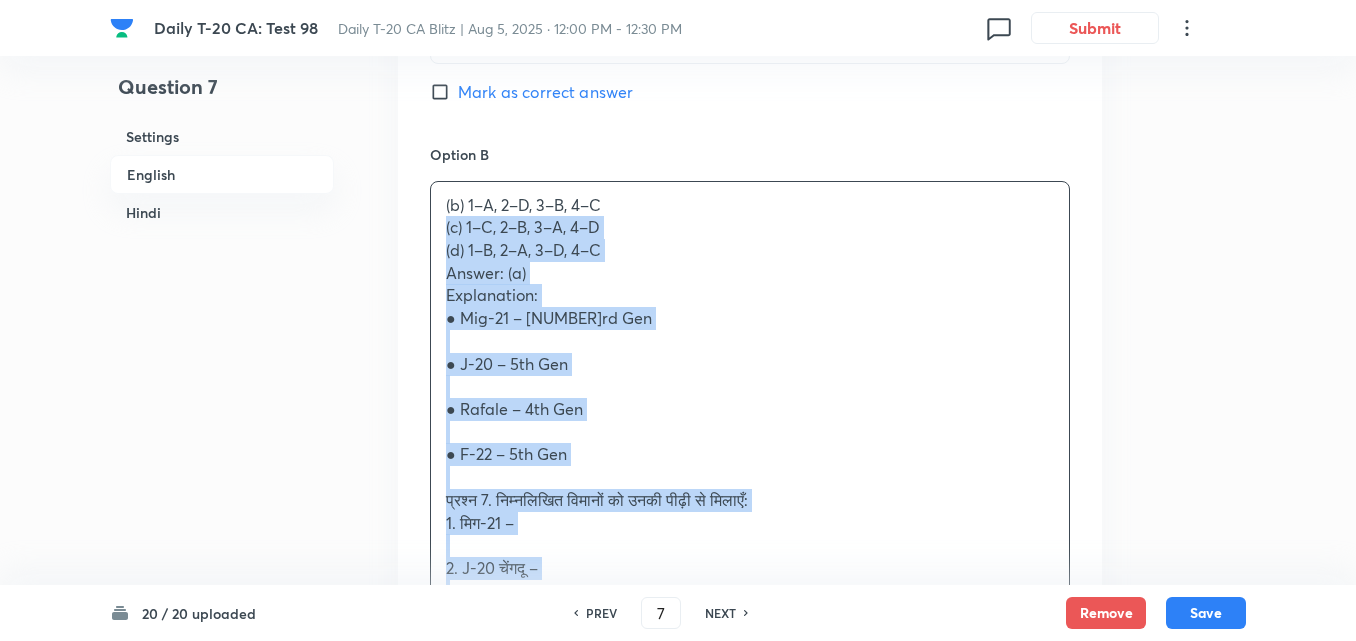 click on "Question 7 Settings English Hindi Settings Type Single choice correct 4 options + 2 marks - 0.66 marks Edit Concept Current Affairs Current Affairs [YEAR] Current Affairs [YEAR] Current Affairs [YEAR] Edit Additional details Easy Fact Not from PYQ paper No equation Edit In English Question Match the following aircraft with their respective generations: 1.	Mig-[NUMBER] – 2.	J-[NUMBER] Chengdu – 3.	Rafale – 4.	F-[NUMBER] Raptor – A. 4th Generation B. 3rd Generation C. 5th Generation D. 5th Generation Choose the correct pair: Option A 1–B, 2–C, 3–A, 4–D Mark as correct answer Option B (b) 1–A, 2–D, 3–B, 4–C (c) 1–C, 2–B, 3–A, 4–D (d) 1–B, 2–A, 3–D, 4–C Answer: (a) Explanation: ●	Mig-[NUMBER] – 3rd Gen ●	J-[NUMBER] – 5th Gen ●	Rafale – 4th Gen ●	F-[NUMBER] – 5th Gen प्रश्न 7. निम्नलिखित विमानों को उनकी पीढ़ी से मिलाएँ: 1.	मिग-[NUMBER] – 2.	J-[NUMBER] चेंगदू – 3.	राफेल – उत्तर: (a) . ." at bounding box center (678, 1487) 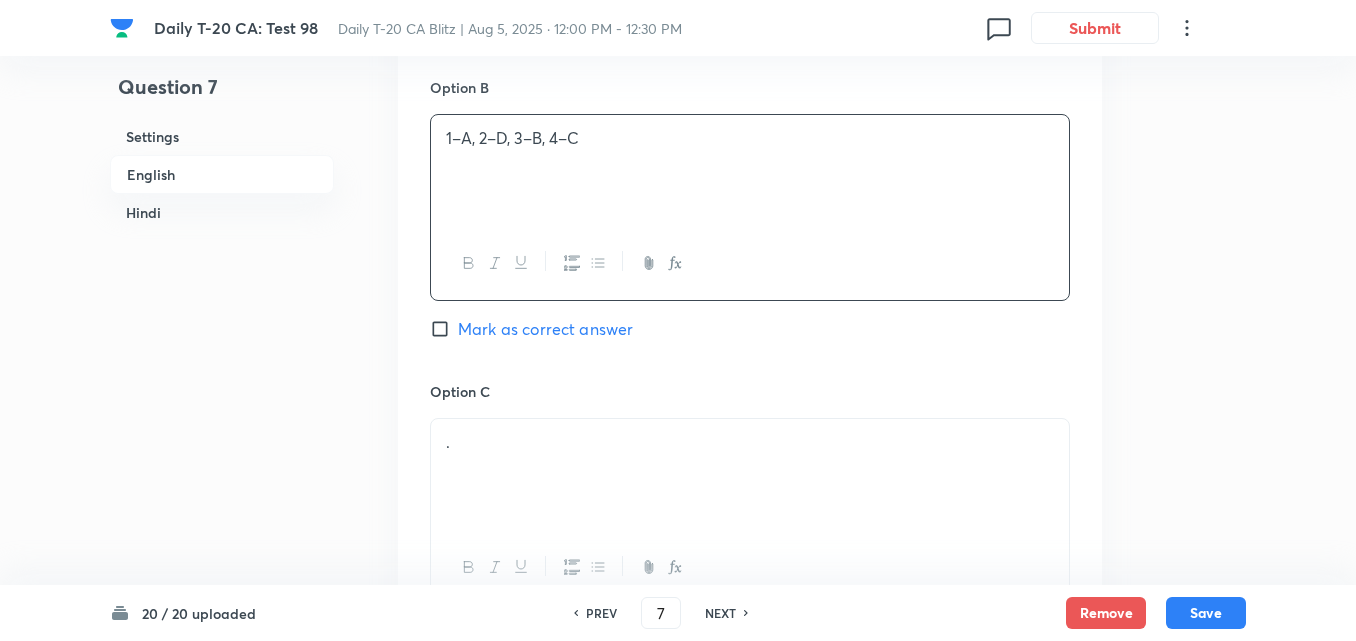 scroll, scrollTop: 1616, scrollLeft: 0, axis: vertical 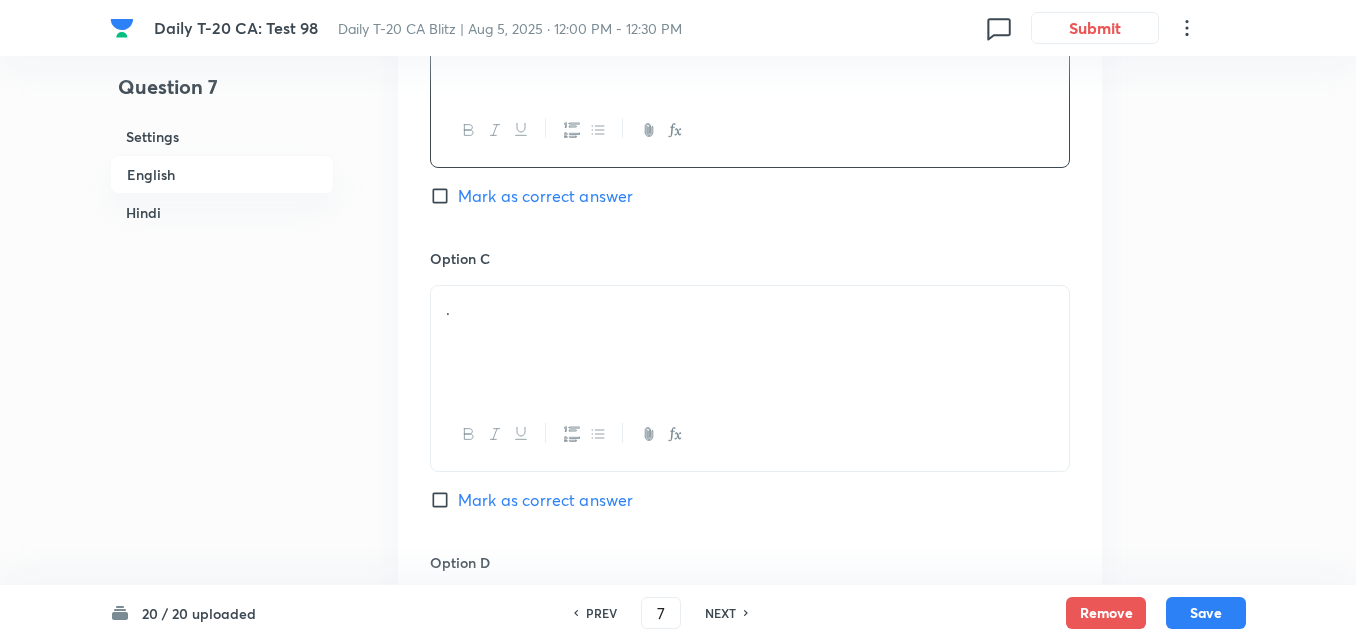 click on "." at bounding box center (750, 342) 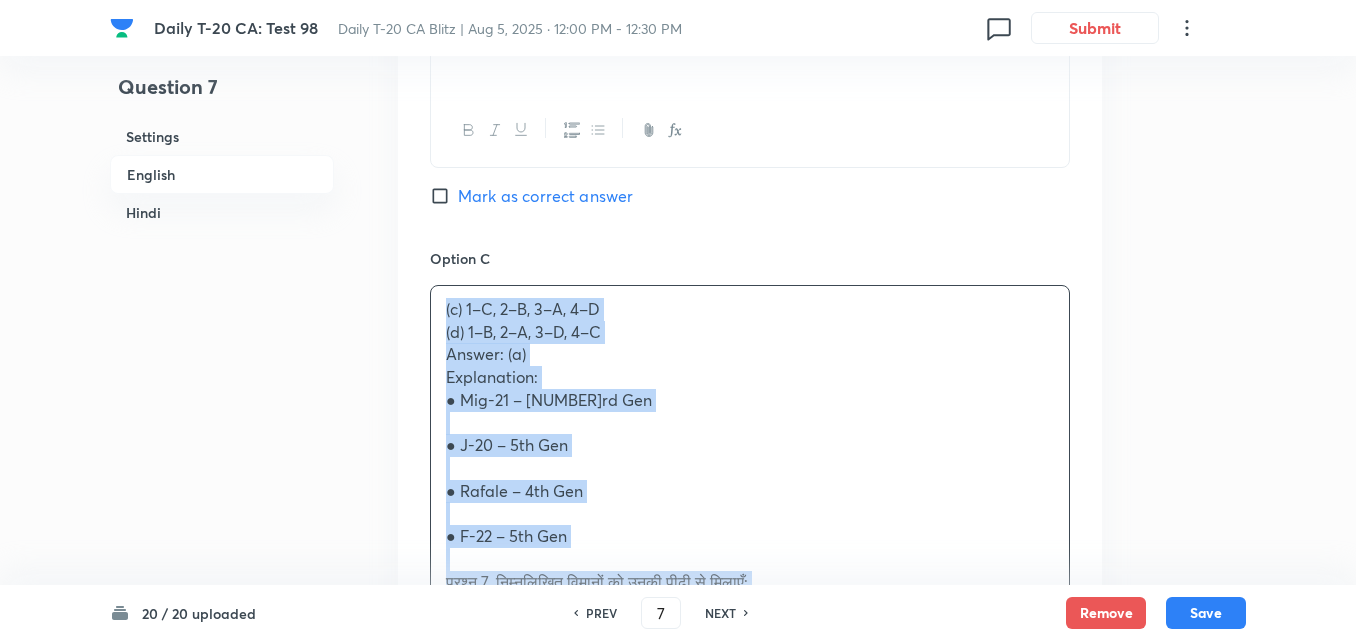 click on "Option A 1–B, 2–C, 3–A, 4–D Mark as correct answer Option B 1–A, 2–D, 3–B, 4–C Mark as correct answer Option C (c) 1–C, 2–B, 3–A, 4–D (d) 1–B, 2–A, 3–D, 4–C Answer: (a) Explanation: ●	Mig-21 – 3rd Gen ●	J-20 – 5th Gen ●	Rafale – 4th Gen ●	F-22 – 5th Gen प्रश्न 7. निम्नलिखित विमानों को उनकी पीढ़ी से मिलाएँ: 1.	मिग-21 – 2.	J-20 चेंगदू – 3.	राफेल – 4.	F-22 रैप्टर – A. 4वीं पीढ़ी B. 3वीं पीढ़ी C. 5वीं पीढ़ी D. 5वीं पीढ़ी सही युग्म चुनिए: (a) 1–B, 2–C, 3–A, 4–D (b) 1–A, 2–D, 3–B, 4–C (c) 1–C, 2–B, 3–A, 4–D (d) 1–B, 2–A, 3–D, 4–C उत्तर: (a) व्याख्या: ●	मिग-21 – तीसरी पीढ़ी ●	J-20 – पांचवीं पीढ़ी Mark as correct answer Option D ." at bounding box center [750, 627] 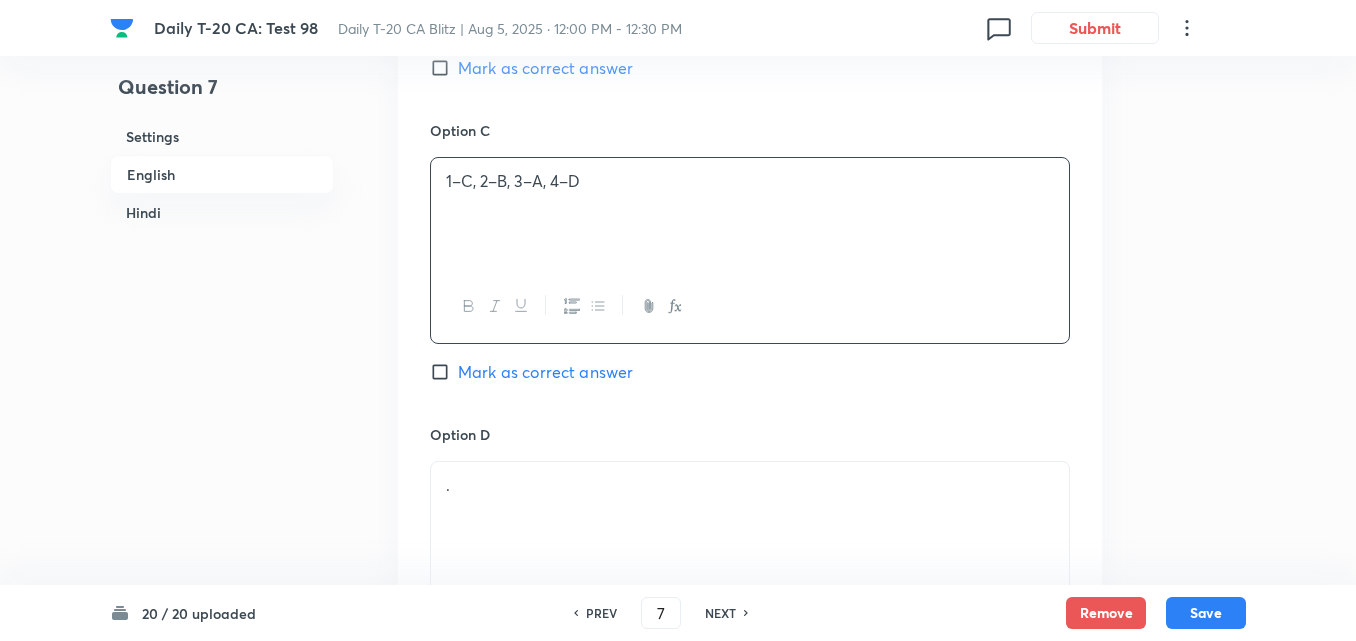 scroll, scrollTop: 1916, scrollLeft: 0, axis: vertical 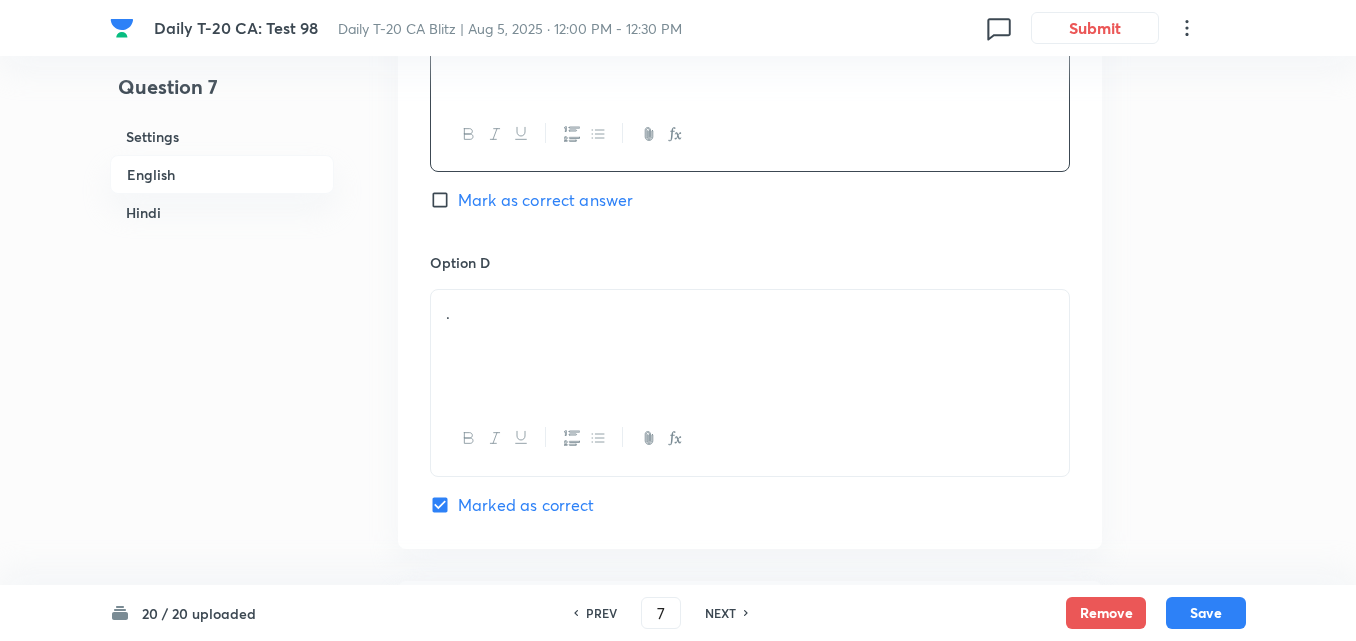 click on "." at bounding box center (750, 346) 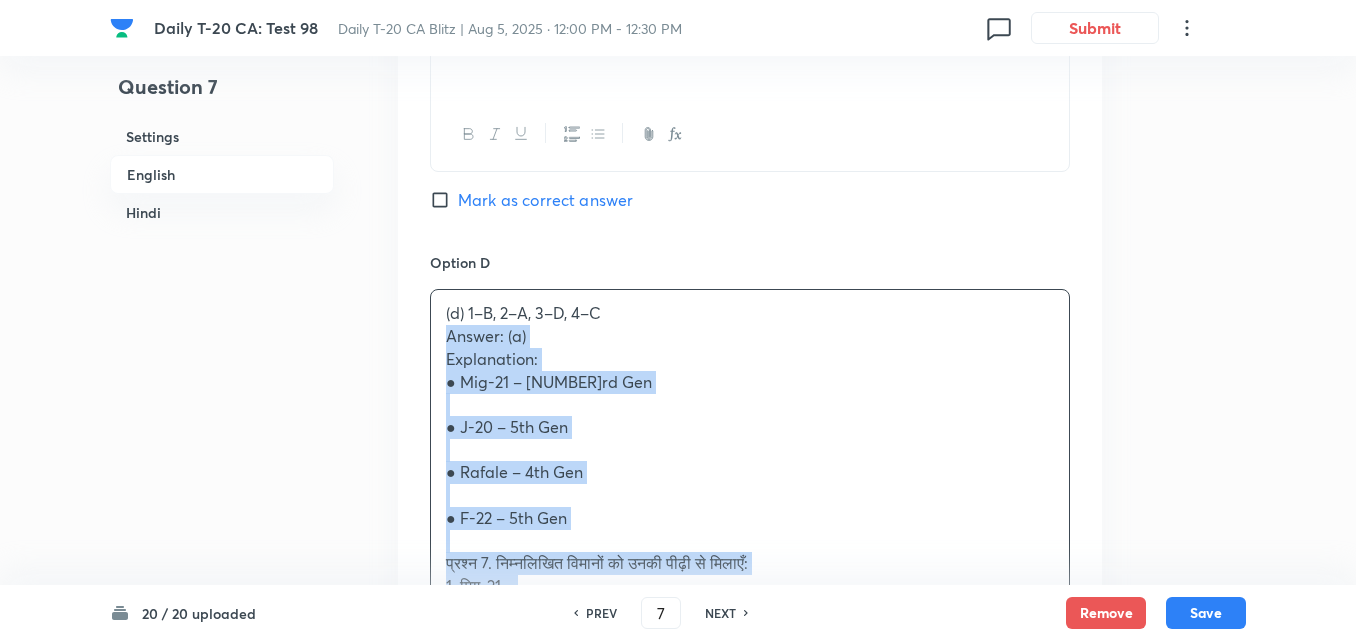 drag, startPoint x: 424, startPoint y: 344, endPoint x: 414, endPoint y: 341, distance: 10.440307 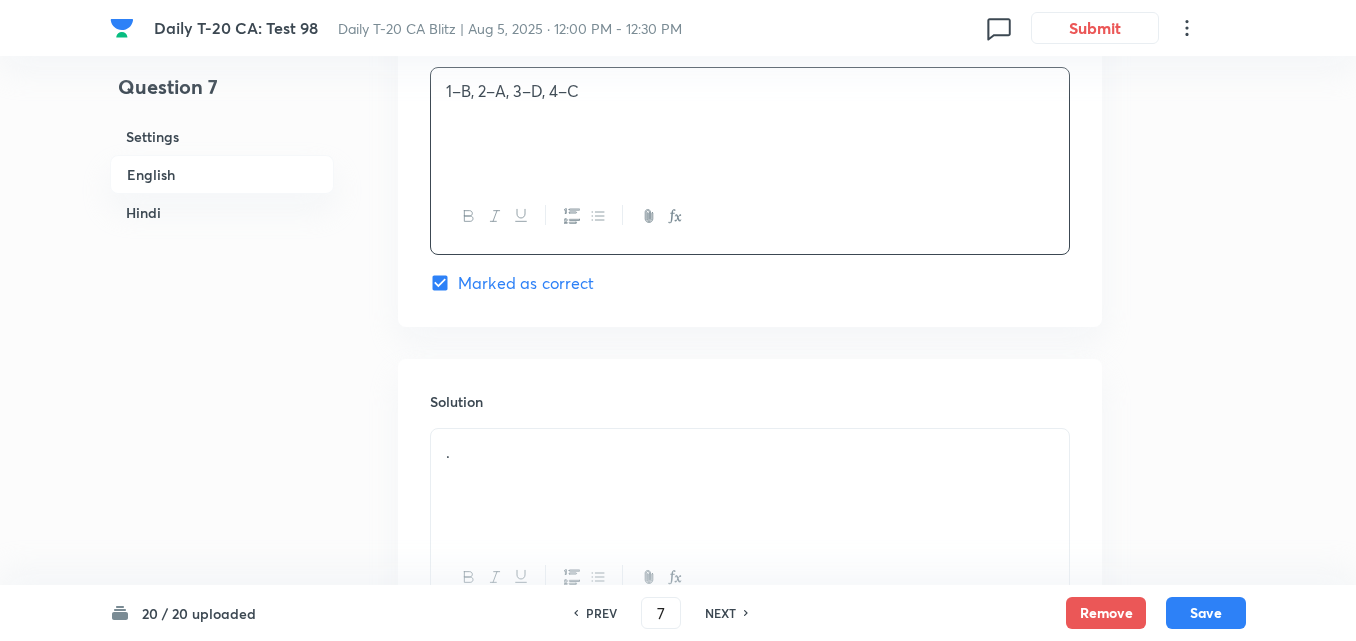 scroll, scrollTop: 2416, scrollLeft: 0, axis: vertical 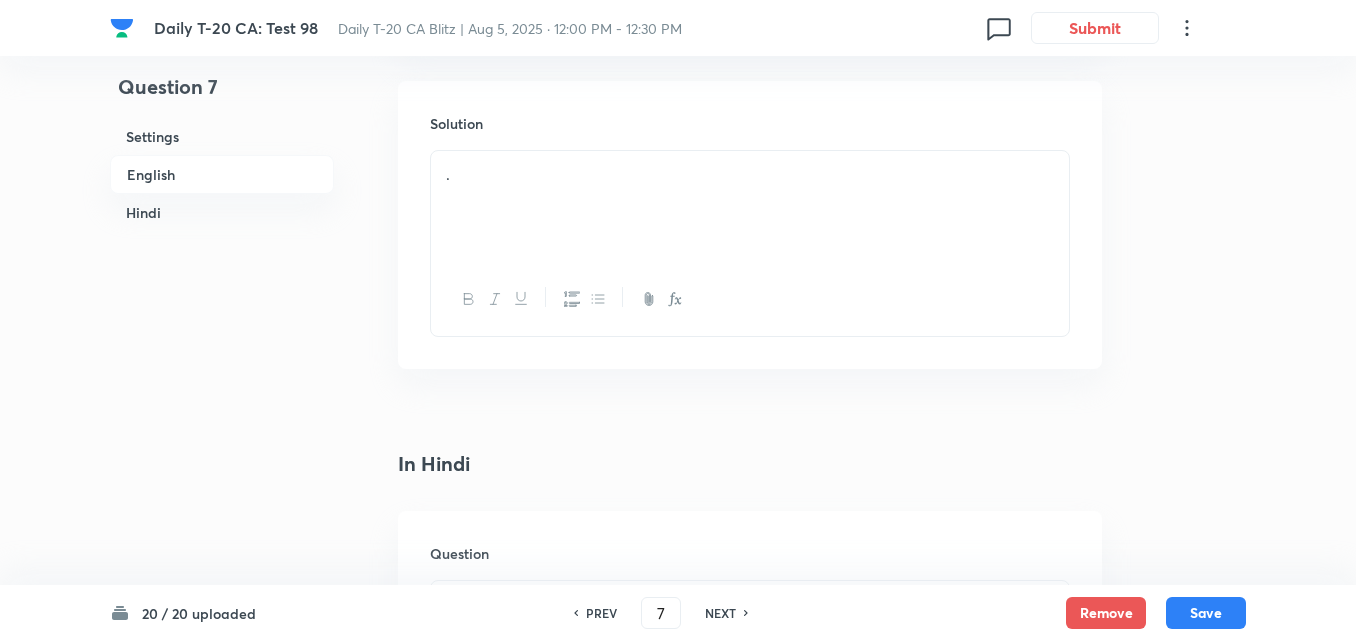 click on "." at bounding box center [750, 207] 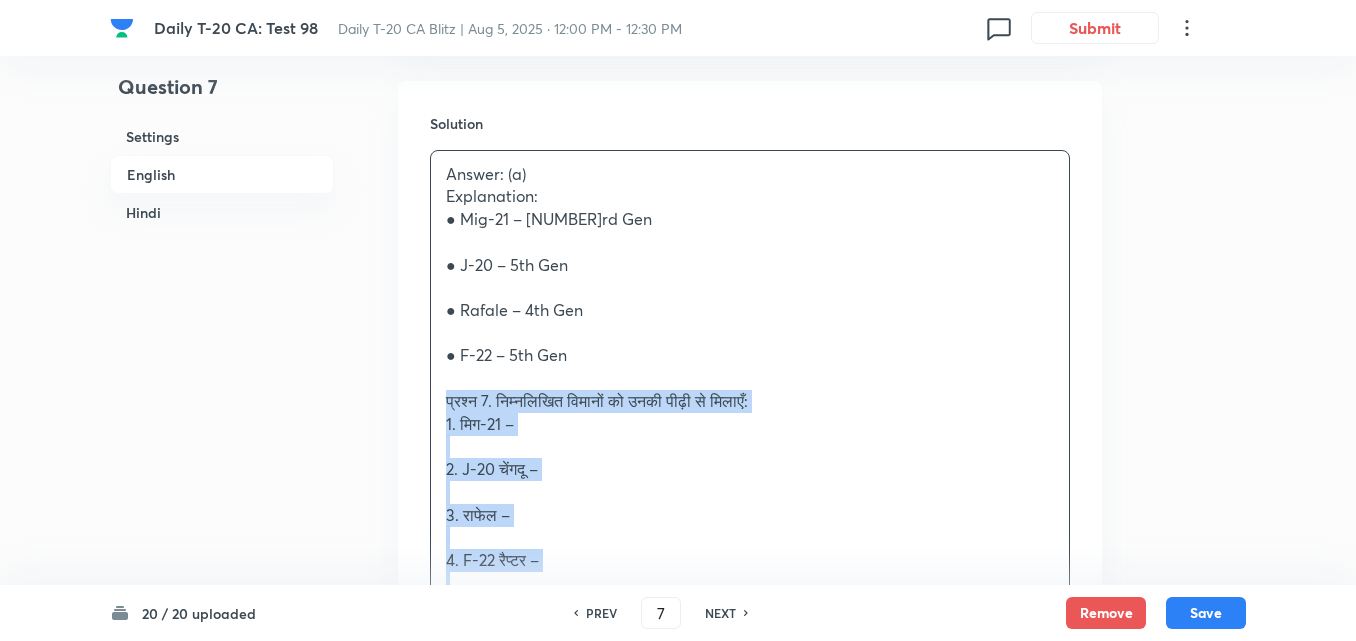 click on "Solution Answer: (a) Explanation: ●	Mig-[NUMBER] – 3rd Gen ●	J-[NUMBER] – 5th Gen ●	Rafale – 4th Gen ●	F-[NUMBER] – 5th Gen प्रश्न 7. निम्नलिखित विमानों को उनकी पीढ़ी से मिलाएँ: 1.	मिग-[NUMBER] – 2.	J-[NUMBER] चेंगदू – 3.	राफेल – 4.	F-[NUMBER] रैप्टर – A. 4वीं पीढ़ी B. 3वीं पीढ़ी C. 5वीं पीढ़ी D. 5वीं पीढ़ी सही युग्म चुनिए: (a) 1–B, 2–C, 3–A, 4–D (b) 1–A, 2–D, 3–B, 4–C (c) 1–C, 2–B, 3–A, 4–D (d) 1–B, 2–A, 3–D, 4–C उत्तर: (a) व्याख्या: ●	मिग-[NUMBER] – तीसरी पीढ़ी ●	J-[NUMBER] – पांचवीं पीढ़ी ●	राफेल – चौथी पीढ़ी ●	F-[NUMBER] – पांचवीं पीढ़ी" at bounding box center [750, 601] 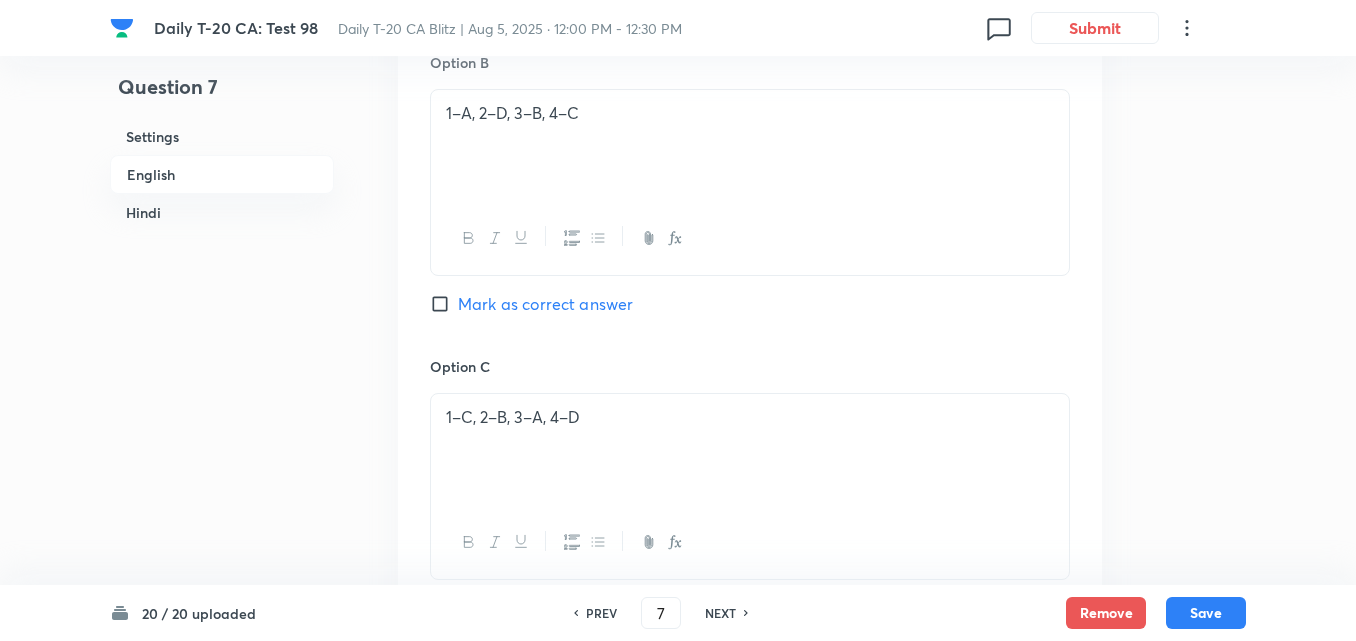 scroll, scrollTop: 1259, scrollLeft: 0, axis: vertical 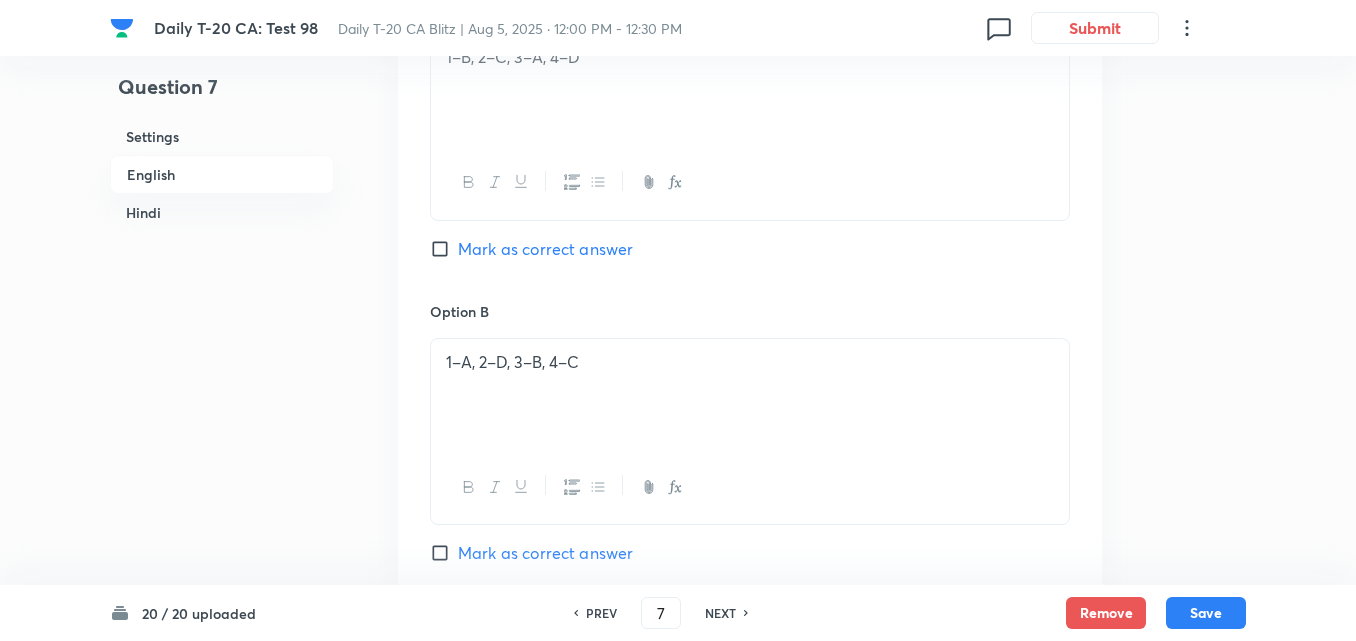 click on "Mark as correct answer" at bounding box center (545, 249) 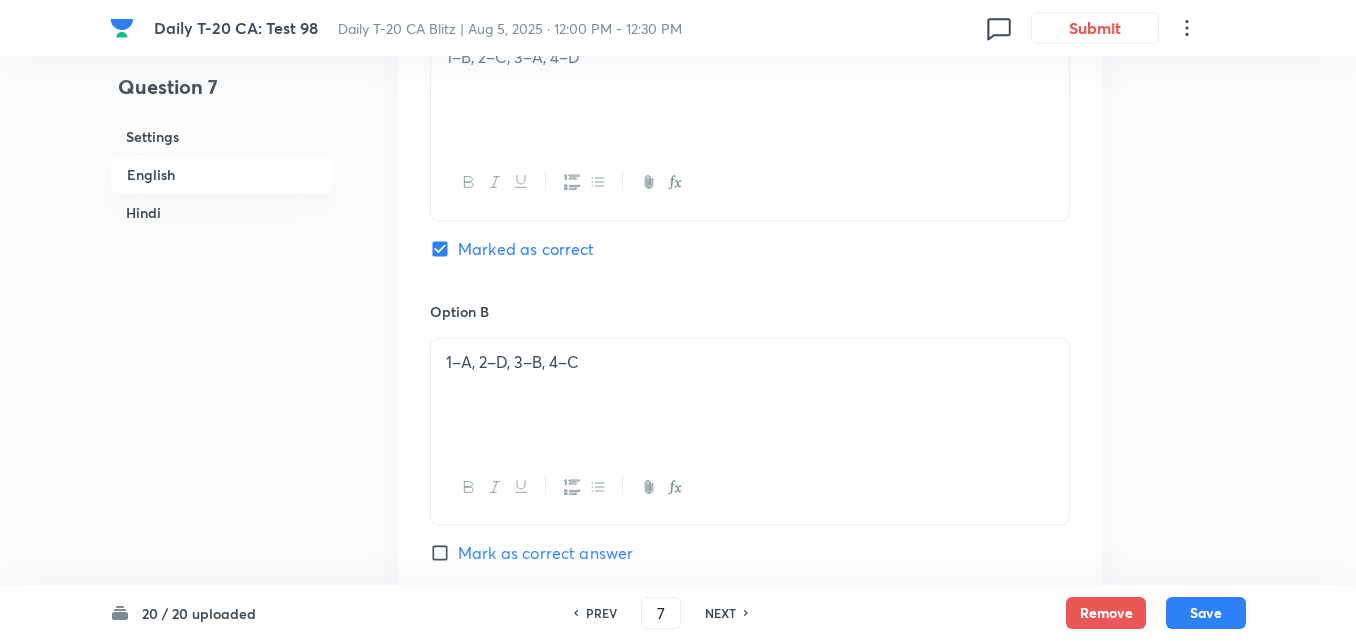 checkbox on "false" 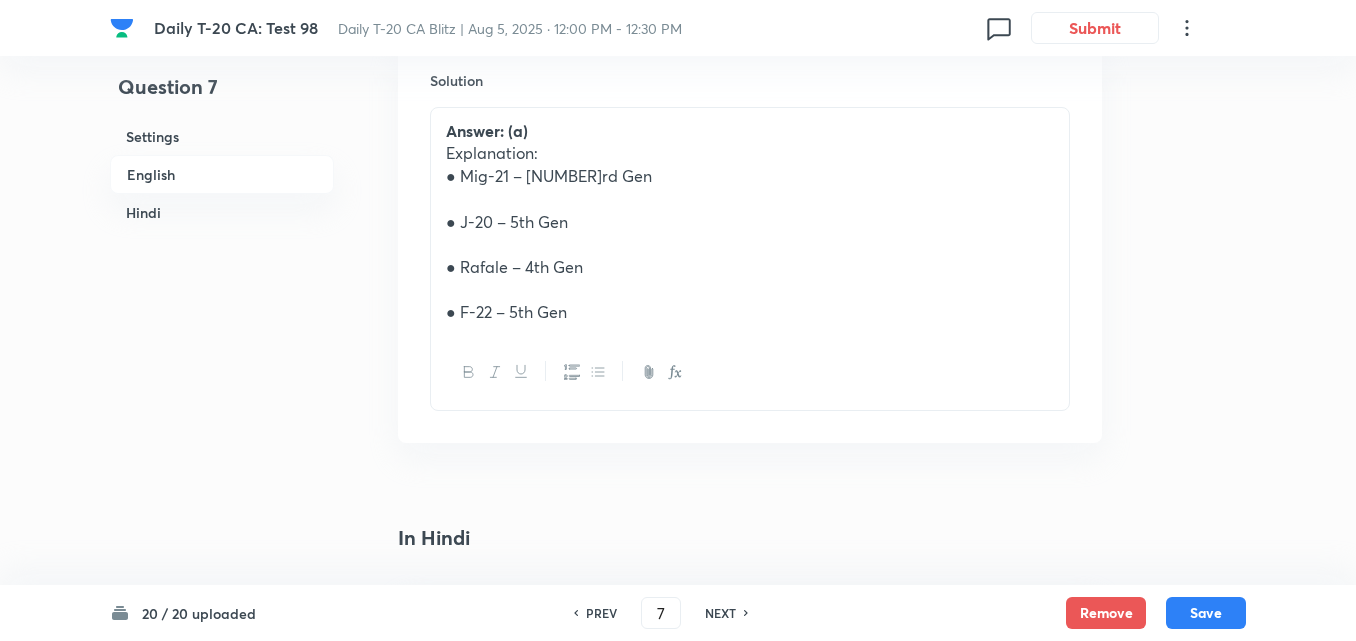 scroll, scrollTop: 2959, scrollLeft: 0, axis: vertical 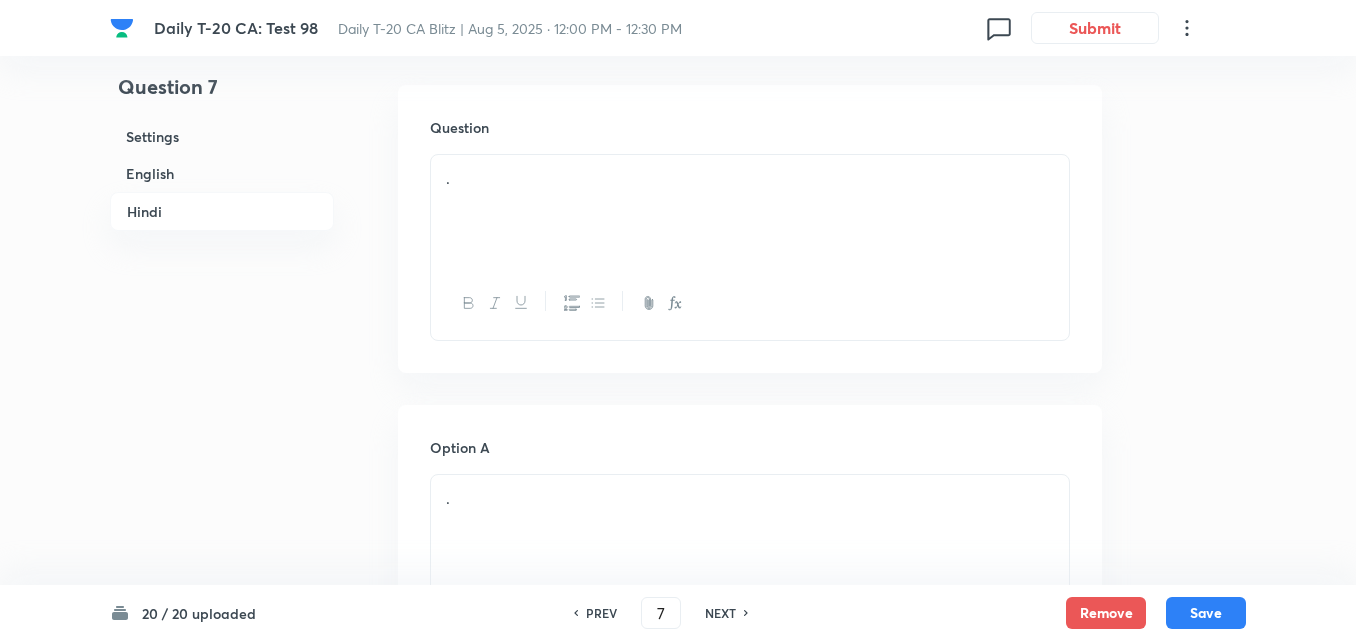 click on "." at bounding box center [750, 211] 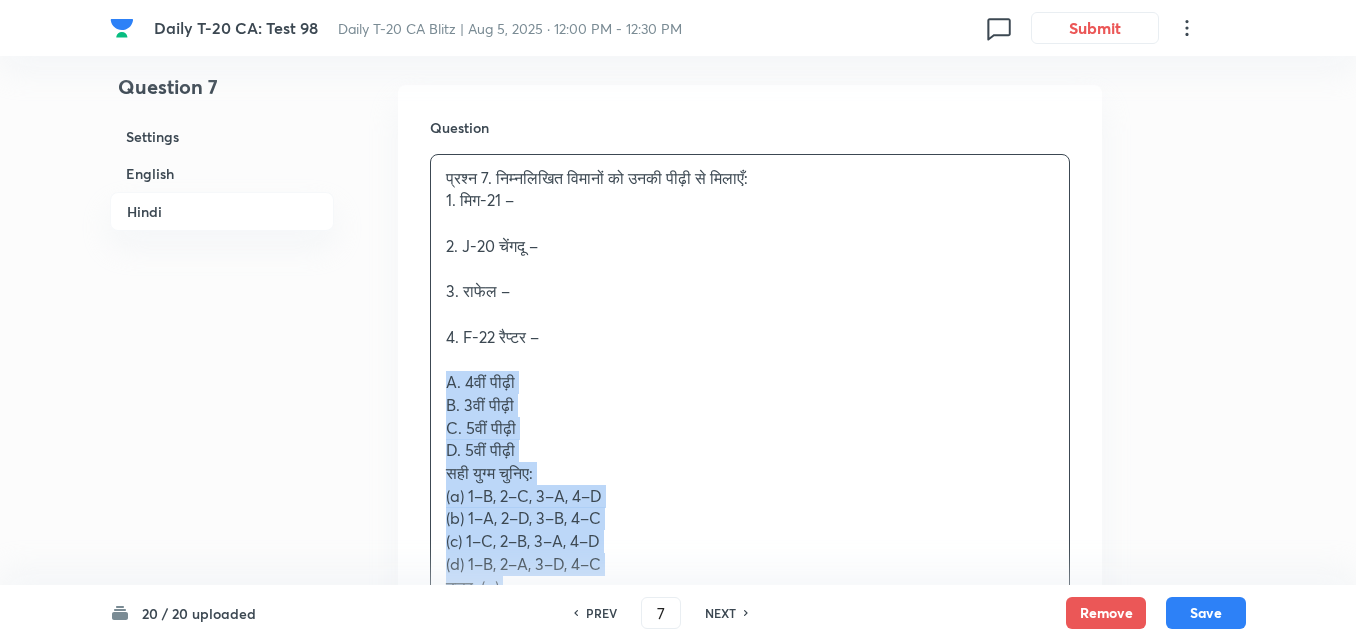 click on "प्रश्न 7. निम्नलिखित विमानों को उनकी पीढ़ी से मिलाएँ: 1.	मिग-21 – 2.	J-20 चेंगदू – 3.	राफेल – 4.	F-22 रैप्टर – A. 4वीं पीढ़ी B. 3वीं पीढ़ी C. 5वीं पीढ़ी D. 5वीं पीढ़ी सही युग्म चुनिए: (a) 1–B, 2–C, 3–A, 4–D (b) 1–A, 2–D, 3–B, 4–C (c) 1–C, 2–B, 3–A, 4–D (d) 1–B, 2–A, 3–D, 4–C उत्तर: (a) व्याख्या: ●	मिग-21 – तीसरी पीढ़ी ●	J-20 – पांचवीं पीढ़ी ●	राफेल – चौथी पीढ़ी ●	F-22 – पांचवीं पीढ़ी" at bounding box center [750, 492] 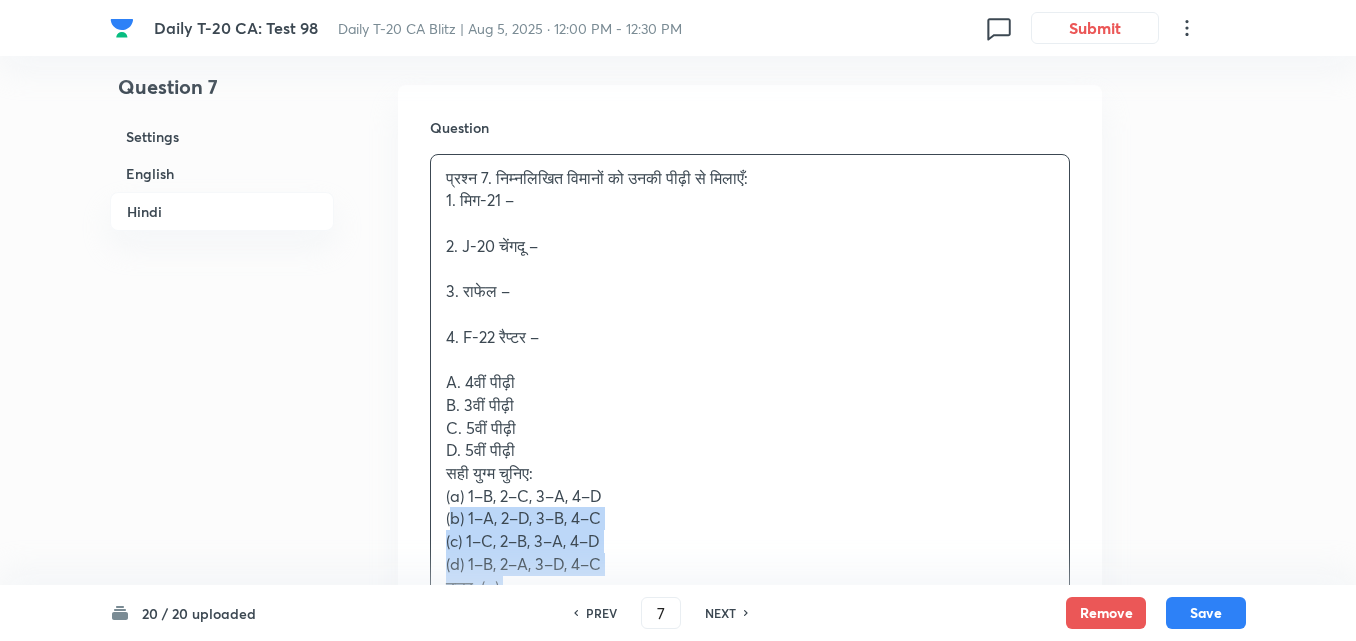 click on "(b) 1–A, 2–D, 3–B, 4–C" at bounding box center [750, 518] 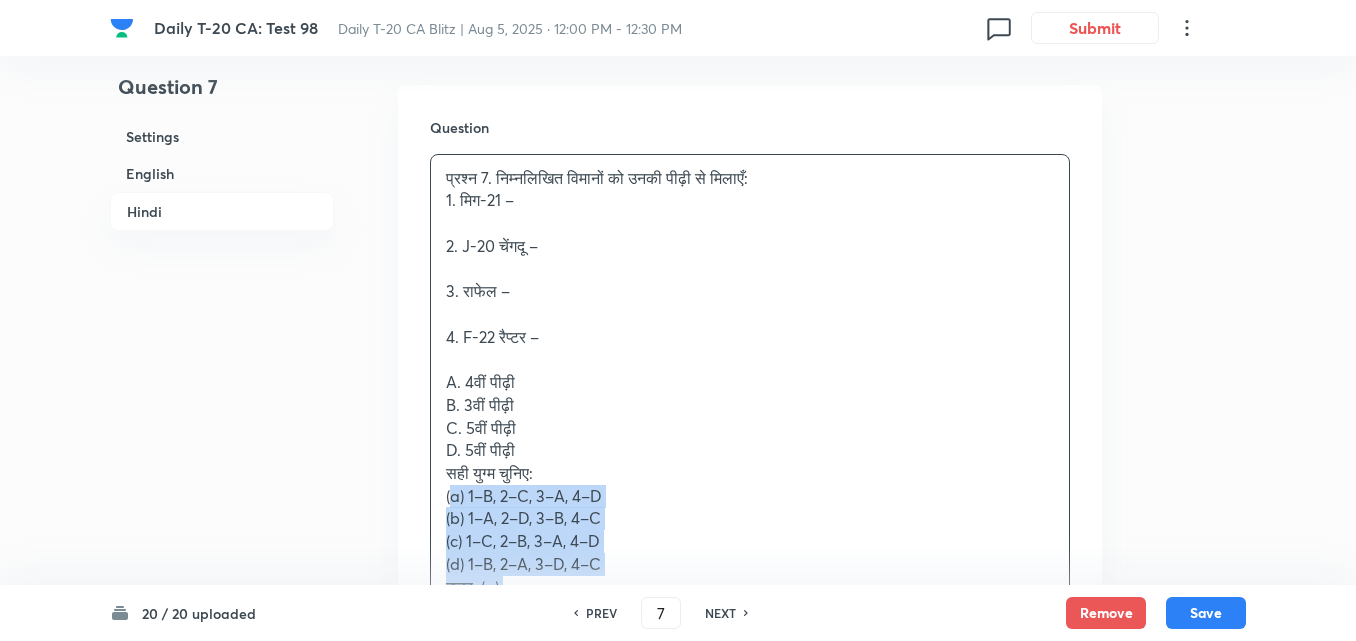 click on "(a) 1–B, 2–C, 3–A, 4–D" at bounding box center (750, 496) 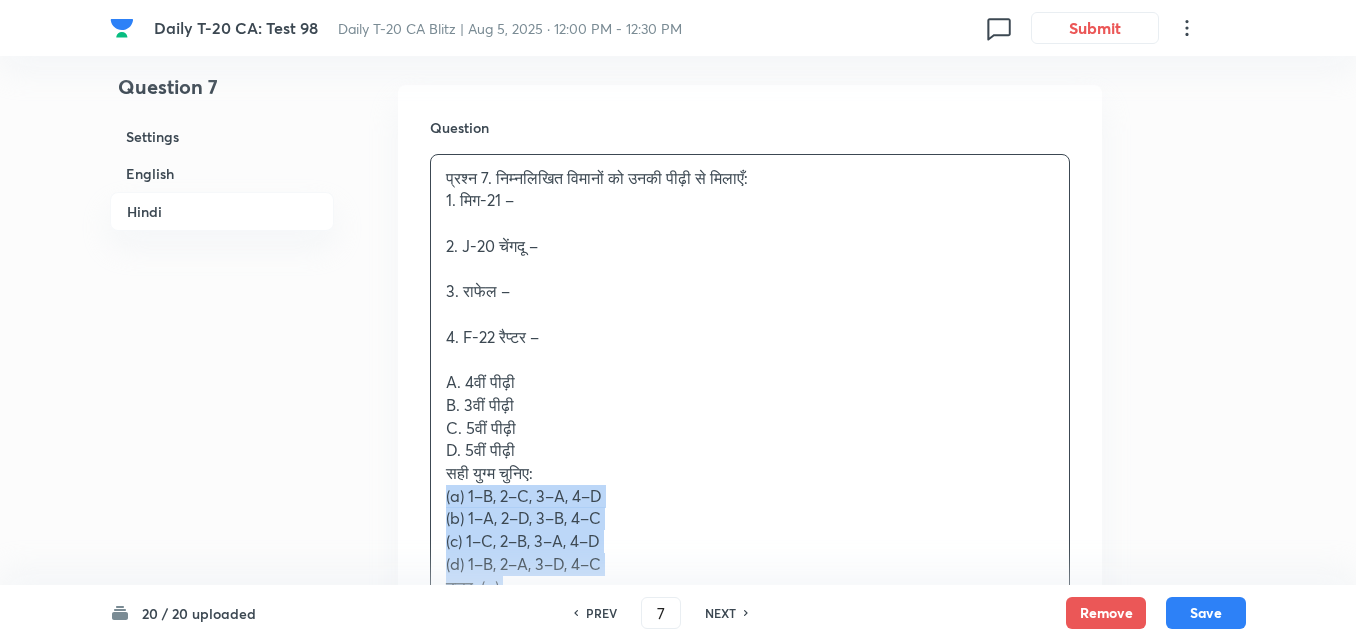 click on "प्रश्न 7. निम्नलिखित विमानों को उनकी पीढ़ी से मिलाएँ: 1.	मिग-[NUMBER] – 2.	J-[NUMBER] चेंगदू – 3.	राफेल – 4.	F-[NUMBER] रैप्टर – A. 4वीं पीढ़ी B. 3वीं पीढ़ी C. 5वीं पीढ़ी D. 5वीं पीढ़ी सही युग्म चुनिए: (a) 1–B, 2–C, 3–A, 4–D (b) 1–A, 2–D, 3–B, 4–C (c) 1–C, 2–B, 3–A, 4–D (d) 1–B, 2–A, 3–D, 4–C उत्तर: (a) व्याख्या: ●	मिग-[NUMBER] – तीसरी पीढ़ी ●	J-[NUMBER] – पांचवीं पीढ़ी ●	राफेल – चौथी पीढ़ी ●	F-[NUMBER] – पांचवीं पीढ़ी" at bounding box center (750, 473) 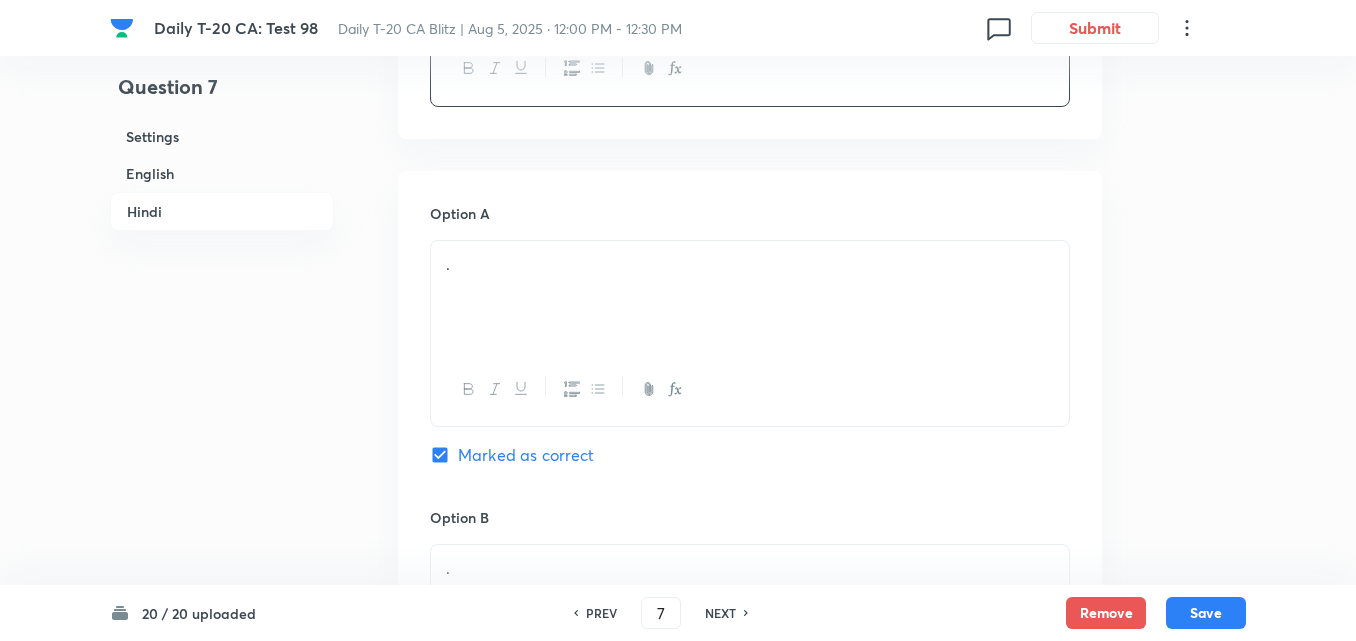 scroll, scrollTop: 3459, scrollLeft: 0, axis: vertical 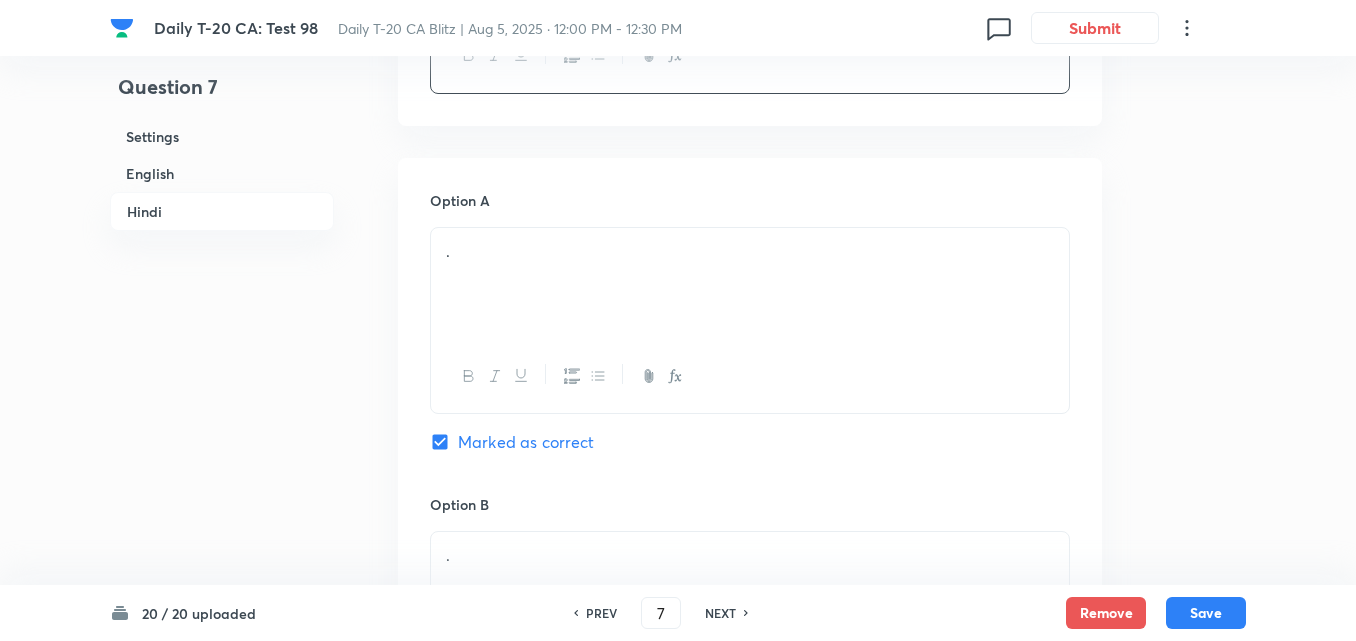 click on "." at bounding box center (750, 284) 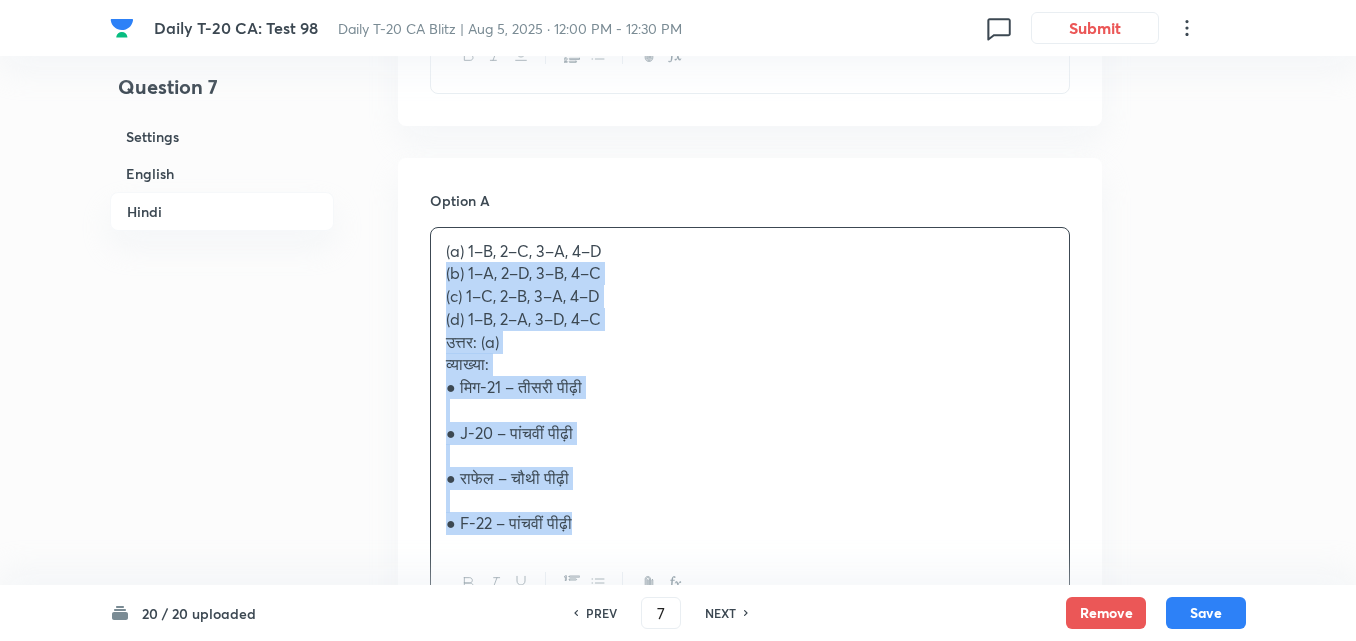 drag, startPoint x: 450, startPoint y: 281, endPoint x: 425, endPoint y: 273, distance: 26.24881 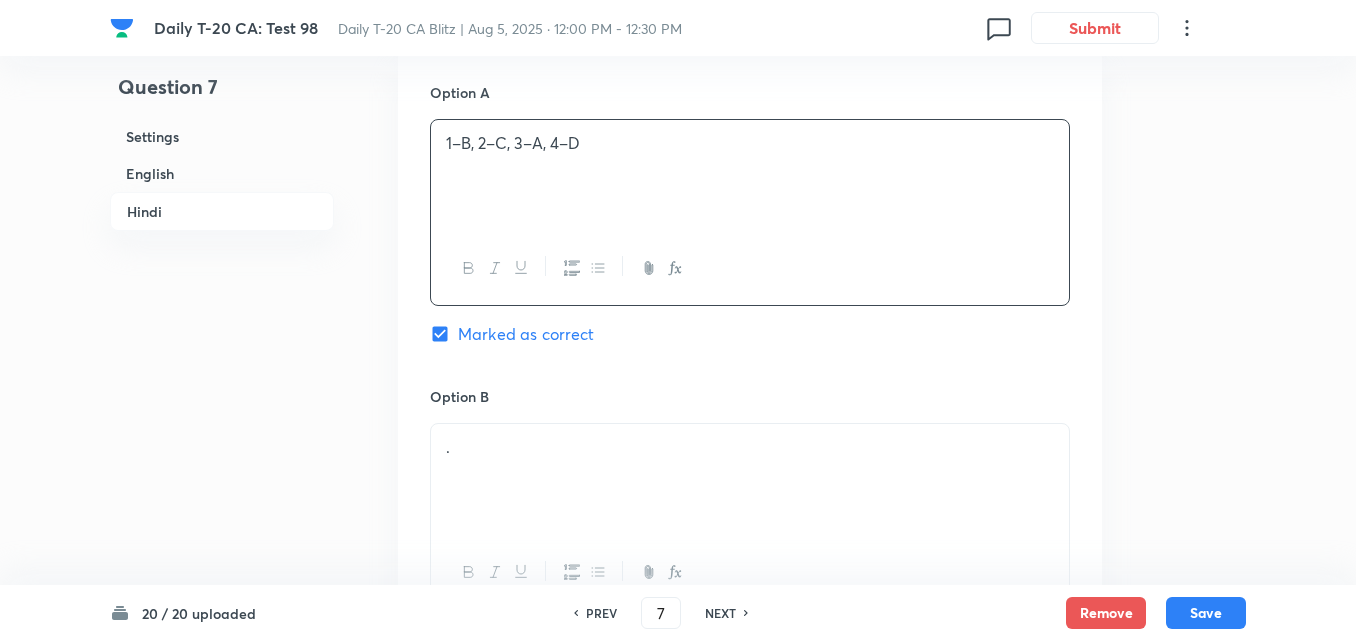 scroll, scrollTop: 3759, scrollLeft: 0, axis: vertical 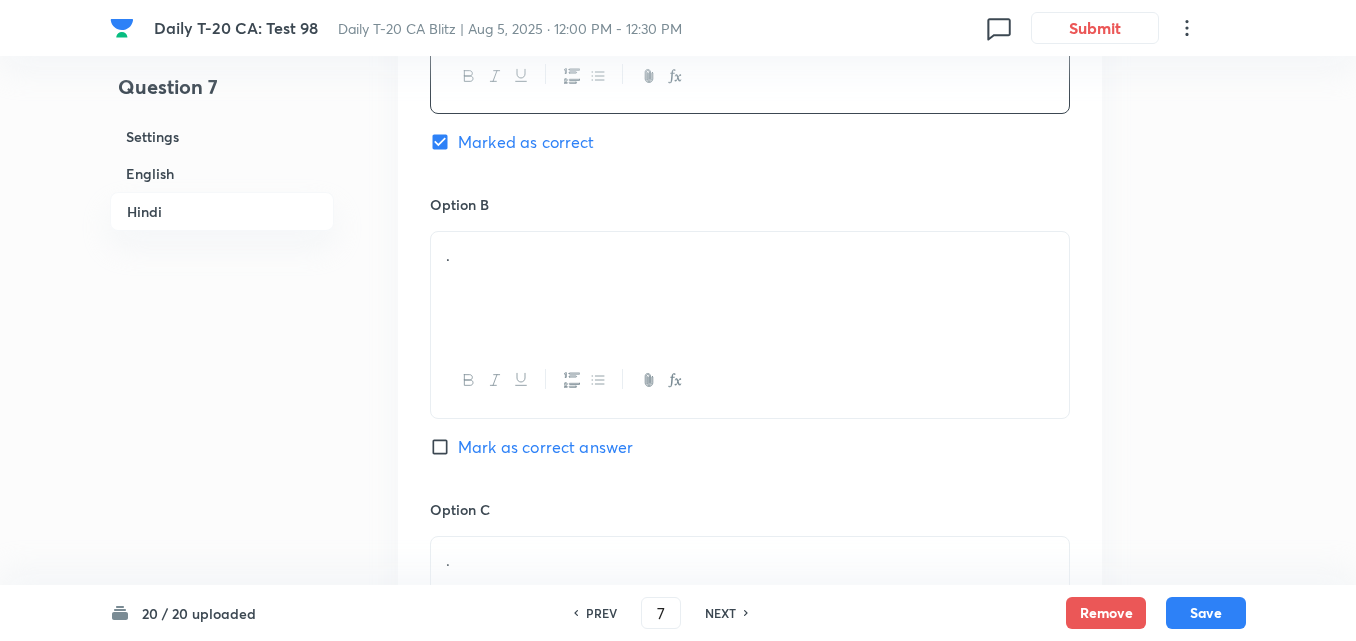 click on "." at bounding box center [750, 288] 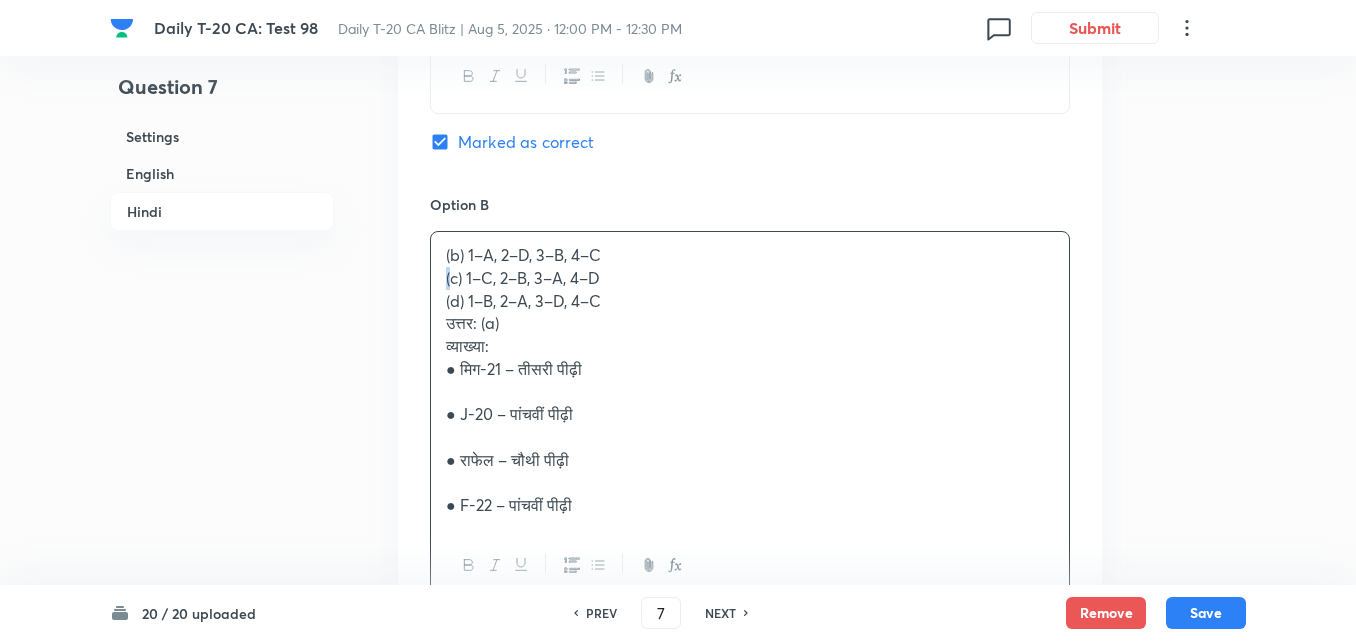 drag, startPoint x: 435, startPoint y: 276, endPoint x: 424, endPoint y: 280, distance: 11.7046995 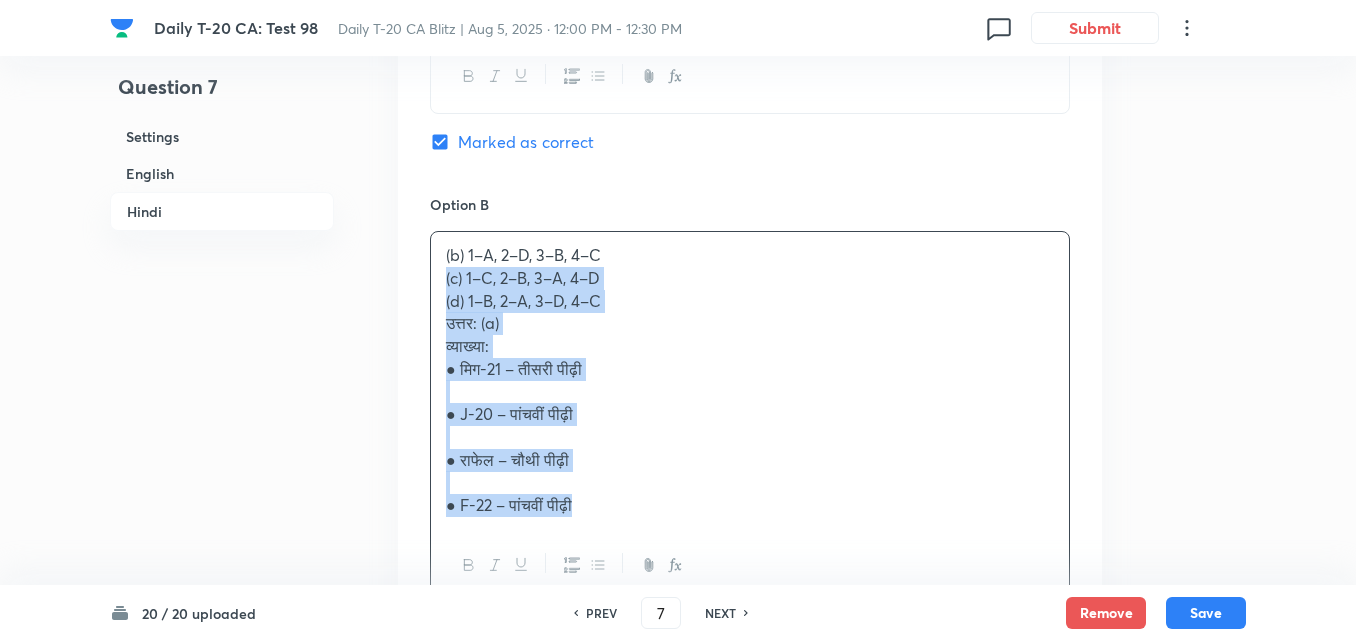 drag, startPoint x: 430, startPoint y: 294, endPoint x: 410, endPoint y: 287, distance: 21.189621 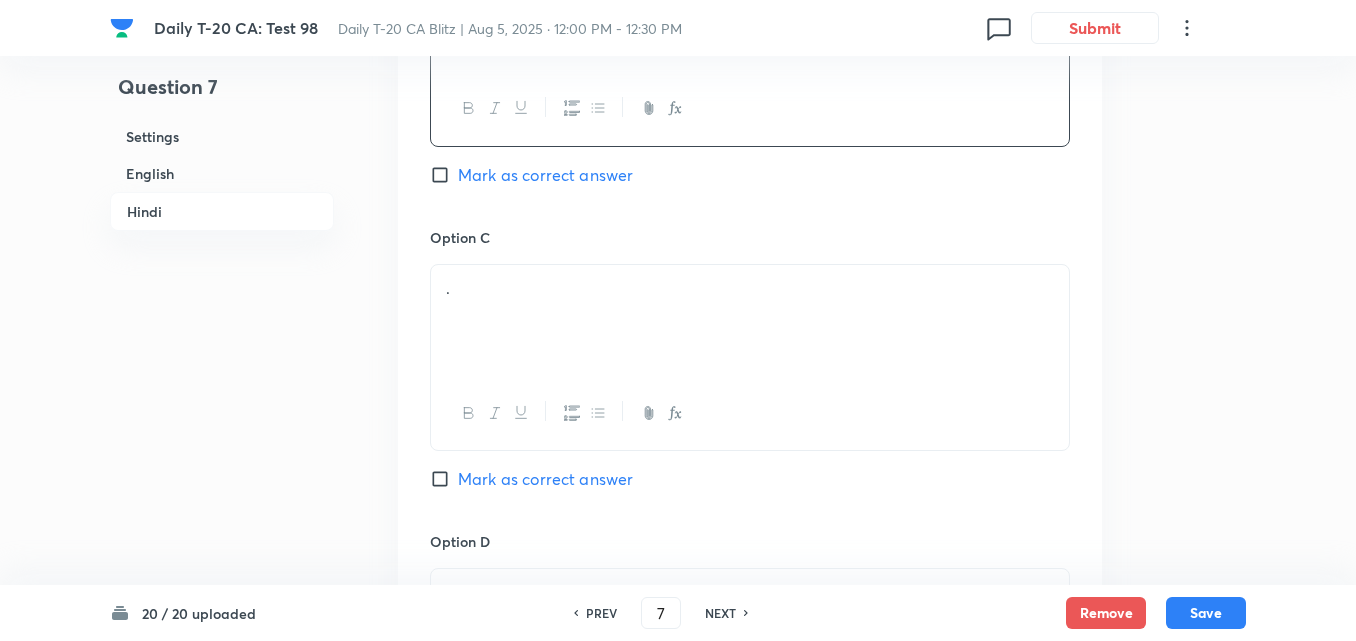 scroll, scrollTop: 4059, scrollLeft: 0, axis: vertical 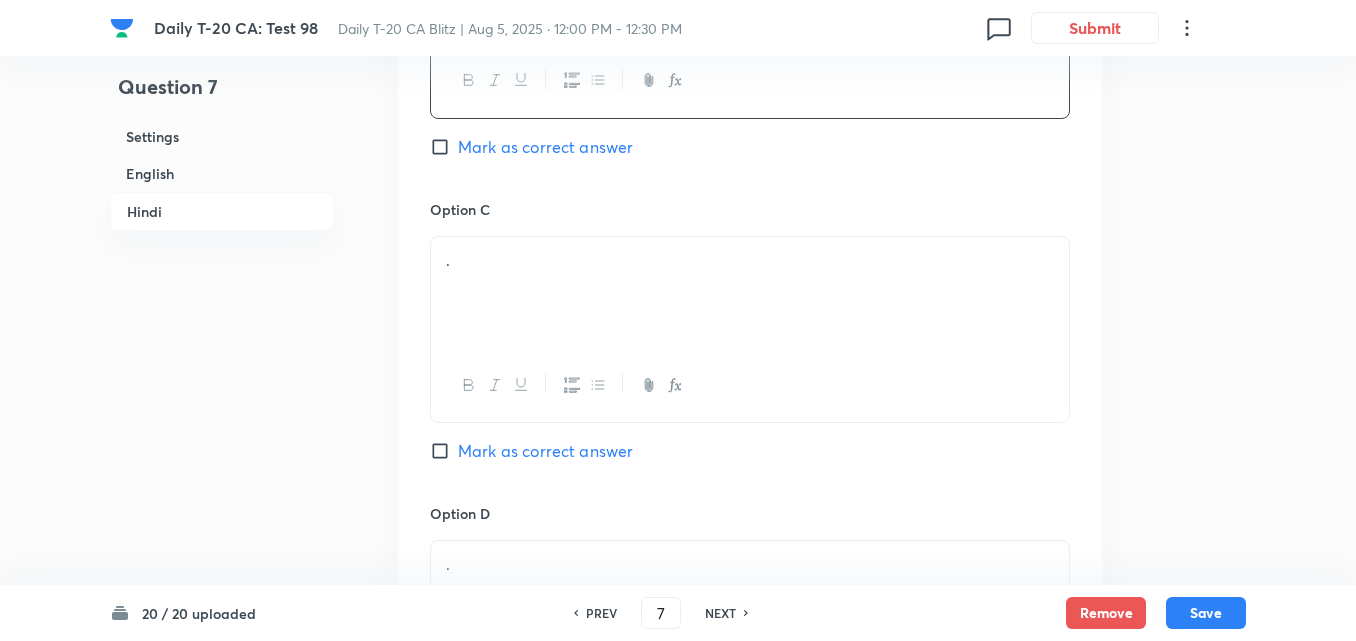 click on "." at bounding box center [750, 293] 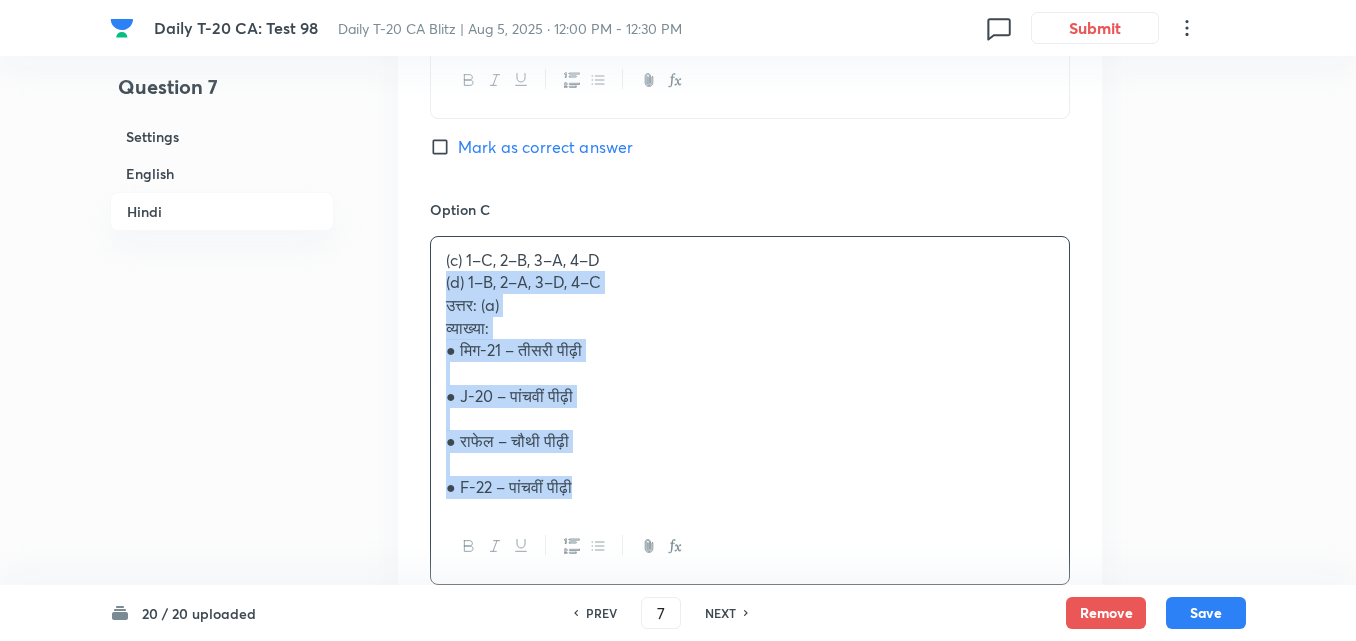 click on "(c) 1–C, 2–B, 3–A, 4–D (d) 1–B, 2–A, 3–D, 4–C उत्तर: (a) व्याख्या: ●	मिग-21 – तीसरी पीढ़ी ●	J-20 – पांचवीं पीढ़ी ●	राफेल – चौथी पीढ़ी ●	F-22 – पांचवीं पीढ़ी" at bounding box center [750, 374] 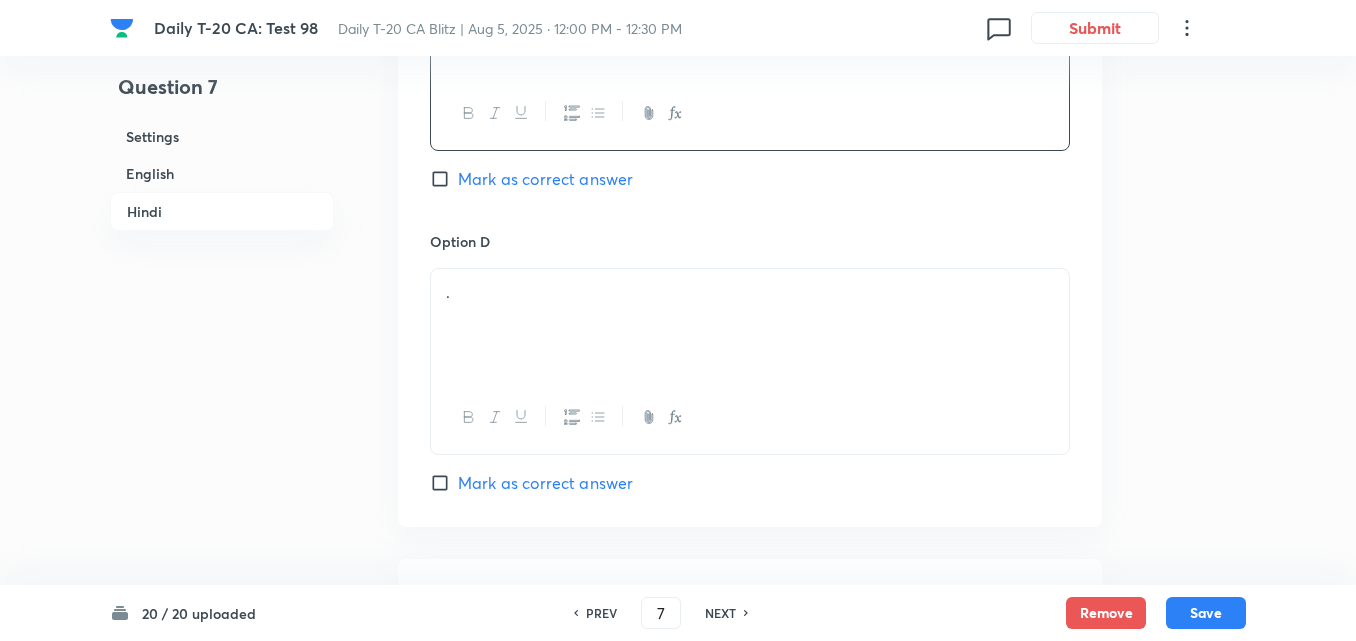 scroll, scrollTop: 4359, scrollLeft: 0, axis: vertical 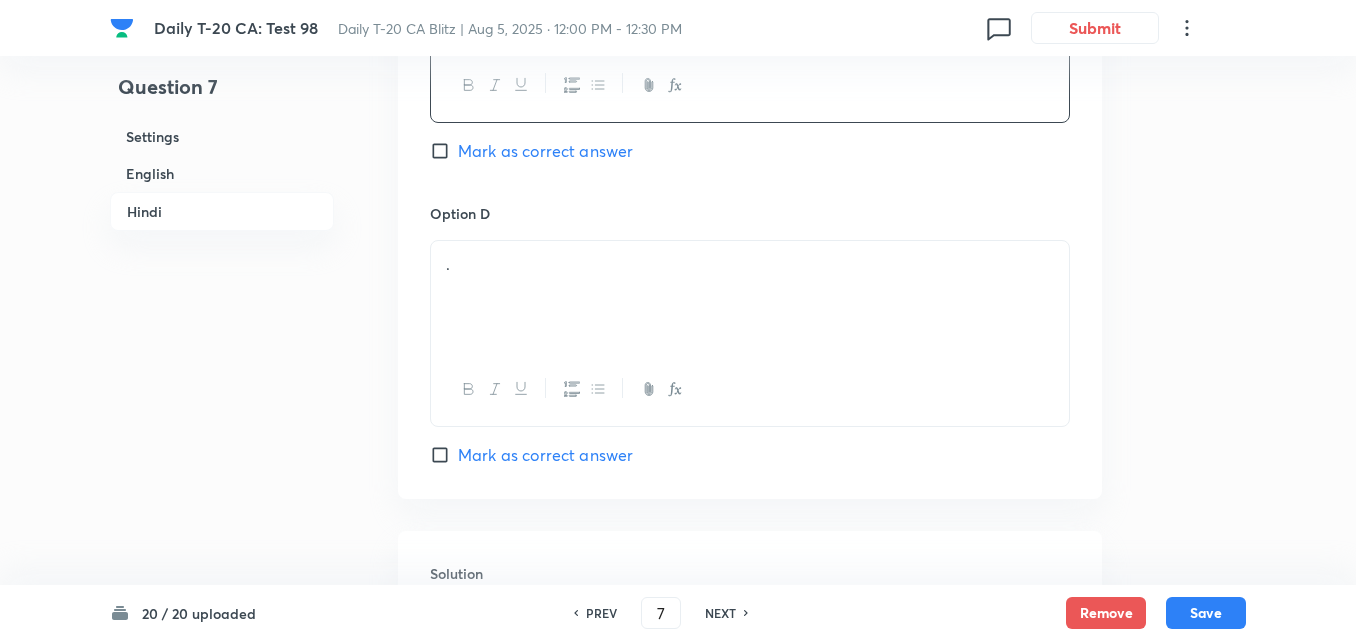 click on "." at bounding box center [750, 297] 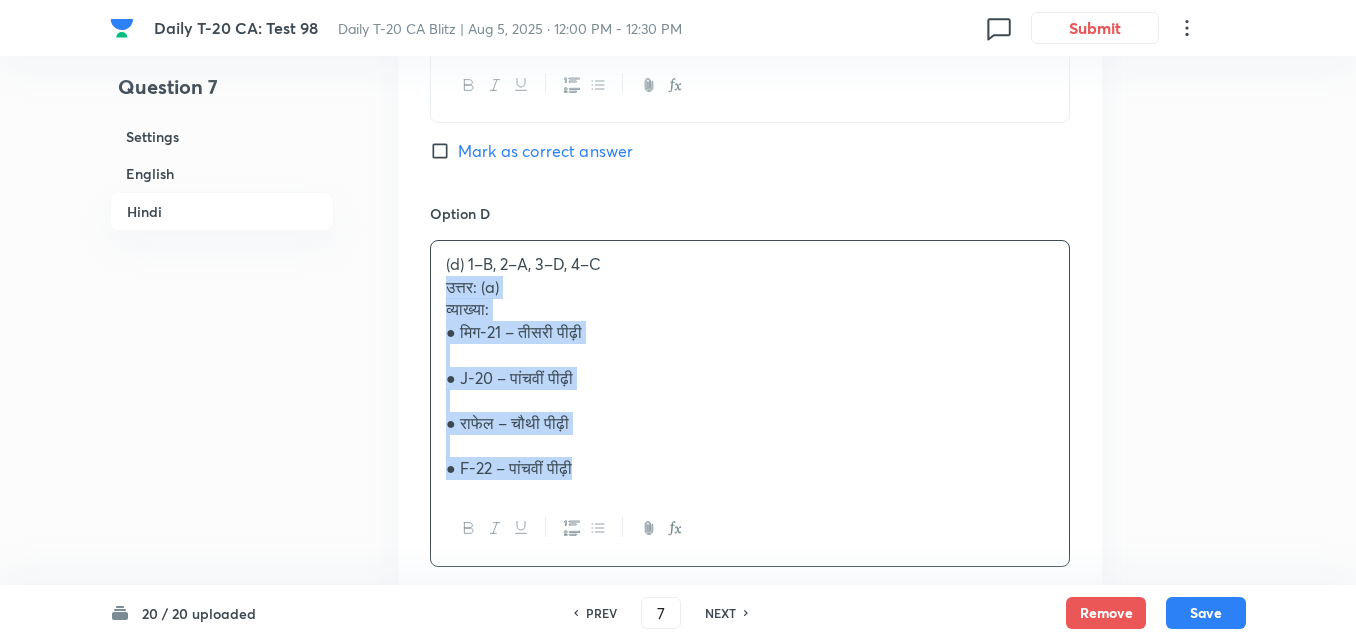 click on "Option A 1–B, 2–C, 3–A, 4–D Marked as correct Option B 1–A, 2–D, 3–B, 4–C Mark as correct answer Option C 1–C, 2–B, 3–A, 4–D Mark as correct answer Option D (d) 1–B, 2–A, 3–D, 4–C उत्तर: (a) व्याख्या: ●	मिग-21 – तीसरी पीढ़ी ●	J-20 – पांचवीं पीढ़ी ●	राफेल – चौथी पीढ़ी ●	F-22 – पांचवीं पीढ़ी Mark as correct answer" at bounding box center (750, -52) 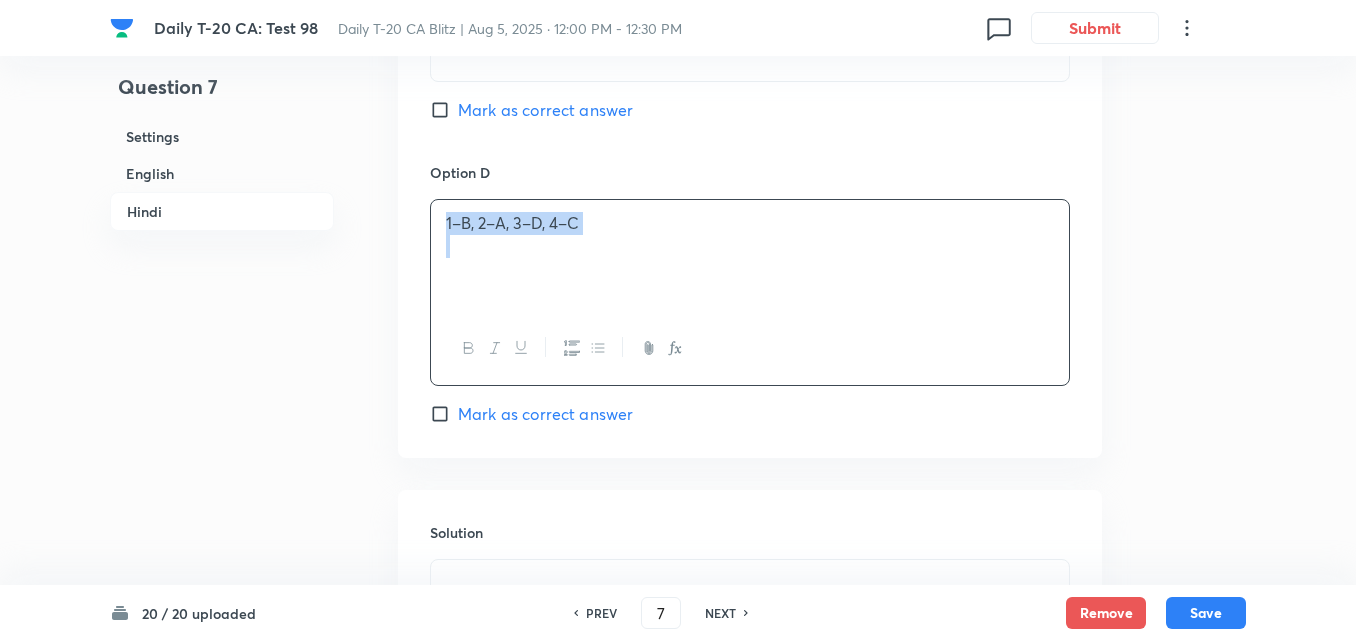 scroll, scrollTop: 4714, scrollLeft: 0, axis: vertical 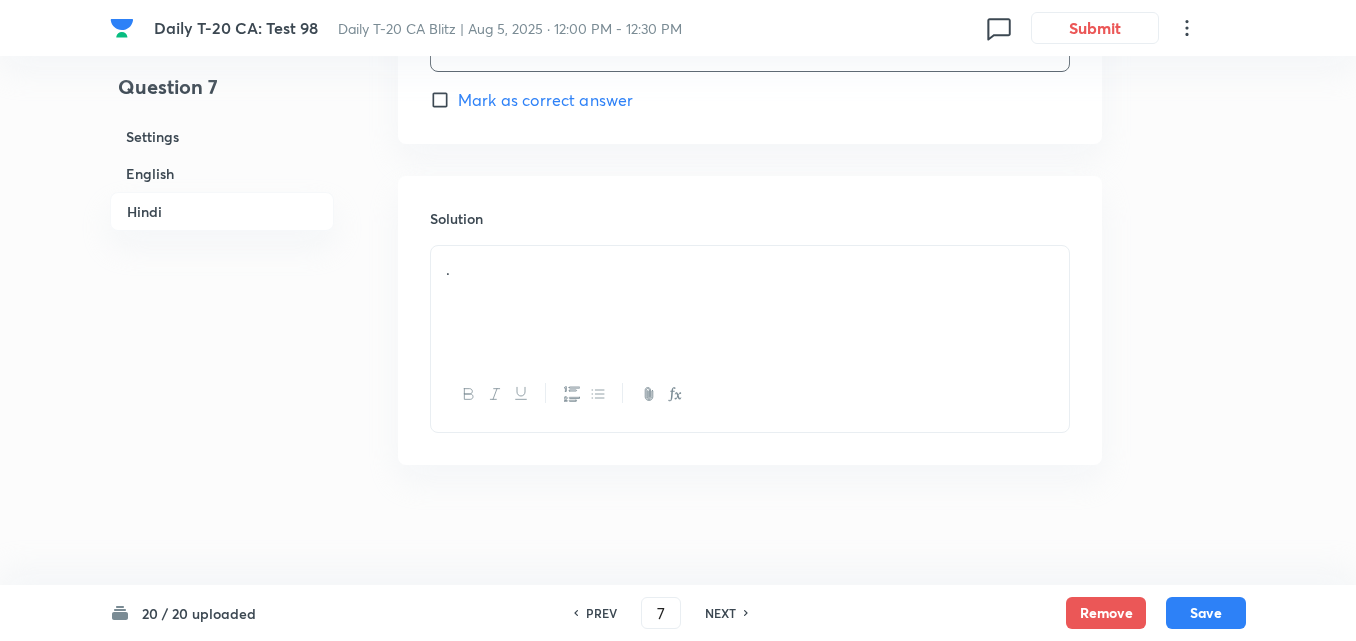 click on "." at bounding box center [750, 302] 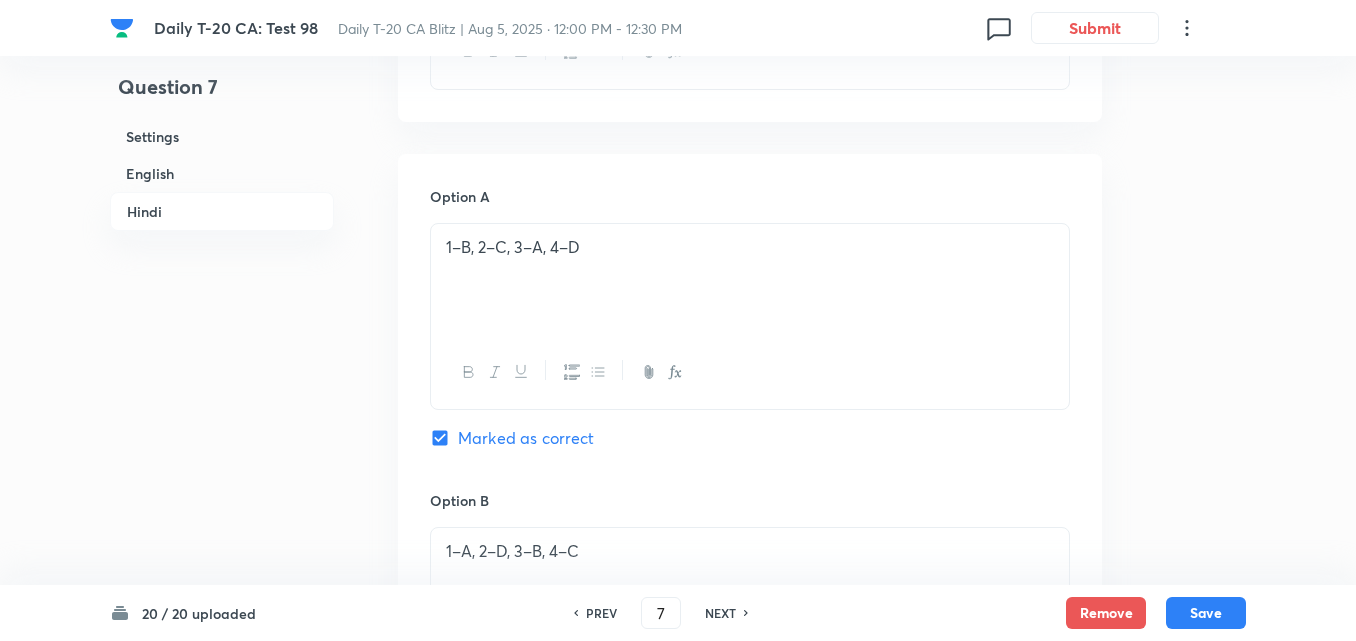 scroll, scrollTop: 3414, scrollLeft: 0, axis: vertical 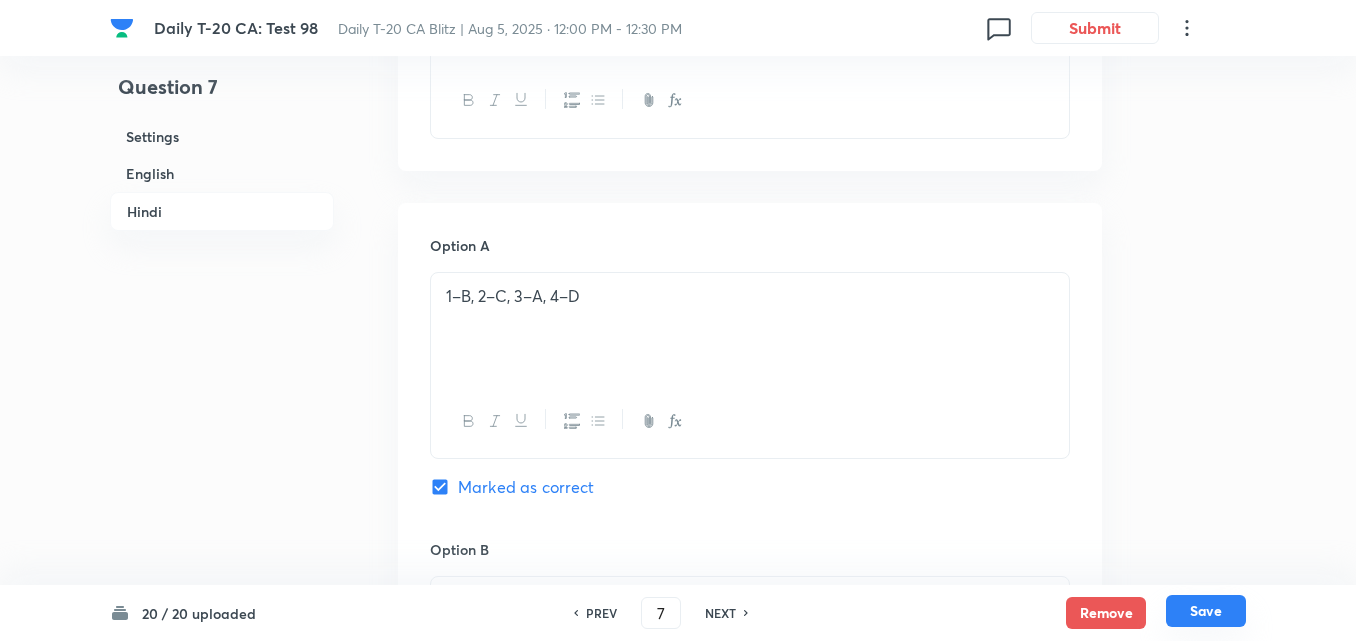 click on "Save" at bounding box center (1206, 611) 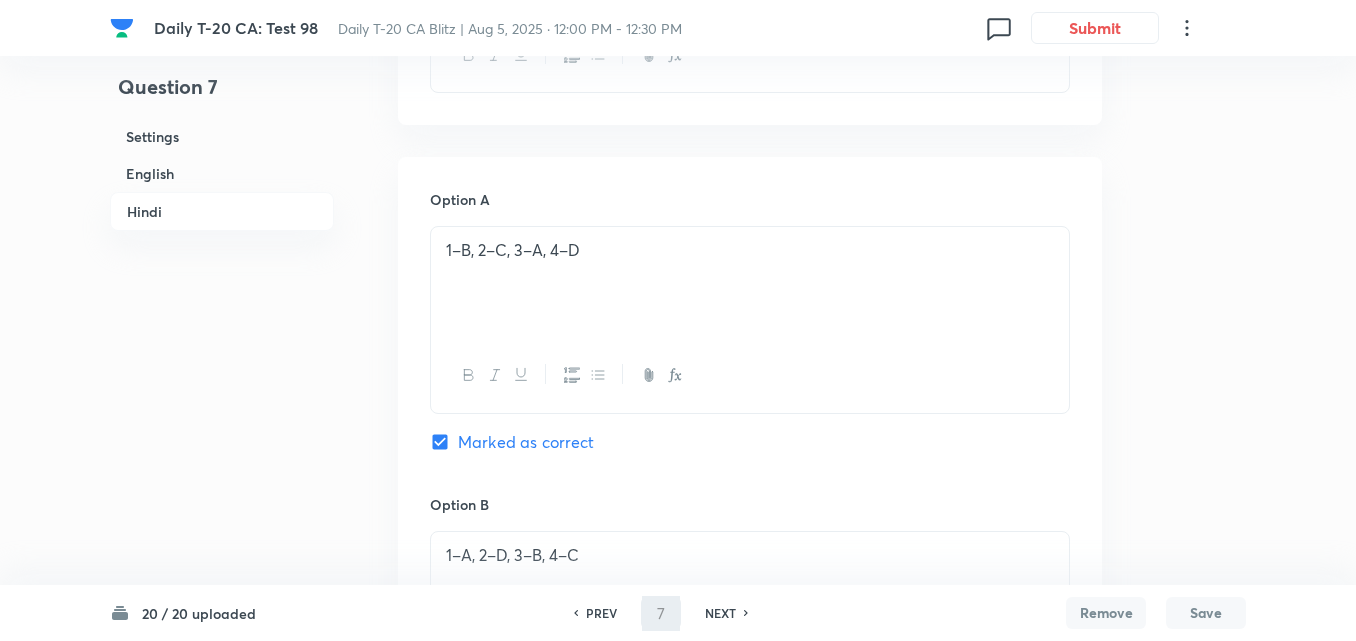 type on "8" 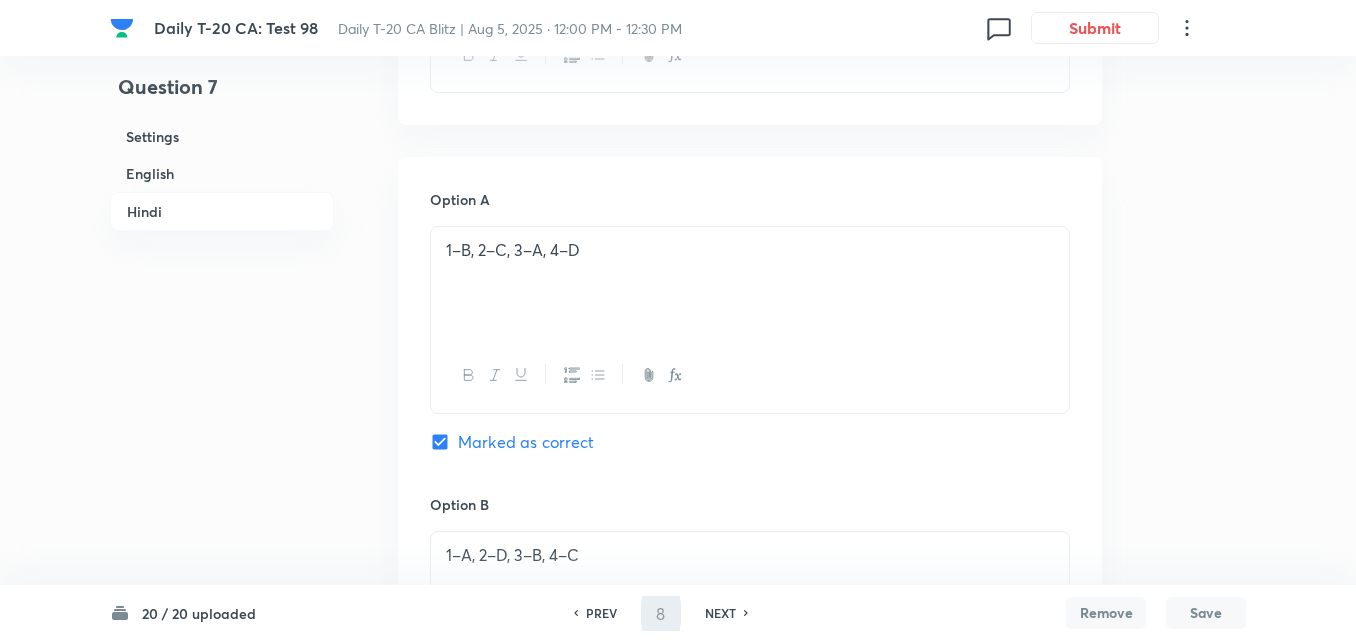 checkbox on "false" 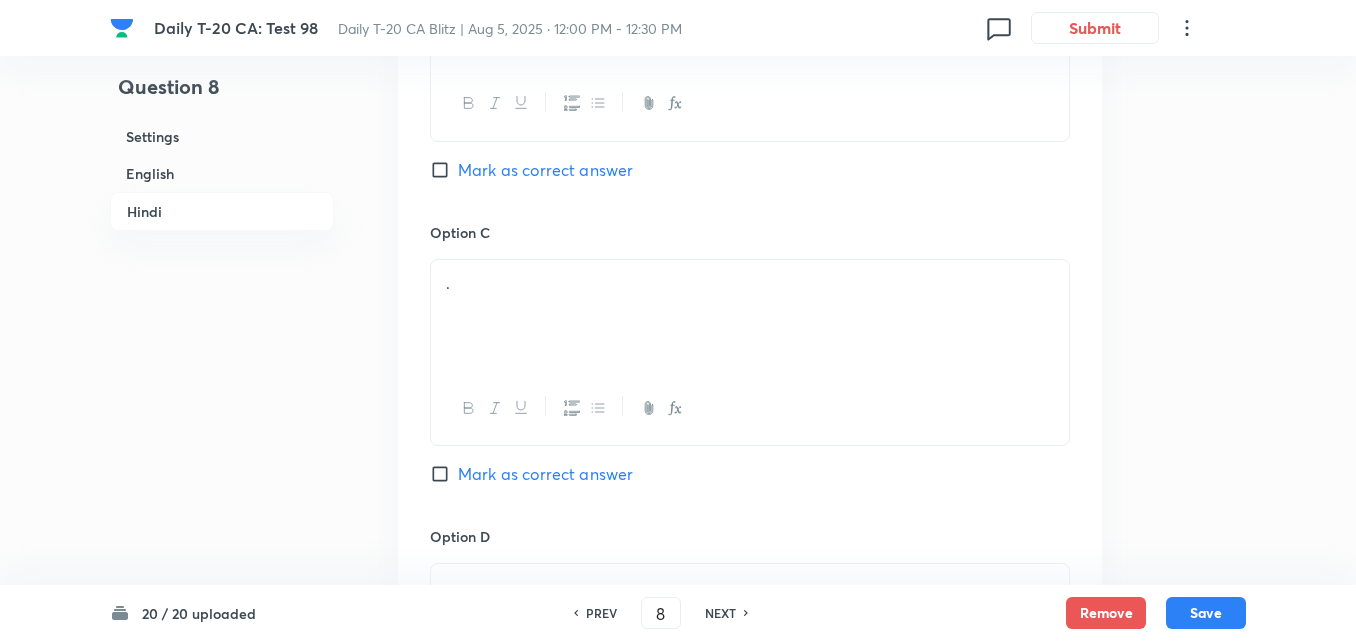 click on "English" at bounding box center (222, 173) 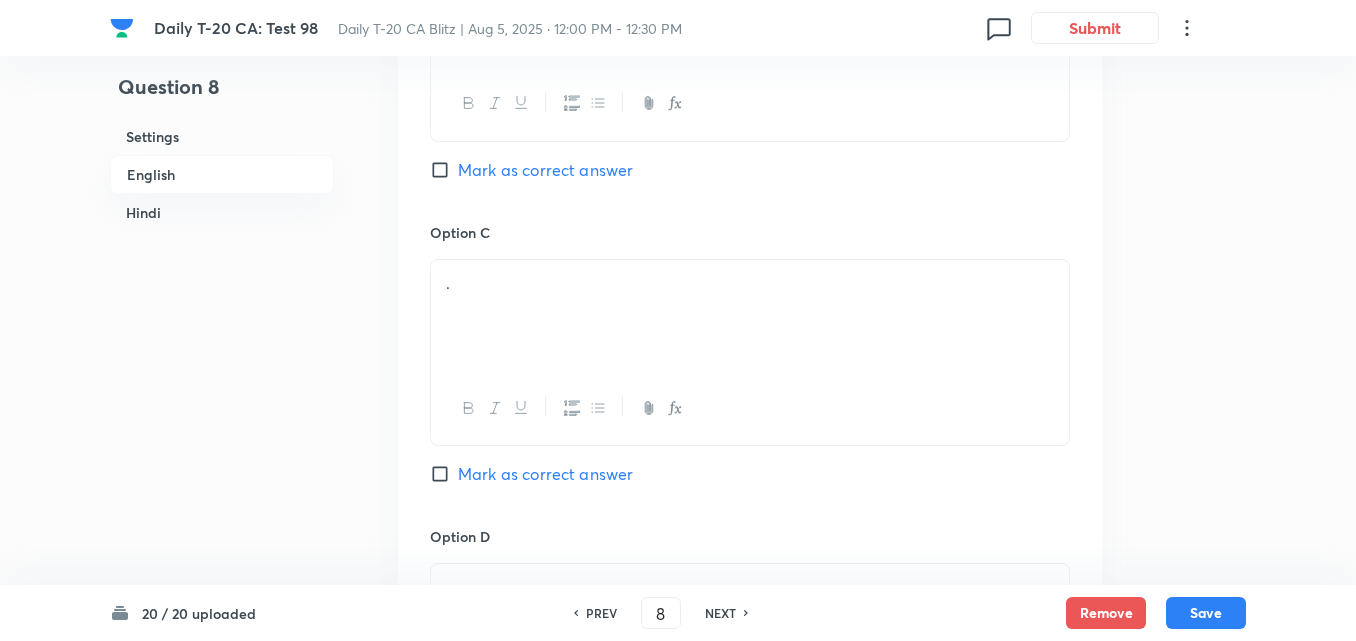 scroll, scrollTop: 516, scrollLeft: 0, axis: vertical 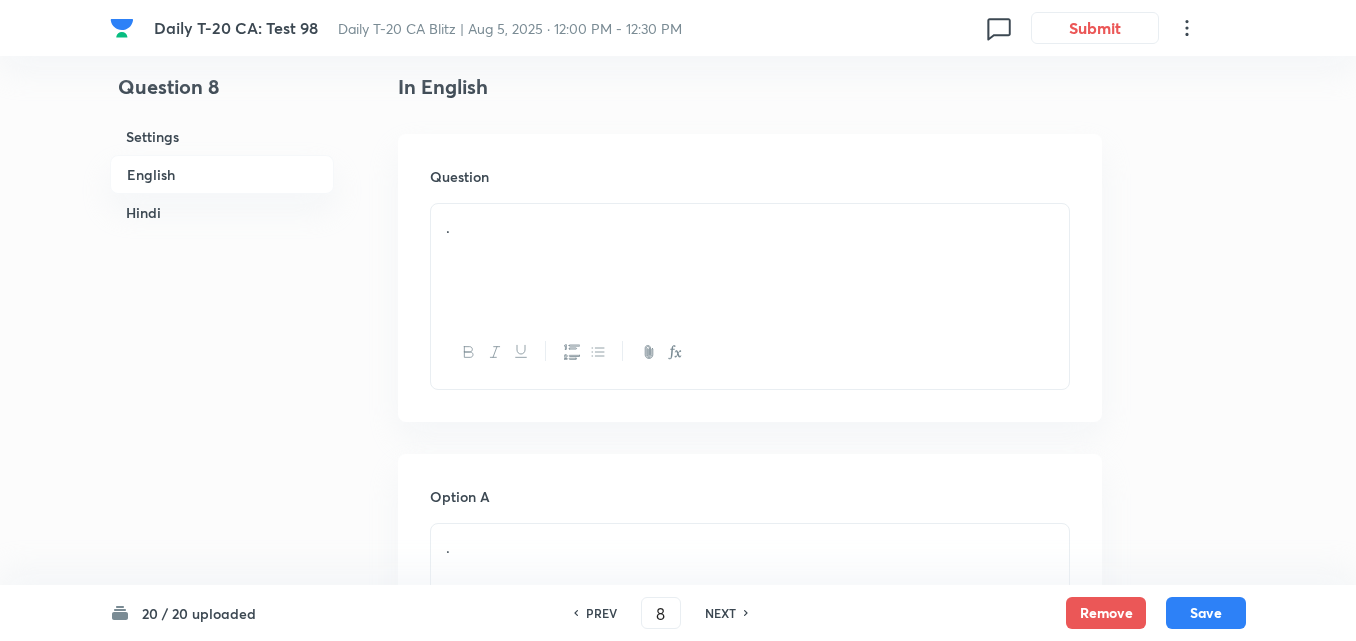 click on "." at bounding box center [750, 260] 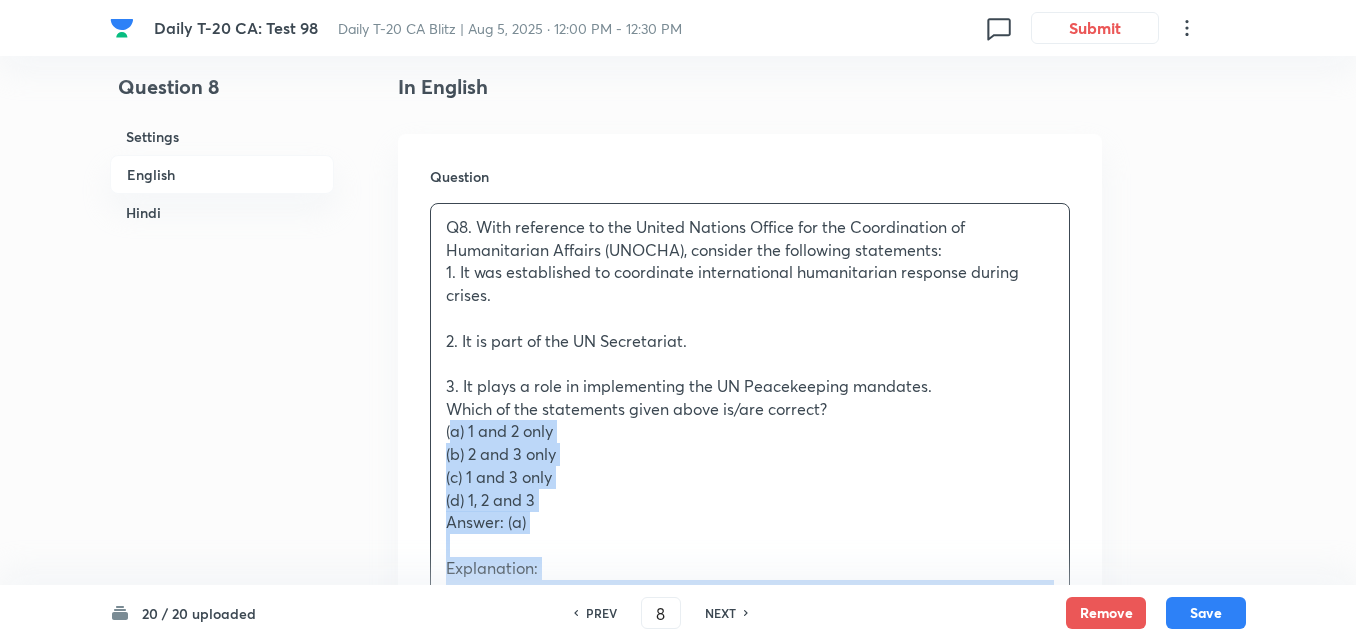drag, startPoint x: 441, startPoint y: 434, endPoint x: 417, endPoint y: 429, distance: 24.5153 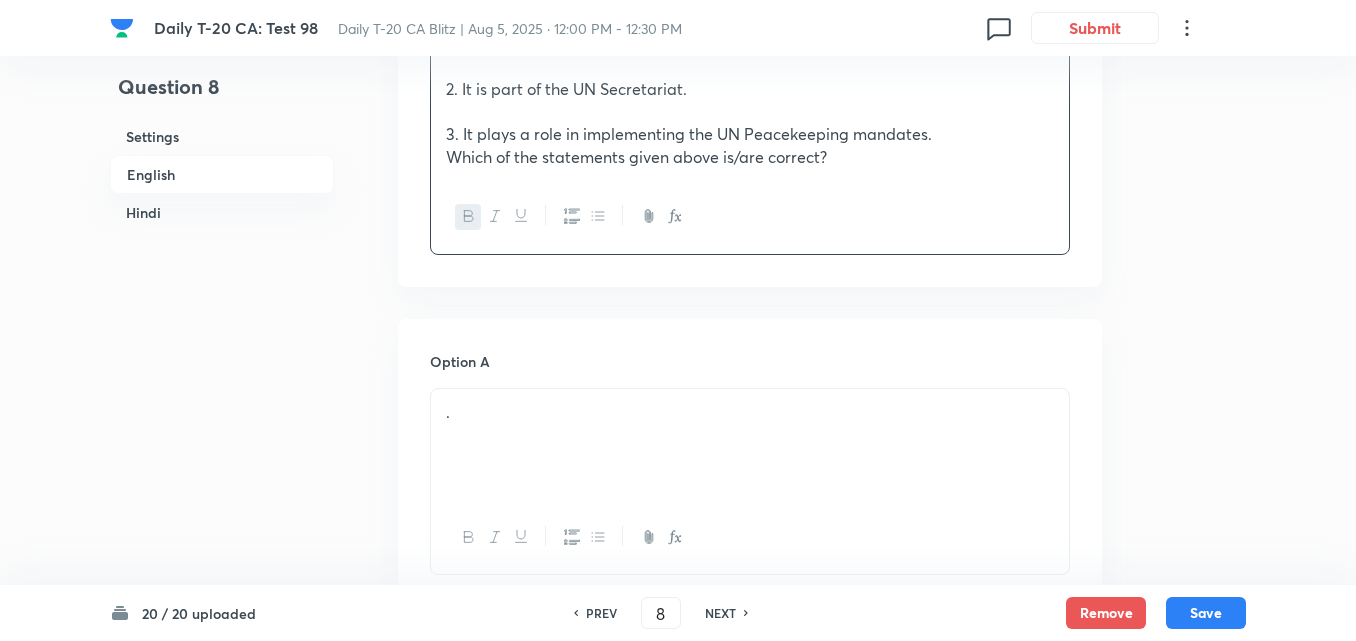 scroll, scrollTop: 916, scrollLeft: 0, axis: vertical 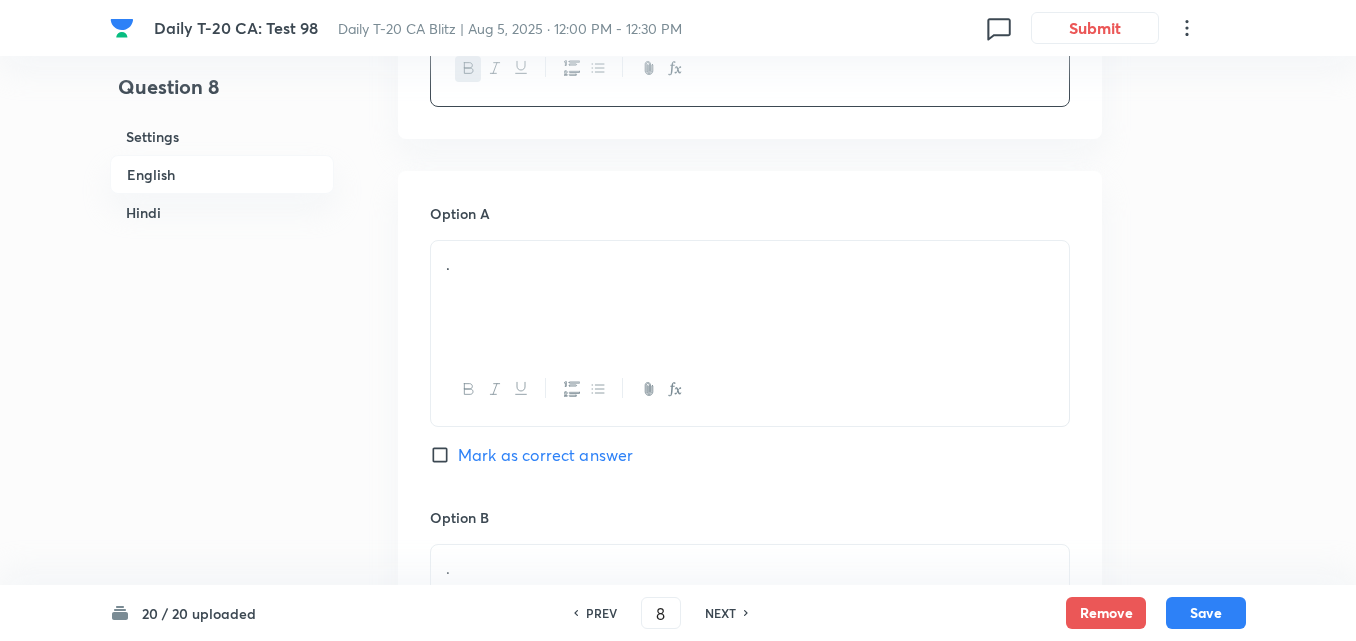 click on "." at bounding box center [750, 264] 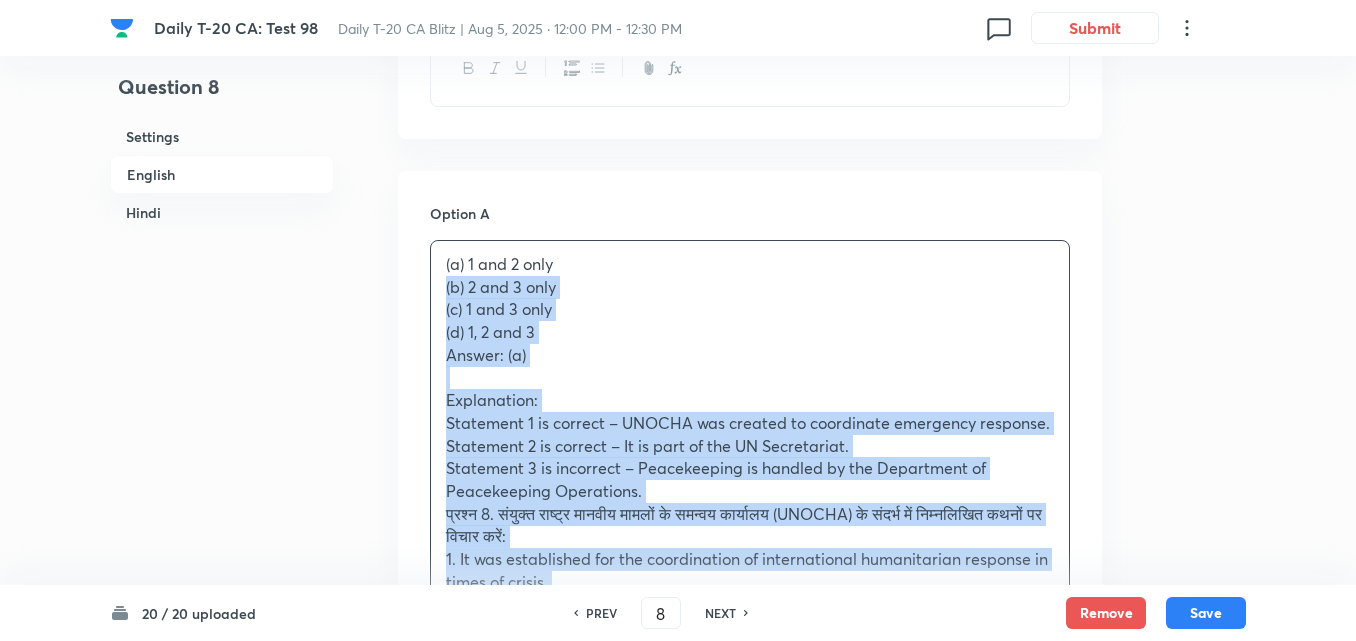 drag, startPoint x: 434, startPoint y: 327, endPoint x: 404, endPoint y: 295, distance: 43.863426 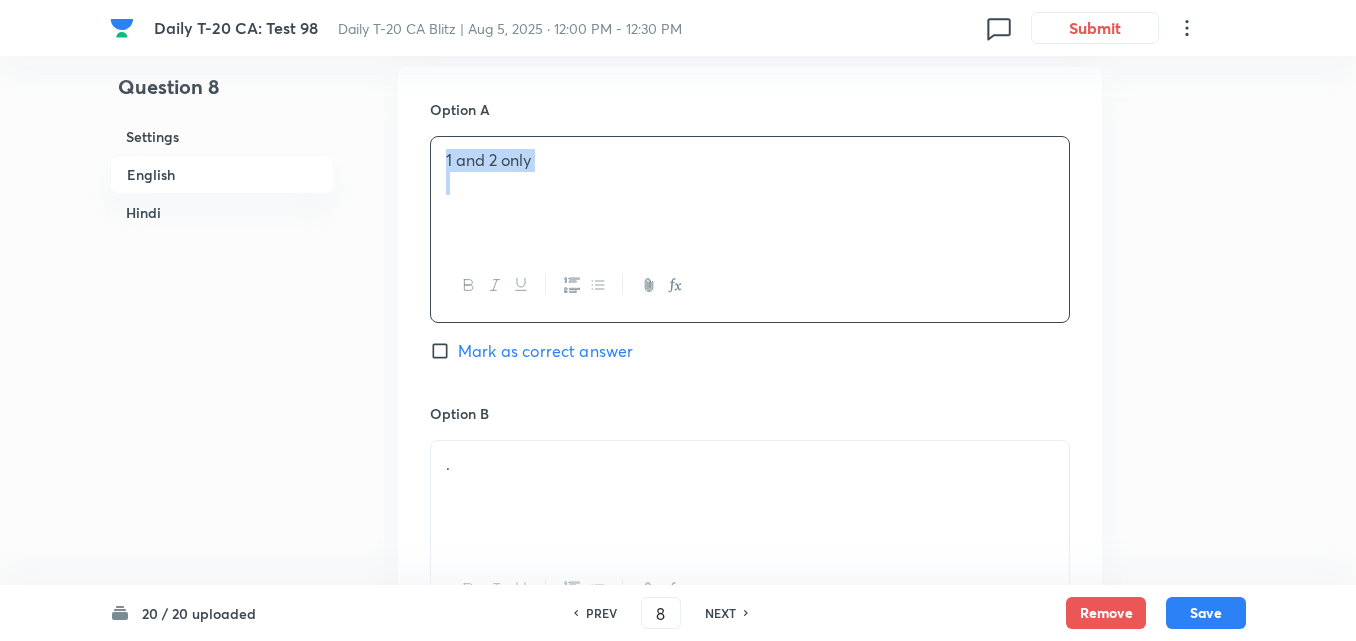 scroll, scrollTop: 1116, scrollLeft: 0, axis: vertical 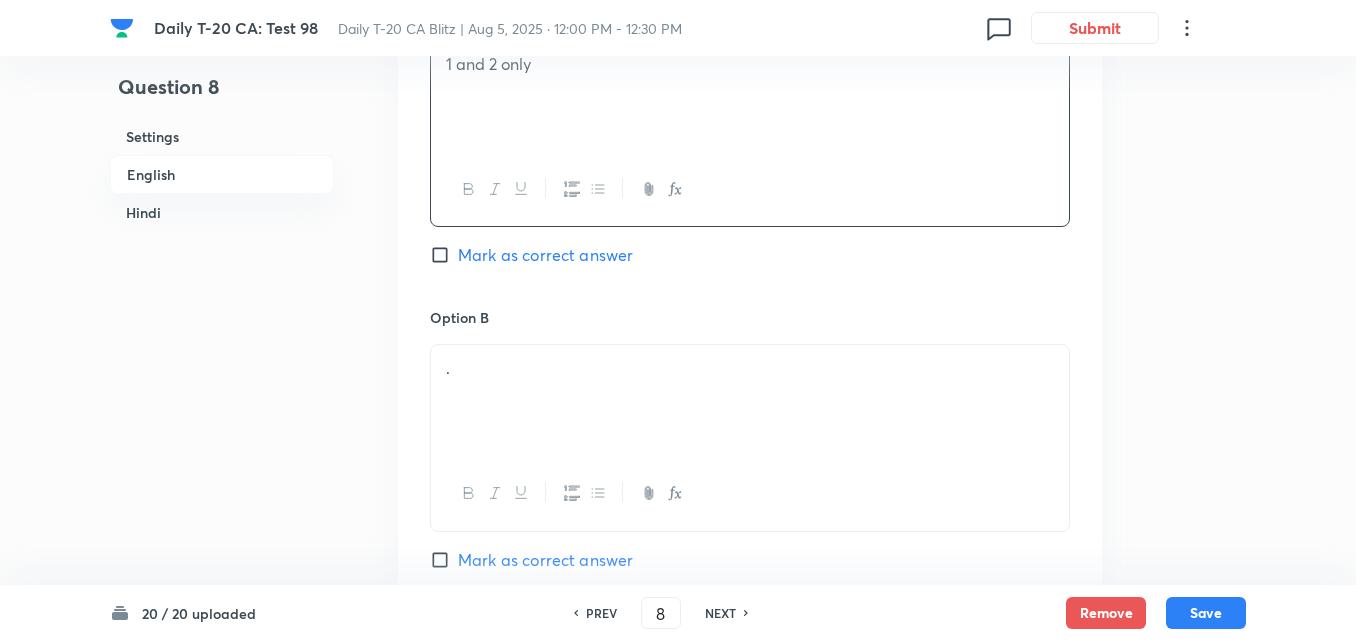 click on "Option A 1 and 2 only Mark as correct answer" at bounding box center (750, 155) 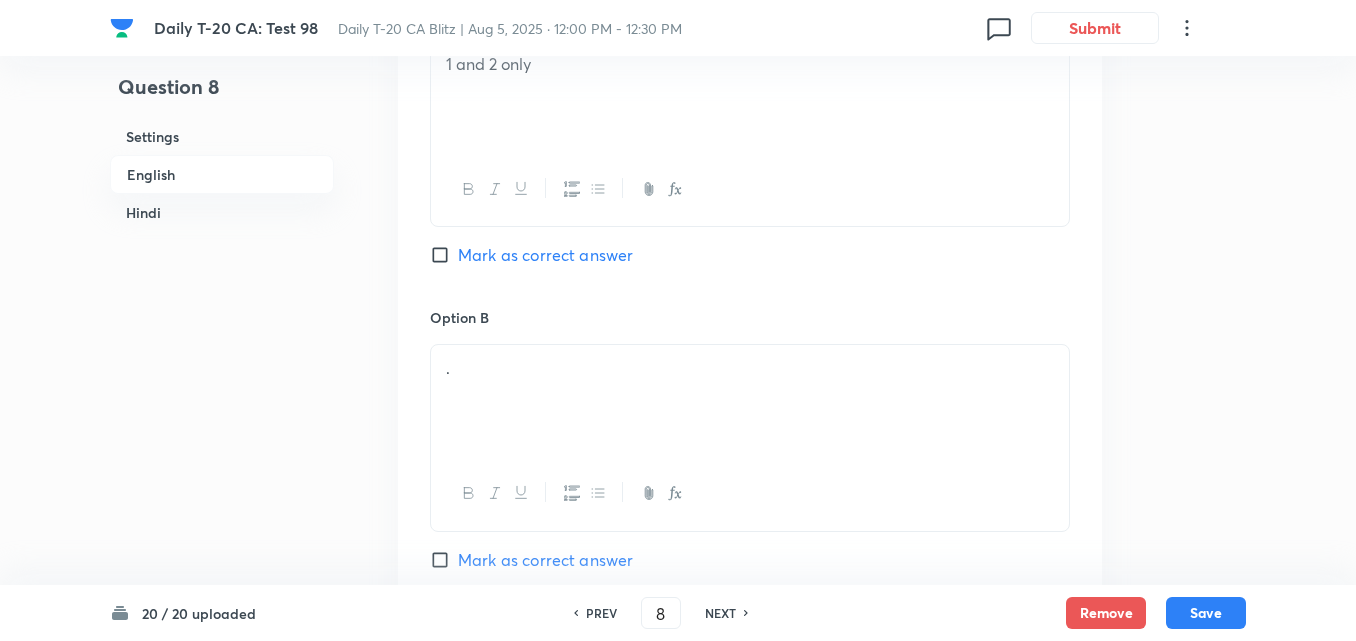 click on "Mark as correct answer" at bounding box center (545, 255) 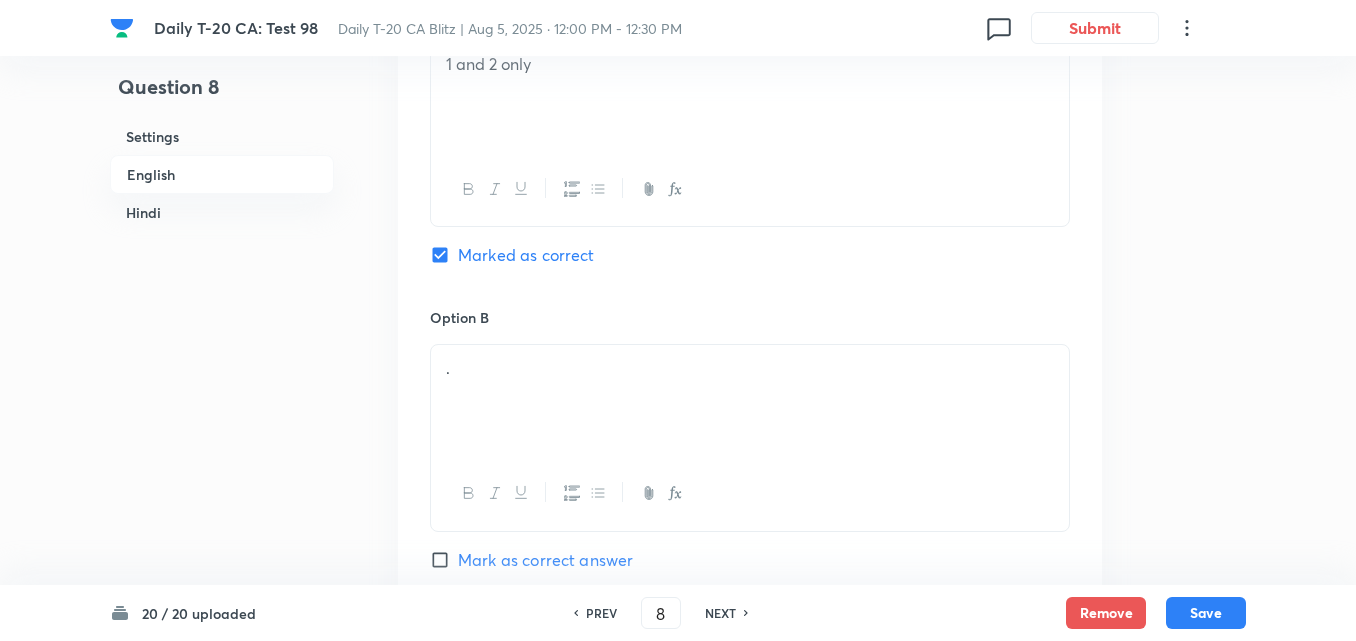 checkbox on "false" 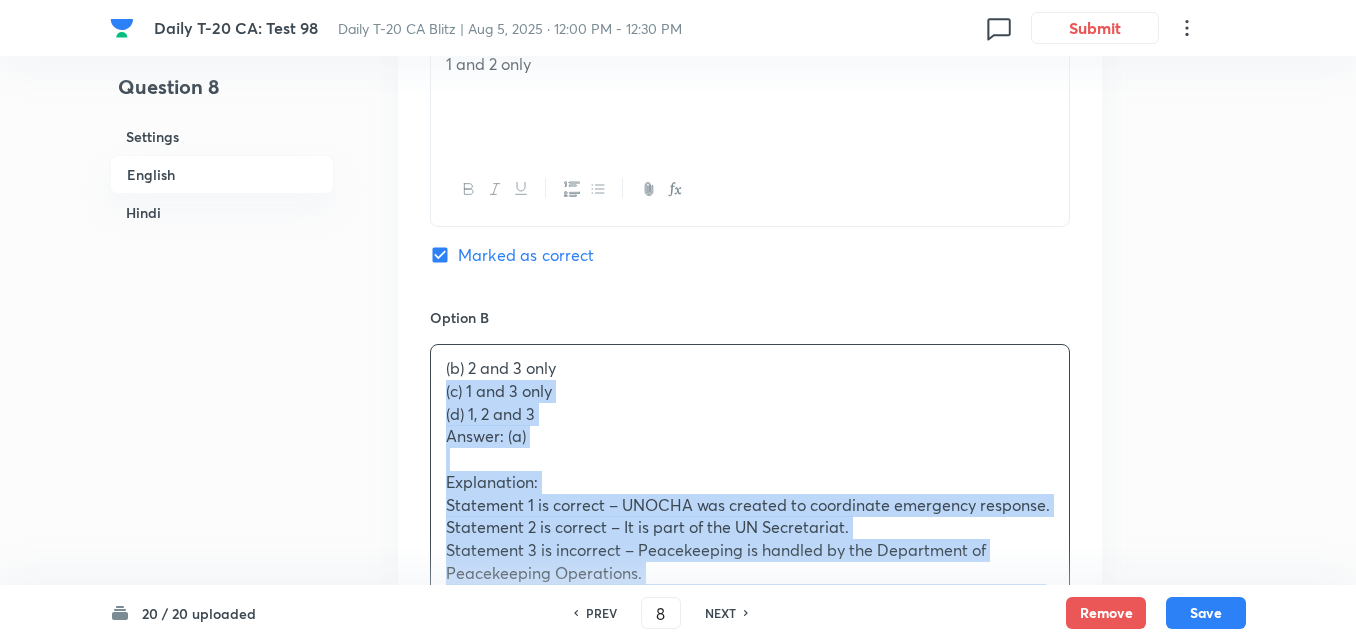 click on "Option A 1 and 2 only Marked as correct Option B (b) 2 and 3 only (c) 1 and 3 only (d) 1, 2 and 3 Answer: (a) Explanation: Statement 1 is correct – UNOCHA was created to coordinate emergency response. Statement 2 is correct – It is part of the UN Secretariat. Statement 3 is incorrect – Peacekeeping is handled by the Department of Peacekeeping Operations. प्रश्न 8. संयुक्त राष्ट्र मानवीय मामलों के समन्वय कार्यालय (UNOCHA) के संदर्भ में निम्नलिखित कथनों पर विचार करें: 1.	यह संकट के समय अंतरराष्ट्रीय मानवीय प्रतिक्रिया के समन्वय हेतु स्थापित किया गया था। 2.	यह संयुक्त राष्ट्र सचिवालय का हिस्सा है। (a) केवल 1 और 2 Option C ." at bounding box center [750, 866] 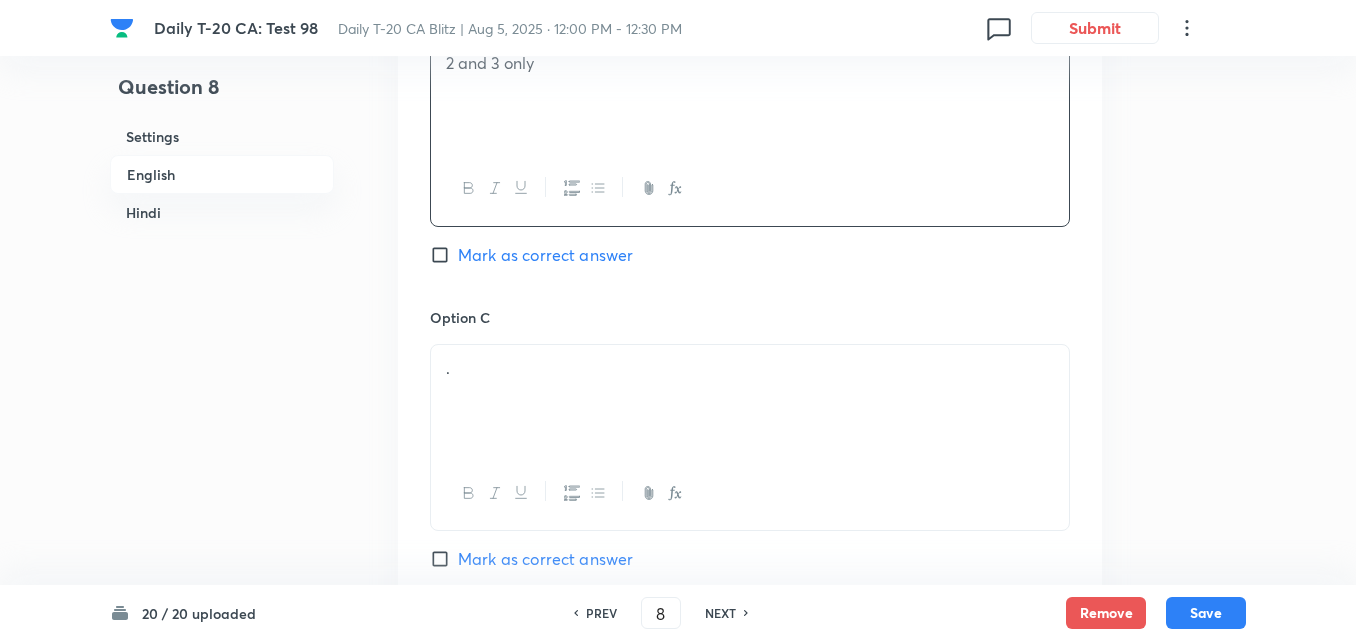 scroll, scrollTop: 1616, scrollLeft: 0, axis: vertical 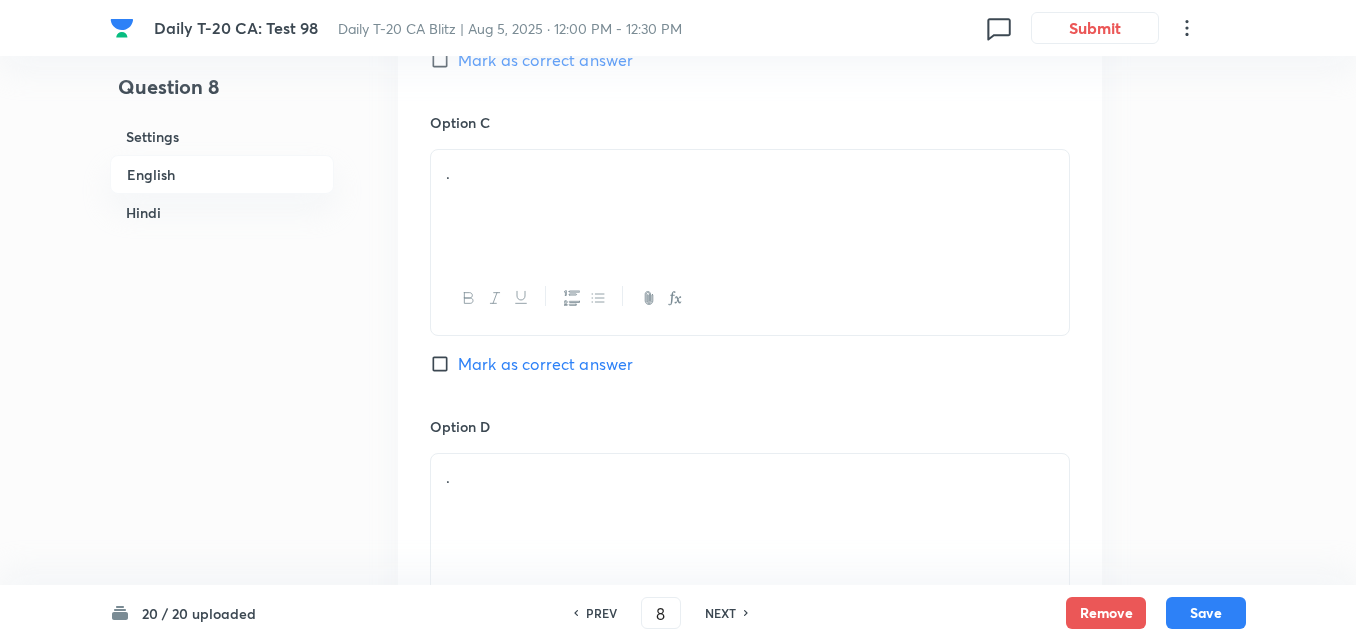 drag, startPoint x: 553, startPoint y: 284, endPoint x: 542, endPoint y: 253, distance: 32.89377 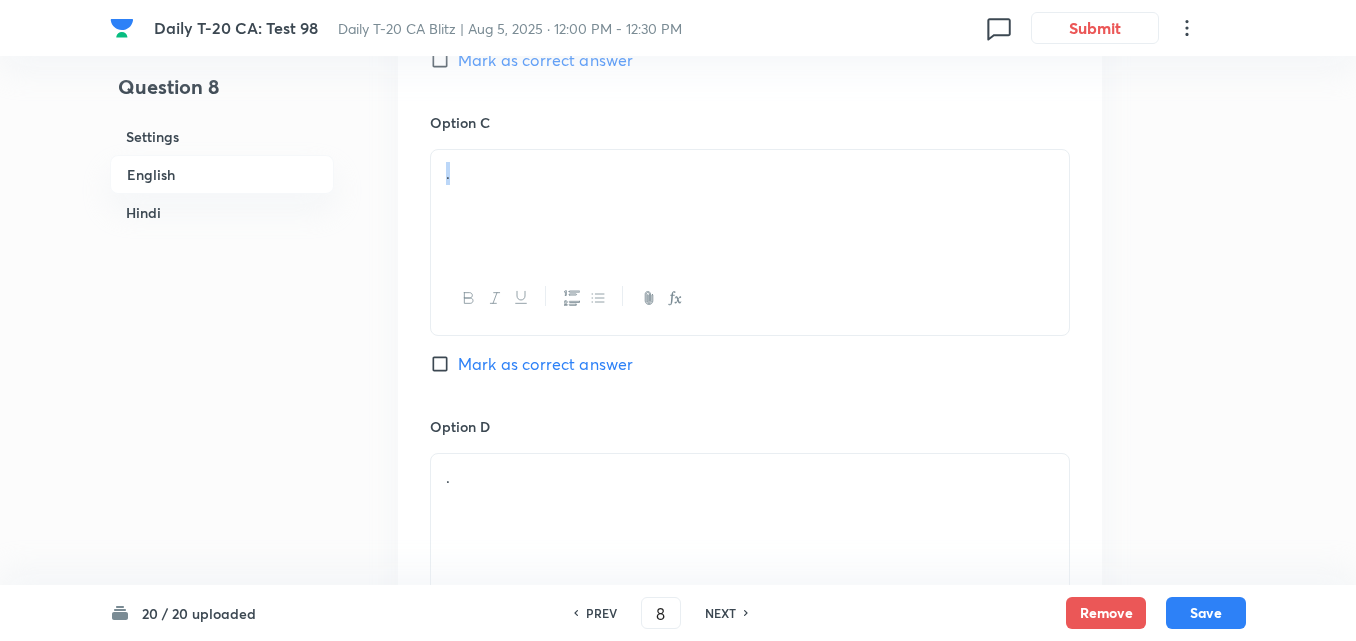 click on "." at bounding box center (750, 206) 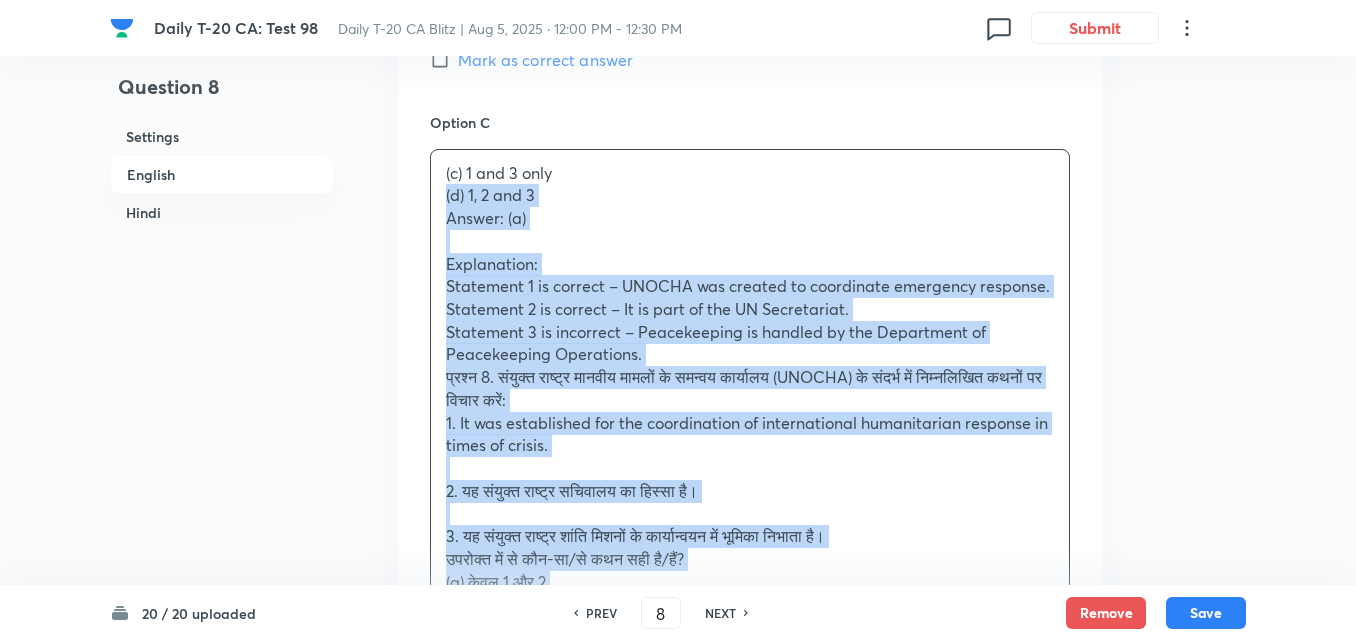 click on "Option A 1 and 2 only Marked as correct Option B 2 and 3 only Mark as correct answer Option C (c) 1 and 3 only (d) 1, 2 and 3 Answer: (a) Explanation: Statement 1 is correct – UNOCHA was created to coordinate emergency response. Statement 2 is correct – It is part of the UN Secretariat. Statement 3 is incorrect – Peacekeeping is handled by the Department of Peacekeeping Operations. प्रश्न 8. संयुक्त राष्ट्र मानवीय मामलों के समन्वय कार्यालय (UNOCHA) के संदर्भ में निम्नलिखित कथनों पर विचार करें: 1.	यह संकट के समय अंतरराष्ट्रीय मानवीय प्रतिक्रिया के समन्वय हेतु स्थापित किया गया था। 2.	यह संयुक्त राष्ट्र सचिवालय का हिस्सा है। Option D ." at bounding box center [750, 354] 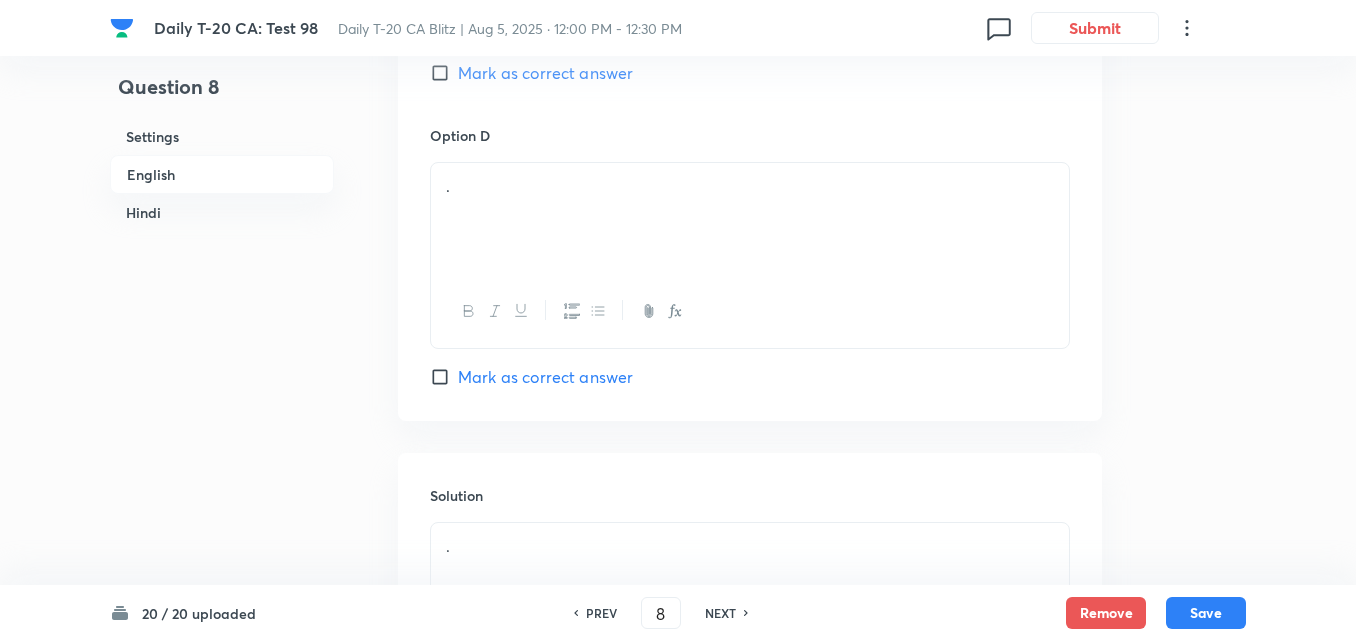 scroll, scrollTop: 1916, scrollLeft: 0, axis: vertical 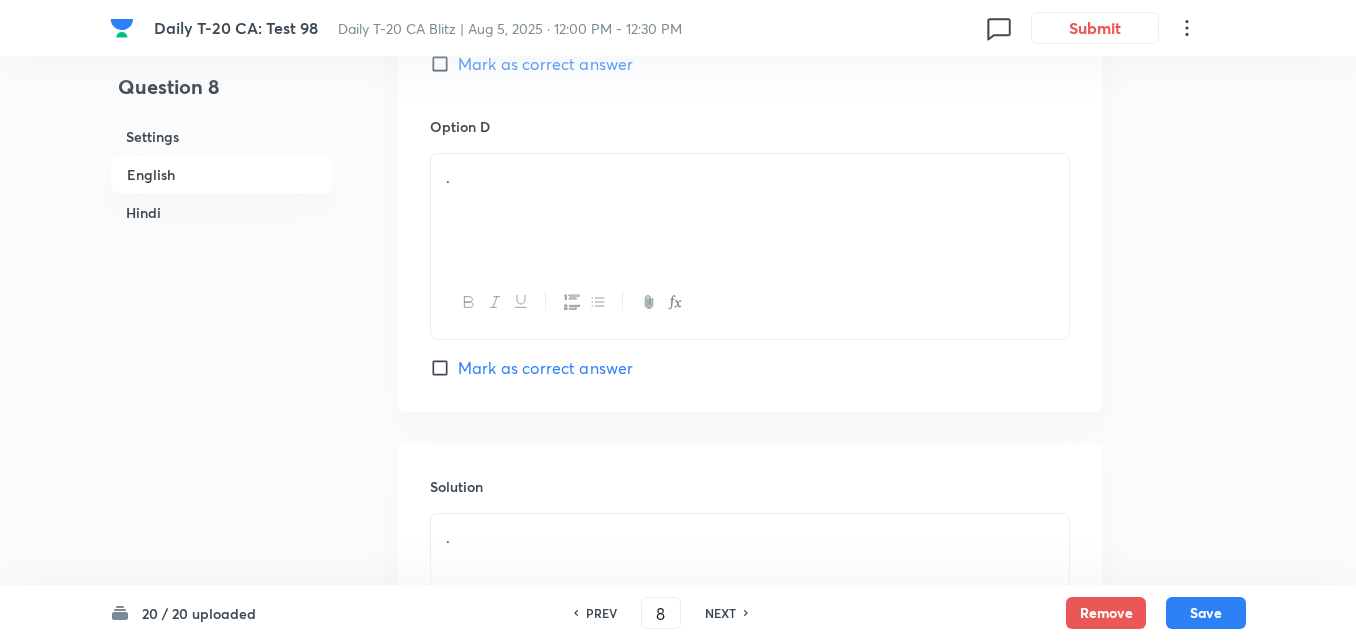 click on "." at bounding box center (750, 210) 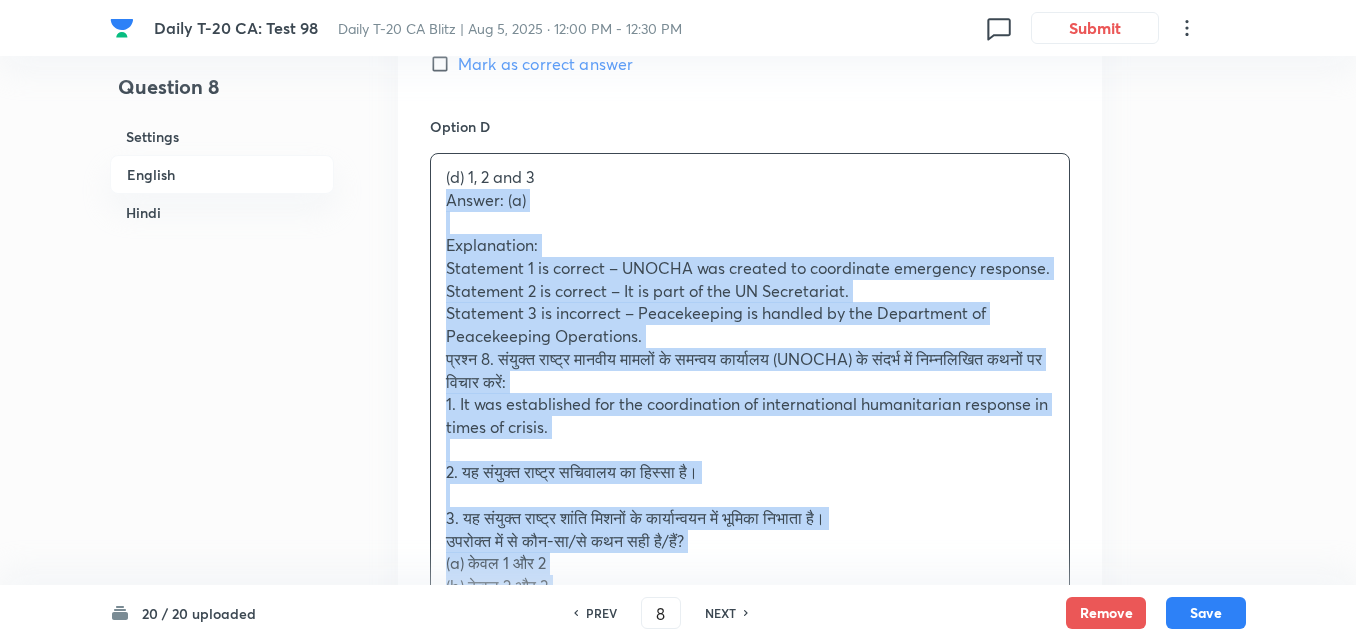click on "Option A 1 and 2 only Marked as correct Option B 2 and 3 only Mark as correct answer Option C 1 and 3 only Mark as correct answer Option D (d) 1, 2 and 3 Answer: (a) Explanation: Statement 1 is correct – UNOCHA was created to coordinate emergency response. Statement 2 is correct – It is part of the UN Secretariat. Statement 3 is incorrect – Peacekeeping is handled by the Department of Peacekeeping Operations. प्रश्न 8. संयुक्त राष्ट्र मानवीय मामलों के समन्वय कार्यालय (UNOCHA) के संदर्भ में निम्नलिखित कथनों पर विचार करें: 1.	यह संकट के समय अंतरराष्ट्रीय मानवीय प्रतिक्रिया के समन्वय हेतु स्थापित किया गया था। (a) केवल 1 और 2 (b) केवल 2 और 3 (c) केवल 1 और 3" at bounding box center [750, 43] 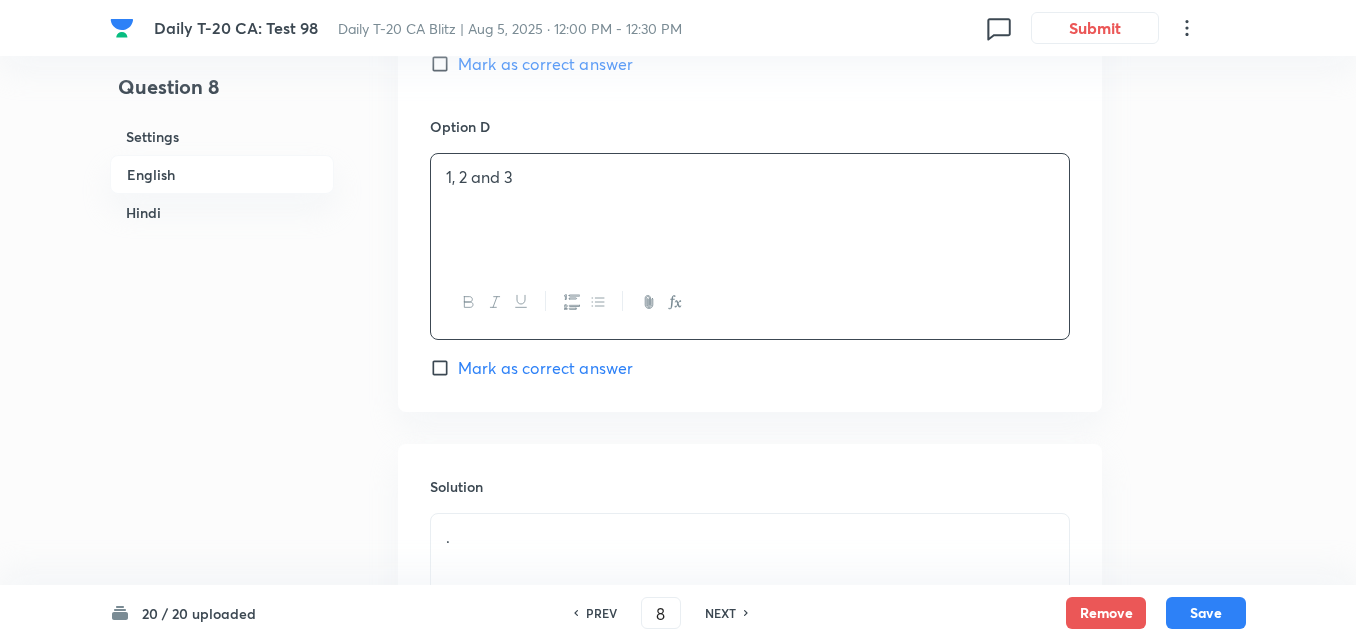 scroll, scrollTop: 2216, scrollLeft: 0, axis: vertical 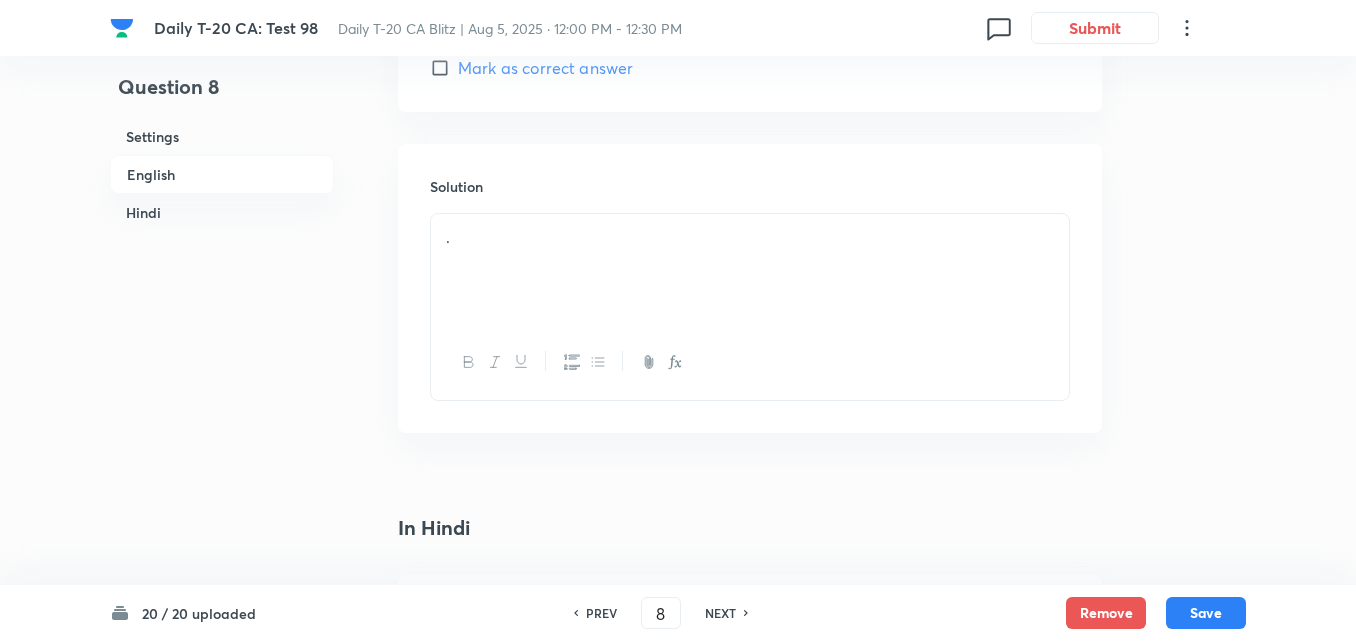 click on "." at bounding box center (750, 270) 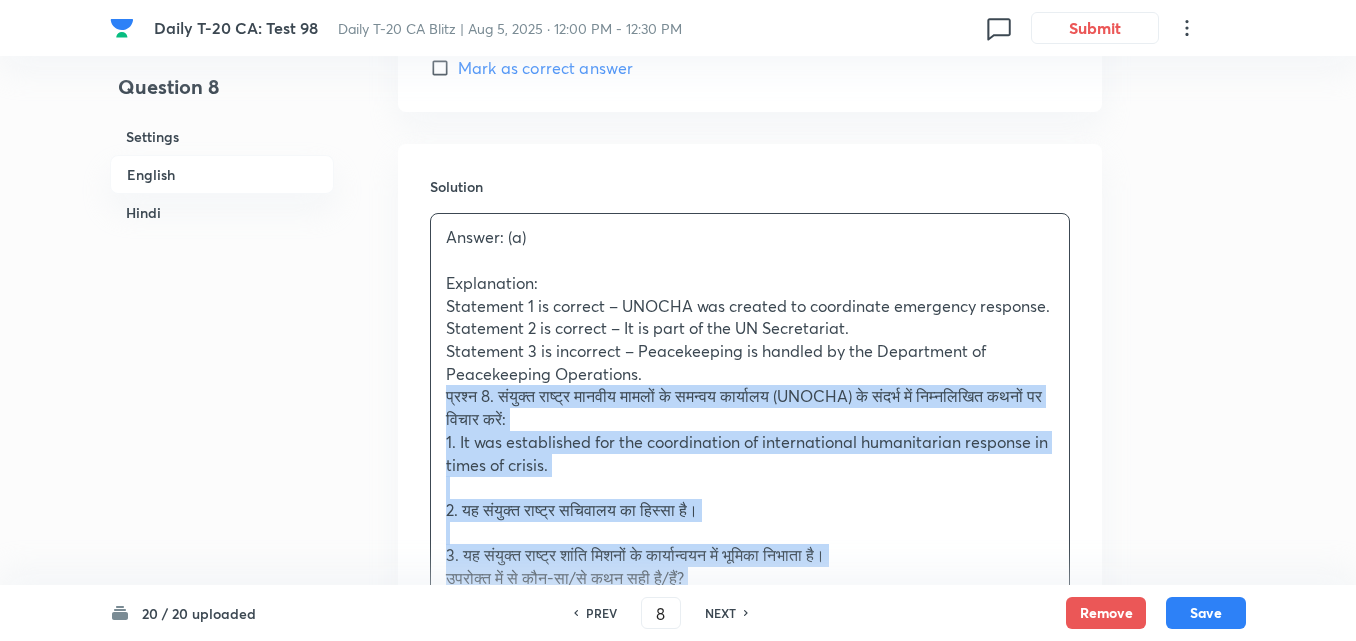 drag, startPoint x: 455, startPoint y: 442, endPoint x: 402, endPoint y: 395, distance: 70.837845 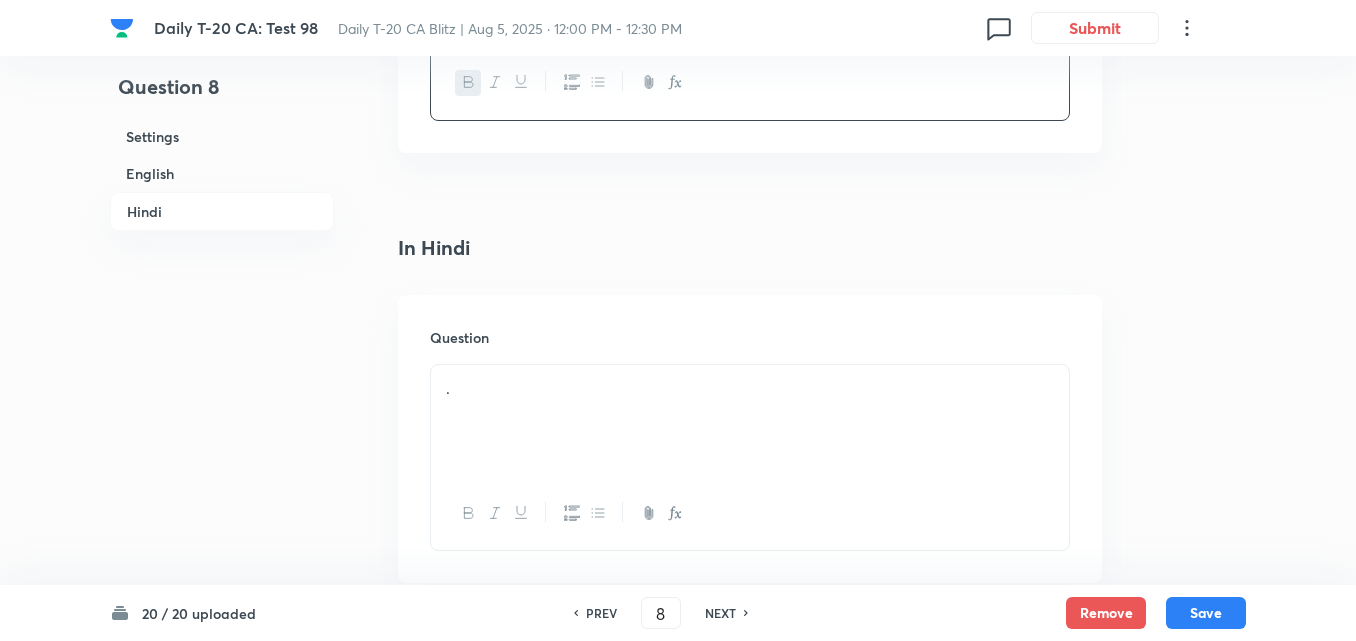 scroll, scrollTop: 2816, scrollLeft: 0, axis: vertical 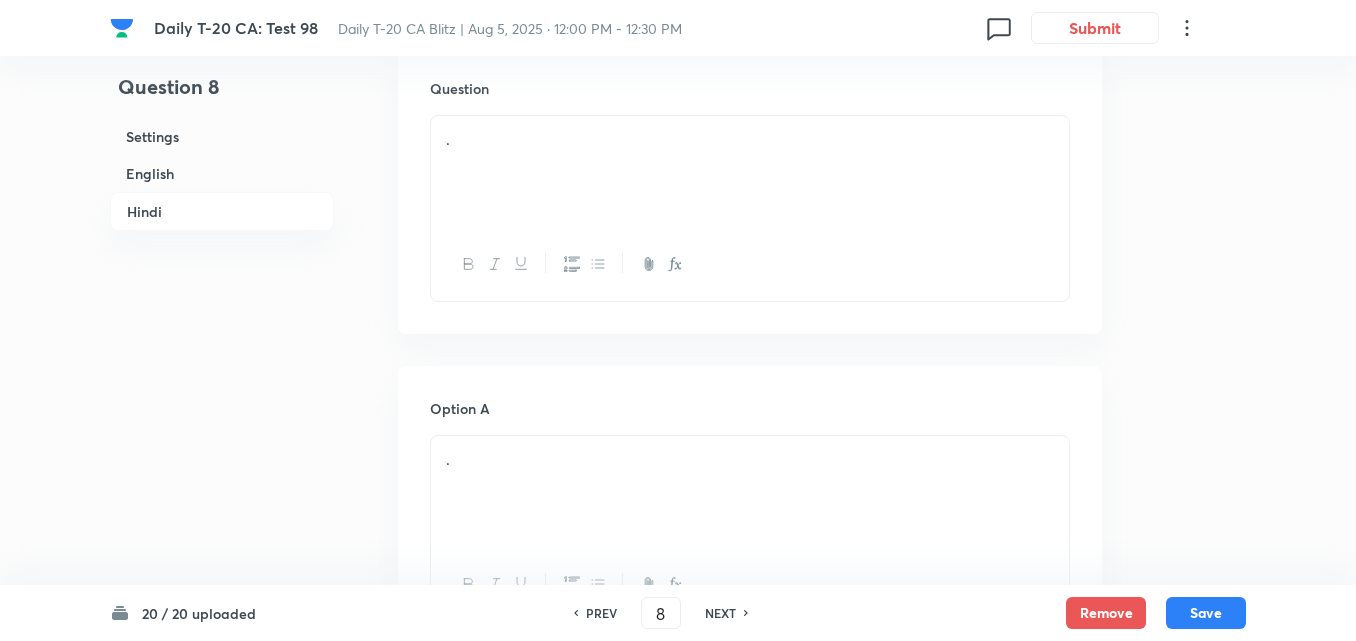 click on "." at bounding box center [750, 139] 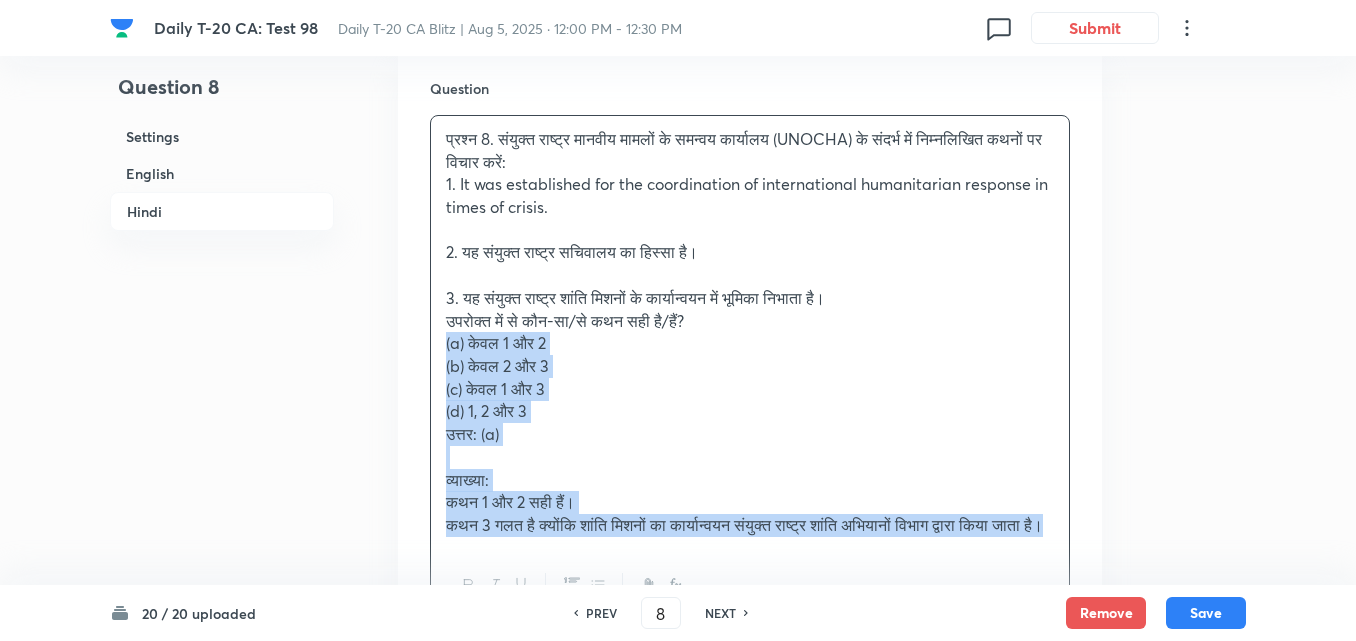 click on "प्रश्न 8. संयुक्त राष्ट्र मानवीय मामलों के समन्वय कार्यालय (UNOCHA) के संदर्भ में निम्नलिखित कथनों पर विचार करें: 1.	यह संकट के समय अंतरराष्ट्रीय मानवीय प्रतिक्रिया के समन्वय हेतु स्थापित किया गया था। 2.	यह संयुक्त राष्ट्र सचिवालय का हिस्सा है। 3.	यह संयुक्त राष्ट्र शांति मिशनों के कार्यान्वयन में भूमिका निभाता है। उपरोक्त में से कौन-सा/से कथन सही है/हैं? (a) केवल 1 और 2 (b) केवल 2 और 3 (c) केवल 1 और 3 (d) 1, 2 और 3" at bounding box center [750, 332] 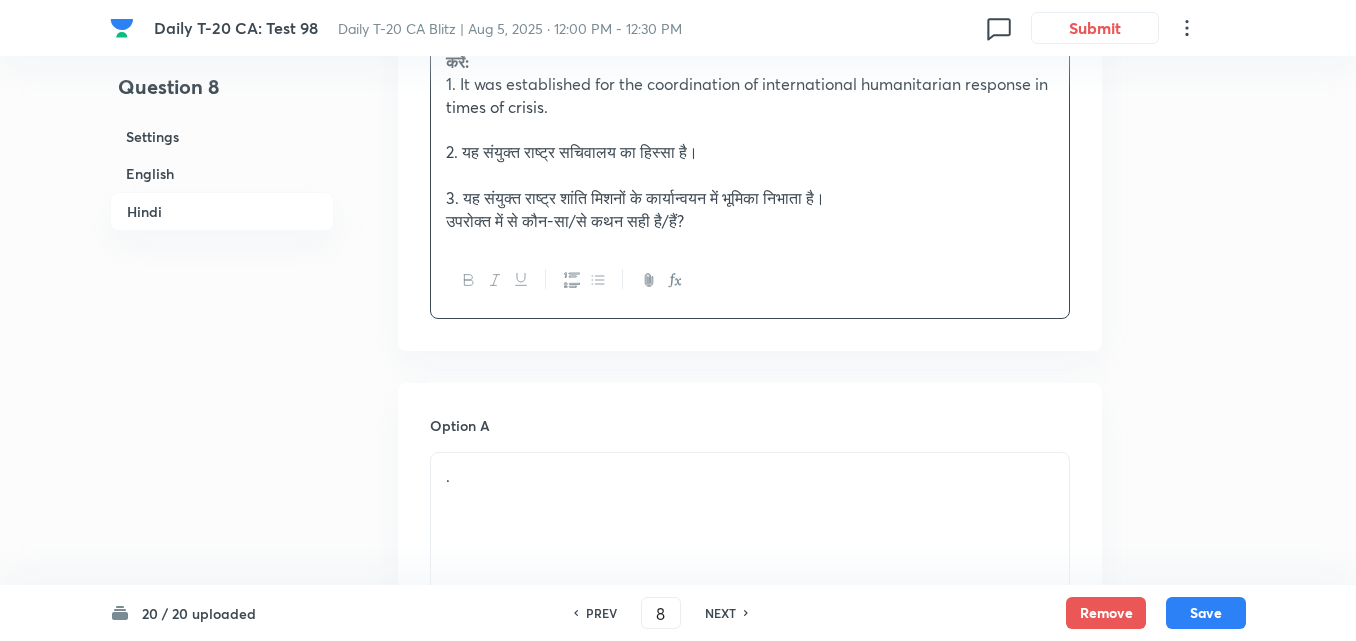 scroll, scrollTop: 3116, scrollLeft: 0, axis: vertical 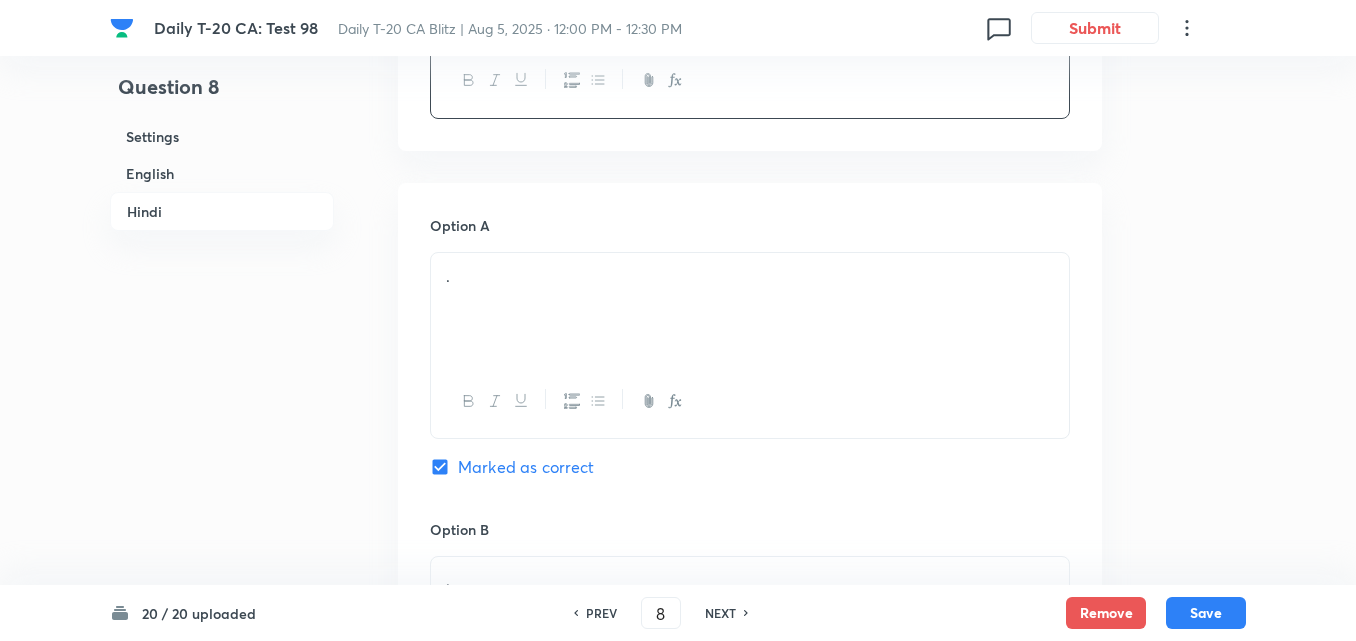 click on "." at bounding box center (750, 309) 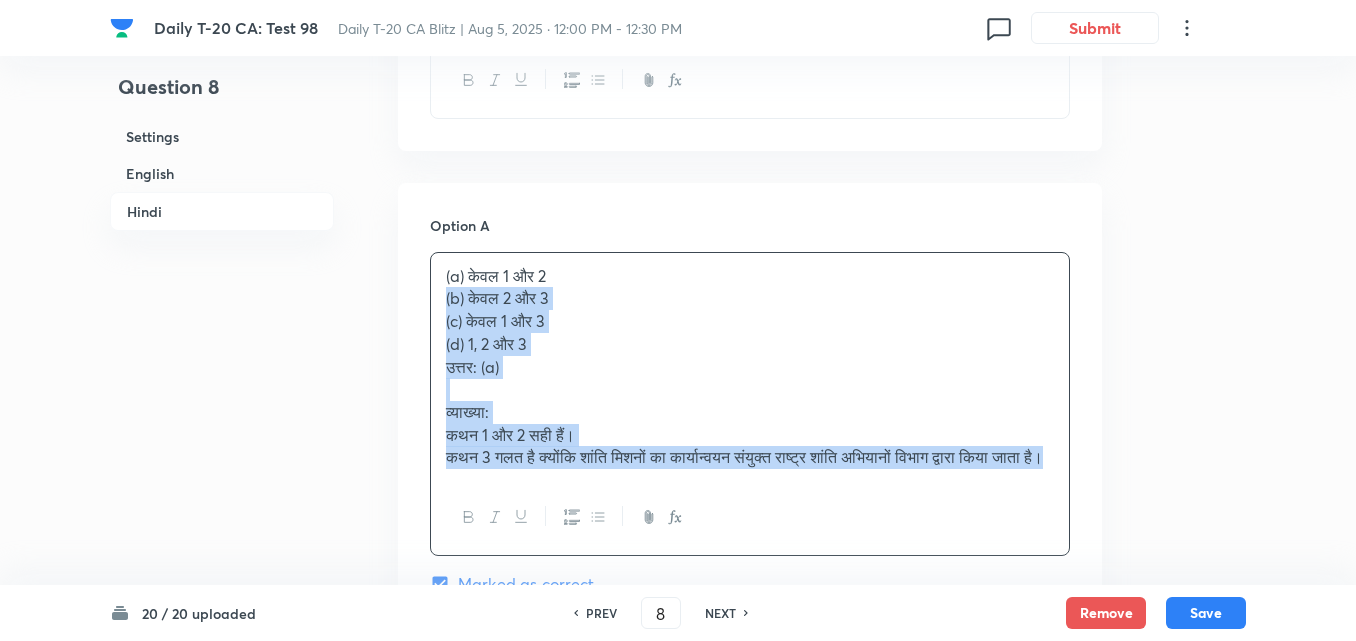 drag, startPoint x: 419, startPoint y: 288, endPoint x: 339, endPoint y: 298, distance: 80.622574 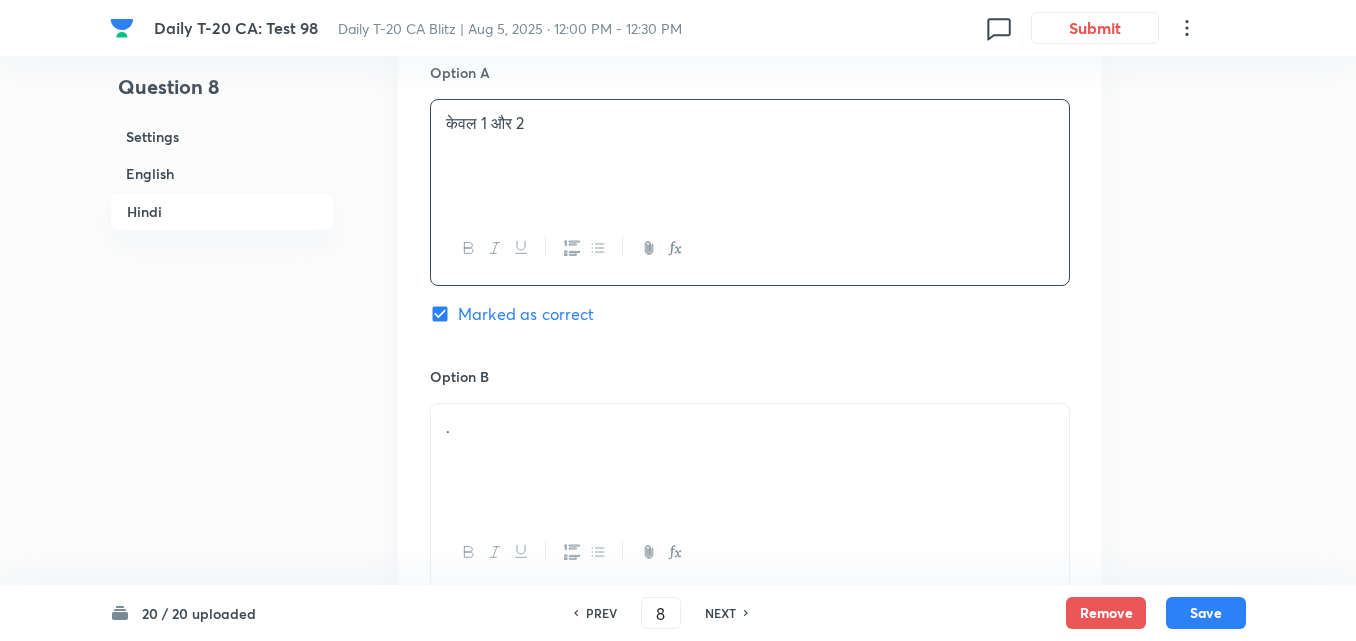 scroll, scrollTop: 3416, scrollLeft: 0, axis: vertical 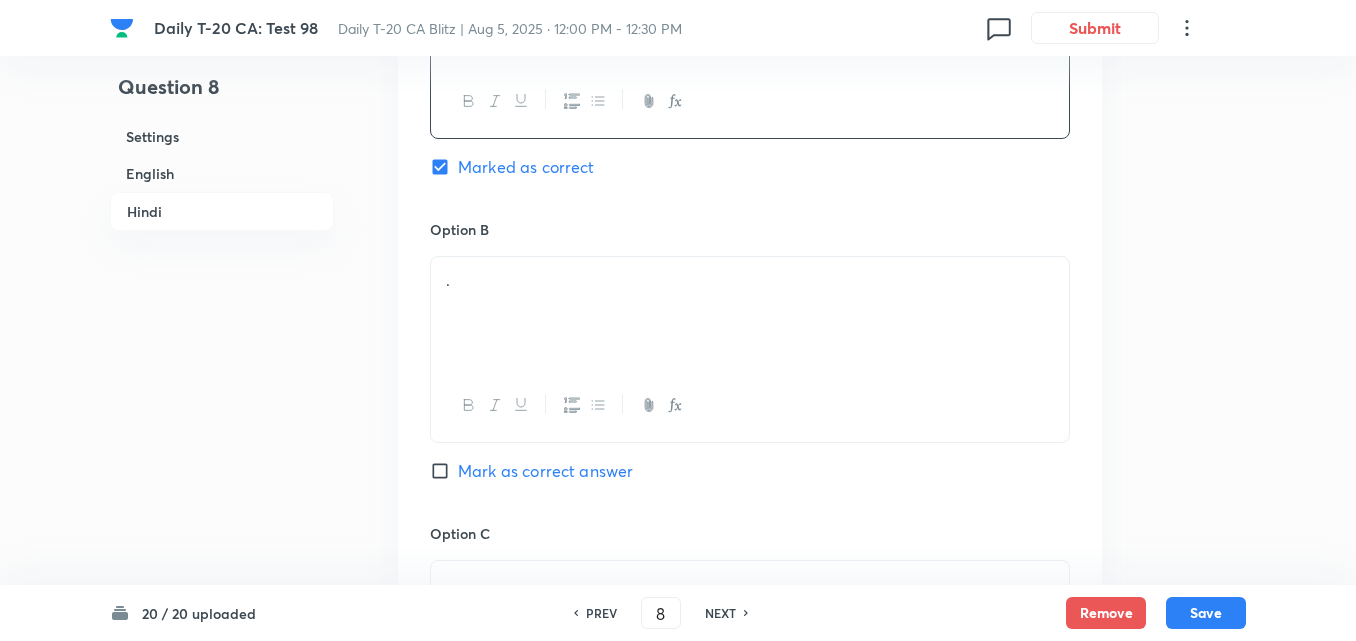 click on "." at bounding box center (750, 280) 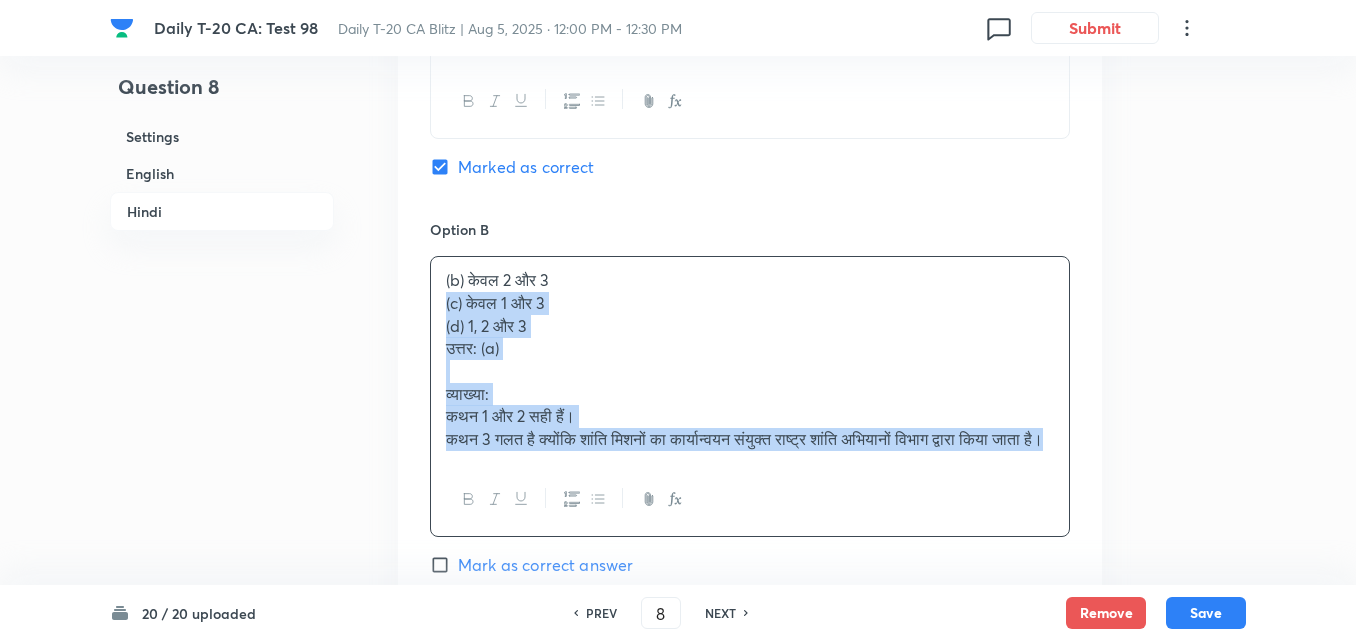 drag, startPoint x: 432, startPoint y: 275, endPoint x: 421, endPoint y: 275, distance: 11 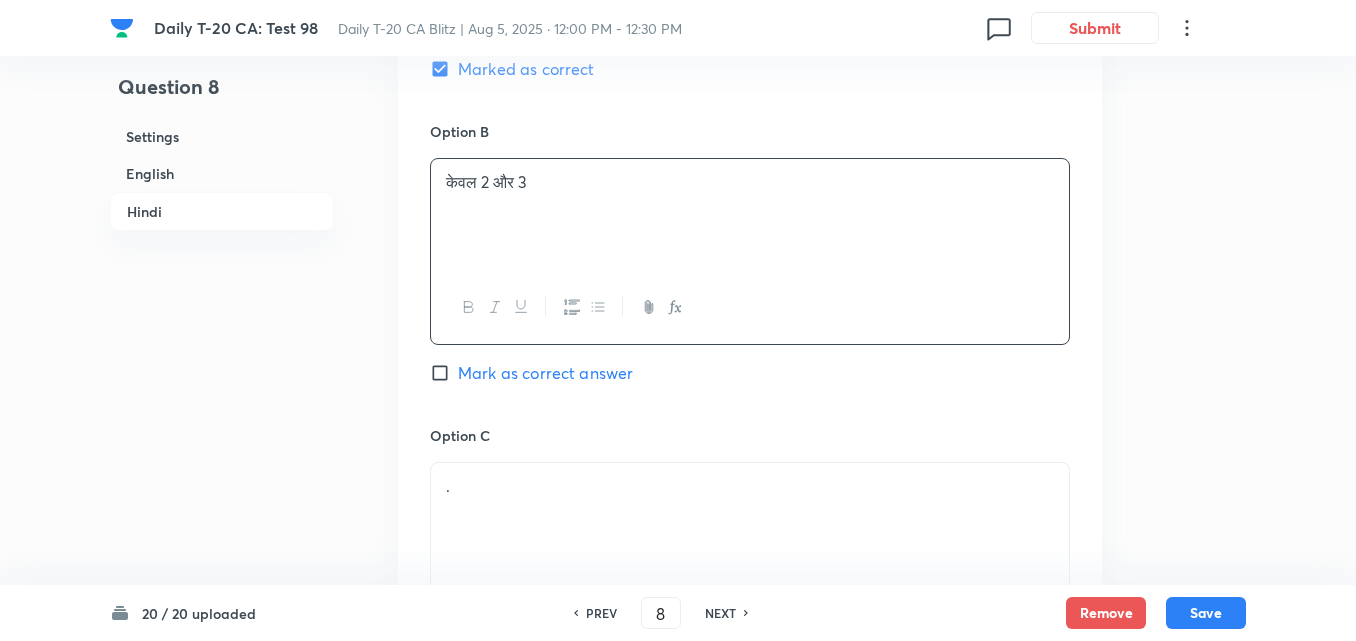 scroll, scrollTop: 3616, scrollLeft: 0, axis: vertical 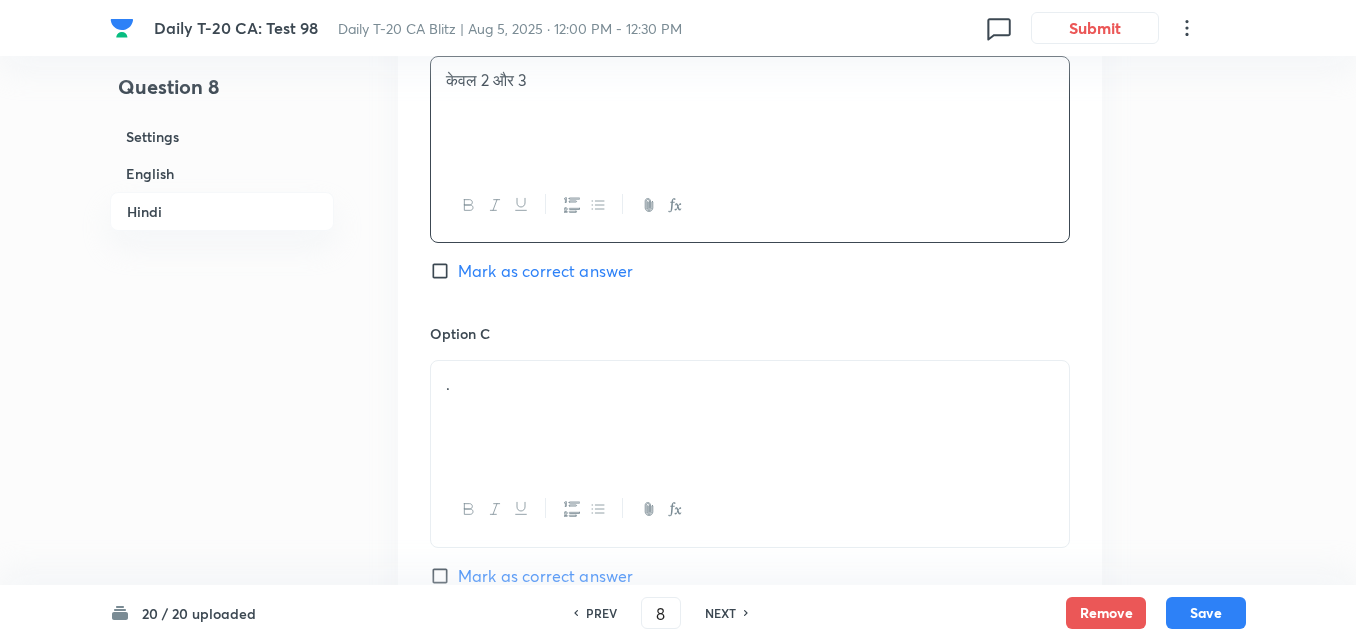 click on "." at bounding box center [750, 417] 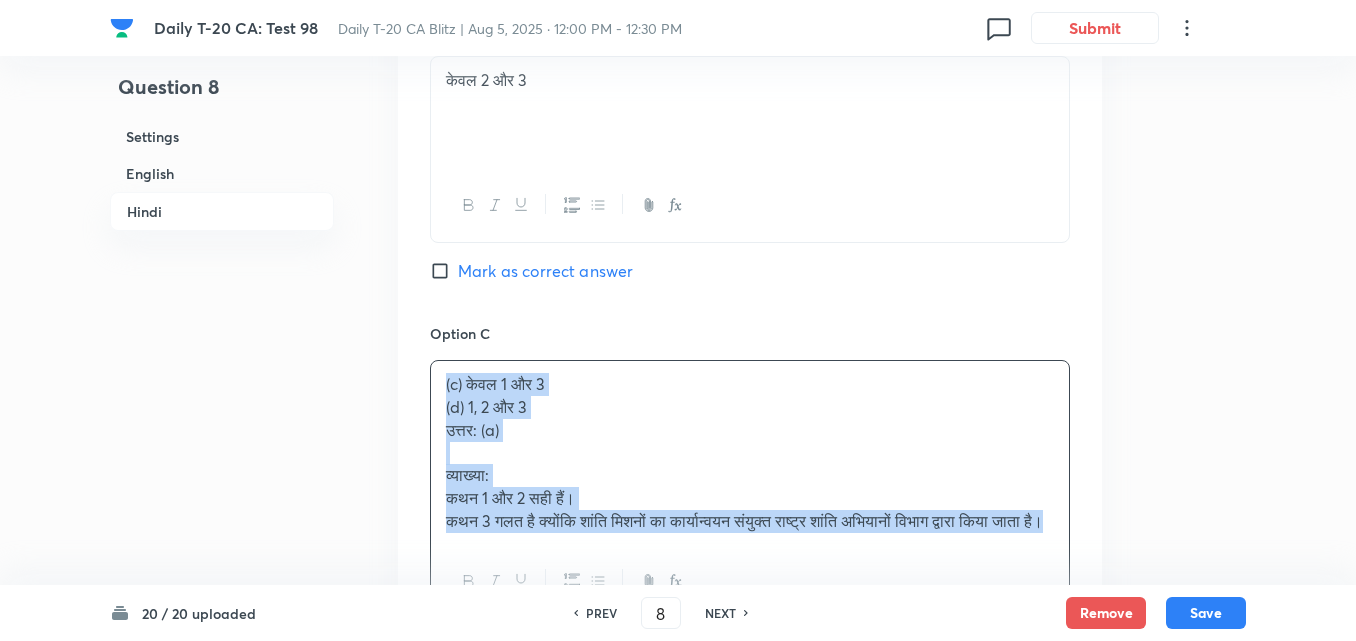 drag, startPoint x: 396, startPoint y: 367, endPoint x: 385, endPoint y: 369, distance: 11.18034 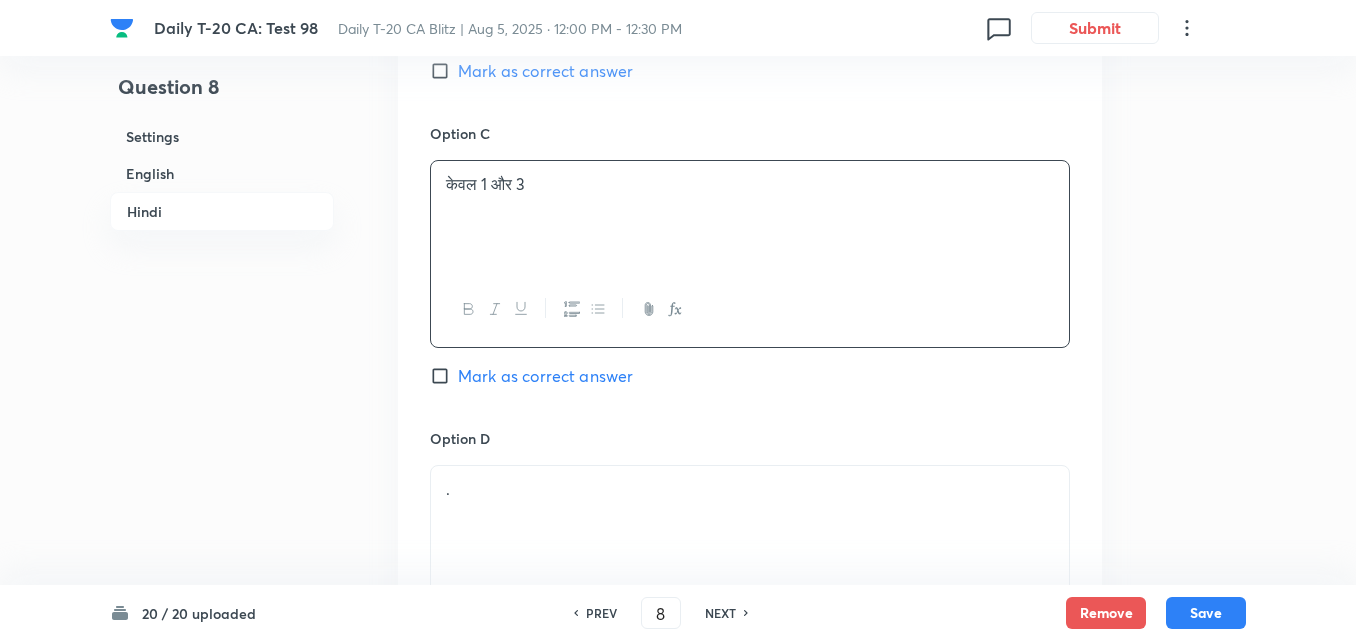 click on "." at bounding box center (750, 489) 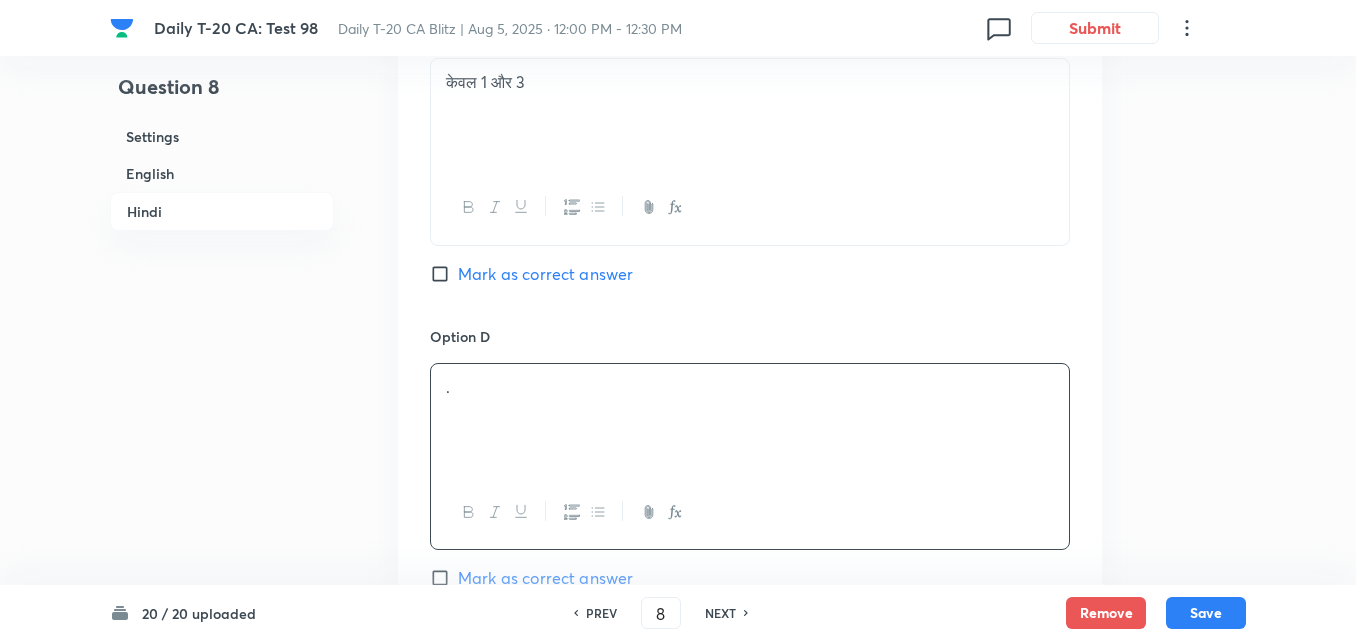 scroll, scrollTop: 4016, scrollLeft: 0, axis: vertical 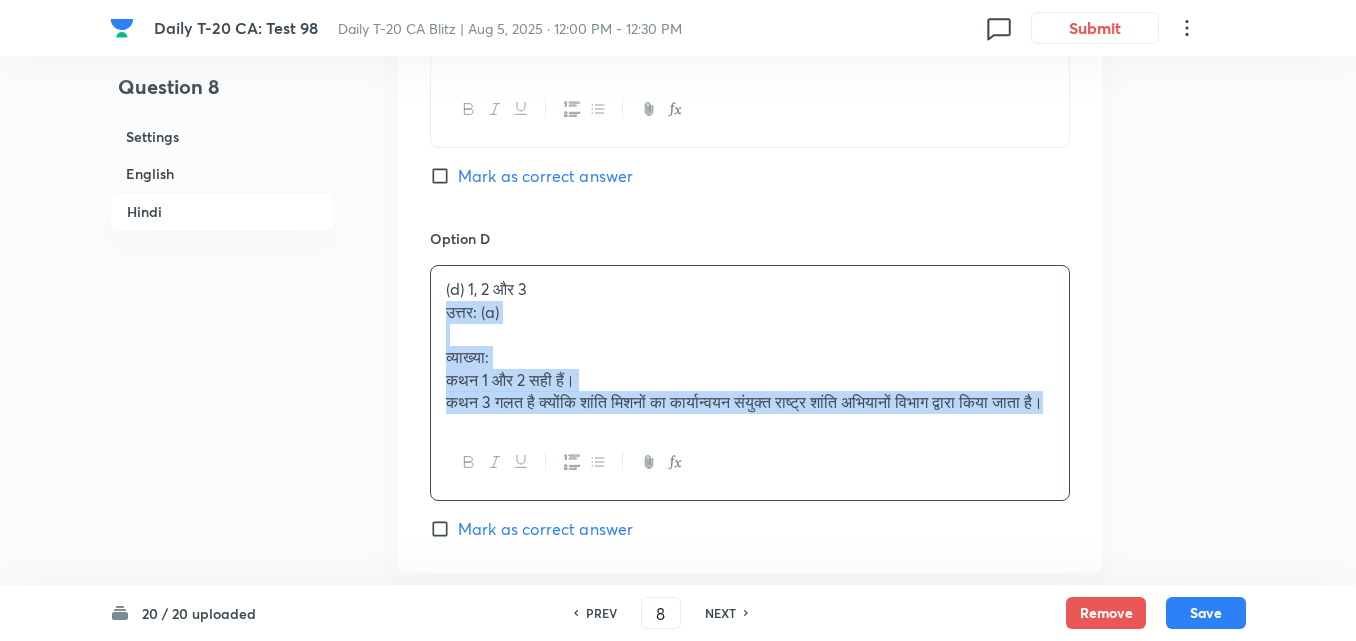 drag, startPoint x: 453, startPoint y: 335, endPoint x: 370, endPoint y: 280, distance: 99.56907 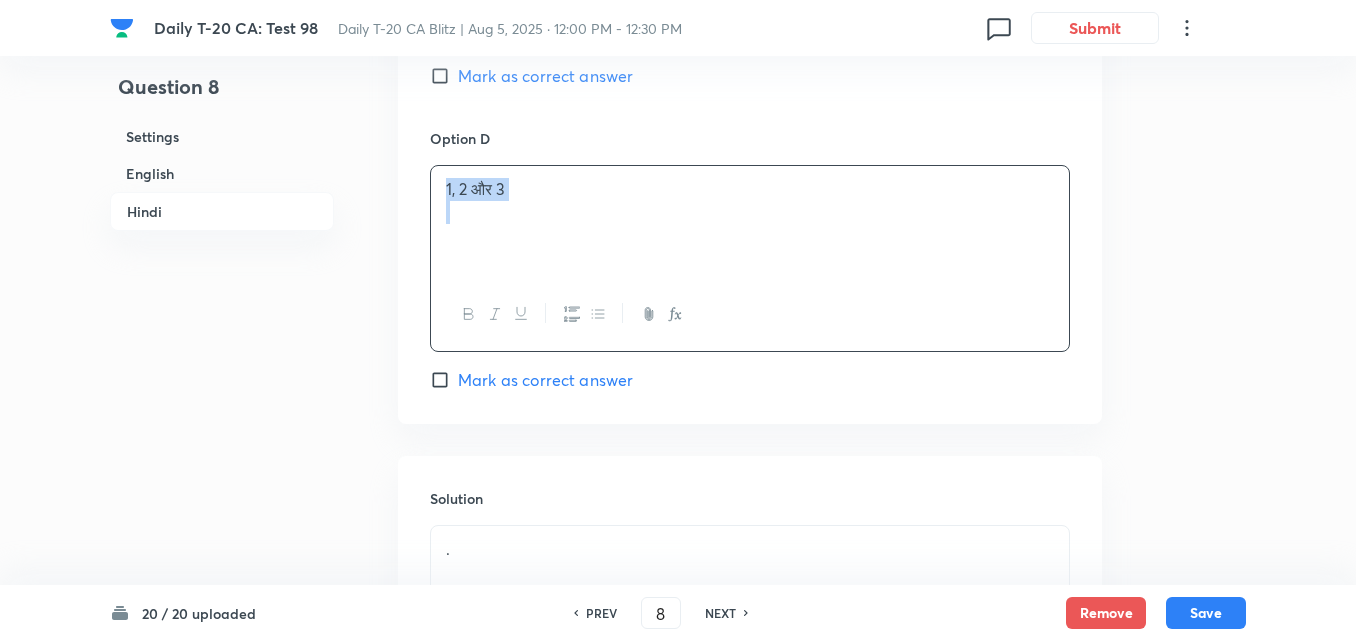 scroll, scrollTop: 4316, scrollLeft: 0, axis: vertical 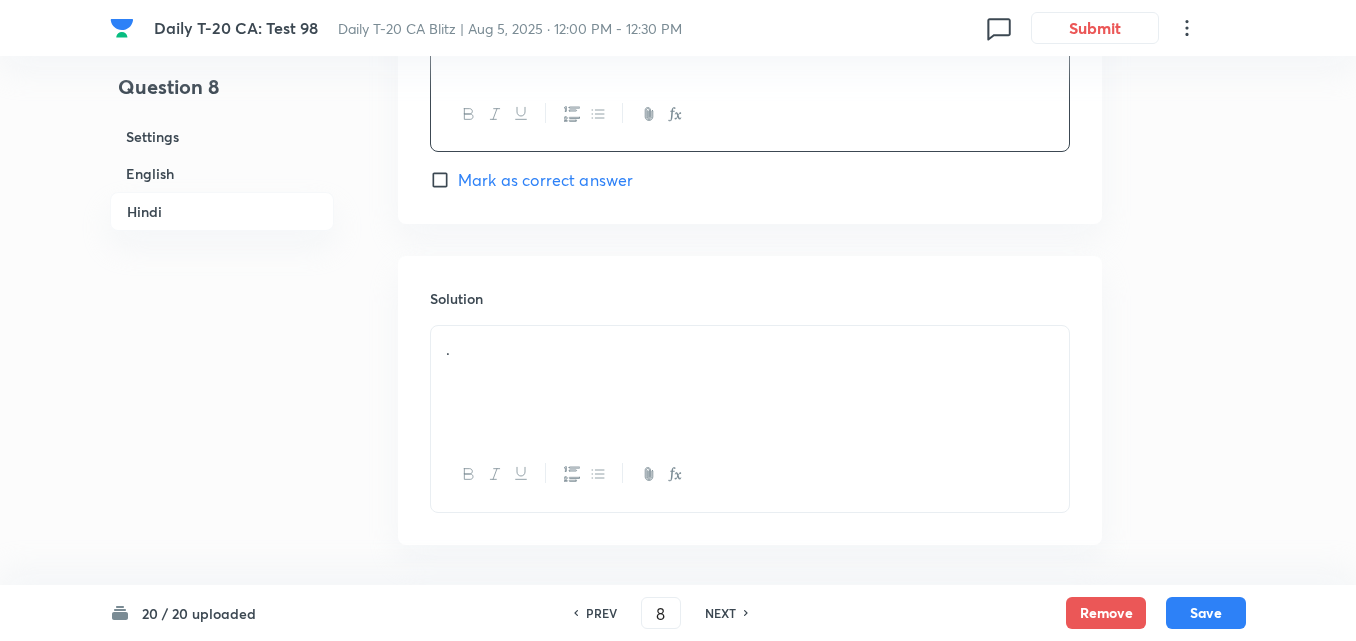 click on "." at bounding box center (750, 382) 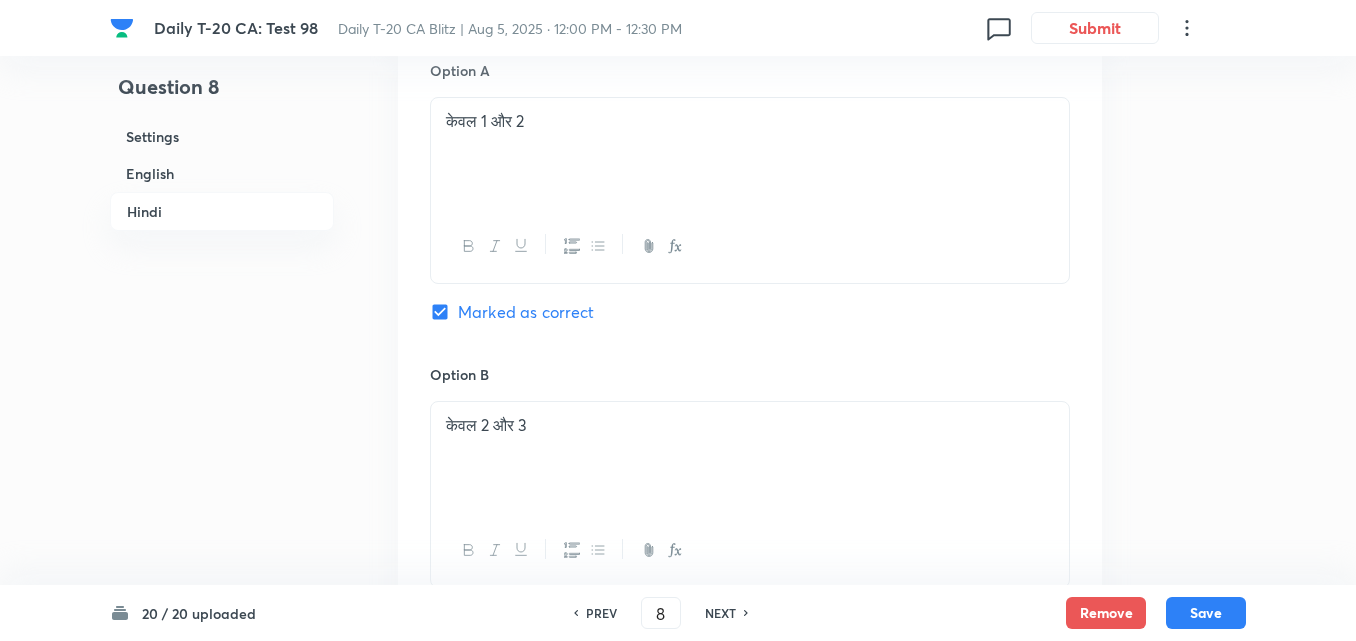 scroll, scrollTop: 3116, scrollLeft: 0, axis: vertical 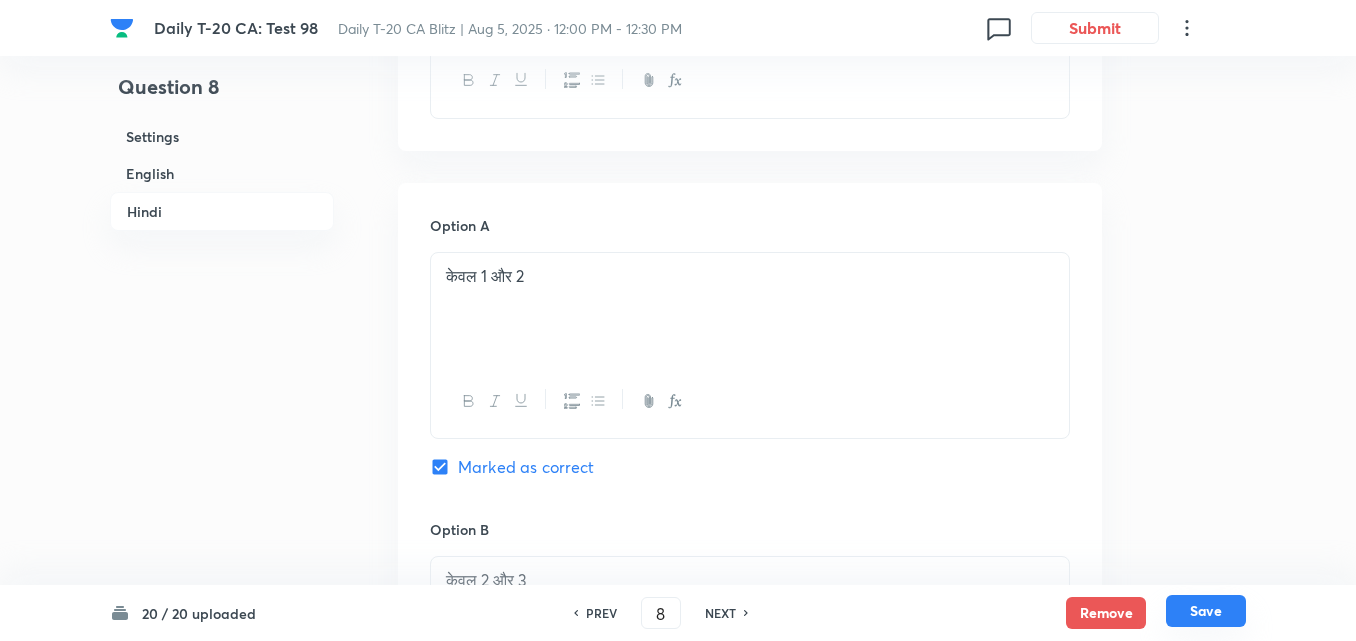 click on "Save" at bounding box center (1206, 611) 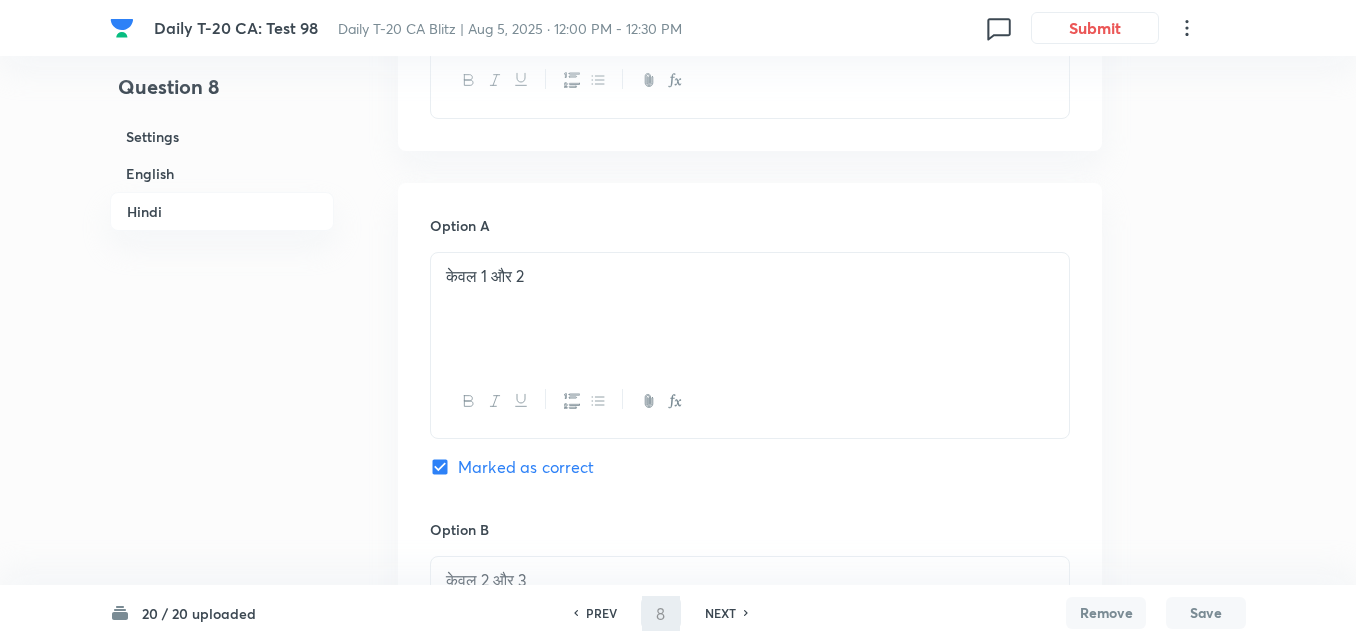 type on "9" 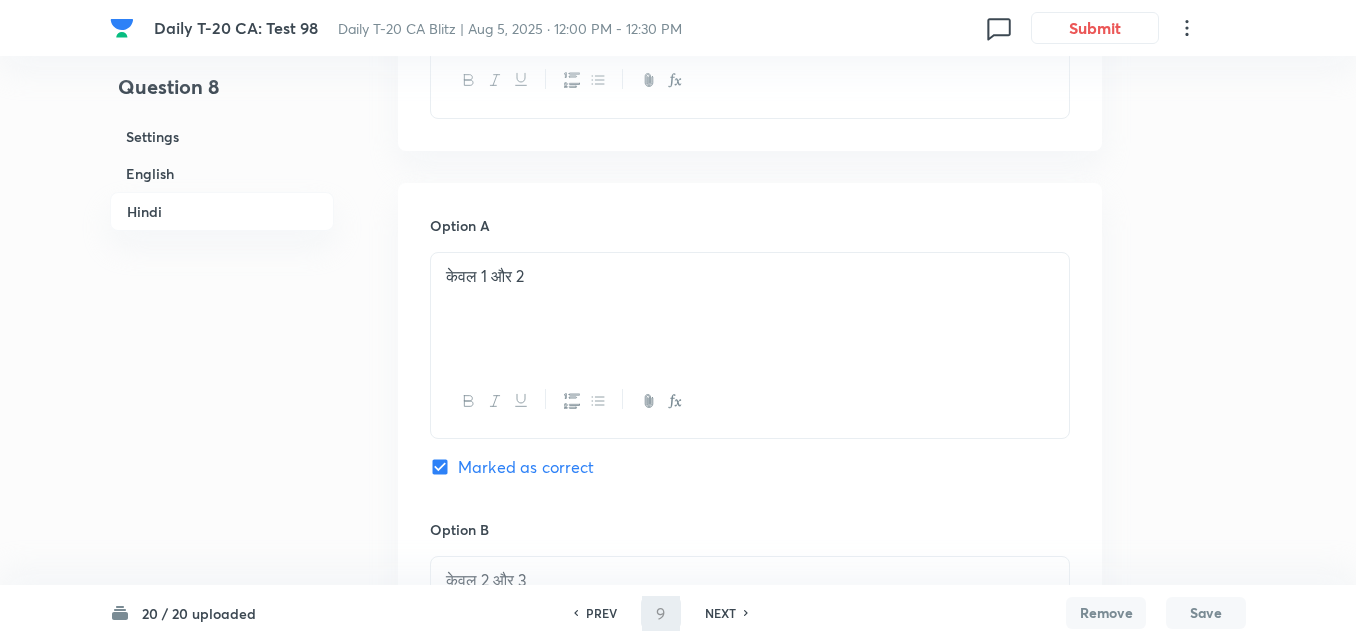 checkbox on "false" 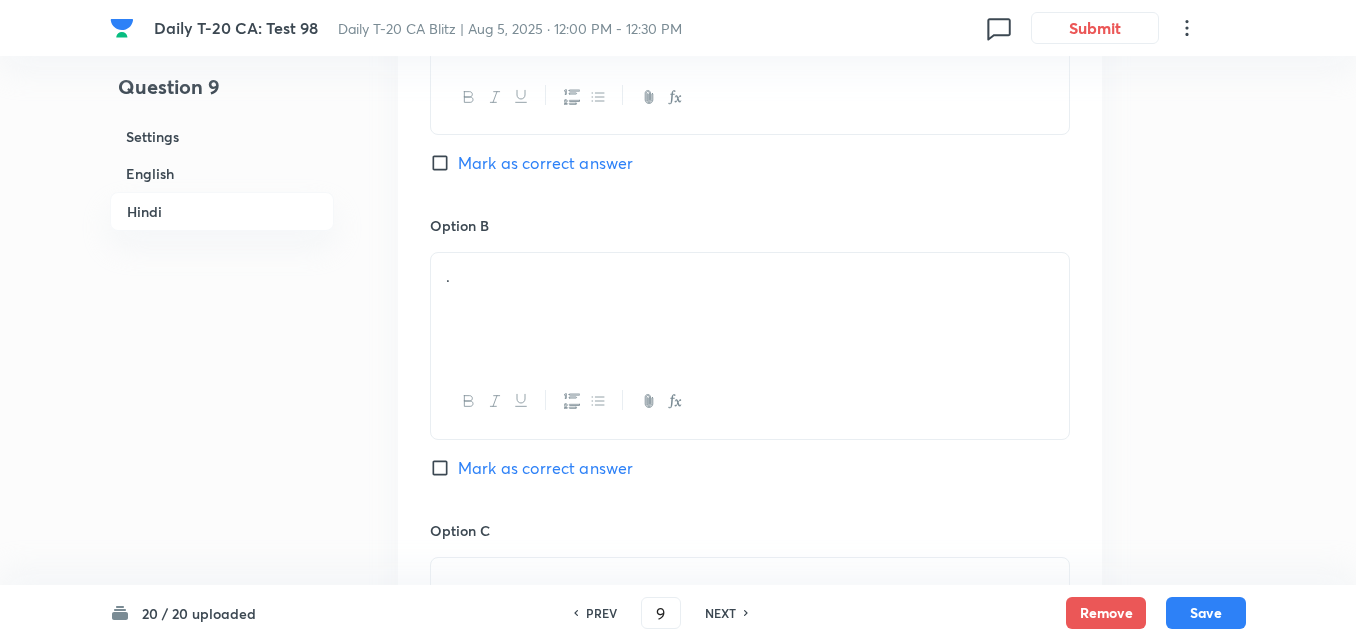 click on "English" at bounding box center (222, 173) 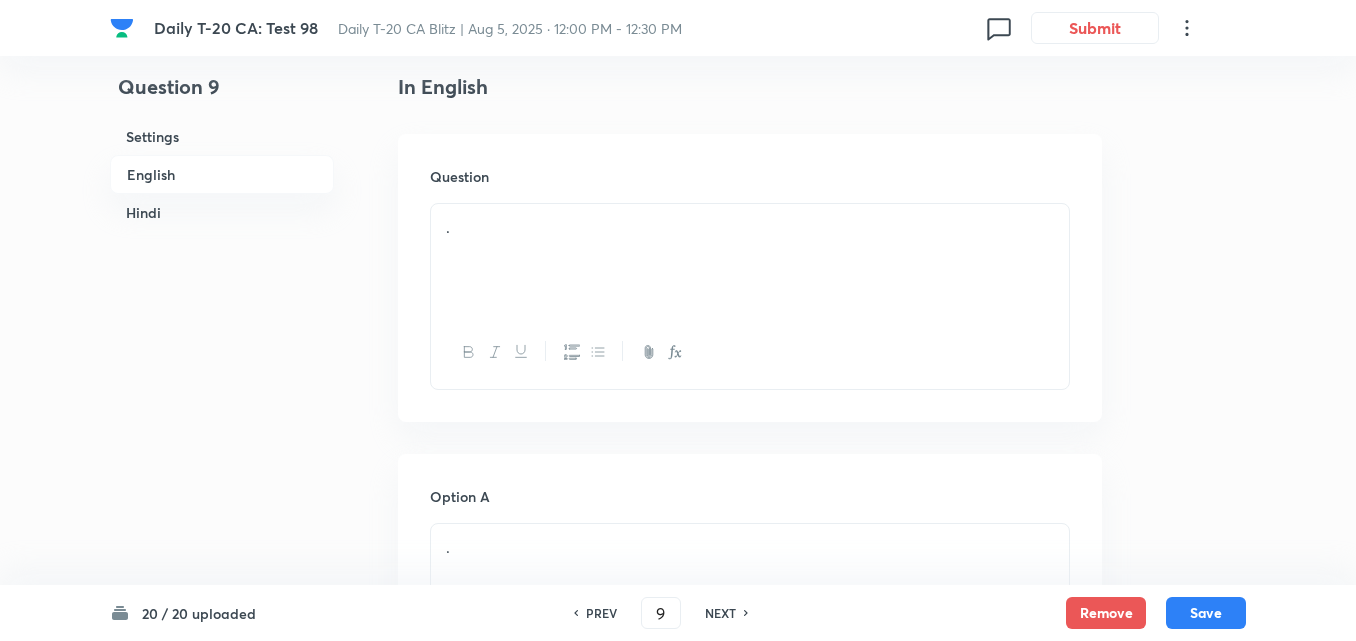 click on "." at bounding box center (750, 260) 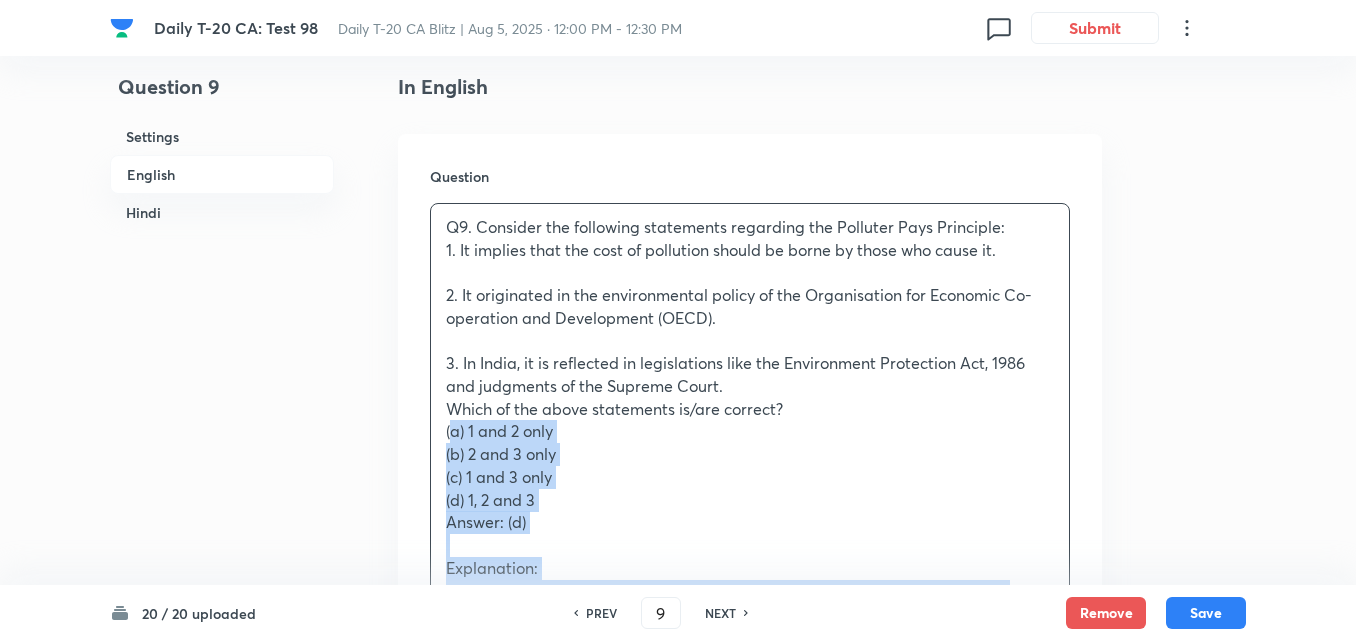 click on "Q9. Consider the following statements regarding the Polluter Pays Principle: 1.	It implies that the cost of pollution should be borne by those who cause it. 2.	It originated in the environmental policy of the Organisation for Economic Co-operation and Development (OECD). 3.	In India, it is reflected in legislations like the Environment Protection Act, 1986 and judgments of the Supreme Court.  Which of the above statements is/are correct?  (a) 1 and 2 only  (b) 2 and 3 only  (c) 1 and 3 only  (d) 1, 2 and 3  Answer: (d) Explanation:  All three statements are correct. The principle is central to India’s Water Act, Environment Act, and has been upheld in Indian Council for Enviro-Legal Action v. Union of India (1996). प्रश्न 9. पॉल्यूटर पे प्रिंसिपल के संदर्भ में निम्न कथनों पर विचार करें:  उपरोक्त में से कौन-सा/से कथन सही है/हैं?" at bounding box center [750, 636] 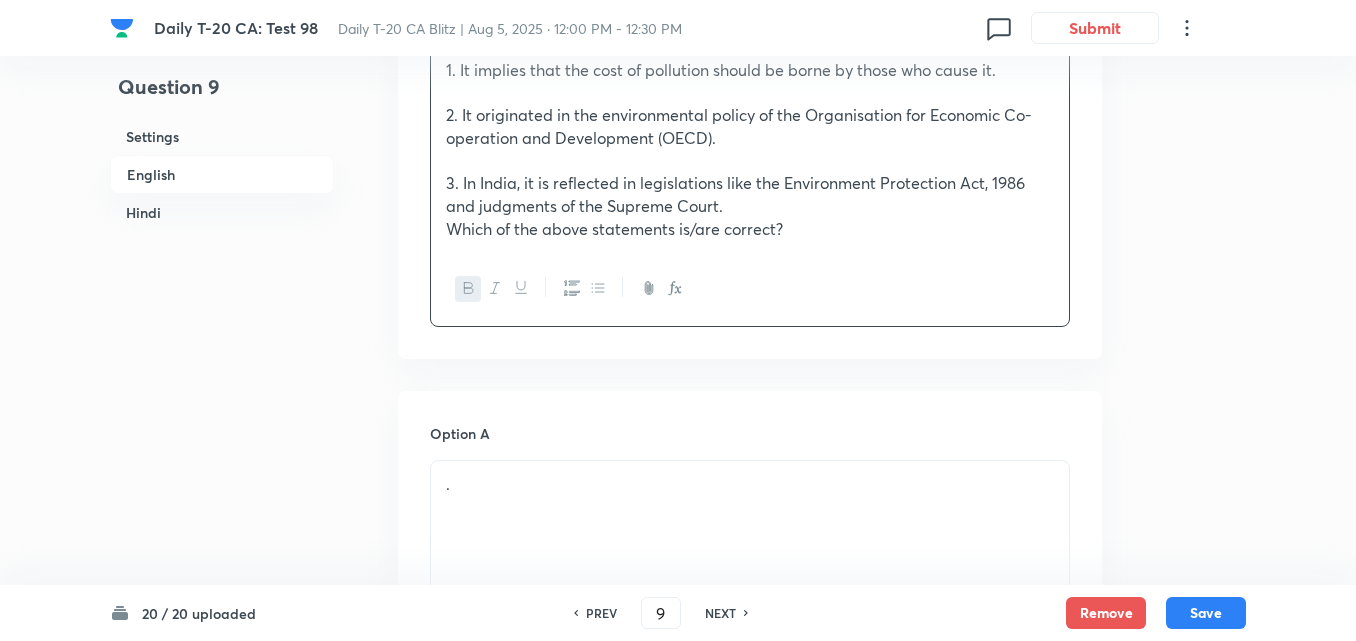 scroll, scrollTop: 916, scrollLeft: 0, axis: vertical 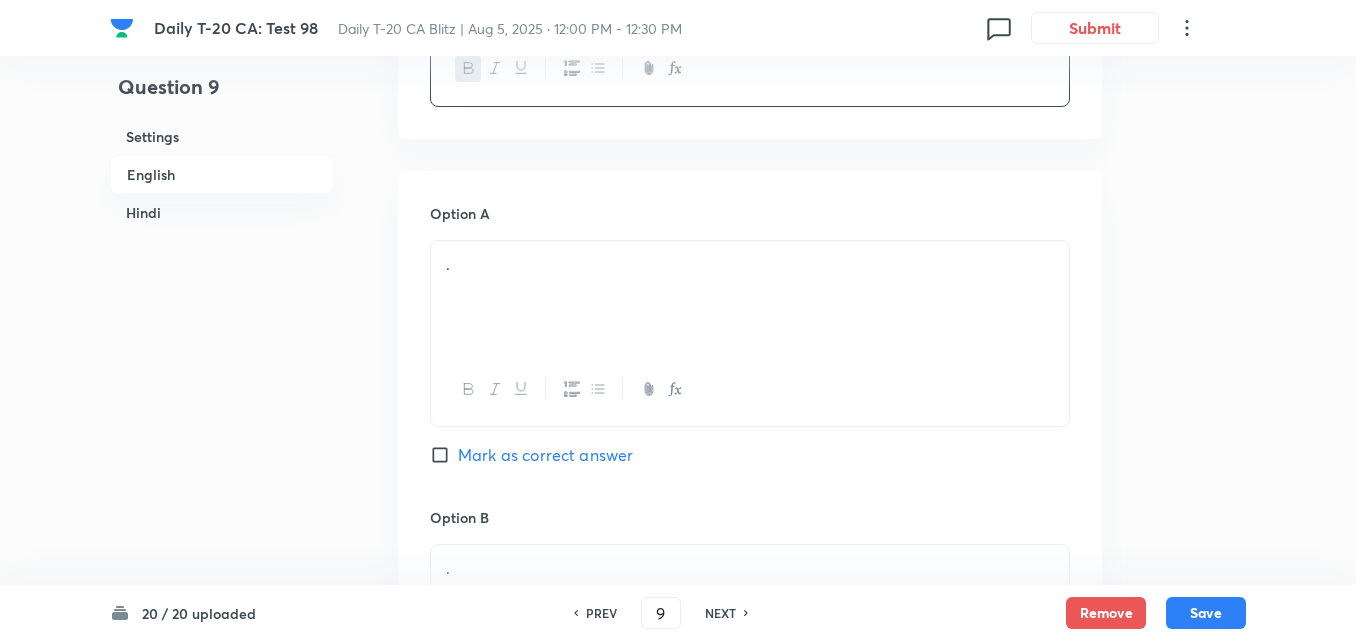 click on "." at bounding box center [750, 297] 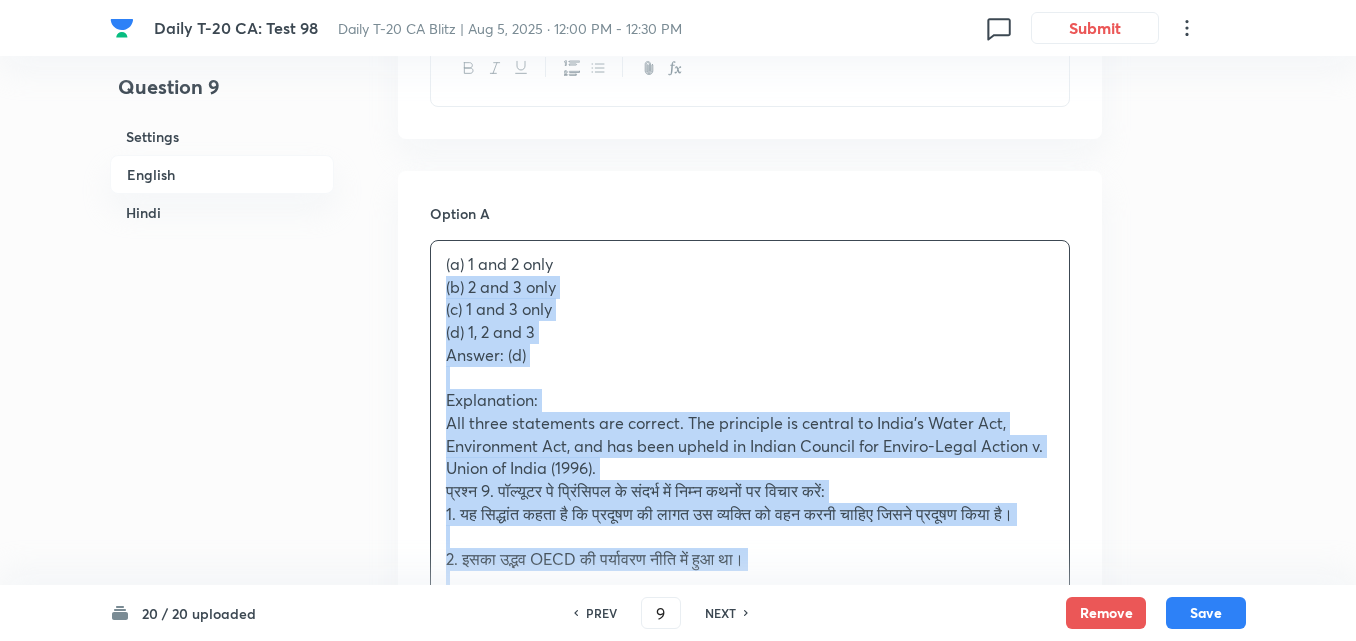 drag, startPoint x: 413, startPoint y: 288, endPoint x: 403, endPoint y: 287, distance: 10.049875 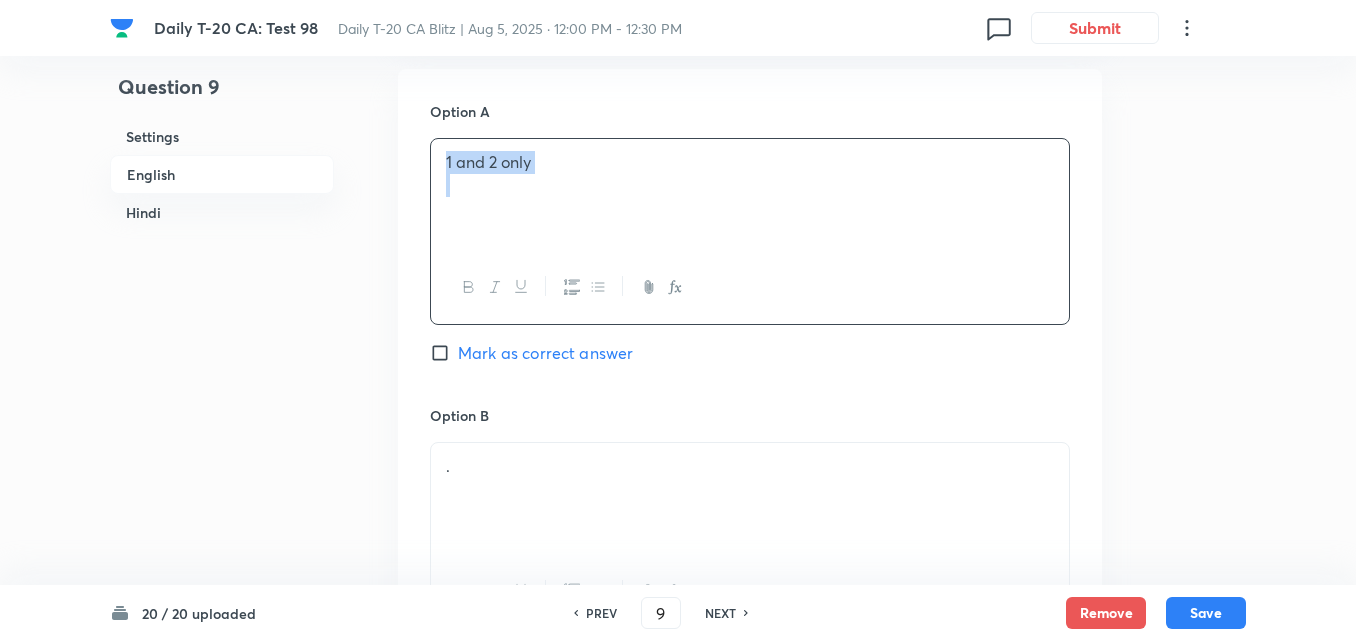 scroll, scrollTop: 1216, scrollLeft: 0, axis: vertical 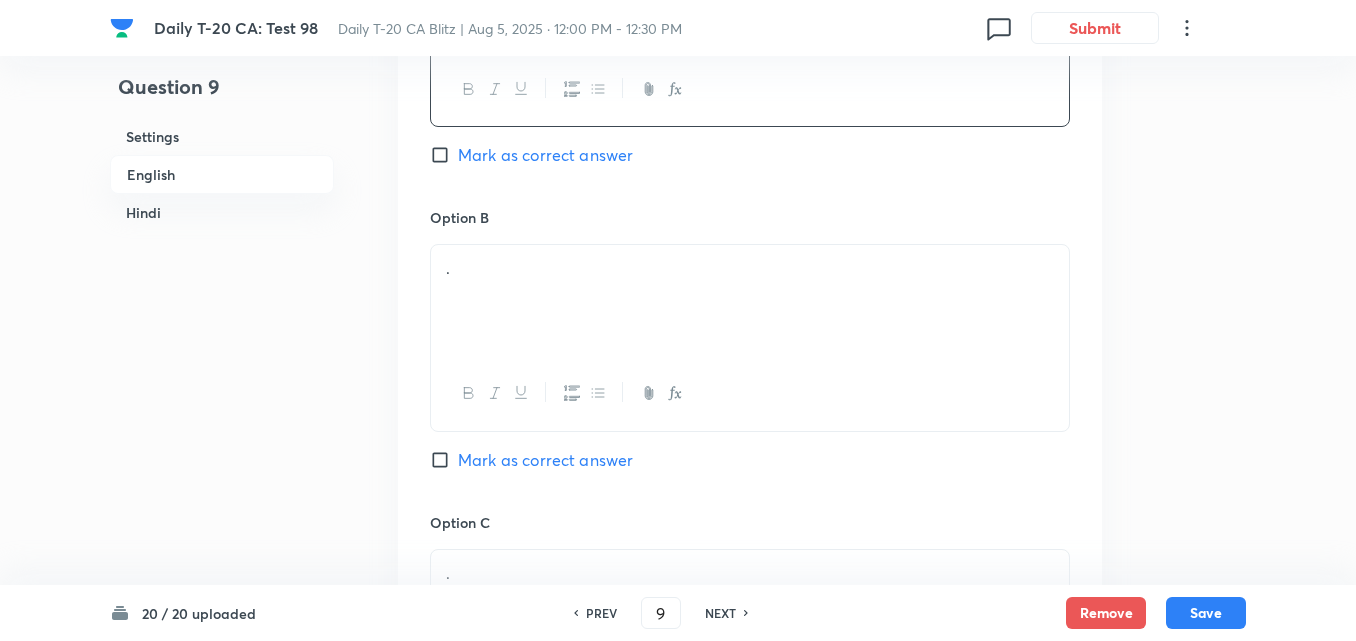 click on "." at bounding box center (750, 301) 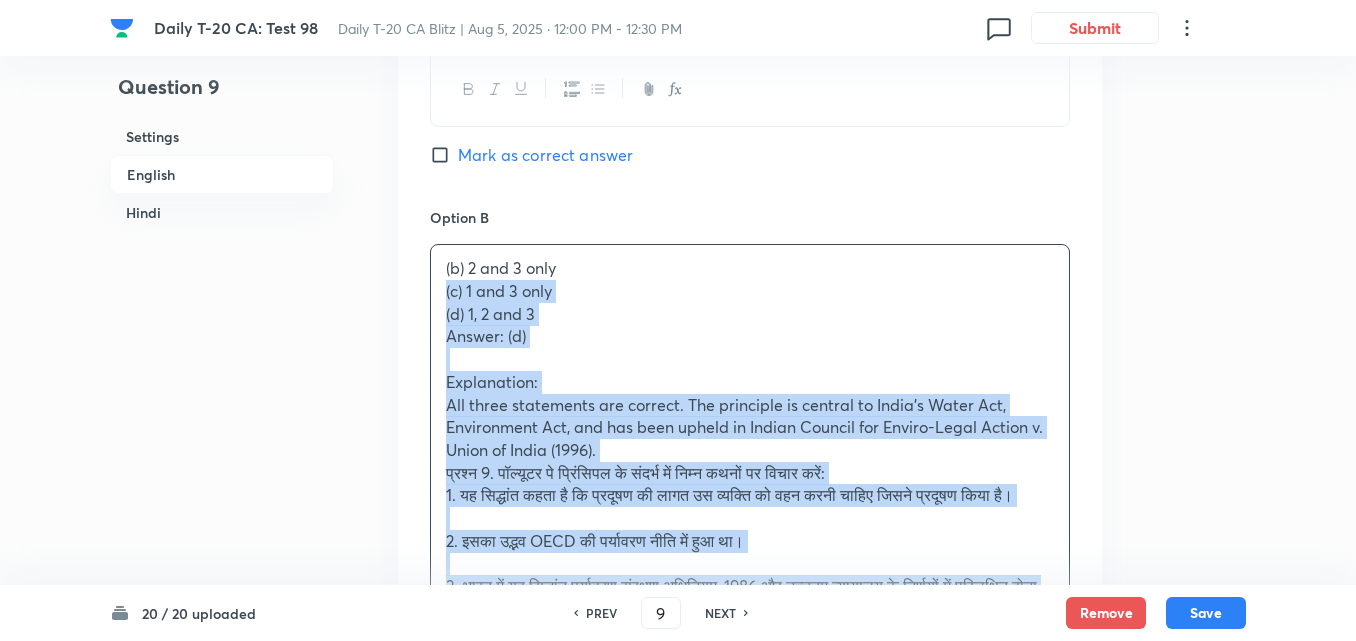 click on "Option A 1 and 2 only Mark as correct answer Option B (b) 2 and 3 only (c) 1 and 3 only (d) 1, 2 and 3 Answer: (d) Explanation: All three statements are correct. The principle is central to India’s Water Act, Environment Act, and has been upheld in Indian Council for Enviro-Legal Action v. Union of India (1996). प्रश्न 9. पॉल्यूटर पे प्रिंसिपल के संदर्भ में निम्न कथनों पर विचार करें: 1.	यह सिद्धांत कहता है कि प्रदूषण की लागत उस व्यक्ति को वहन करनी चाहिए जिसने प्रदूषण किया है। 2.	इसका उद्भव OECD की पर्यावरण नीति में हुआ था। उपरोक्त में से कौन-सा/से कथन सही है/हैं? (a) केवल 1 और 2 (b) केवल 2 और 3 Option C . ." at bounding box center (750, 743) 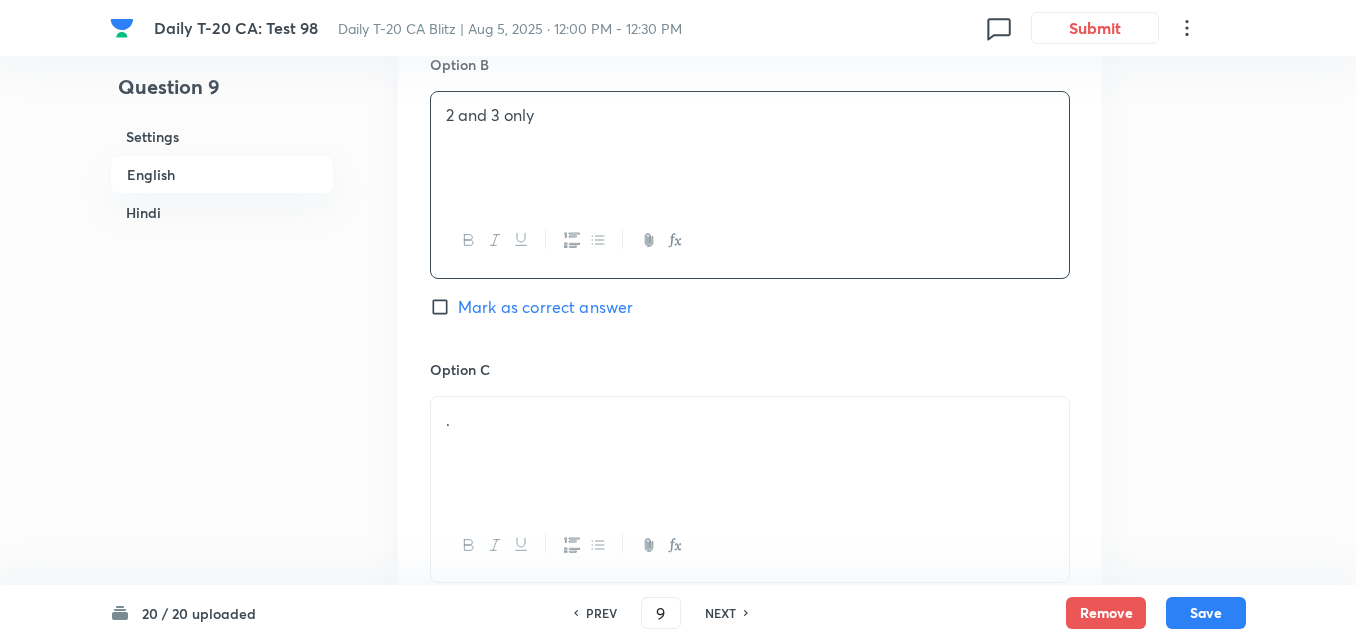 scroll, scrollTop: 1516, scrollLeft: 0, axis: vertical 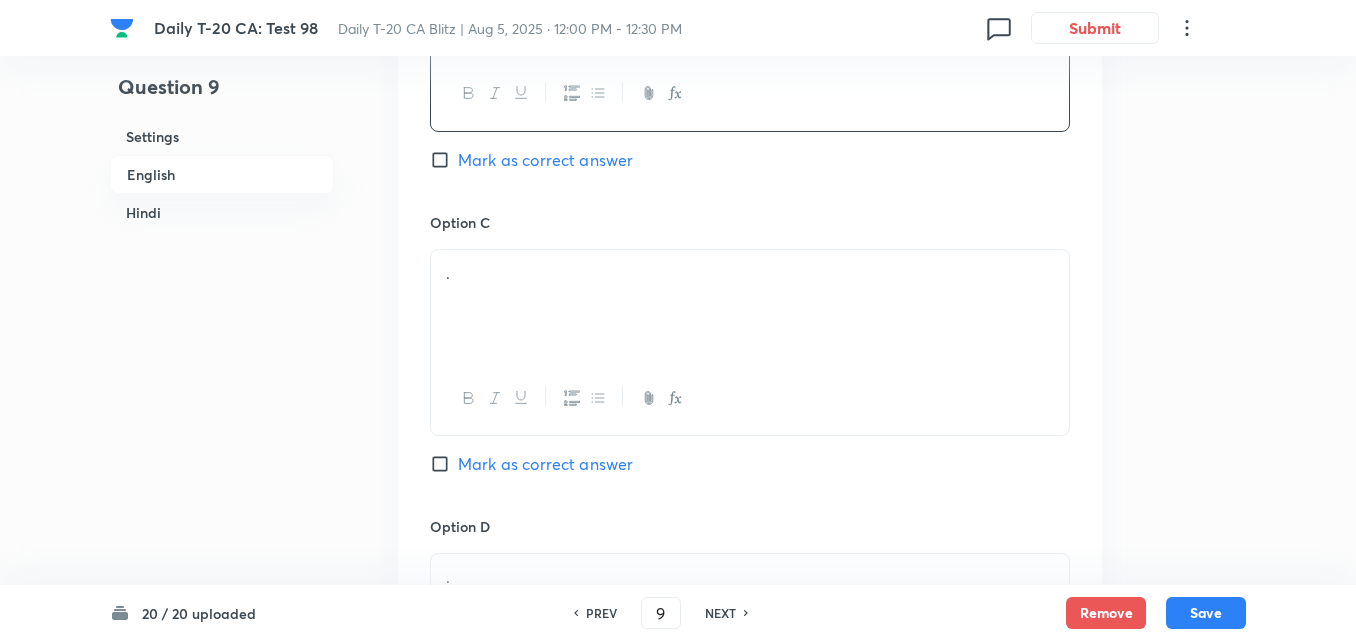click on "." at bounding box center (750, 306) 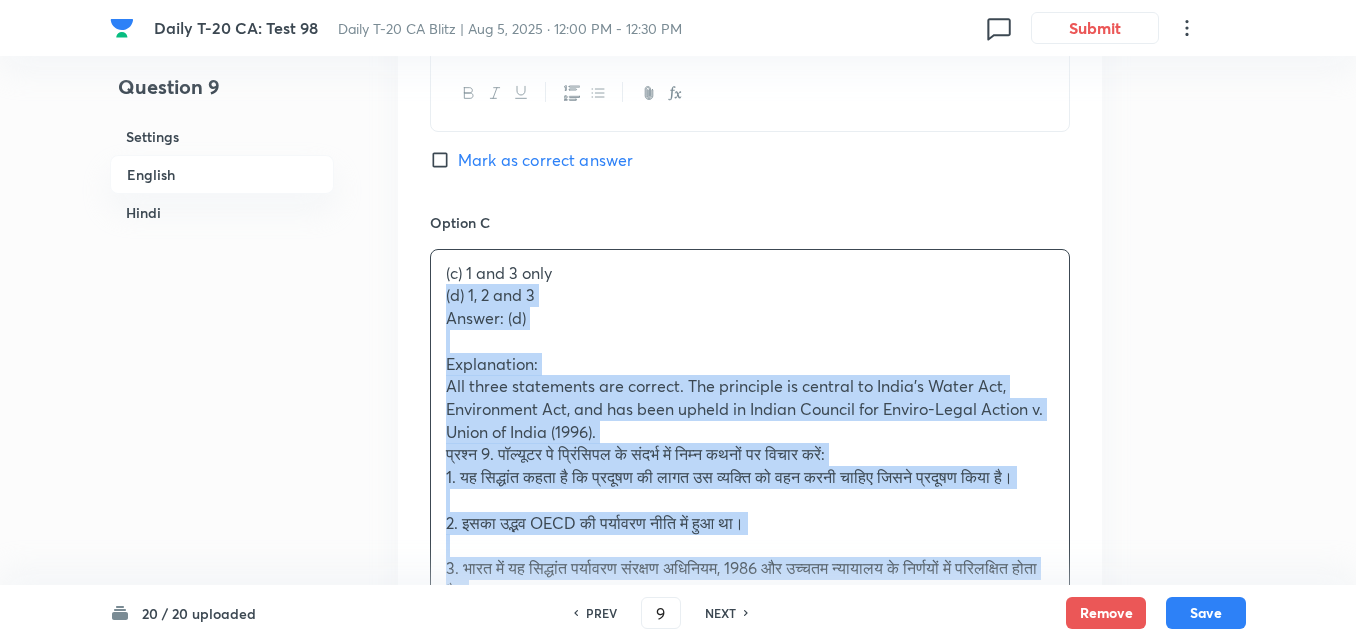 drag, startPoint x: 414, startPoint y: 298, endPoint x: 402, endPoint y: 298, distance: 12 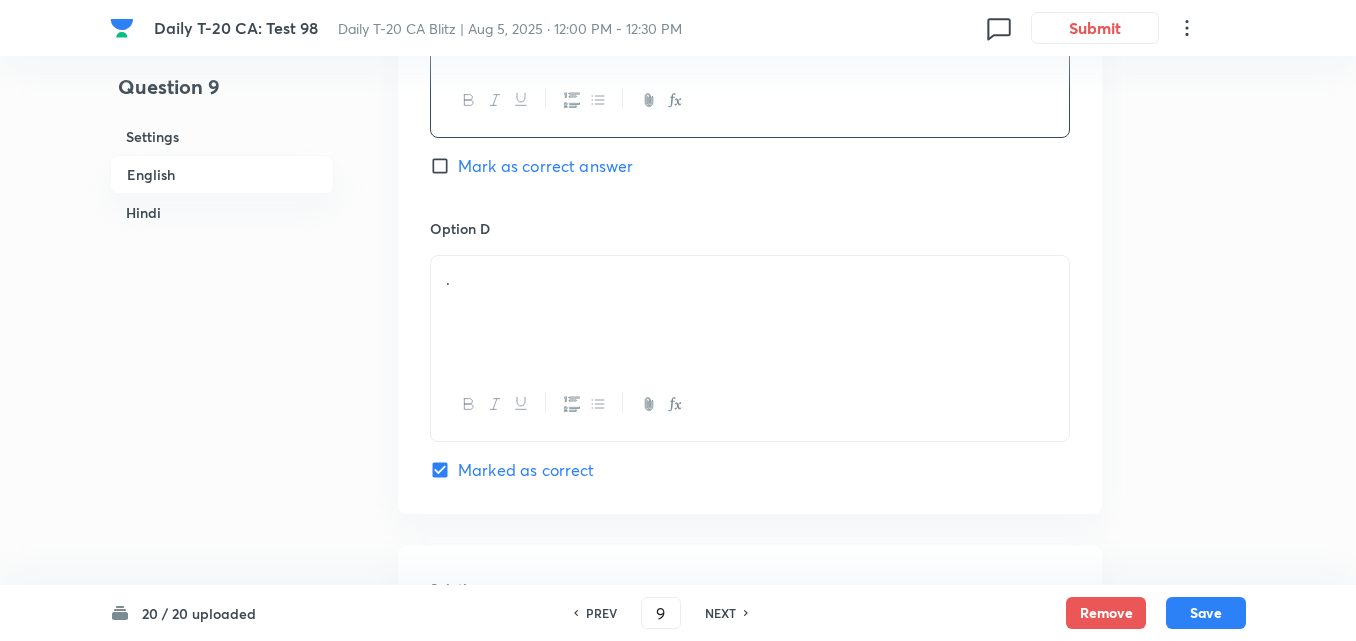 scroll, scrollTop: 1816, scrollLeft: 0, axis: vertical 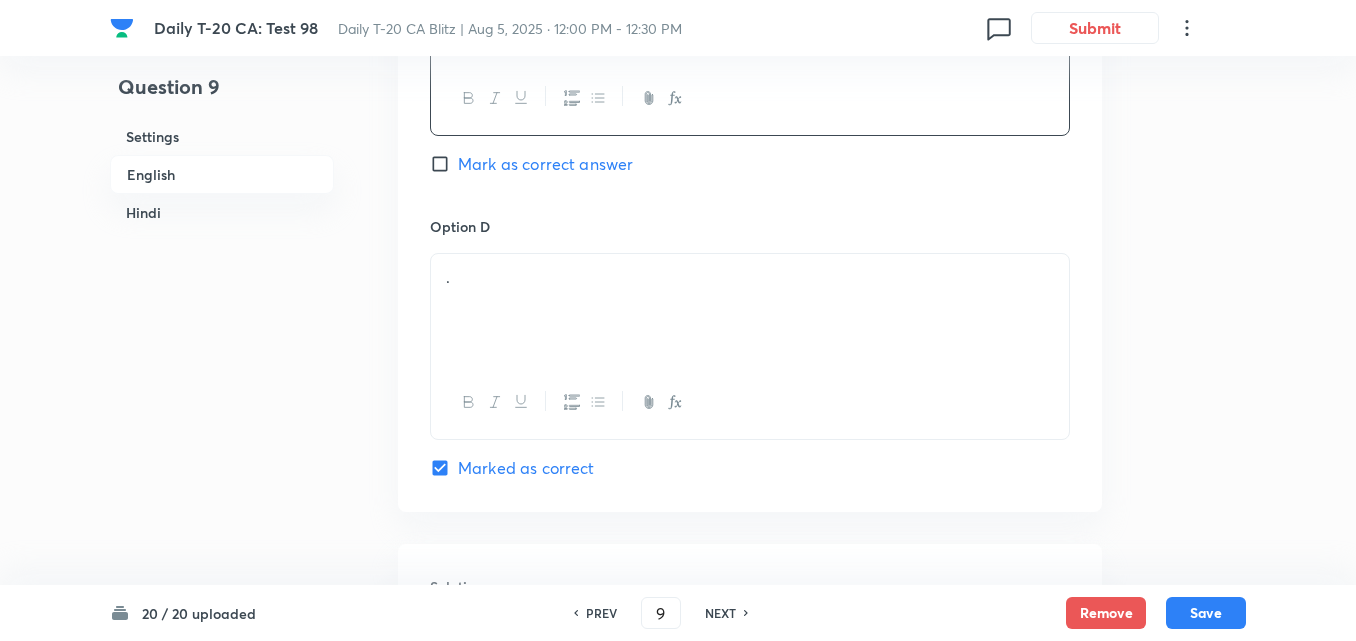 click on "." at bounding box center [750, 310] 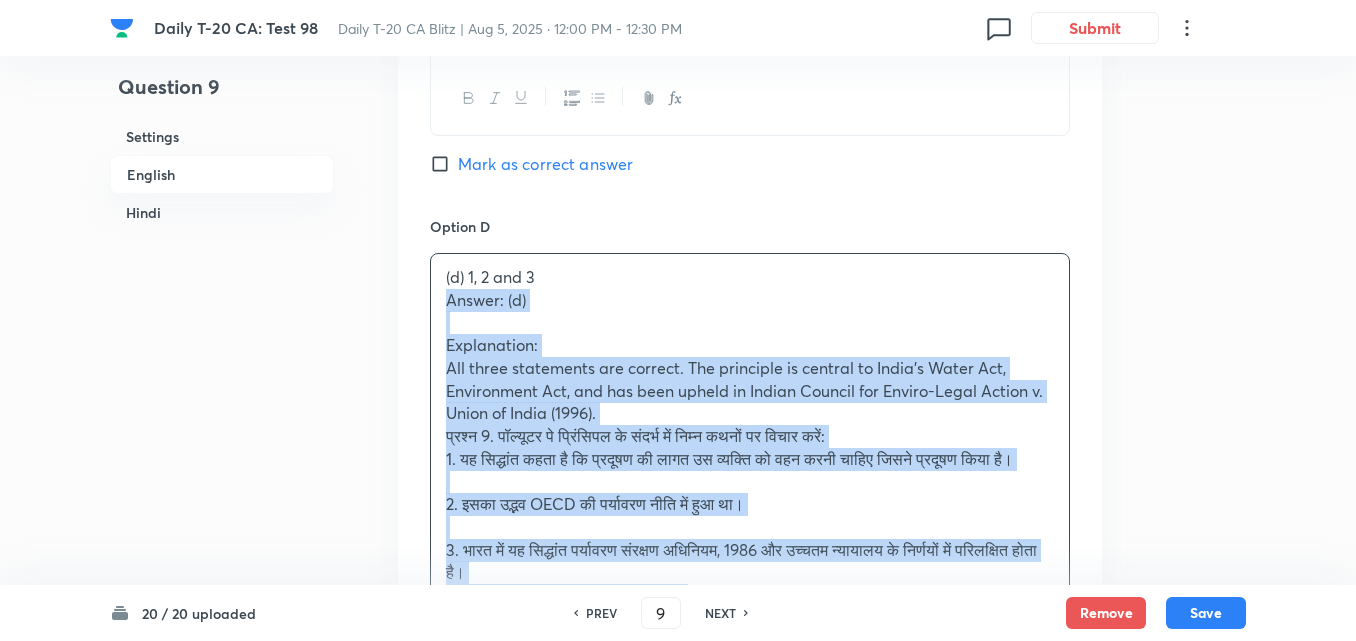 drag, startPoint x: 438, startPoint y: 304, endPoint x: 423, endPoint y: 304, distance: 15 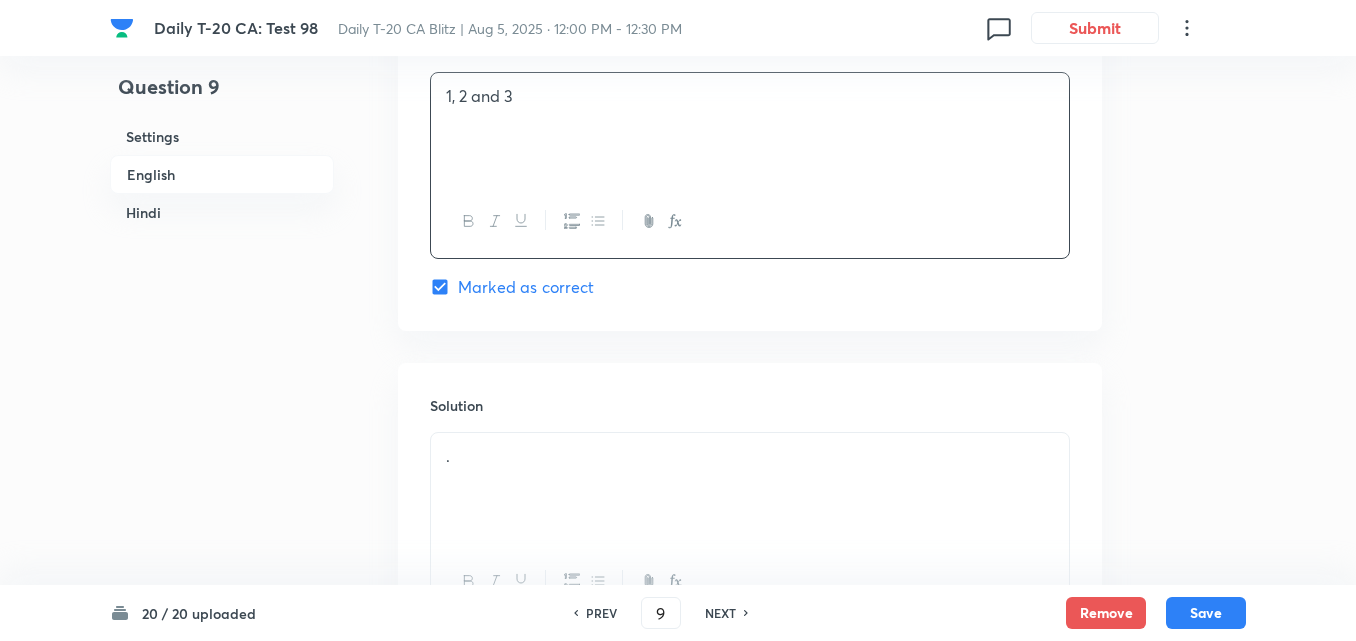 scroll, scrollTop: 2216, scrollLeft: 0, axis: vertical 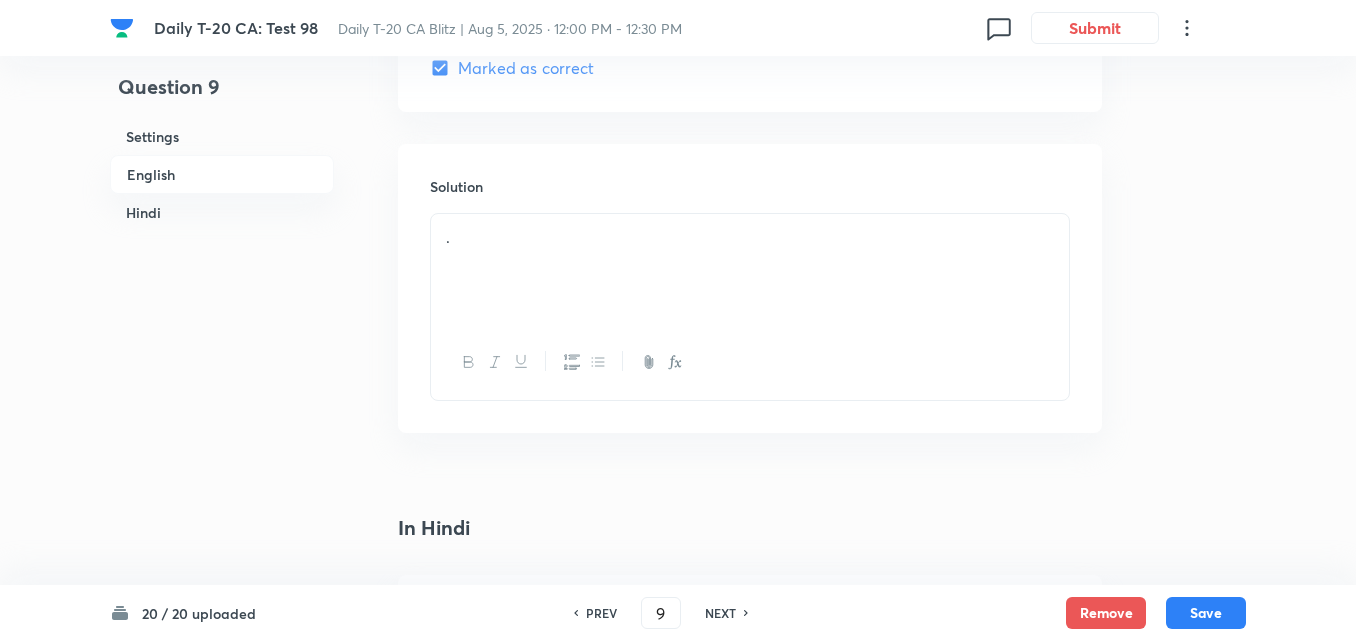 click on "." at bounding box center [750, 270] 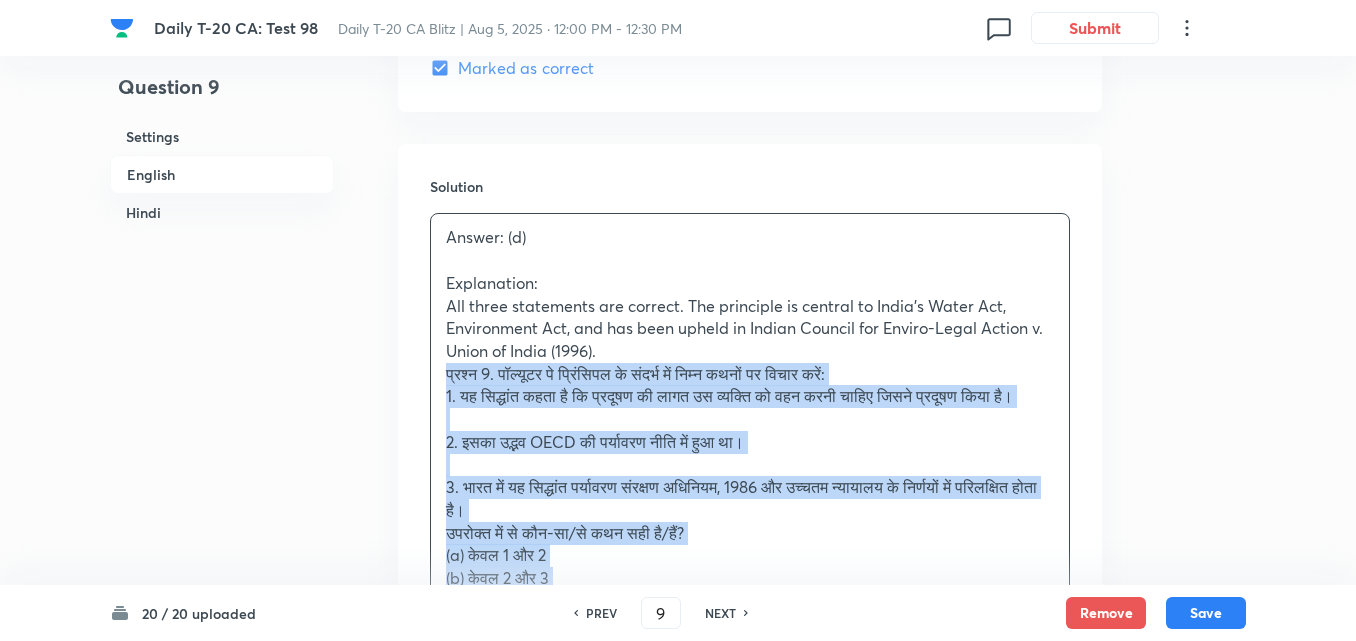 click on "Solution Answer: (d) Explanation: All three statements are correct. The principle is central to India’s Water Act, Environment Act, and has been upheld in Indian Council for Enviro-Legal Action v. Union of India (1996). प्रश्न 9. पॉल्यूटर पे प्रिंसिपल के संदर्भ में निम्न कथनों पर विचार करें: 1.	यह सिद्धांत कहता है कि प्रदूषण की लागत उस व्यक्ति को वहन करनी चाहिए जिसने प्रदूषण किया है। 2.	इसका उद्भव OECD की पर्यावरण नीति में हुआ था। उपरोक्त में से कौन-सा/से कथन सही है/हैं? (a) केवल 1 और 2 (b) केवल 2 और 3 (c) केवल 1 और 3 (d) 1, 2 और 3 उत्तर: (d) व्याख्या:" at bounding box center (750, 505) 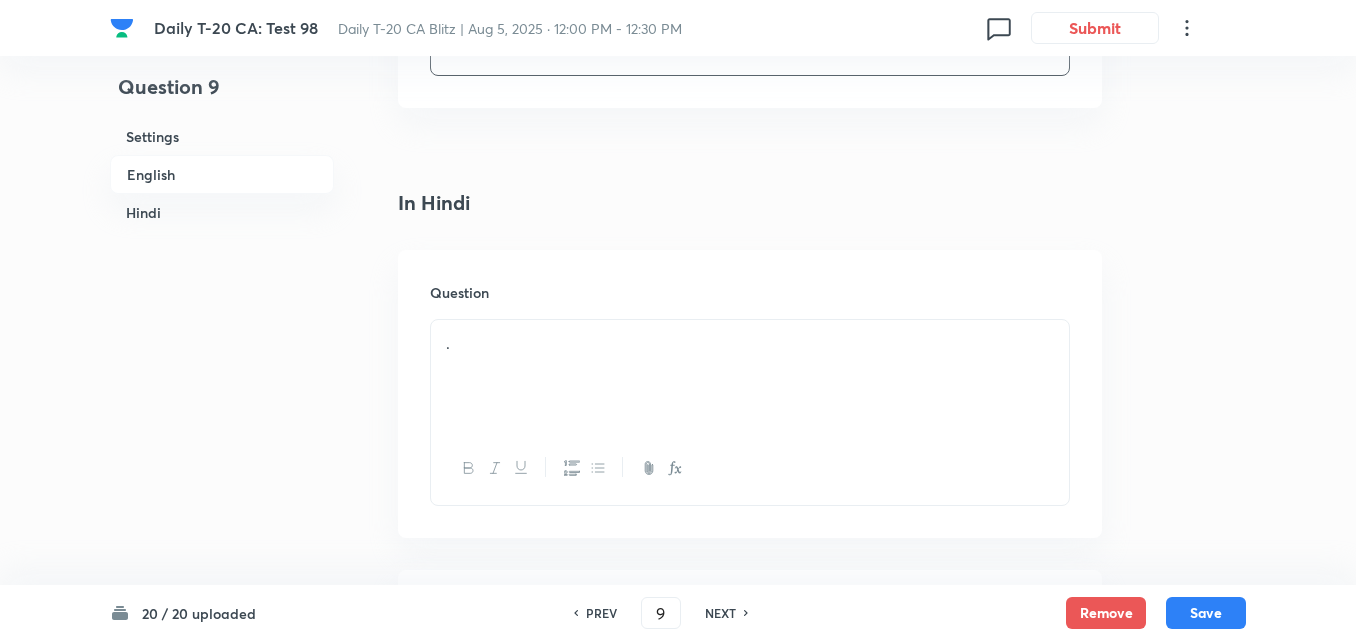 scroll, scrollTop: 2616, scrollLeft: 0, axis: vertical 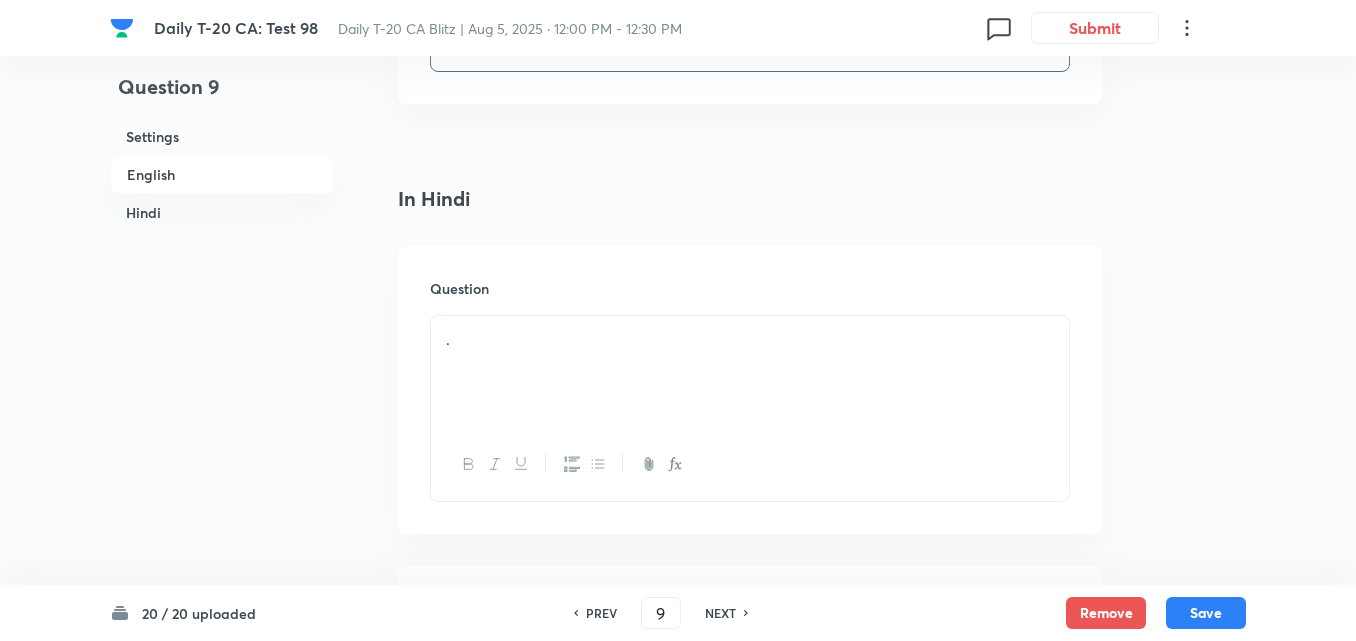 click on "Question ." at bounding box center [750, 390] 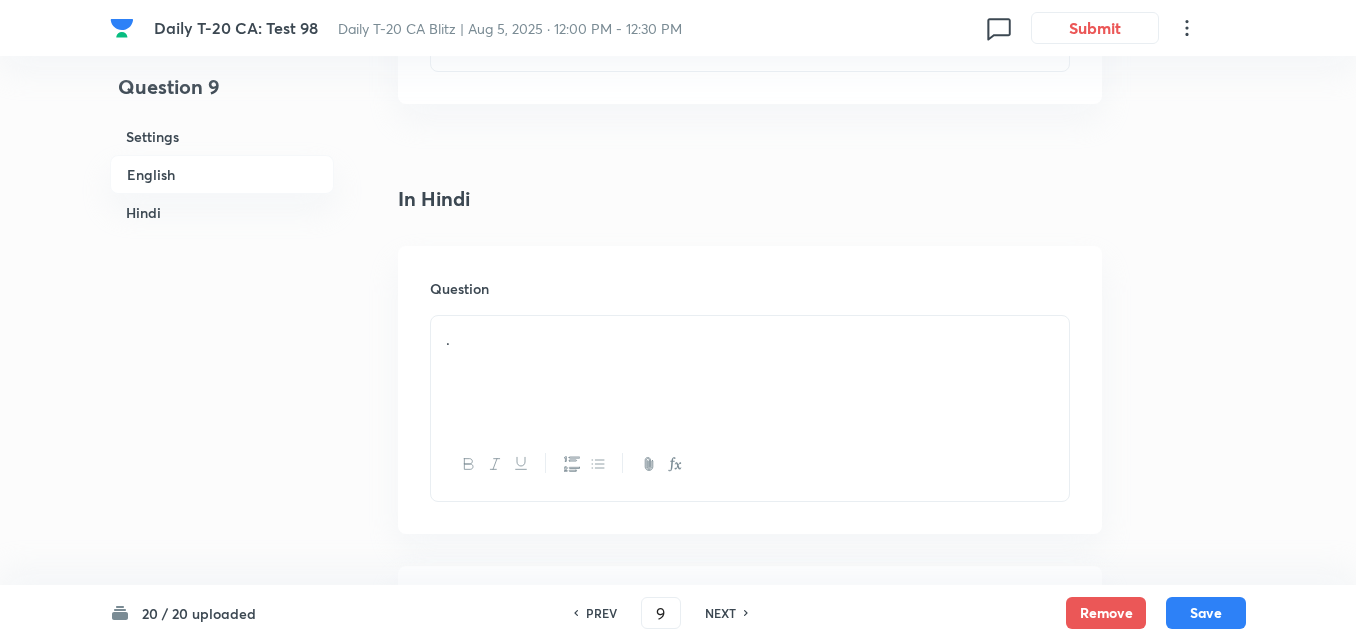 click on "." at bounding box center [750, 339] 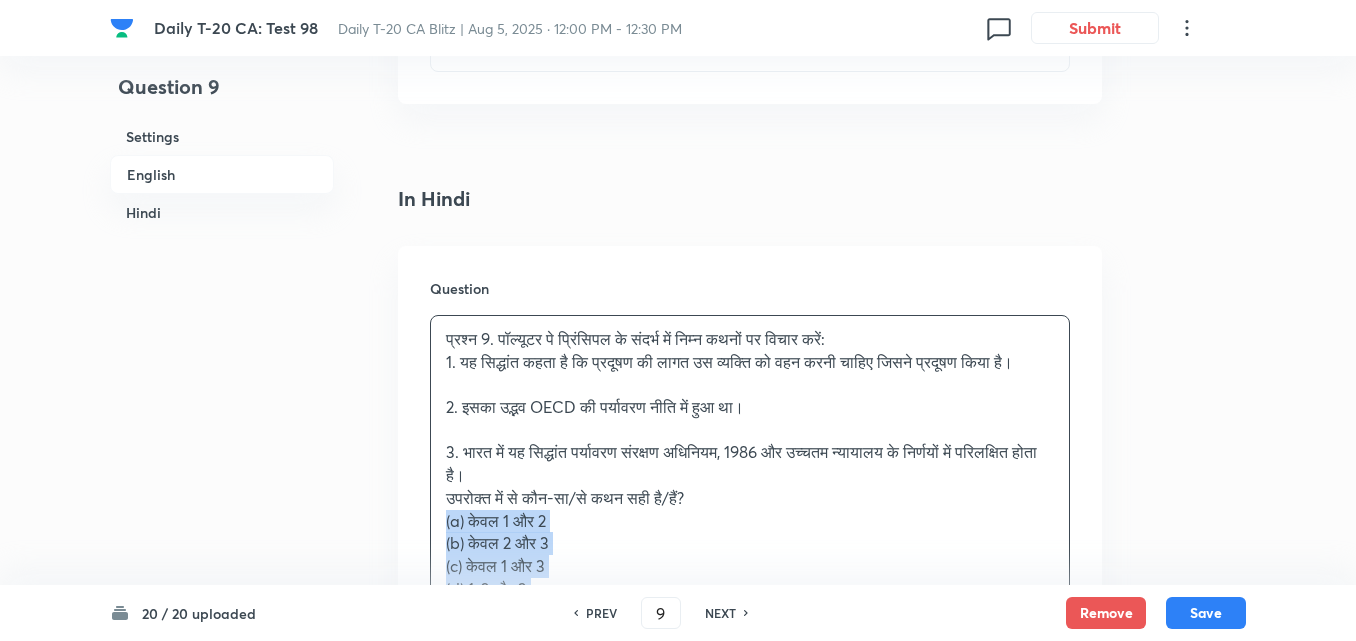 click on "Question प्रश्न 9. पॉल्यूटर पे प्रिंसिपल के संदर्भ में निम्न कथनों पर विचार करें: 1.	यह सिद्धांत कहता है कि प्रदूषण की लागत उस व्यक्ति को वहन करनी चाहिए जिसने प्रदूषण किया है। 2.	इसका उद्भव OECD की पर्यावरण नीति में हुआ था। 3.	भारत में यह सिद्धांत पर्यावरण संरक्षण अधिनियम, 1986 और उच्चतम न्यायालय के निर्णयों में परिलक्षित होता है। उपरोक्त में से कौन-सा/से कथन सही है/हैं? (a) केवल 1 और 2 (b) केवल 2 और 3 (c) केवल 1 और 3" at bounding box center [750, 539] 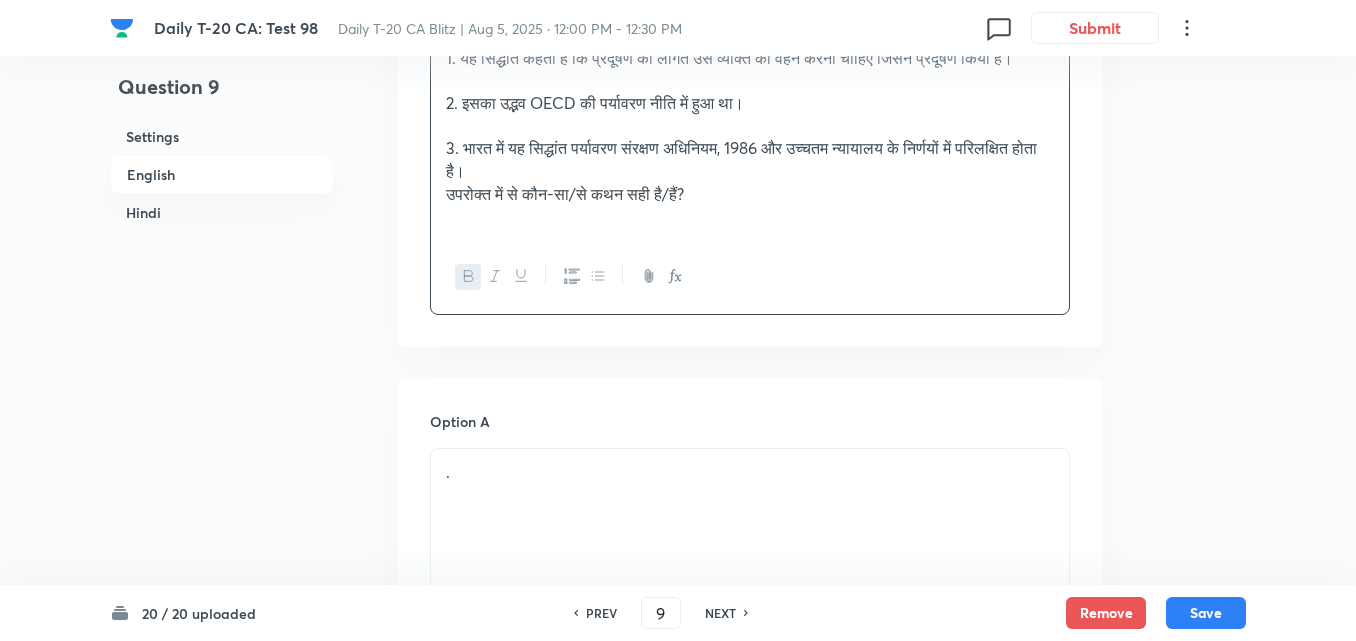 scroll, scrollTop: 3116, scrollLeft: 0, axis: vertical 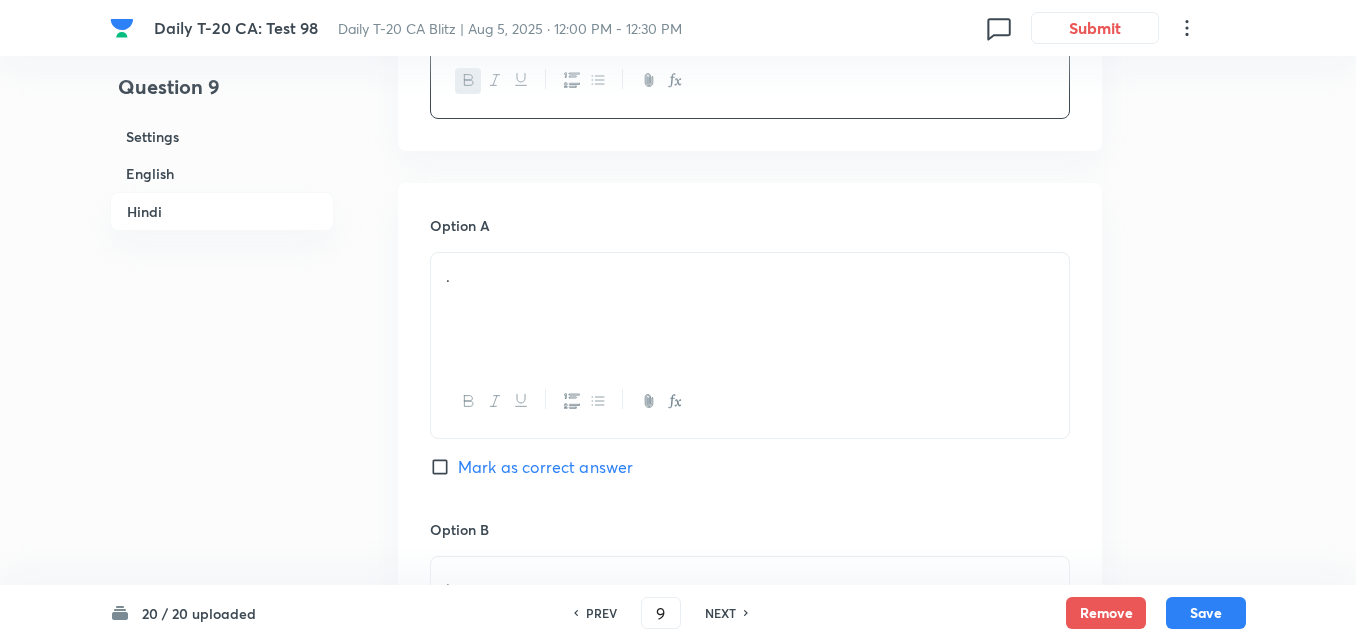 click on "." at bounding box center [750, 276] 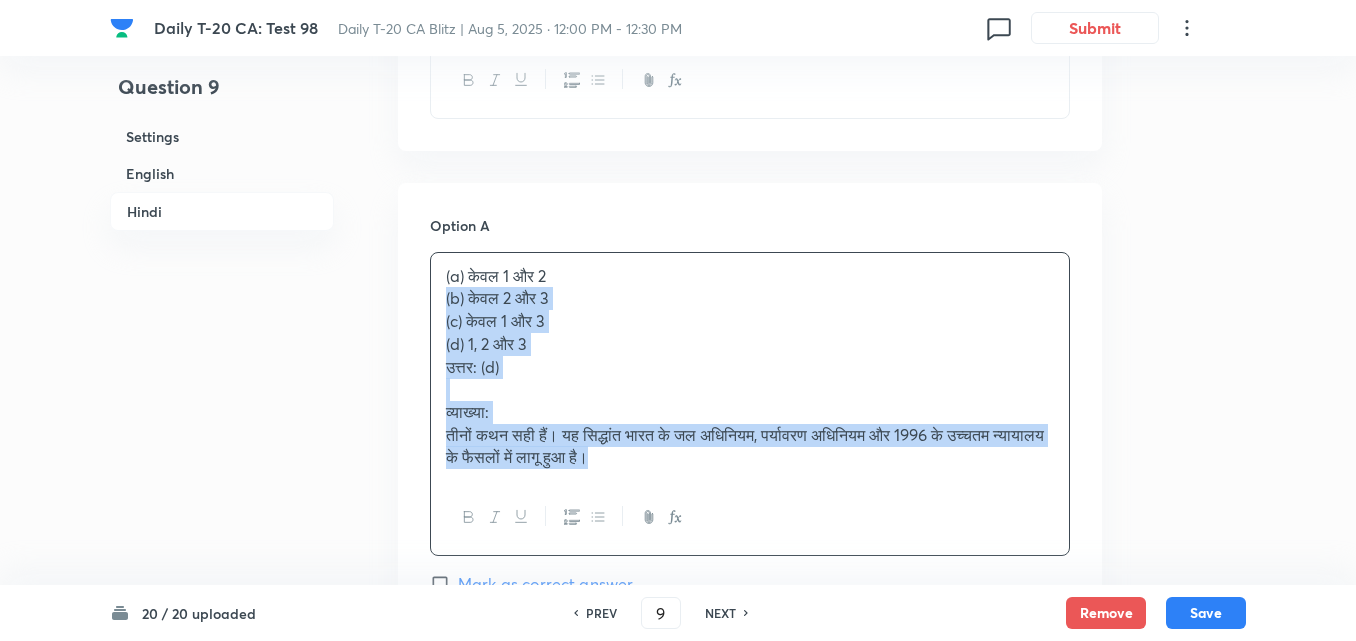 drag, startPoint x: 428, startPoint y: 335, endPoint x: 412, endPoint y: 328, distance: 17.464249 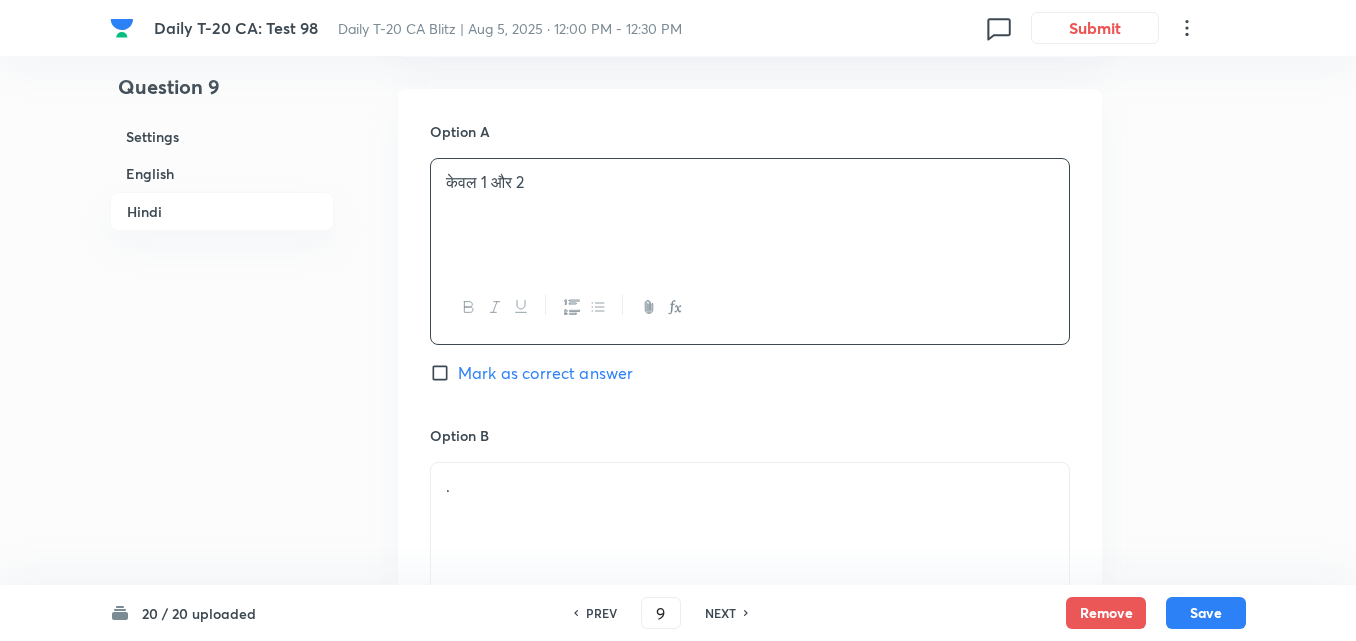 scroll, scrollTop: 3516, scrollLeft: 0, axis: vertical 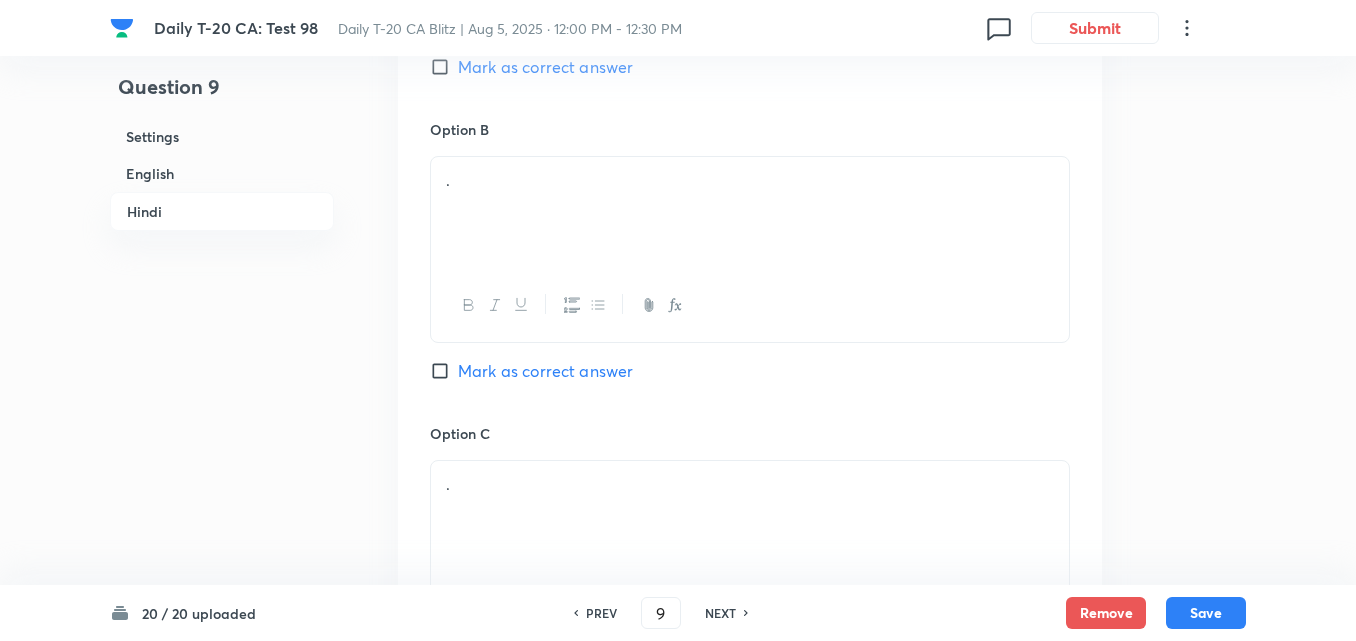 click on "." at bounding box center [750, 213] 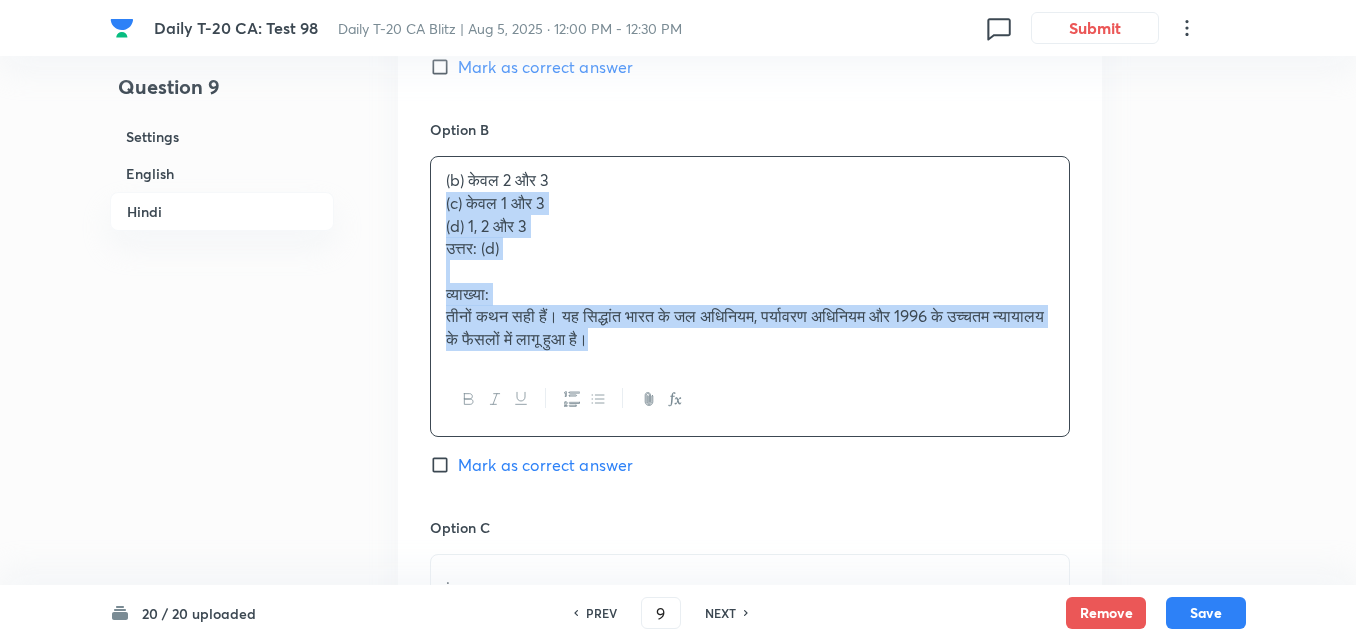 drag, startPoint x: 436, startPoint y: 238, endPoint x: 401, endPoint y: 222, distance: 38.483765 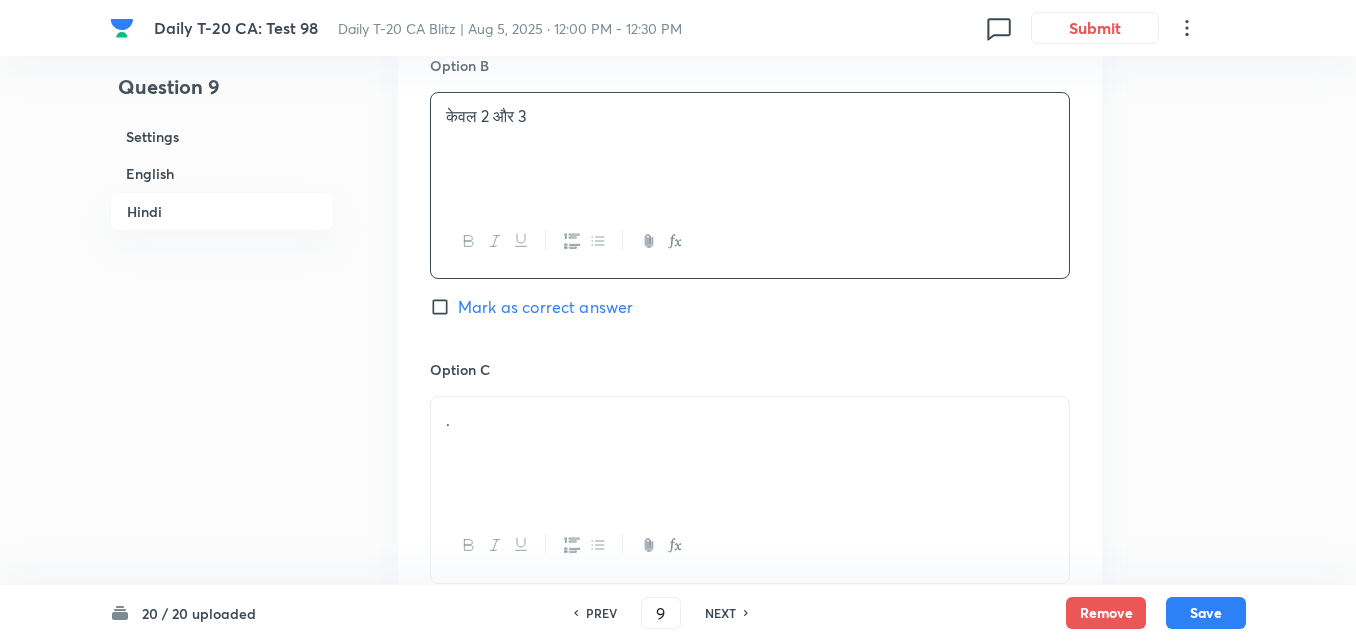 scroll, scrollTop: 3716, scrollLeft: 0, axis: vertical 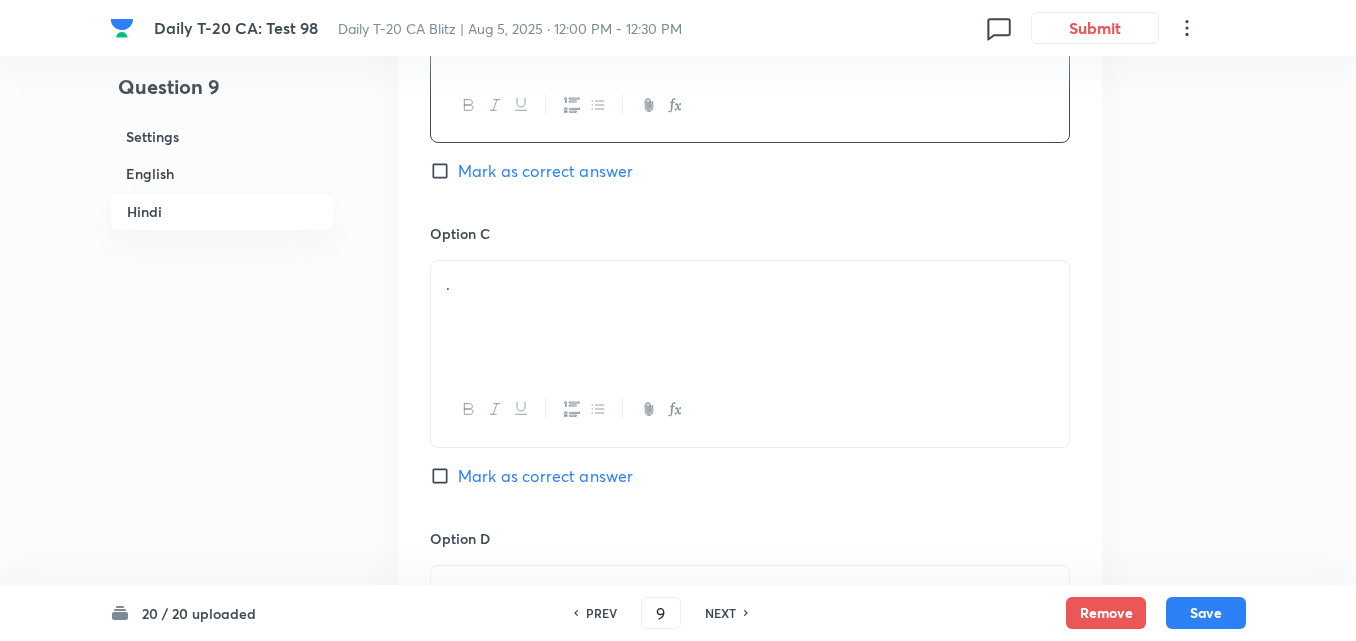 click on "." at bounding box center [750, 284] 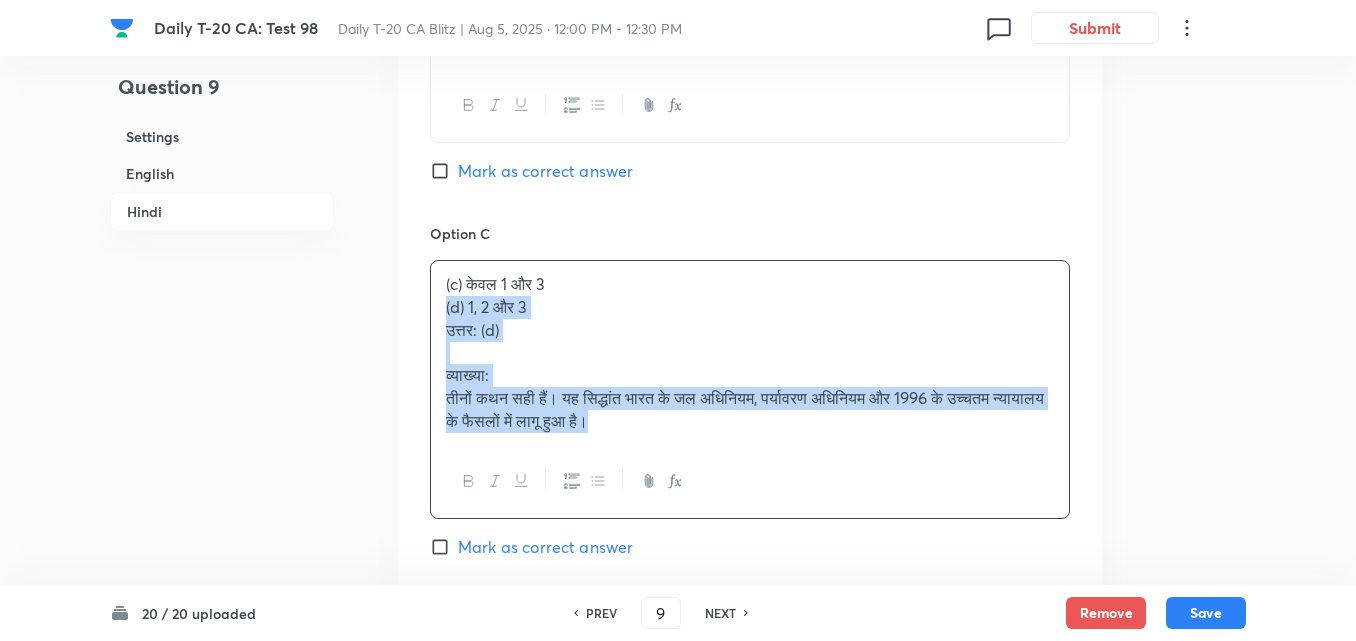 click on "(c) केवल 1 और 3 (d) 1, 2 और 3 उत्तर: (d) व्याख्या: तीनों कथन सही हैं। यह सिद्धांत भारत के जल अधिनियम, पर्यावरण अधिनियम और 1996 के उच्चतम न्यायालय के फैसलों में लागू हुआ है।" at bounding box center [750, 352] 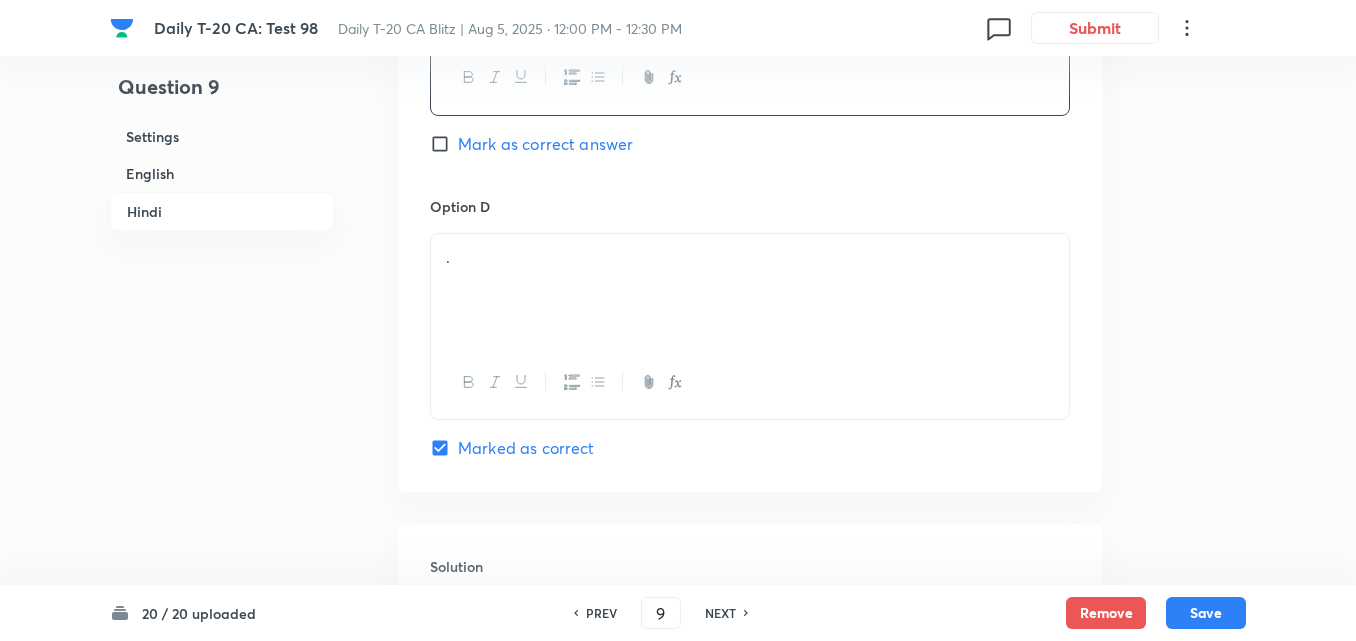 scroll, scrollTop: 4116, scrollLeft: 0, axis: vertical 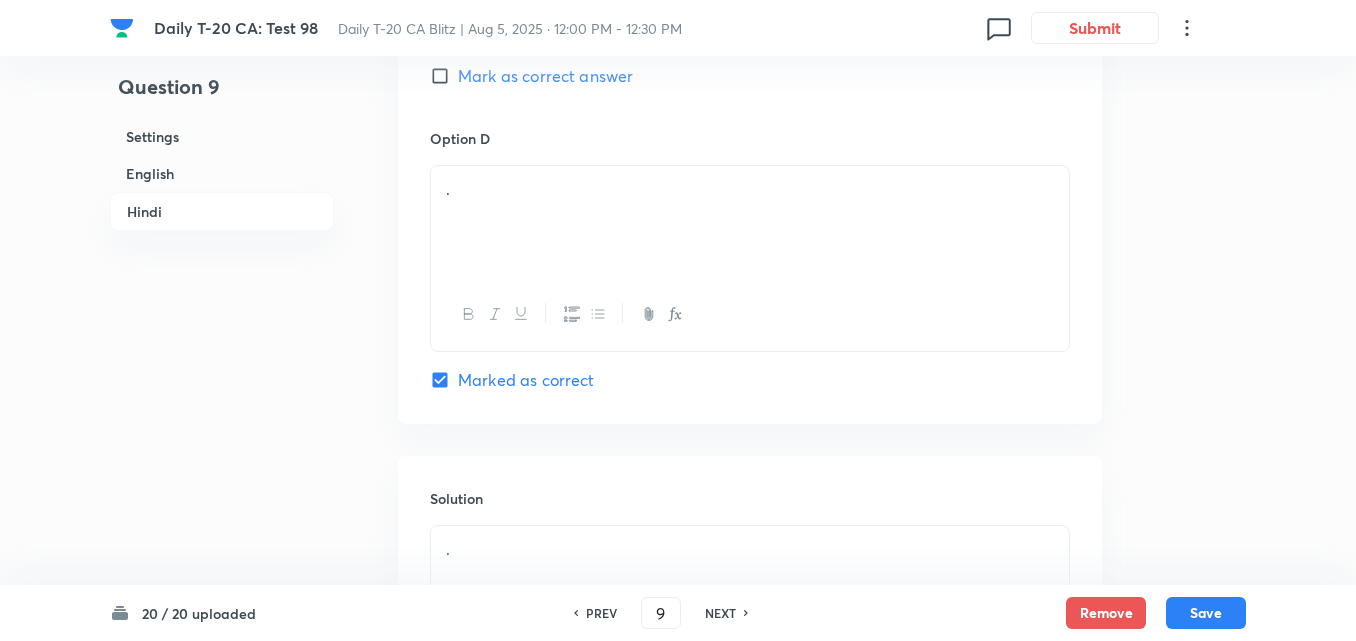 click on "." at bounding box center [750, 222] 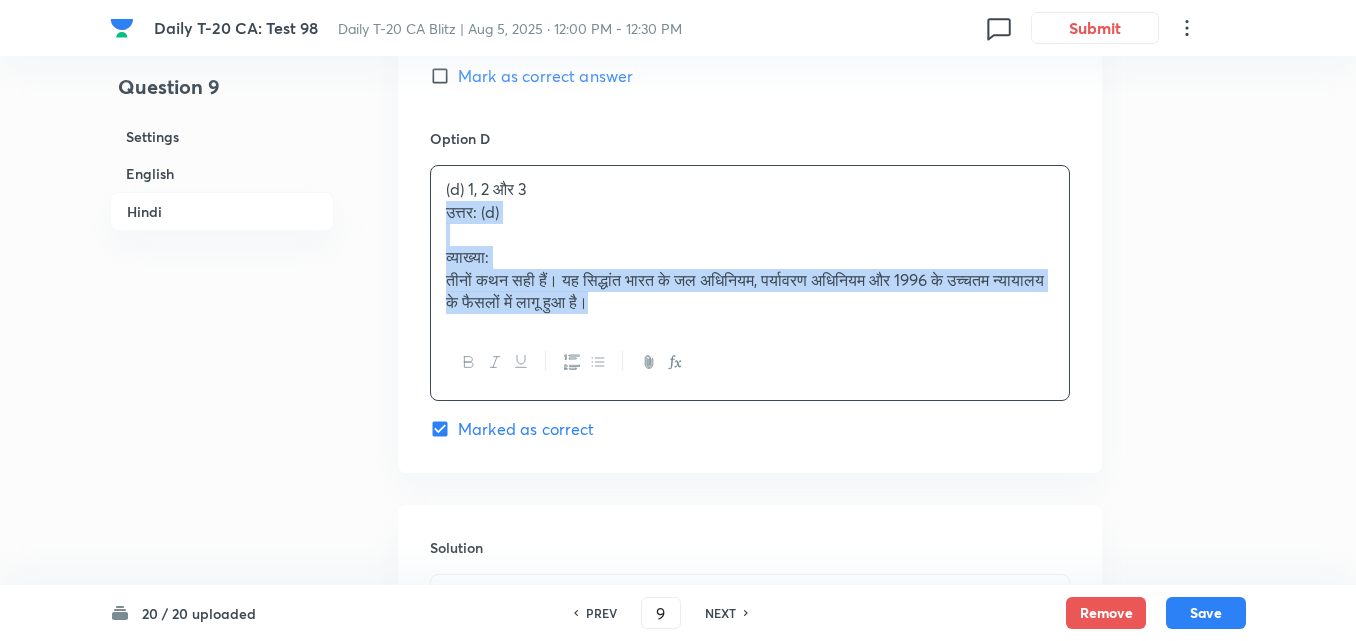drag, startPoint x: 400, startPoint y: 236, endPoint x: 330, endPoint y: 226, distance: 70.71068 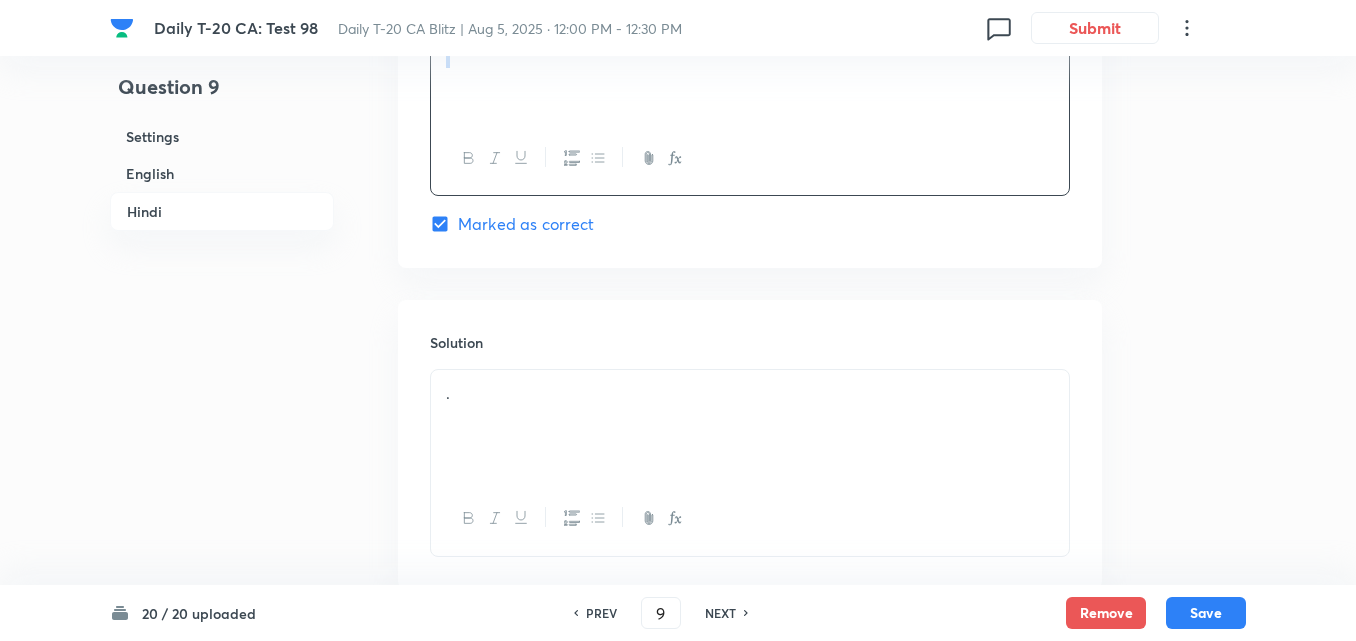 scroll, scrollTop: 4418, scrollLeft: 0, axis: vertical 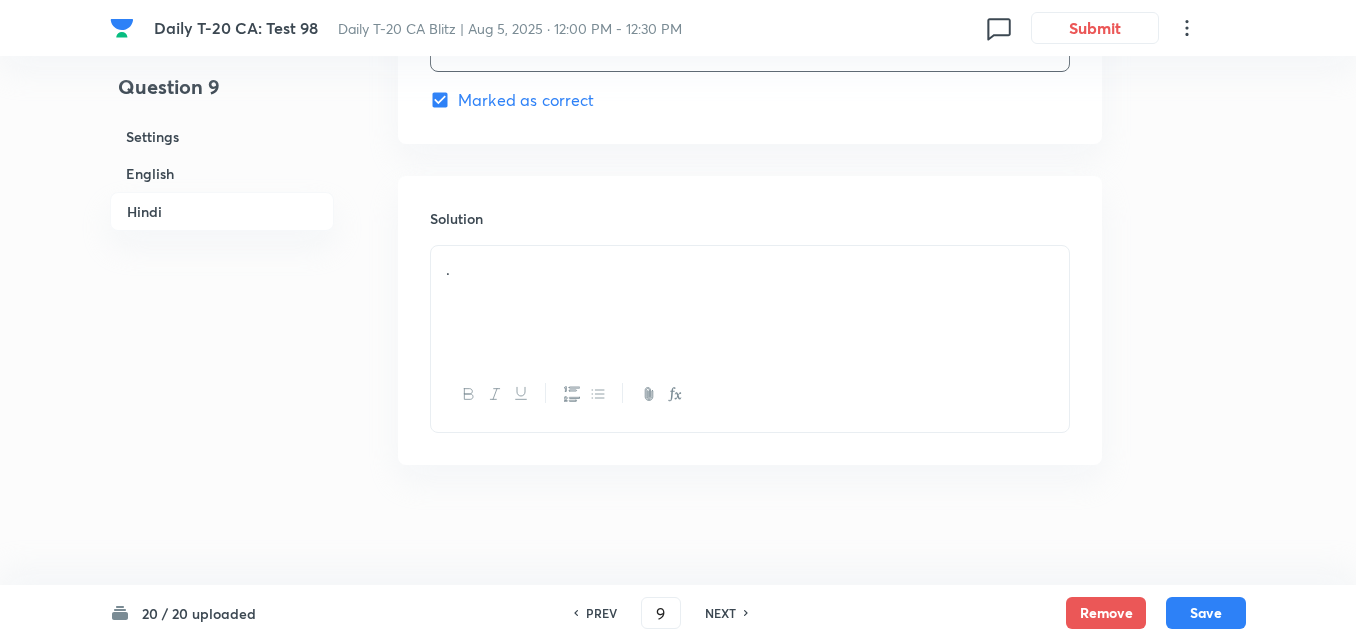 click on "." at bounding box center (750, 302) 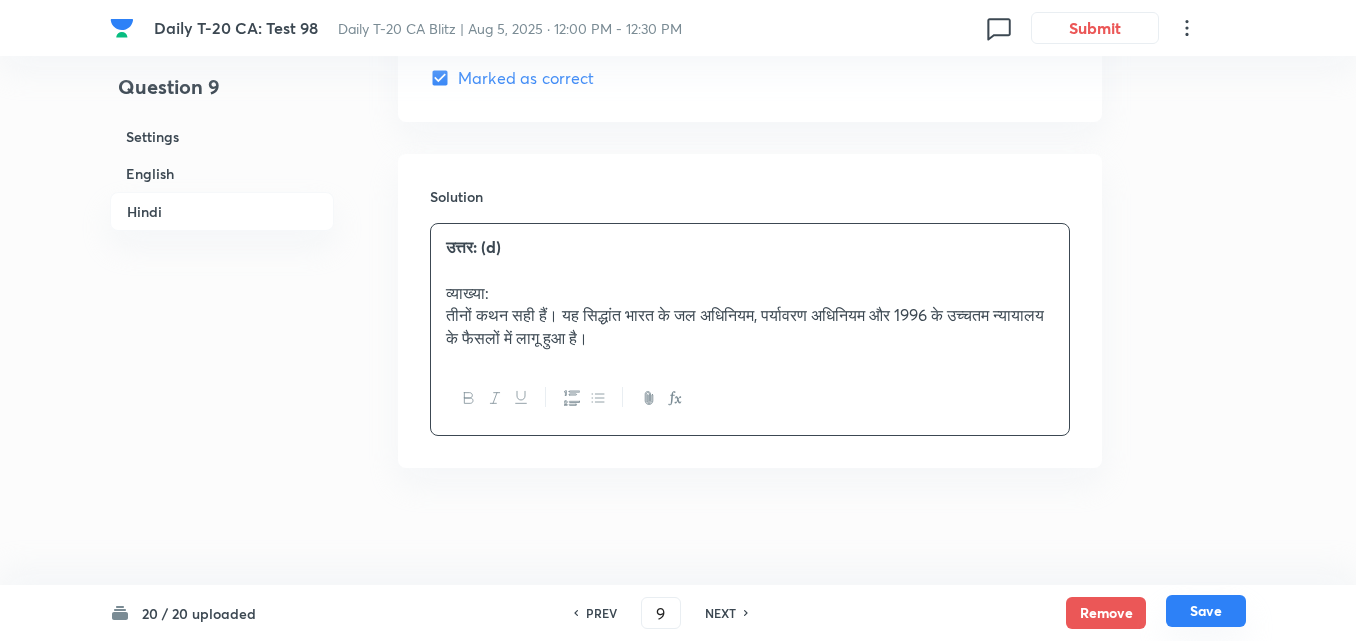 click on "Save" at bounding box center (1206, 611) 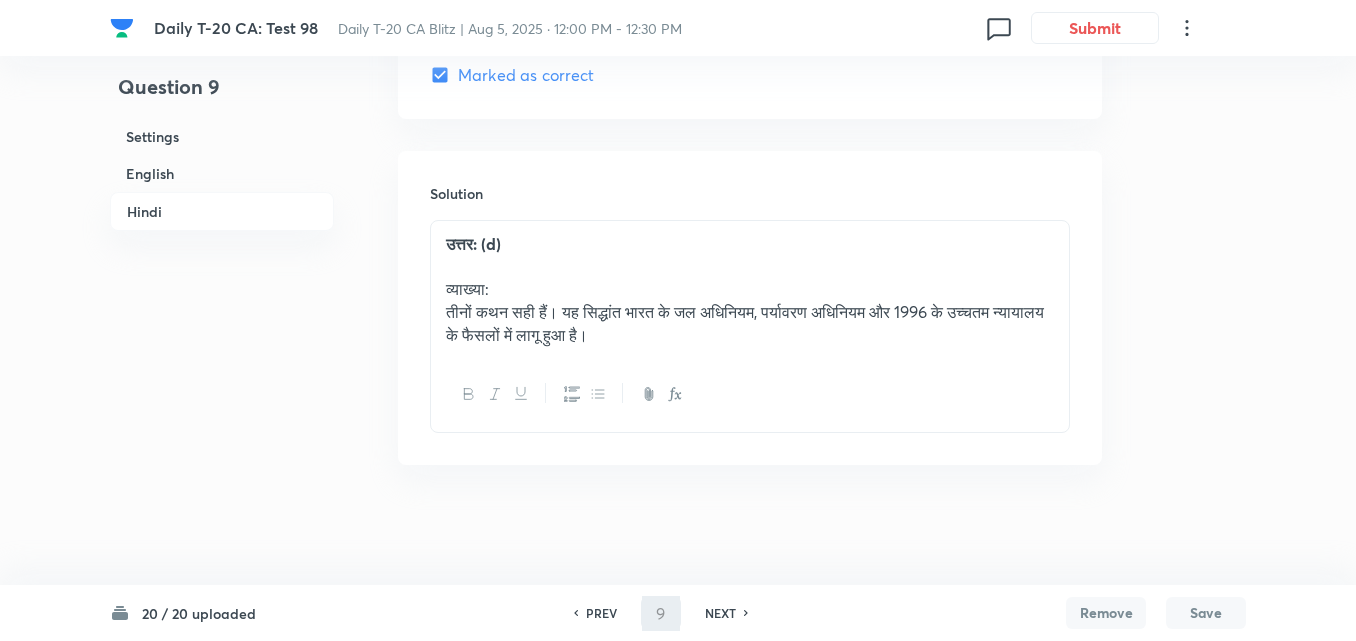 type on "10" 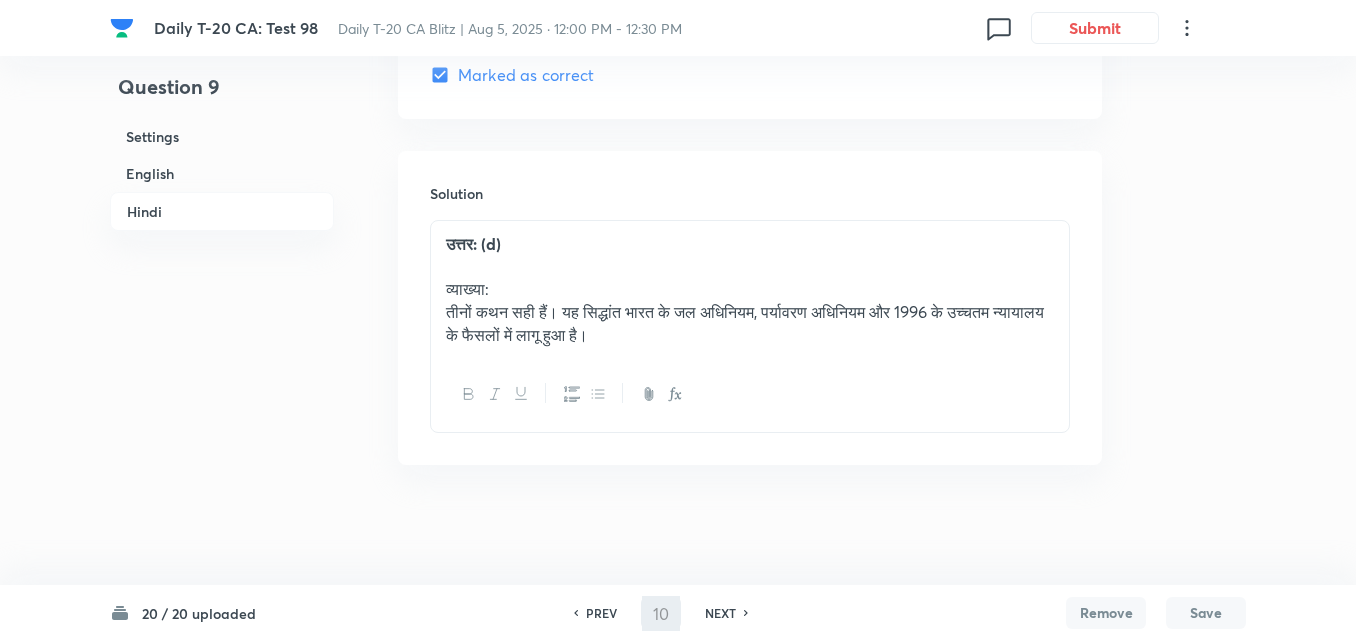 checkbox on "false" 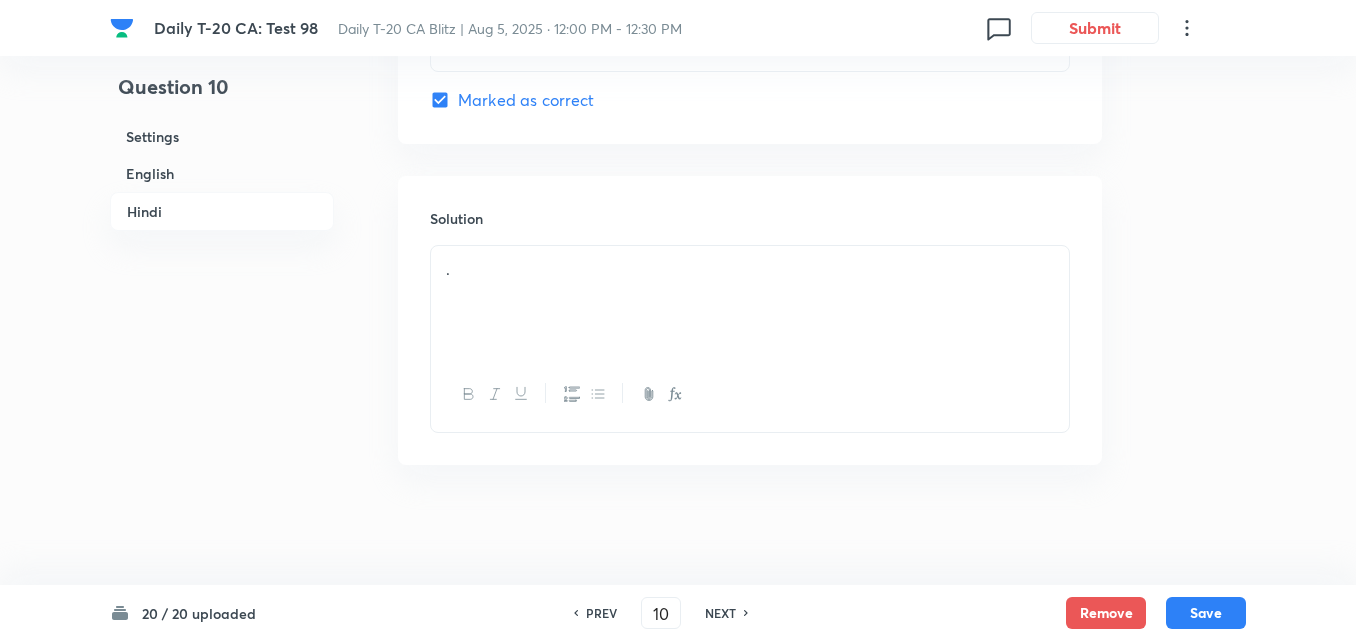 click on "English" at bounding box center [222, 173] 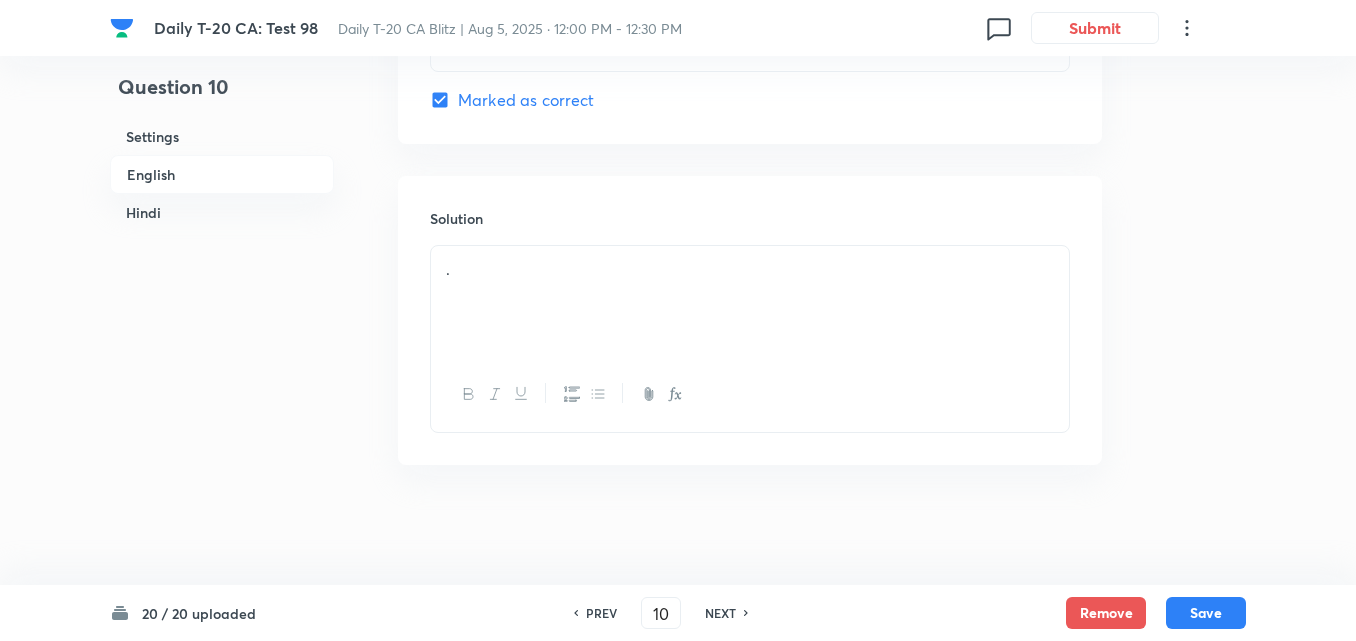 scroll, scrollTop: 516, scrollLeft: 0, axis: vertical 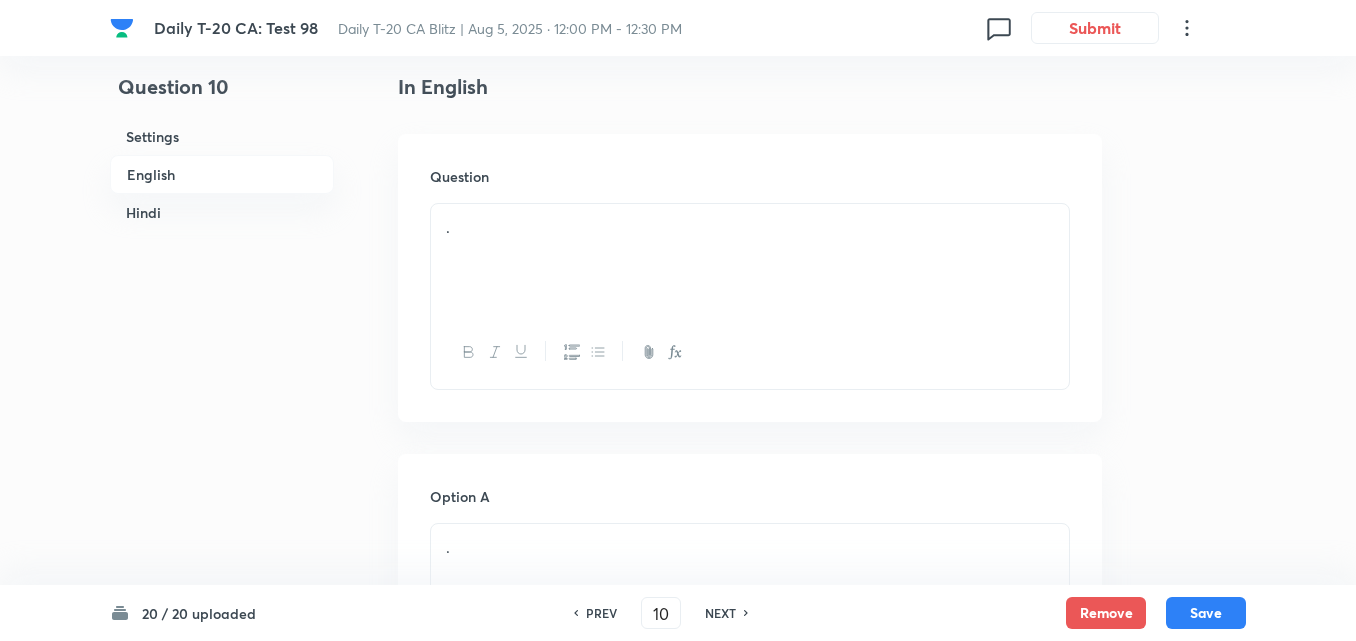 click on "." at bounding box center (750, 260) 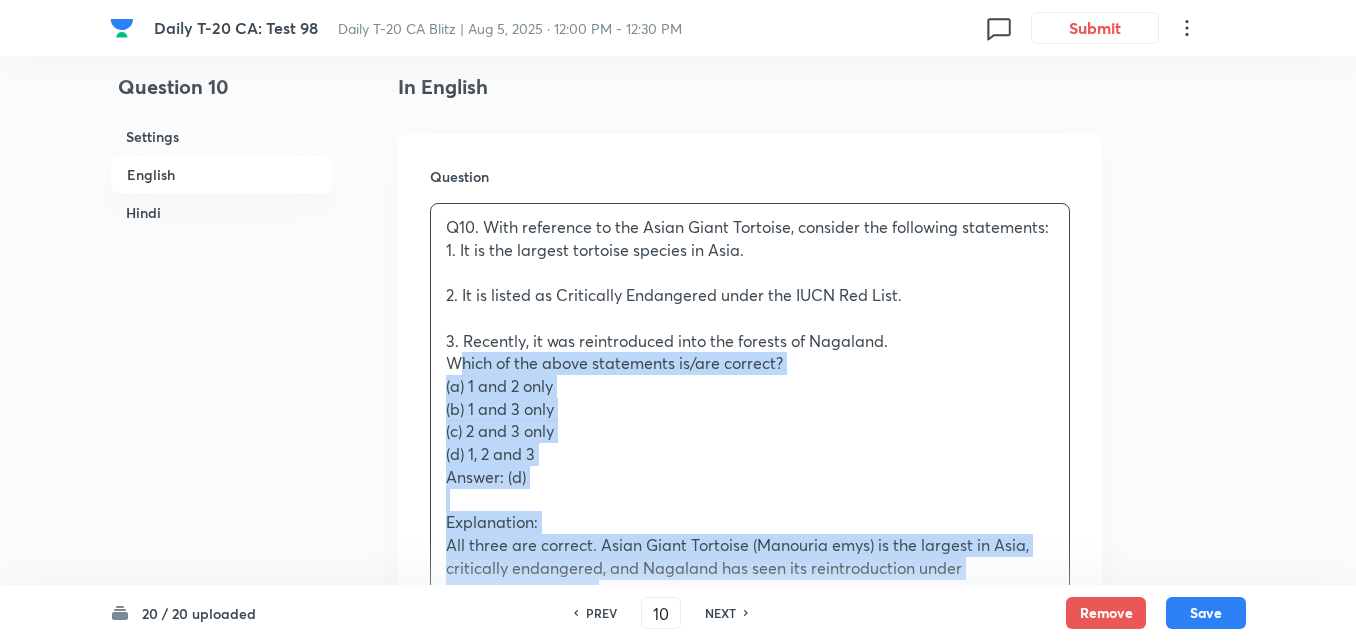 drag, startPoint x: 424, startPoint y: 391, endPoint x: 374, endPoint y: 373, distance: 53.14132 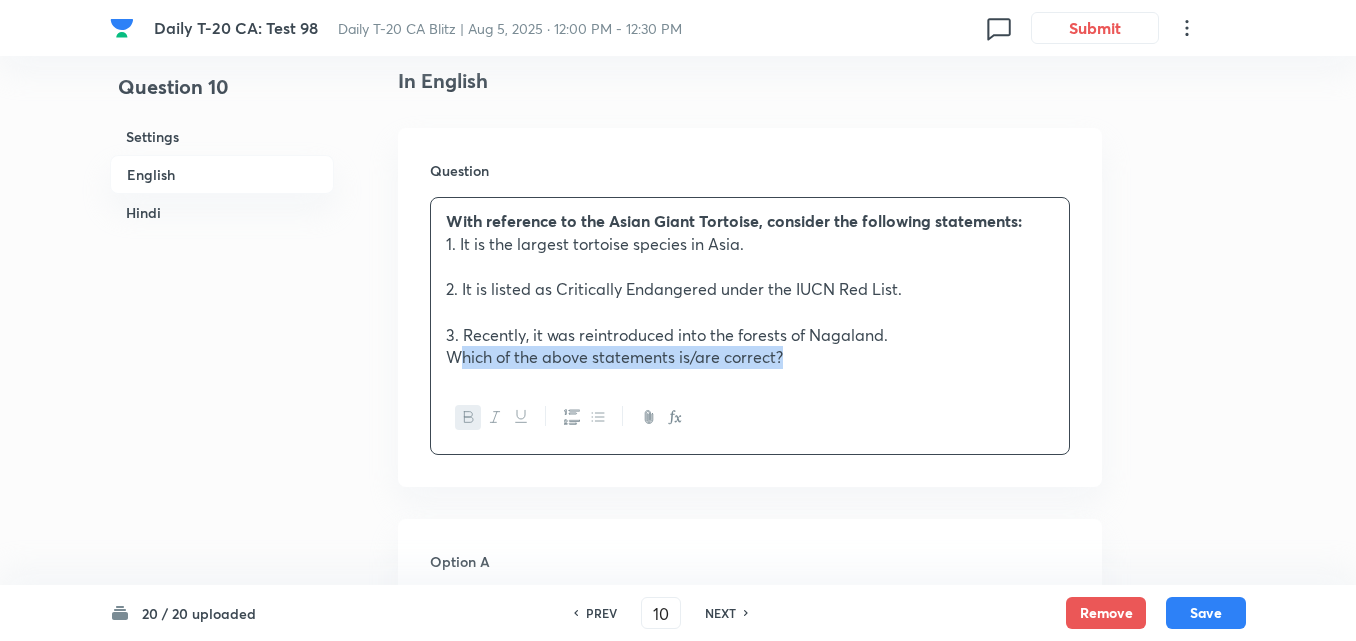 scroll, scrollTop: 916, scrollLeft: 0, axis: vertical 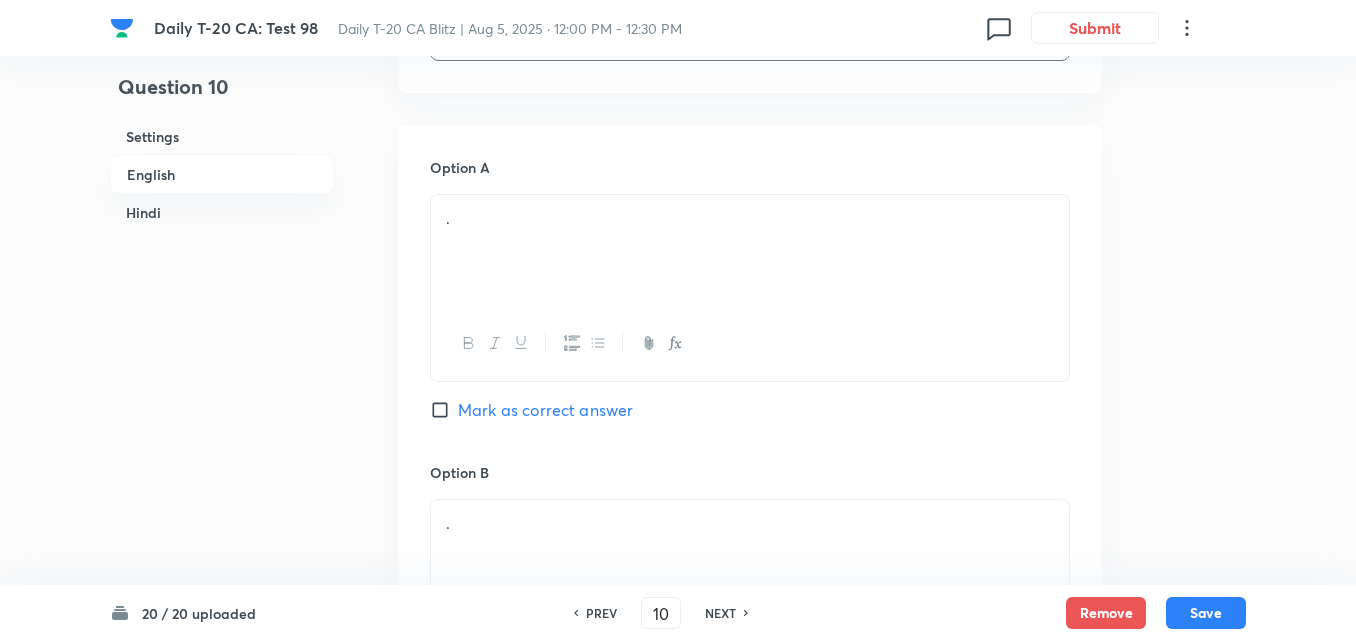 click on "." at bounding box center [750, 251] 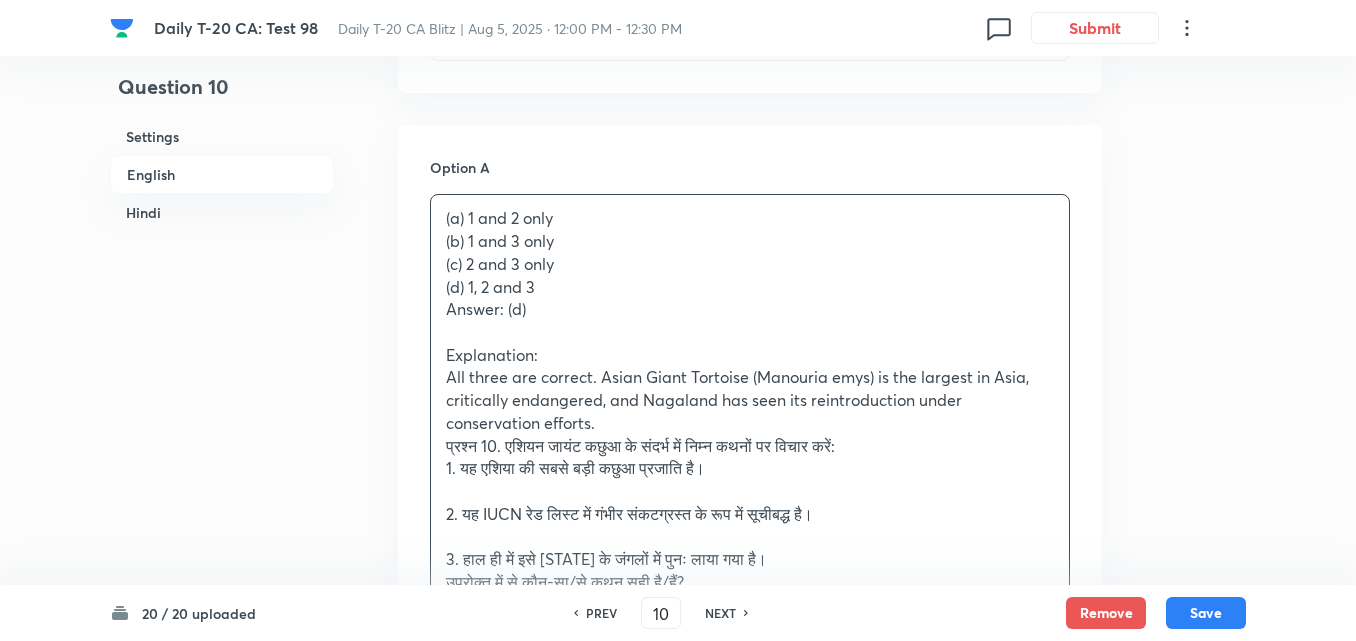 drag, startPoint x: 429, startPoint y: 242, endPoint x: 417, endPoint y: 239, distance: 12.369317 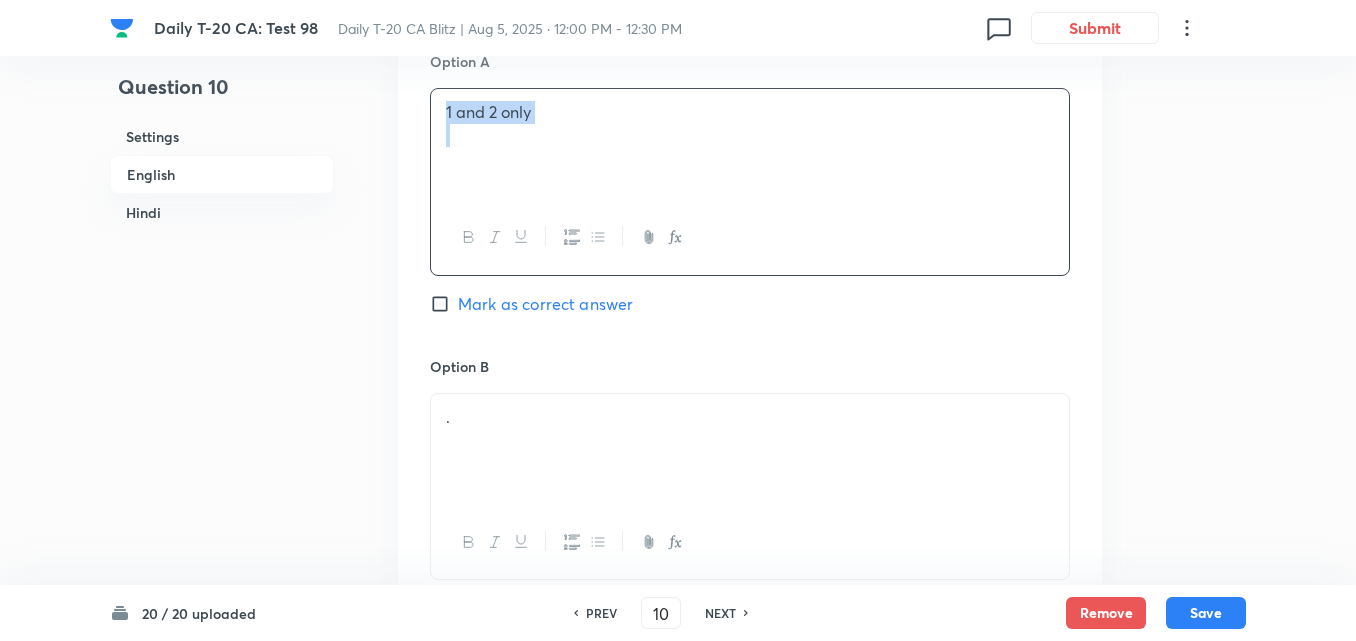 scroll, scrollTop: 1116, scrollLeft: 0, axis: vertical 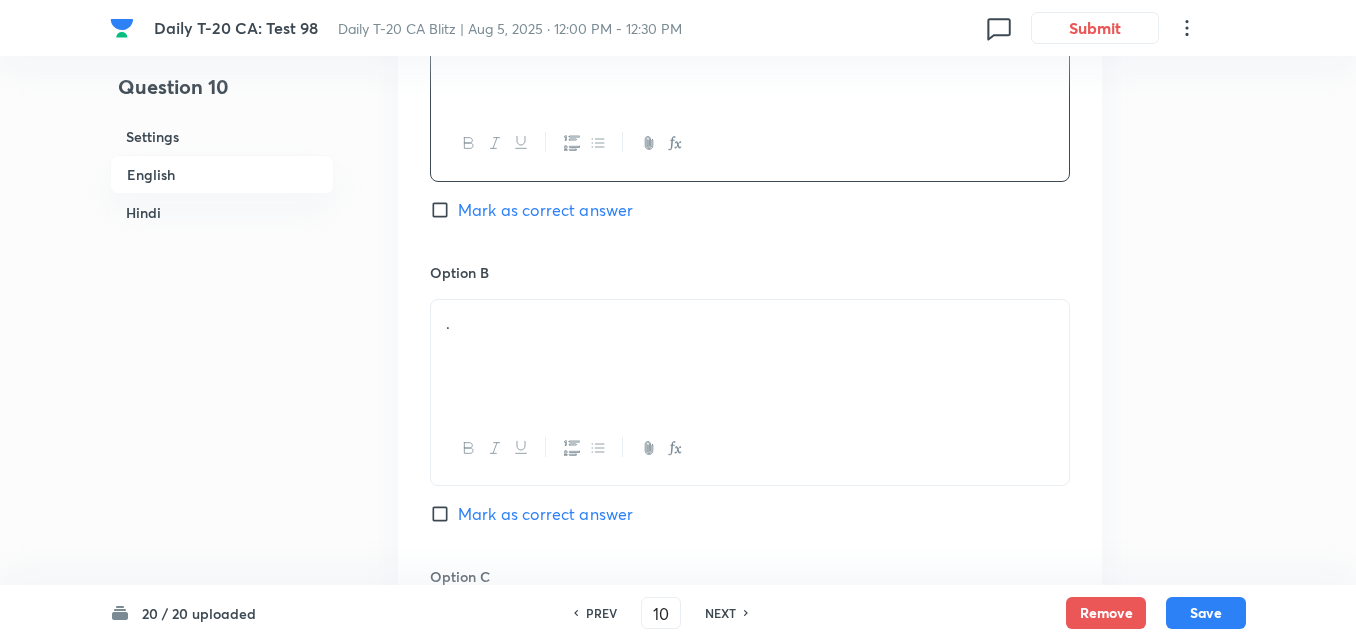 click on "." at bounding box center (750, 356) 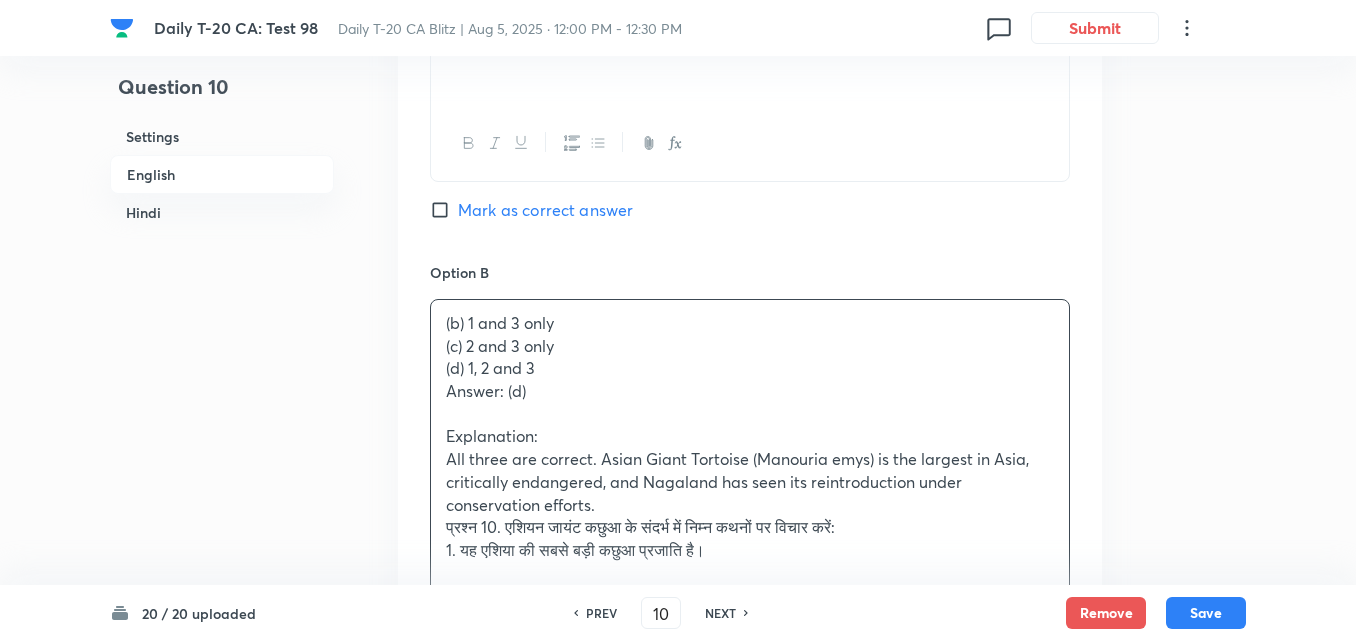 click on "Question 10 Settings English Hindi Settings Type Single choice correct 4 options + 2 marks - 0.66 marks Edit Concept Current Affairs Current Affairs 2025 Current Affairs 2025 Current Affairs 2025 Edit Additional details Easy Fact Not from PYQ paper No equation Edit In English Question With reference to the Asian Giant Tortoise, consider the following statements: 1.	It is the largest tortoise species in Asia. 2.	It is listed as Critically Endangered under the IUCN Red List. 3.	Recently, it was reintroduced into the forests of [STATE].  Which of the above statements is/are correct?   Option A 1 and 2 only Mark as correct answer Option B (b) 1 and 3 only (c) 2 and 3 only (d) 1, 2 and 3 Answer: (d) Explanation: All three are correct. Asian Giant Tortoise (Manouria emys) is the largest in Asia, critically endangered, and [STATE] has seen its reintroduction under conservation efforts. 1.	यह एशिया की सबसे बड़ी कछुआ प्रजाति है। (d) 1, 2 और 3 Option C" at bounding box center (678, 1526) 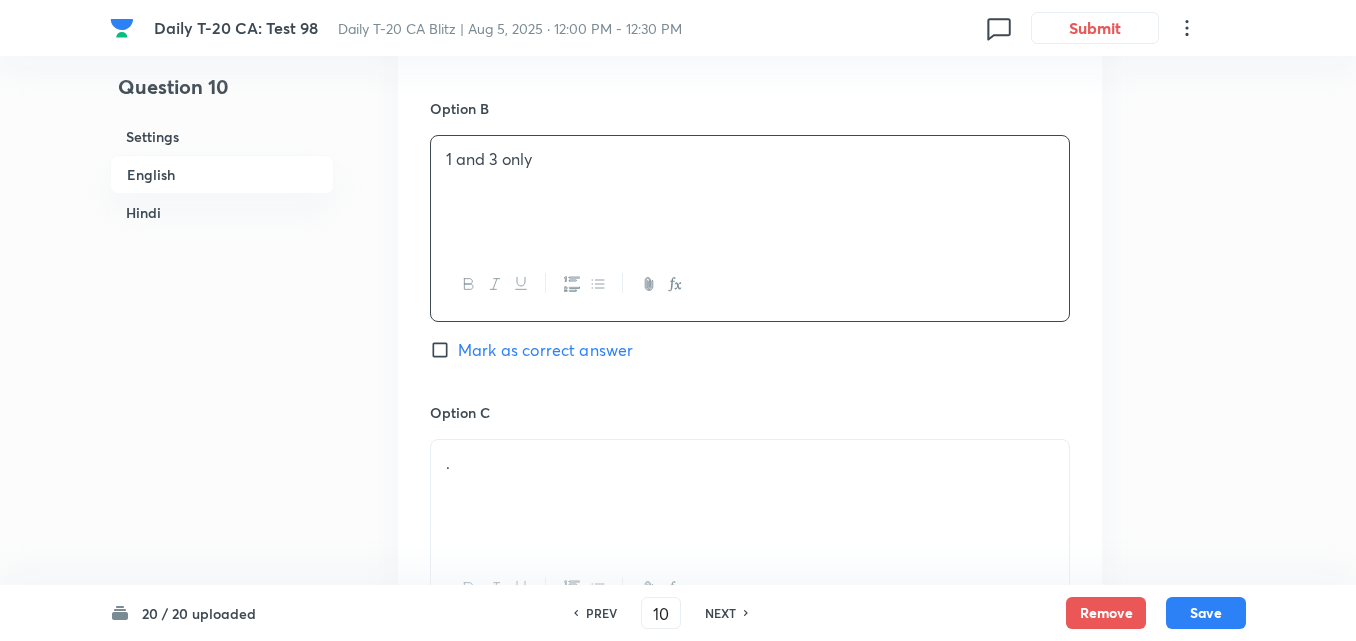 scroll, scrollTop: 1416, scrollLeft: 0, axis: vertical 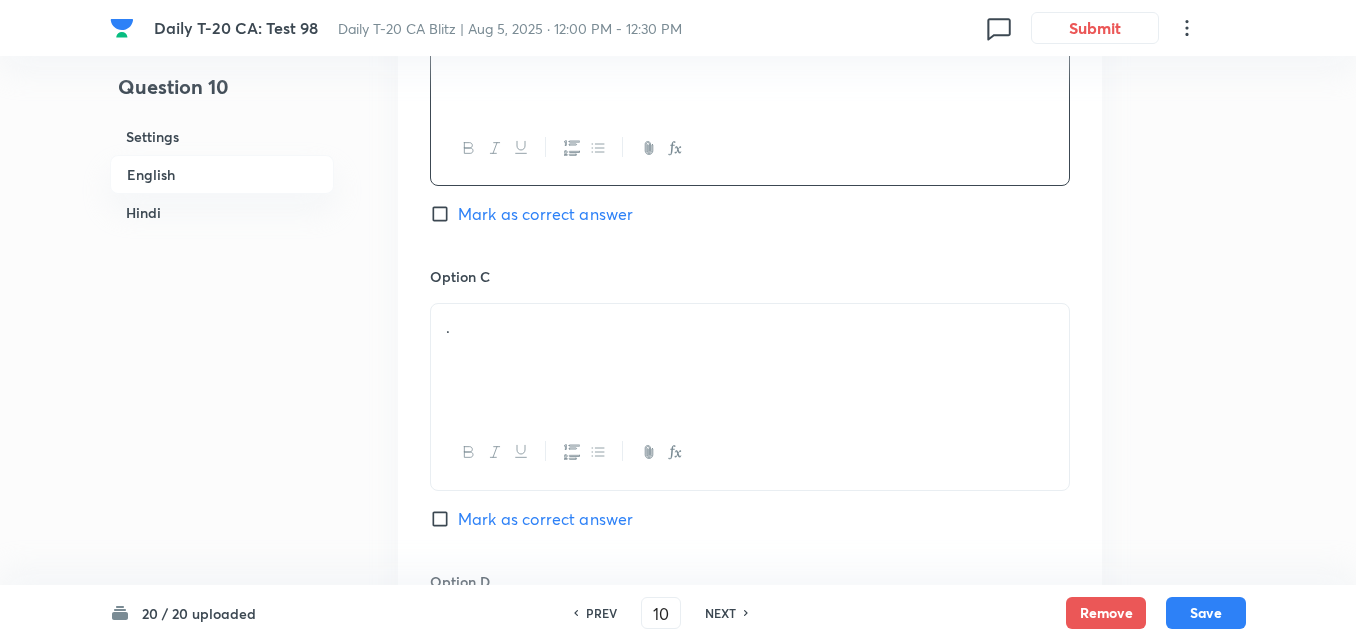 click on "." at bounding box center [750, 327] 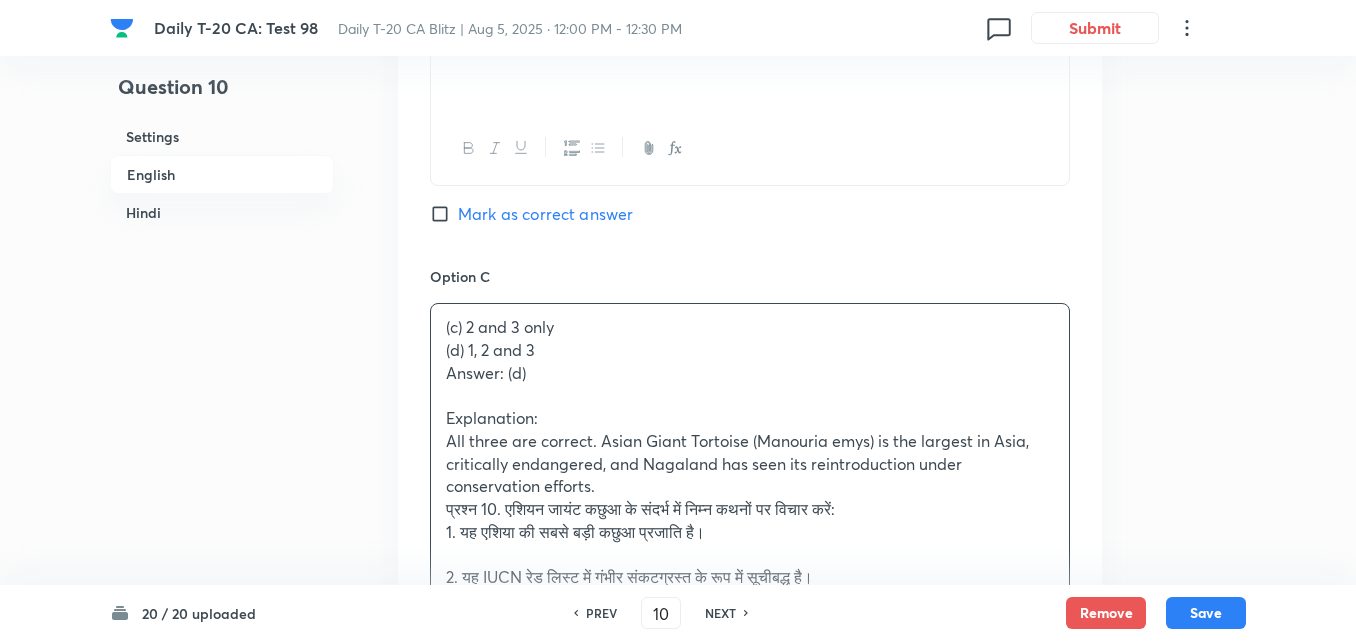 click on "Option A 1 and 2 only Mark as correct answer Option B 1 and 3 only Mark as correct answer Option C (c) 2 and 3 only (d) 1, 2 and 3 Answer: (d) Explanation: All three are correct. Asian Giant Tortoise (Manouria emys) is the largest in Asia, critically endangered, and [STATE] has seen its reintroduction under conservation efforts. प्रश्न 10. एशियन जायंट कछुआ के संदर्भ में निम्न कथनों पर विचार करें: 1.	यह एशिया की सबसे बड़ी कछुआ प्रजाति है। 2.	यह IUCN रेड लिस्ट में गंभीर संकटग्रस्त के रूप में सूचीबद्ध है। 3.	हाल ही में इसे [STATE] के जंगलों में पुनः लाया गया है। उपरोक्त में से कौन-सा/से कथन सही है/हैं? ." at bounding box center (750, 474) 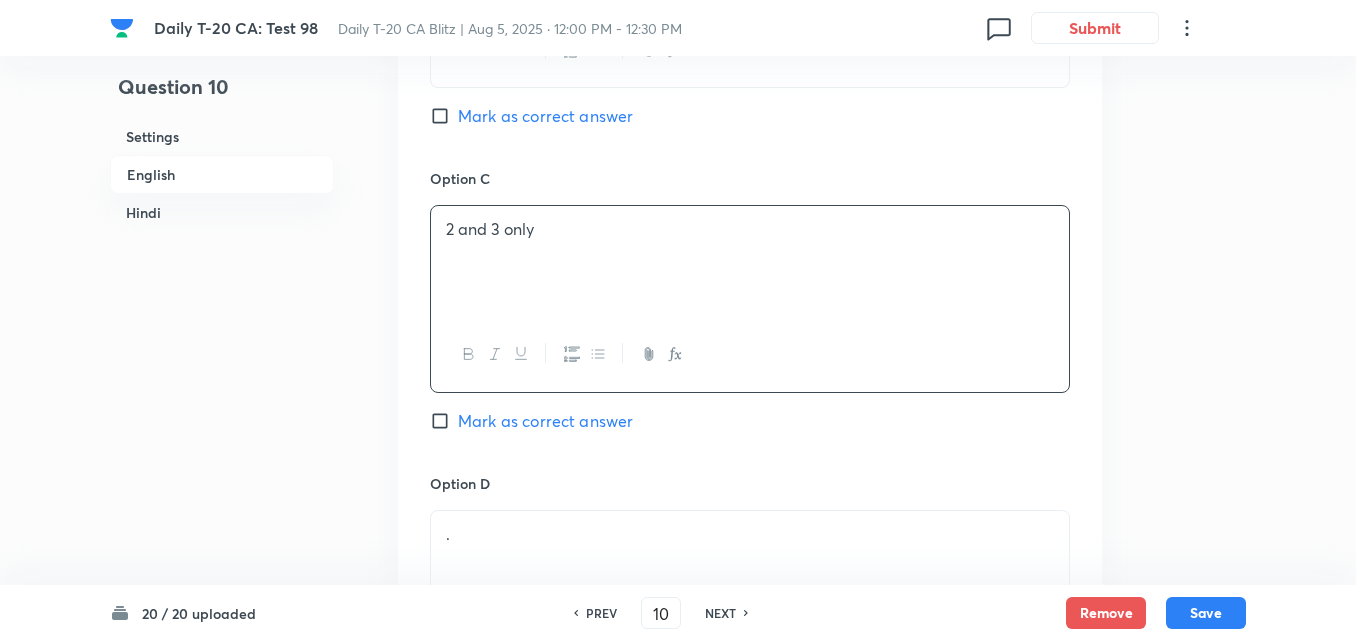 scroll, scrollTop: 1716, scrollLeft: 0, axis: vertical 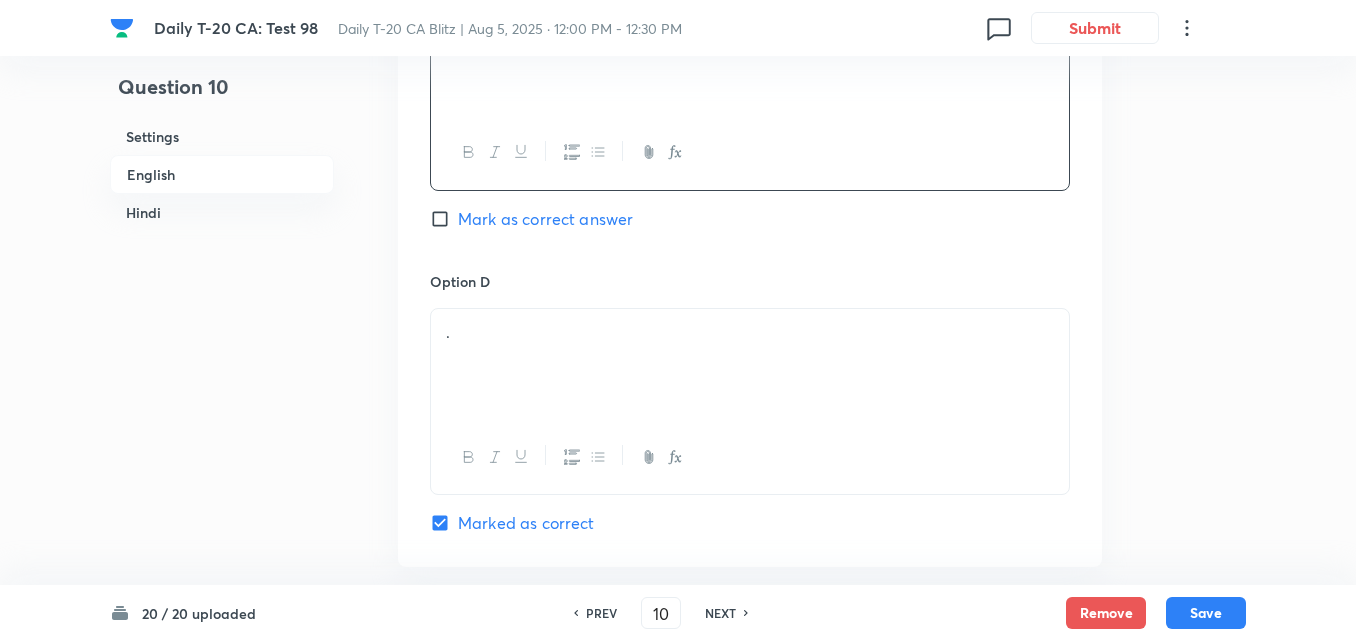 click on "Option D" at bounding box center (750, 281) 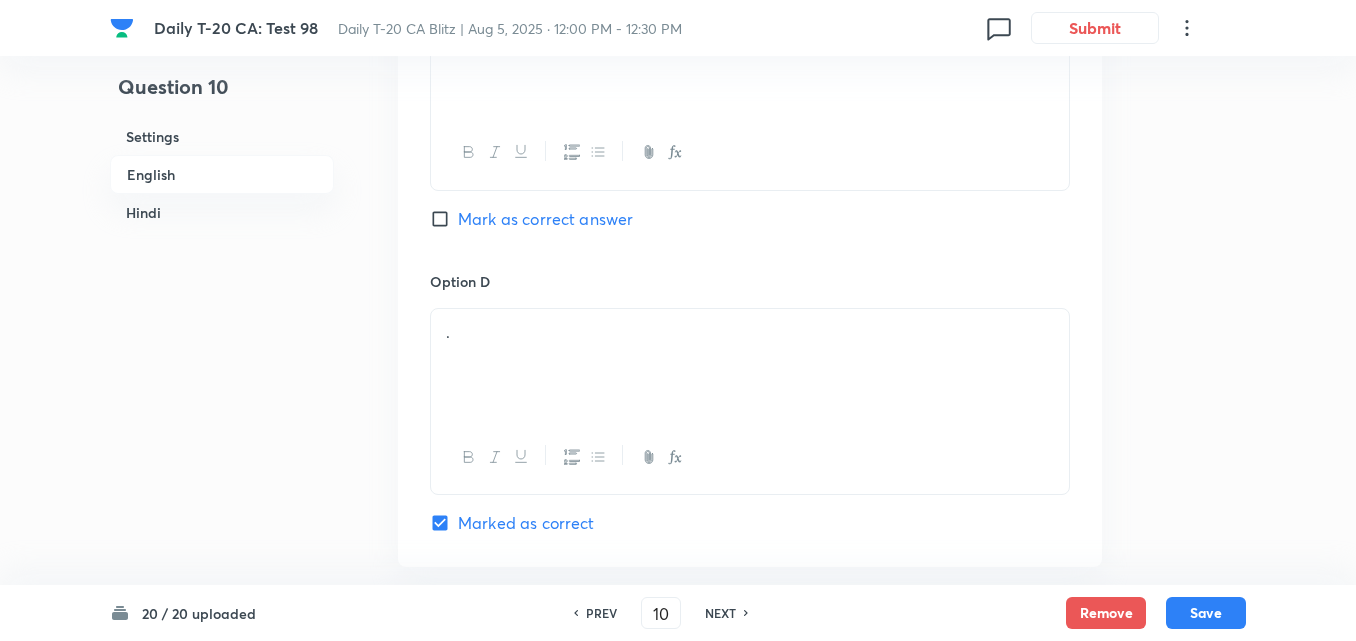 click on "." at bounding box center [750, 332] 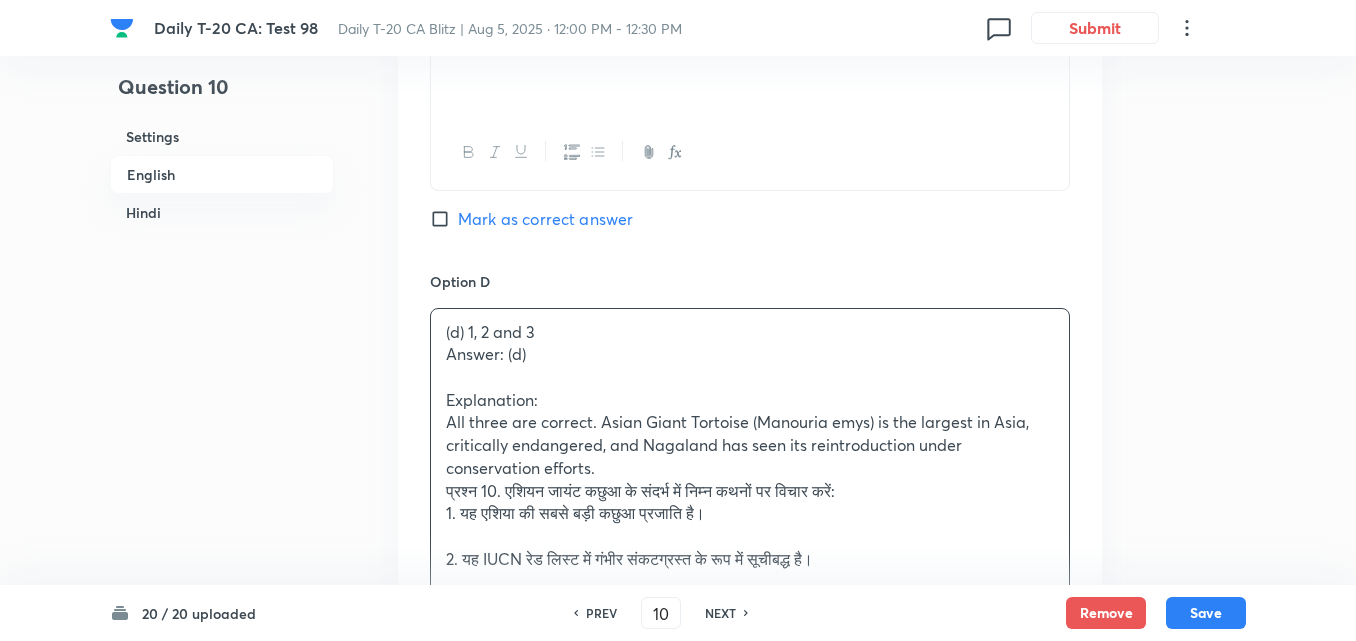 drag, startPoint x: 427, startPoint y: 349, endPoint x: 404, endPoint y: 345, distance: 23.345236 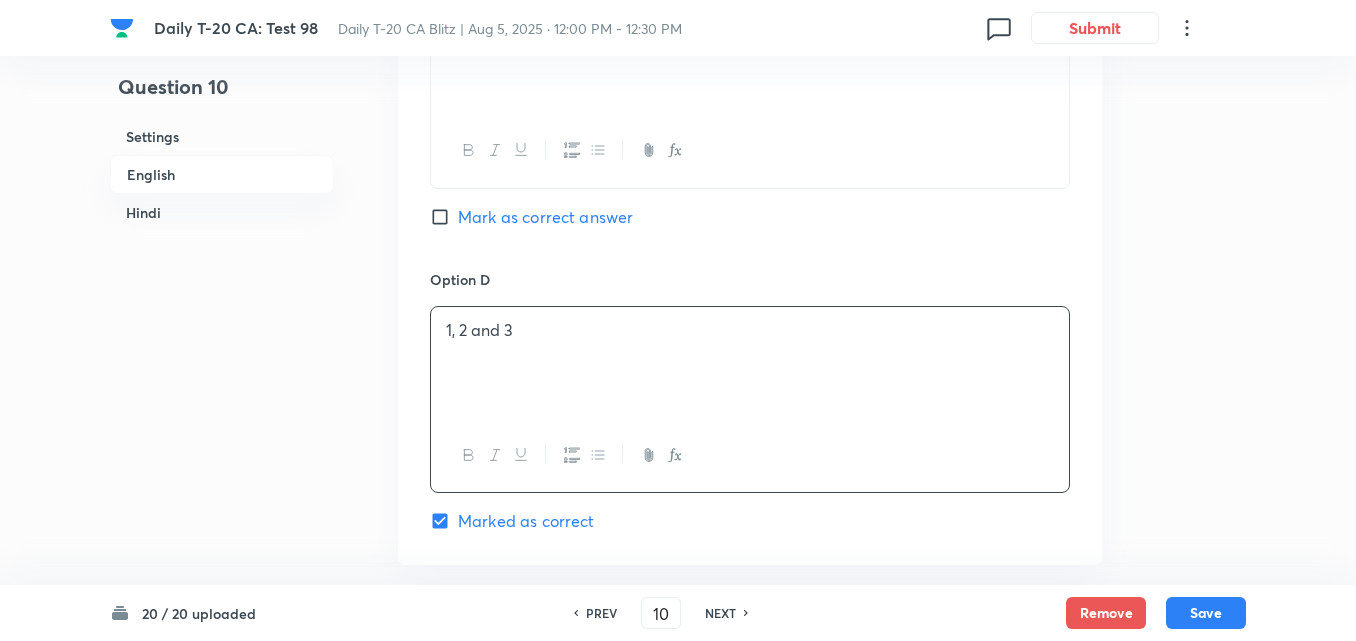 scroll, scrollTop: 2116, scrollLeft: 0, axis: vertical 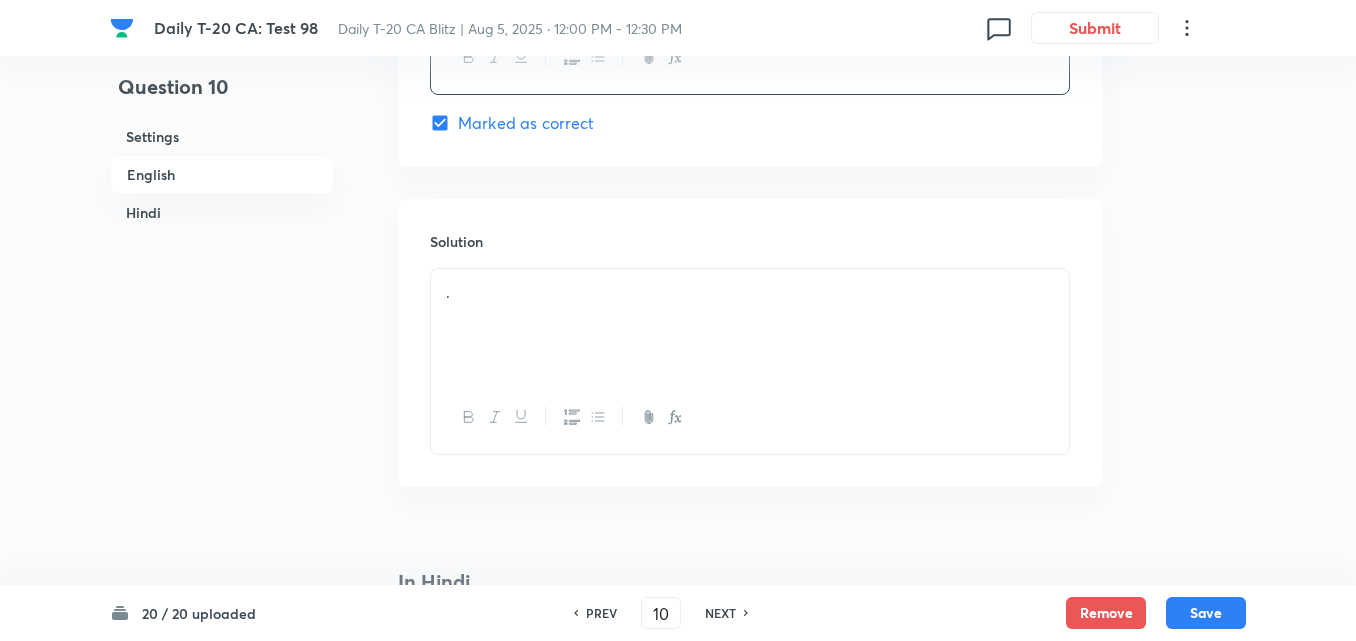 click on "." at bounding box center [750, 325] 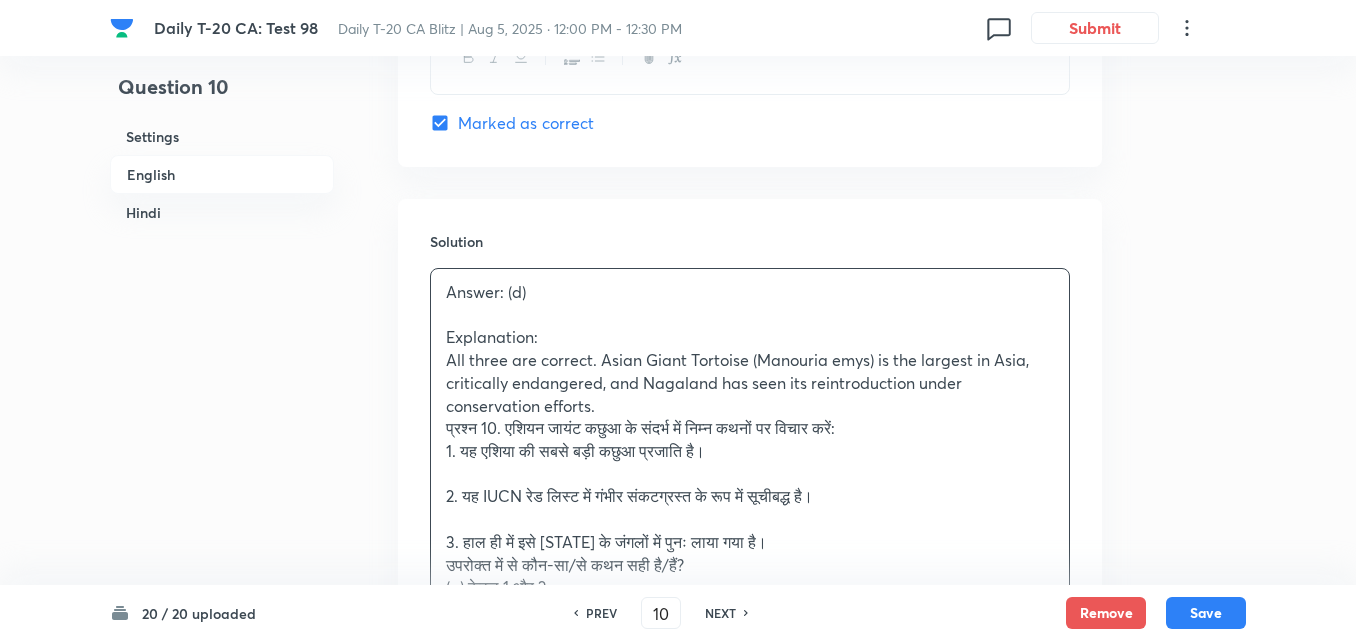 drag, startPoint x: 423, startPoint y: 429, endPoint x: 392, endPoint y: 426, distance: 31.144823 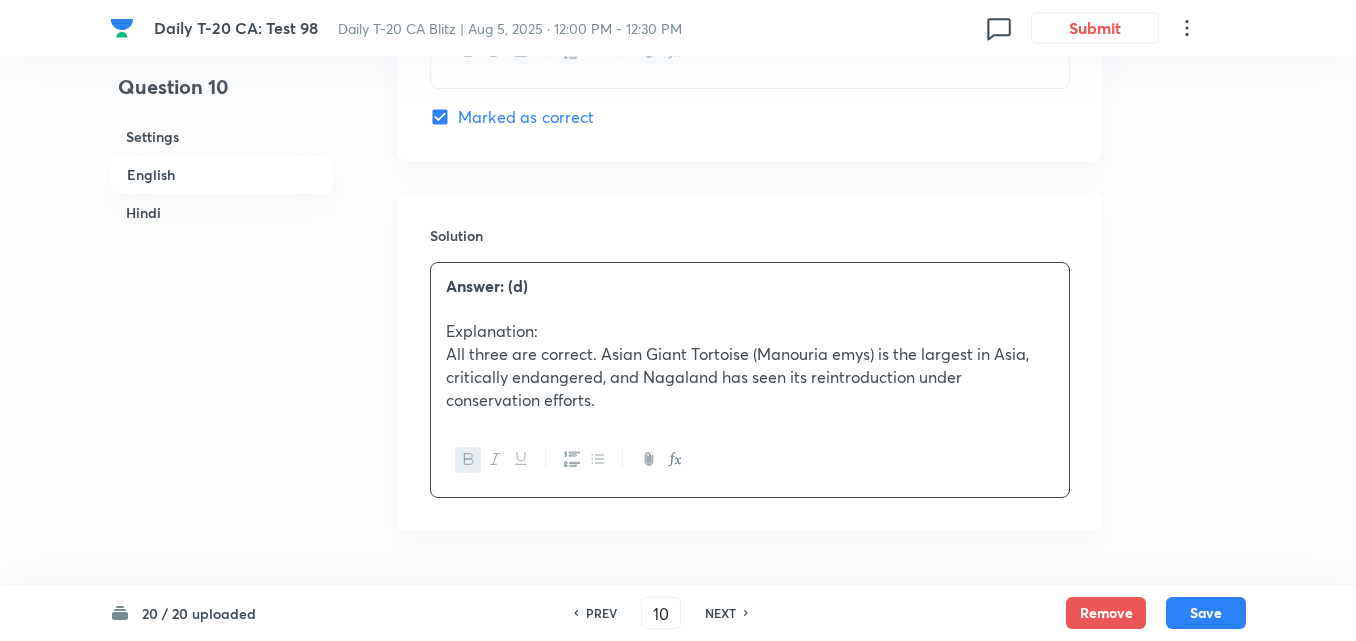 scroll, scrollTop: 2616, scrollLeft: 0, axis: vertical 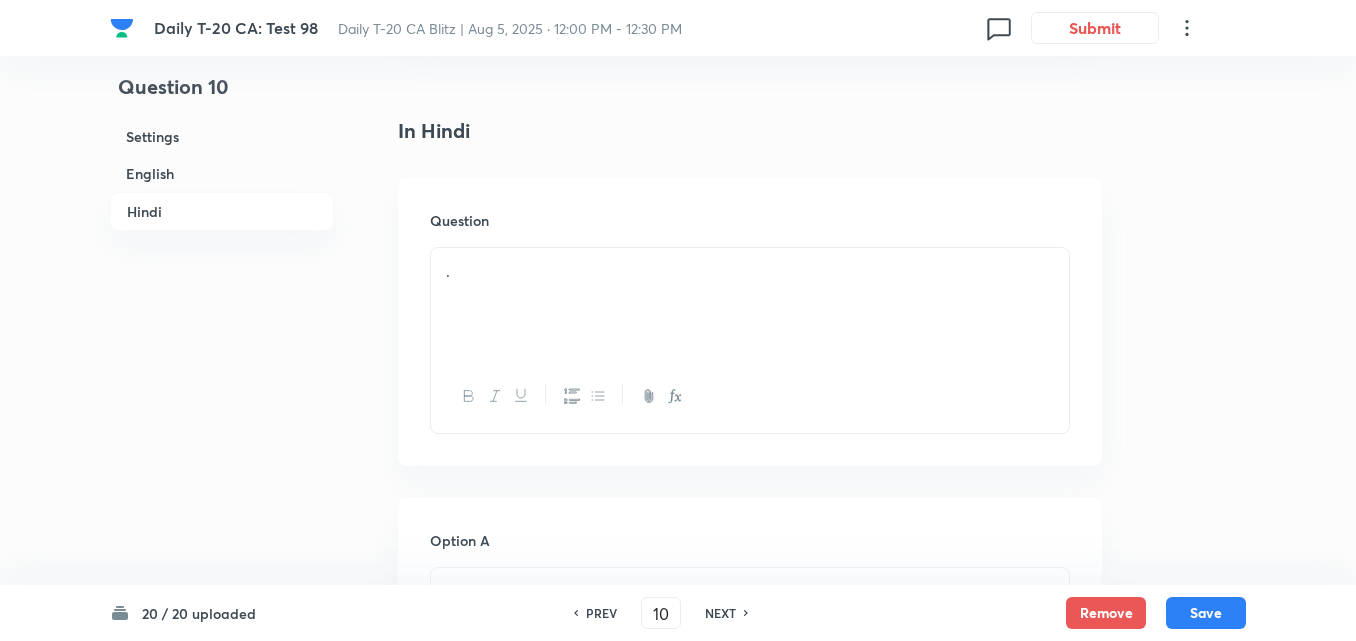 click on "." at bounding box center [750, 304] 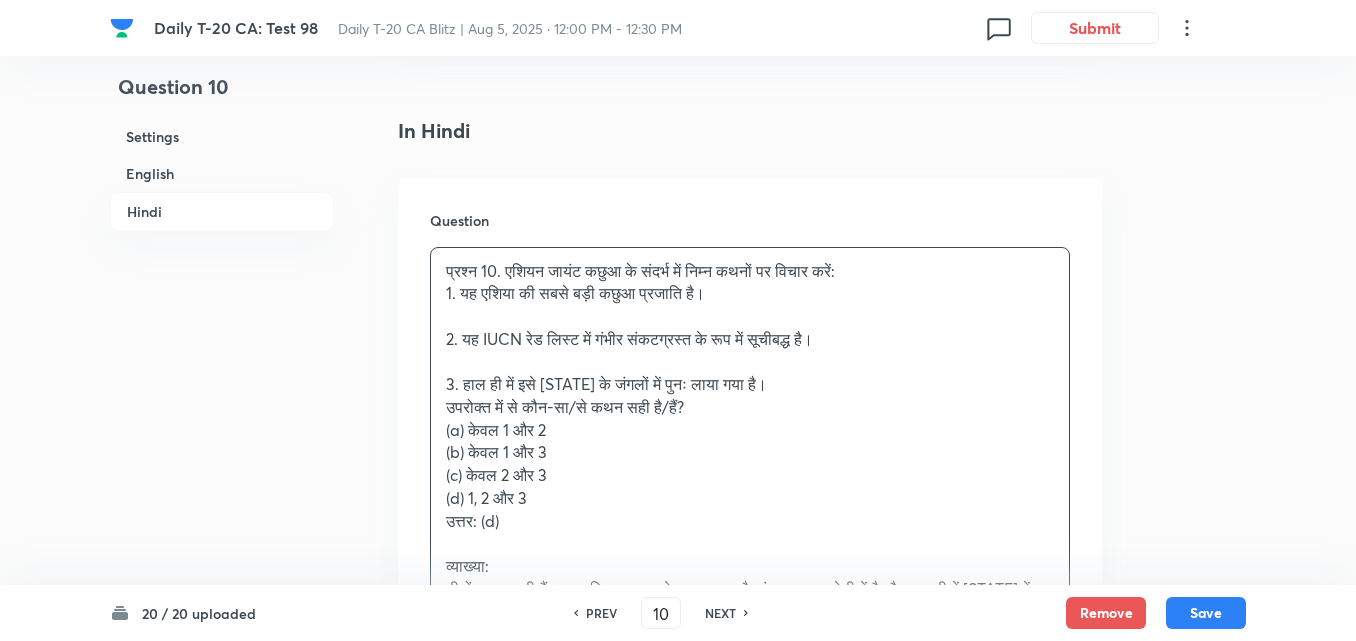 click on "Question प्रश्न 10. एशियन जायंट कछुआ के संदर्भ में निम्न कथनों पर विचार करें: 1.	यह एशिया की सबसे बड़ी कछुआ प्रजाति है। 2.	यह IUCN रेड लिस्ट में गंभीर संकटग्रस्त के रूप में सूचीबद्ध है। 3.	हाल ही में इसे नागालैंड के जंगलों में पुनः लाया गया है। उपरोक्त में से कौन-सा/से कथन सही है/हैं? (a) केवल 1 और 2 (b) केवल 1 और 3 (c) केवल 2 और 3 (d) 1, 2 और 3 उत्तर: (d) व्याख्या:" at bounding box center (750, 460) 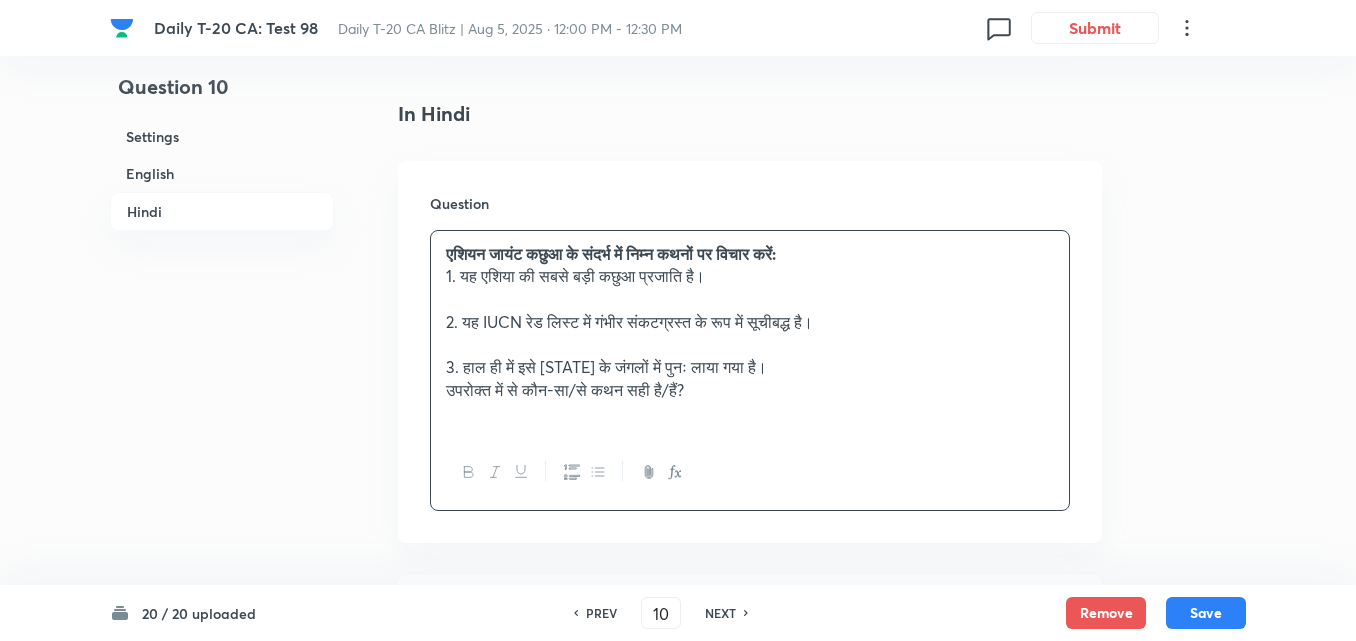 scroll, scrollTop: 3016, scrollLeft: 0, axis: vertical 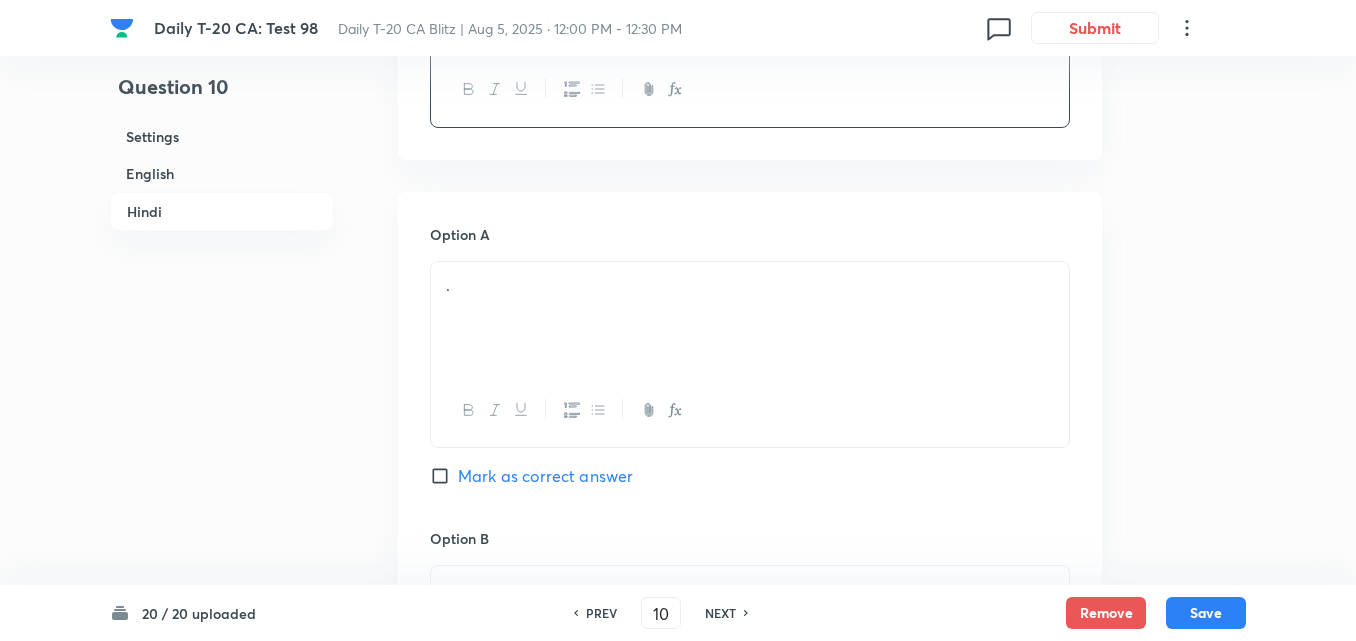 click on "." at bounding box center (750, 318) 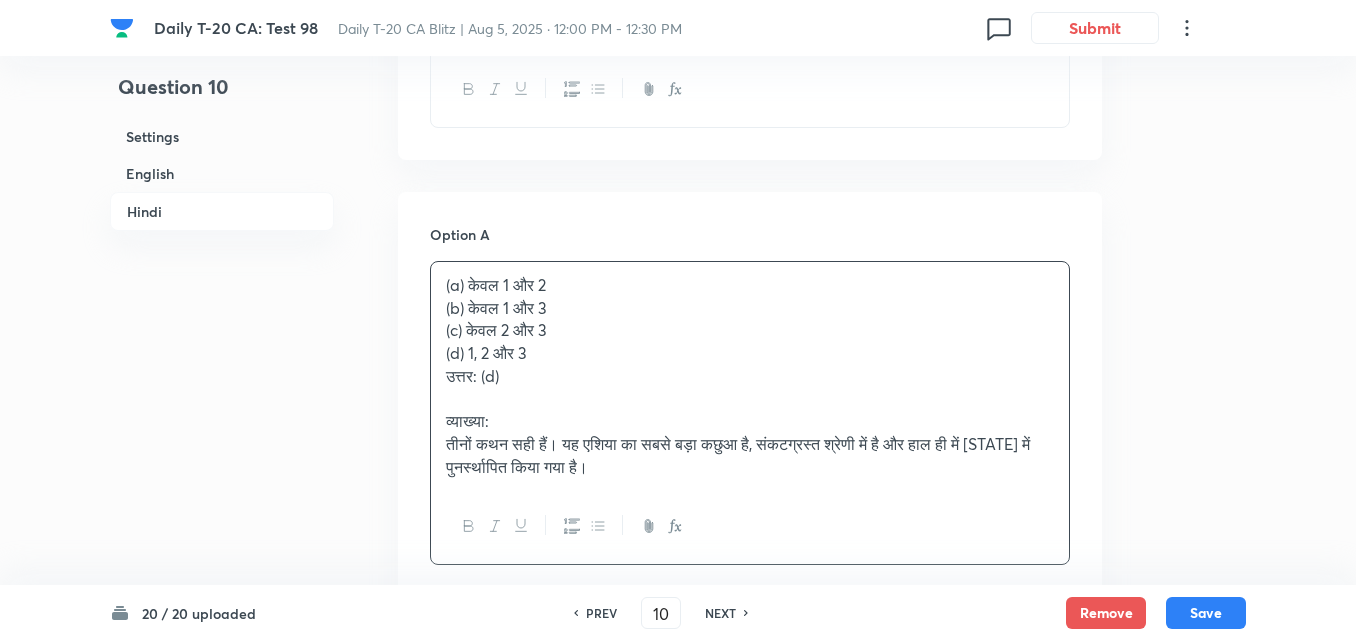 drag, startPoint x: 456, startPoint y: 313, endPoint x: 425, endPoint y: 309, distance: 31.257 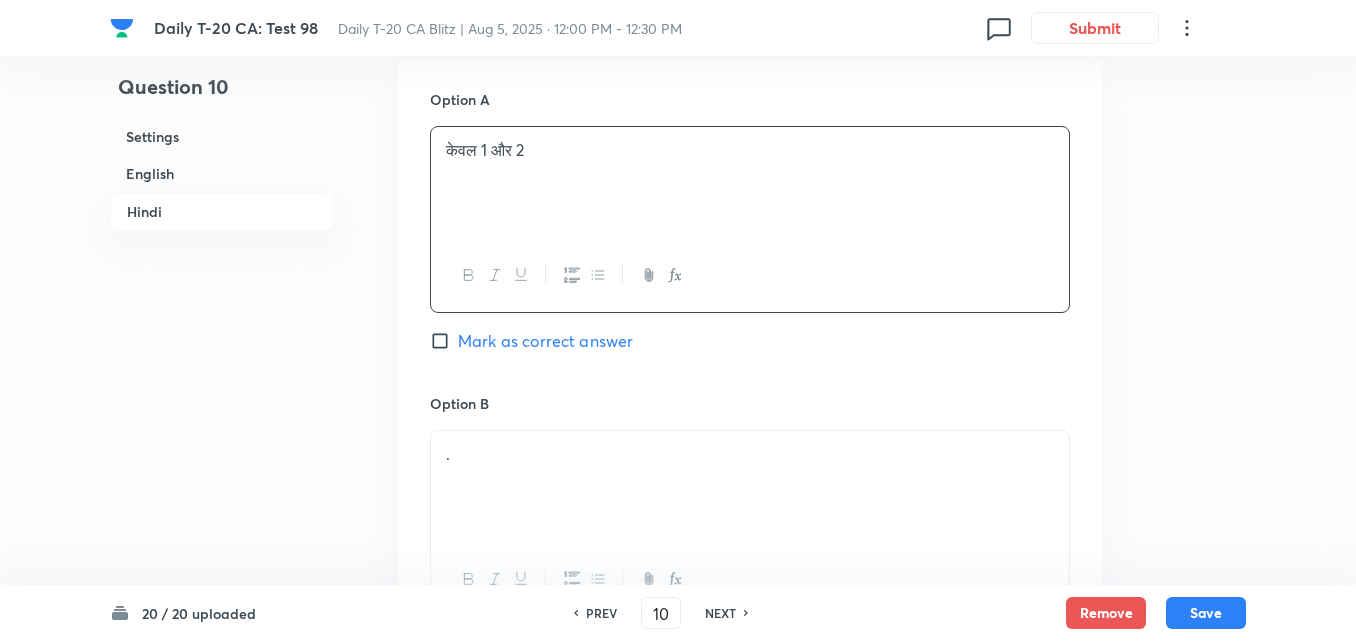 scroll, scrollTop: 3316, scrollLeft: 0, axis: vertical 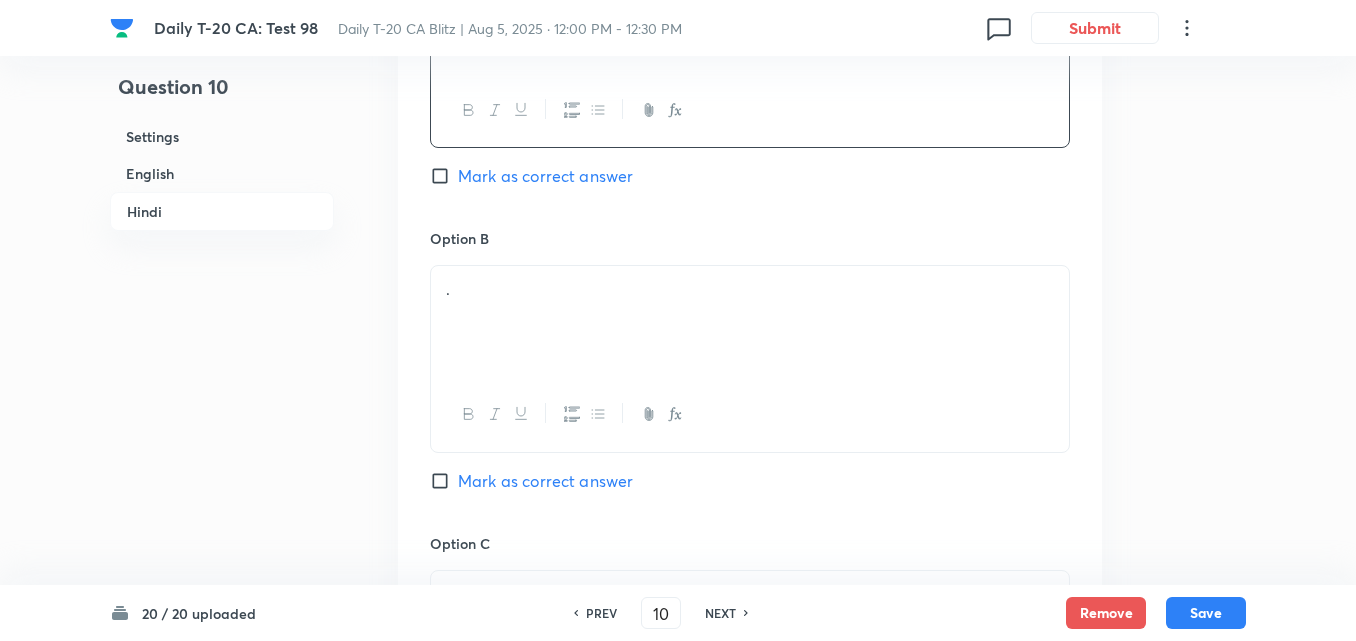 click on "." at bounding box center [750, 322] 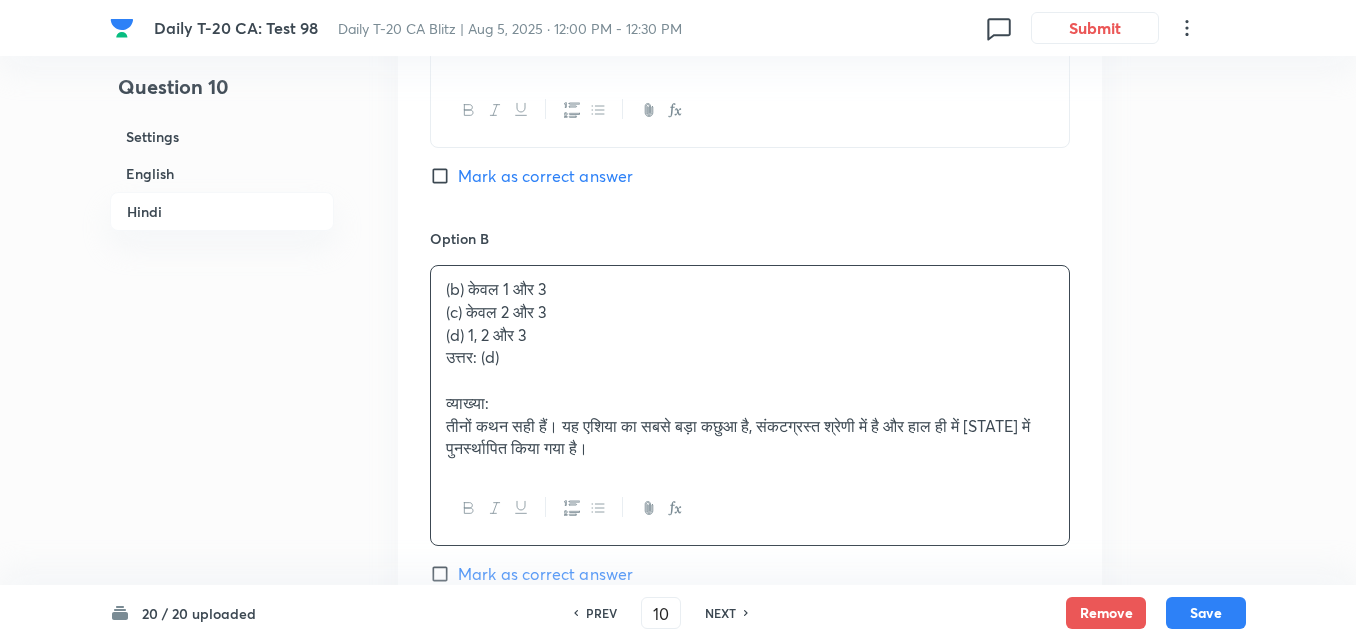 drag, startPoint x: 431, startPoint y: 311, endPoint x: 419, endPoint y: 314, distance: 12.369317 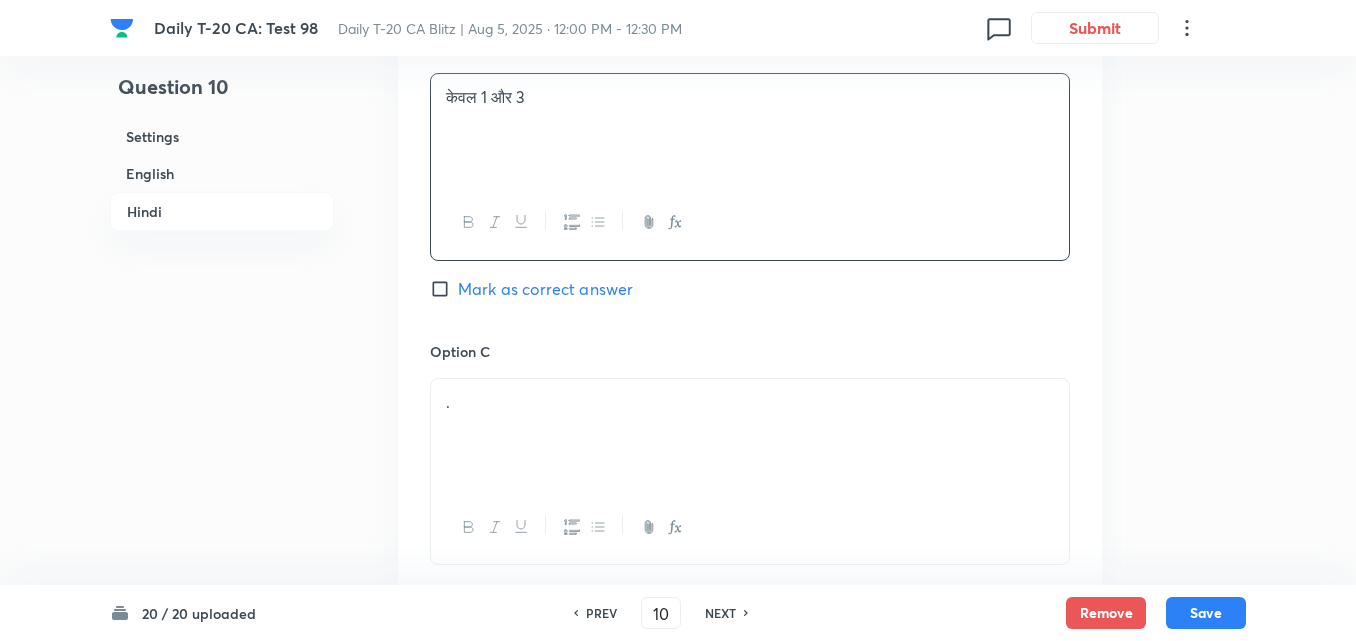 scroll, scrollTop: 3616, scrollLeft: 0, axis: vertical 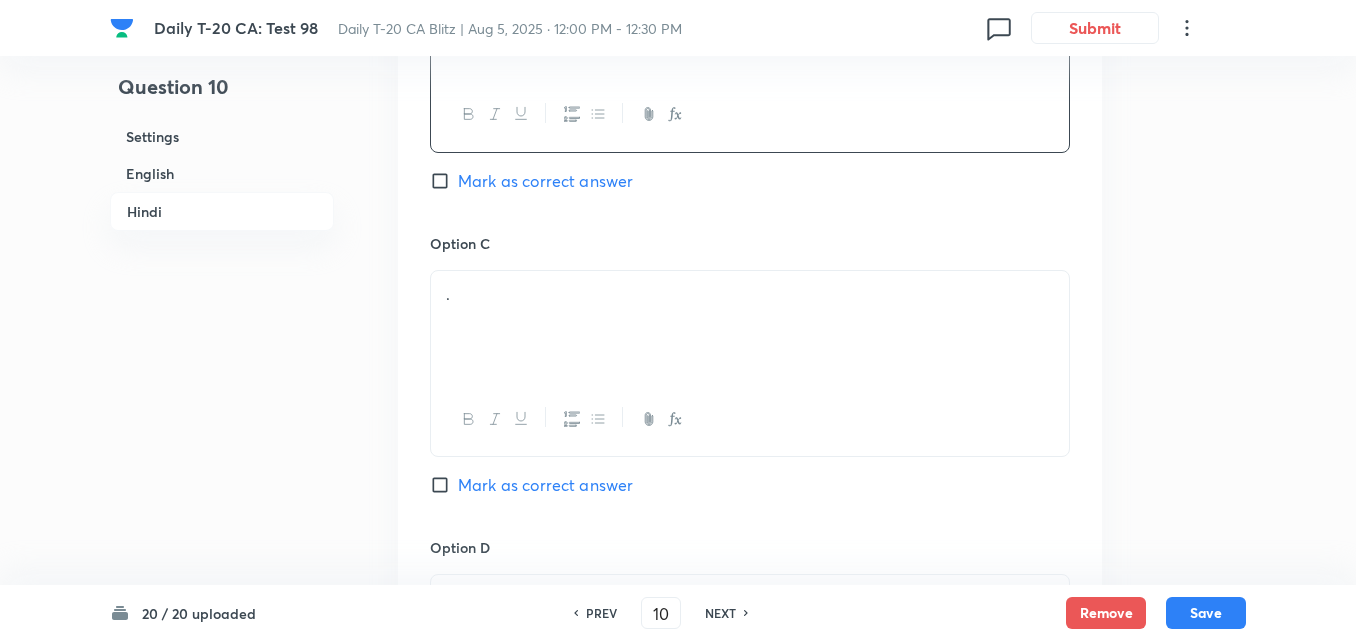 click on "." at bounding box center [750, 294] 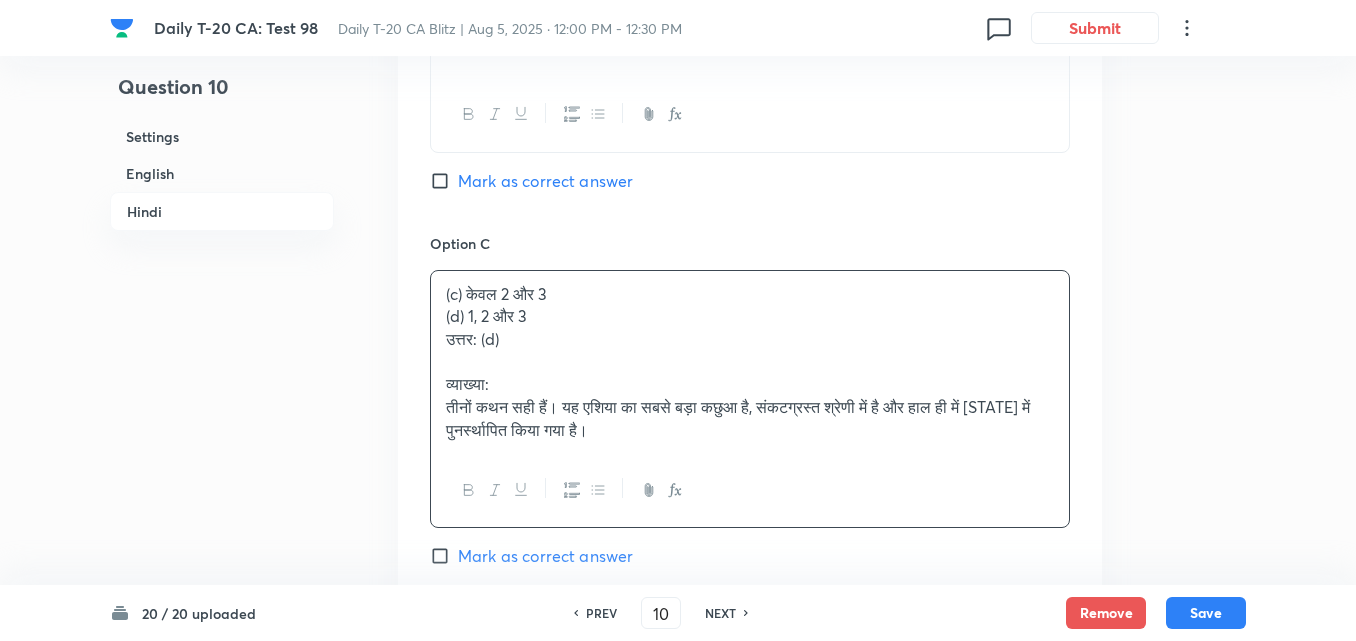 drag, startPoint x: 403, startPoint y: 318, endPoint x: 391, endPoint y: 318, distance: 12 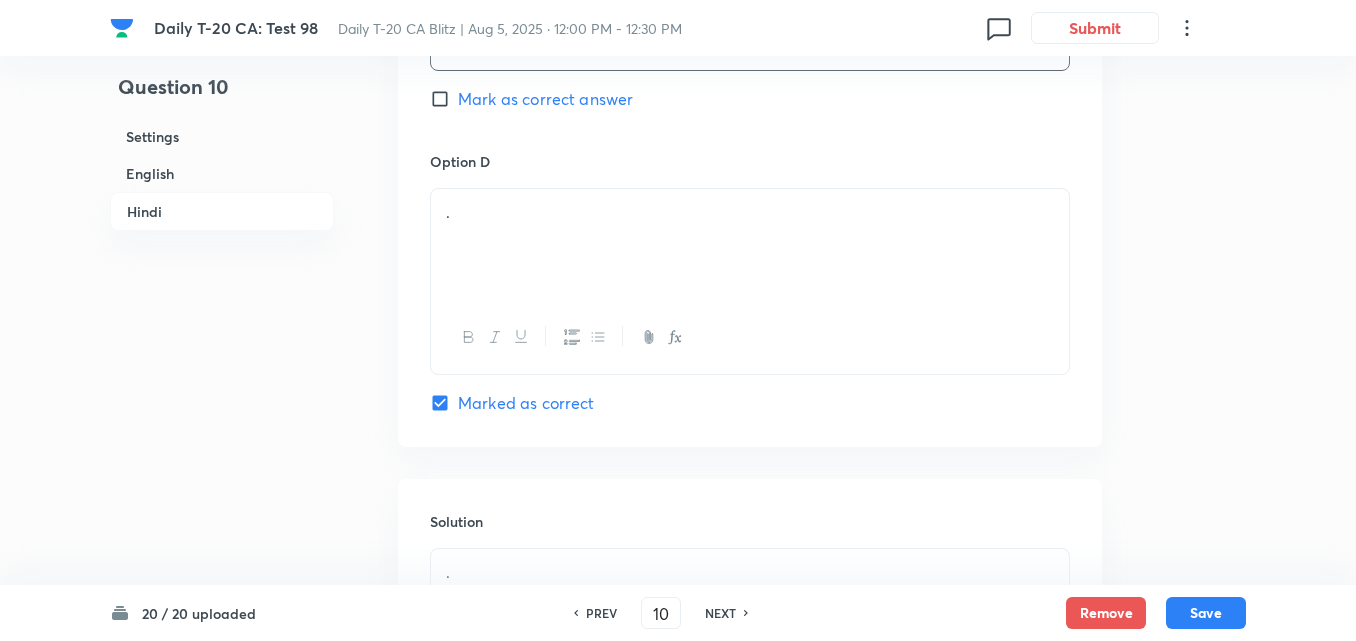 scroll, scrollTop: 4016, scrollLeft: 0, axis: vertical 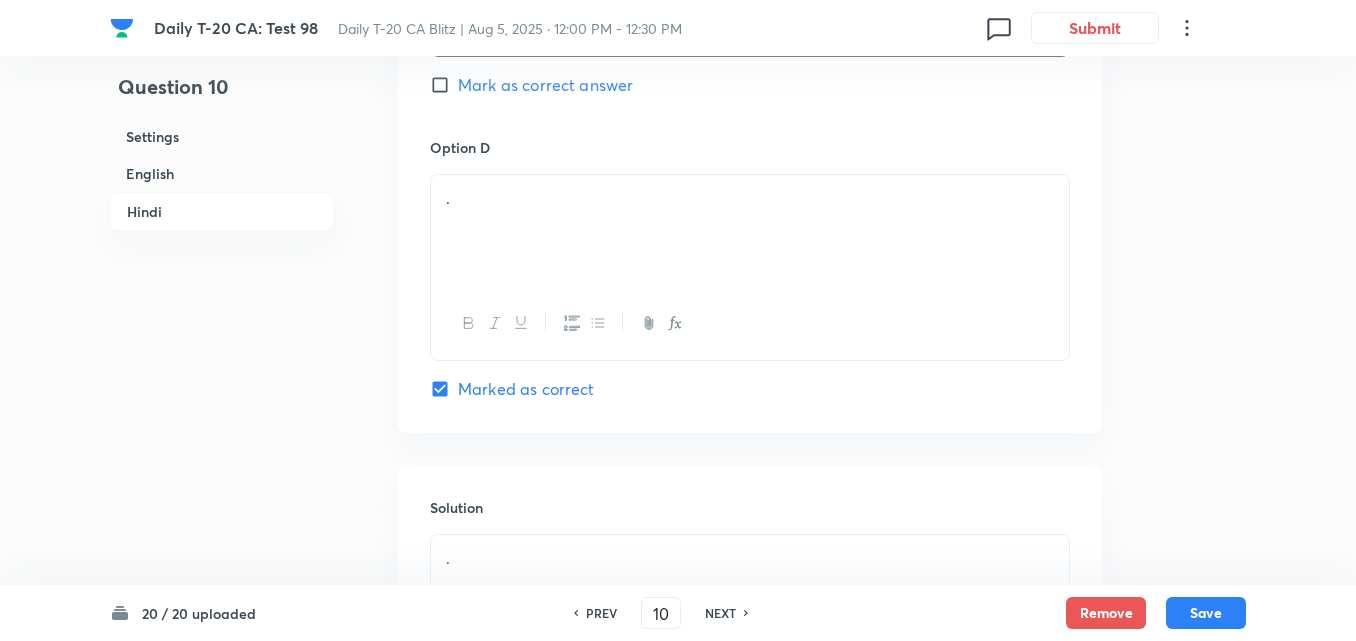 click at bounding box center [750, 323] 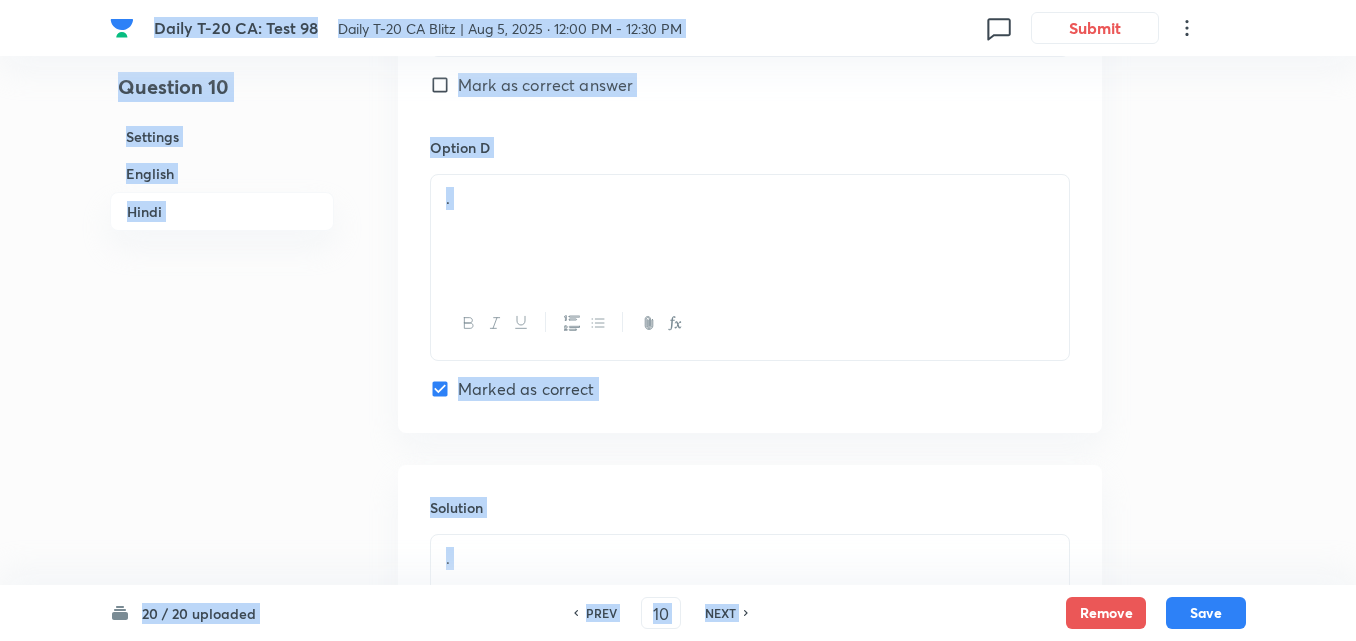 click on "." at bounding box center (750, 231) 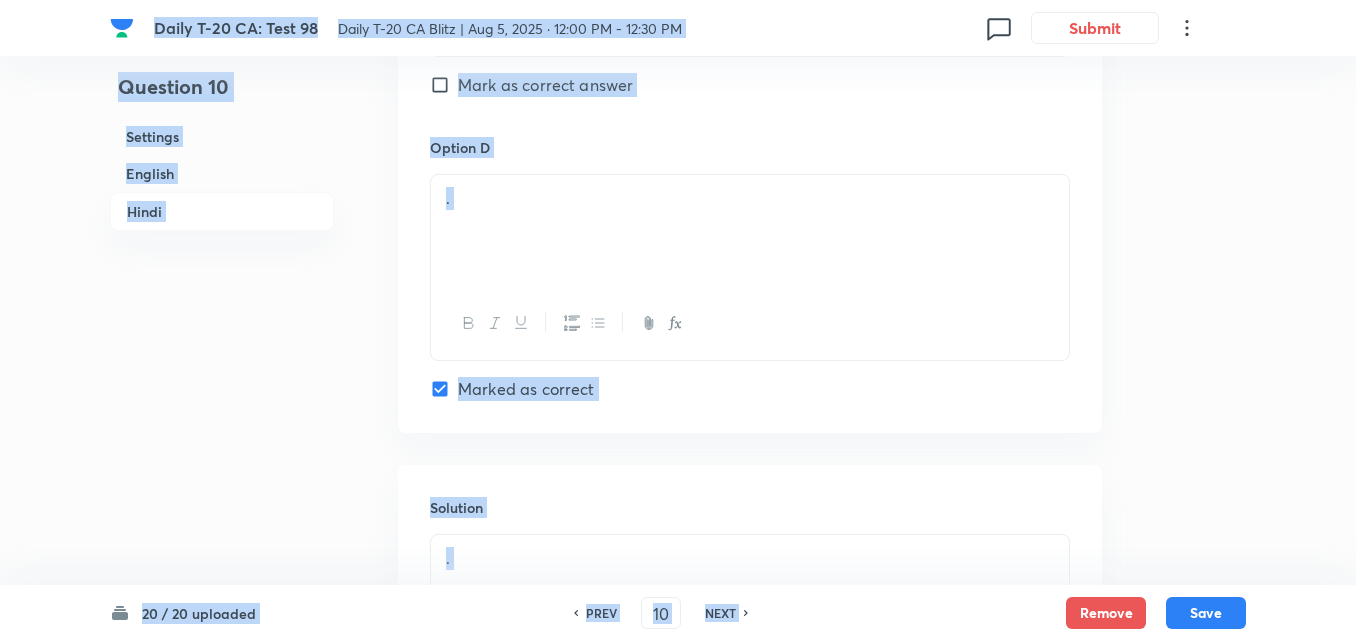 click on "." at bounding box center [750, 231] 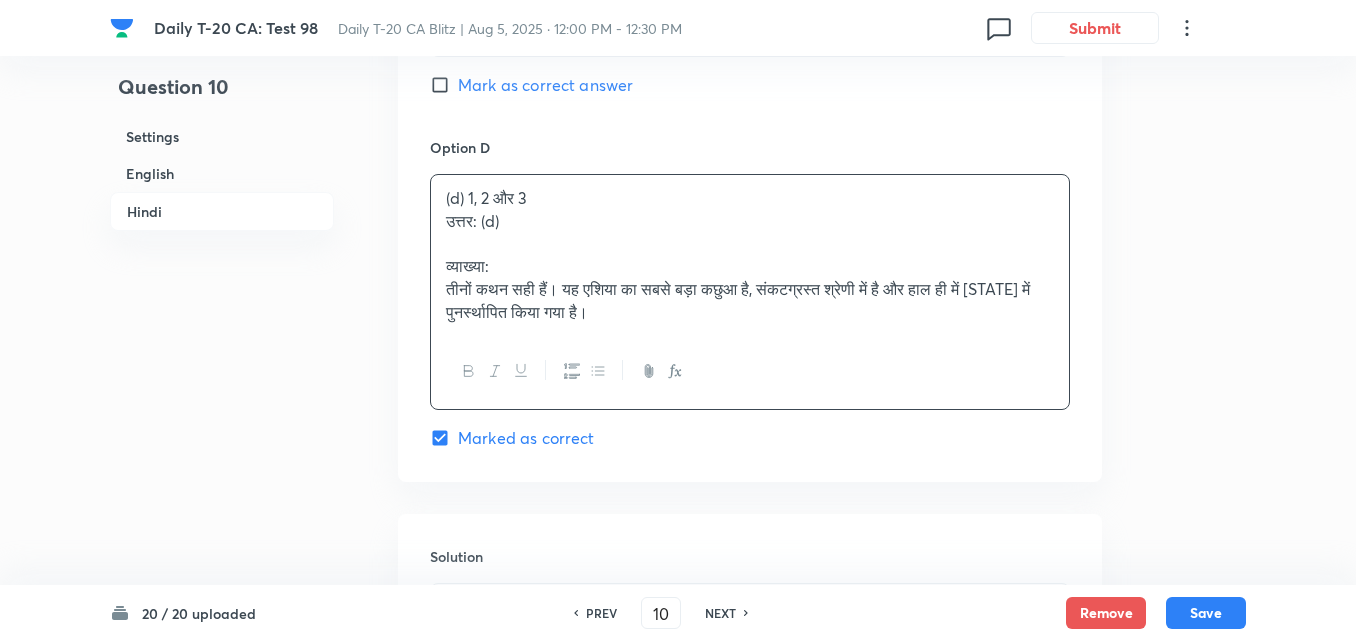 click on "Option A केवल 1 और 2 Mark as correct answer Option B केवल 1 और 3 Mark as correct answer Option C केवल 2 और 3 Mark as correct answer Option D (d) 1, 2 और 3 उत्तर: (d) व्याख्या: तीनों कथन सही हैं। यह एशिया का सबसे बड़ा कछुआ है, संकटग्रस्त श्रेणी में है और हाल ही में नागालैंड में पुनर्स्थापित किया गया है। Marked as correct" at bounding box center (750, -163) 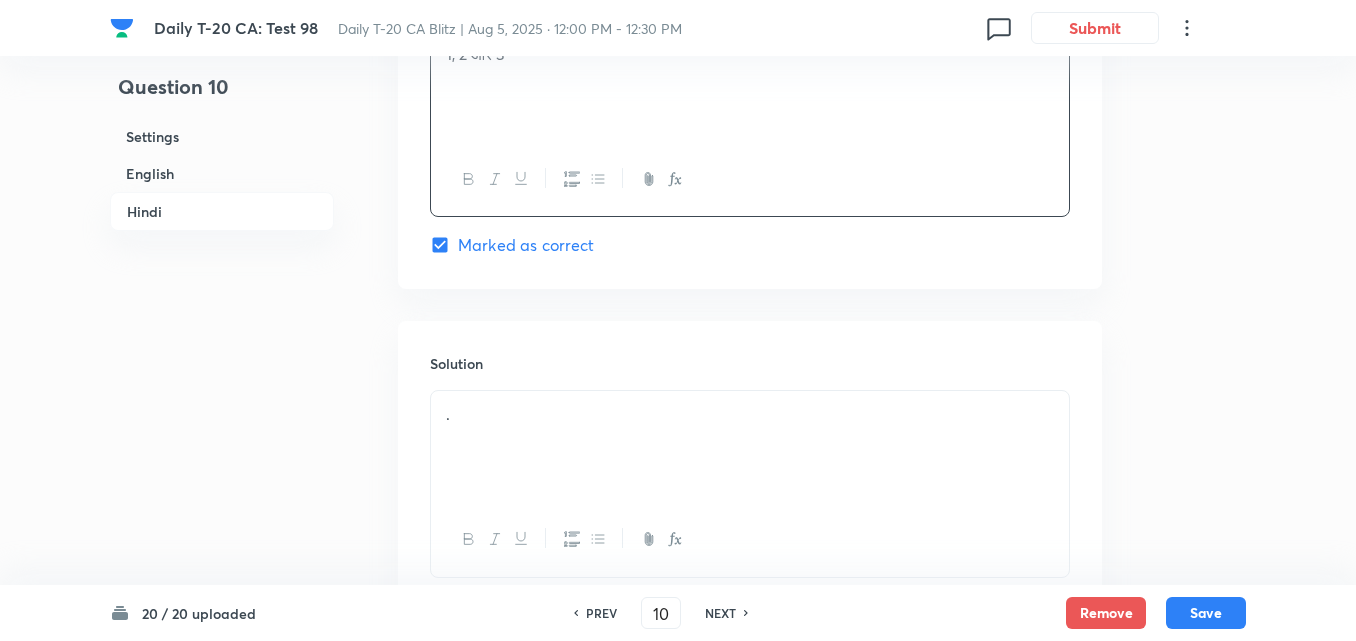 scroll, scrollTop: 4305, scrollLeft: 0, axis: vertical 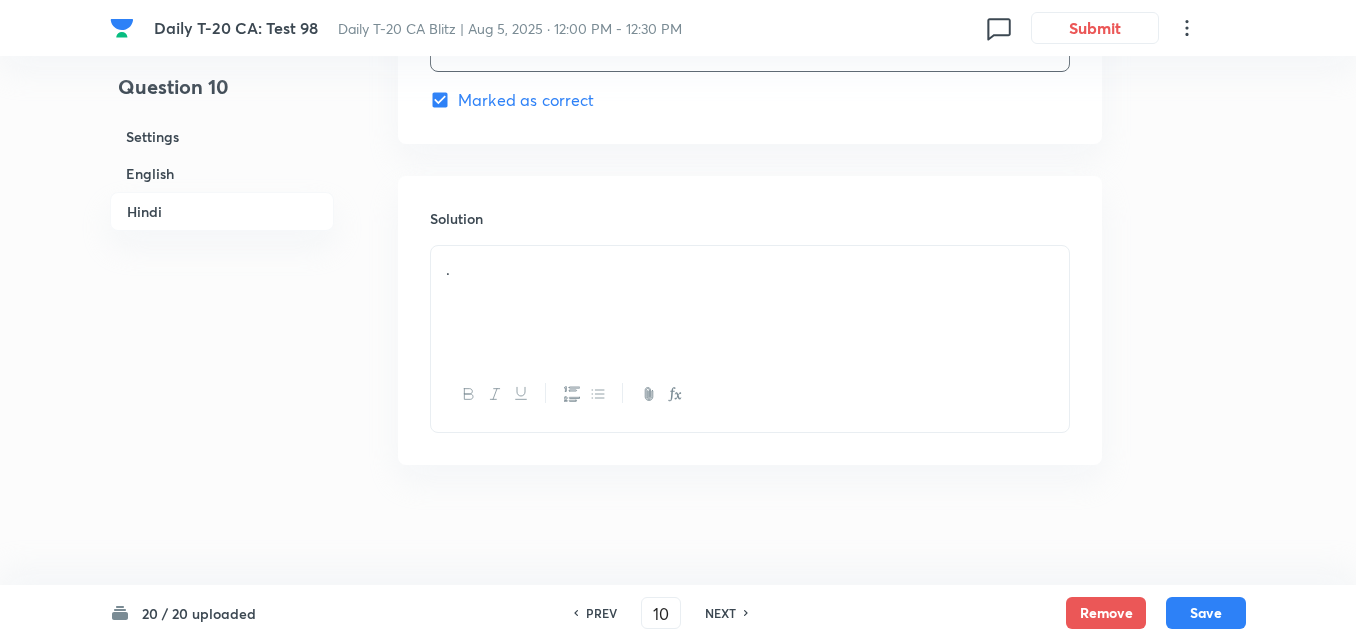 click on "." at bounding box center [750, 269] 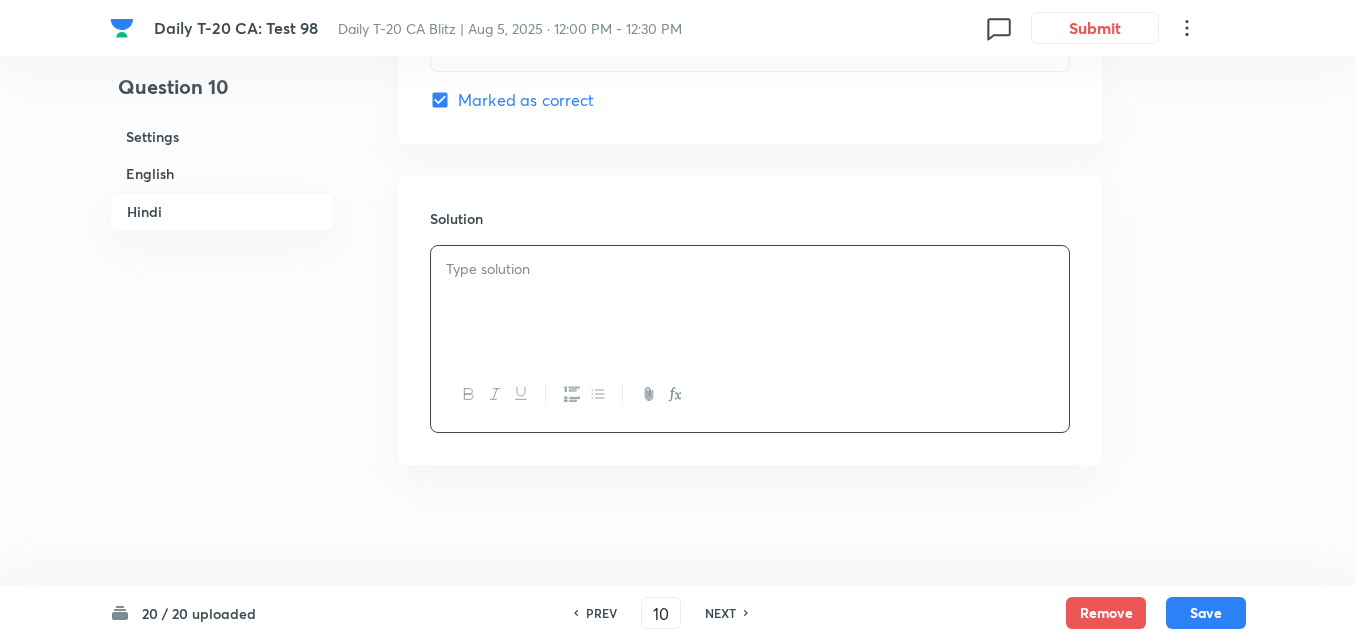 type 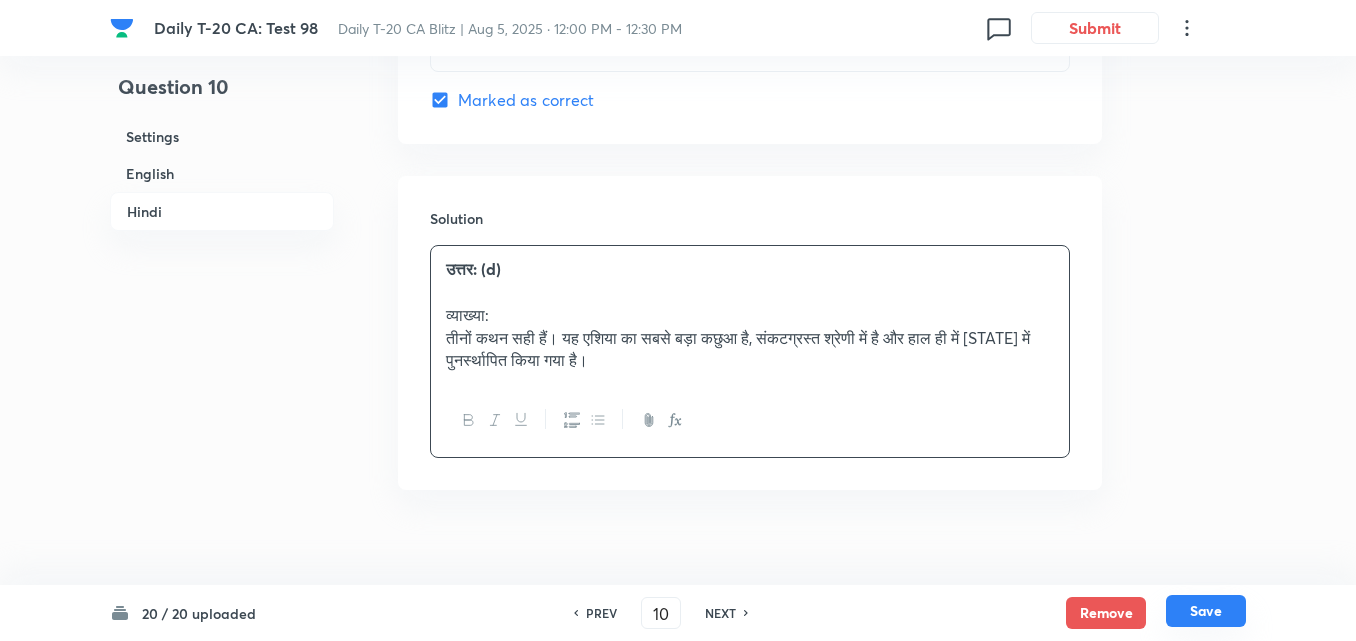 click on "Save" at bounding box center (1206, 611) 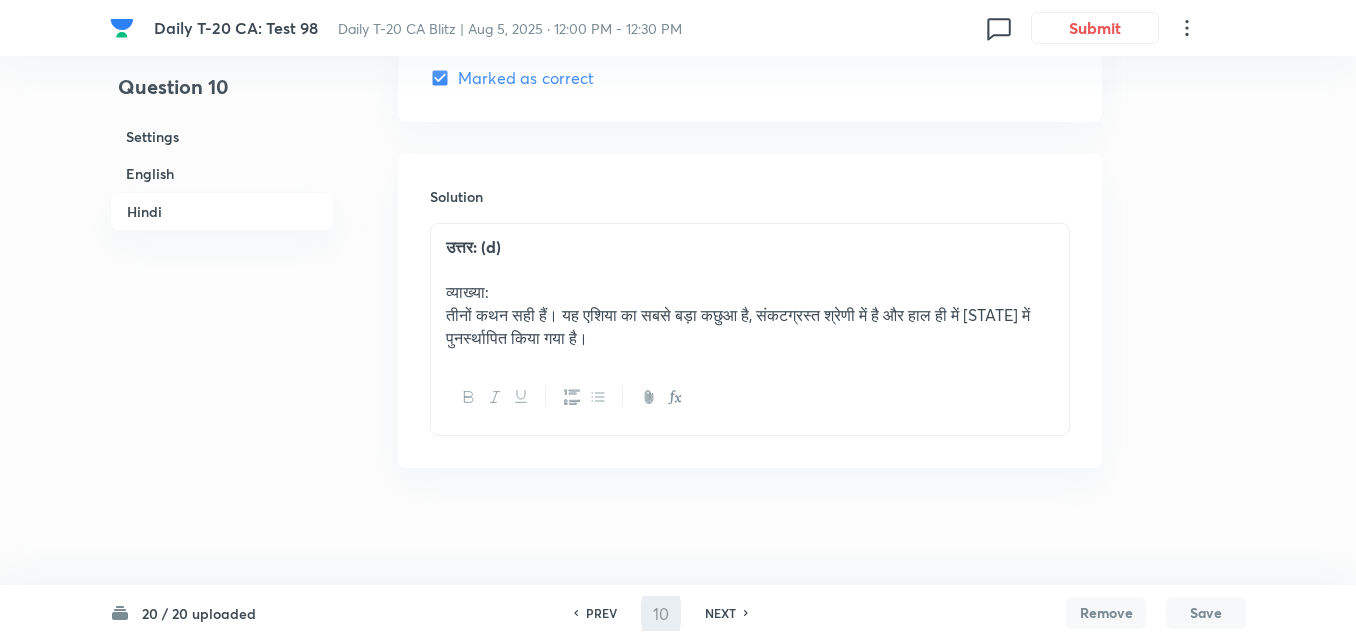 type on "11" 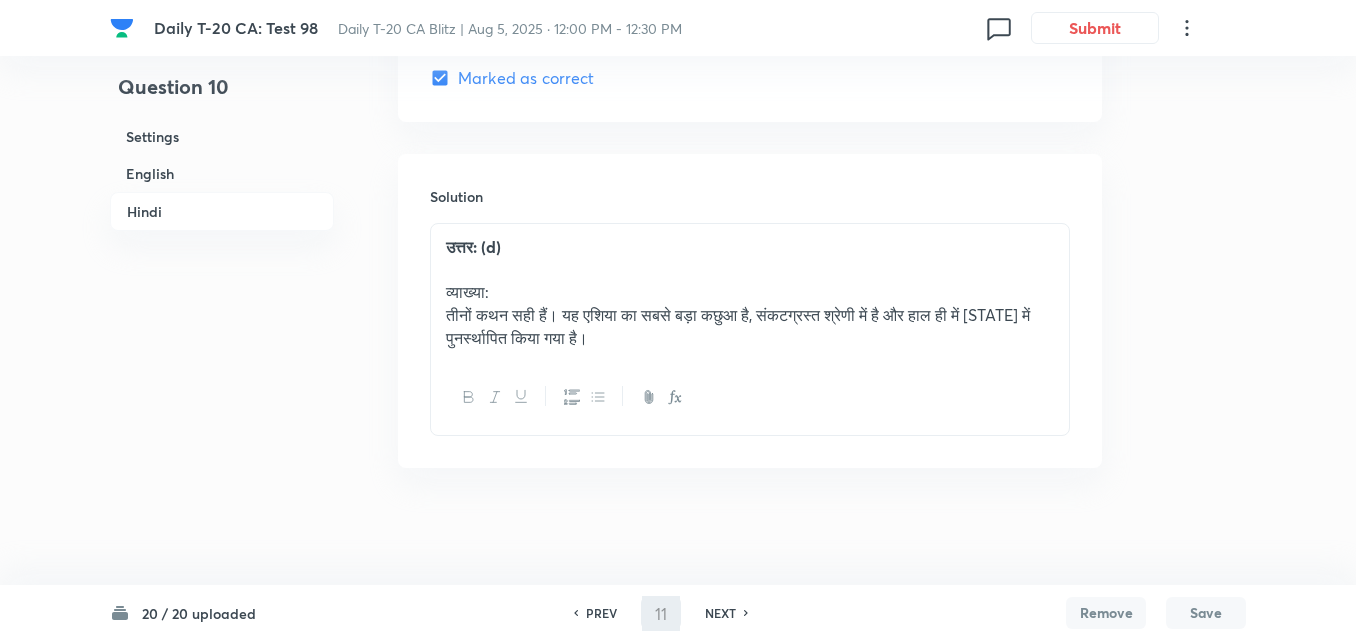 checkbox on "false" 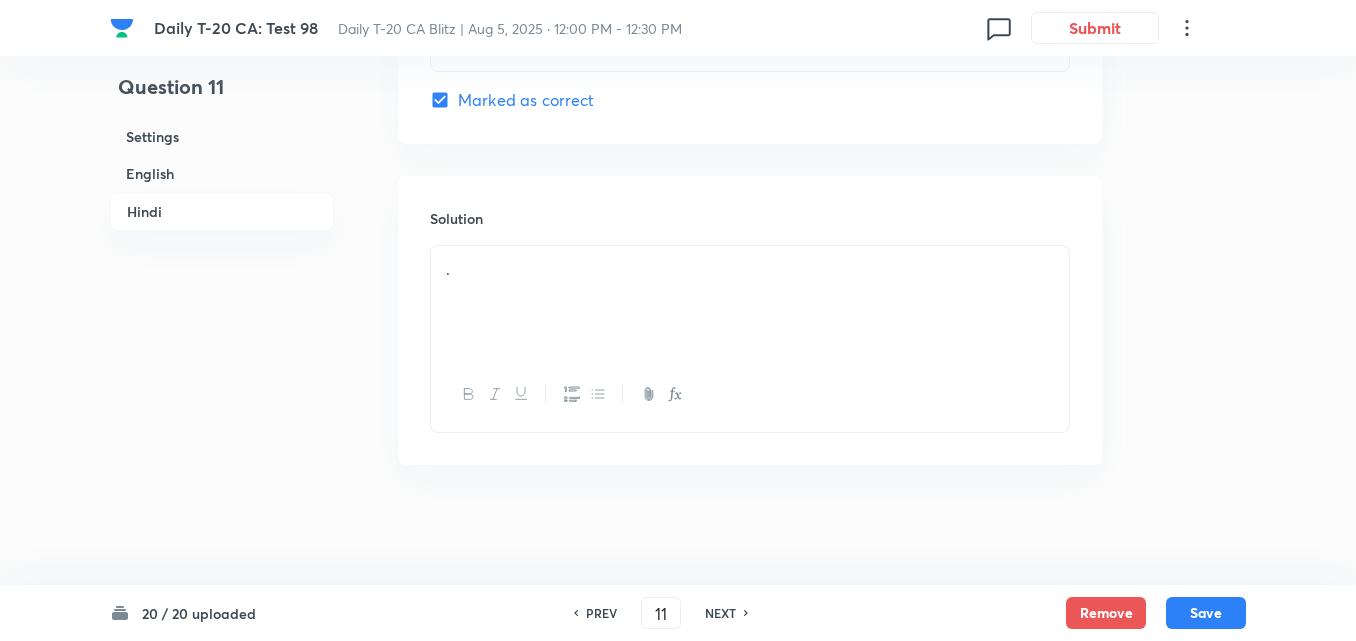 click on "English" at bounding box center [222, 173] 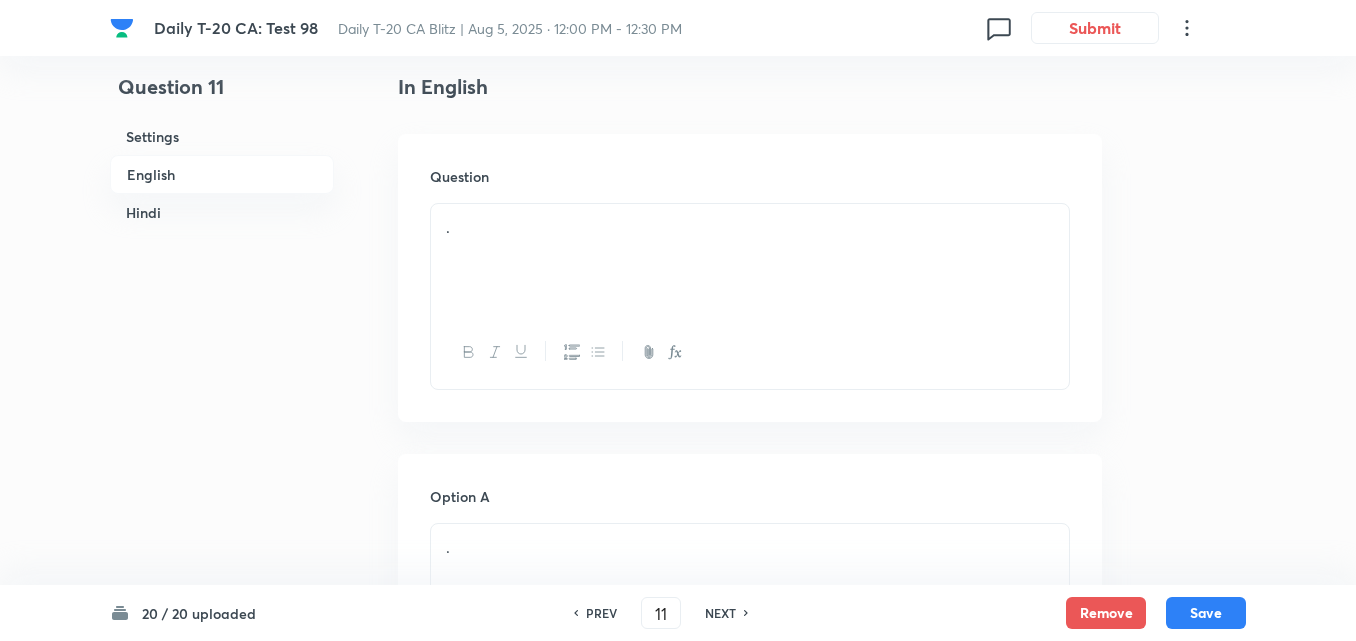 click on "." at bounding box center [750, 260] 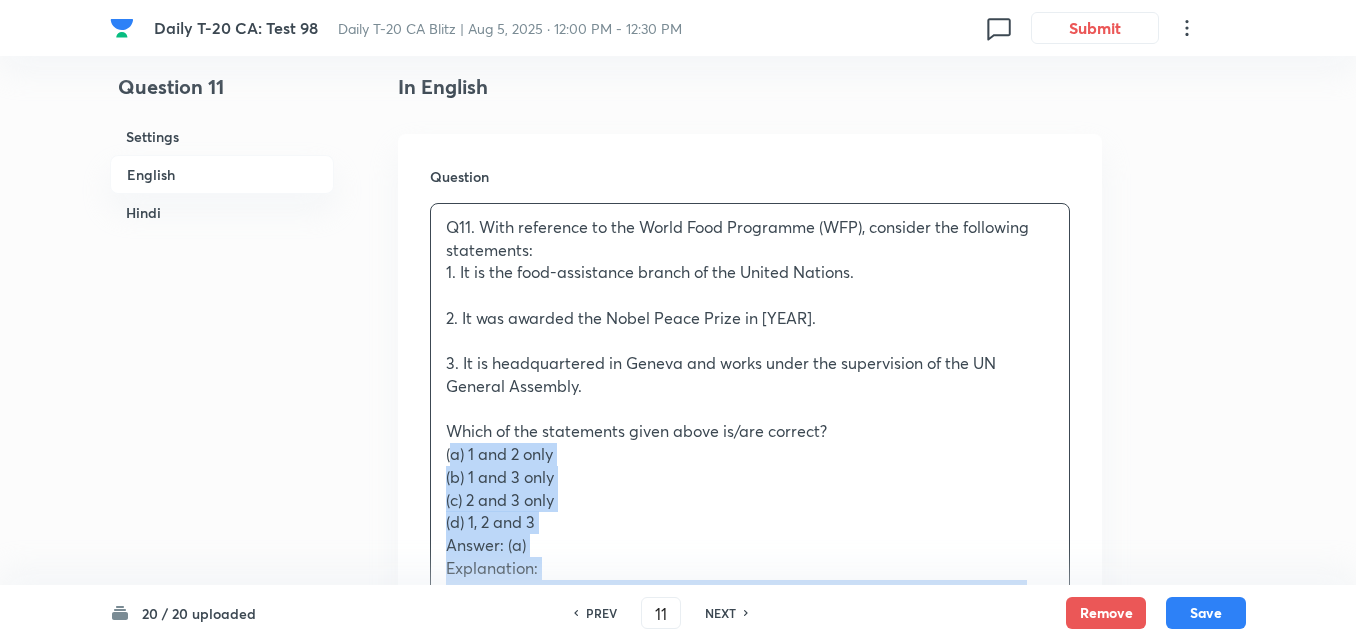 drag, startPoint x: 448, startPoint y: 456, endPoint x: 416, endPoint y: 462, distance: 32.55764 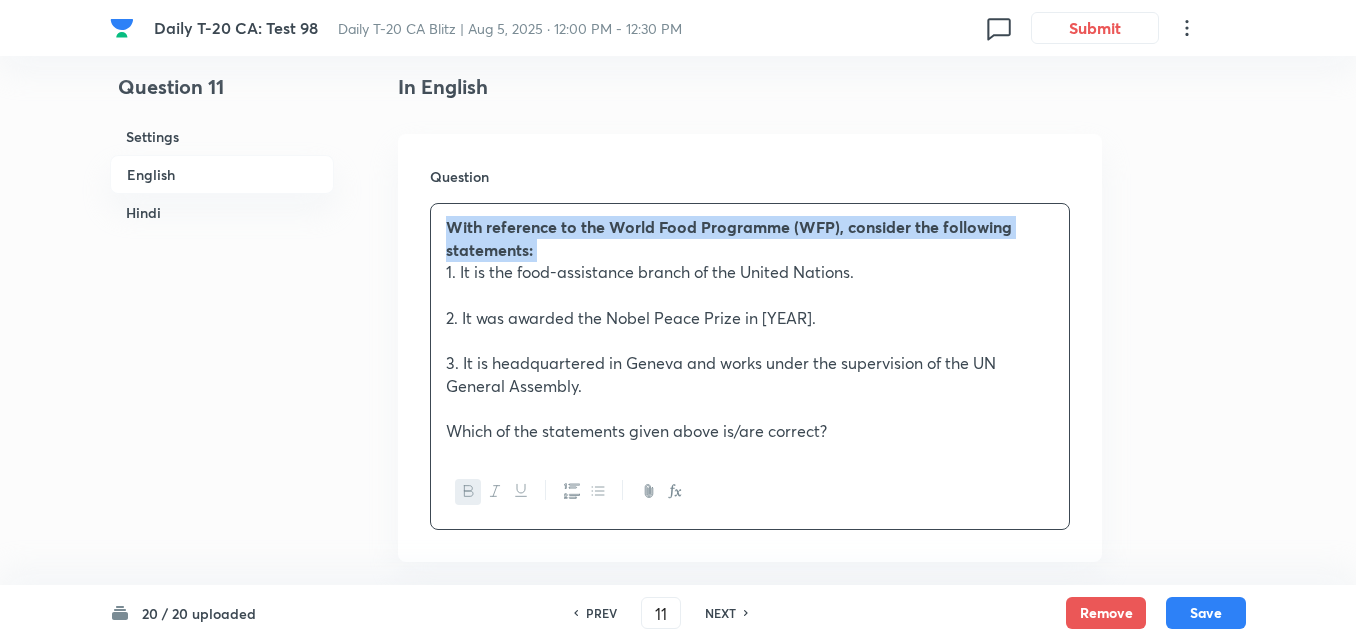 scroll, scrollTop: 1016, scrollLeft: 0, axis: vertical 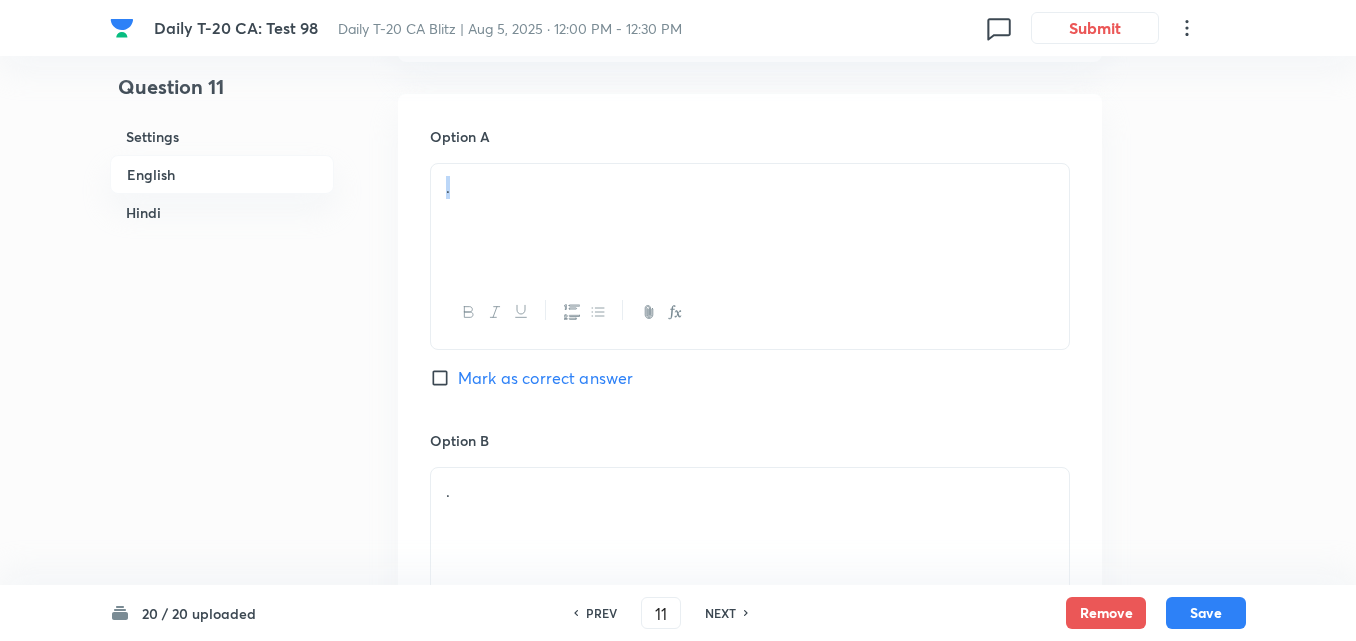click on "." at bounding box center (750, 256) 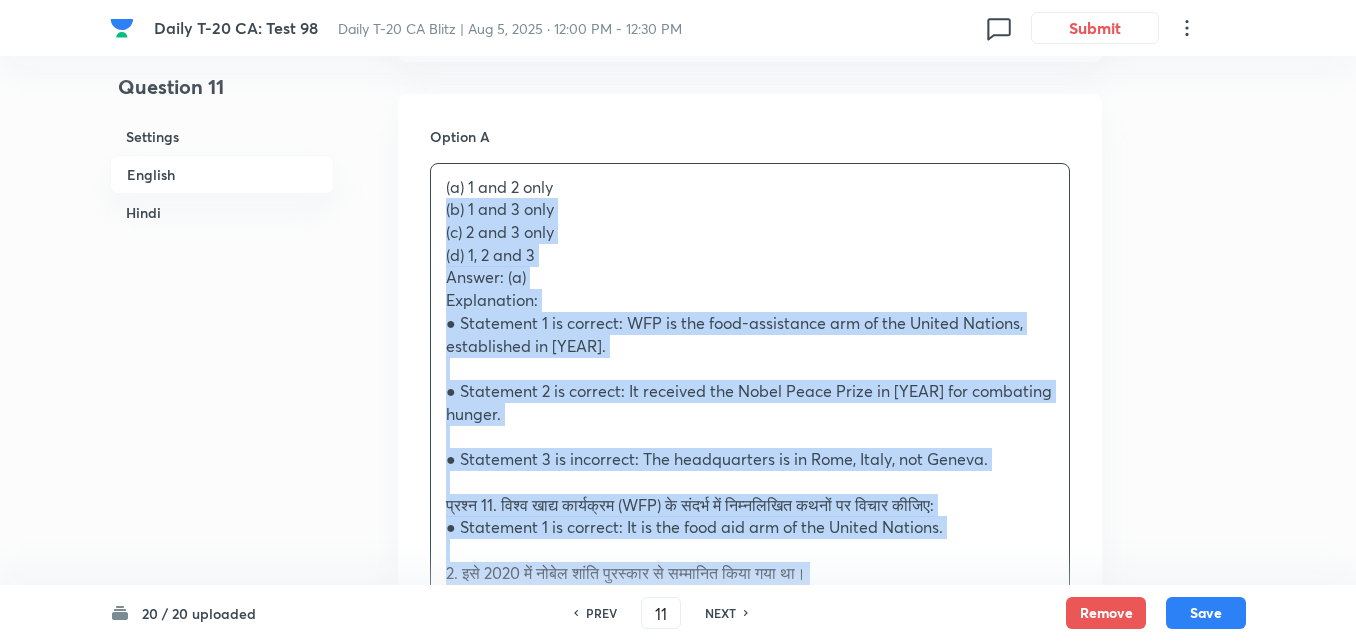 drag, startPoint x: 415, startPoint y: 227, endPoint x: 392, endPoint y: 219, distance: 24.351591 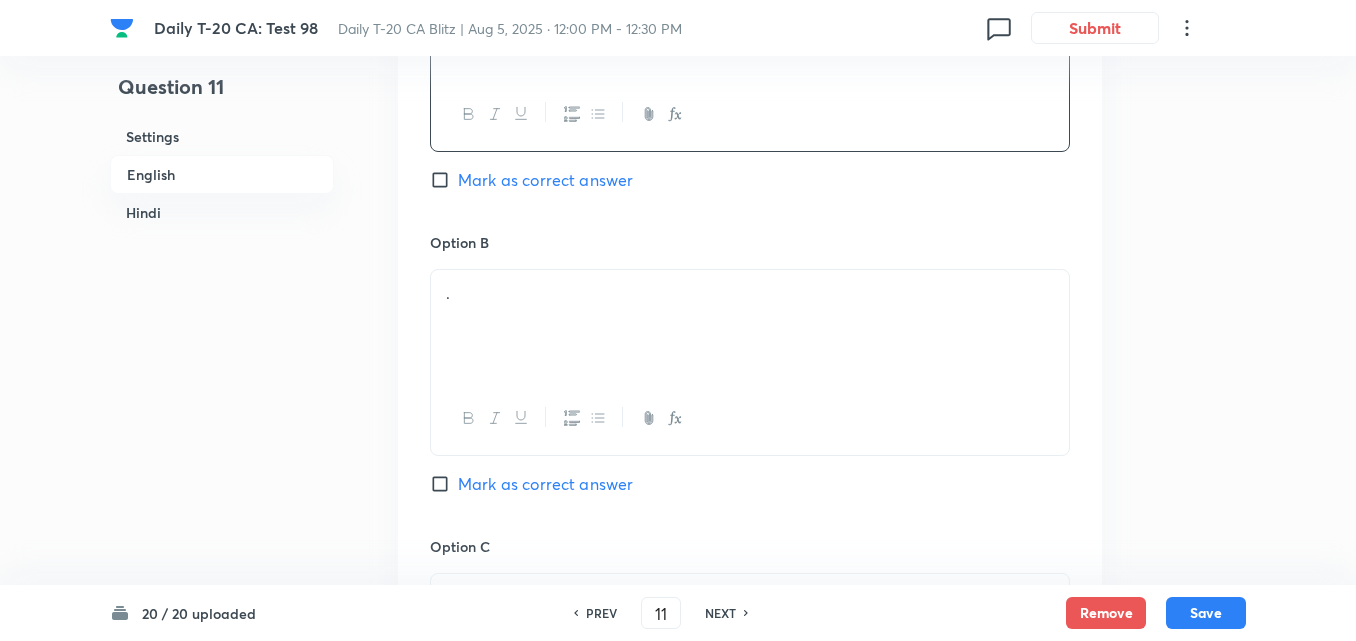 scroll, scrollTop: 1216, scrollLeft: 0, axis: vertical 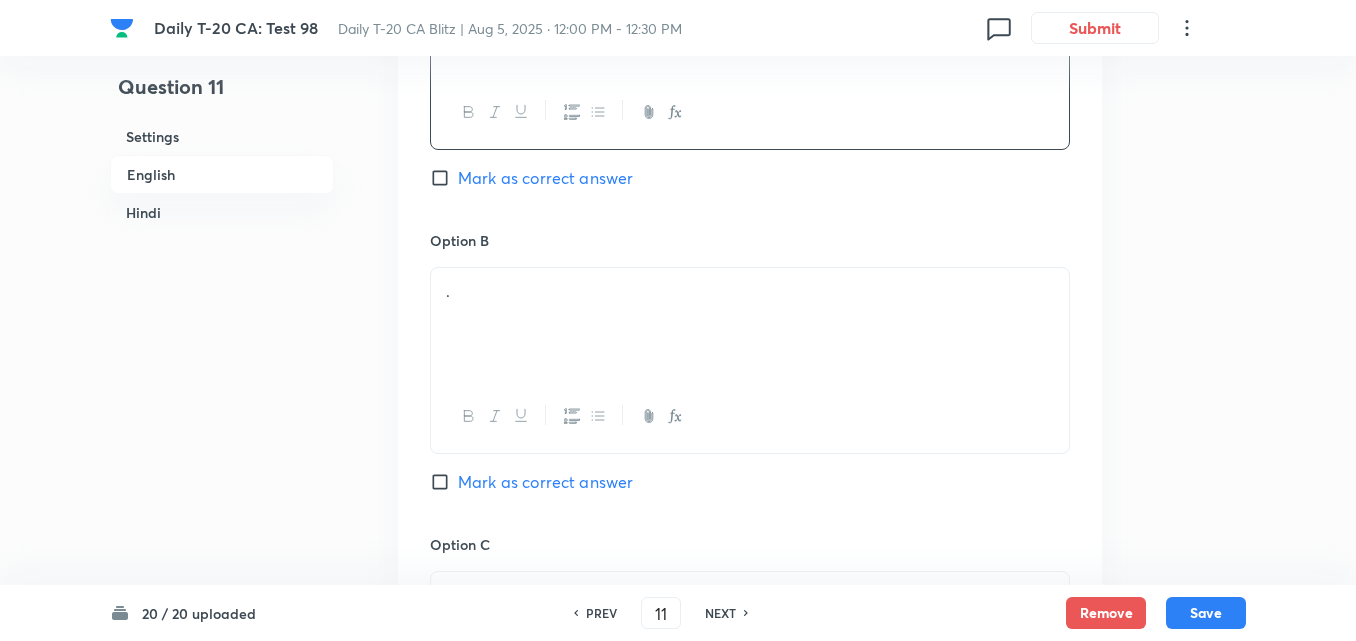 click on "." at bounding box center [750, 324] 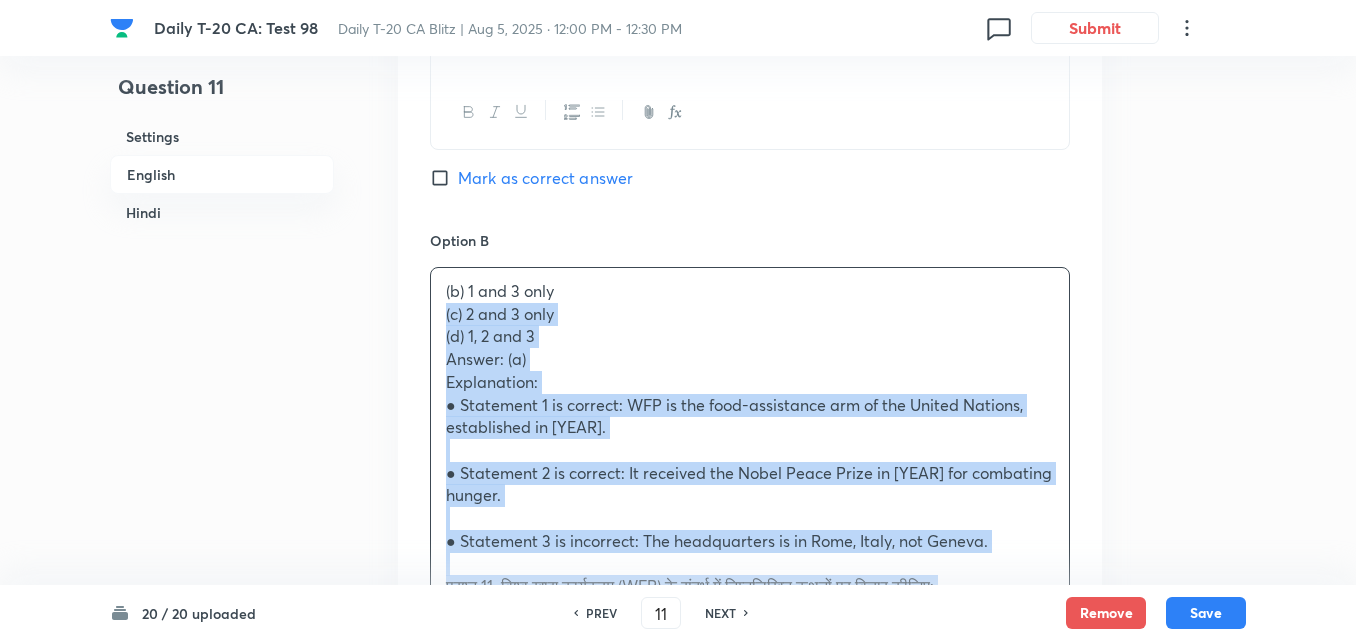 click on "Option A 1 and 2 only Mark as correct answer Option B (b) 1 and 3 only (c) 2 and 3 only (d) 1, 2 and 3 Answer: (a) Explanation: ●	Statement 1 is correct: WFP is the food-assistance arm of the United Nations, established in [YEAR]. ●	Statement 2 is correct: It received the Nobel Peace Prize in [YEAR] for combating hunger. ●	Statement 3 is incorrect: The headquarters is in Rome, Italy, not Geneva. प्रश्न 11. विश्व खाद्य कार्यक्रम (WFP) के संदर्भ में निम्नलिखित कथनों पर विचार कीजिए: 1.	यह संयुक्त राष्ट्र की खाद्य सहायता शाखा है। 2.	इसे [YEAR] में नोबेल शांति पुरस्कार से सम्मानित किया गया था। उपरोक्त में से कौन-सा/से कथन सही है/हैं? (a) केवल 1 और 2 Option C . ." at bounding box center (750, 834) 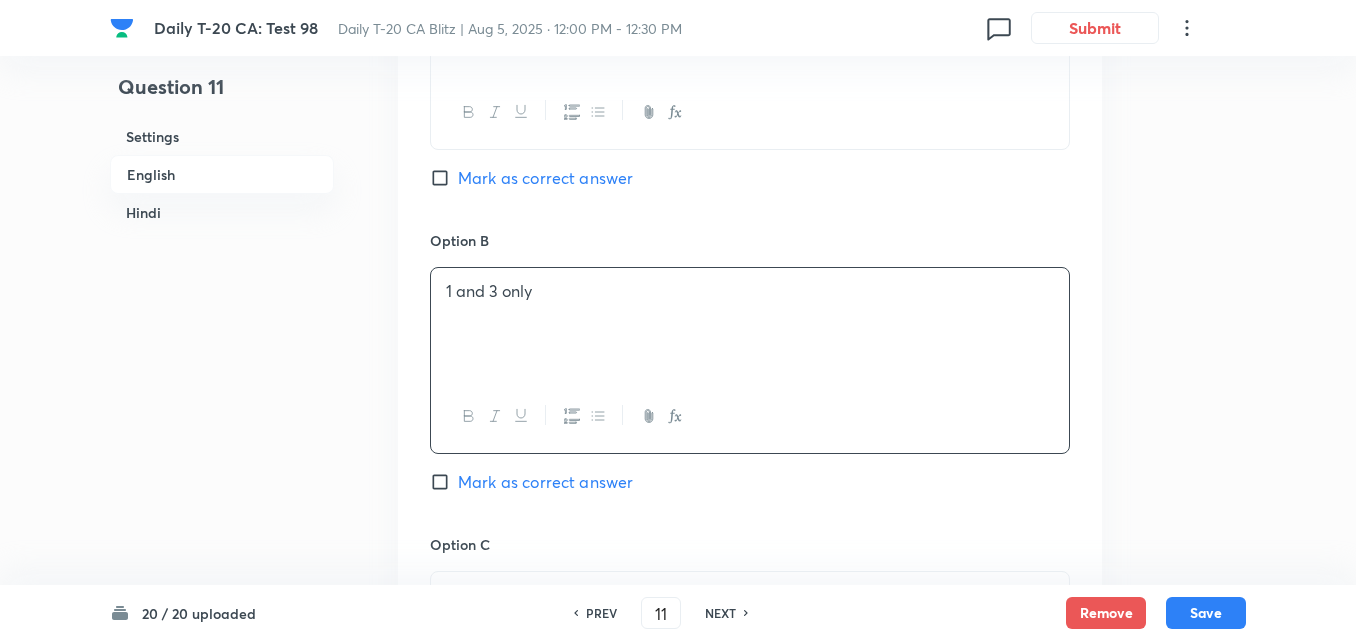 click on "Mark as correct answer" at bounding box center (545, 178) 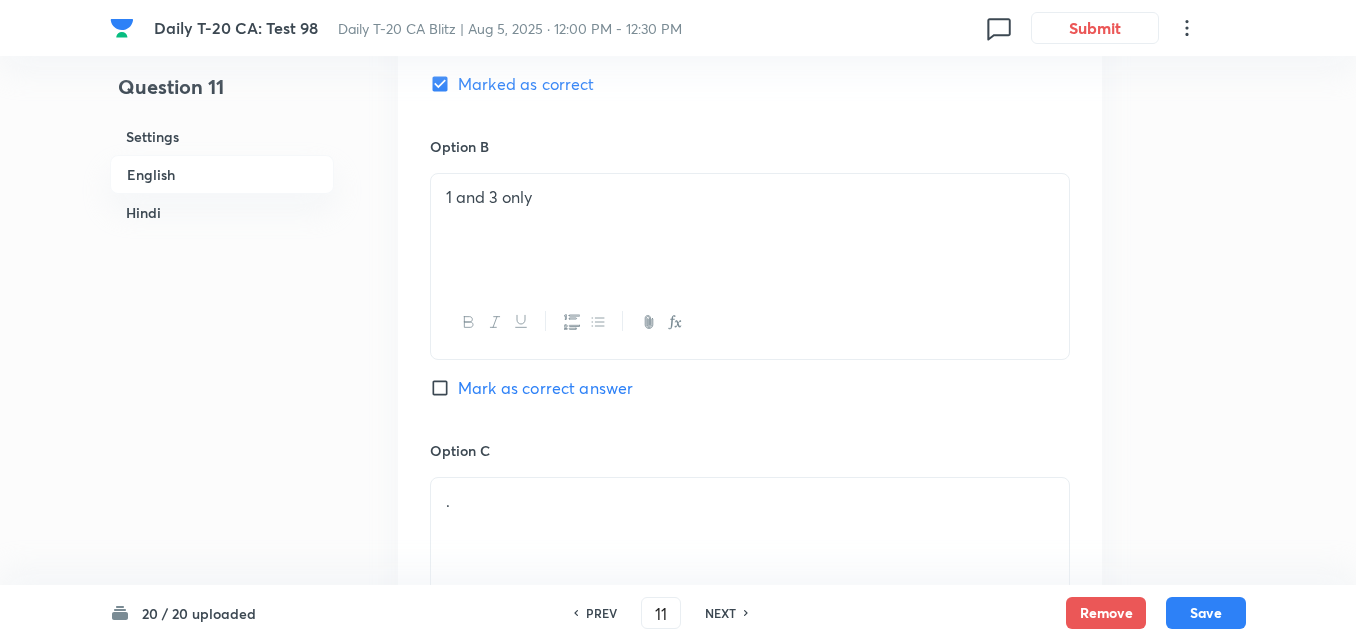 checkbox on "false" 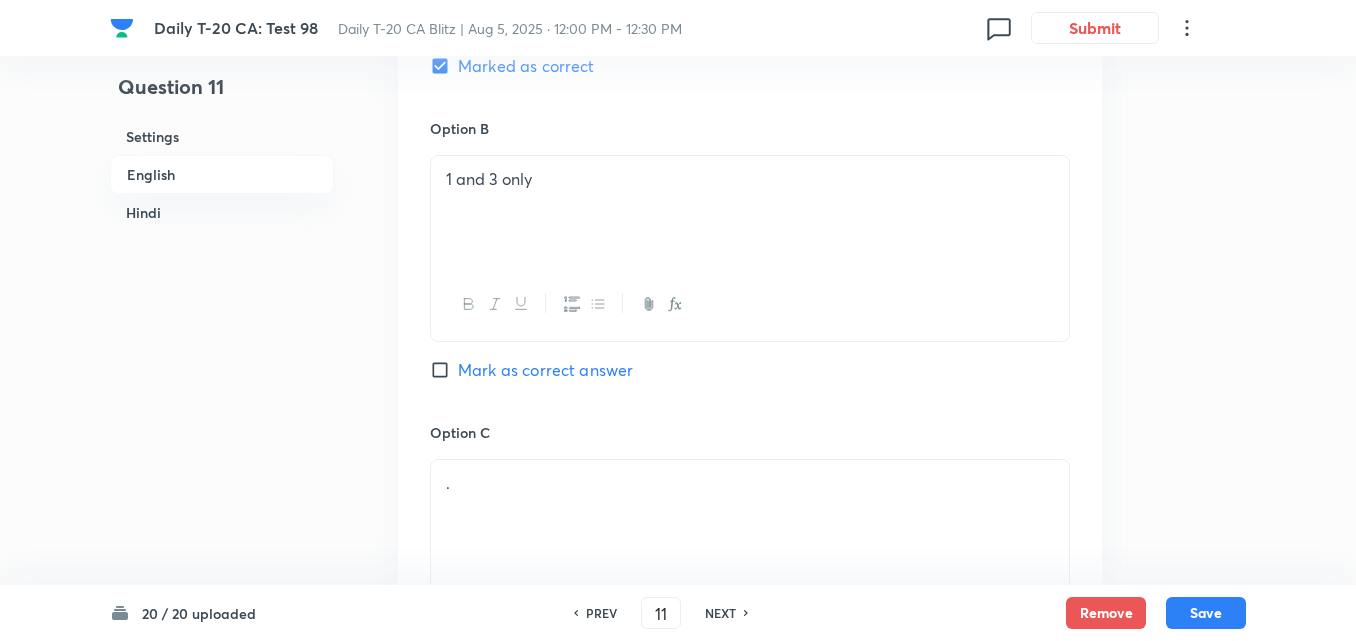 scroll, scrollTop: 1516, scrollLeft: 0, axis: vertical 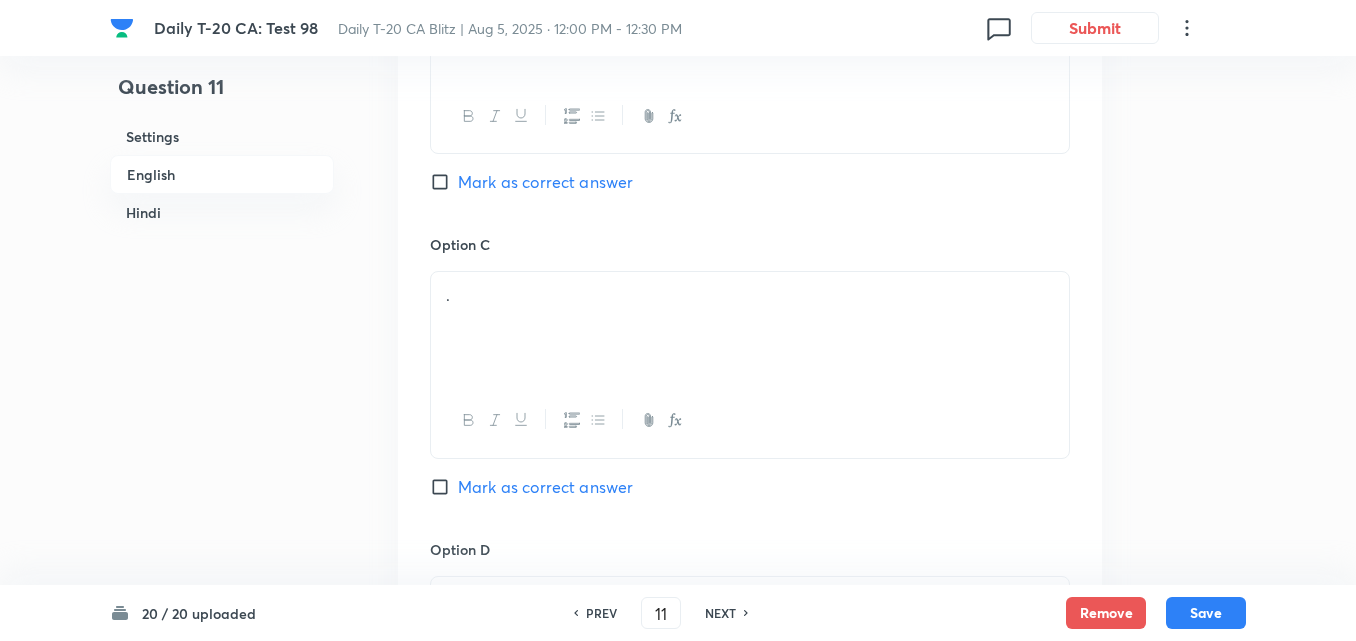 click on "." at bounding box center [750, 328] 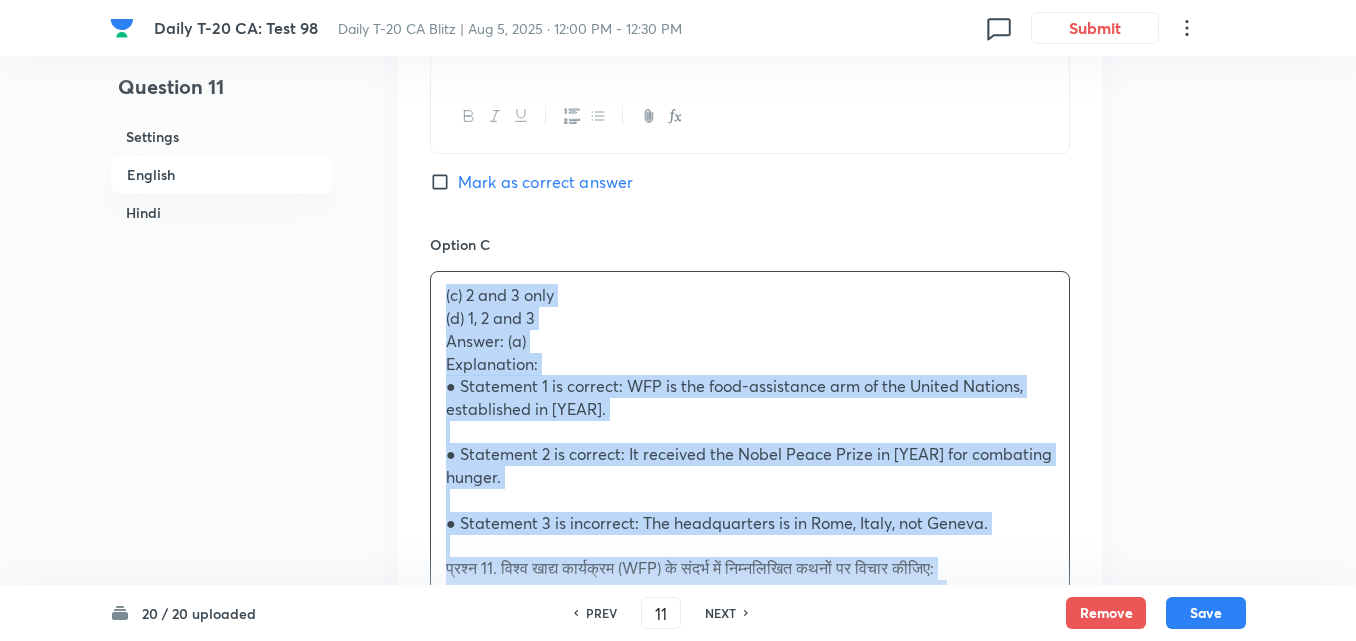 click on "Option A 1 and 2 only Marked as correct Option B 1 and 3 only Mark as correct answer Option C (c) 2 and 3 only (d) 1, 2 and 3 Answer: (a) Explanation: ●	Statement 1 is correct: WFP is the food-assistance arm of the United Nations, established in [YEAR]. ●	Statement 2 is correct: It received the Nobel Peace Prize in [YEAR] for combating hunger. ●	Statement 3 is incorrect: The headquarters is in Rome, Italy, not Geneva. प्रश्न 11. विश्व खाद्य कार्यक्रम (WFP) के संदर्भ में निम्नलिखित कथनों पर विचार कीजिए: 1.	यह संयुक्त राष्ट्र की खाद्य सहायता शाखा है। 2.	इसे [YEAR] में नोबेल शांति पुरस्कार से सम्मानित किया गया था। उपरोक्त में से कौन-सा/से कथन सही है/हैं? (d) 1, 2 और 3" at bounding box center (750, 523) 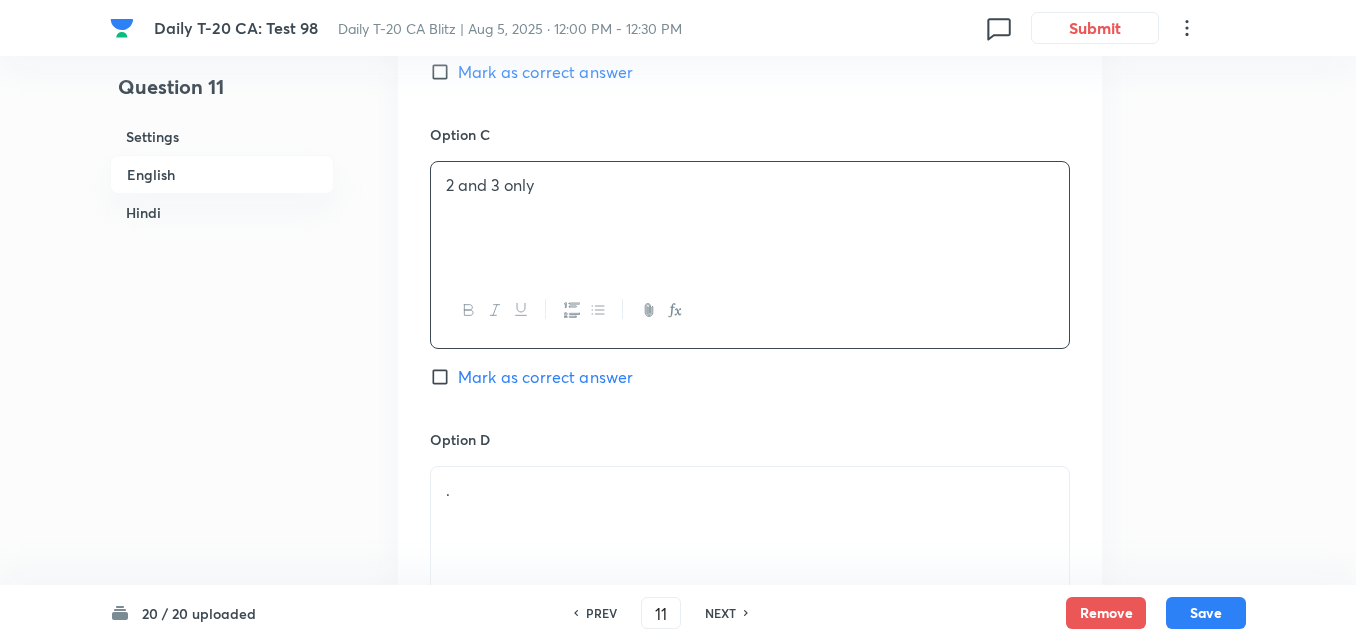 scroll, scrollTop: 1816, scrollLeft: 0, axis: vertical 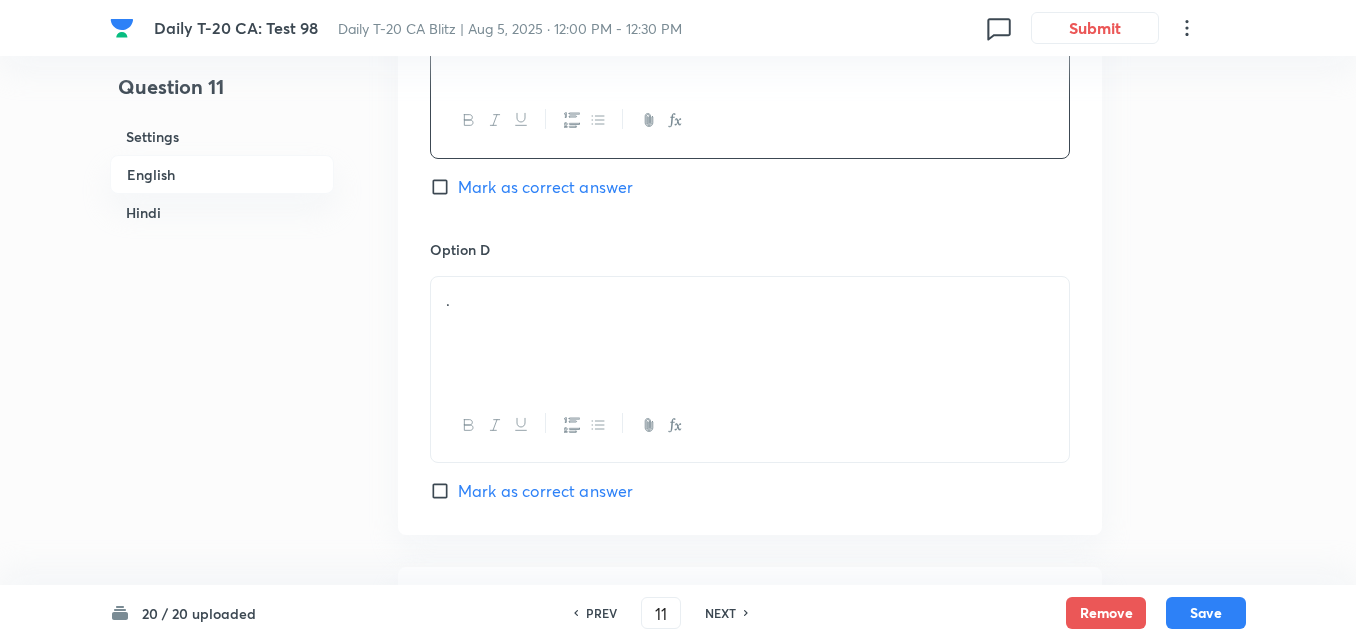 click on "." at bounding box center (750, 333) 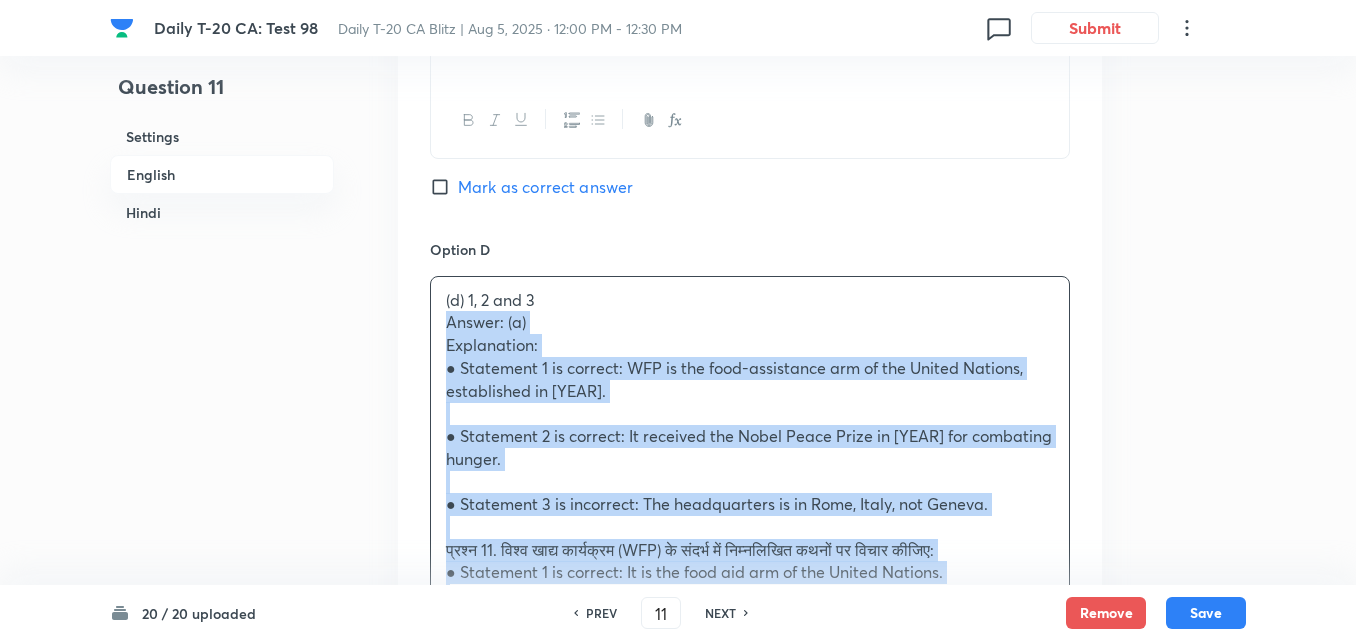 drag, startPoint x: 429, startPoint y: 327, endPoint x: 419, endPoint y: 323, distance: 10.770329 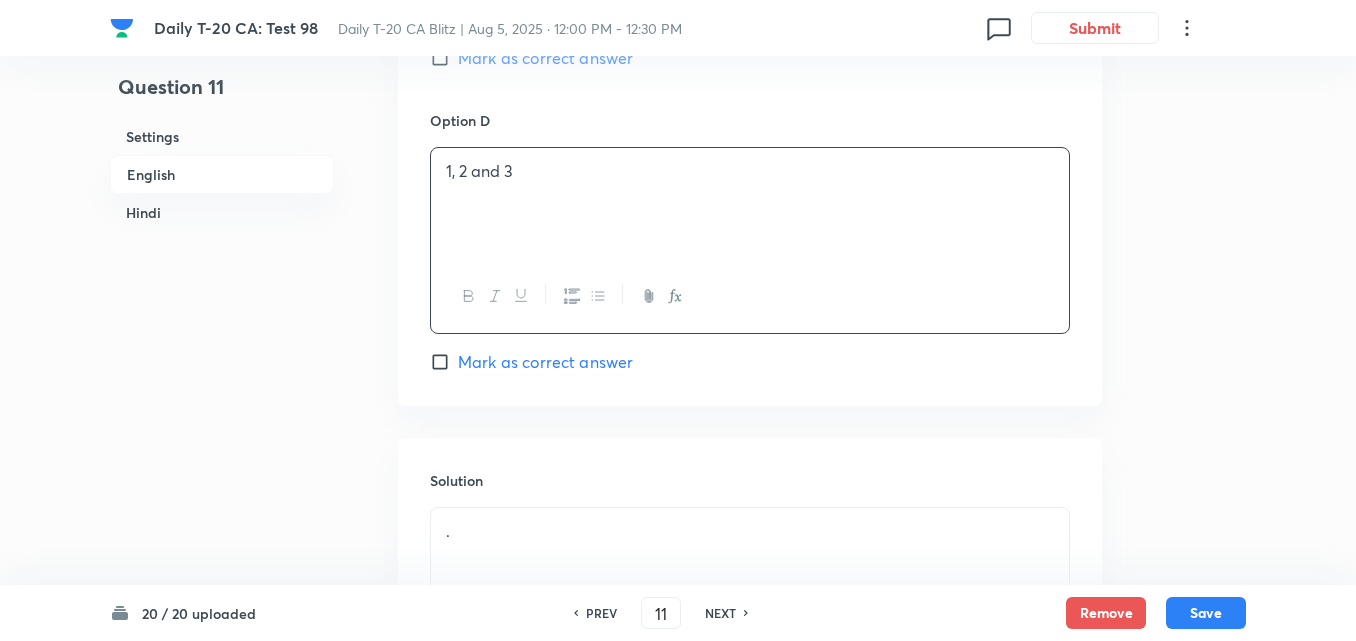 scroll, scrollTop: 2216, scrollLeft: 0, axis: vertical 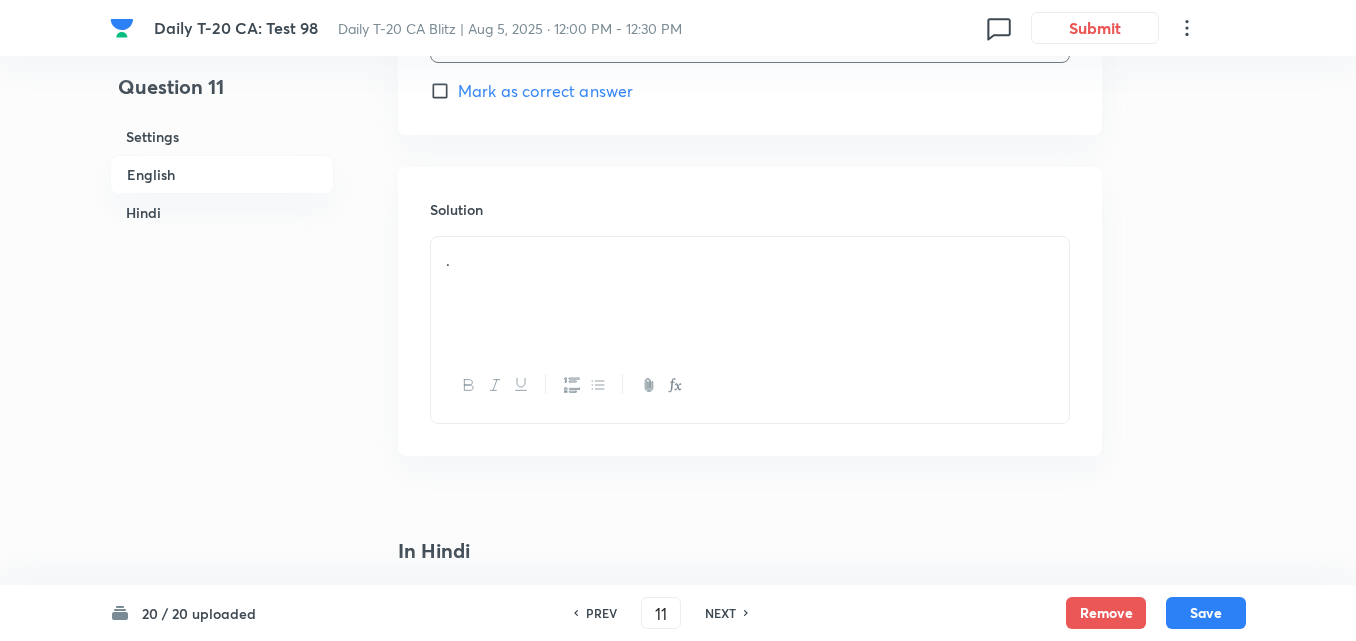 click on "." at bounding box center [750, 293] 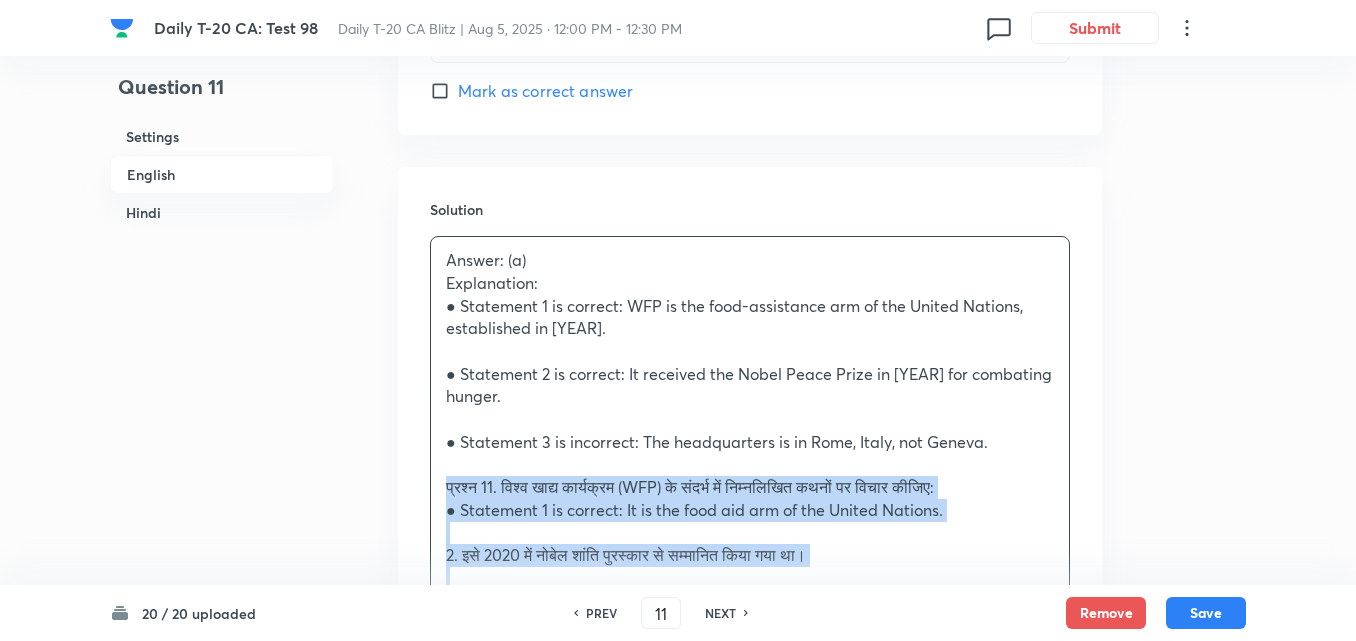 drag, startPoint x: 439, startPoint y: 484, endPoint x: 416, endPoint y: 484, distance: 23 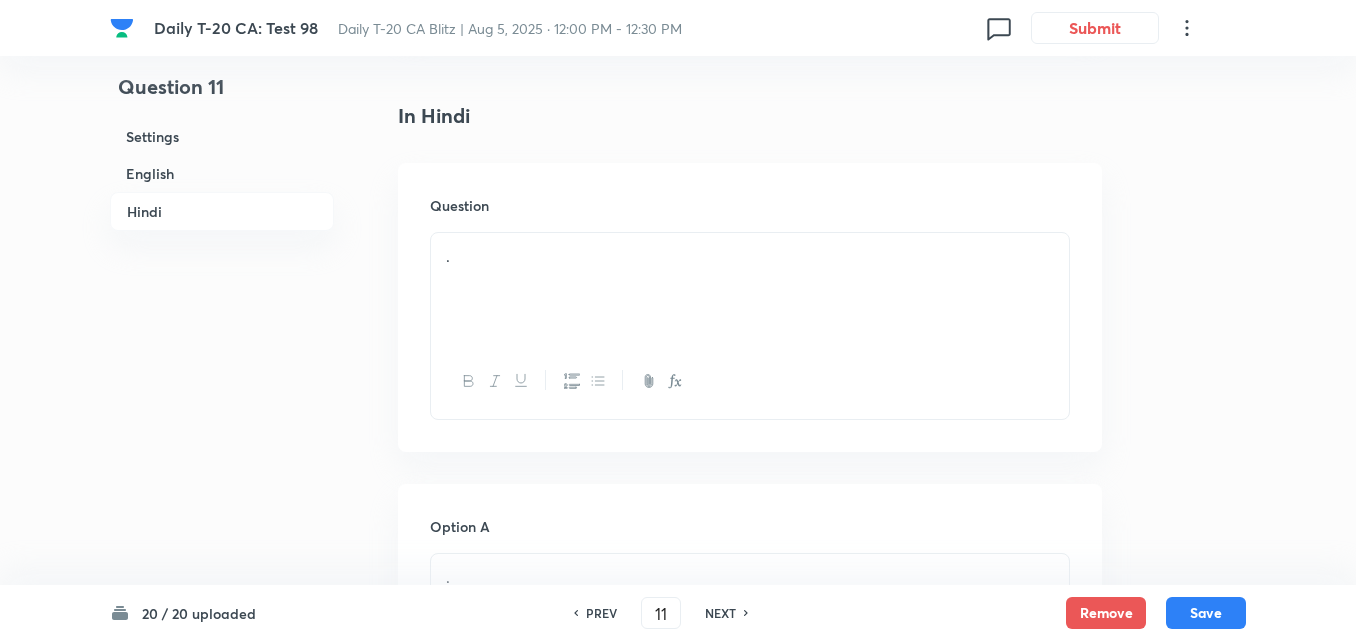 scroll, scrollTop: 2816, scrollLeft: 0, axis: vertical 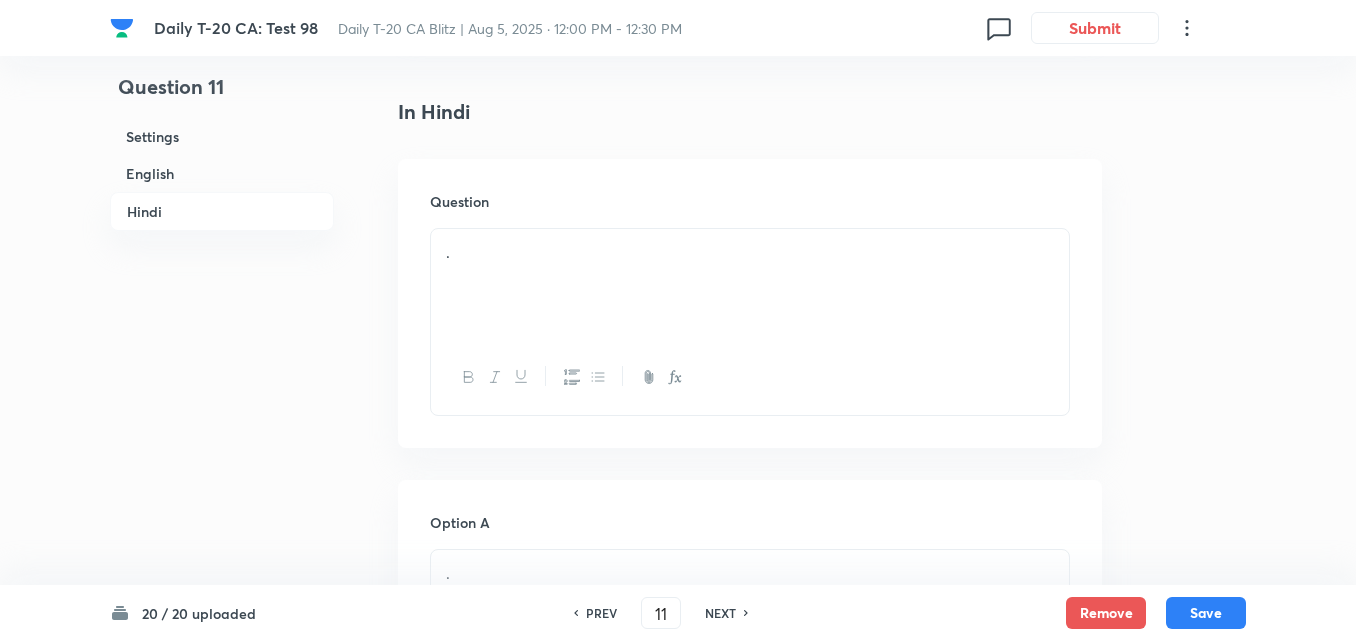 click on "." at bounding box center (750, 285) 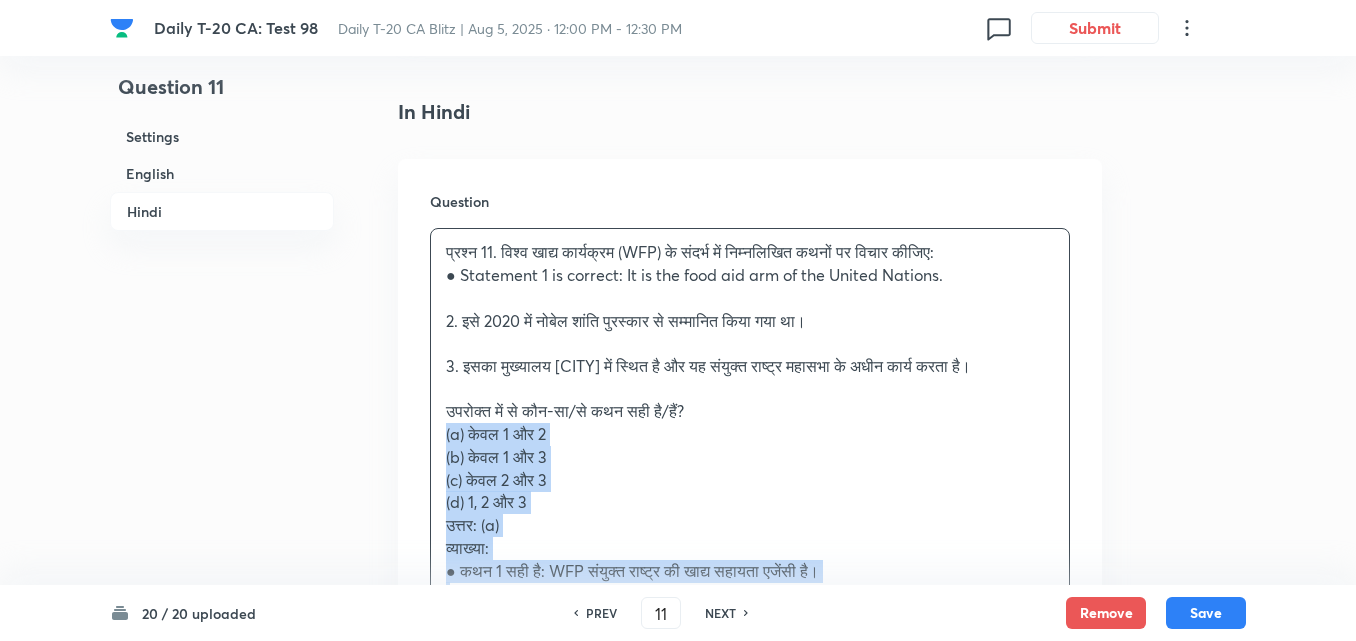 click on "प्रश्न 11. विश्व खाद्य कार्यक्रम (WFP) के संदर्भ में निम्नलिखित कथनों पर विचार कीजिए: 1.	यह संयुक्त राष्ट्र की खाद्य सहायता शाखा है। 2.	इसे 2020 में नोबेल शांति पुरस्कार से सम्मानित किया गया था। 3.	इसका मुख्यालय जिनेवा में स्थित है और यह संयुक्त राष्ट्र महासभा के अधीन कार्य करता है। उपरोक्त में से कौन-सा/से कथन सही है/हैं? (a) केवल 1 और 2 (b) केवल 1 और 3 (c) केवल 2 और 3 (d) 1, 2 और 3 उत्तर: (a) व्याख्या:" at bounding box center [750, 457] 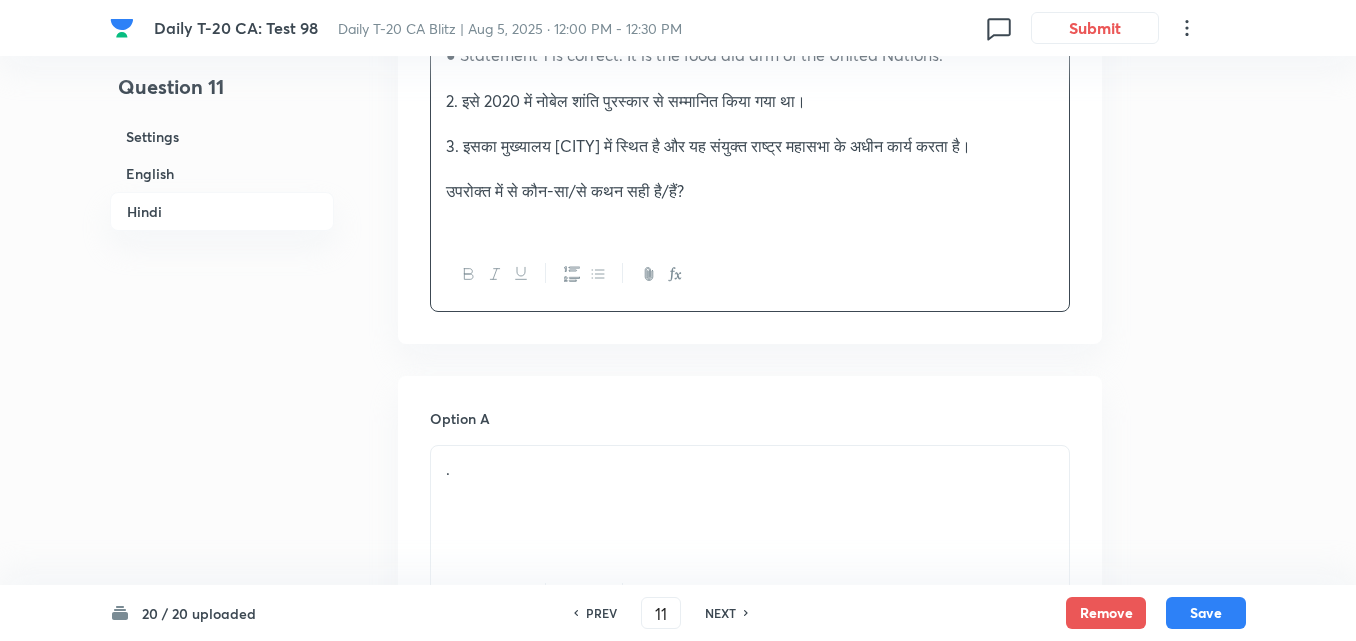 scroll, scrollTop: 3316, scrollLeft: 0, axis: vertical 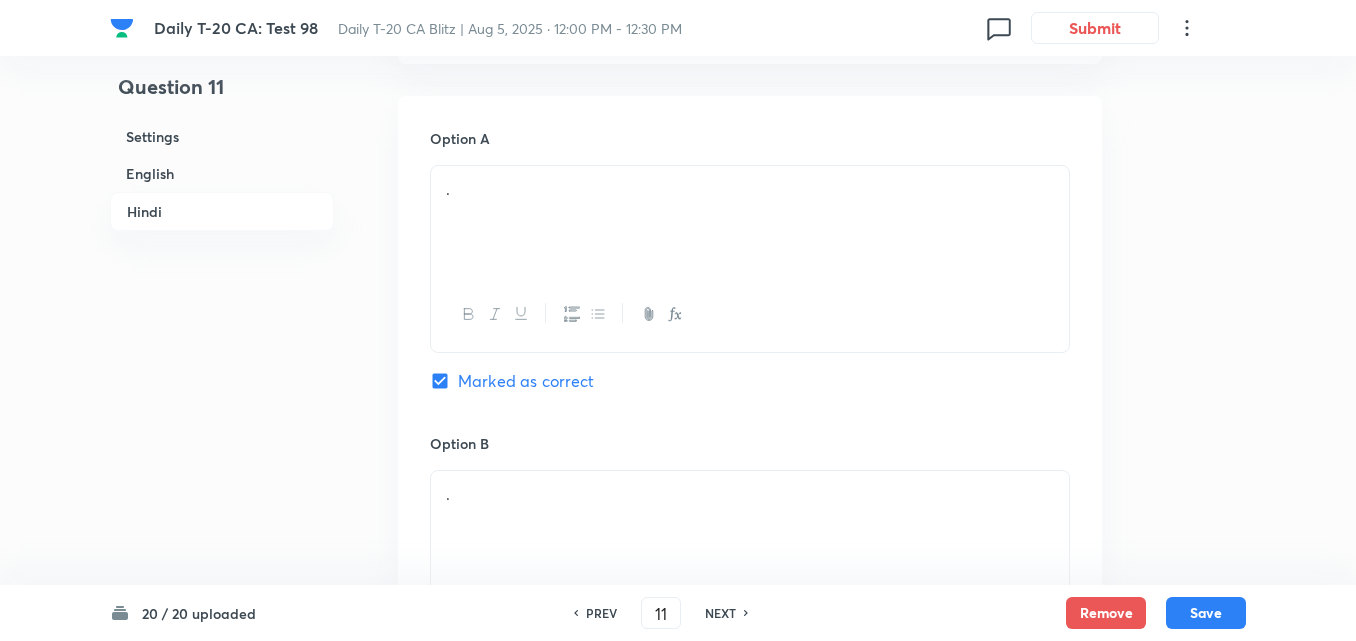 click on "." at bounding box center [750, 222] 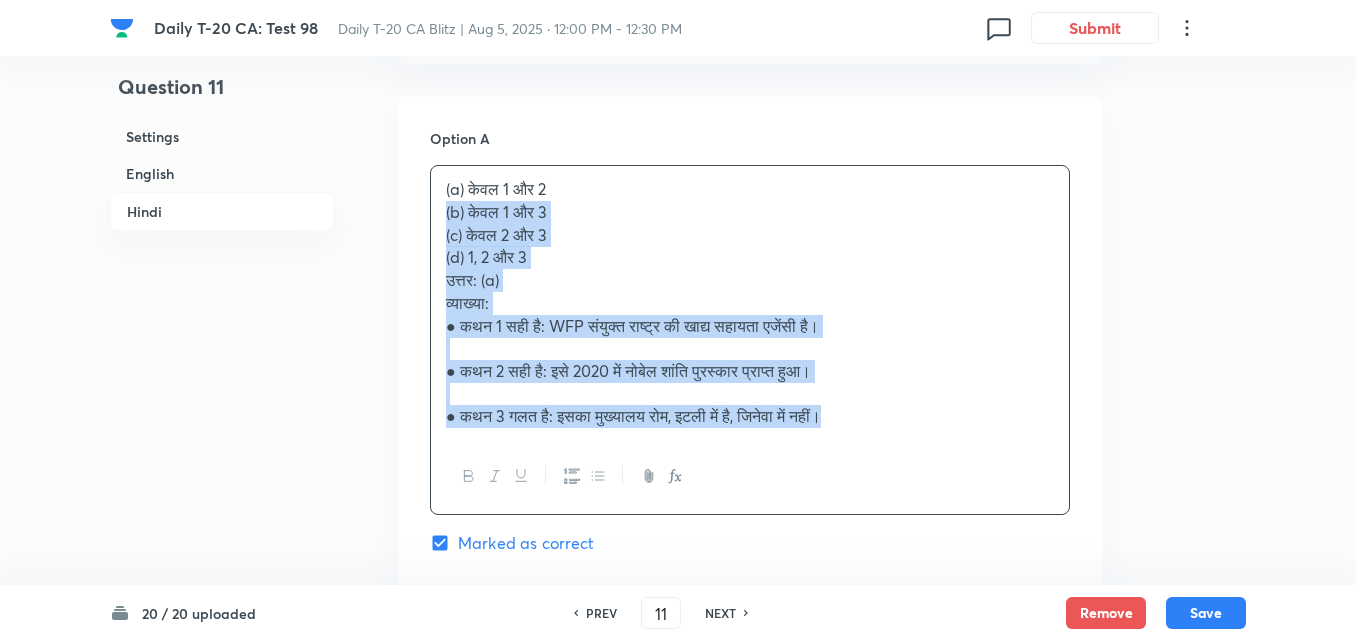 click on "(a) केवल 1 और 2 (b) केवल 1 और 3 (c) केवल 2 और 3 (d) 1, 2 और 3 उत्तर: (a) व्याख्या: ●	कथन 1 सही है: WFP संयुक्त राष्ट्र की खाद्य सहायता एजेंसी है। ●	कथन 2 सही है: इसे 2020 में नोबेल शांति पुरस्कार प्राप्त हुआ। ●	कथन 3 गलत है: इसका मुख्यालय रोम, इटली में है, जिनेवा में नहीं।" at bounding box center (750, 303) 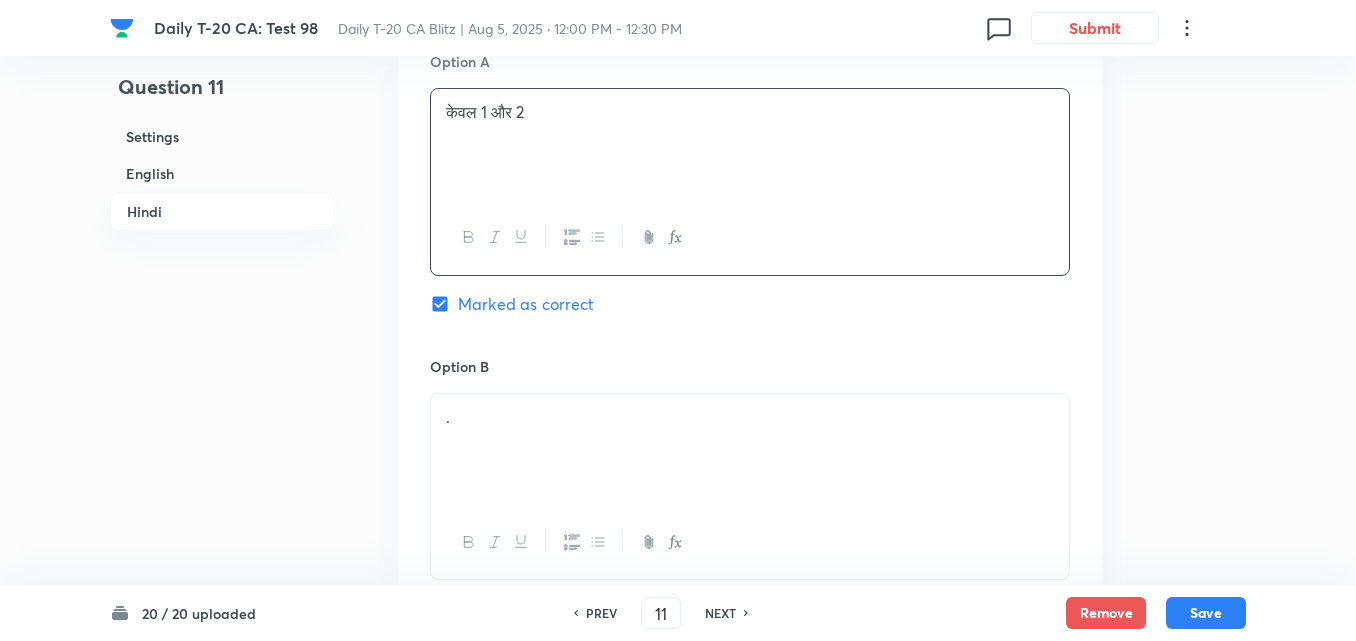 scroll, scrollTop: 3516, scrollLeft: 0, axis: vertical 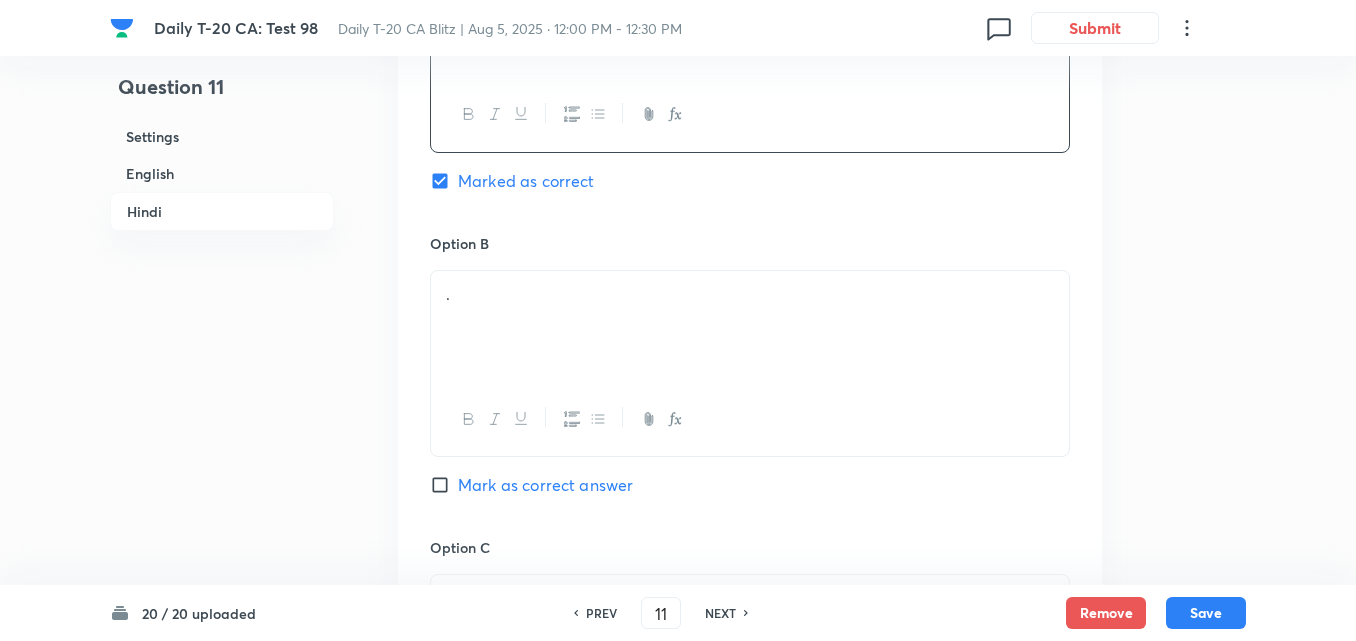 click on "." at bounding box center (750, 294) 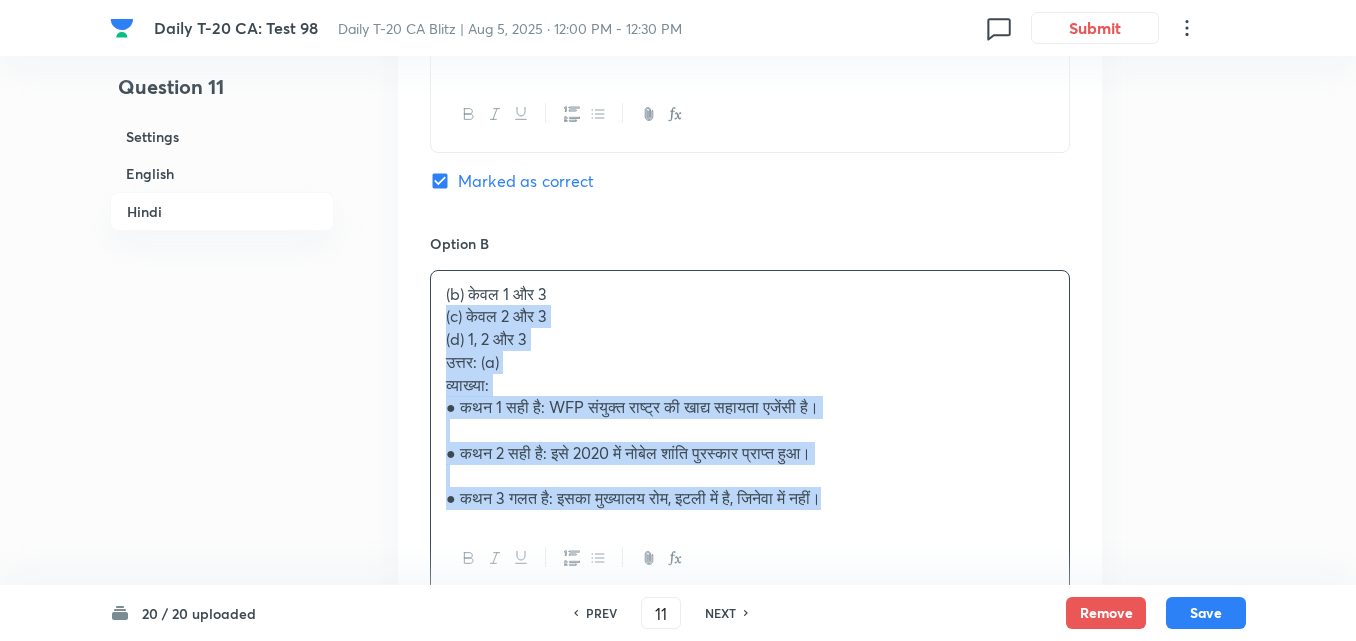 click on "Option A केवल 1 और 2 Marked as correct Option B (b) केवल 1 और 3 (c) केवल 2 और 3 (d) 1, 2 और 3 उत्तर: (a) व्याख्या: ●	कथन 1 सही है: WFP संयुक्त राष्ट्र की खाद्य सहायता एजेंसी है। ●	कथन 2 सही है: इसे 2020 में नोबेल शांति पुरस्कार प्राप्त हुआ। ●	कथन 3 गलत है: इसका मुख्यालय रोम, इटली में है, जिनेवा में नहीं। Mark as correct answer Option C . Mark as correct answer Option D . Mark as correct answer" at bounding box center (750, 586) 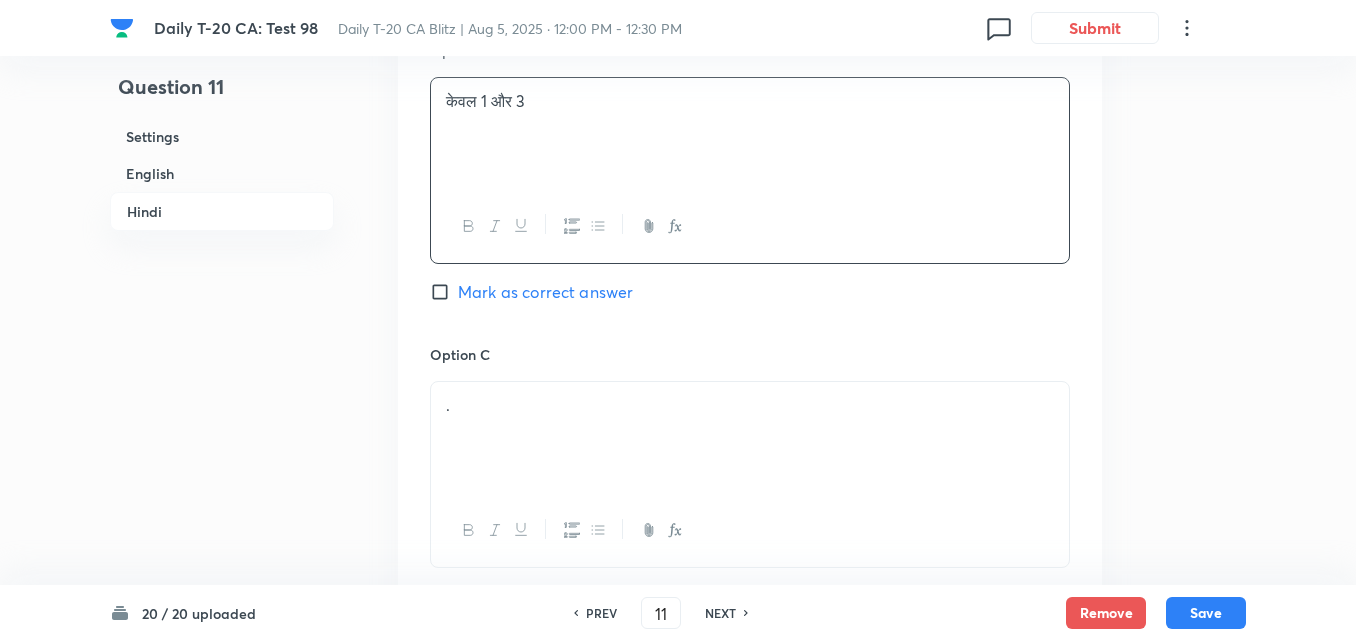 scroll, scrollTop: 3716, scrollLeft: 0, axis: vertical 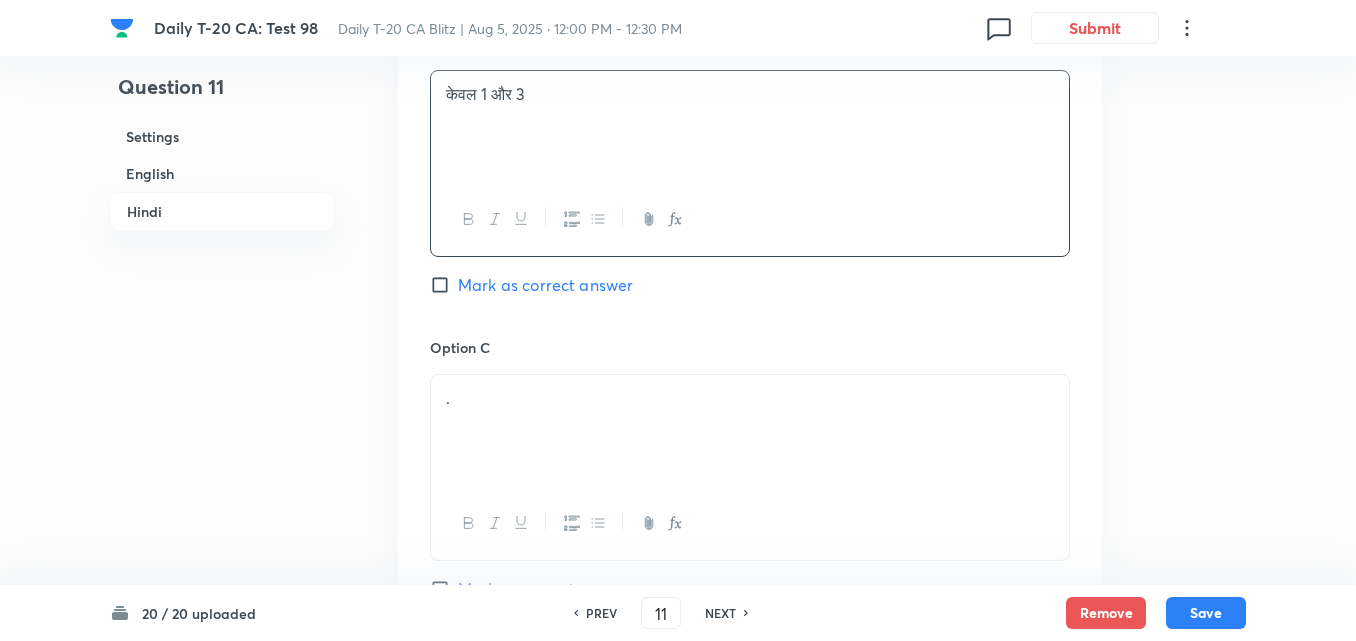 click on "." at bounding box center (750, 431) 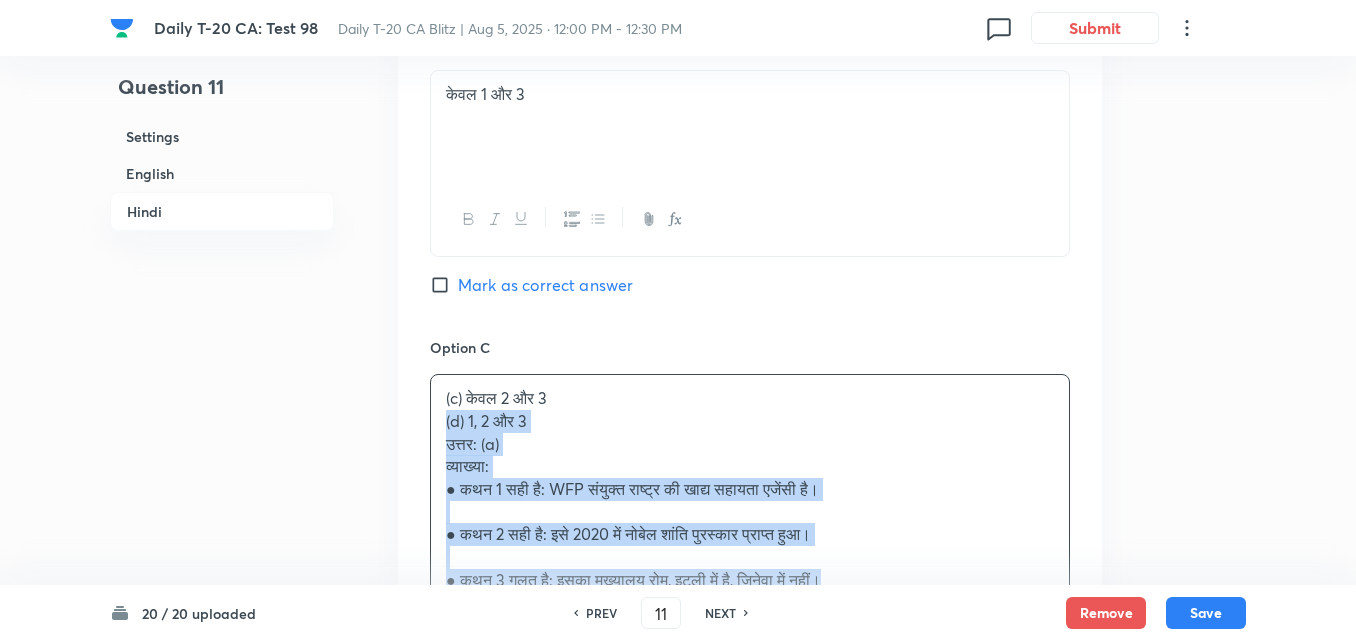 click on "Question 11 Settings English Hindi Settings Type Single choice correct 4 options + 2 marks - 0.66 marks Edit Concept Current Affairs Current Affairs 2025 Current Affairs 2025 Current Affairs 2025 Edit Additional details Easy Fact Not from PYQ paper No equation Edit In English Question With reference to the World Food Programme (WFP), consider the following statements: 1.	It is the food-assistance branch of the United Nations. 2.	It was awarded the Nobel Peace Prize in [YEAR]. 3.	It is headquartered in Geneva and works under the supervision of the UN General Assembly. Which of the statements given above is/are correct?   Option A 1 and 2 only Marked as correct Option B 1 and 3 only Mark as correct answer Option C 2 and 3 only Mark as correct answer Option D 1, 2 and 3 Mark as correct answer Solution Answer: (a) Explanation: ●	Statement 1 is correct: WFP is the food-assistance arm of the United Nations, established in [YEAR]. ●	Statement 3 is incorrect: The headquarters is in Rome, Italy, not Geneva. In Hindi ." at bounding box center (678, -1083) 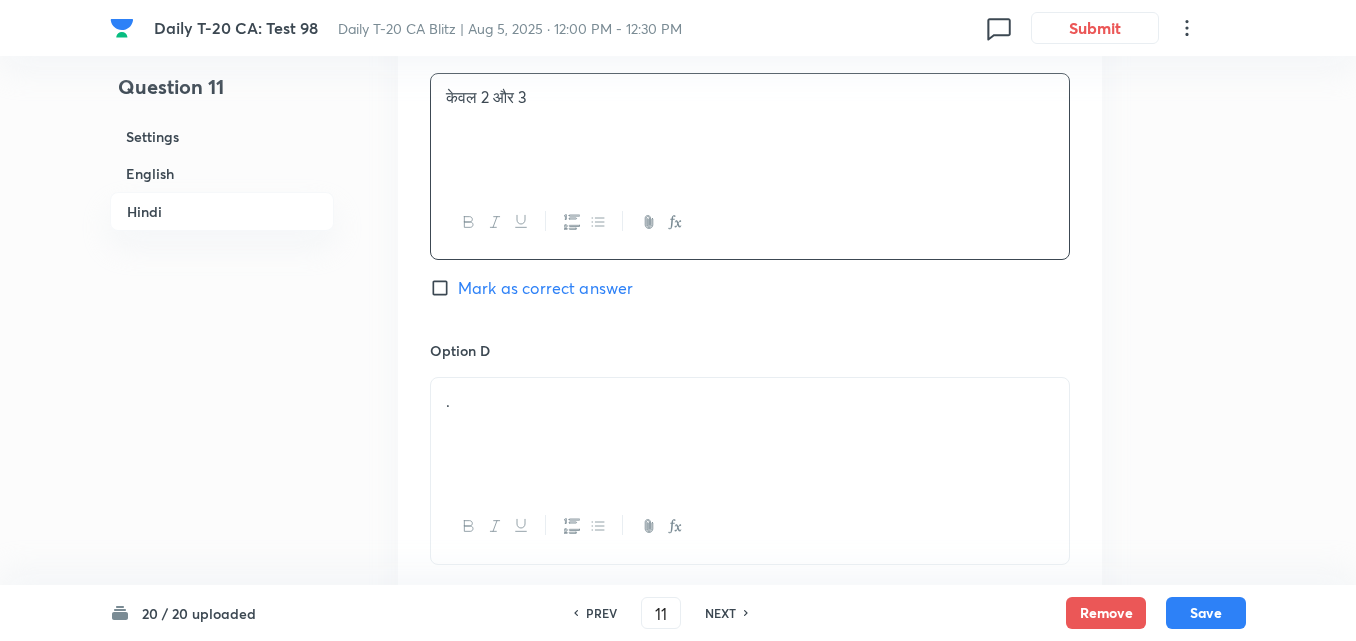 scroll, scrollTop: 4216, scrollLeft: 0, axis: vertical 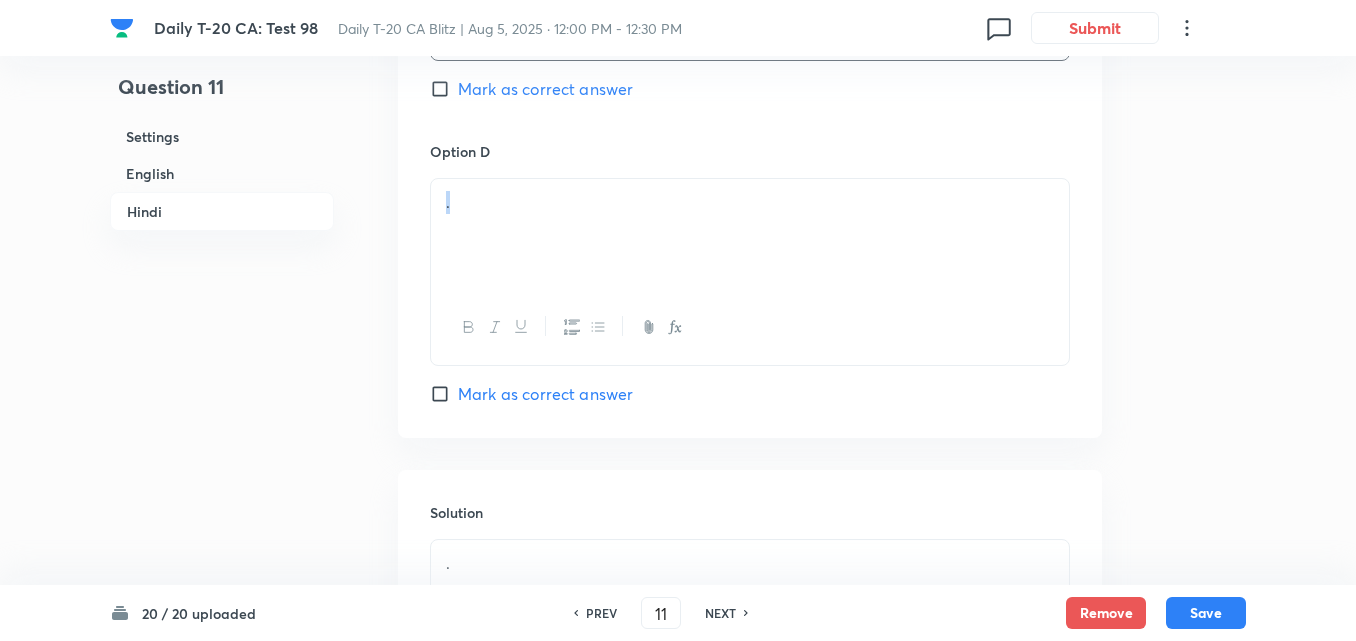 click on "." at bounding box center (750, 271) 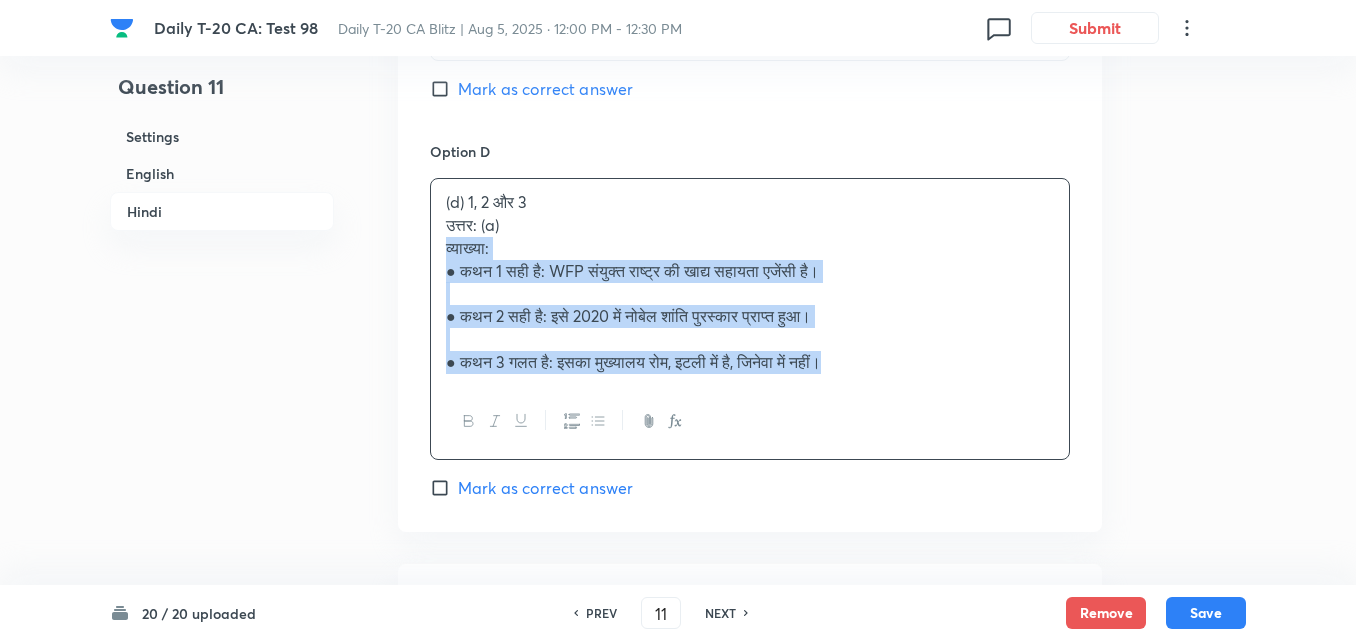 click on "Option A केवल 1 और 2 Marked as correct Option B केवल 1 और 3 Mark as correct answer Option C केवल 2 और 3 Mark as correct answer Option D (d) 1, 2 और 3 उत्तर: (a) व्याख्या: ● कथन 1 सही है: [ORGANIZATION] संयुक्त राष्ट्र की खाद्य सहायता एजेंसी है। ● कथन 2 सही है: इसे [YEAR] में नोबेल शांति पुरस्कार प्राप्त हुआ। ● कथन 3 गलत है: इसका मुख्यालय [CITY], [COUNTRY] में है, [CITY] में नहीं। Mark as correct answer" at bounding box center [750, -137] 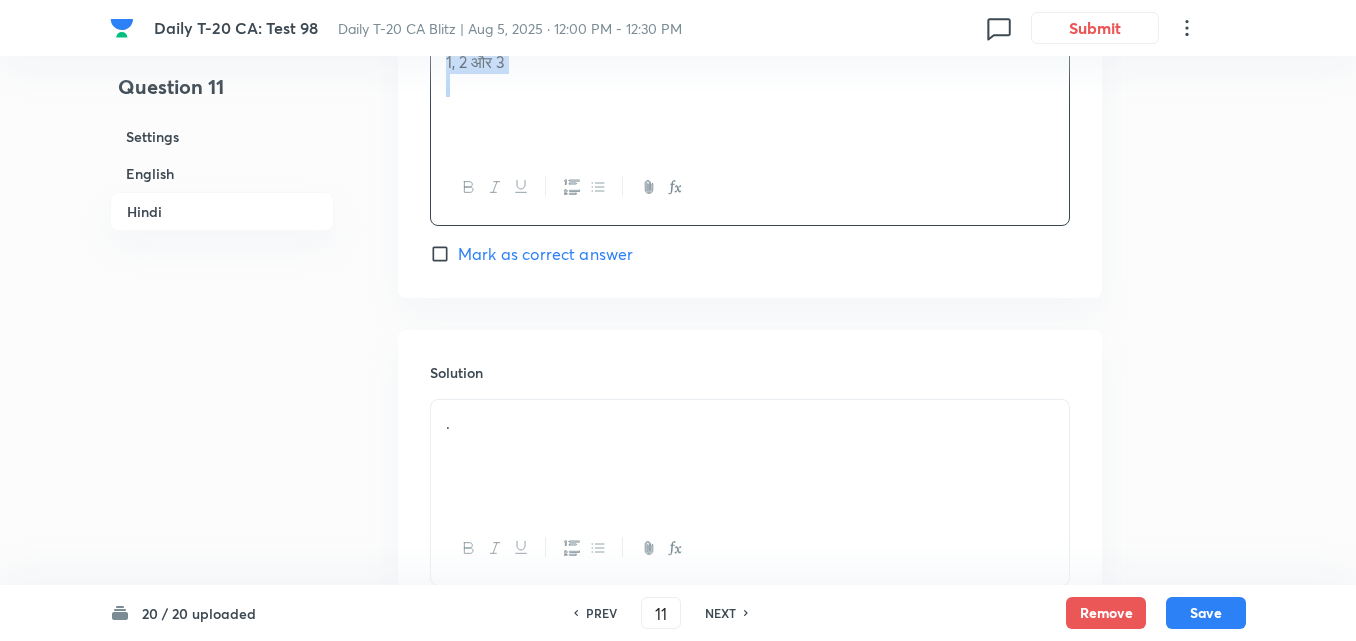 scroll, scrollTop: 4509, scrollLeft: 0, axis: vertical 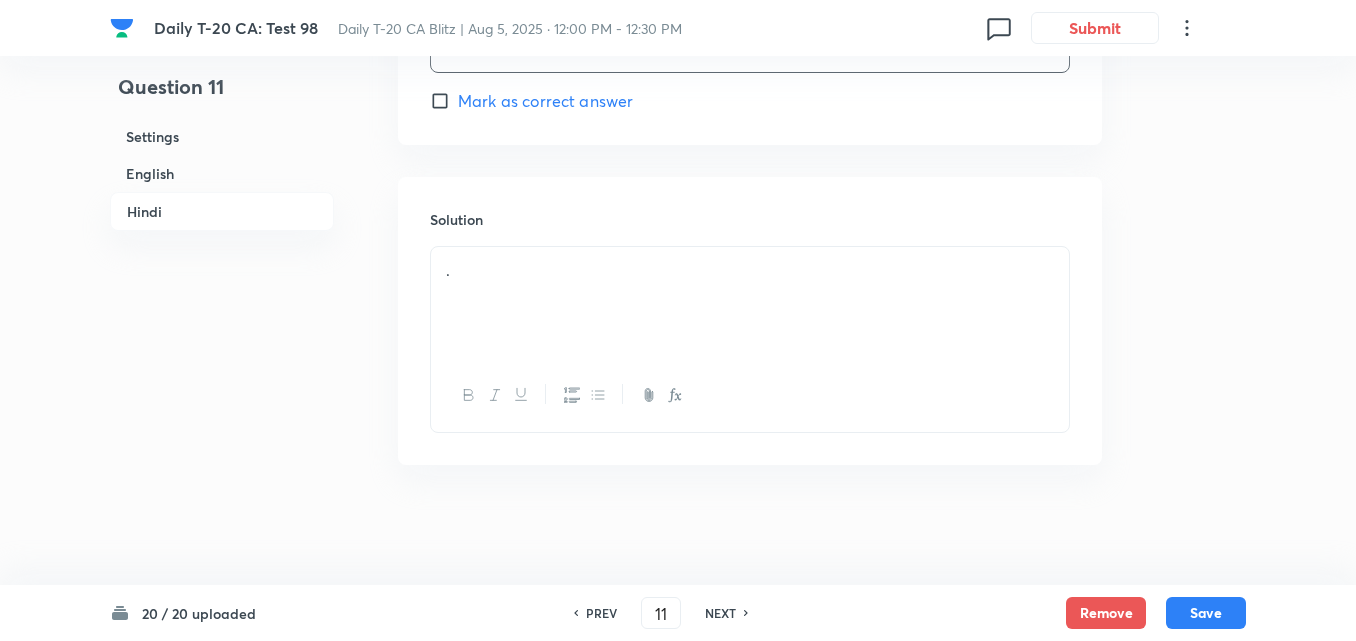 click on "." at bounding box center [750, 303] 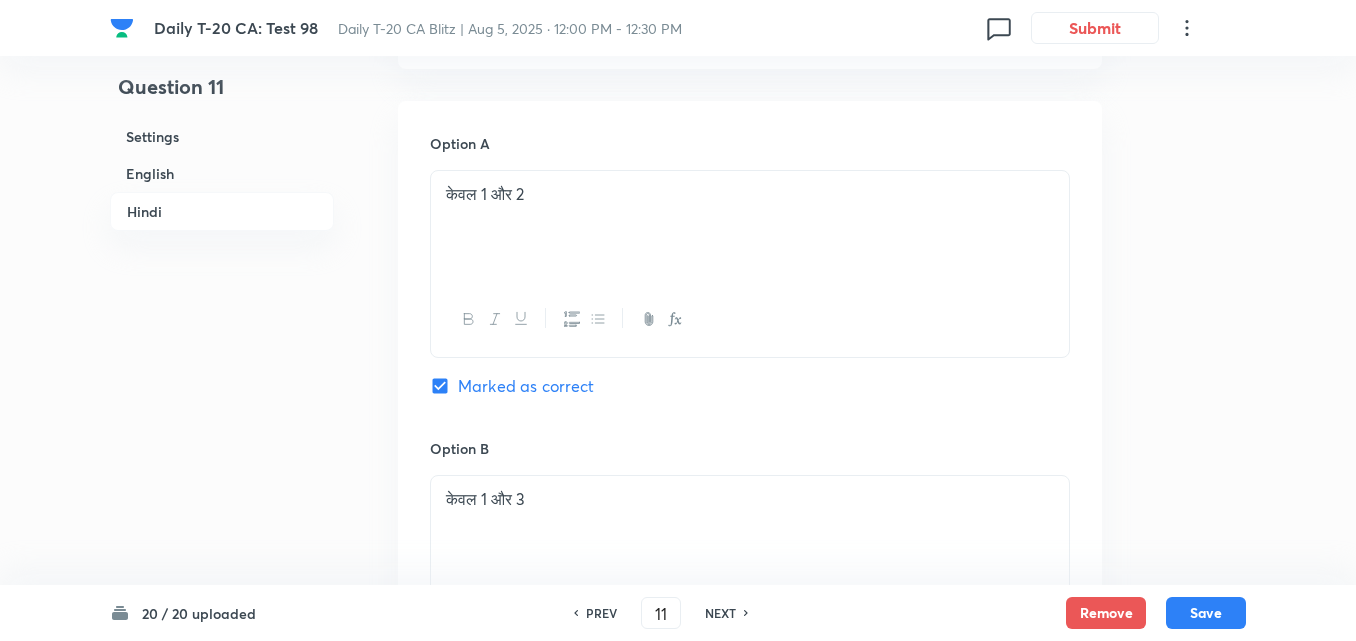 scroll, scrollTop: 3309, scrollLeft: 0, axis: vertical 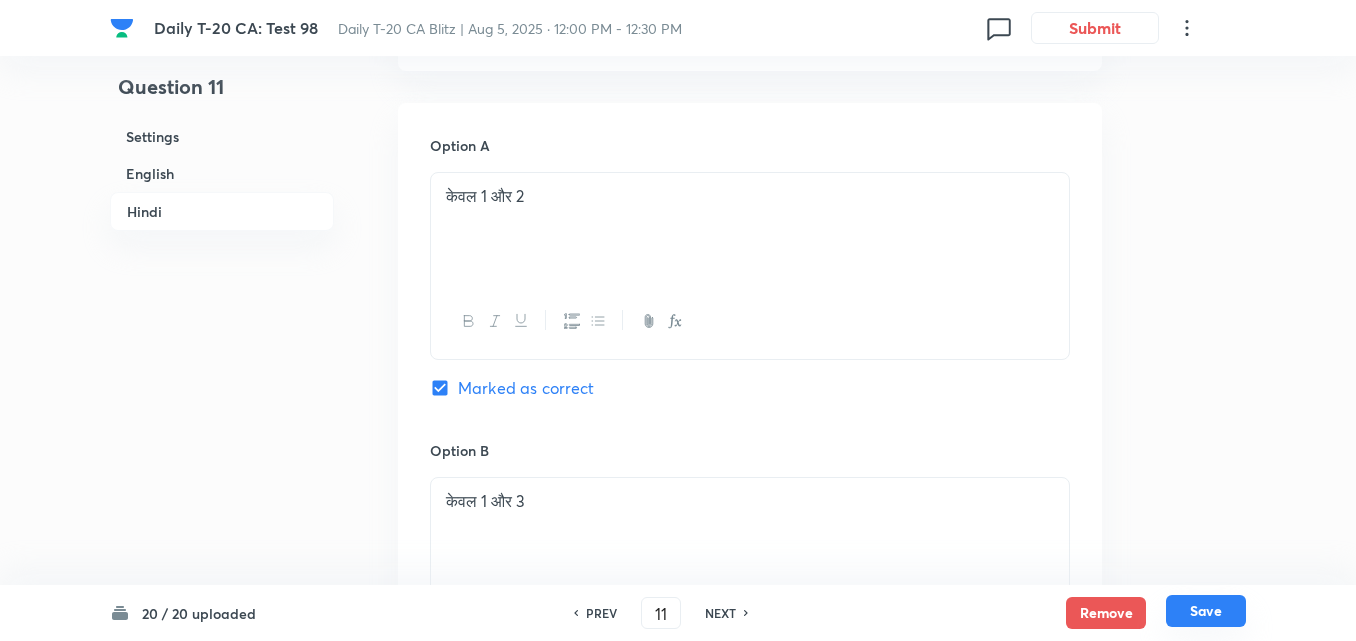 click on "Save" at bounding box center [1206, 611] 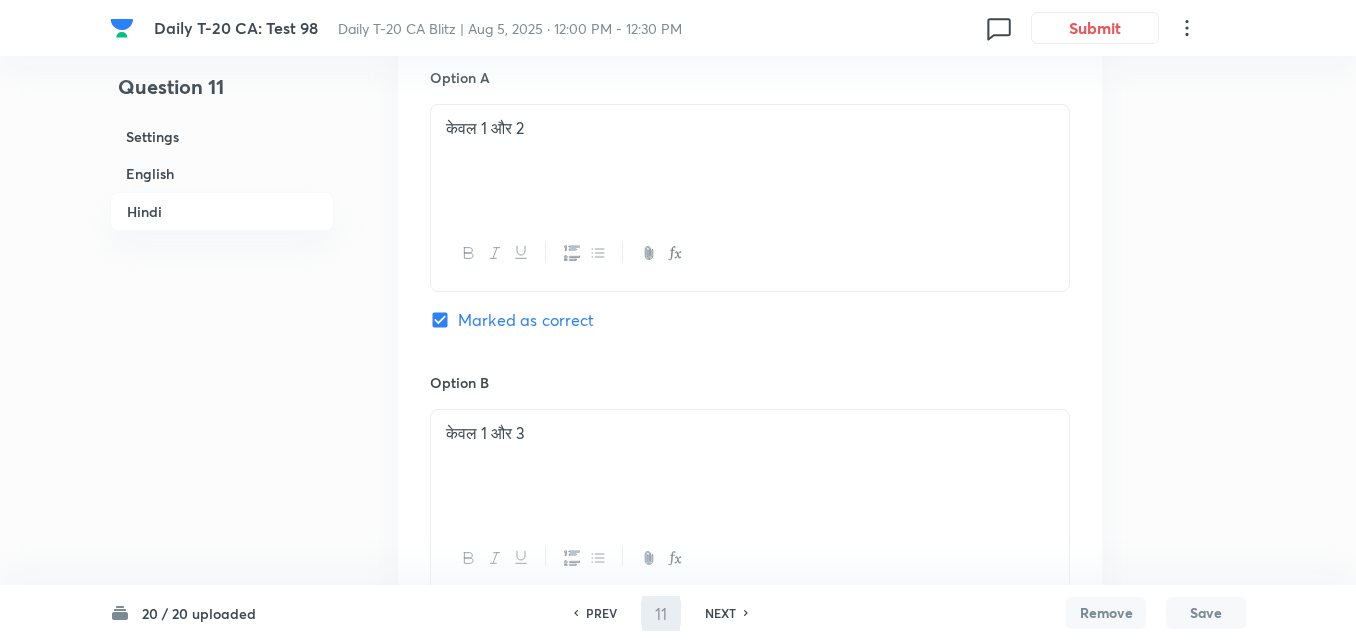 type on "12" 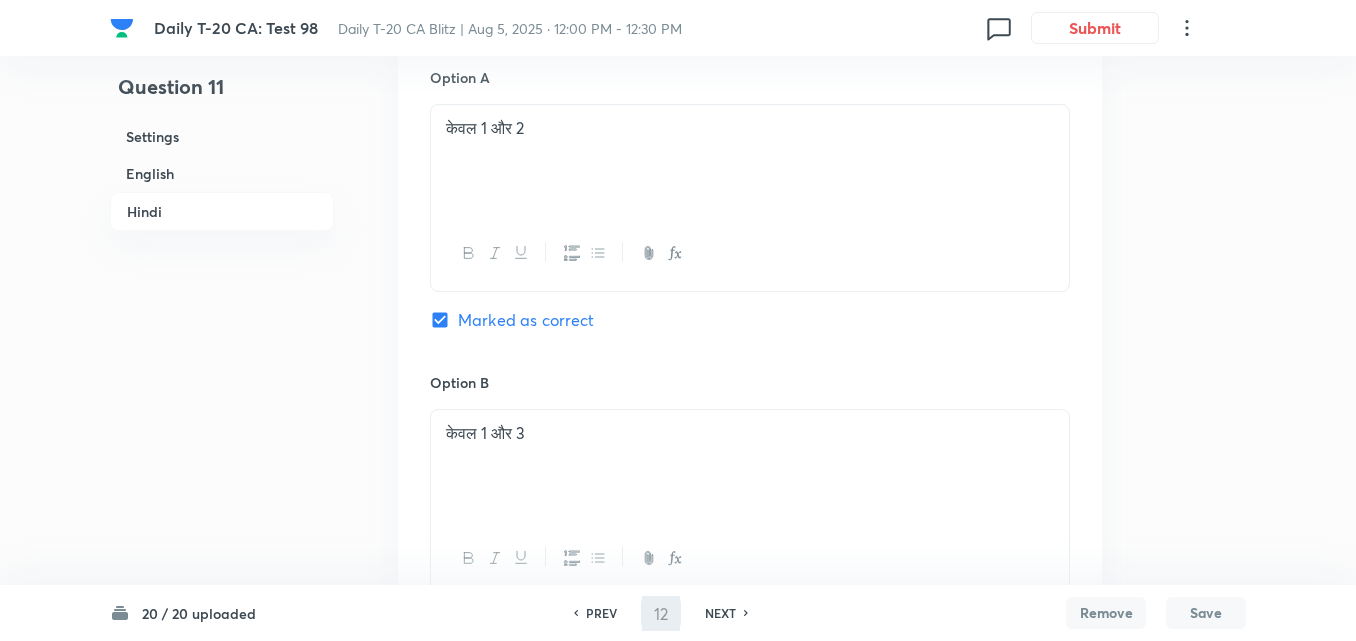 checkbox on "false" 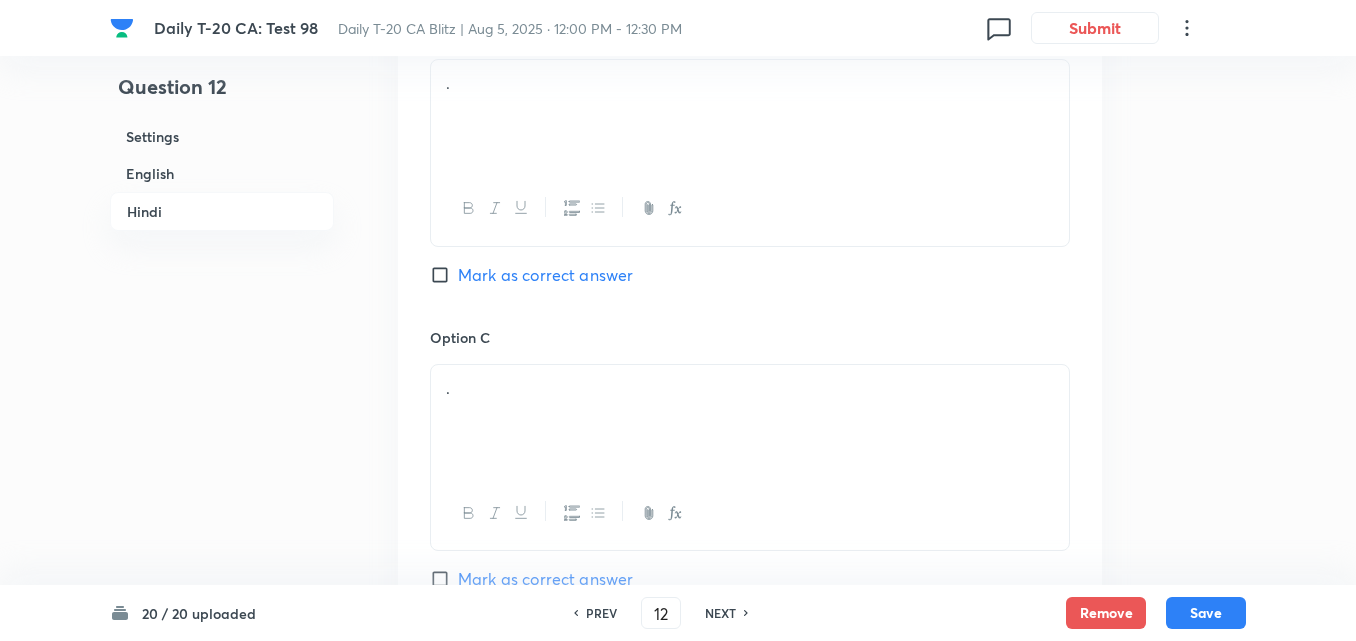 click on "English" at bounding box center [222, 173] 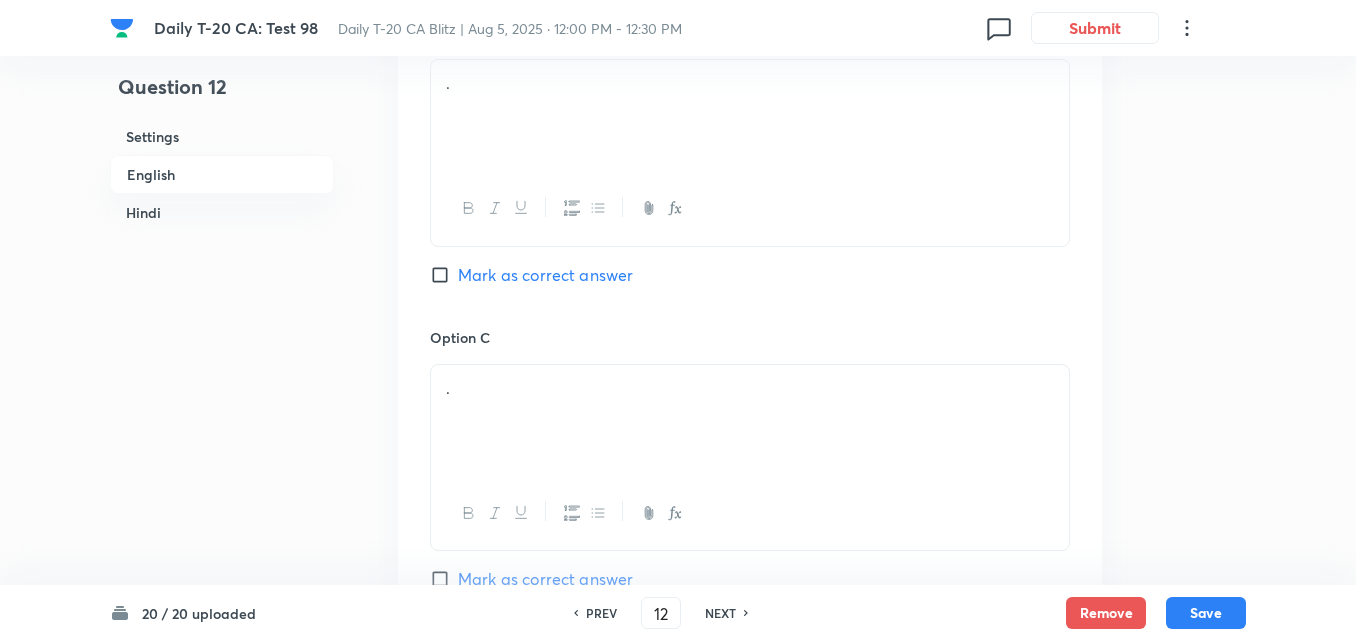 scroll, scrollTop: 516, scrollLeft: 0, axis: vertical 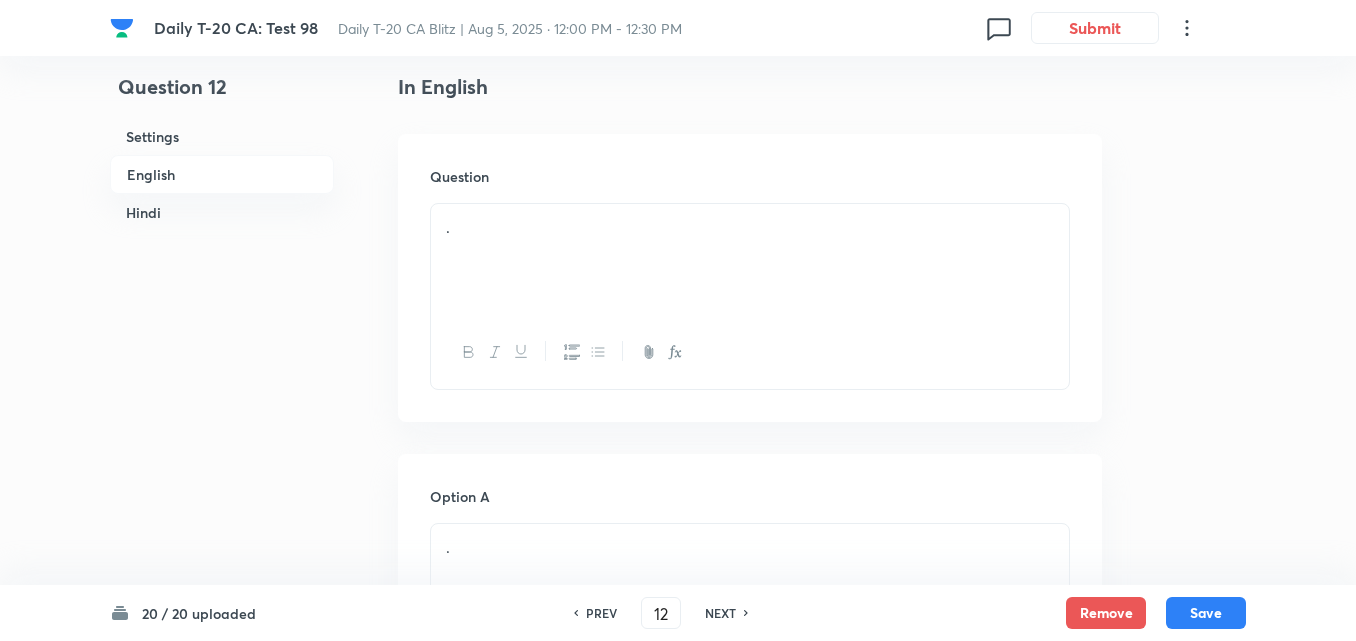 click on "." at bounding box center (750, 260) 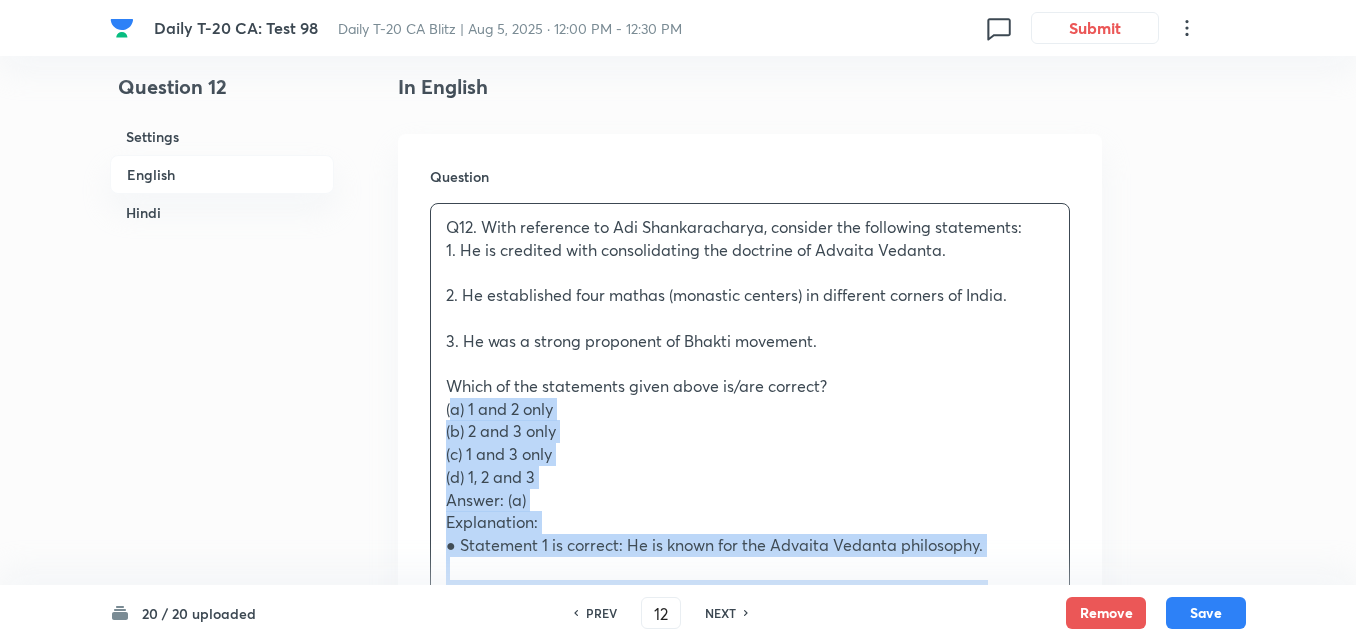 drag, startPoint x: 455, startPoint y: 408, endPoint x: 420, endPoint y: 402, distance: 35.510563 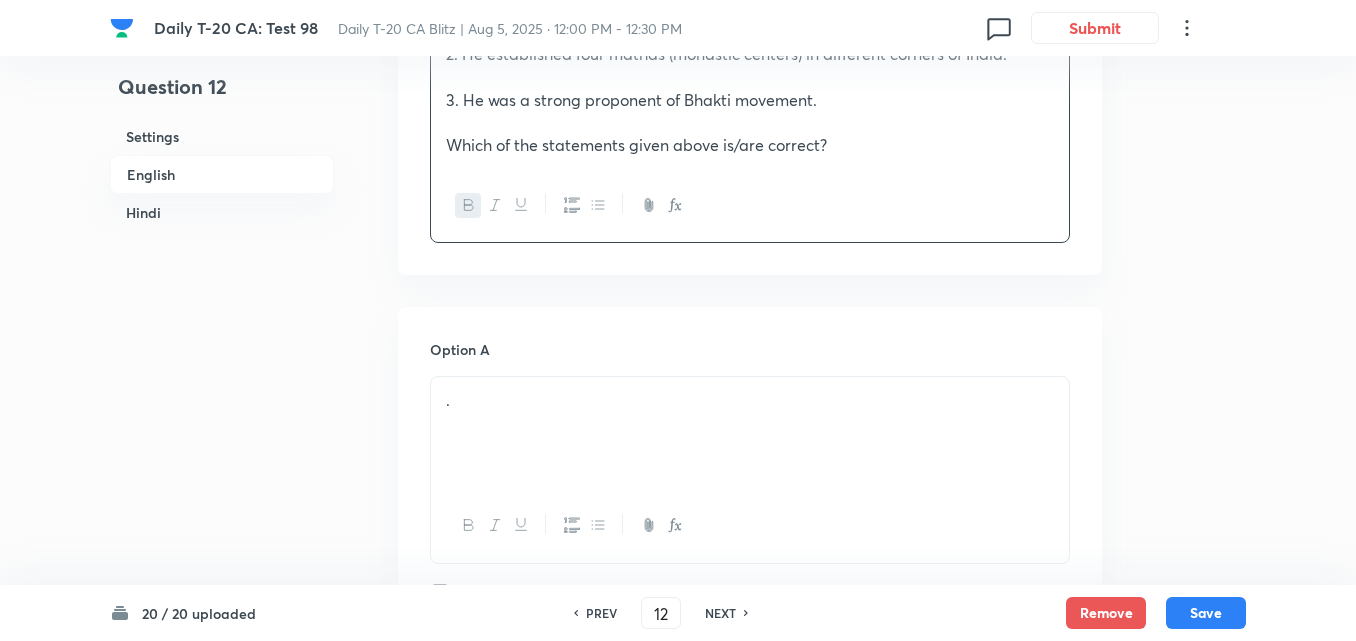 scroll, scrollTop: 1016, scrollLeft: 0, axis: vertical 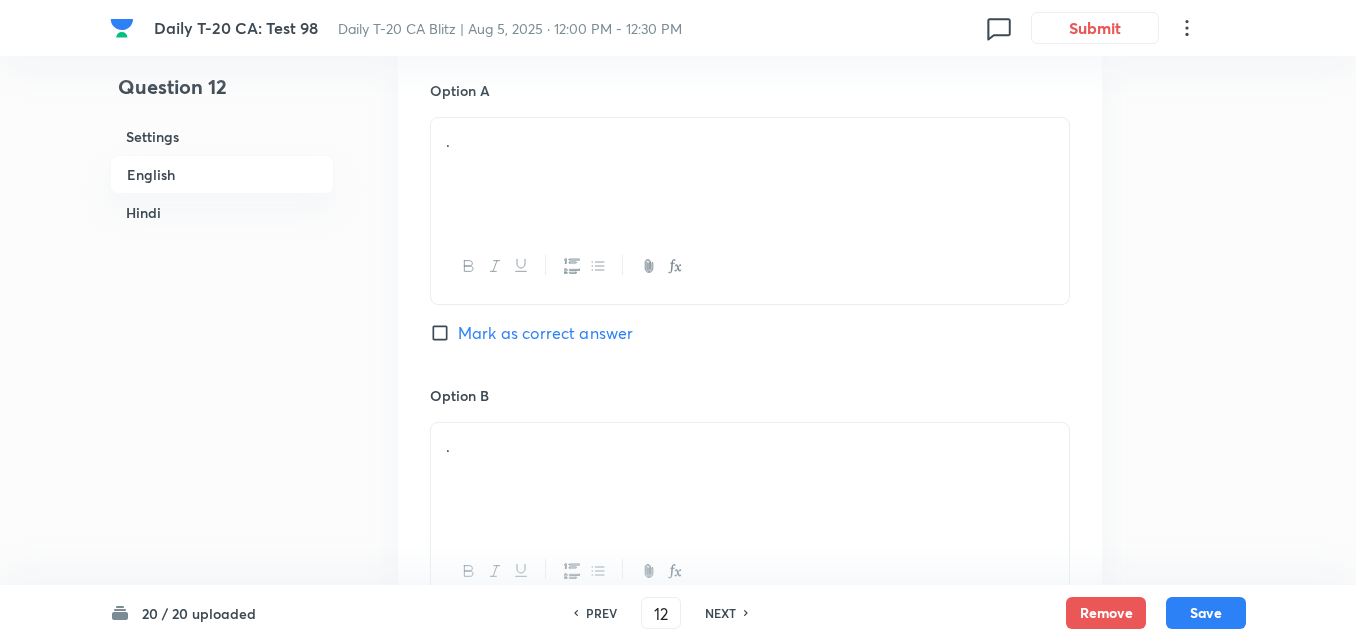 click on "." at bounding box center (750, 141) 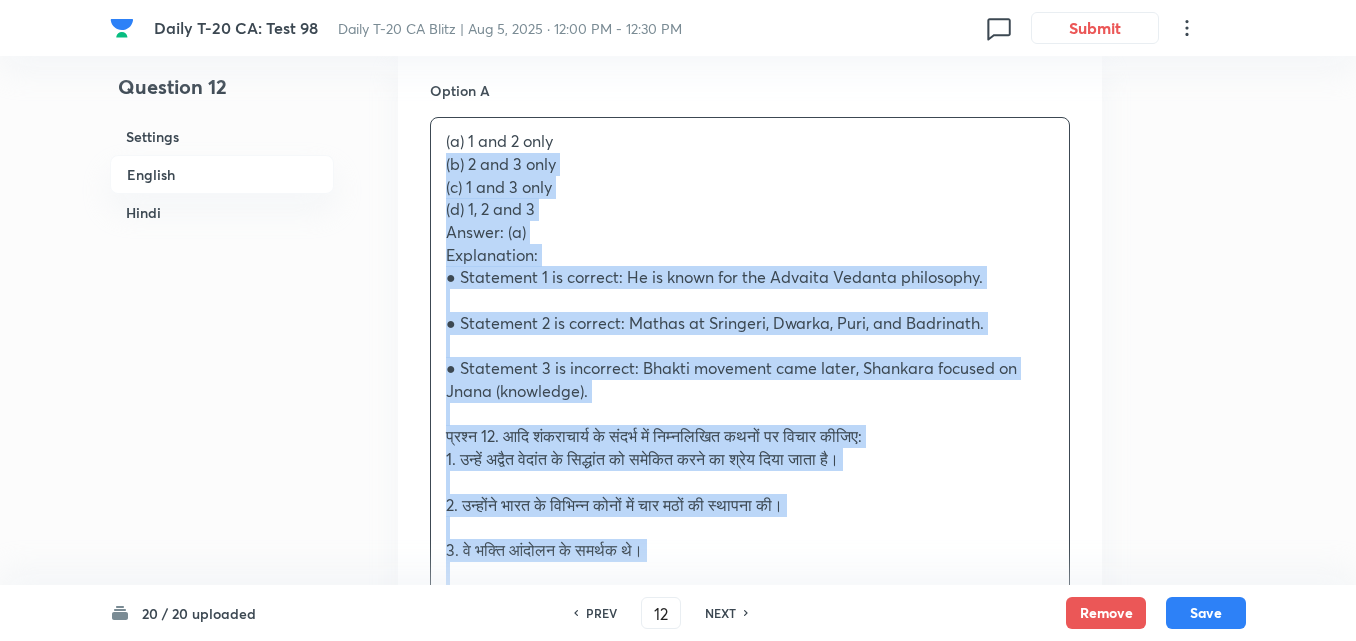 click on "Option A (a) 1 and 2 only (b) 2 and 3 only (c) 1 and 3 only (d) 1, 2 and 3 Answer: (a) Explanation: ●	Statement 1 is correct: He is known for the Advaita Vedanta philosophy. ●	Statement 2 is correct: Mathas at Sringeri, Dwarka, Puri, and Badrinath. ●	Statement 3 is incorrect: Bhakti movement came later, Shankara focused on Jnana (knowledge). प्रश्न 12. आदि शंकराचार्य के संदर्भ में निम्नलिखित कथनों पर विचार कीजिए: 1.	उन्हें अद्वैत वेदांत के सिद्धांत को समेकित करने का श्रेय दिया जाता है। 2.	उन्होंने भारत के विभिन्न कोनों में चार मठों की स्थापना की। 3.	वे भक्ति आंदोलन के समर्थक थे। (a) केवल 1 और 2 (b) केवल 2 और 3 ." at bounding box center (750, 988) 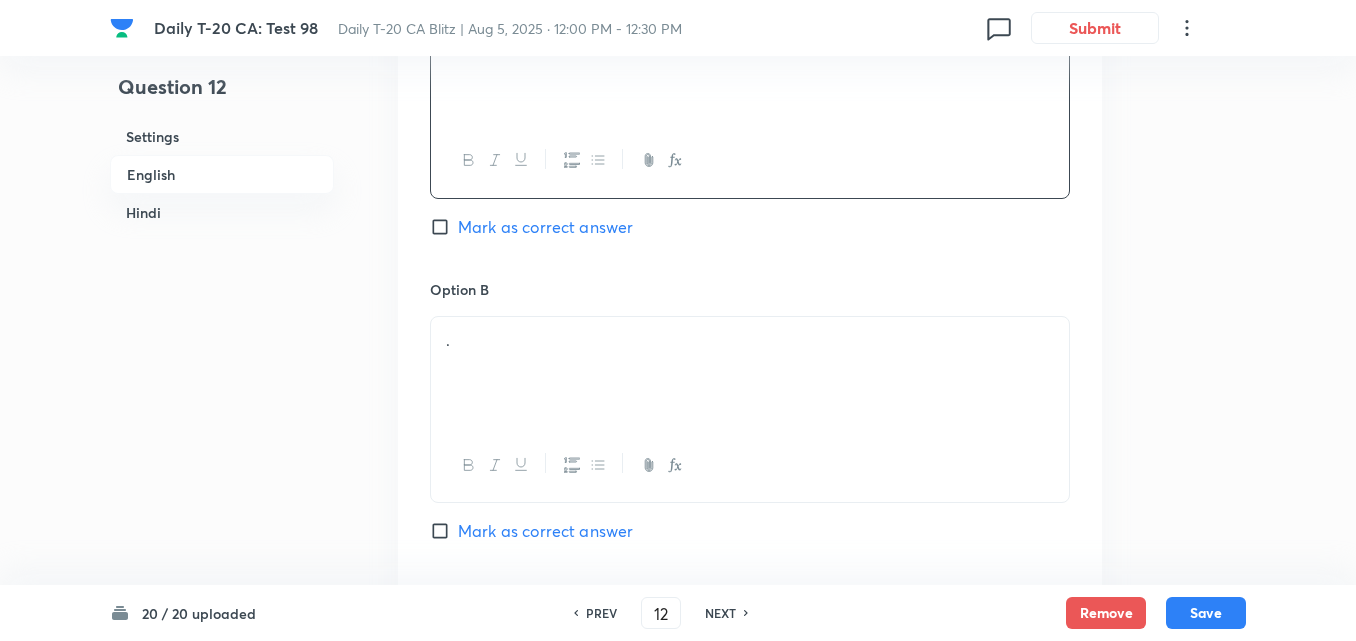 scroll, scrollTop: 1216, scrollLeft: 0, axis: vertical 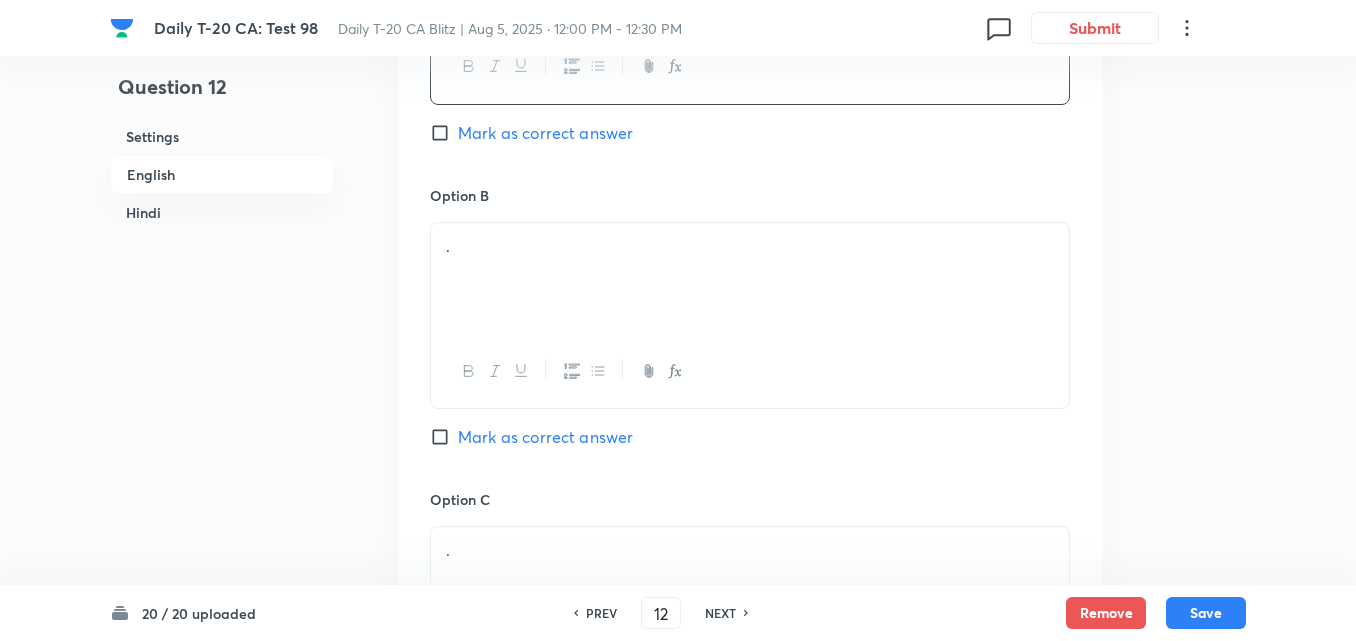 click on "." at bounding box center (750, 279) 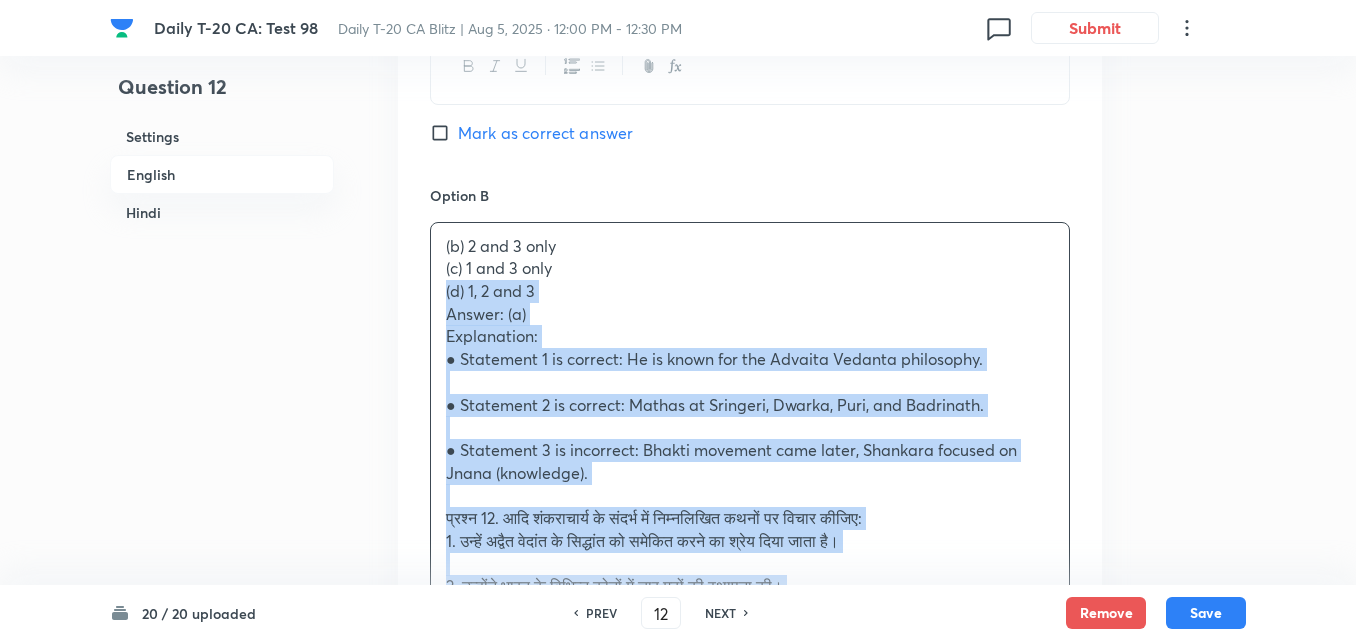 click on "Option A 1 and 2 only Mark as correct answer Option B (b) 2 and 3 only (c) 1 and 3 only (d) 1, 2 and 3 Answer: (a) Explanation: ●	Statement 1 is correct: He is known for the Advaita Vedanta philosophy. ●	Statement 2 is correct: Mathas at Sringeri, Dwarka, Puri, and Badrinath. ●	Statement 3 is incorrect: Bhakti movement came later, Shankara focused on Jnana (knowledge). प्रश्न 12. आदि शंकराचार्य के संदर्भ में निम्नलिखित कथनों पर विचार कीजिए: 1.	उन्हें अद्वैत वेदांत के सिद्धांत को समेकित करने का श्रेय दिया जाता है। 2.	उन्होंने भारत के विभिन्न कोनों में चार मठों की स्थापना की। 3.	वे भक्ति आंदोलन के समर्थक थे। (a) केवल 1 और 2 ." at bounding box center [750, 777] 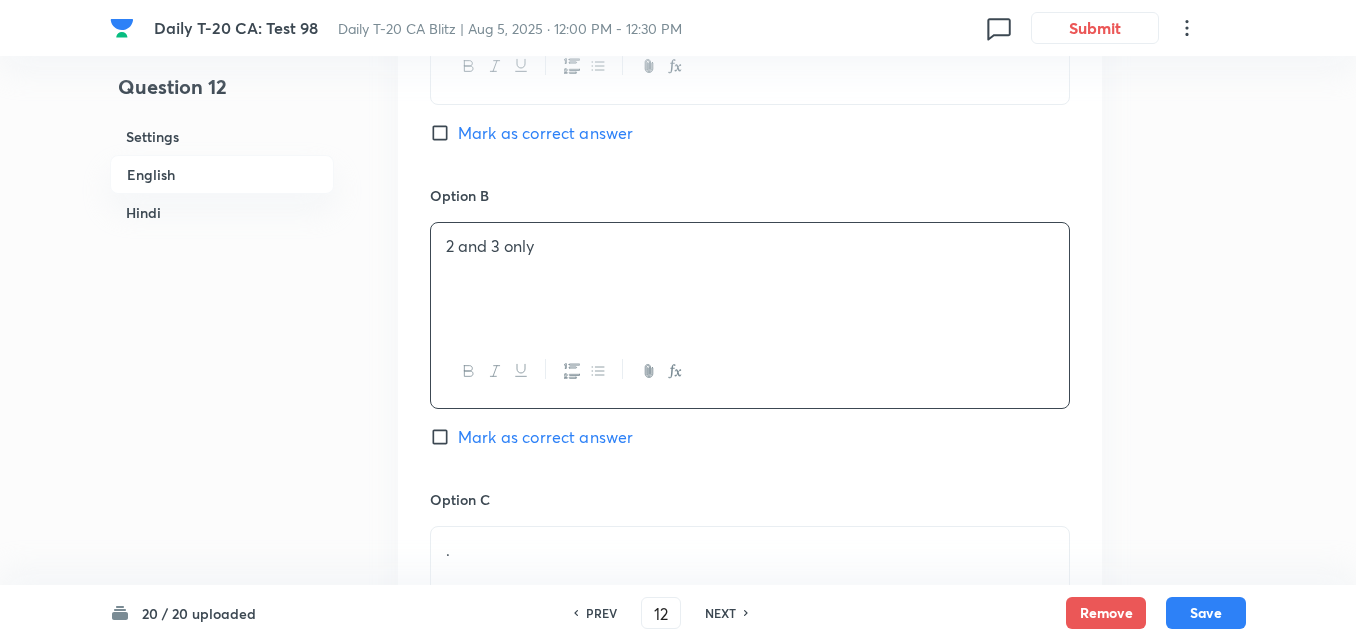 drag, startPoint x: 508, startPoint y: 153, endPoint x: 527, endPoint y: 135, distance: 26.172504 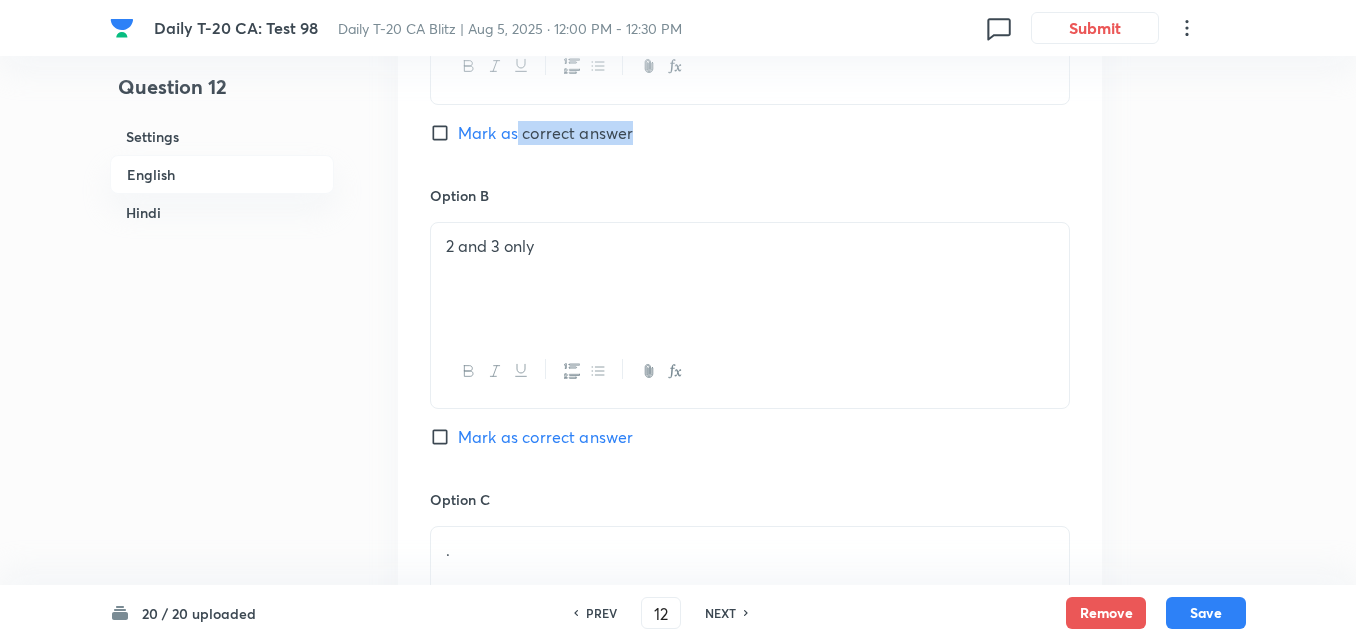 click on "Mark as correct answer" at bounding box center (545, 133) 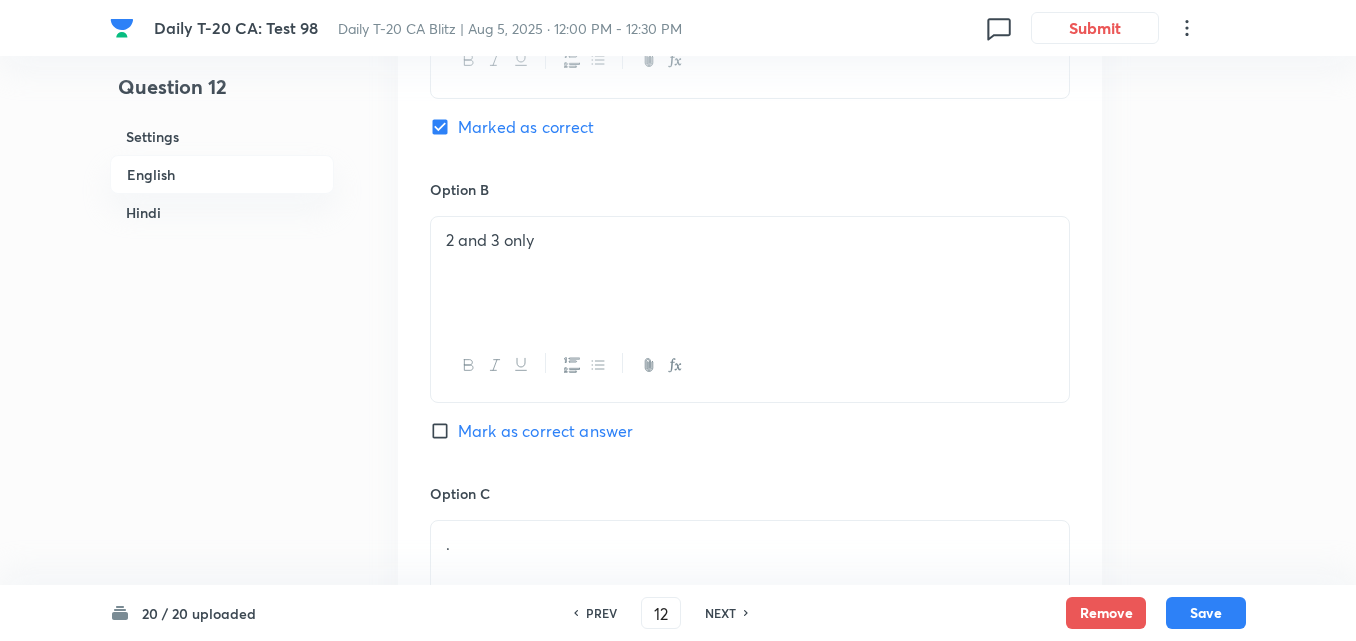 checkbox on "false" 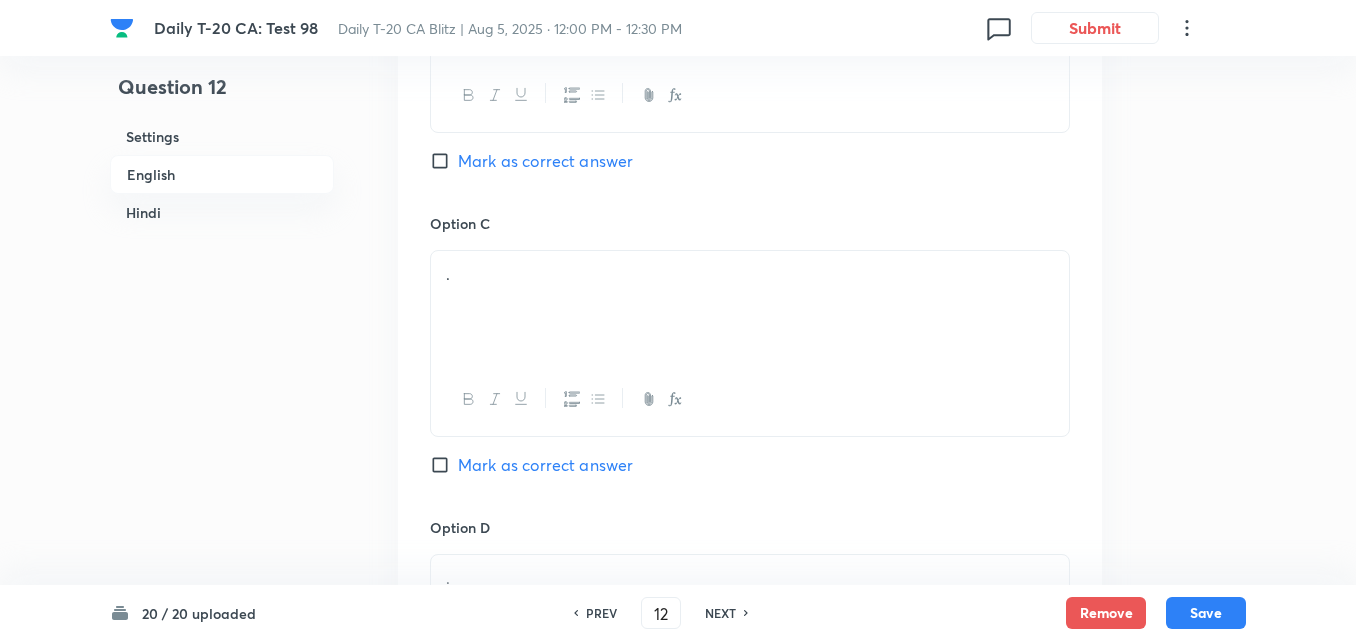 scroll, scrollTop: 1516, scrollLeft: 0, axis: vertical 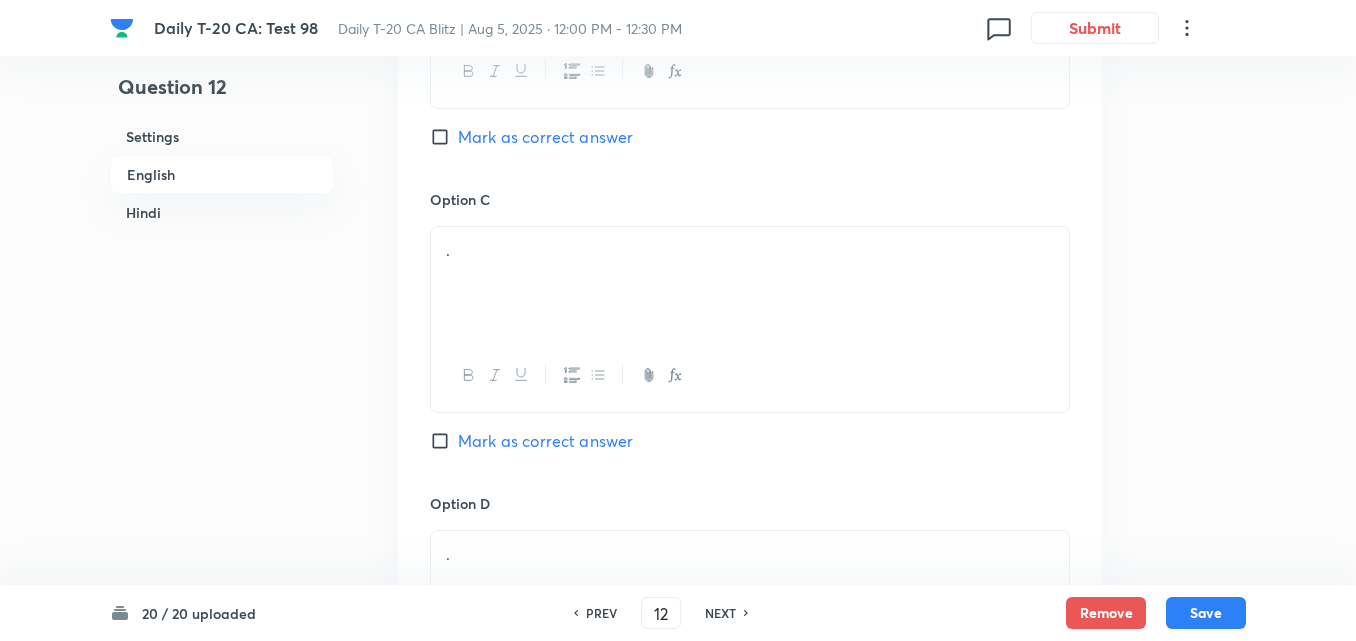 click on "." at bounding box center (750, 283) 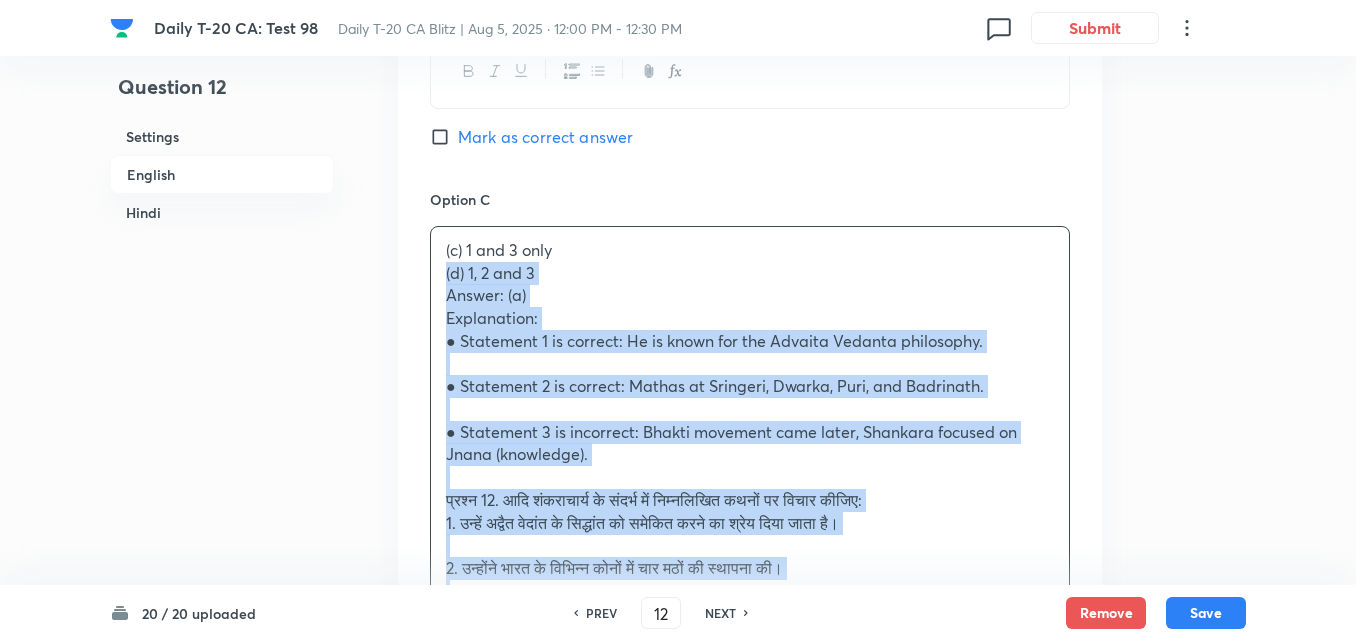 drag, startPoint x: 437, startPoint y: 282, endPoint x: 413, endPoint y: 278, distance: 24.33105 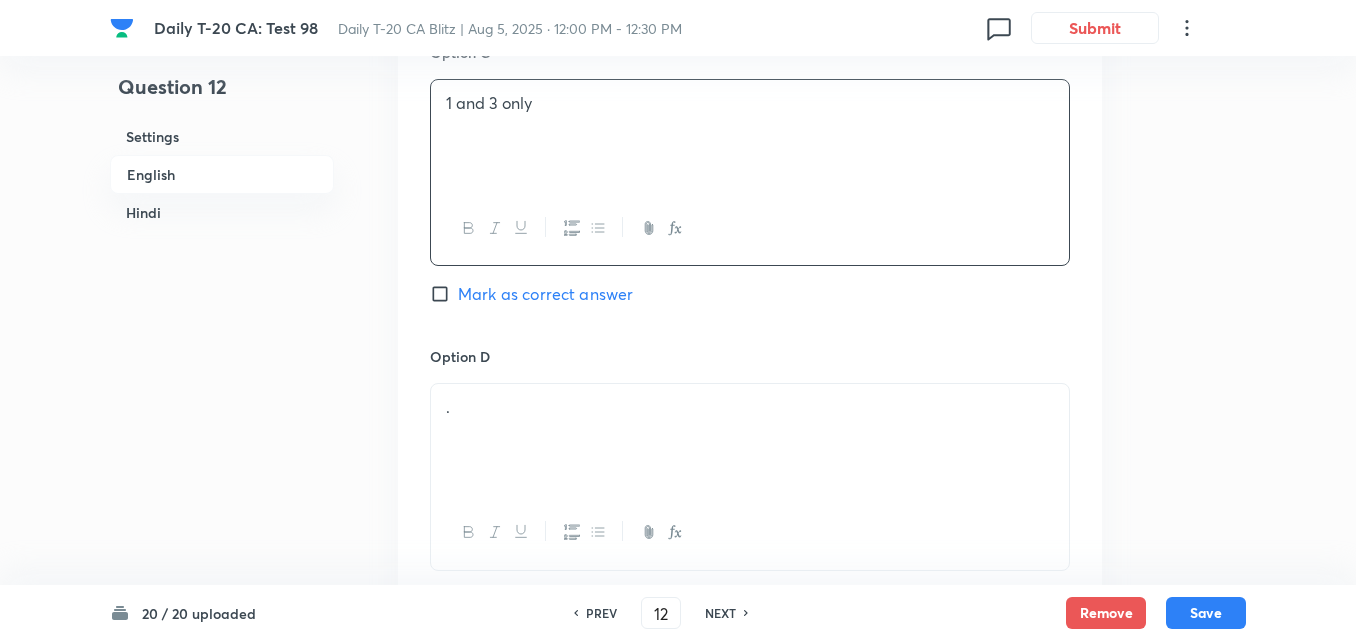 scroll, scrollTop: 1816, scrollLeft: 0, axis: vertical 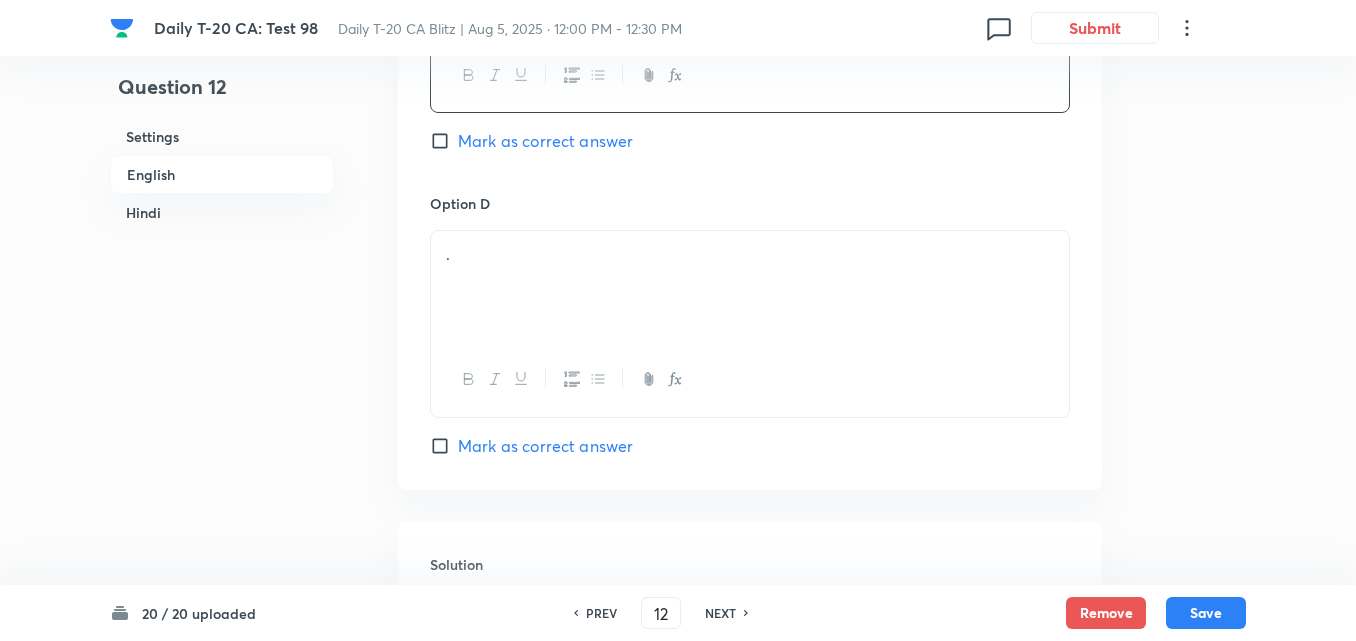 click on "." at bounding box center (750, 287) 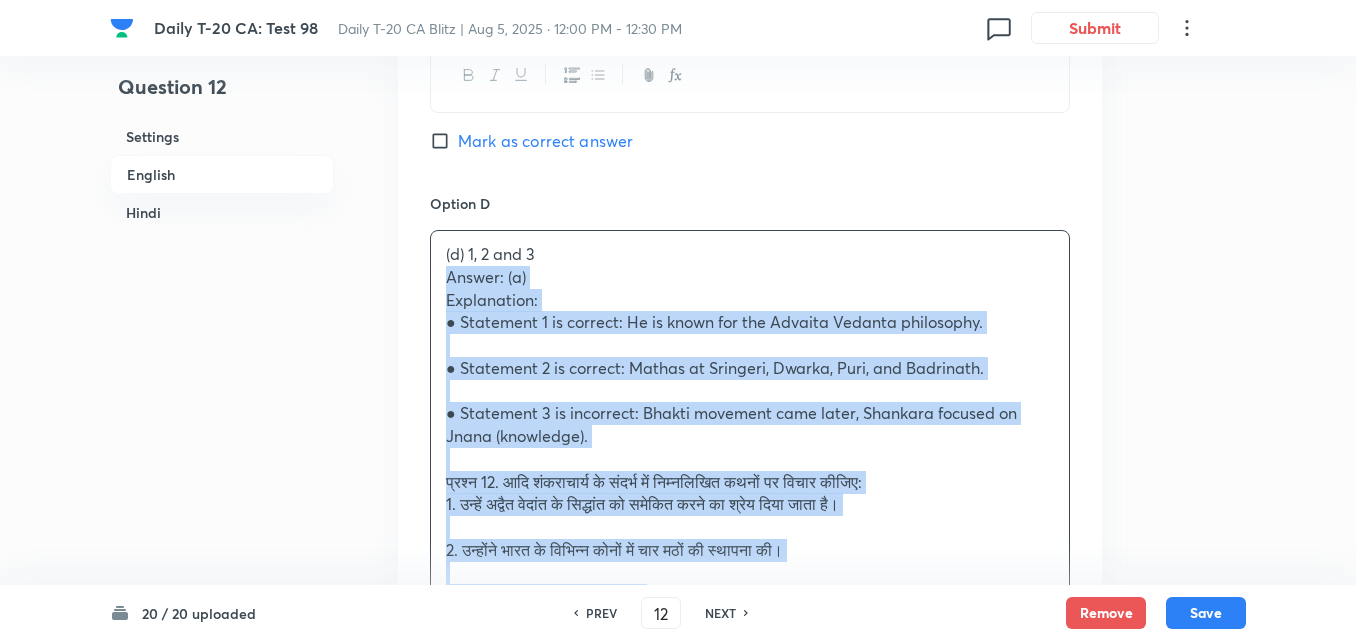 drag, startPoint x: 429, startPoint y: 277, endPoint x: 398, endPoint y: 277, distance: 31 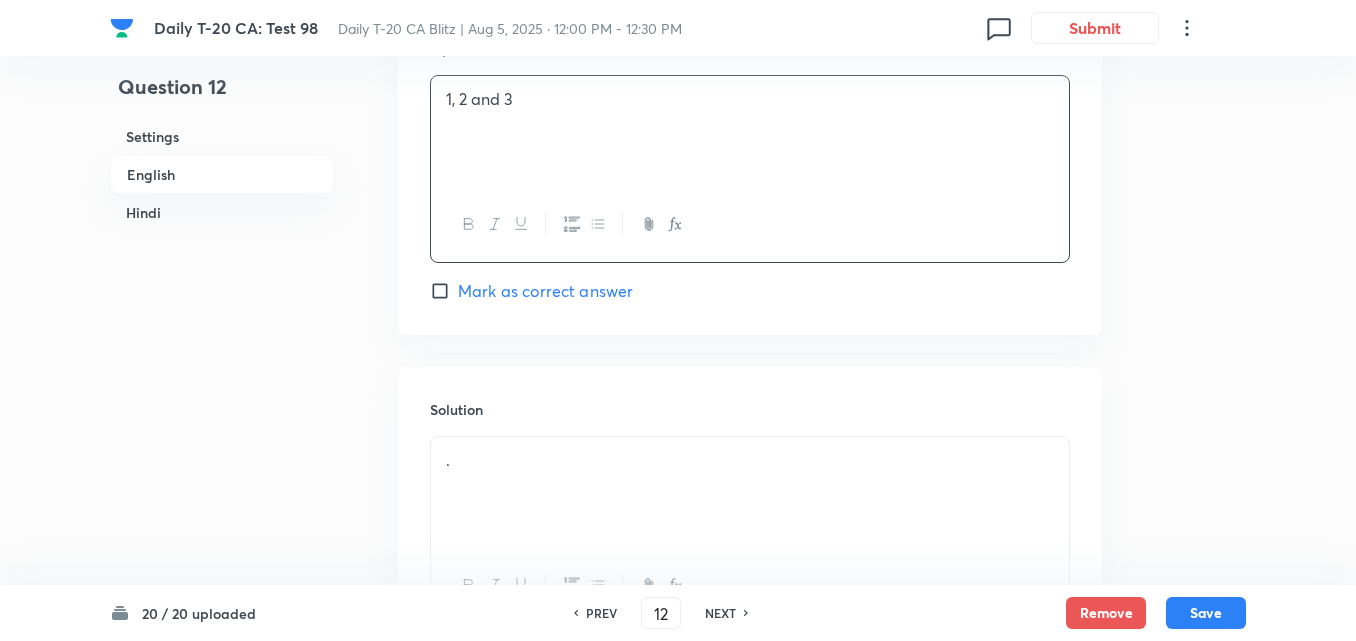 scroll, scrollTop: 2216, scrollLeft: 0, axis: vertical 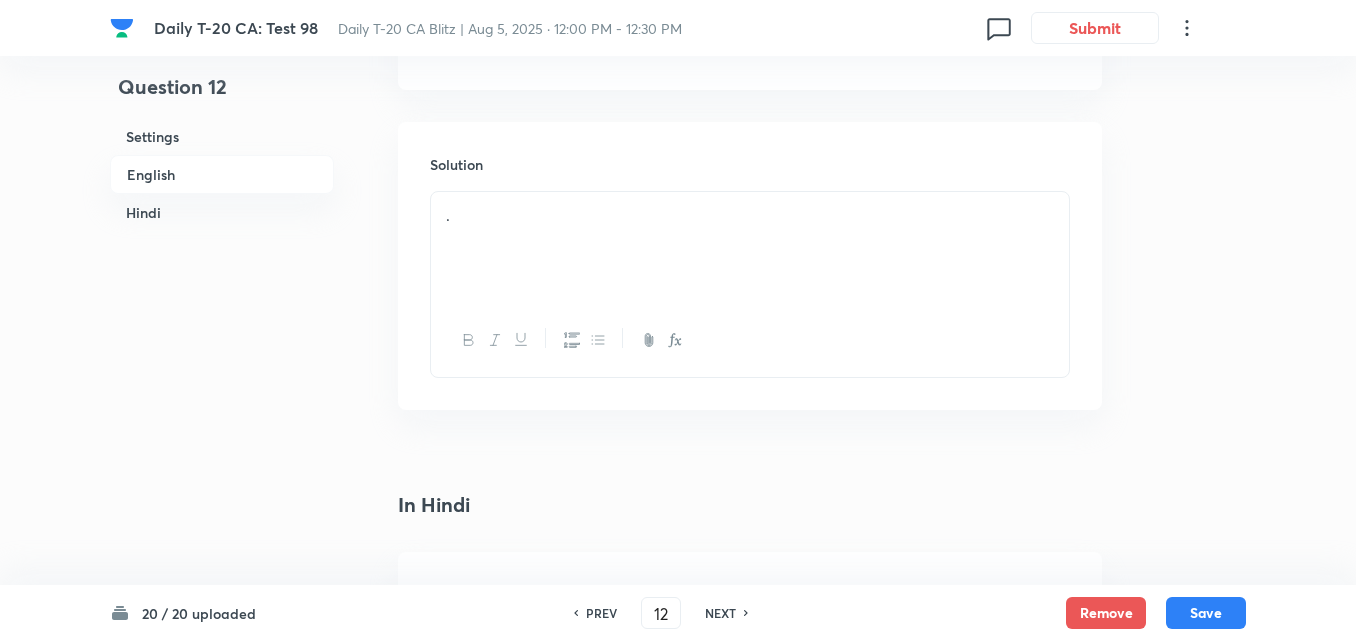 click at bounding box center (750, 340) 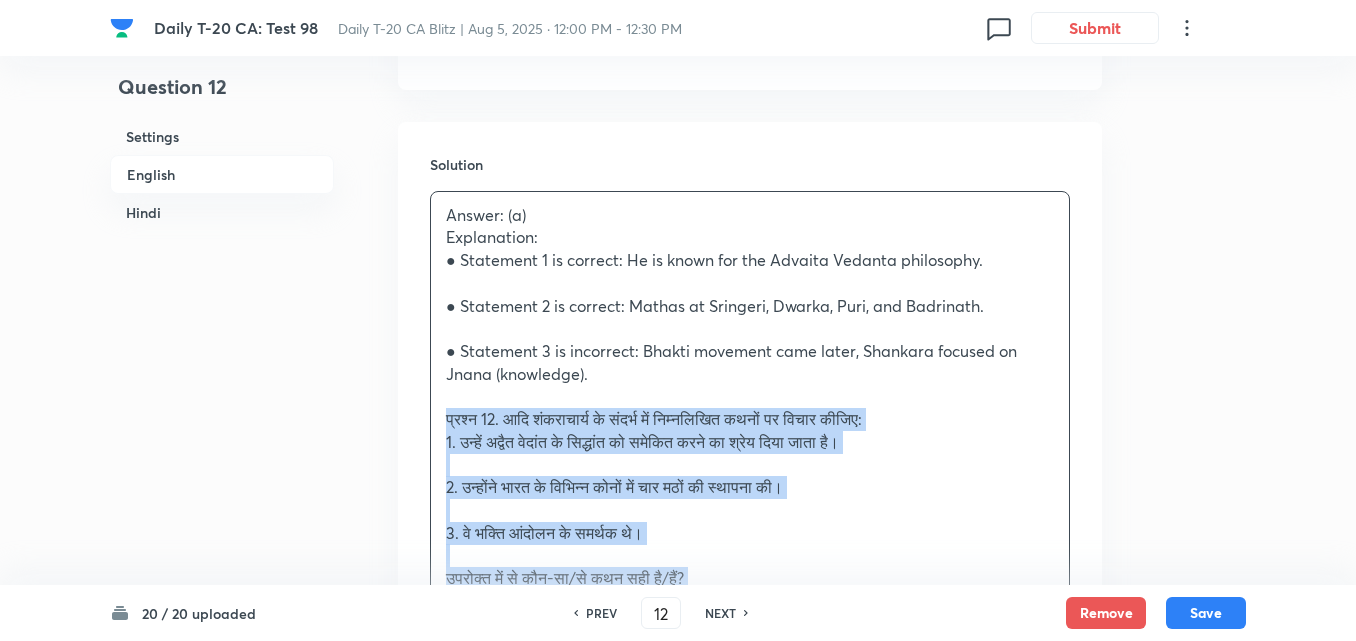 drag, startPoint x: 422, startPoint y: 420, endPoint x: 385, endPoint y: 417, distance: 37.12142 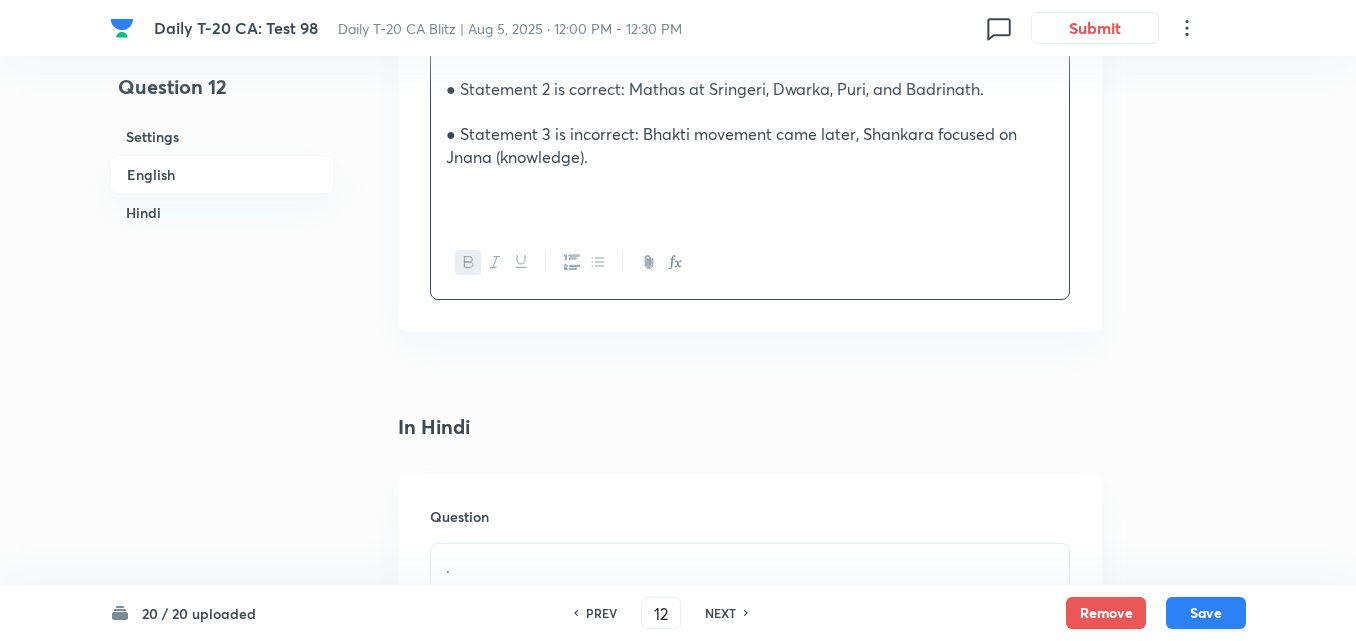 scroll, scrollTop: 2616, scrollLeft: 0, axis: vertical 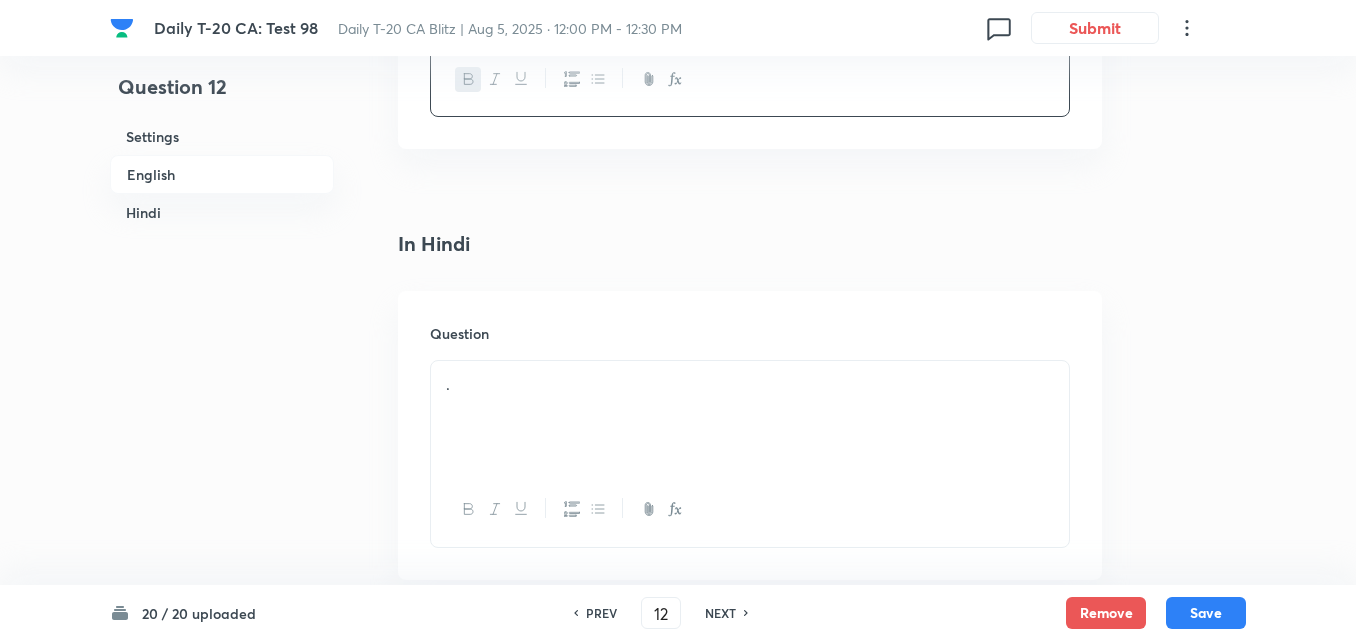 click on "Question ." at bounding box center [750, 435] 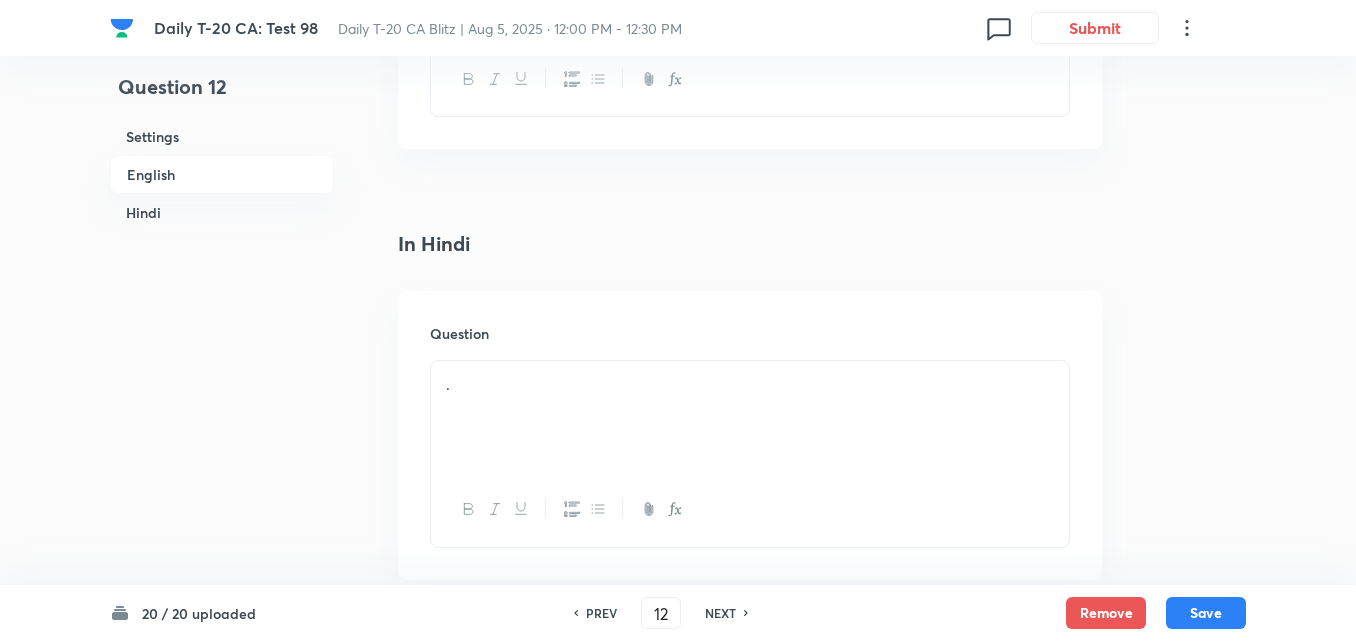click on "." at bounding box center [750, 417] 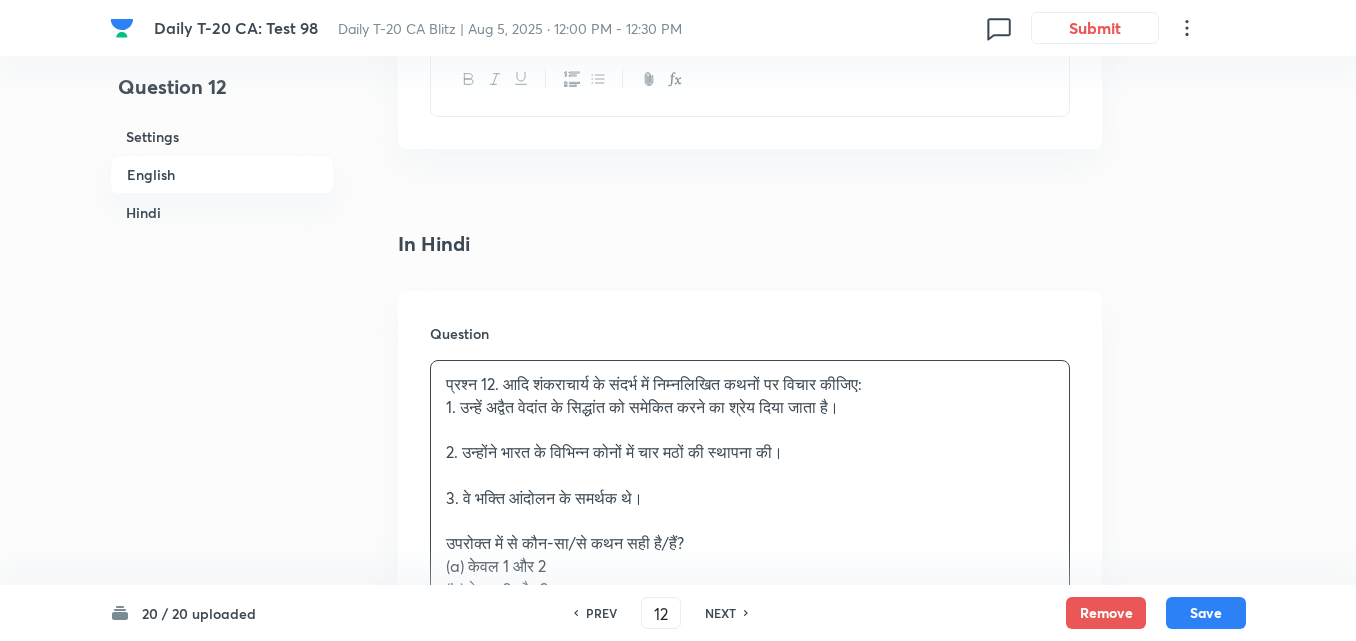 scroll, scrollTop: 2816, scrollLeft: 0, axis: vertical 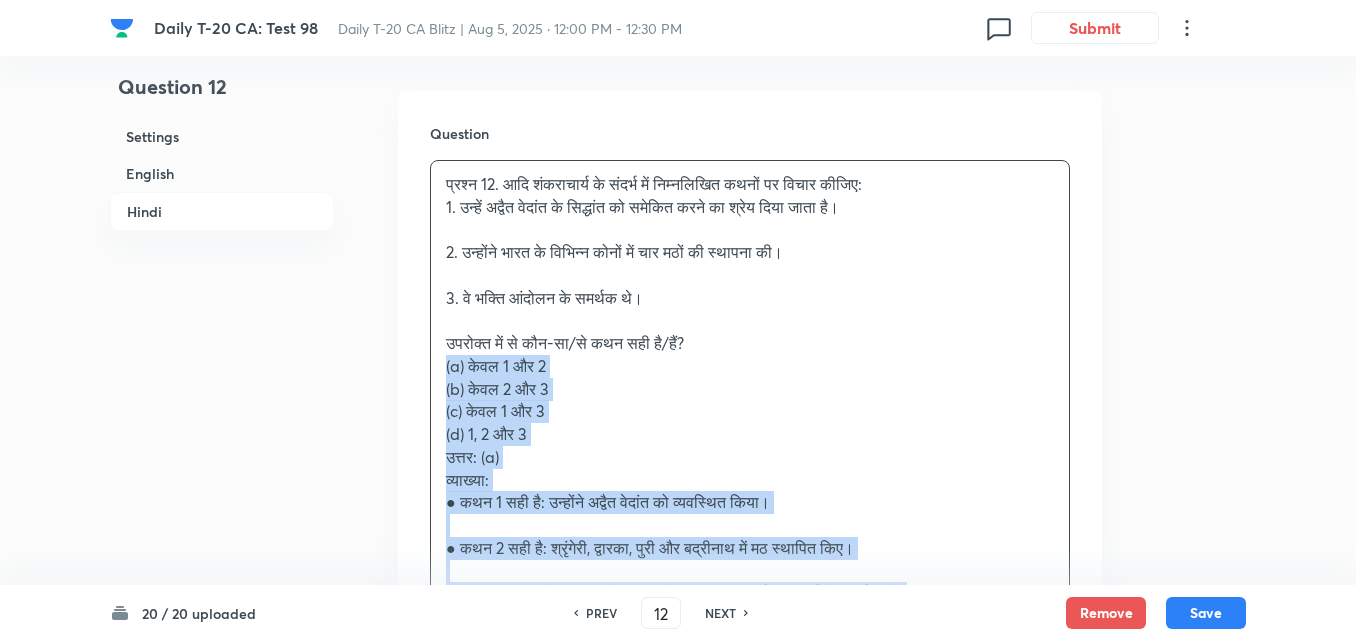 click on "Question प्रश्न 12. आदि शंकराचार्य के संदर्भ में निम्नलिखित कथनों पर विचार कीजिए: 1.	उन्हें अद्वैत वेदांत के सिद्धांत को समेकित करने का श्रेय दिया जाता है। 2.	उन्होंने भारत के विभिन्न कोनों में चार मठों की स्थापना की। 3.	वे भक्ति आंदोलन के समर्थक थे। उपरोक्त में से कौन-सा/से कथन सही है/हैं? (a) केवल 1 और 2 (b) केवल 2 और 3 (c) केवल 1 और 3 (d) 1, 2 और 3 उत्तर: (a) व्याख्या: ●	कथन 1 सही है: उन्होंने अद्वैत वेदांत को व्यवस्थित किया।" at bounding box center (750, 407) 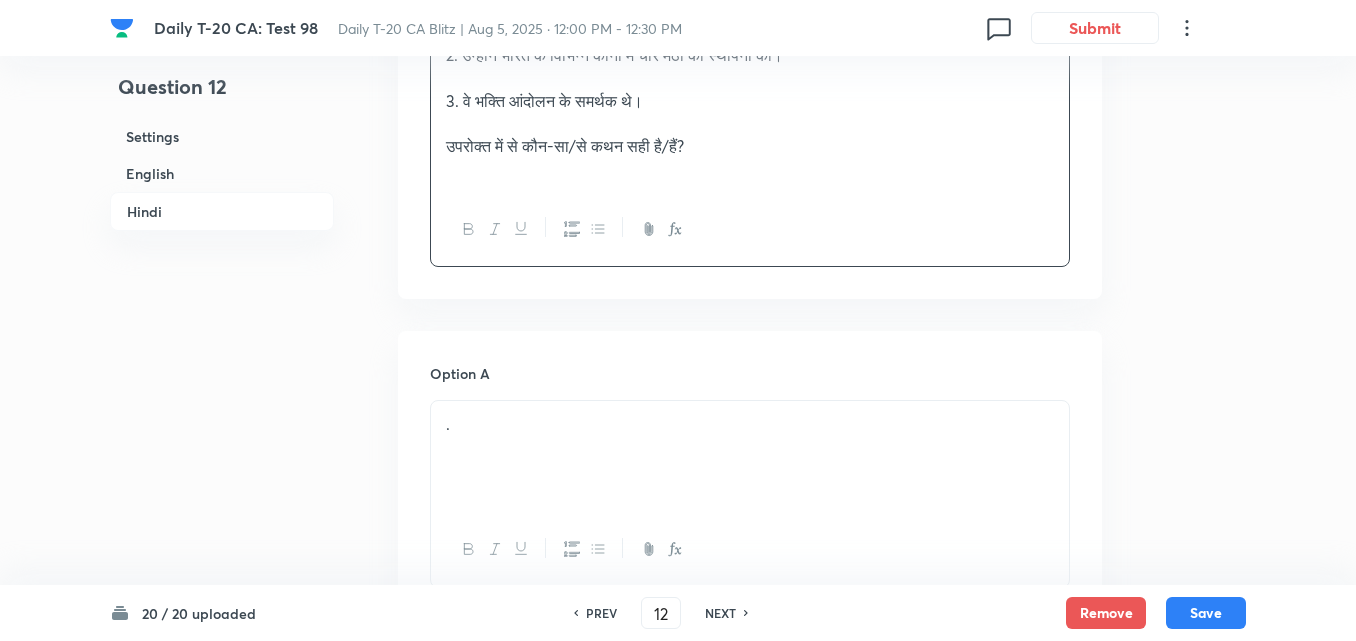 scroll, scrollTop: 3116, scrollLeft: 0, axis: vertical 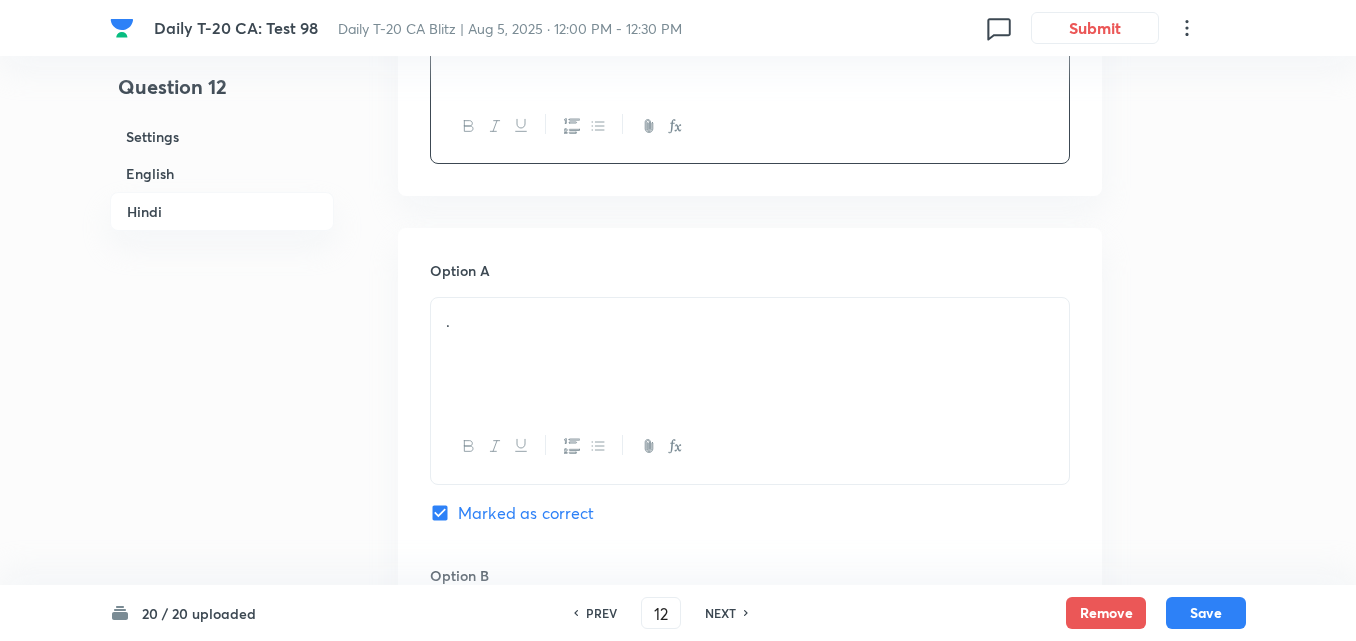 click on "." at bounding box center [750, 321] 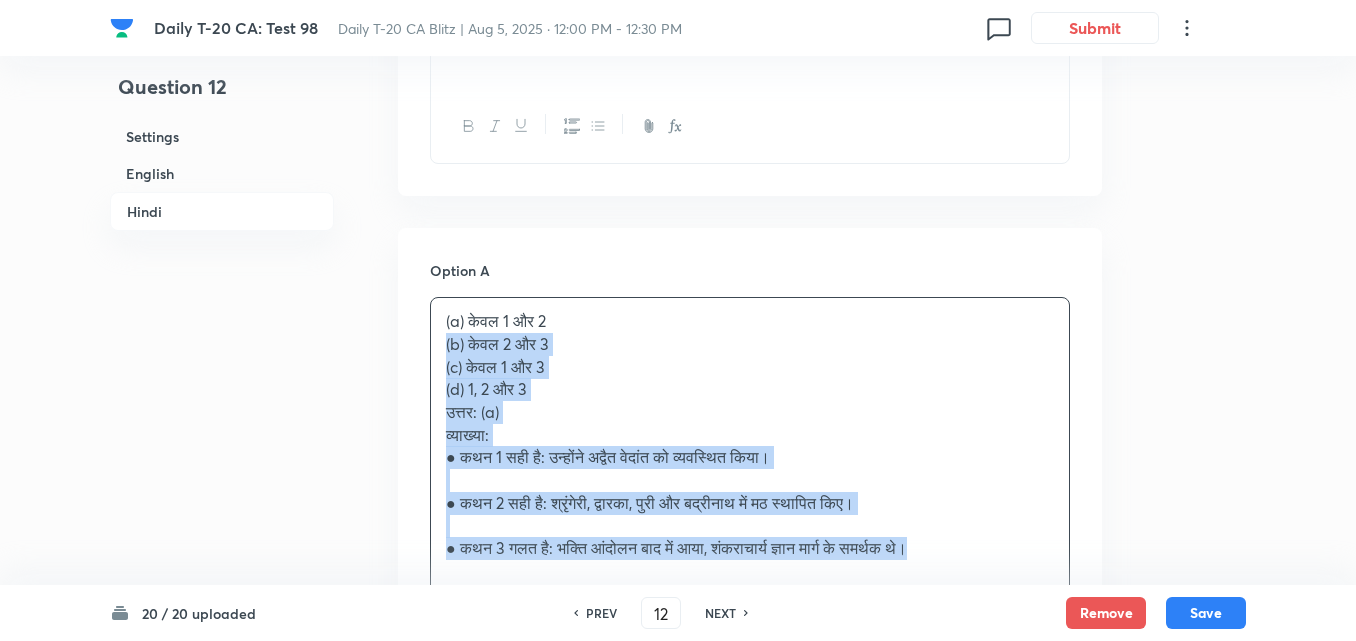 drag, startPoint x: 356, startPoint y: 348, endPoint x: 340, endPoint y: 348, distance: 16 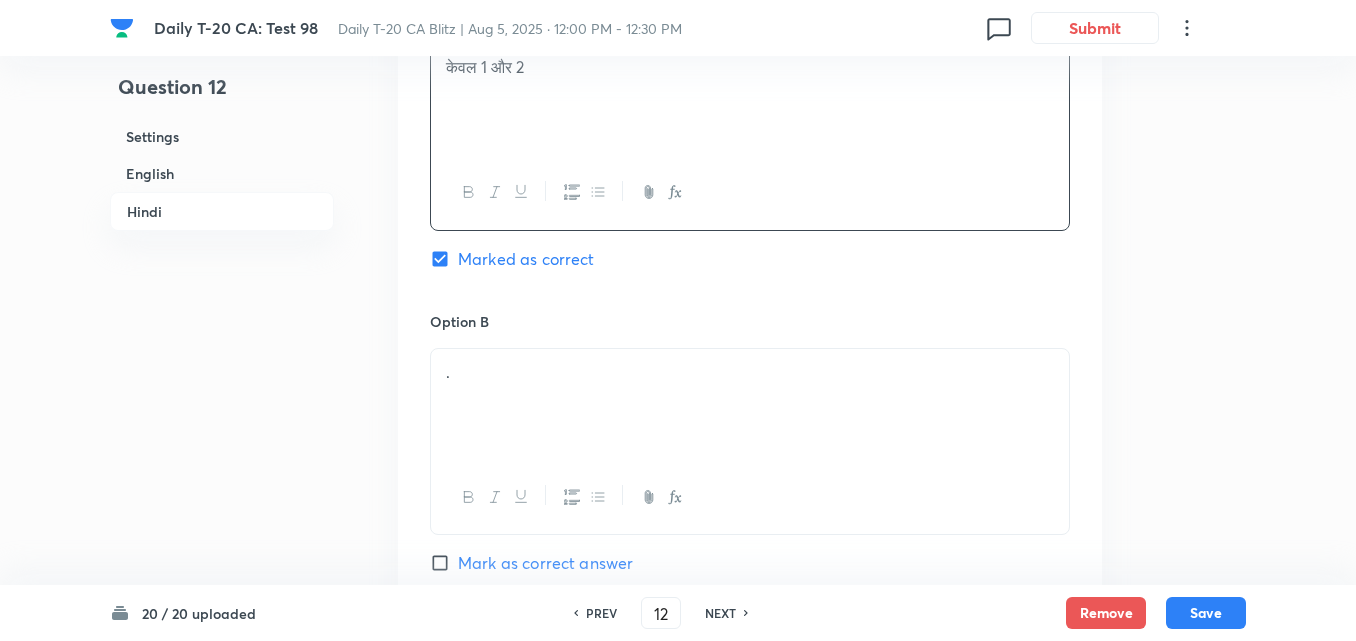 scroll, scrollTop: 3516, scrollLeft: 0, axis: vertical 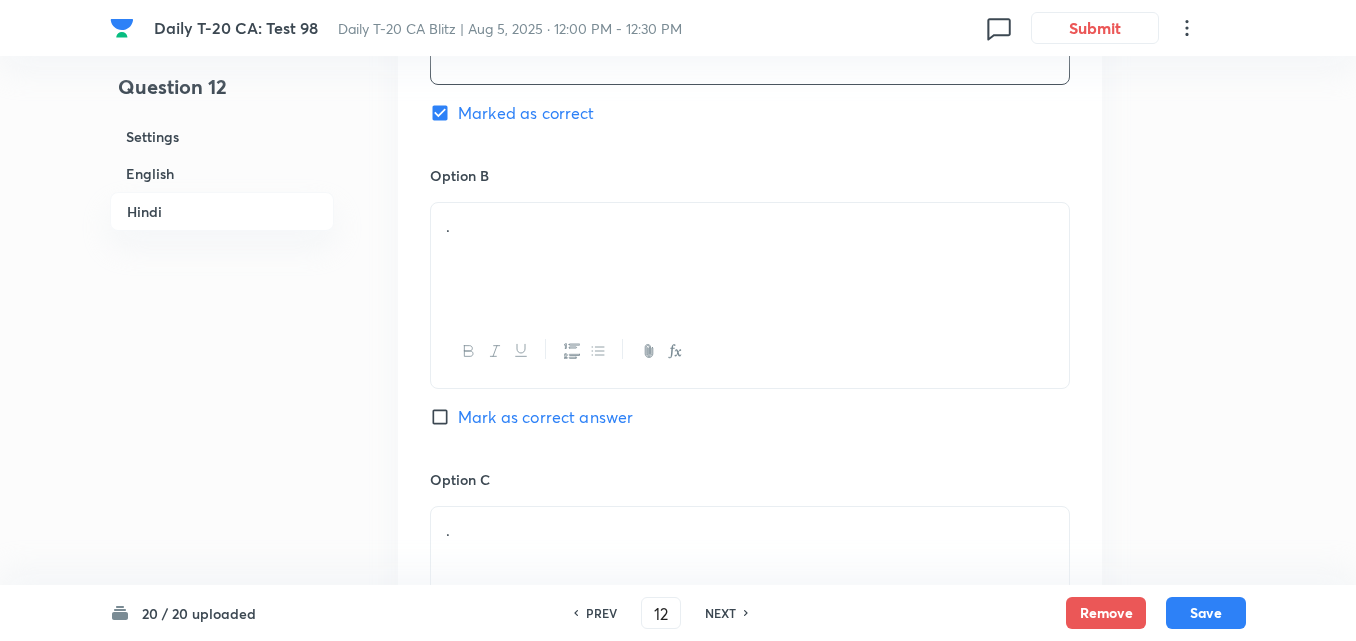 click on "." at bounding box center [750, 259] 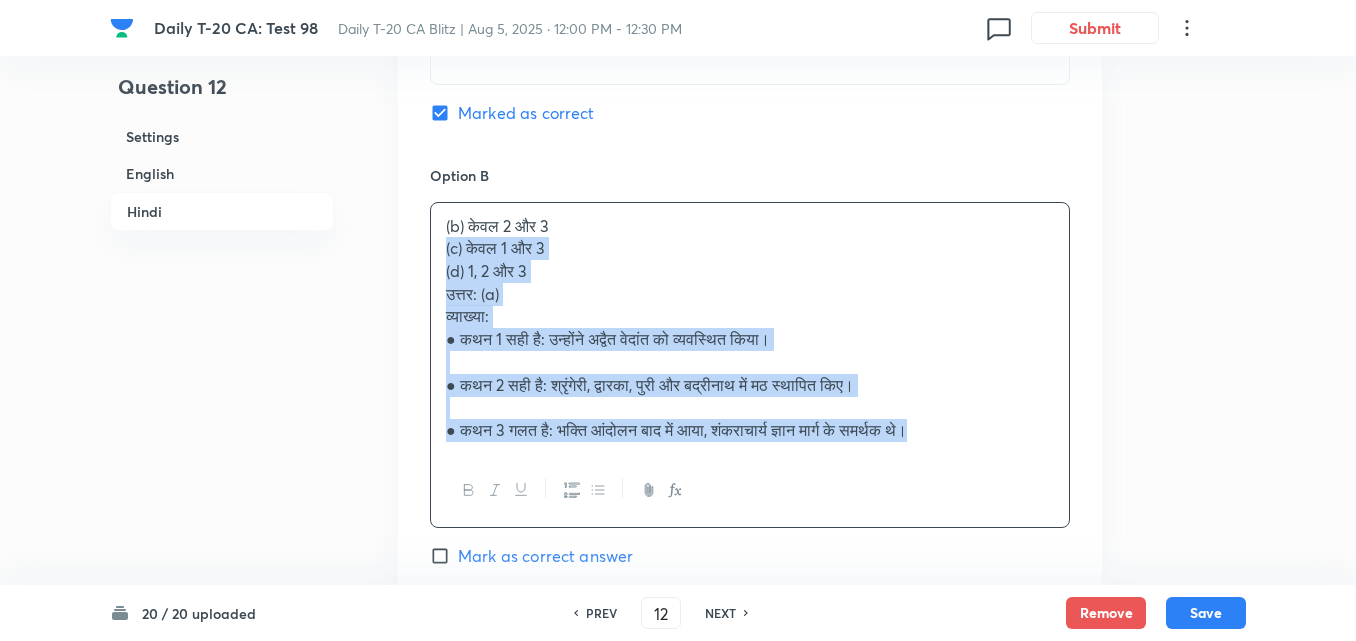 drag, startPoint x: 424, startPoint y: 247, endPoint x: 406, endPoint y: 245, distance: 18.110771 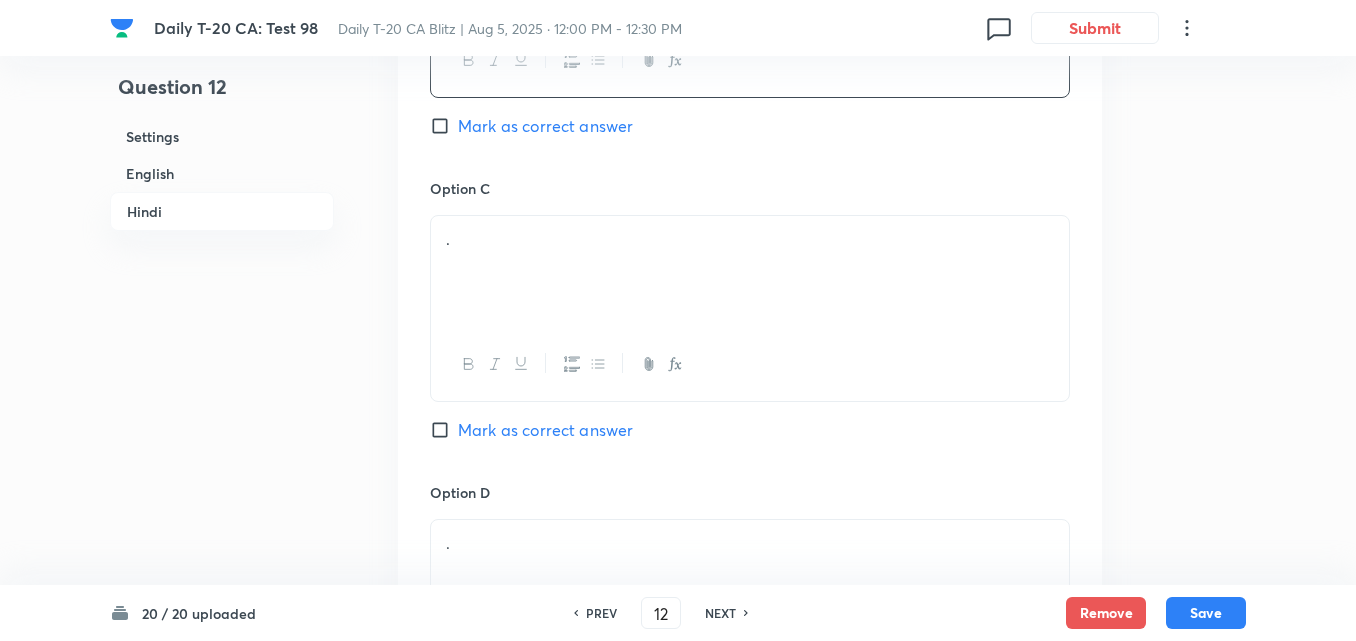 scroll, scrollTop: 3816, scrollLeft: 0, axis: vertical 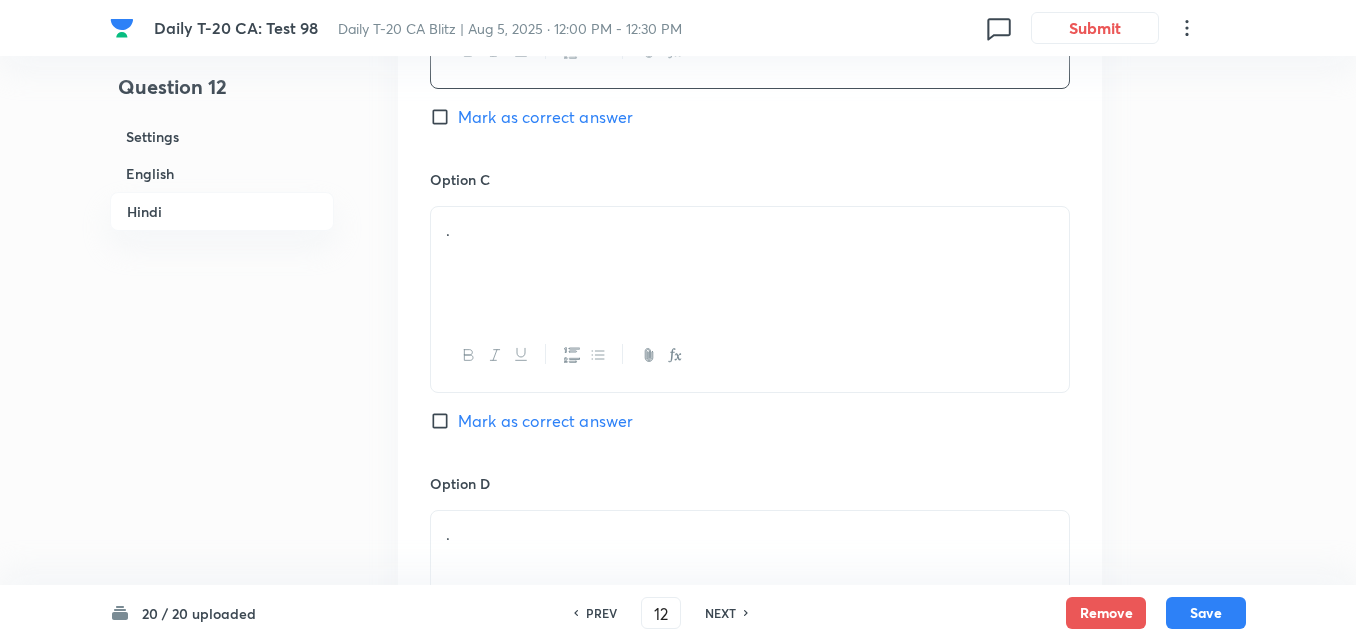 click on "." at bounding box center [750, 230] 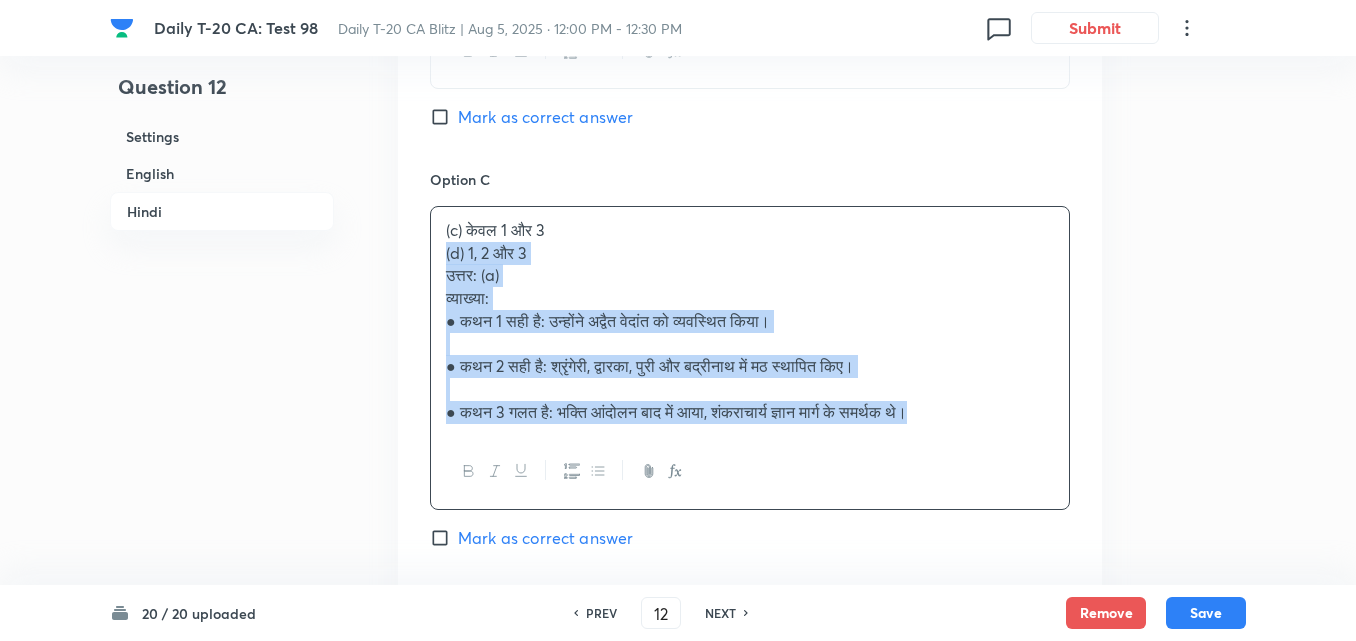 drag, startPoint x: 433, startPoint y: 243, endPoint x: 409, endPoint y: 243, distance: 24 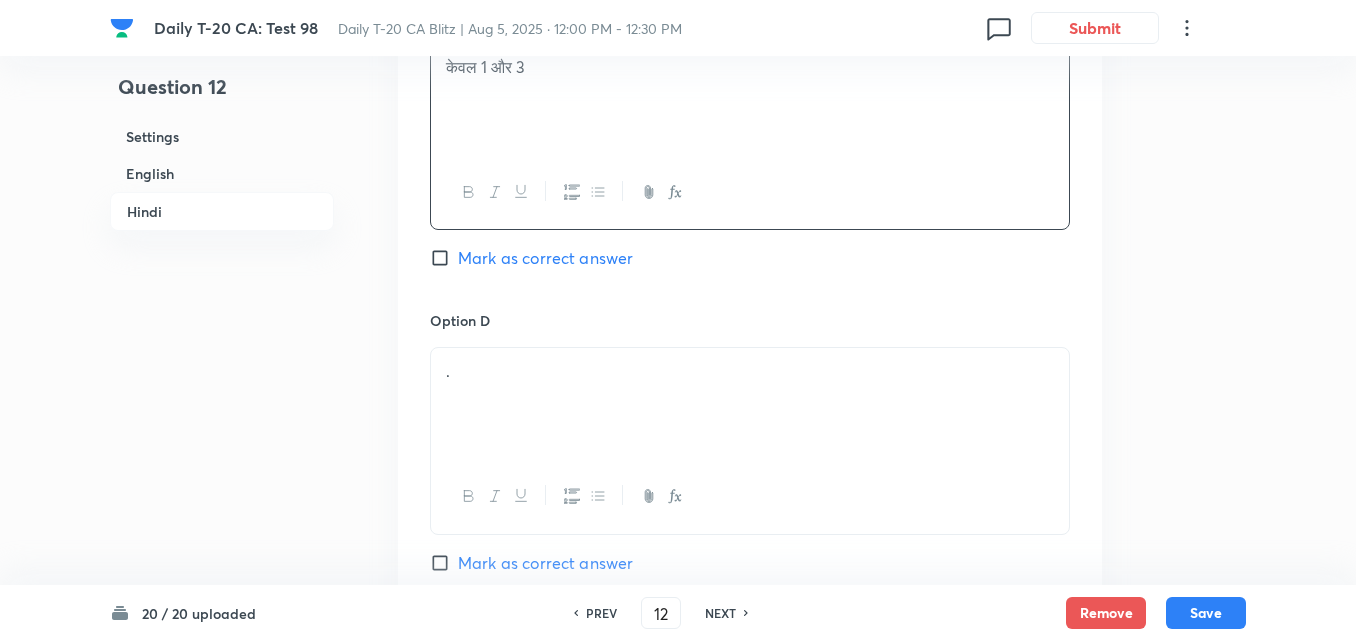 scroll, scrollTop: 4216, scrollLeft: 0, axis: vertical 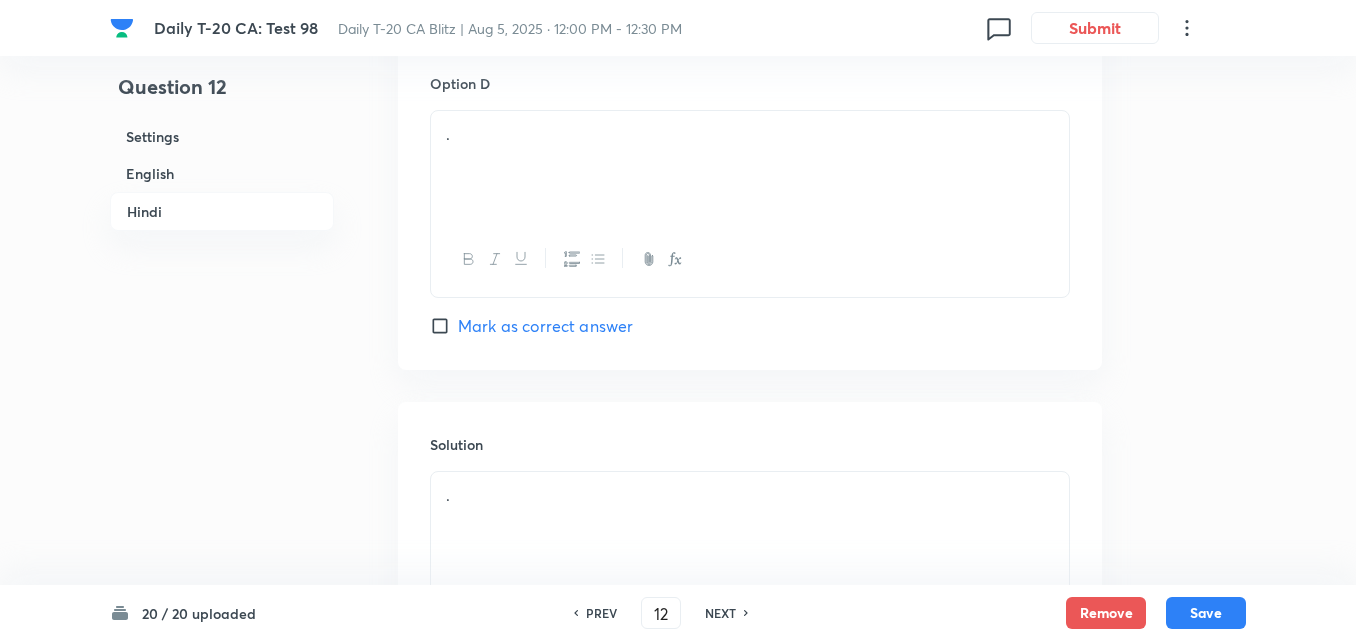 click at bounding box center [750, 259] 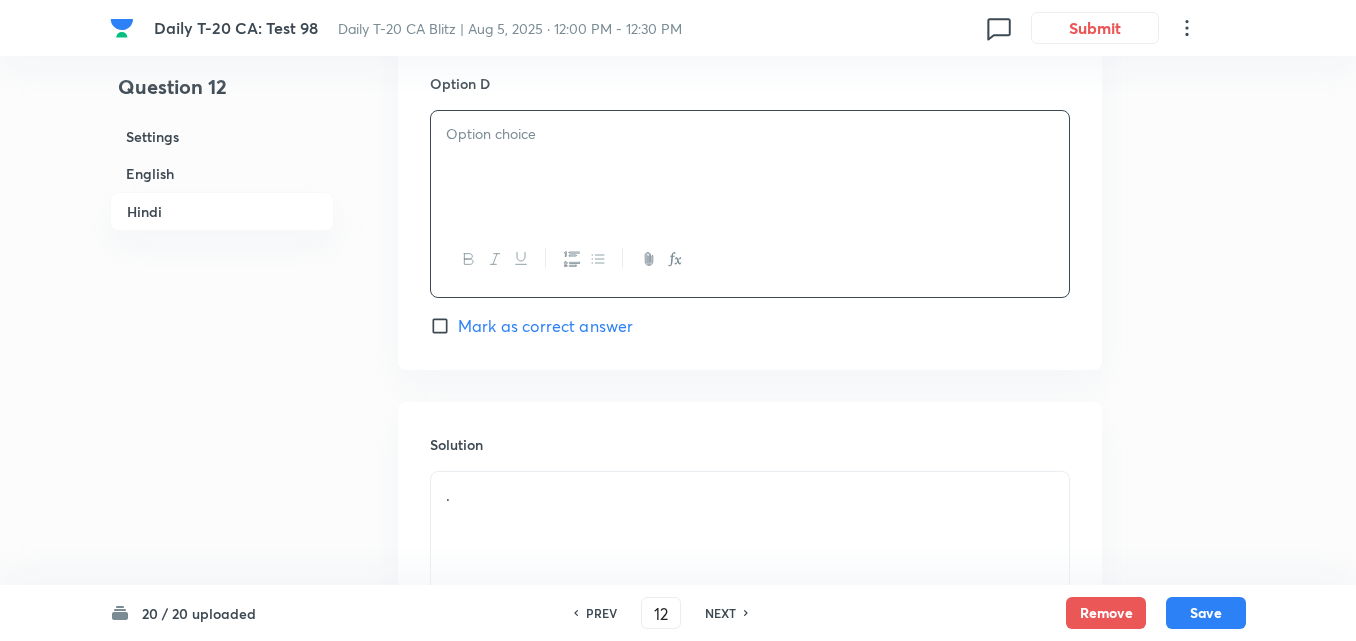 paste 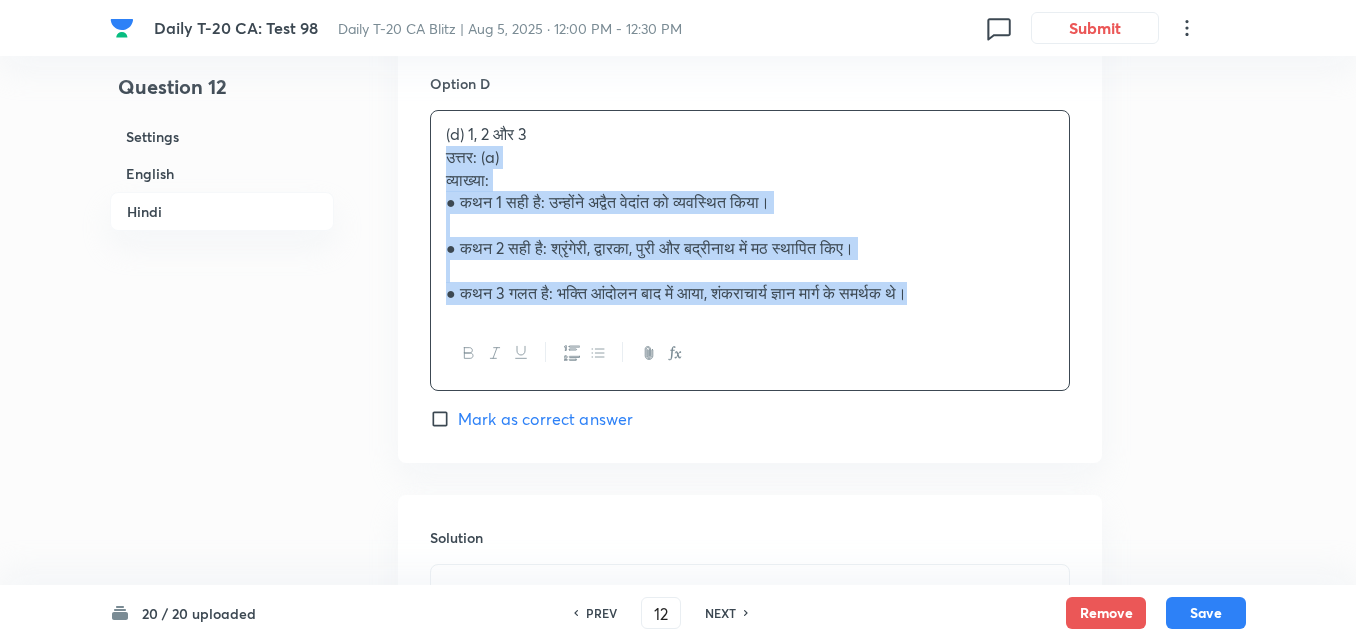 drag, startPoint x: 430, startPoint y: 150, endPoint x: 410, endPoint y: 148, distance: 20.09975 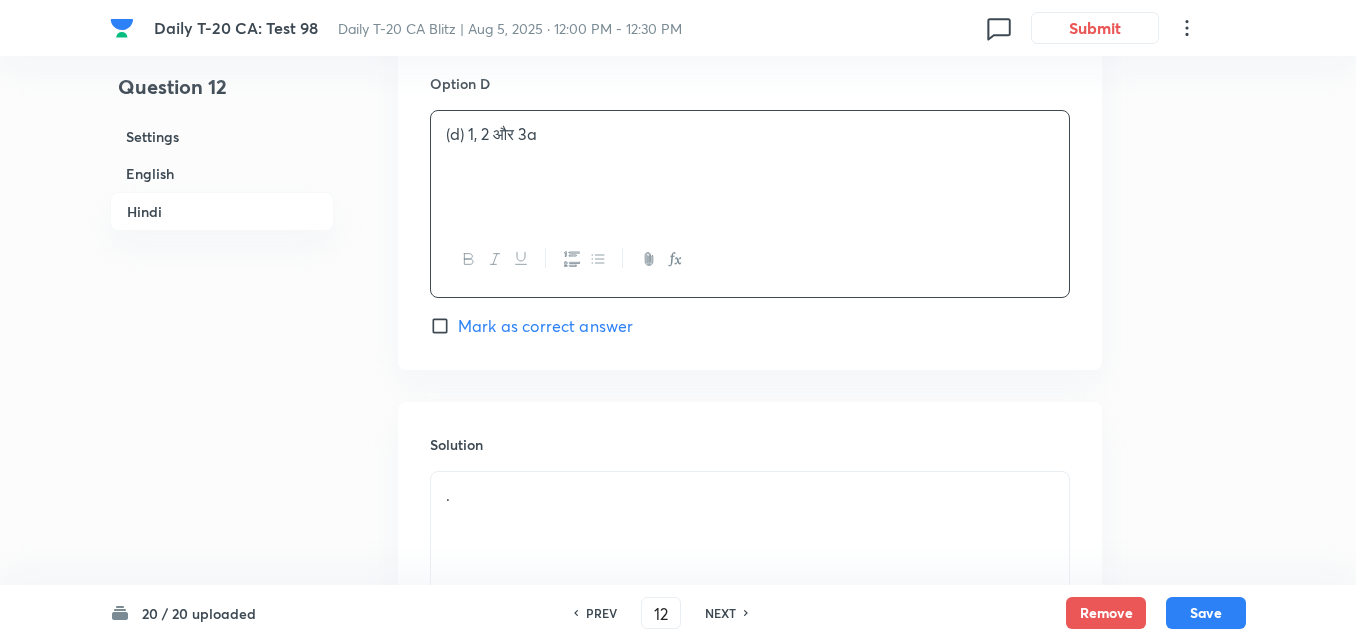 type 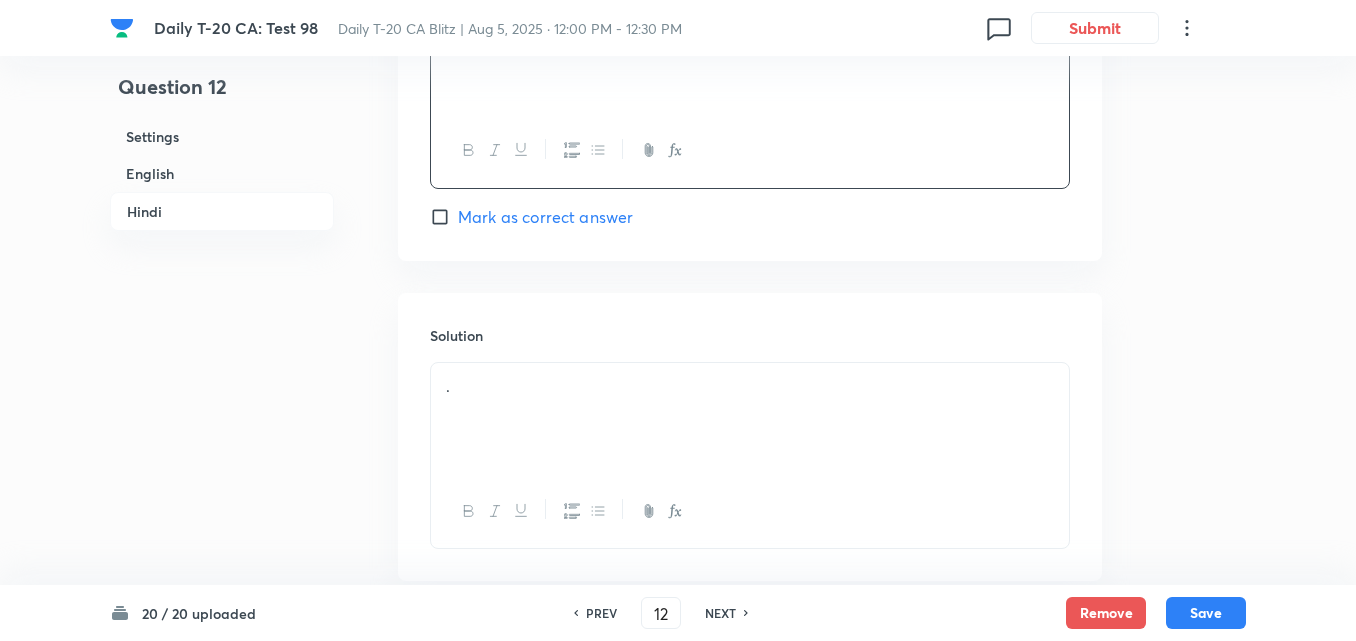 scroll, scrollTop: 4441, scrollLeft: 0, axis: vertical 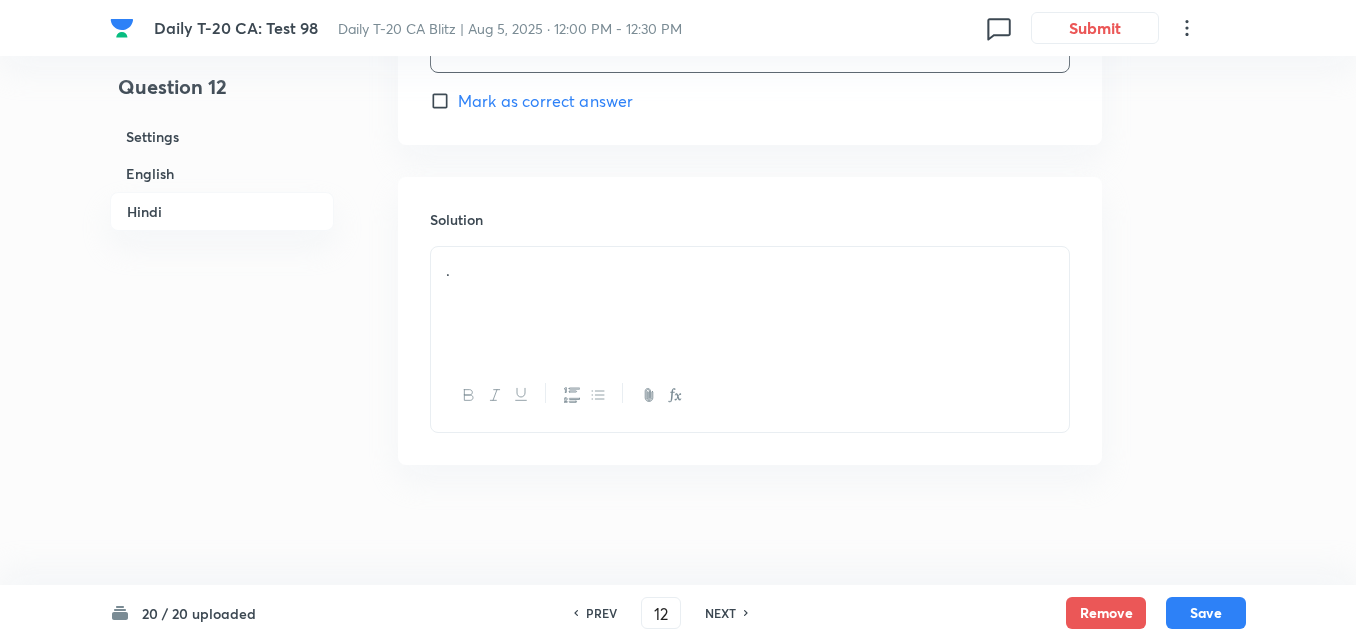 click on "." at bounding box center [750, 339] 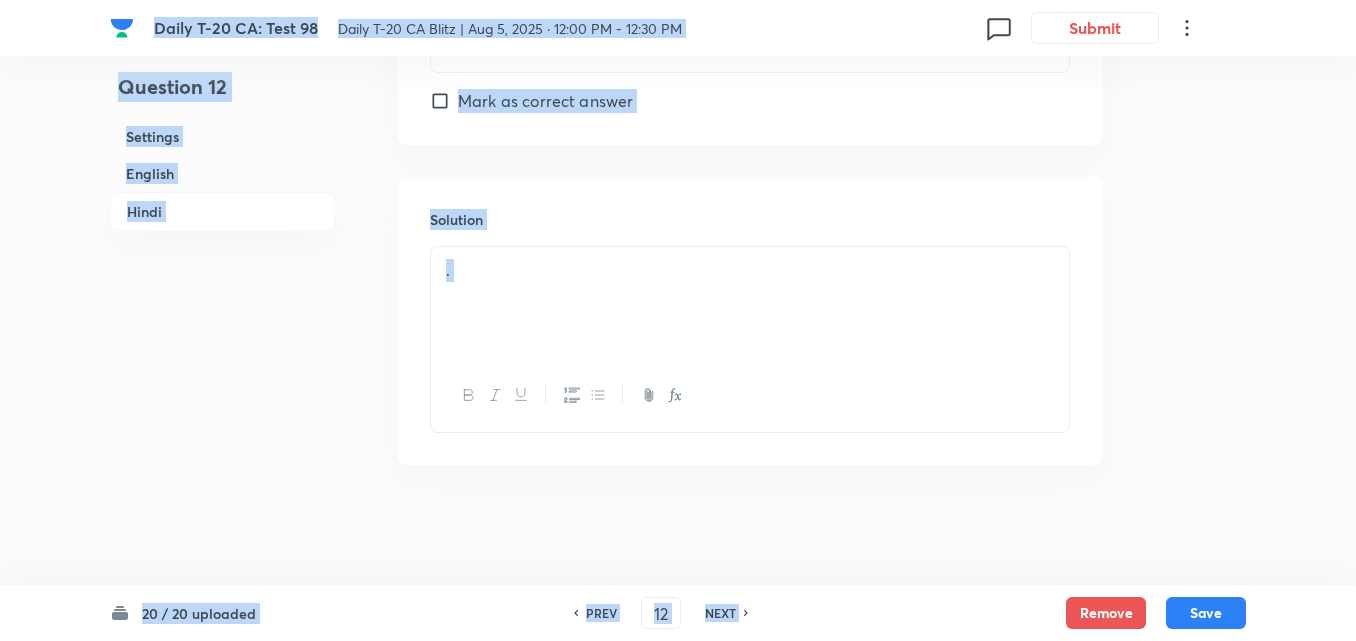 click on "." at bounding box center (750, 303) 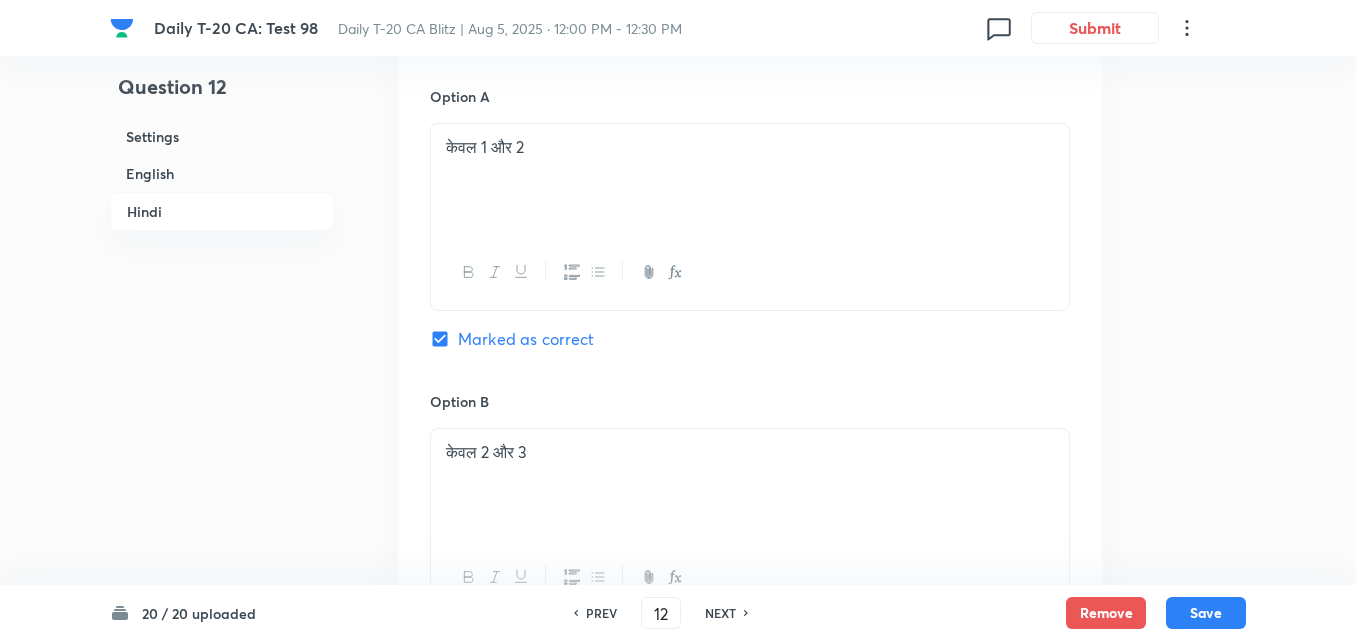 scroll, scrollTop: 3141, scrollLeft: 0, axis: vertical 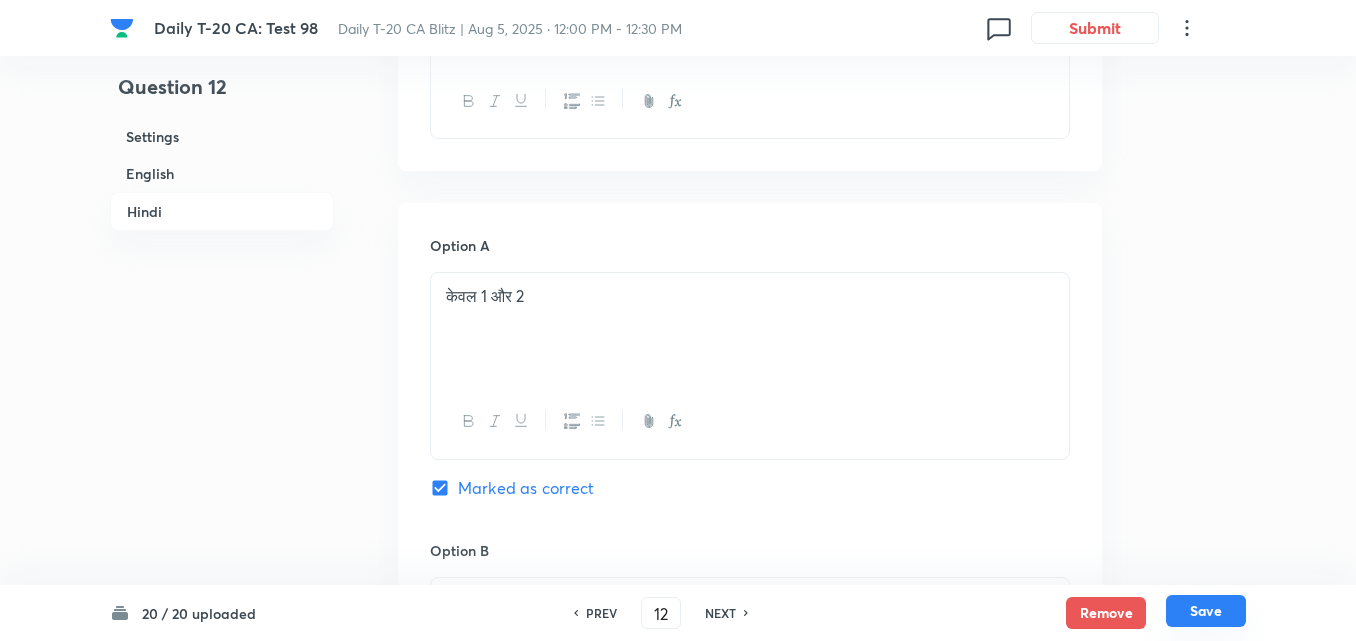 click on "Save" at bounding box center [1206, 611] 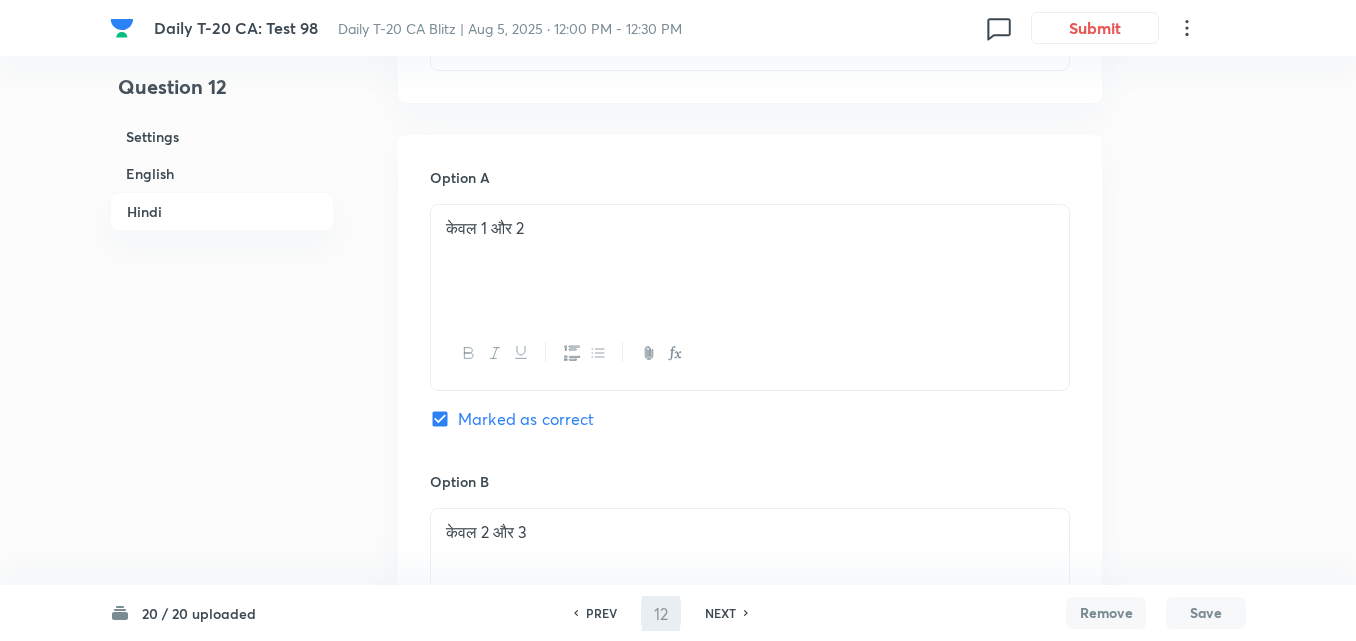 type on "13" 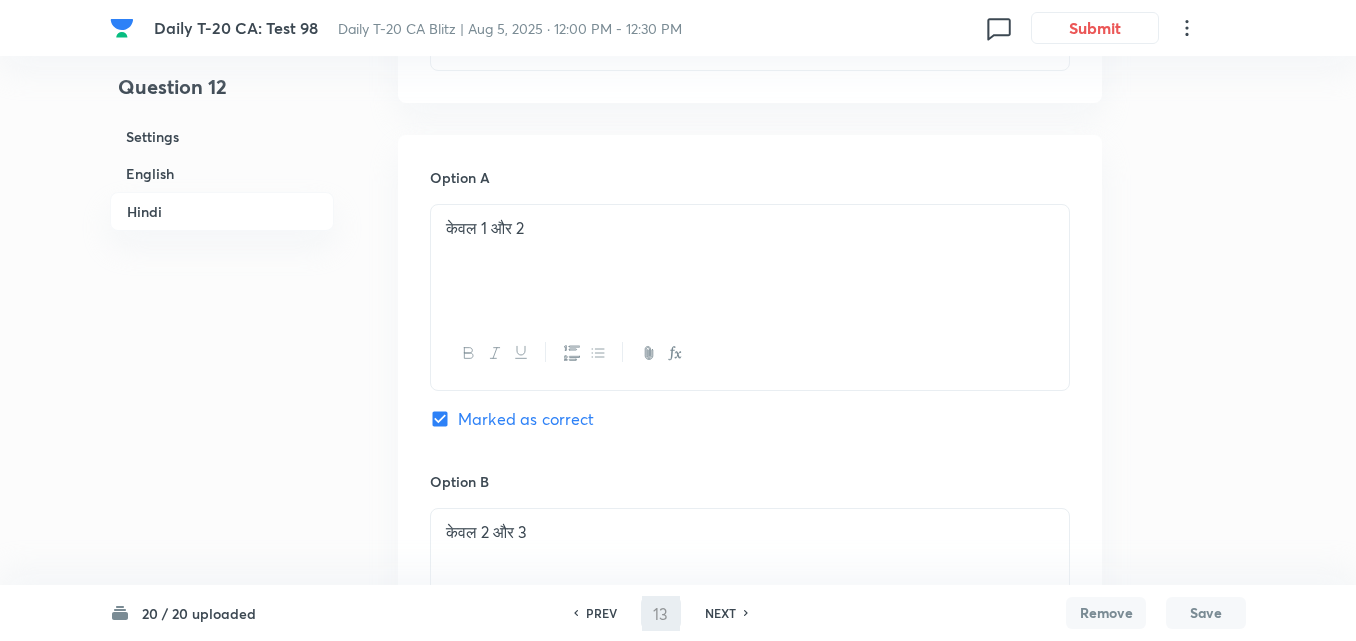 checkbox on "false" 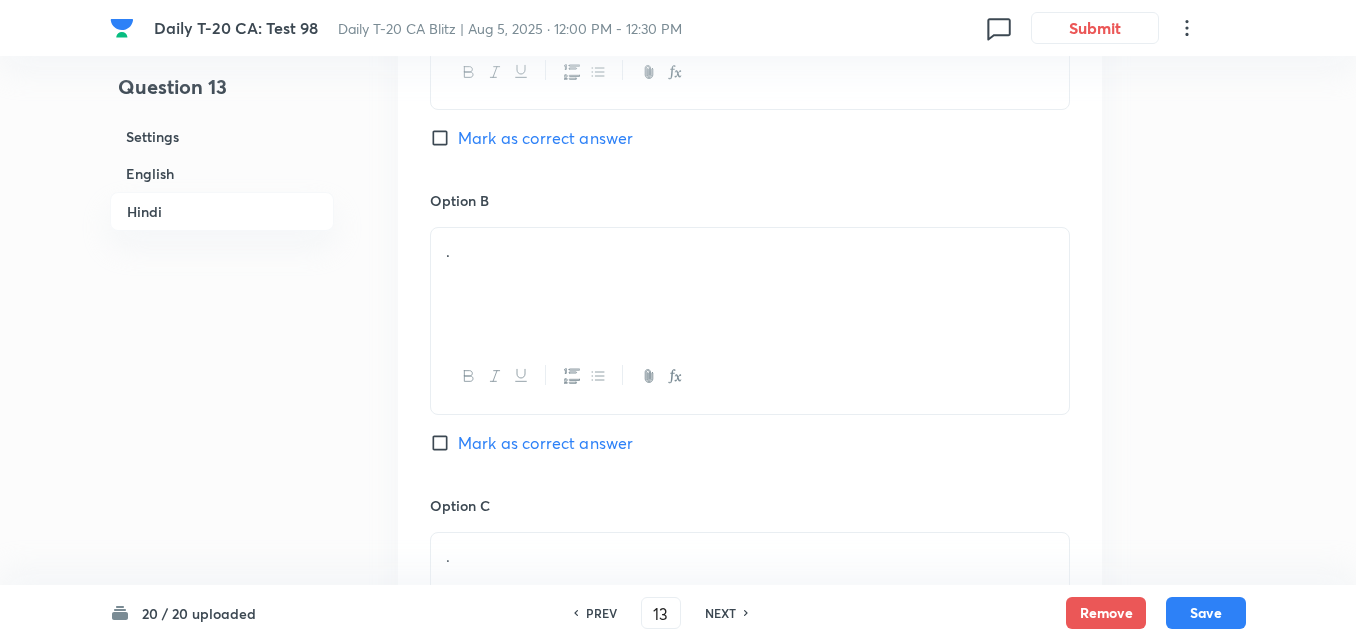 click on "English" at bounding box center [222, 173] 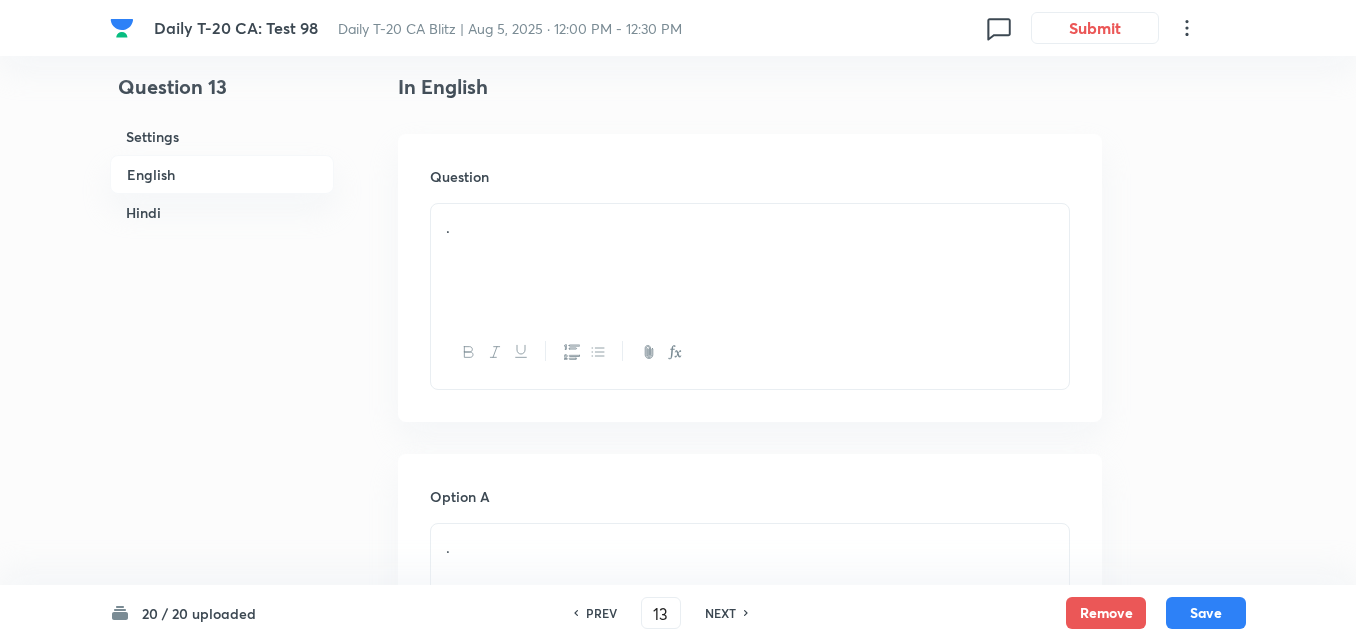click on "English" at bounding box center (222, 174) 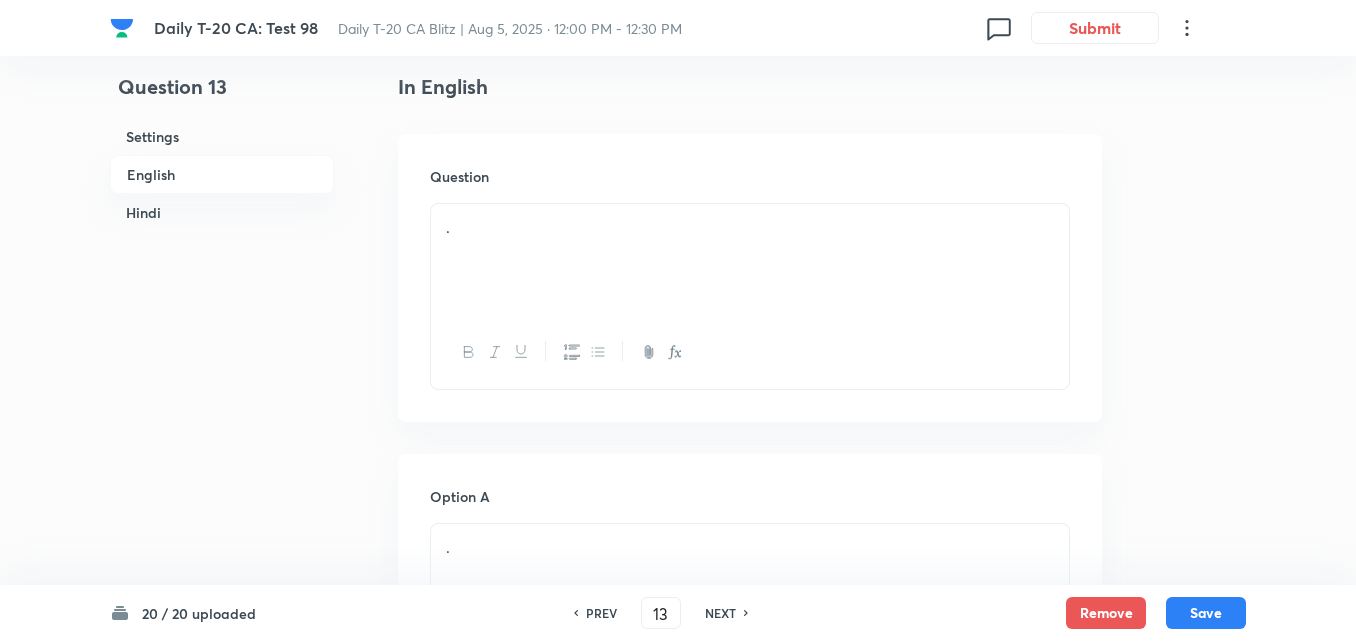 click on "English" at bounding box center (222, 174) 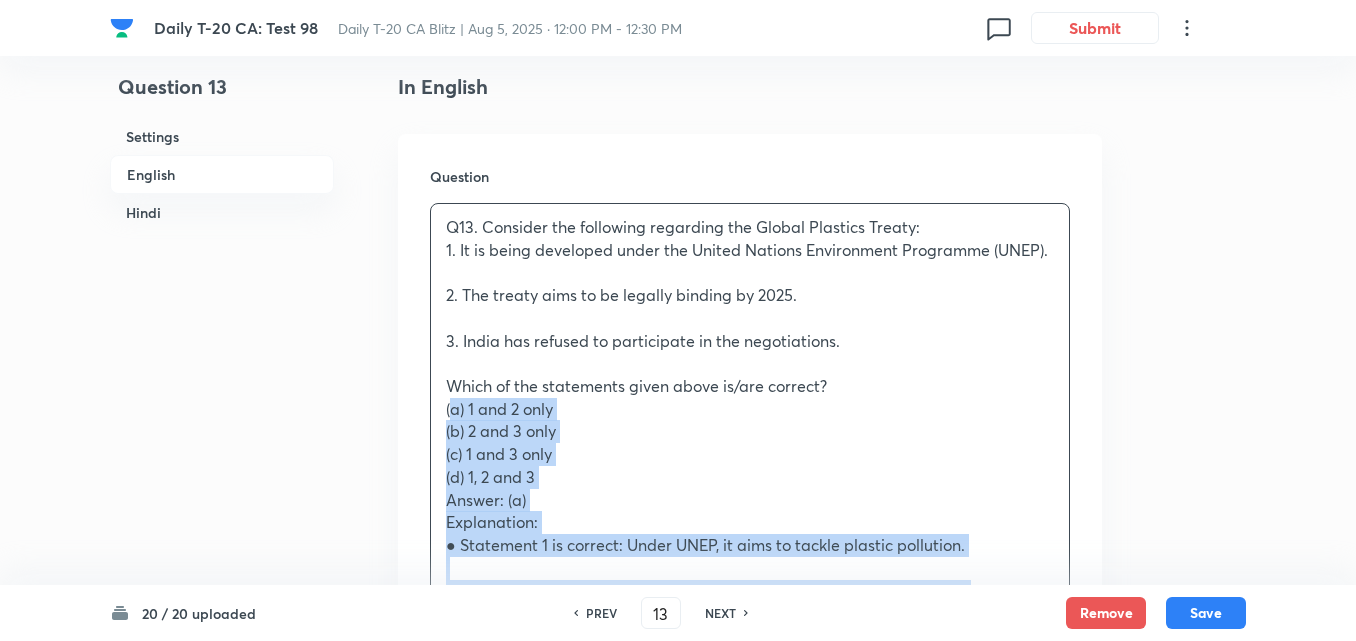 drag, startPoint x: 452, startPoint y: 411, endPoint x: 431, endPoint y: 411, distance: 21 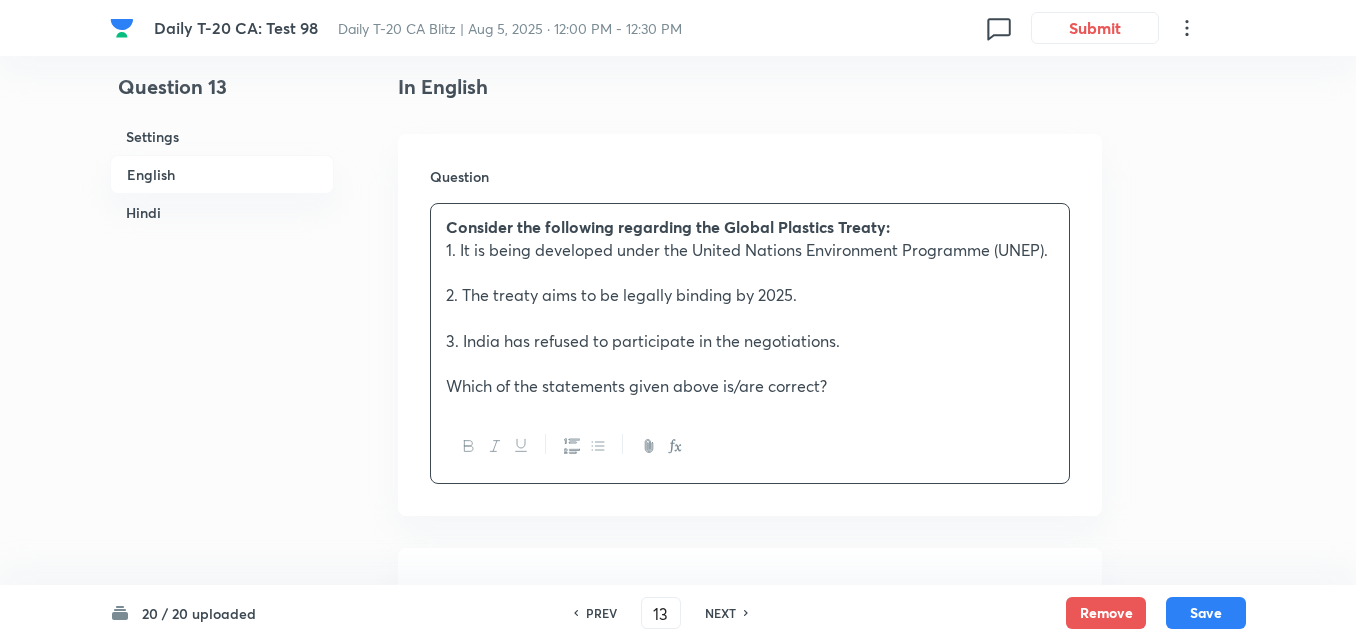 scroll, scrollTop: 916, scrollLeft: 0, axis: vertical 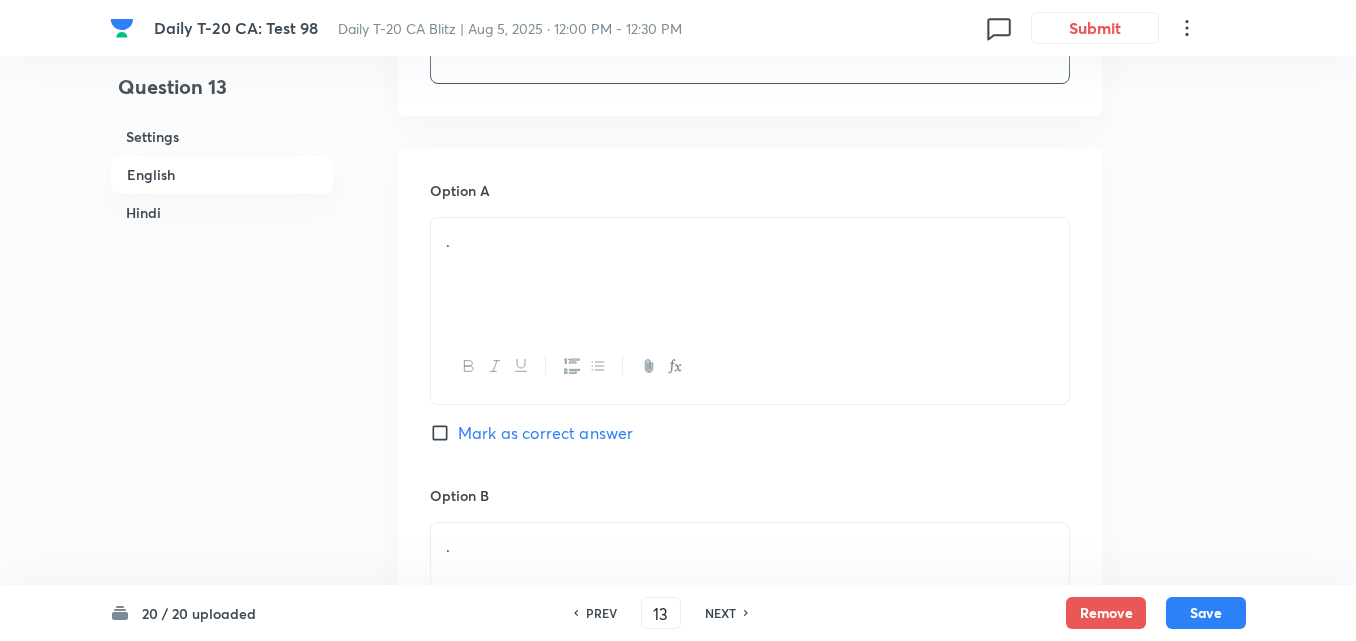 click on "." at bounding box center [750, 274] 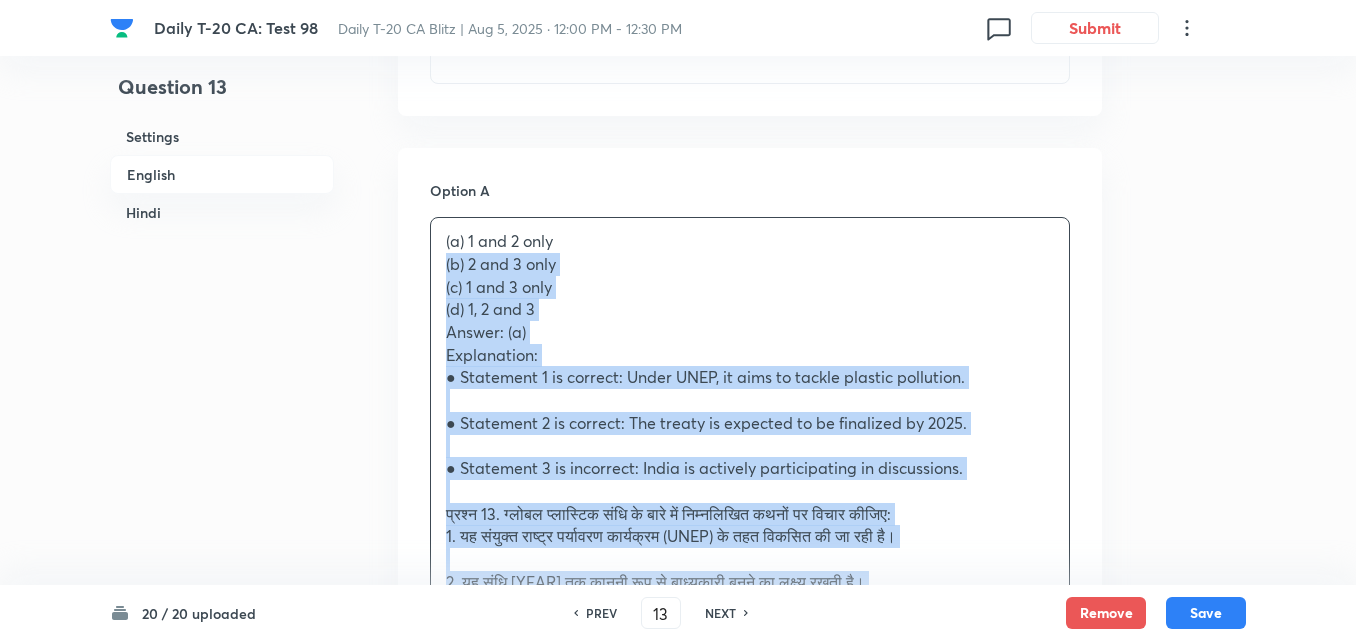 drag, startPoint x: 453, startPoint y: 276, endPoint x: 358, endPoint y: 291, distance: 96.17692 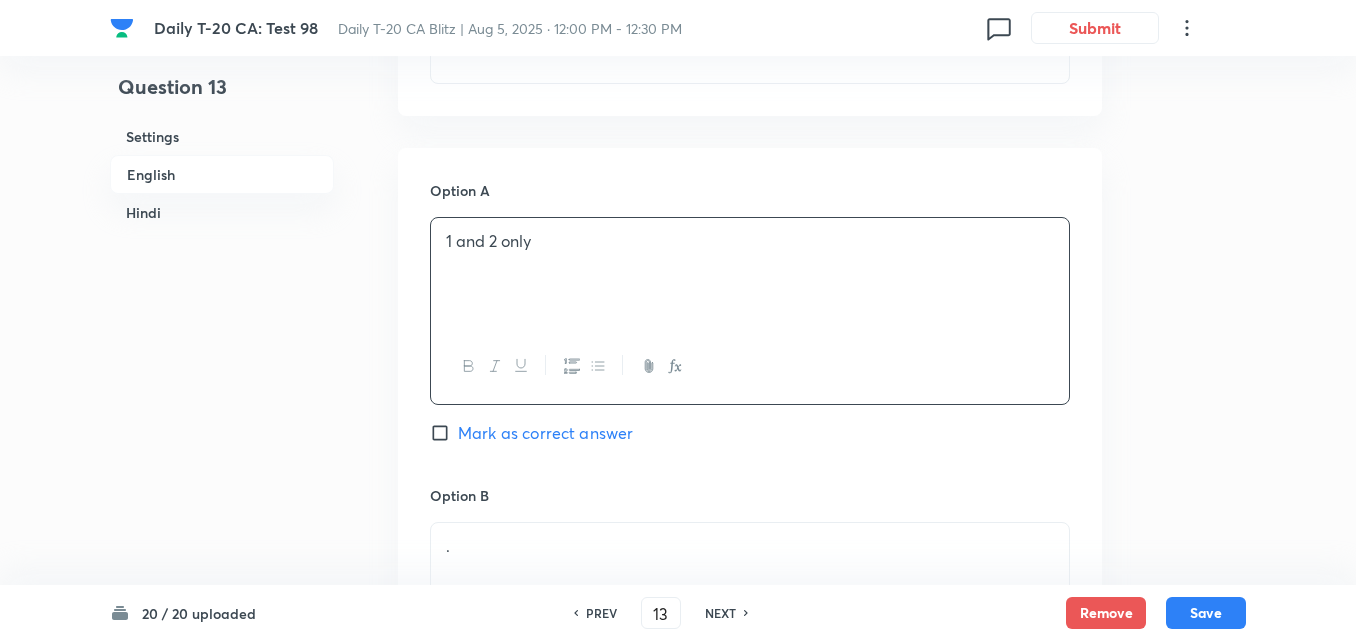 scroll, scrollTop: 1216, scrollLeft: 0, axis: vertical 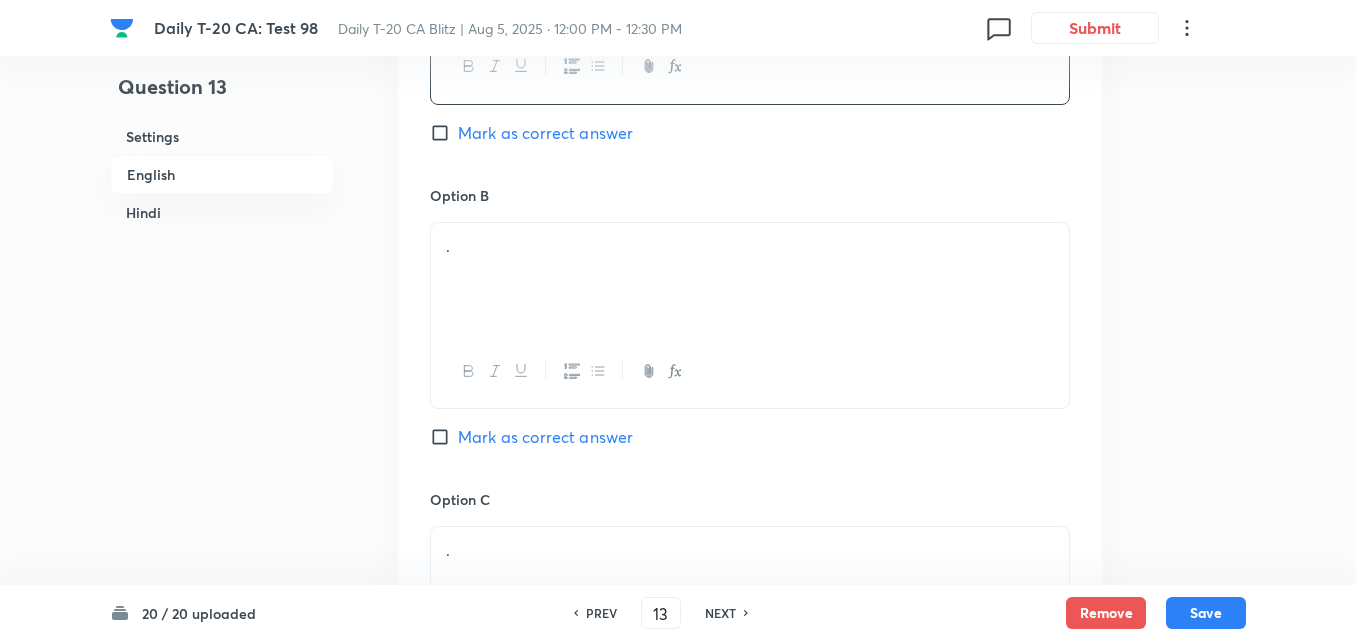 click on "." at bounding box center [750, 279] 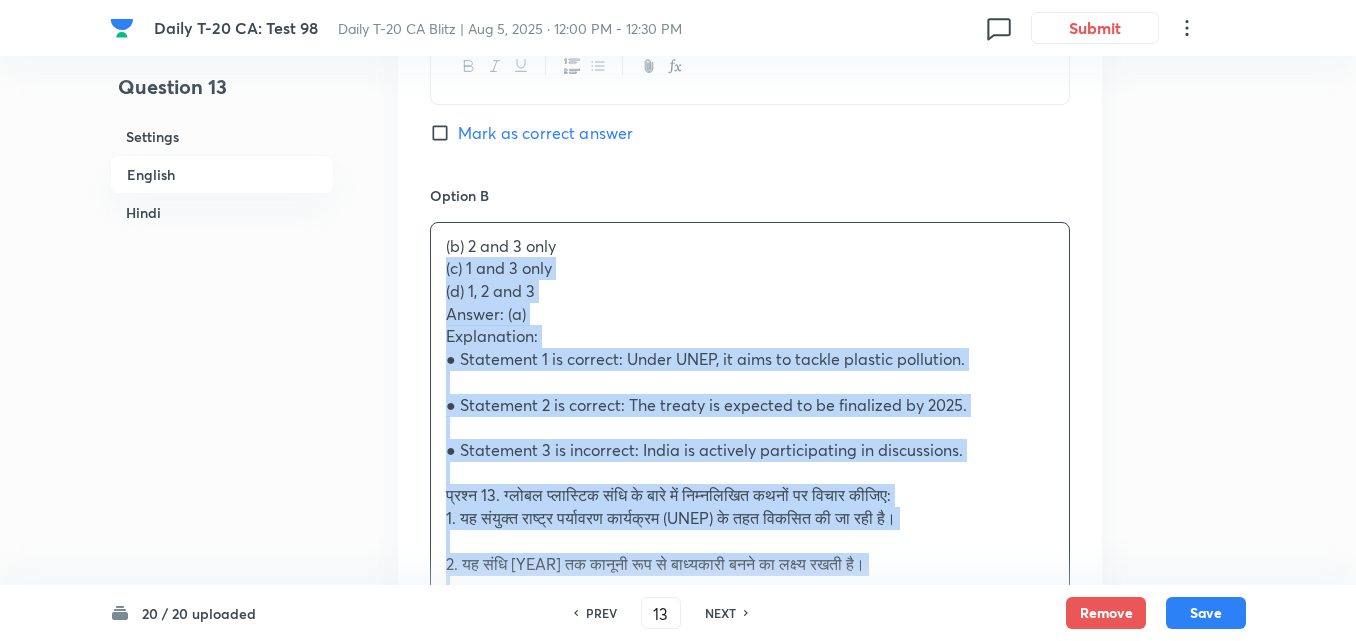 click on "(d) 1, 2 and 3 Answer: (a) Explanation: ●	Statement 1 is correct: Under UNEP, it aims to tackle plastic pollution. ●	Statement 2 is correct: The treaty is expected to be finalized by 2025. ●	Statement 3 is incorrect: [COUNTRY] is actively participating in discussions. प्रश्न 13. ग्लोबल प्लास्टिक संधि के बारे में निम्नलिखित कथनों पर विचार कीजिए: 1.	यह संयुक्त राष्ट्र पर्यावरण कार्यक्रम (UNEP) के तहत विकसित की जा रही है। 2.	यह संधि 2025 तक कानूनी रूप से बाध्यकारी बनने का लक्ष्य रखती है। उपरोक्त में से कौन-सा/से कथन सही है/हैं? (d) 1, 2 और 3 ." at bounding box center [750, 765] 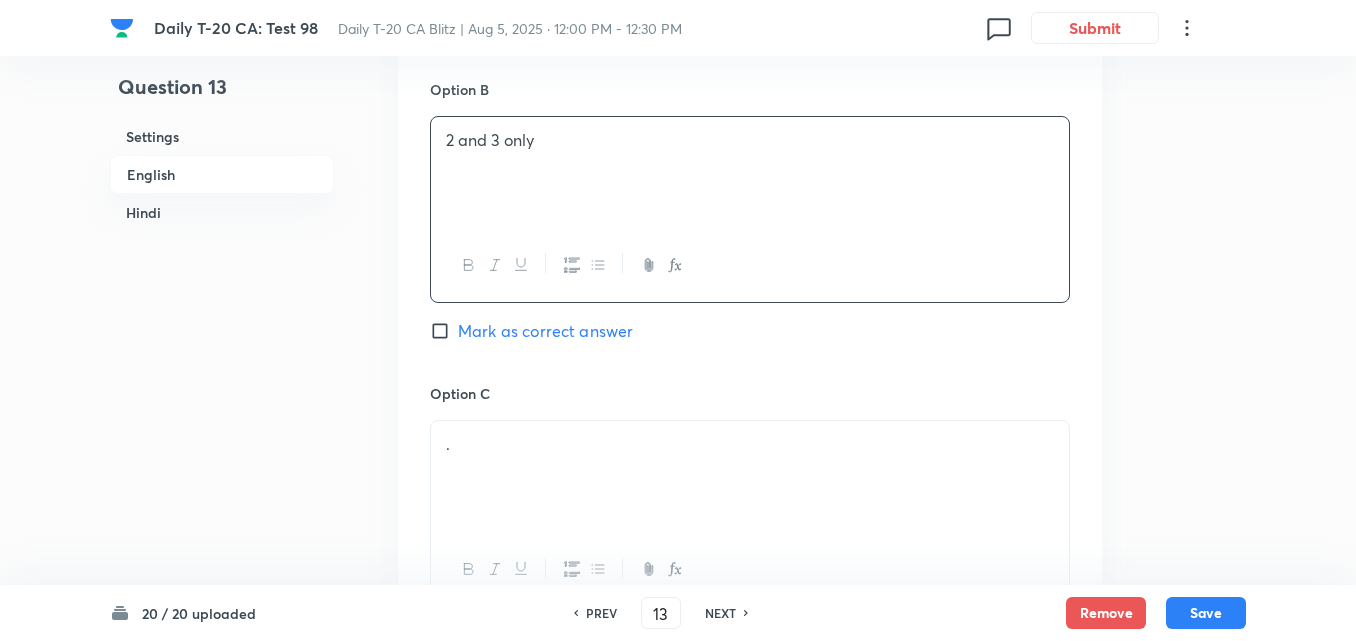 scroll, scrollTop: 1416, scrollLeft: 0, axis: vertical 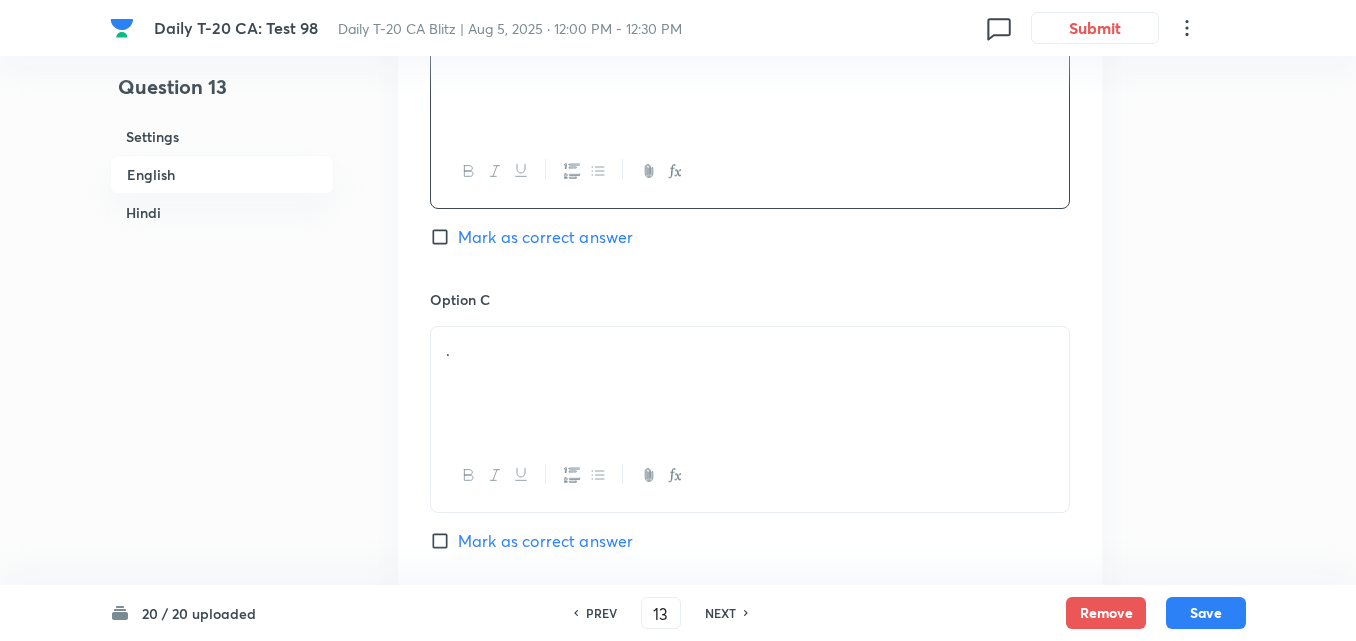 click on "." at bounding box center (750, 383) 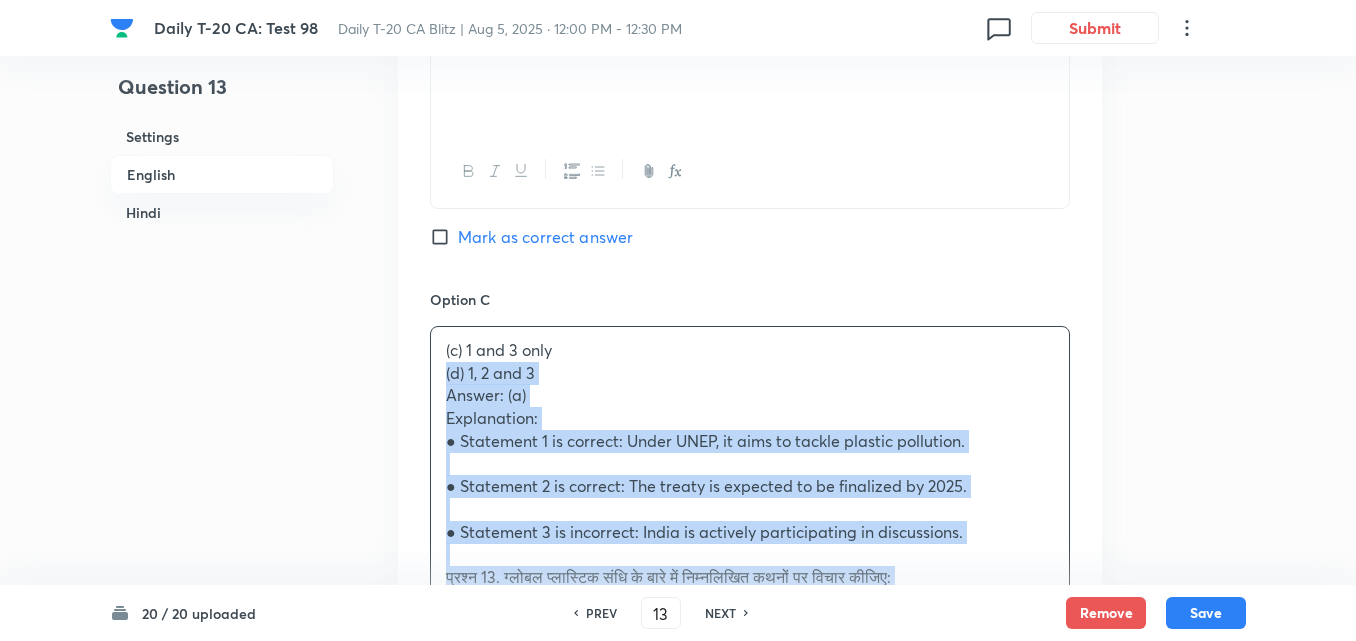 click on "Option A 1 and 2 only Mark as correct answer Option B 2 and 3 only Mark as correct answer Option C (c) 1 and 3 only (d) 1, 2 and 3 Answer: (a) Explanation: ●	Statement 1 is correct: Under UNEP, it aims to tackle plastic pollution. ●	Statement 2 is correct: The treaty is expected to be finalized by 2025. ●	Statement 3 is incorrect: India is actively participating in discussions. प्रश्न 13. ग्लोबल प्लास्टिक संधि के बारे में निम्नलिखित कथनों पर विचार कीजिए: 1.	यह संयुक्त राष्ट्र पर्यावरण कार्यक्रम (UNEP) के तहत विकसित की जा रही है। 2.	यह संधि 2025 तक कानूनी रूप से बाध्यकारी बनने का लक्ष्य रखती है। (a) केवल 1 और 2 (b) केवल 2 और 3 (c) केवल 1 और 3 Option D" at bounding box center (750, 554) 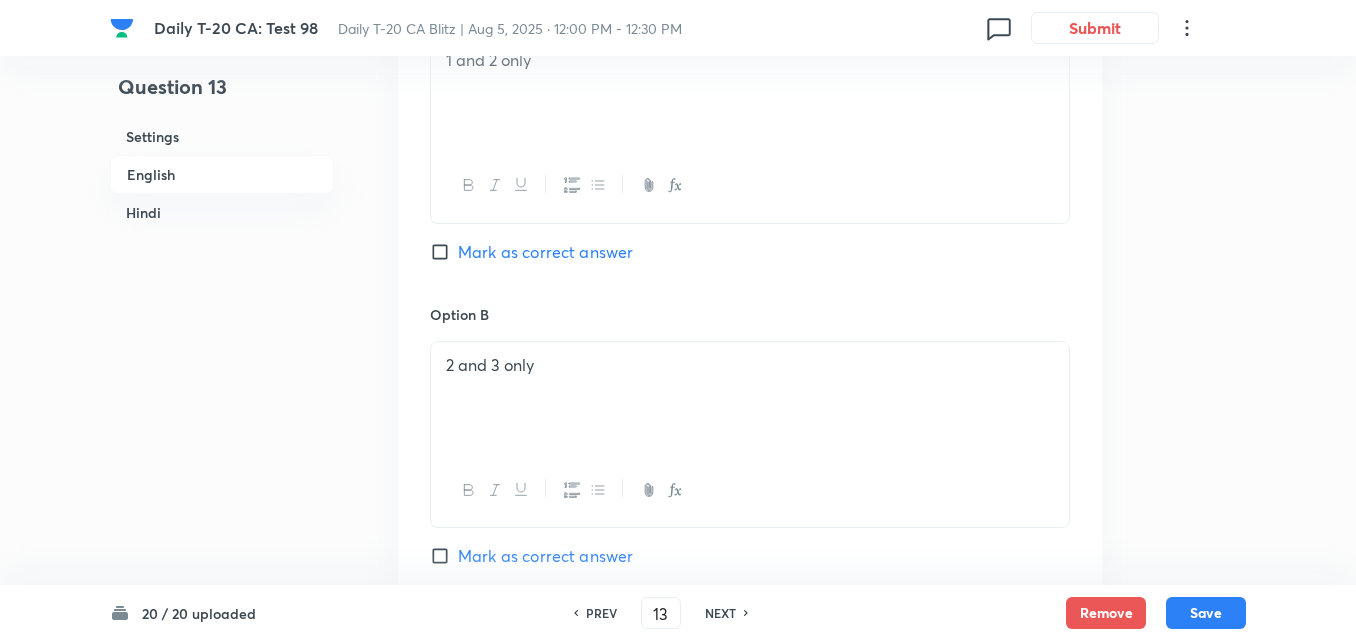 scroll, scrollTop: 916, scrollLeft: 0, axis: vertical 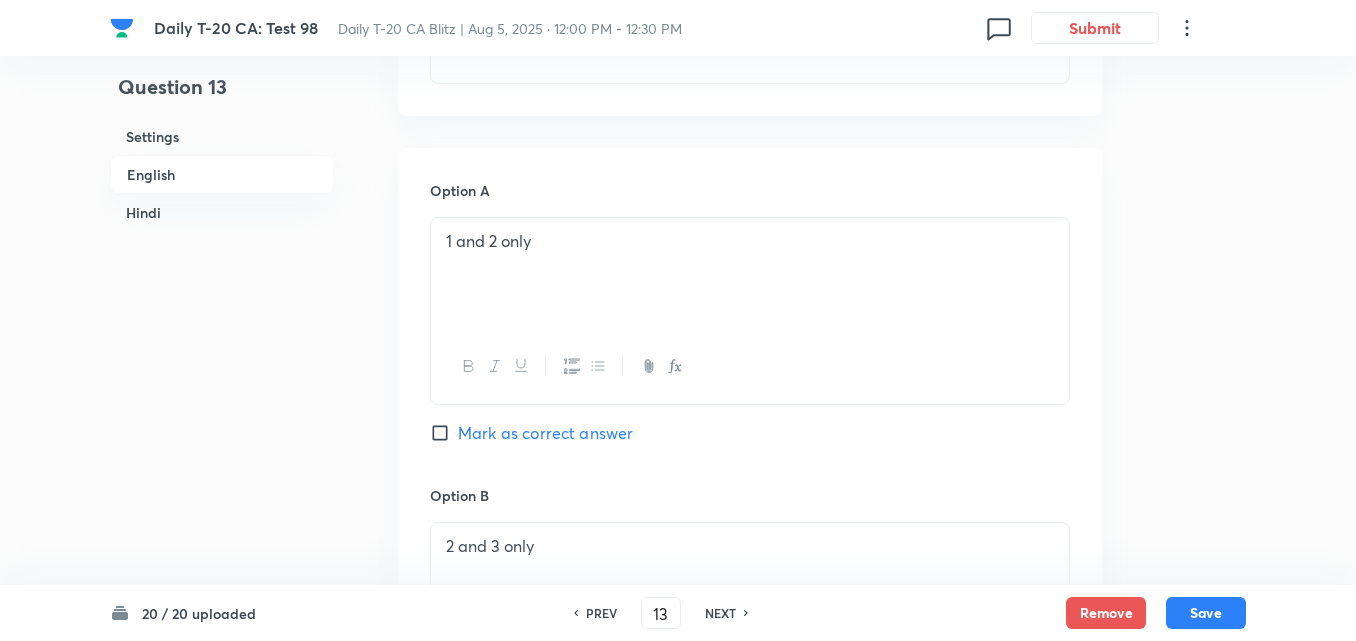 drag, startPoint x: 514, startPoint y: 411, endPoint x: 530, endPoint y: 425, distance: 21.260292 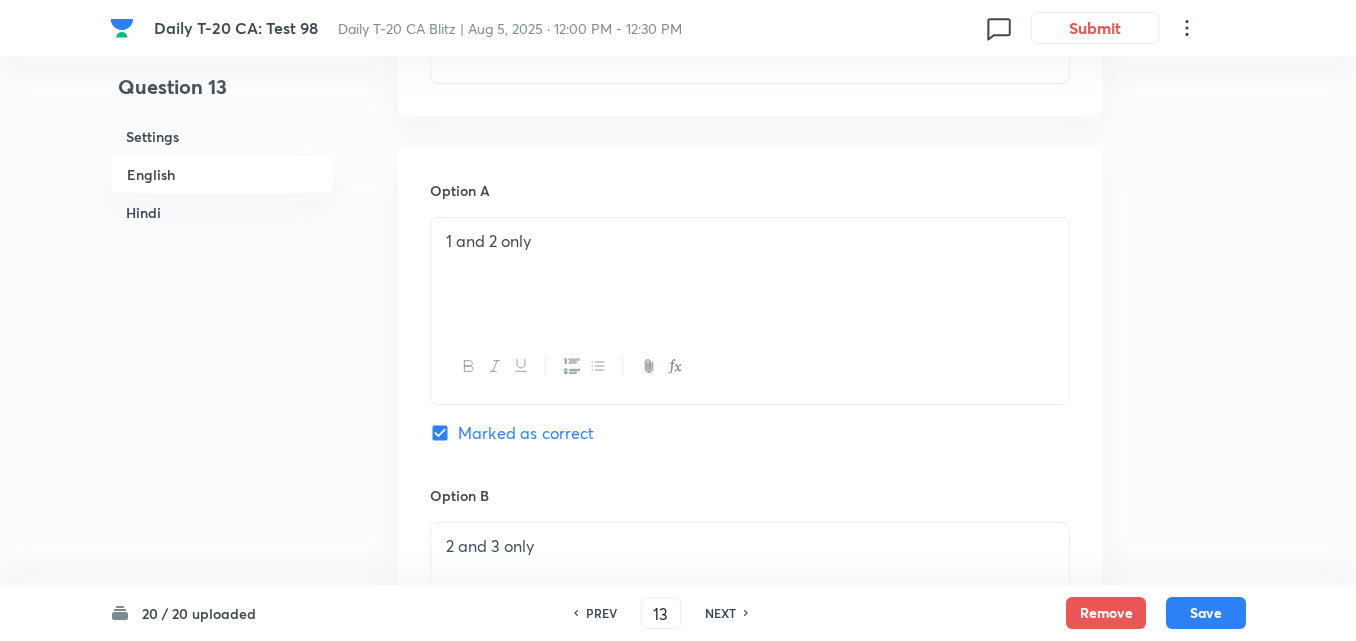 checkbox on "false" 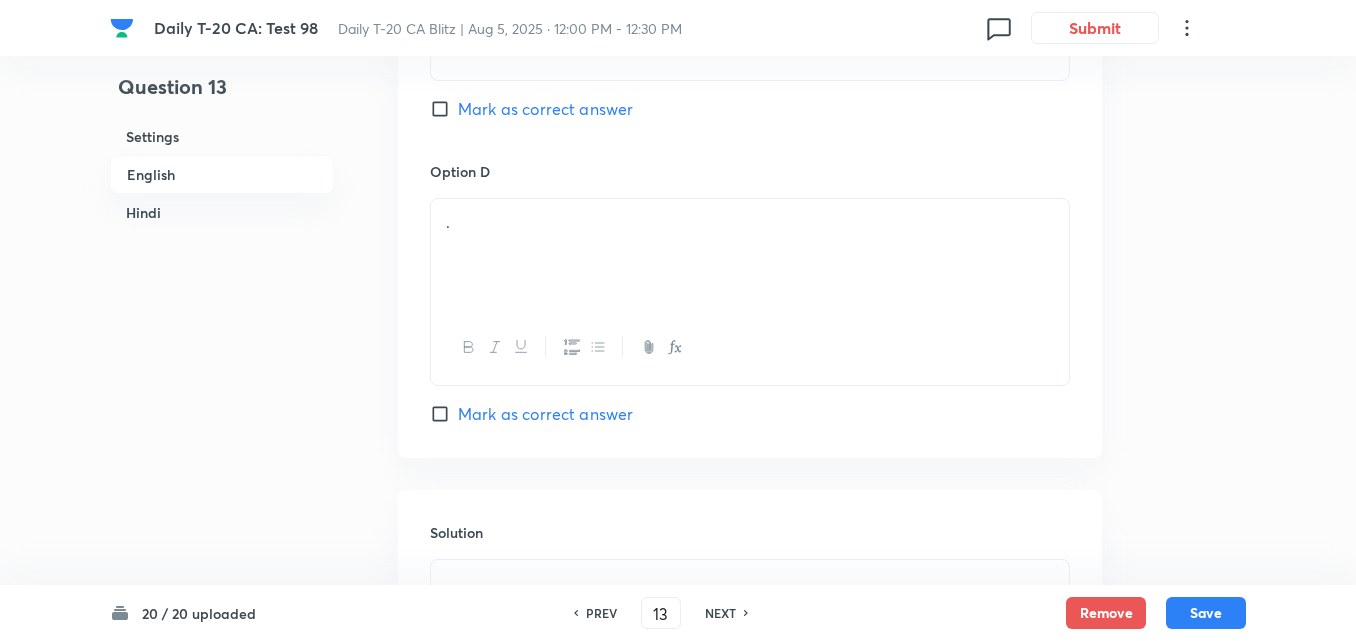 scroll, scrollTop: 1916, scrollLeft: 0, axis: vertical 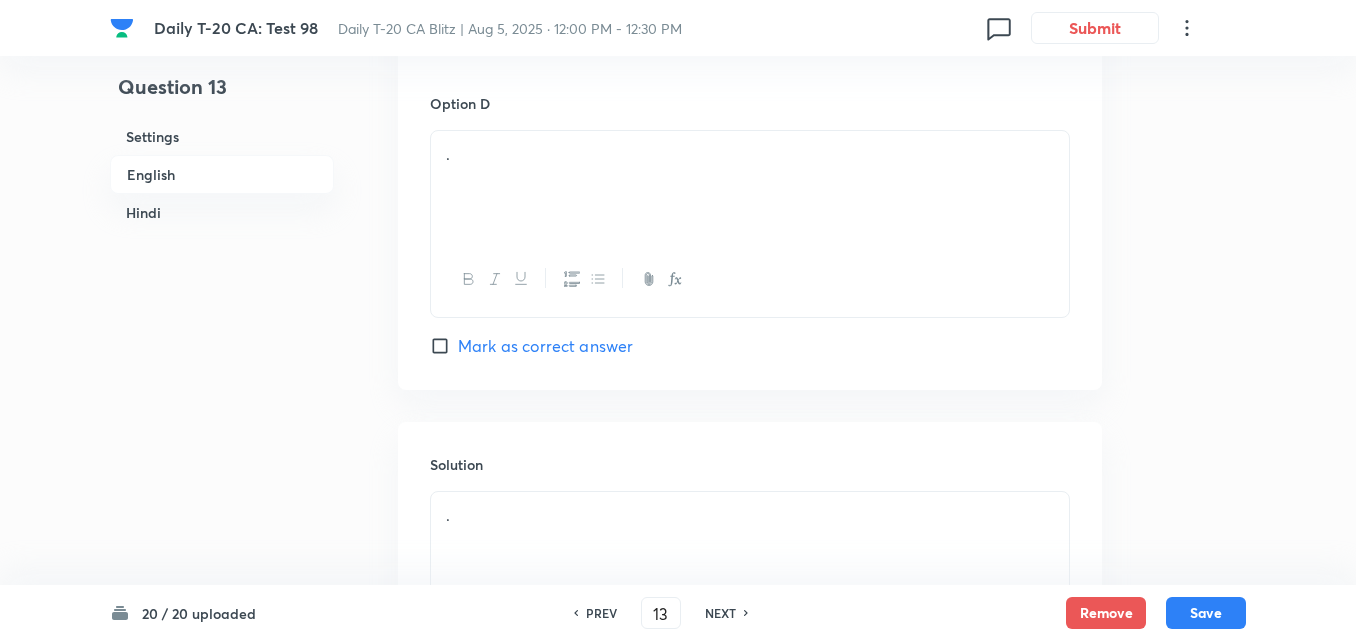 drag, startPoint x: 550, startPoint y: 214, endPoint x: 527, endPoint y: 194, distance: 30.479502 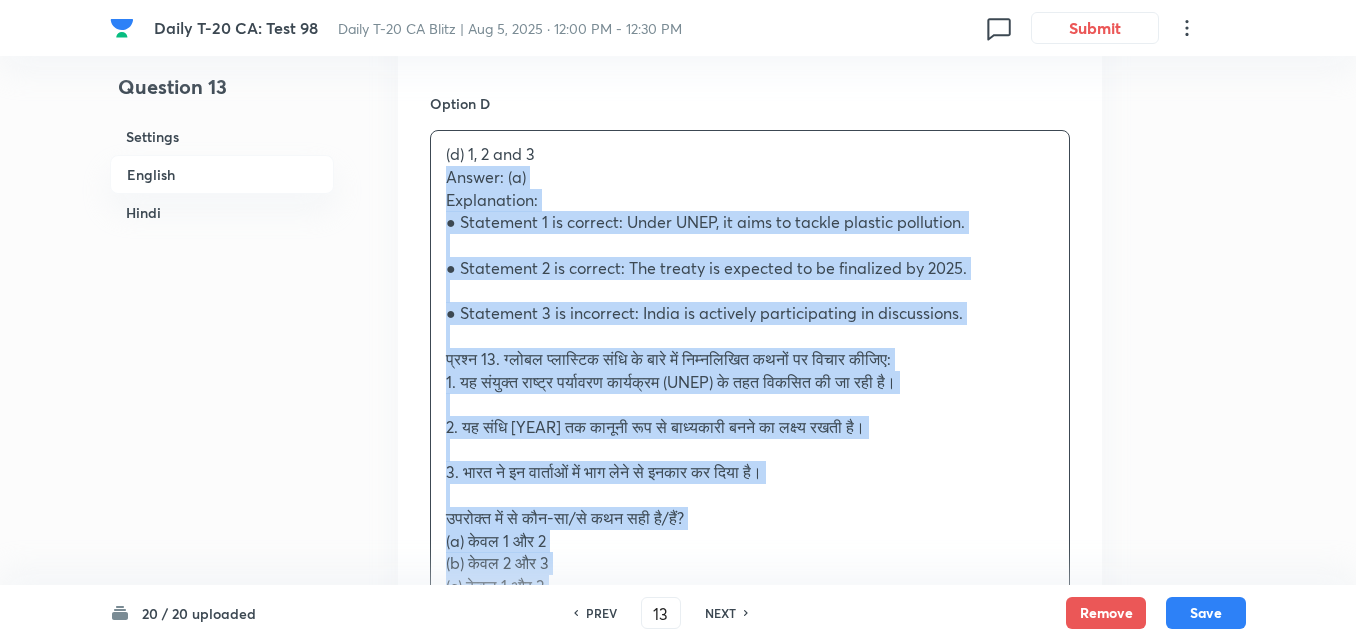 click on "(d) 1, 2 and 3 Answer: (a) Explanation: ●	Statement 1 is correct: Under UNEP, it aims to tackle plastic pollution. ●	Statement 2 is correct: The treaty is expected to be finalized by [YEAR]. ●	Statement 3 is incorrect: India is actively participating in discussions. प्रश्न 13. ग्लोबल प्लास्टिक संधि के बारे में निम्नलिखित कथनों पर विचार कीजिए: 1.	यह संयुक्त राष्ट्र पर्यावरण कार्यक्रम (UNEP) के तहत विकसित की जा रही है। 2.	यह संधि [YEAR] तक कानूनी रूप से बाध्यकारी बनने का लक्ष्य रखती है। 3.	भारत ने इन वार्ताओं में भाग लेने से इनकार कर दिया है। (a) केवल 1 और 2 (b) केवल 2 और 3" at bounding box center [750, 461] 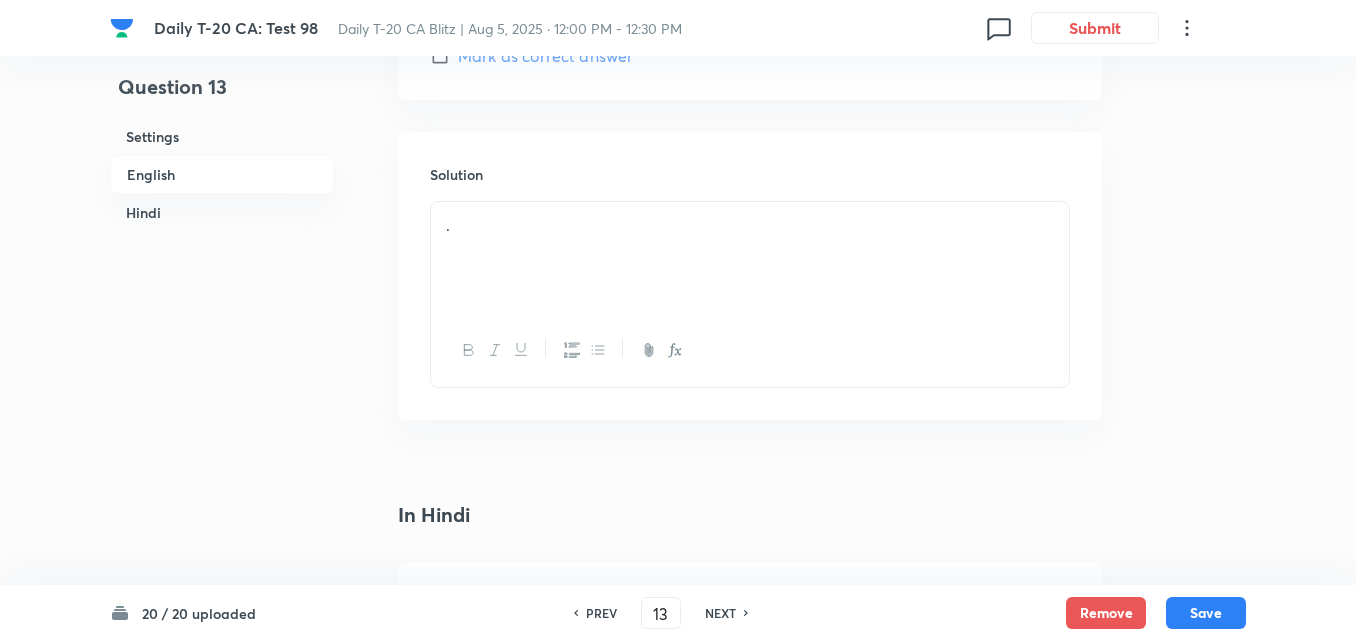 scroll, scrollTop: 2216, scrollLeft: 0, axis: vertical 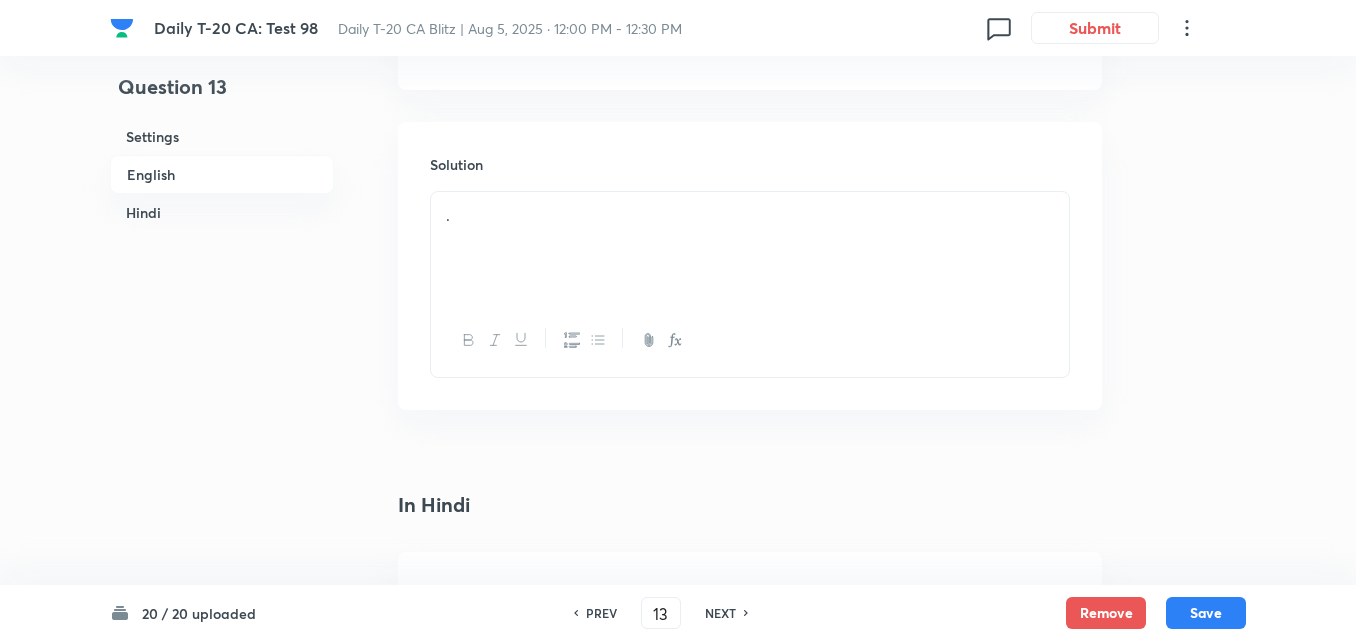 click on "." at bounding box center (750, 248) 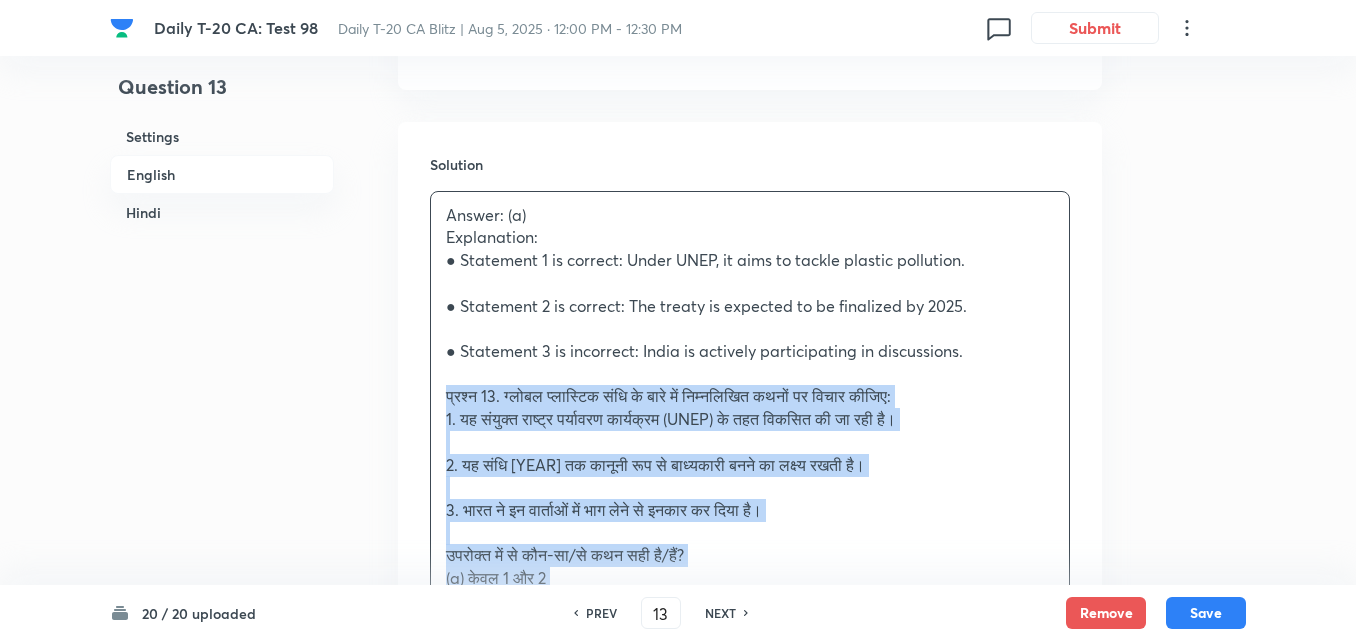 drag, startPoint x: 454, startPoint y: 403, endPoint x: 390, endPoint y: 393, distance: 64.77654 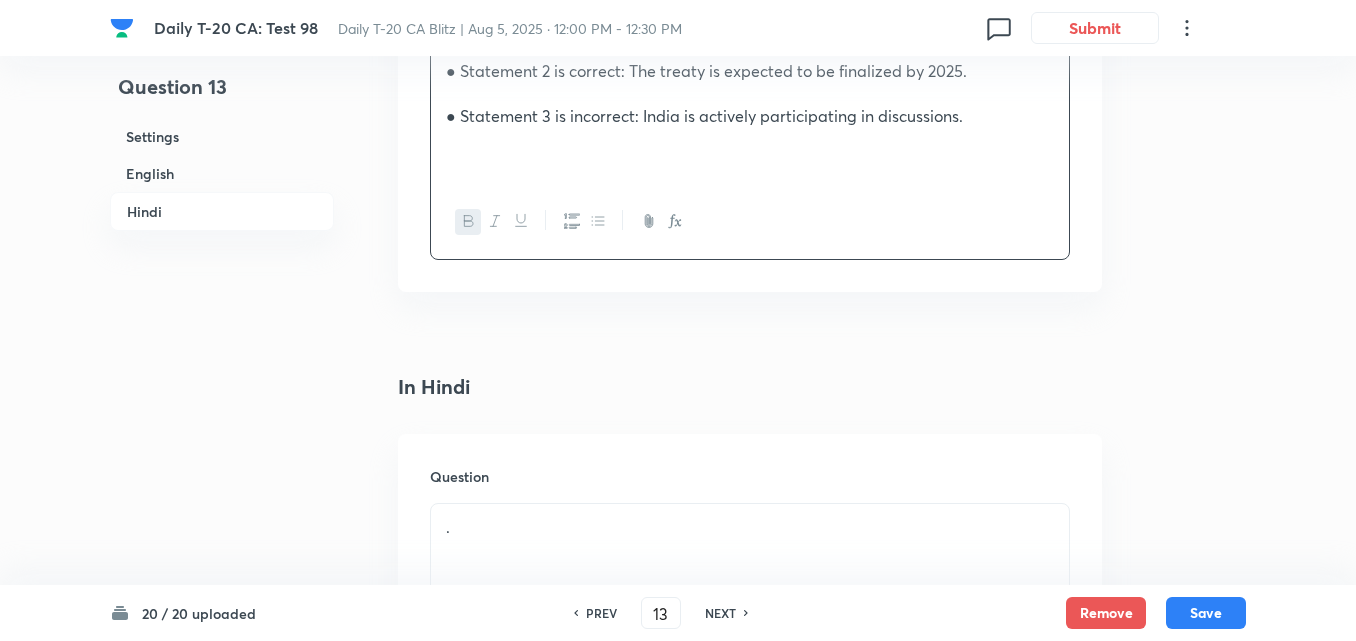 scroll, scrollTop: 2716, scrollLeft: 0, axis: vertical 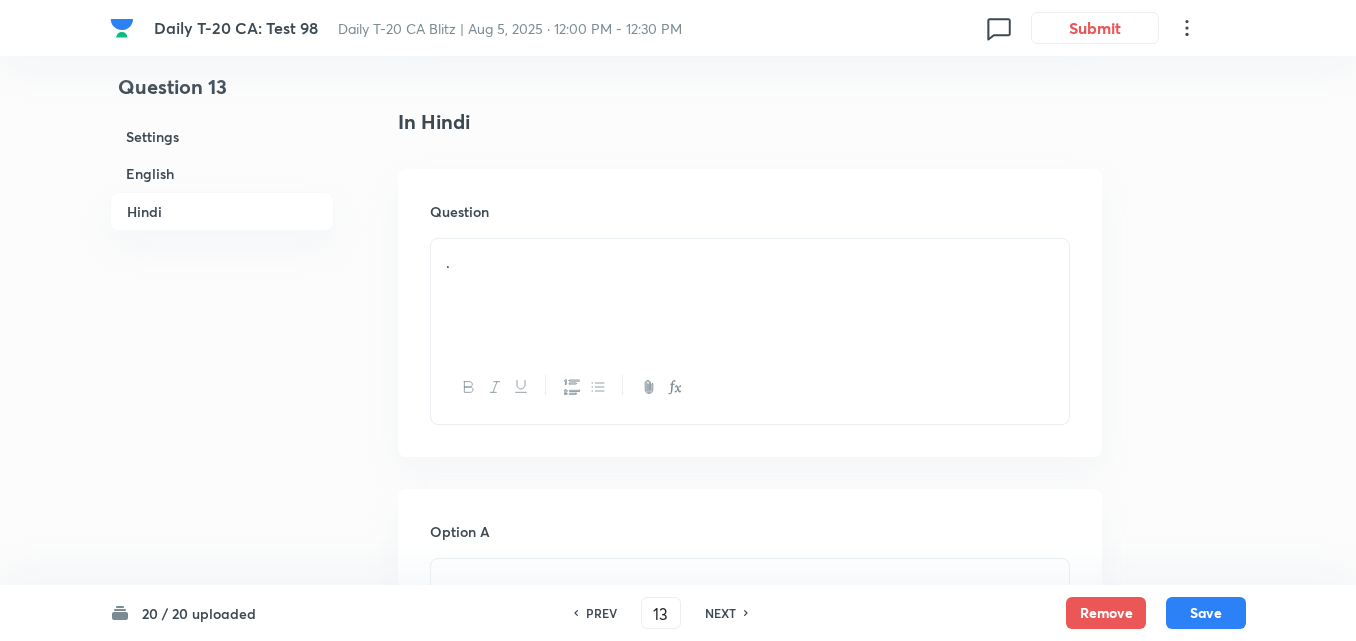 click on "." at bounding box center (750, 262) 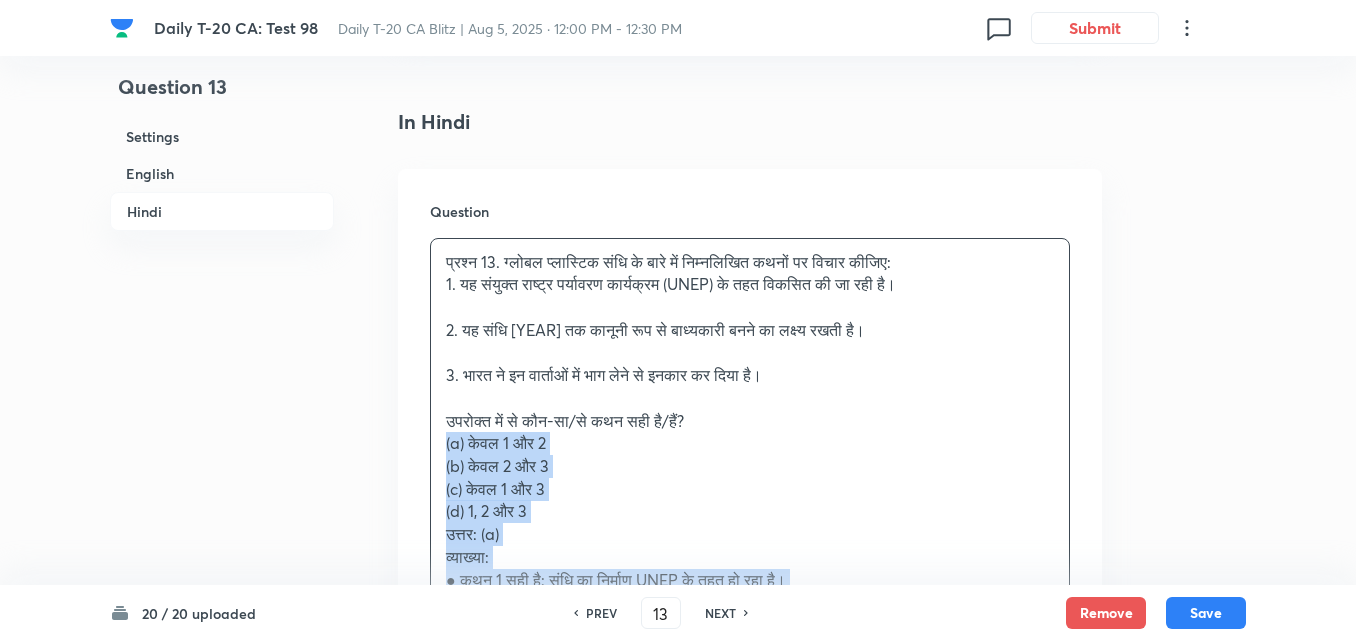 drag, startPoint x: 447, startPoint y: 432, endPoint x: 434, endPoint y: 437, distance: 13.928389 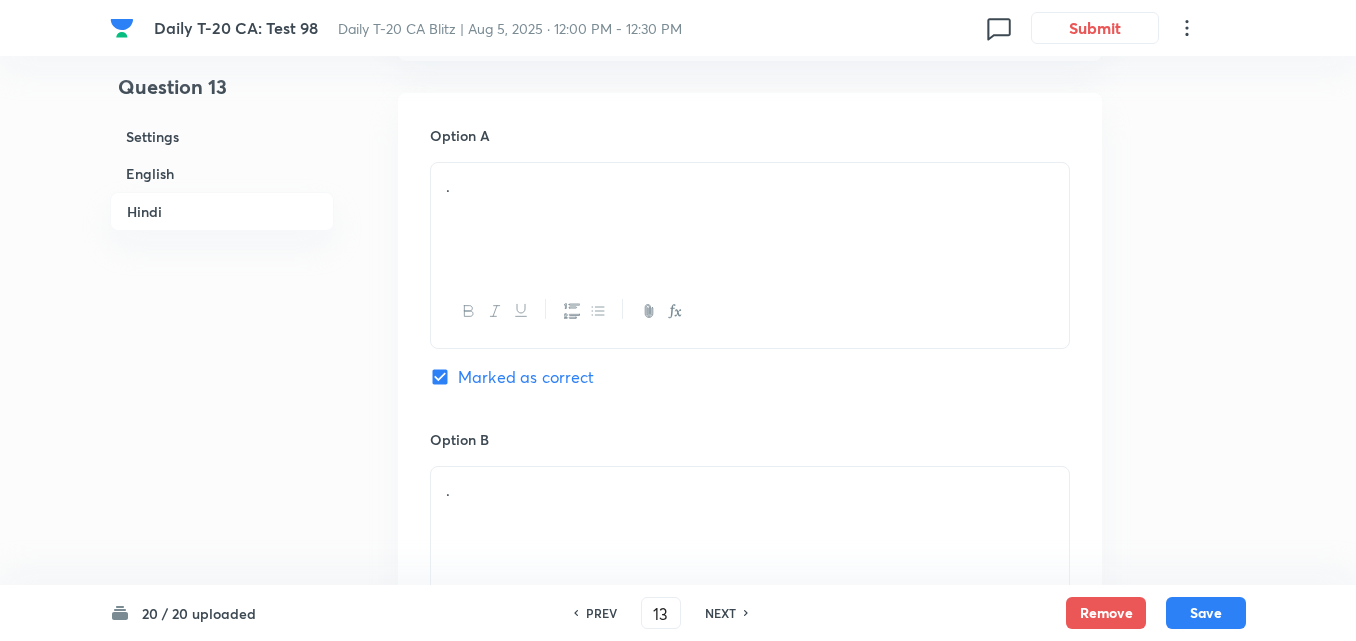scroll, scrollTop: 3216, scrollLeft: 0, axis: vertical 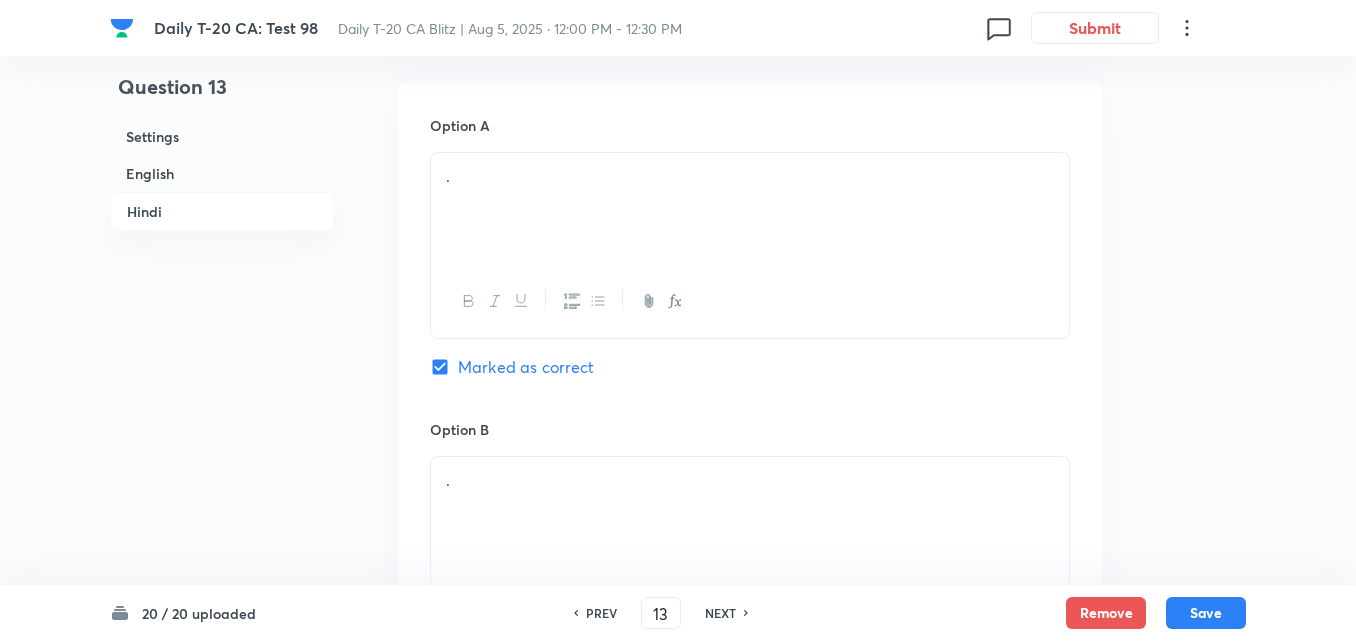 click on "." at bounding box center (750, 209) 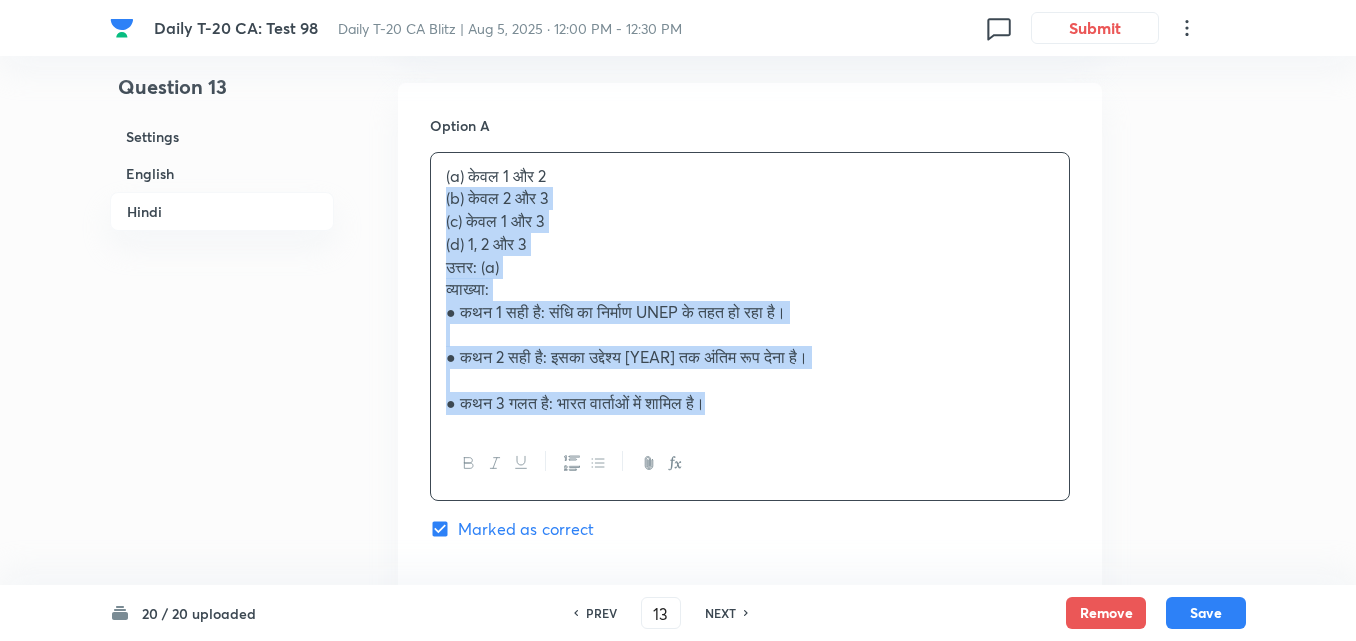 drag, startPoint x: 426, startPoint y: 218, endPoint x: 322, endPoint y: 206, distance: 104.69002 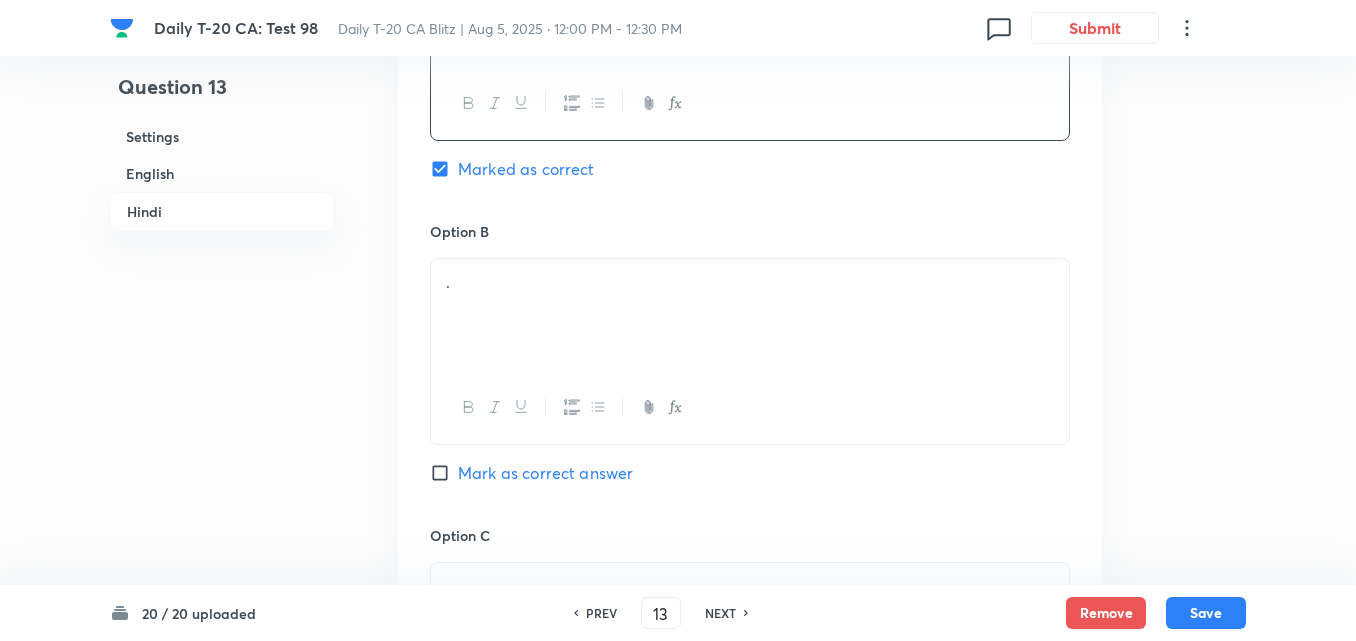 scroll, scrollTop: 3416, scrollLeft: 0, axis: vertical 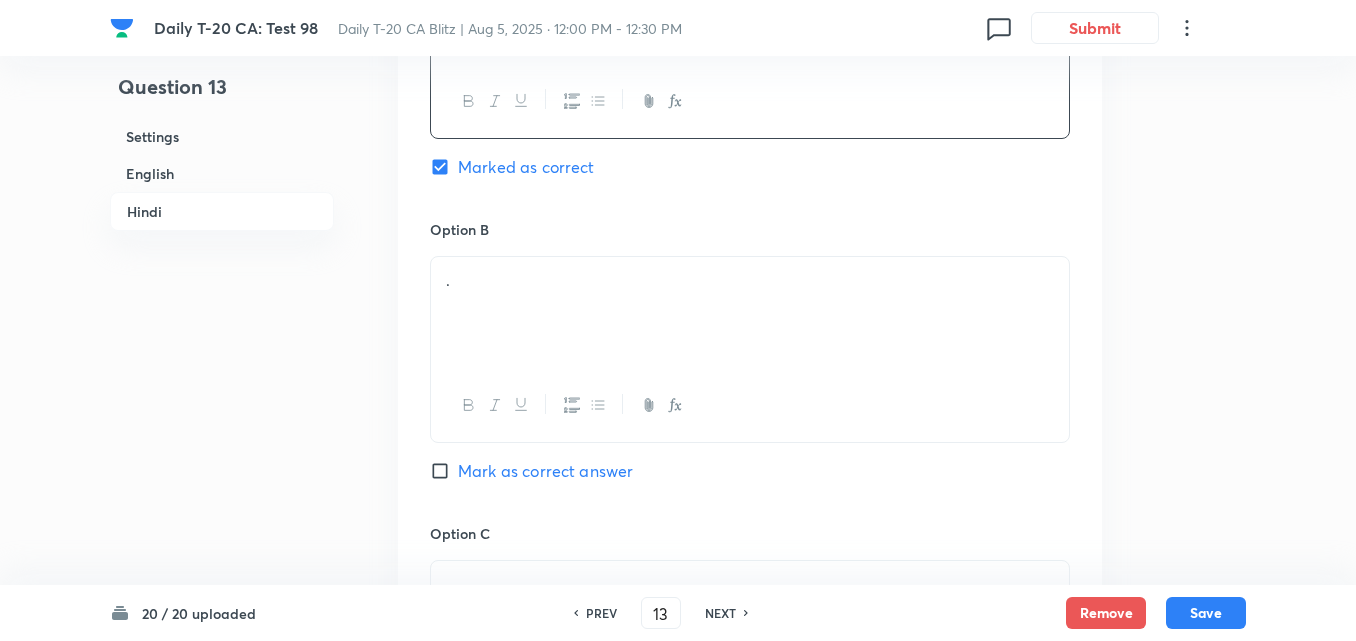 click on "." at bounding box center (750, 280) 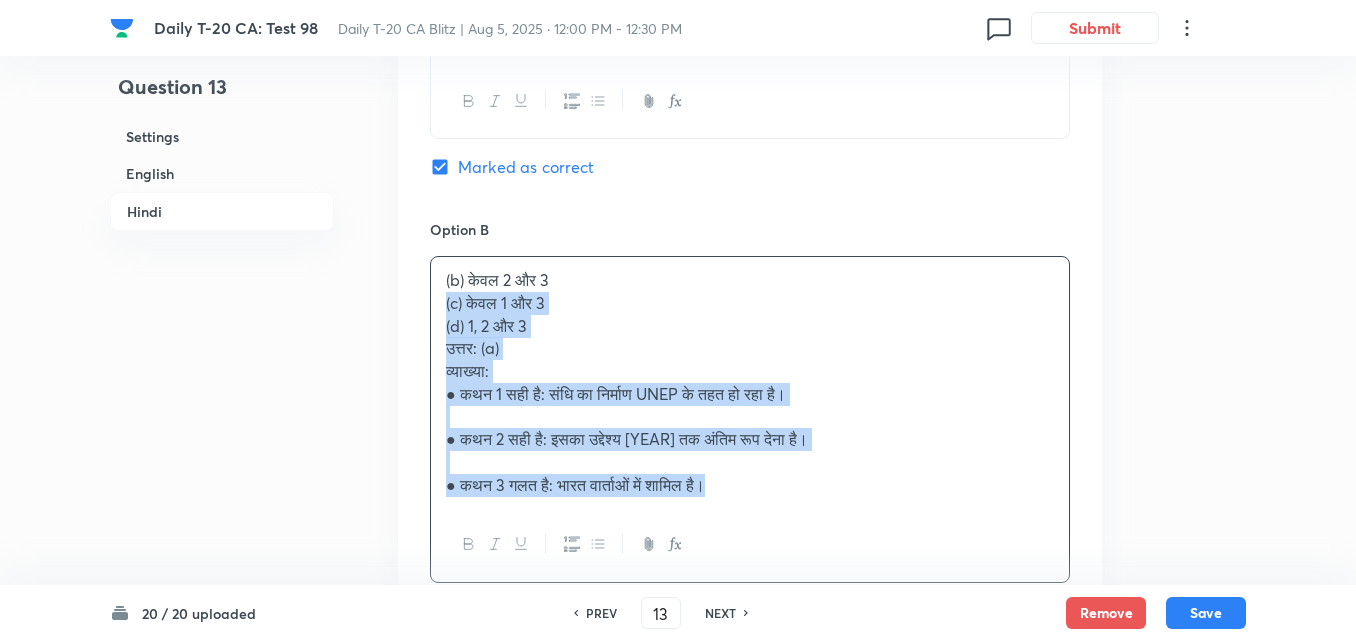 drag, startPoint x: 418, startPoint y: 300, endPoint x: 406, endPoint y: 300, distance: 12 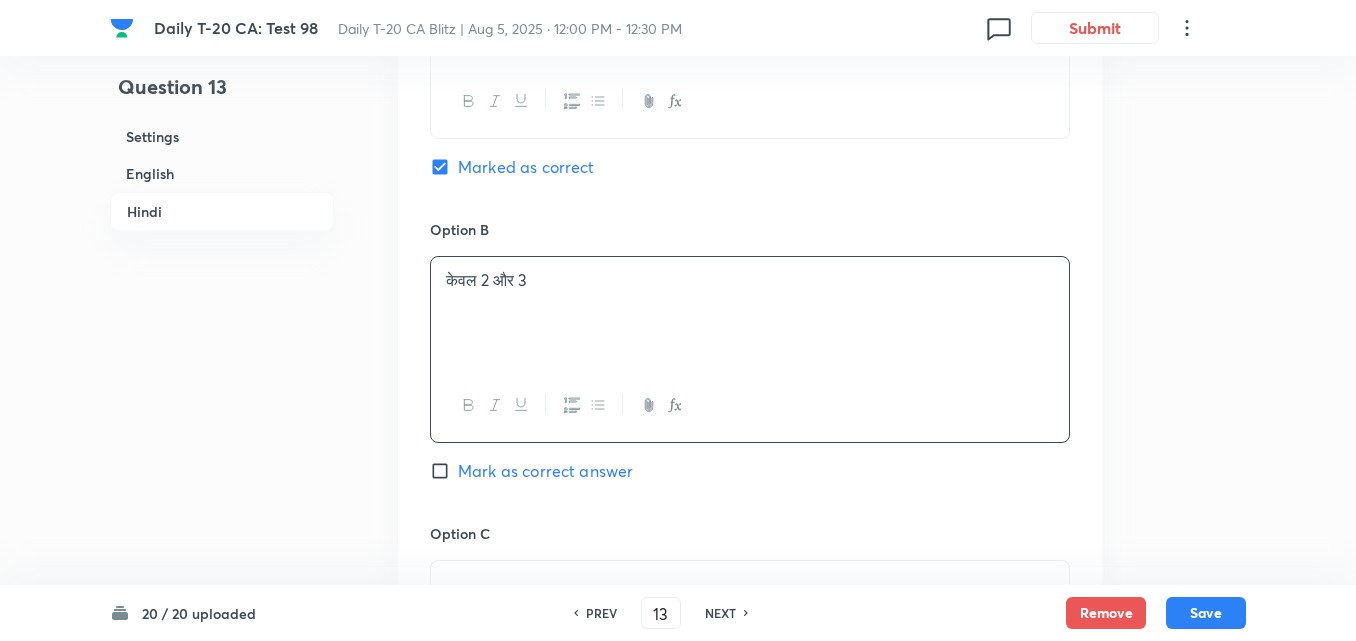scroll, scrollTop: 3716, scrollLeft: 0, axis: vertical 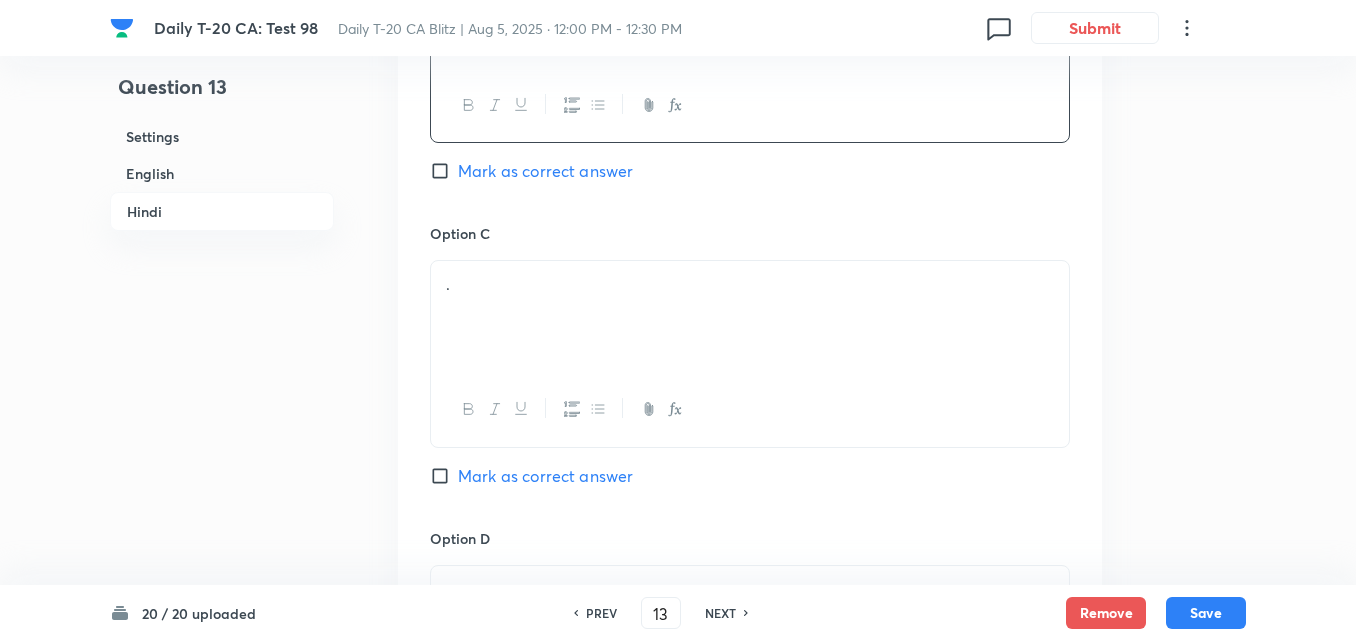 click on "." at bounding box center [750, 317] 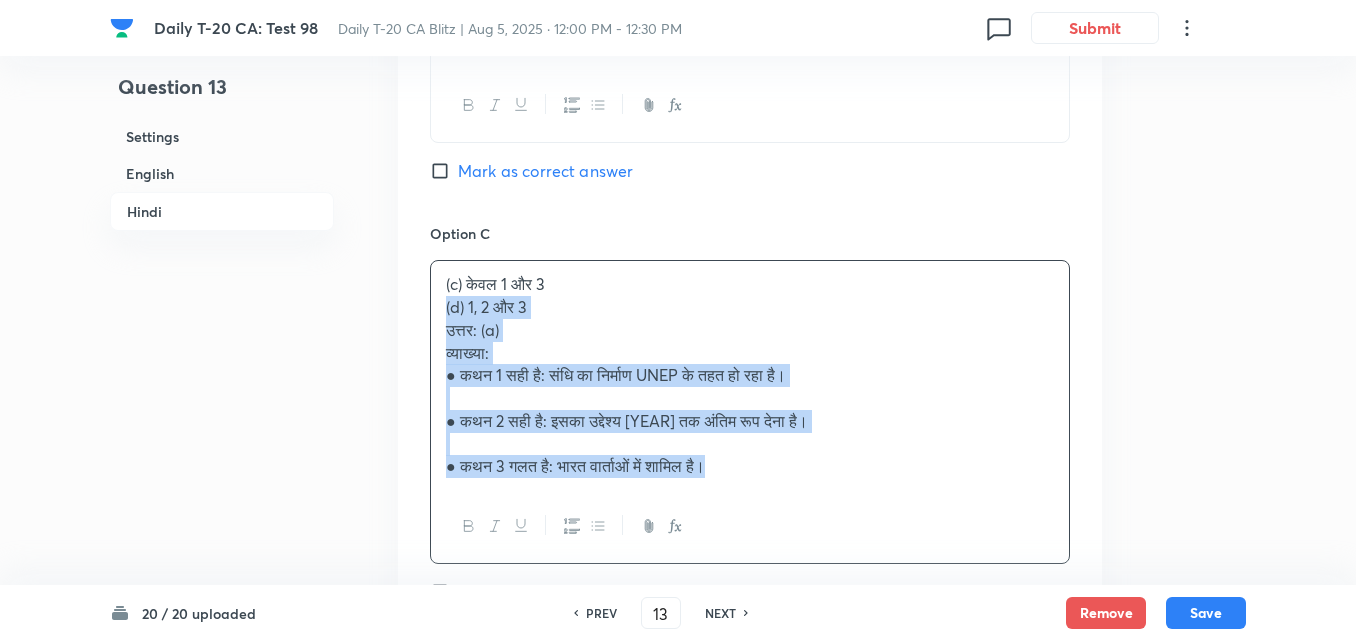 click on "Question 13 Settings English Hindi Settings Type Single choice correct 4 options + 2 marks - 0.66 marks Edit Concept Current Affairs Current Affairs 2025 Current Affairs 2025 Current Affairs 2025 Edit Additional details Easy Fact Not from PYQ paper No equation Edit In English Question Consider the following regarding the Global Plastics Treaty: 1.	It is being developed under the United Nations Environment Programme (UNEP). 2.	The treaty aims to be legally binding by 2025. 3.	India has refused to participate in the negotiations. Which of the statements given above is/are correct?   Option A 1 and 2 only Marked as correct Option B 2 and 3 only Mark as correct answer Option C 1 and 3 only Mark as correct answer Option D 1, 2 and 3 Mark as correct answer Solution Answer: (a) Explanation: ●	Statement 1 is correct: Under UNEP, it aims to tackle plastic pollution. ●	Statement 2 is correct: The treaty is expected to be finalized by 2025. In Hindi Question Option A केवल 1 और 2 Marked as correct . ." at bounding box center [678, -1140] 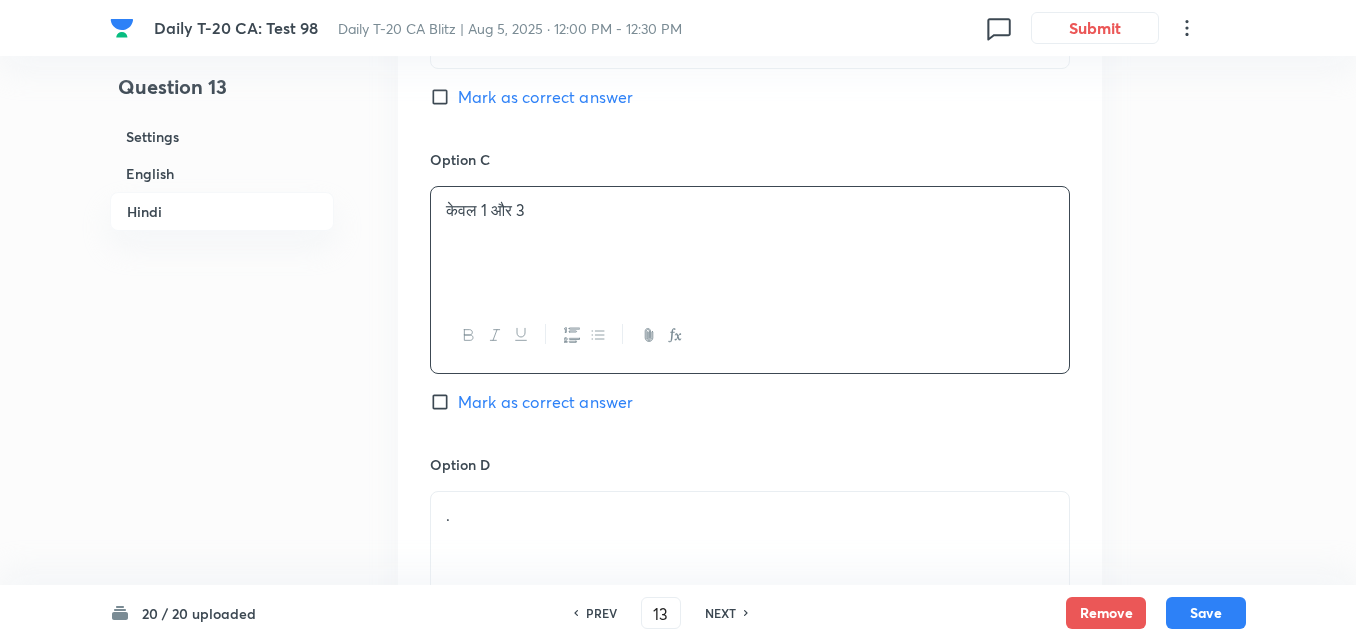 scroll, scrollTop: 3916, scrollLeft: 0, axis: vertical 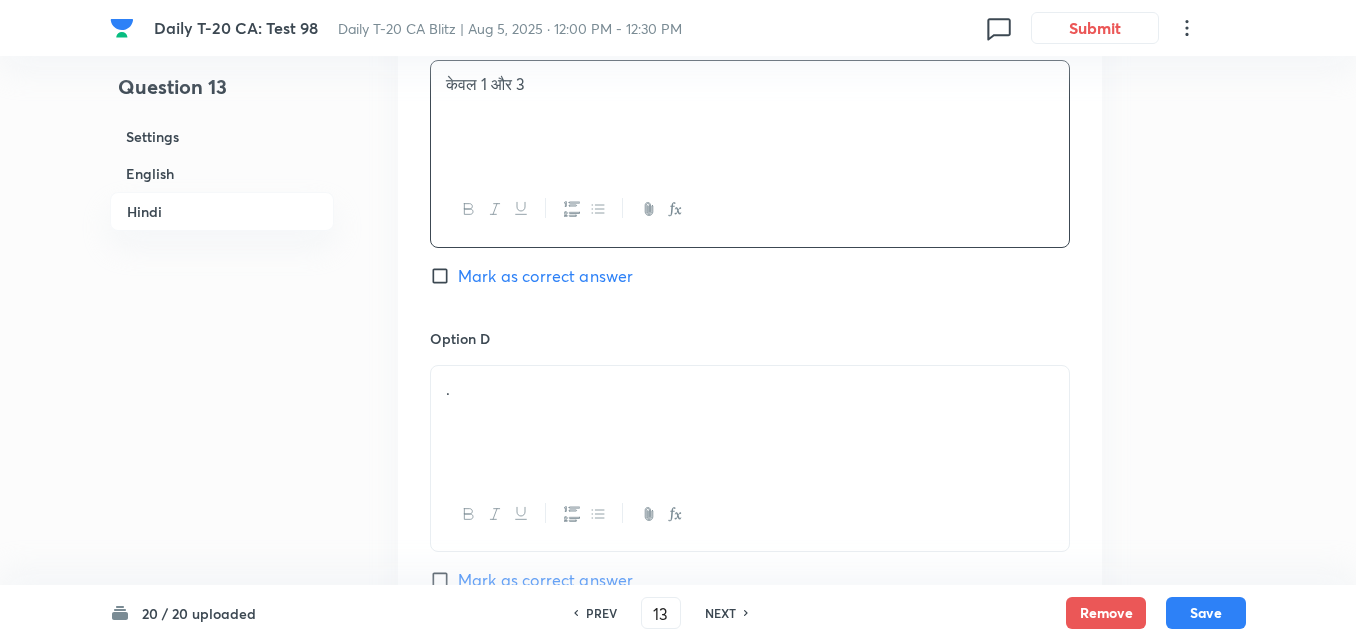 click on "." at bounding box center [750, 422] 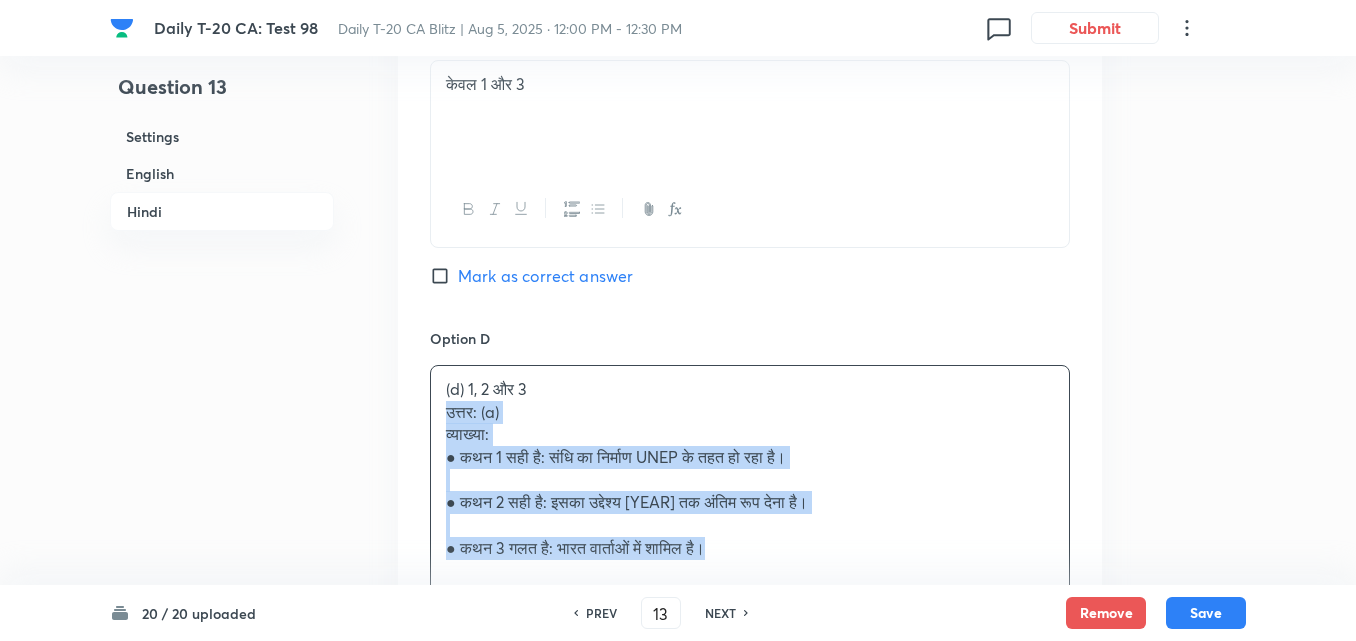 click on "(d) 1, 2 और 3 उत्तर: (a) व्याख्या: ●	कथन 1 सही है: संधि का निर्माण UNEP के तहत हो रहा है। ●	कथन 2 सही है: इसका उद्देश्य 2025 तक अंतिम रूप देना है। ●	कथन 3 गलत है: भारत वार्ताओं में शामिल है।" at bounding box center [750, 469] 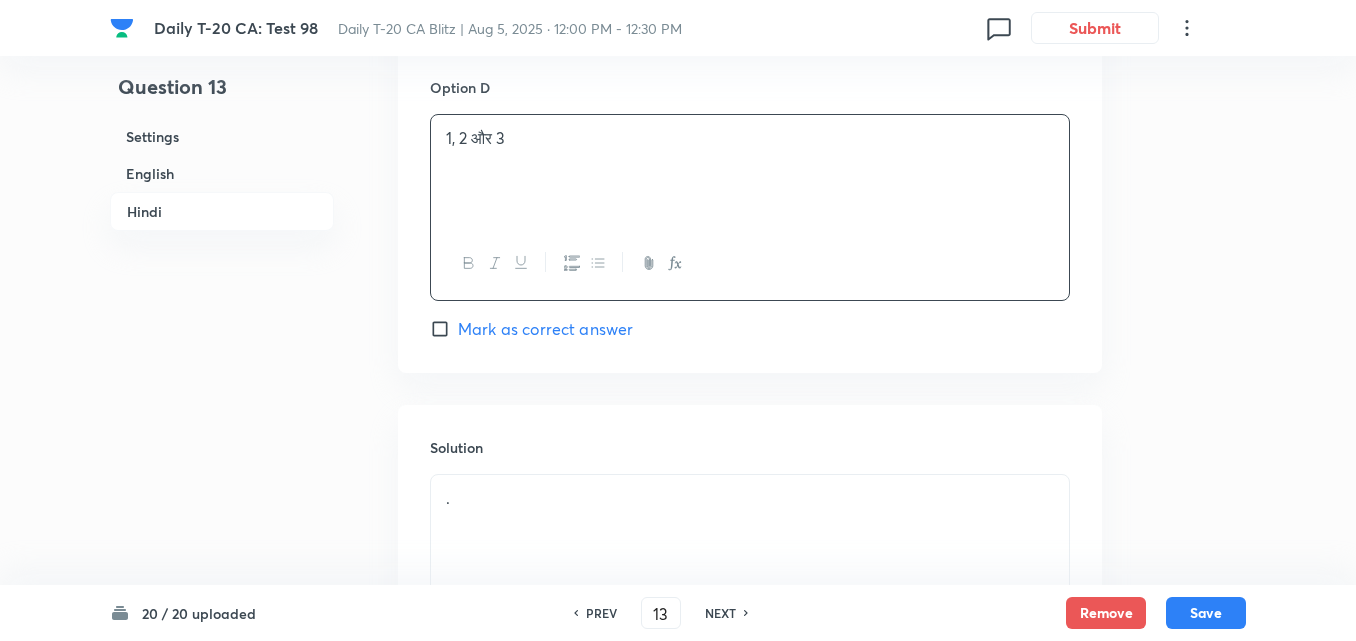 scroll, scrollTop: 4316, scrollLeft: 0, axis: vertical 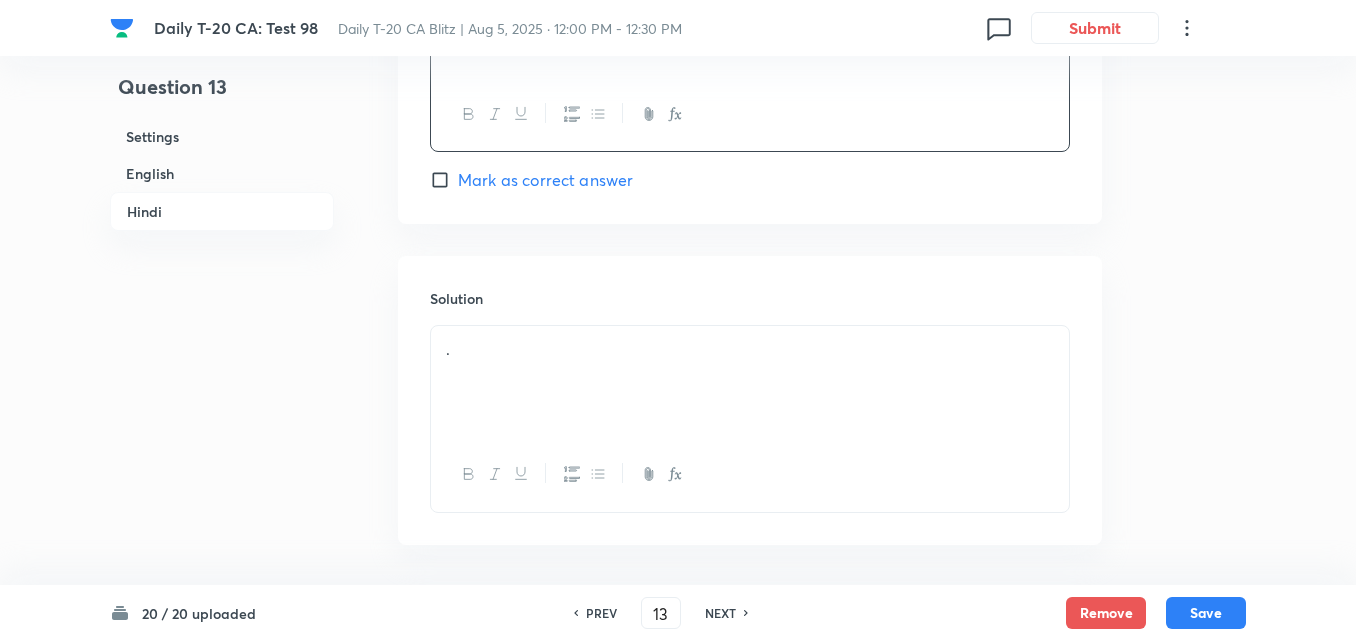click on "." at bounding box center (750, 382) 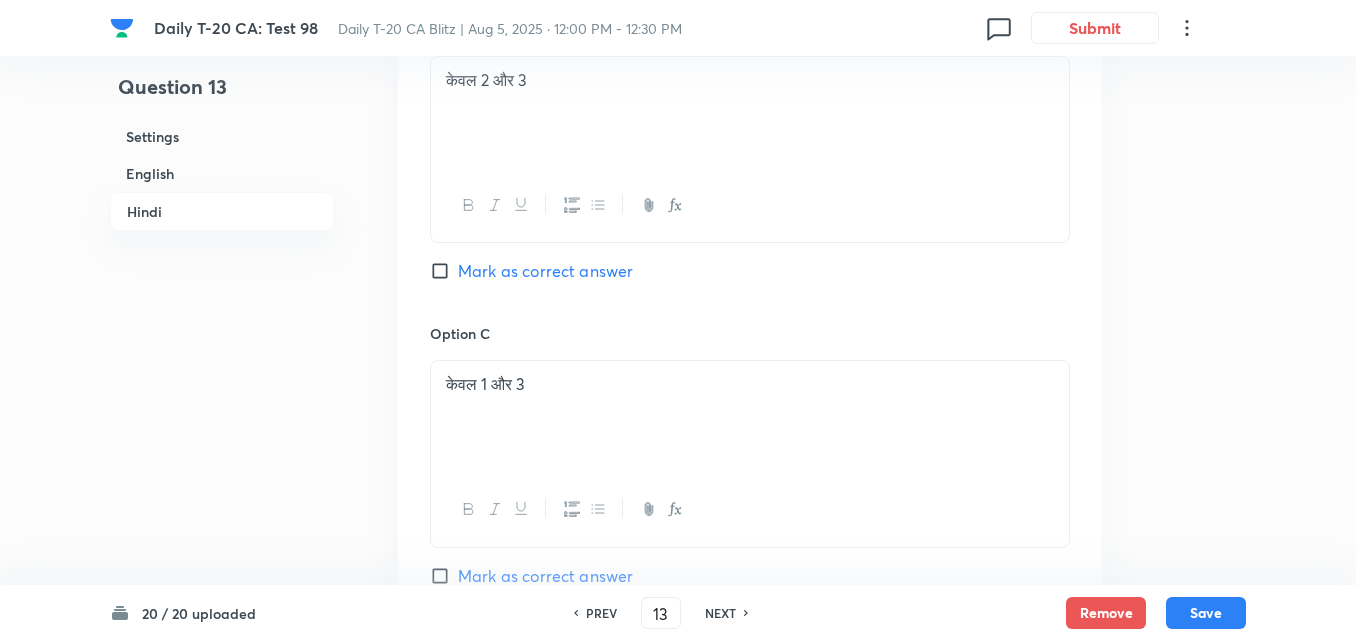 scroll, scrollTop: 3116, scrollLeft: 0, axis: vertical 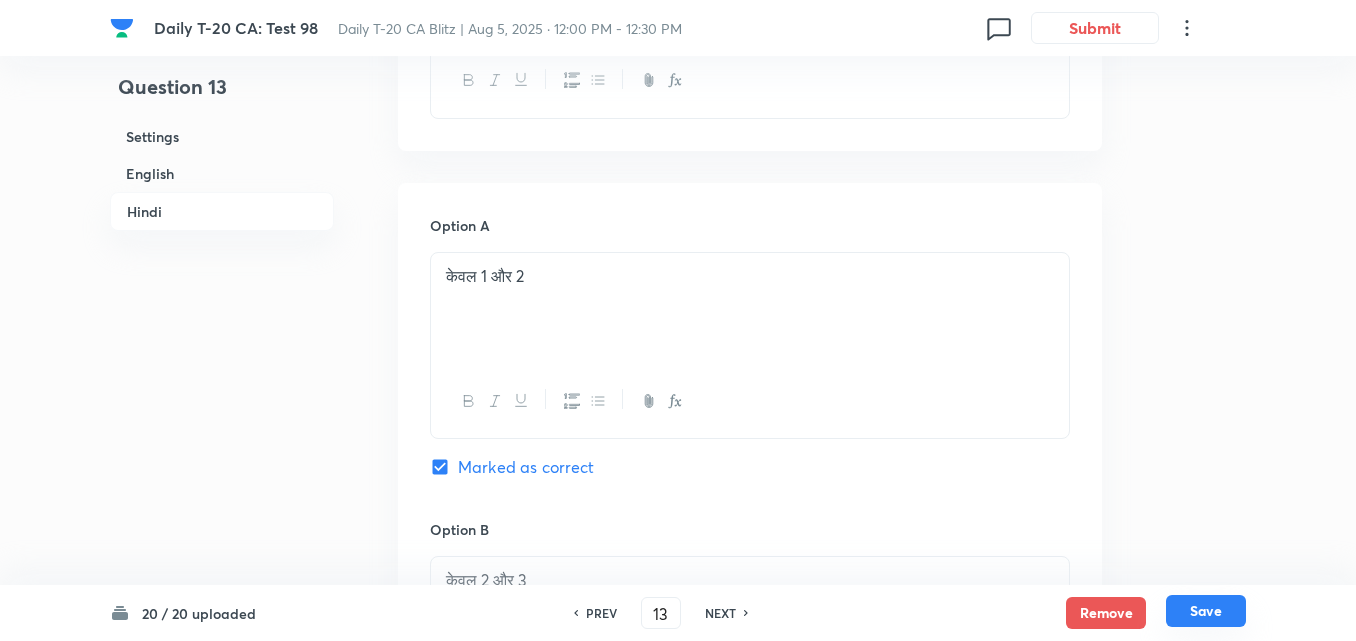 click on "Save" at bounding box center [1206, 611] 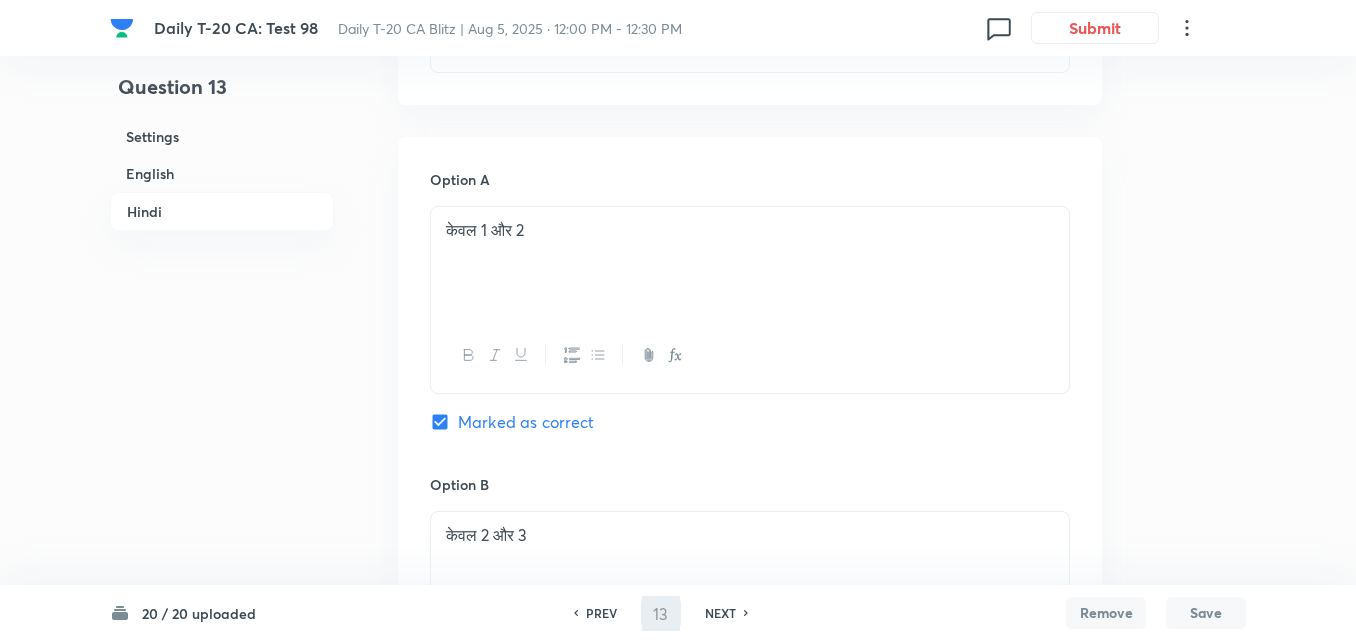 type on "14" 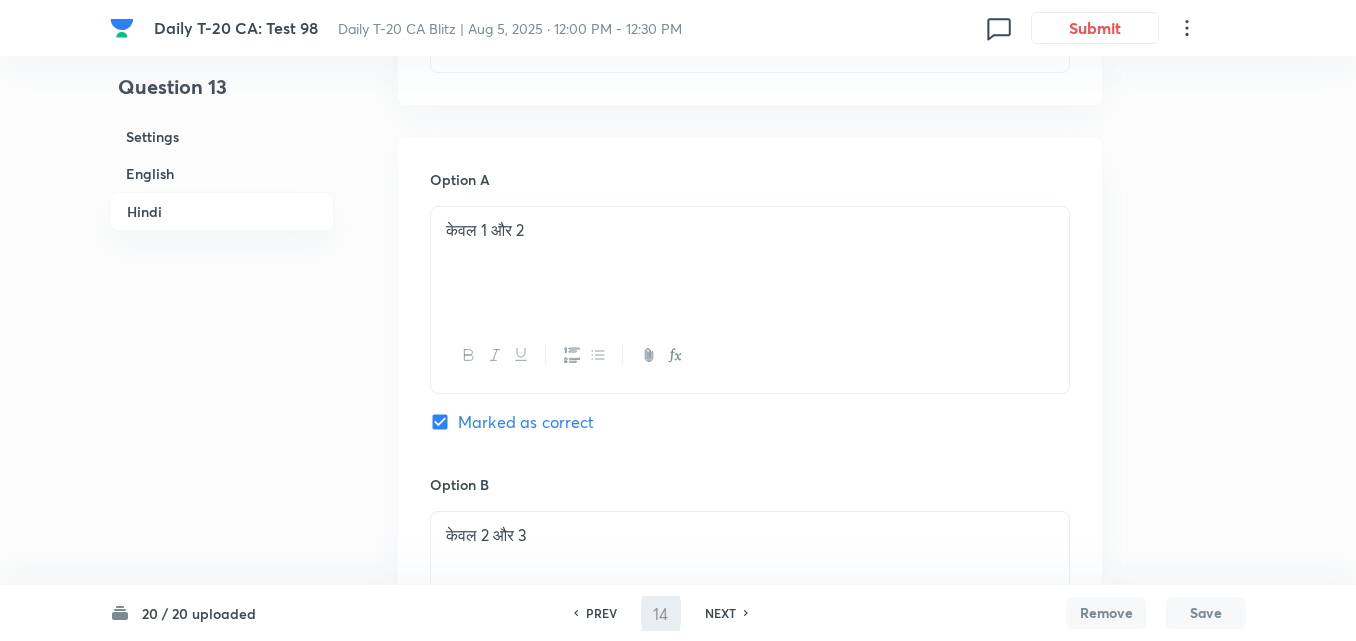 checkbox on "false" 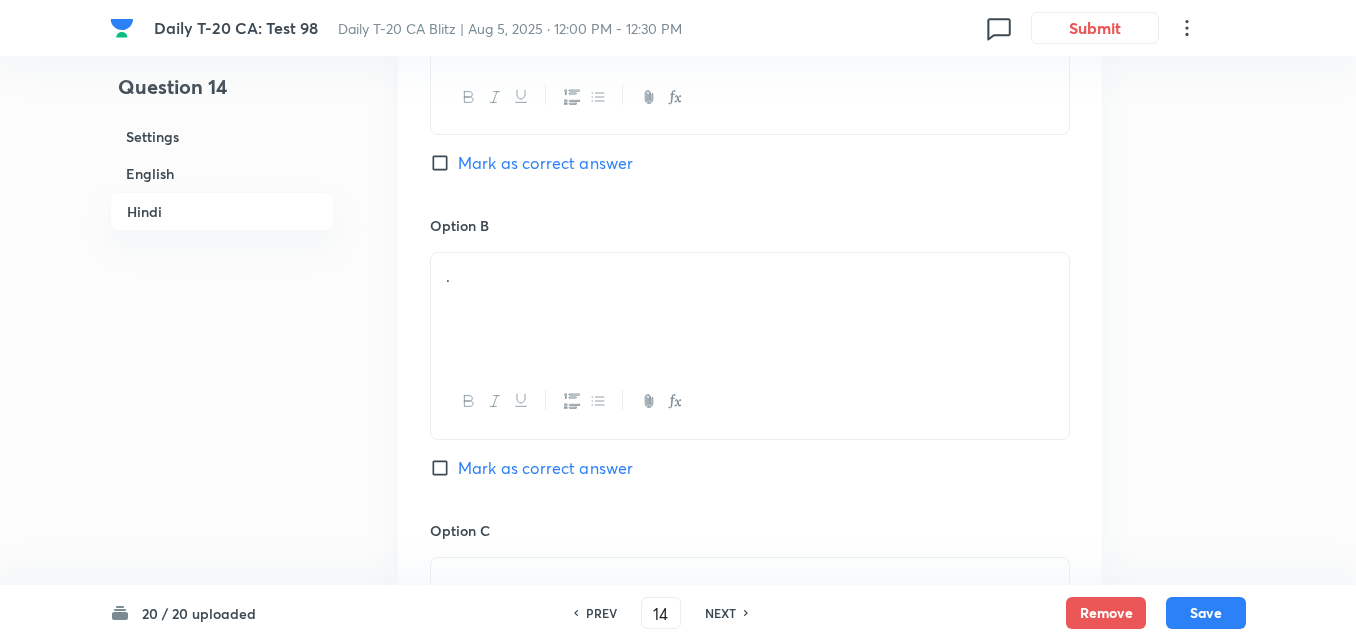 click on "English" at bounding box center [222, 173] 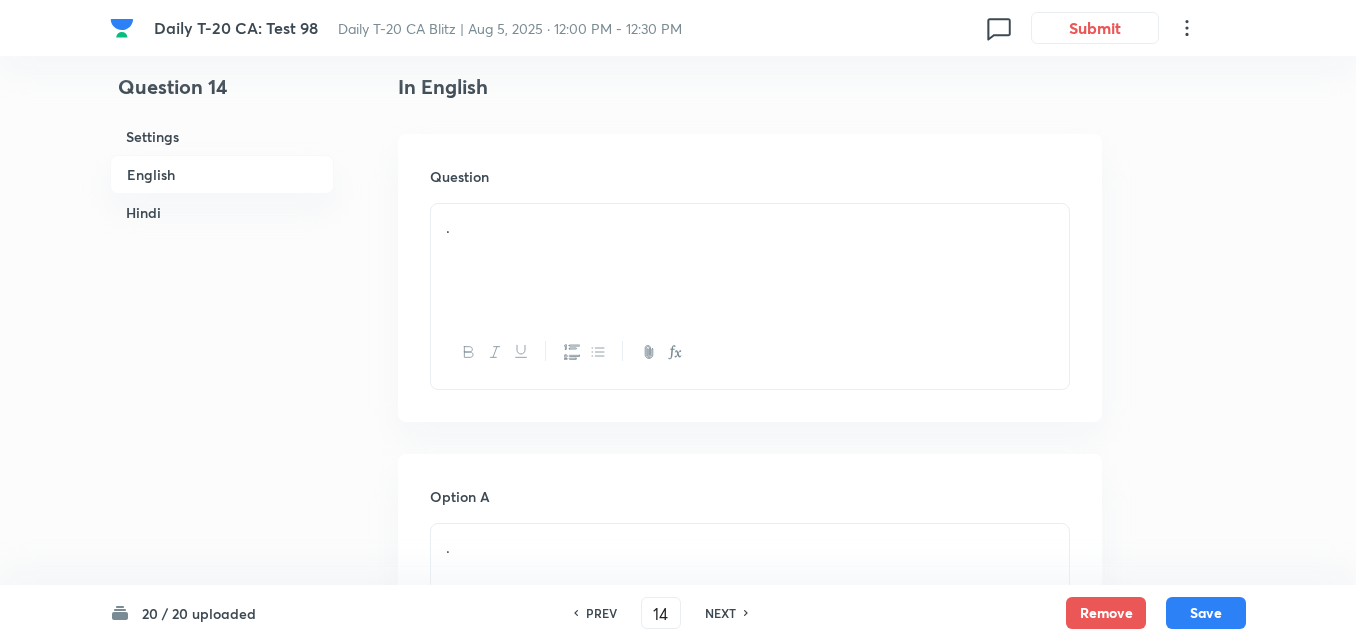 click on "." at bounding box center [750, 260] 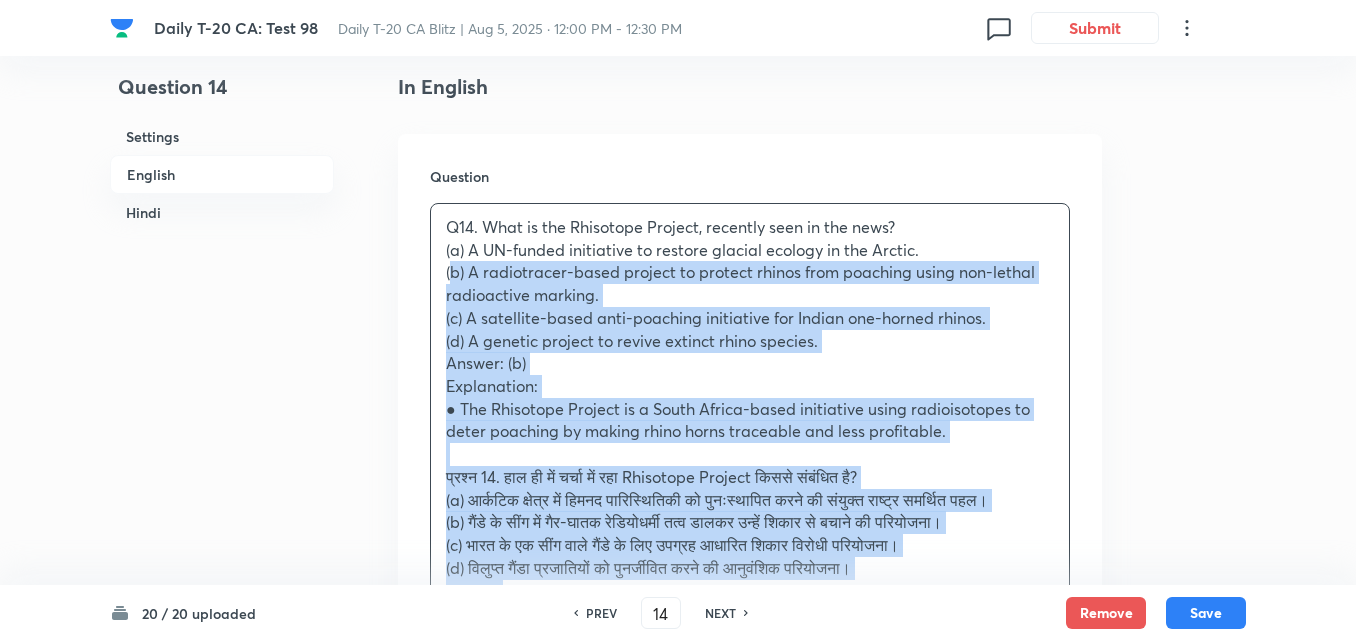 drag, startPoint x: 407, startPoint y: 269, endPoint x: 392, endPoint y: 269, distance: 15 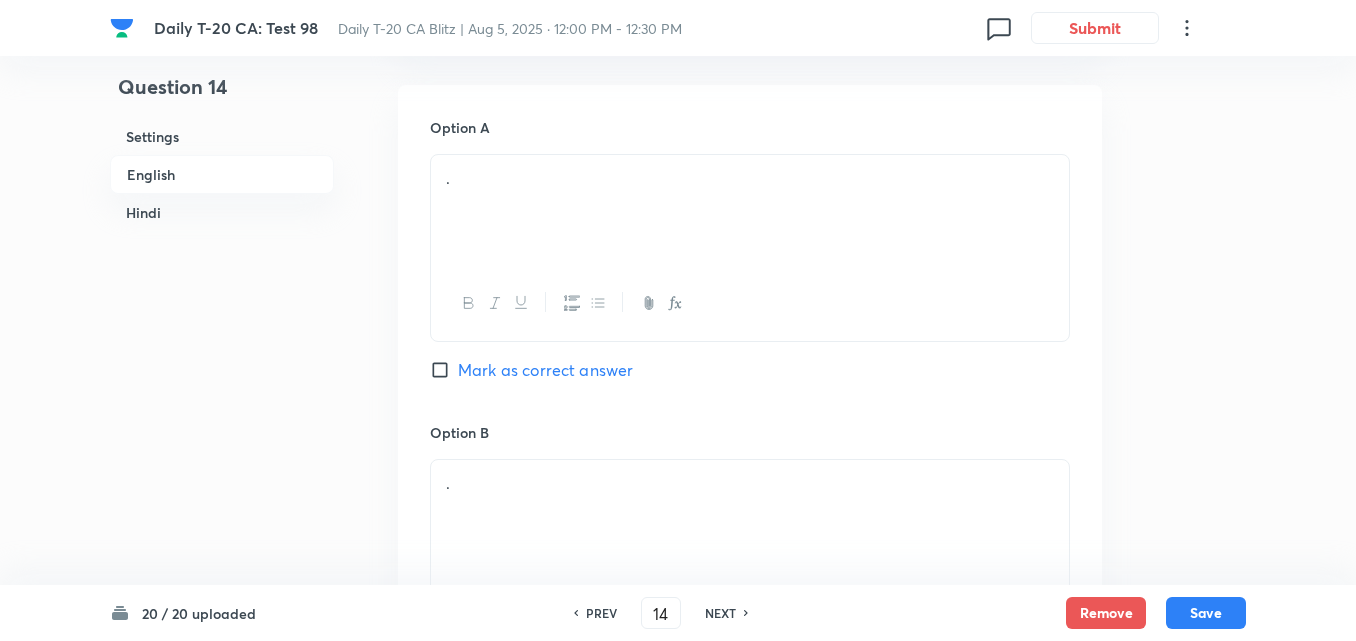 scroll, scrollTop: 916, scrollLeft: 0, axis: vertical 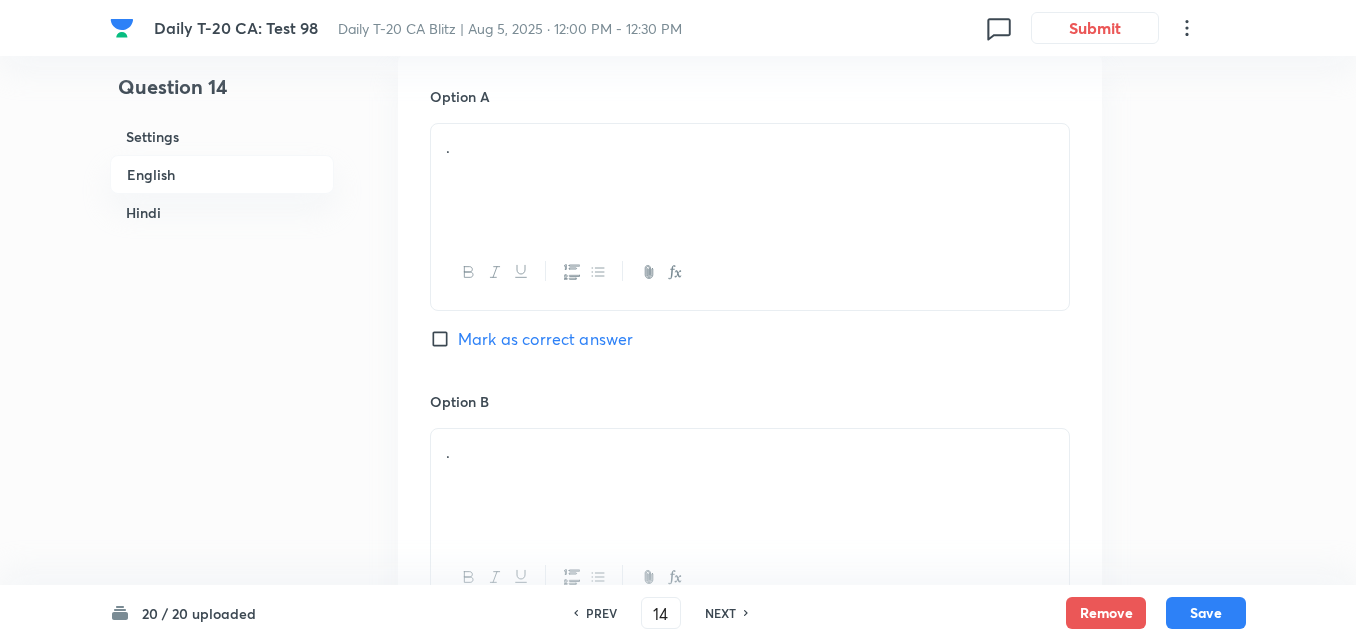 click on "." at bounding box center [750, 180] 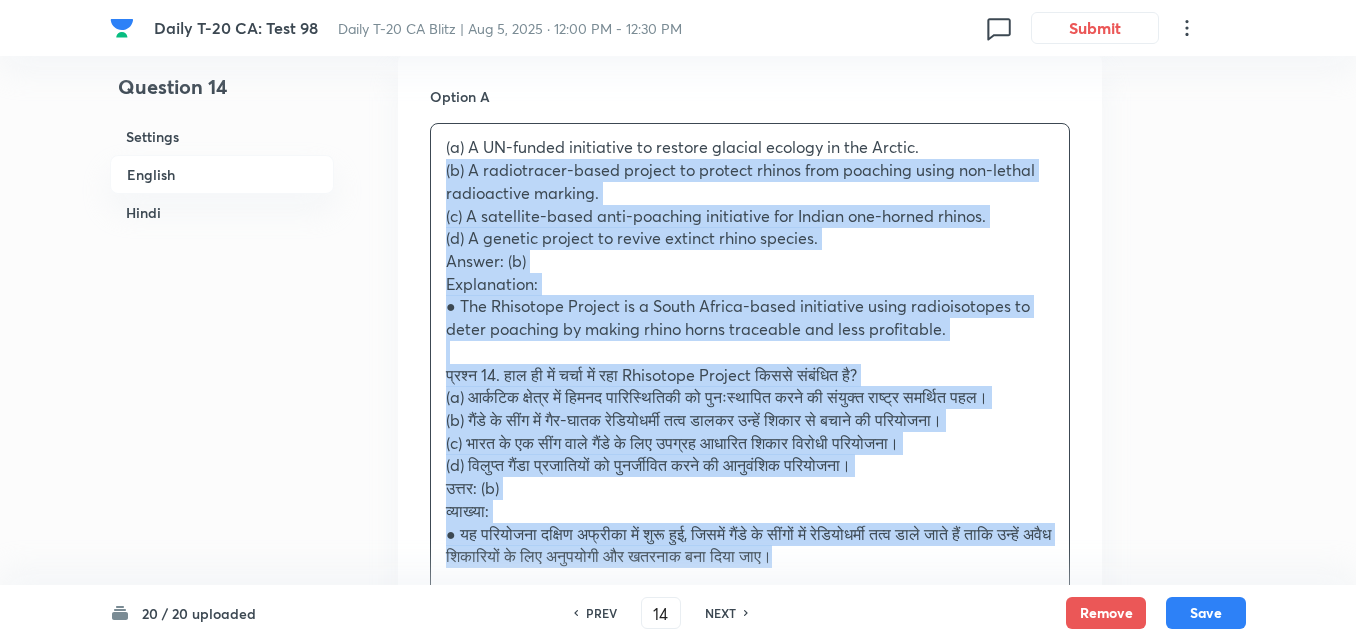click on "Option A (a) A UN-funded initiative to restore glacial ecology in the [REGION]. (b) A radiotracer-based project to protect rhinos from poaching using non-lethal radioactive marking. (c) A satellite-based anti-poaching initiative for Indian one-horned rhinos. (d) A genetic project to revive extinct rhino species. Answer: (b) Explanation: ●	The Rhisotope Project is a [COUNTRY]-based initiative using radioisotopes to deter poaching by making rhino horns traceable and less profitable. प्रश्न 14. हाल ही में चर्चा में रहा Rhisotope Project किससे संबंधित है? (a) [REGION] क्षेत्र में हिमनद पारिस्थितिकी को पुनःस्थापित करने की संयुक्त राष्ट्र समर्थित पहल। उत्तर: (b) व्याख्या: Mark as correct answer Option B . Mark as correct answer Option C . Option D ." at bounding box center [750, 846] 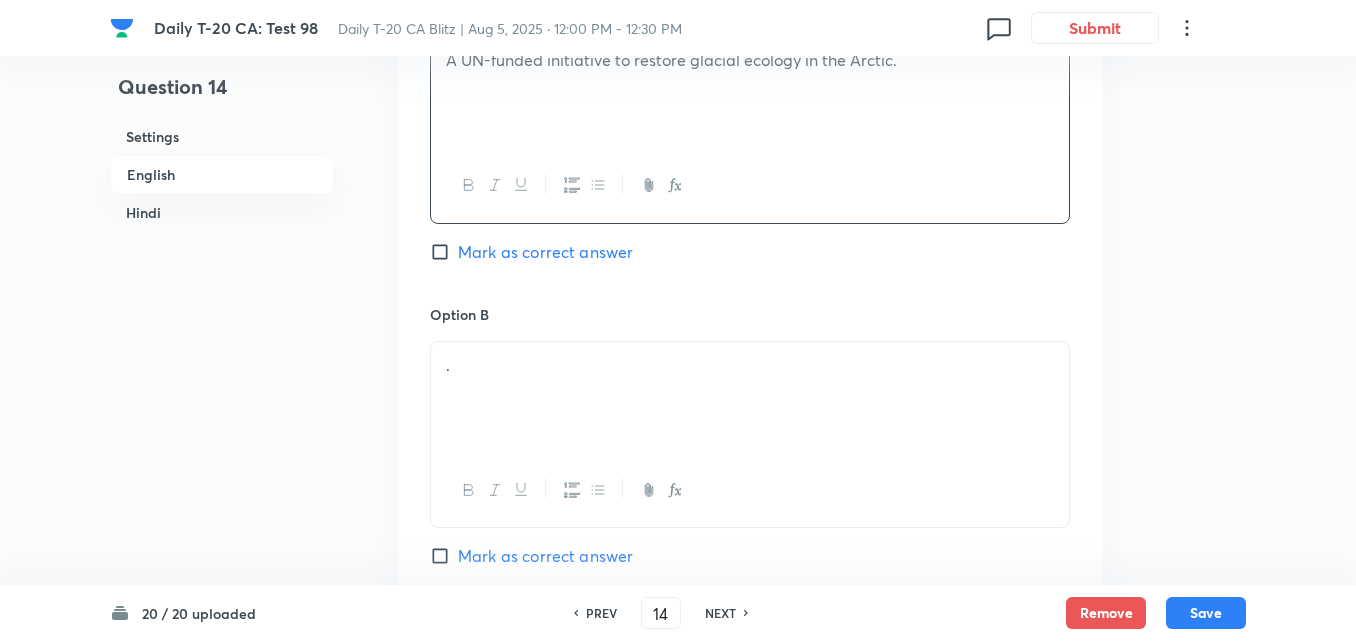 scroll, scrollTop: 1116, scrollLeft: 0, axis: vertical 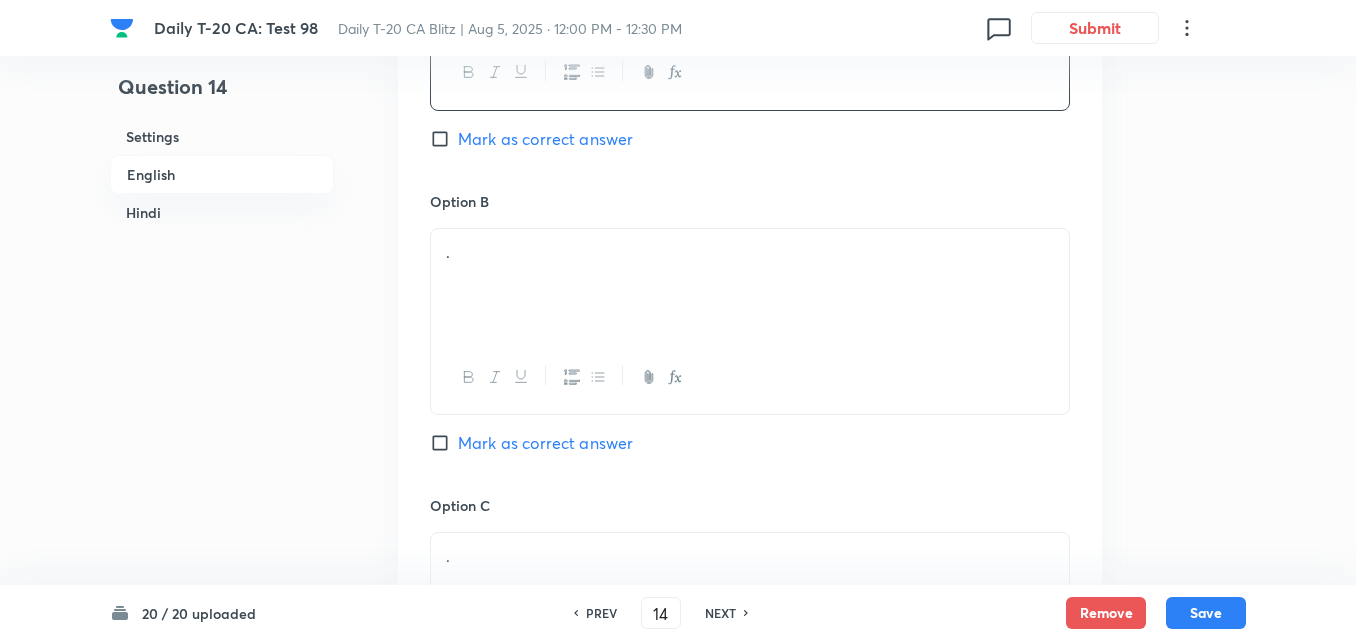 click on "." at bounding box center [750, 285] 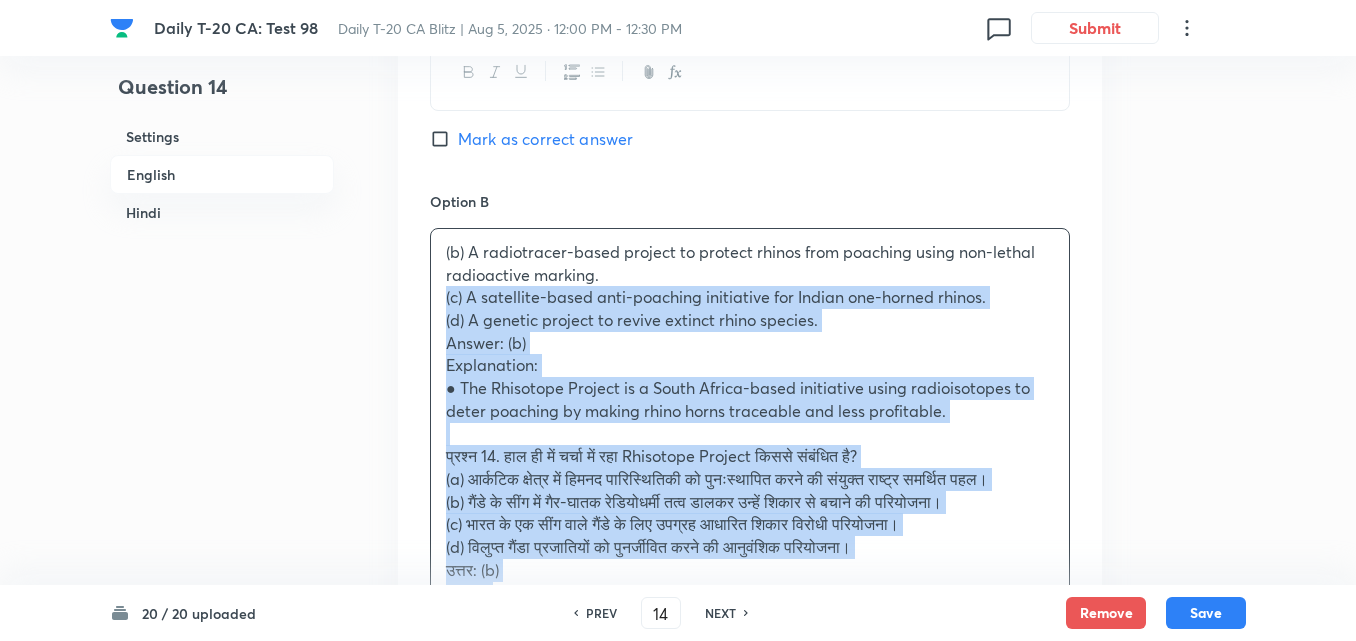 click on "Option A A UN-funded initiative to restore glacial ecology in the Arctic. Mark as correct answer Option B (b) A radiotracer-based project to protect rhinos from poaching using non-lethal radioactive marking. (c) A satellite-based anti-poaching initiative for Indian one-horned rhinos. (d) A genetic project to revive extinct rhino species. Answer: (b) Explanation: ●	The Rhisotope Project is a South Africa-based initiative using radioisotopes to deter poaching by making rhino horns traceable and less profitable. प्रश्न 14. हाल ही में चर्चा में रहा Rhisotope Project किससे संबंधित है? (a) आर्कटिक क्षेत्र में हिमनद पारिस्थितिकी को पुनःस्थापित करने की संयुक्त राष्ट्र समर्थित पहल। उत्तर: (b) व्याख्या: Mark as correct answer Option C . Mark as correct answer ." at bounding box center (750, 635) 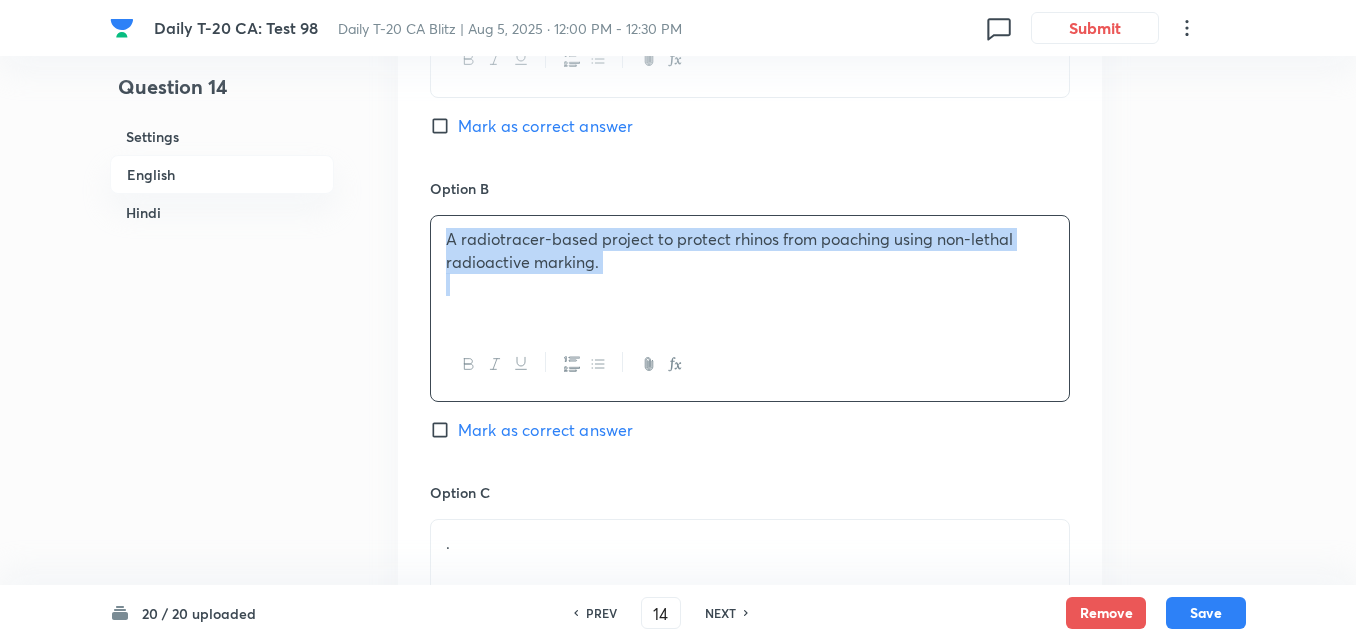 scroll, scrollTop: 1216, scrollLeft: 0, axis: vertical 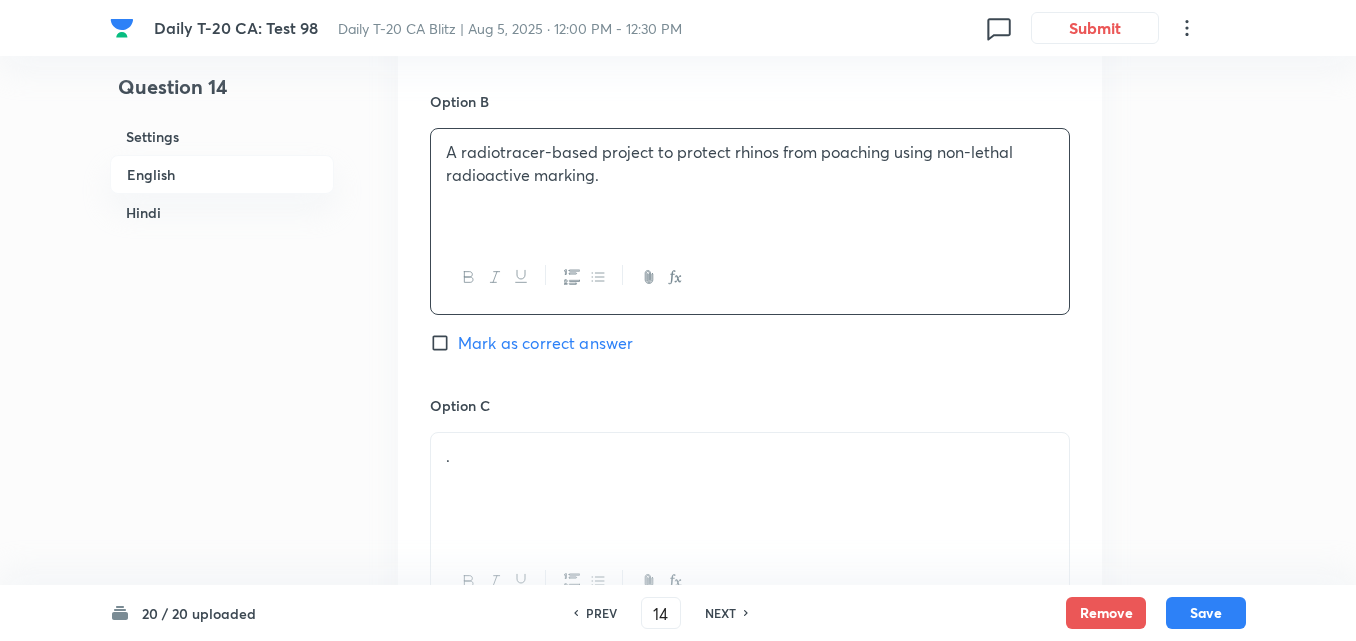 click on "Option B A radiotracer-based project to protect rhinos from poaching using non-lethal radioactive marking. Mark as correct answer" at bounding box center [750, 243] 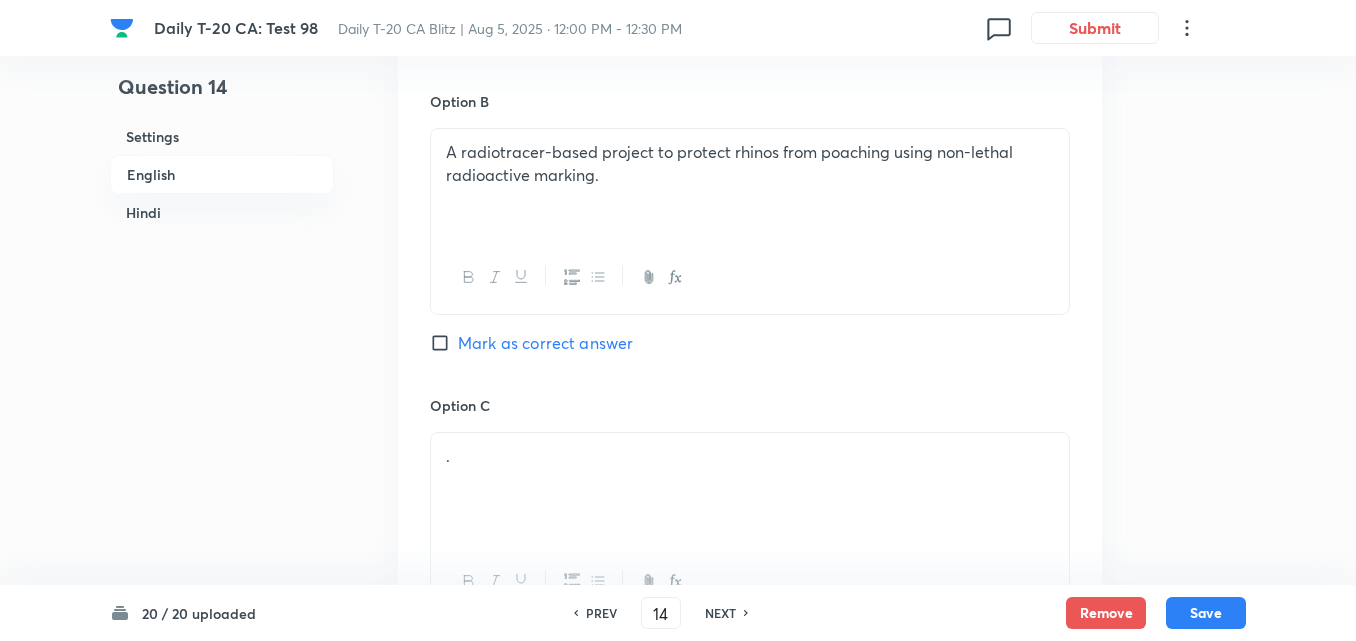 click on "Mark as correct answer" at bounding box center (545, 343) 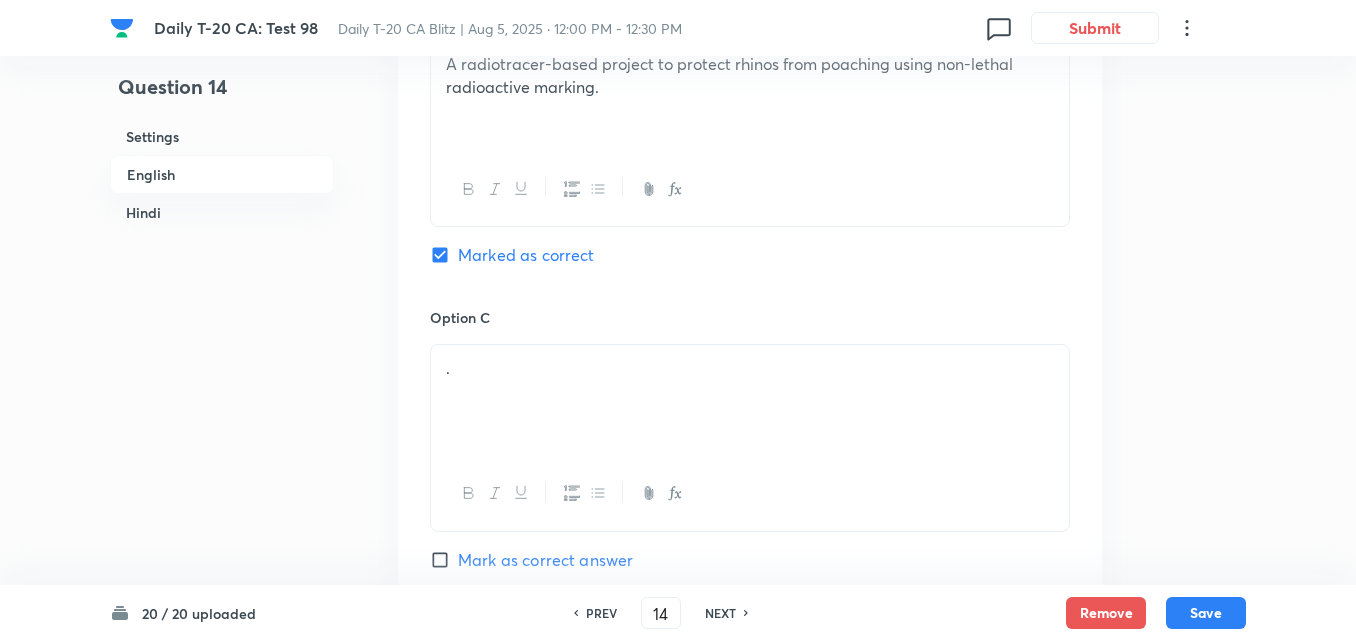 checkbox on "false" 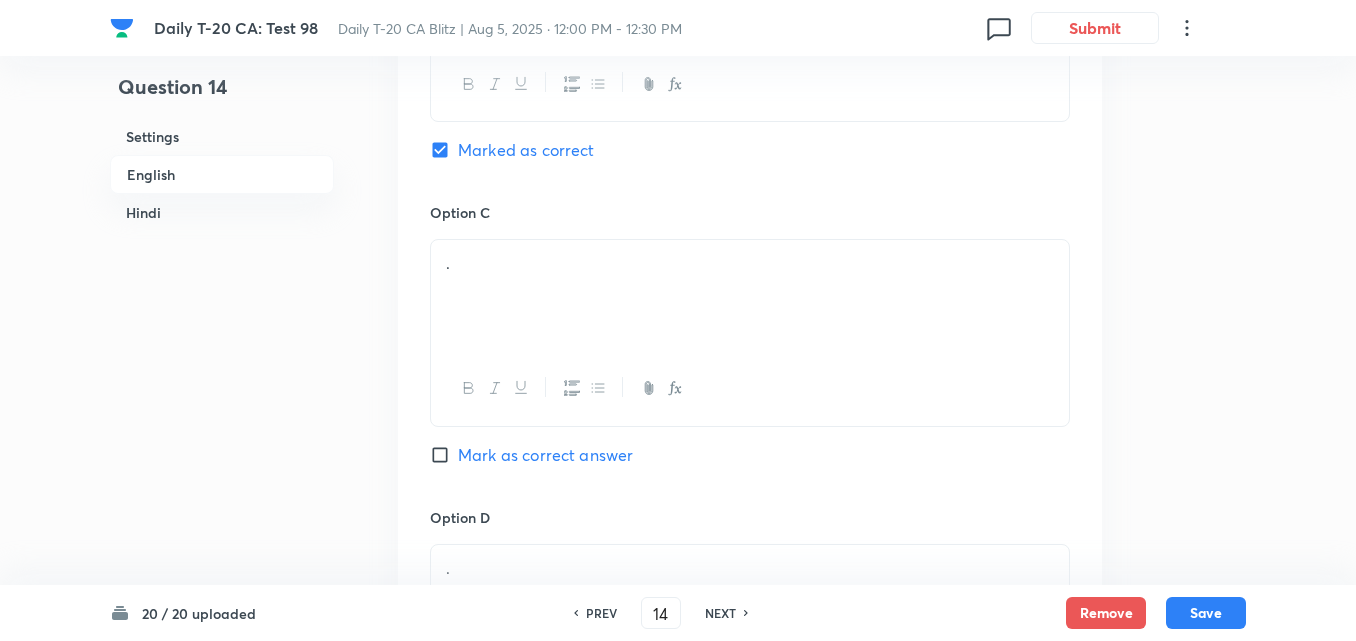 scroll, scrollTop: 1416, scrollLeft: 0, axis: vertical 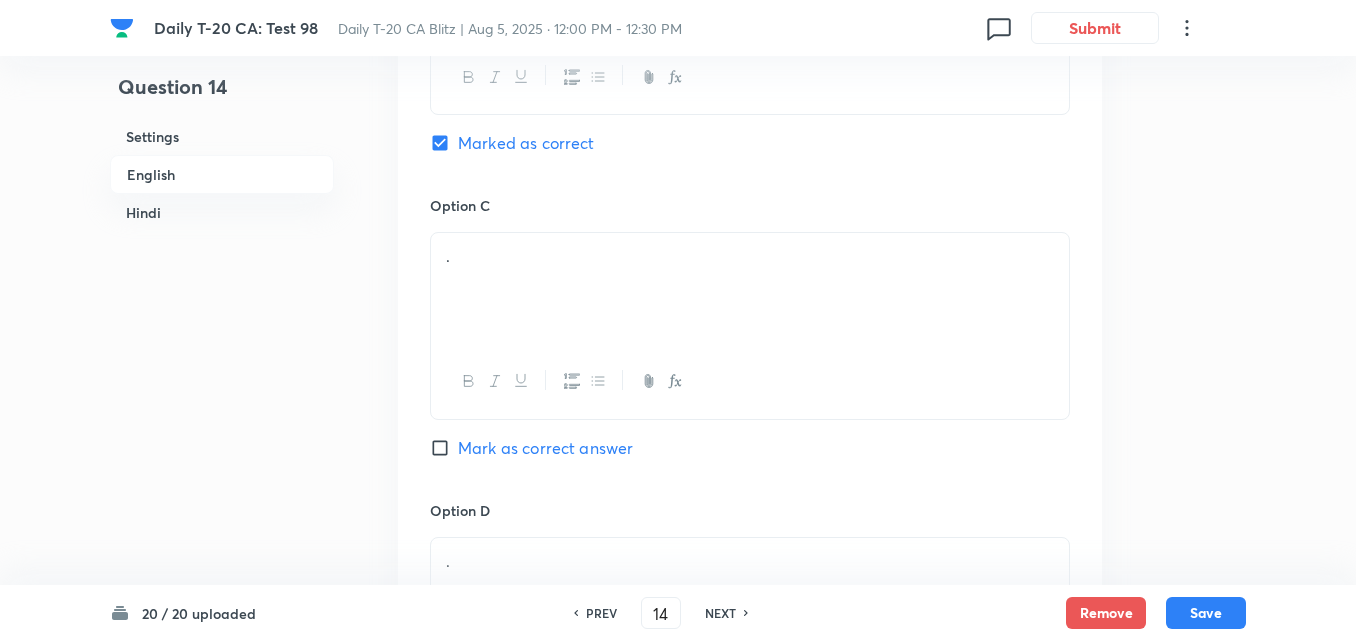 click on "." at bounding box center [750, 289] 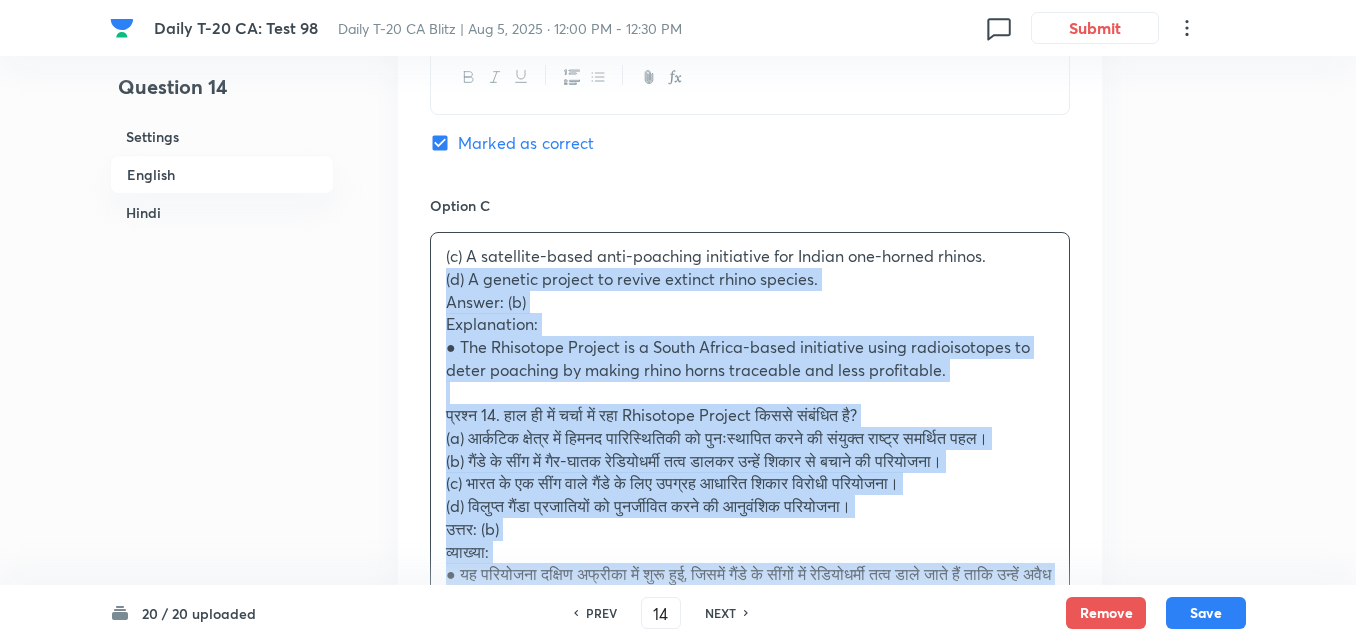 click on "Option A A UN-funded initiative to restore glacial ecology in the Arctic. Mark as correct answer Option B A radiotracer-based project to protect rhinos from poaching using non-lethal radioactive marking. Marked as correct Option C (c) A satellite-based anti-poaching initiative for Indian one-horned rhinos. (d) A genetic project to revive extinct rhino species. Answer: (b) Explanation: ●	The Rhisotope Project is a South Africa-based initiative using radioisotopes to deter poaching by making rhino horns traceable and less profitable. प्रश्न 14. हाल ही में चर्चा में रहा Rhisotope Project किससे संबंधित है? (a) आर्कटिक क्षेत्र में हिमनद पारिस्थितिकी को पुनःस्थापित करने की संयुक्त राष्ट्र समर्थित पहल। उत्तर: (b) व्याख्या: Mark as correct answer Option D ." at bounding box center [750, 312] 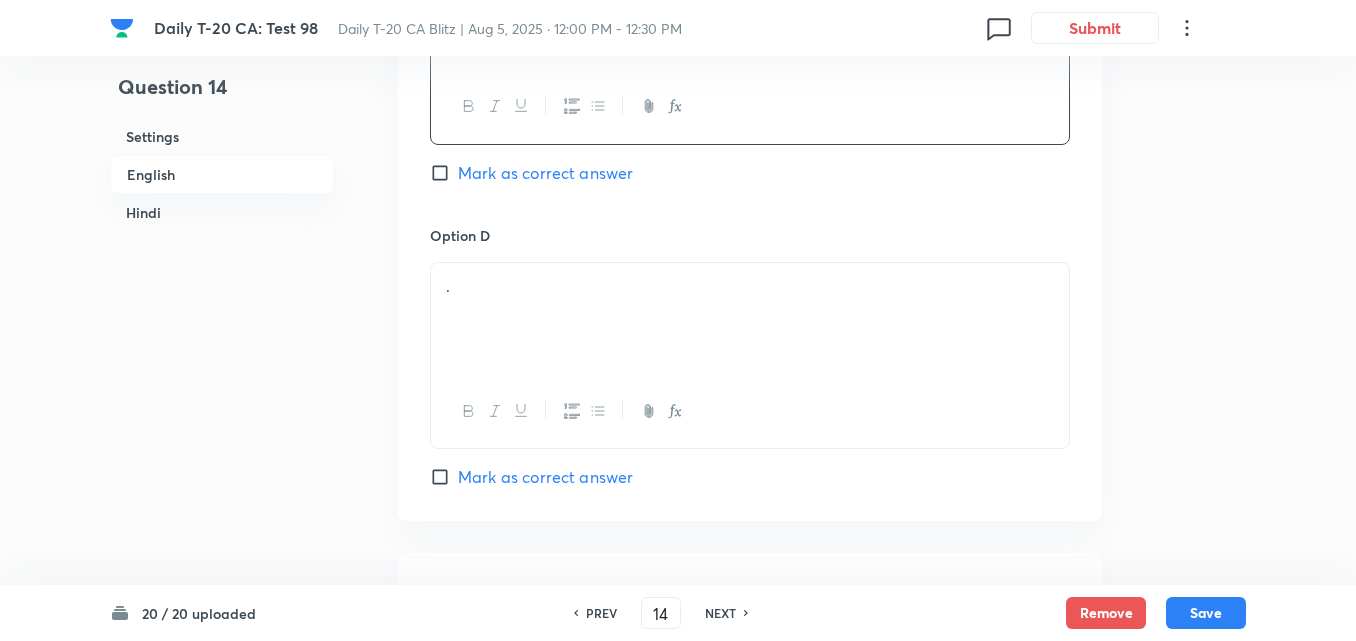 scroll, scrollTop: 1716, scrollLeft: 0, axis: vertical 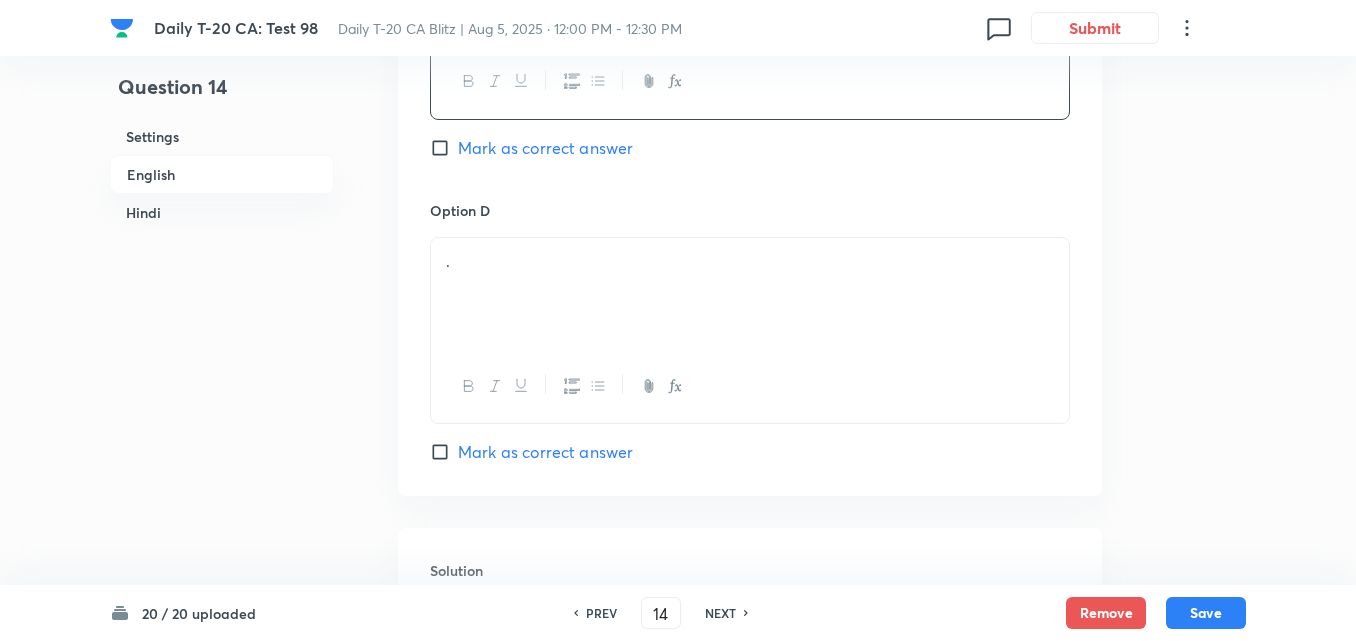 drag, startPoint x: 544, startPoint y: 335, endPoint x: 537, endPoint y: 316, distance: 20.248457 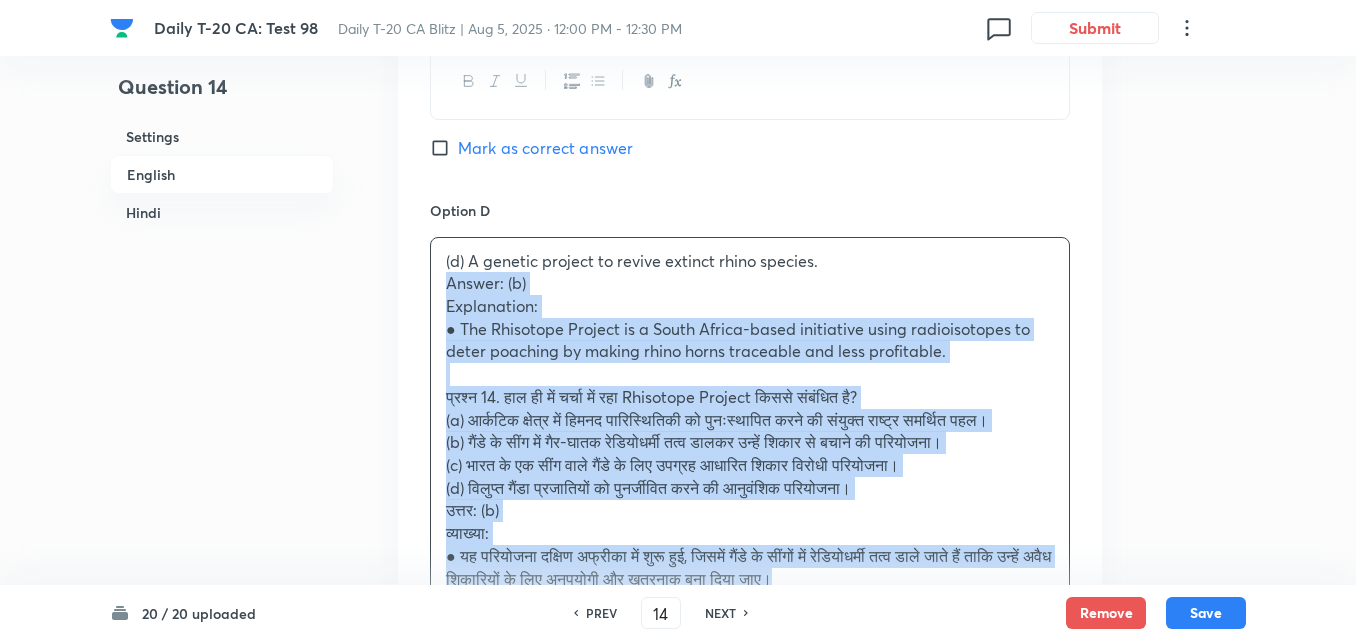 click on "Option A A UN-funded initiative to restore glacial ecology in the [REGION]. Mark as correct answer Option B A radiotracer-based project to protect rhinos from poaching using non-lethal radioactive marking. Marked as correct Option C A satellite-based anti-poaching initiative for Indian one-horned rhinos. Mark as correct answer Option D (d) A genetic project to revive extinct rhino species. Answer: (b) Explanation: ●	The Rhisotope Project is a [COUNTRY]-based initiative using radioisotopes to deter poaching by making rhino horns traceable and less profitable. प्रश्न 14. हाल ही में चर्चा में रहा Rhisotope Project किससे संबंधित है? (a) [REGION] क्षेत्र में हिमनद पारिस्थितिकी को पुनःस्थापित करने की संयुक्त राष्ट्र समर्थित पहल। उत्तर: (b) व्याख्या:" at bounding box center [750, 1] 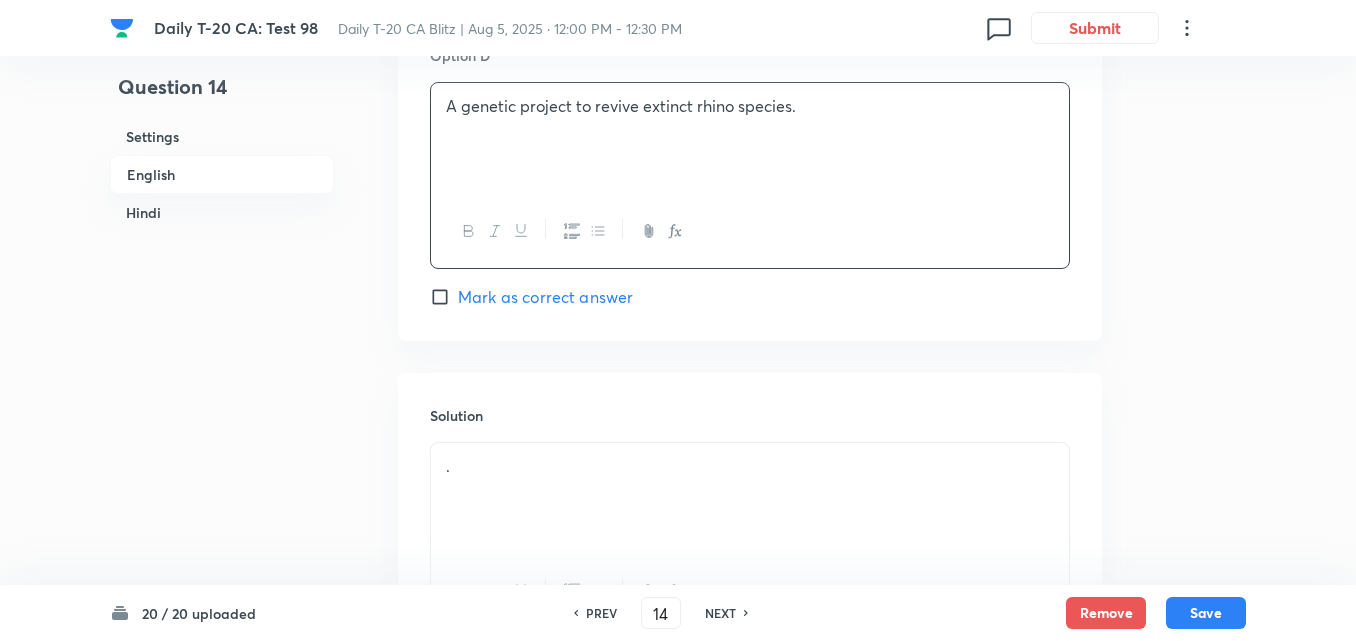 scroll, scrollTop: 2116, scrollLeft: 0, axis: vertical 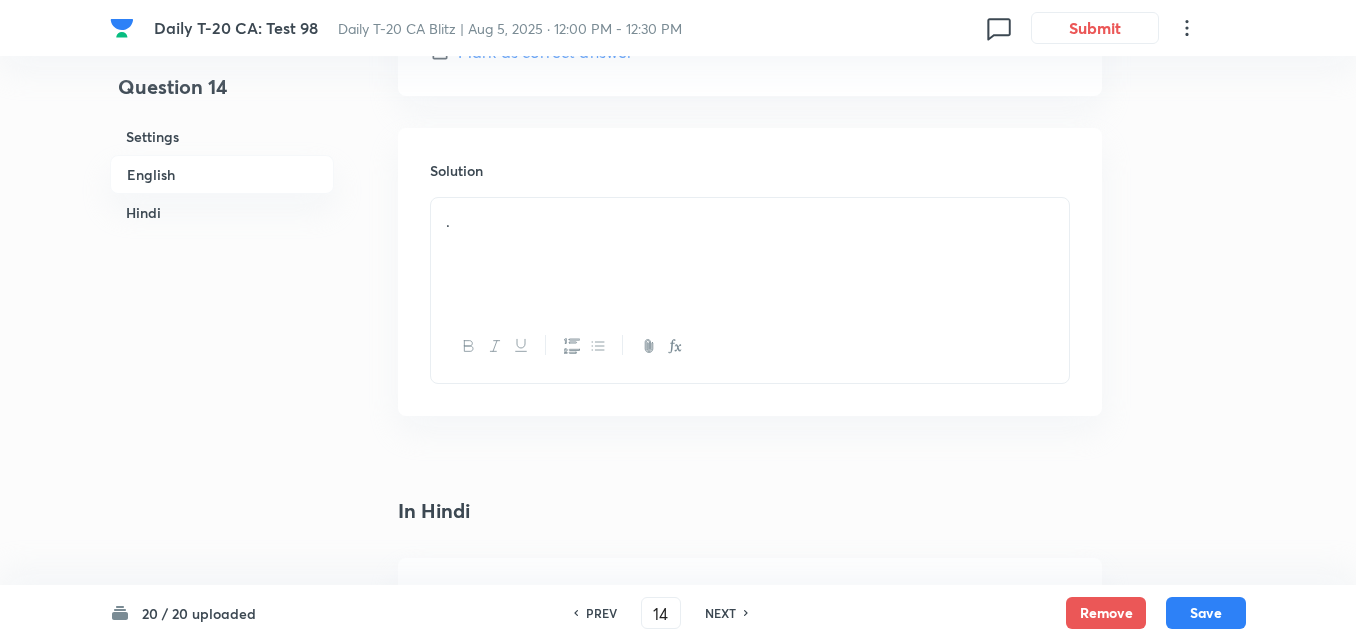click on "." at bounding box center (750, 254) 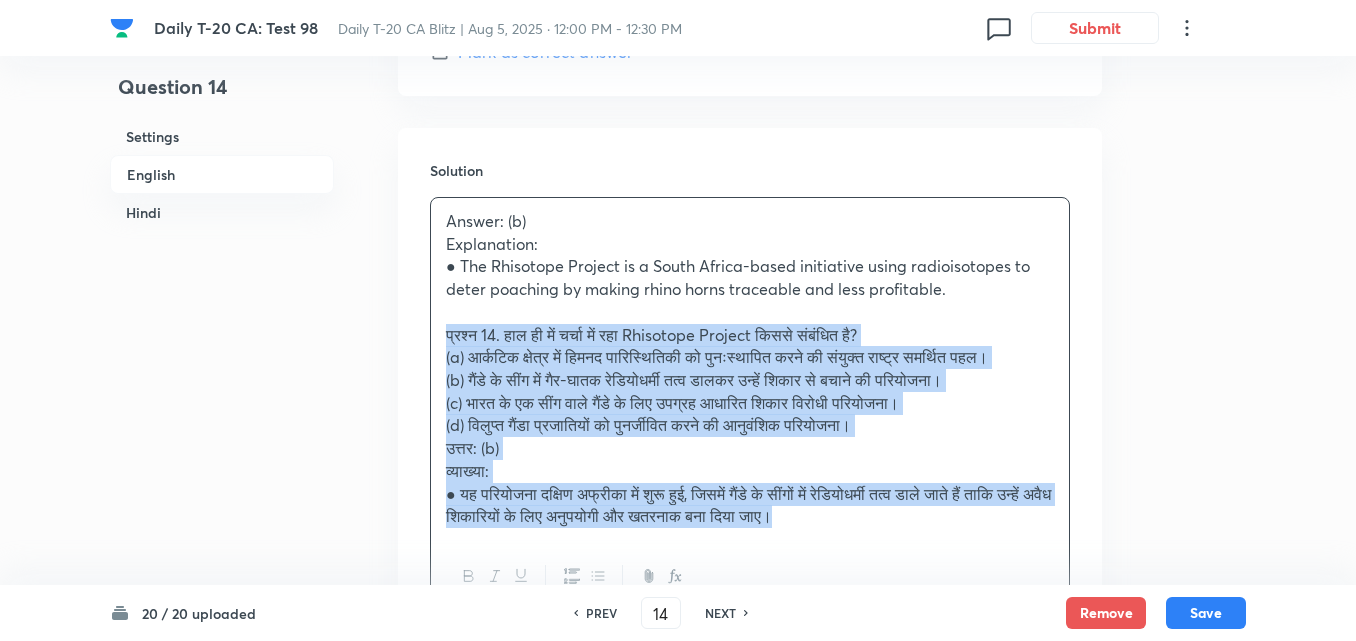 click on "Solution Answer: (b) Explanation: ●	The Rhisotope Project is a [COUNTRY]-based initiative using radioisotopes to deter poaching by making rhino horns traceable and less profitable. प्रश्न 14. हाल ही में चर्चा में रहा Rhisotope Project किससे संबंधित है? (a) आर्कटिक क्षेत्र में हिमनद पारिस्थितिकी को पुनःस्थापित करने की संयुक्त राष्ट्र समर्थित पहल। (b) गैंडे के सींग में गैर-घातक रेडियोधर्मी तत्व डालकर उन्हें शिकार से बचाने की परियोजना। (c) [COUNTRY] के एक सींग वाले गैंडे के लिए उपग्रह आधारित शिकार विरोधी परियोजना।" at bounding box center [750, 387] 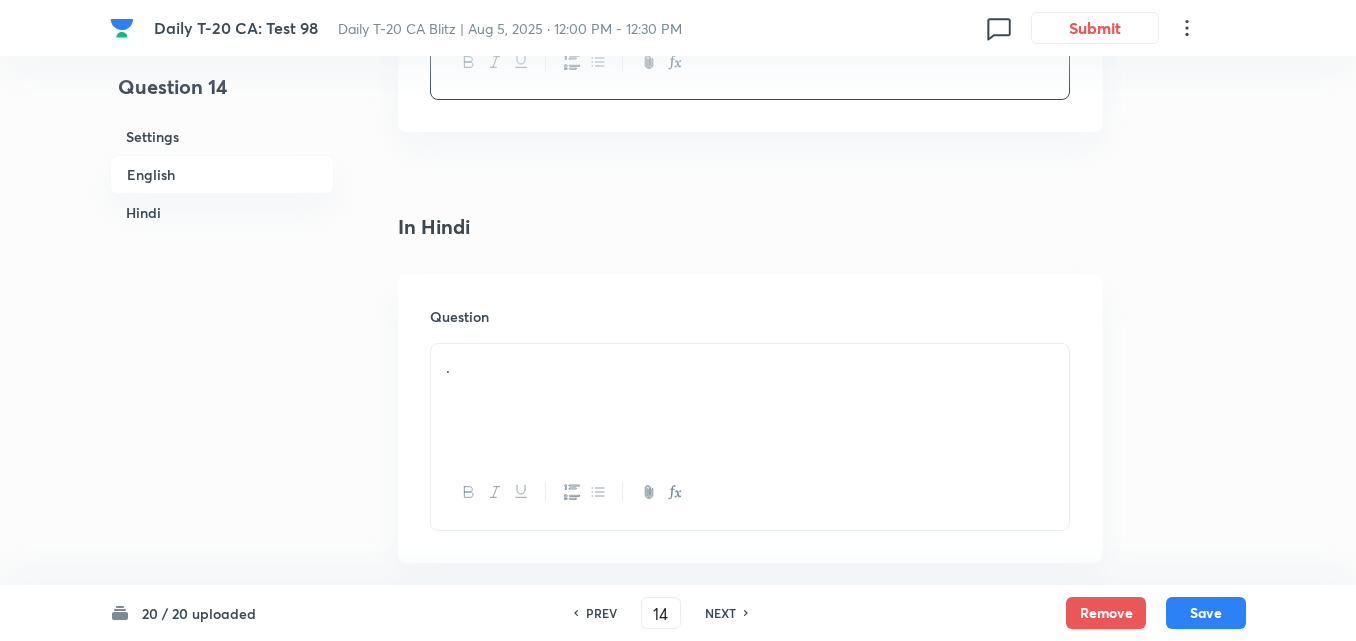 scroll, scrollTop: 2516, scrollLeft: 0, axis: vertical 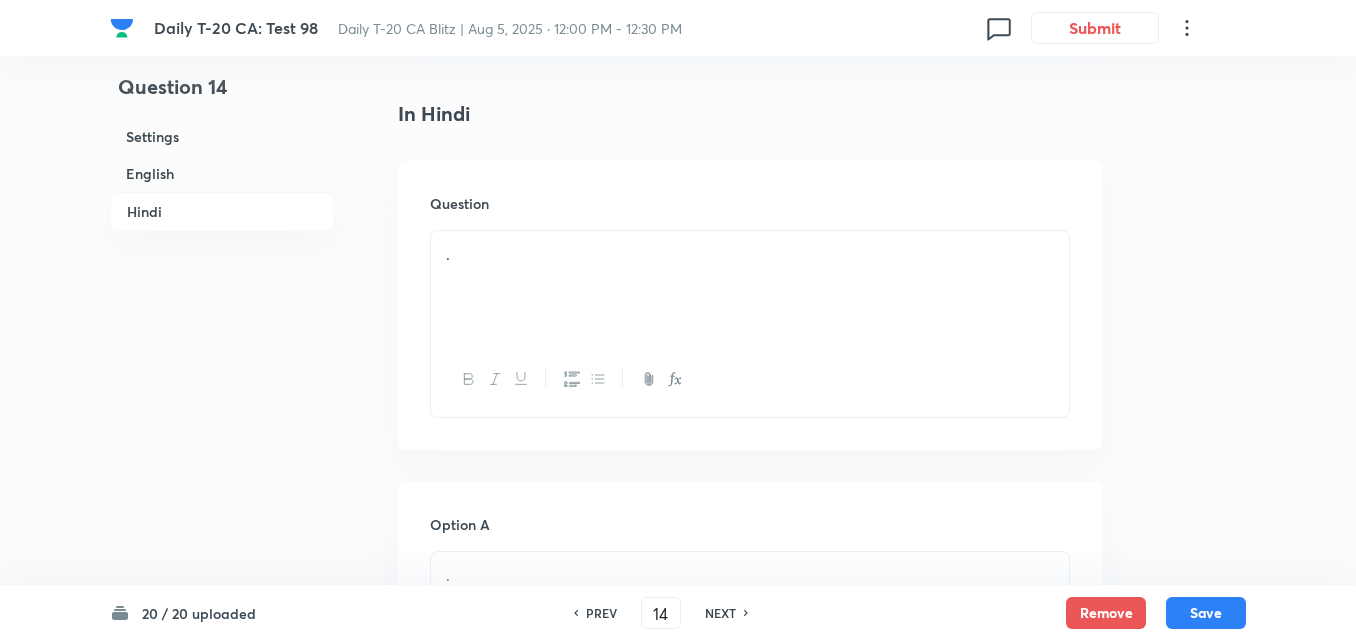click on "." at bounding box center (750, 287) 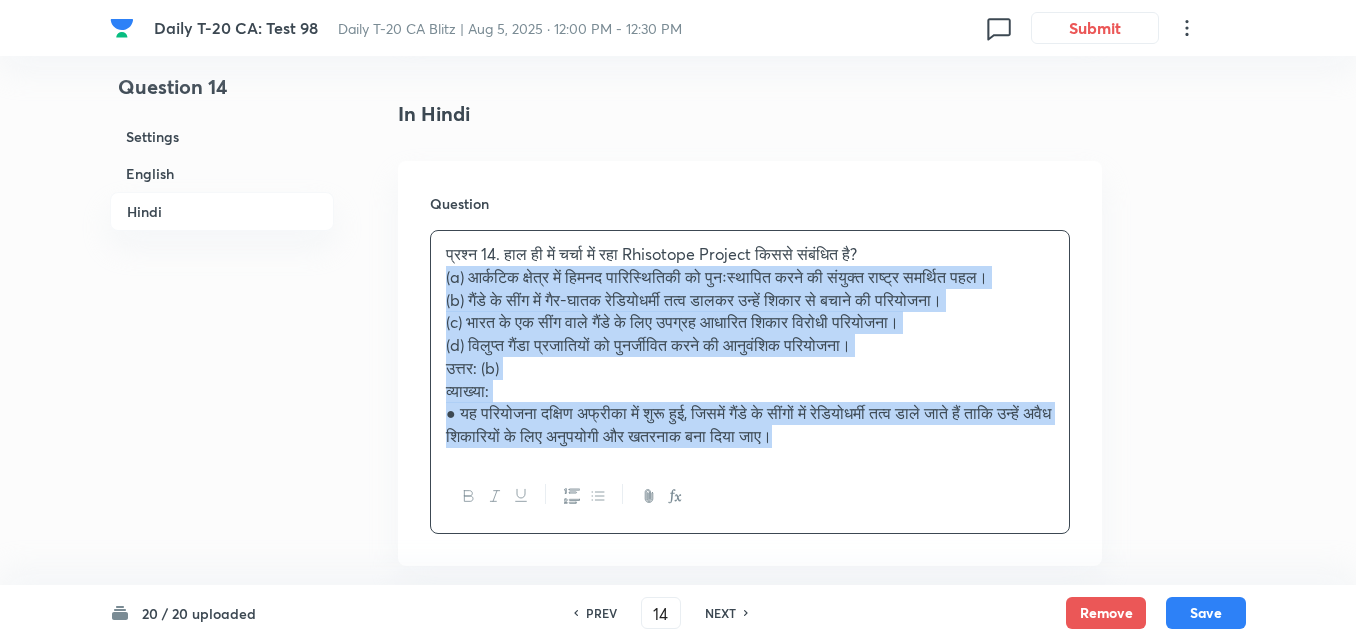 drag, startPoint x: 435, startPoint y: 291, endPoint x: 398, endPoint y: 285, distance: 37.48333 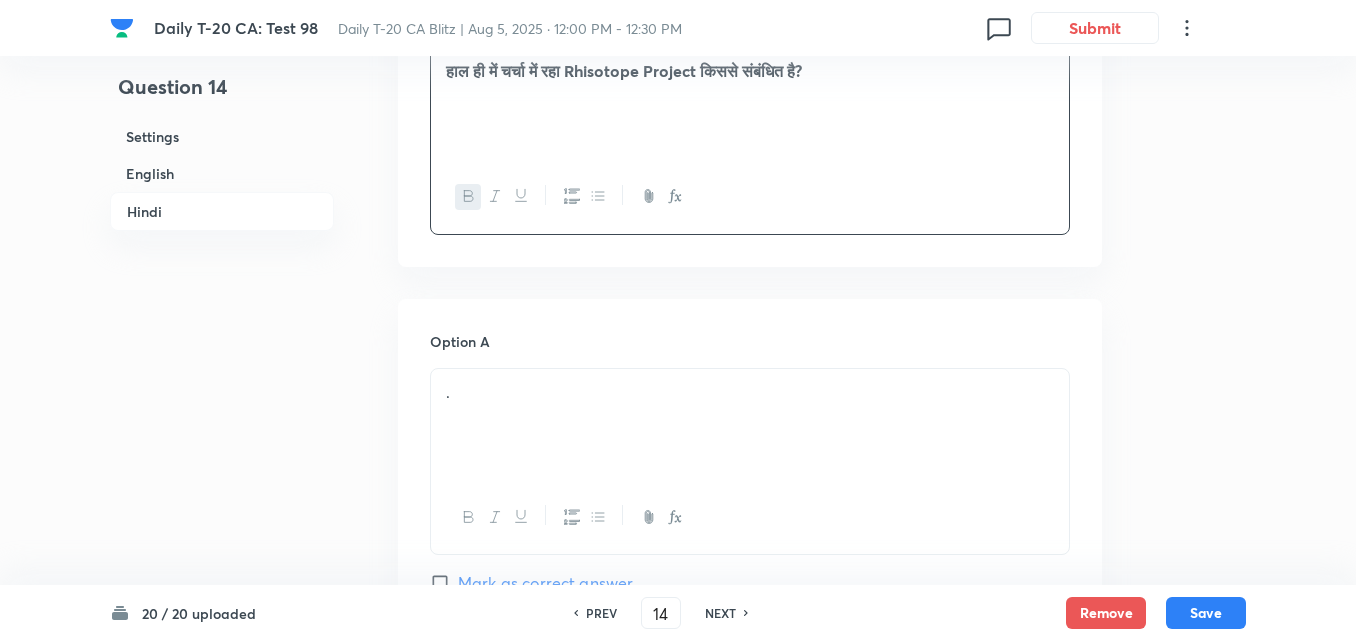scroll, scrollTop: 2916, scrollLeft: 0, axis: vertical 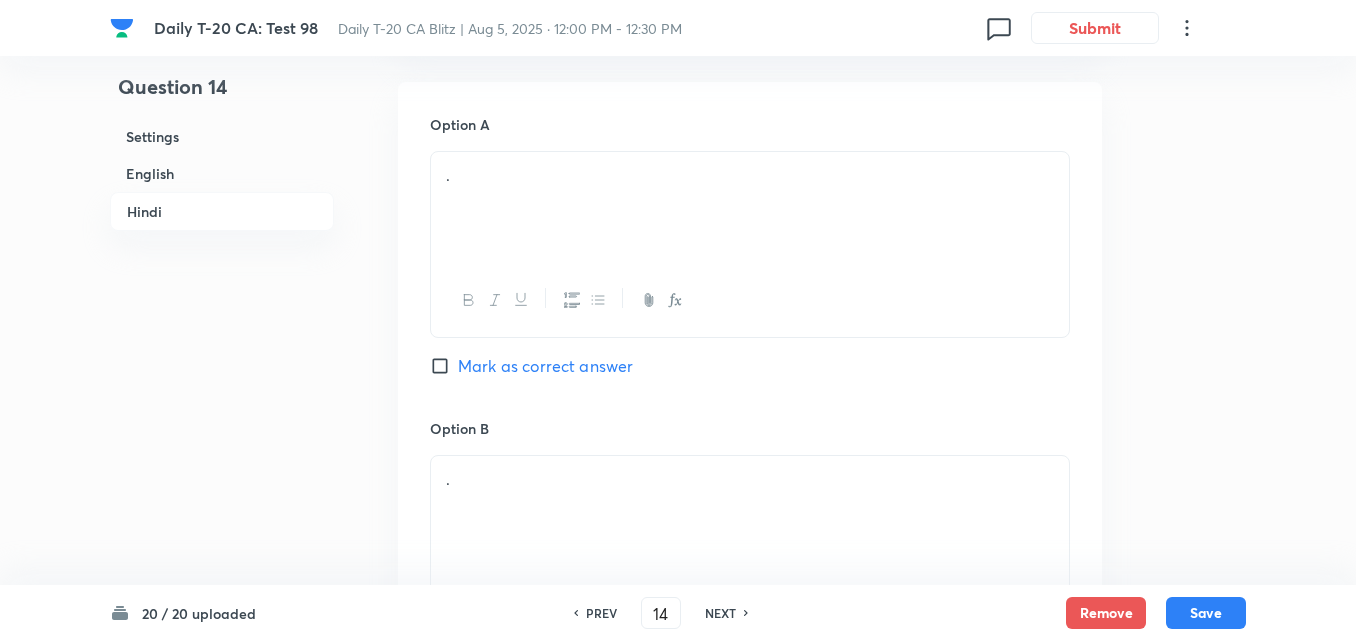 click on "." at bounding box center [750, 208] 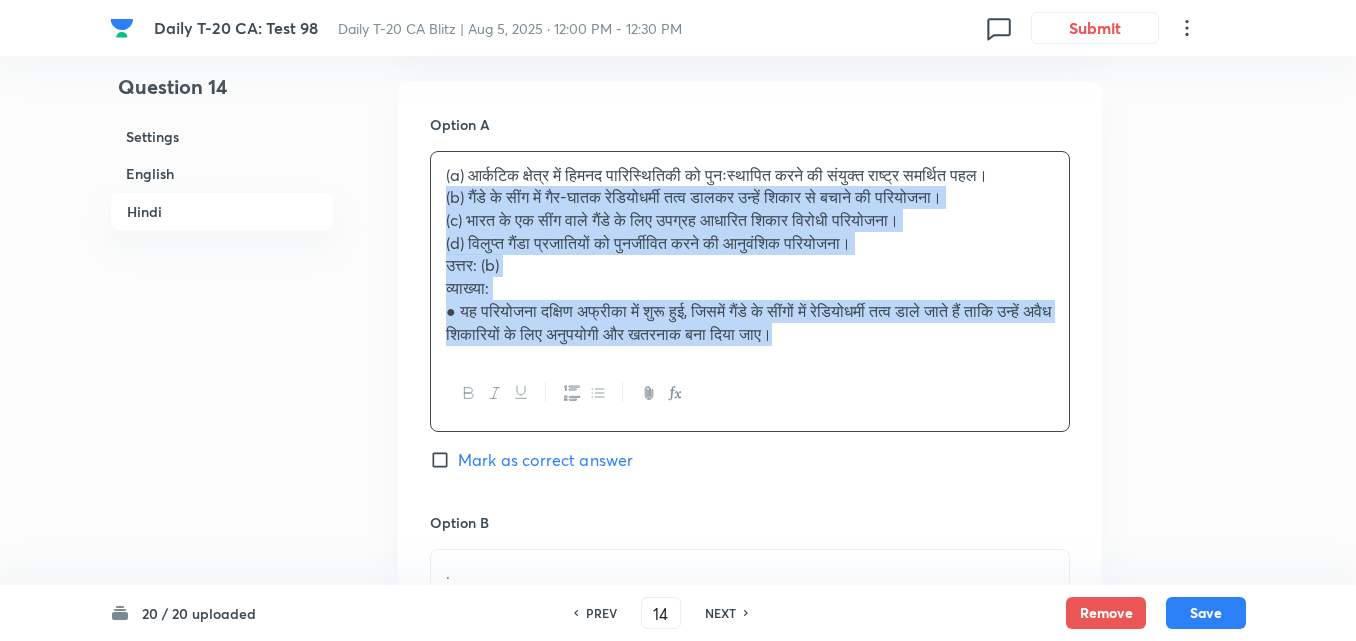 drag, startPoint x: 488, startPoint y: 185, endPoint x: 412, endPoint y: 194, distance: 76.53104 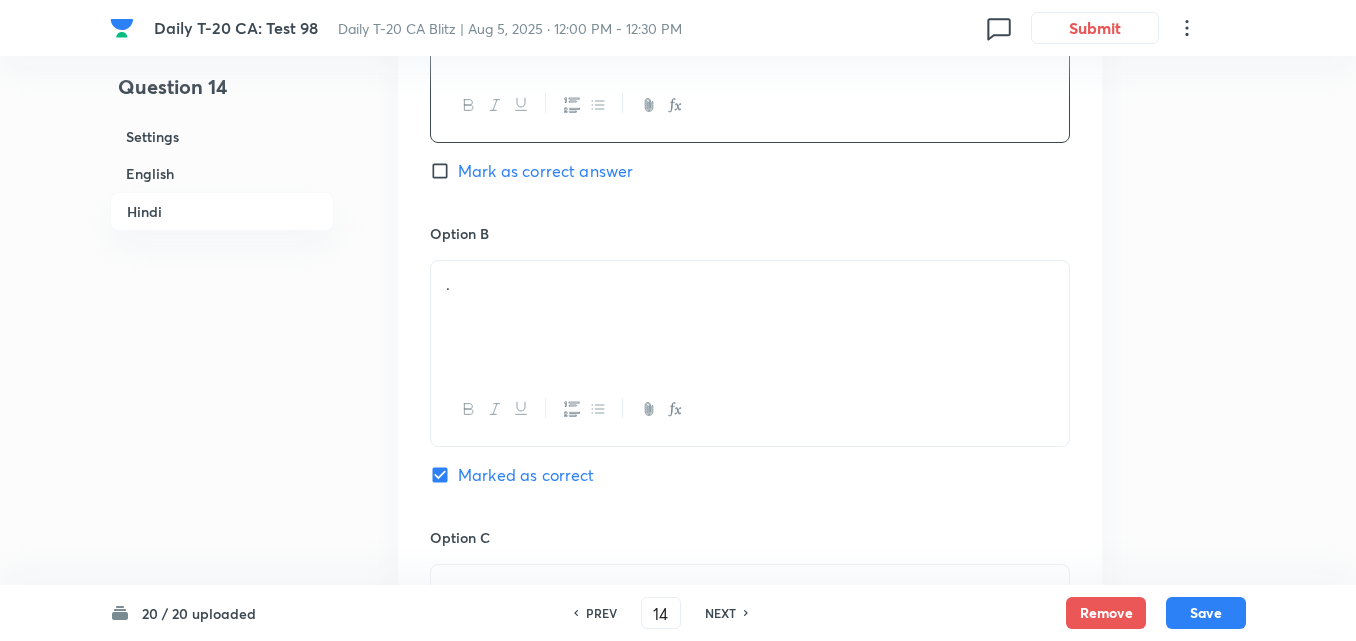 scroll, scrollTop: 3216, scrollLeft: 0, axis: vertical 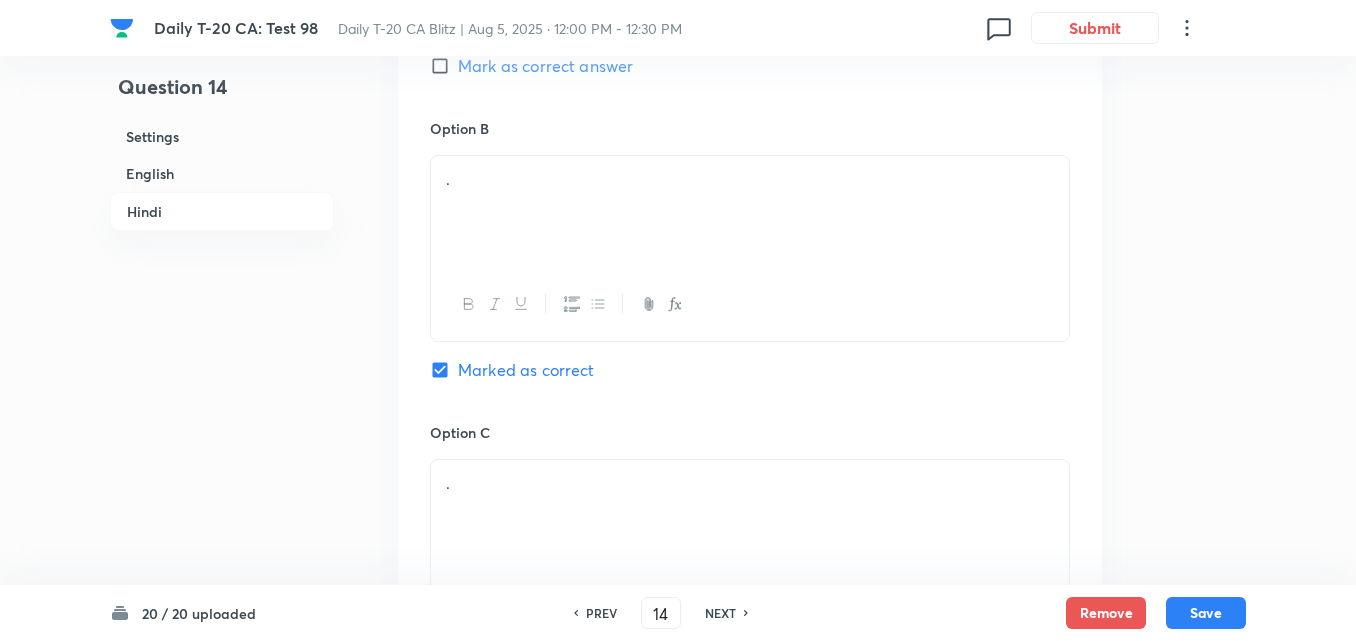 click on "." at bounding box center [750, 212] 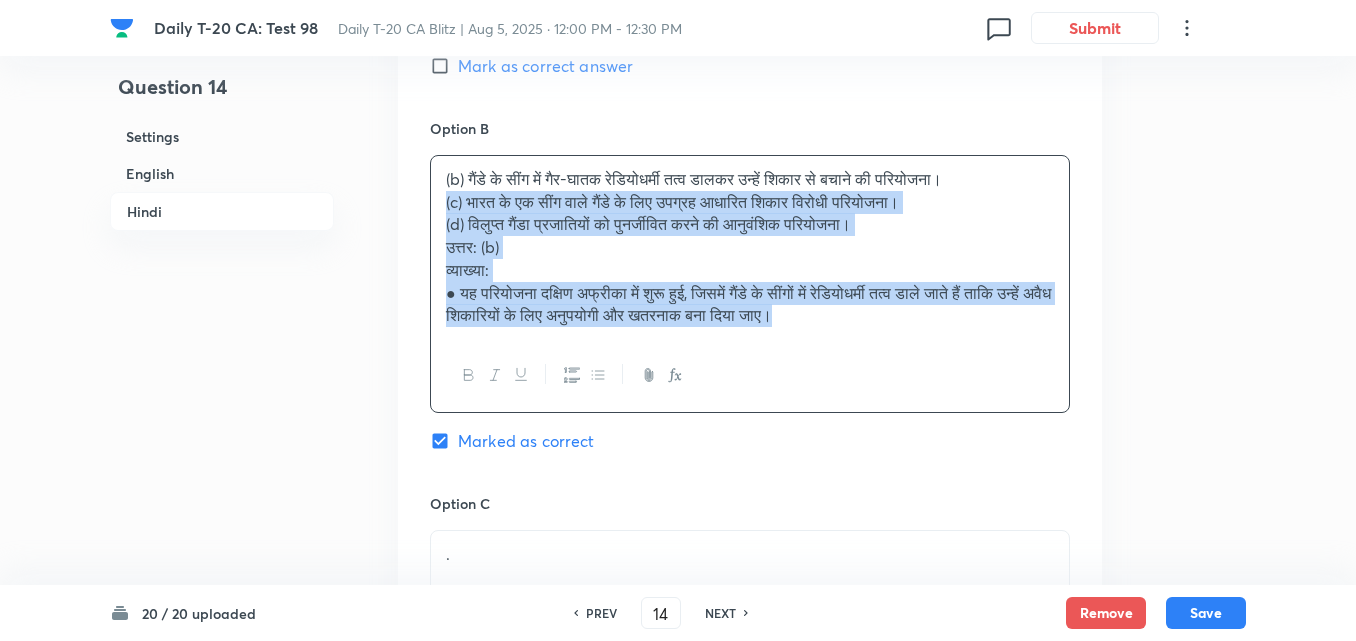 drag, startPoint x: 435, startPoint y: 199, endPoint x: 342, endPoint y: 200, distance: 93.00538 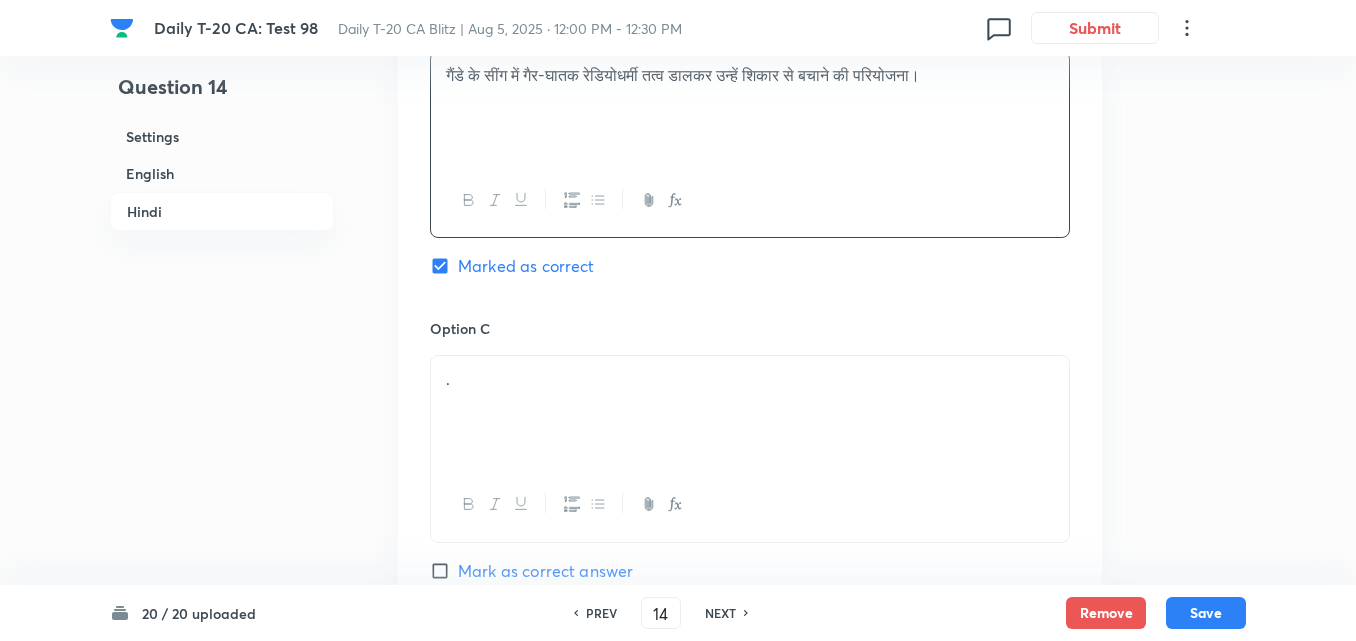 scroll, scrollTop: 3416, scrollLeft: 0, axis: vertical 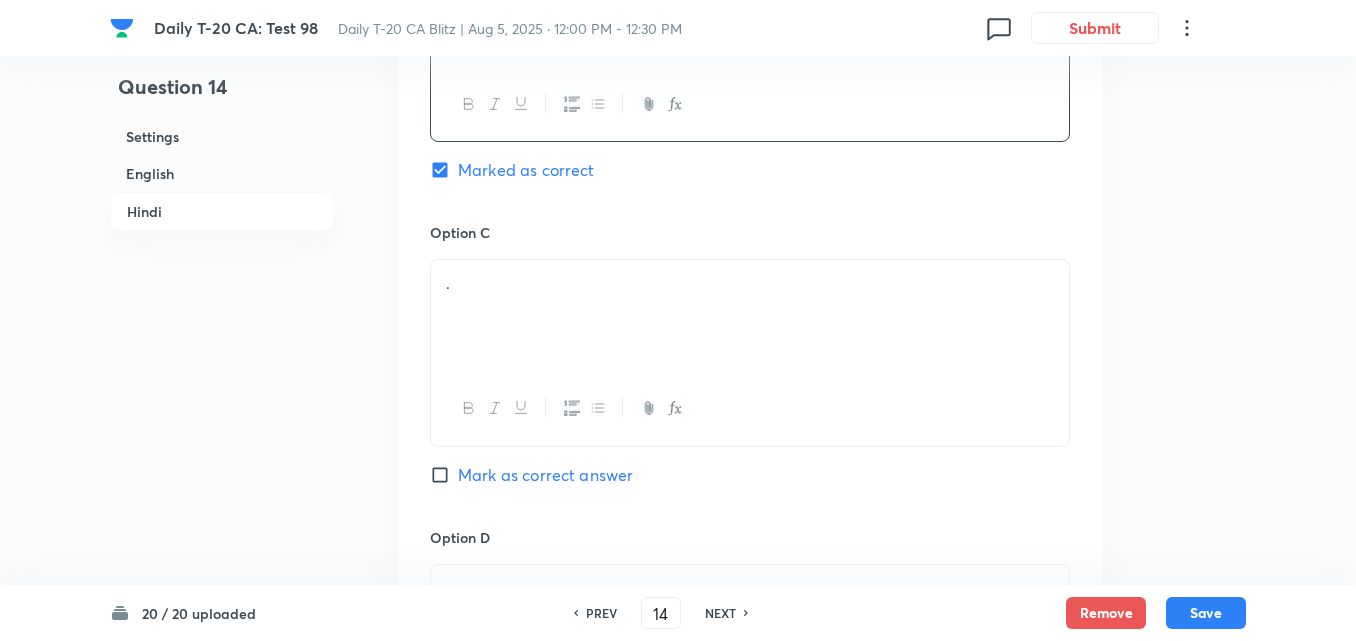click on "." at bounding box center (750, 283) 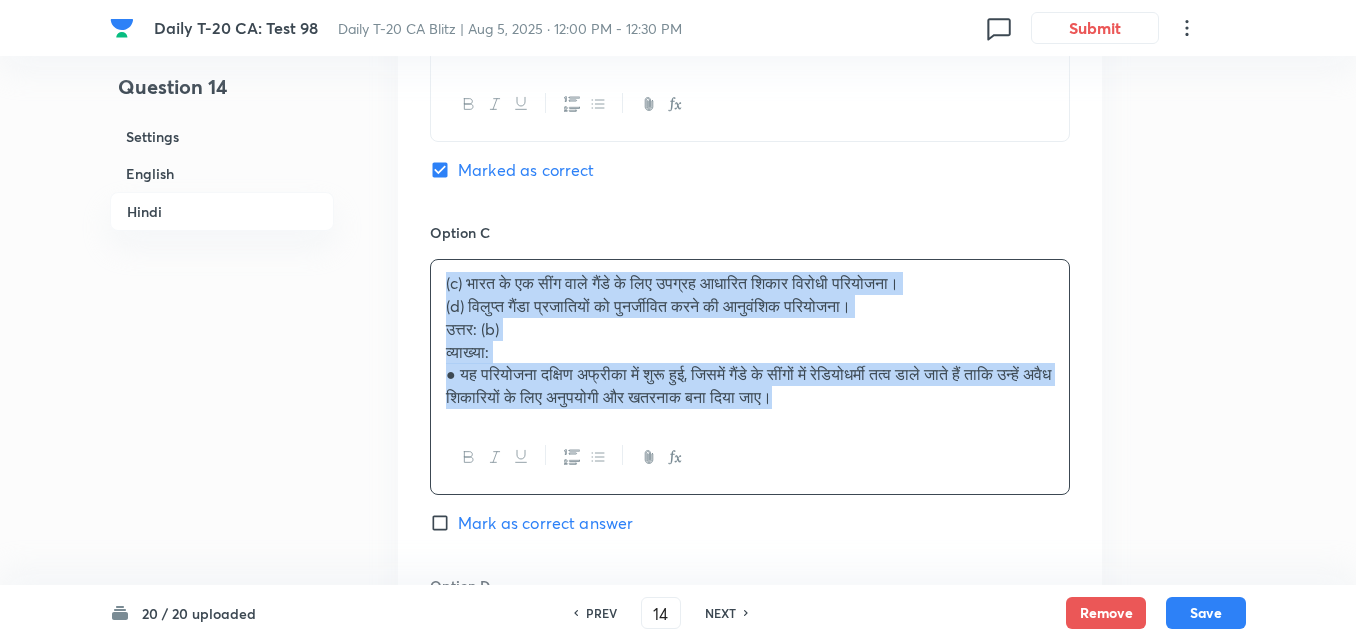 drag, startPoint x: 384, startPoint y: 332, endPoint x: 373, endPoint y: 333, distance: 11.045361 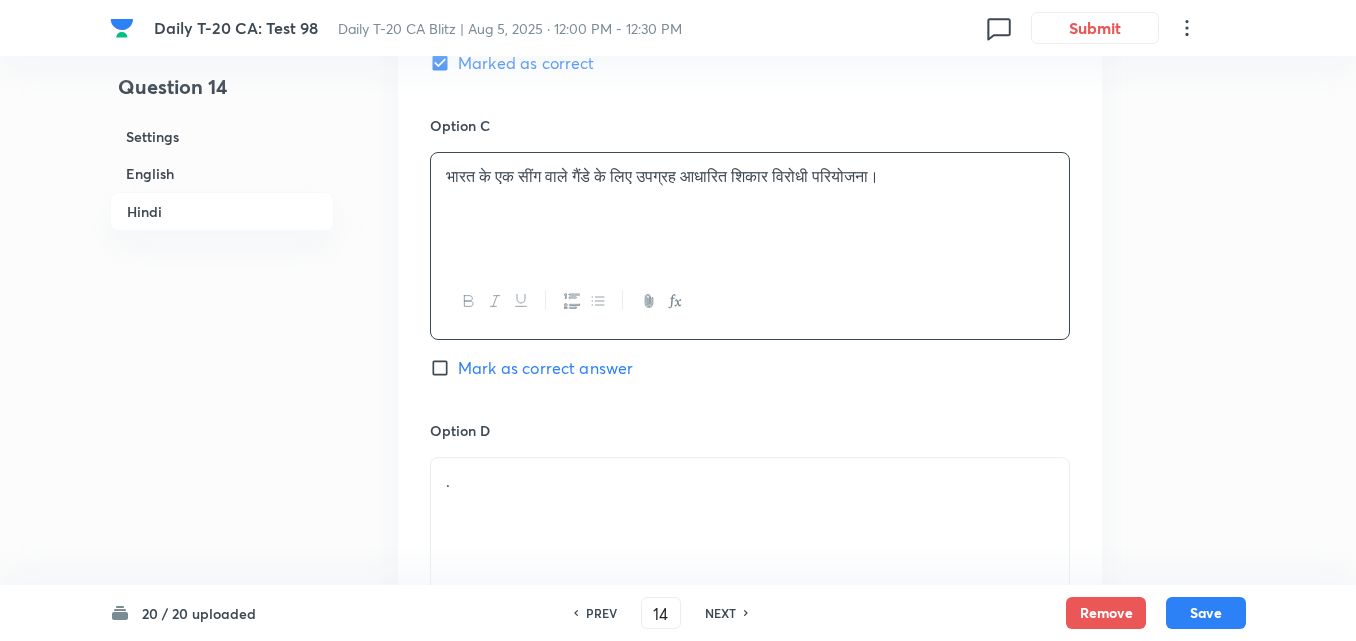 scroll, scrollTop: 3616, scrollLeft: 0, axis: vertical 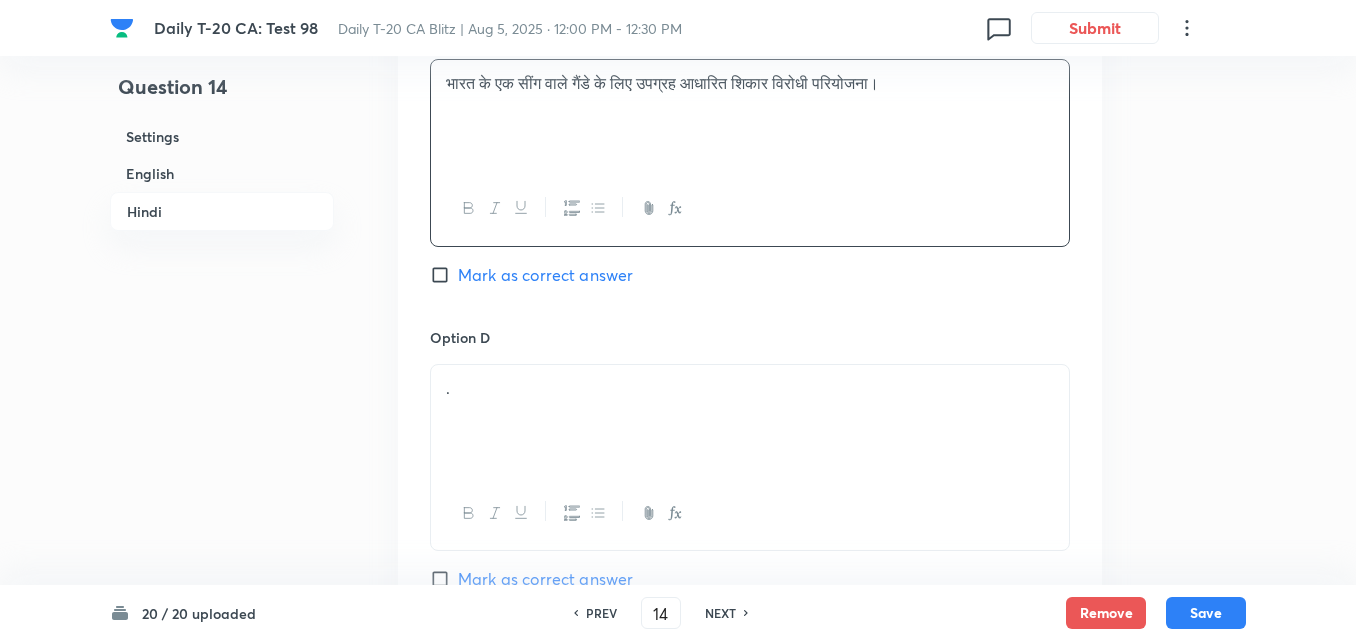 click on "." at bounding box center (750, 421) 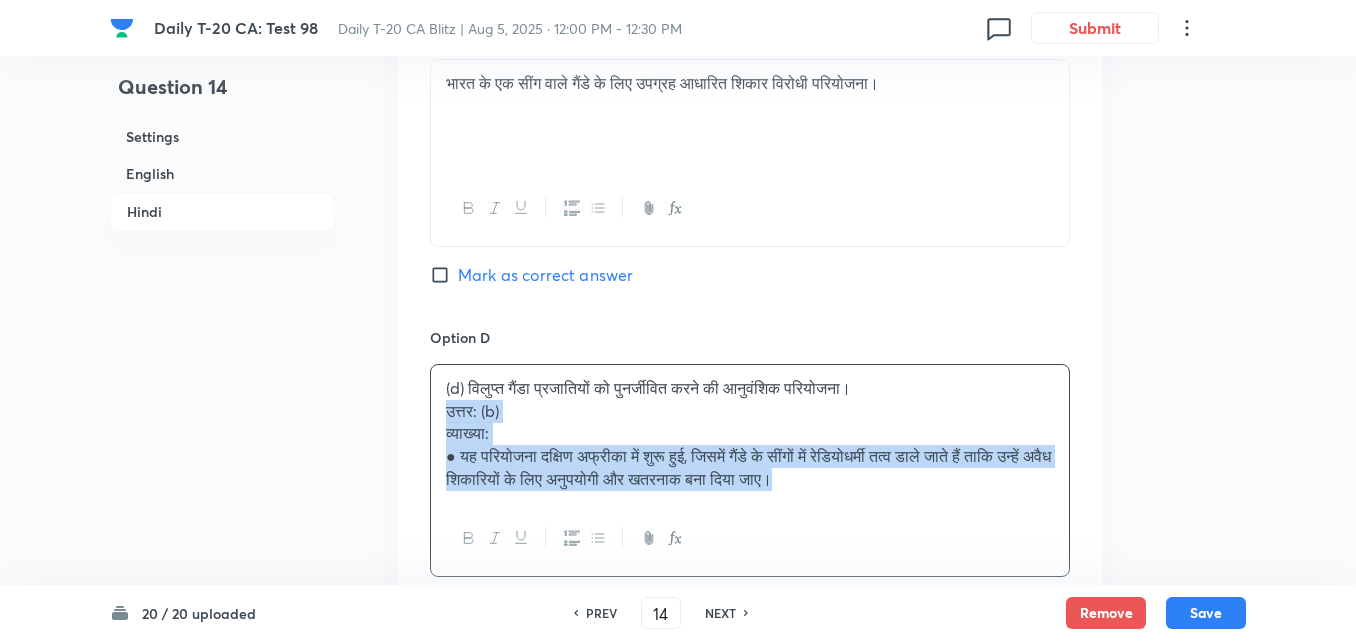 drag, startPoint x: 428, startPoint y: 410, endPoint x: 338, endPoint y: 397, distance: 90.934044 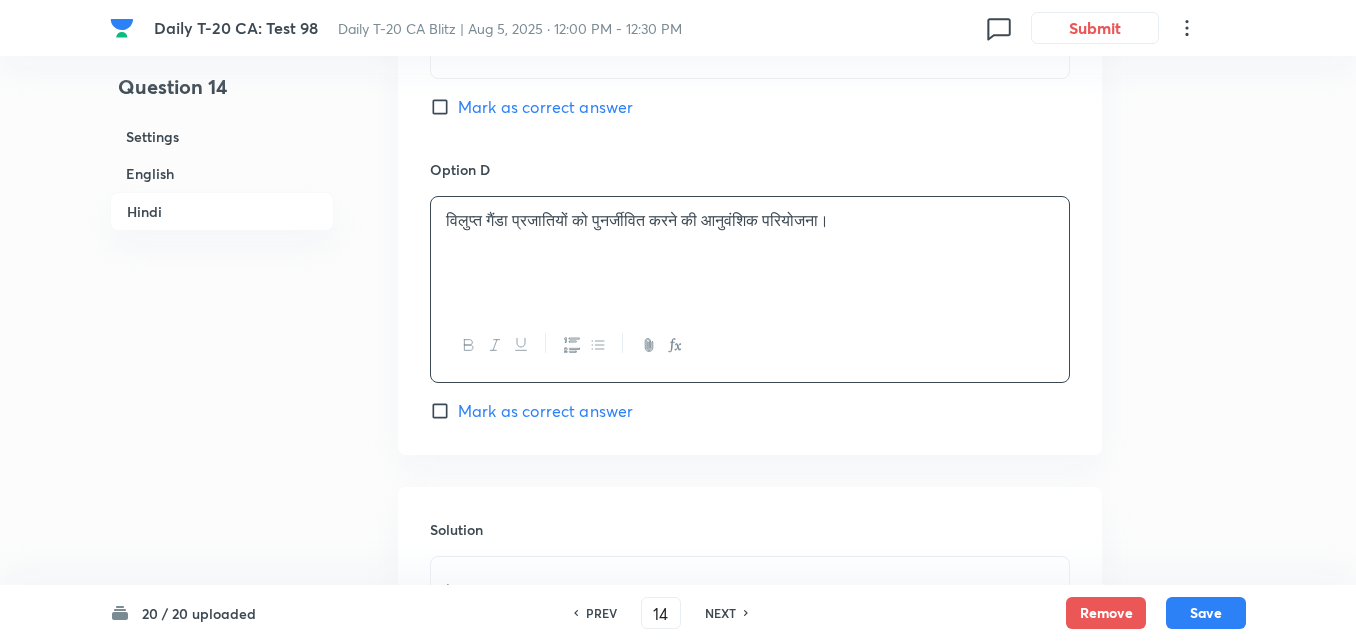 scroll, scrollTop: 4016, scrollLeft: 0, axis: vertical 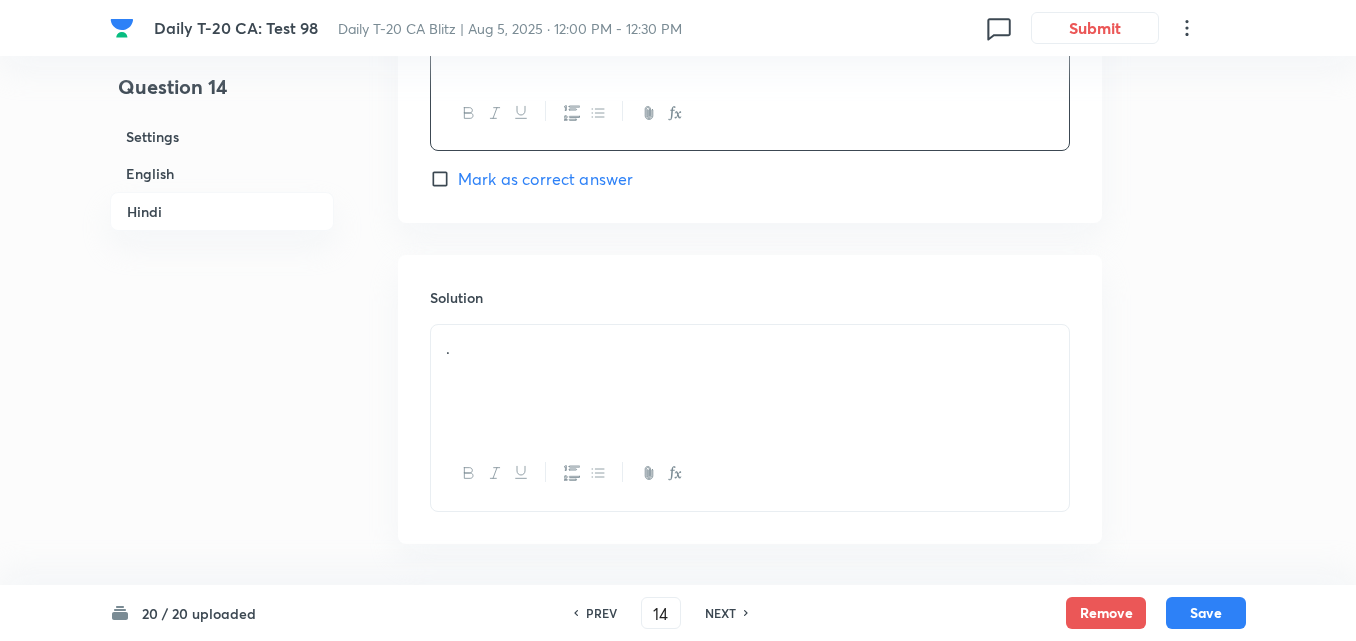 click on "." at bounding box center (750, 381) 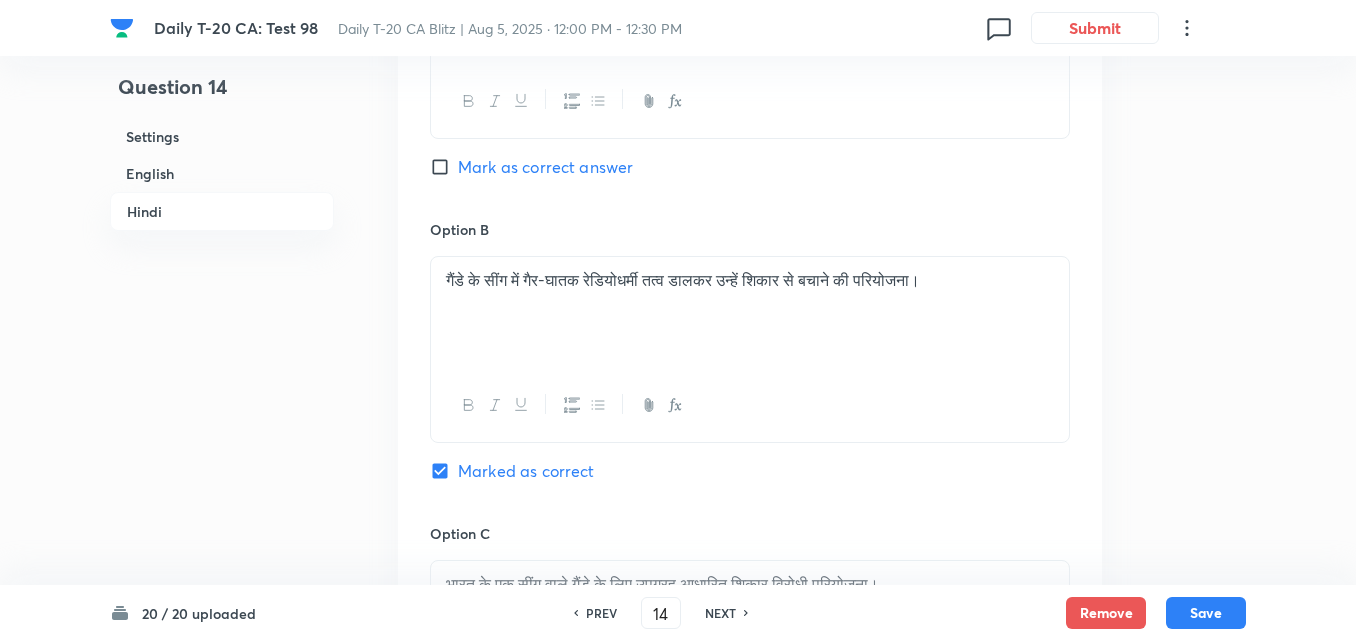 scroll, scrollTop: 3116, scrollLeft: 0, axis: vertical 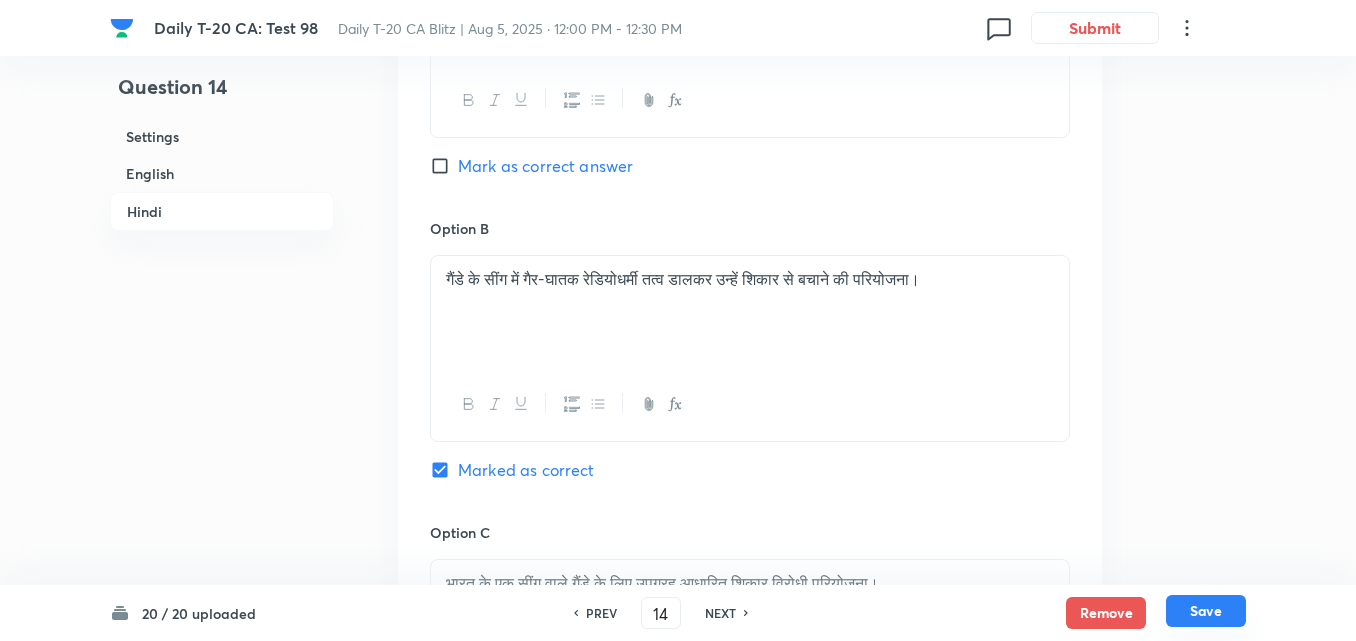 click on "Save" at bounding box center (1206, 611) 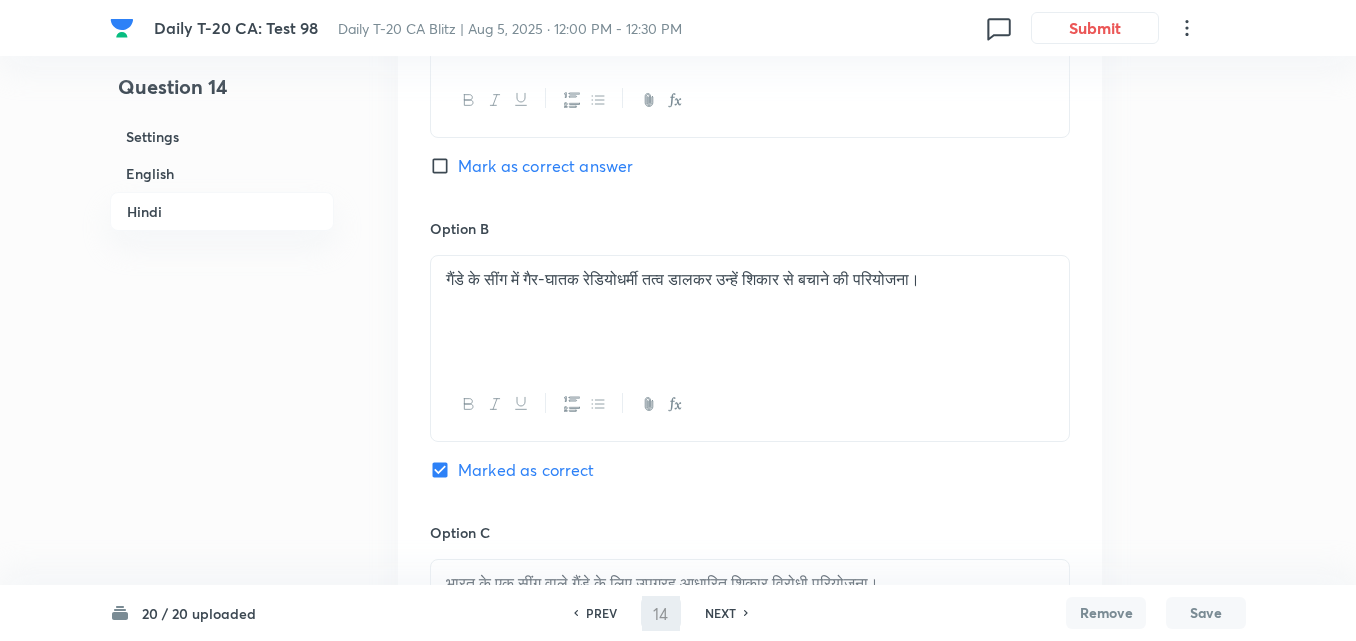 type on "15" 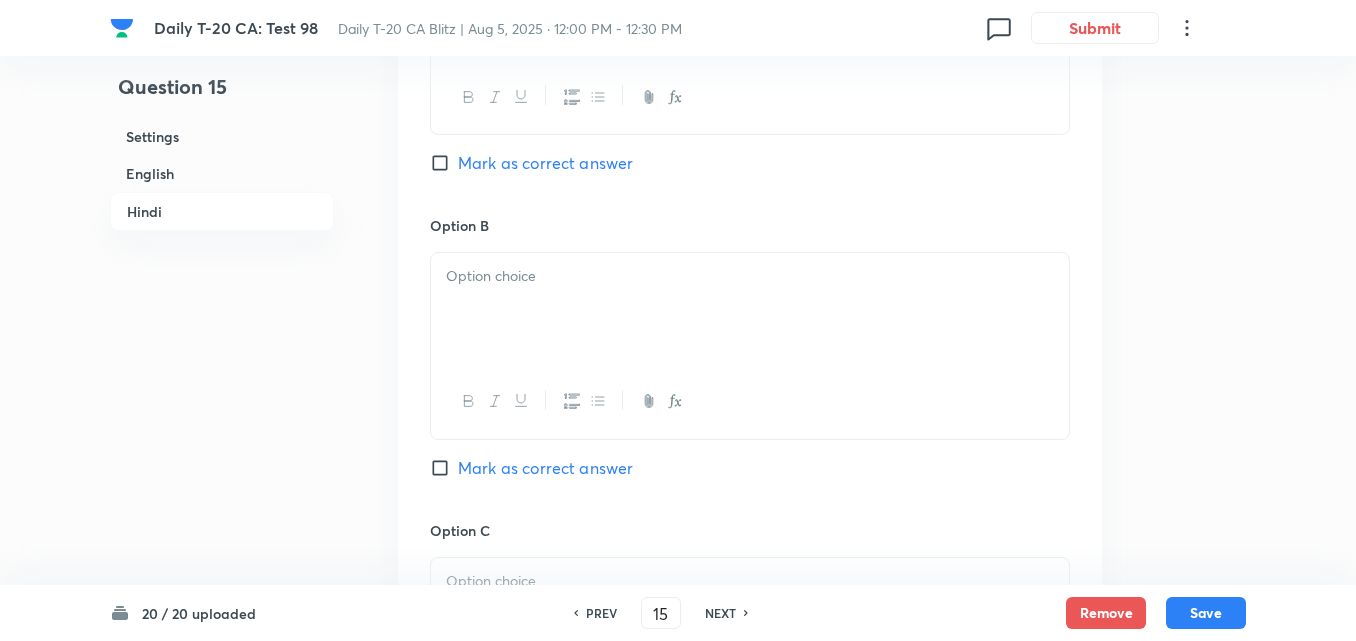 checkbox on "false" 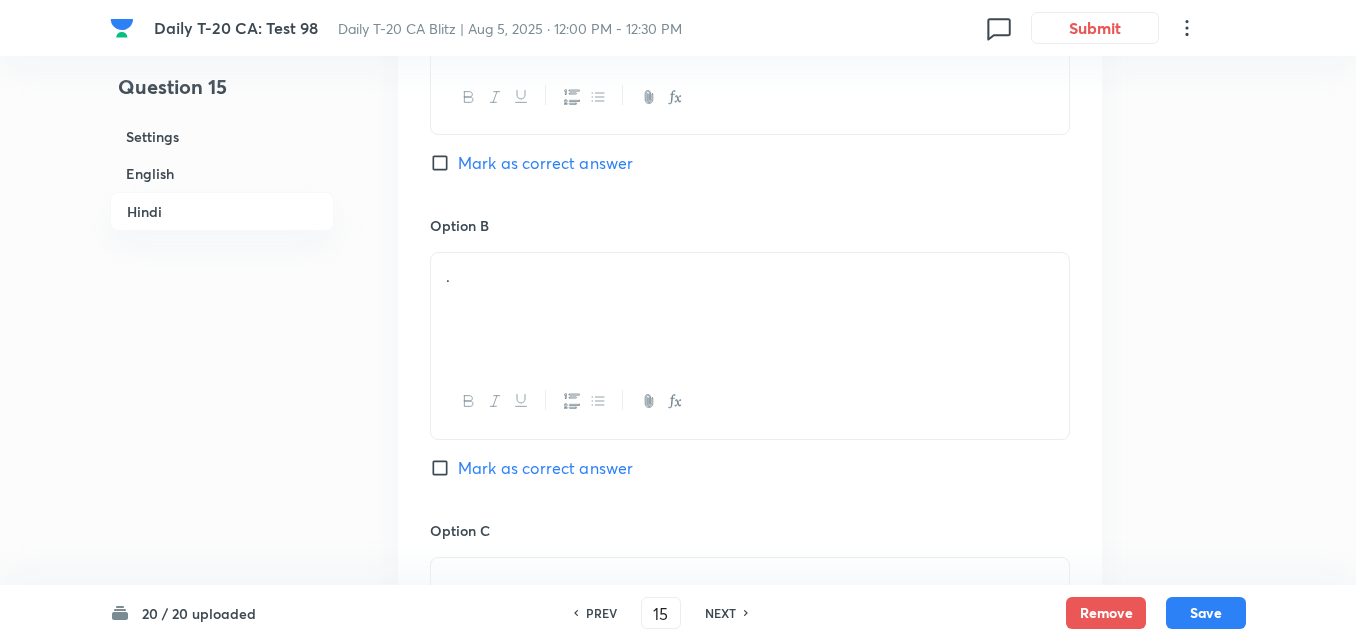 click on "English" at bounding box center [222, 173] 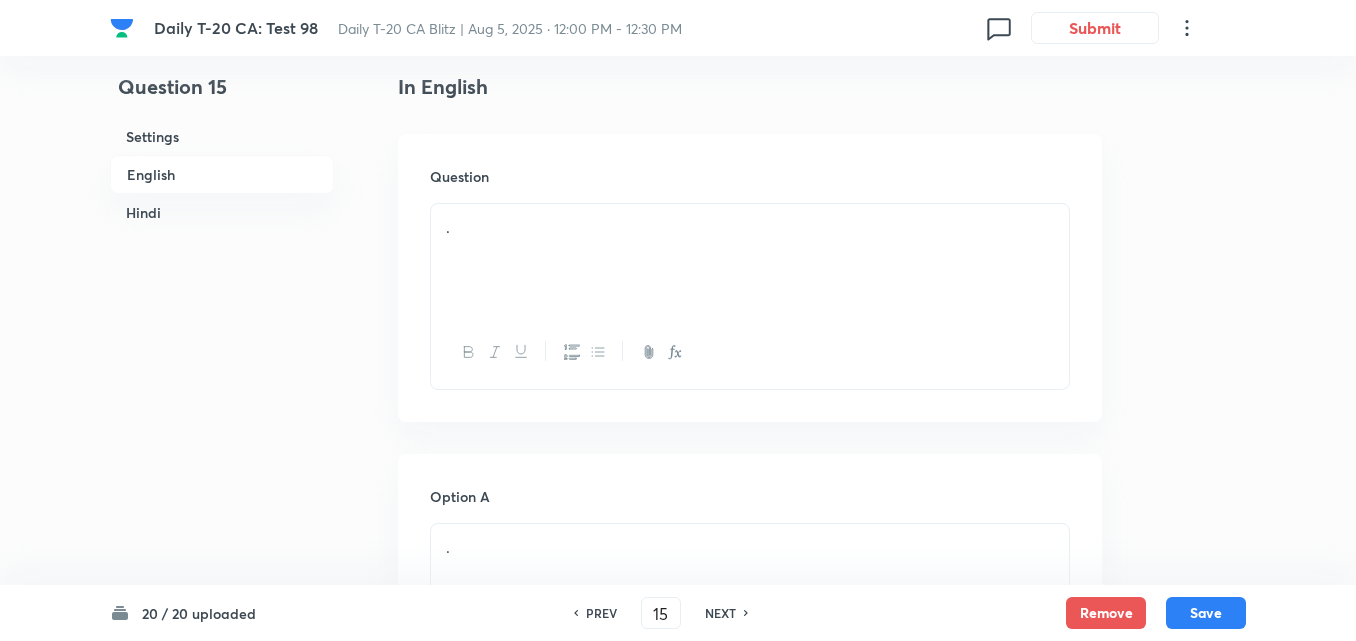 click on "." at bounding box center (750, 260) 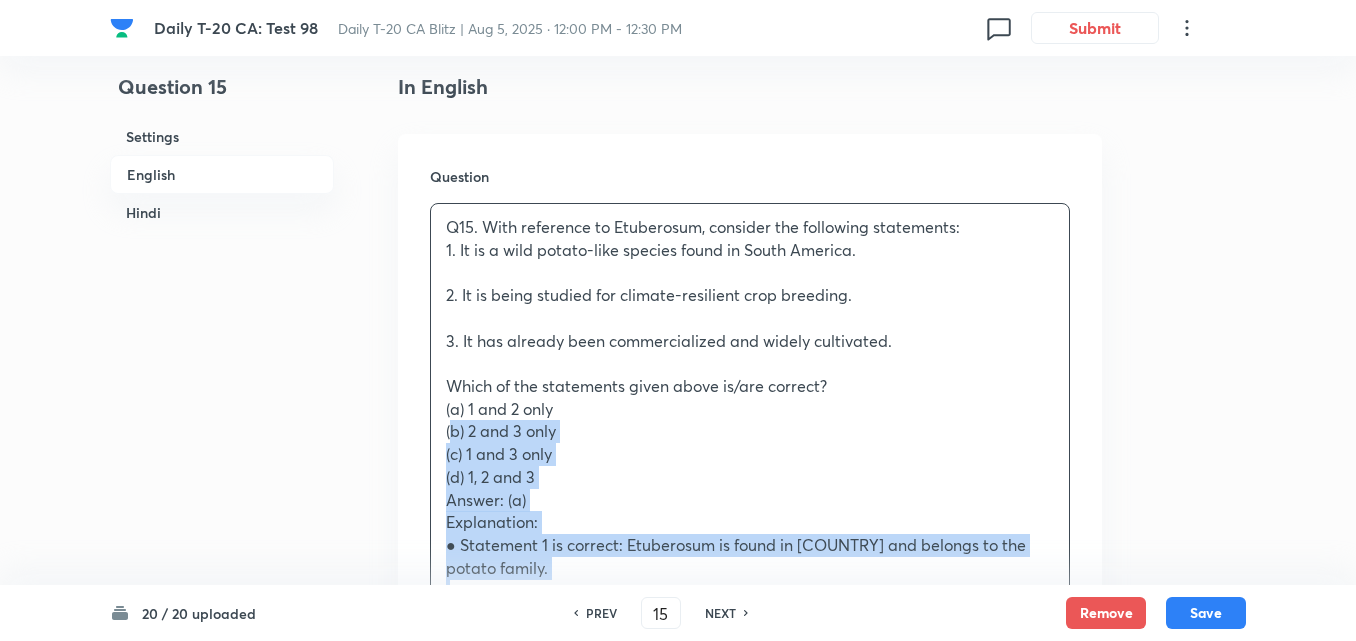 click on "Question Q15. With reference to Etuberosum, consider the following statements: 1.	It is a wild potato-like species found in South America. 2.	It is being studied for climate-resilient crop breeding. 3.	It has already been commercialized and widely cultivated. Which of the statements given above is/are correct?  (a) 1 and 2 only  (b) 2 and 3 only  (c) 1 and 3 only  (d) 1, 2 and 3 Answer: (a) Explanation: ●	Statement 1 is correct: Etuberosum is found in Peru and belongs to the potato family. ●	Statement 2 is correct: Its unique genetic traits are used in climate-resilient crop research. ●	Statement 3 is incorrect: It is still under research, not widely cultivated. प्रश्न 15. Etuberosum के संदर्भ में निम्नलिखित कथनों पर विचार कीजिए: 1.	यह दक्षिण अमेरिका में पाया जाने वाला एक जंगली आलू जैसा पौधा है।  (d) 1, 2 और 3" at bounding box center [750, 711] 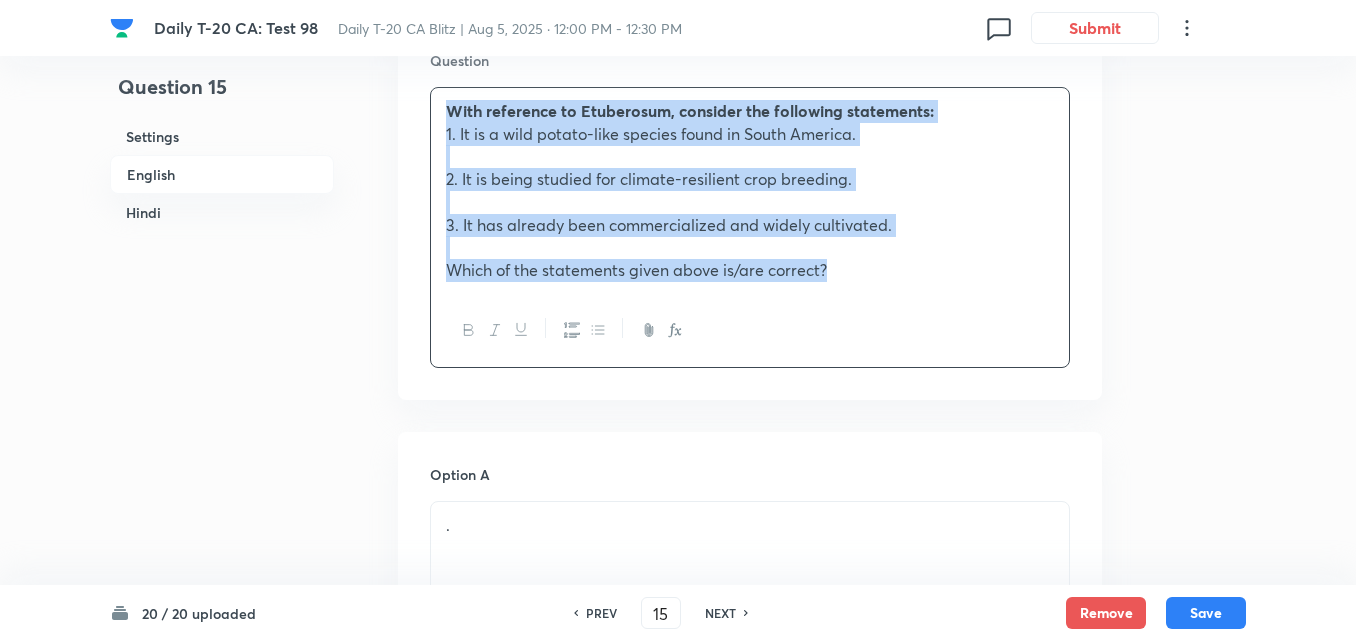 scroll, scrollTop: 916, scrollLeft: 0, axis: vertical 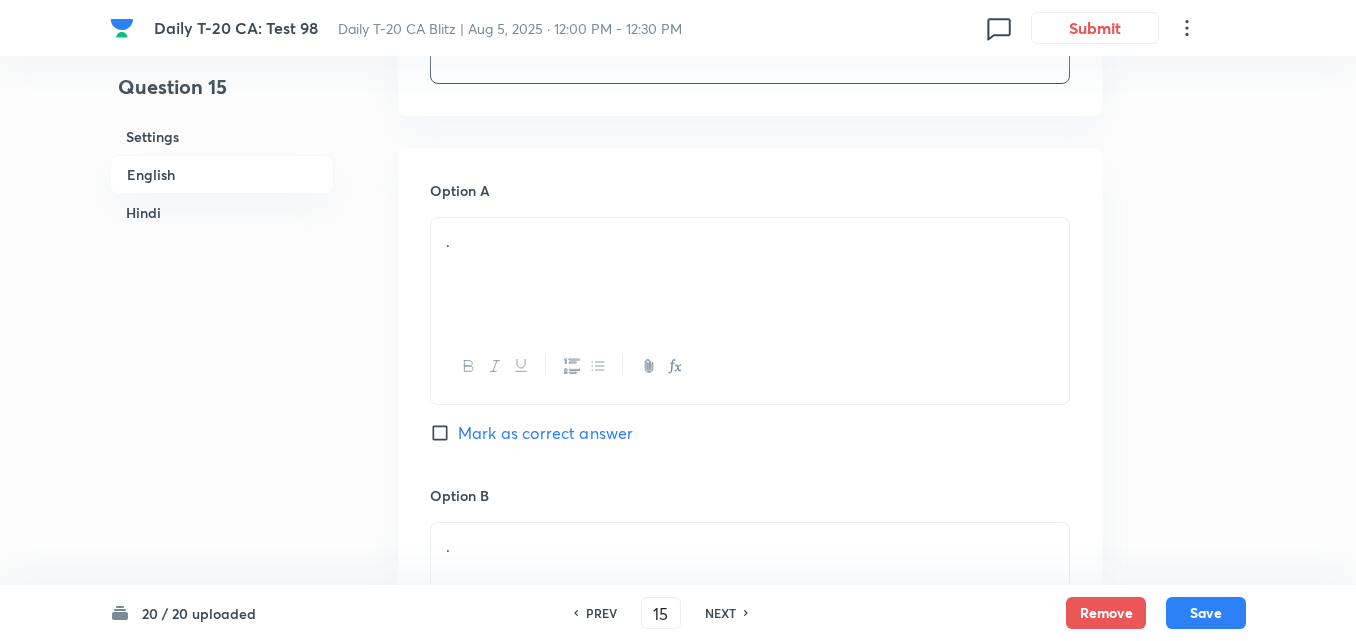 click on "." at bounding box center [750, 274] 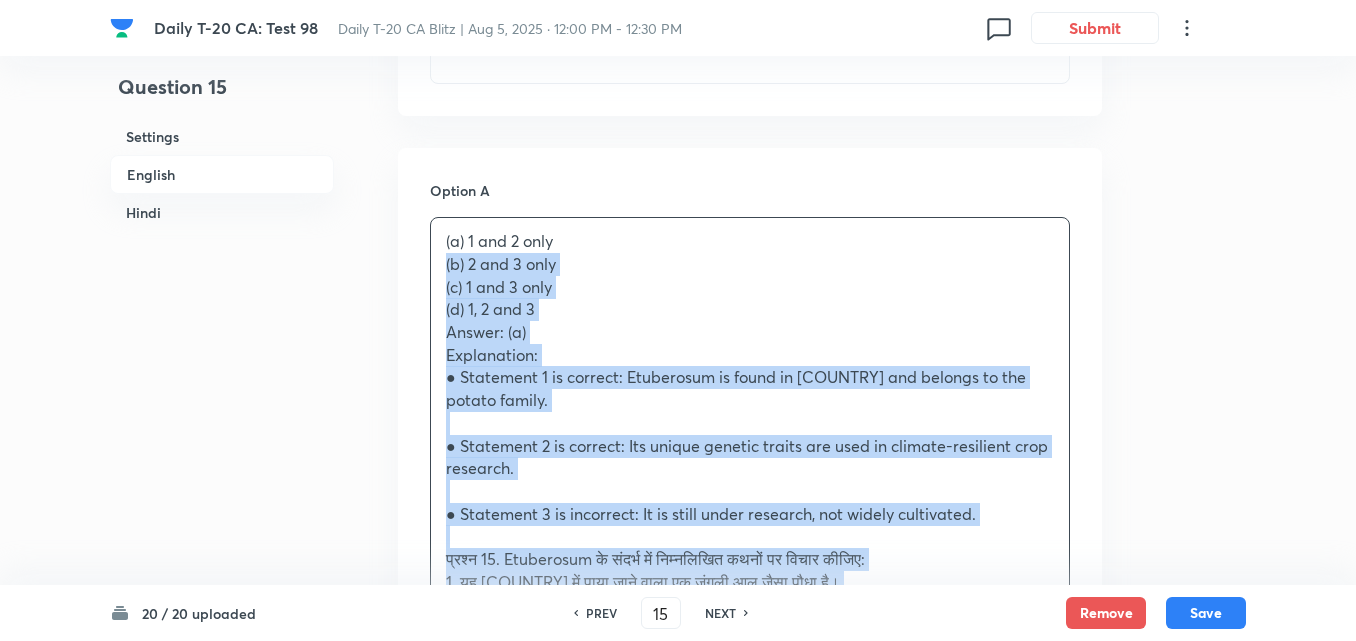 click on "Option A (a) 1 and 2 only (b) 2 and 3 only (c) 1 and 3 only (d) 1, 2 and 3 Answer: (a) Explanation: ●	Statement 1 is correct: Etuberosum is found in Peru and belongs to the potato family. ●	Statement 2 is correct: Its unique genetic traits are used in climate-resilient crop research. ●	Statement 3 is incorrect: It is still under research, not widely cultivated. प्रश्न 15. Etuberosum के संदर्भ में निम्नलिखित कथनों पर विचार कीजिए: 1.	यह दक्षिण अमेरिका में पाया जाने वाला एक जंगली आलू जैसा पौधा है। 2.	इसका उपयोग जलवायु प्रतिरोधी फसलों के विकास में किया जा रहा है। उपरोक्त में से कौन-सा/से कथन सही है/हैं? (a) केवल 1 और 2 (b) केवल 2 और 3 . ." at bounding box center (750, 1099) 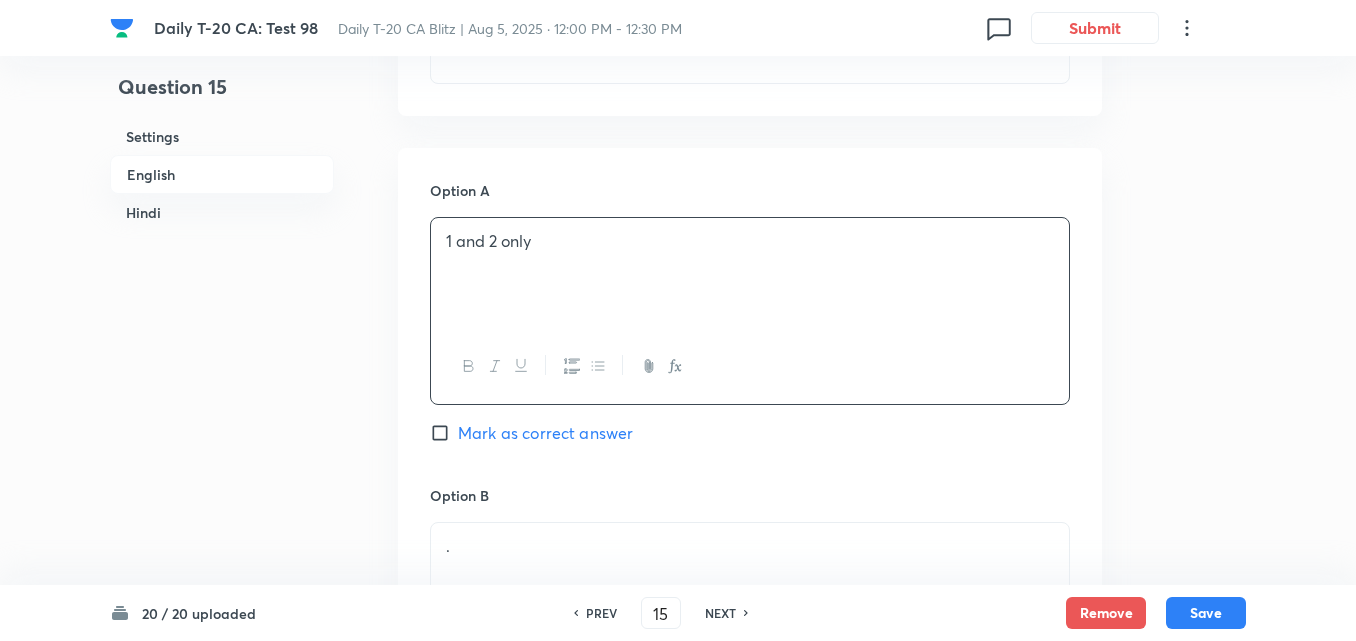 scroll, scrollTop: 1116, scrollLeft: 0, axis: vertical 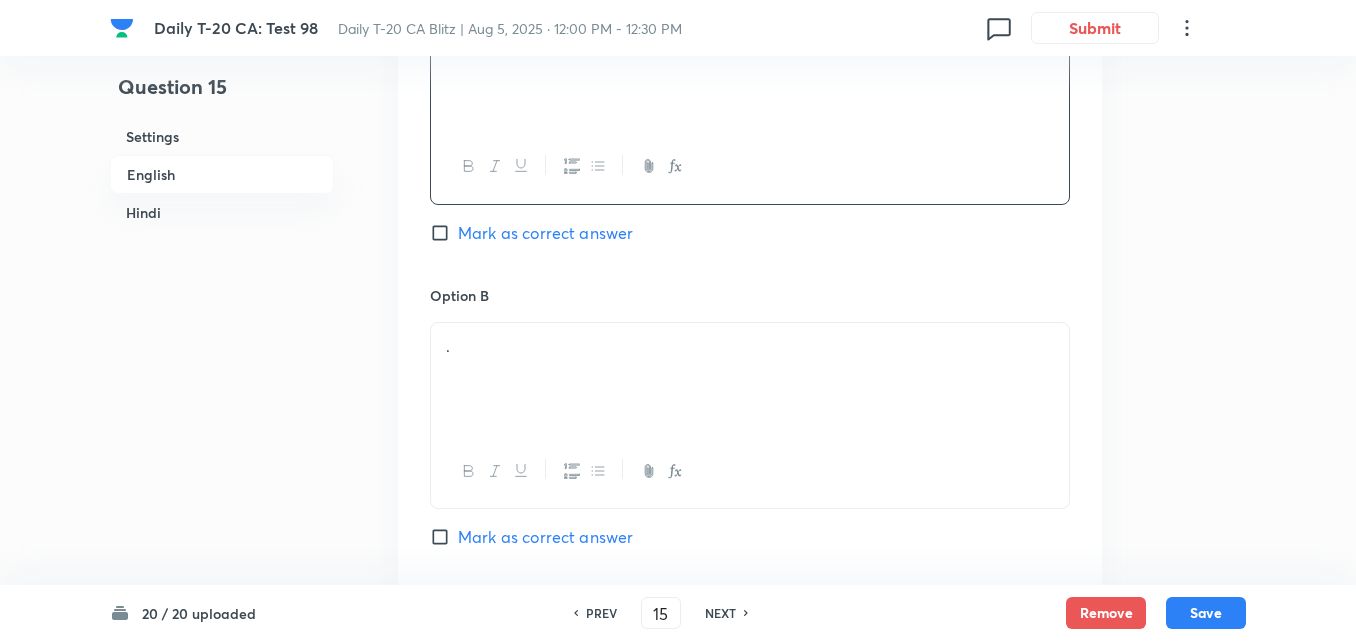 click on "." at bounding box center [750, 379] 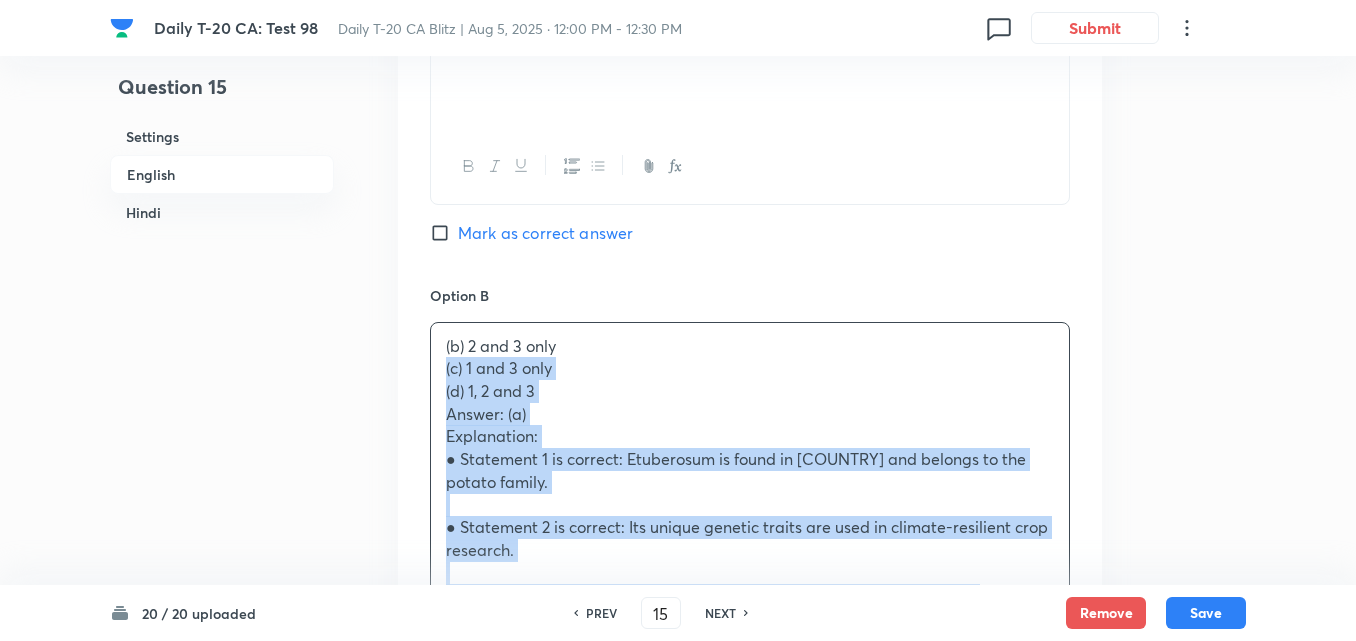 drag, startPoint x: 428, startPoint y: 363, endPoint x: 409, endPoint y: 362, distance: 19.026299 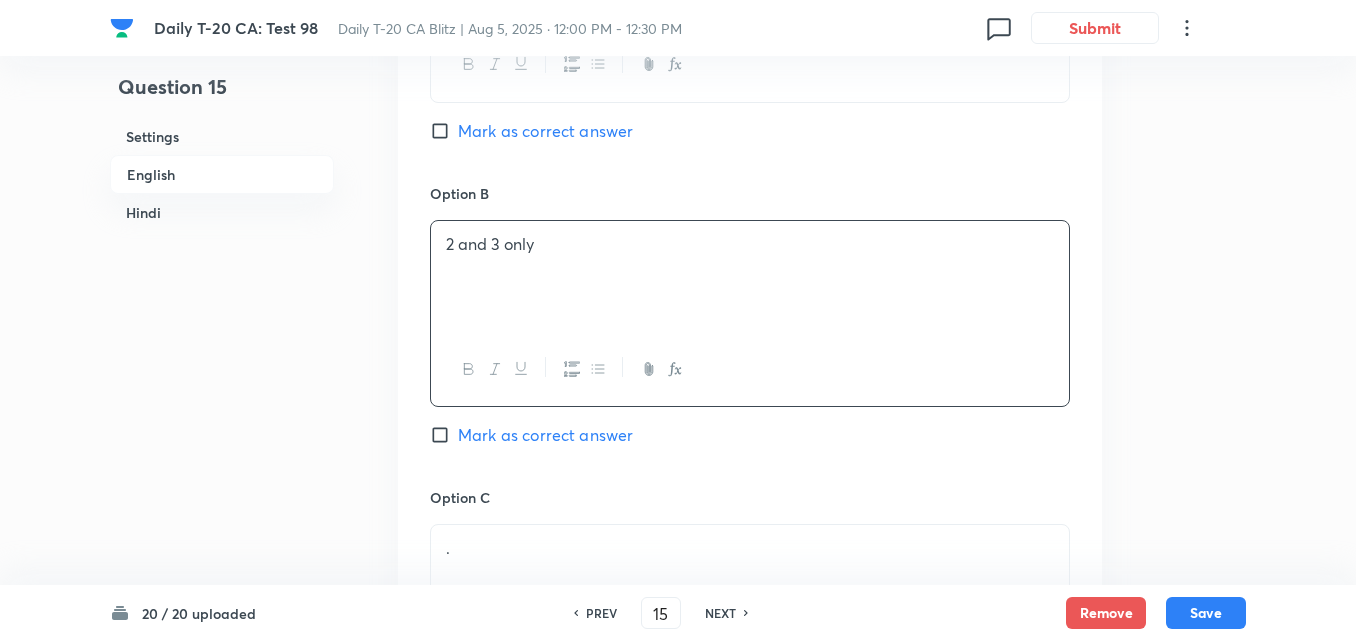 scroll, scrollTop: 1416, scrollLeft: 0, axis: vertical 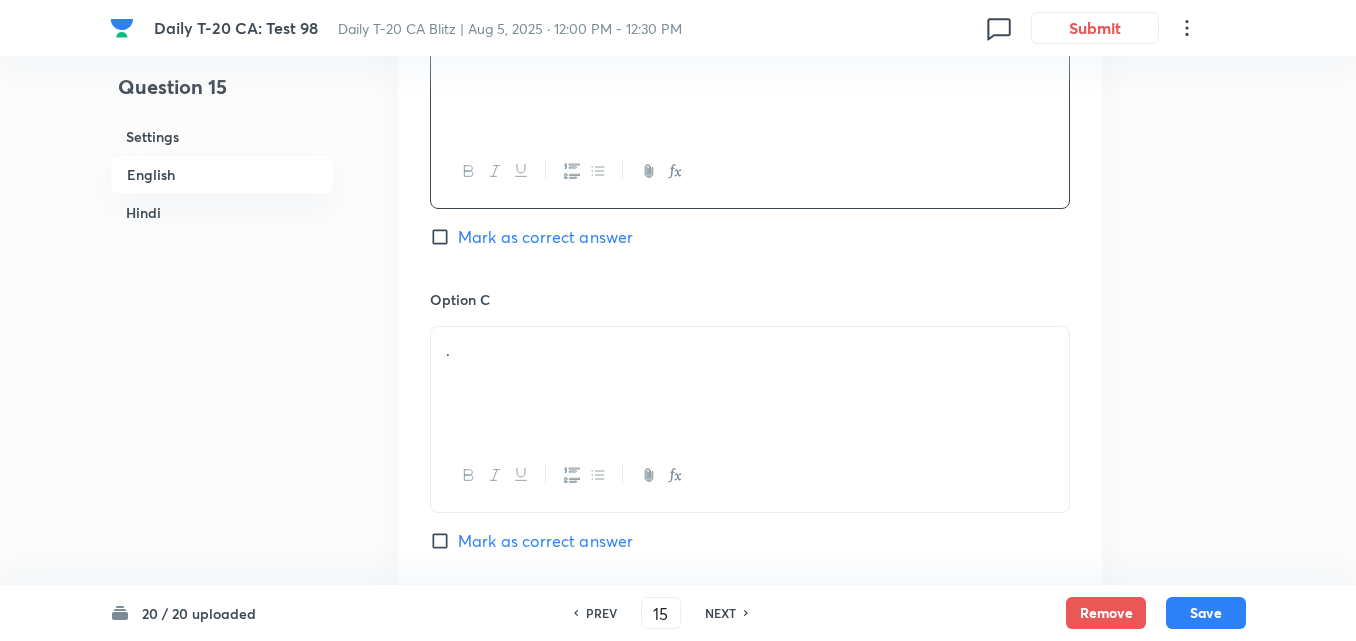 click on "." at bounding box center [750, 350] 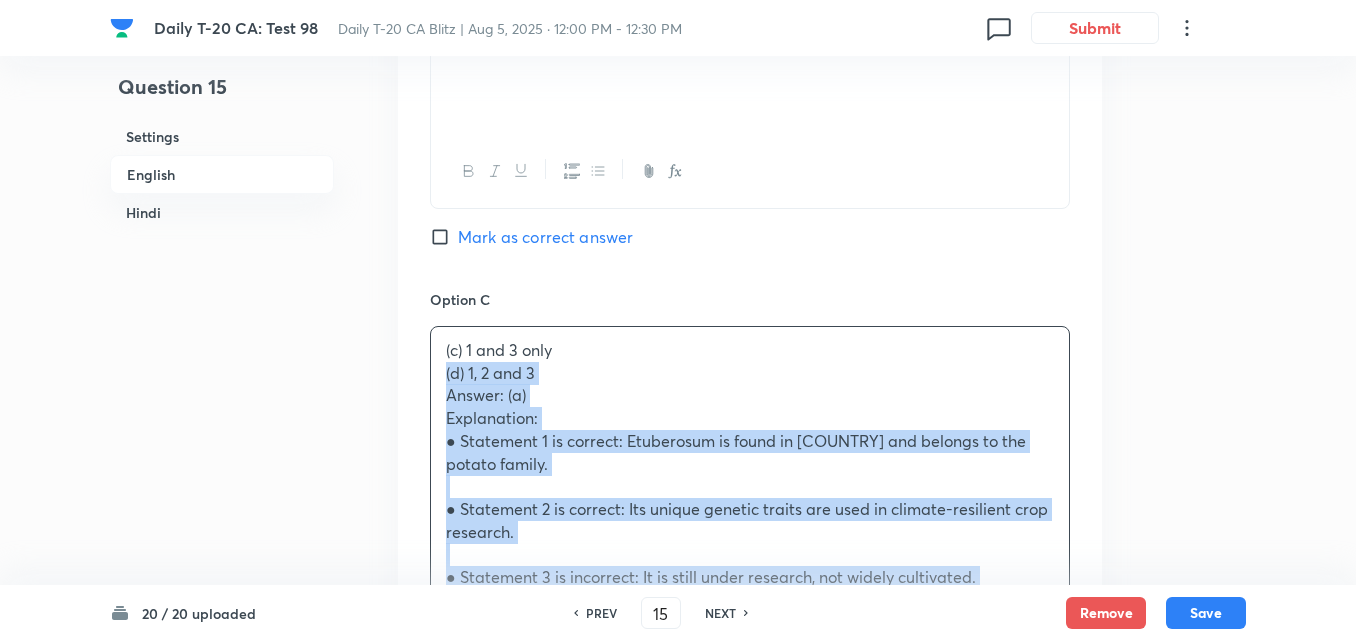 click on "Option A 1 and 2 only Mark as correct answer Option B 2 and 3 only Mark as correct answer Option C (c) 1 and 3 only (d) 1, 2 and 3 Answer: (a) Explanation: ●	Statement 1 is correct: Etuberosum is found in Peru and belongs to the potato family. ●	Statement 2 is correct: Its unique genetic traits are used in climate-resilient crop research. ●	Statement 3 is incorrect: It is still under research, not widely cultivated. प्रश्न 15. Etuberosum के संदर्भ में निम्नलिखित कथनों पर विचार कीजिए: 1.	यह दक्षिण अमेरिका में पाया जाने वाला एक जंगली आलू जैसा पौधा है। 2.	इसका उपयोग जलवायु प्रतिरोधी फसलों के विकास में किया जा रहा है। उपरोक्त में से कौन-सा/से कथन सही है/हैं? ." at bounding box center (750, 577) 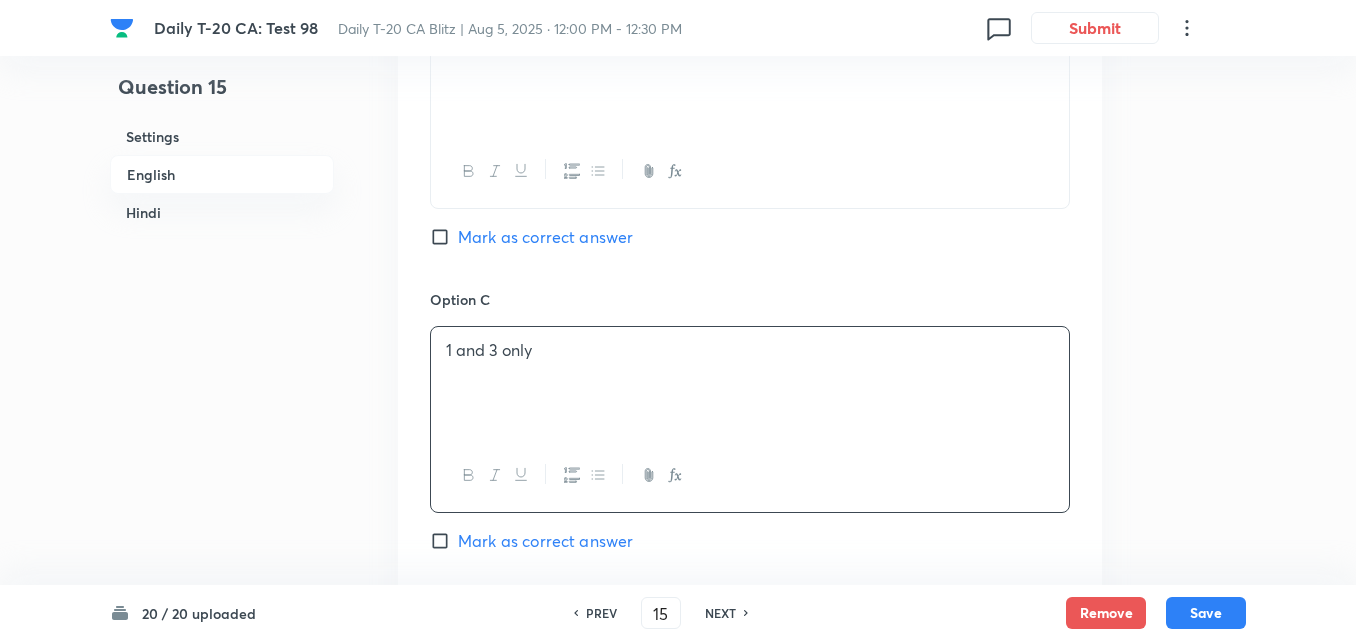 scroll, scrollTop: 1716, scrollLeft: 0, axis: vertical 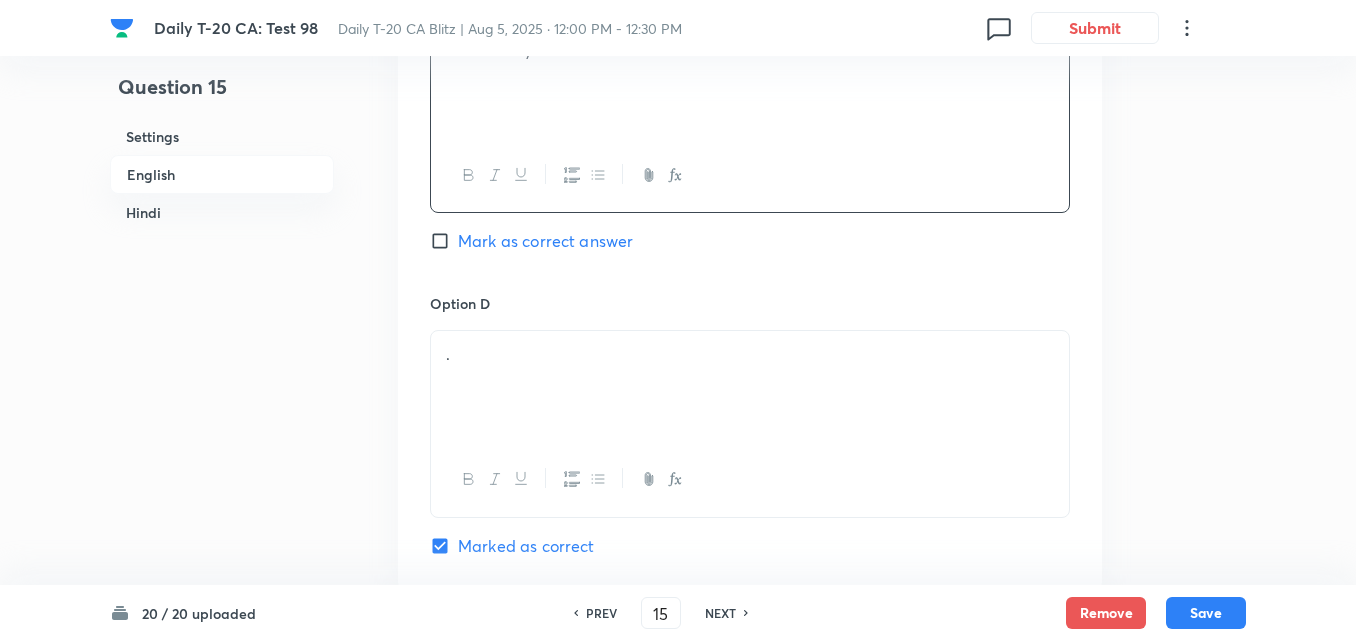 click on "." at bounding box center (750, 387) 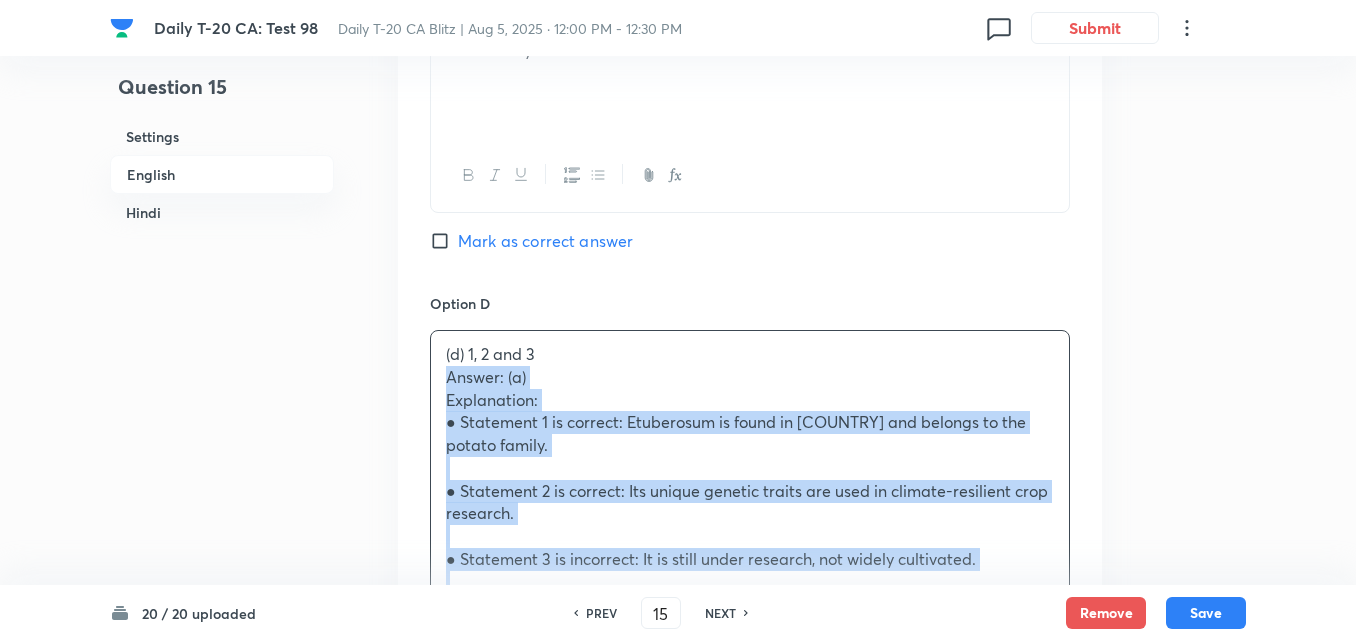 drag, startPoint x: 420, startPoint y: 377, endPoint x: 382, endPoint y: 386, distance: 39.051247 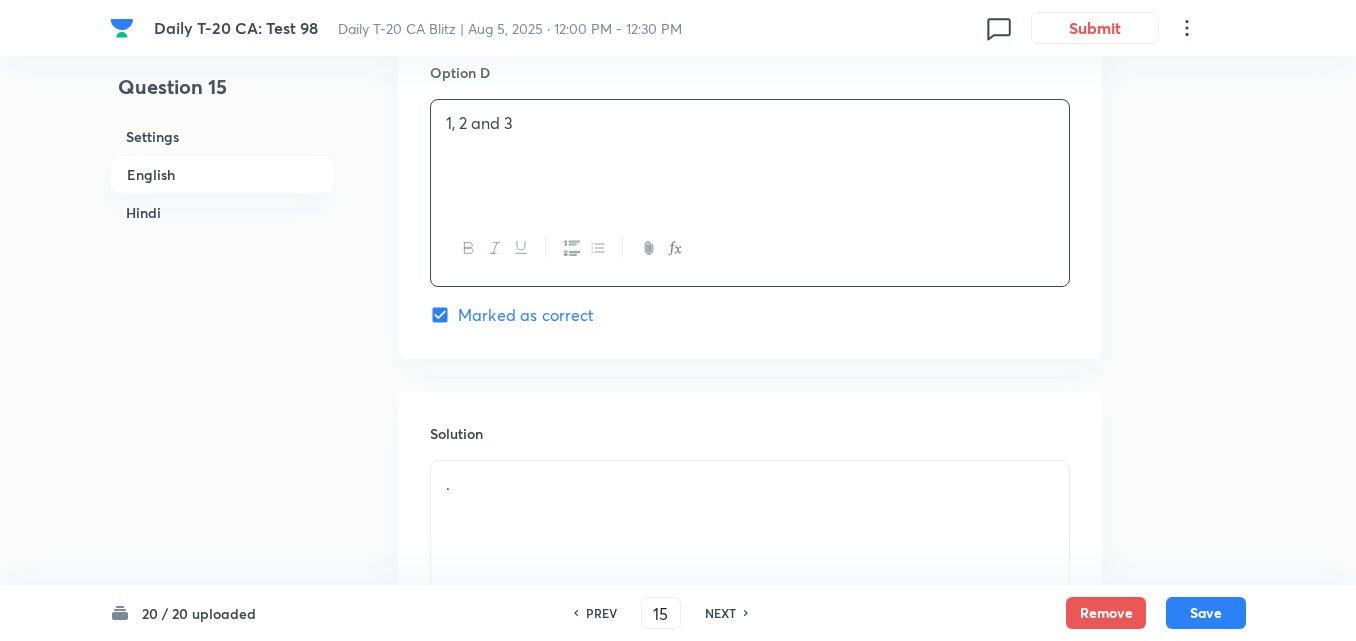 scroll, scrollTop: 2216, scrollLeft: 0, axis: vertical 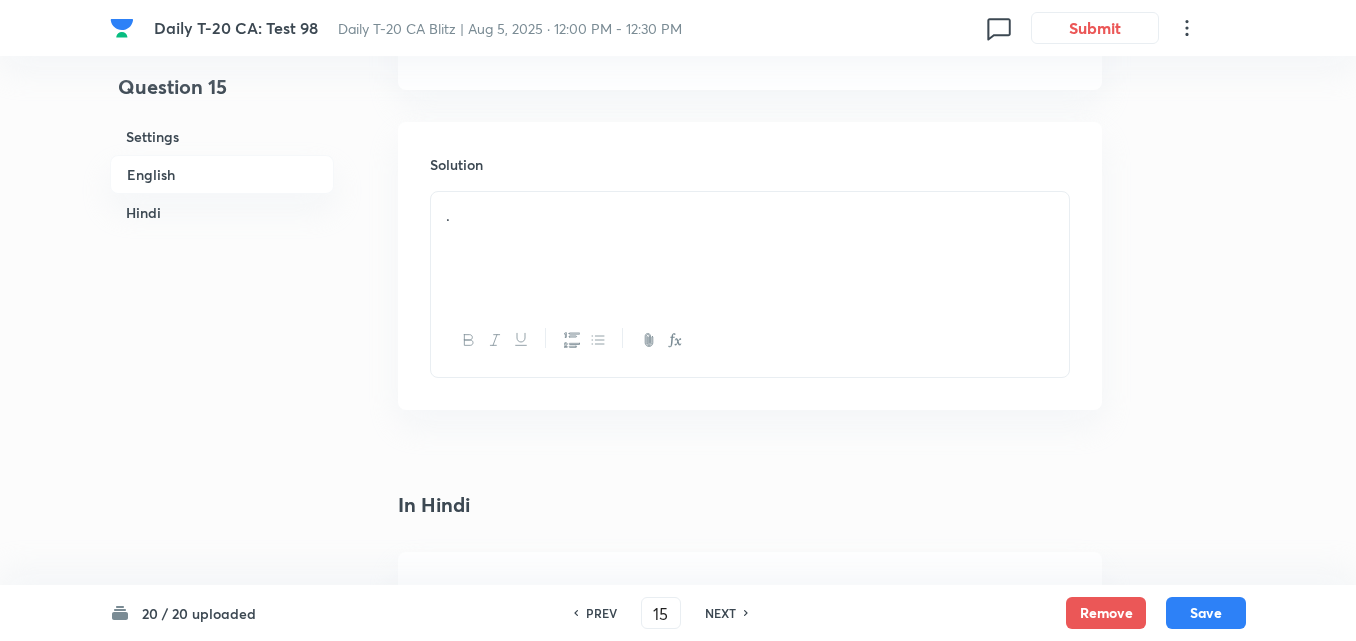 click on "." at bounding box center (750, 248) 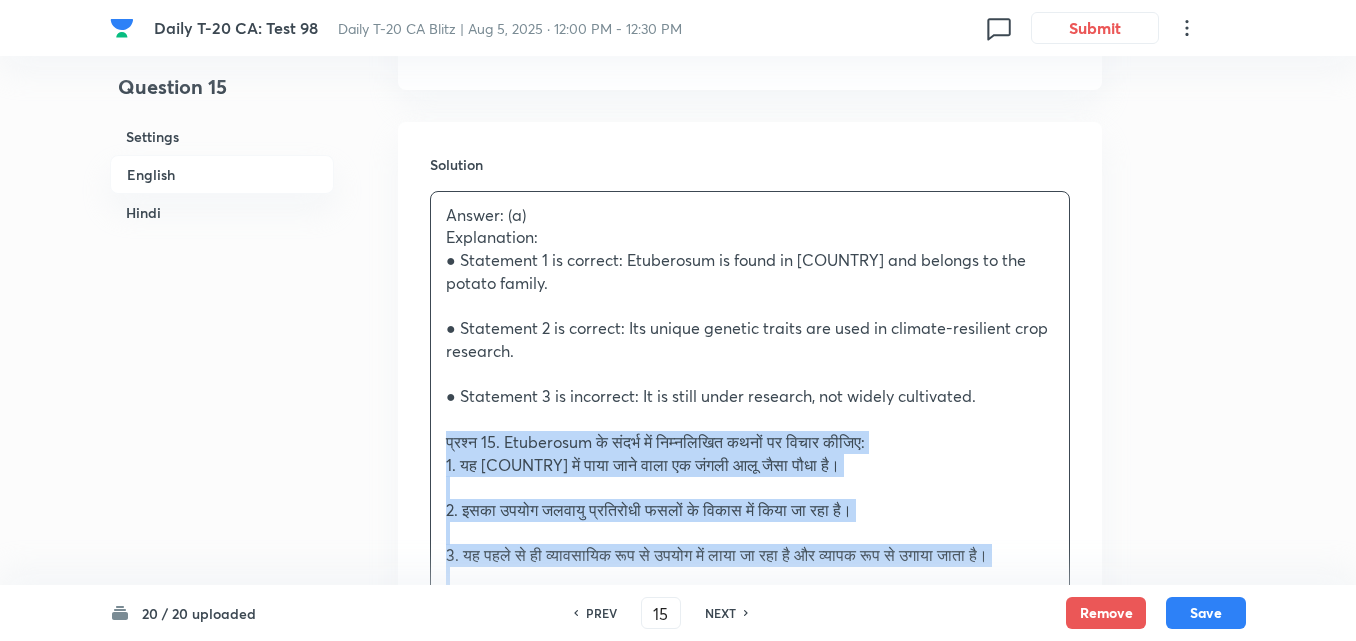 click on "Solution Answer: (a) Explanation: ●	Statement 1 is correct: Etuberosum is found in [COUNTRY] and belongs to the potato family. ●	Statement 2 is correct: Its unique genetic traits are used in climate-resilient crop research. ●	Statement 3 is incorrect: It is still under research, not widely cultivated. प्रश्न 15. Etuberosum के संदर्भ में निम्नलिखित कथनों पर विचार कीजिए: 1.	यह दक्षिण अमेरिका में पाया जाने वाला एक जंगली आलू जैसा पौधा है। 2.	इसका उपयोग जलवायु प्रतिरोधी फसलों के विकास में किया जा रहा है। उपरोक्त में से कौन-सा/से कथन सही है/हैं? (a) केवल 1 और 2 (b) केवल 2 और 3 (c) केवल 1 और 3 (d) 1, 2 और 3 उत्तर: (a)" at bounding box center (750, 551) 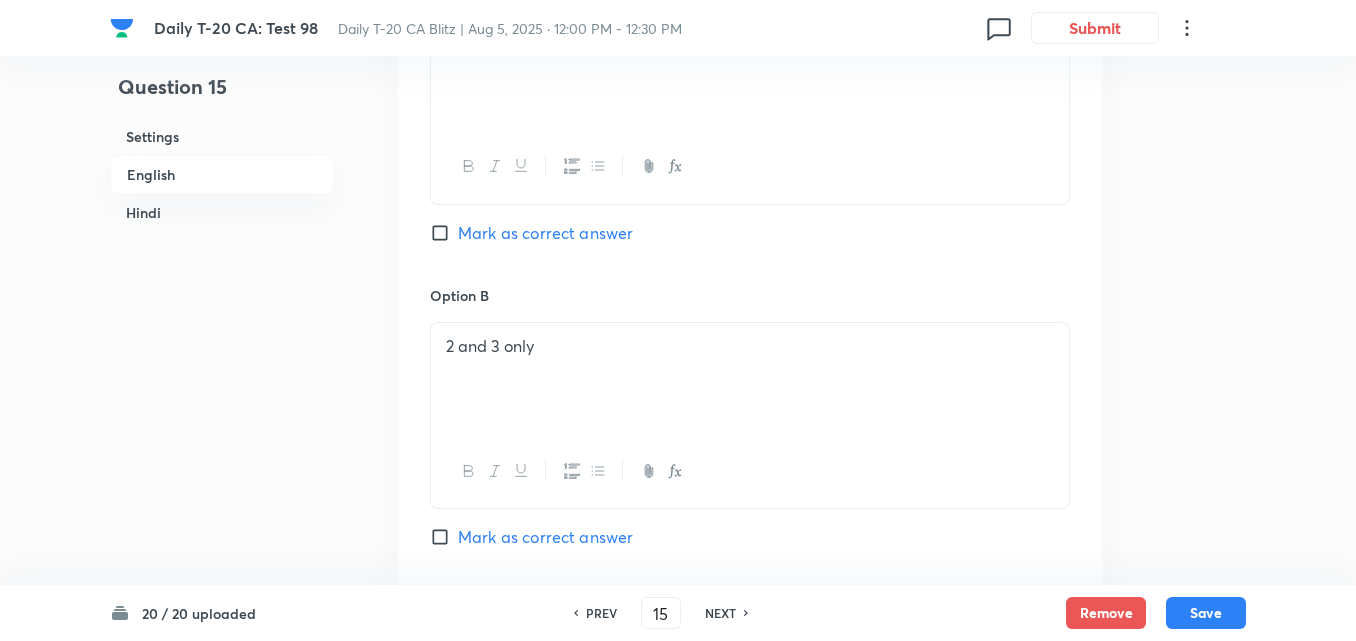 click on "Mark as correct answer" at bounding box center [545, 233] 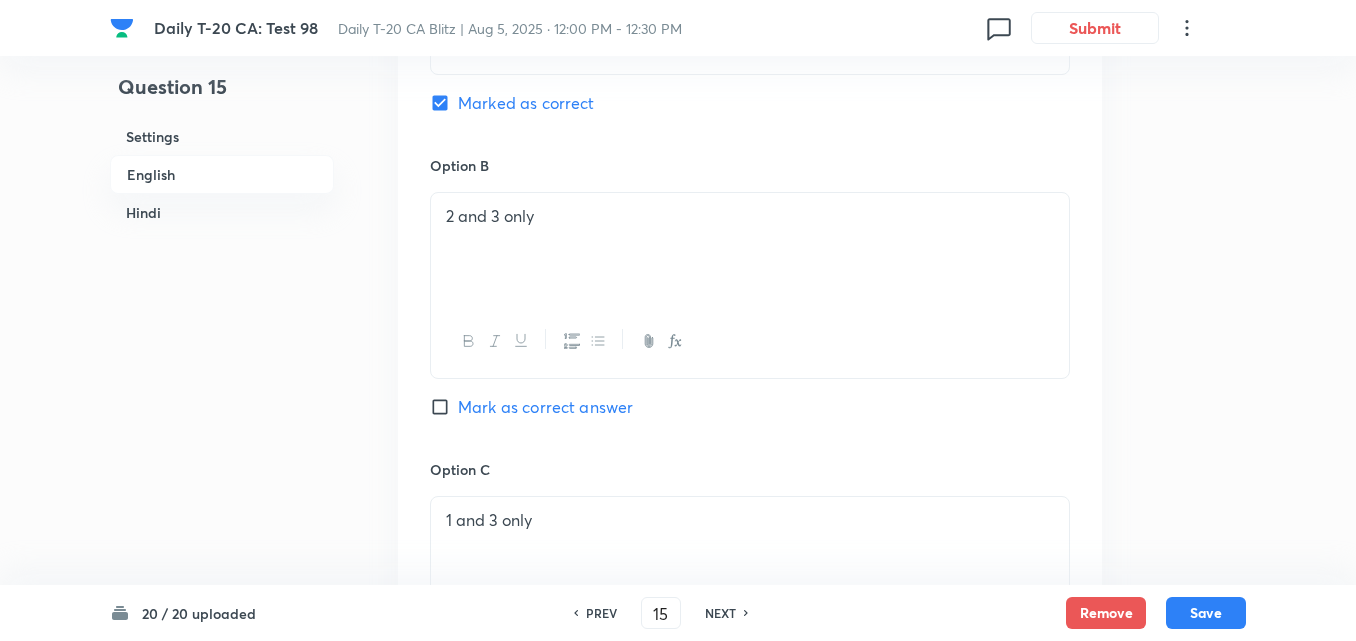 checkbox on "false" 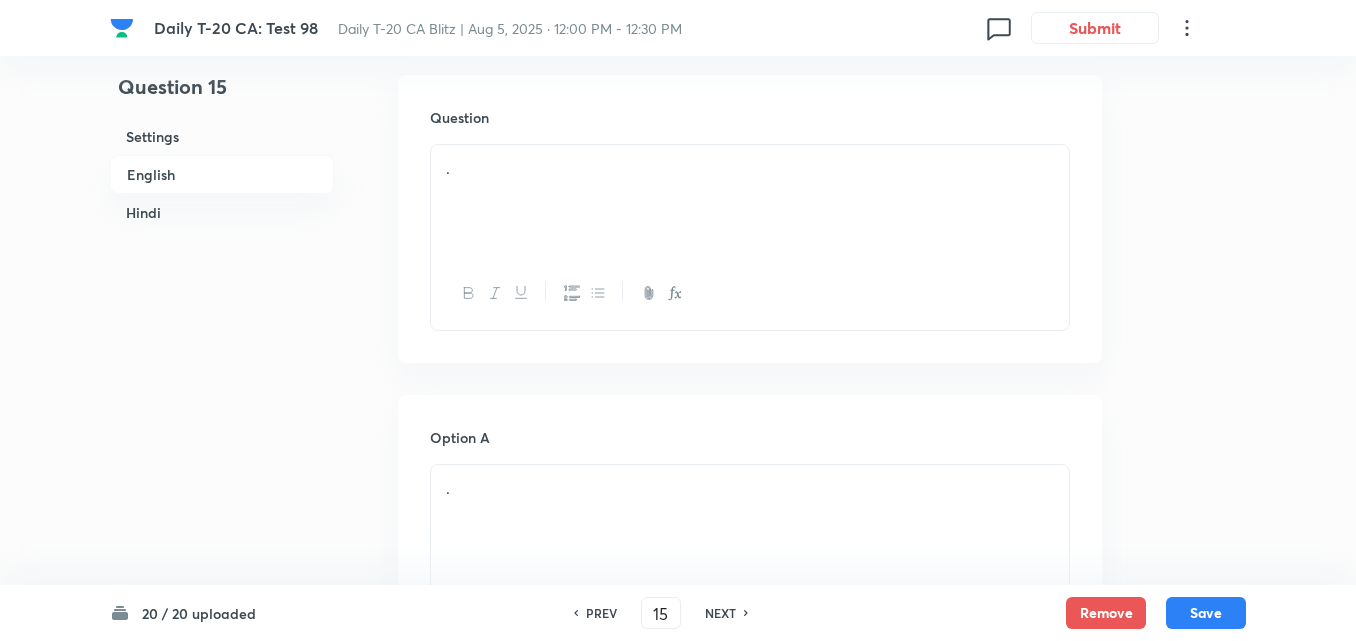 scroll, scrollTop: 2816, scrollLeft: 0, axis: vertical 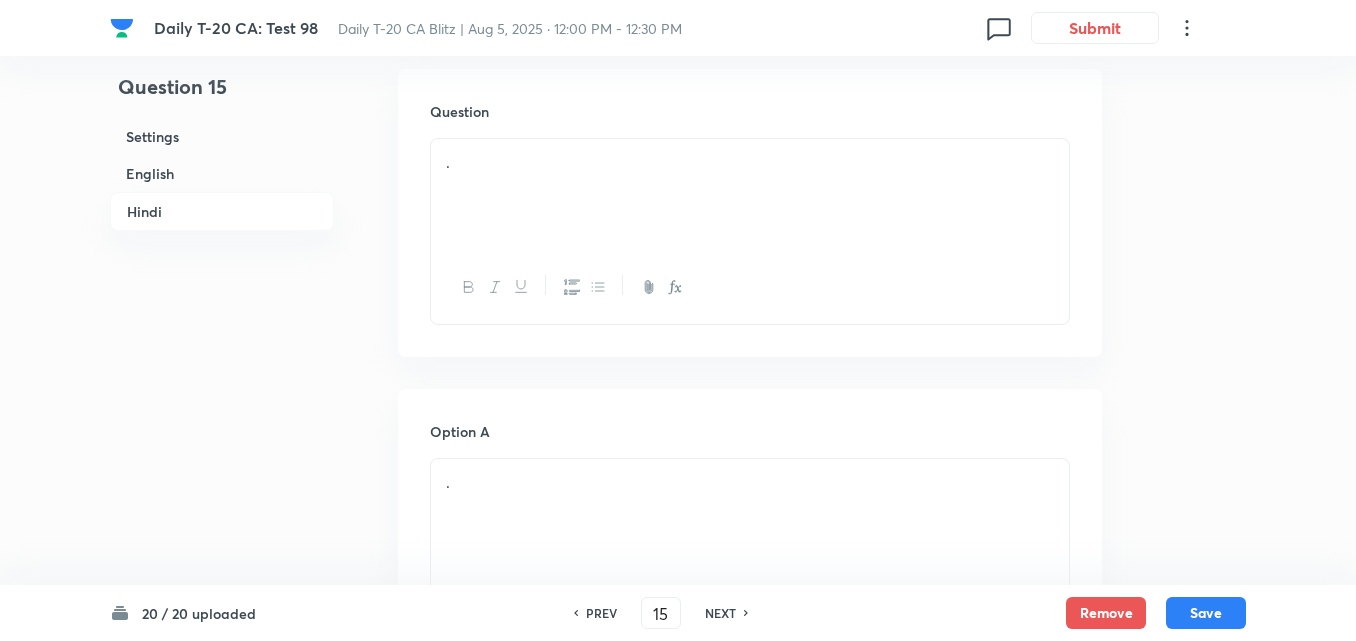 click on "." at bounding box center [750, 195] 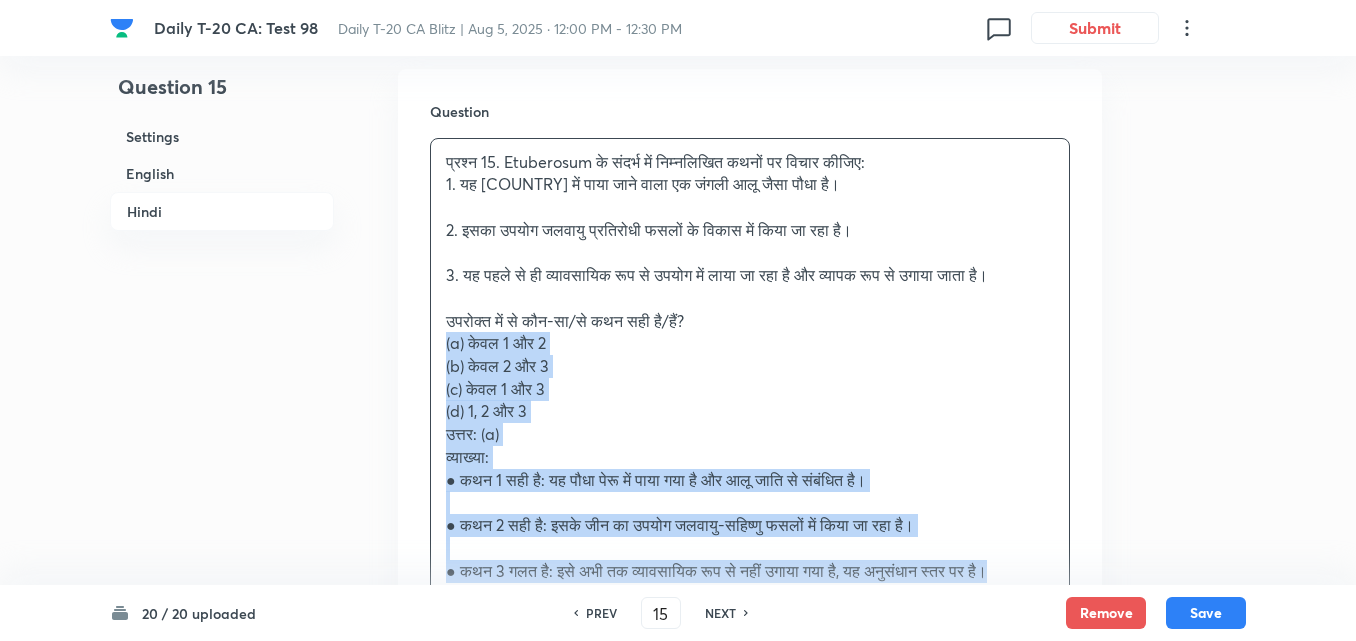 drag, startPoint x: 421, startPoint y: 368, endPoint x: 403, endPoint y: 371, distance: 18.248287 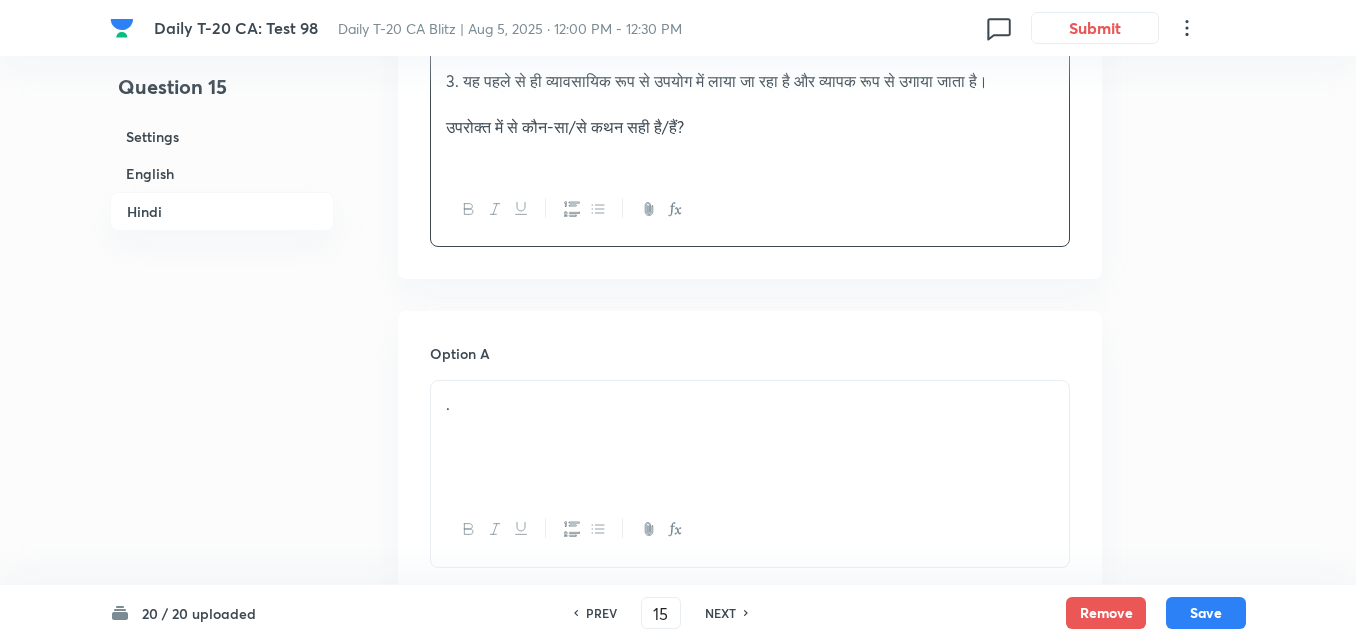 scroll, scrollTop: 3216, scrollLeft: 0, axis: vertical 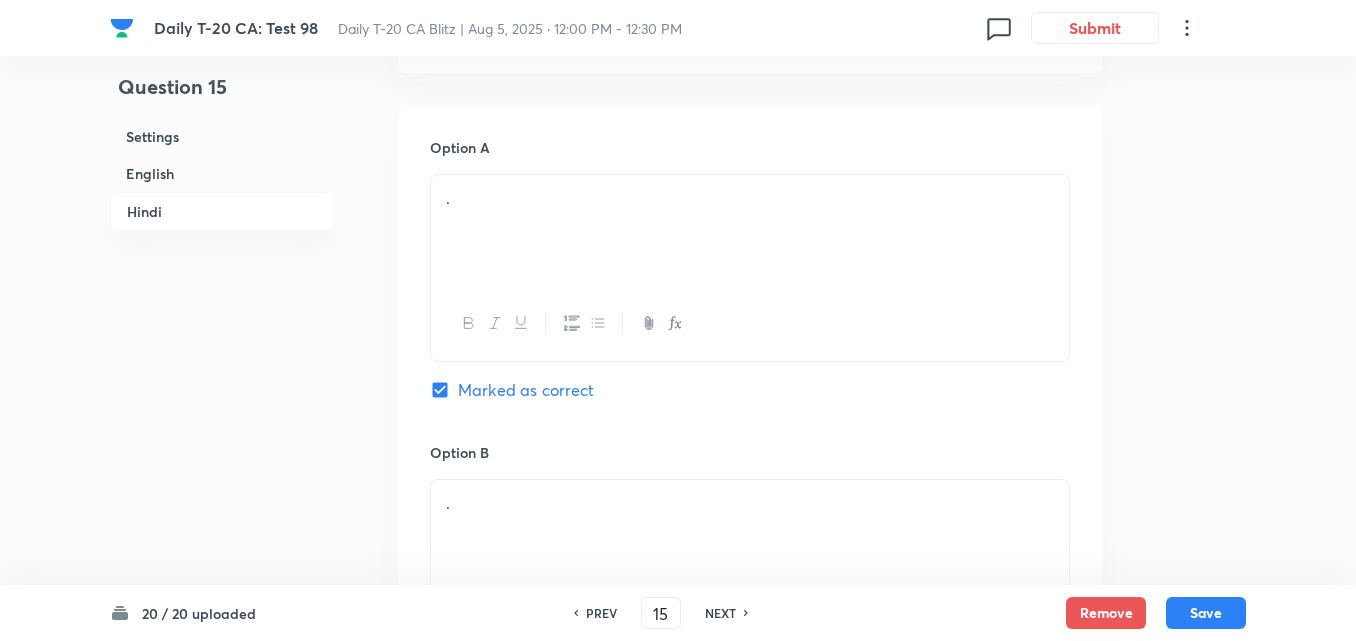 click on "." at bounding box center (750, 231) 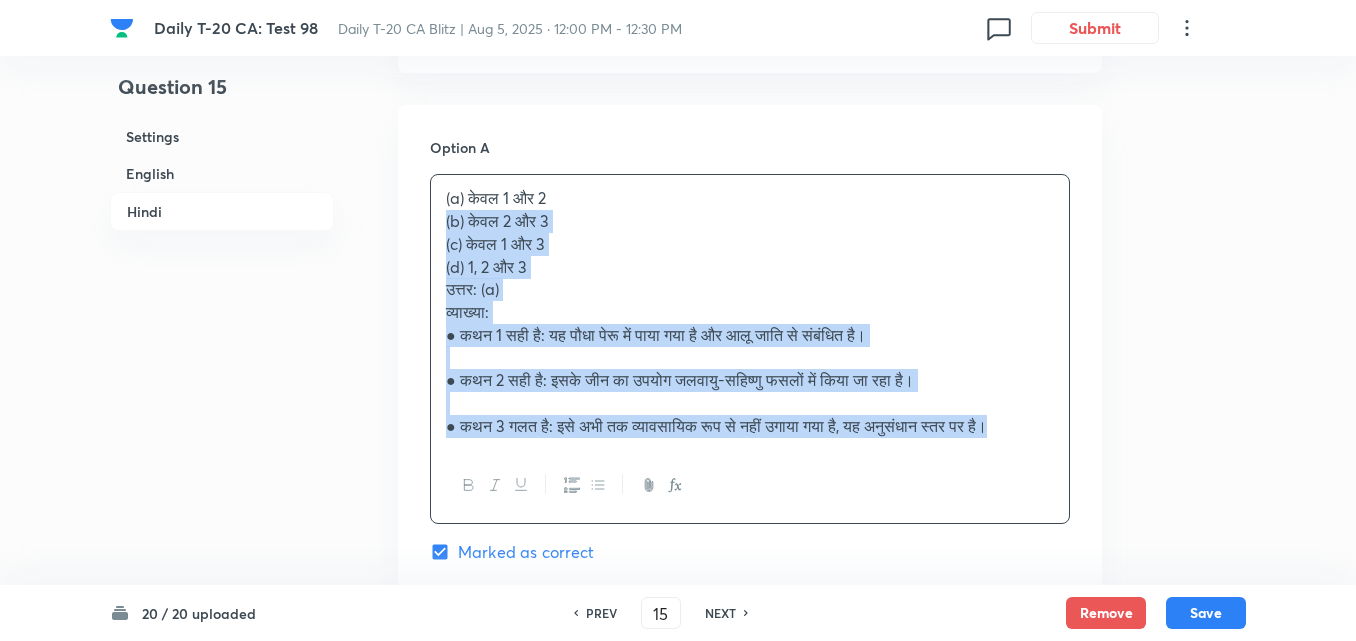 click on "Option A (a) केवल 1 और 2 (b) केवल 2 और 3 (c) केवल 1 और 3 (d) 1, 2 और 3 उत्तर: (a) व्याख्या: ●	कथन 1 सही है: यह पौधा [COUNTRY] में पाया गया है और आलू जाति से संबंधित है। ●	कथन 2 सही है: इसके जीन का उपयोग जलवायु-सहिष्णु फसलों में किया जा रहा है। ●	कथन 3 गलत है: इसे अभी तक व्यावसायिक रूप से नहीं उगाया गया है, यह अनुसंधान स्तर पर है। Marked as correct Option B . Mark as correct answer Option C . Mark as correct answer Option D . Mark as correct answer" at bounding box center (750, 806) 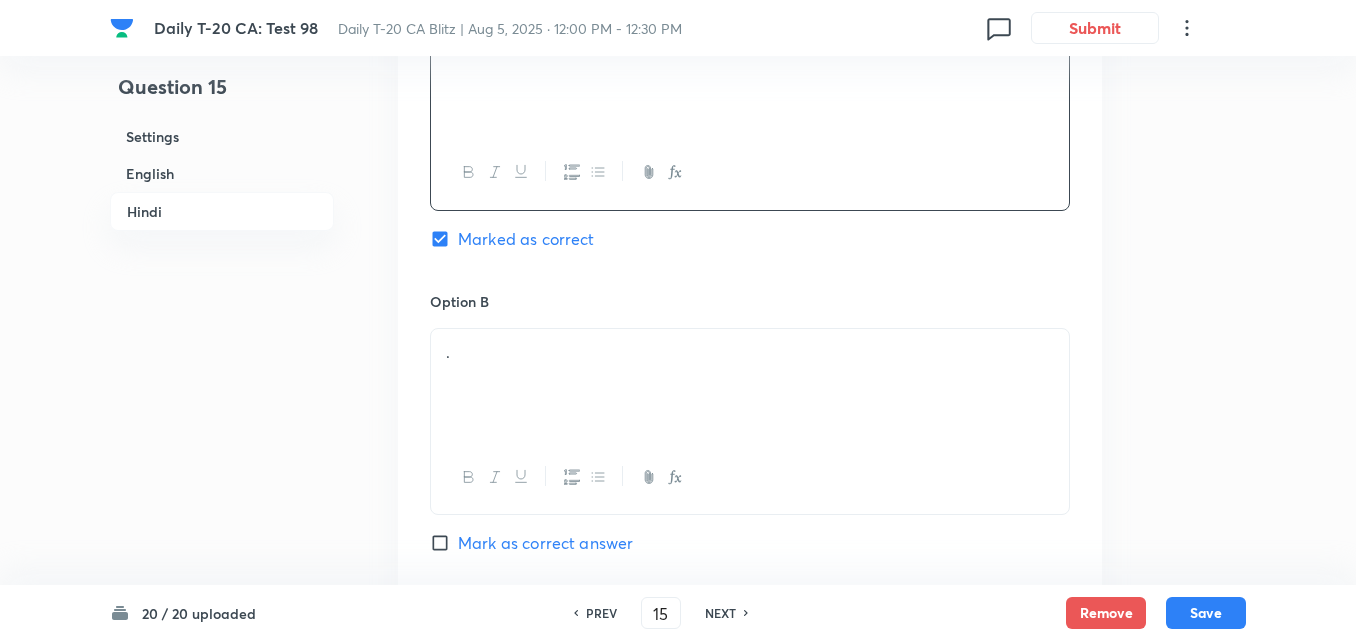scroll, scrollTop: 3516, scrollLeft: 0, axis: vertical 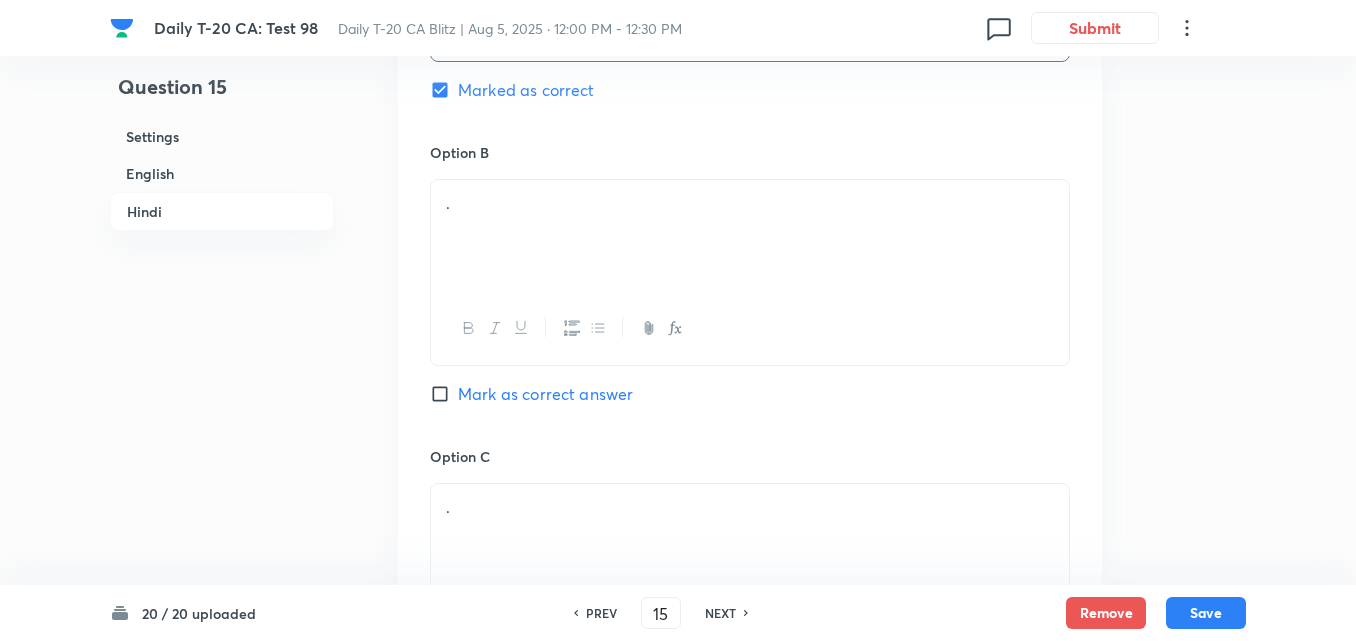 click on "." at bounding box center (750, 236) 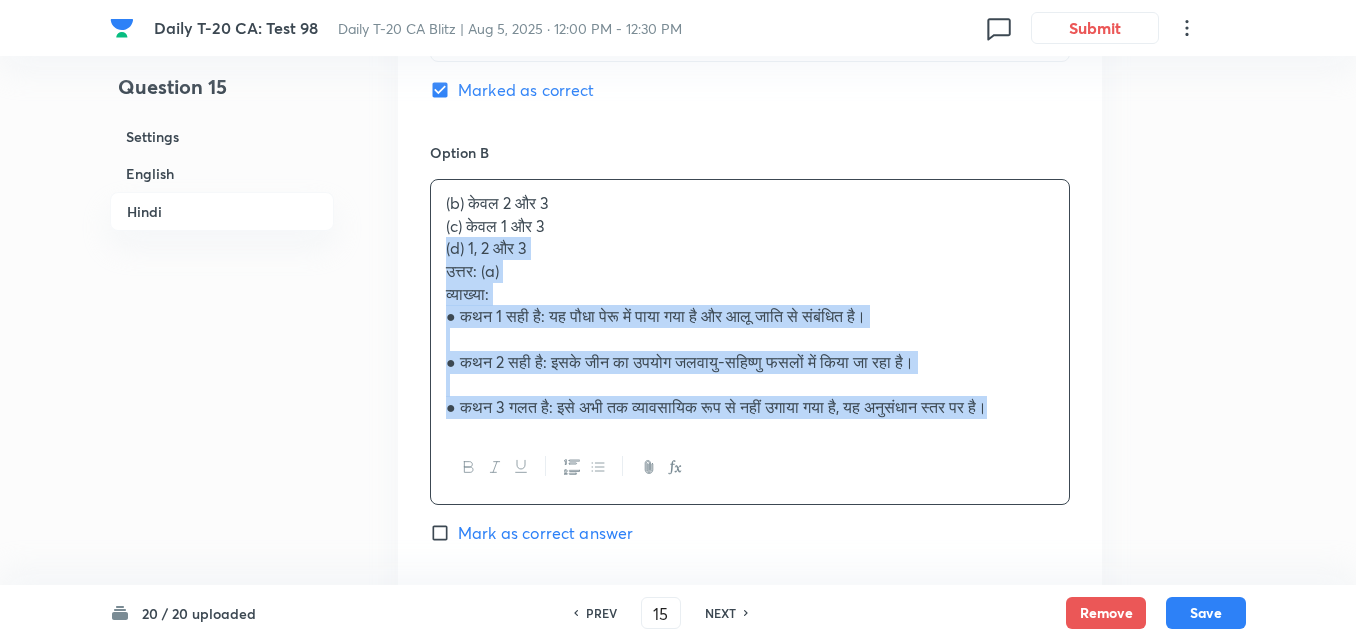 drag, startPoint x: 432, startPoint y: 279, endPoint x: 401, endPoint y: 265, distance: 34.0147 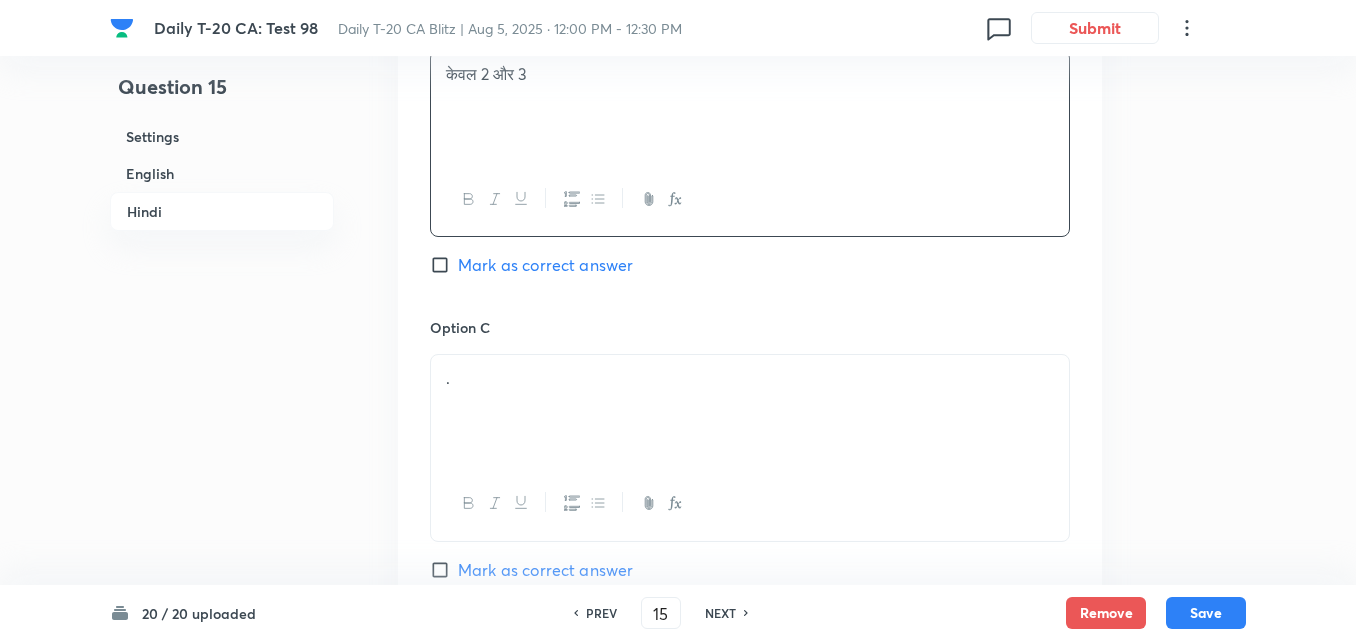 scroll, scrollTop: 3816, scrollLeft: 0, axis: vertical 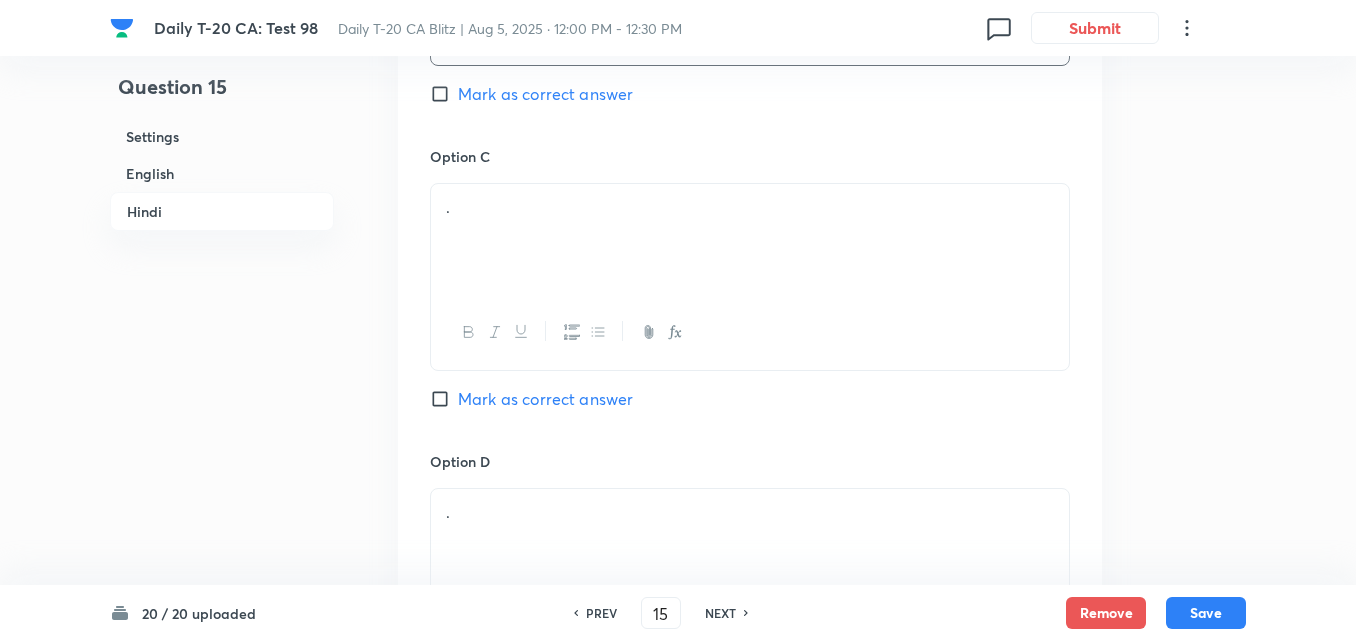 click on "." at bounding box center (750, 207) 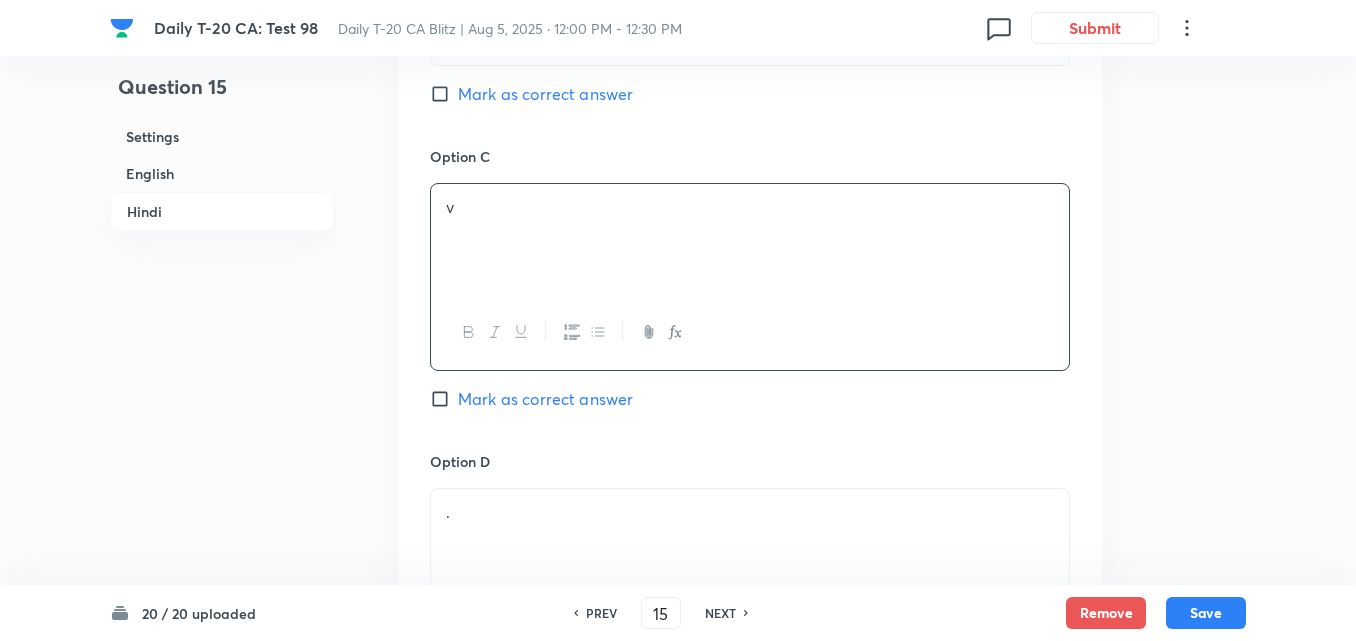 type 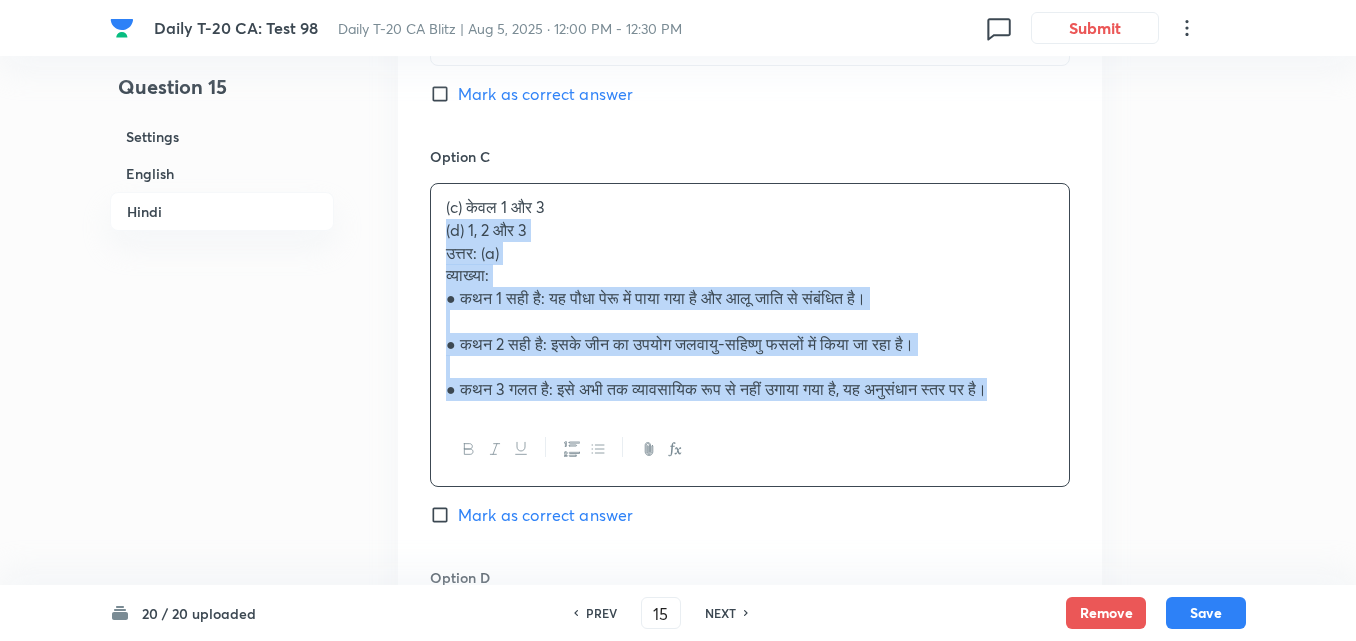 click on "Option A केवल 1 और 2 Marked as correct Option B केवल 2 और 3 Mark as correct answer Option C (c) केवल 1 और 3 (d) 1, 2 और 3 उत्तर: (a) व्याख्या: ●	कथन 1 सही है: यह पौधा पेरू में पाया गया है और आलू जाति से संबंधित है। ●	कथन 2 सही है: इसके जीन का उपयोग जलवायु-सहिष्णु फसलों में किया जा रहा है। ●	कथन 3 गलत है: इसे अभी तक व्यावसायिक रूप से नहीं उगाया गया है, यह अनुसंधान स्तर पर है। Mark as correct answer Option D . Mark as correct answer" at bounding box center (750, 184) 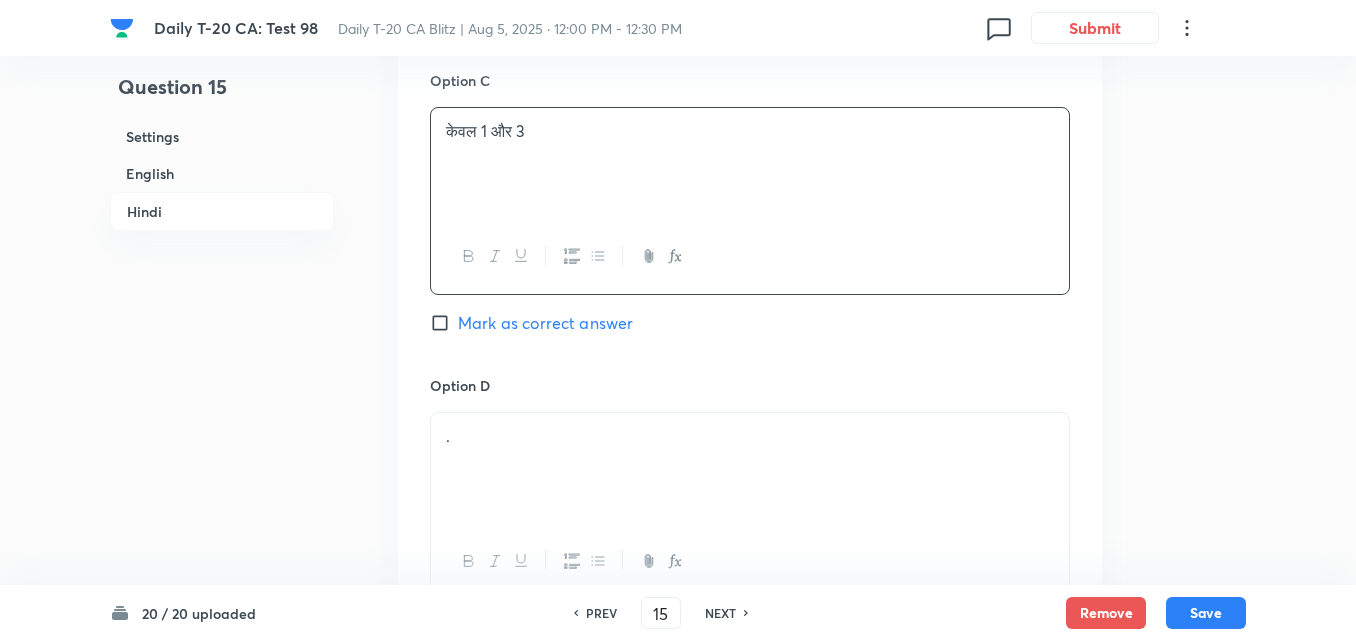 scroll, scrollTop: 4016, scrollLeft: 0, axis: vertical 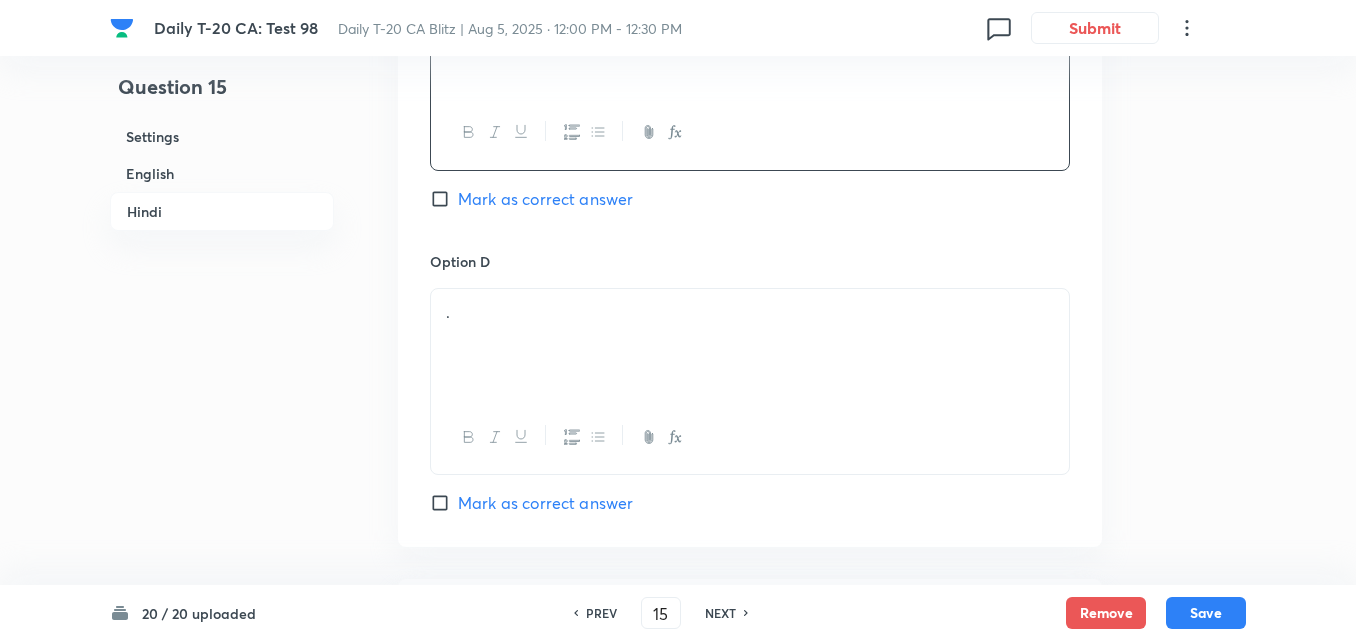 click on "." at bounding box center (750, 312) 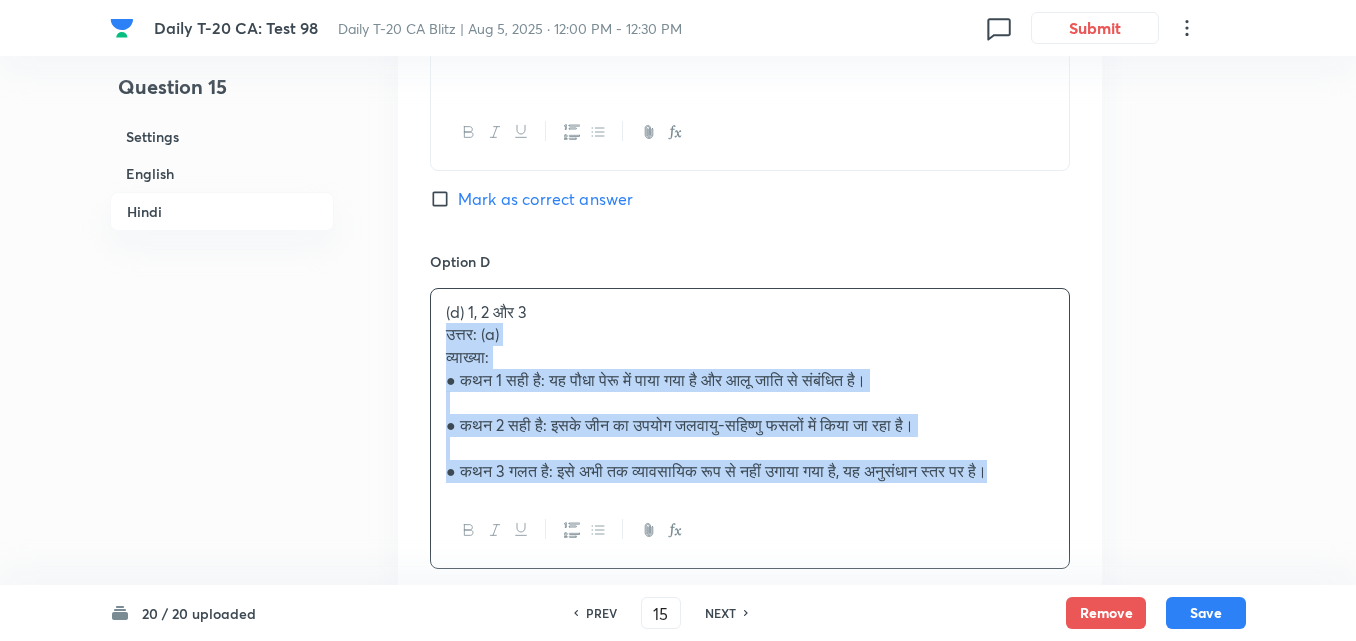 click on "Option A केवल 1 और 2 Marked as correct Option B केवल 2 और 3 Mark as correct answer Option C केवल 1 और 3 Mark as correct answer Option D (d) 1, 2 और 3 उत्तर: (a) व्याख्या: ●	कथन 1 सही है: यह पौधा [COUNTRY] में पाया गया है और आलू जाति से संबंधित है। ●	कथन 2 सही है: इसके जीन का उपयोग जलवायु-सहिष्णु फसलों में किया जा रहा है। ●	कथन 3 गलत है: इसे अभी तक व्यावसायिक रूप से नहीं उगाया गया है, यह अनुसंधान स्तर पर है। Mark as correct answer" at bounding box center (750, -28) 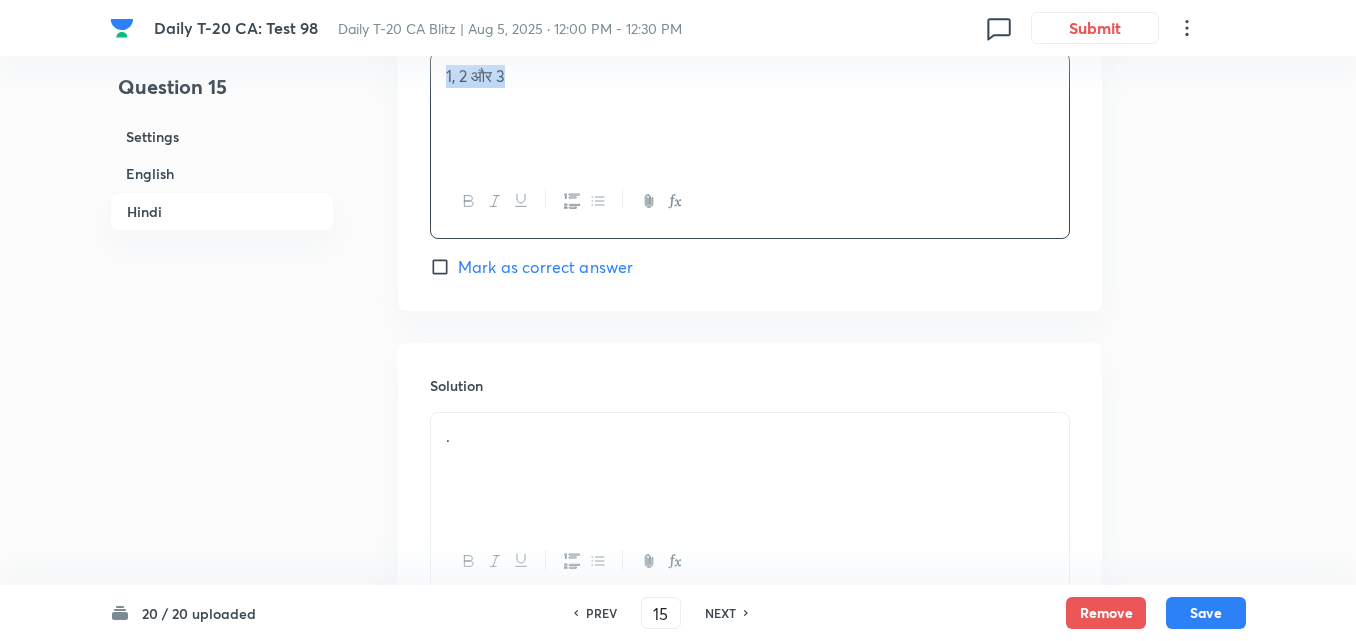 scroll, scrollTop: 4416, scrollLeft: 0, axis: vertical 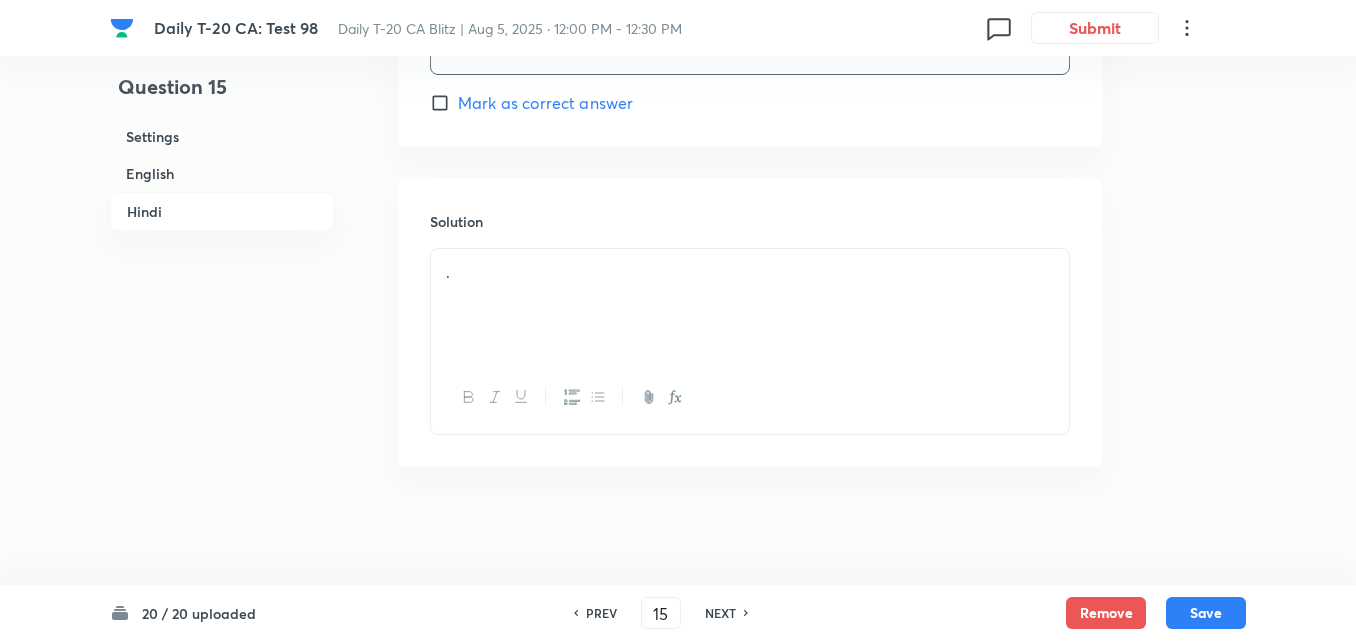 click on "." at bounding box center (750, 305) 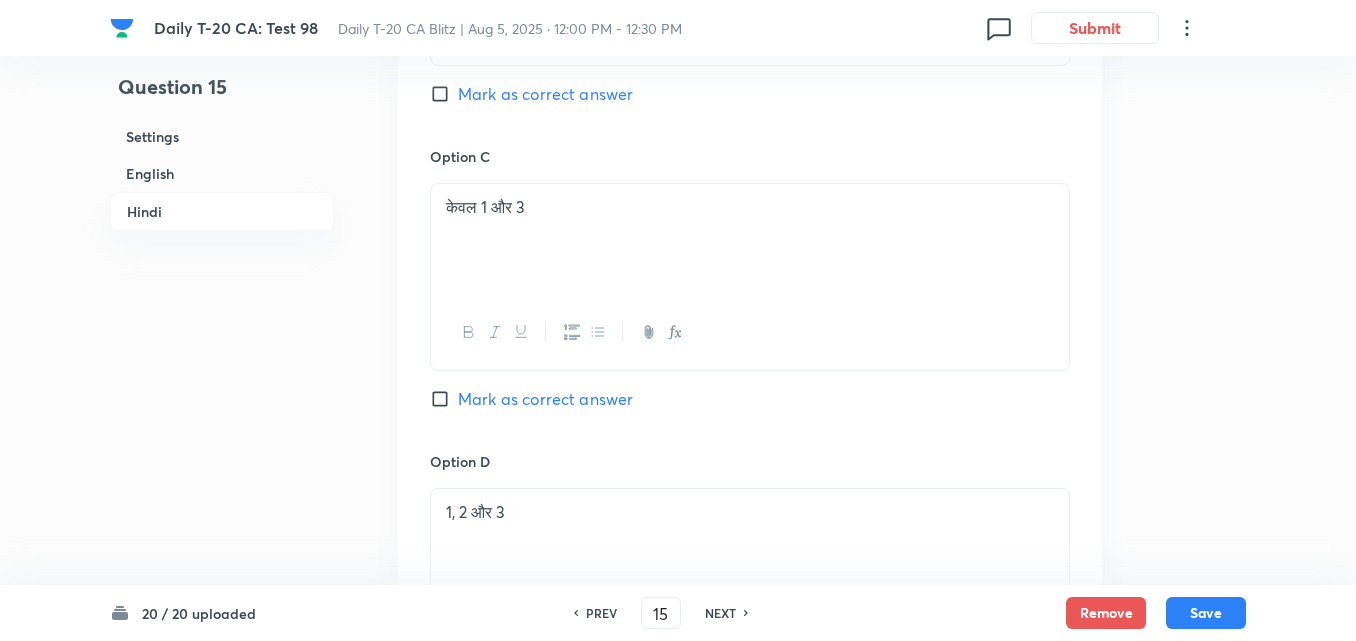 scroll, scrollTop: 3216, scrollLeft: 0, axis: vertical 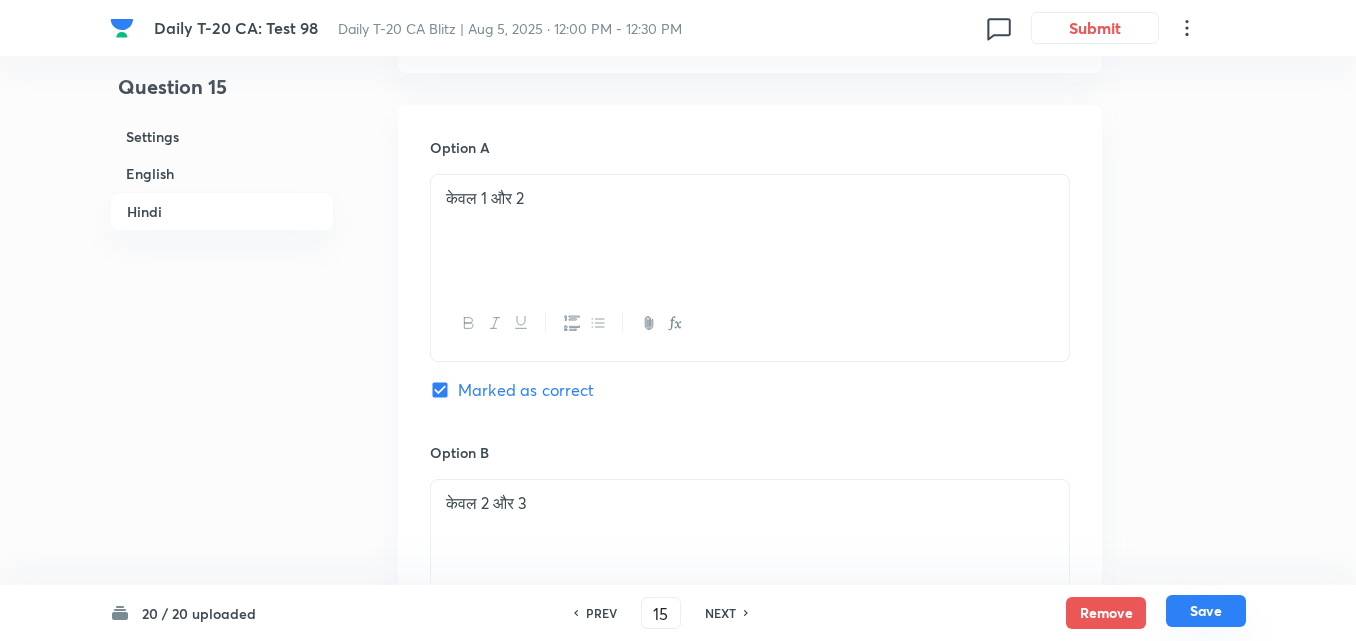 click on "20 / 20 uploaded
PREV 15 ​ NEXT Remove Save" at bounding box center (678, 613) 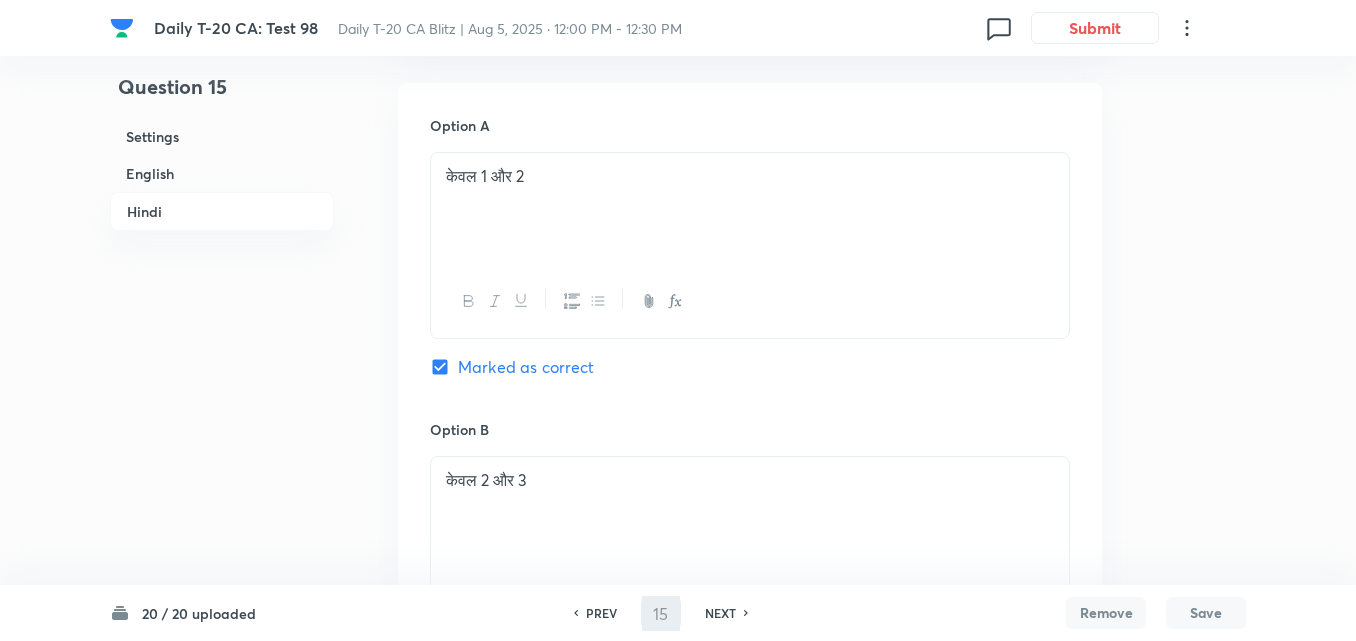 type on "16" 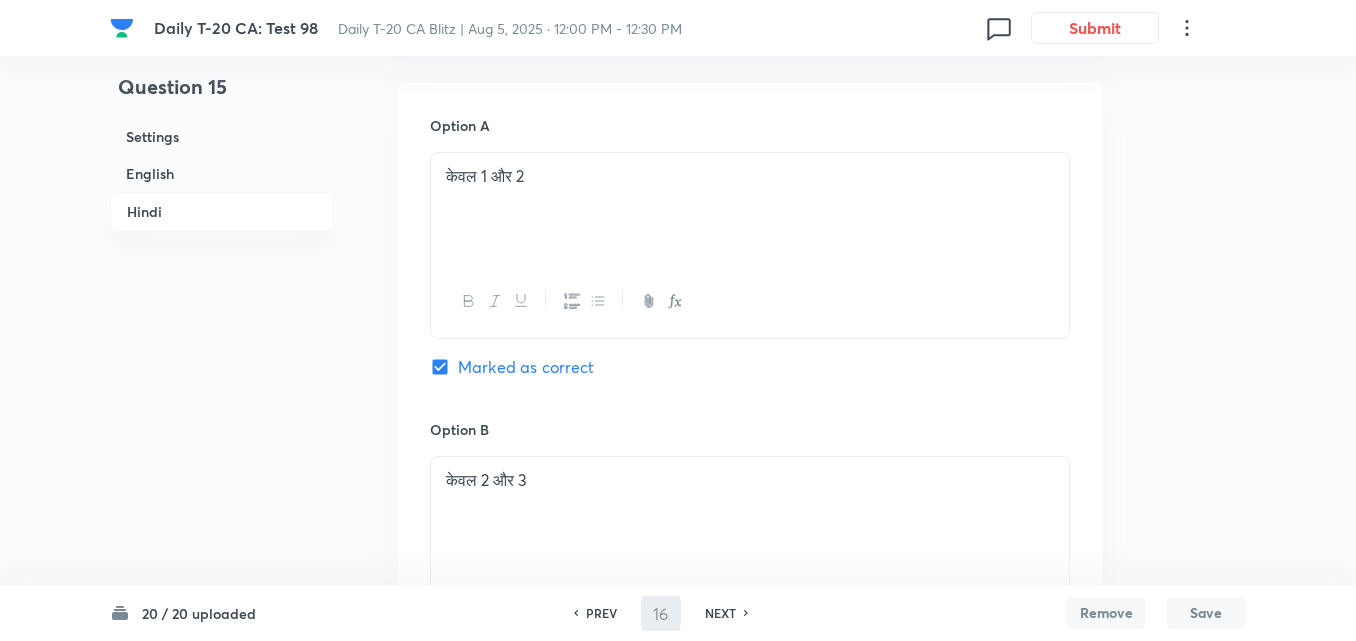 checkbox on "false" 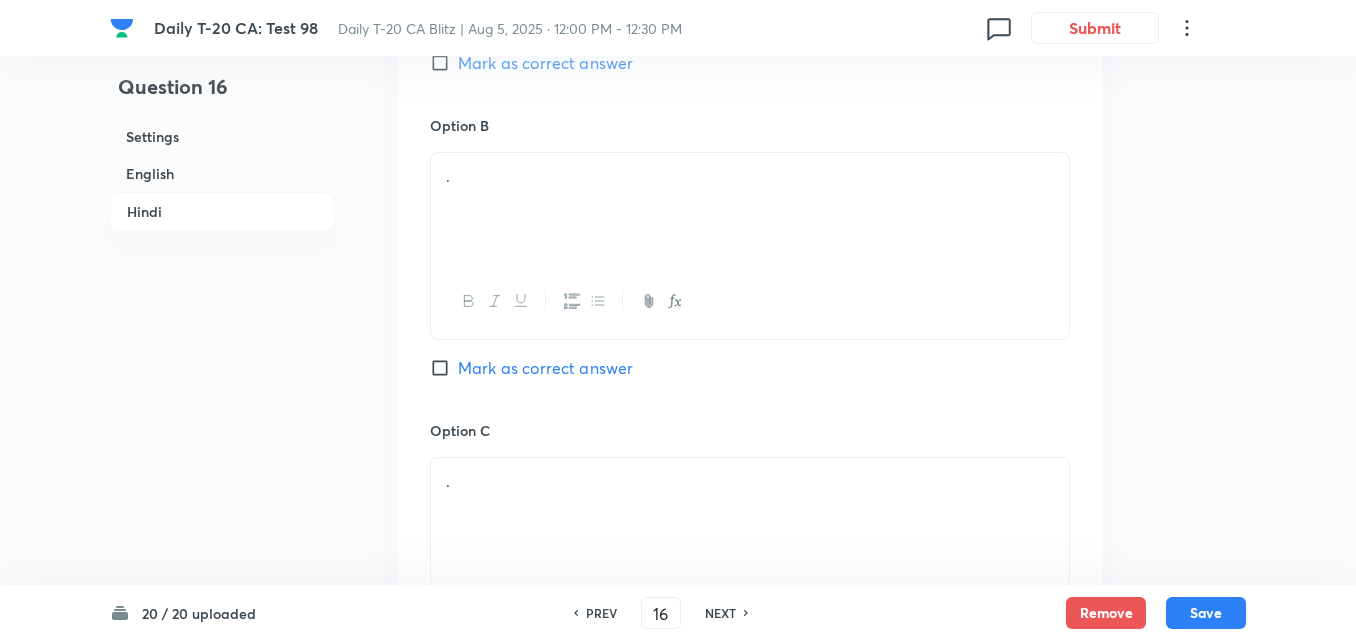 click on "English" at bounding box center [222, 173] 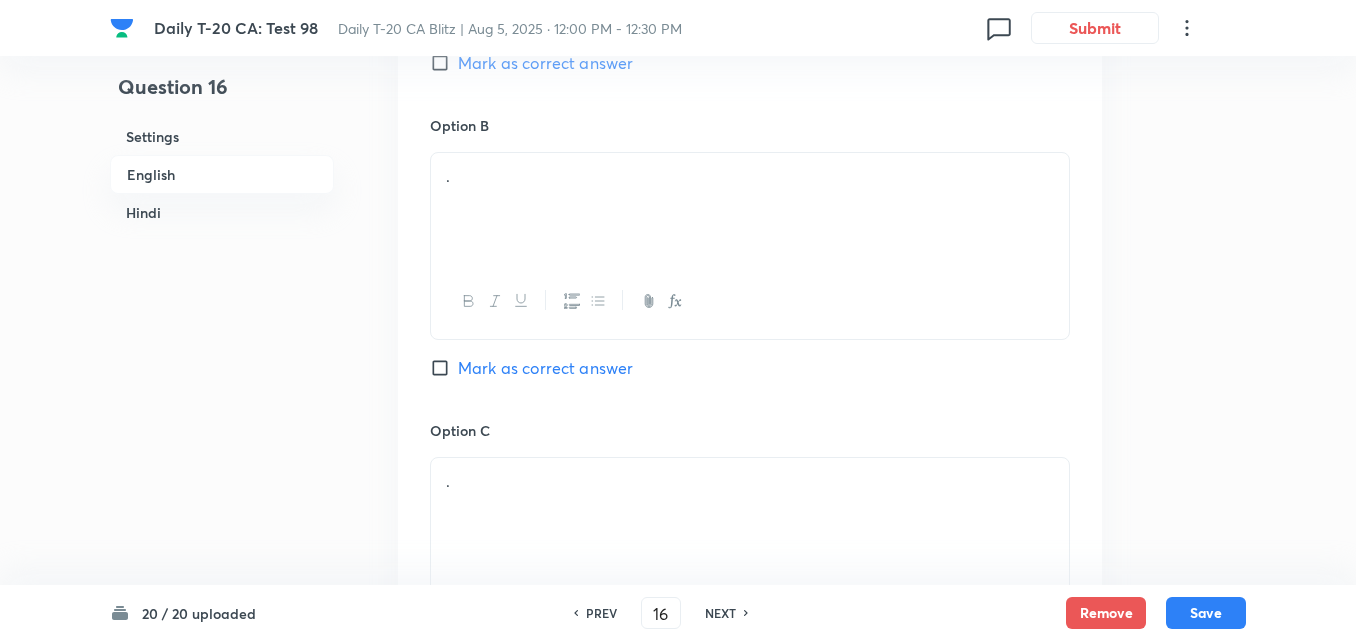 scroll, scrollTop: 516, scrollLeft: 0, axis: vertical 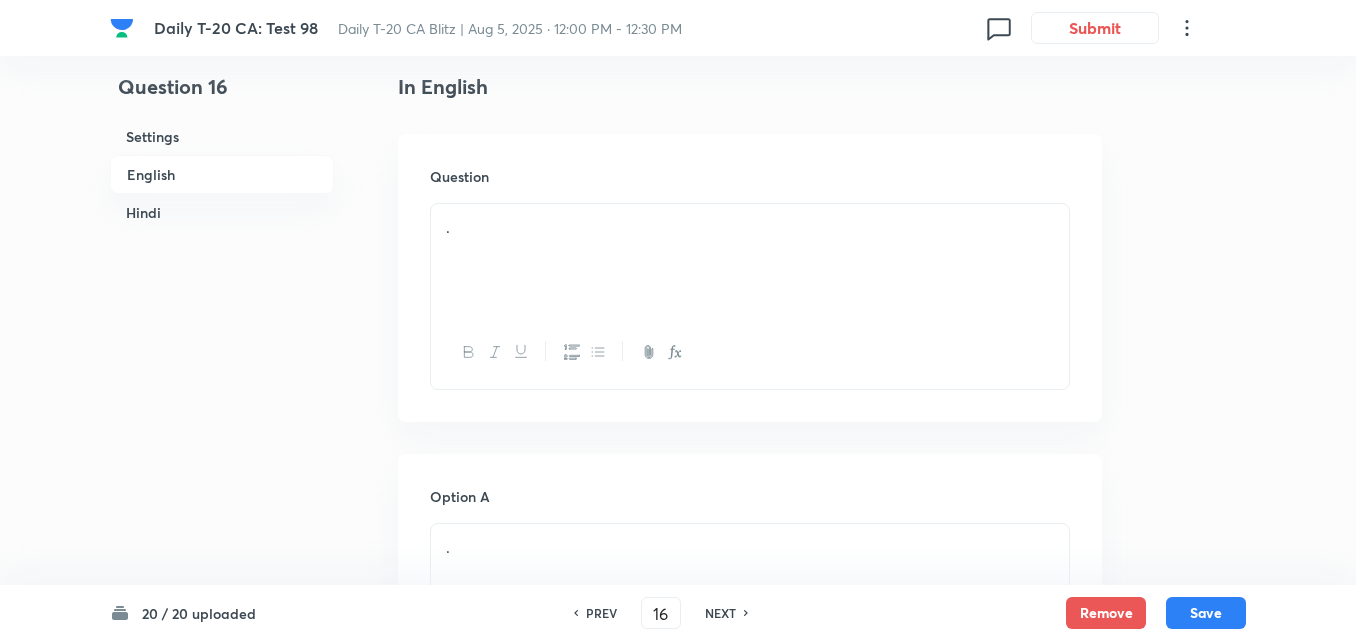 click on "." at bounding box center [750, 260] 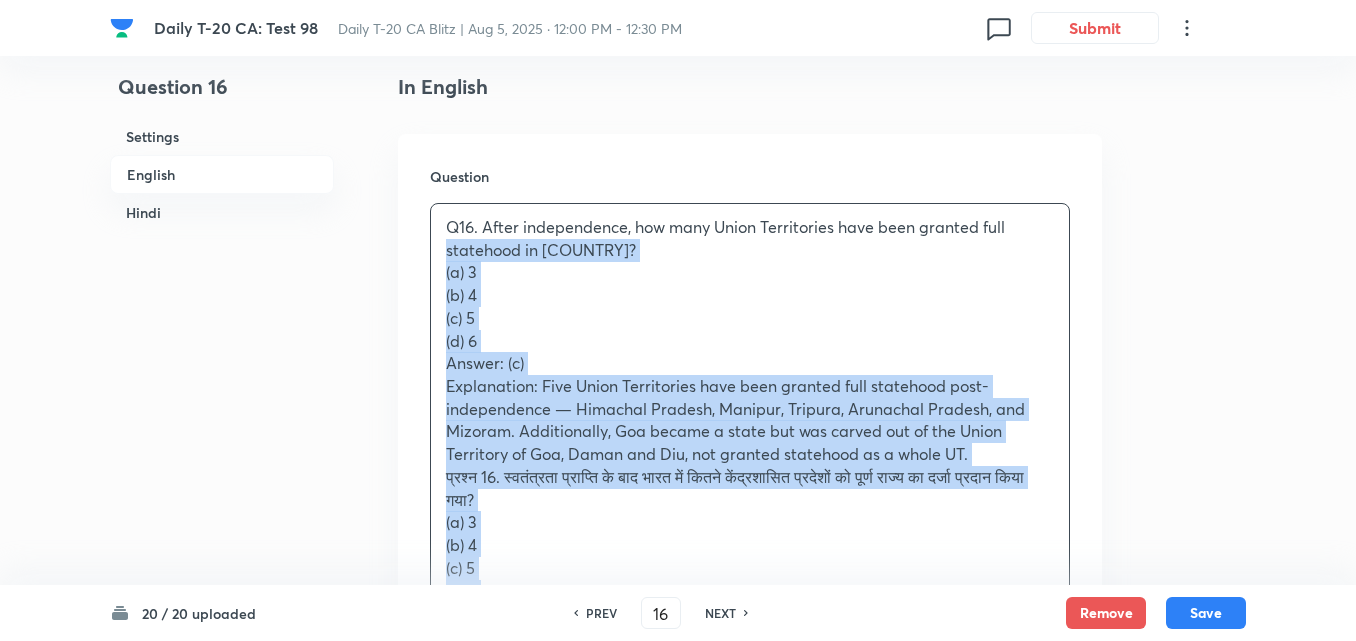 drag, startPoint x: 411, startPoint y: 240, endPoint x: 394, endPoint y: 240, distance: 17 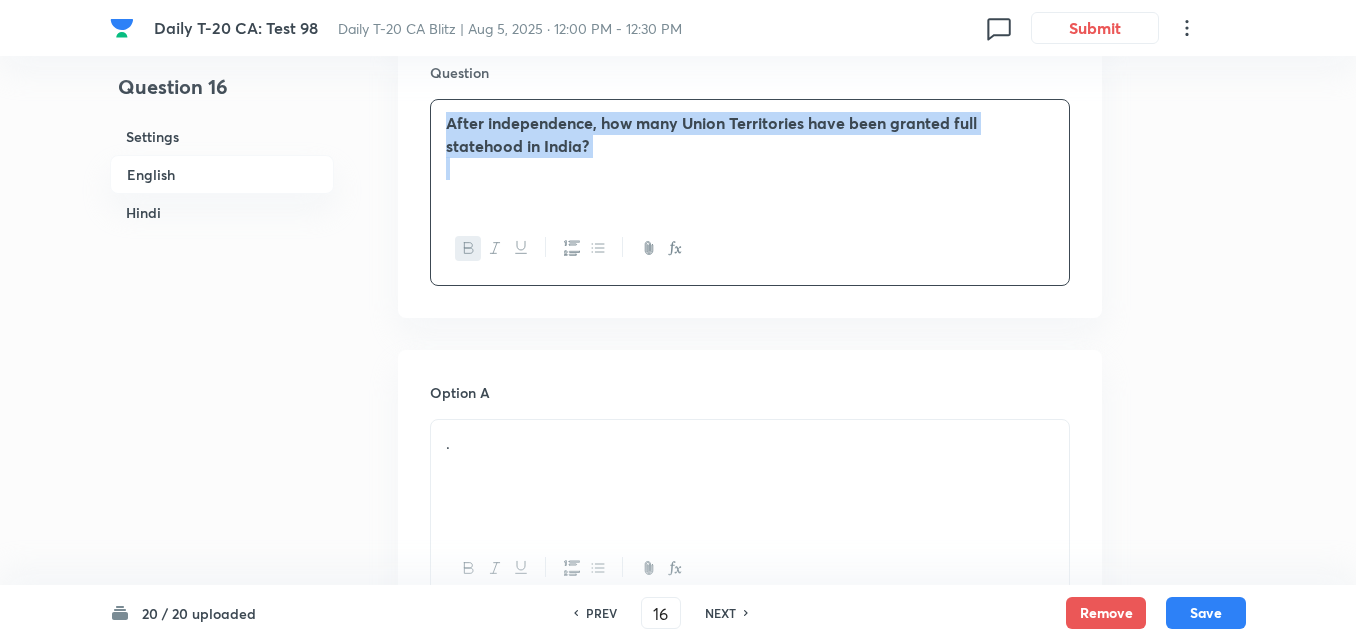 scroll, scrollTop: 816, scrollLeft: 0, axis: vertical 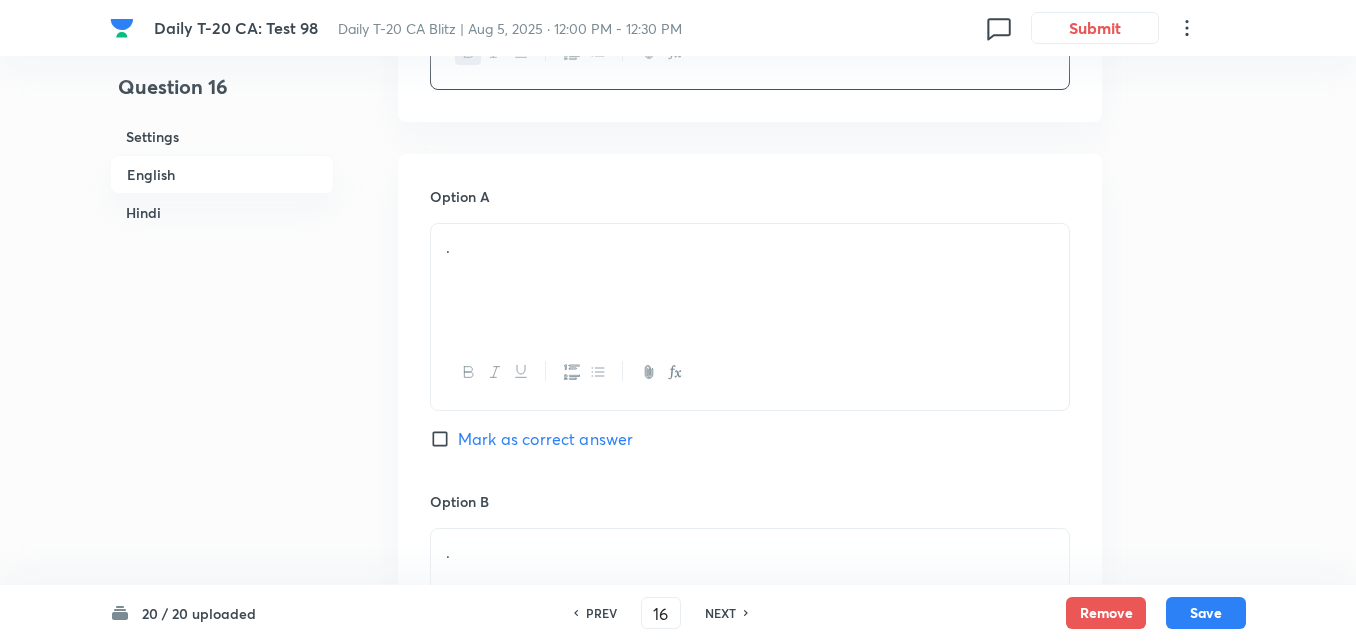 click on "." at bounding box center (750, 280) 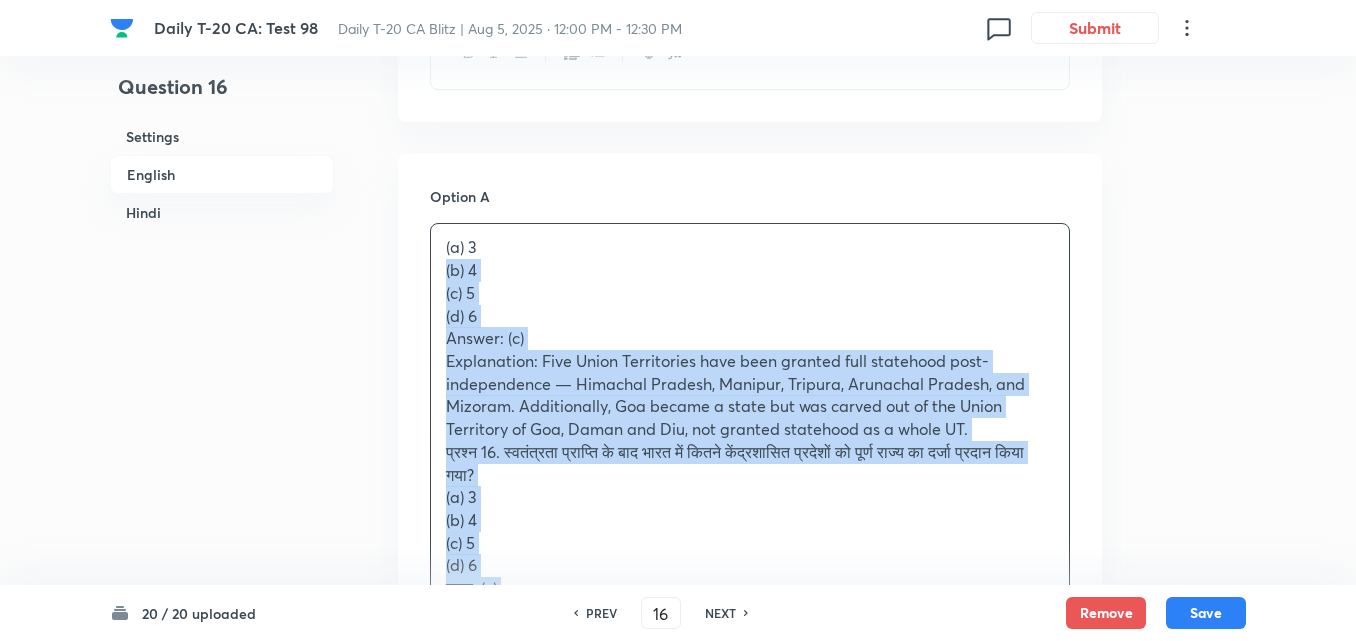 drag, startPoint x: 453, startPoint y: 274, endPoint x: 400, endPoint y: 272, distance: 53.037724 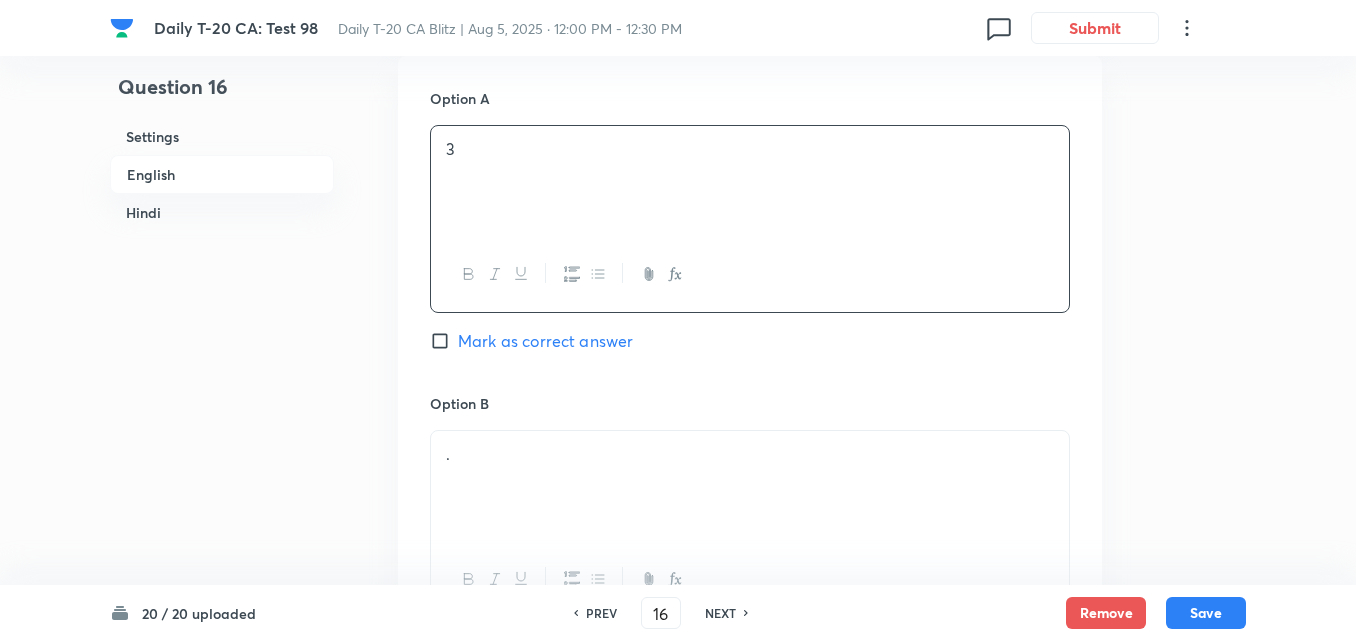scroll, scrollTop: 1116, scrollLeft: 0, axis: vertical 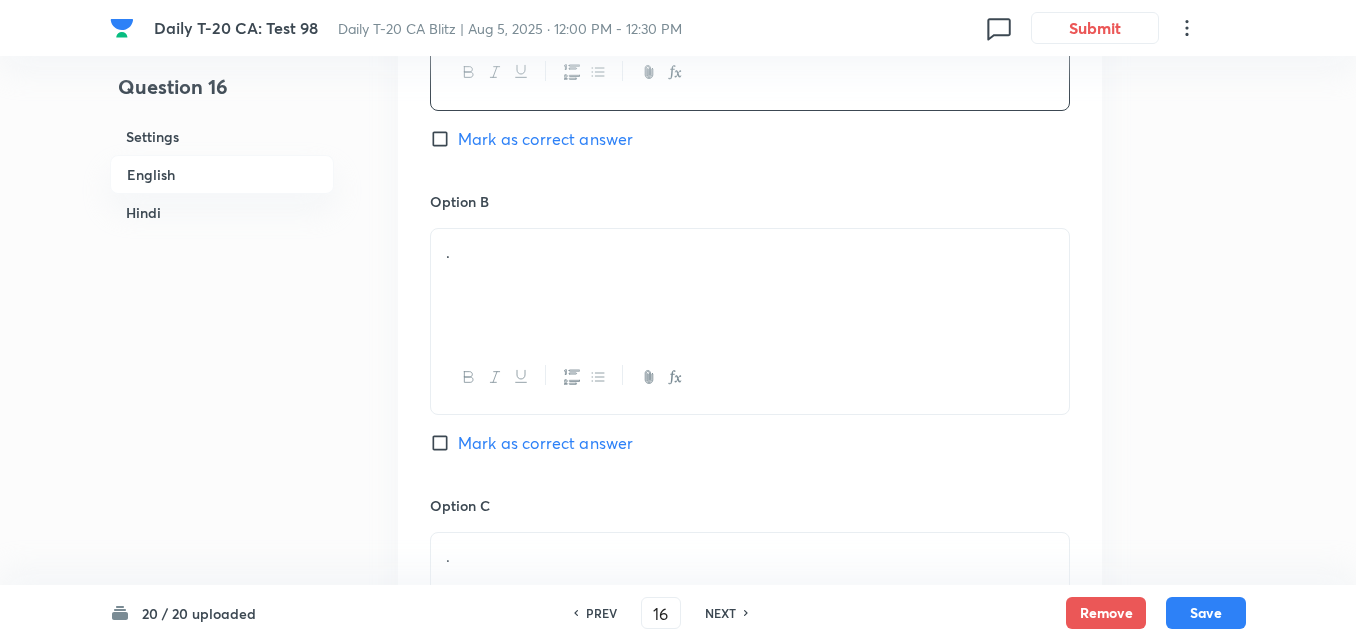 click on "." at bounding box center [750, 285] 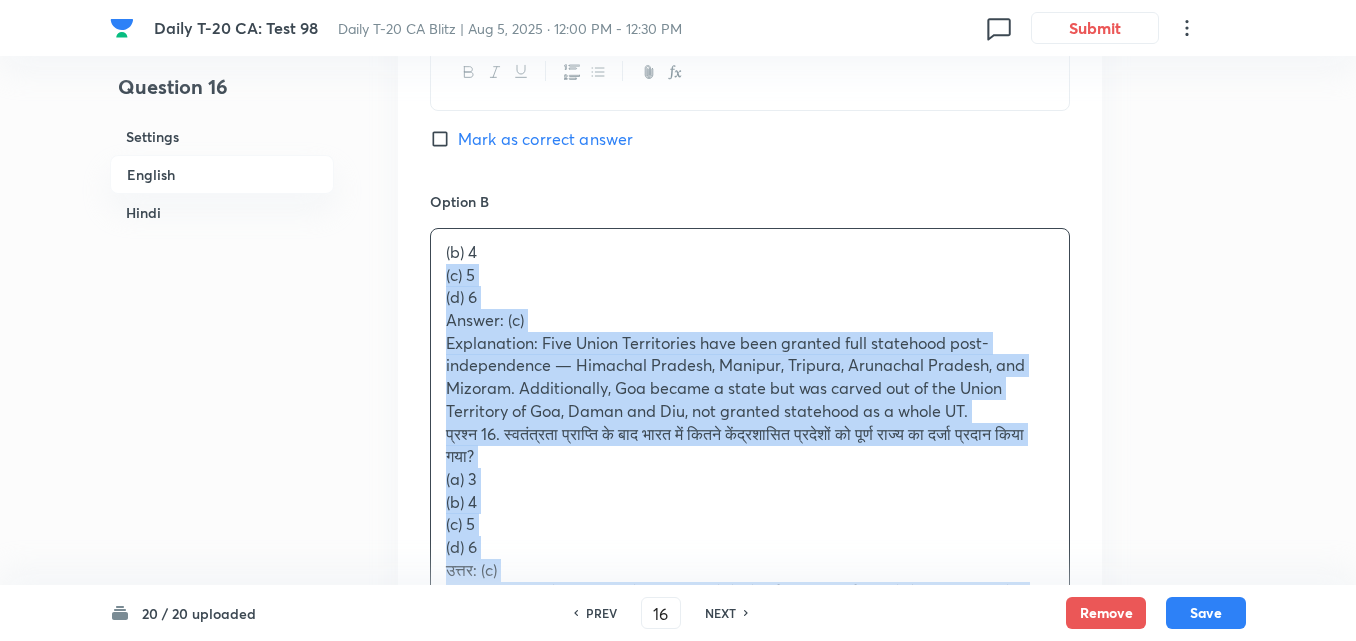 drag, startPoint x: 449, startPoint y: 289, endPoint x: 427, endPoint y: 285, distance: 22.36068 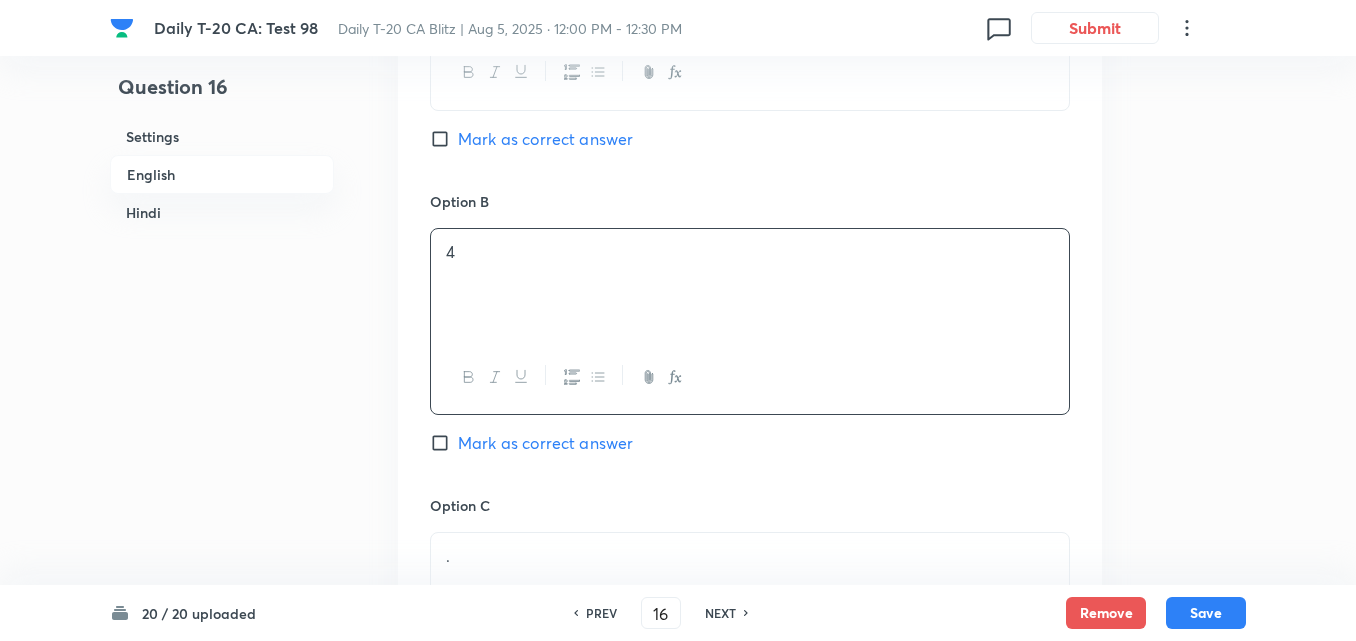 scroll, scrollTop: 1416, scrollLeft: 0, axis: vertical 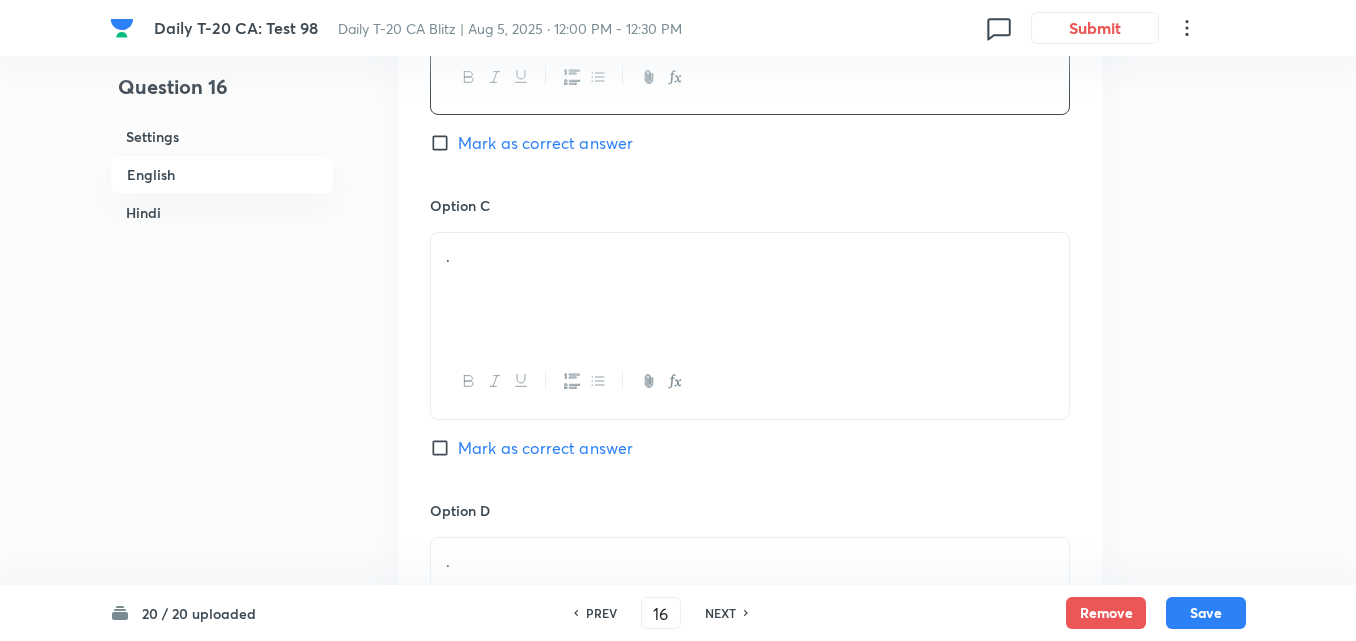 click on "." at bounding box center (750, 289) 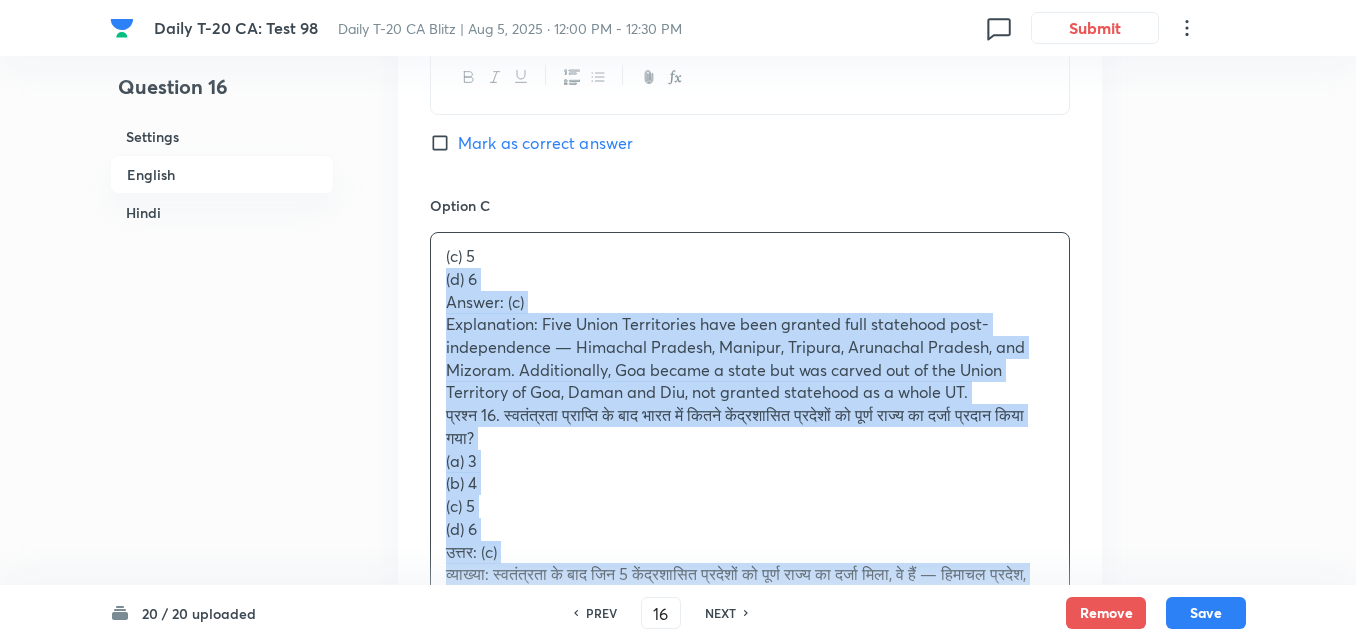 drag, startPoint x: 419, startPoint y: 281, endPoint x: 406, endPoint y: 281, distance: 13 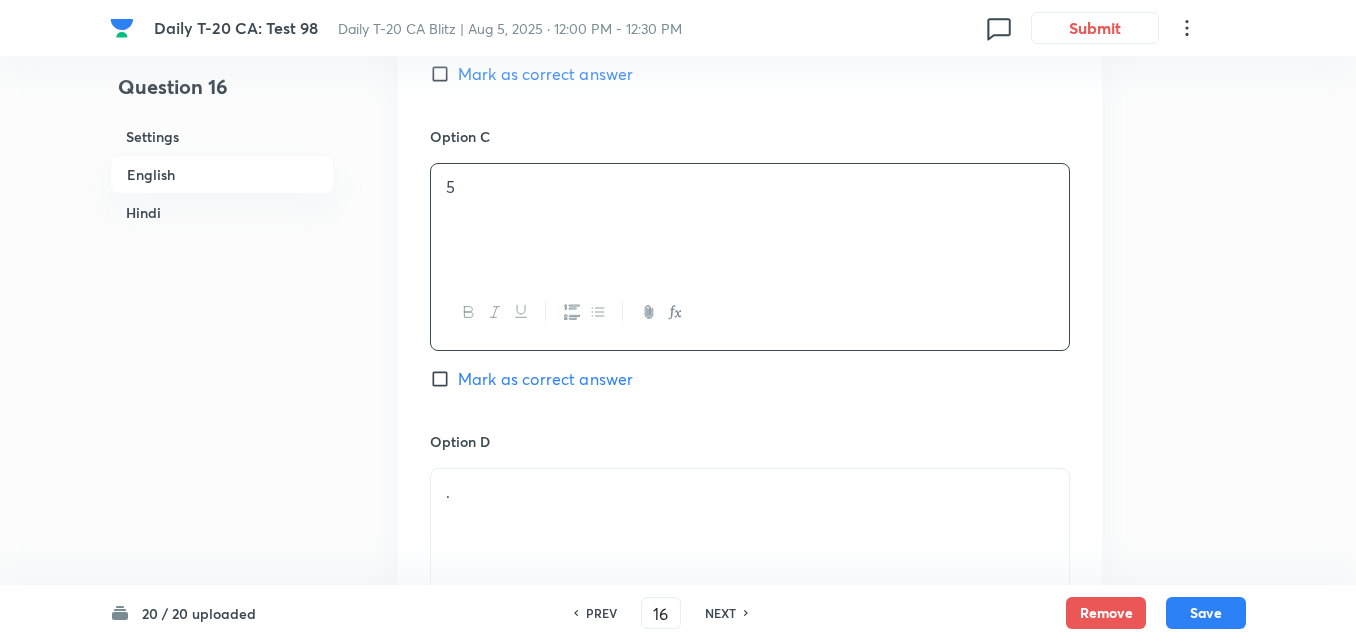 scroll, scrollTop: 1616, scrollLeft: 0, axis: vertical 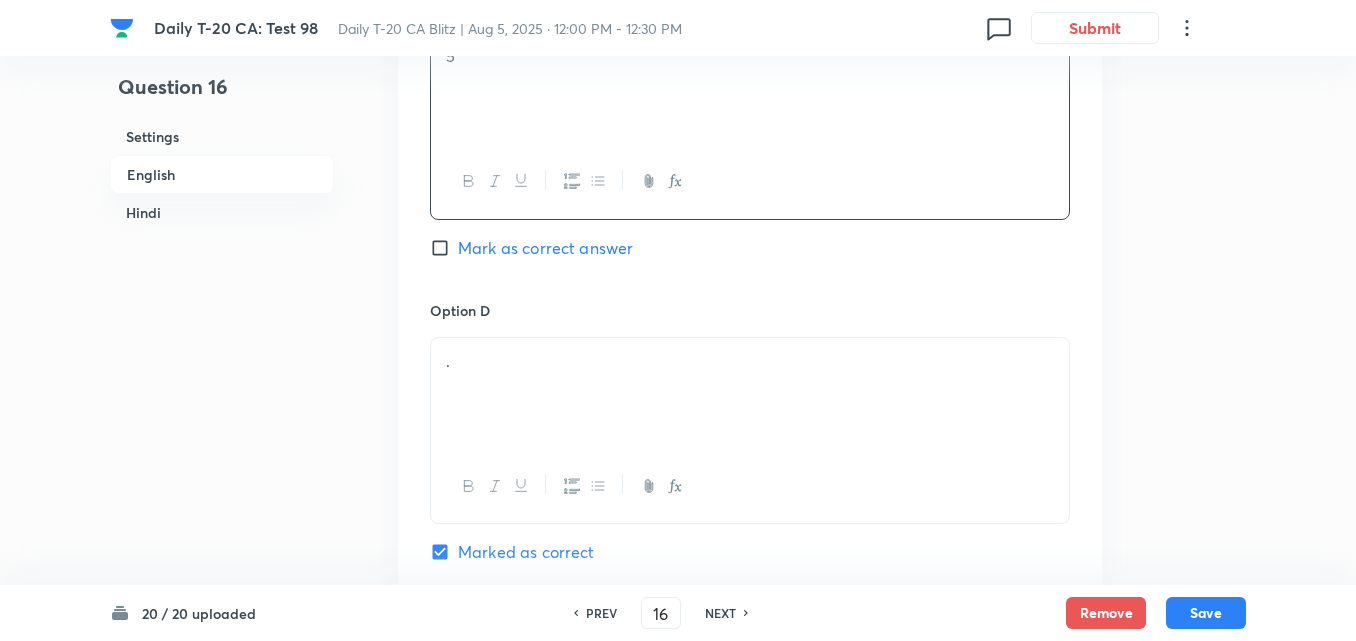 click on "Mark as correct answer" at bounding box center (545, 248) 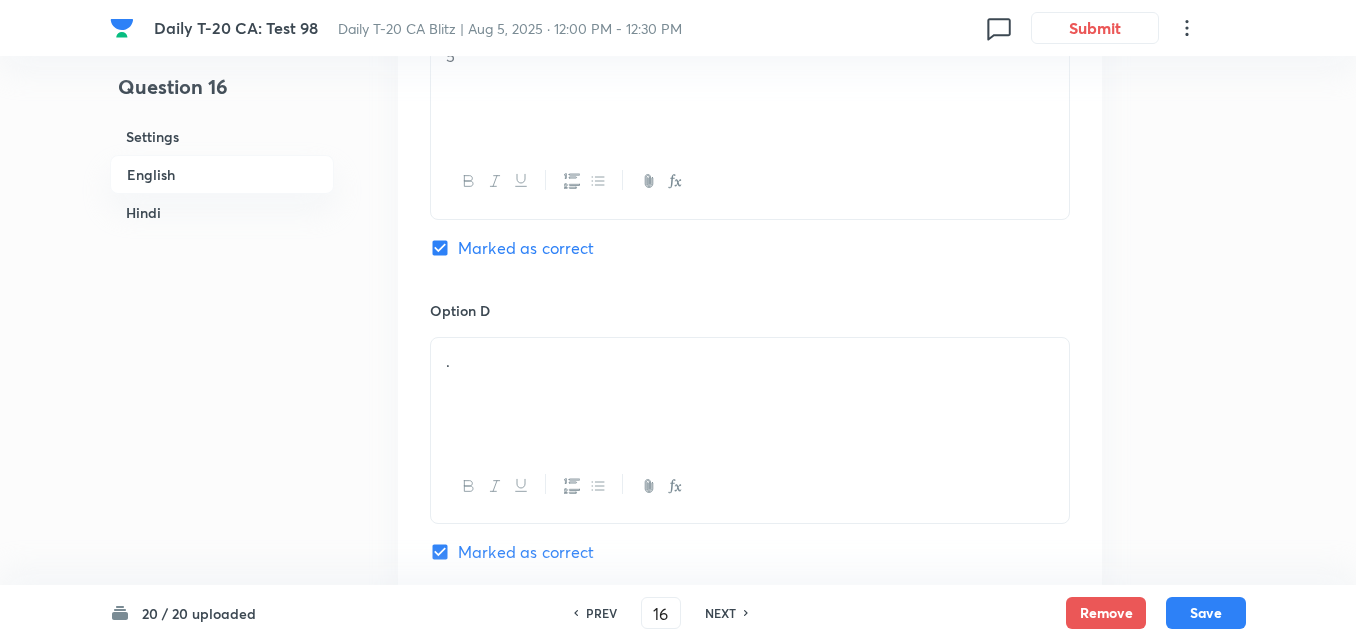 checkbox on "false" 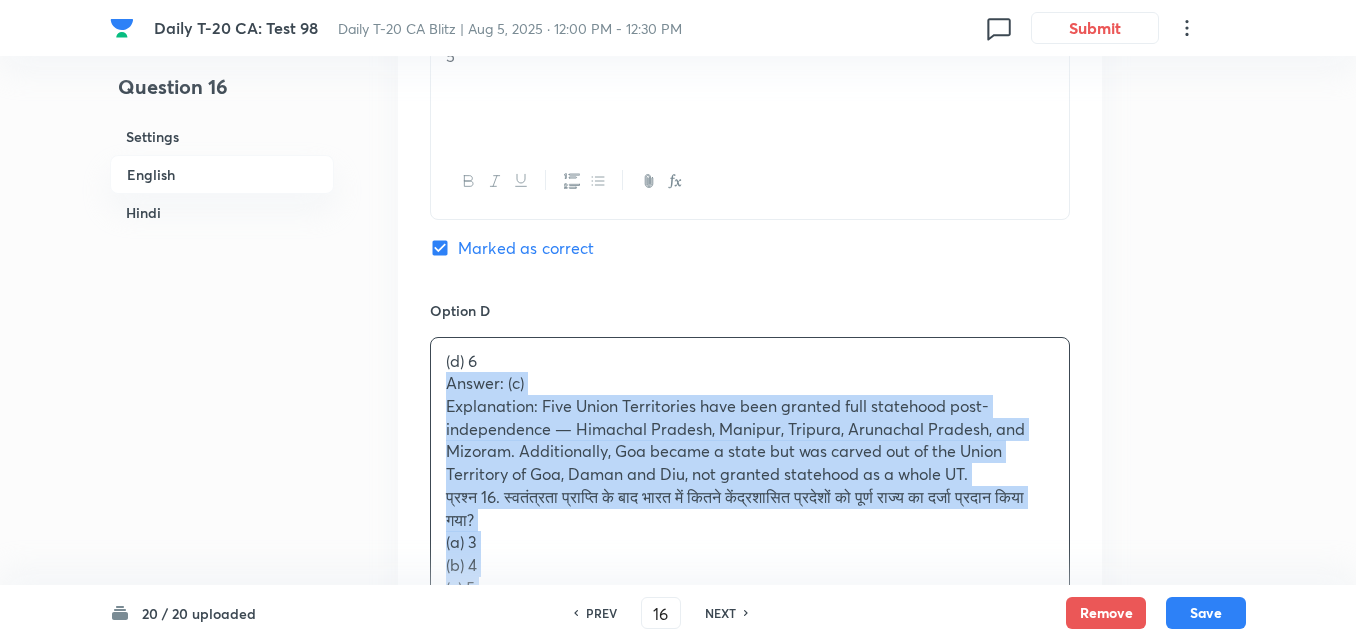 drag, startPoint x: 443, startPoint y: 388, endPoint x: 416, endPoint y: 387, distance: 27.018513 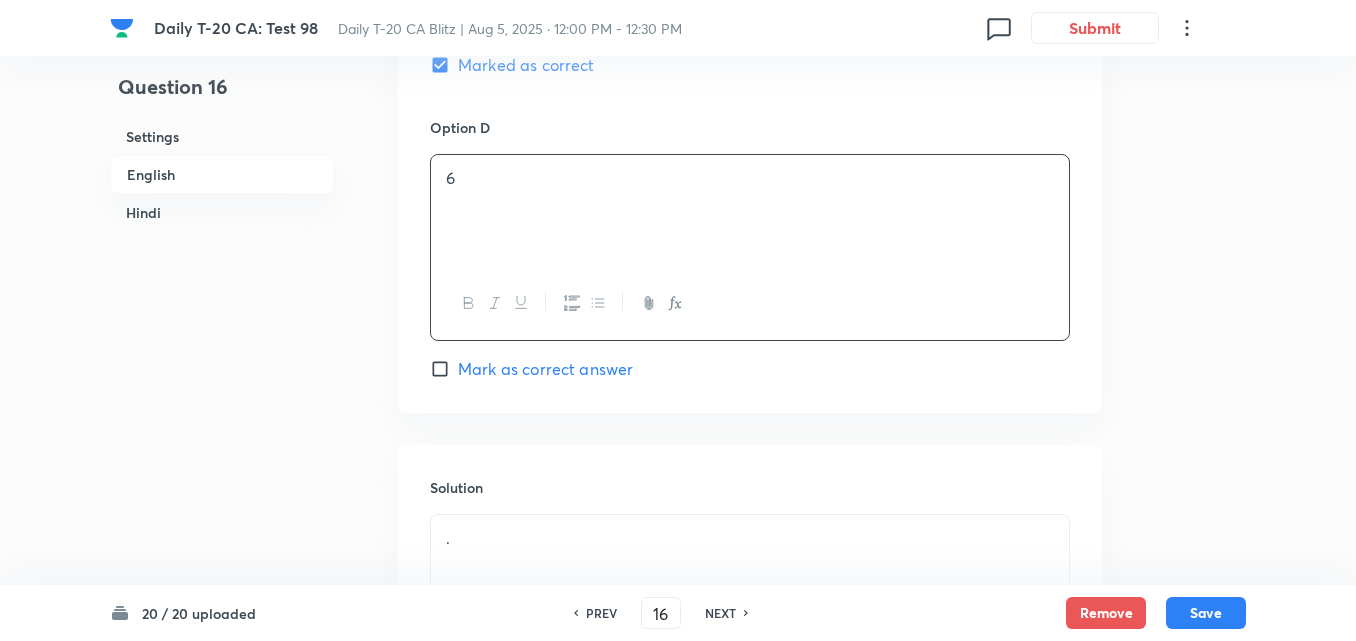 scroll, scrollTop: 2116, scrollLeft: 0, axis: vertical 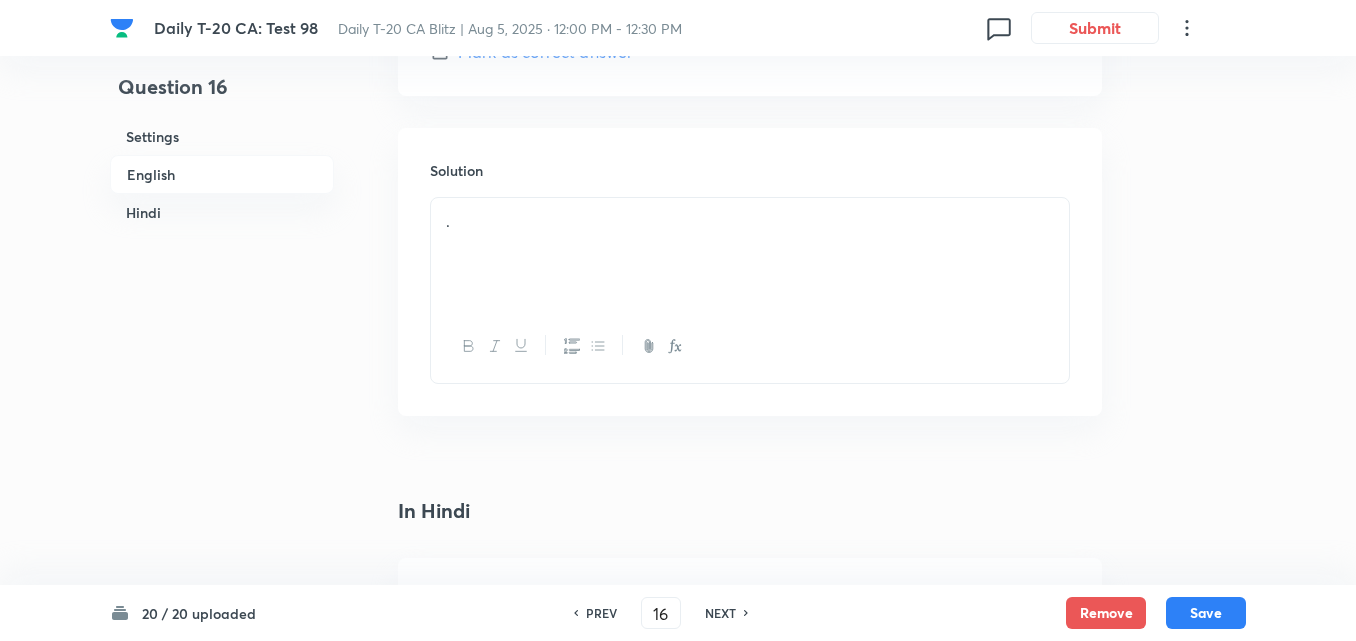 click at bounding box center [750, 346] 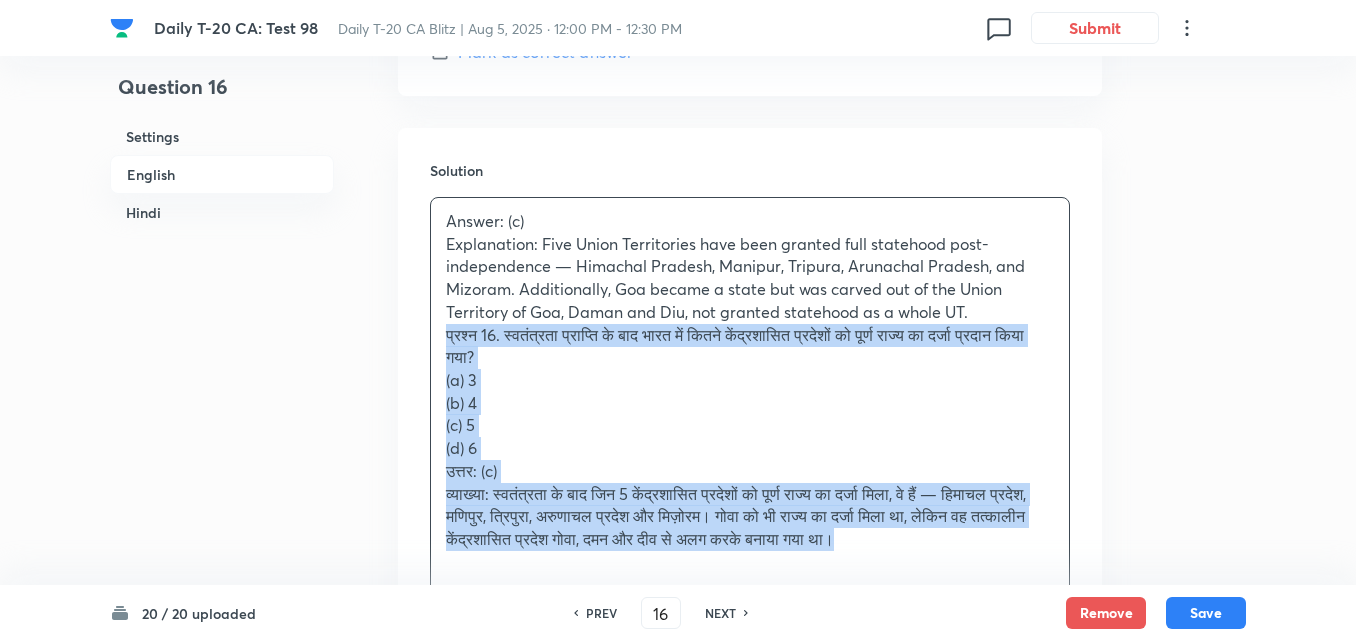 drag, startPoint x: 443, startPoint y: 348, endPoint x: 424, endPoint y: 338, distance: 21.470911 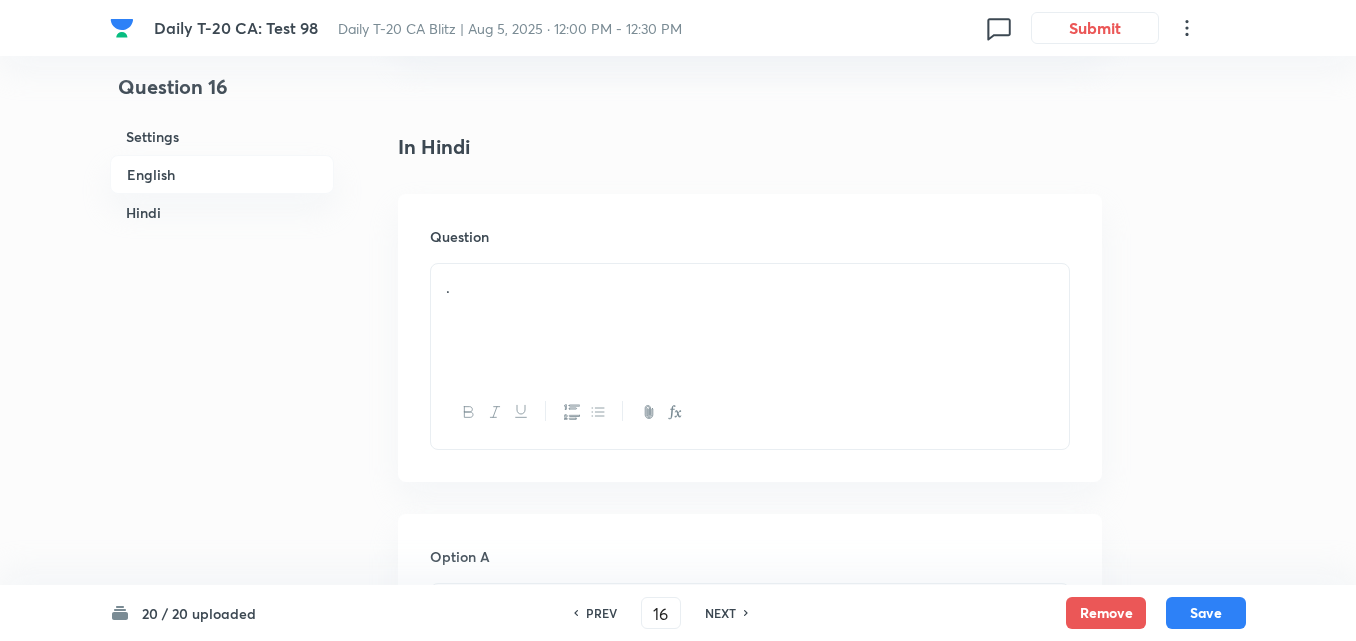 scroll, scrollTop: 2516, scrollLeft: 0, axis: vertical 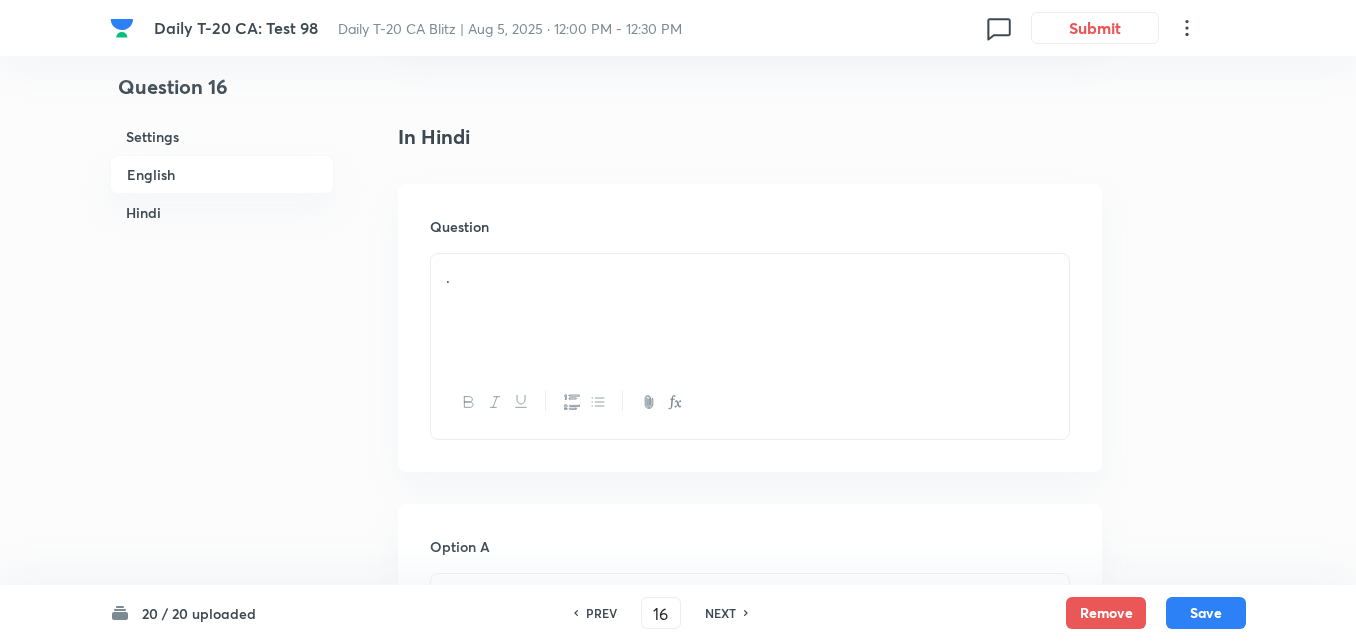 click on "." at bounding box center (750, 310) 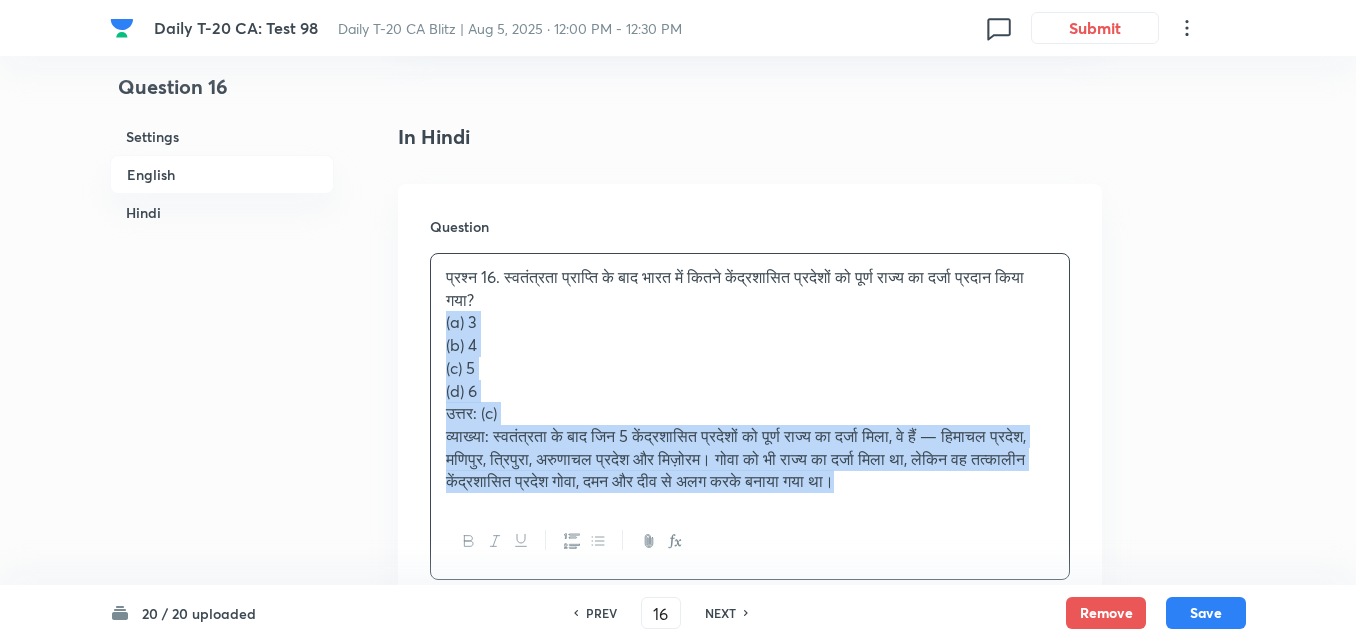 drag, startPoint x: 454, startPoint y: 337, endPoint x: 346, endPoint y: 325, distance: 108.66462 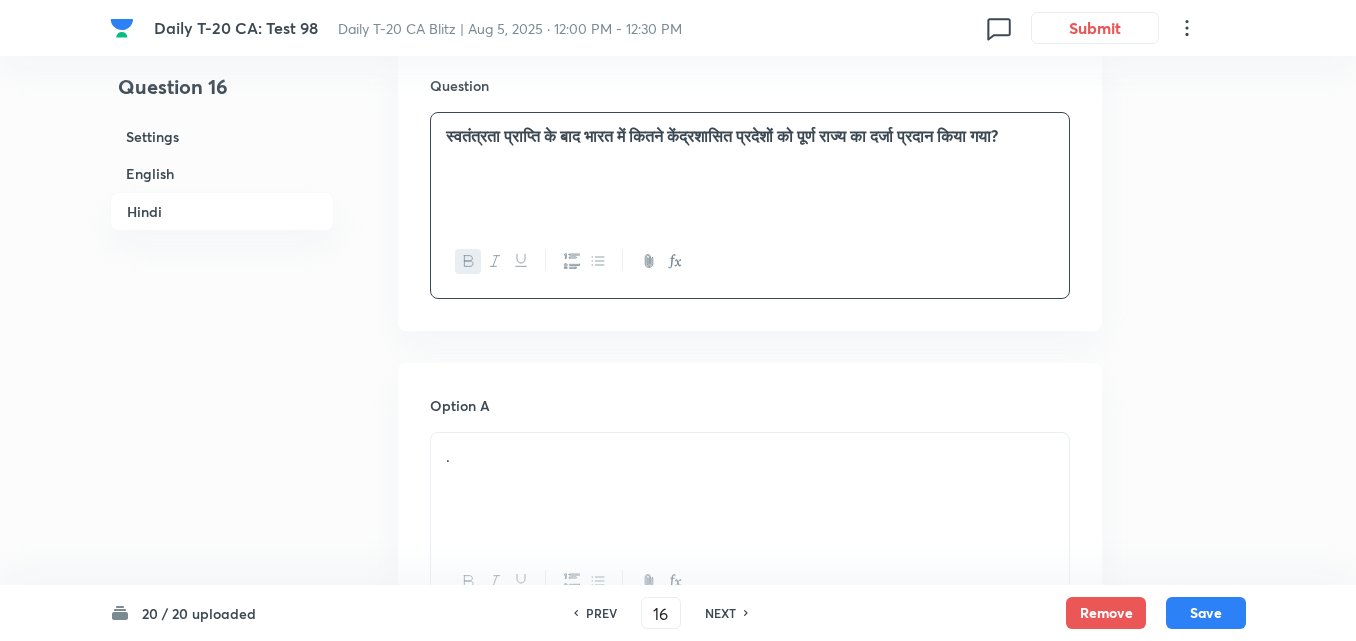 scroll, scrollTop: 2916, scrollLeft: 0, axis: vertical 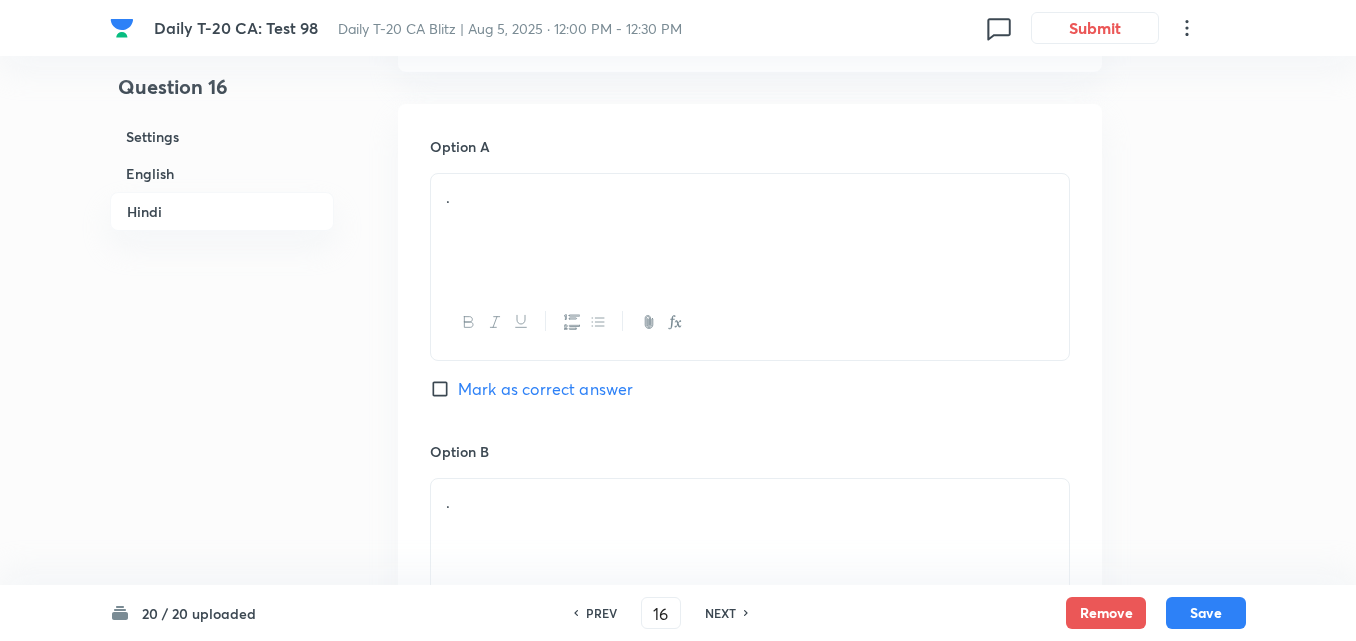 click on "." at bounding box center [750, 230] 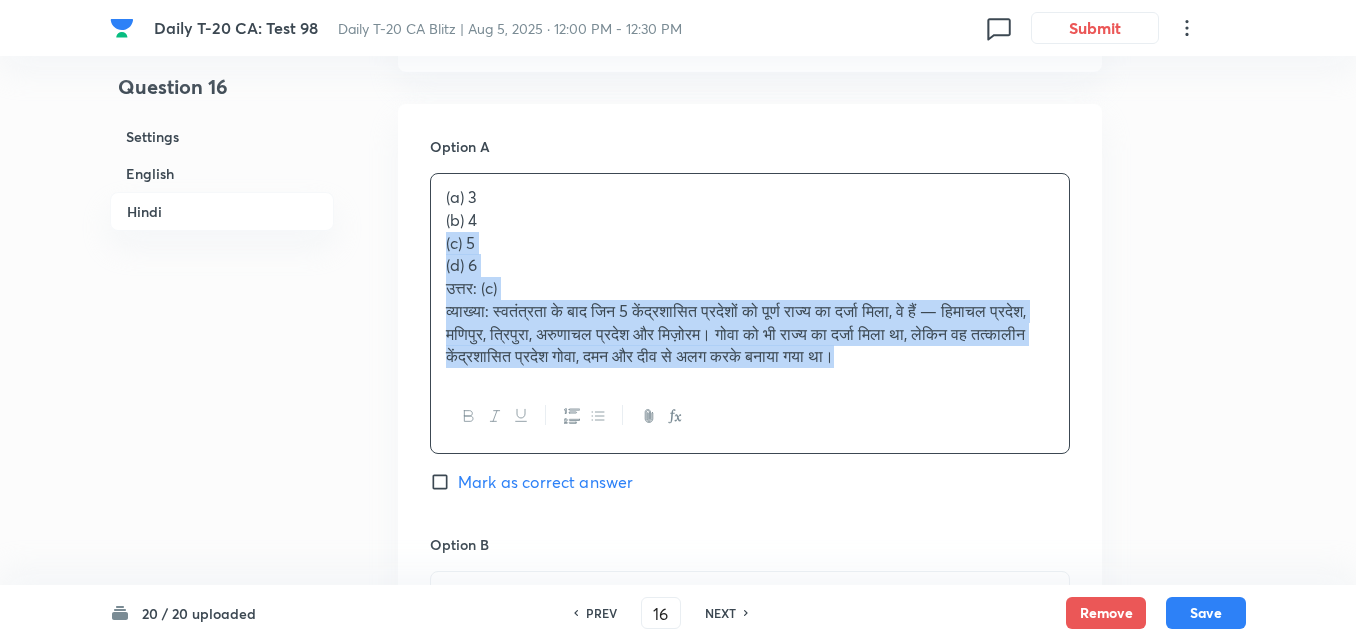 drag, startPoint x: 418, startPoint y: 234, endPoint x: 388, endPoint y: 234, distance: 30 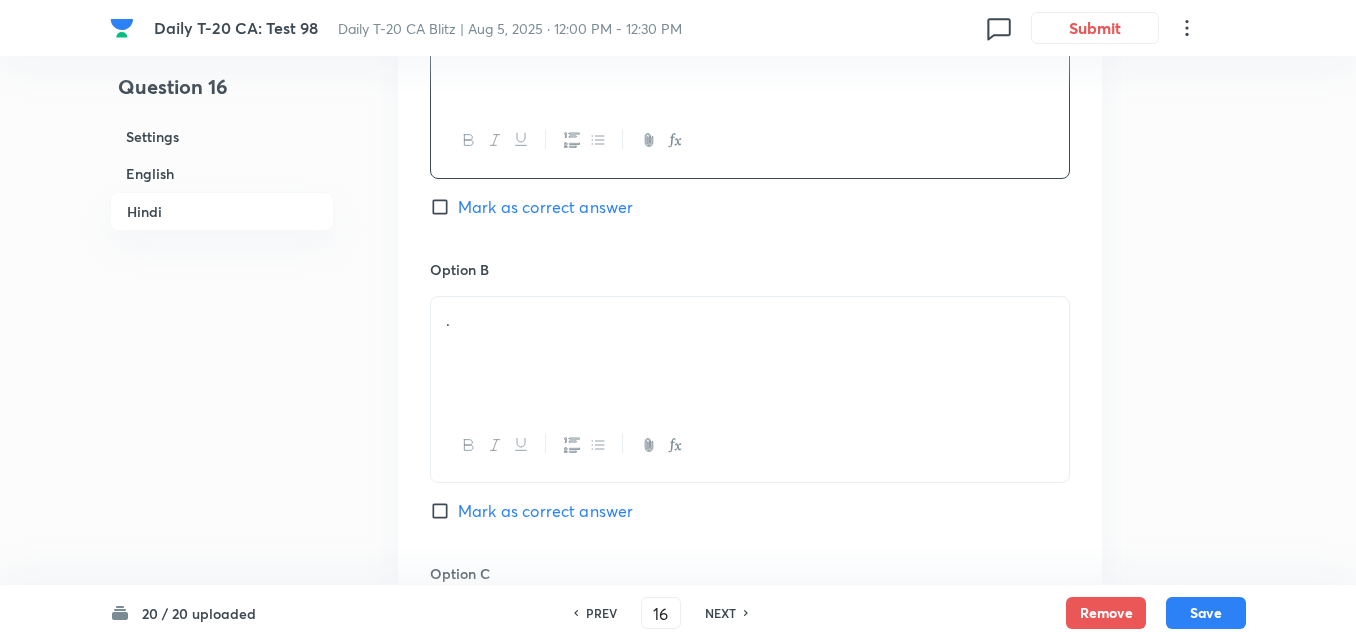 scroll, scrollTop: 3116, scrollLeft: 0, axis: vertical 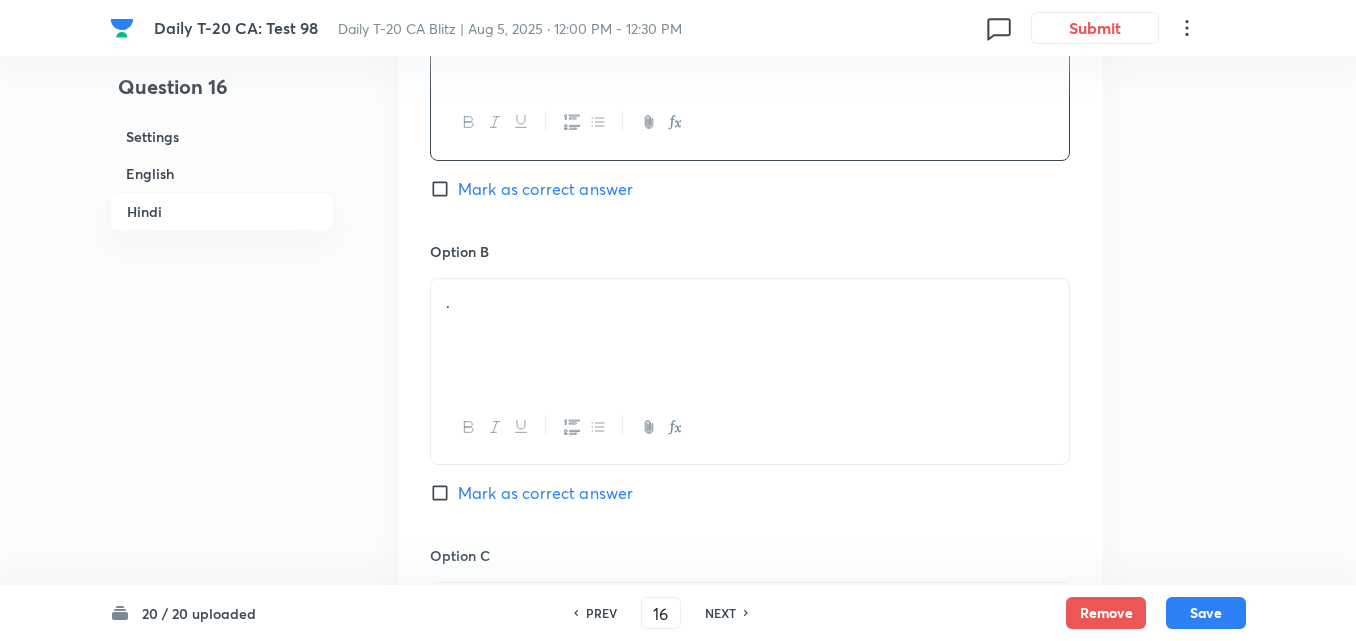 click on "." at bounding box center (750, 302) 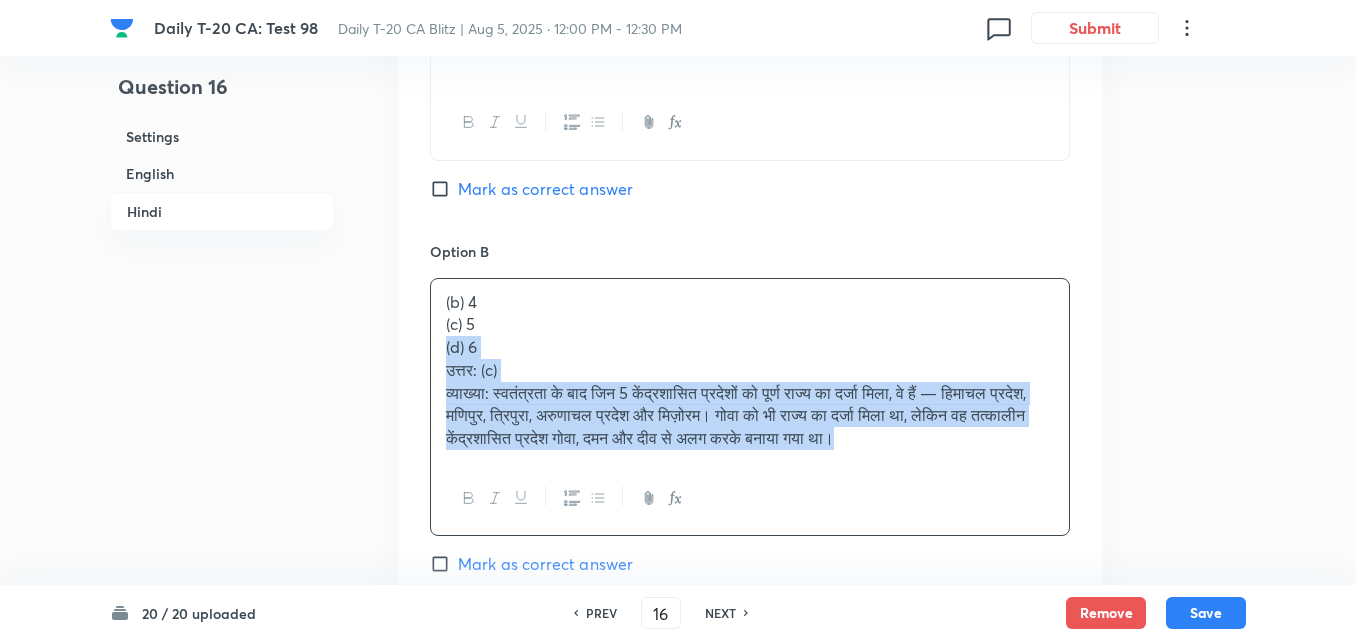 drag, startPoint x: 434, startPoint y: 338, endPoint x: 420, endPoint y: 337, distance: 14.035668 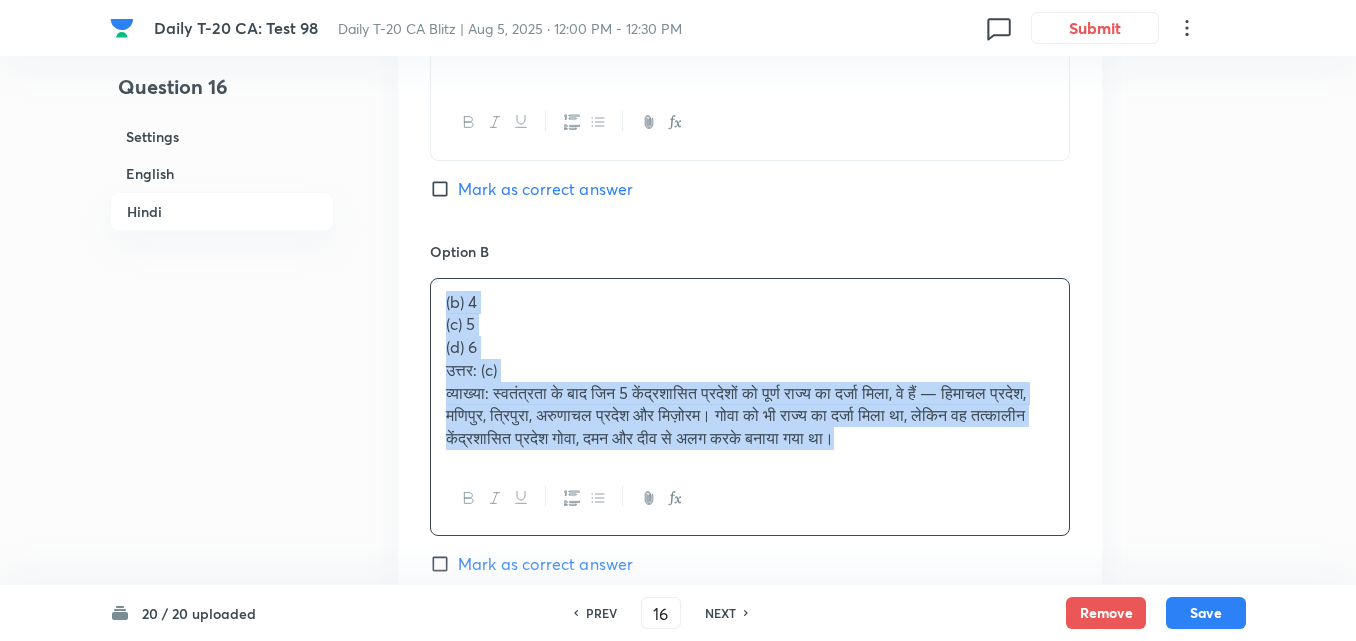click on "Option A 3 Mark as correct answer Option B (b) 4 (c) 5 (d) 6 उत्तर: (c) व्याख्या: स्वतंत्रता के बाद जिन 5 केंद्रशासित प्रदेशों को पूर्ण राज्य का दर्जा मिला, वे हैं — हिमाचल प्रदेश, मणिपुर, त्रिपुरा, अरुणाचल प्रदेश और मिज़ोरम। गोवा को भी राज्य का दर्जा मिला था, लेकिन वह तत्कालीन केंद्रशासित प्रदेश गोवा, दमन और दीव से अलग करके बनाया गया था। Mark as correct answer Option C . Marked as correct Option D . Mark as correct answer" at bounding box center [750, 560] 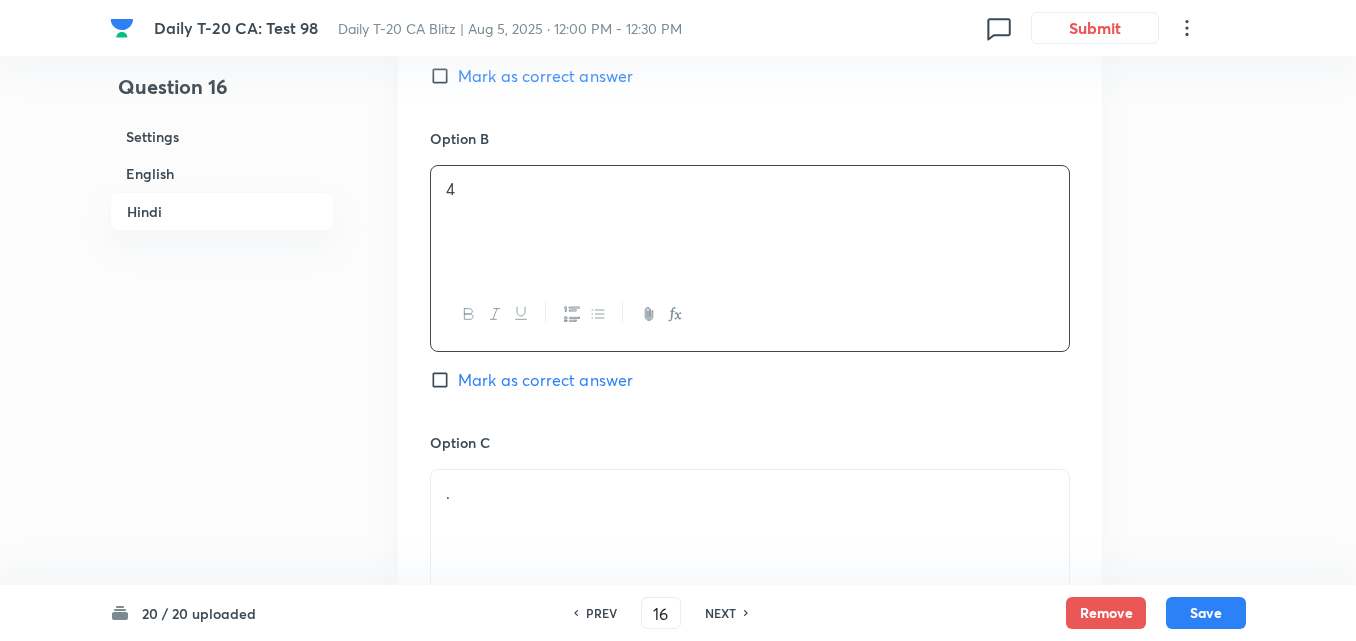 scroll, scrollTop: 3516, scrollLeft: 0, axis: vertical 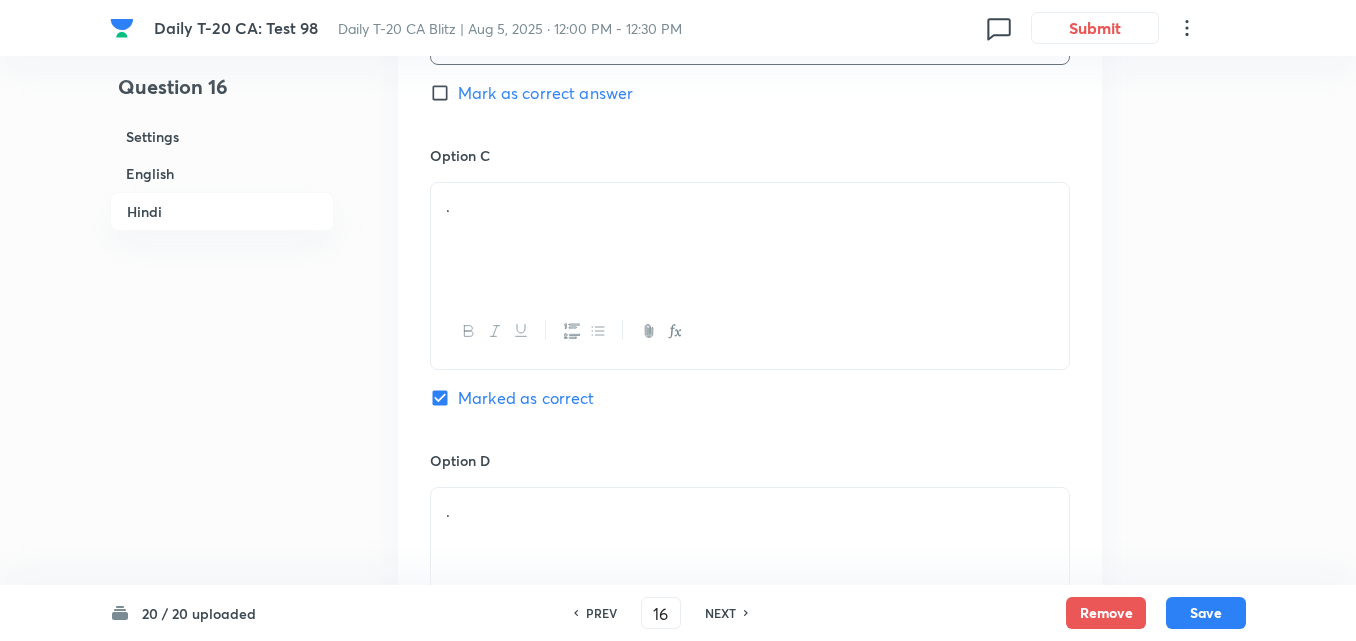 click at bounding box center (750, 331) 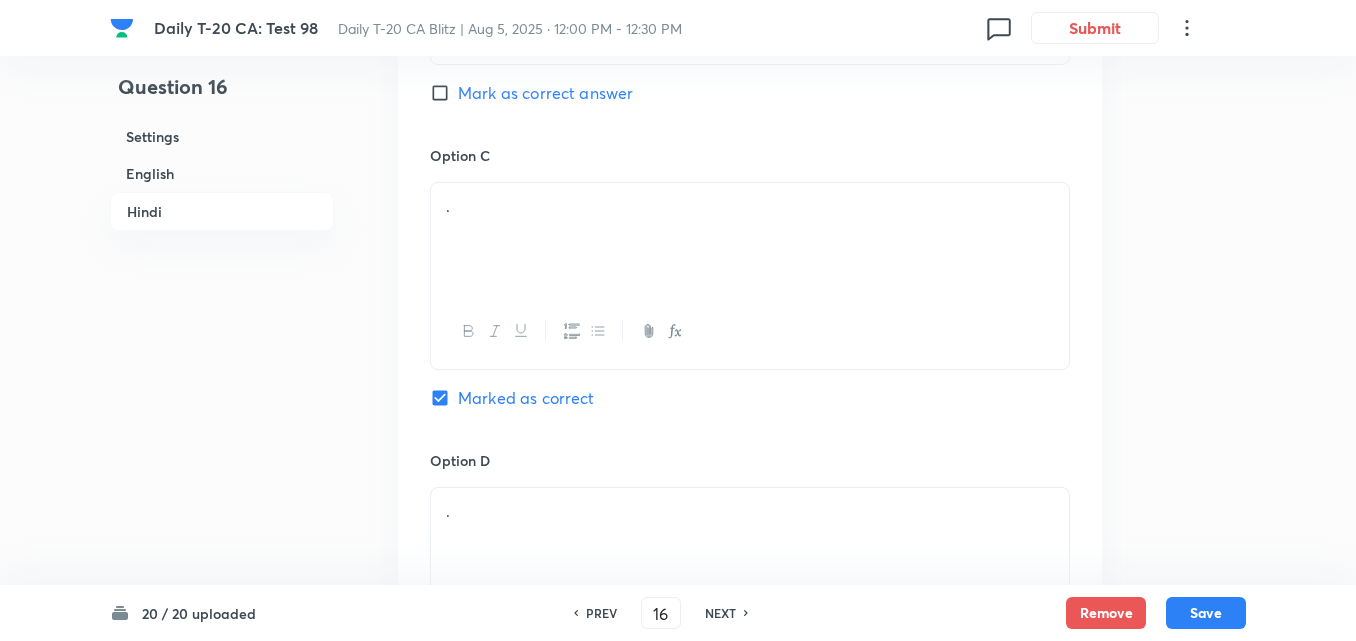 click on "." at bounding box center (750, 239) 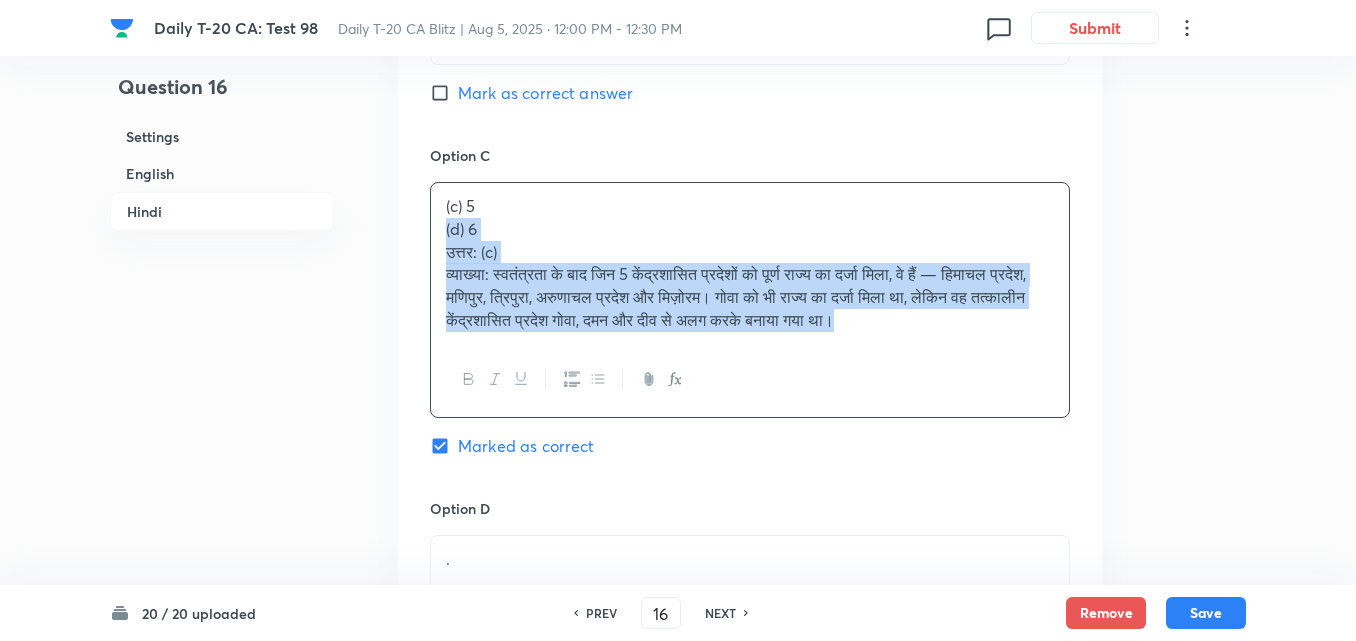 drag, startPoint x: 428, startPoint y: 227, endPoint x: 401, endPoint y: 223, distance: 27.294687 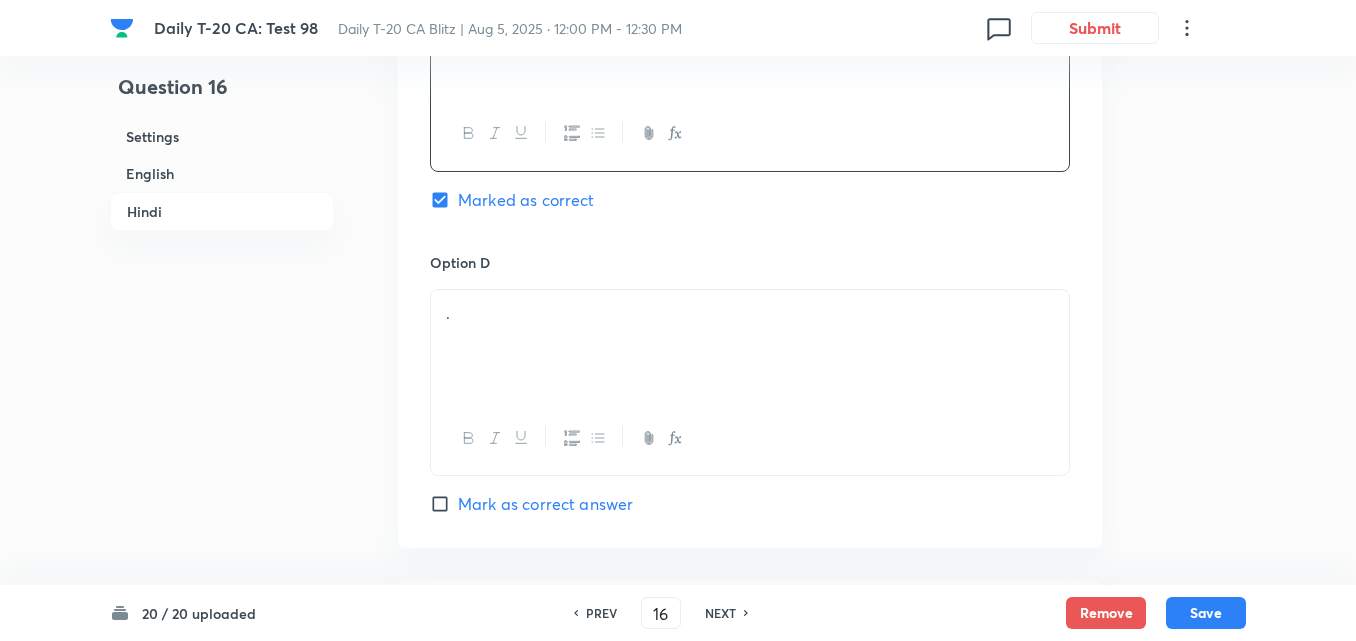 scroll, scrollTop: 3716, scrollLeft: 0, axis: vertical 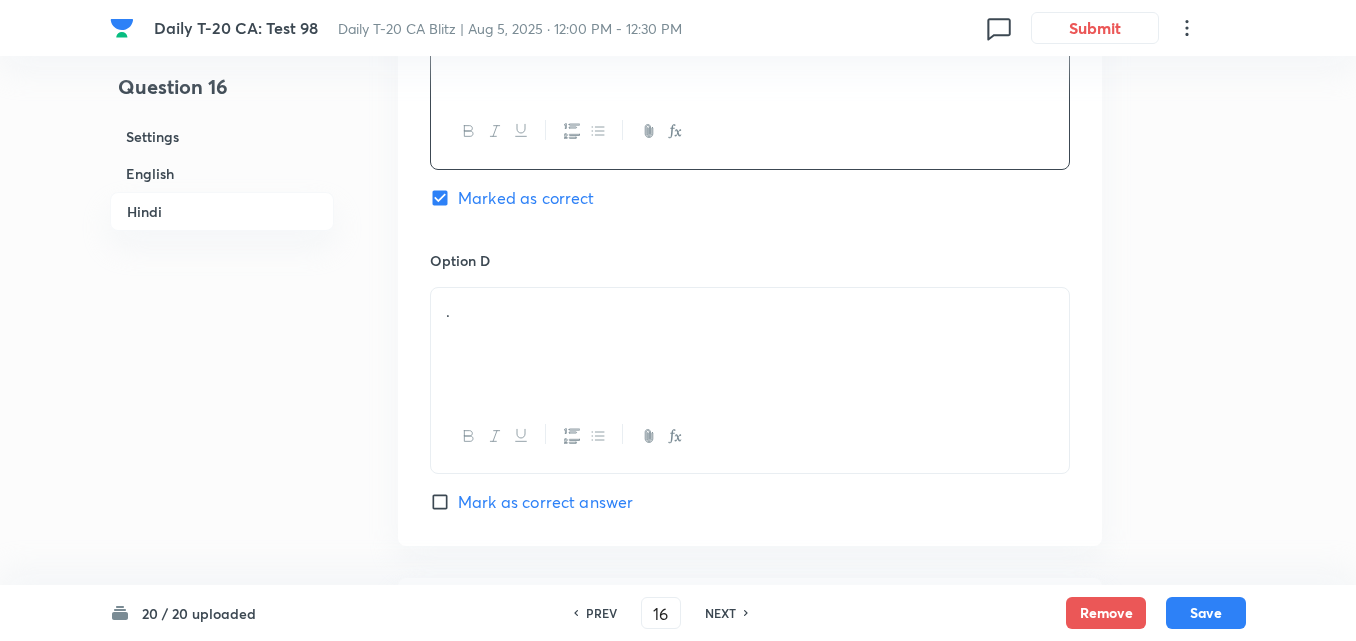 click on "." at bounding box center [750, 344] 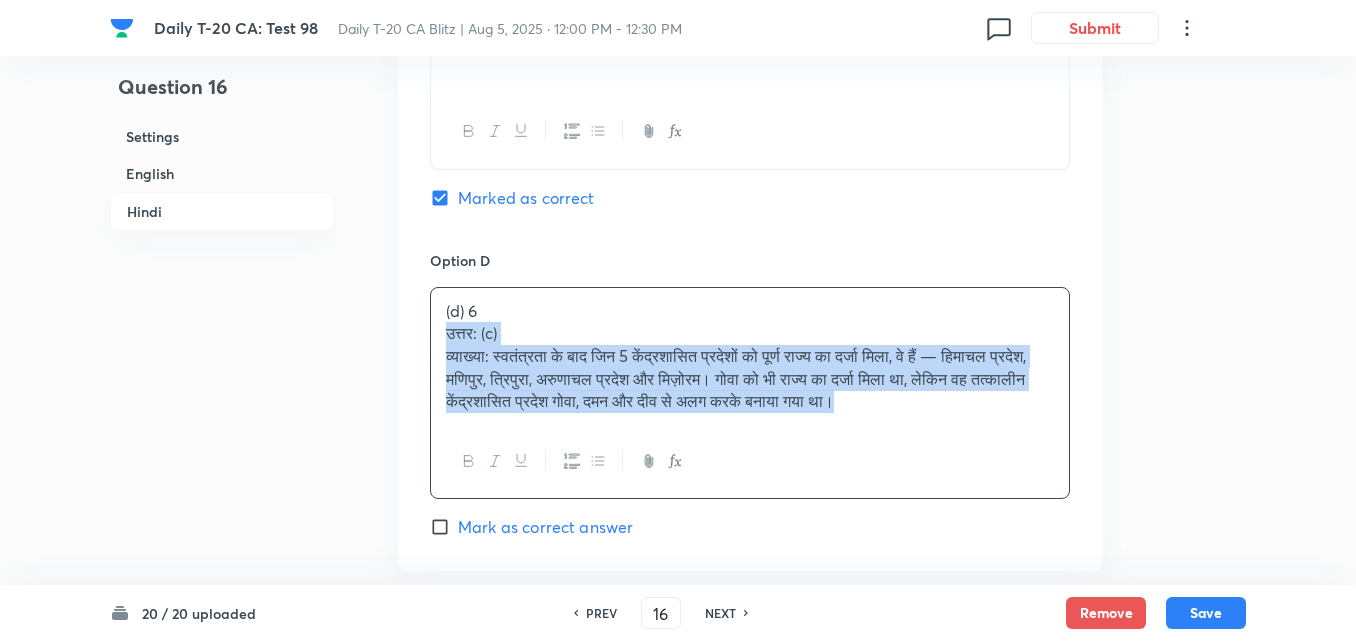 click on "Option A 3 Mark as correct answer Option B 4 Mark as correct answer Option C 5 Marked as correct Option D (d) 6 उत्तर: (c) व्याख्या: स्वतंत्रता के बाद जिन 5 केंद्रशासित प्रदेशों को पूर्ण राज्य का दर्जा मिला, वे हैं — हिमाचल प्रदेश, मणिपुर, त्रिपुरा, अरुणाचल प्रदेश और मिज़ोरम। गोवा को भी राज्य का दर्जा मिला था, लेकिन वह तत्कालीन केंद्रशासित प्रदेश गोवा, दमन और दीव से अलग करके बनाया गया था। Mark as correct answer" at bounding box center [750, -63] 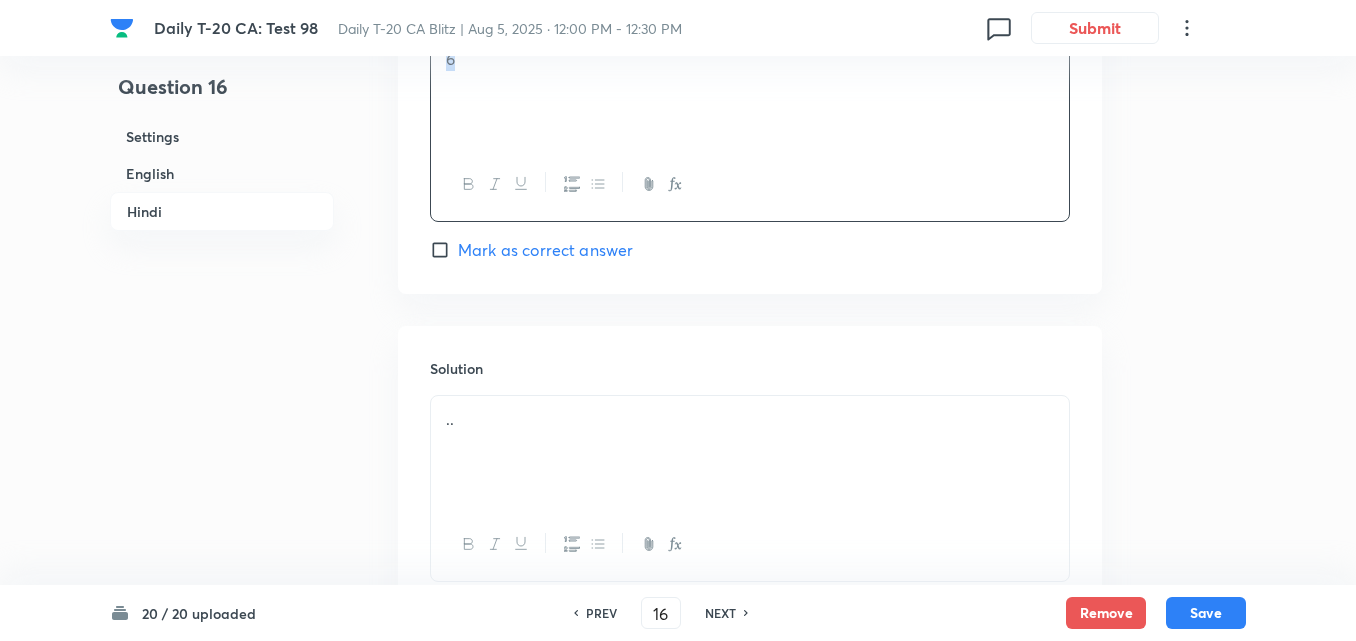 scroll, scrollTop: 4116, scrollLeft: 0, axis: vertical 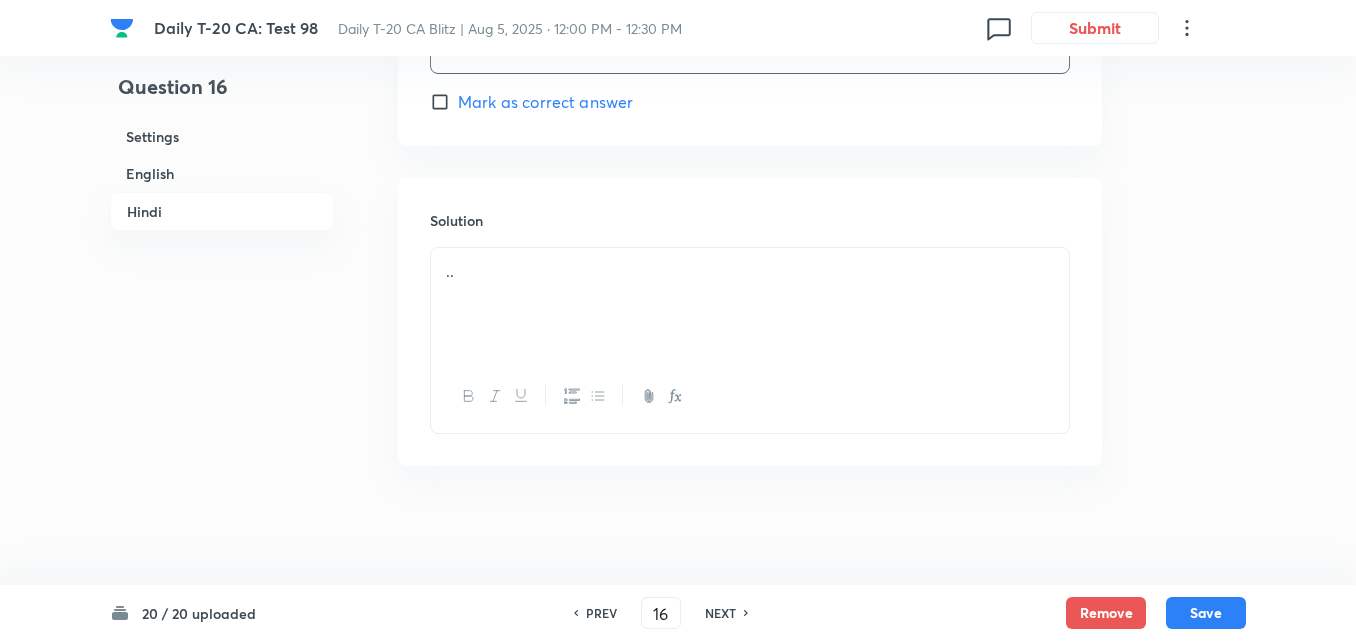 click at bounding box center (750, 396) 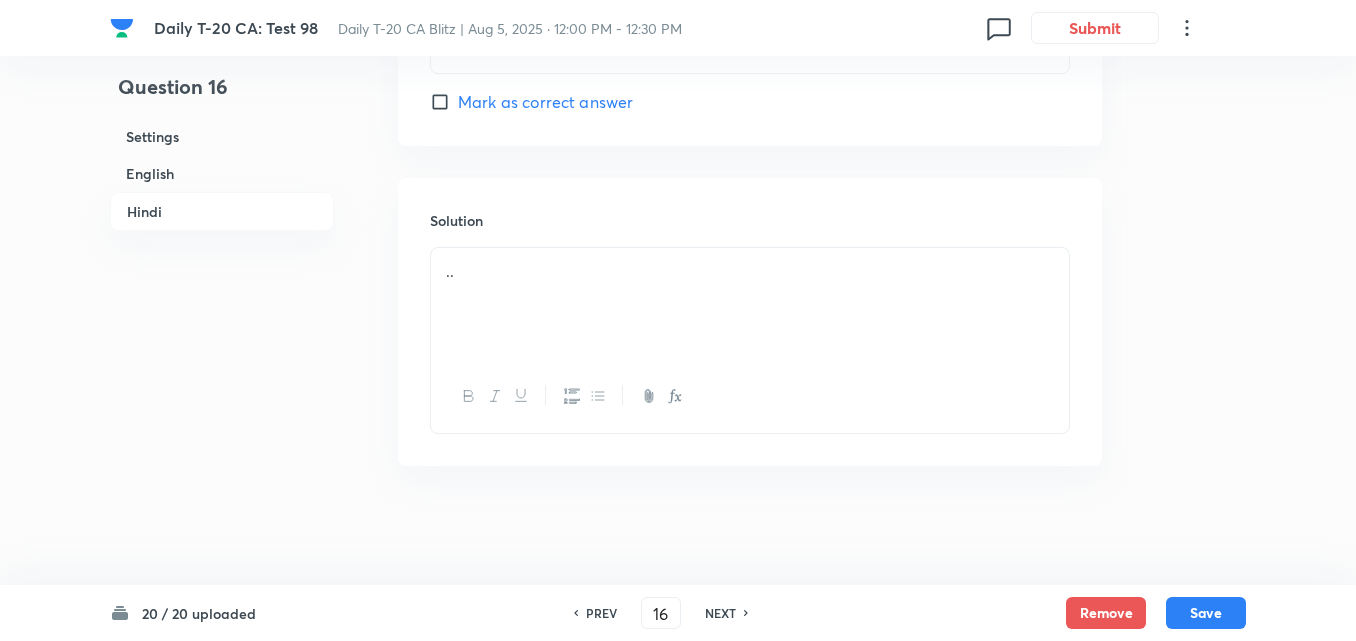 click on ".." at bounding box center (750, 304) 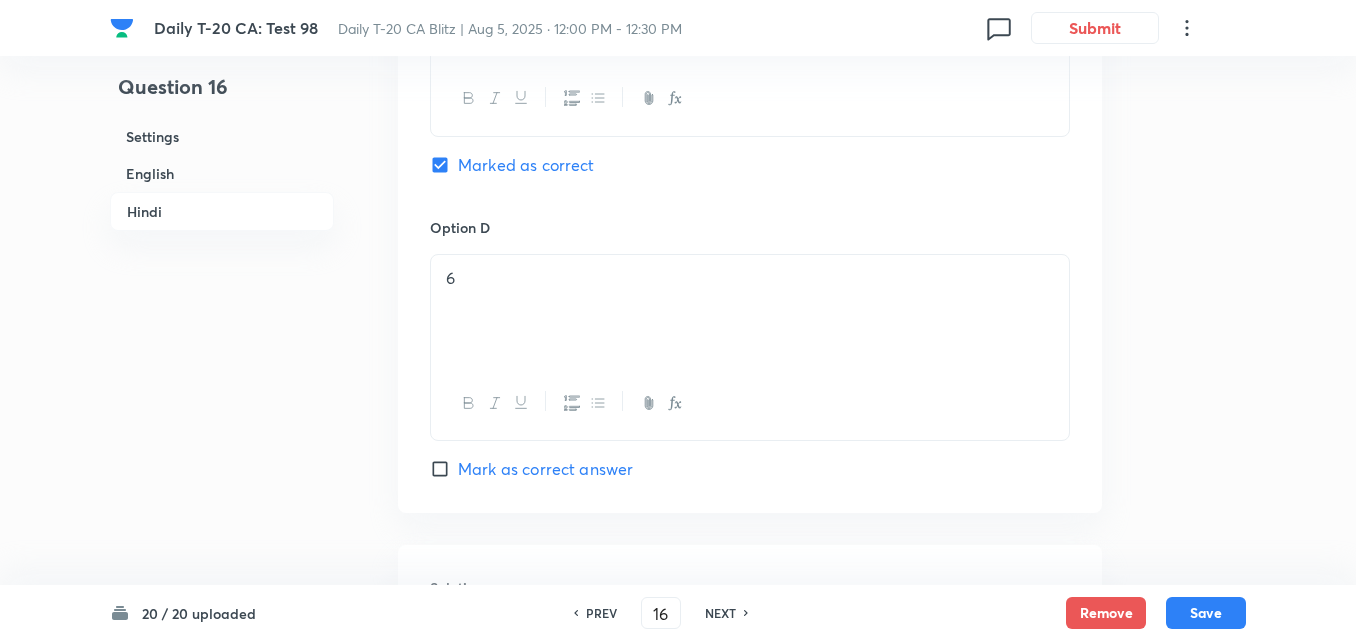 scroll, scrollTop: 3516, scrollLeft: 0, axis: vertical 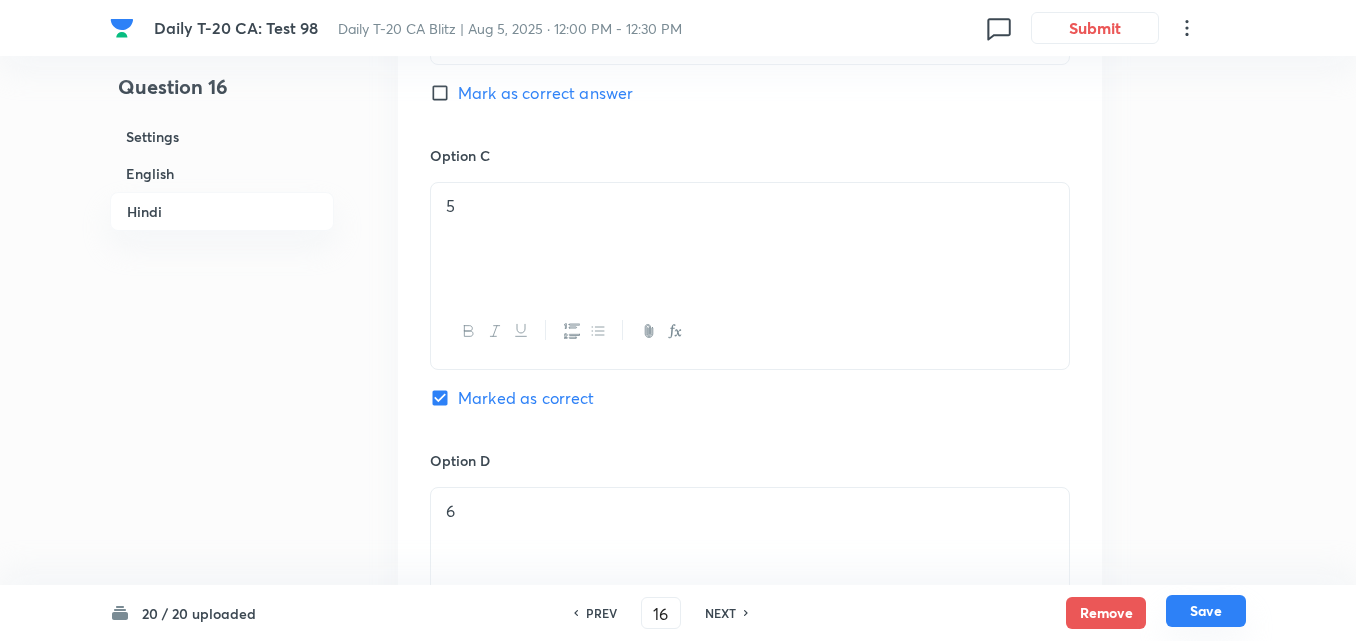 click on "Save" at bounding box center [1206, 611] 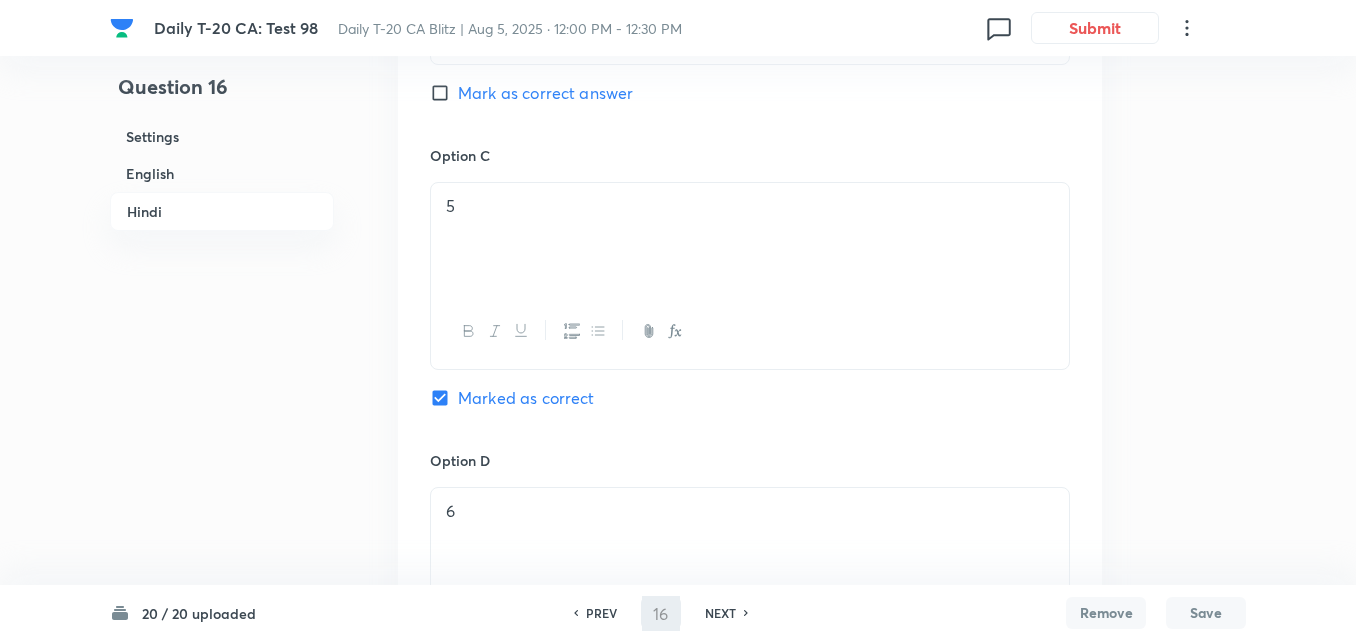 type on "17" 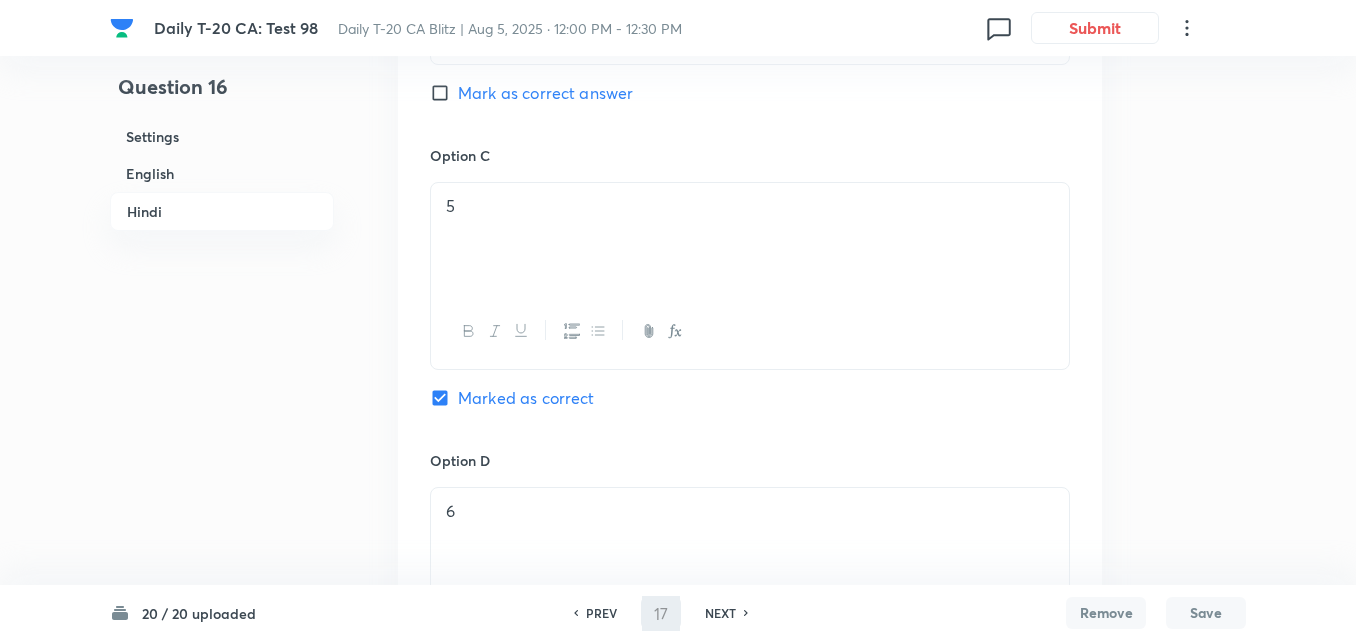 checkbox on "false" 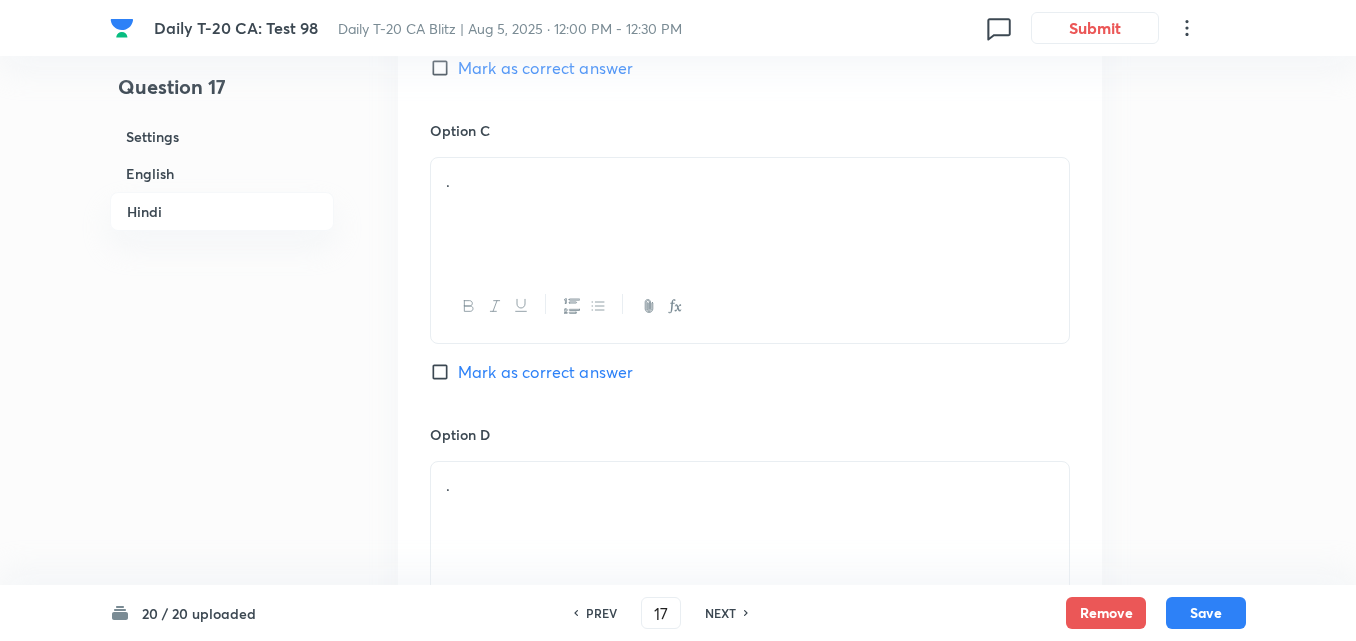 click on "Settings" at bounding box center [222, 136] 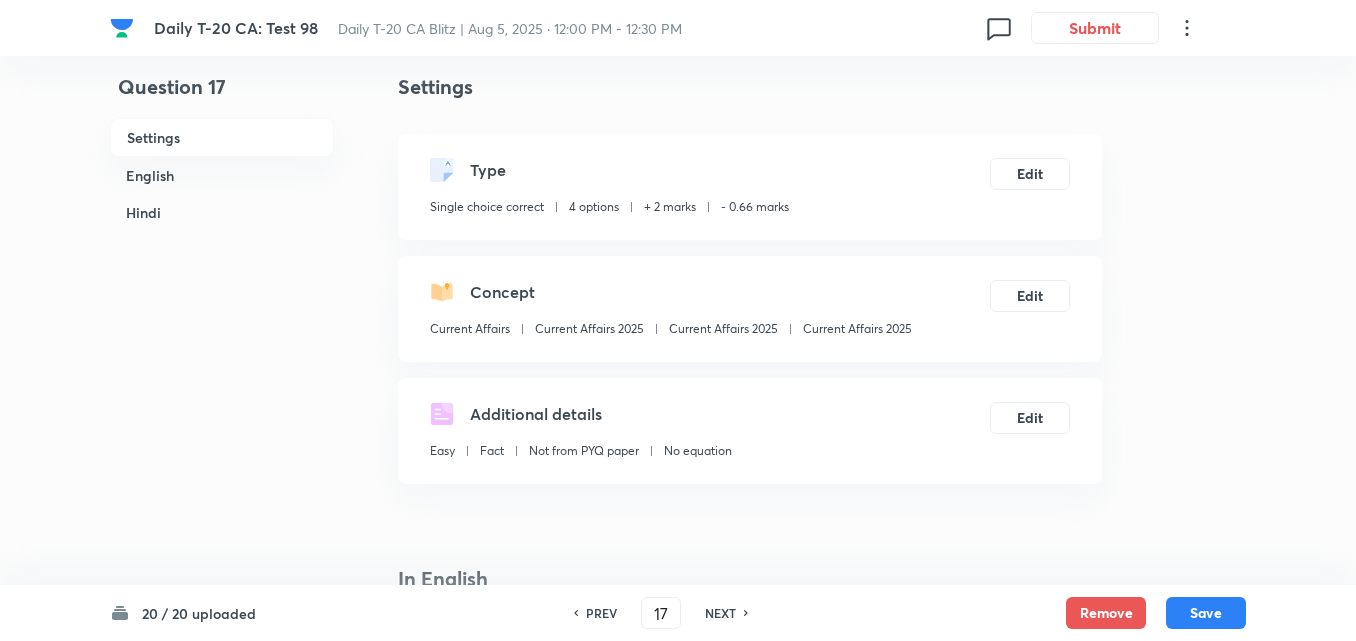 click on "English" at bounding box center [222, 175] 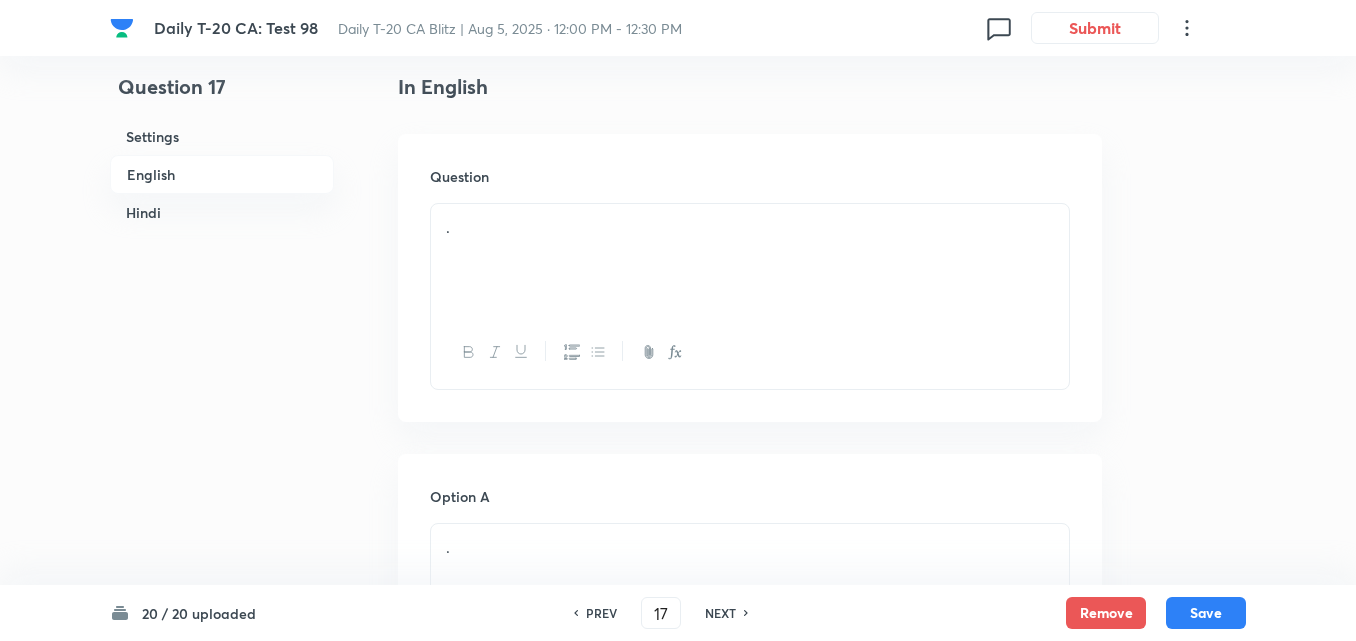 click on "." at bounding box center (750, 260) 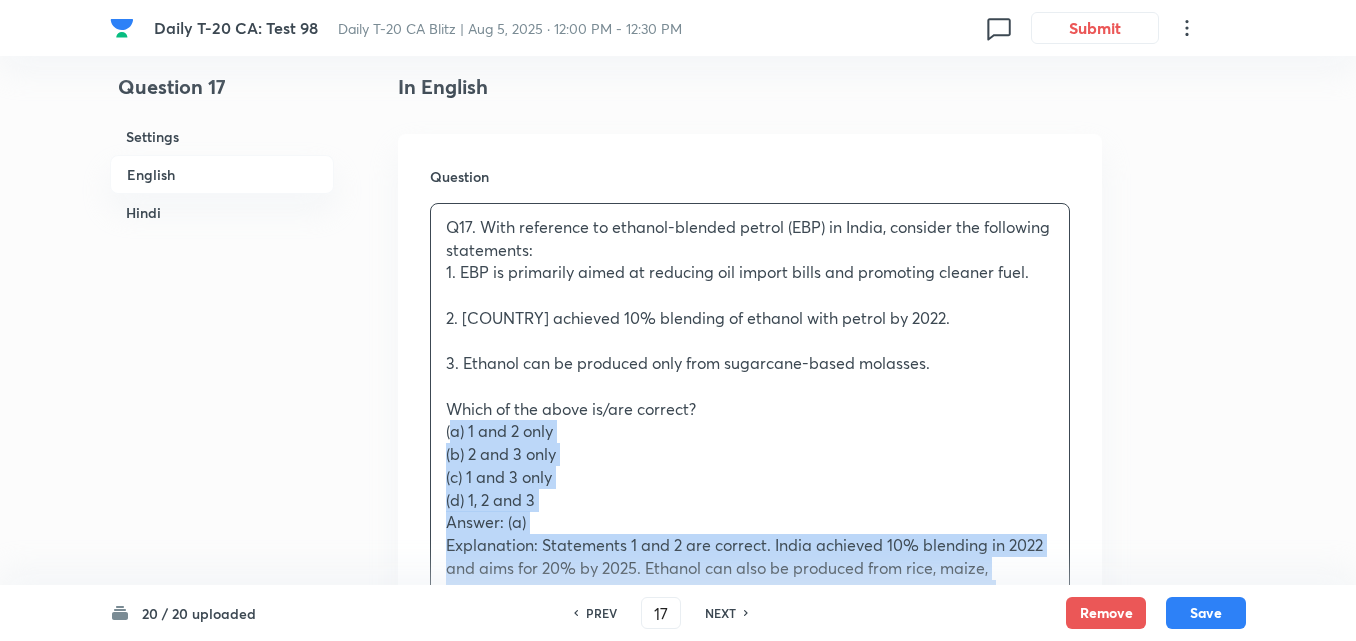 drag, startPoint x: 422, startPoint y: 432, endPoint x: 401, endPoint y: 429, distance: 21.213203 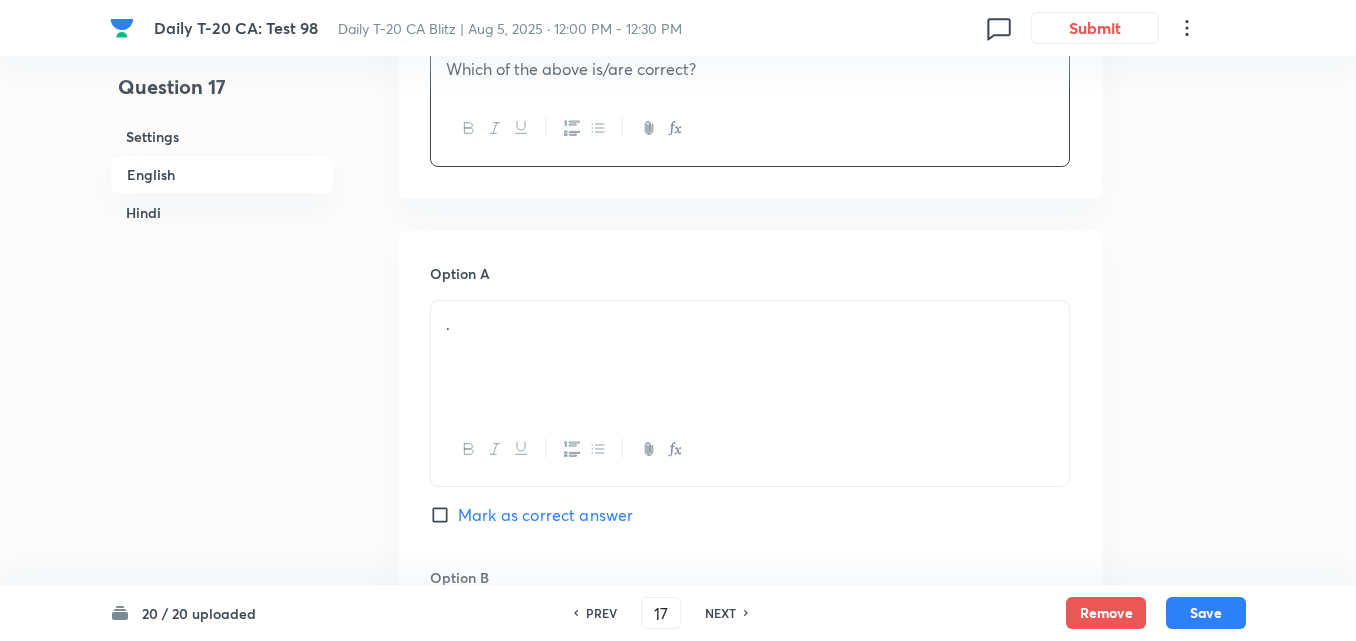scroll, scrollTop: 1016, scrollLeft: 0, axis: vertical 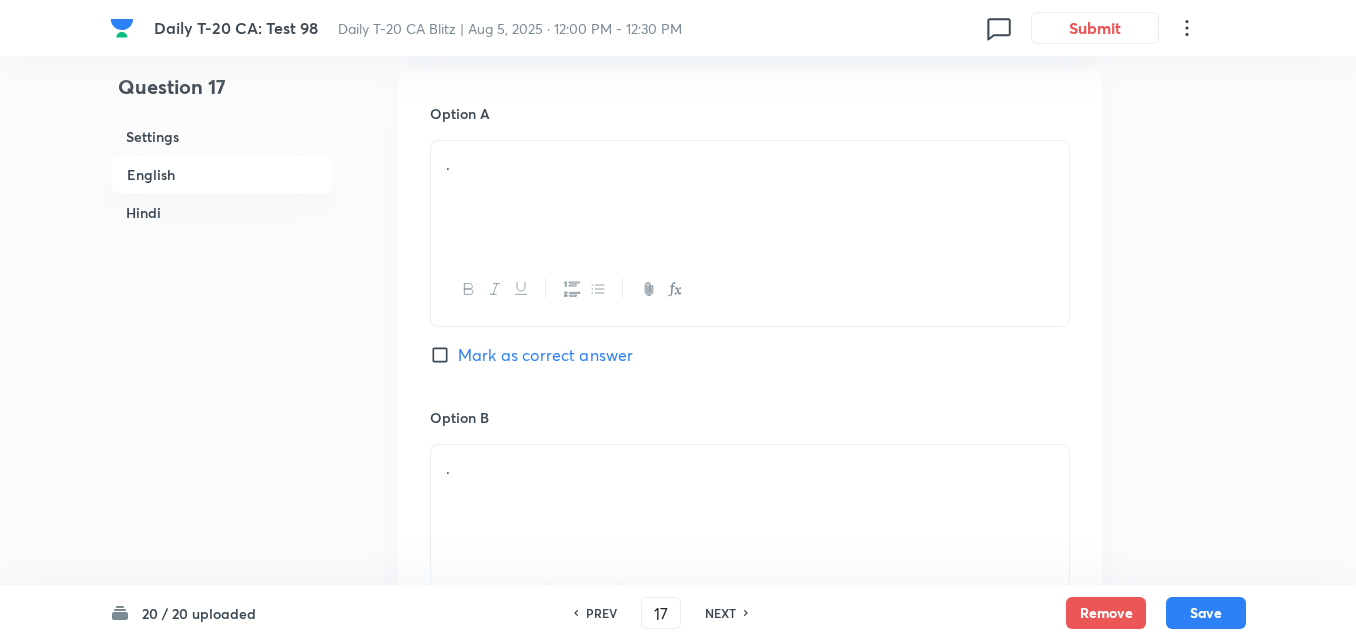 type 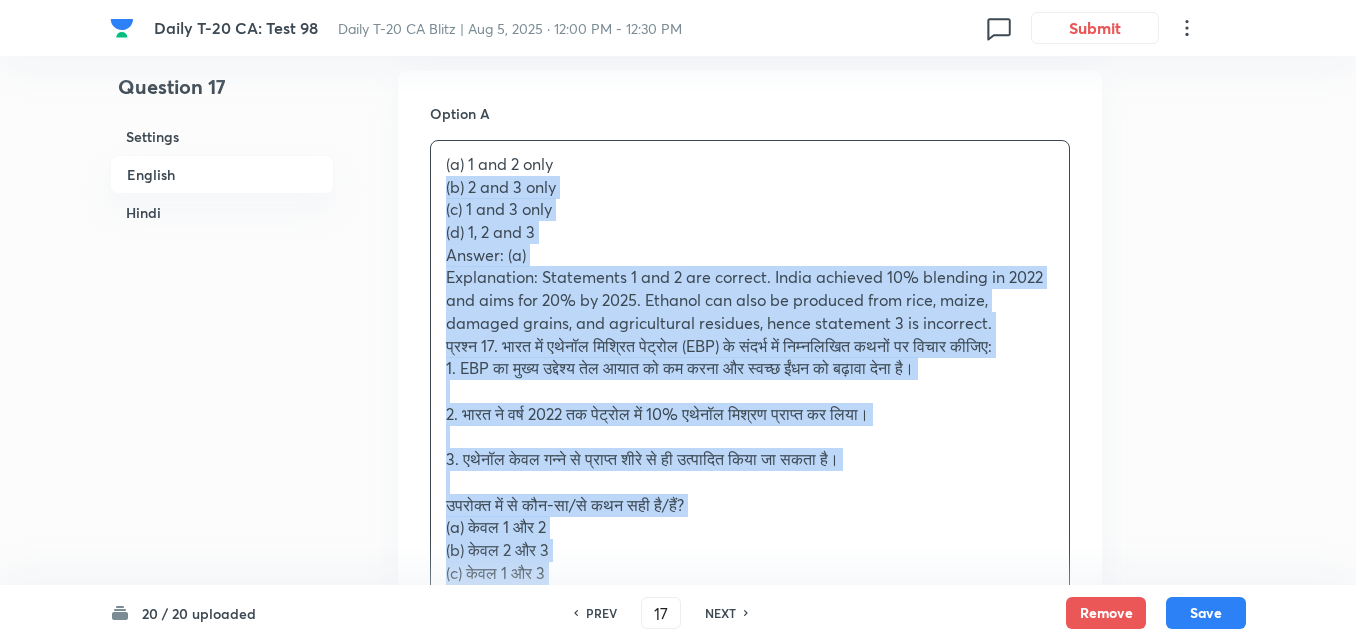 drag, startPoint x: 436, startPoint y: 205, endPoint x: 393, endPoint y: 195, distance: 44.14748 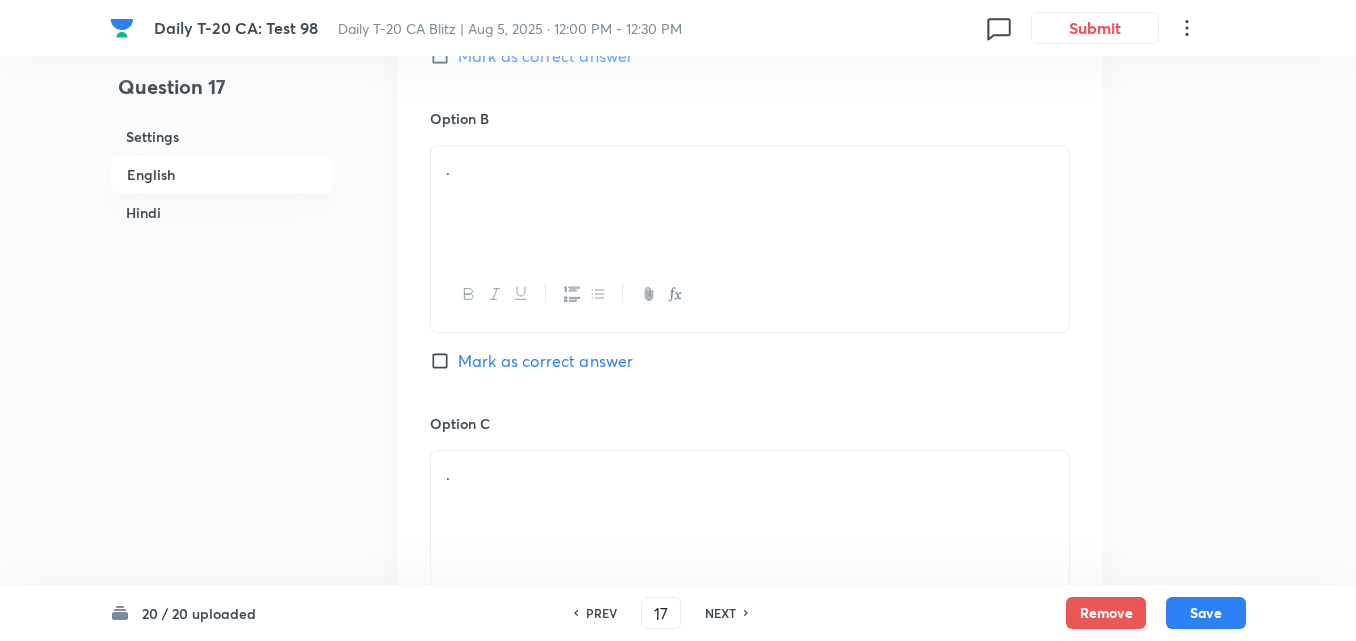 scroll, scrollTop: 1316, scrollLeft: 0, axis: vertical 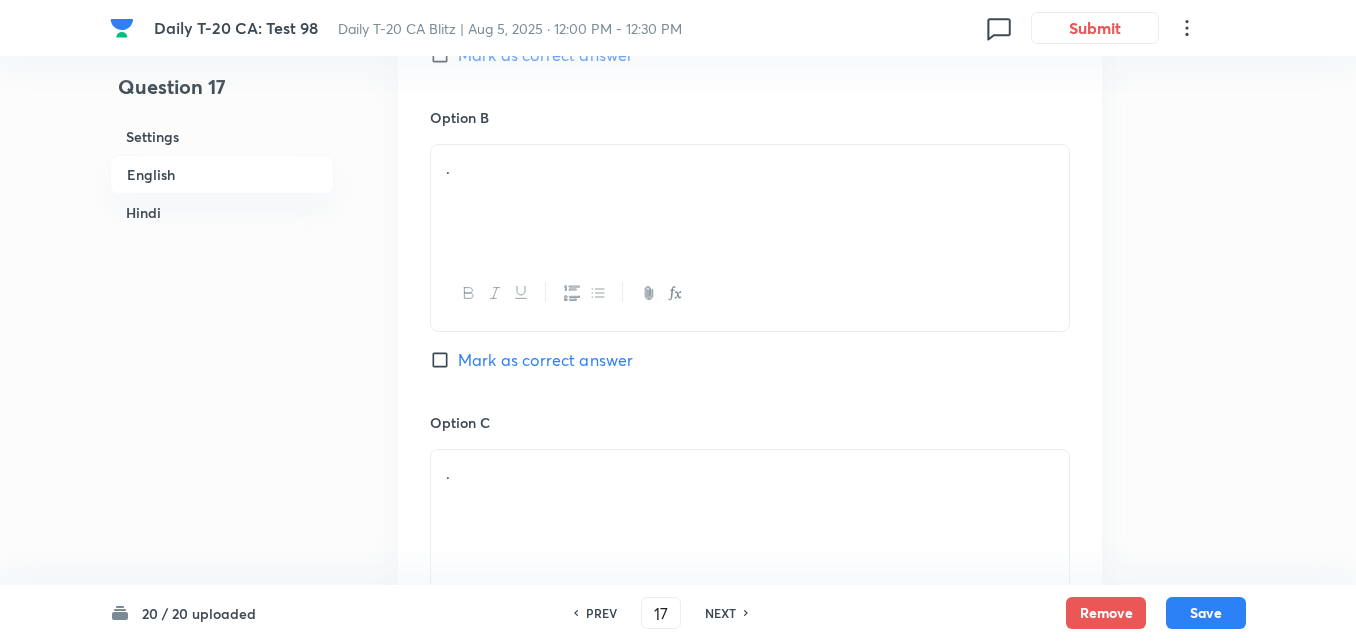 click on "." at bounding box center (750, 201) 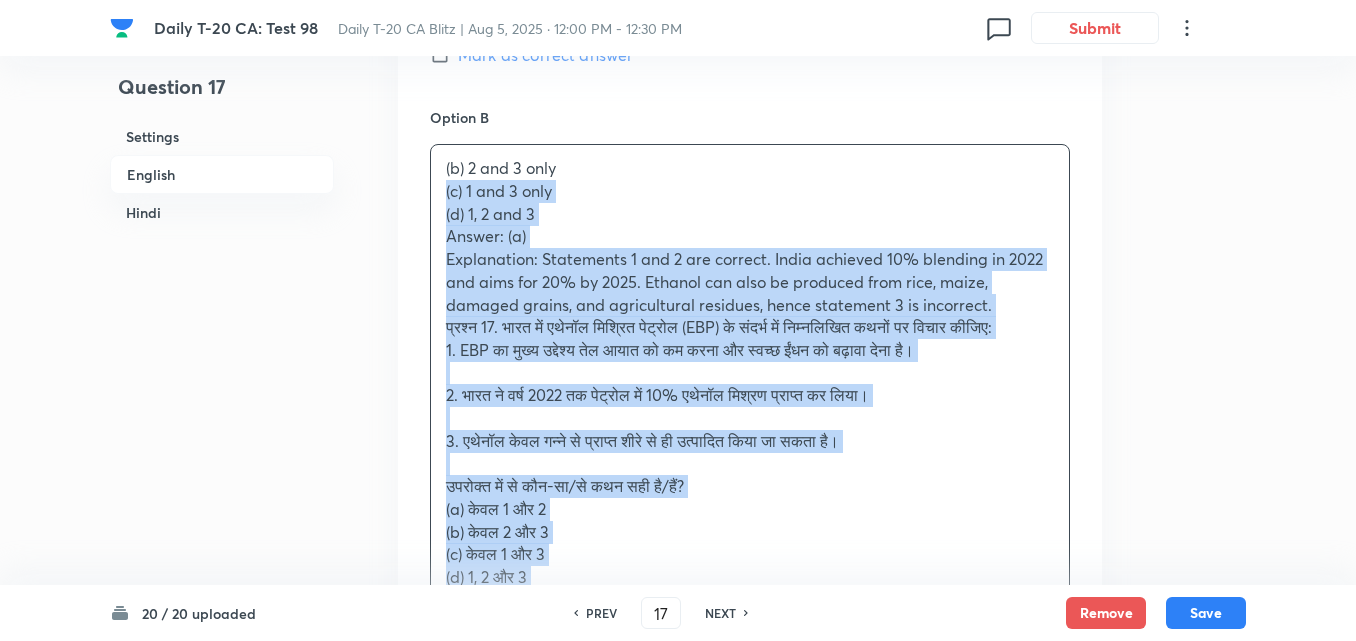 drag, startPoint x: 425, startPoint y: 221, endPoint x: 374, endPoint y: 196, distance: 56.797886 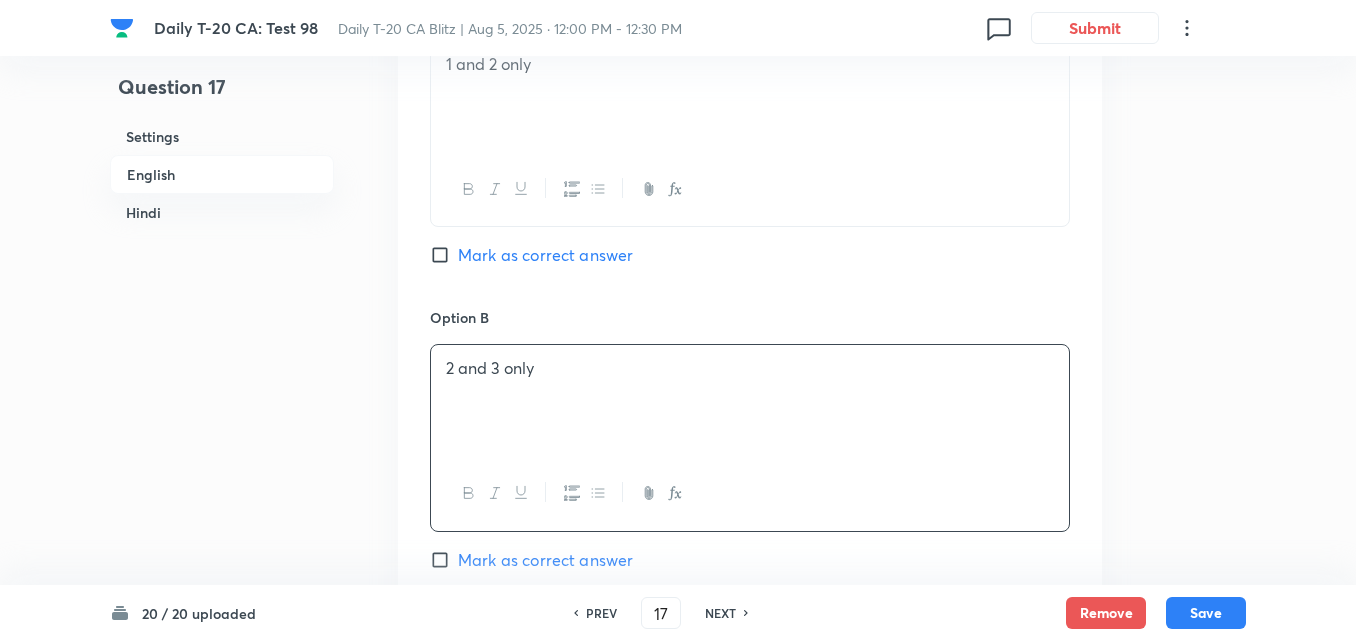 click on "Mark as correct answer" at bounding box center [545, 255] 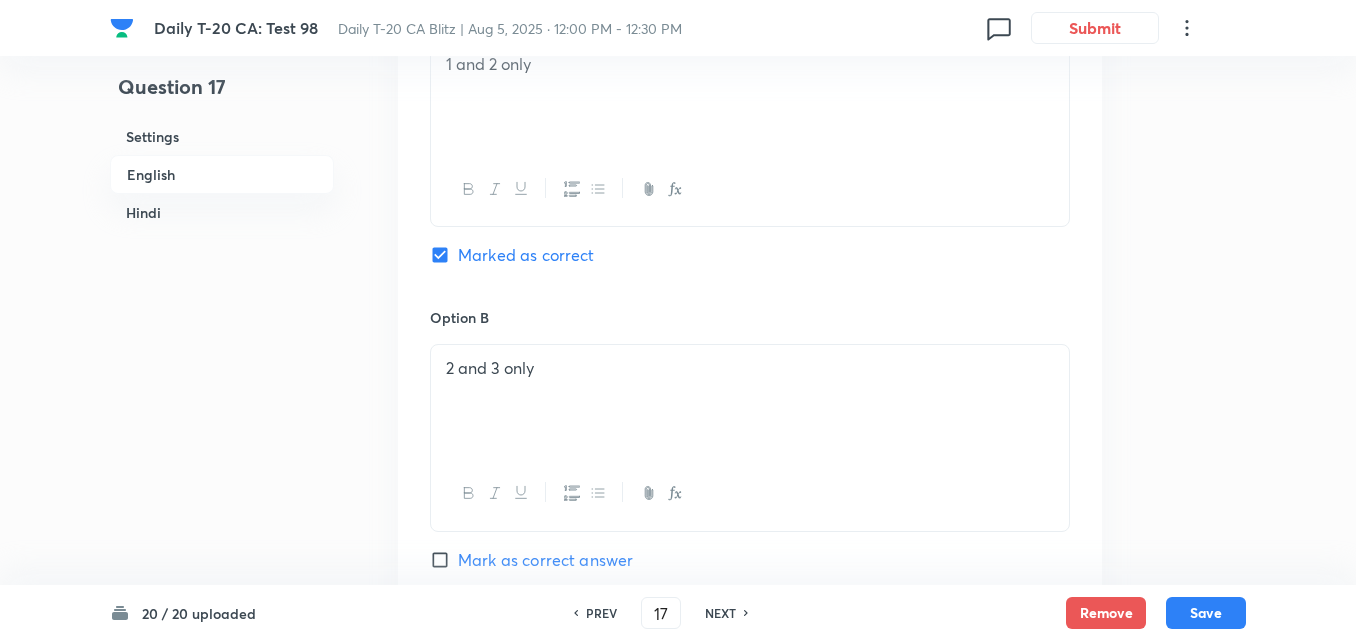 checkbox on "false" 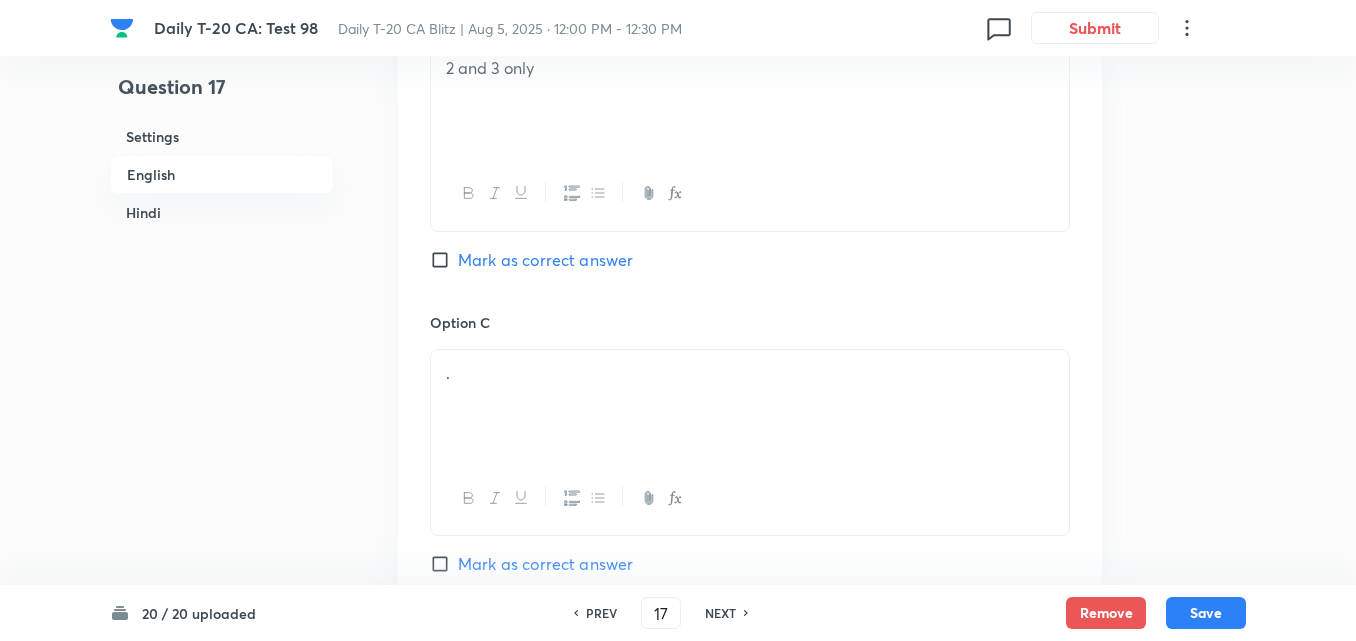 click on "." at bounding box center (750, 406) 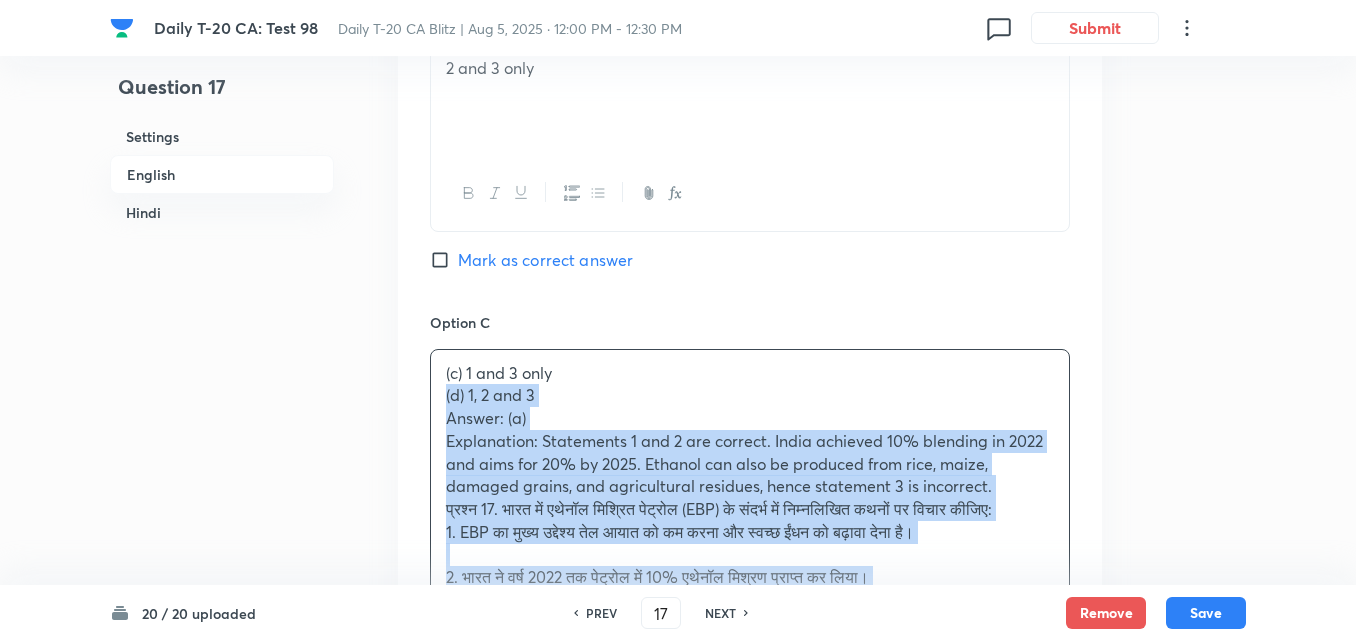 drag, startPoint x: 444, startPoint y: 401, endPoint x: 431, endPoint y: 400, distance: 13.038404 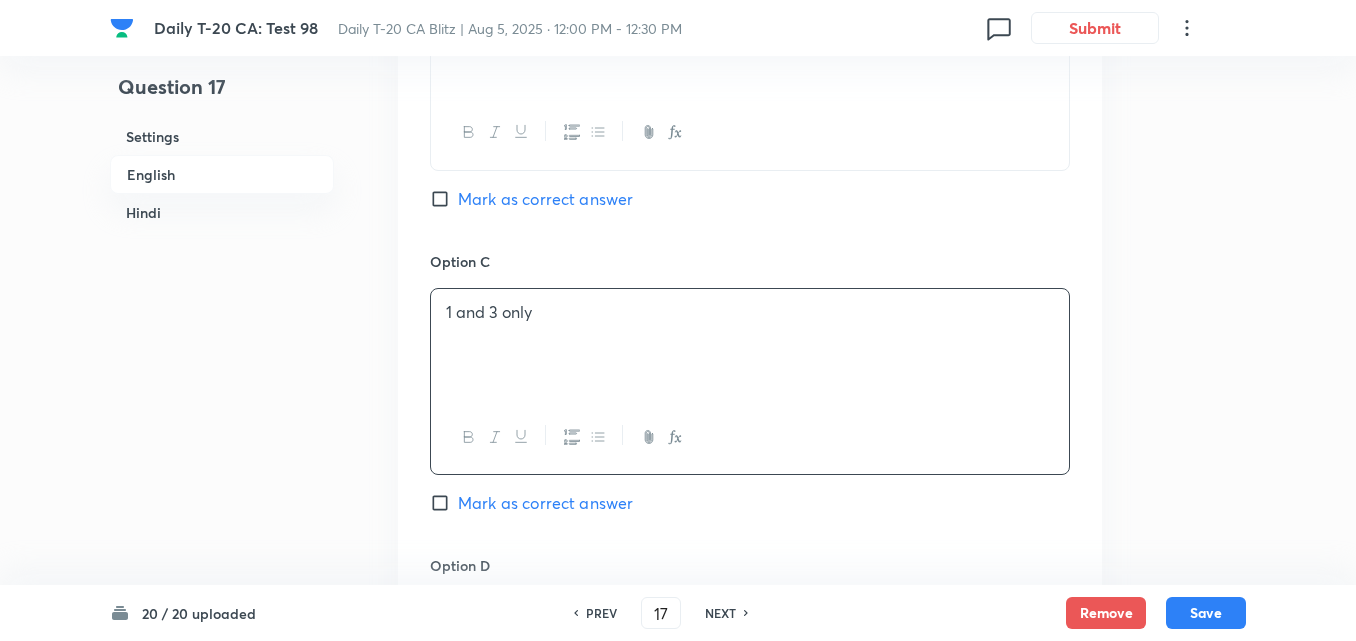 scroll, scrollTop: 1816, scrollLeft: 0, axis: vertical 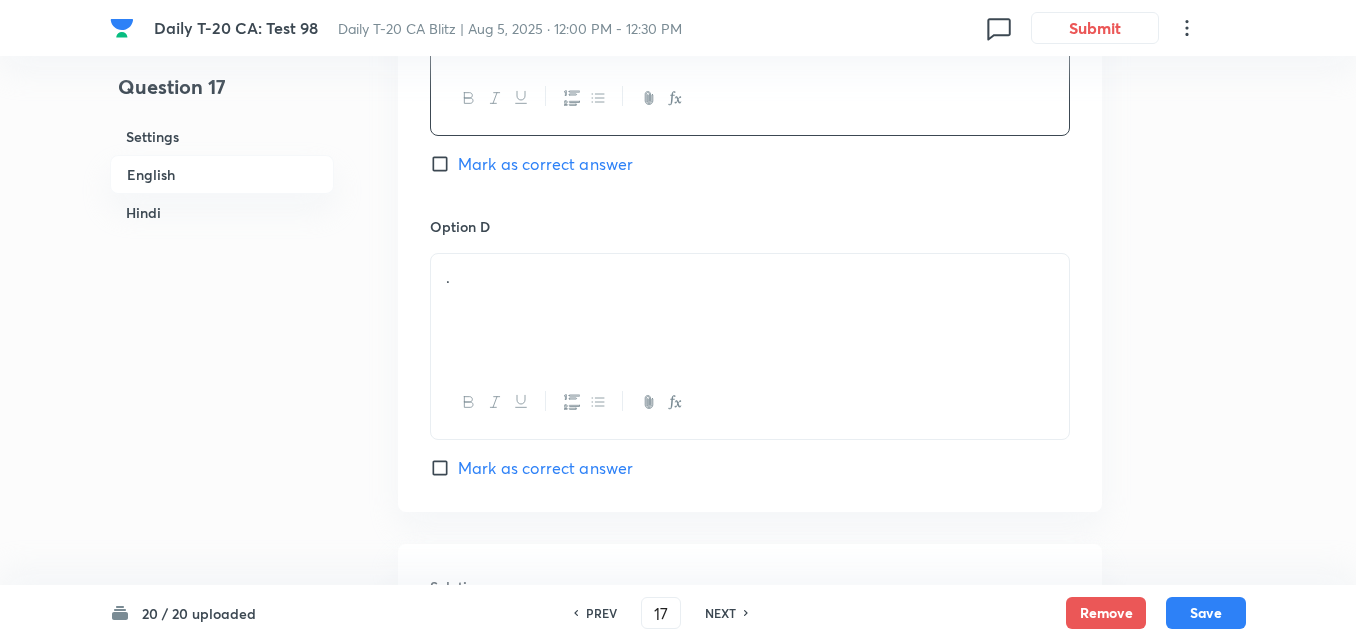 click on "." at bounding box center [750, 310] 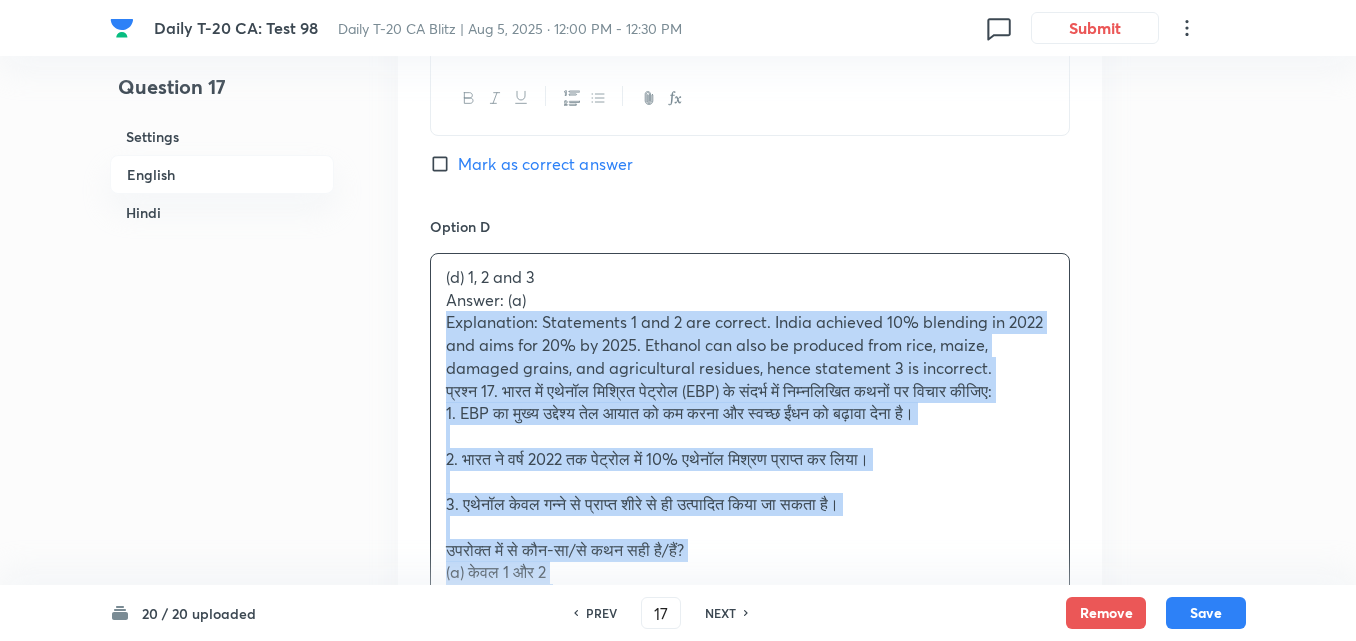 click on "Question 17 Settings English Hindi Settings Type Single choice correct 4 options + 2 marks - 0.66 marks Edit Concept Current Affairs Current Affairs 2025 Current Affairs 2025 Current Affairs 2025 Edit Additional details Easy Fact Not from PYQ paper No equation Edit In English Question With reference to ethanol-blended petrol (EBP) in India, consider the following statements: 1.	EBP is primarily aimed at reducing oil import bills and promoting cleaner fuel. 2.	India achieved 10% blending of ethanol with petrol by [YEAR]. 3.	Ethanol can be produced only from sugarcane-based molasses. Which of the above is/are correct?   Option A 1 and 2 only Marked as correct Option B 2 and 3 only Mark as correct answer Option C 1 and 3 only Mark as correct answer Option D (d) 1, 2 and 3 Answer: (a) Explanation: Statements 1 and 2 are correct. India achieved 10% blending in [YEAR] and aims for 20% by [YEAR]. Ethanol can also be produced from rice, maize, damaged grains, and agricultural residues, hence statement 3 is incorrect. . ." at bounding box center (678, 803) 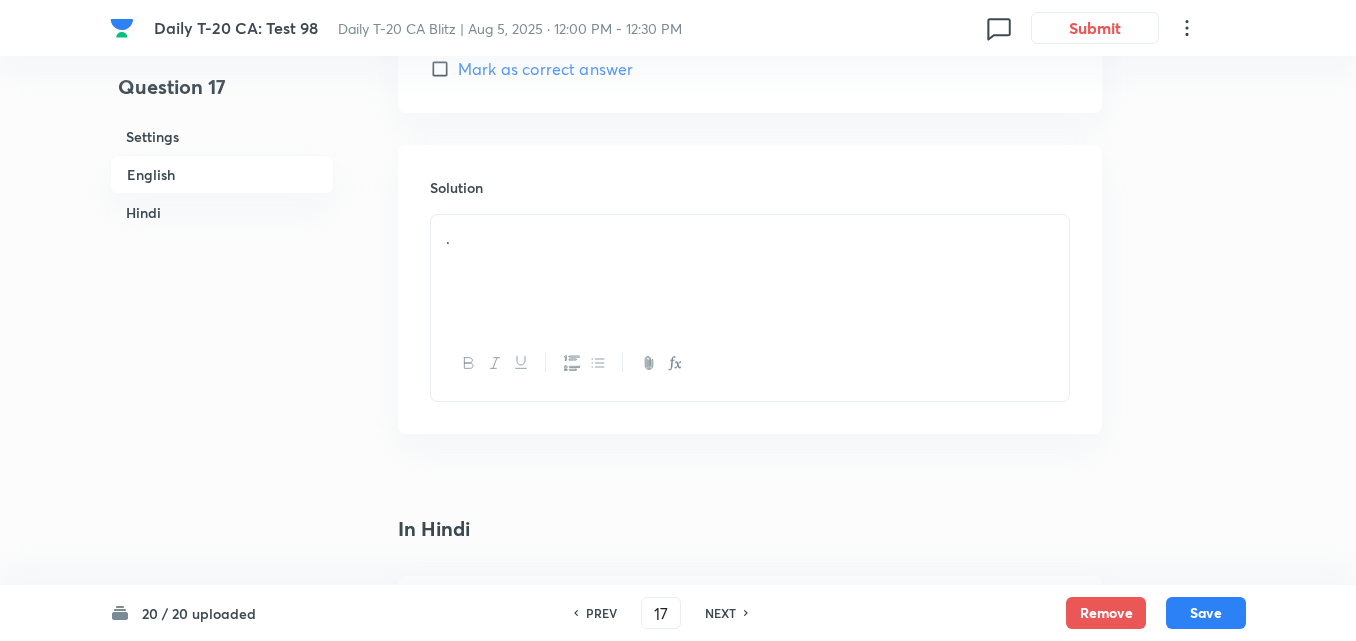 scroll, scrollTop: 2216, scrollLeft: 0, axis: vertical 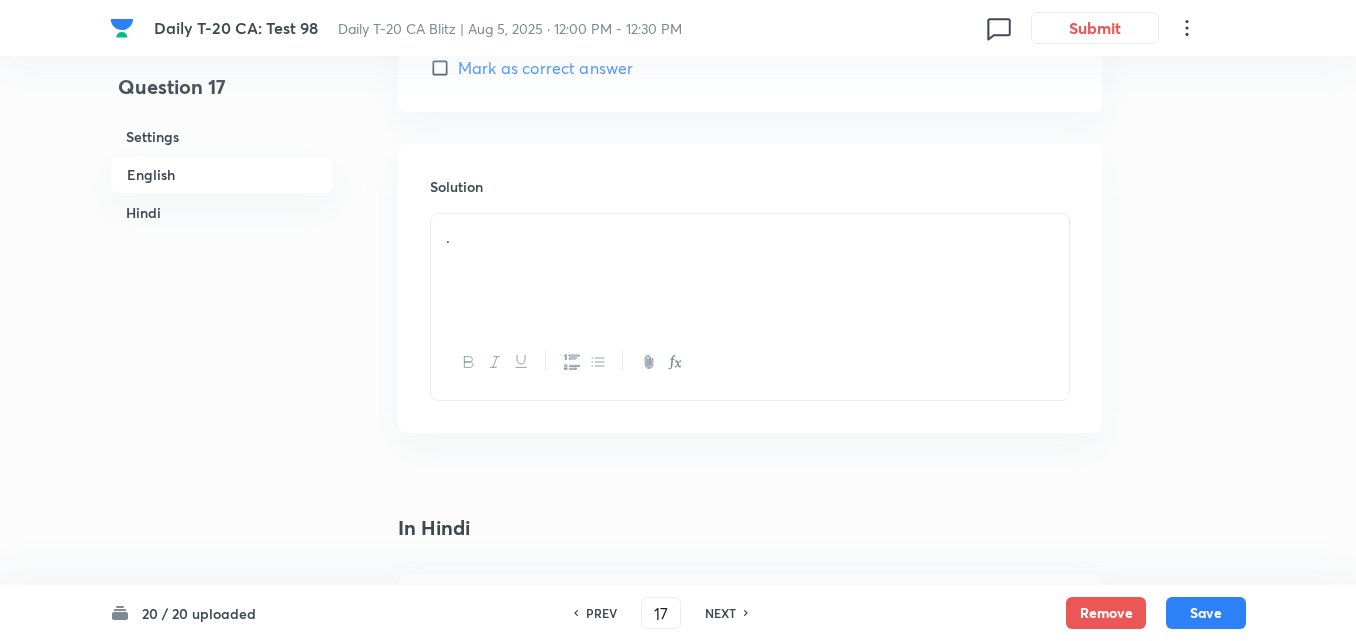 click on "." at bounding box center [750, 270] 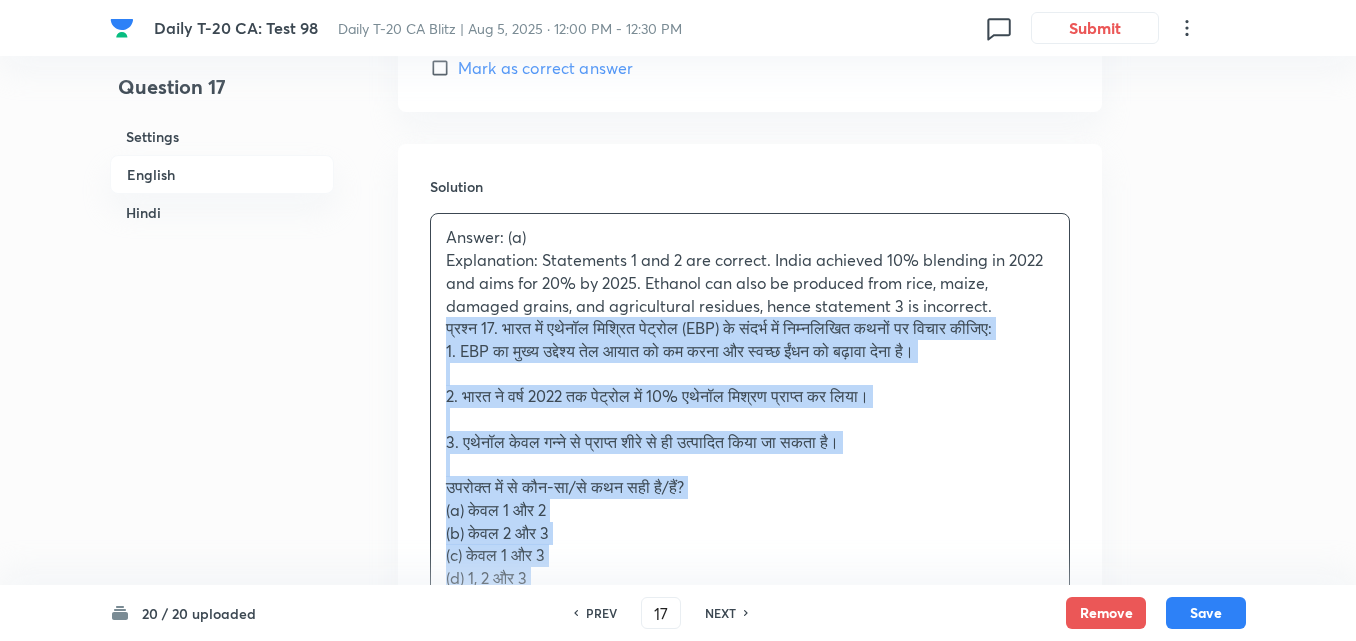 drag, startPoint x: 438, startPoint y: 391, endPoint x: 422, endPoint y: 323, distance: 69.856995 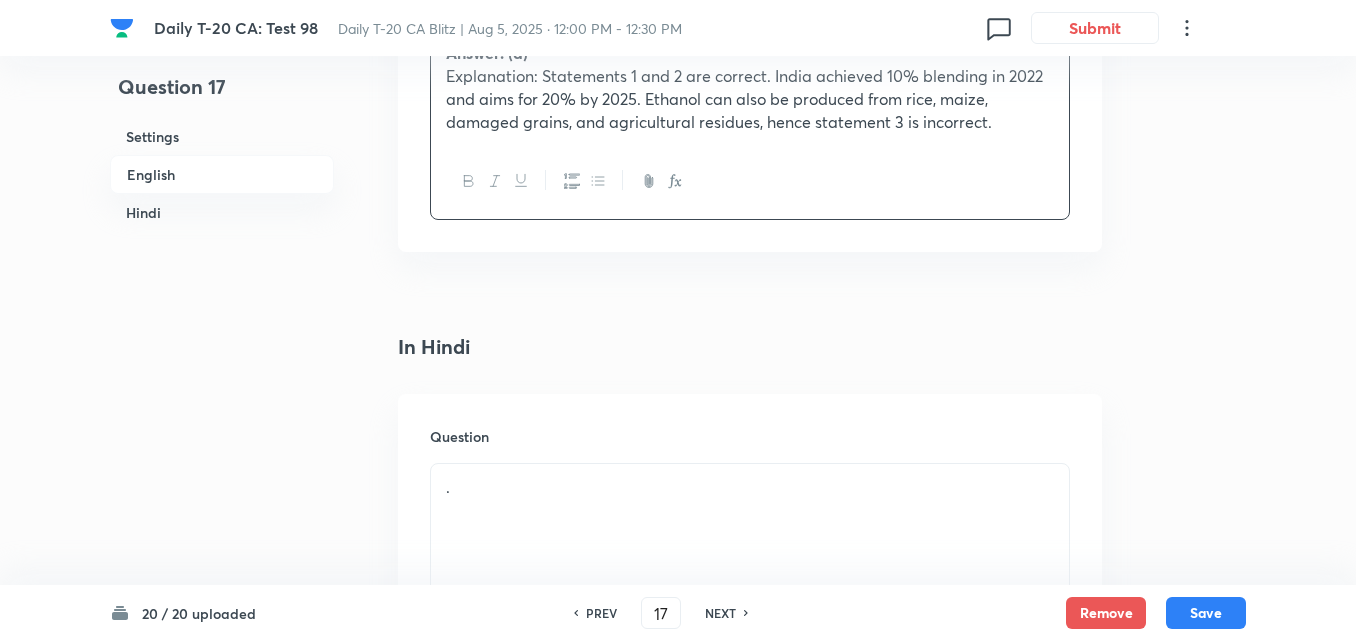scroll, scrollTop: 2616, scrollLeft: 0, axis: vertical 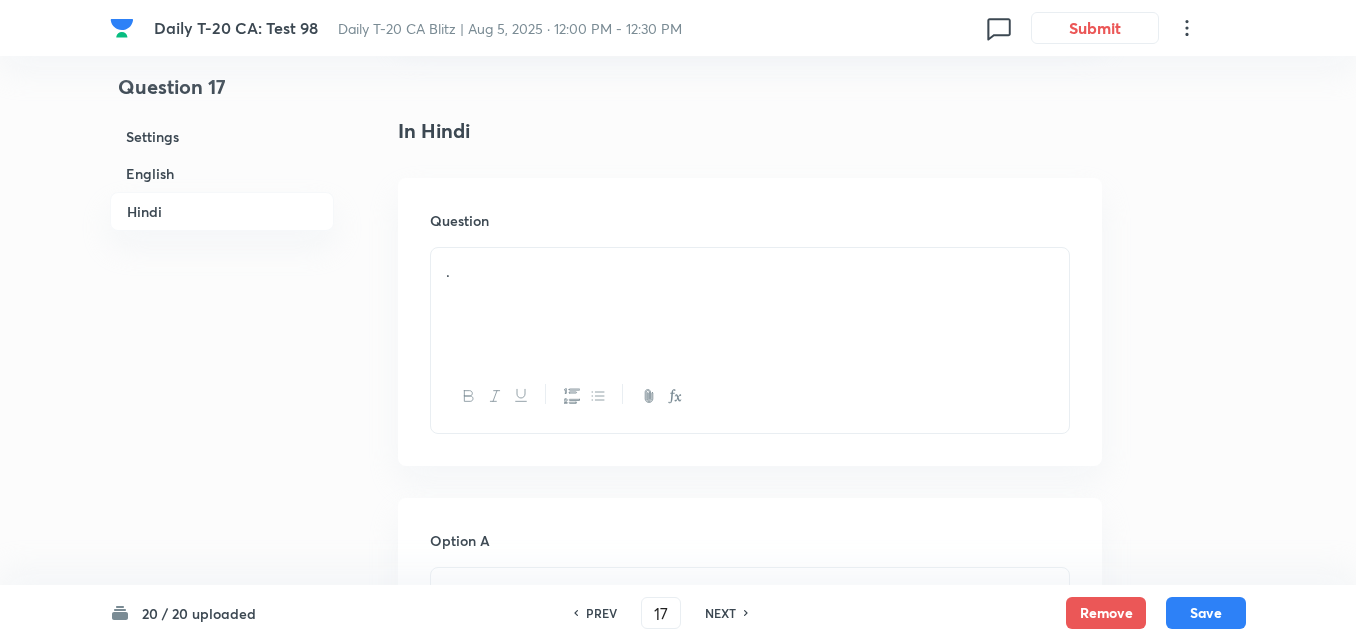 click on "." at bounding box center (750, 304) 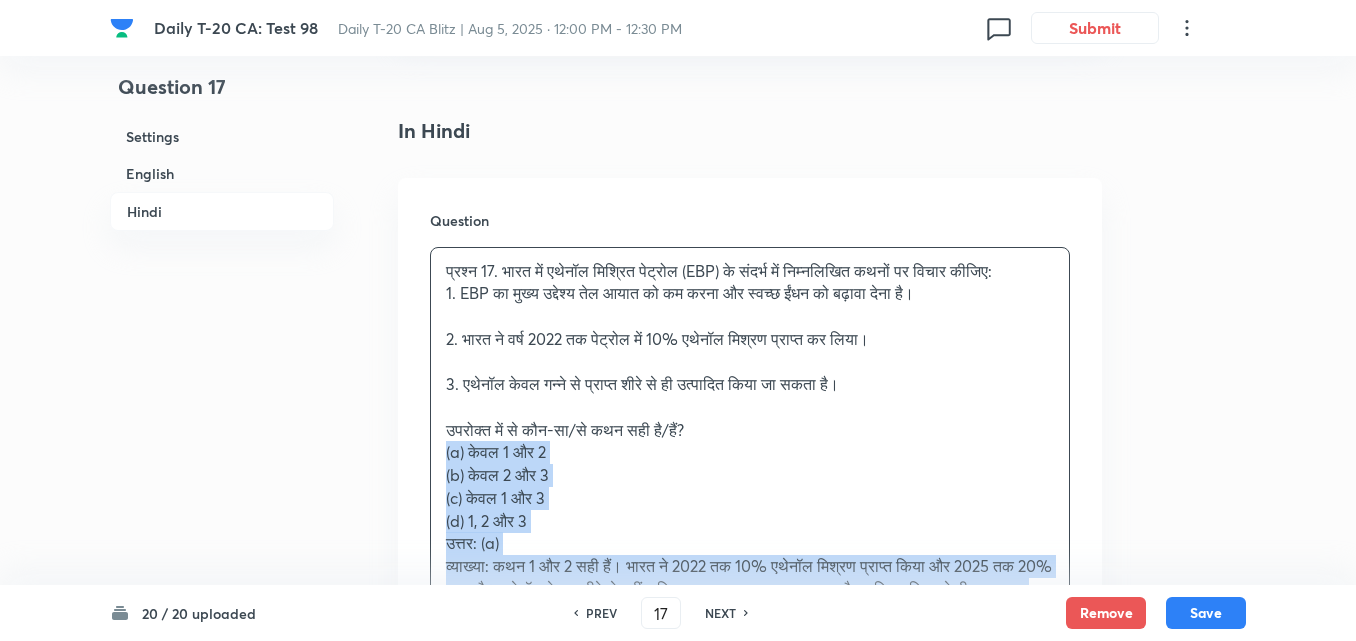 drag, startPoint x: 424, startPoint y: 449, endPoint x: 375, endPoint y: 448, distance: 49.010204 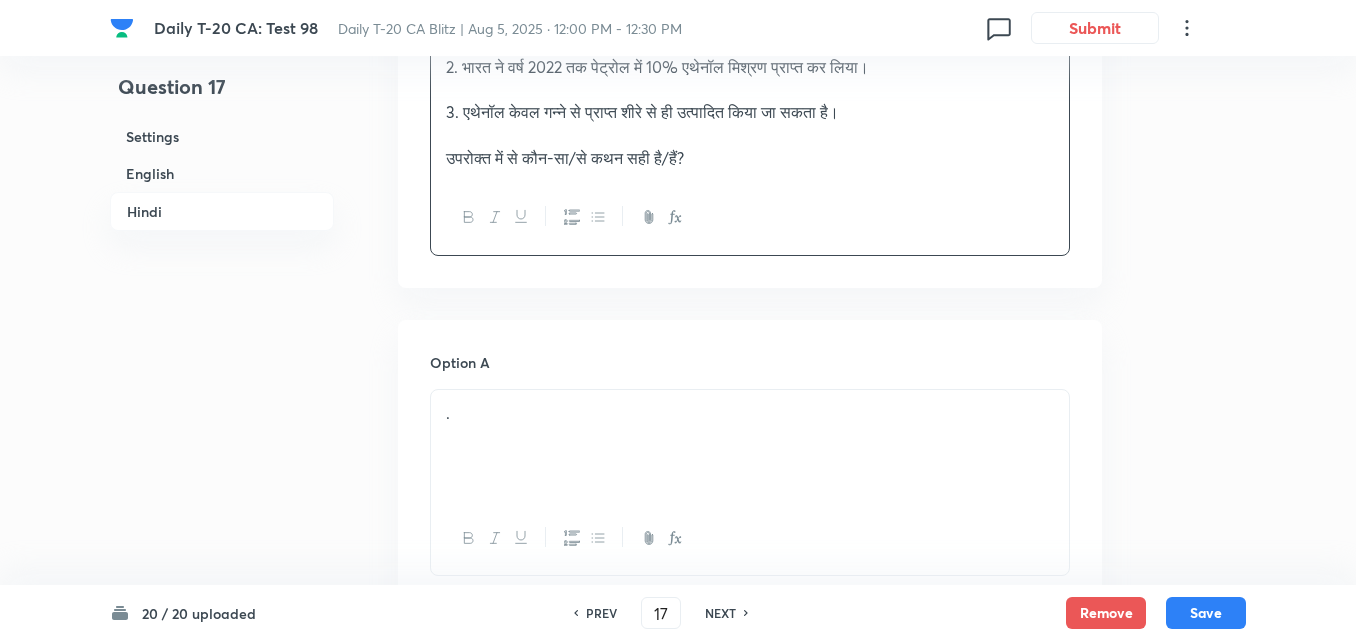 scroll, scrollTop: 2916, scrollLeft: 0, axis: vertical 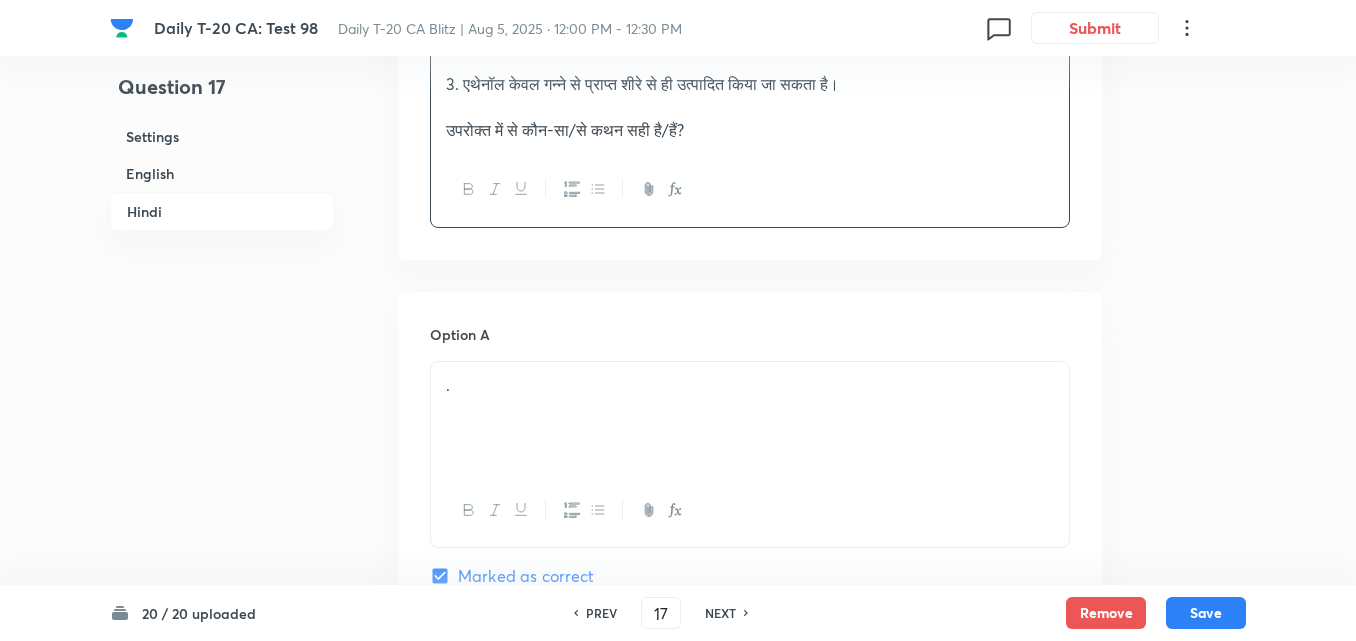 click on "Option A . Marked as correct" at bounding box center [750, 476] 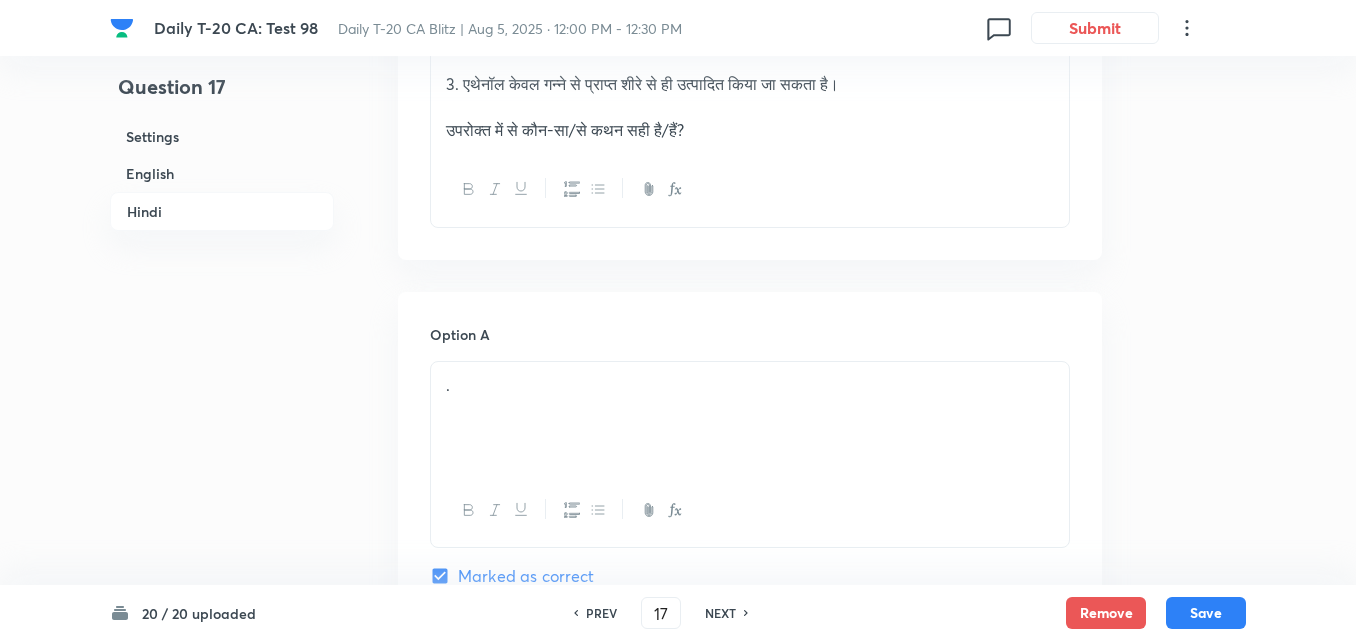 click on "." at bounding box center (750, 418) 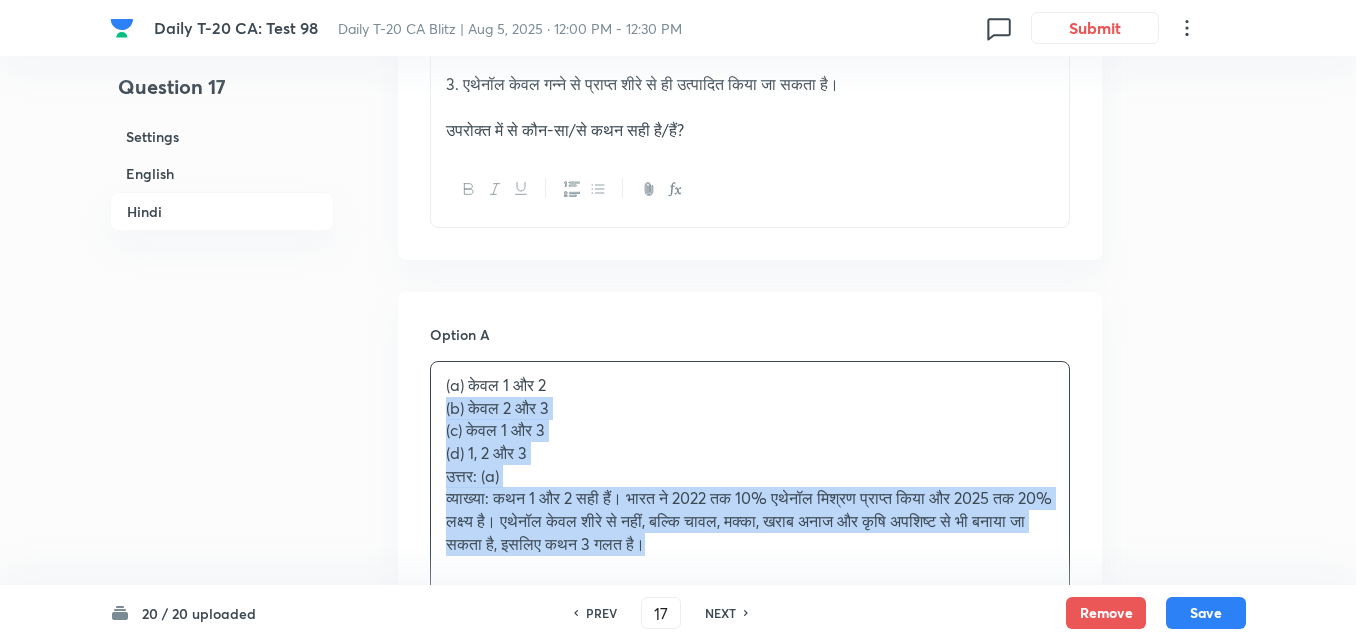 drag, startPoint x: 462, startPoint y: 403, endPoint x: 396, endPoint y: 400, distance: 66.068146 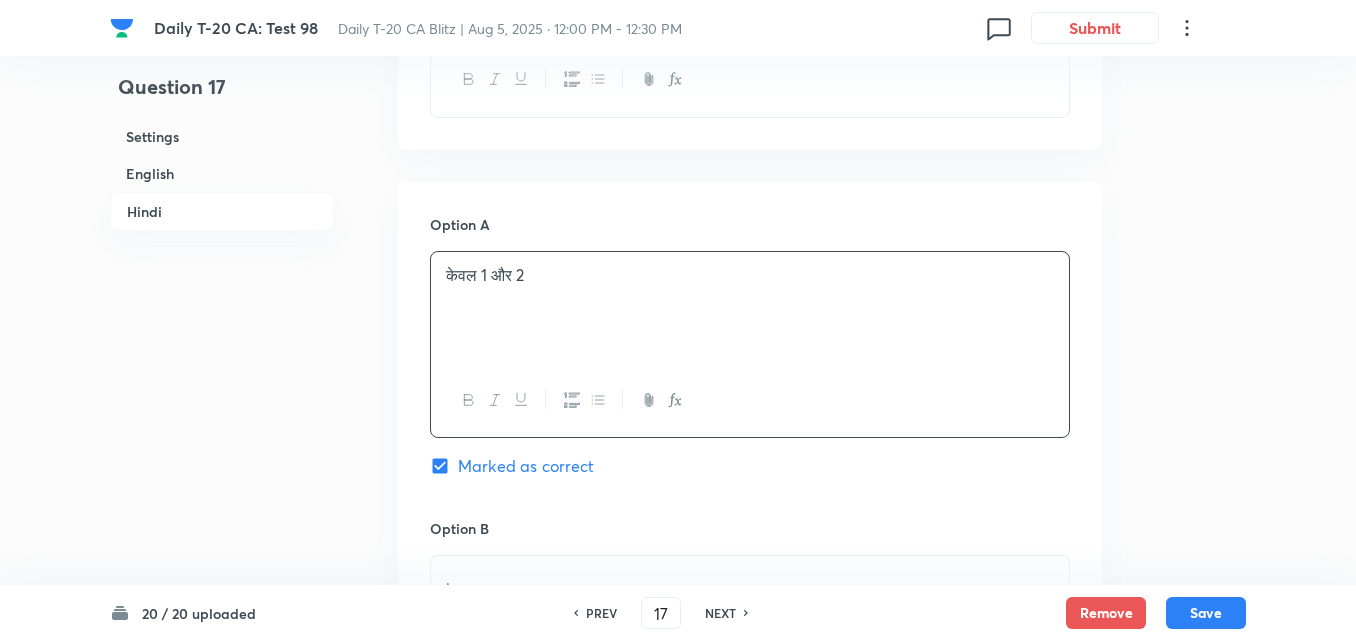 scroll, scrollTop: 3216, scrollLeft: 0, axis: vertical 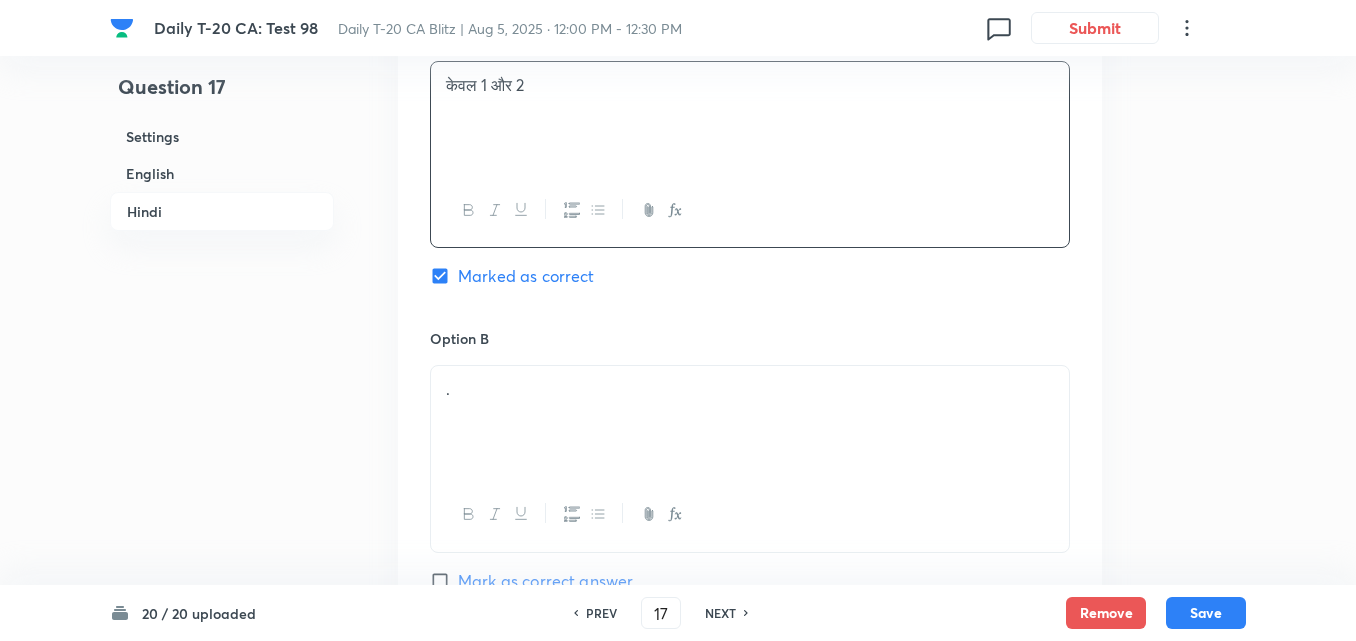 click on "." at bounding box center (750, 422) 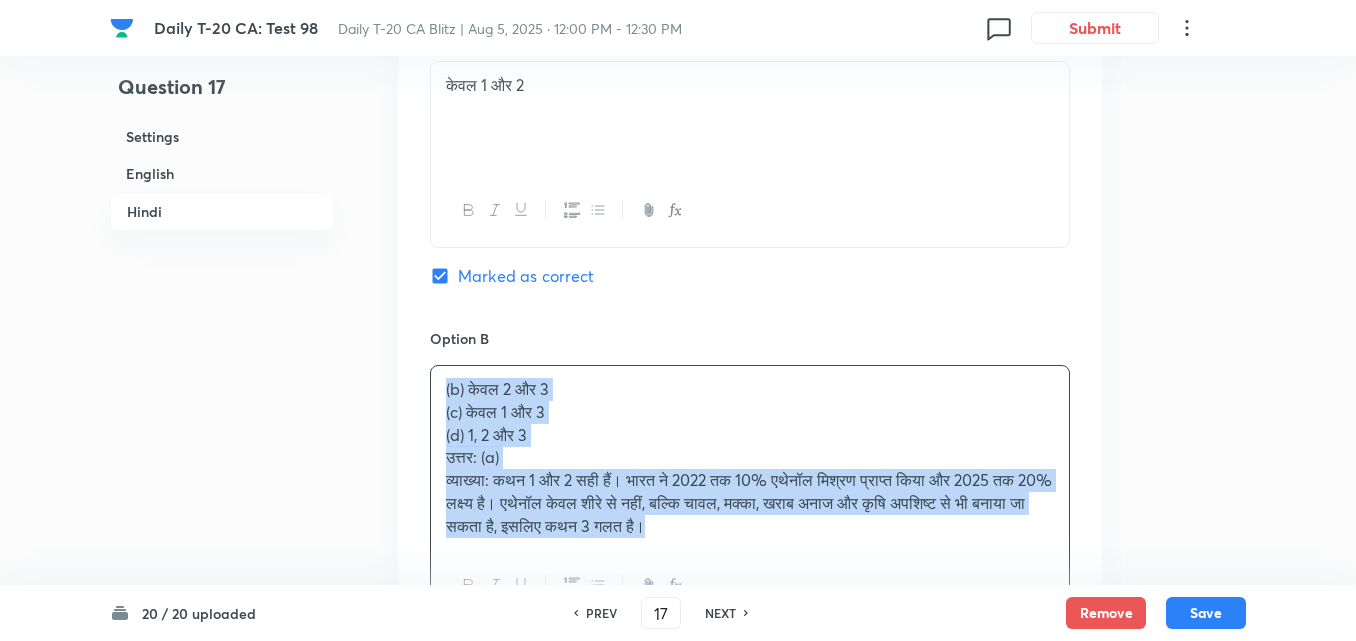 drag, startPoint x: 426, startPoint y: 401, endPoint x: 411, endPoint y: 399, distance: 15.132746 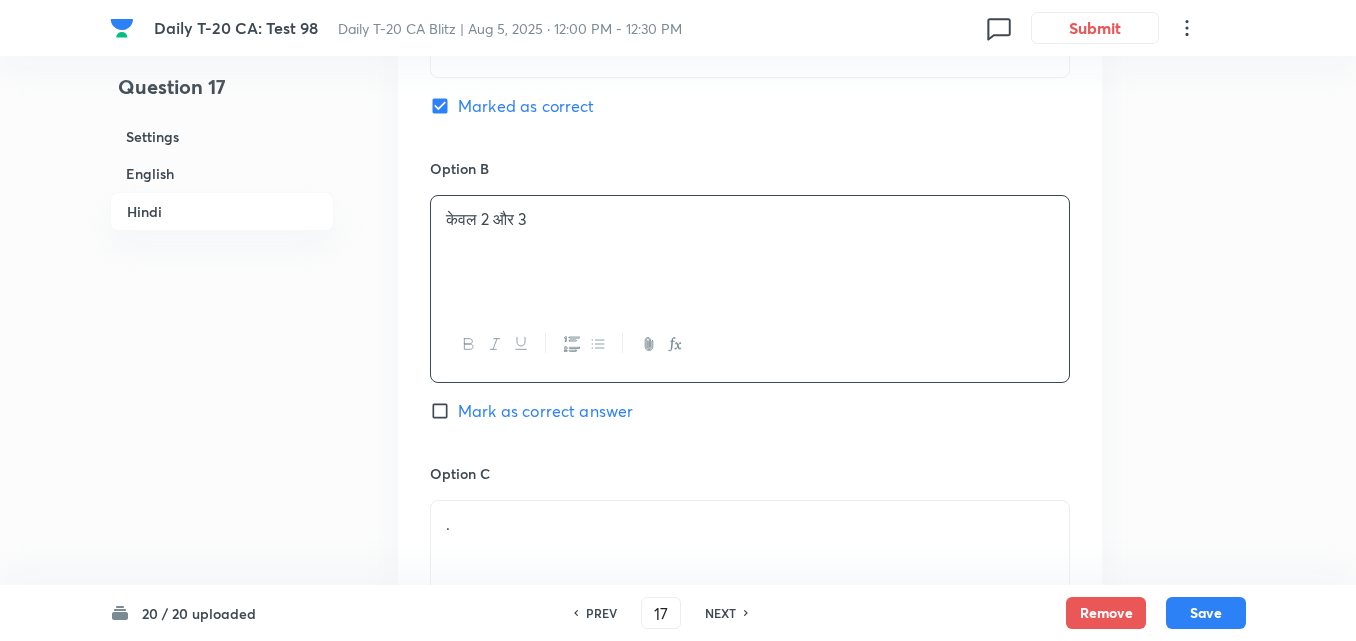 scroll, scrollTop: 3616, scrollLeft: 0, axis: vertical 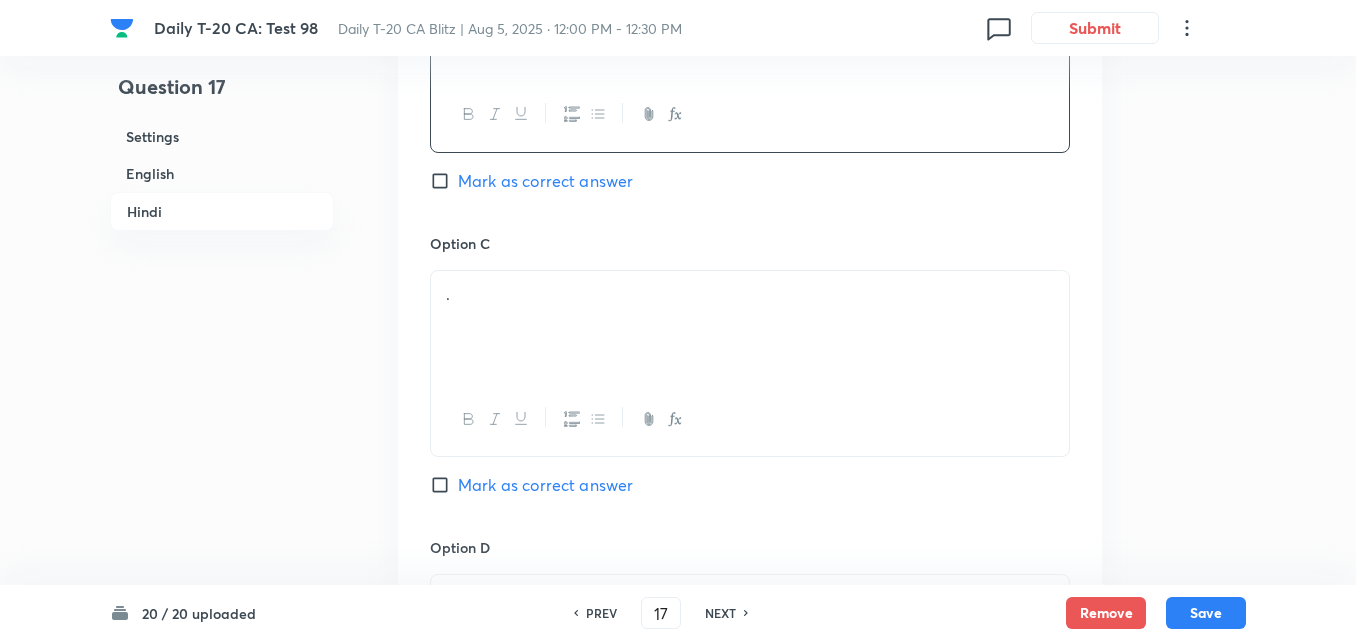 click on "." at bounding box center [750, 327] 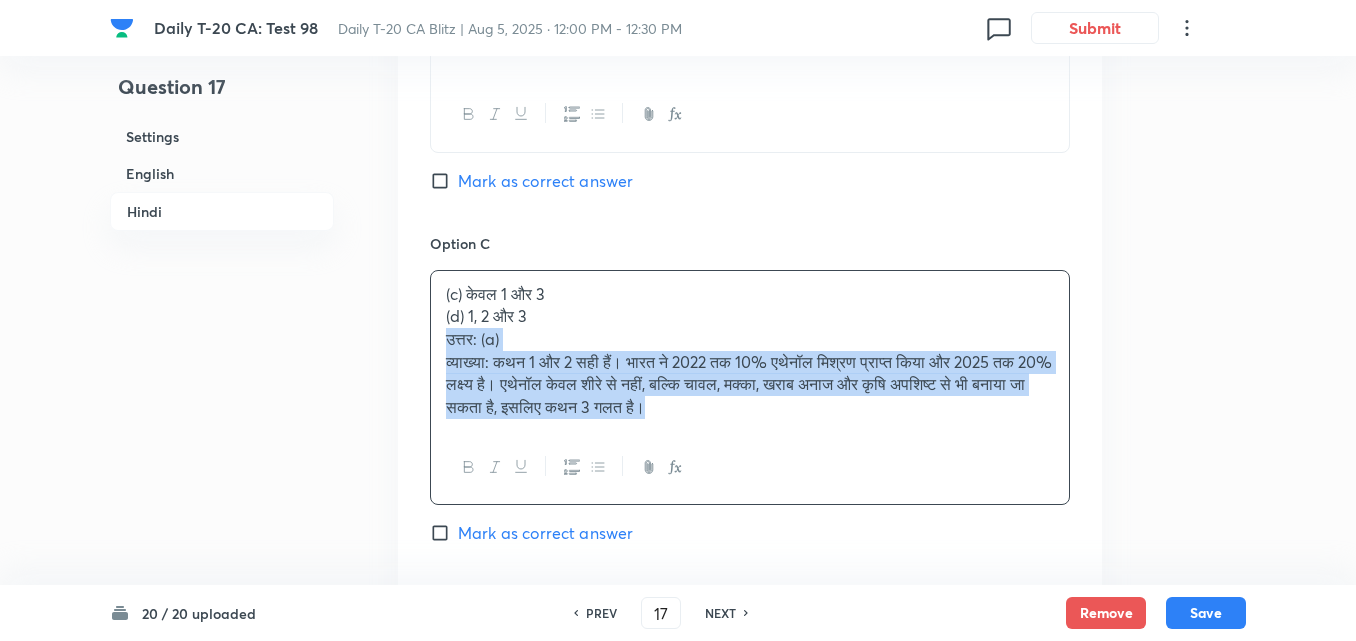 drag, startPoint x: 402, startPoint y: 336, endPoint x: 376, endPoint y: 329, distance: 26.925823 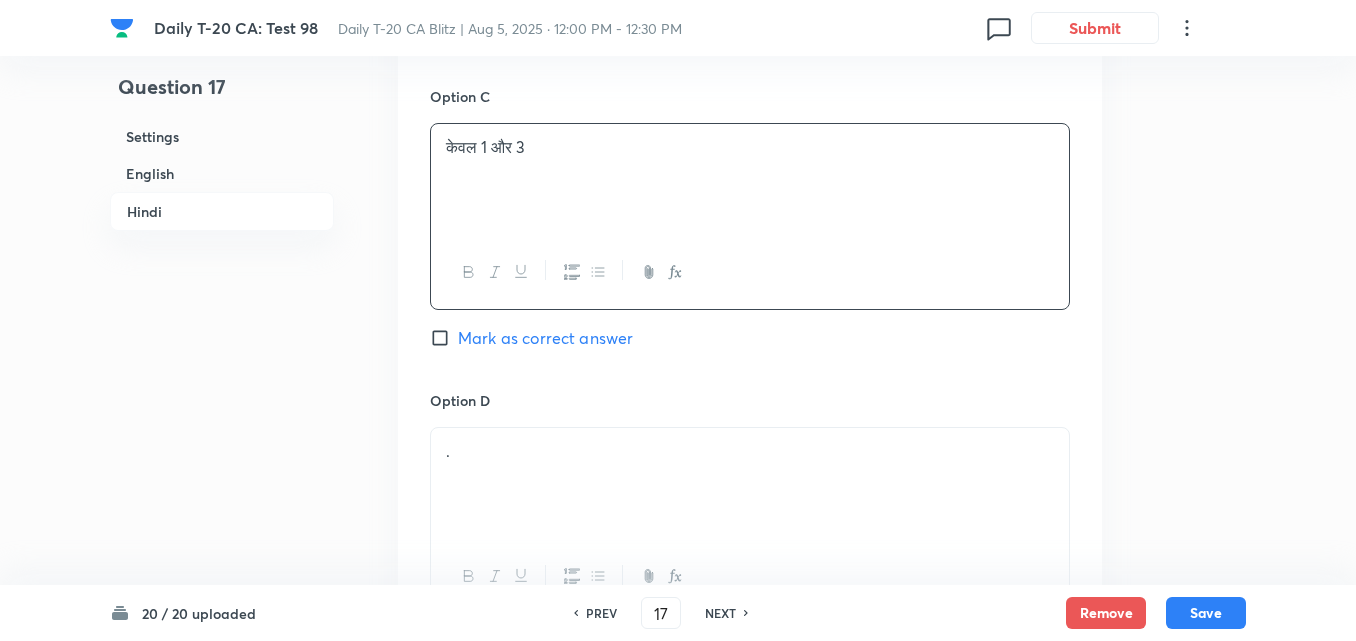 scroll, scrollTop: 3916, scrollLeft: 0, axis: vertical 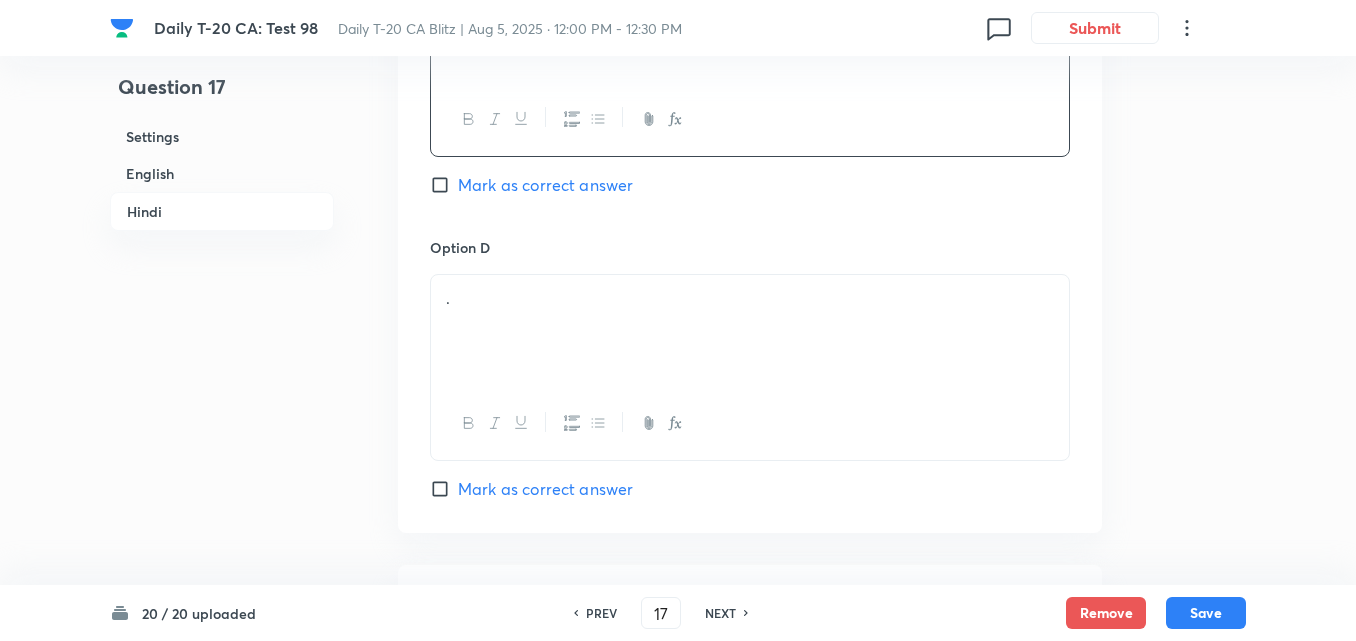 click on "." at bounding box center [750, 331] 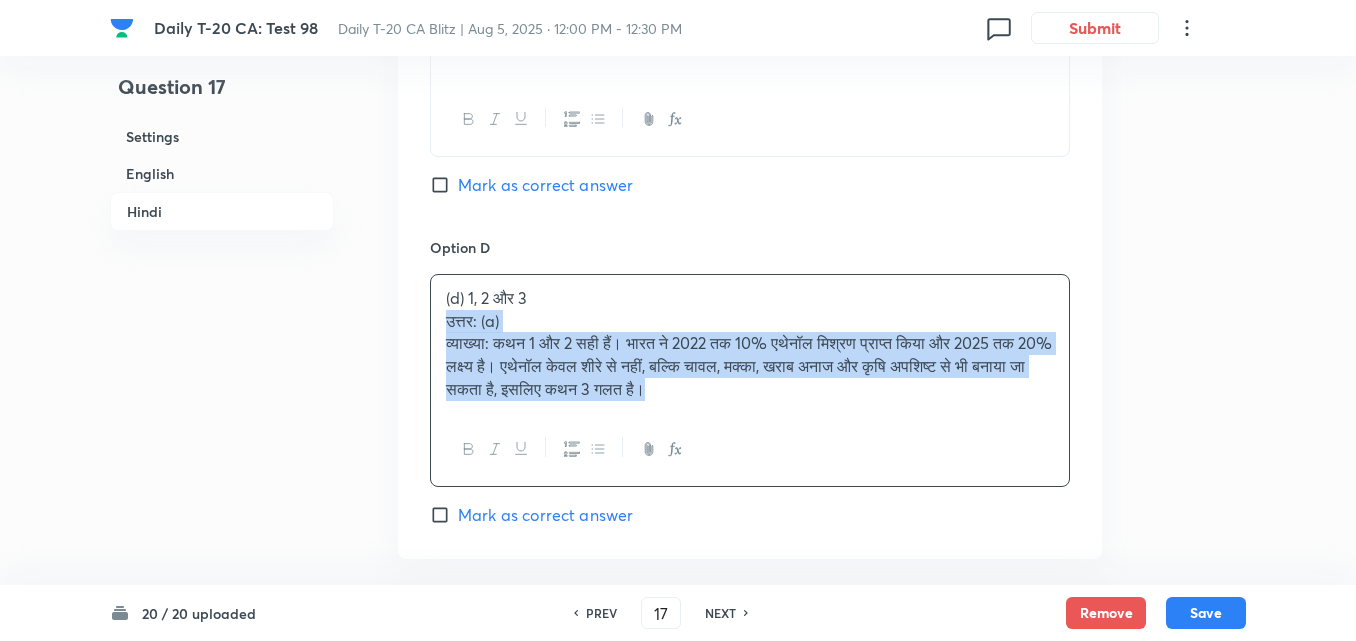 click on "(d) 1, 2 और 3 उत्तर: (a) व्याख्या: कथन 1 और 2 सही हैं। भारत ने 2022 तक 10% एथेनॉल मिश्रण प्राप्त किया और 2025 तक 20% लक्ष्य है। एथेनॉल केवल शीरे से नहीं, बल्कि चावल, मक्का, खराब अनाज और कृषि अपशिष्ट से भी बनाया जा सकता है, इसलिए कथन 3 गलत है।" at bounding box center (750, 344) 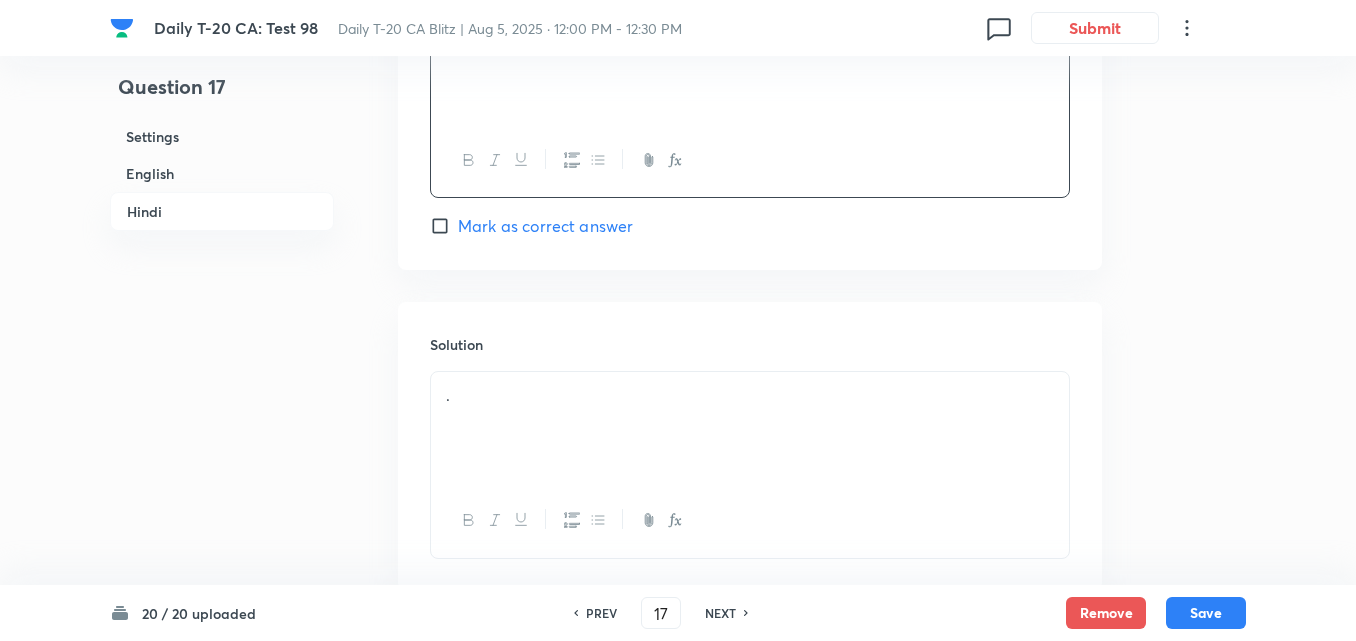 scroll, scrollTop: 4305, scrollLeft: 0, axis: vertical 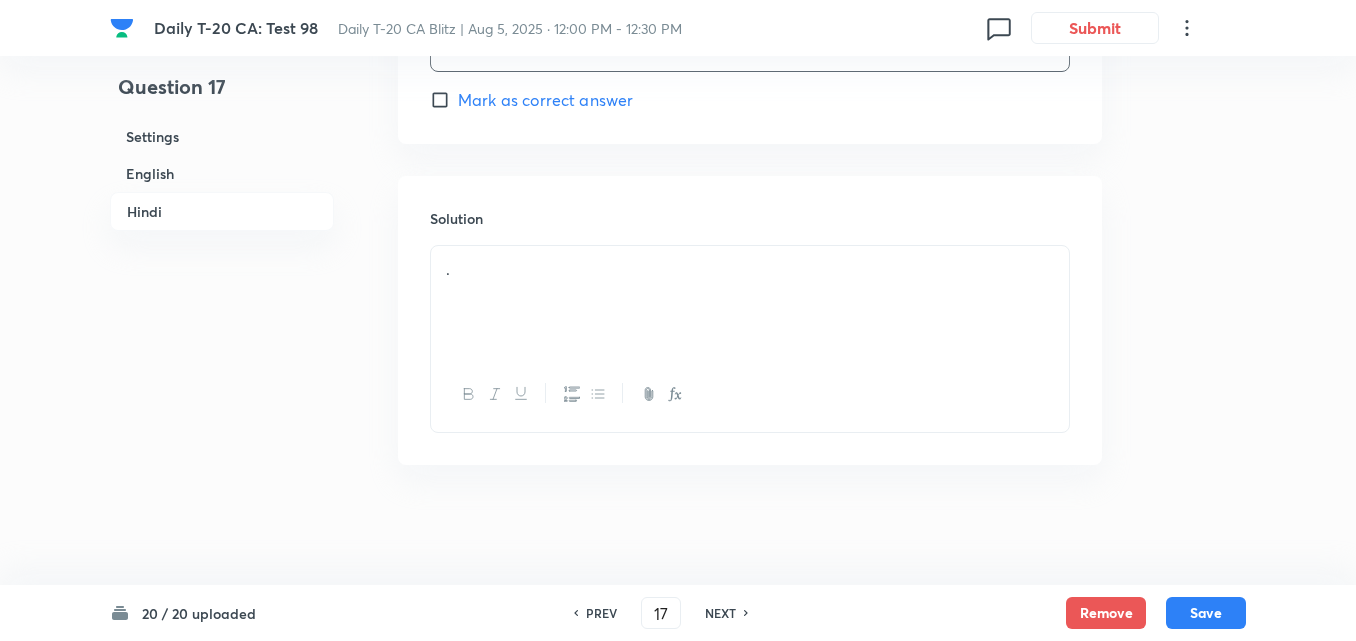 click on "." at bounding box center (750, 302) 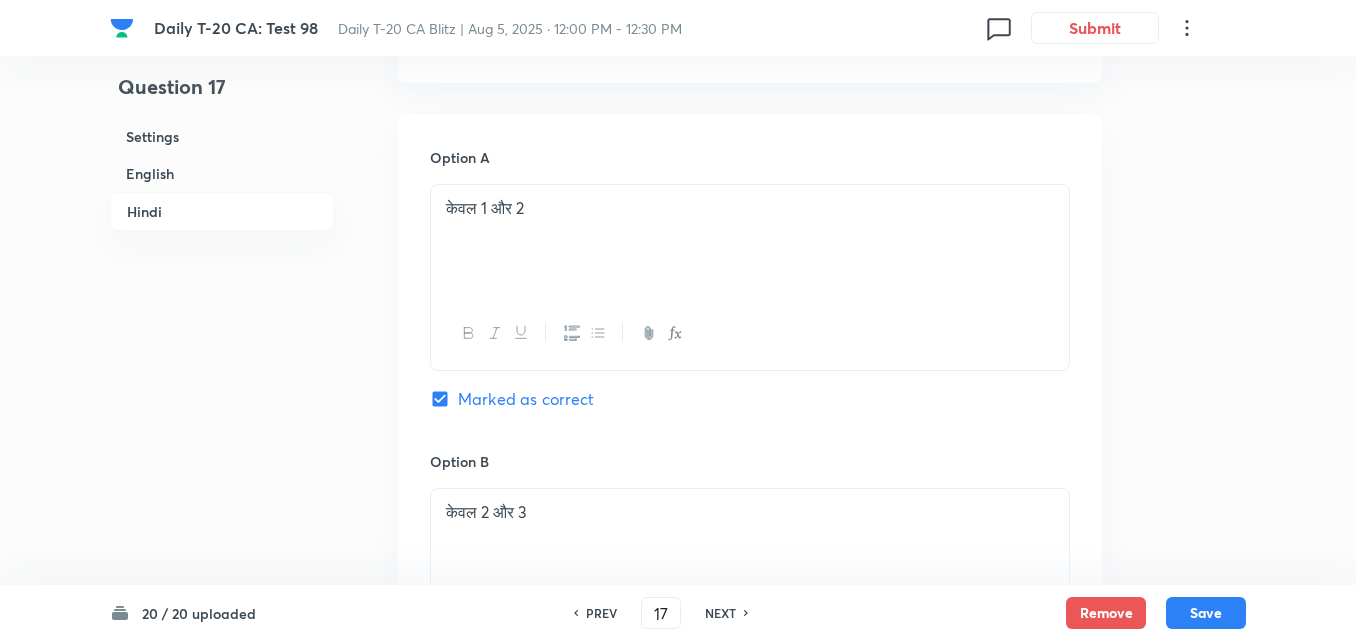 scroll, scrollTop: 3005, scrollLeft: 0, axis: vertical 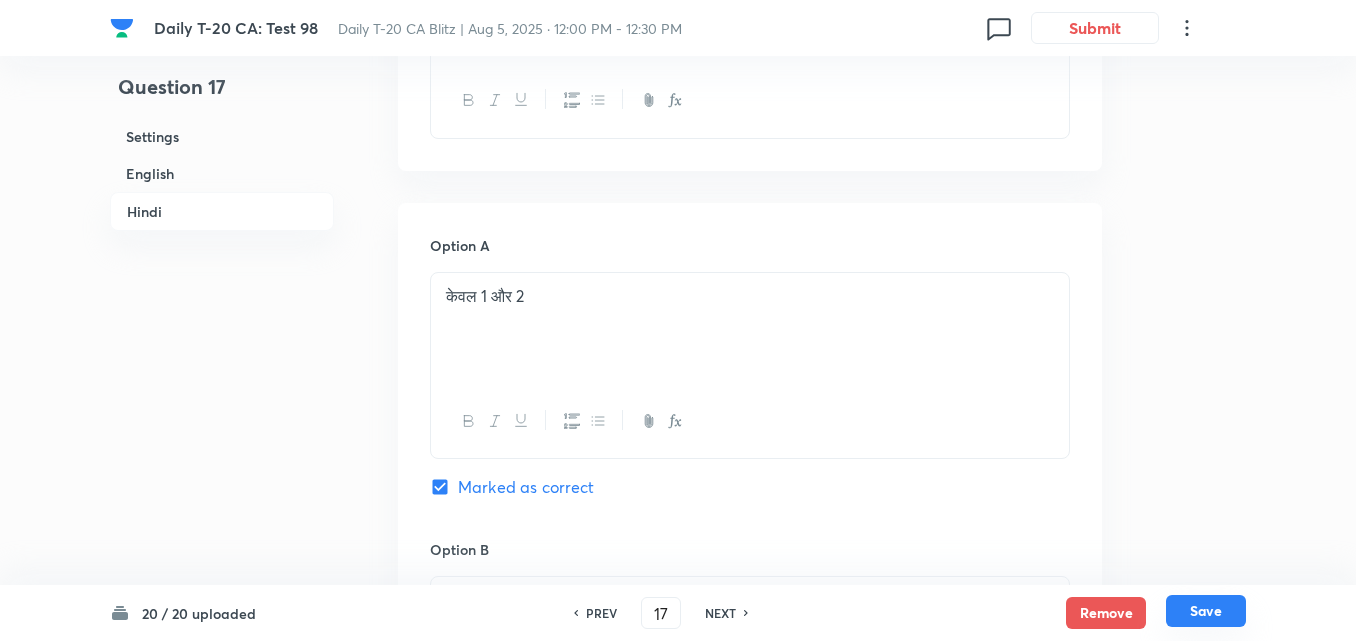 click on "Save" at bounding box center (1206, 611) 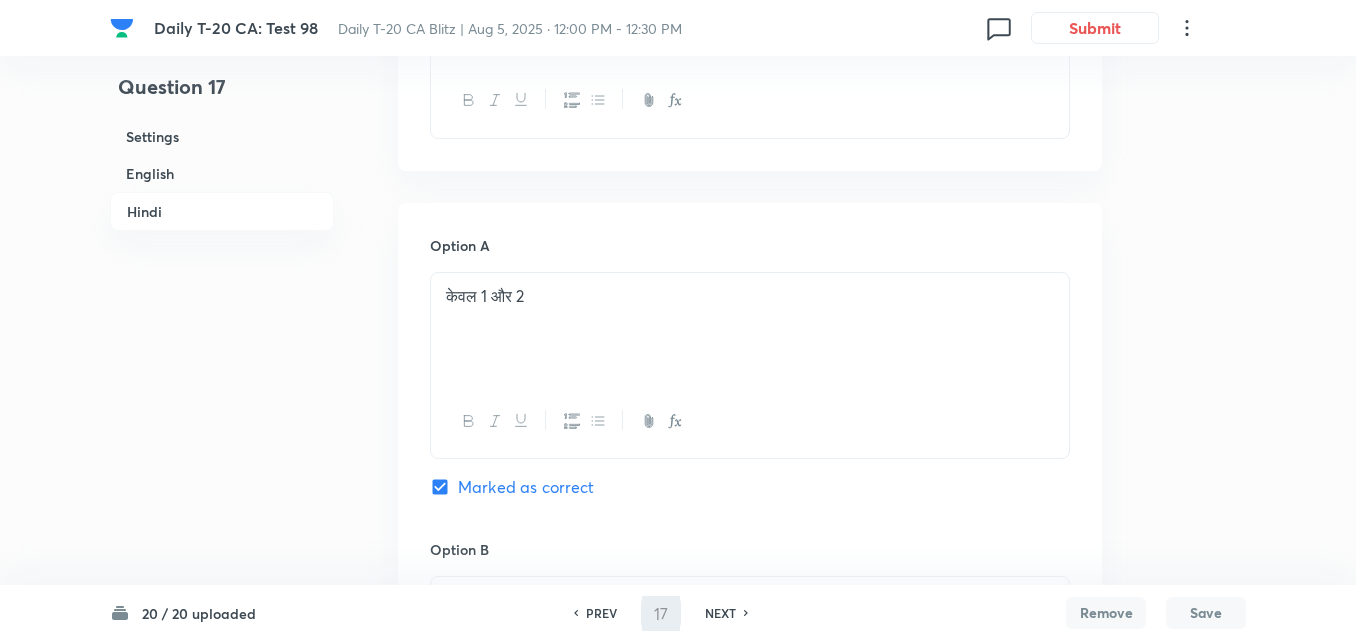 type on "18" 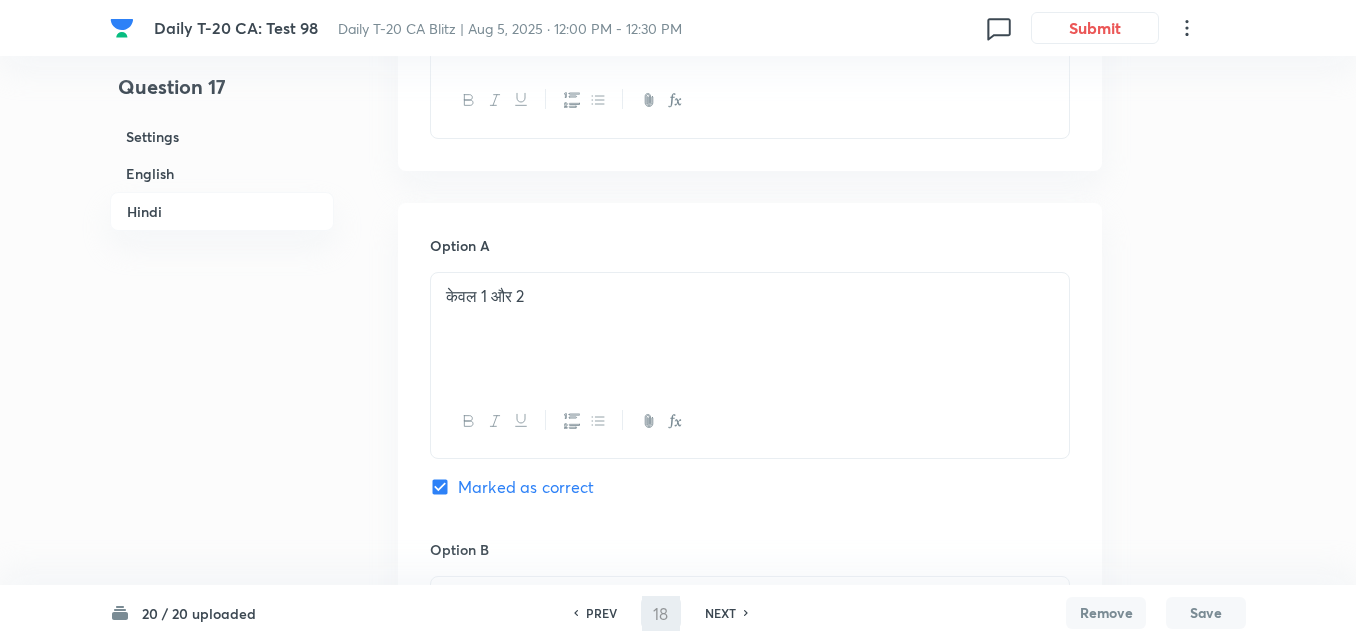 checkbox on "false" 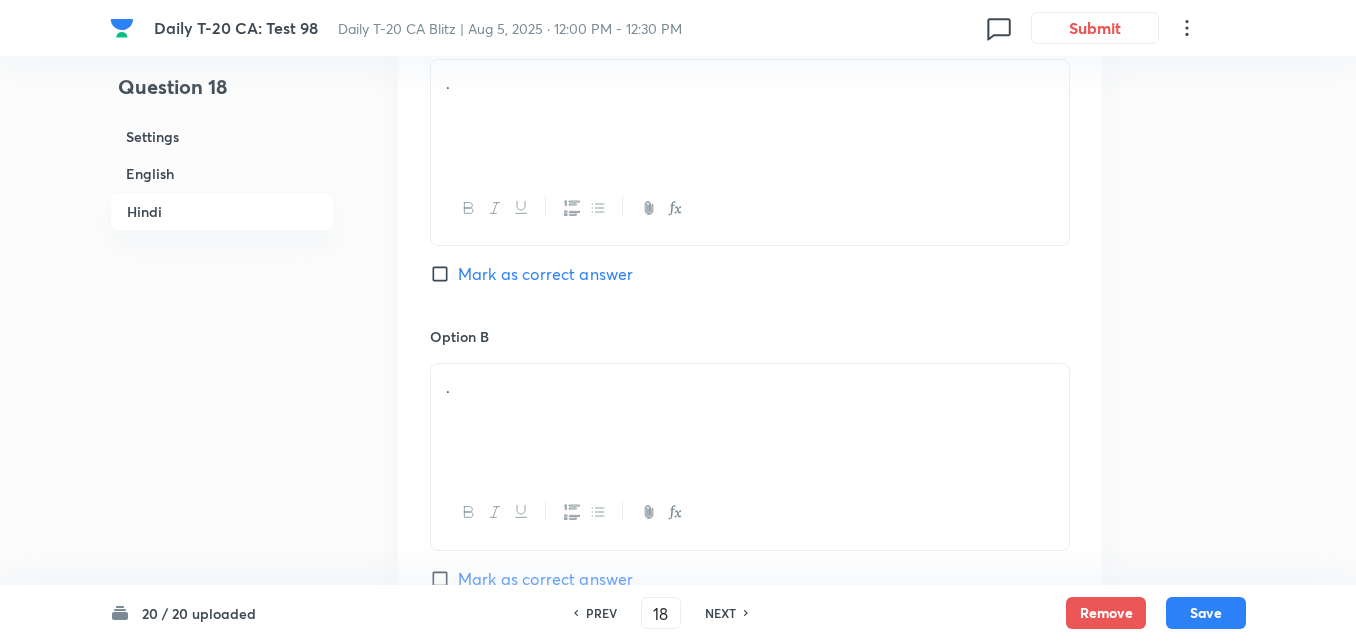 click on "English" at bounding box center (222, 173) 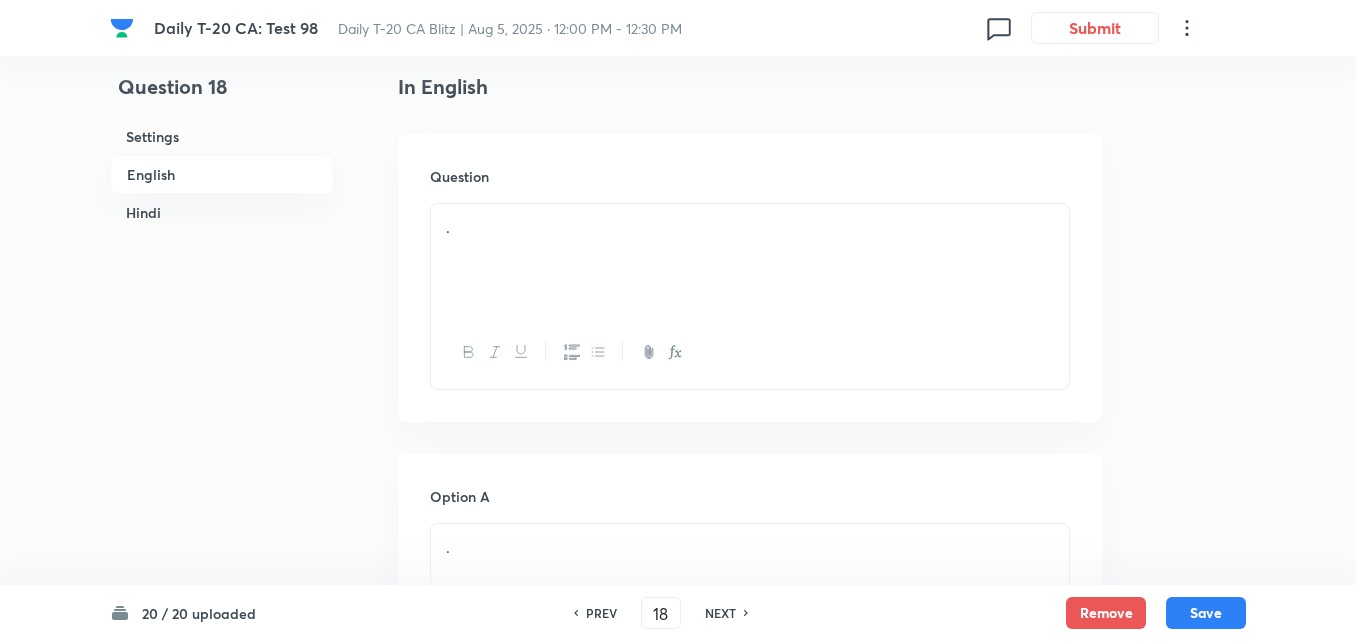click on "." at bounding box center (750, 260) 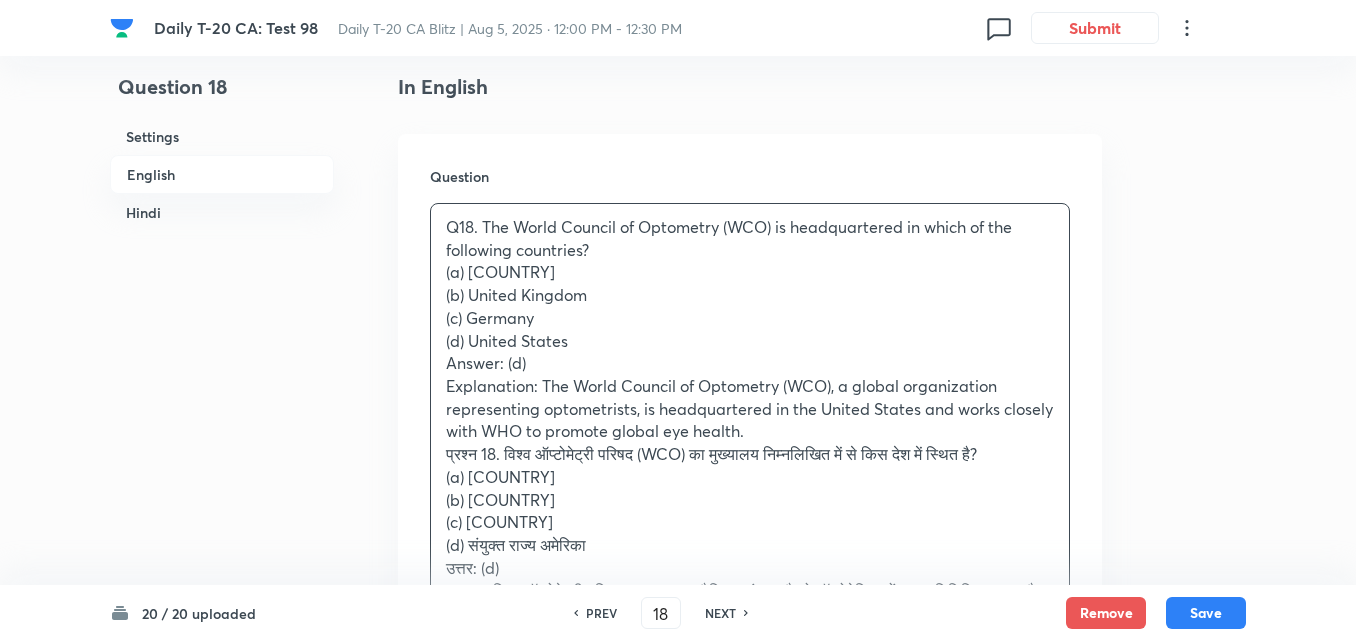 click on "(a) [COUNTRY]" at bounding box center (750, 272) 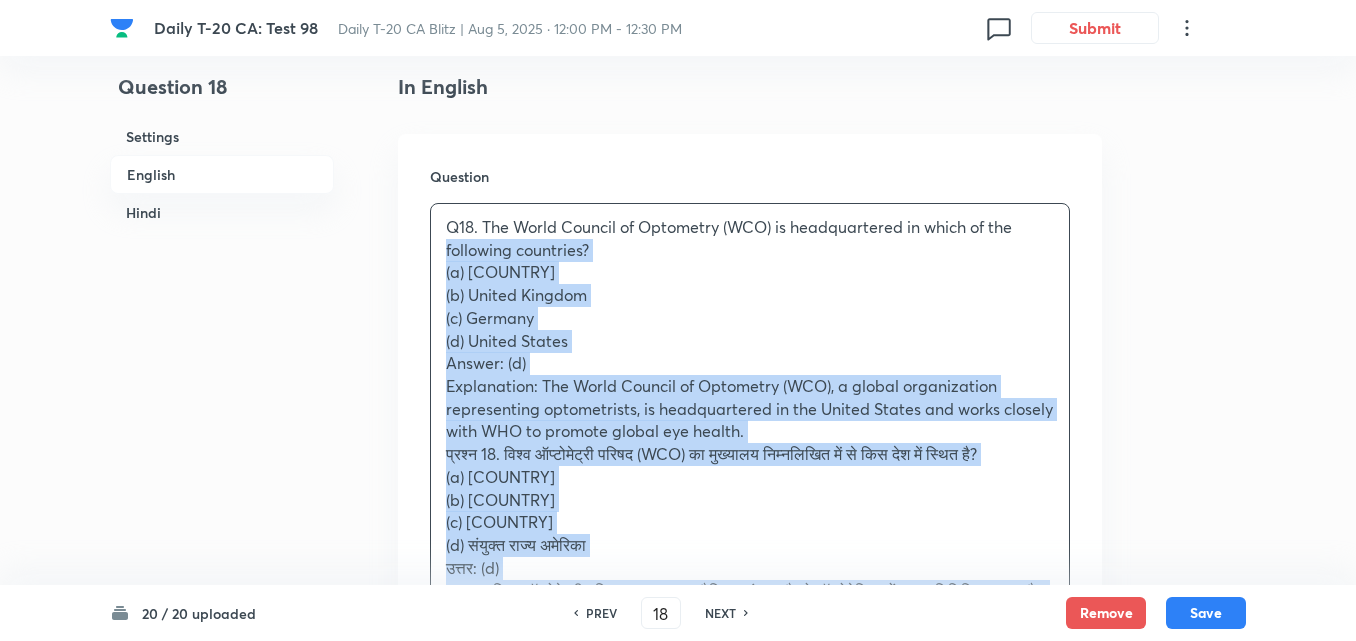 drag, startPoint x: 378, startPoint y: 266, endPoint x: 337, endPoint y: 255, distance: 42.44997 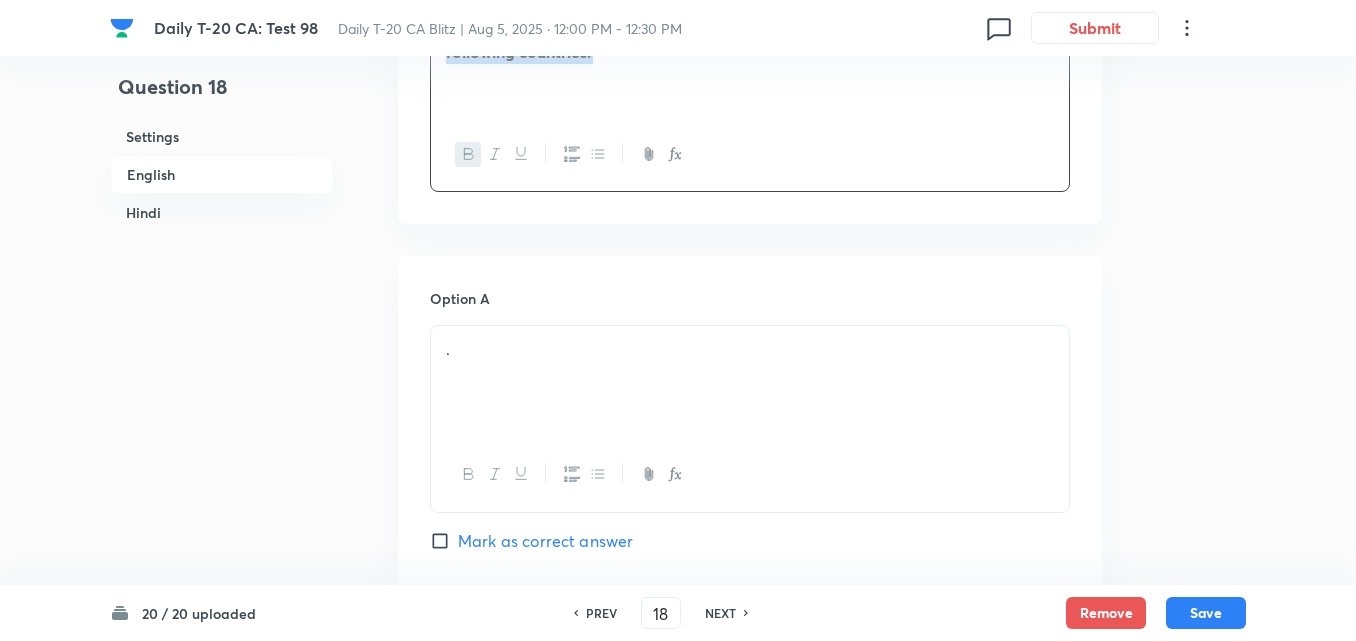 scroll, scrollTop: 716, scrollLeft: 0, axis: vertical 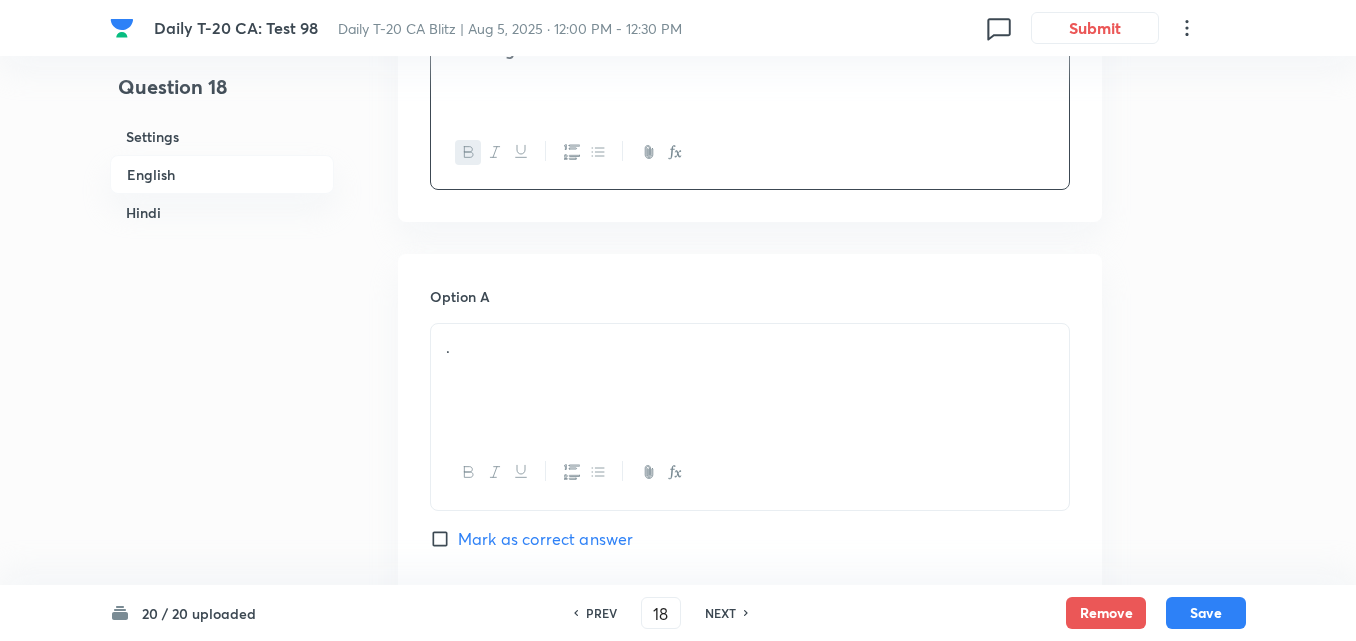 click on "." at bounding box center [750, 380] 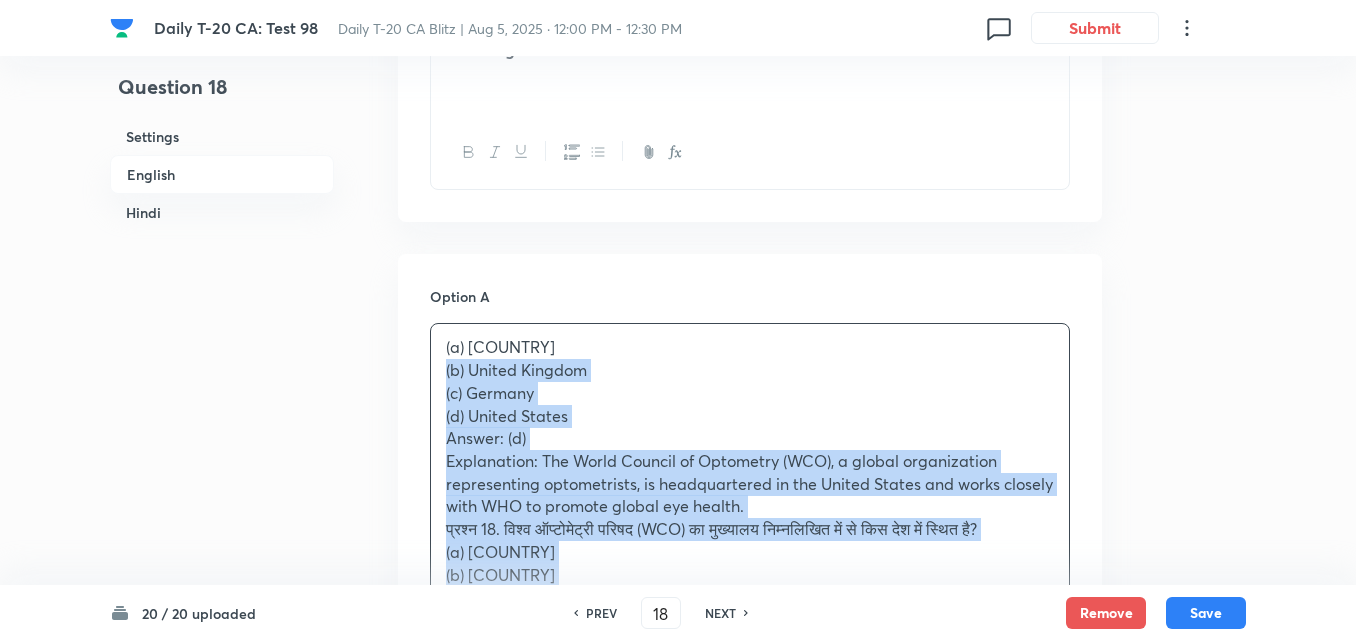 drag, startPoint x: 434, startPoint y: 367, endPoint x: 410, endPoint y: 367, distance: 24 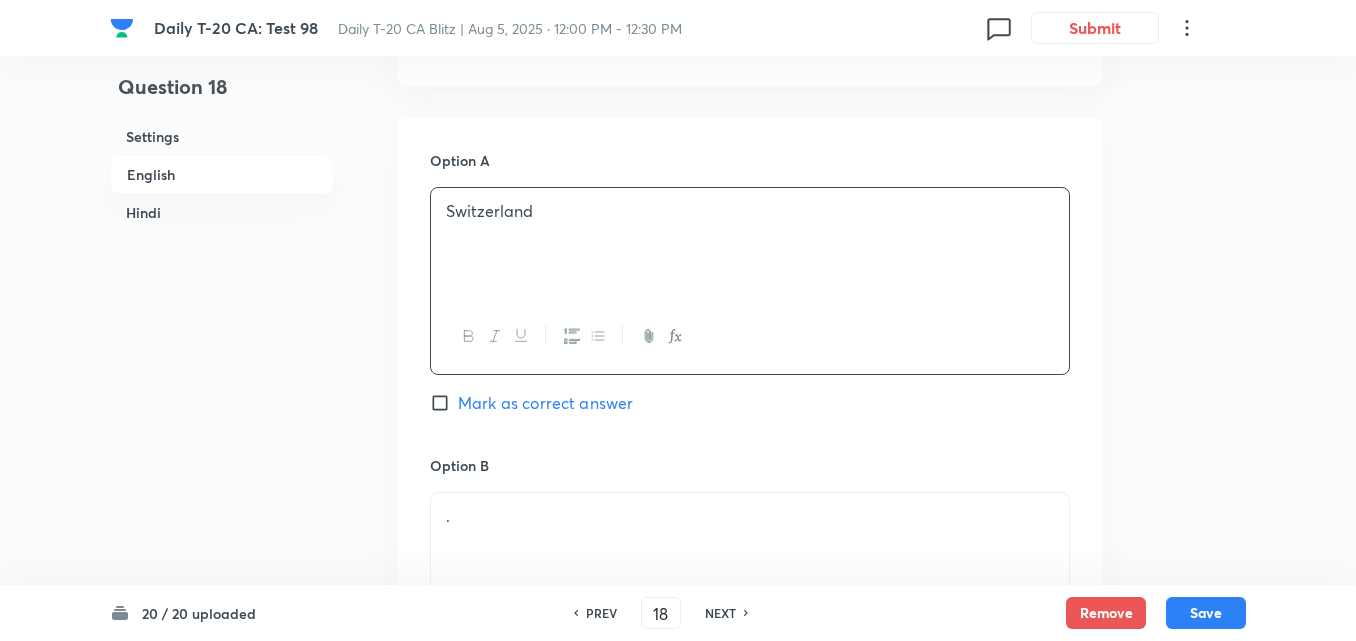 scroll, scrollTop: 1016, scrollLeft: 0, axis: vertical 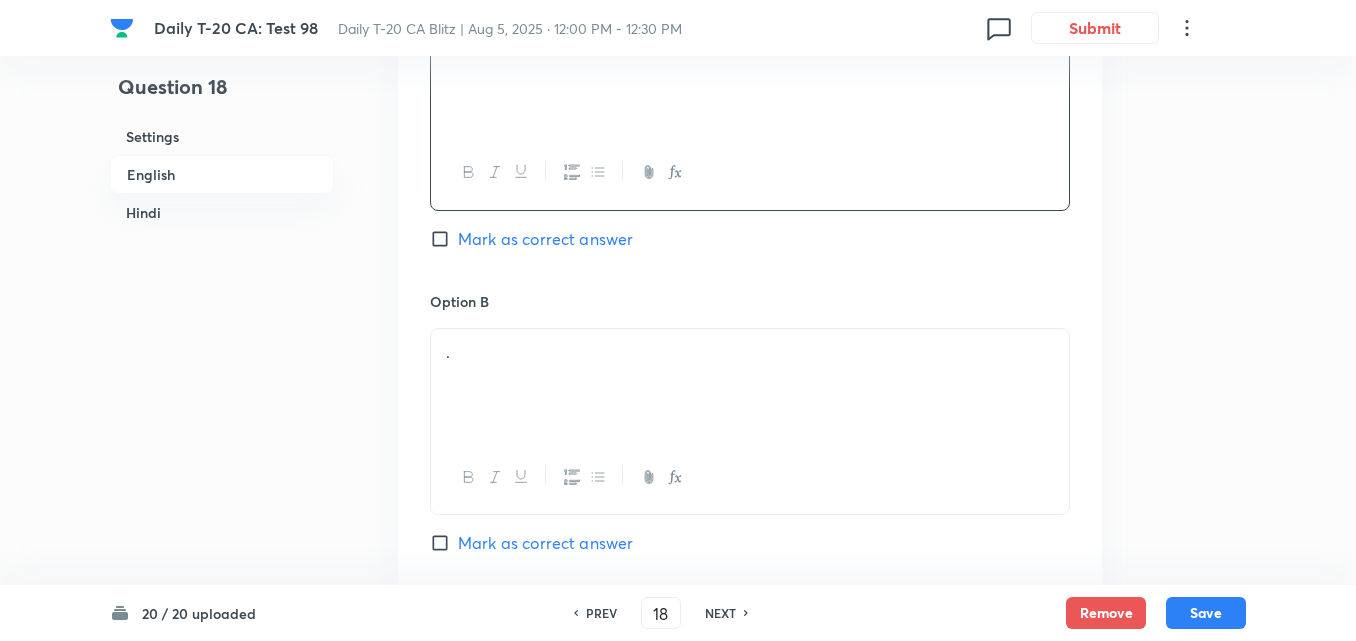 click on "." at bounding box center [750, 385] 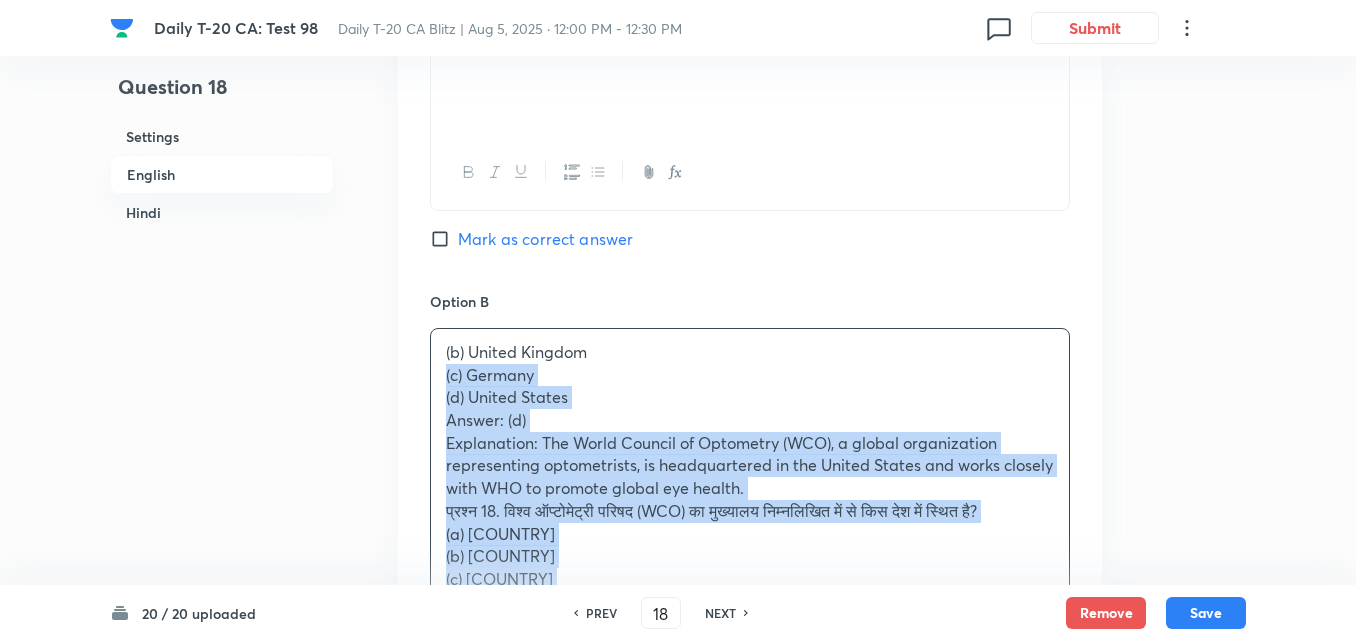 click on "Option A Switzerland Mark as correct answer Option B (b) United Kingdom (c) Germany (d) United States Answer: (d) Explanation: The World Council of Optometry (WCO), a global organization representing optometrists, is headquartered in the United States and works closely with WHO to promote global eye health. प्रश्न 18. विश्व ऑप्टोमेट्री परिषद (WCO) का मुख्यालय निम्नलिखित में से किस देश में स्थित है? (a) स्विट्ज़रलैंड (b) यूनाइटेड किंगडम (c) जर्मनी (d) संयुक्त राज्य अमेरिका उत्तर: (d) Mark as correct answer Option C . Mark as correct answer Option D . Marked as correct" at bounding box center (750, 712) 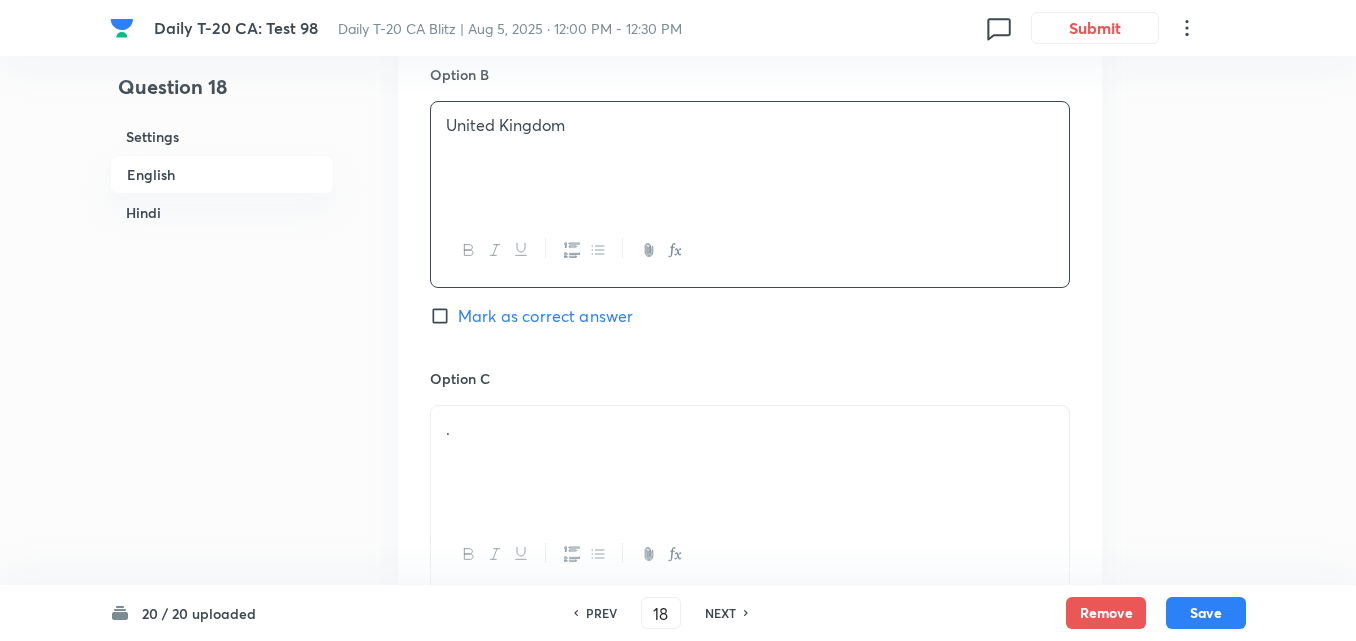 scroll, scrollTop: 1416, scrollLeft: 0, axis: vertical 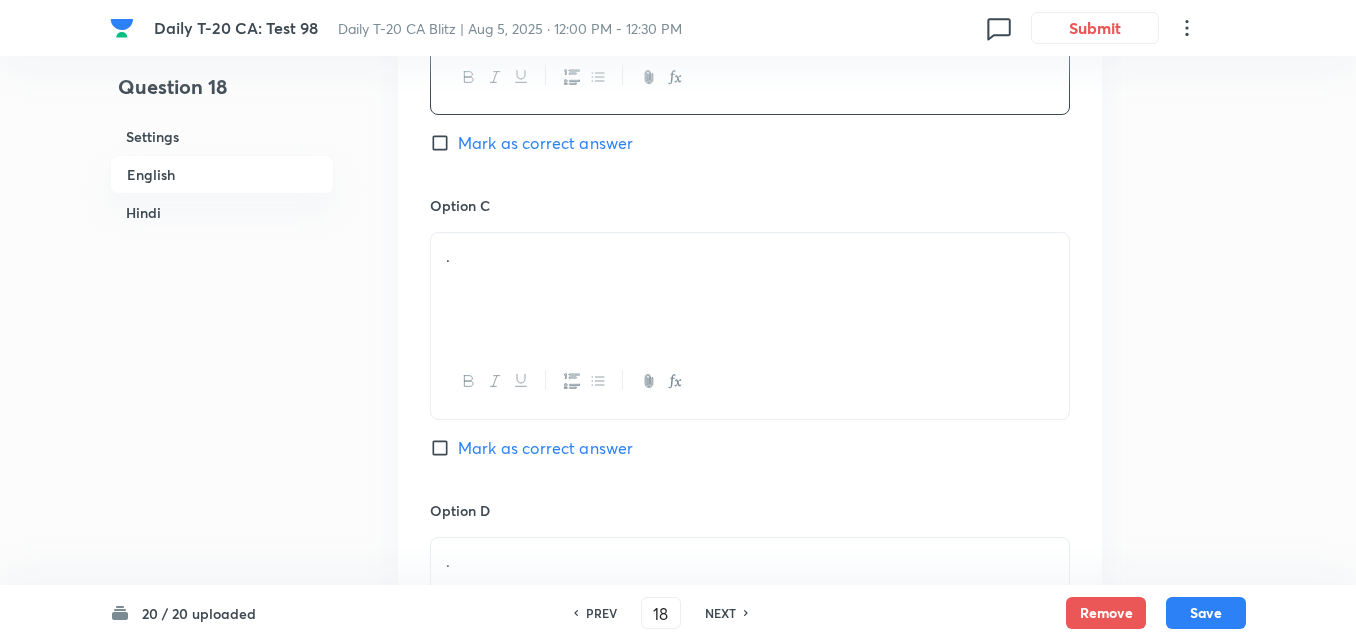 click on "." at bounding box center [750, 289] 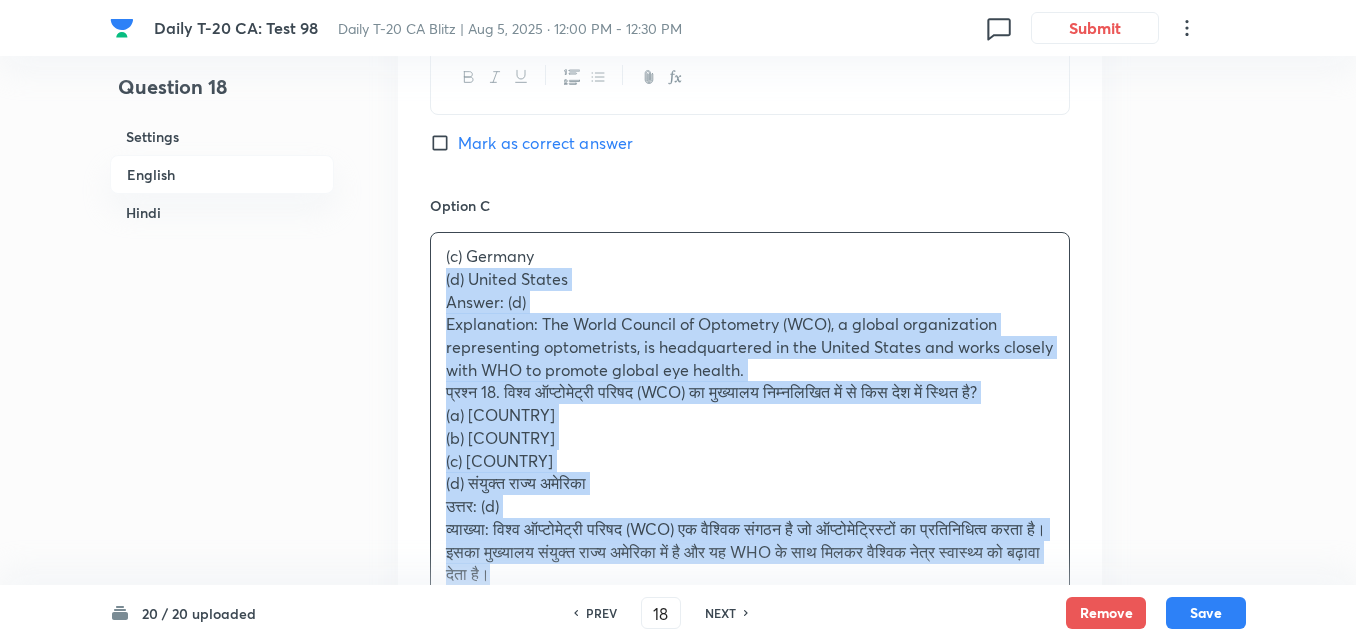 drag, startPoint x: 425, startPoint y: 294, endPoint x: 411, endPoint y: 287, distance: 15.652476 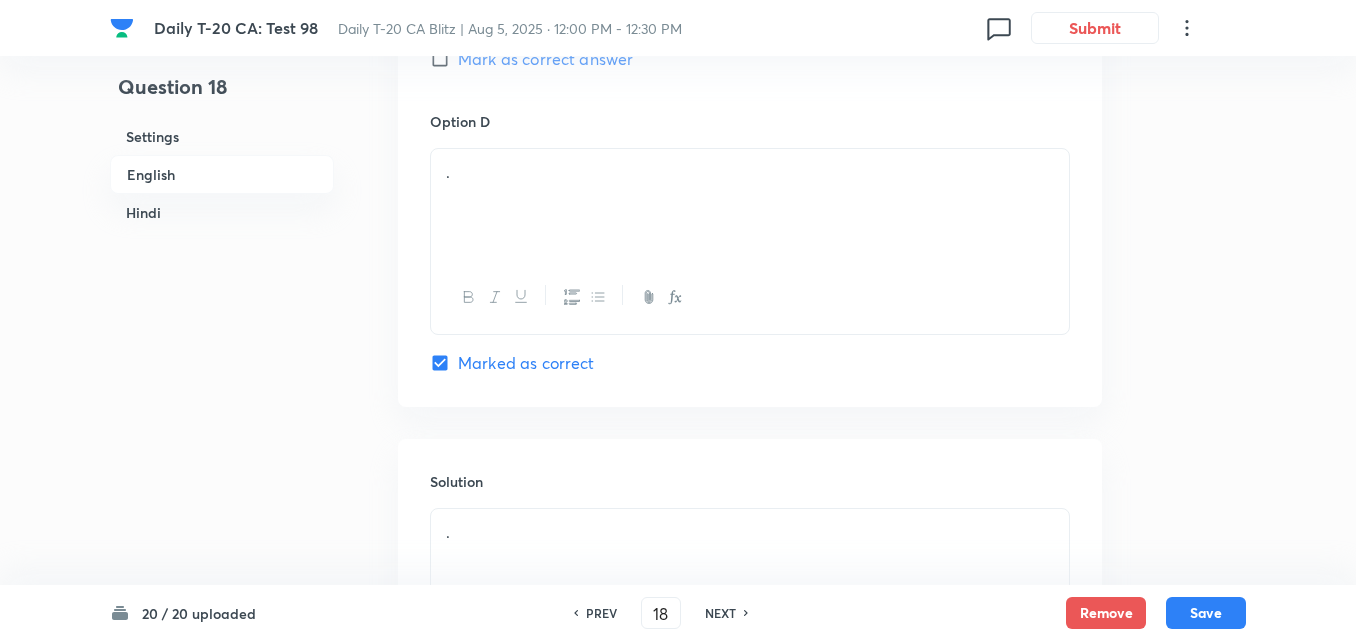 scroll, scrollTop: 1816, scrollLeft: 0, axis: vertical 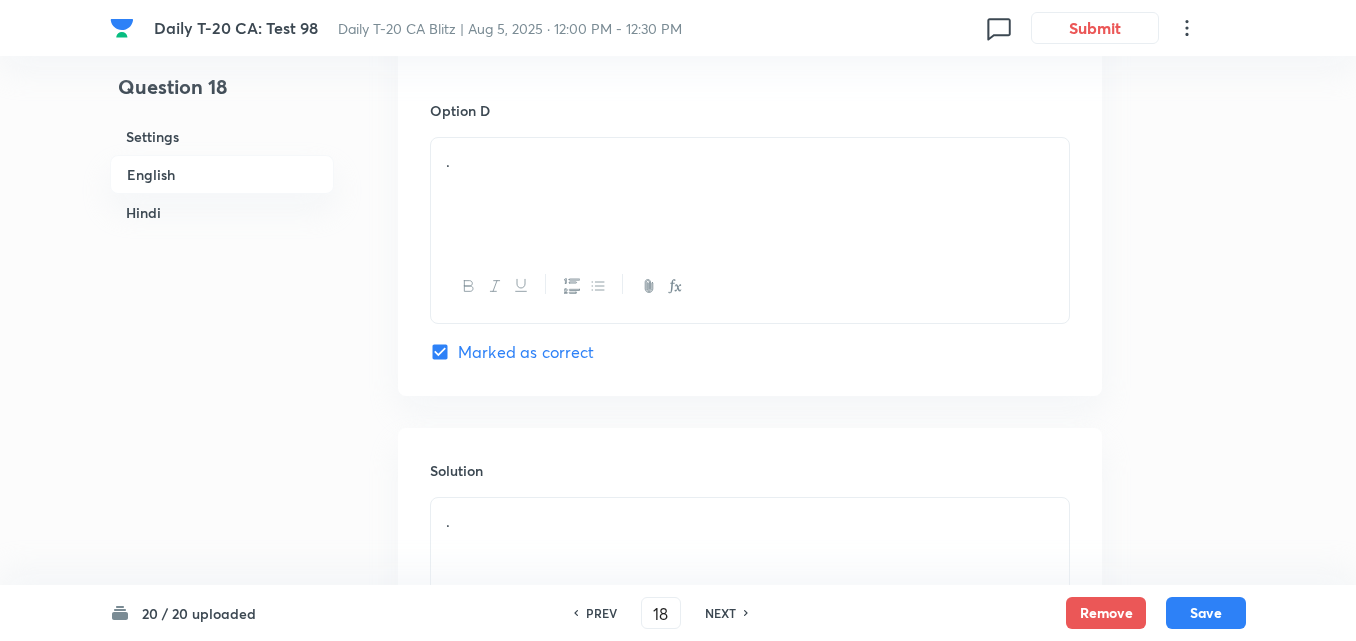 click at bounding box center [750, 286] 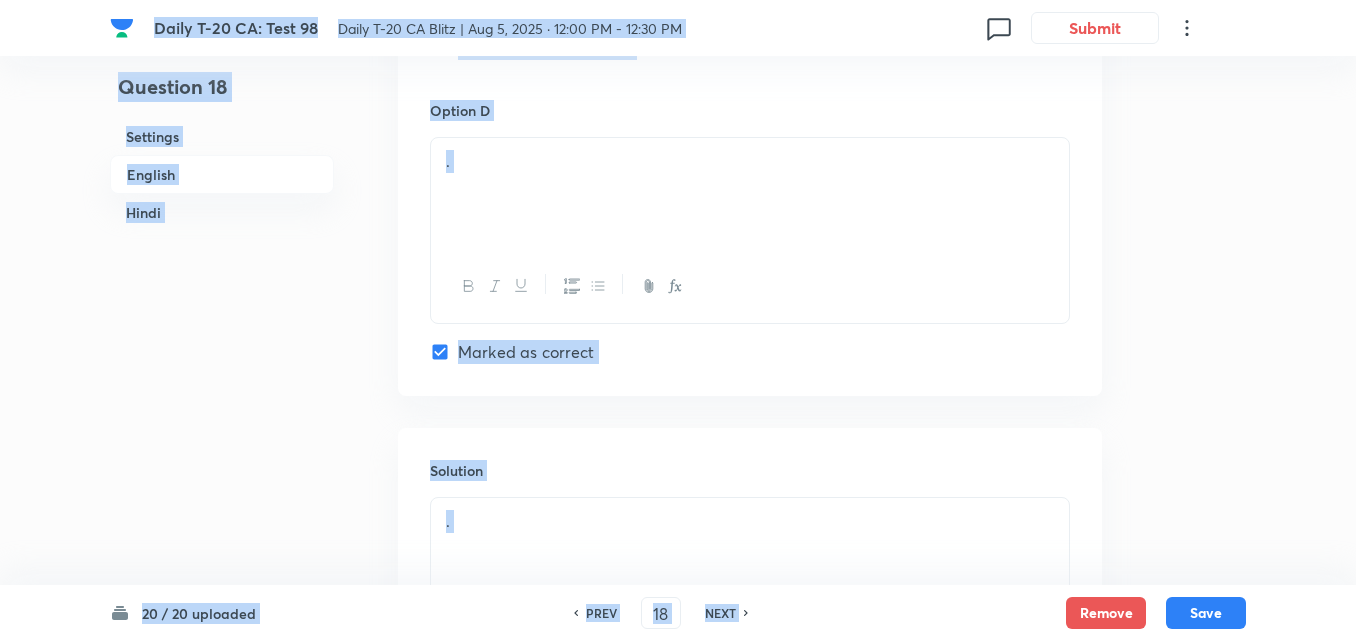 click on "." at bounding box center (750, 161) 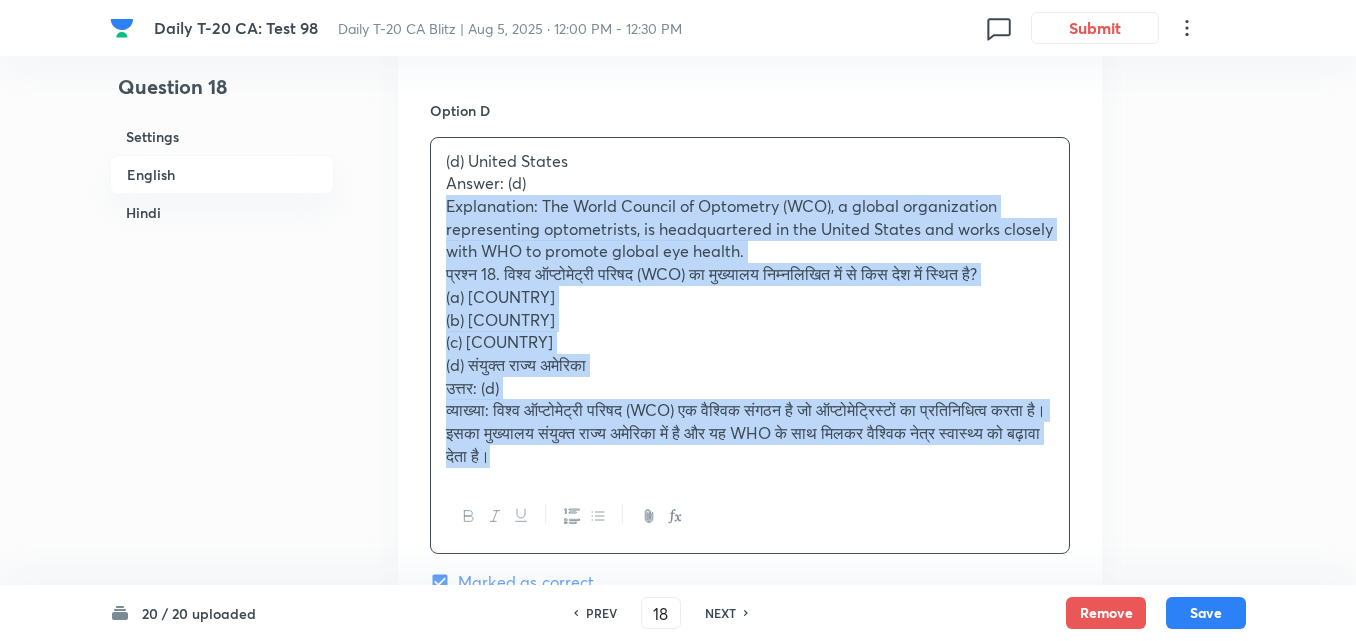 click on "Option A Switzerland Mark as correct answer Option B United Kingdom Mark as correct answer Option C Germany Mark as correct answer Option D (d) United States Answer: (d) Explanation: The World Council of Optometry (WCO), a global organization representing optometrists, is headquartered in the United States and works closely with WHO to promote global eye health. प्रश्न 18. विश्व ऑप्टोमेट्री परिषद (WCO) का मुख्यालय निम्नलिखित में से किस देश में स्थित है? (a) स्विट्ज़रलैंड (b) यूनाइटेड किंगडम (c) जर्मनी (d) संयुक्त राज्य अमेरिका उत्तर: (d) Marked as correct" at bounding box center (750, -110) 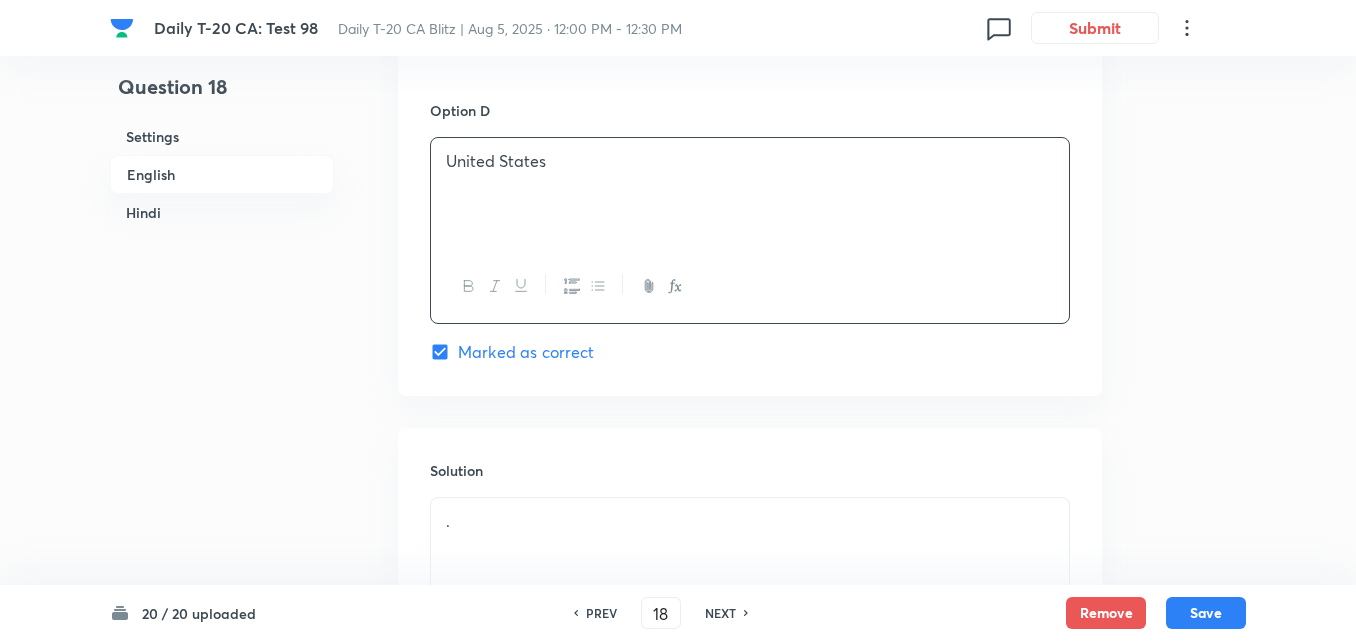 scroll, scrollTop: 2116, scrollLeft: 0, axis: vertical 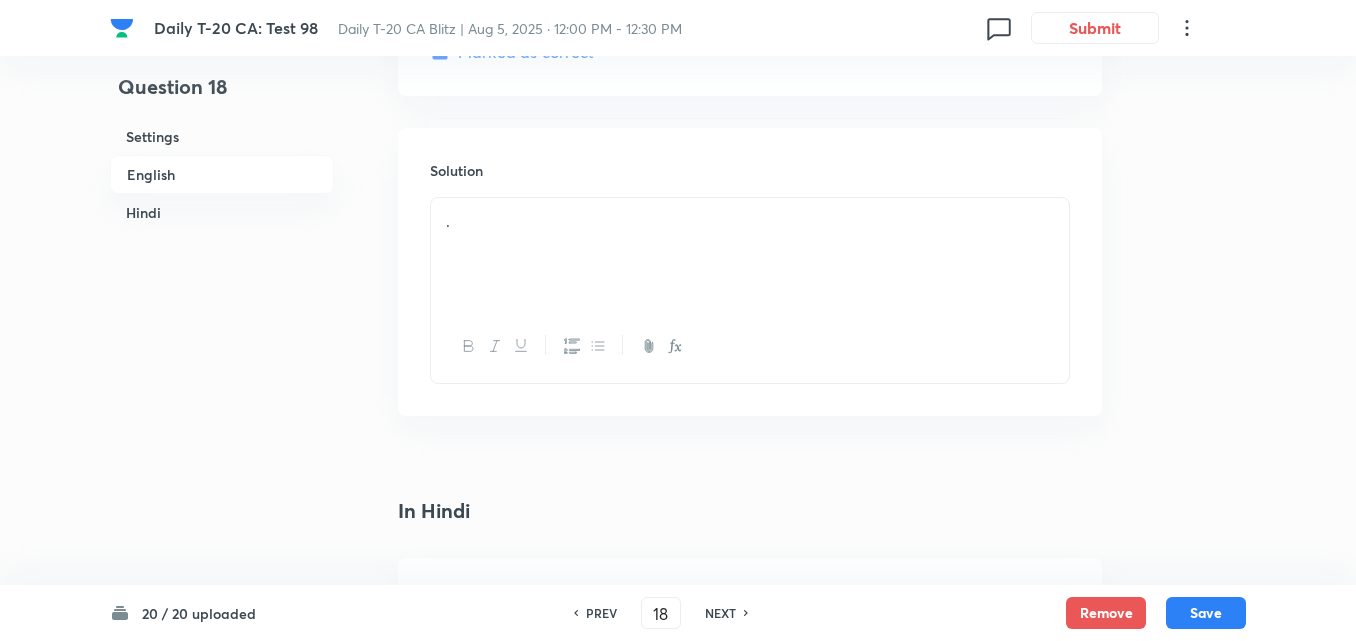 click on "." at bounding box center [750, 254] 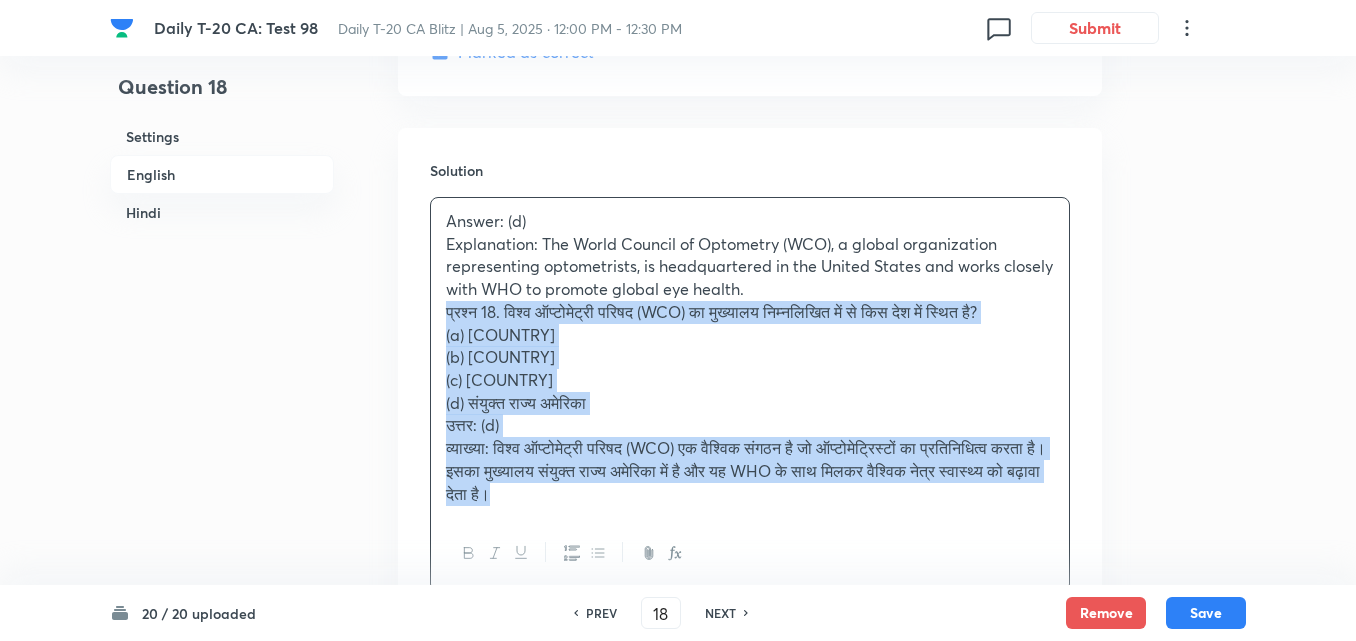click on "Answer: (d) Explanation: The World Council of Optometry (WCO), a global organization representing optometrists, is headquartered in the United States and works closely with WHO to promote global eye health. प्रश्न 18. विश्व ऑप्टोमेट्री परिषद (WCO) का मुख्यालय निम्नलिखित में से किस देश में स्थित है? (a) स्विट्ज़रलैंड (b) यूनाइटेड किंगडम (c) जर्मनी (d) संयुक्त राज्य अमेरिका उत्तर: (d)" at bounding box center [750, 357] 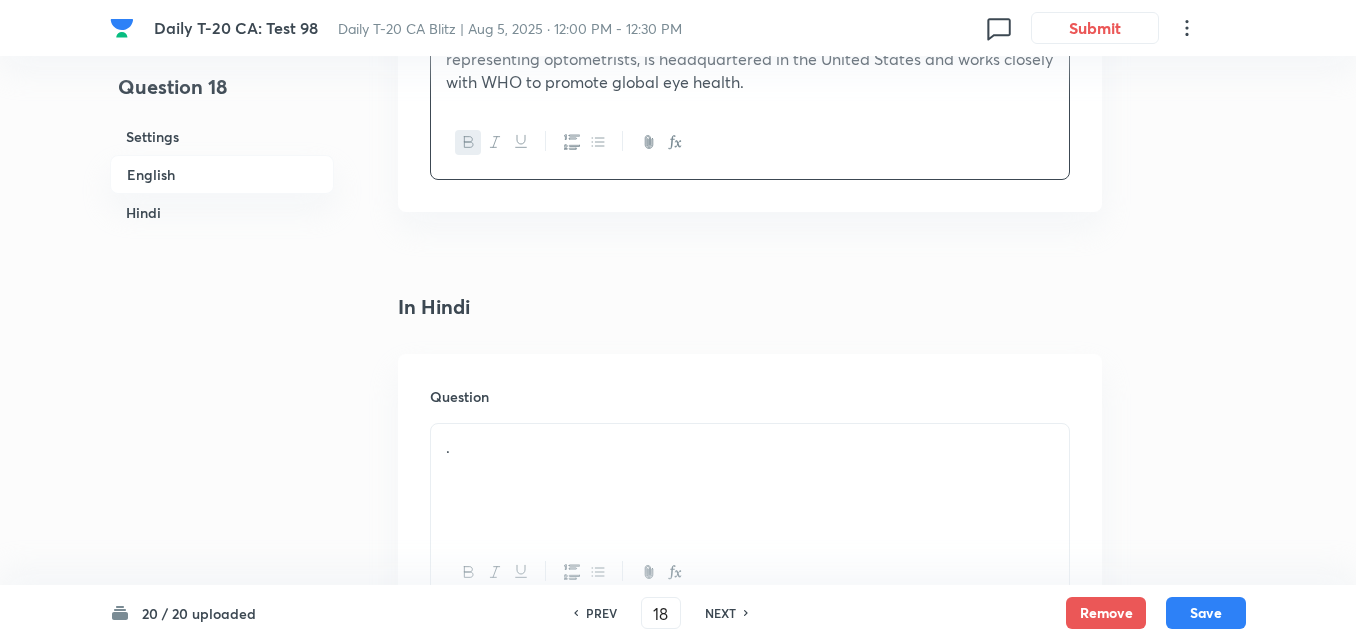 scroll, scrollTop: 2516, scrollLeft: 0, axis: vertical 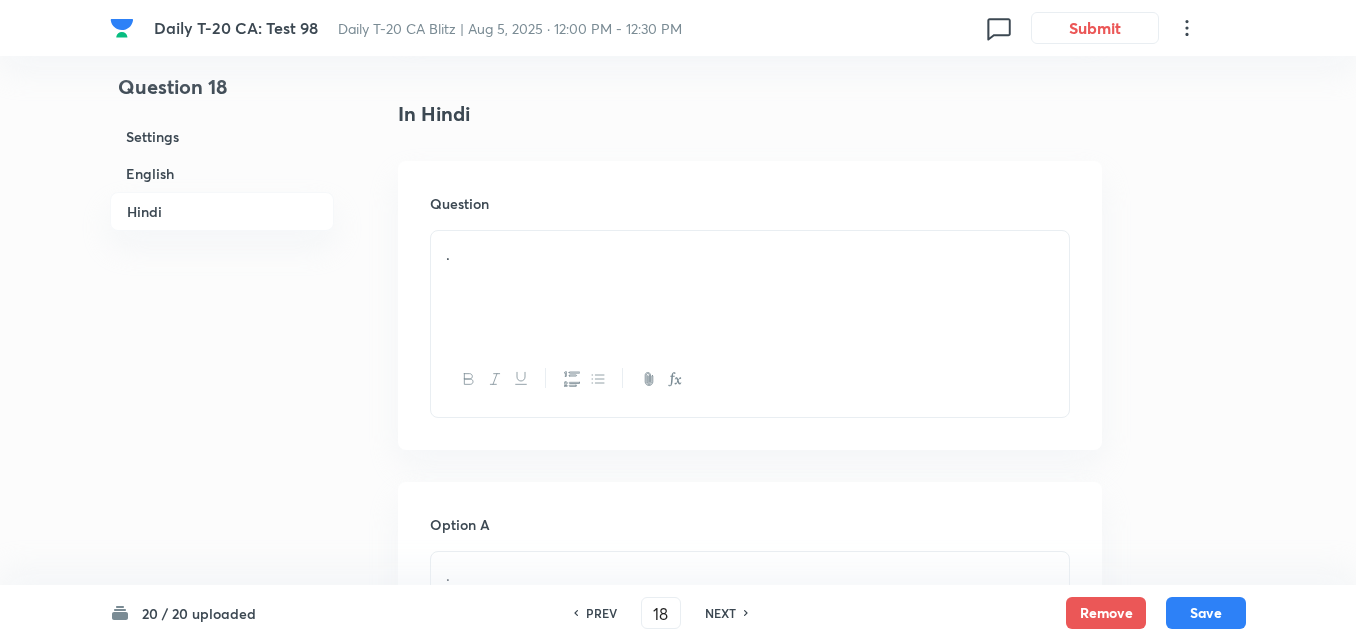 click on "." at bounding box center (750, 287) 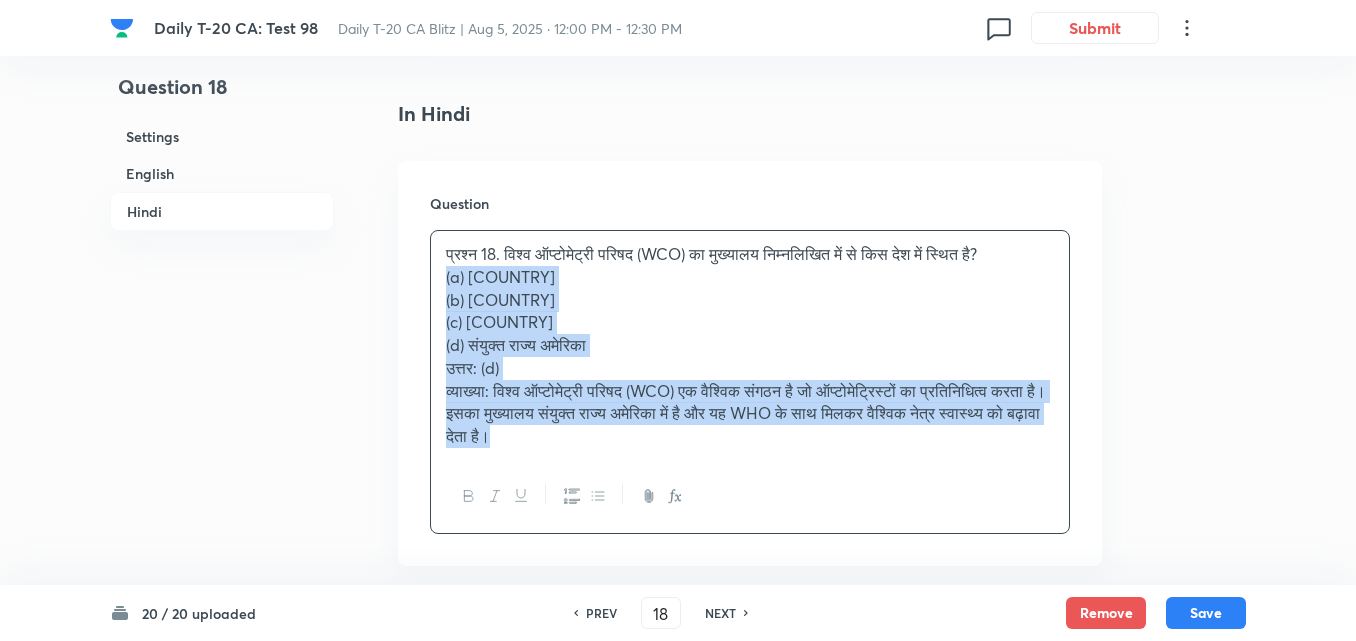 drag, startPoint x: 438, startPoint y: 299, endPoint x: 361, endPoint y: 285, distance: 78.26238 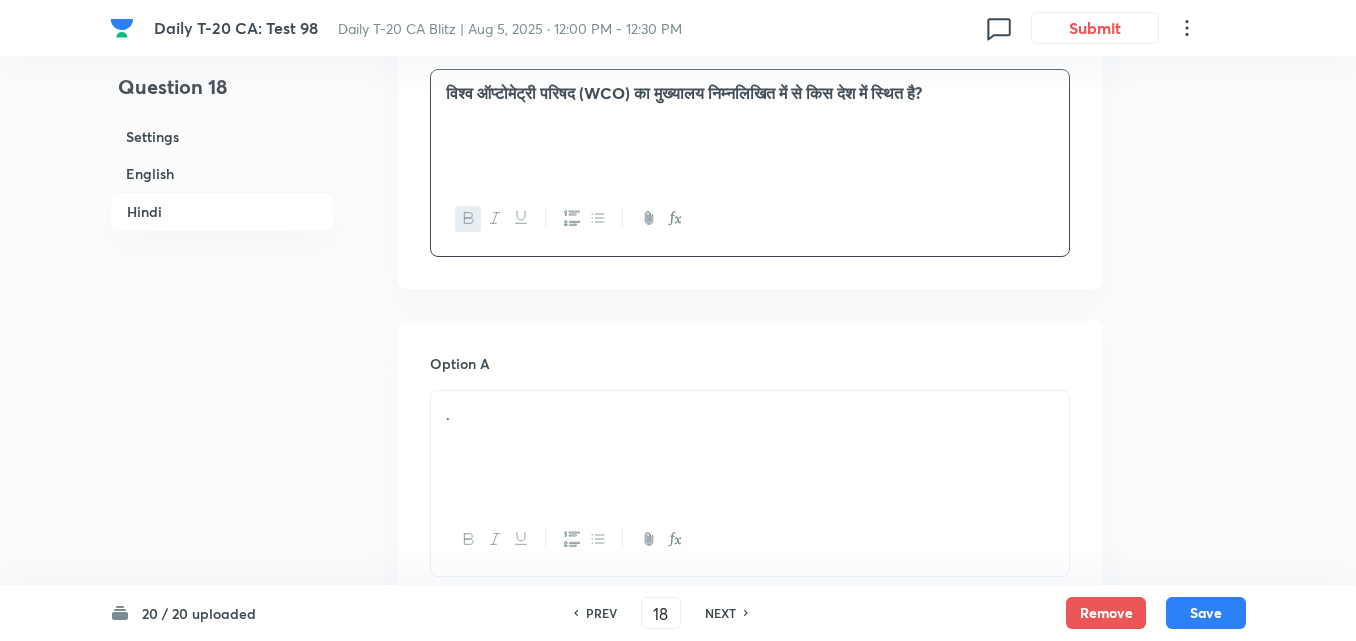 scroll, scrollTop: 2916, scrollLeft: 0, axis: vertical 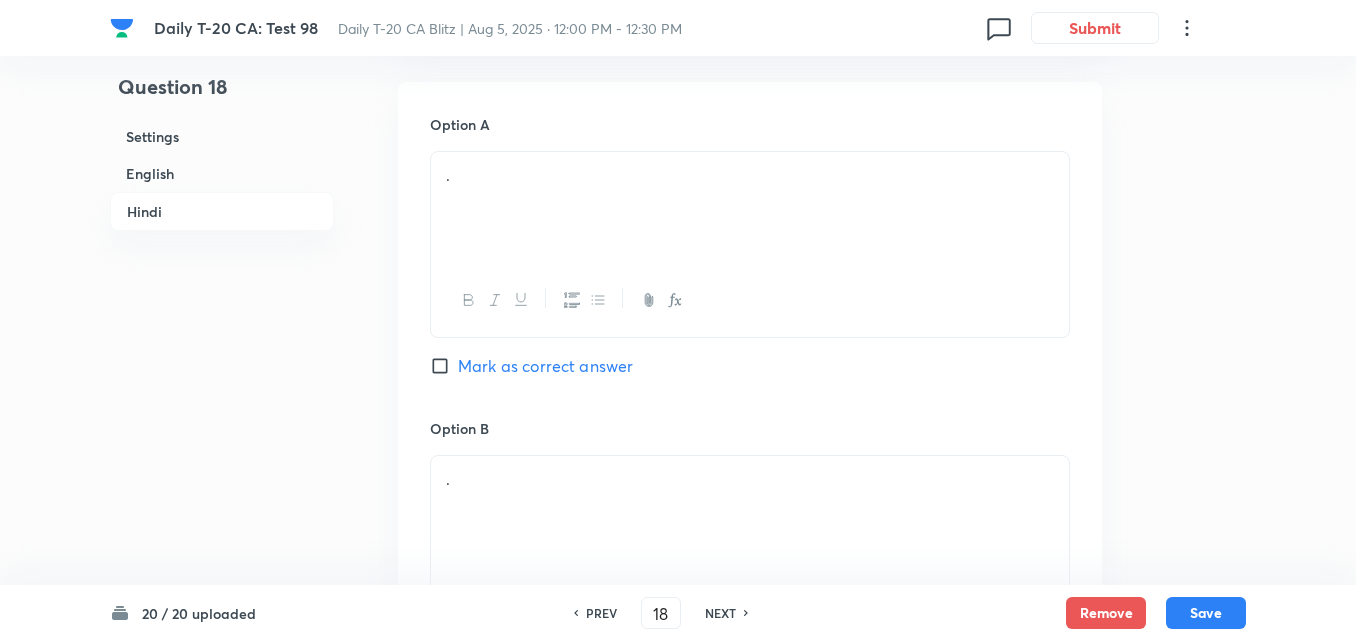 click on "." at bounding box center [750, 208] 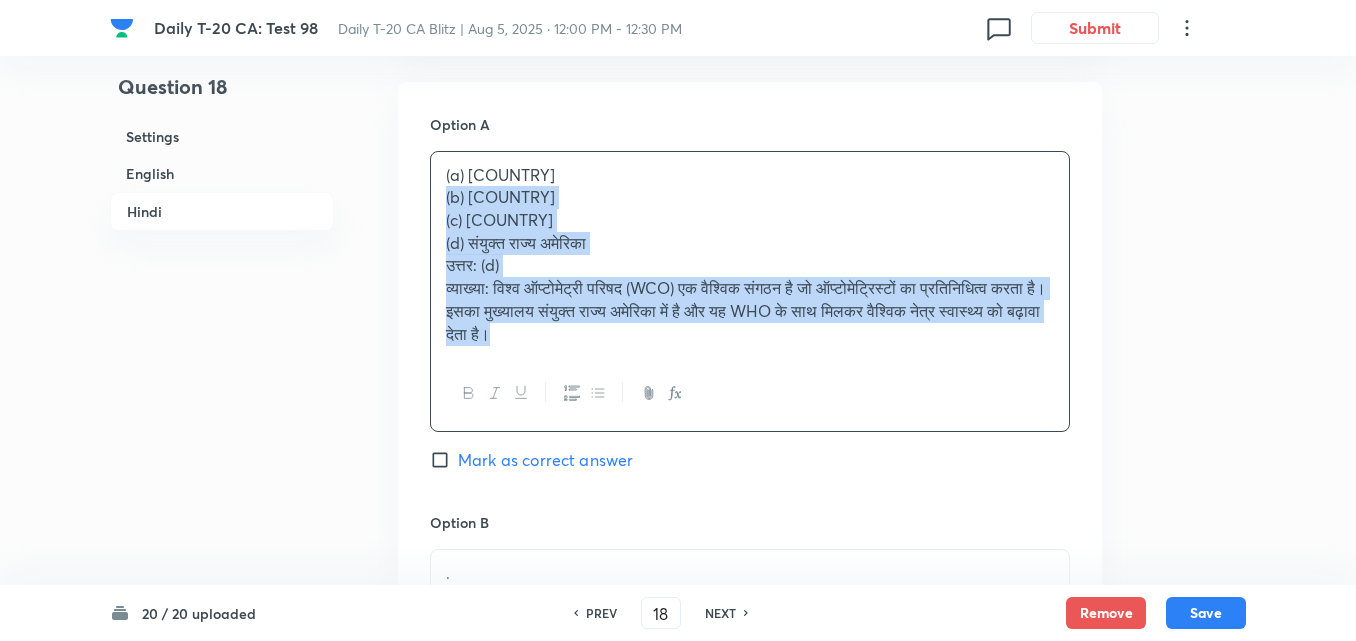 click on "(a) [COUNTRY] (b) [COUNTRY] (c) [COUNTRY] (d) [COUNTRY] उत्तर: (d) व्याख्या: विश्व ऑप्टोमेट्री परिषद (WCO) एक वैश्विक संगठन है जो ऑप्टोमेट्रिस्टों का प्रतिनिधित्व करता है। इसका मुख्यालय संयुक्त राज्य अमेरिका में है और यह WHO के साथ मिलकर वैश्विक नेत्र स्वास्थ्य को बढ़ावा देता है।" at bounding box center [750, 291] 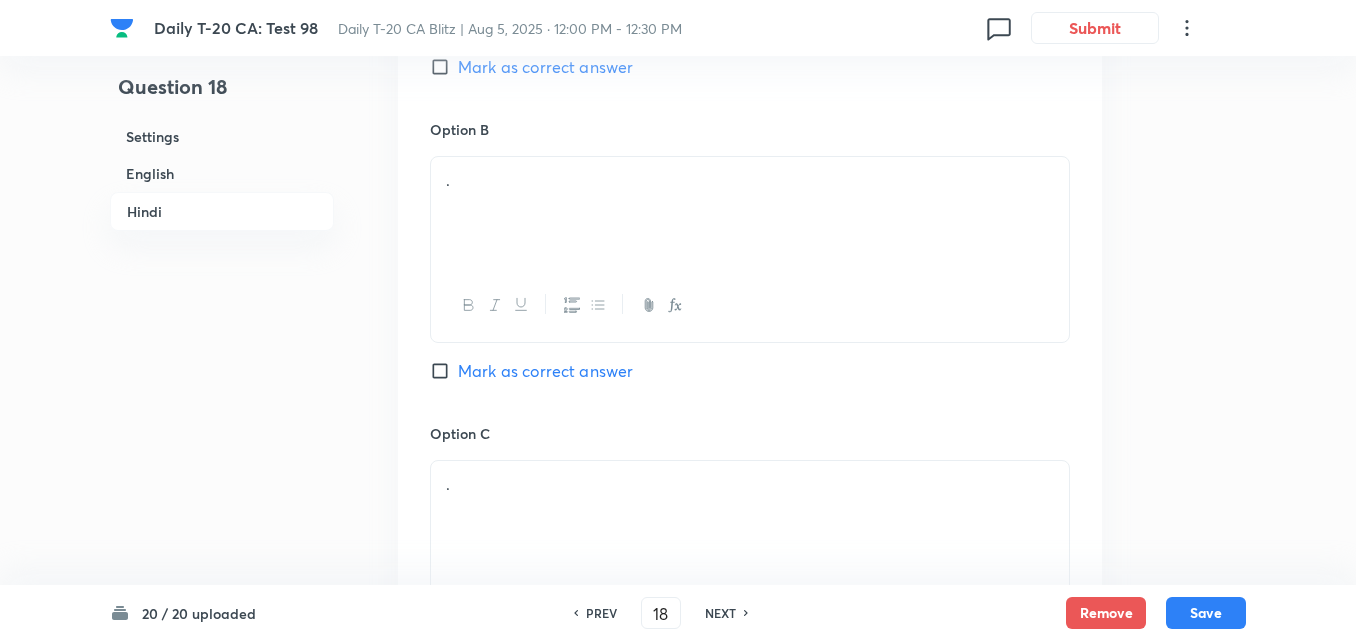 scroll, scrollTop: 3216, scrollLeft: 0, axis: vertical 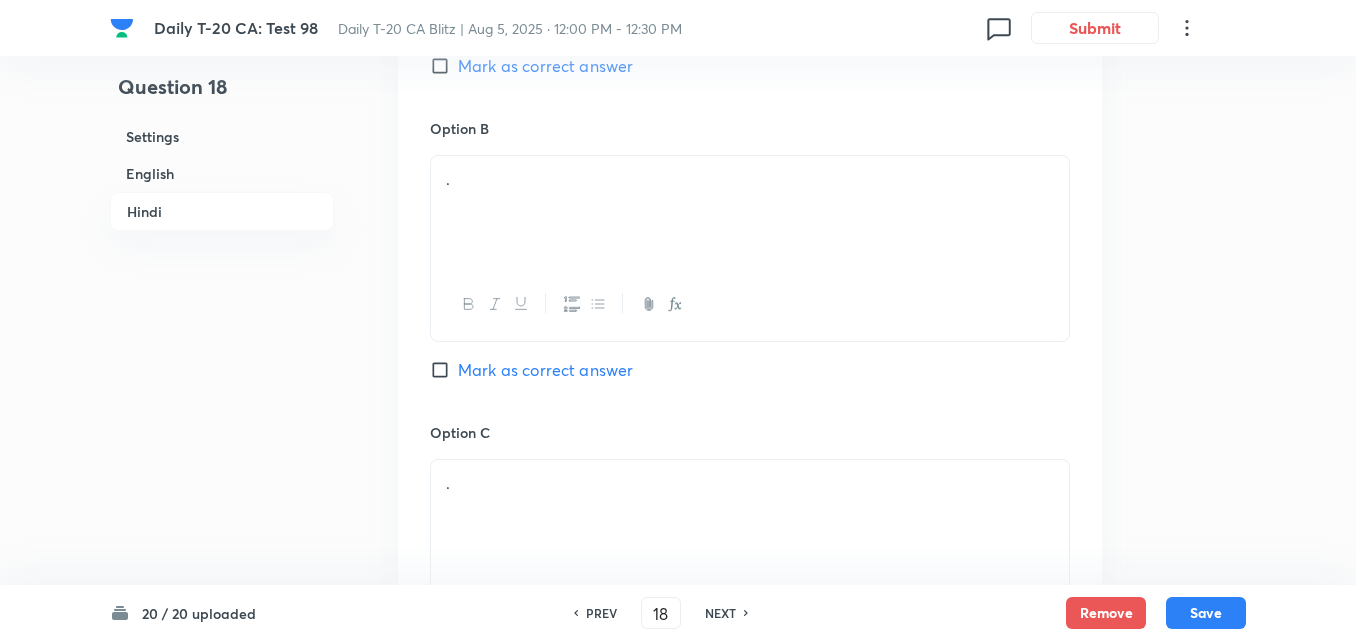 click on "." at bounding box center [750, 212] 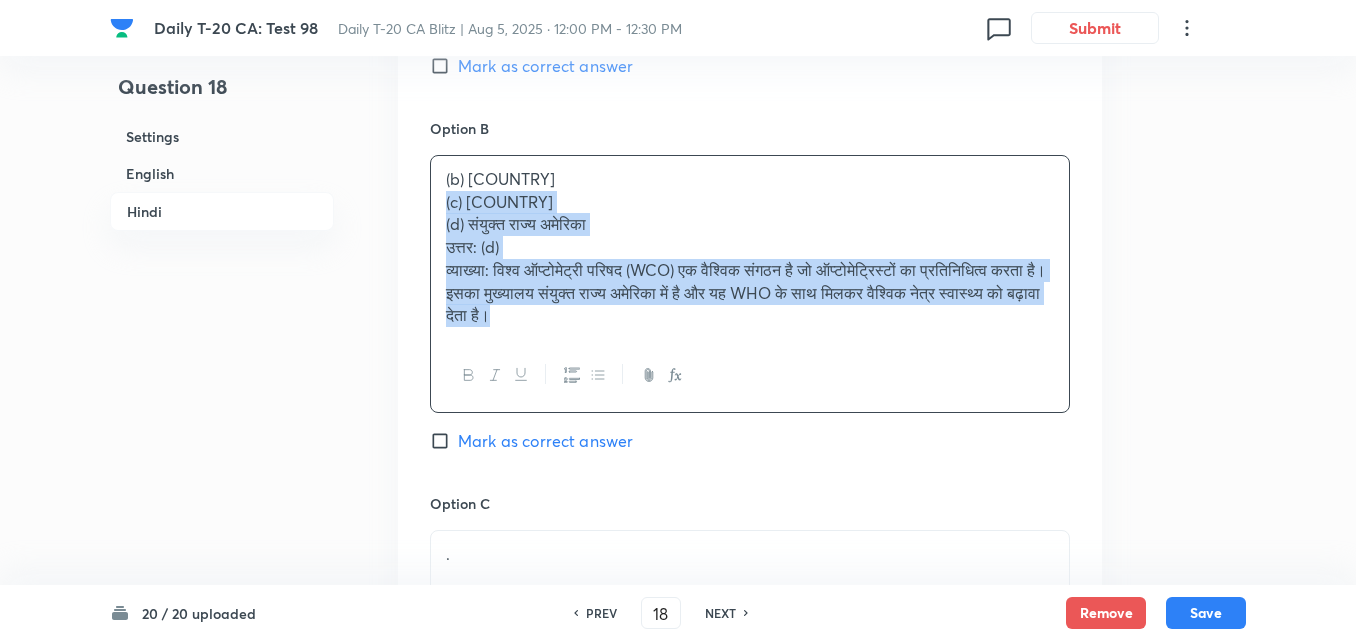 drag, startPoint x: 402, startPoint y: 201, endPoint x: 387, endPoint y: 206, distance: 15.811388 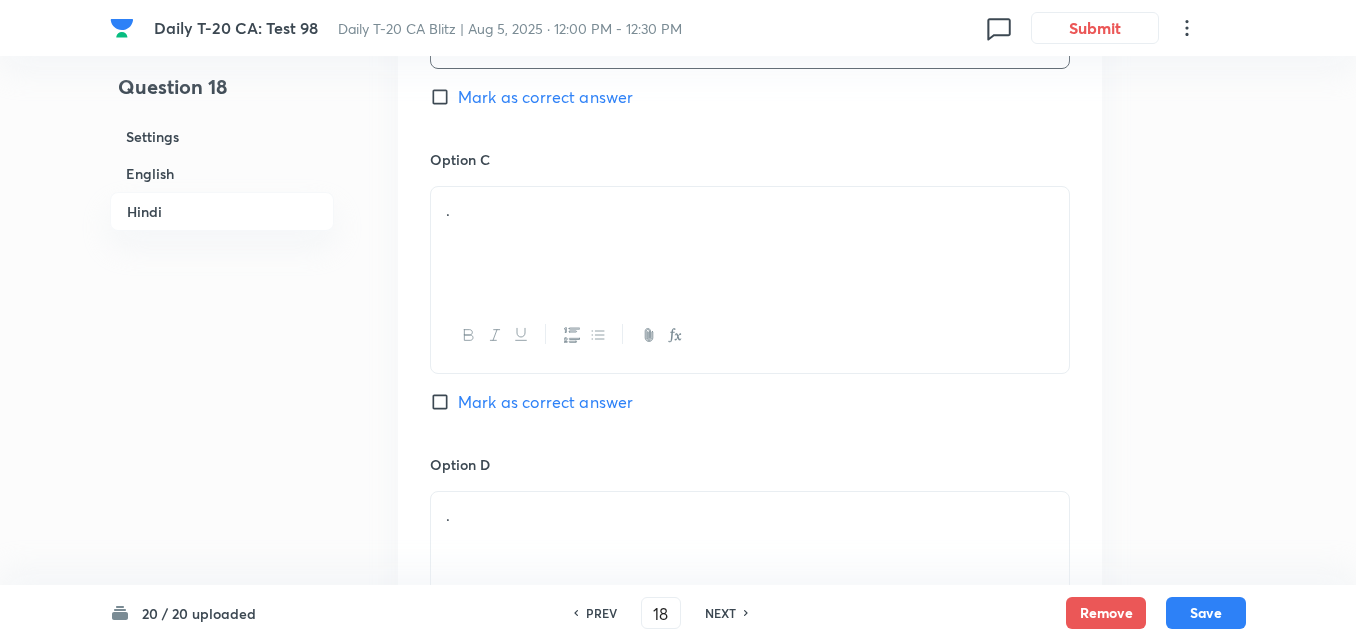 scroll, scrollTop: 3516, scrollLeft: 0, axis: vertical 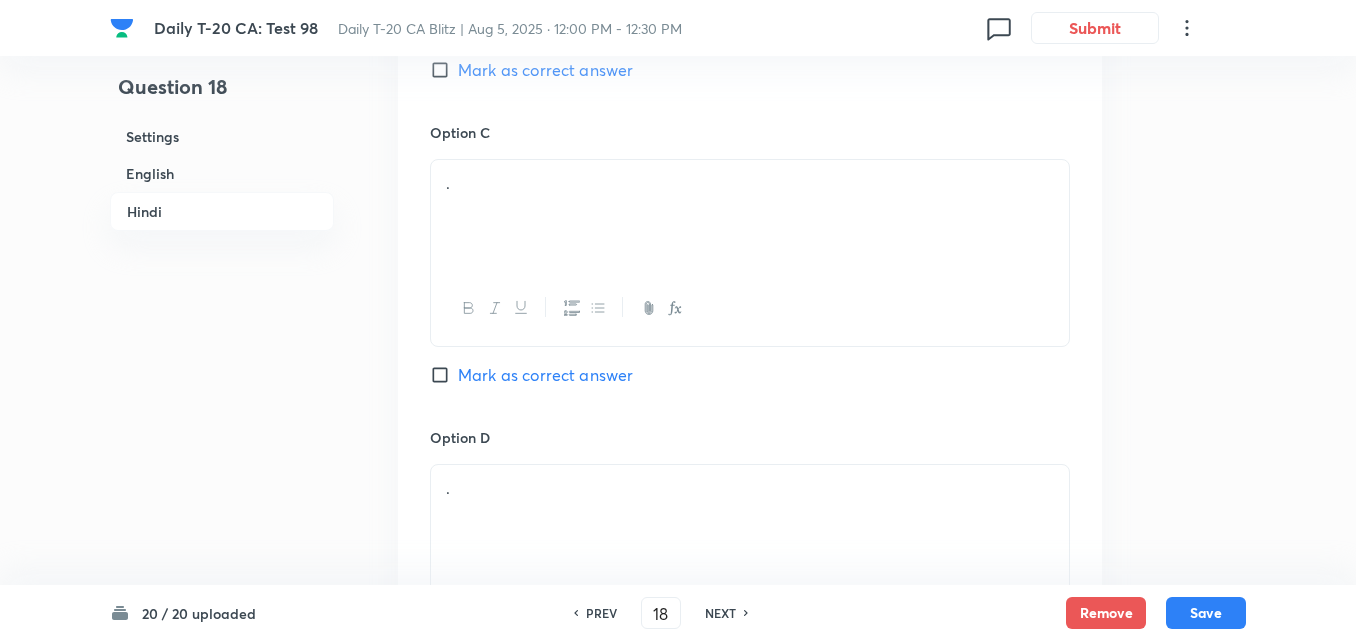 click on "." at bounding box center [750, 216] 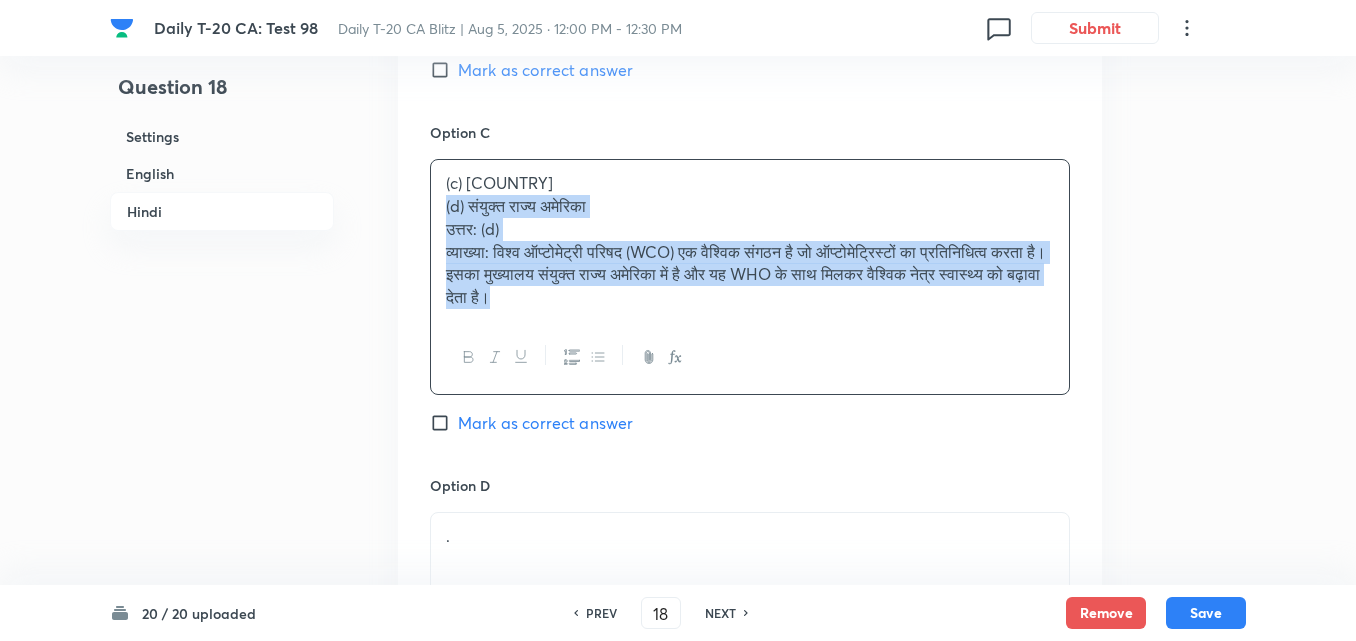 drag, startPoint x: 454, startPoint y: 200, endPoint x: 414, endPoint y: 210, distance: 41.231056 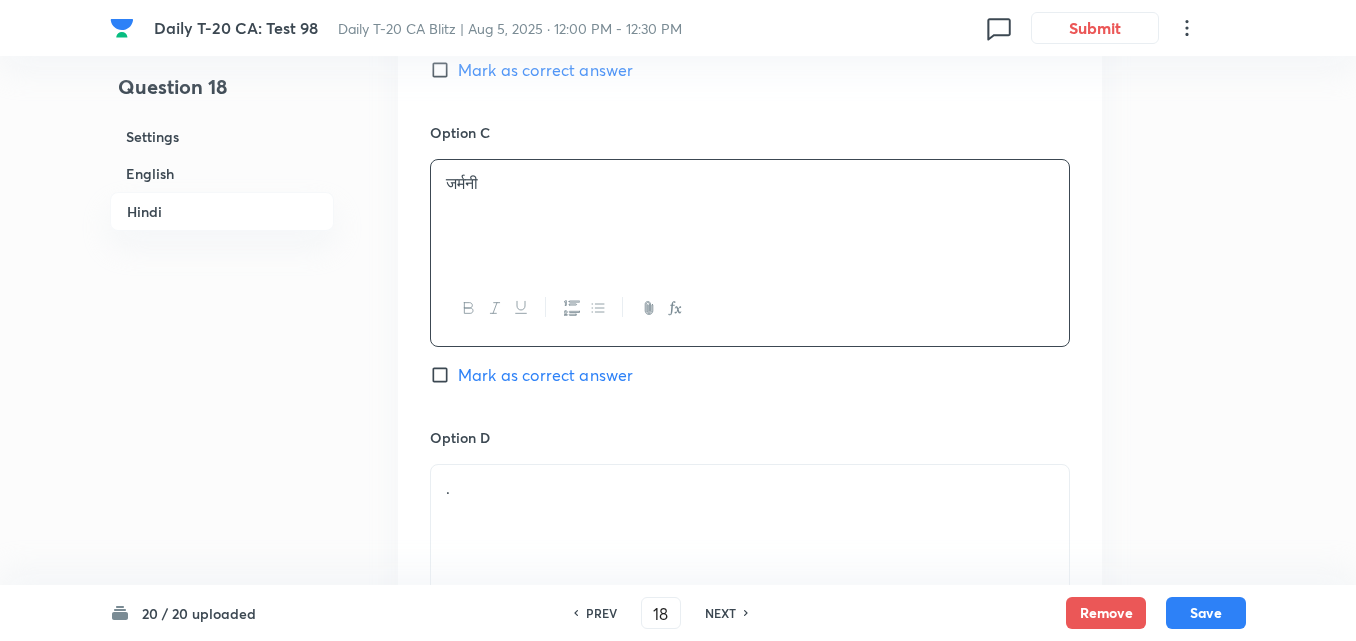 scroll, scrollTop: 3716, scrollLeft: 0, axis: vertical 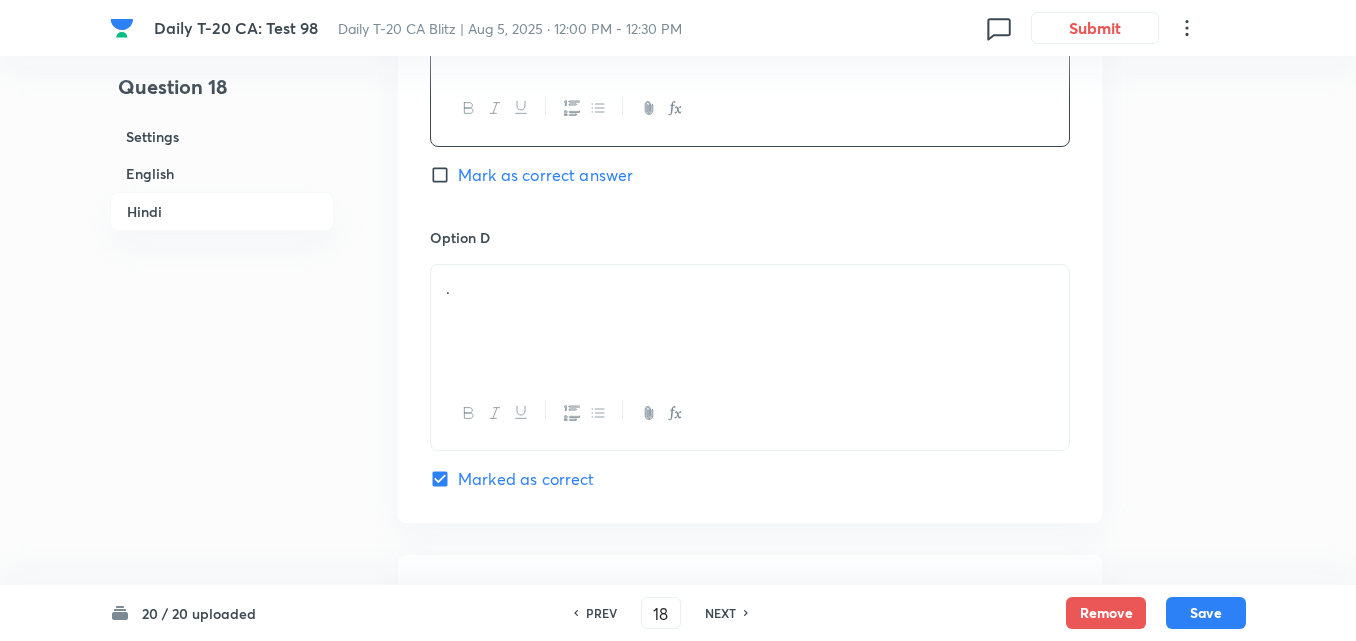 click on "." at bounding box center [750, 321] 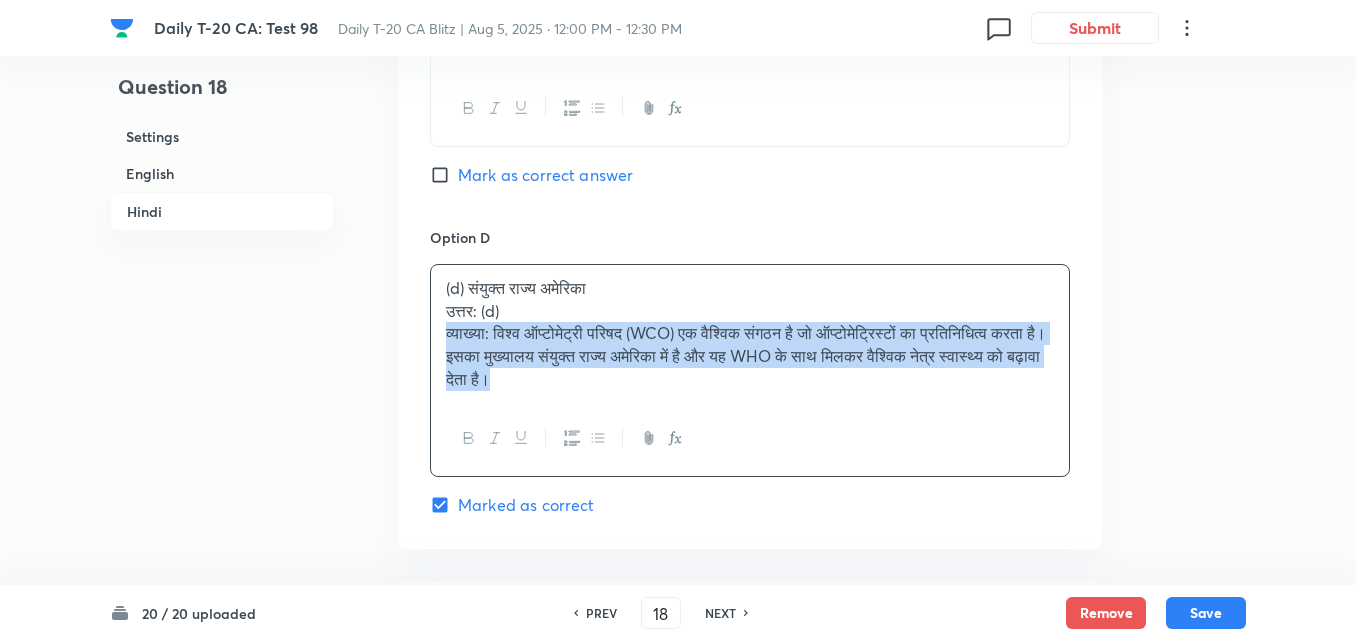 click on "(d) [COUNTRY] उत्तर: (d) व्याख्या: विश्व ऑप्टोमेट्री परिषद (WCO) एक वैश्विक संगठन है जो ऑप्टोमेट्रिस्टों का प्रतिनिधित्व करता है। इसका मुख्यालय [COUNTRY] में है और यह WHO के साथ मिलकर वैश्विक नेत्र स्वास्थ्य को बढ़ावा देता है।" at bounding box center [750, 334] 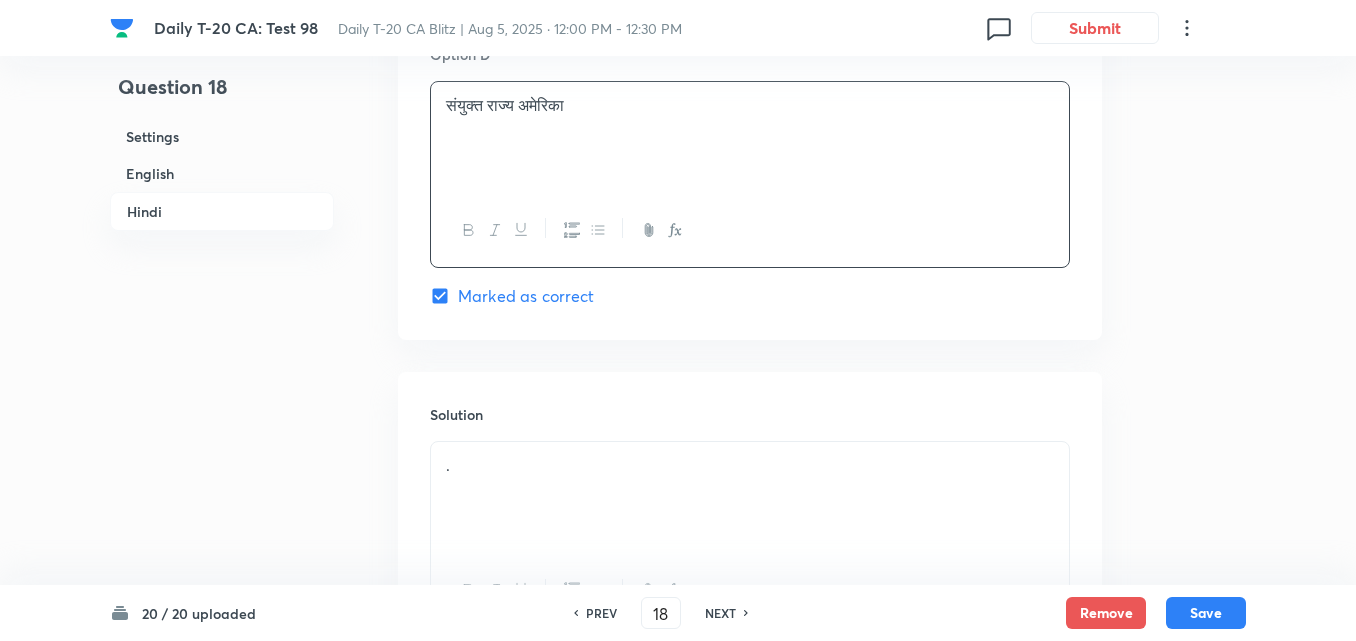 scroll, scrollTop: 4095, scrollLeft: 0, axis: vertical 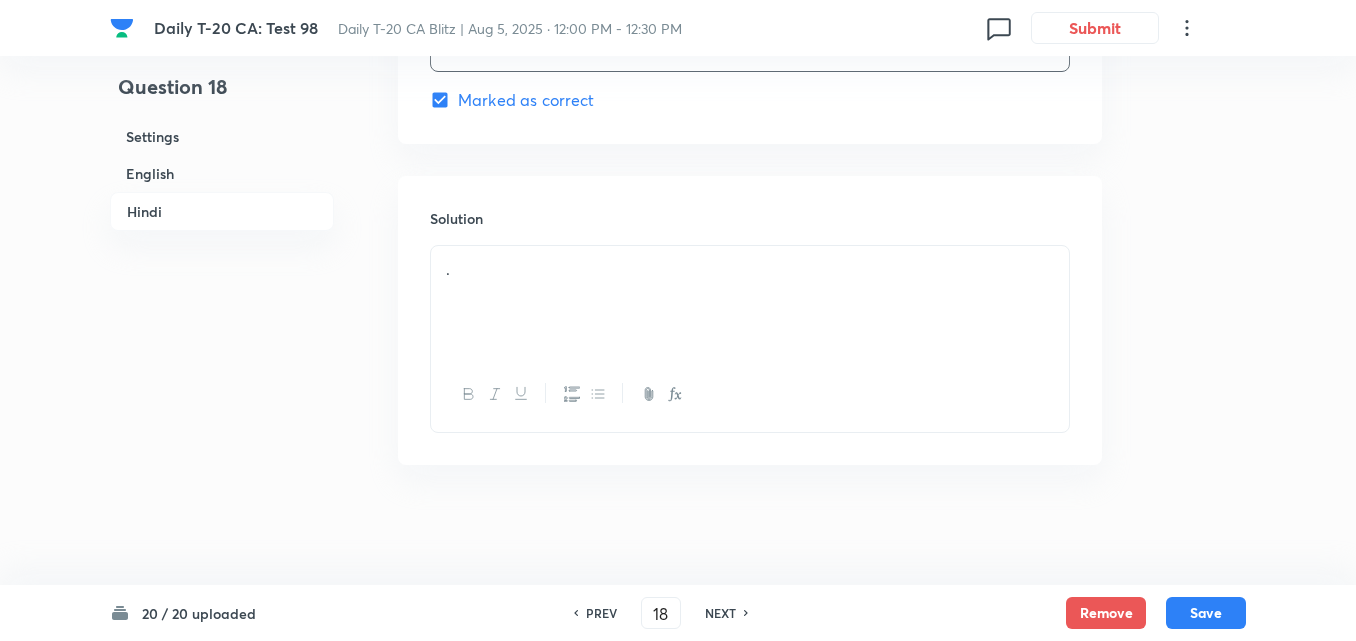 click on "." at bounding box center (750, 302) 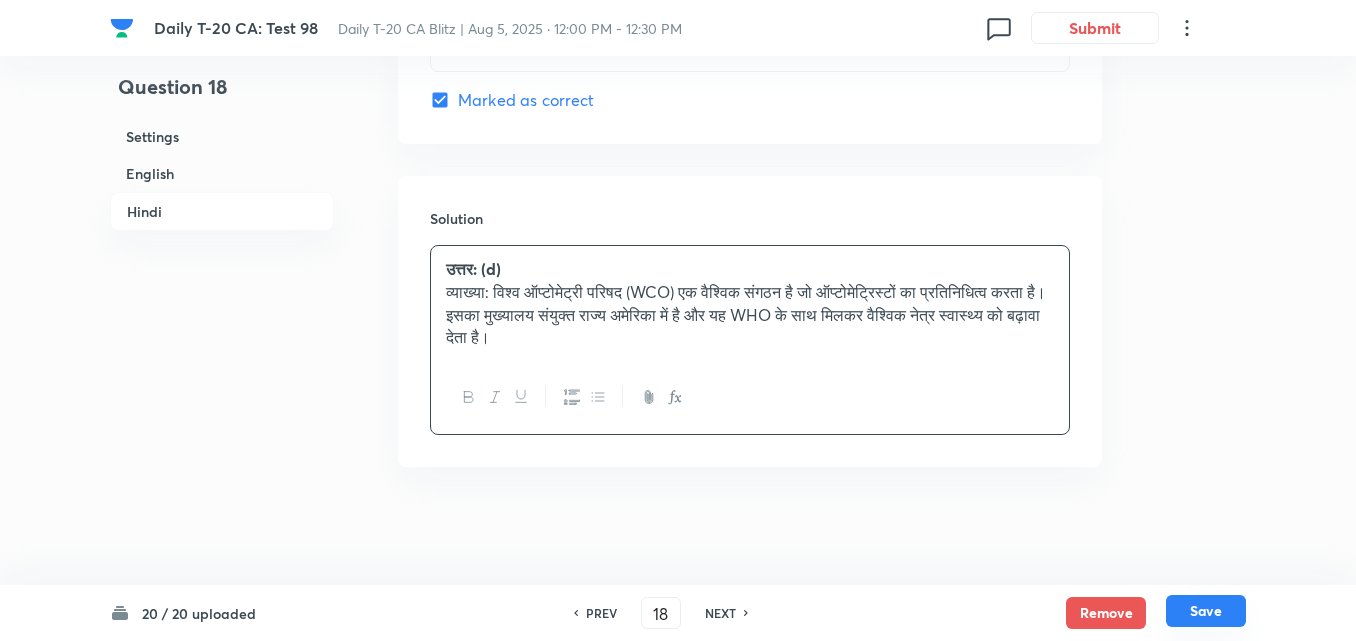 click on "Save" at bounding box center [1206, 611] 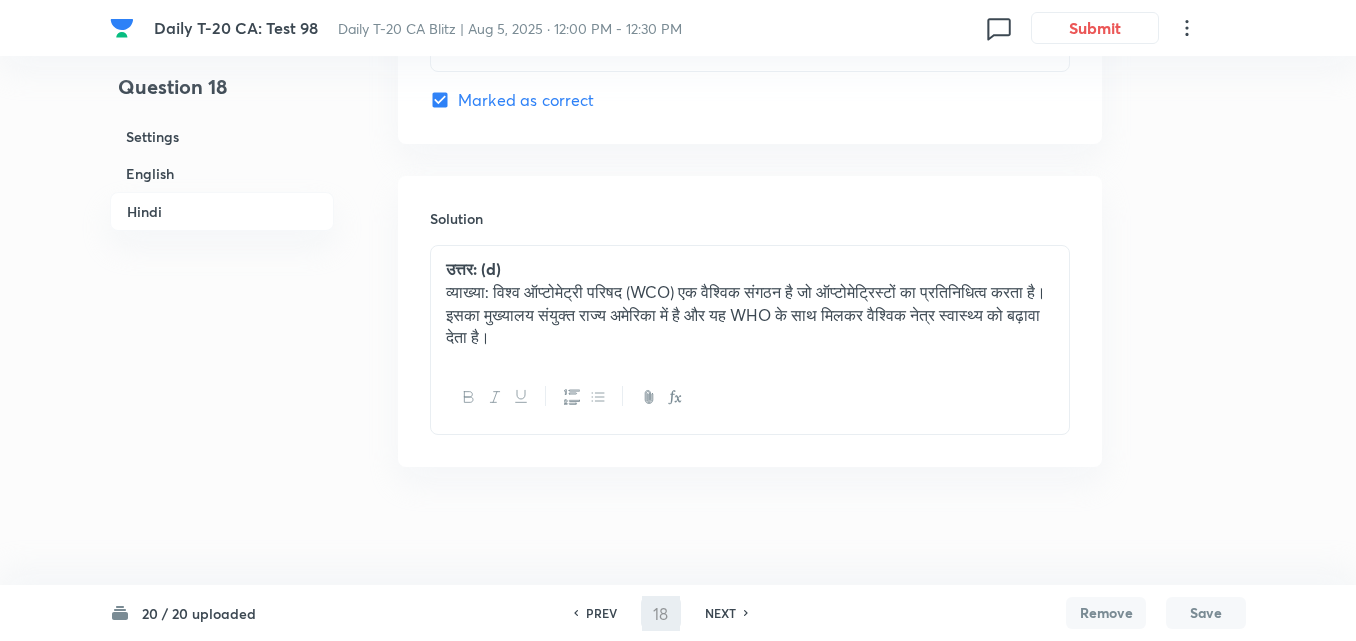 type on "19" 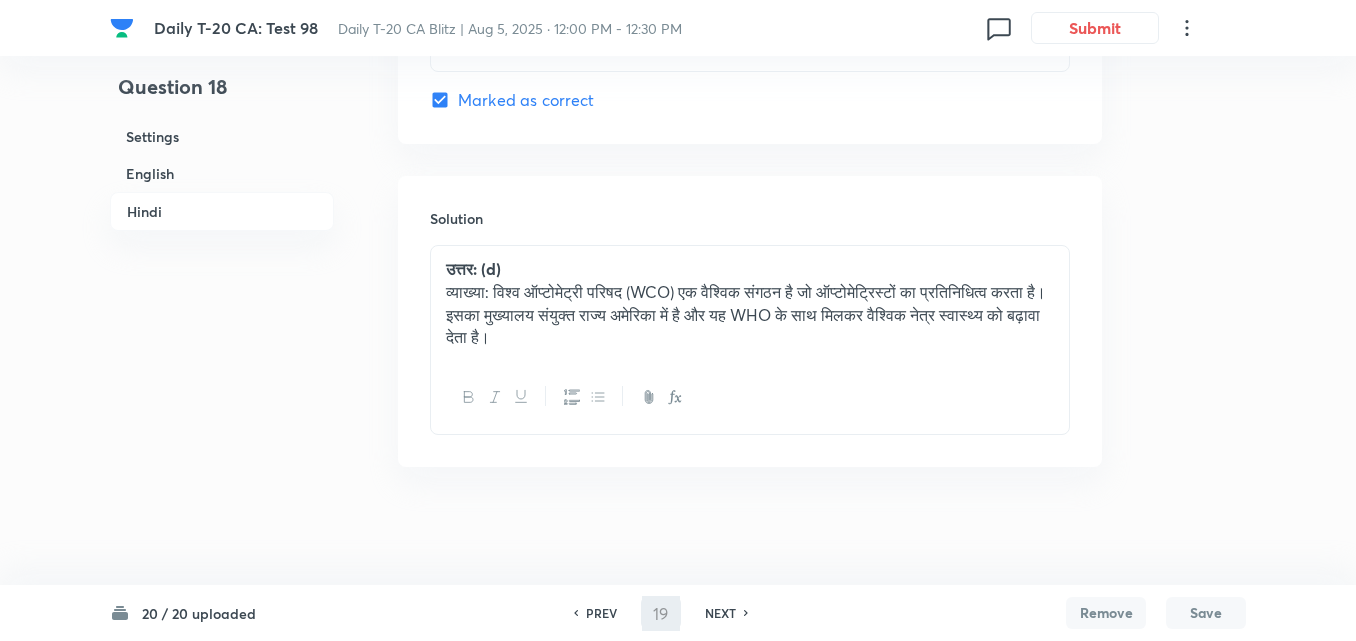 checkbox on "false" 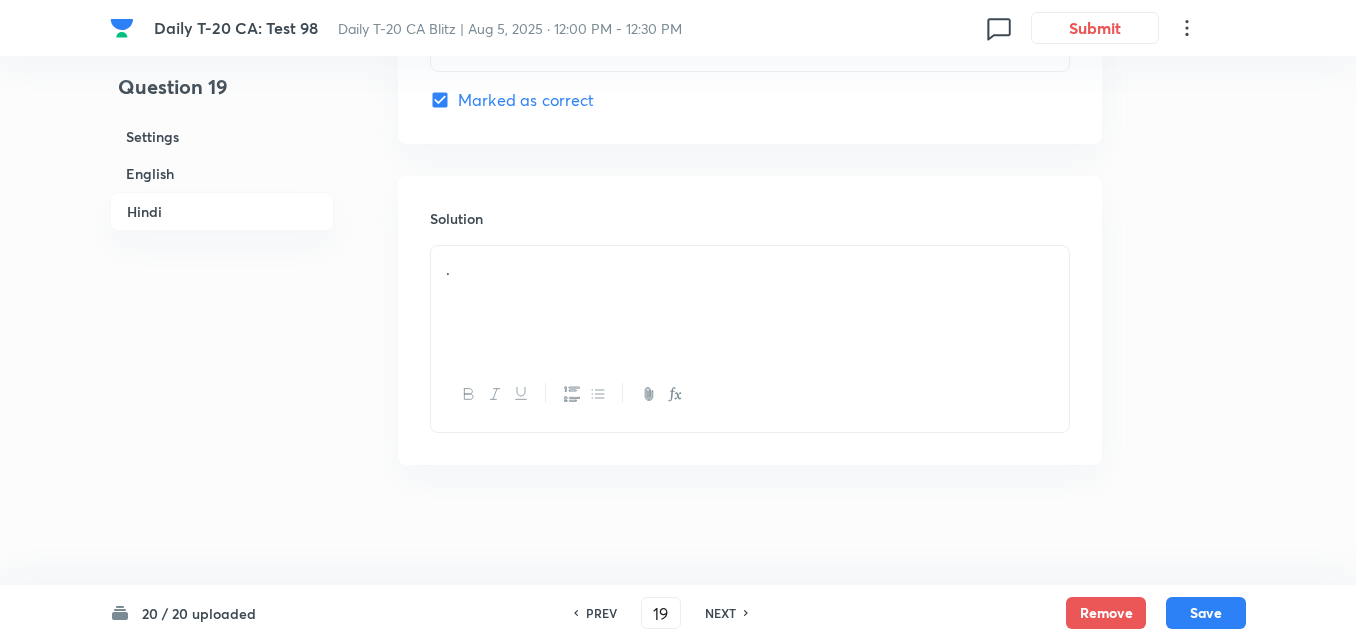 checkbox on "true" 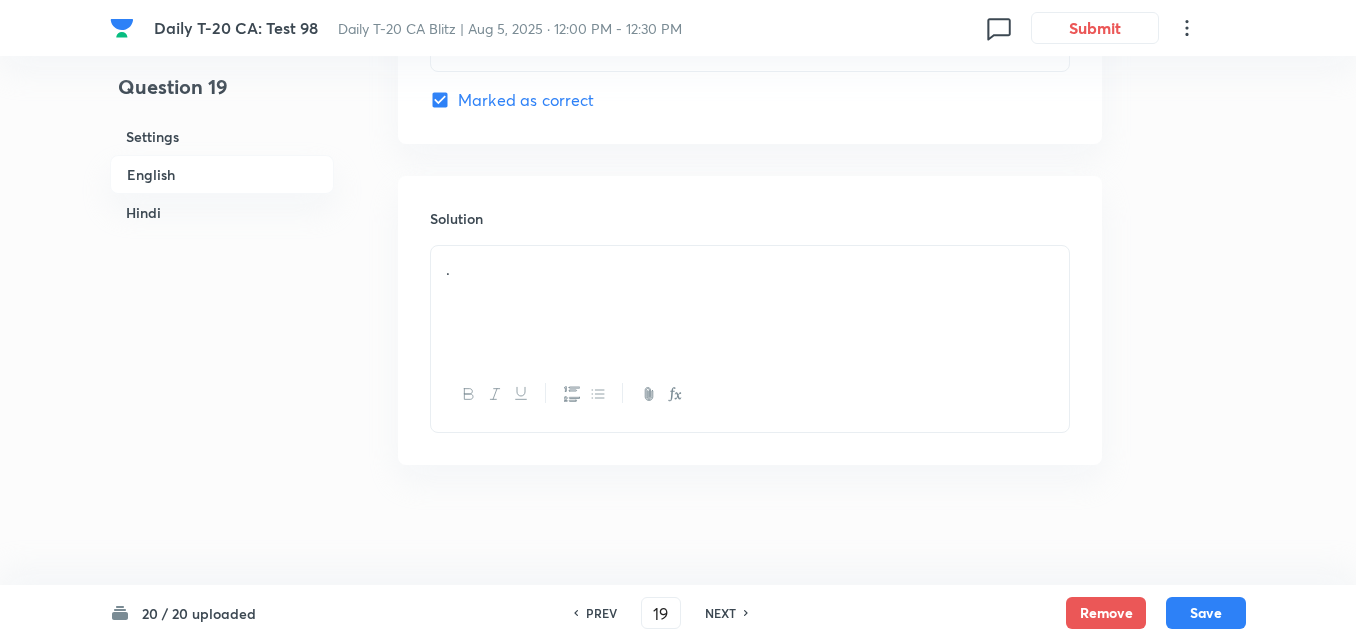 scroll, scrollTop: 516, scrollLeft: 0, axis: vertical 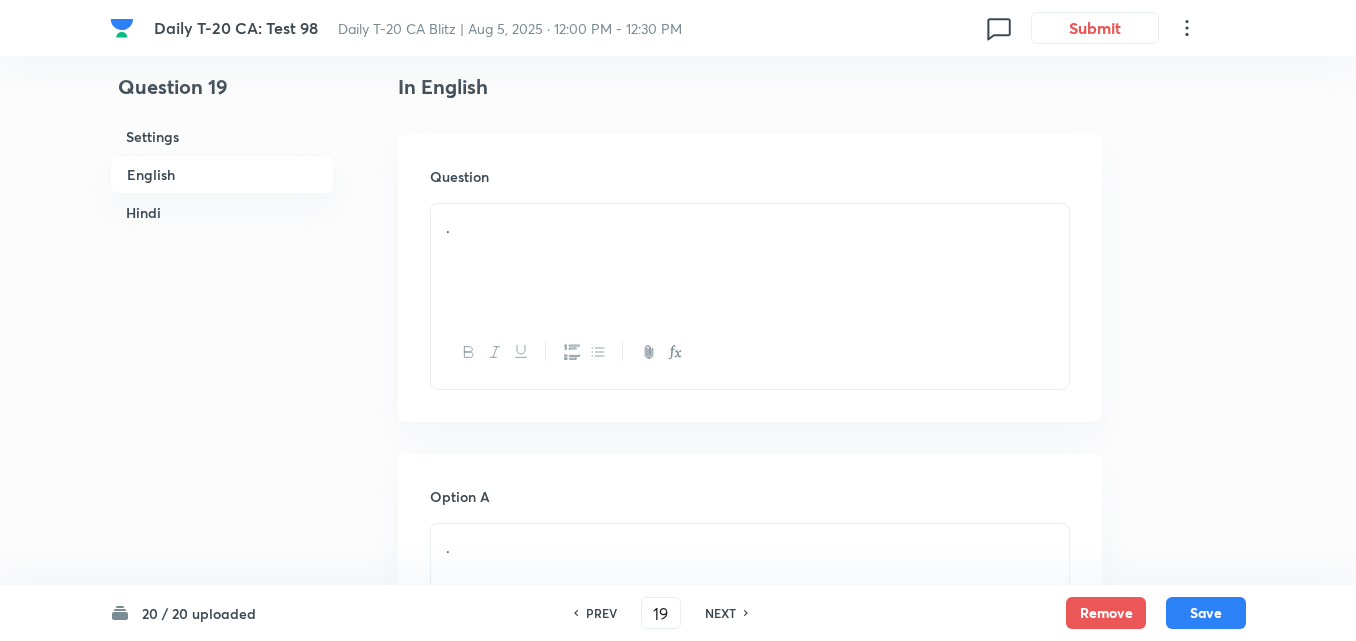 click on "." at bounding box center [750, 260] 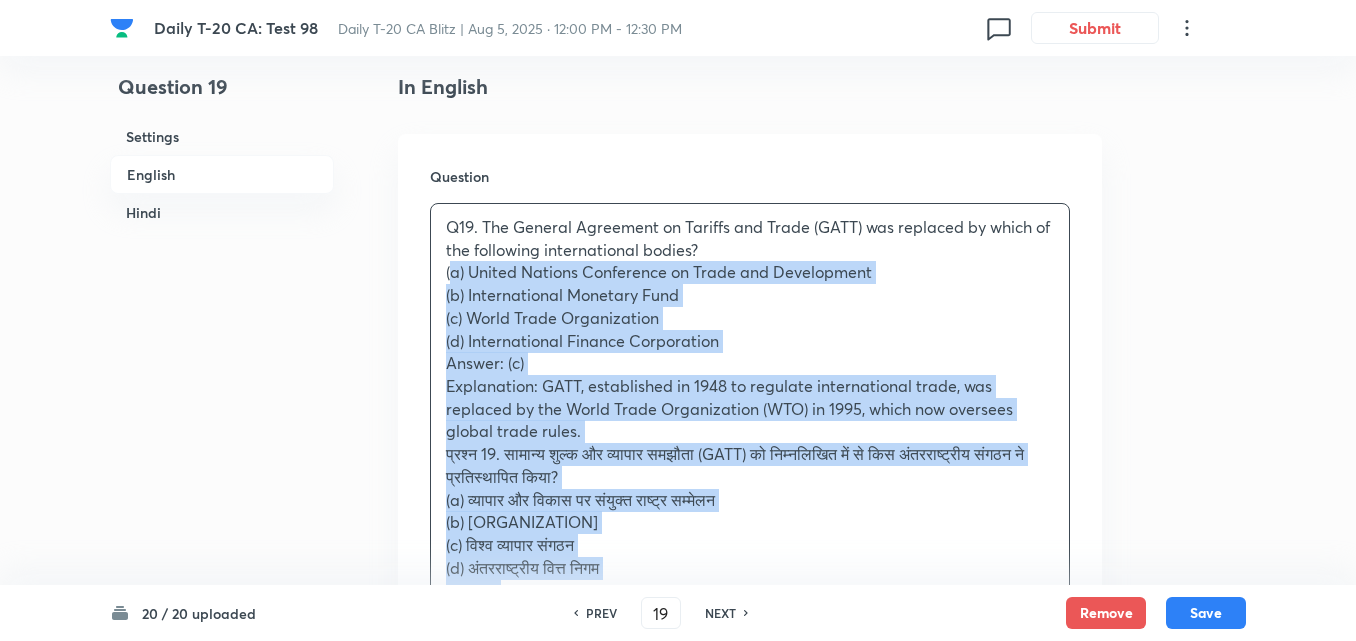 click on "Question 19 Settings English Hindi Settings Type Single choice correct 4 options + 2 marks - 0.66 marks Edit Concept Current Affairs Current Affairs 2025 Current Affairs 2025 Current Affairs 2025 Edit Additional details Easy Fact Not from PYQ paper No equation Edit In English Question Q19. The General Agreement on Tariffs and Trade (GATT) was replaced by which of the following international bodies?  (a) United Nations Conference on Trade and Development  (b) International Monetary Fund  (c) World Trade Organization  (d) International Finance Corporation  Answer: (c) Explanation: GATT, established in 1948 to regulate international trade, was replaced by the World Trade Organization (WTO) in 1995, which now oversees global trade rules.  (a) व्यापार और विकास पर संयुक्त राष्ट्र सम्मेलन  (b) अंतरराष्ट्रीय मुद्रा कोष  (c) विश्व व्यापार संगठन  उत्तर: (c) ." at bounding box center [678, 2045] 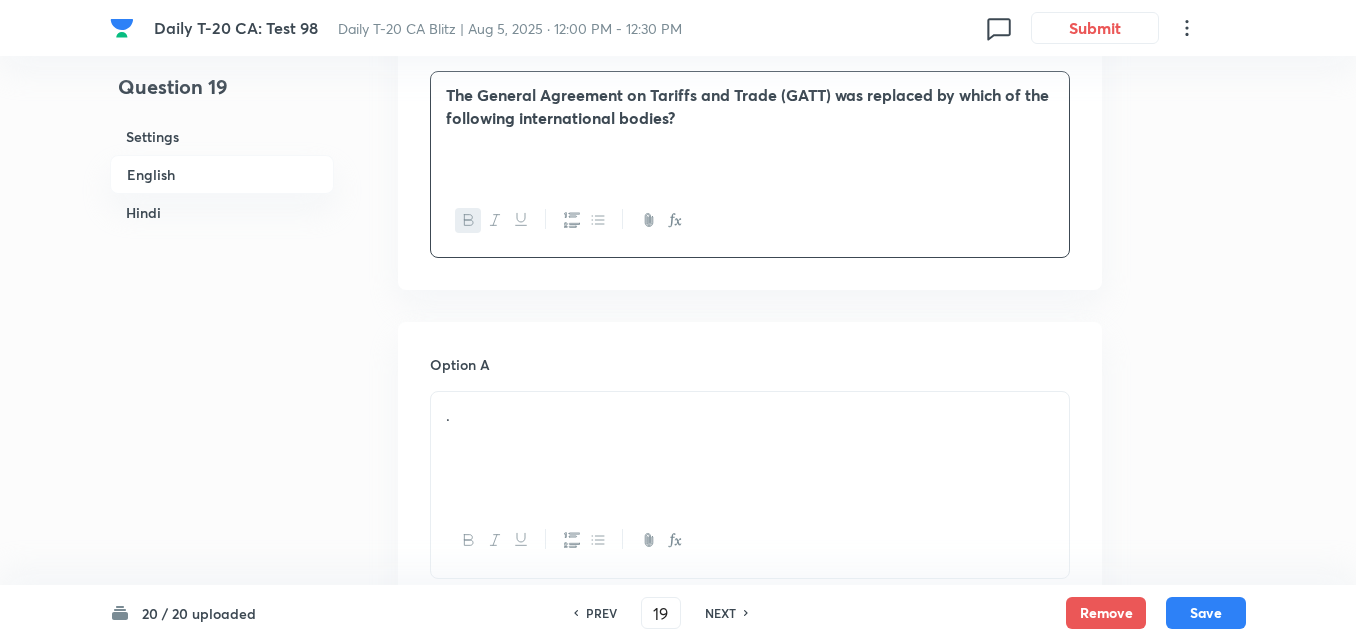 scroll, scrollTop: 816, scrollLeft: 0, axis: vertical 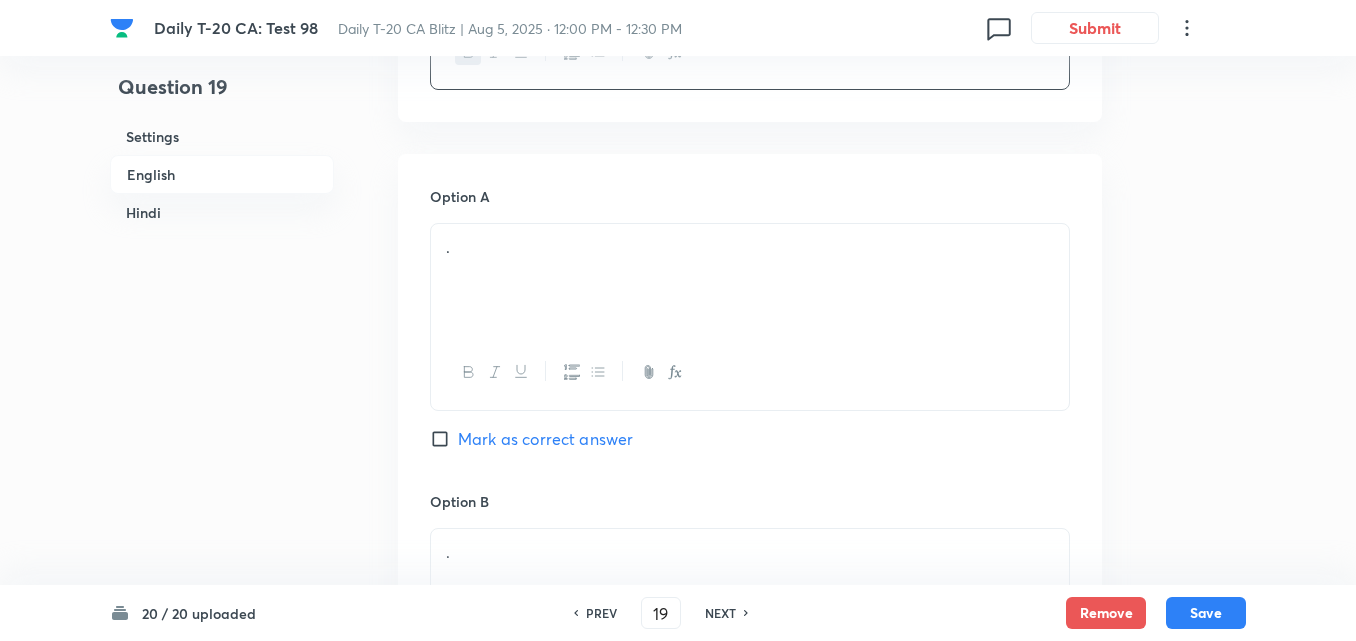 click on "." at bounding box center (750, 280) 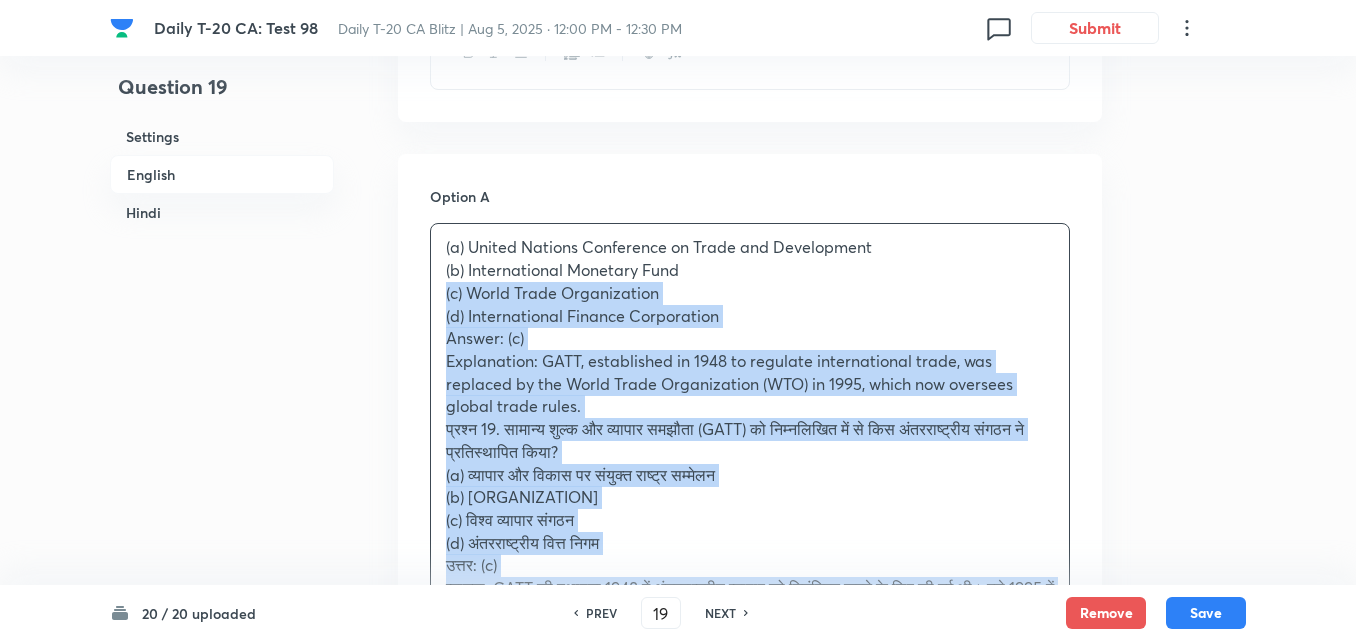 drag, startPoint x: 404, startPoint y: 285, endPoint x: 390, endPoint y: 287, distance: 14.142136 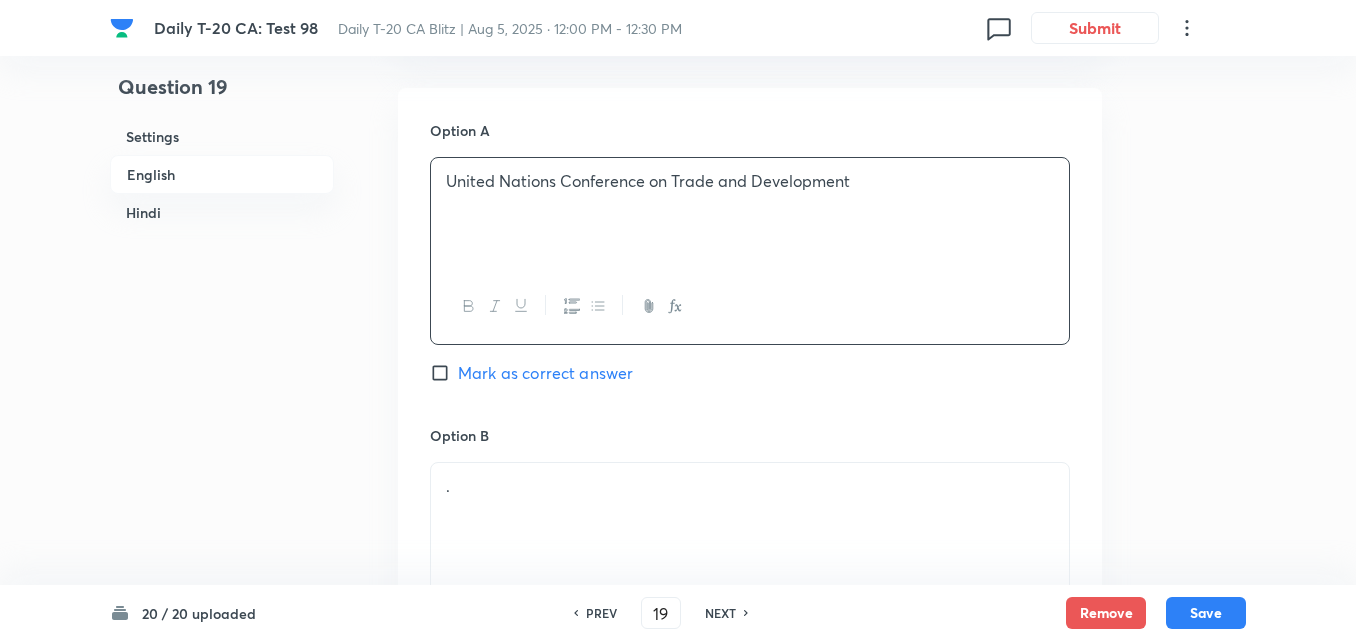 scroll, scrollTop: 1116, scrollLeft: 0, axis: vertical 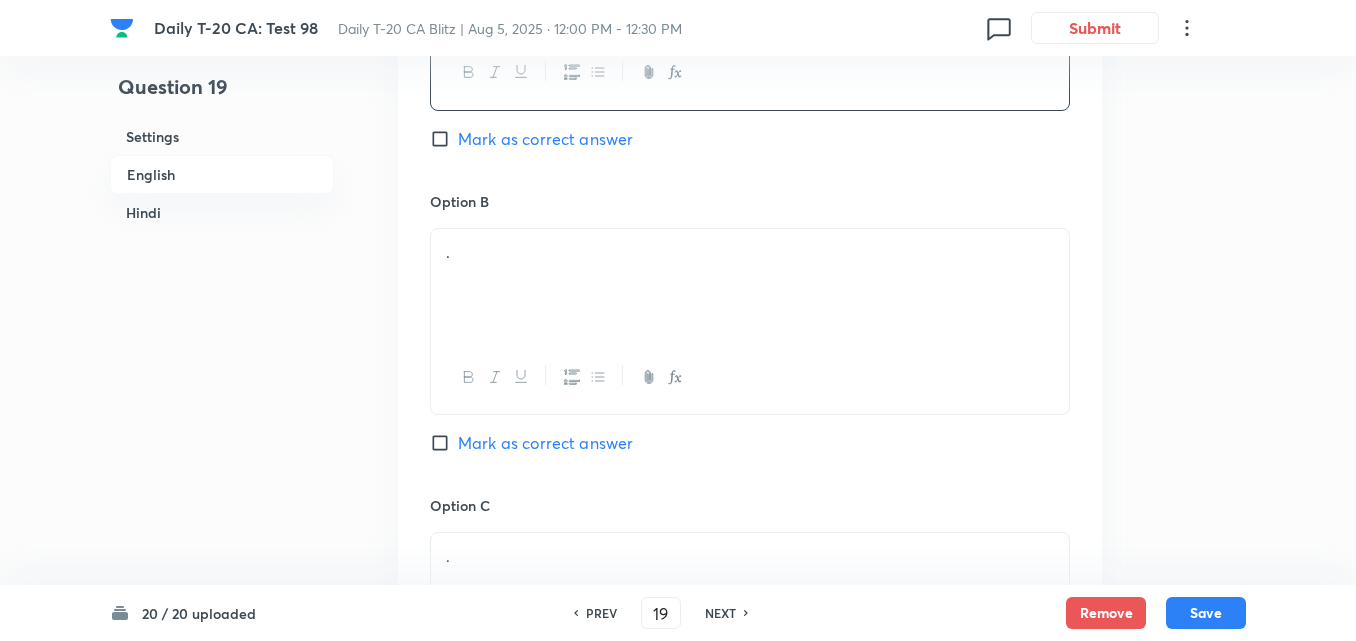 drag, startPoint x: 563, startPoint y: 347, endPoint x: 548, endPoint y: 339, distance: 17 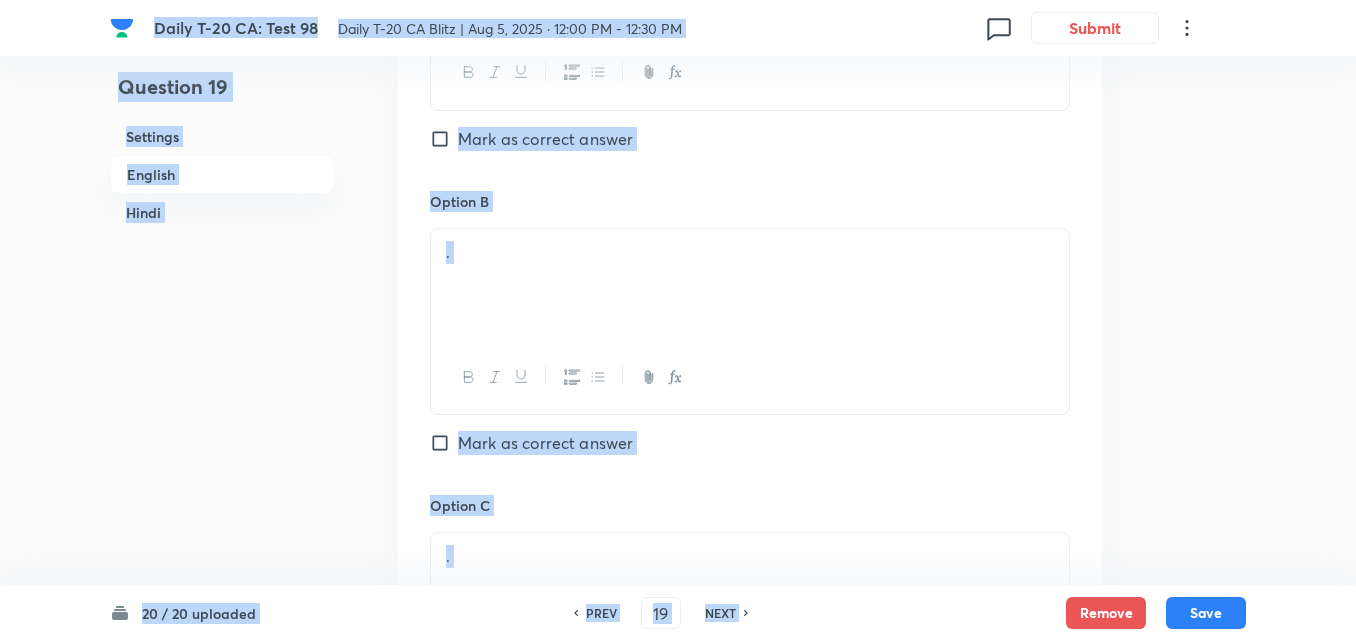 click on "." at bounding box center (750, 285) 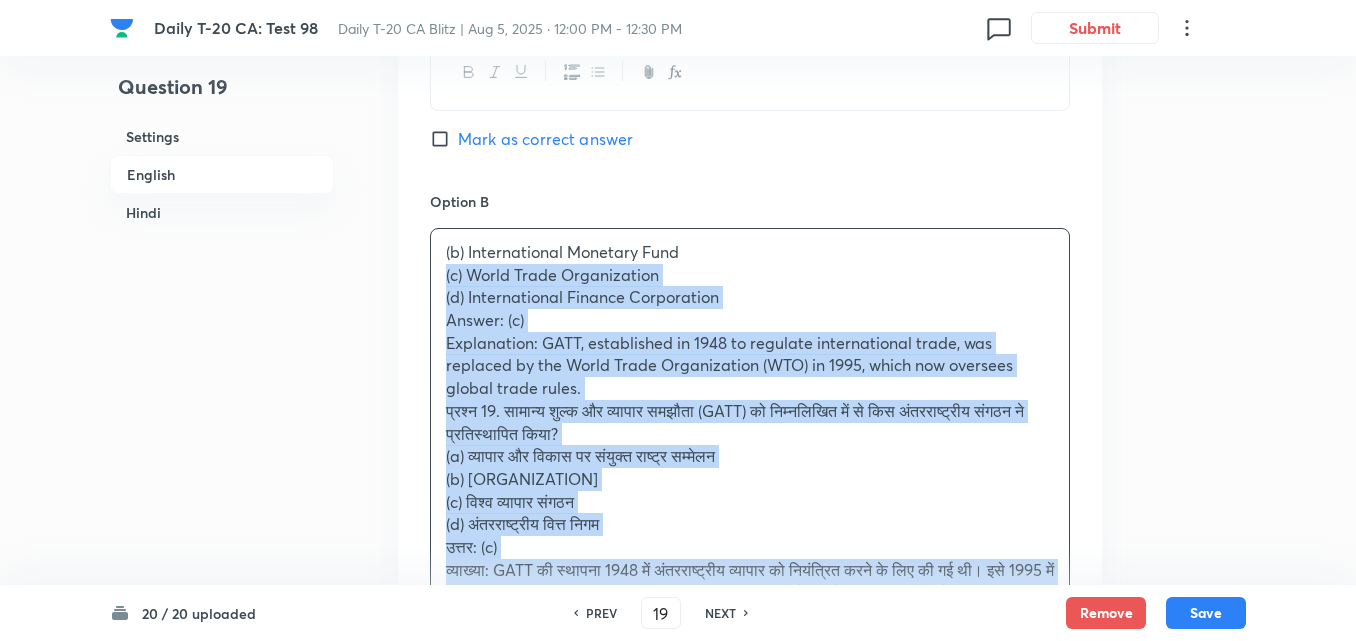 drag, startPoint x: 429, startPoint y: 272, endPoint x: 409, endPoint y: 274, distance: 20.09975 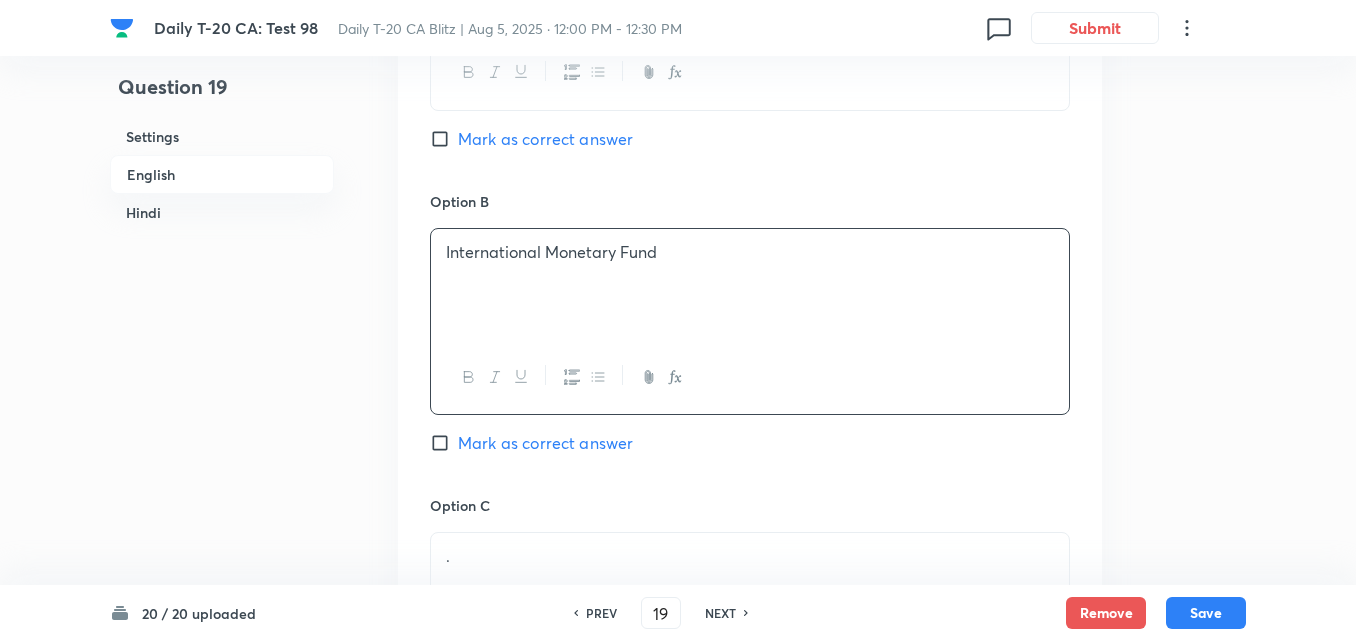 scroll, scrollTop: 1416, scrollLeft: 0, axis: vertical 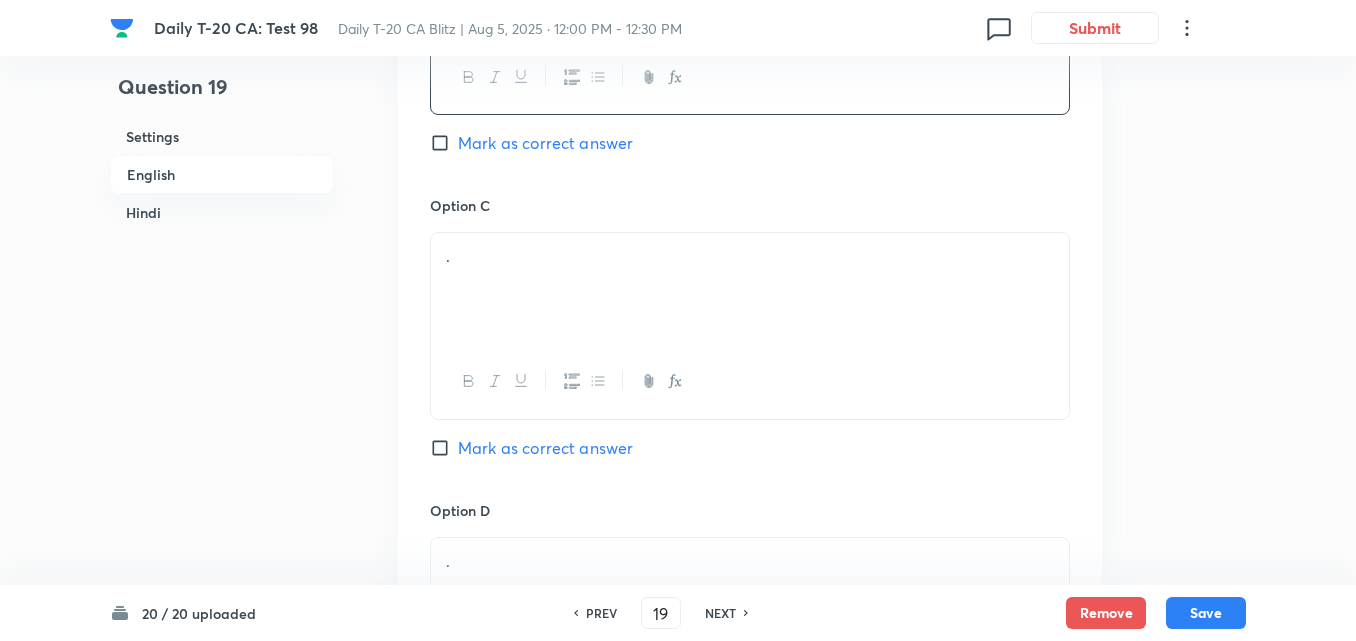 click on "." at bounding box center [750, 289] 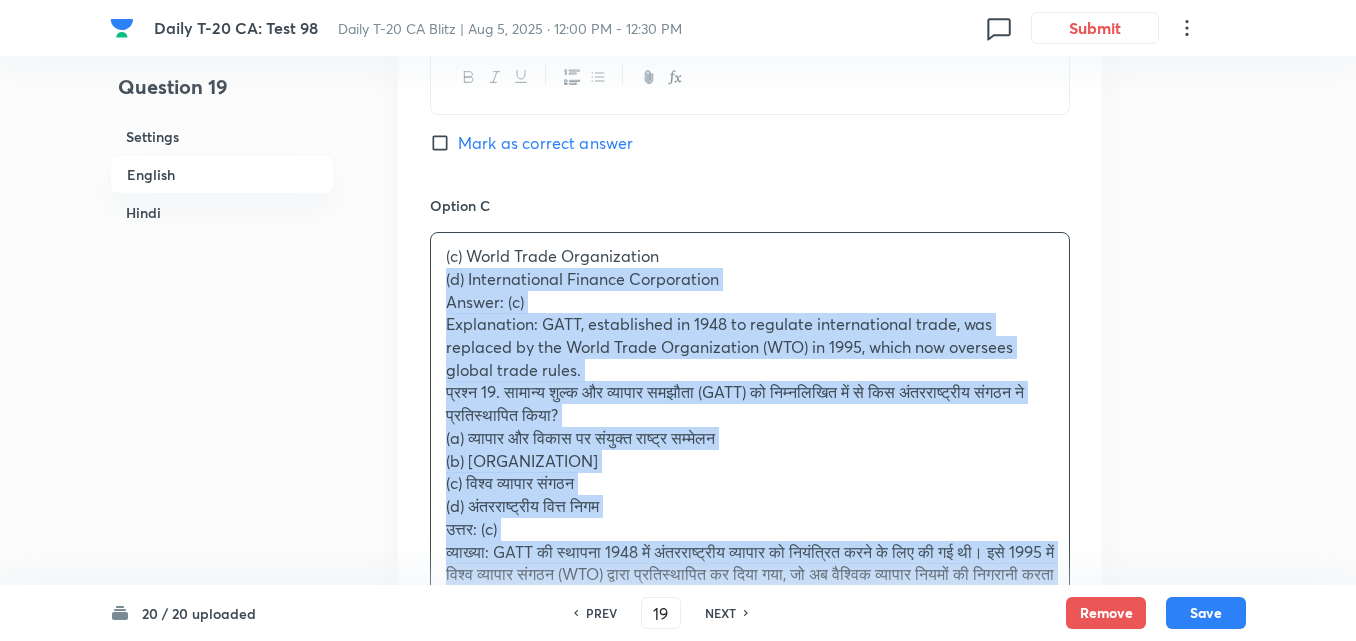 click on "Option A United Nations Conference on Trade and Development Mark as correct answer Option B International Monetary Fund Mark as correct answer Option C (c) World Trade Organization (d) International Finance Corporation Answer: (c) Explanation: GATT, established in 1948 to regulate international trade, was replaced by the World Trade Organization (WTO) in 1995, which now oversees global trade rules. प्रश्न 19. सामान्य शुल्क और व्यापार समझौता (GATT) को निम्नलिखित में से किस अंतरराष्ट्रीय संगठन ने प्रतिस्थापित किया? (a) व्यापार और विकास पर संयुक्त राष्ट्र सम्मेलन (b) अंतरराष्ट्रीय मुद्रा कोष (c) विश्व व्यापार संगठन (d) अंतरराष्ट्रीय वित्त निगम ." at bounding box center (750, 312) 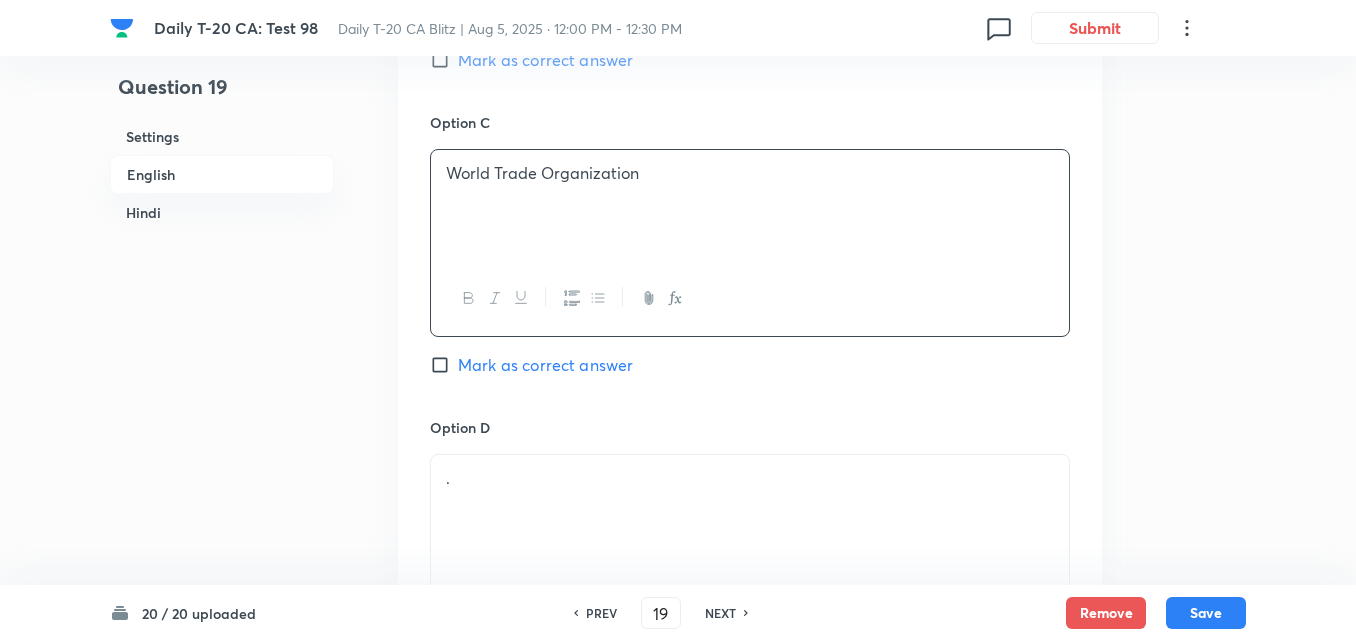 scroll, scrollTop: 1616, scrollLeft: 0, axis: vertical 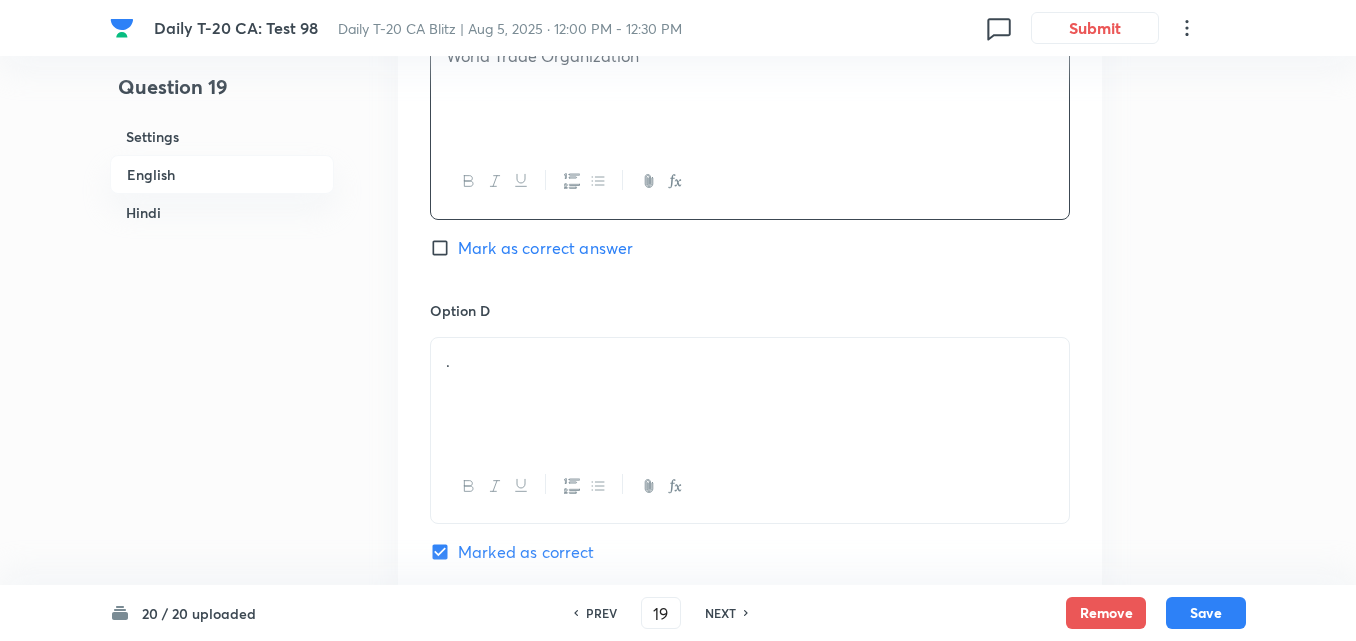 click on "Mark as correct answer" at bounding box center [545, 248] 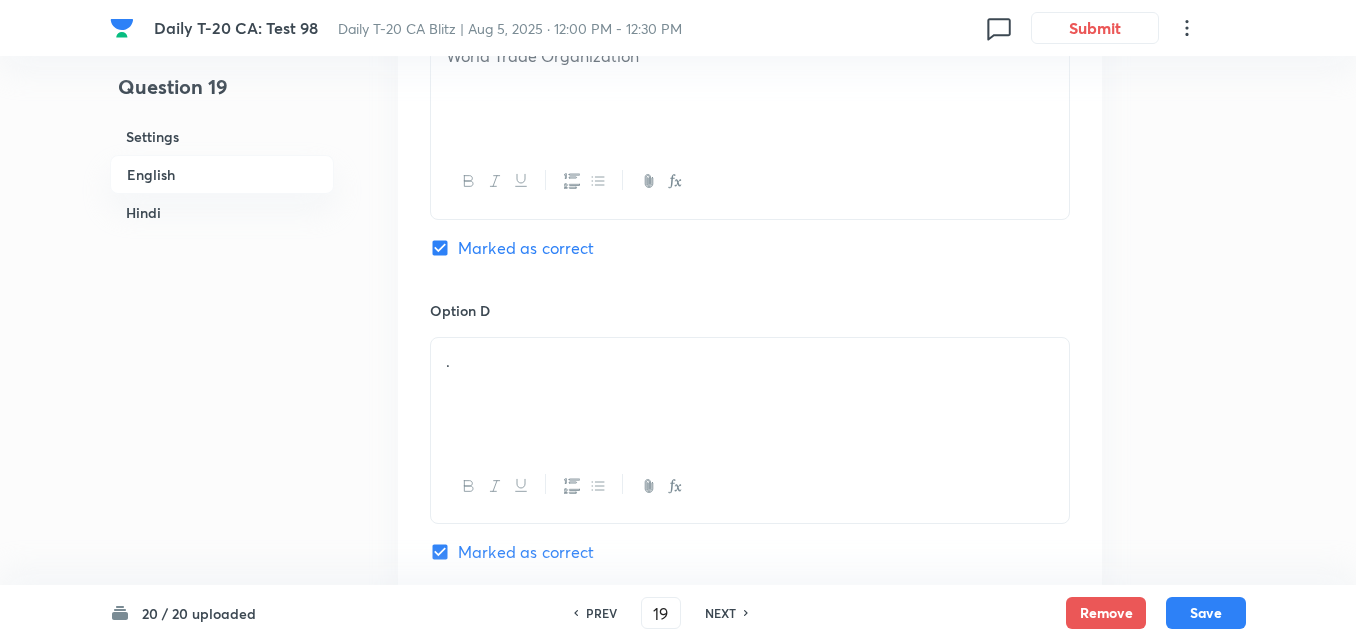checkbox on "false" 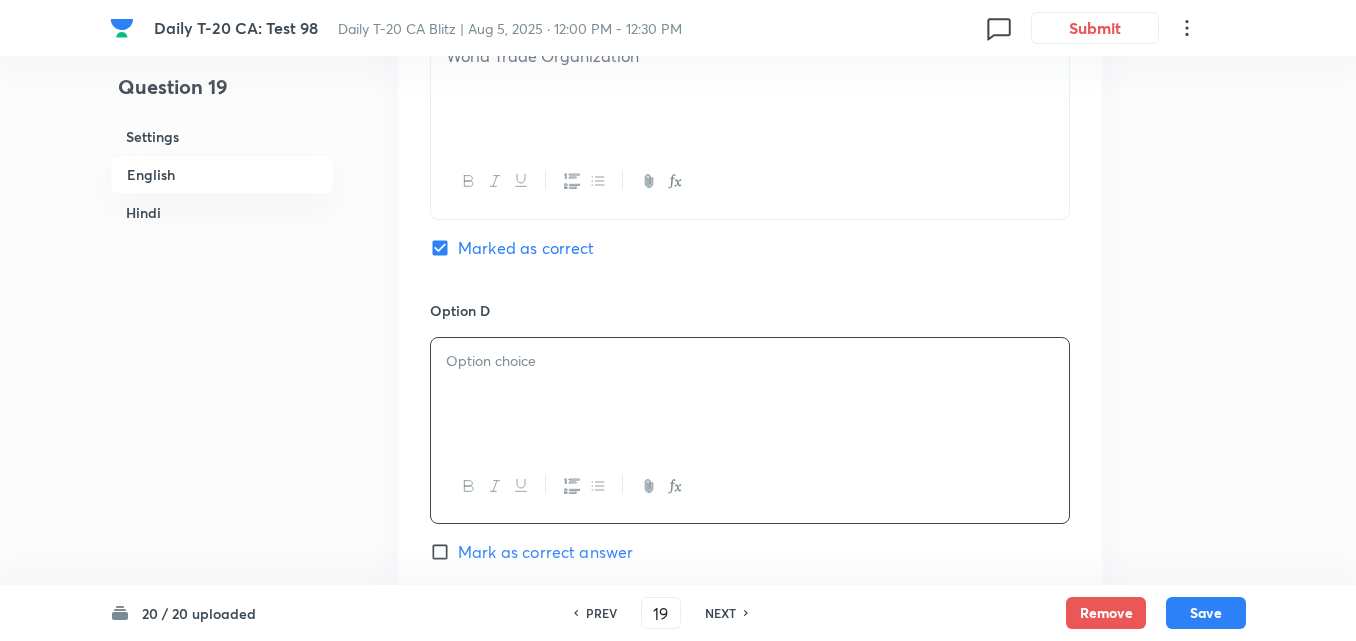 type 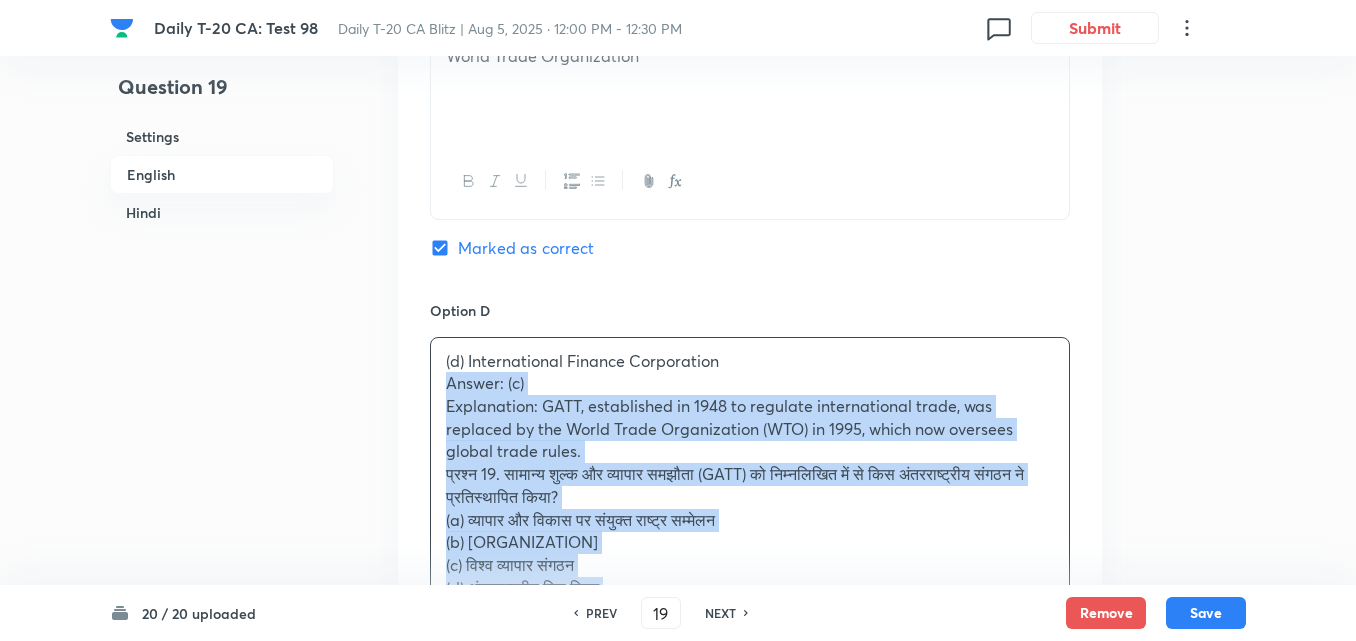 click on "Option A United Nations Conference on Trade and Development Mark as correct answer Option B International Monetary Fund Mark as correct answer Option C World Trade Organization Marked as correct Option D (d) International Finance Corporation Answer: (c) Explanation: GATT, established in [YEAR] to regulate international trade, was replaced by the World Trade Organization (WTO) in [YEAR], which now oversees global trade rules. प्रश्न 19. सामान्य शुल्क और व्यापार समझौता (GATT) को निम्नलिखित में से किस अंतरराष्ट्रीय संगठन ने प्रतिस्थापित किया? (a) व्यापार और विकास पर संयुक्त राष्ट्र सम्मेलन (b) अंतरराष्ट्रीय मुद्रा कोष (c) विश्व व्यापार संगठन उत्तर: (c) Mark as correct answer" at bounding box center [750, 101] 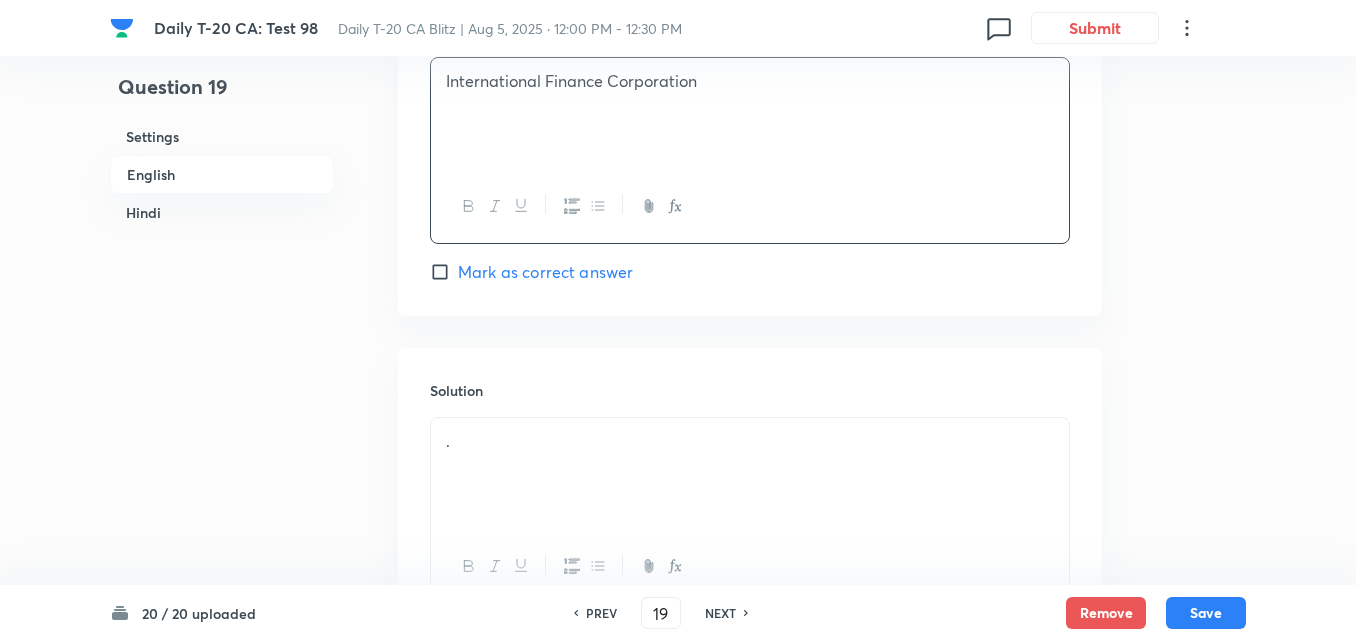 scroll, scrollTop: 2016, scrollLeft: 0, axis: vertical 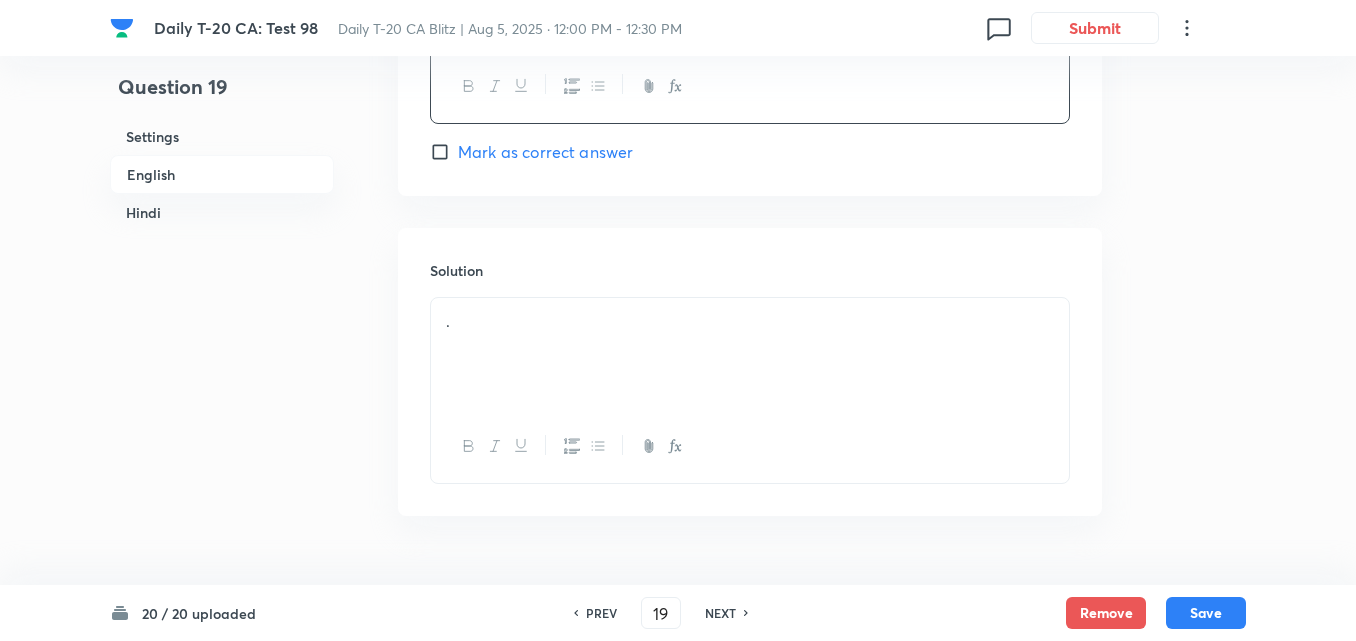 click on "." at bounding box center [750, 321] 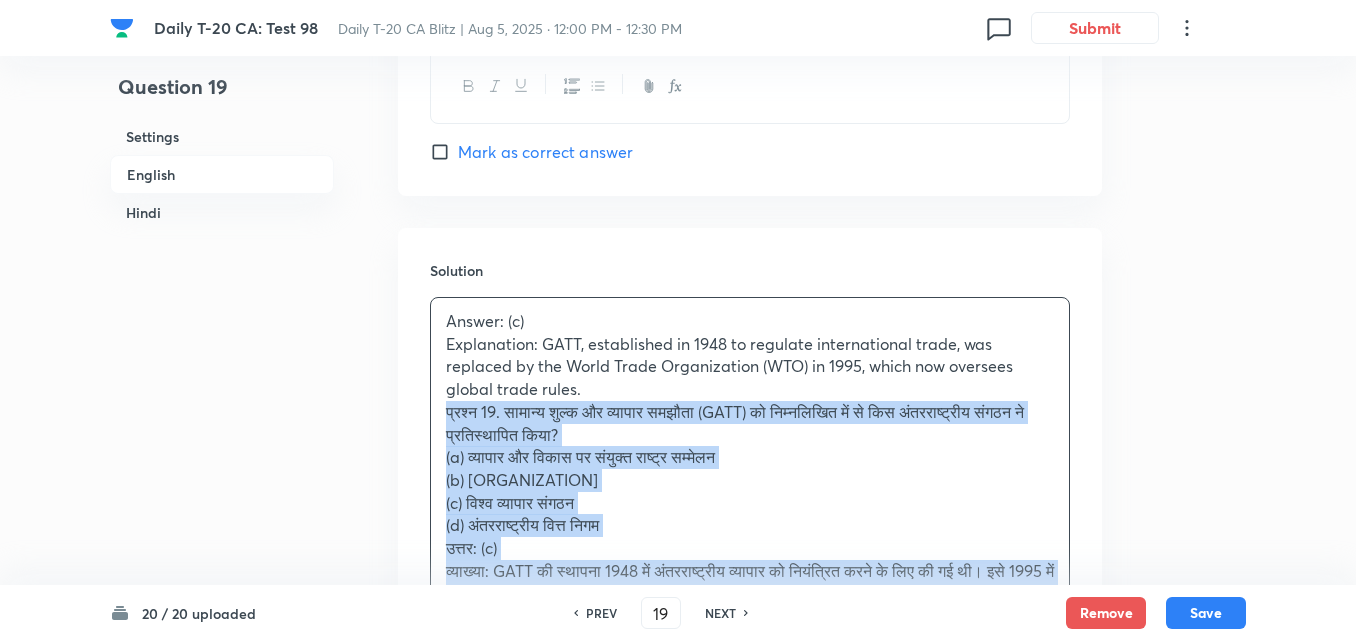 drag, startPoint x: 437, startPoint y: 424, endPoint x: 423, endPoint y: 420, distance: 14.56022 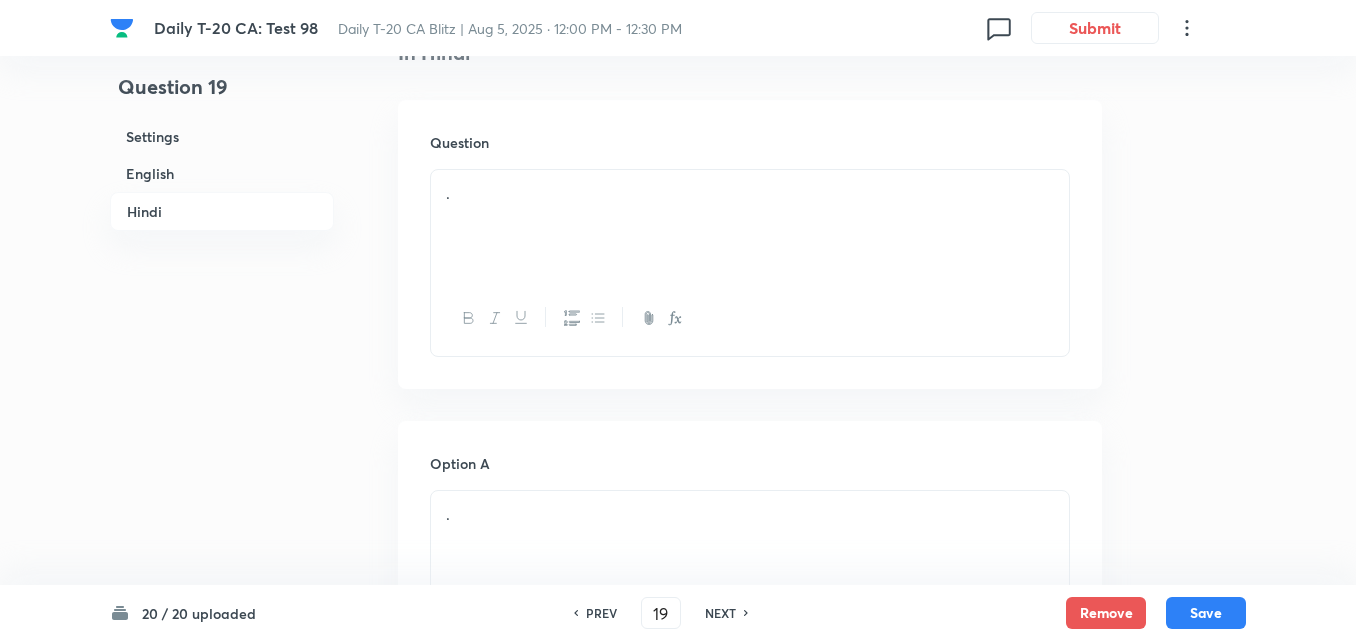 scroll, scrollTop: 2616, scrollLeft: 0, axis: vertical 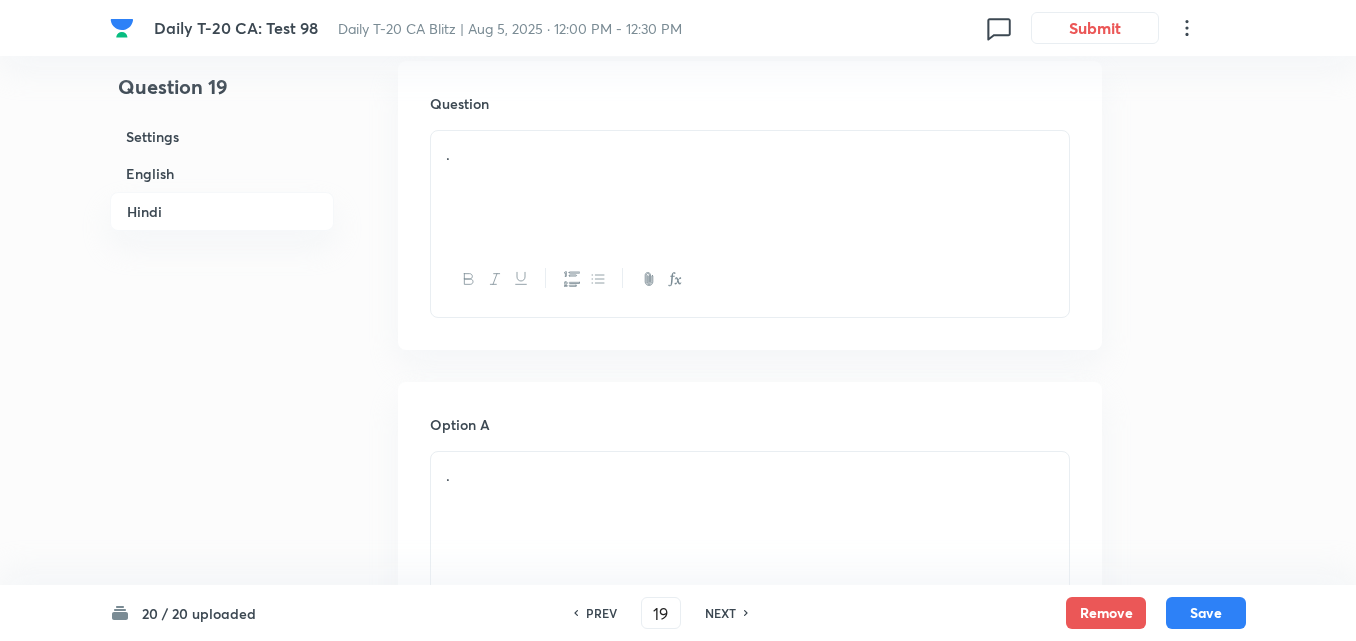 click on "." at bounding box center [750, 187] 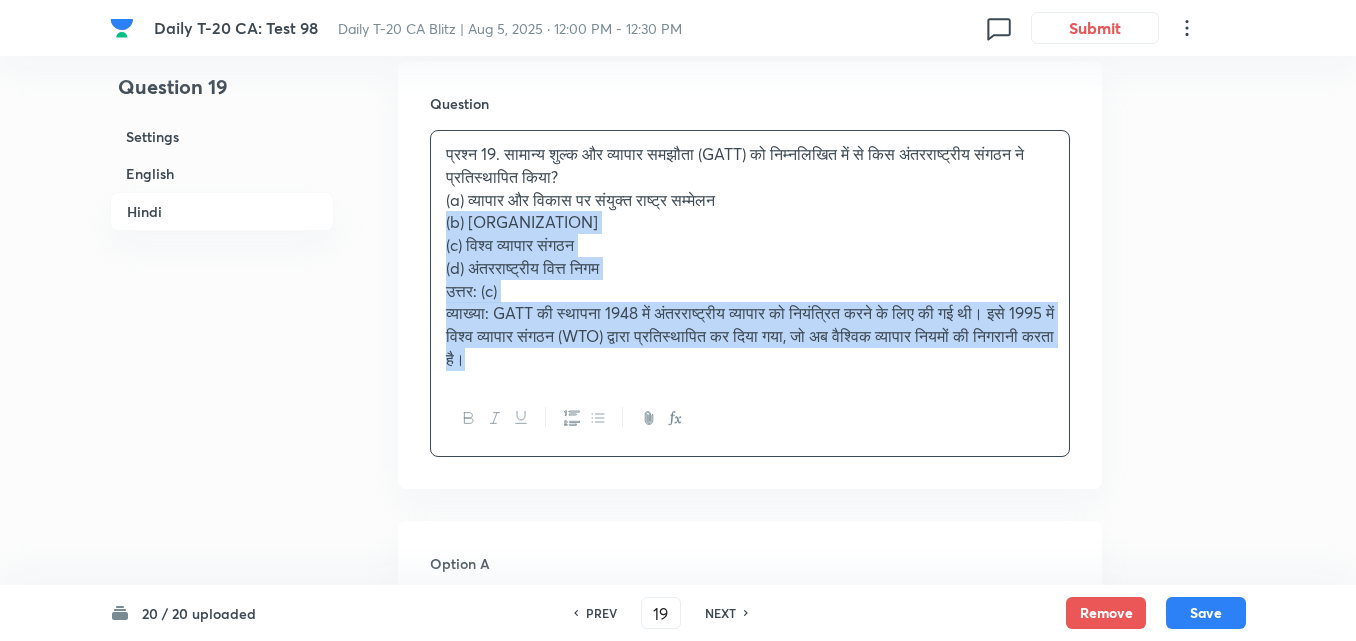 click on "Question प्रश्न 19. सामान्य शुल्क और व्यापार समझौता (GATT) को निम्नलिखित में से किस अंतरराष्ट्रीय संगठन ने प्रतिस्थापित किया? (a) व्यापार और विकास पर संयुक्त राष्ट्र सम्मेलन (b) अंतरराष्ट्रीय मुद्रा कोष (c) विश्व व्यापार संगठन (d) अंतरराष्ट्रीय वित्त निगम उत्तर: (c)" at bounding box center [750, 275] 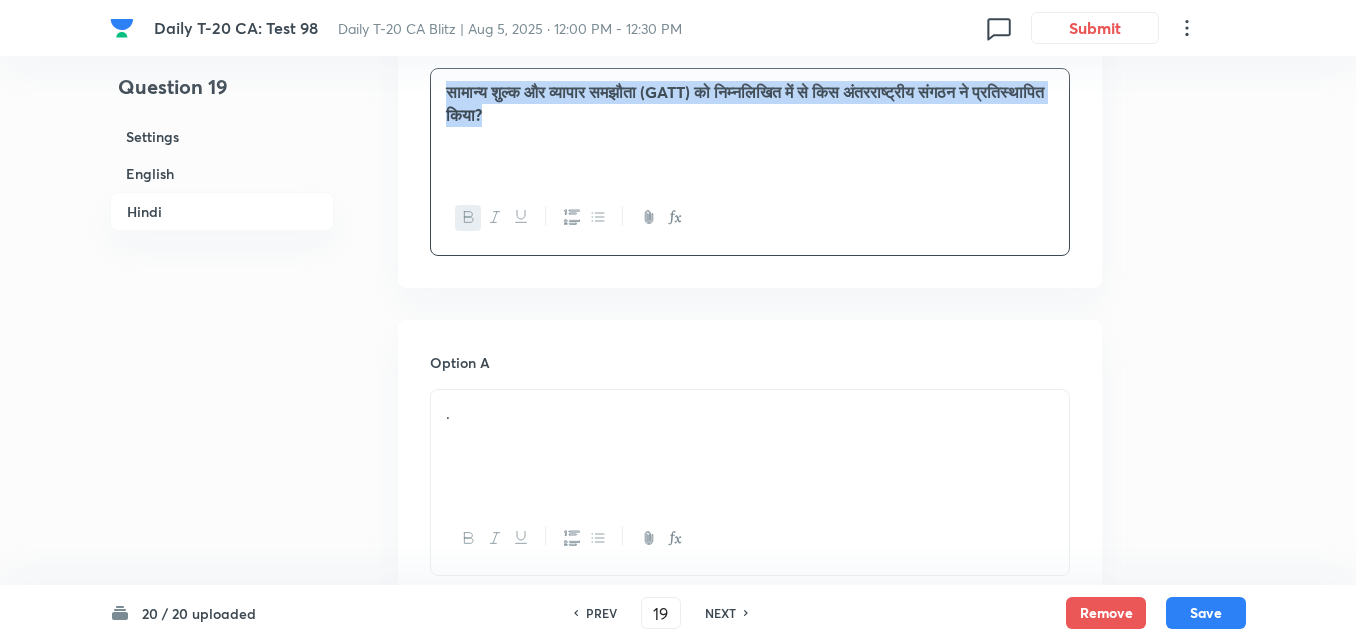 scroll, scrollTop: 2916, scrollLeft: 0, axis: vertical 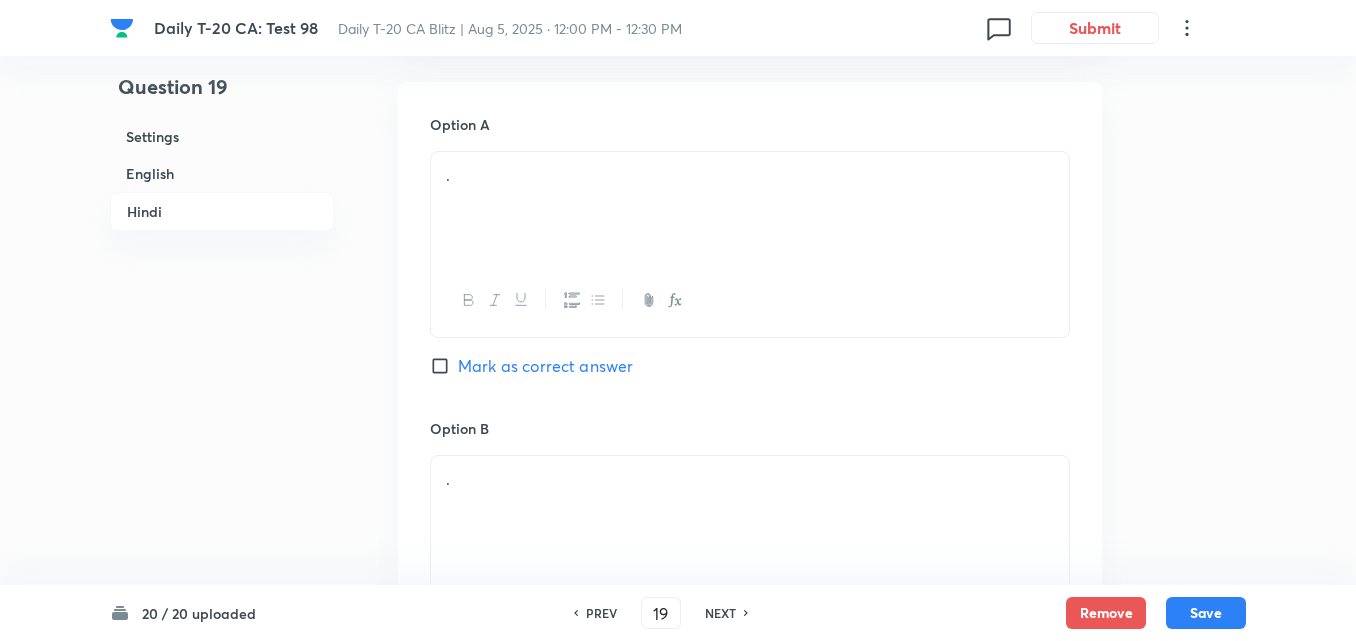 click on "." at bounding box center (750, 208) 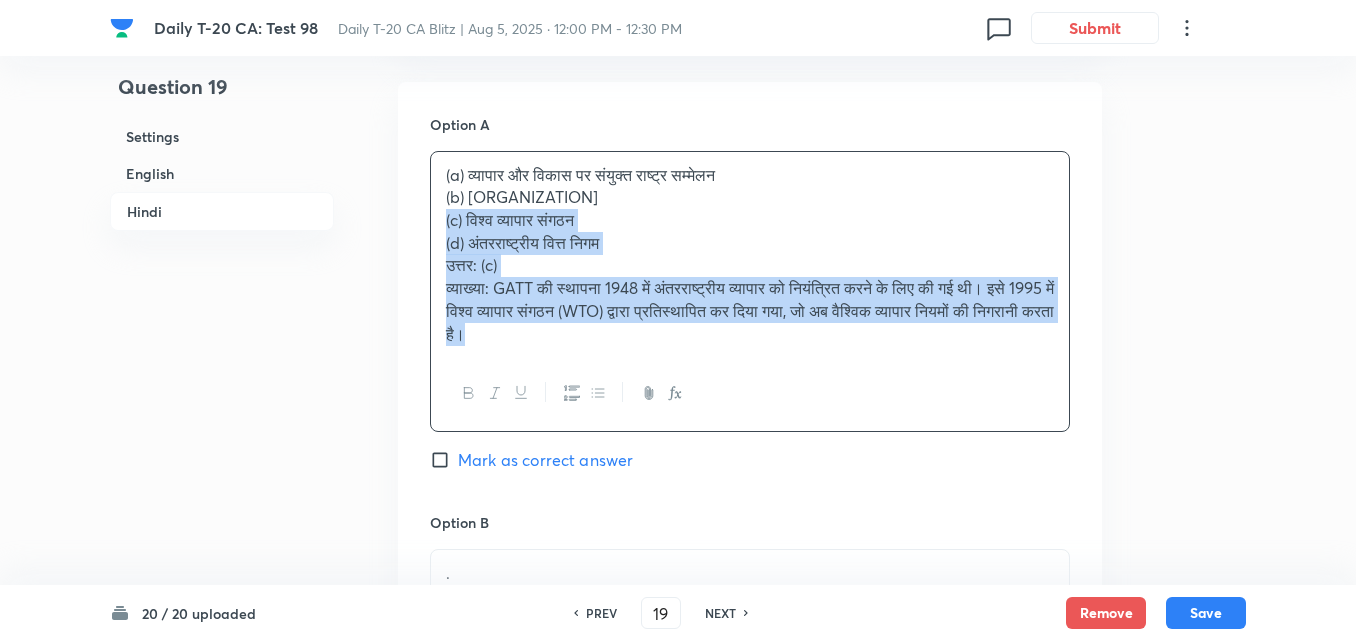 click on "Question 19 Settings English Hindi Settings Type Single choice correct 4 options + 2 marks - 0.66 marks Edit Concept Current Affairs Current Affairs 2025 Current Affairs 2025 Current Affairs 2025 Edit Additional details Easy Fact Not from PYQ paper No equation Edit In English Question The General Agreement on Tariffs and Trade (GATT) was replaced by which of the following international bodies? Option A United Nations Conference on Trade and Development Mark as correct answer Option B International Monetary Fund Mark as correct answer Option C World Trade Organization Marked as correct Option D International Finance Corporation Mark as correct answer Solution Answer: (c) Explanation: GATT, established in 1948 to regulate international trade, was replaced by the World Trade Organization (WTO) in 1995, which now oversees global trade rules. In Hindi Question Option A (a) व्यापार और विकास पर संयुक्त राष्ट्र सम्मेलन उत्तर: (c) . ." at bounding box center (678, -502) 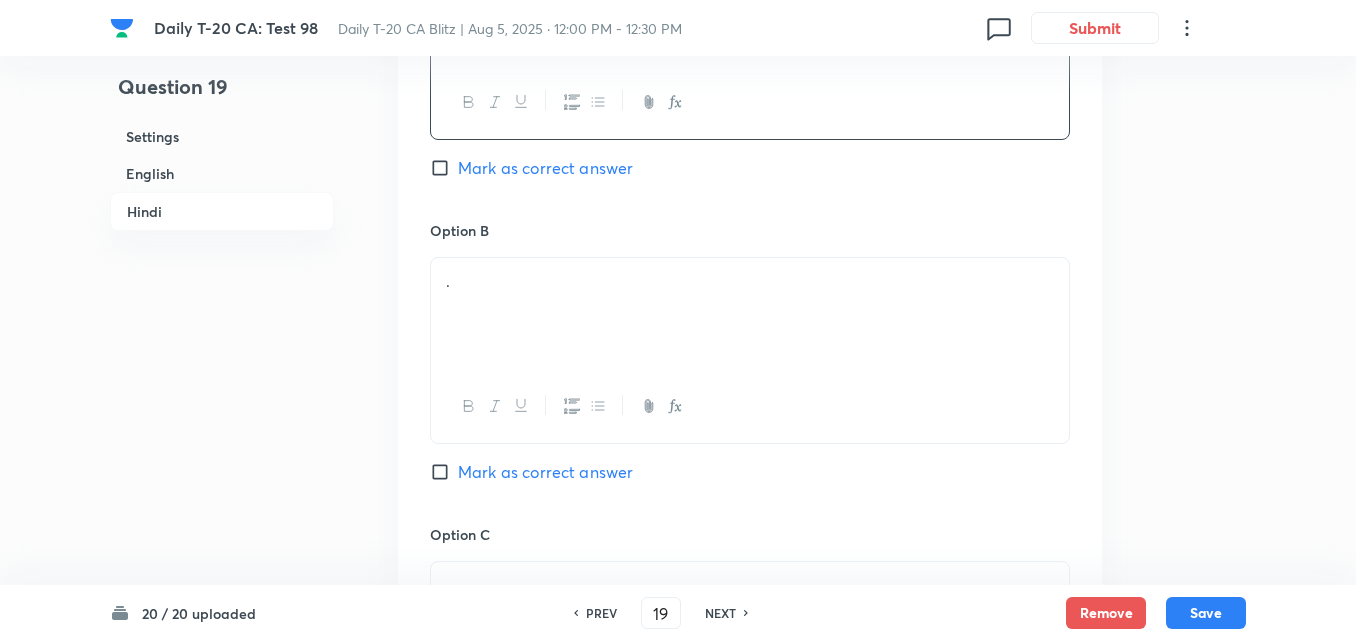 scroll, scrollTop: 3116, scrollLeft: 0, axis: vertical 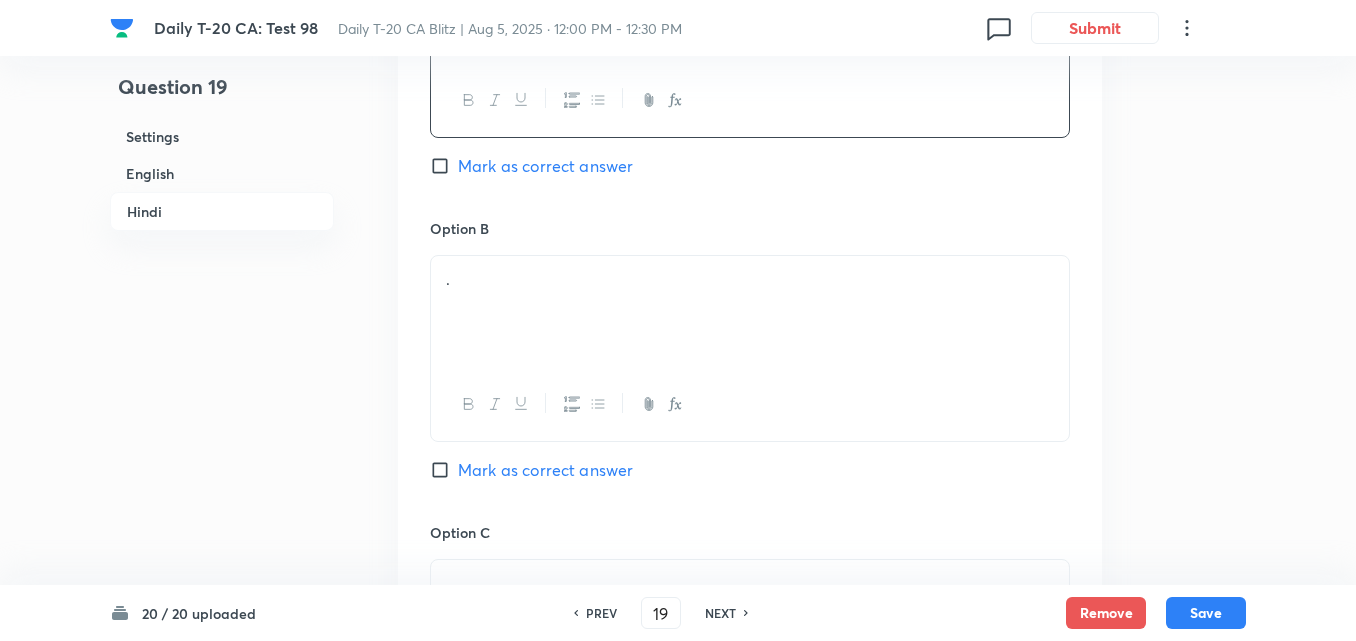 click on "." at bounding box center (750, 312) 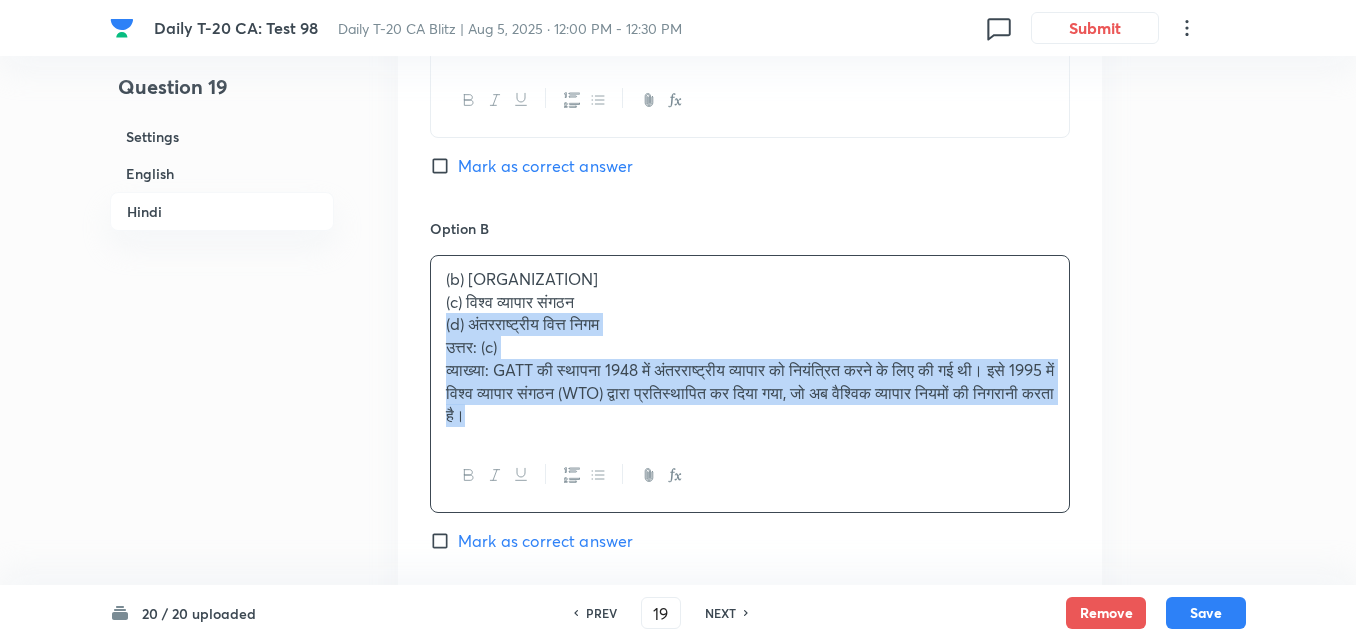 click on "Option A व्यापार और विकास पर संयुक्त राष्ट्र सम्मेलन Mark as correct answer Option B (b) अंतरराष्ट्रीय मुद्रा कोष (c) विश्व व्यापार संगठन (d) अंतरराष्ट्रीय वित्त निगम उत्तर: (c) व्याख्या: GATT की स्थापना 1948 में अंतरराष्ट्रीय व्यापार को नियंत्रित करने के लिए की गई थी। इसे 1995 में विश्व व्यापार संगठन (WTO) द्वारा प्रतिस्थापित कर दिया गया, जो अब वैश्विक व्यापार नियमों की निगरानी करता है। Mark as correct answer Option C . Marked as correct Option D . Mark as correct answer" at bounding box center [750, 538] 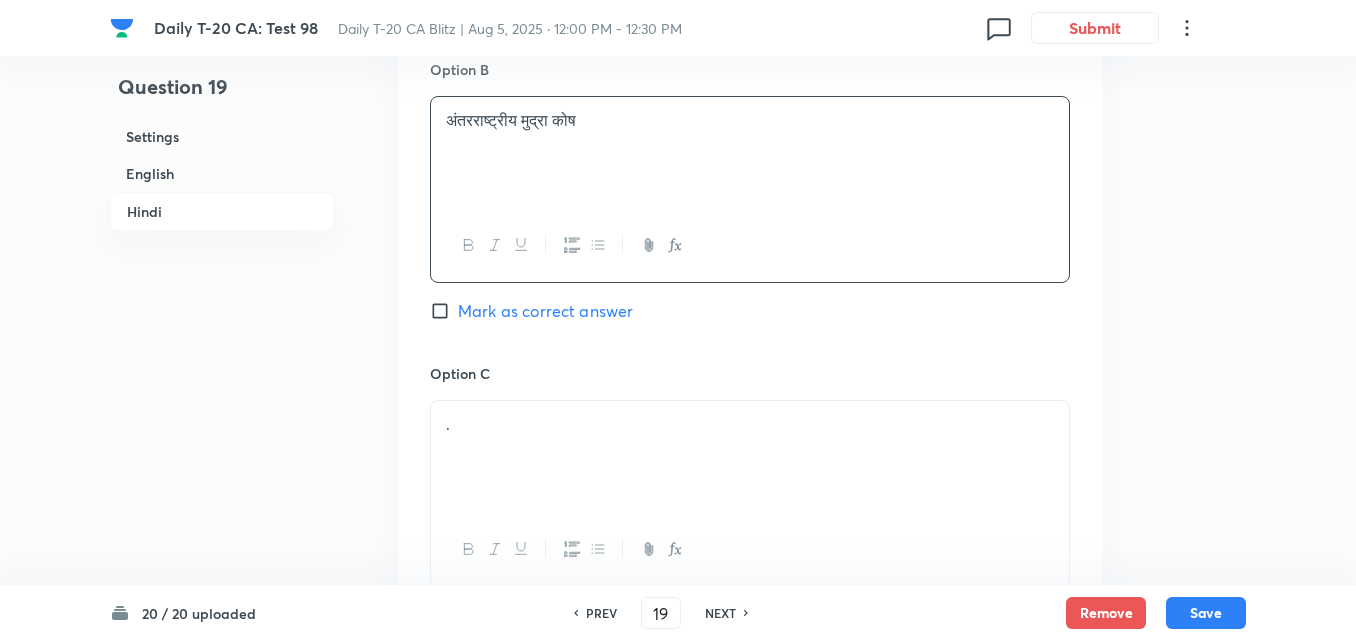 scroll, scrollTop: 3416, scrollLeft: 0, axis: vertical 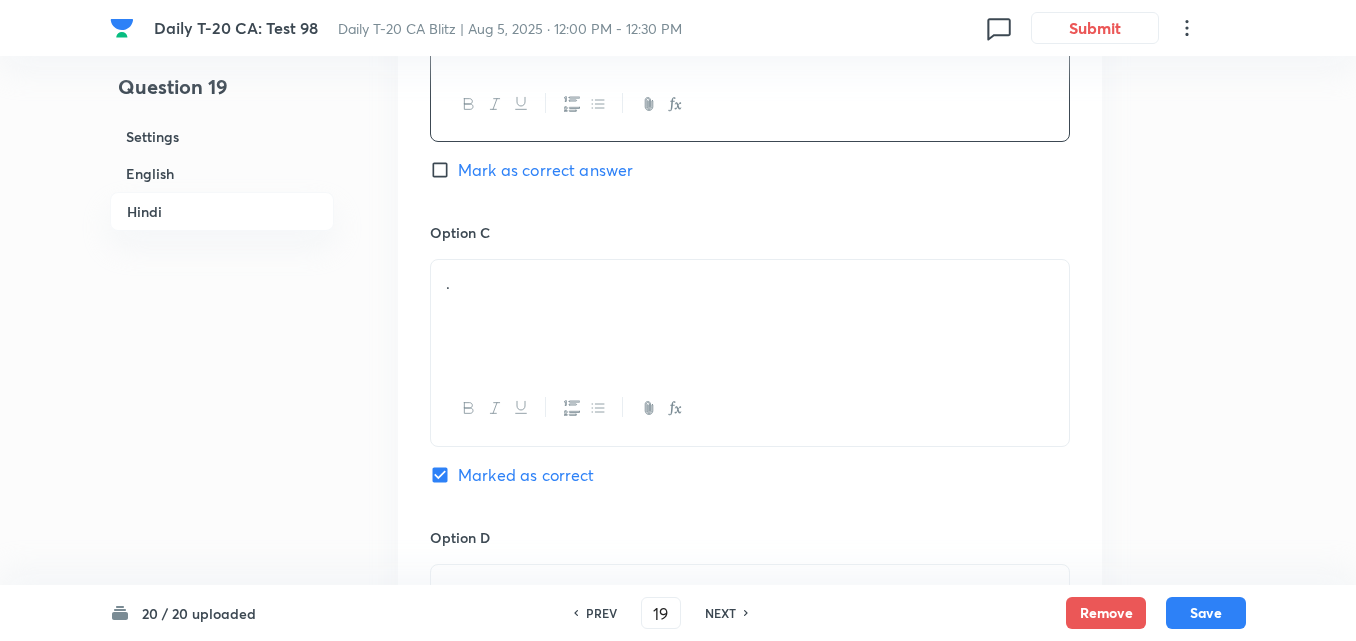click on "." at bounding box center (750, 283) 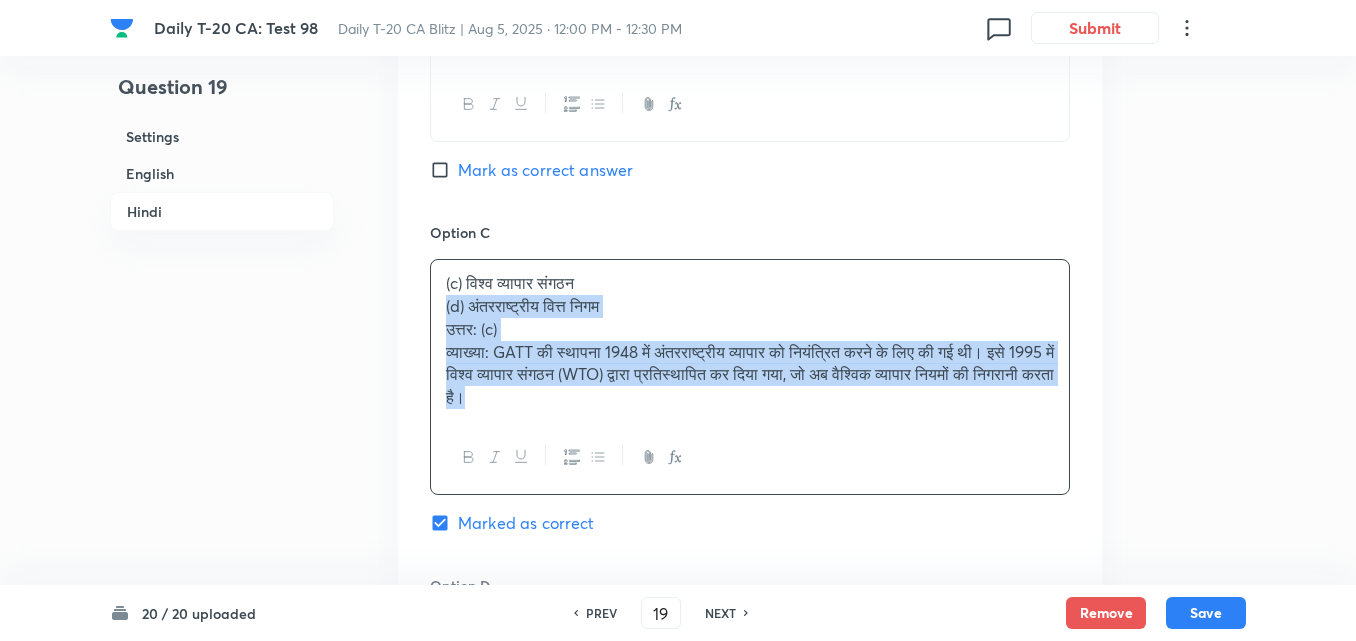 drag, startPoint x: 435, startPoint y: 303, endPoint x: 423, endPoint y: 303, distance: 12 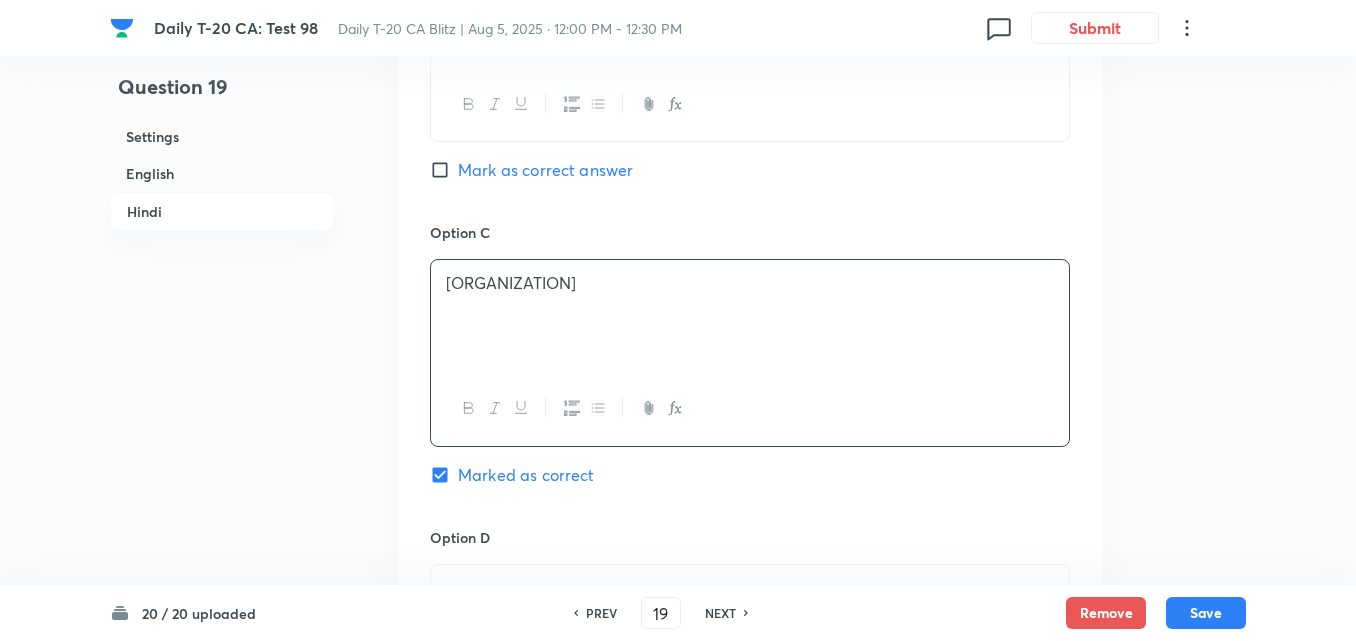 scroll, scrollTop: 3616, scrollLeft: 0, axis: vertical 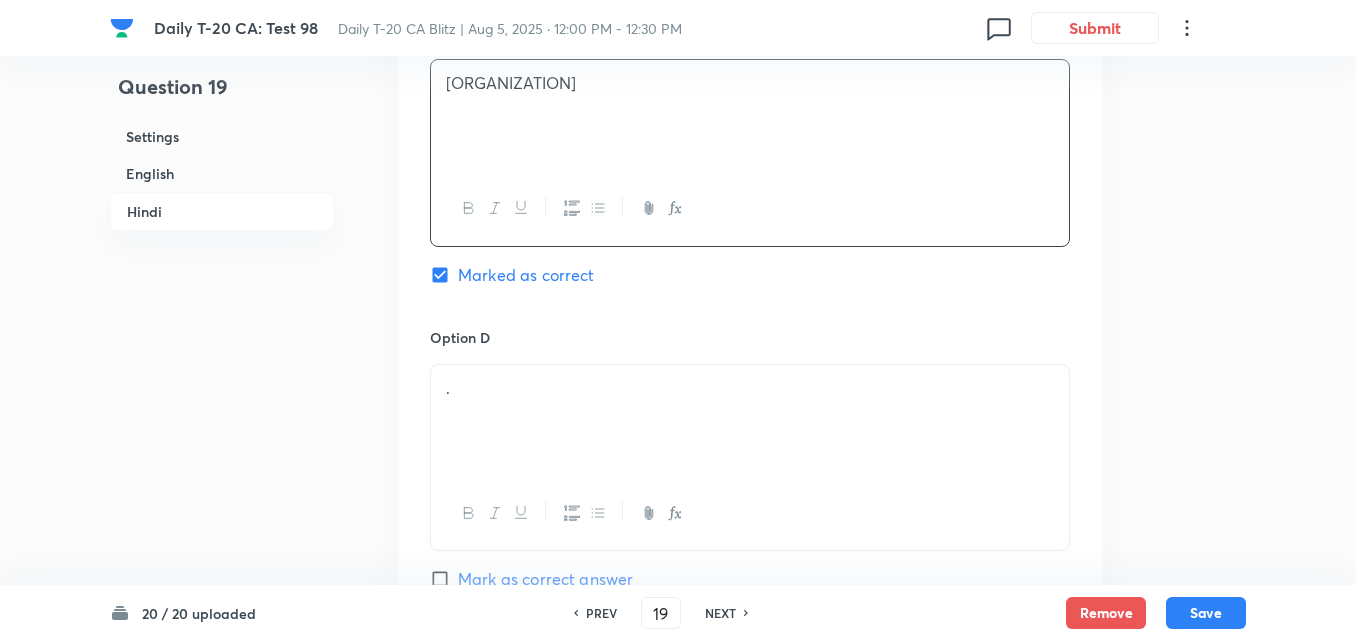 click on "Option D" at bounding box center (750, 337) 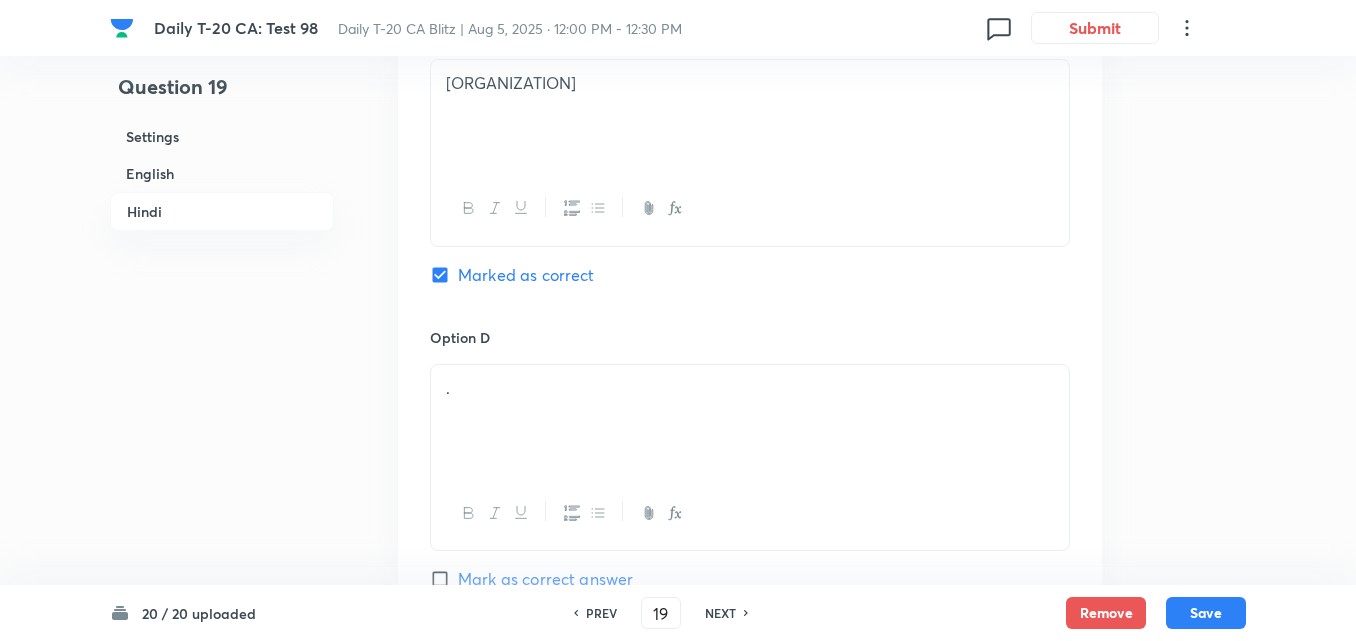 click on "." at bounding box center (750, 421) 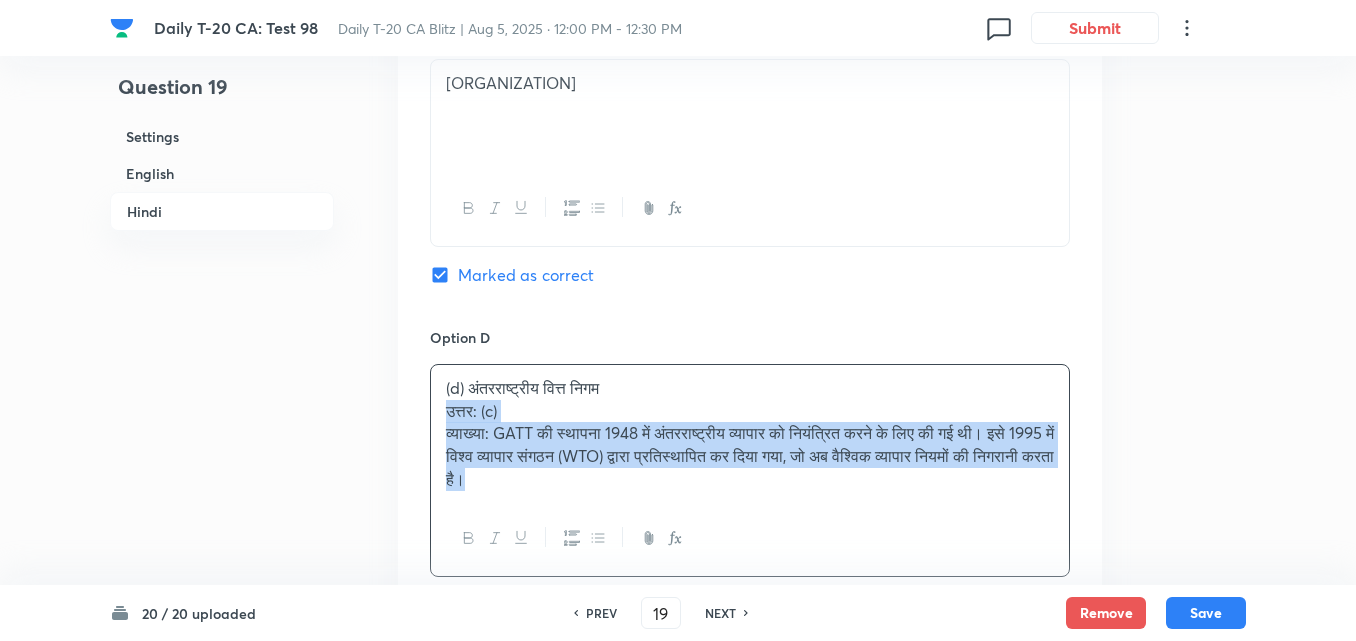 click on "Option A व्यापार और विकास पर संयुक्त राष्ट्र सम्मेलन Mark as correct answer Option B अंतरराष्ट्रीय मुद्रा कोष Mark as correct answer Option C विश्व व्यापार संगठन Marked as correct Option D (d) अंतरराष्ट्रीय वित्त निगम उत्तर: (c) व्याख्या: GATT की स्थापना 1948 में अंतरराष्ट्रीय व्यापार को नियंत्रित करने के लिए की गई थी। इसे 1995 में विश्व व्यापार संगठन (WTO) द्वारा प्रतिस्थापित कर दिया गया, जो अब वैश्विक व्यापार नियमों की निगरानी करता है। Mark as correct answer" at bounding box center (750, 15) 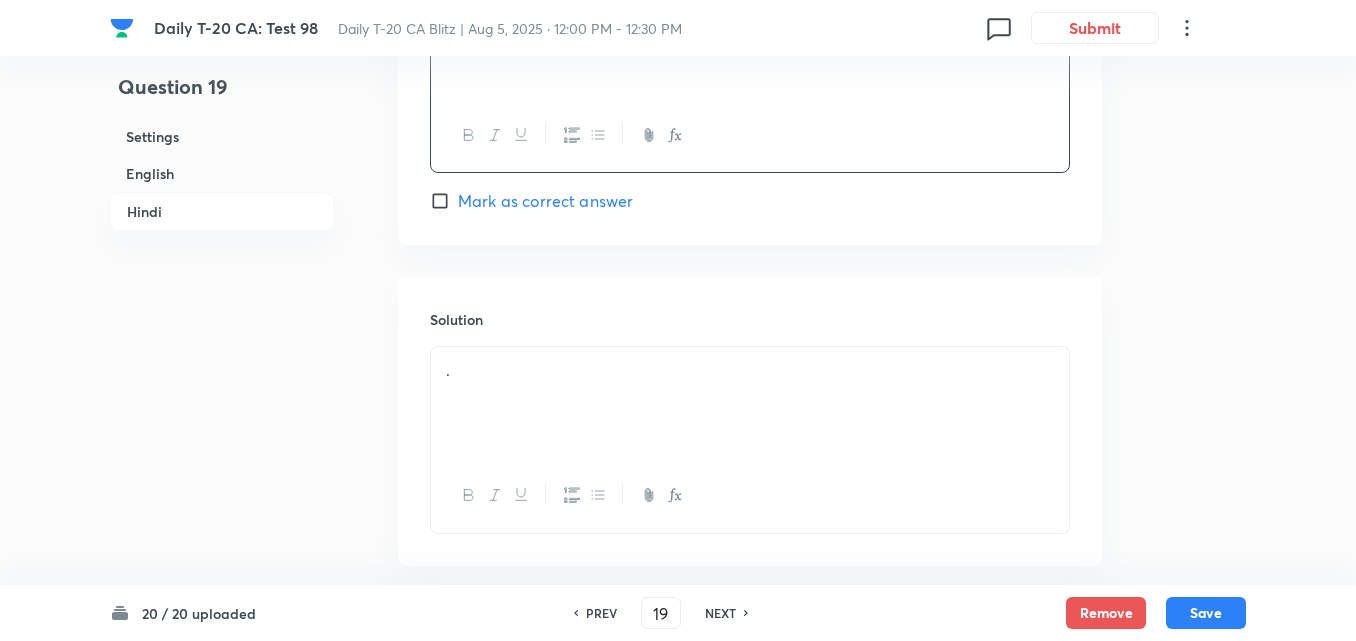 scroll, scrollTop: 4095, scrollLeft: 0, axis: vertical 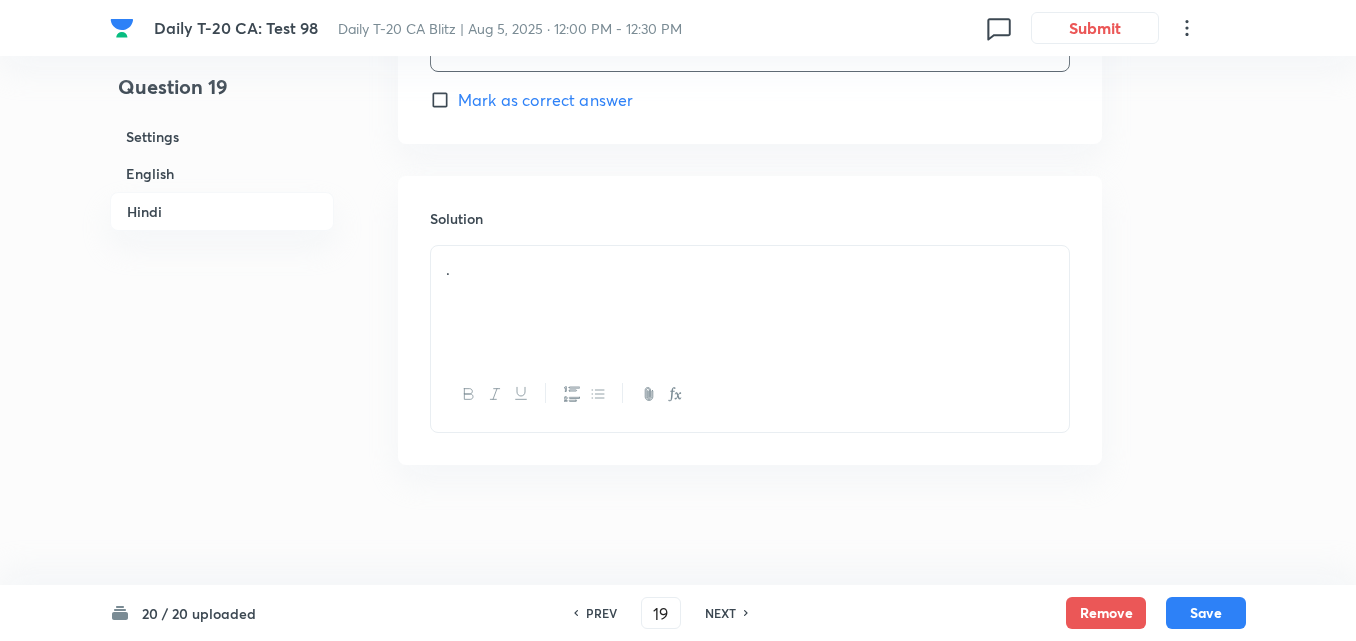 click on "." at bounding box center [750, 302] 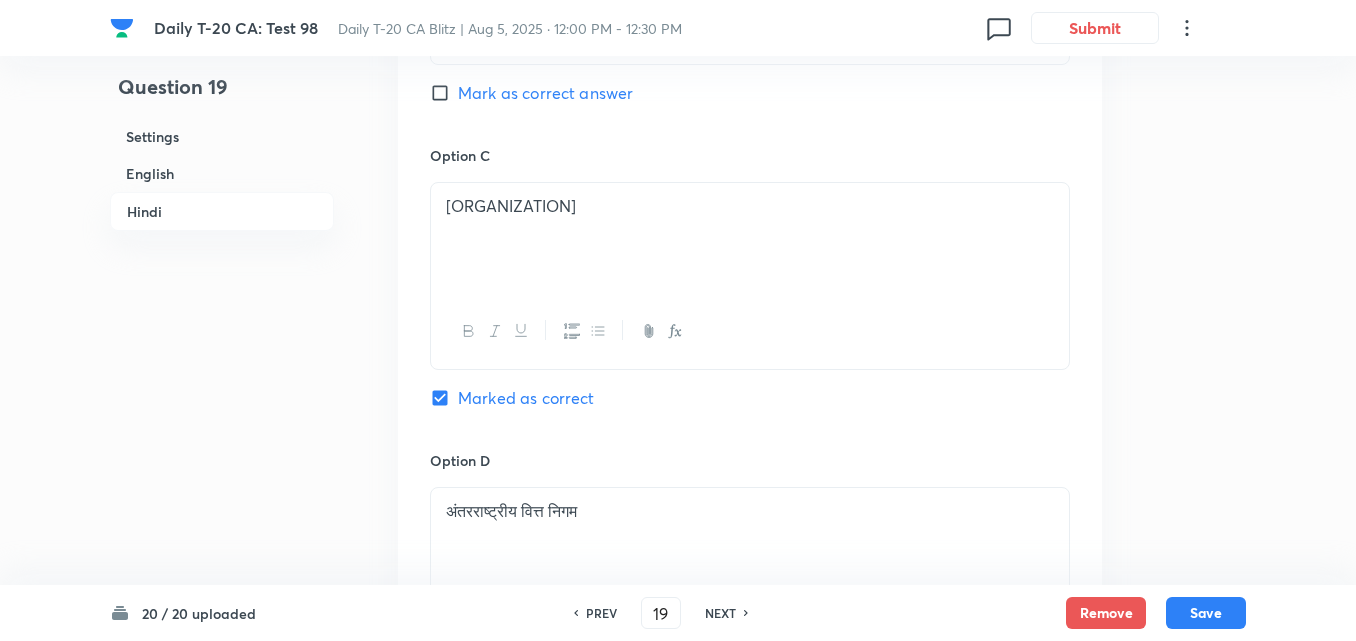 scroll, scrollTop: 3395, scrollLeft: 0, axis: vertical 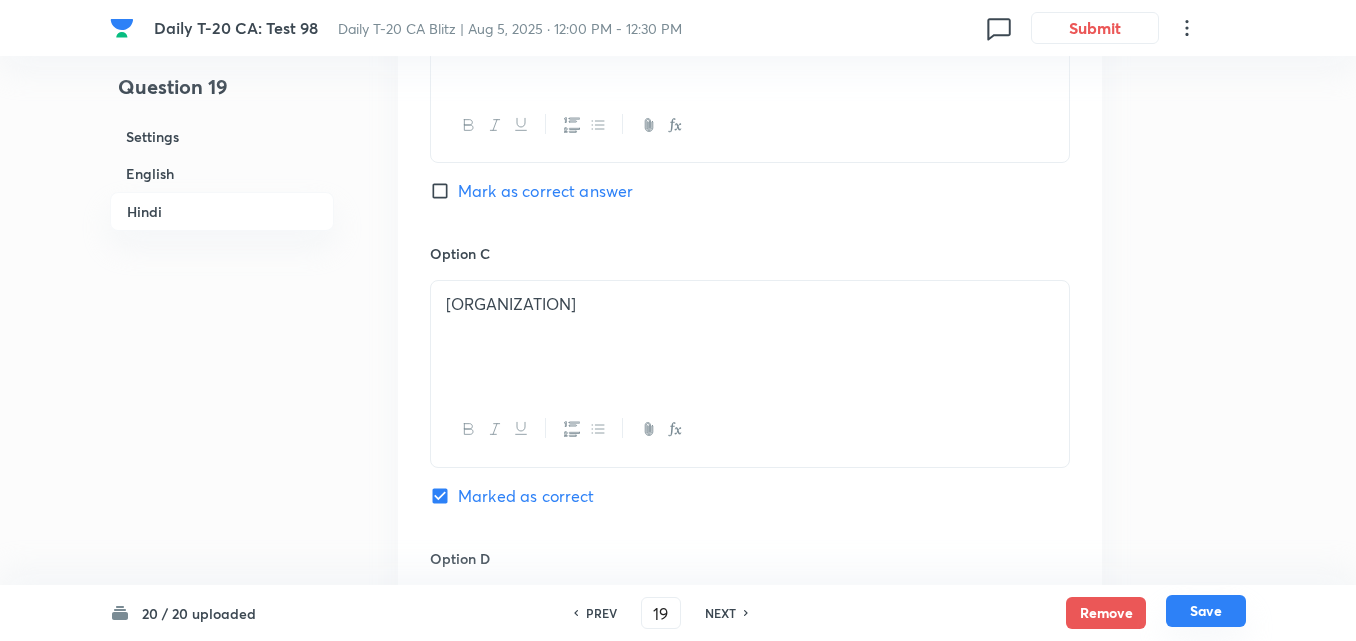 click on "Save" at bounding box center [1206, 611] 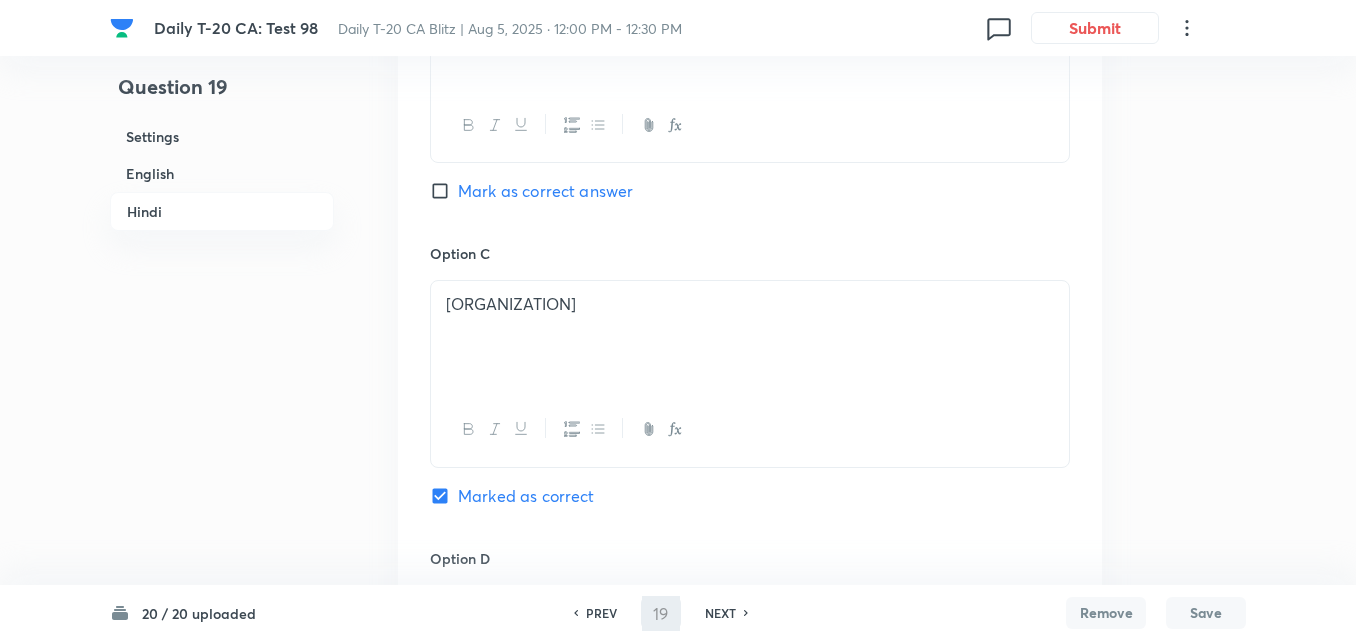 type on "20" 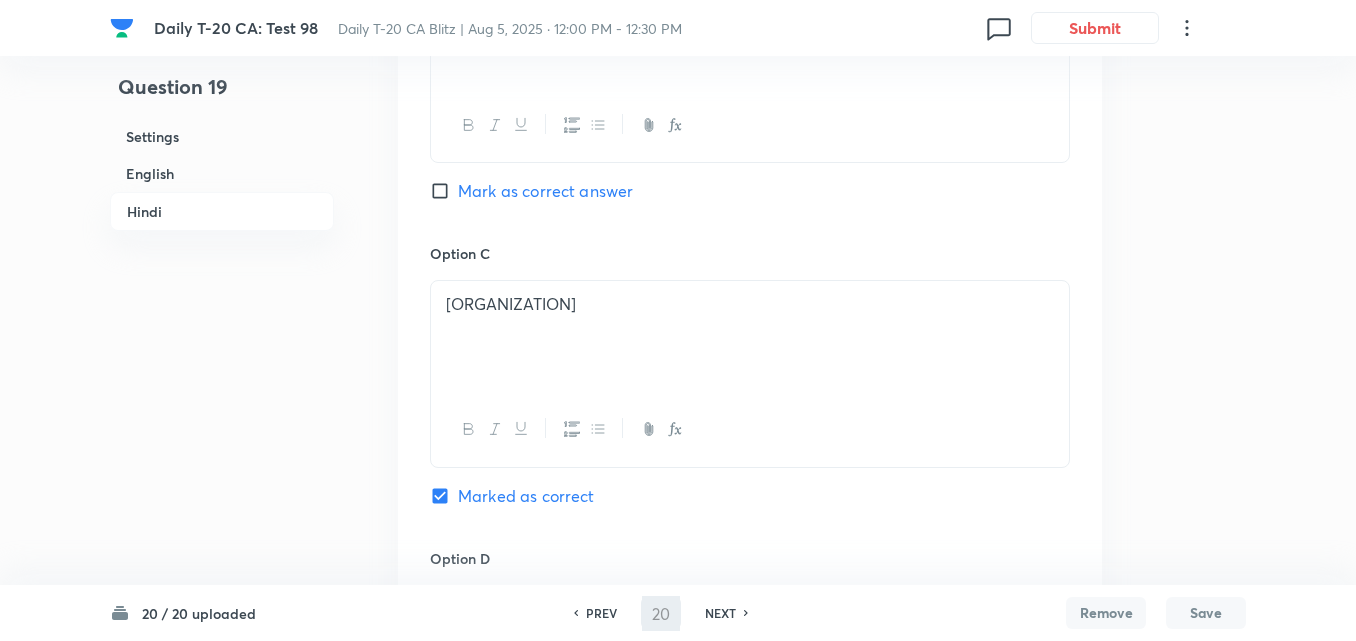 checkbox on "false" 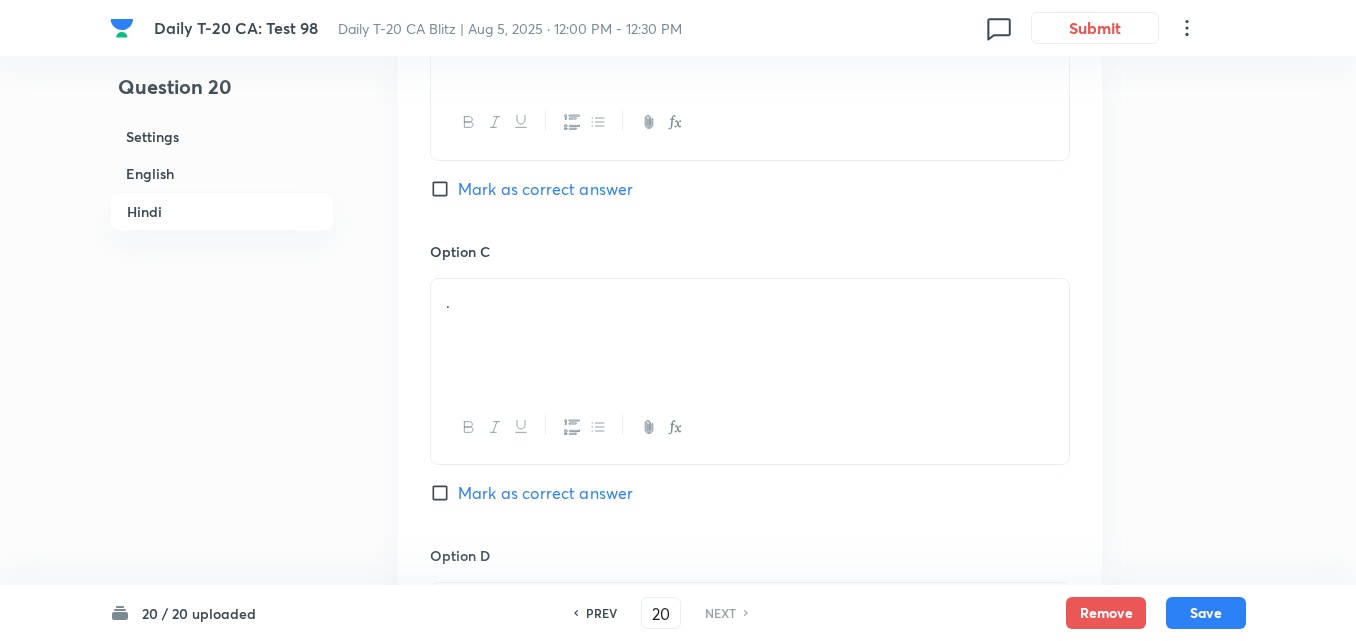 checkbox on "true" 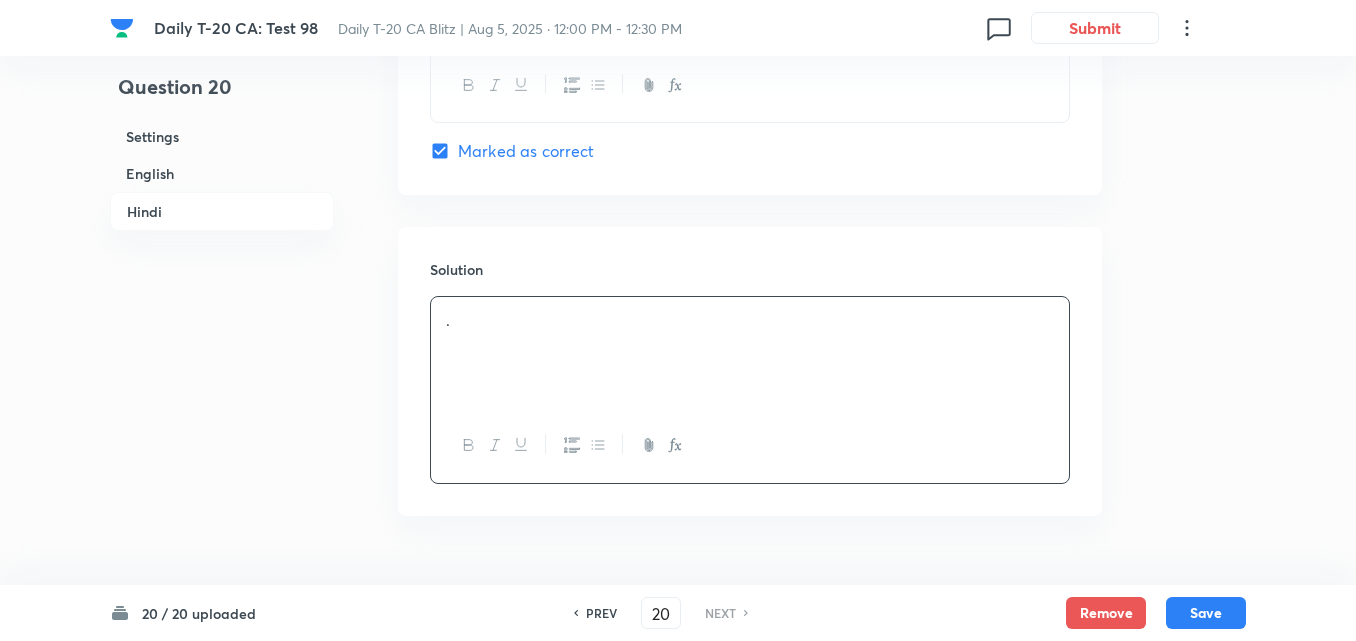 click on "English" at bounding box center (222, 173) 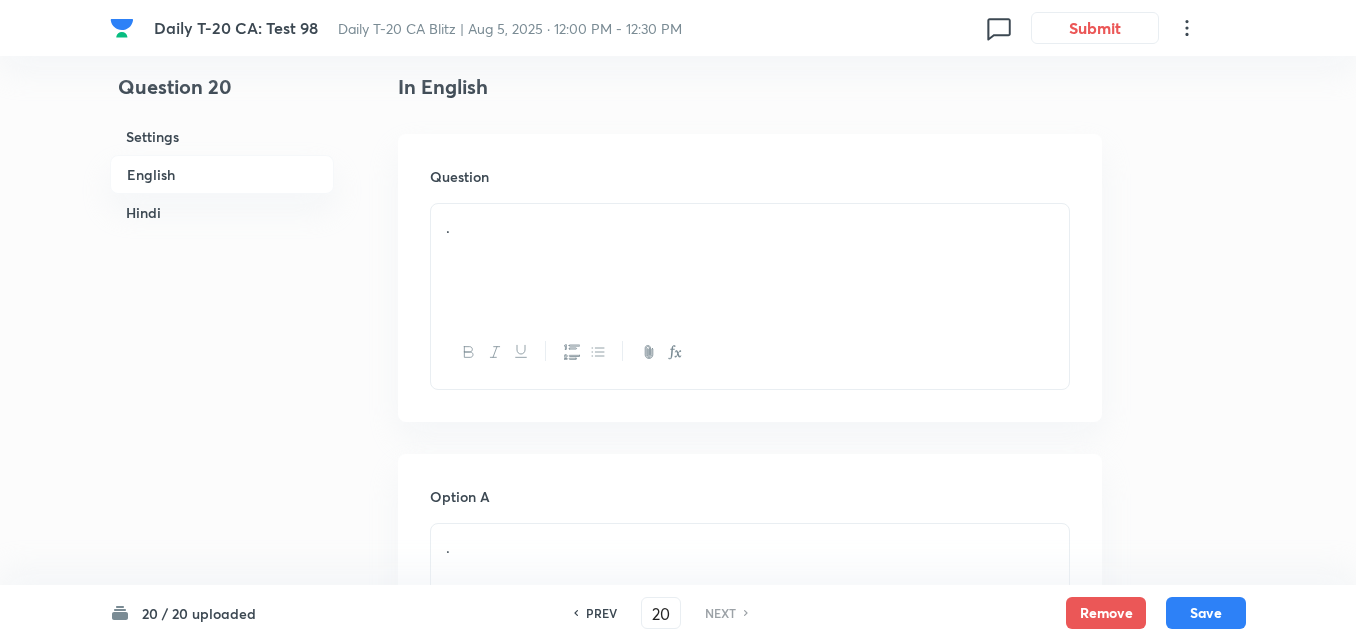 click on "." at bounding box center (750, 260) 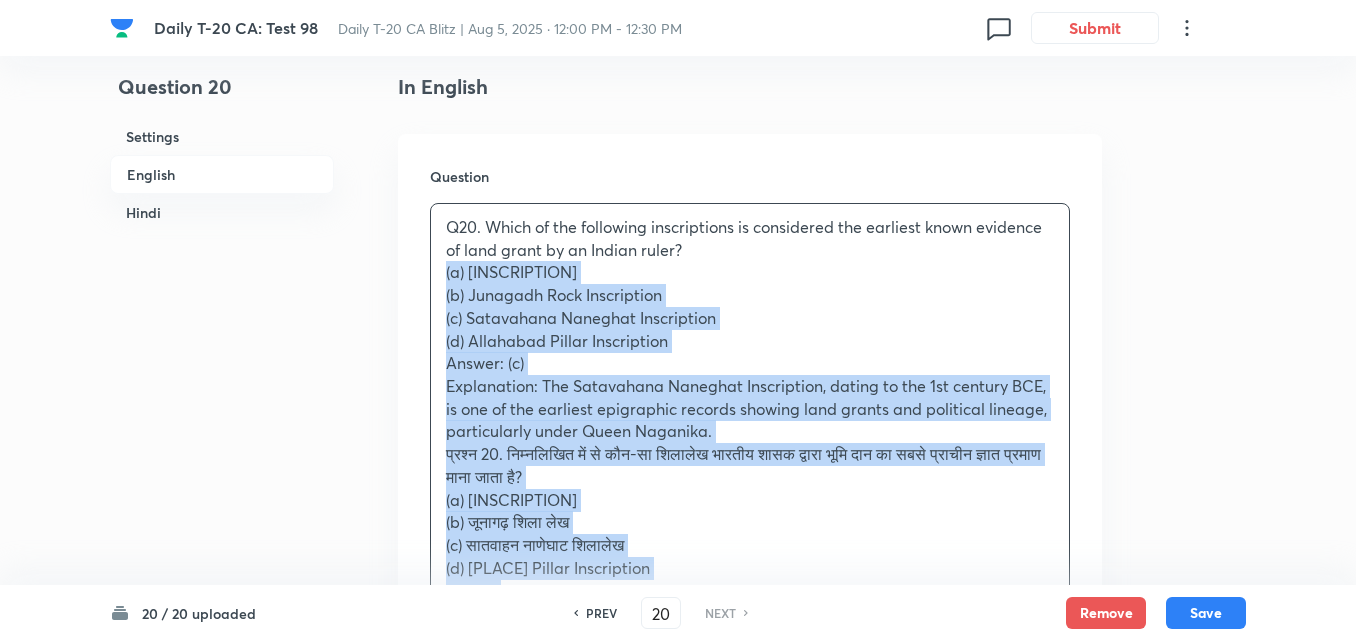 click on "Question 20 Settings English Hindi Settings Type Single choice correct 4 options + 2 marks - 0.66 marks Edit Concept Current Affairs Current Affairs 2025 Current Affairs 2025 Current Affairs 2025 Edit Additional details Easy Fact Not from PYQ paper No equation Edit In English Question Q20. Which of the following inscriptions is considered the earliest known evidence of land grant by an Indian ruler? (a) Hathigumpha Inscription  (b) Junagadh Rock Inscription  (c) Satavahana Naneghat Inscription  (d) Allahabad Pillar Inscription  Answer: (c) Explanation: The Satavahana Naneghat Inscription, dating to the [YEAR] BCE, is one of the earliest epigraphic records showing land grants and political lineage, particularly under Queen Naganika. (a) हाथीगुंफा शिलालेख  (b) जूनागढ़ शिला लेख  (c) सातवाहन नाणेघाट शिलालेख  (d) इलाहाबाद स्तंभ लेख  उत्तर: (c) Option A . Option B . ." at bounding box center (678, 2033) 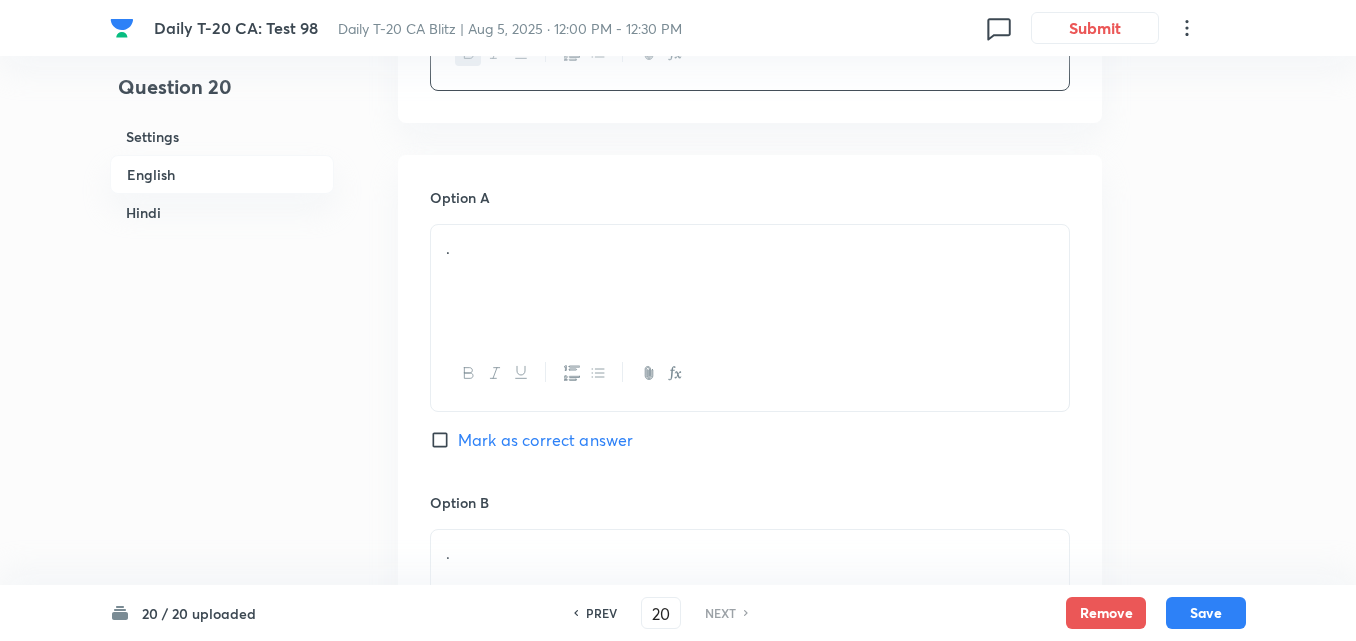 scroll, scrollTop: 816, scrollLeft: 0, axis: vertical 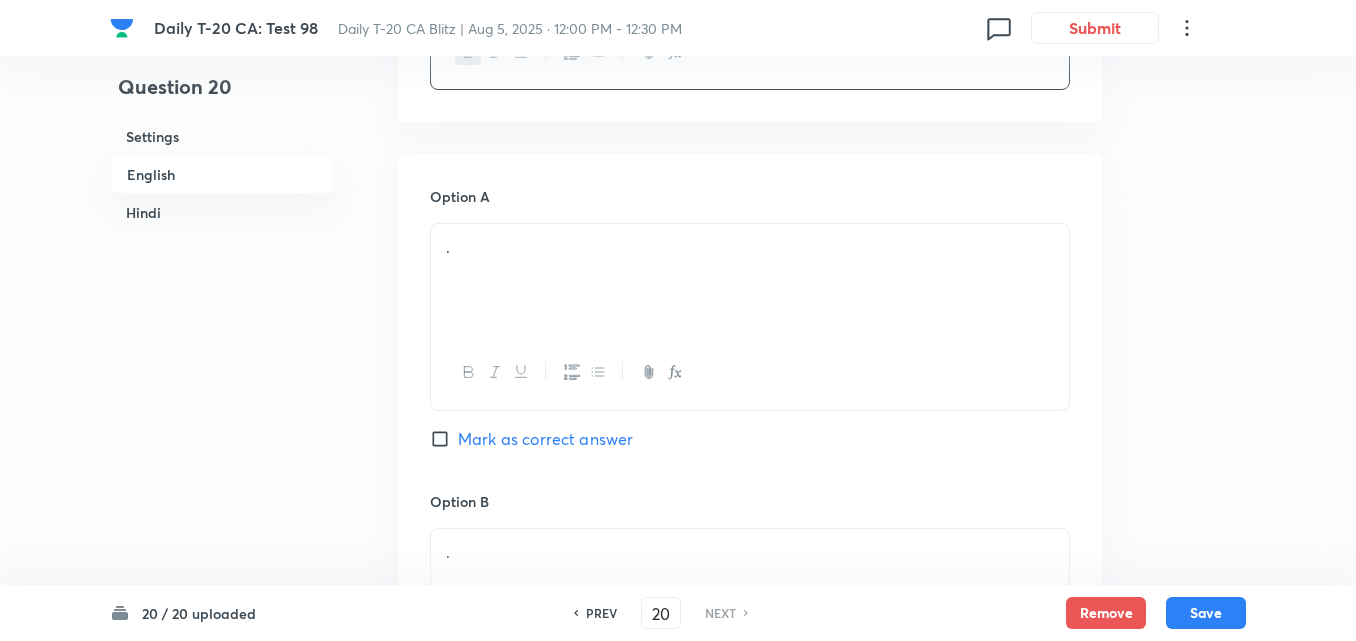 click on "." at bounding box center (750, 247) 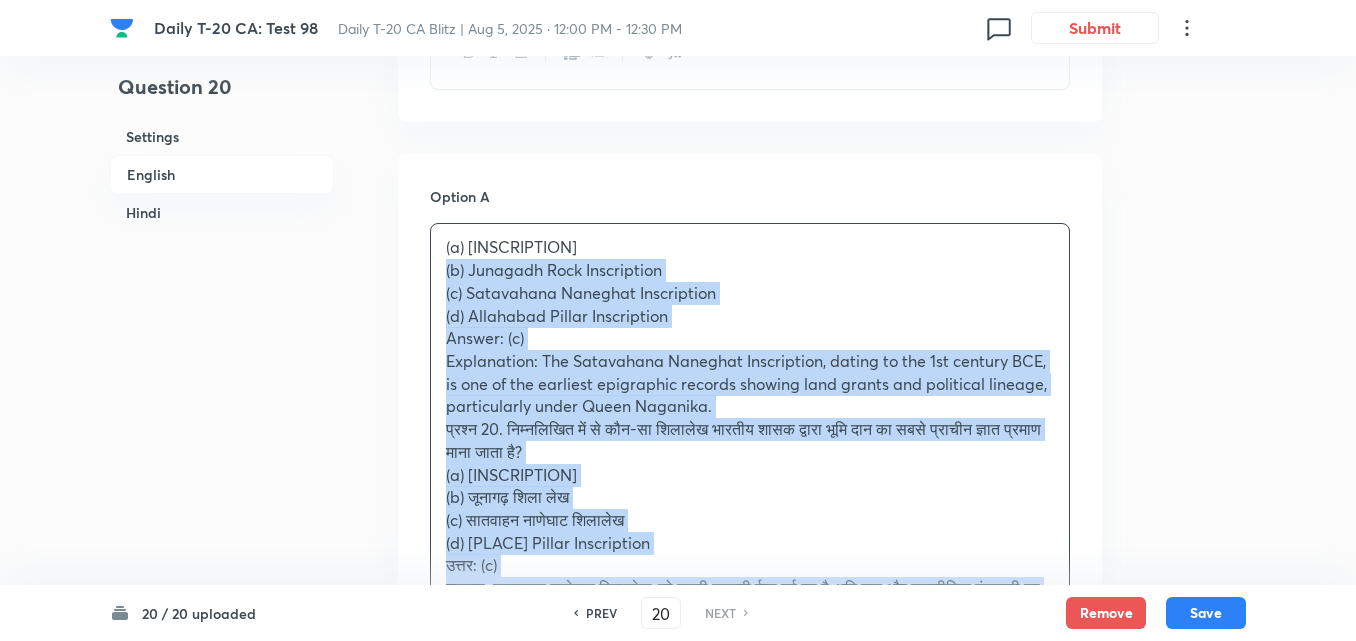 click on "Question 20 Settings English Hindi Settings Type Single choice correct 4 options + 2 marks - 0.66 marks Edit Concept Current Affairs Current Affairs [YEAR] Current Affairs [YEAR] Current Affairs [YEAR] Edit Additional details Easy Fact Not from PYQ paper No equation Edit In English Question Which of the following inscriptions is considered the earliest known evidence of land grant by an Indian ruler? Option A (a) Hathigumpha Inscription (b) Junagadh Rock Inscription (c) Satavahana Naneghat Inscription (d) Allahabad Pillar Inscription Answer: (c) Explanation: The Satavahana Naneghat Inscription, dating to the 1st century BCE, is one of the earliest epigraphic records showing land grants and political lineage, particularly under Queen Naganika. (a) हाथीगुंफा शिलालेख (b) जूनागढ़ शिला लेख (c) सातवाहन नाणेघाट शिलालेख (d) इलाहाबाद स्तंभ लेख उत्तर: (c) Mark as correct answer . . ." at bounding box center [678, 1699] 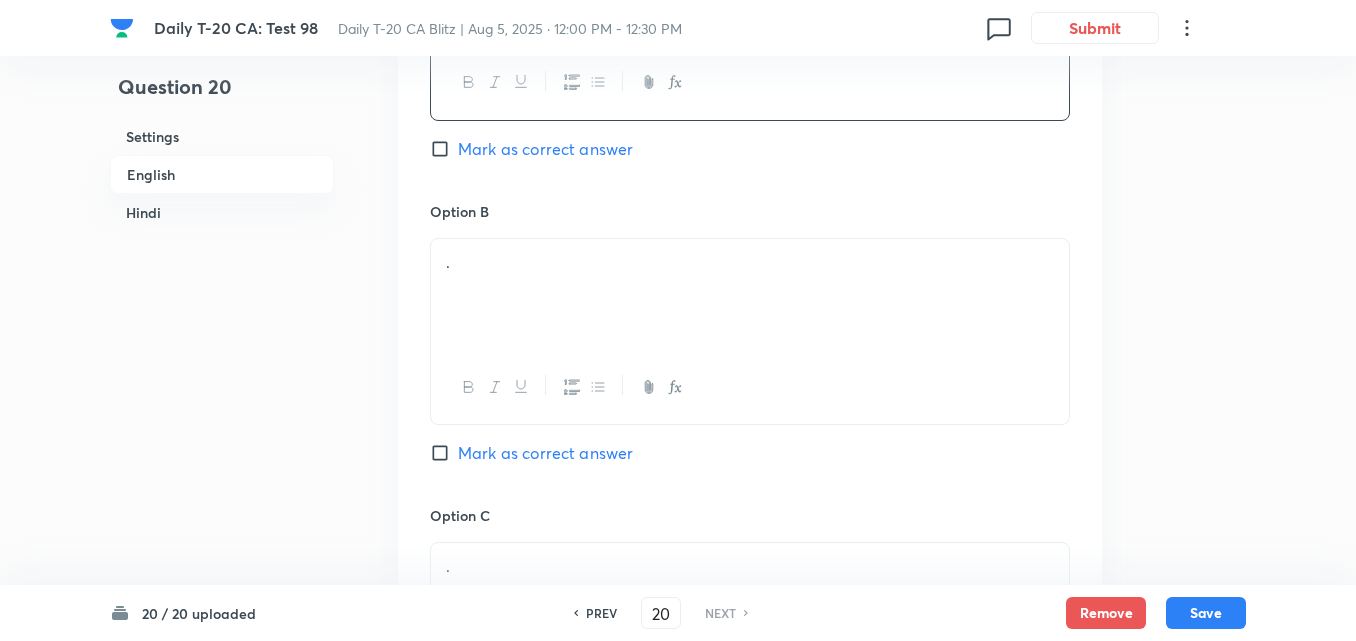 scroll, scrollTop: 1116, scrollLeft: 0, axis: vertical 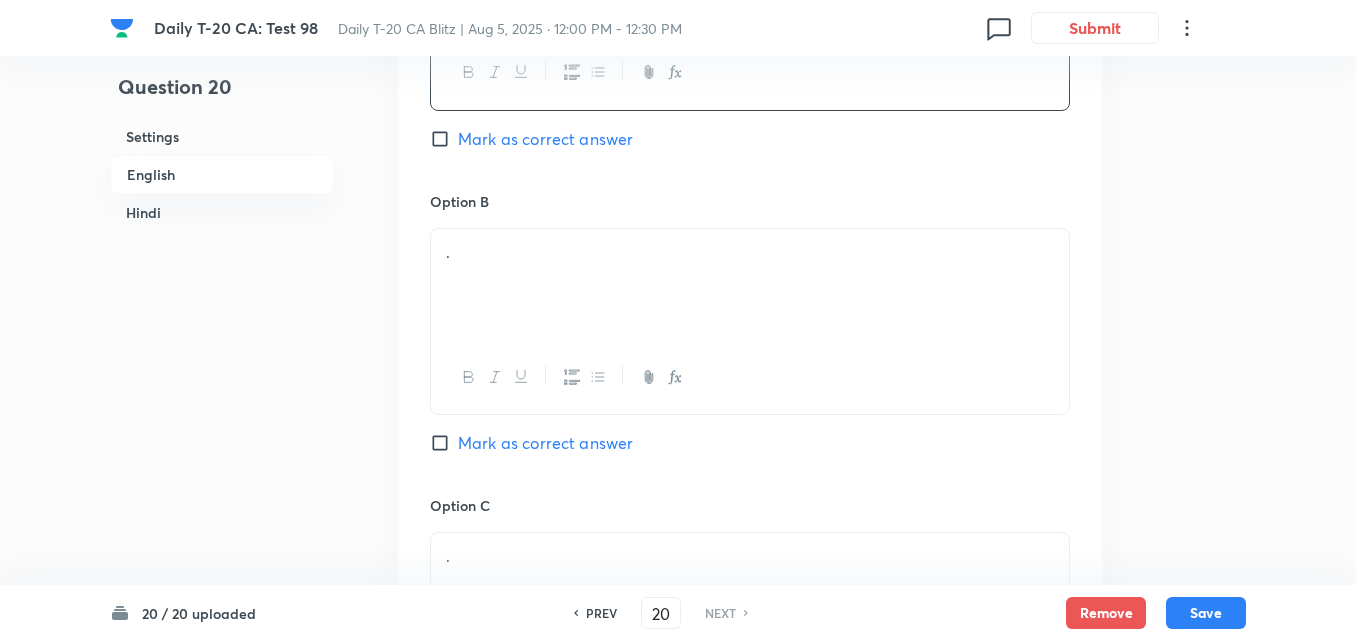 click on "." at bounding box center (750, 285) 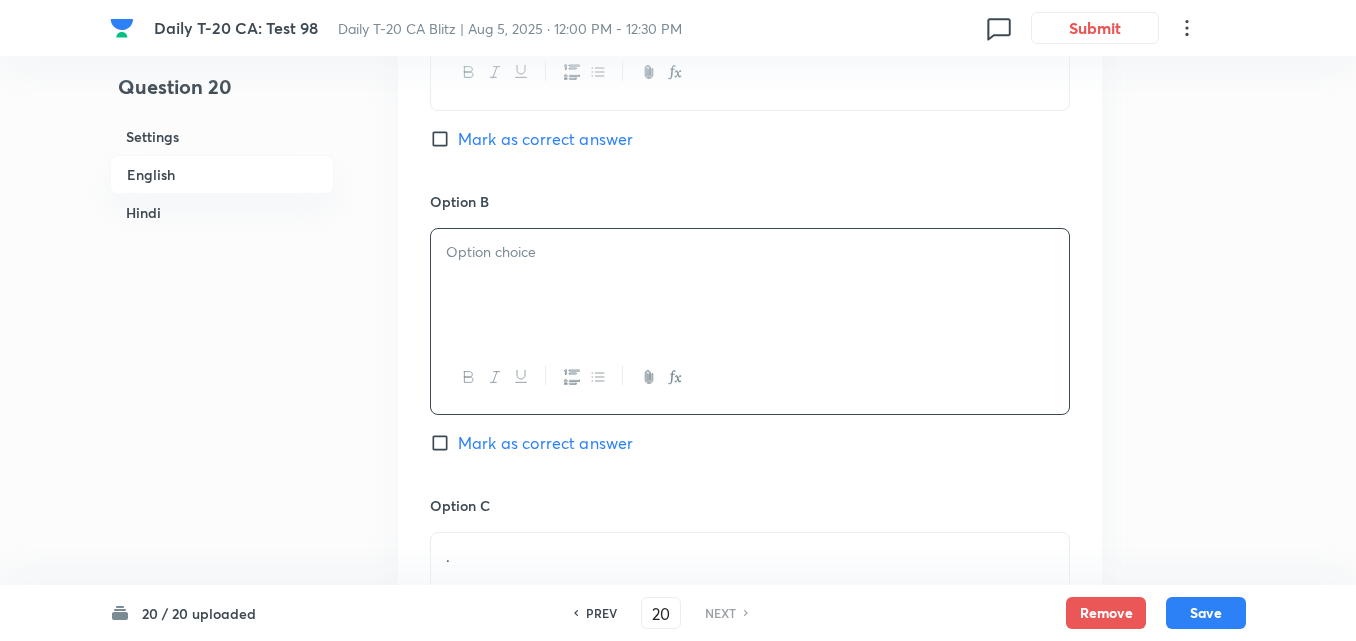 type 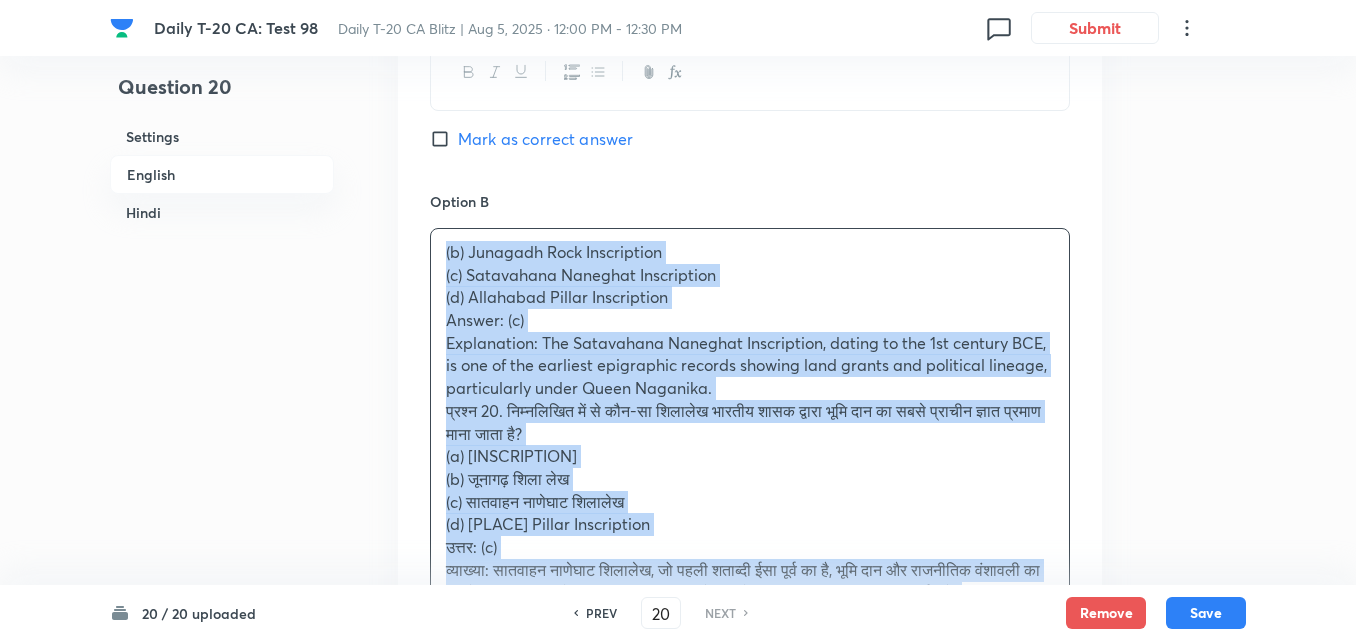 click on "Option A [PLACE] [INSCRIPTION] Mark as correct answer Option B (b) [PLACE] [INSCRIPTION] (c) [DYNASTY] [PLACE] [INSCRIPTION] (d) [PLACE] [INSCRIPTION] Answer: (c) Explanation: The [DYNASTY] [PLACE] [INSCRIPTION], dating to the [CENTURY] [ERA], is one of the earliest epigraphic records showing land grants and political lineage, particularly under Queen [NAME]. प्रश्न 20. निम्नलिखित में से कौन-सा शिलालेख भारतीय शासक द्वारा भूमि दान का सबसे प्राचीन ज्ञात प्रमाण माना जाता है? (a) [PLACE] [INSCRIPTION] (b) [PLACE] [INSCRIPTION] (c) [DYNASTY] [PLACE] [INSCRIPTION] (d) [PLACE] [INSCRIPTION] उत्तर: (c) Mark as correct answer Option C . Mark as correct answer Option D . Marked as correct" at bounding box center (750, 612) 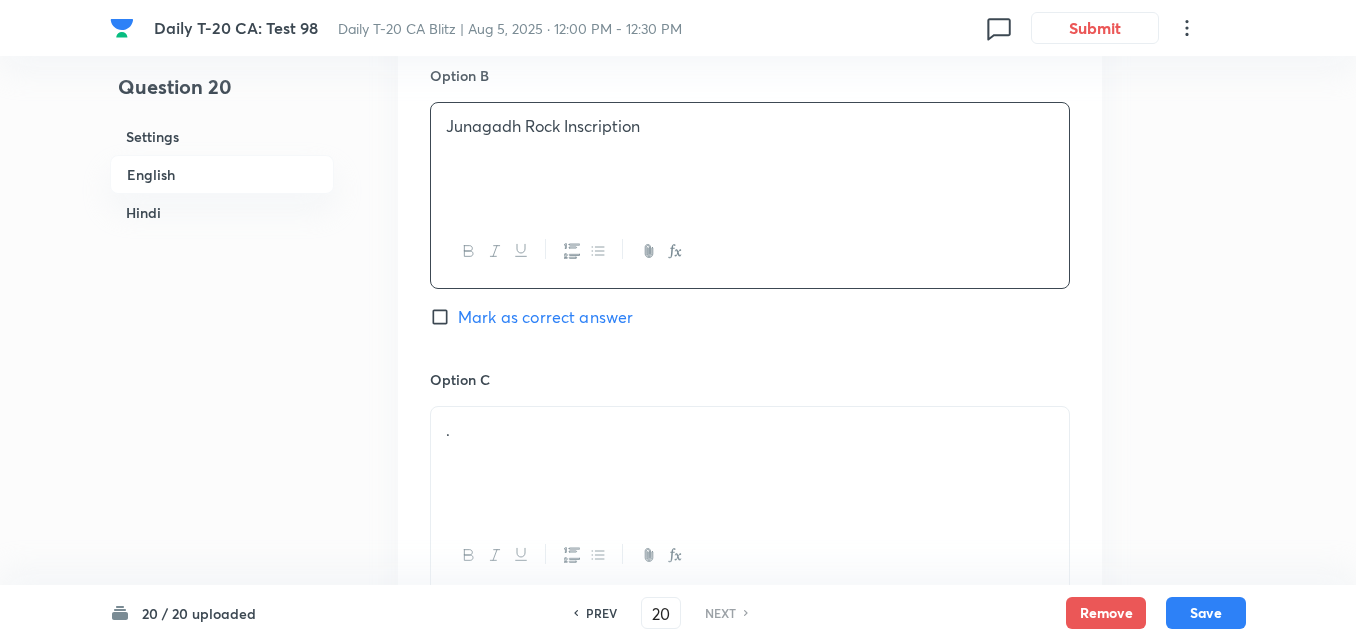 scroll, scrollTop: 1416, scrollLeft: 0, axis: vertical 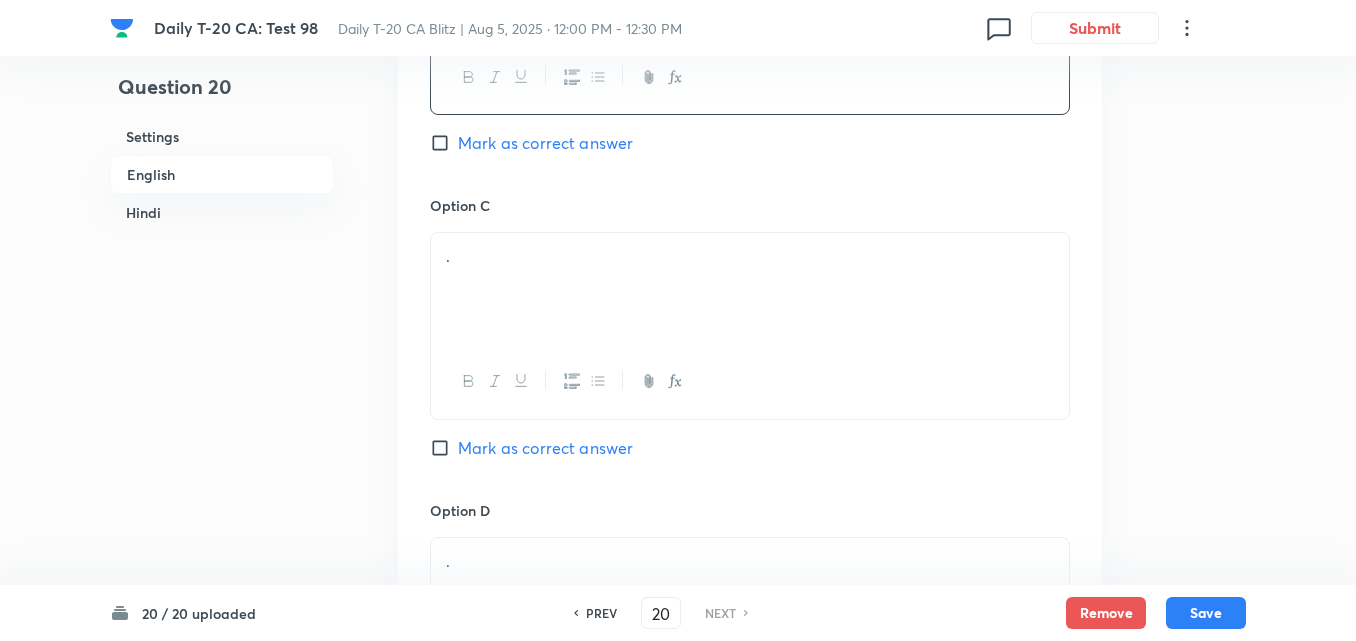 click on "." at bounding box center (750, 256) 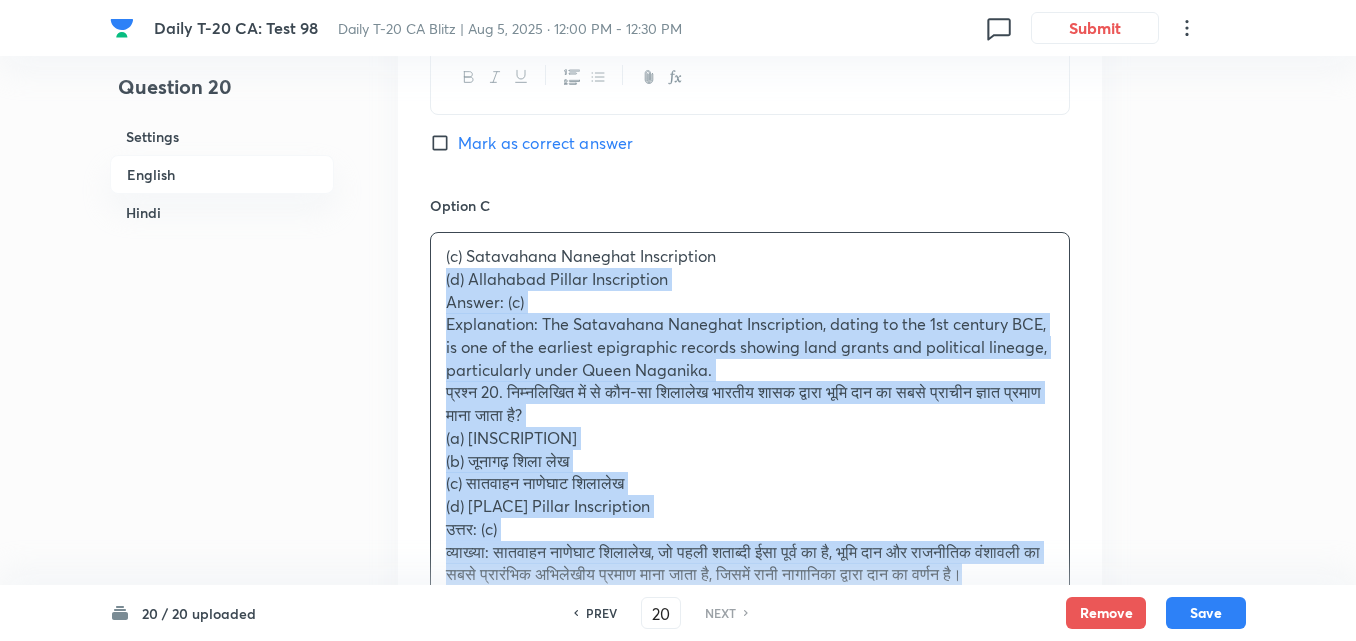 drag, startPoint x: 443, startPoint y: 280, endPoint x: 420, endPoint y: 282, distance: 23.086792 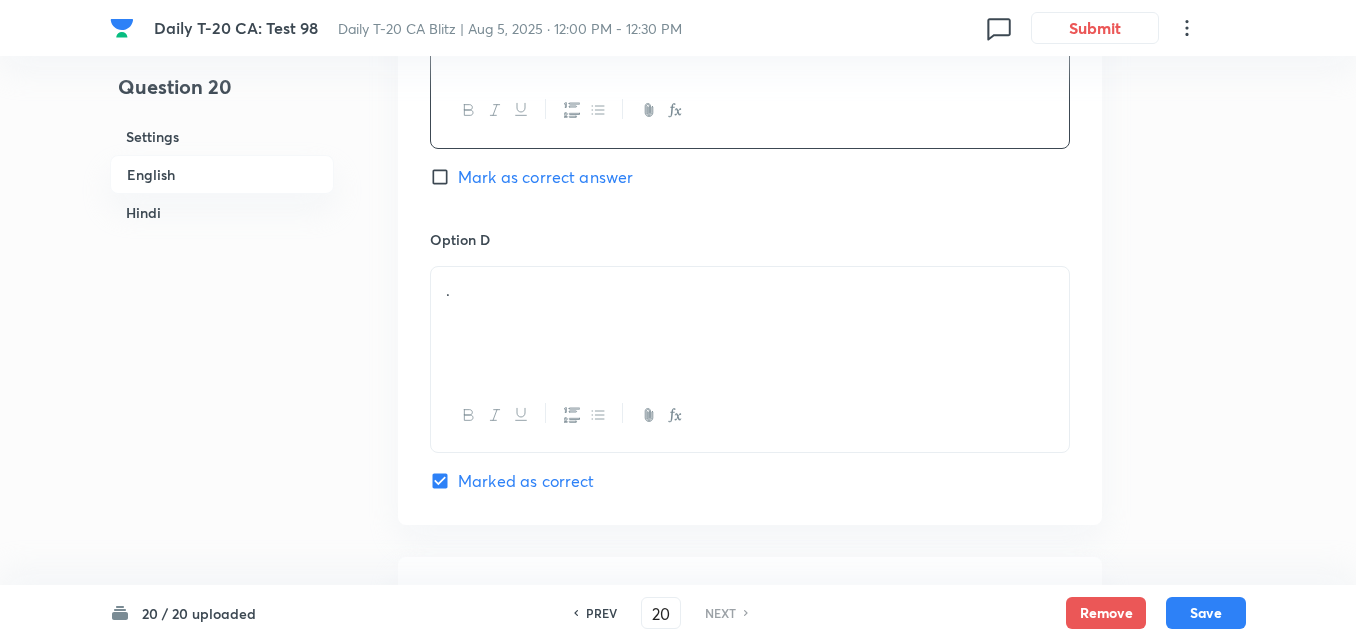 scroll, scrollTop: 1716, scrollLeft: 0, axis: vertical 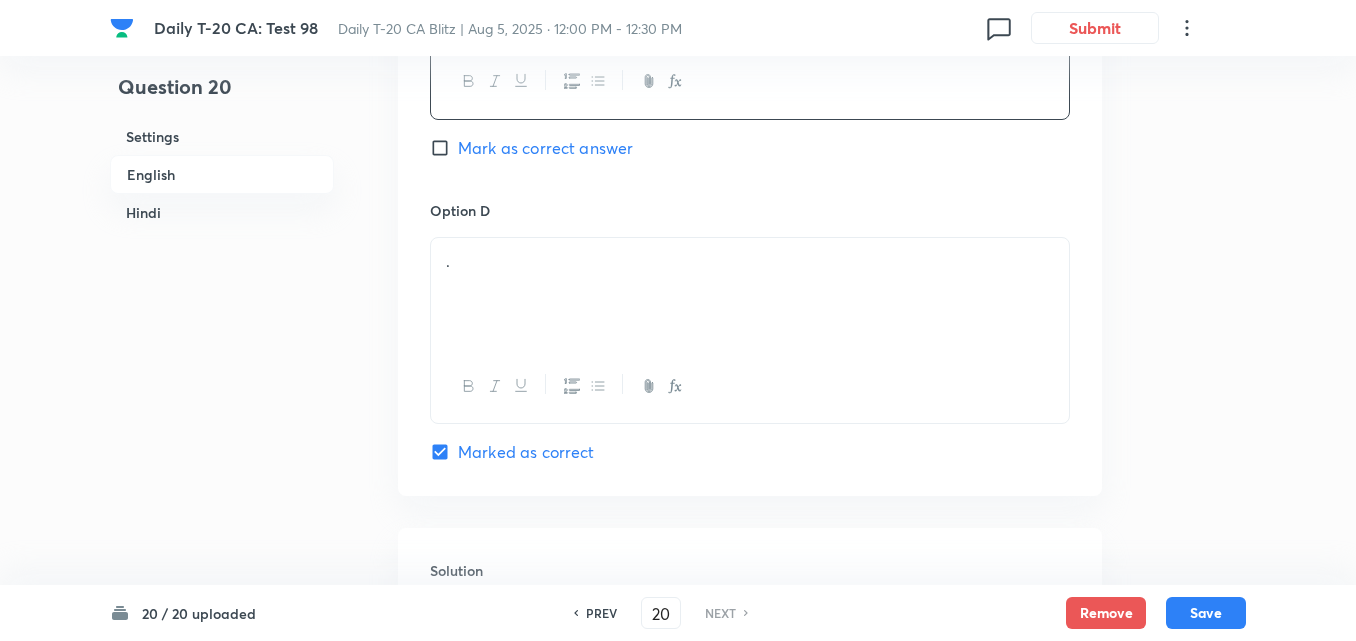 click on "." at bounding box center [750, 294] 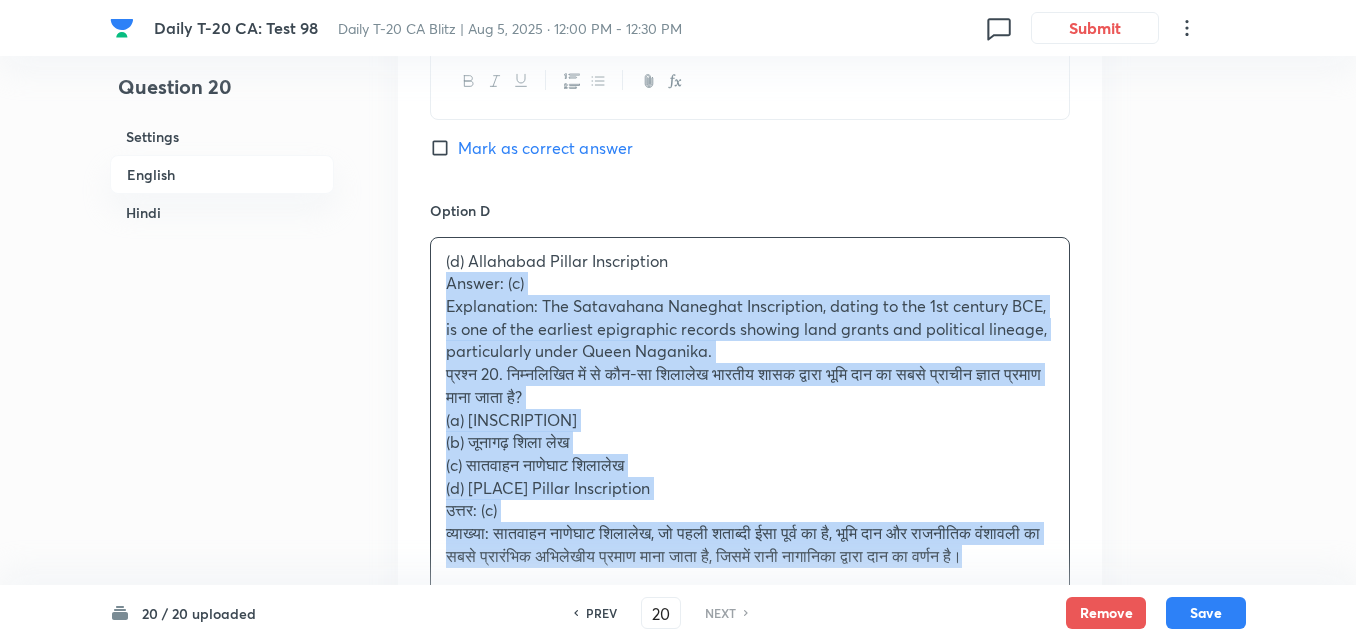 drag, startPoint x: 413, startPoint y: 299, endPoint x: 379, endPoint y: 278, distance: 39.962482 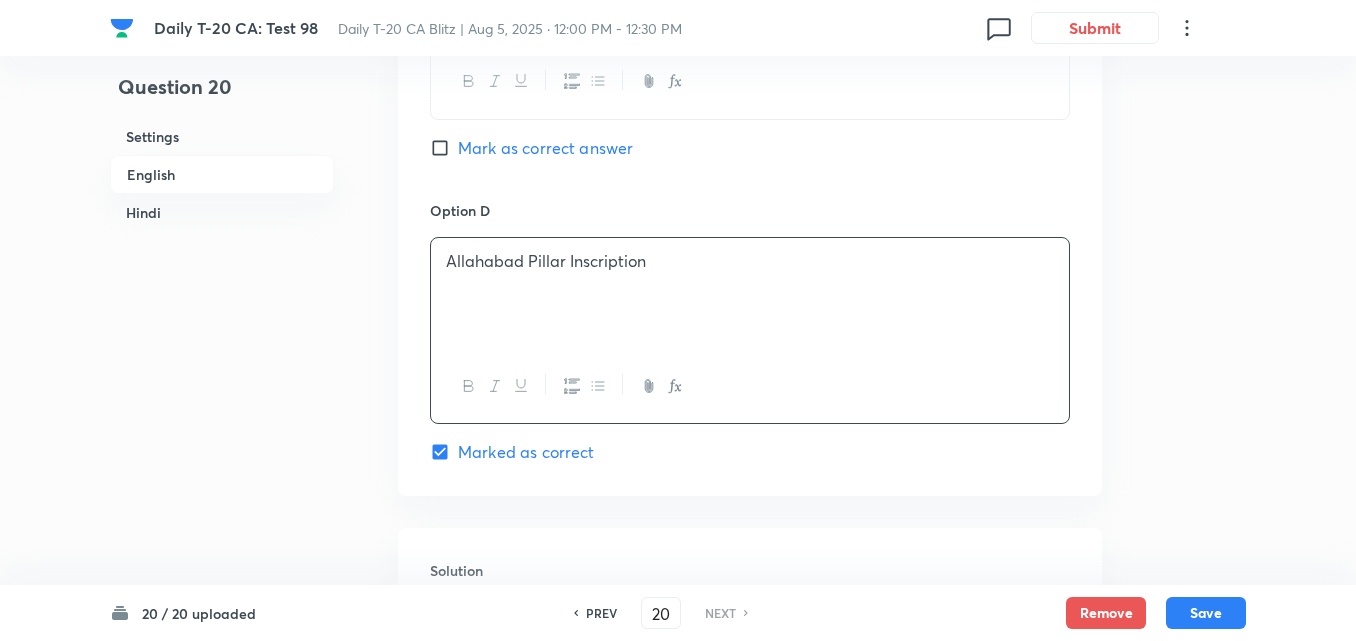 click on "Mark as correct answer" at bounding box center (545, 148) 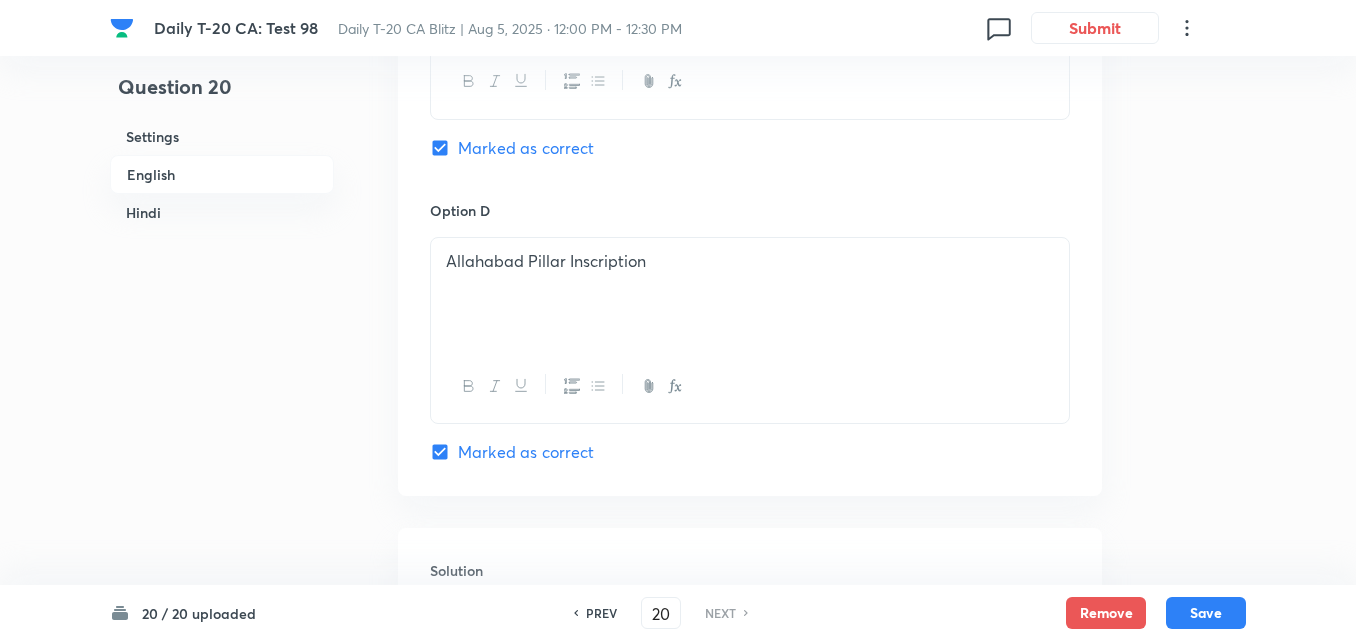 checkbox on "false" 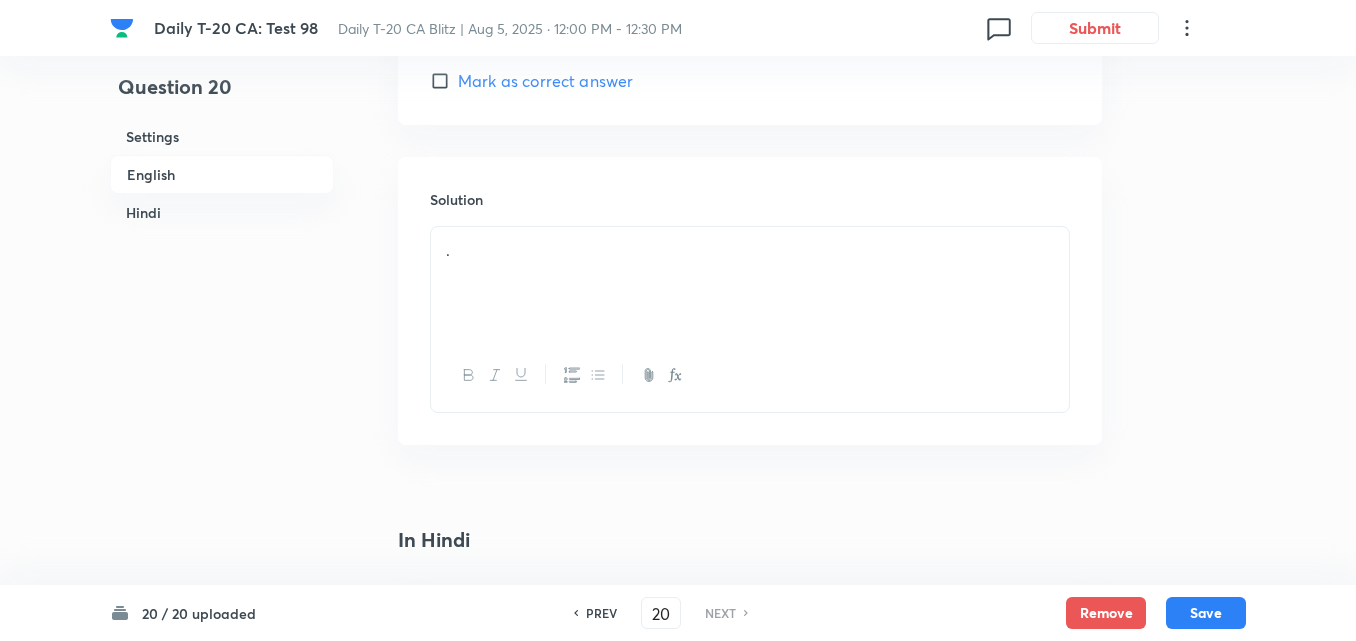 scroll, scrollTop: 2116, scrollLeft: 0, axis: vertical 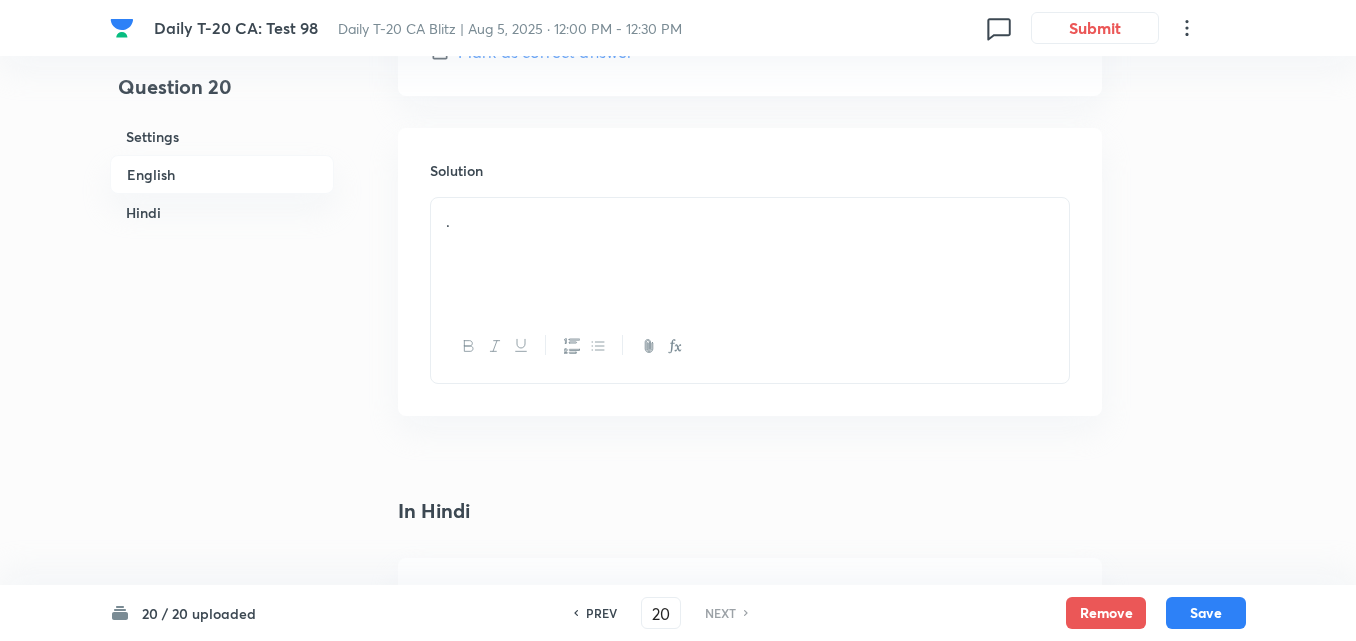 click on "." at bounding box center [750, 254] 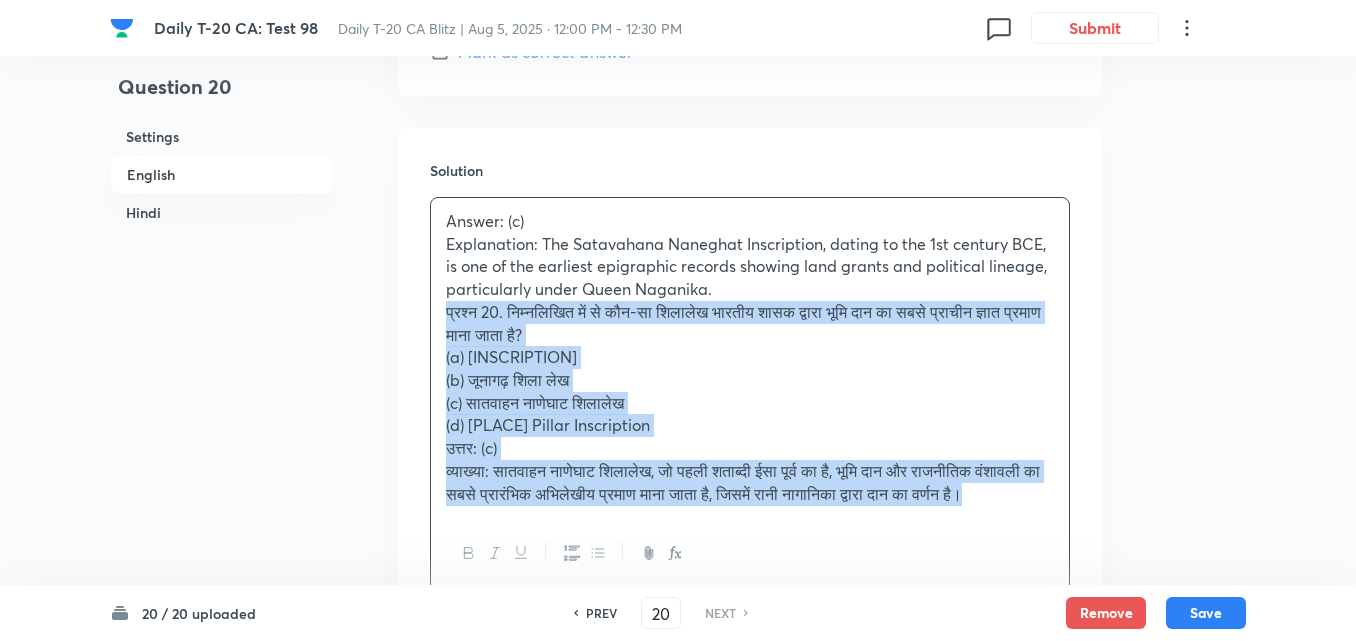 click on "Answer: (c) Explanation: The Satavahana Naneghat Inscription, dating to the 1st century BCE, is one of the earliest epigraphic records showing land grants and political lineage, particularly under Queen Naganika. प्रश्न 20. निम्नलिखित में से कौन-सा शिलालेख भारतीय शासक द्वारा भूमि दान का सबसे प्राचीन ज्ञात प्रमाण माना जाता है? (a) हाथीगुंफा शिलालेख (b) जूनागढ़ शिला लेख (c) सातवाहन नाणेघाट शिलालेख (d) इलाहाबाद स्तंभ लेख उत्तर: (c)" at bounding box center [750, 357] 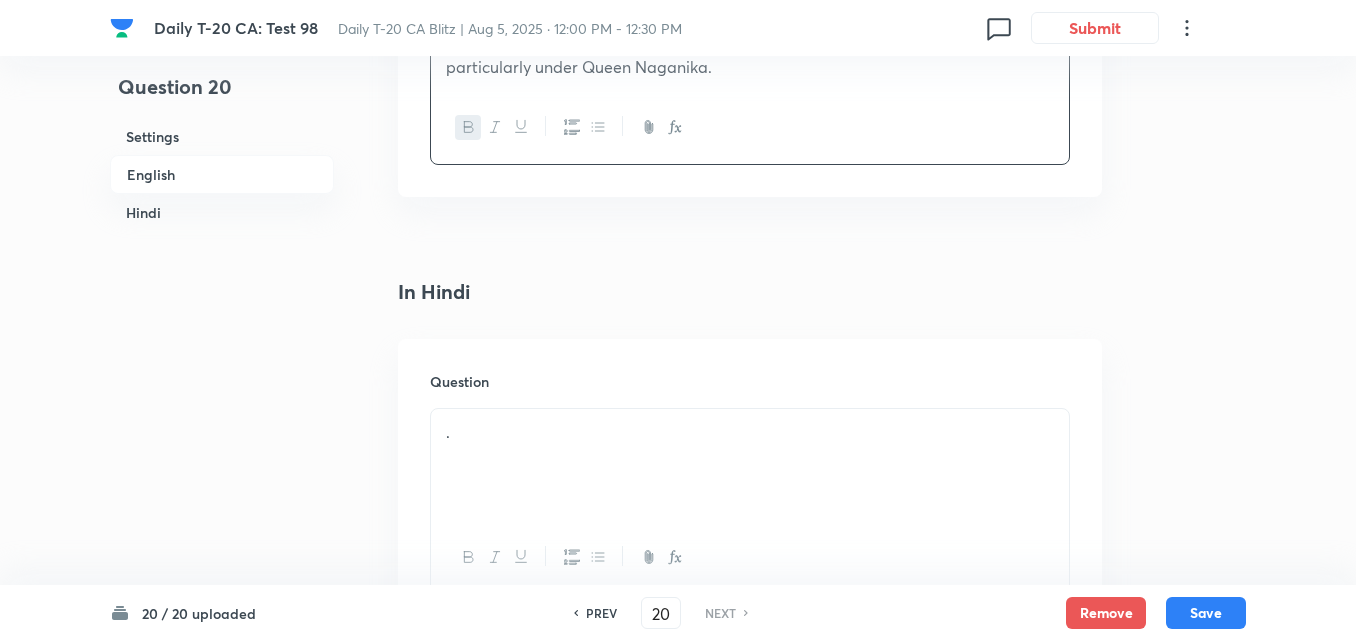 scroll, scrollTop: 2516, scrollLeft: 0, axis: vertical 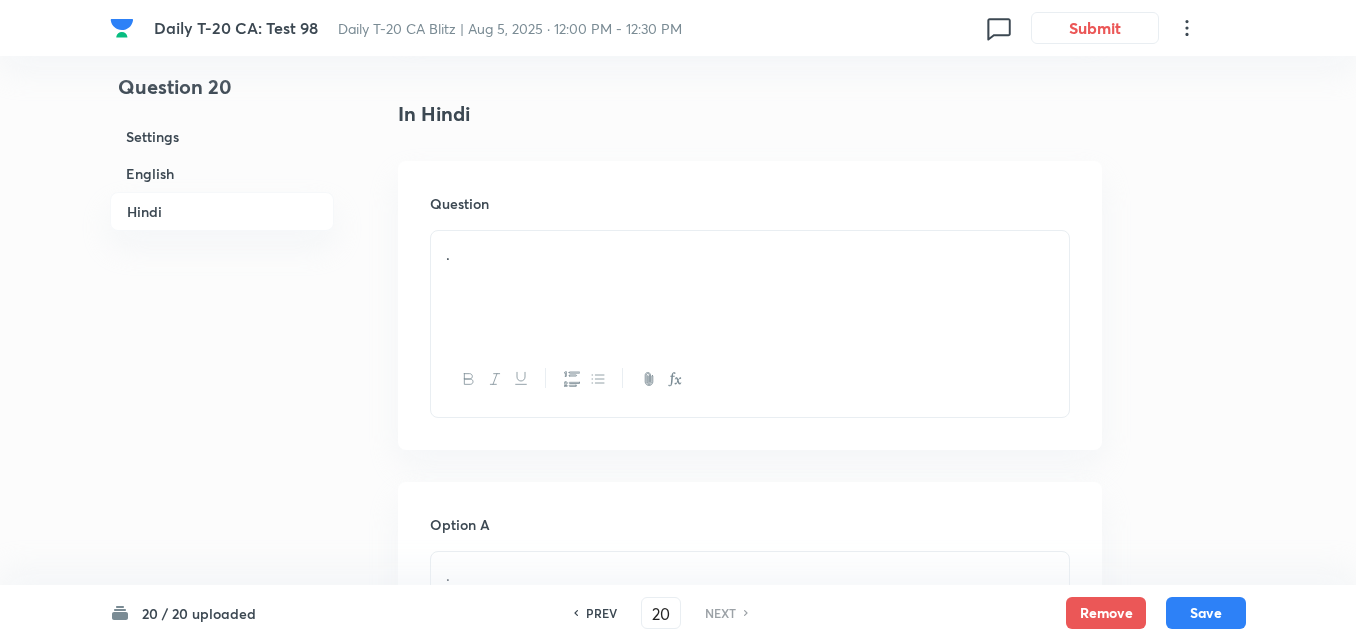 click on "." at bounding box center (750, 287) 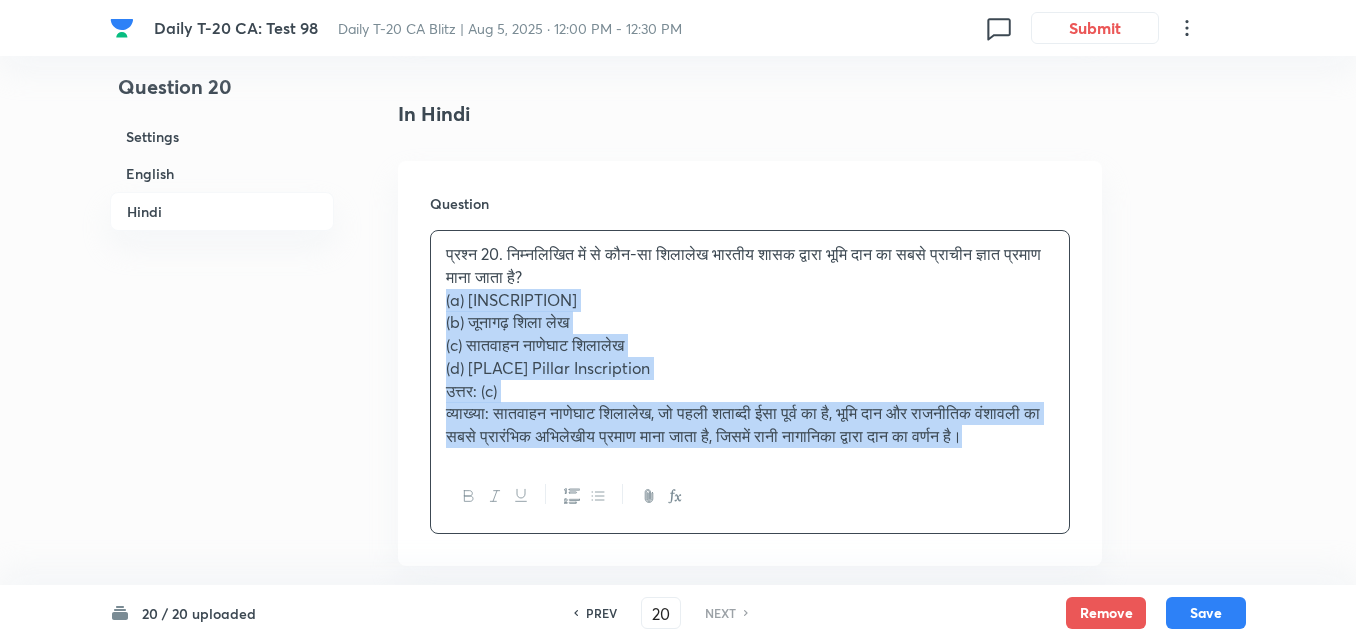 drag, startPoint x: 453, startPoint y: 297, endPoint x: 431, endPoint y: 299, distance: 22.090721 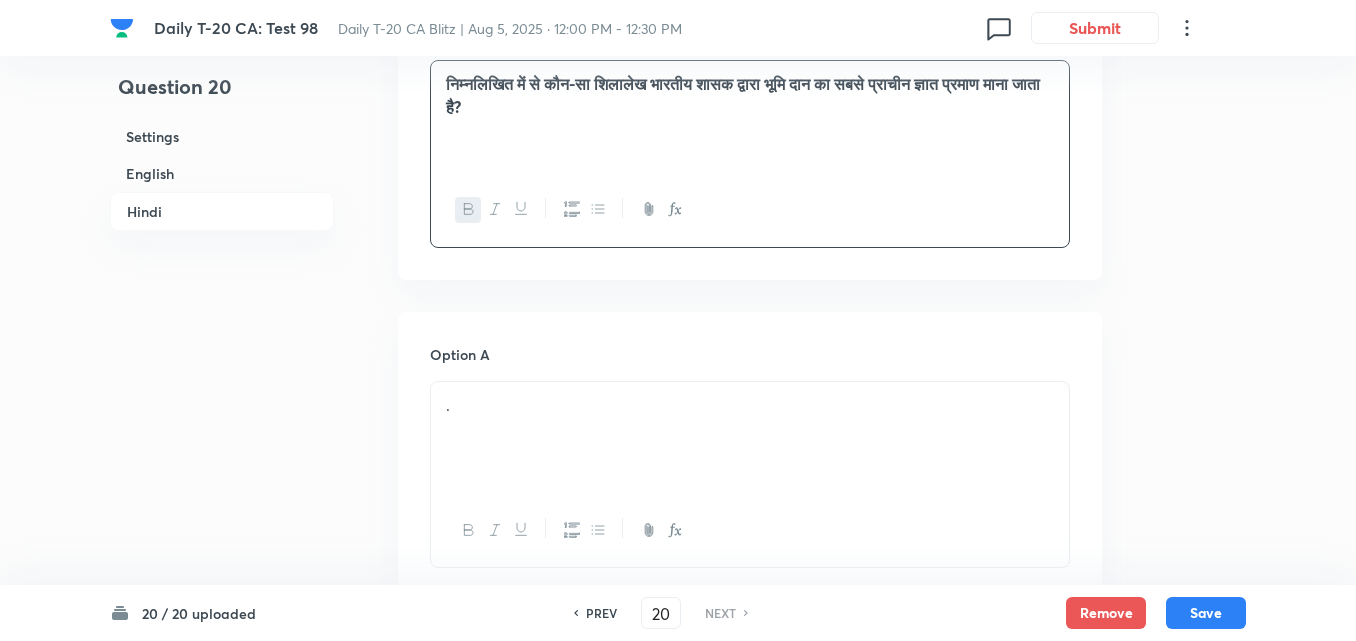 scroll, scrollTop: 2816, scrollLeft: 0, axis: vertical 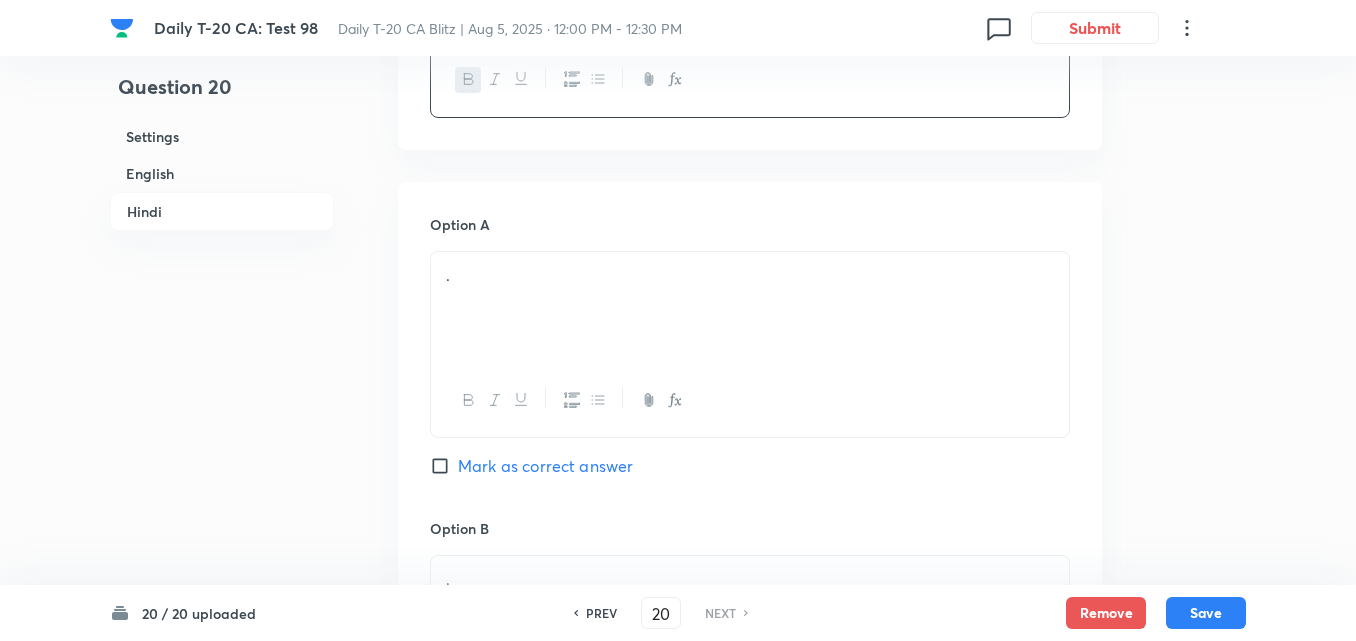 click on "." at bounding box center (750, 308) 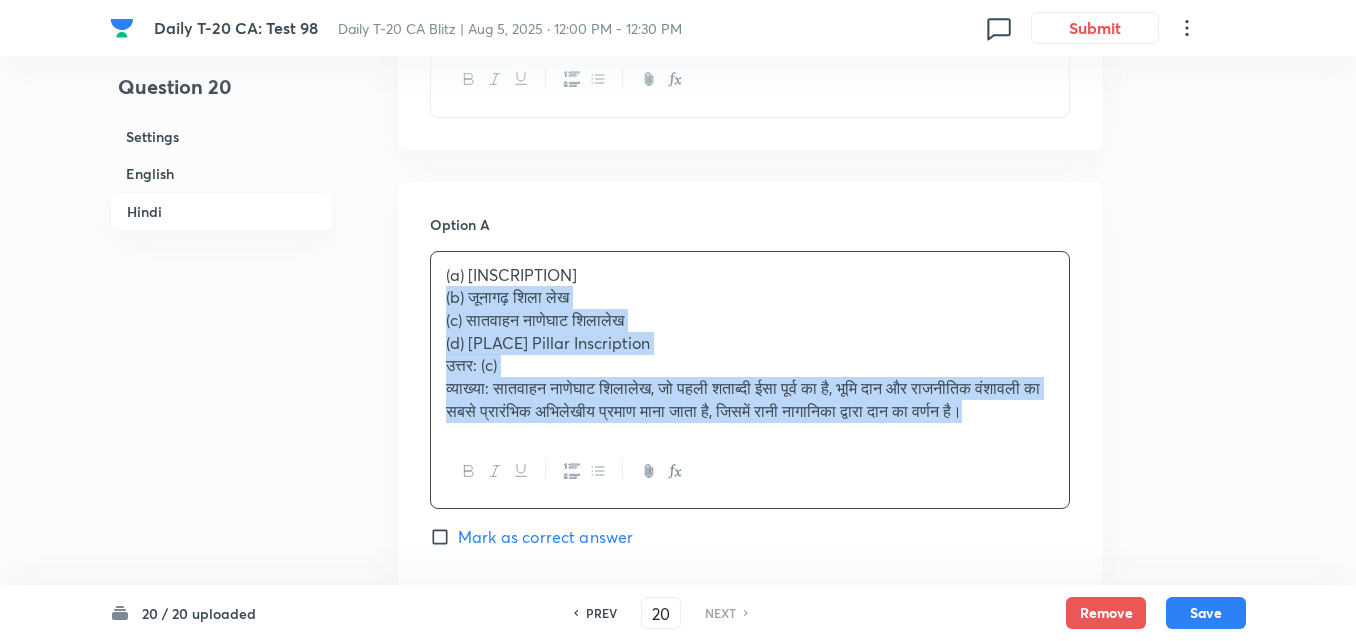 drag, startPoint x: 426, startPoint y: 303, endPoint x: 414, endPoint y: 306, distance: 12.369317 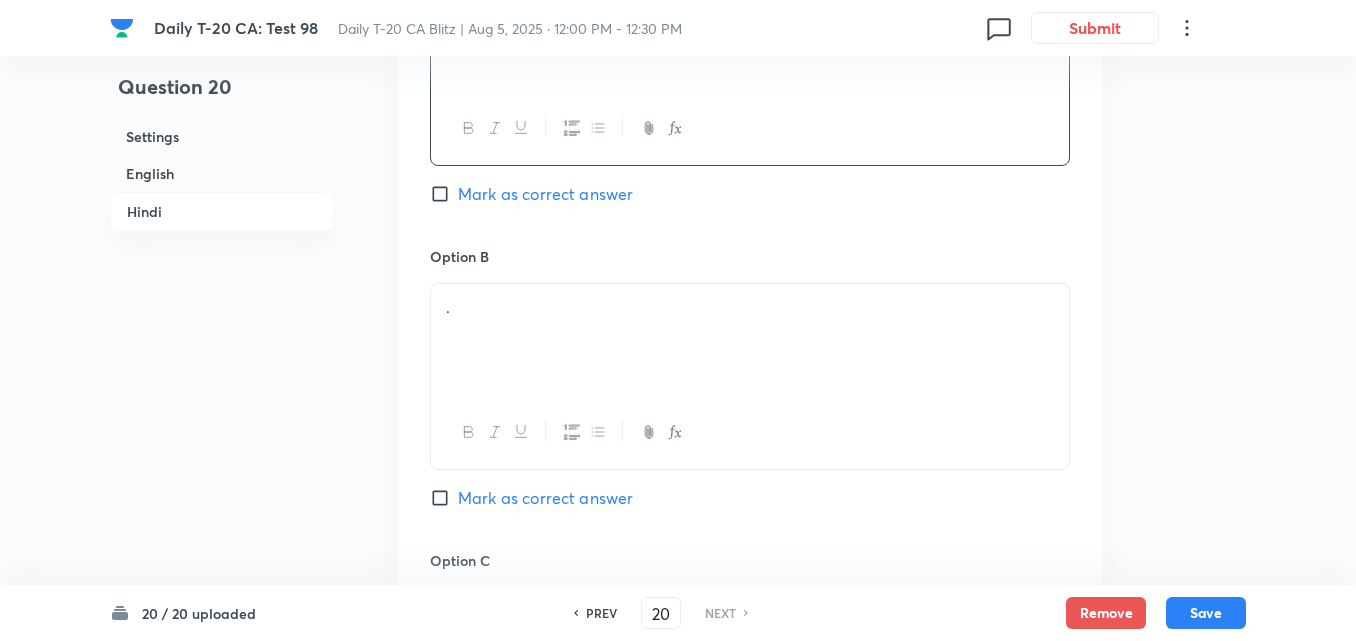 scroll, scrollTop: 3116, scrollLeft: 0, axis: vertical 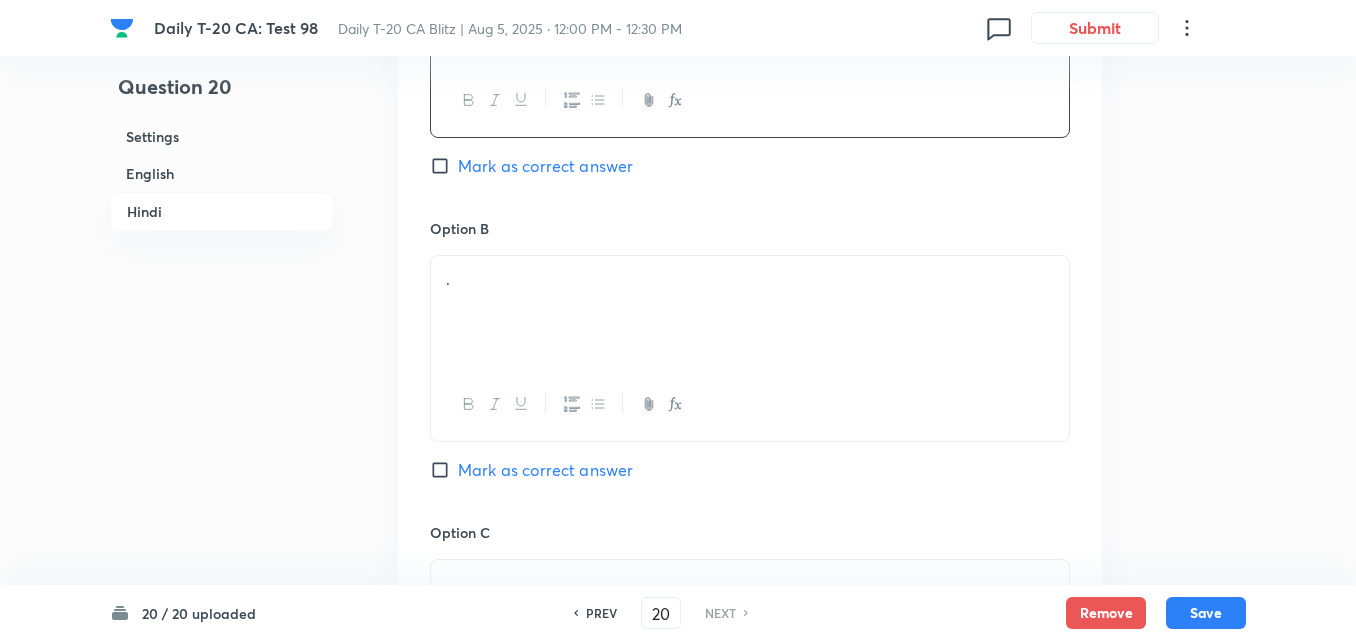 click on "." at bounding box center (750, 312) 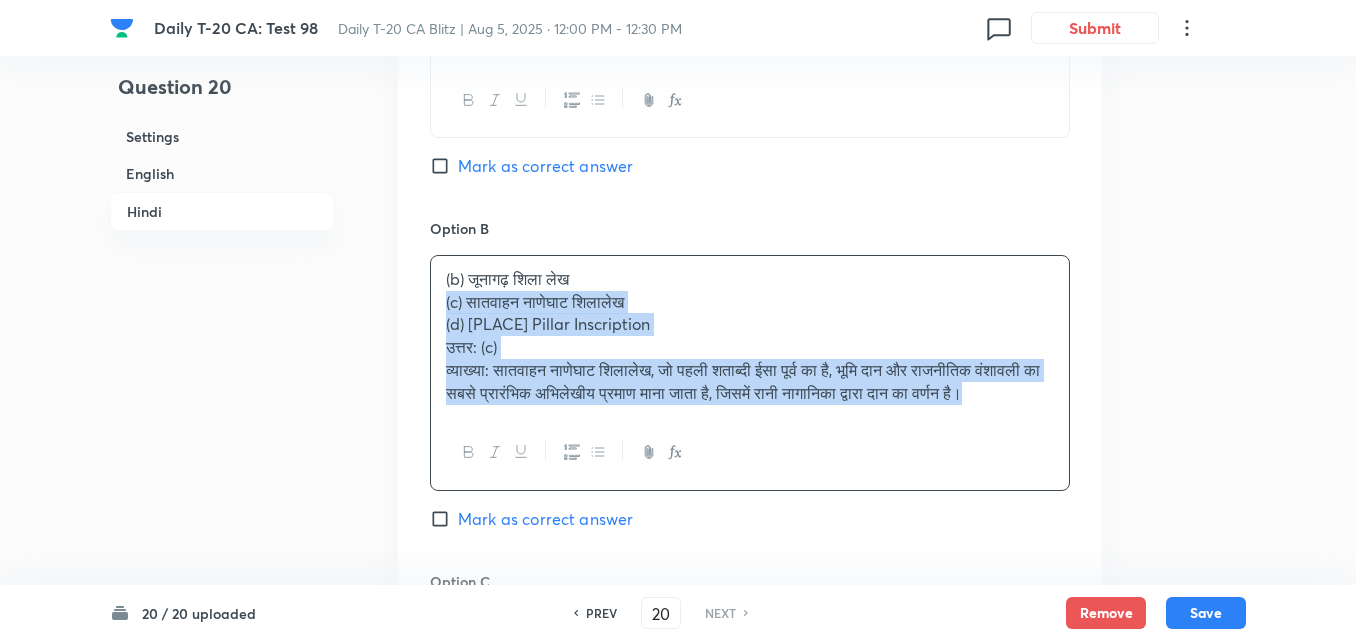 drag, startPoint x: 397, startPoint y: 295, endPoint x: 384, endPoint y: 297, distance: 13.152946 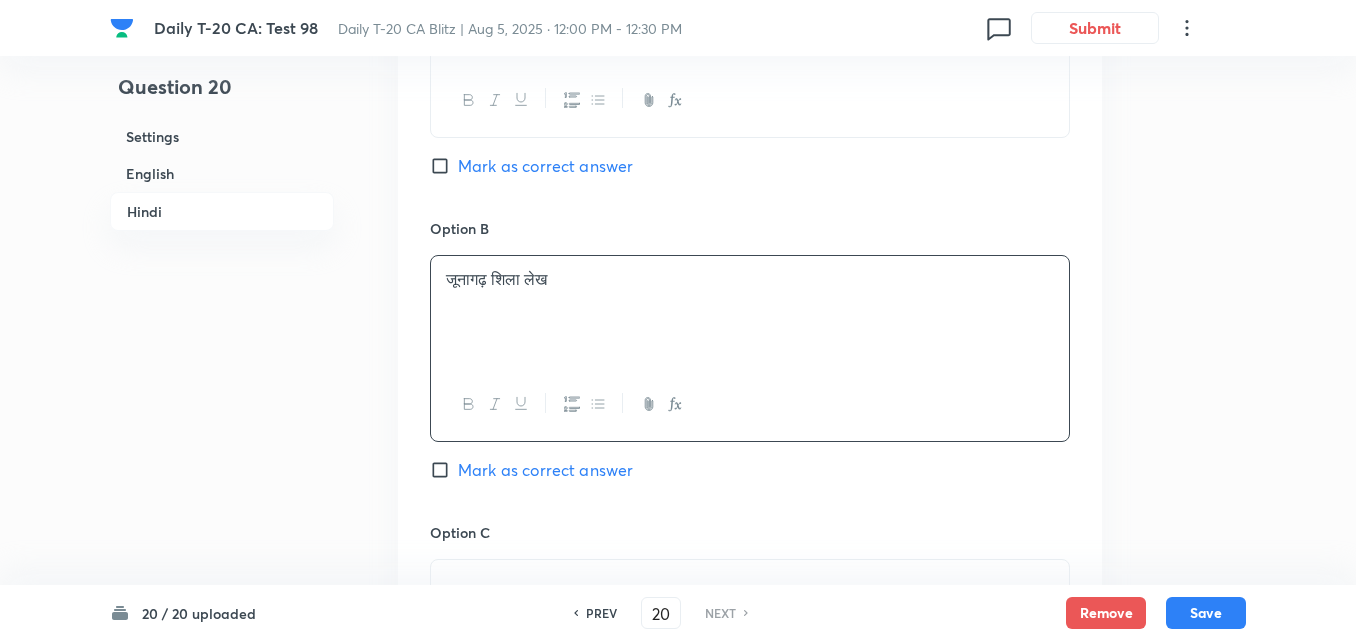 scroll, scrollTop: 3416, scrollLeft: 0, axis: vertical 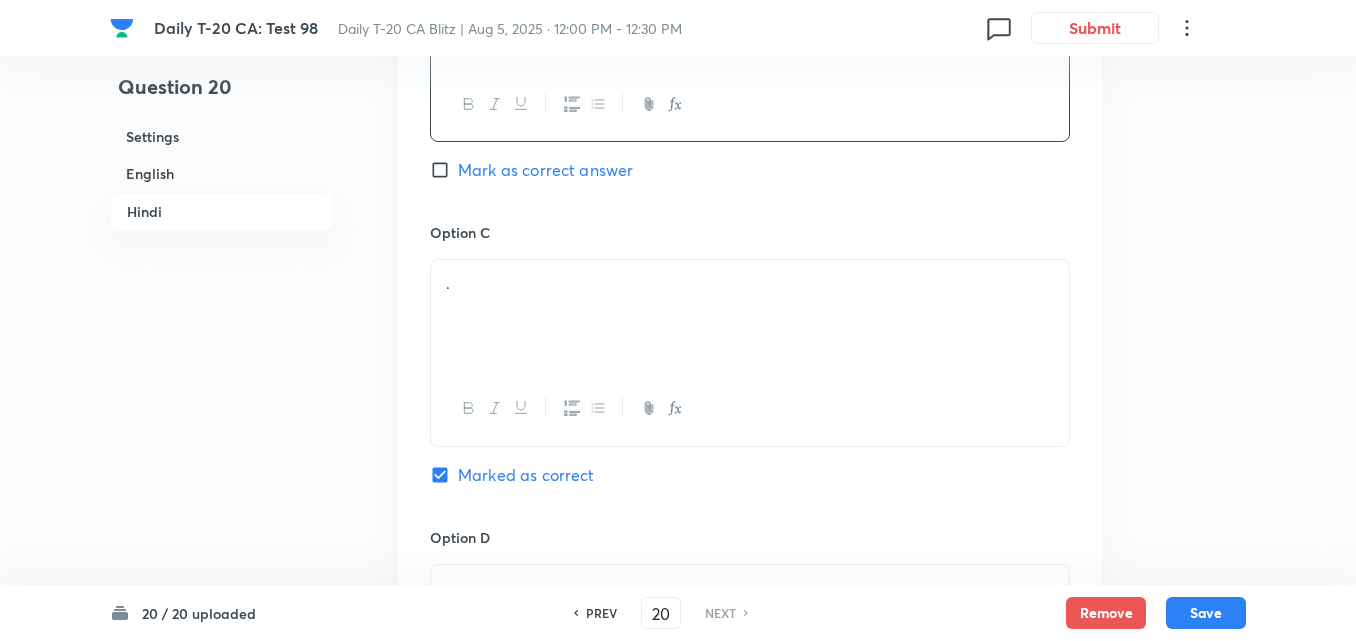 click on "." at bounding box center [750, 316] 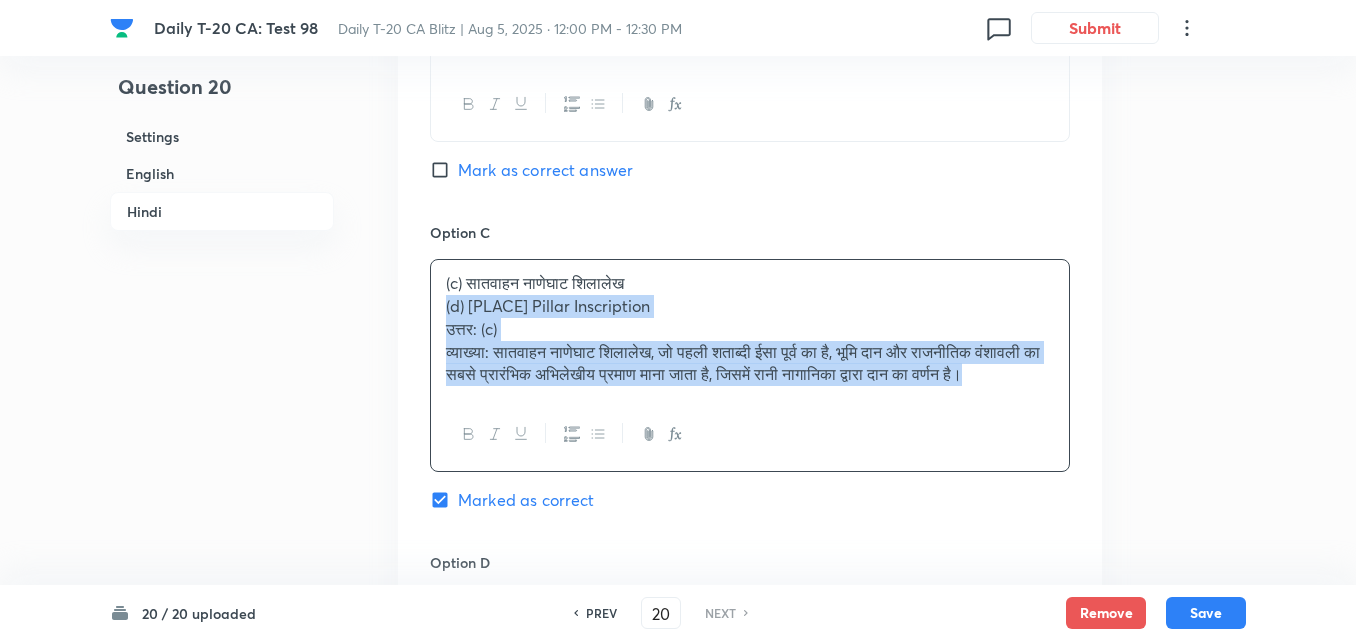 drag, startPoint x: 409, startPoint y: 305, endPoint x: 378, endPoint y: 318, distance: 33.61547 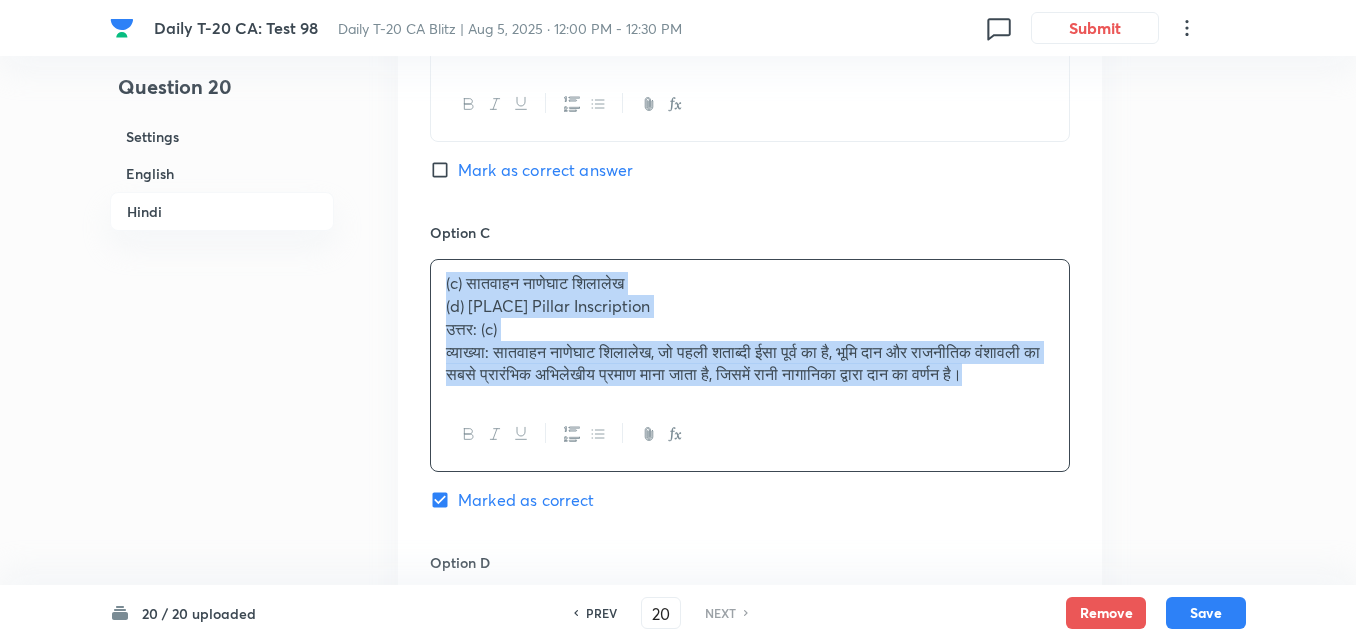 click on "Question 20 Settings English Hindi Settings Type Single choice correct 4 options + 2 marks - 0.66 marks Edit Concept Current Affairs Current Affairs 2025 Current Affairs 2025 Current Affairs 2025 Edit Additional details Easy Fact Not from PYQ paper No equation Edit In English Question Which of the following inscriptions is considered the earliest known evidence of land grant by an Indian ruler? Option A Hathigumpha Inscription Mark as correct answer Option B Junagadh Rock Inscription Mark as correct answer Option C Satavahana Naneghat Inscription Marked as correct Option D Allahabad Pillar Inscription Mark as correct answer Solution Answer: (c) Explanation: The Satavahana Naneghat Inscription, dating to the 1st century BCE, is one of the earliest epigraphic records showing land grants and political lineage, particularly under Queen Naganika. In Hindi Question Option A हाथीगुंफा शिलालेख Mark as correct answer Option B जूनागढ़ शिला लेख Option C . . ." at bounding box center (678, -1036) 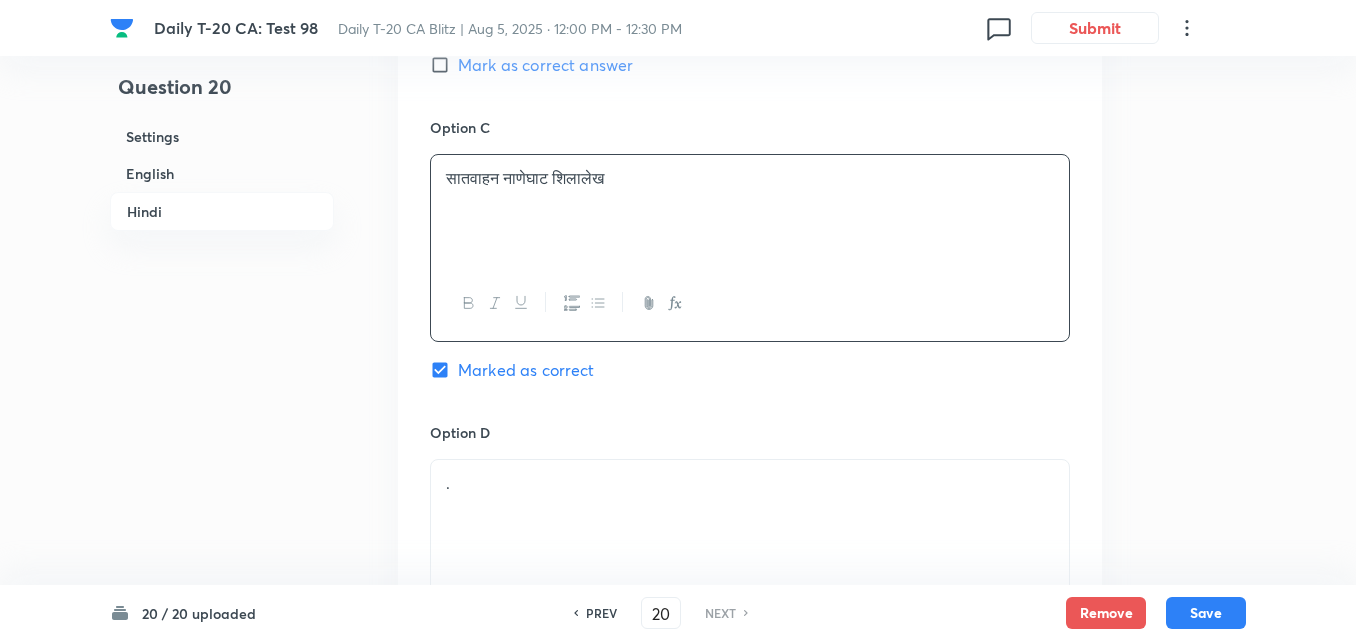 scroll, scrollTop: 3716, scrollLeft: 0, axis: vertical 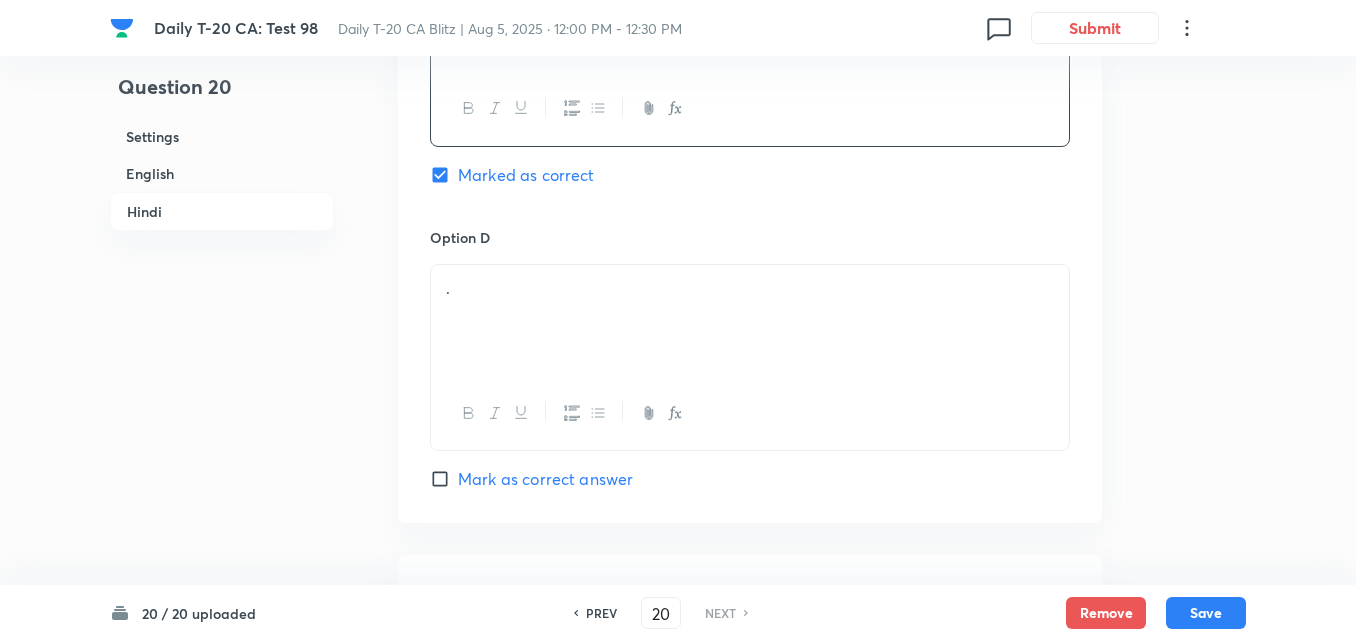 click on "." at bounding box center [750, 321] 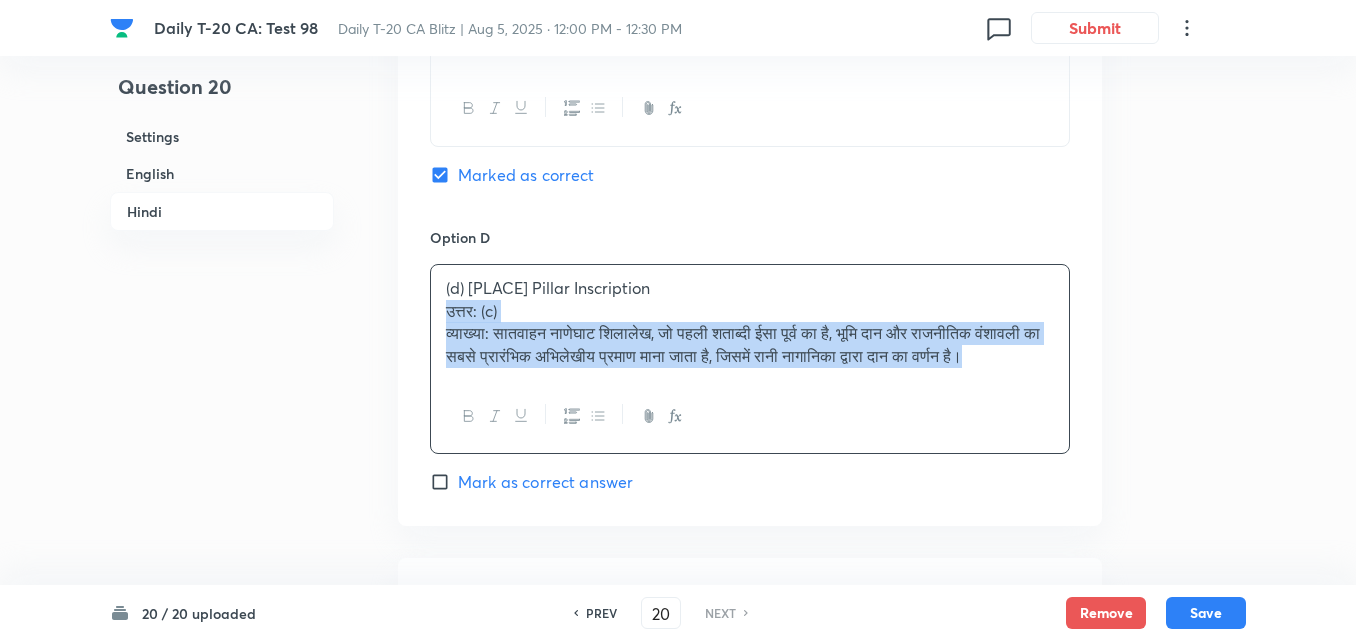 click on "(d) इलाहाबाद स्तंभ लेख उत्तर: (c) व्याख्या: सातवाहन नाणेघाट शिलालेख, जो पहली शताब्दी ईसा पूर्व का है, भूमि दान और राजनीतिक वंशावली का सबसे प्रारंभिक अभिलेखीय प्रमाण माना जाता है, जिसमें रानी नागानिका द्वारा दान का वर्णन है।" at bounding box center (750, 322) 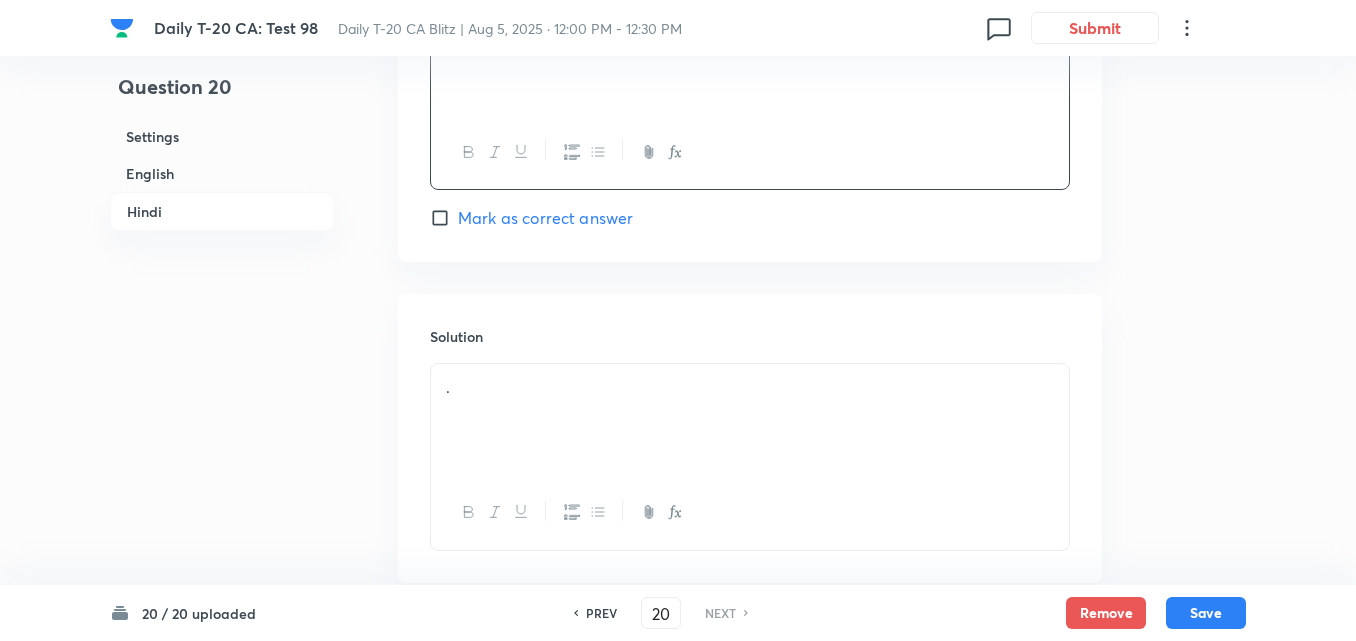 scroll, scrollTop: 4095, scrollLeft: 0, axis: vertical 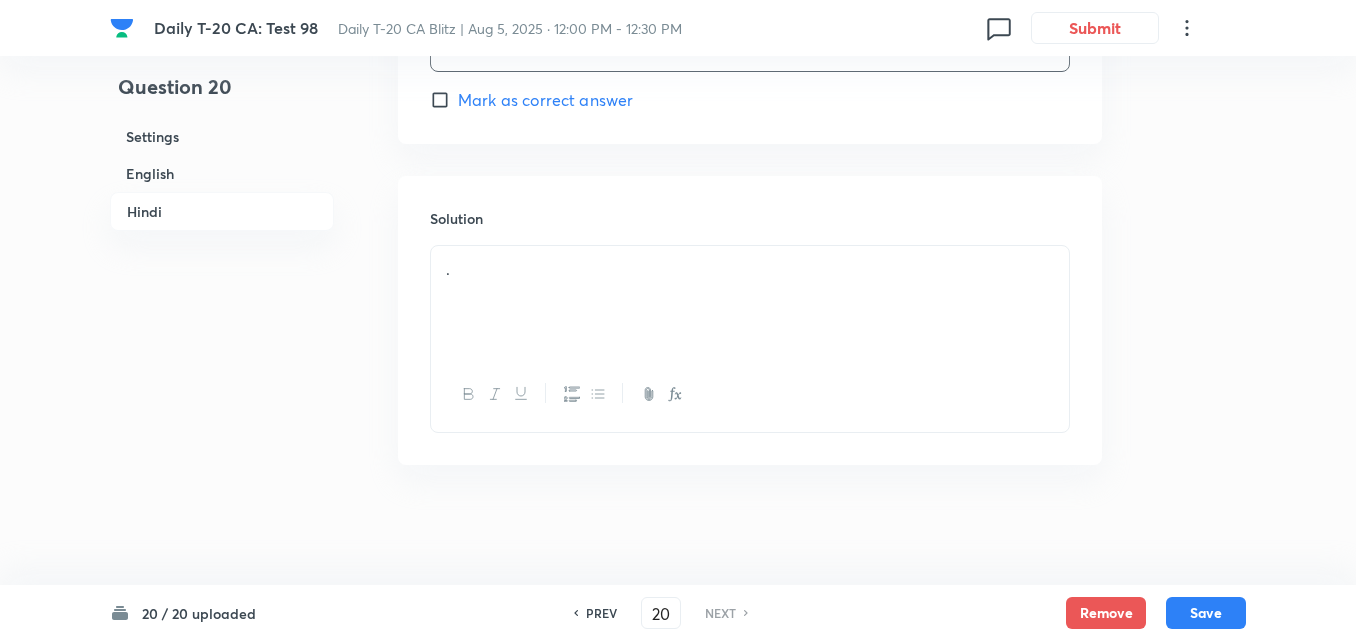 click on "." at bounding box center [750, 302] 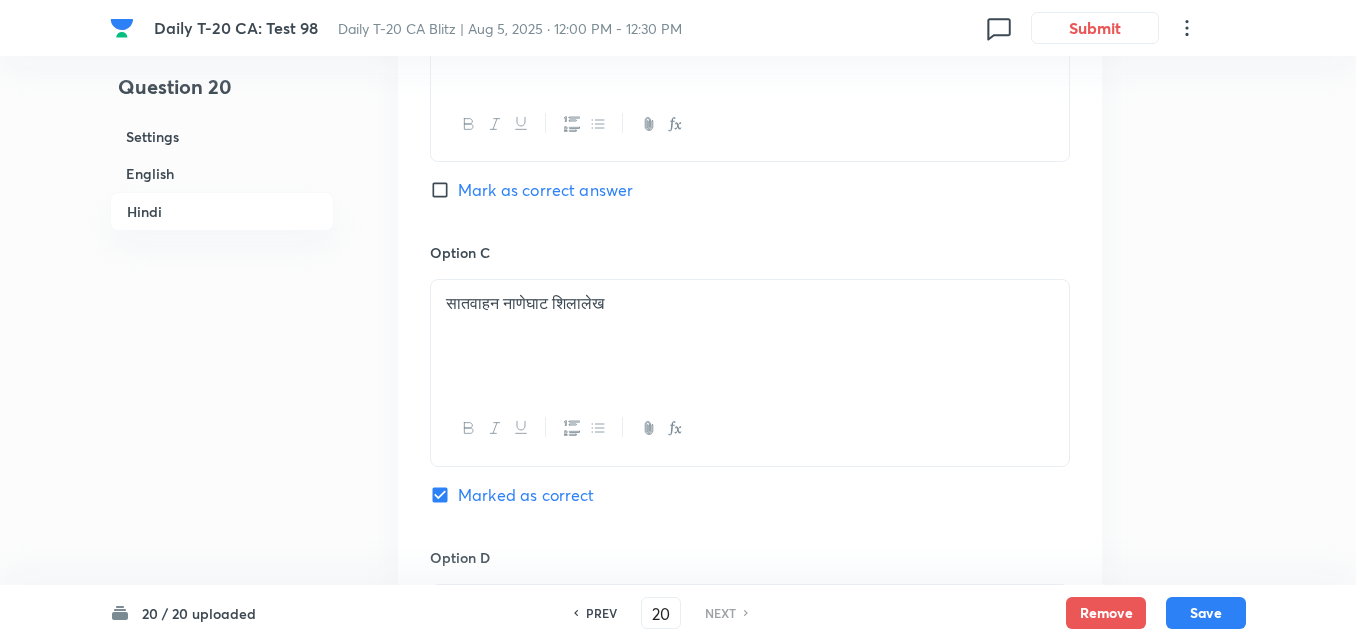 scroll, scrollTop: 3395, scrollLeft: 0, axis: vertical 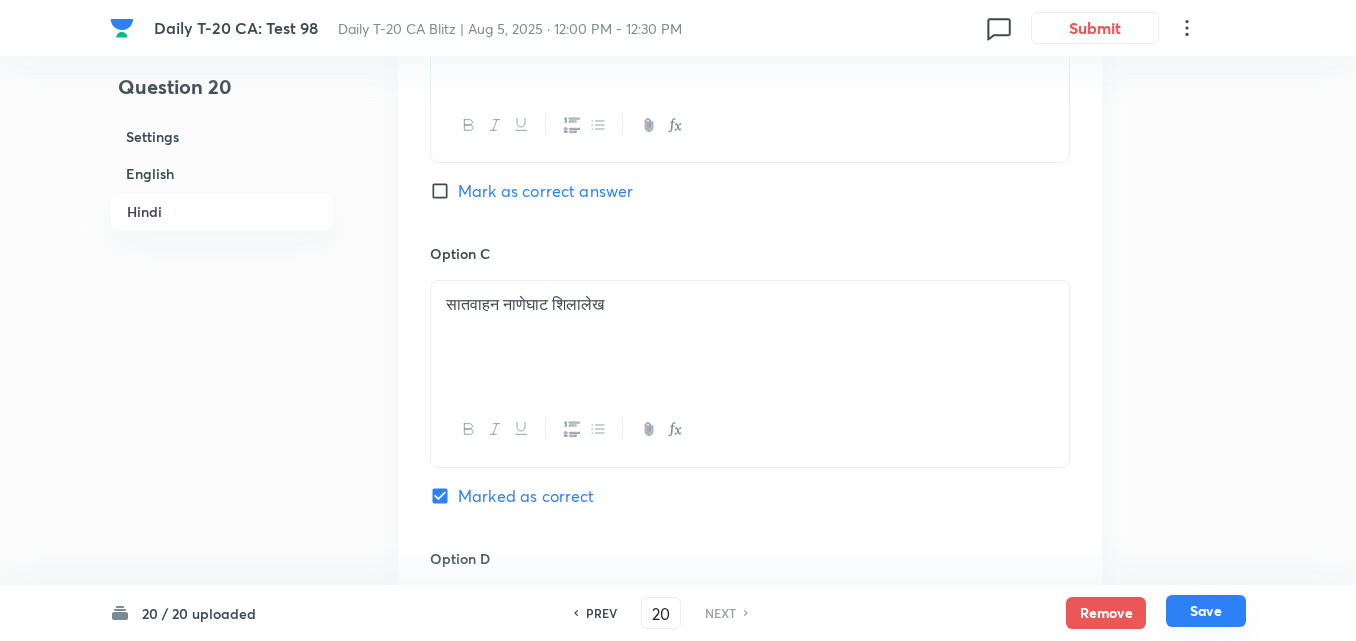 click on "Save" at bounding box center (1206, 611) 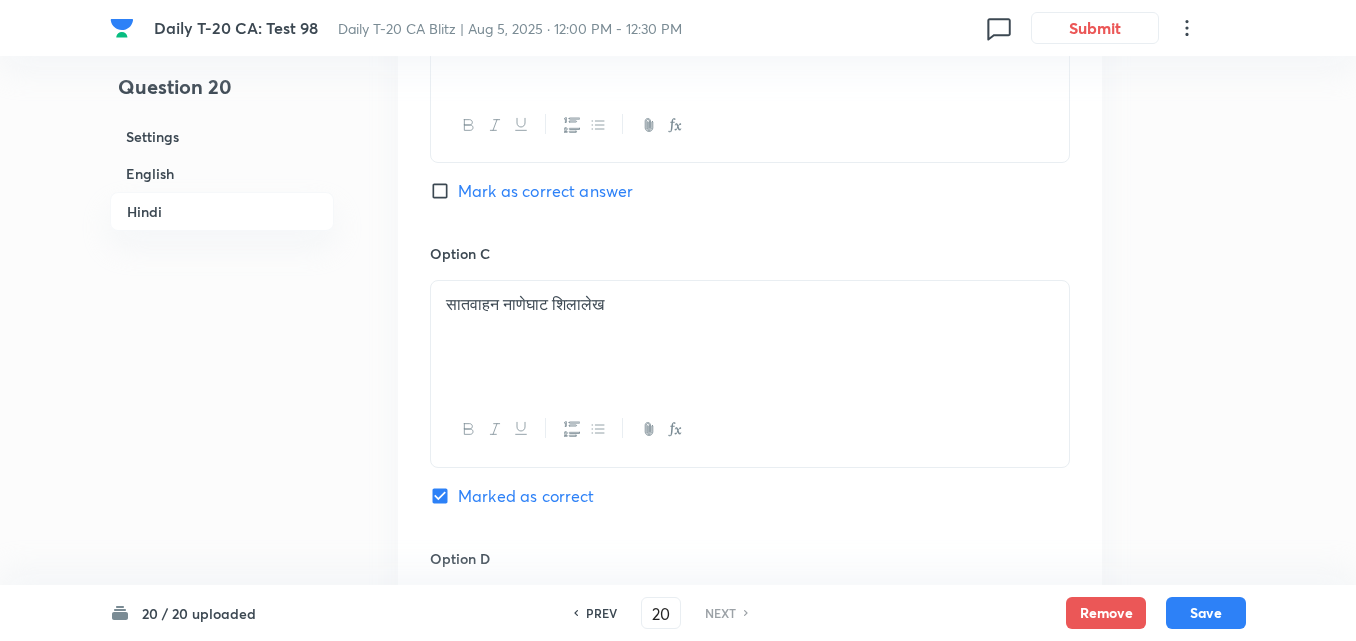 checkbox on "false" 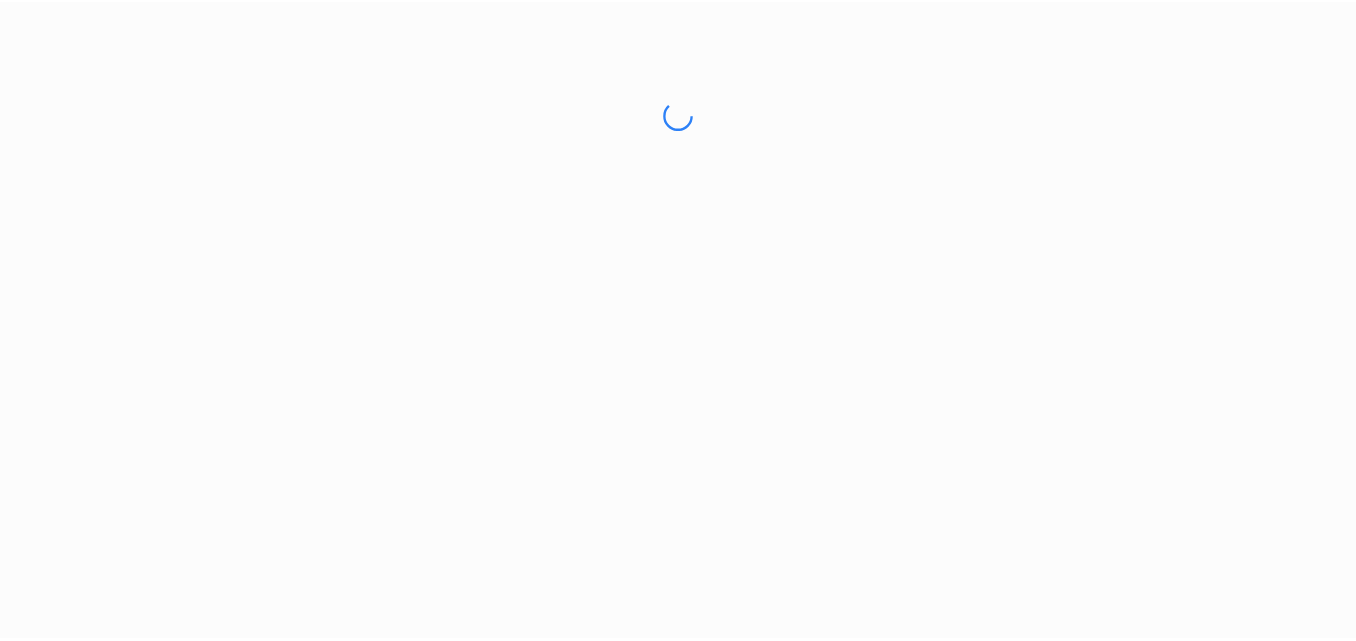 scroll, scrollTop: 0, scrollLeft: 0, axis: both 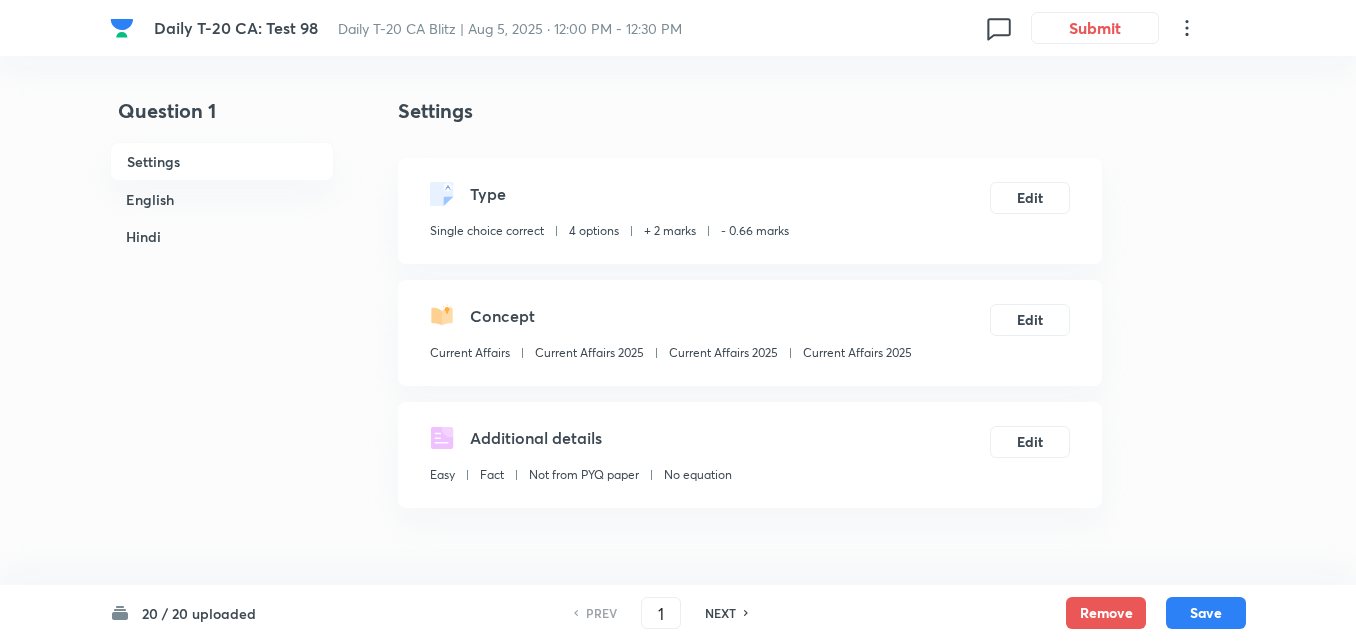 click on "English" at bounding box center [222, 199] 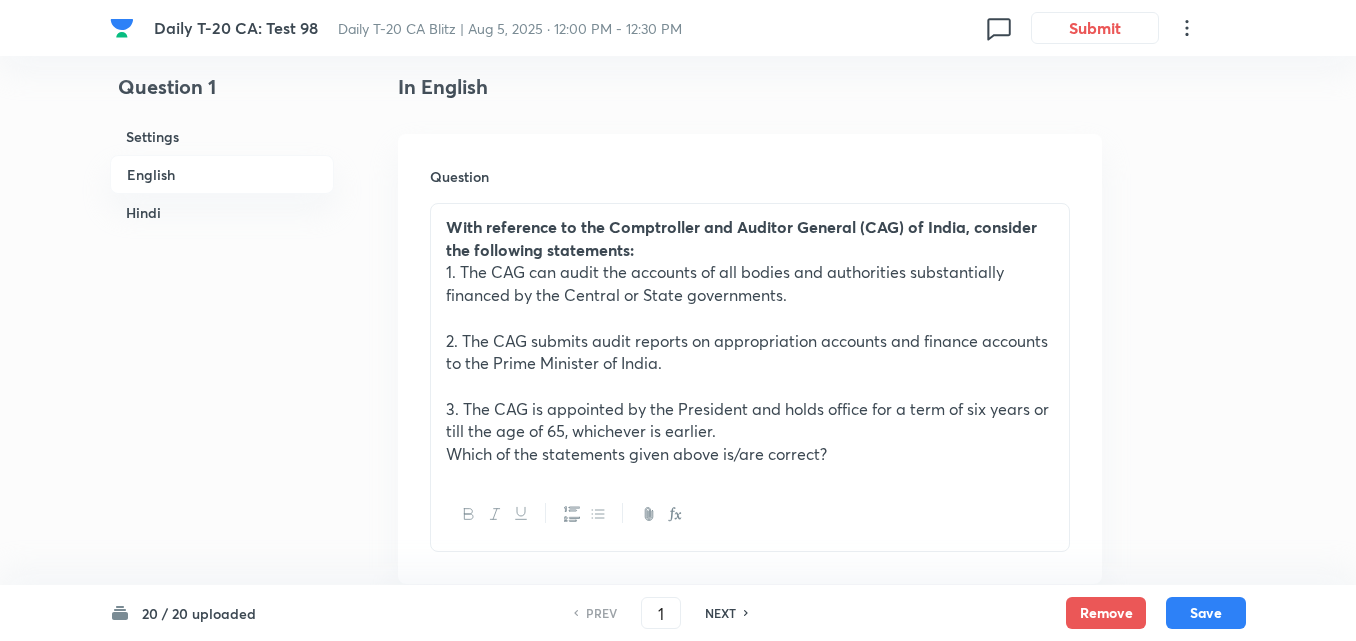click on "Hindi" at bounding box center [222, 212] 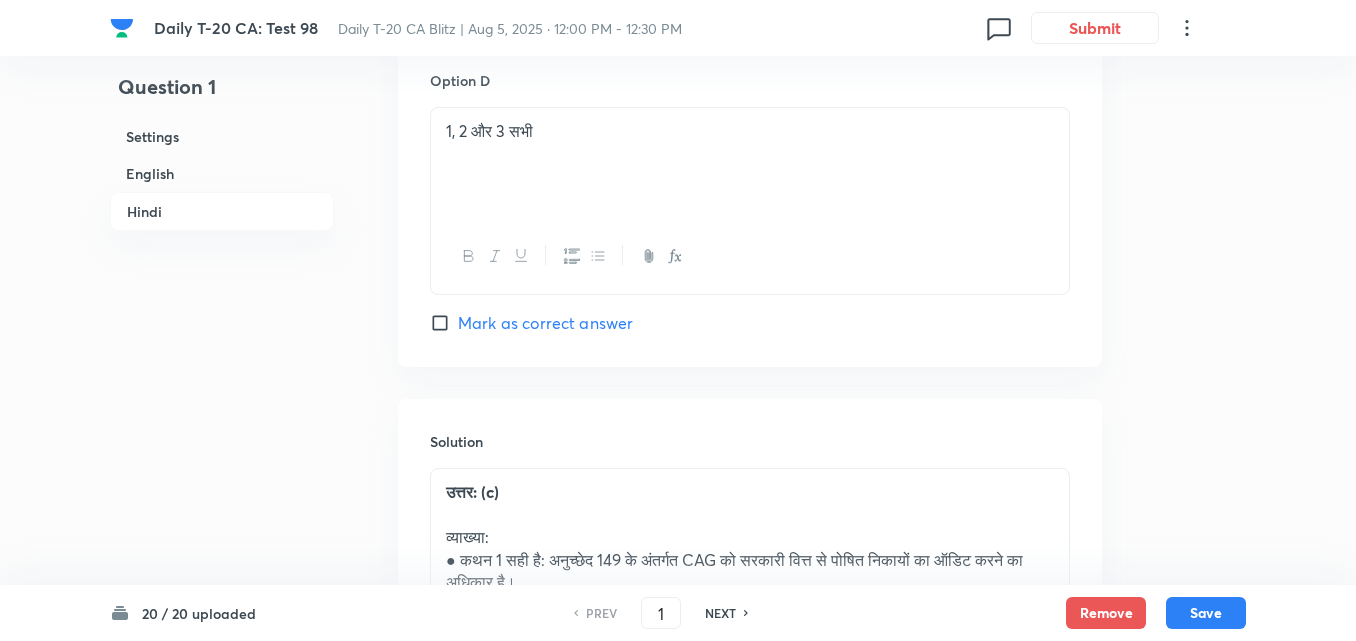 scroll, scrollTop: 4564, scrollLeft: 0, axis: vertical 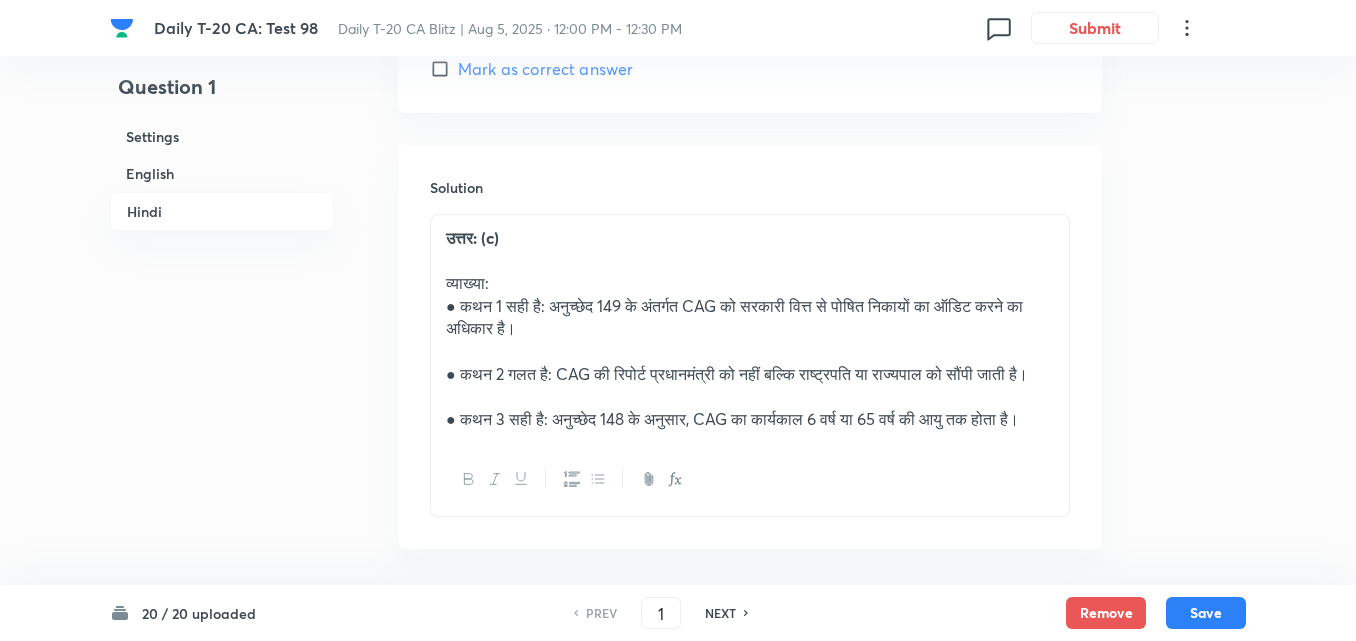 click on "NEXT" at bounding box center [720, 613] 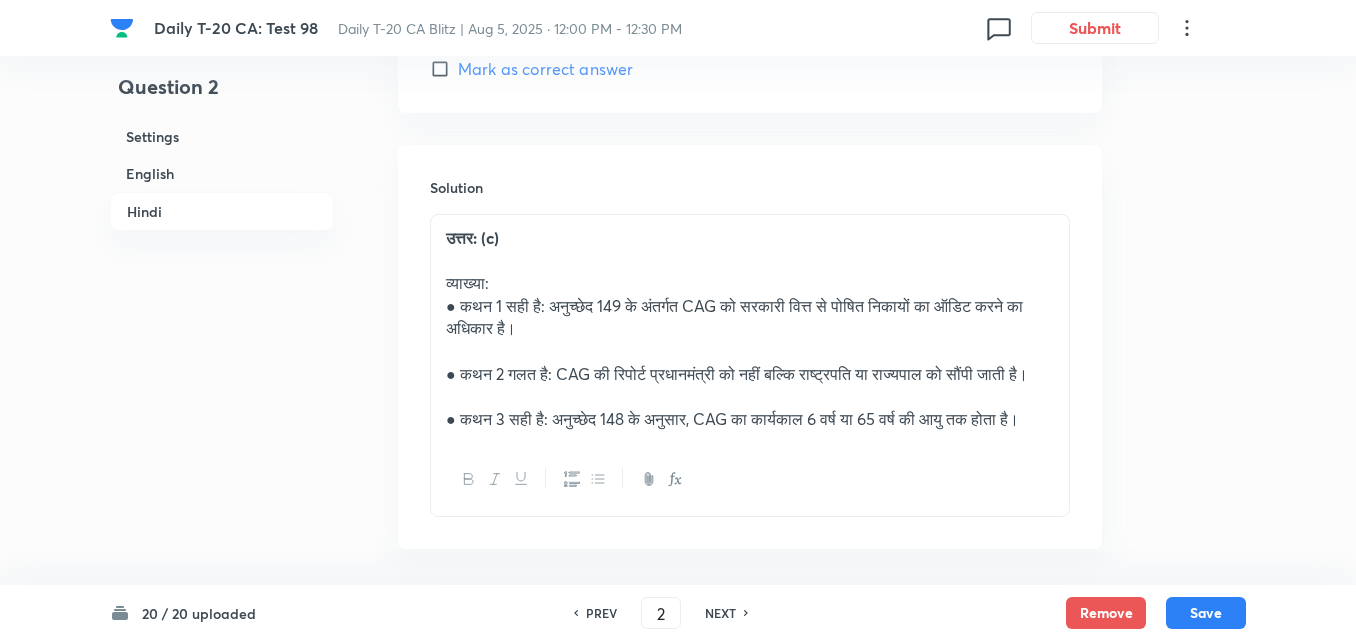 type on "2" 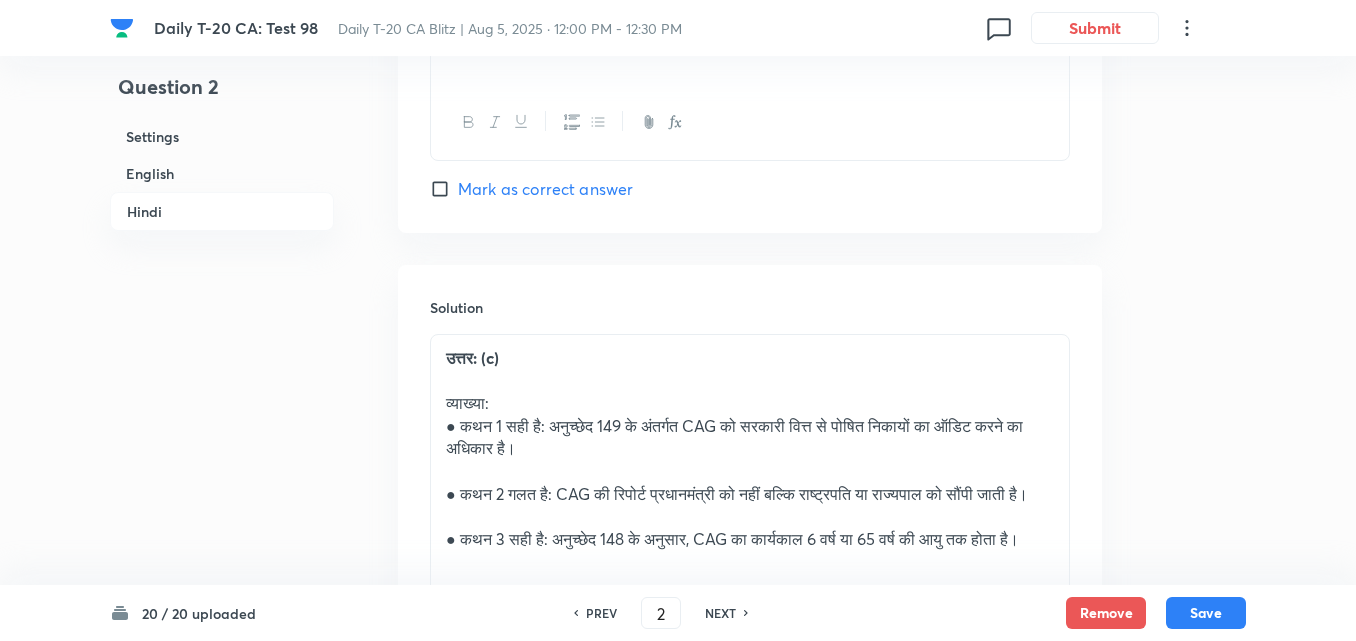 checkbox on "true" 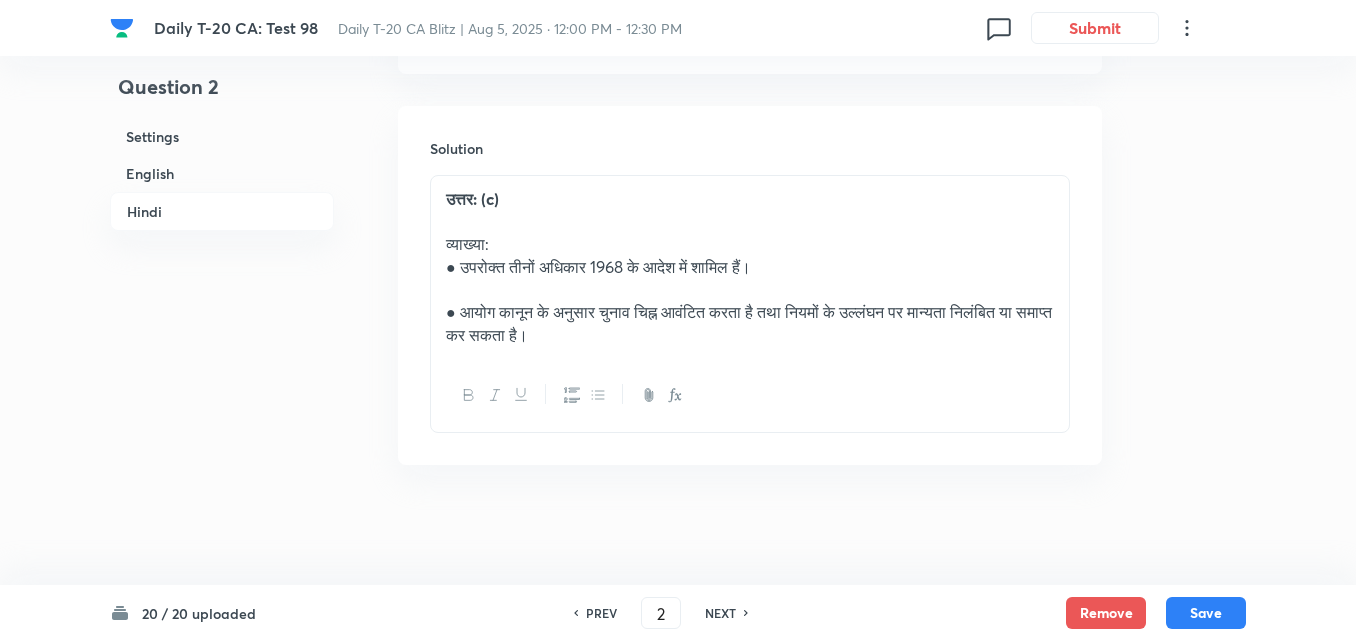 click on "NEXT" at bounding box center (720, 613) 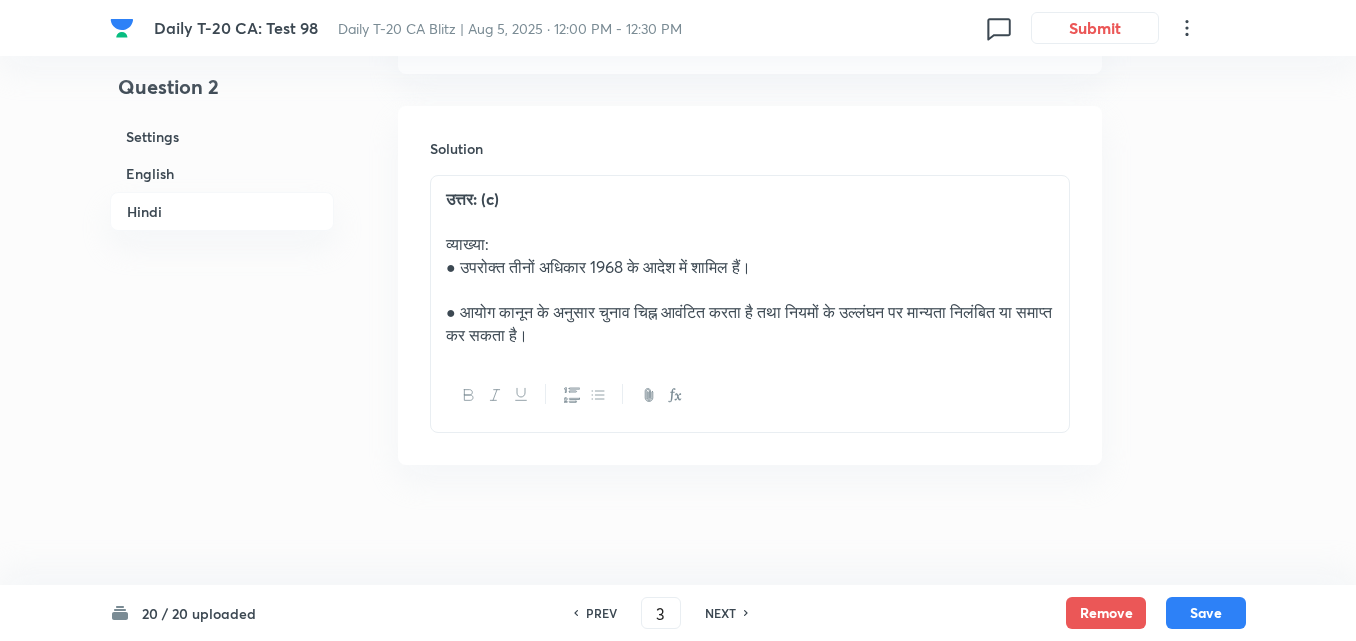 checkbox on "false" 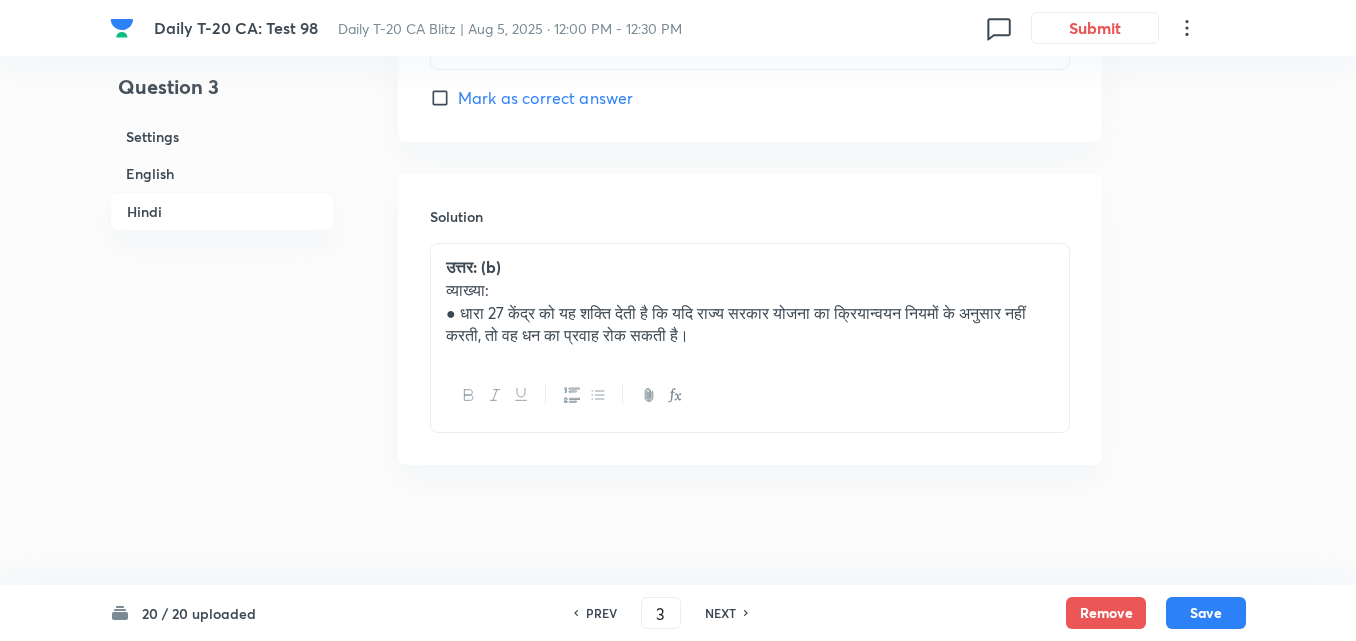 checkbox on "true" 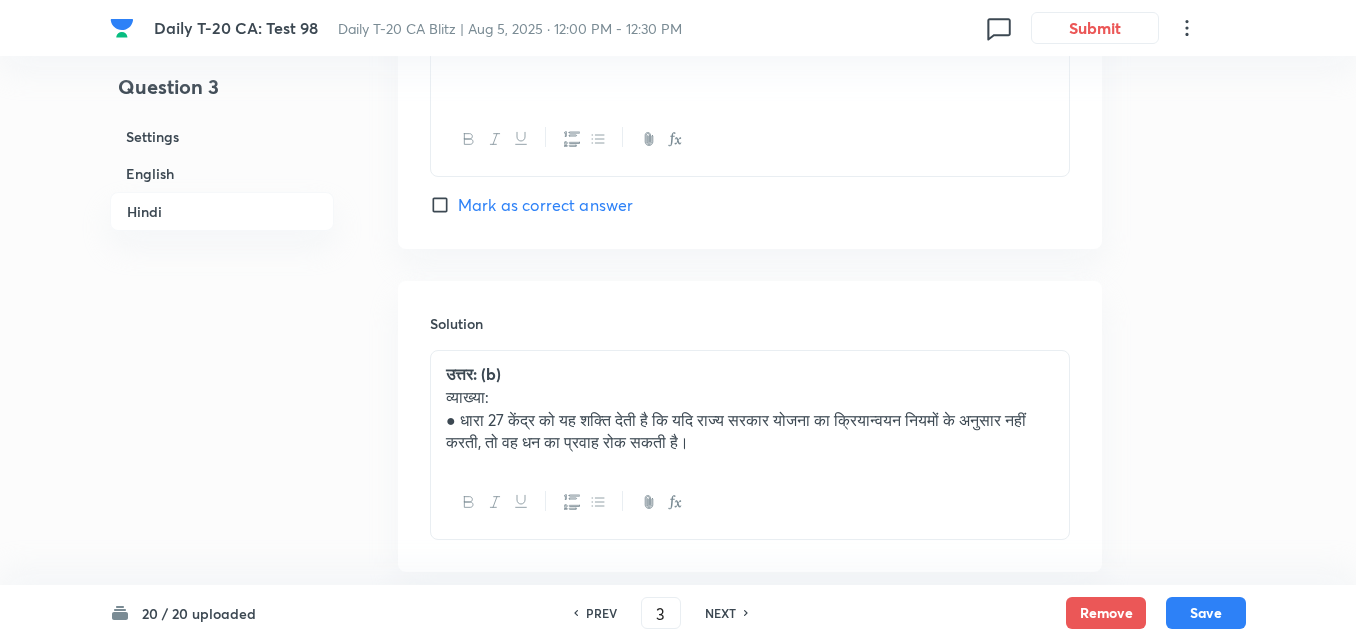 scroll, scrollTop: 4097, scrollLeft: 0, axis: vertical 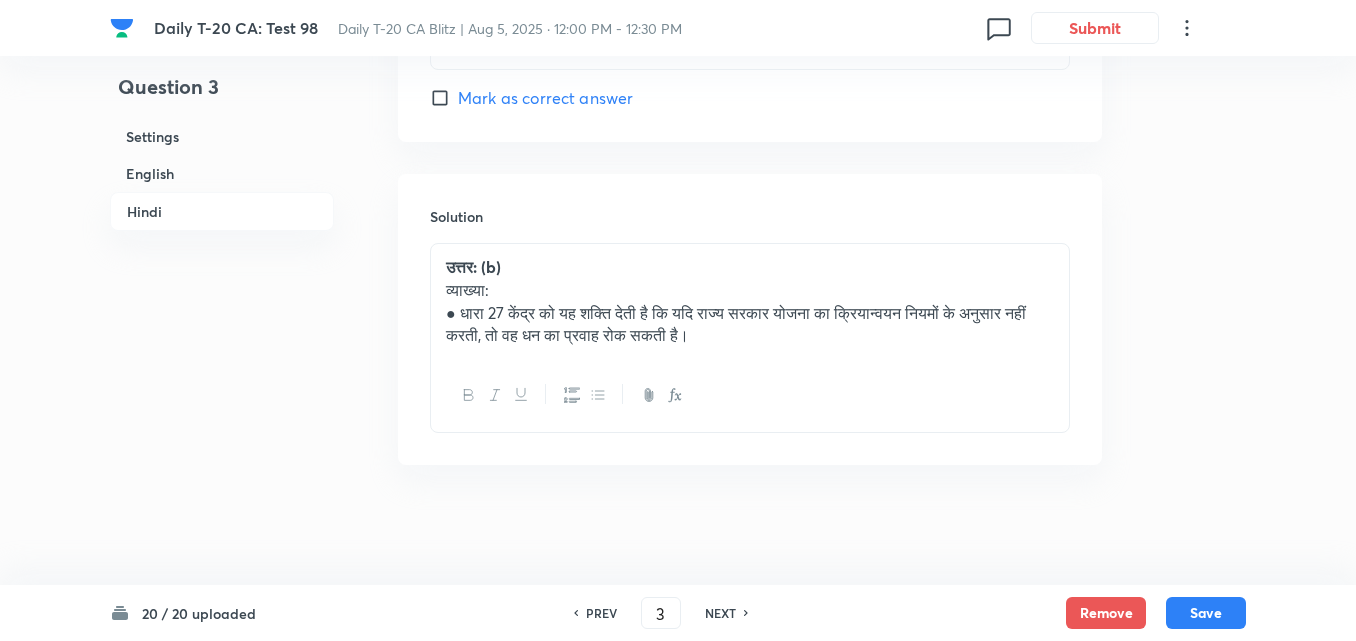 click on "NEXT" at bounding box center [720, 613] 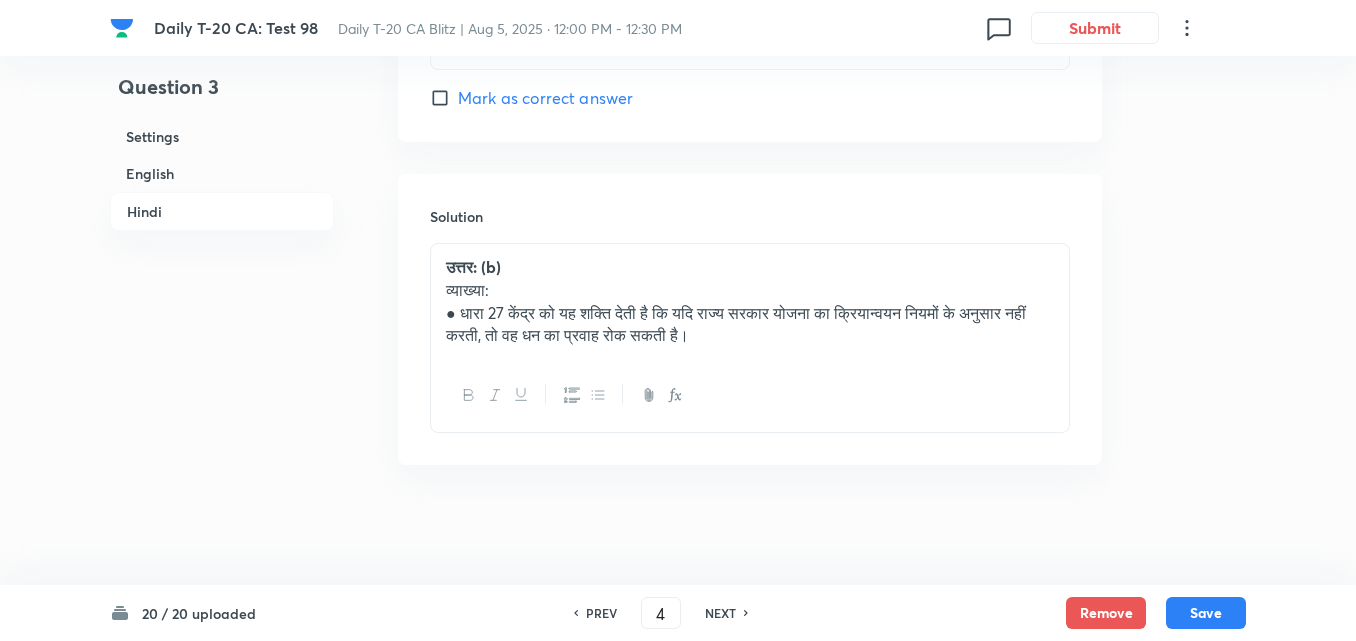 checkbox on "false" 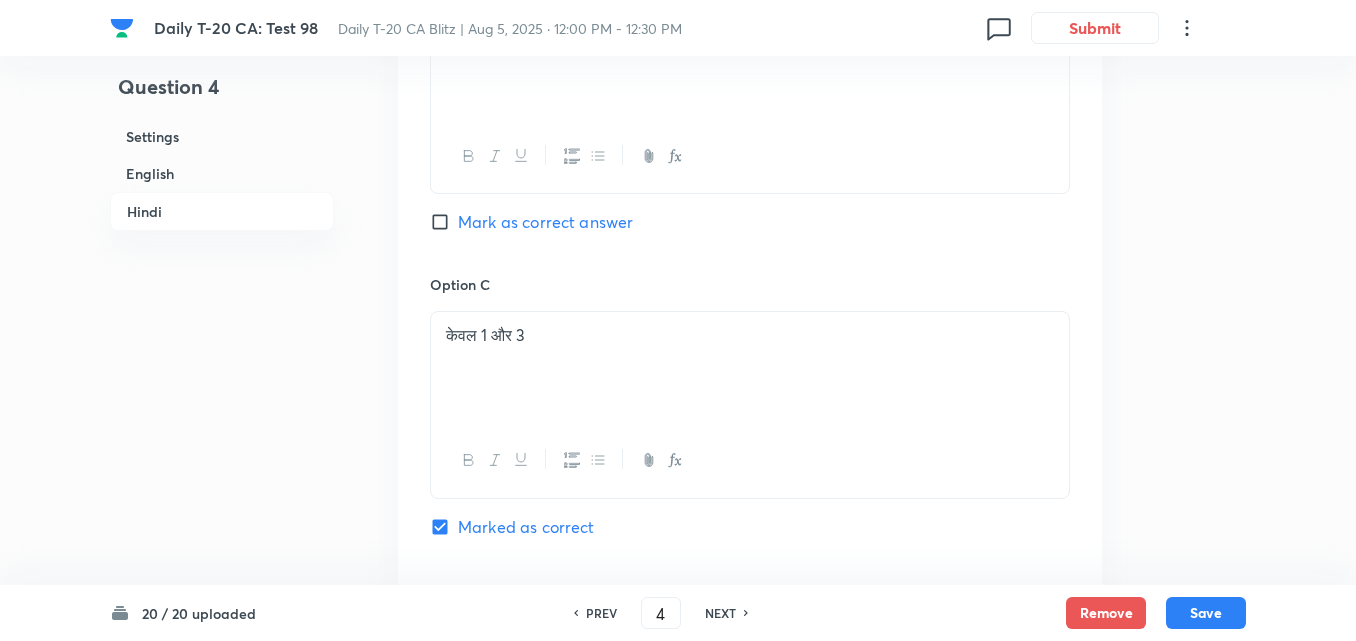 scroll, scrollTop: 4297, scrollLeft: 0, axis: vertical 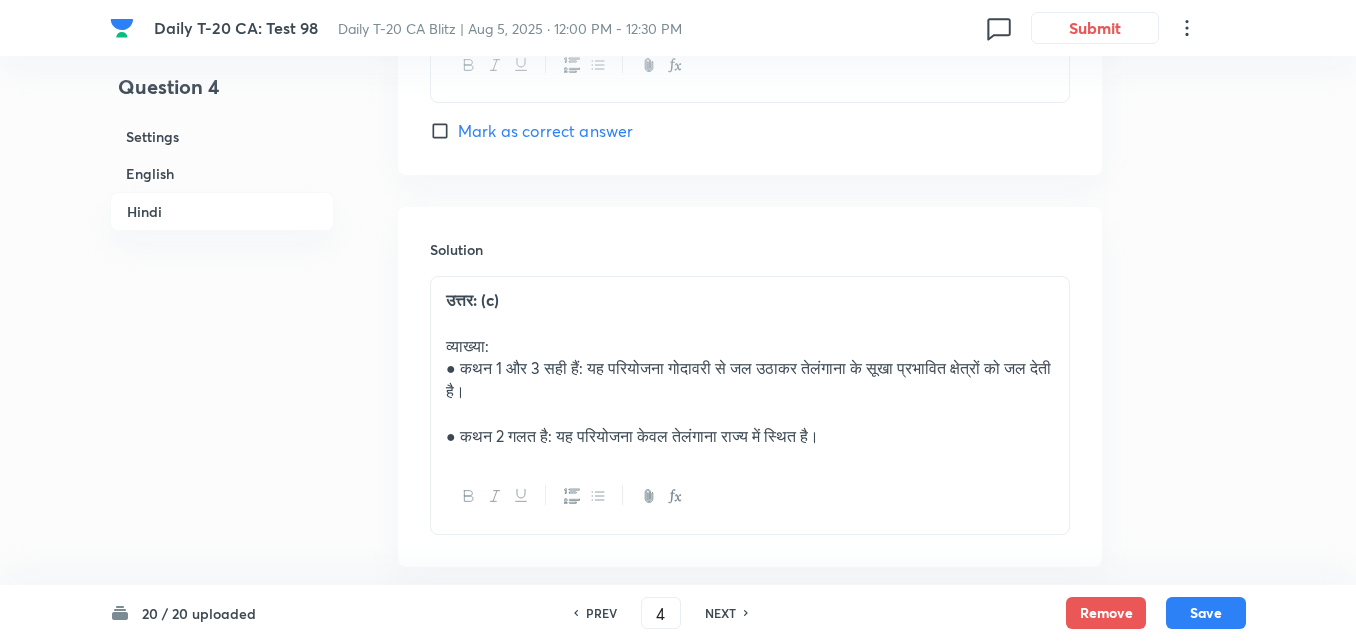 click on "NEXT" at bounding box center (720, 613) 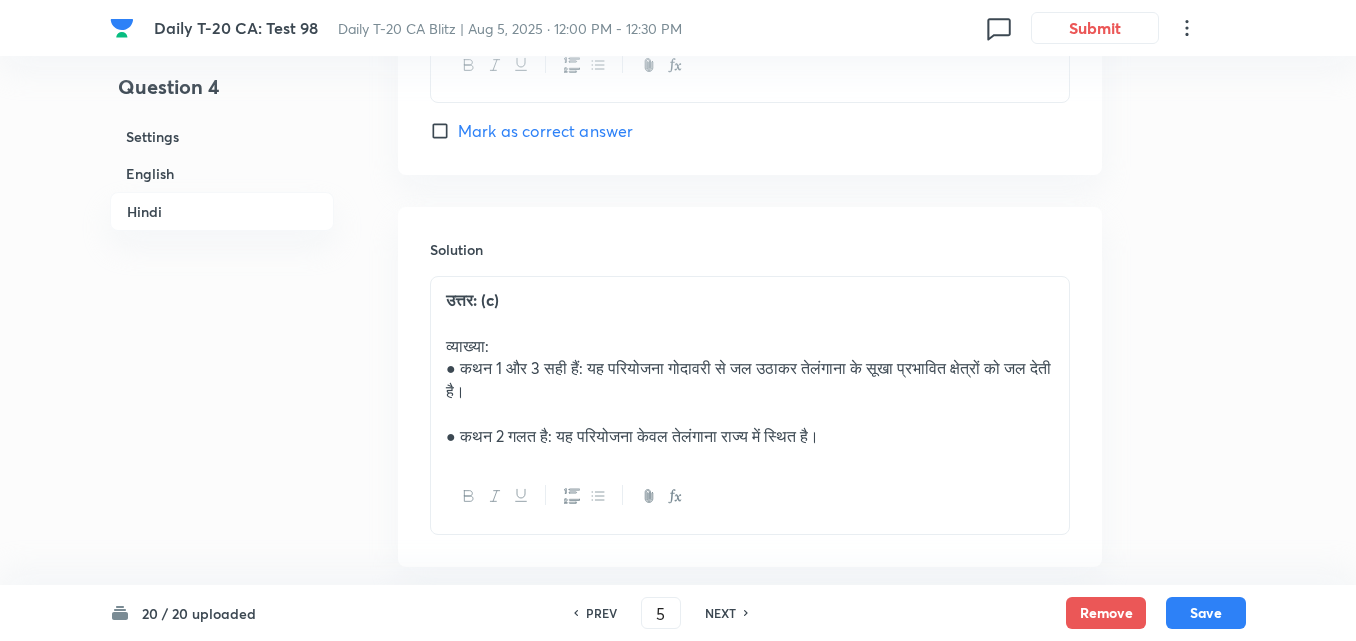 checkbox on "false" 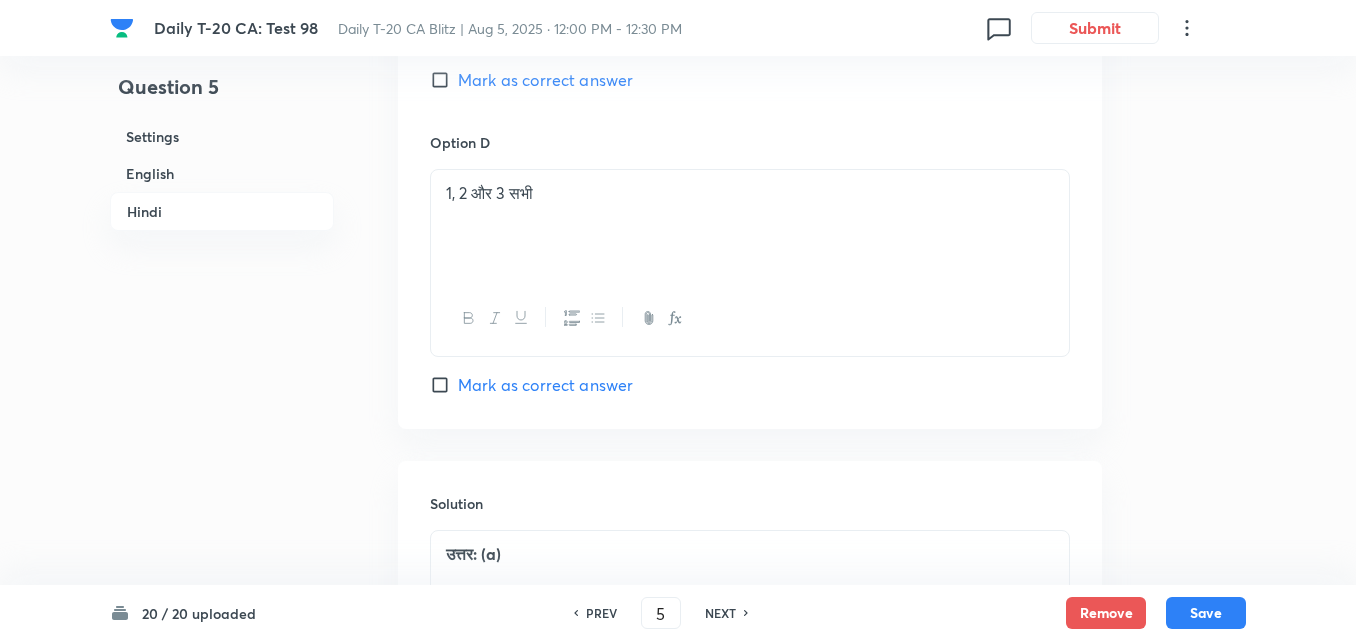 scroll, scrollTop: 4297, scrollLeft: 0, axis: vertical 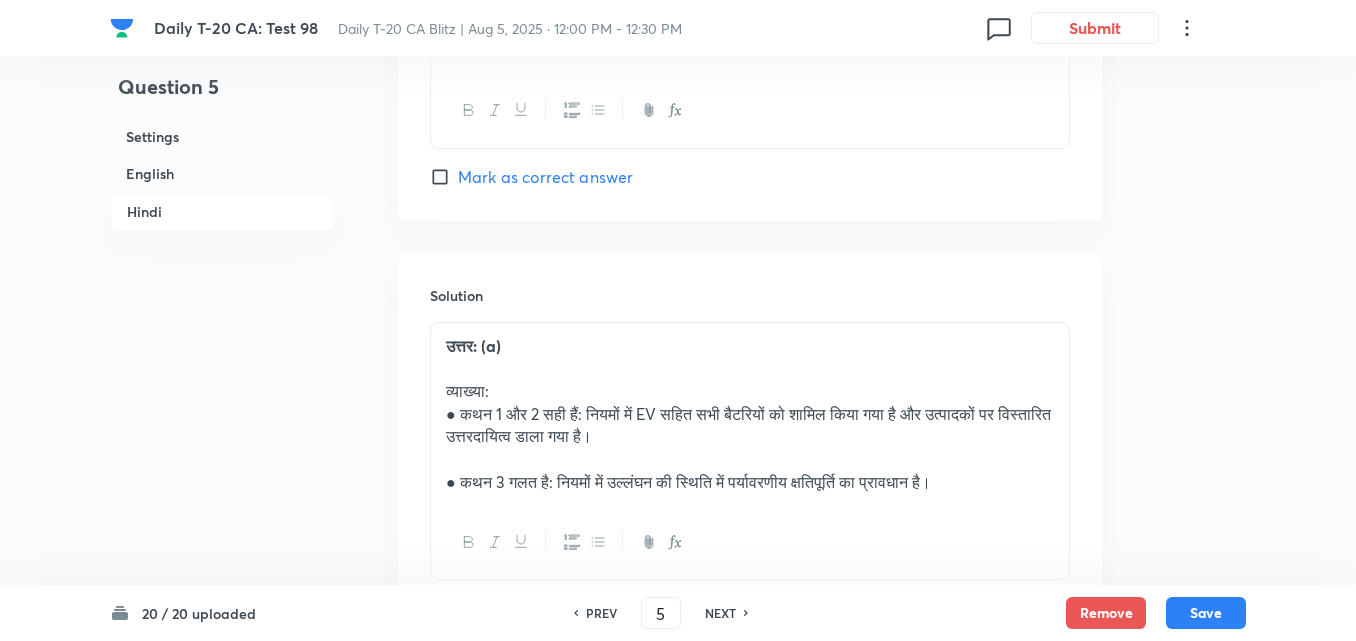 click on "NEXT" at bounding box center [720, 613] 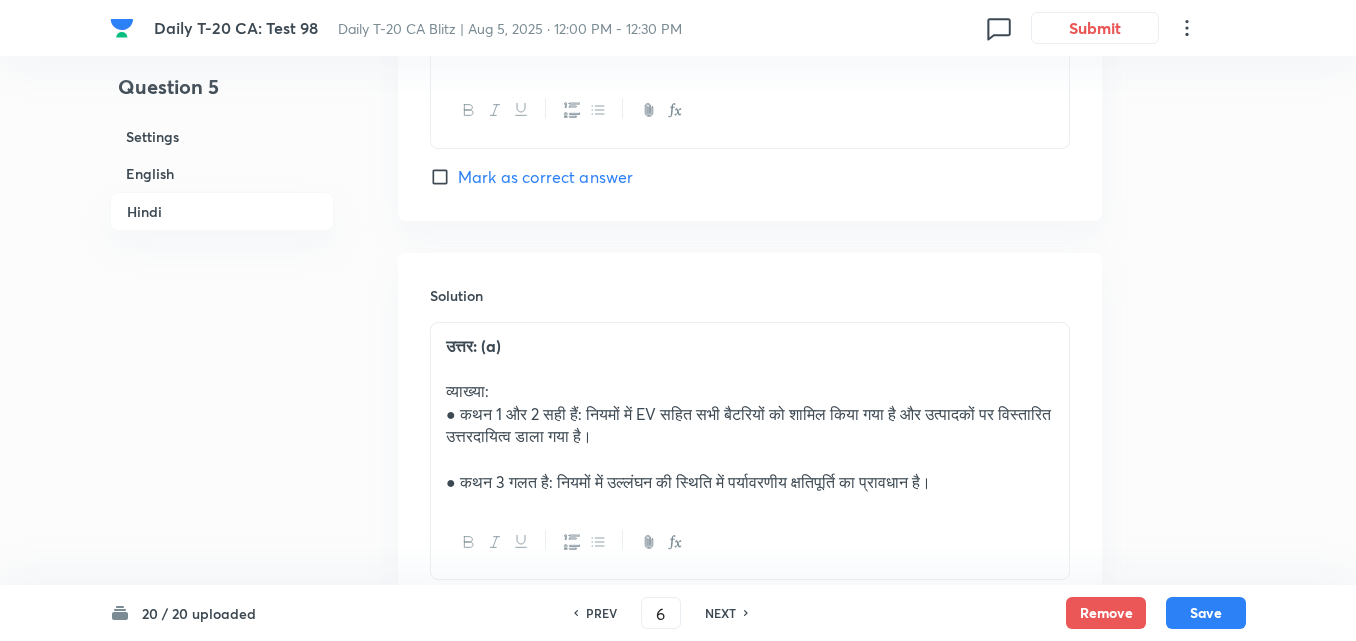 checkbox on "false" 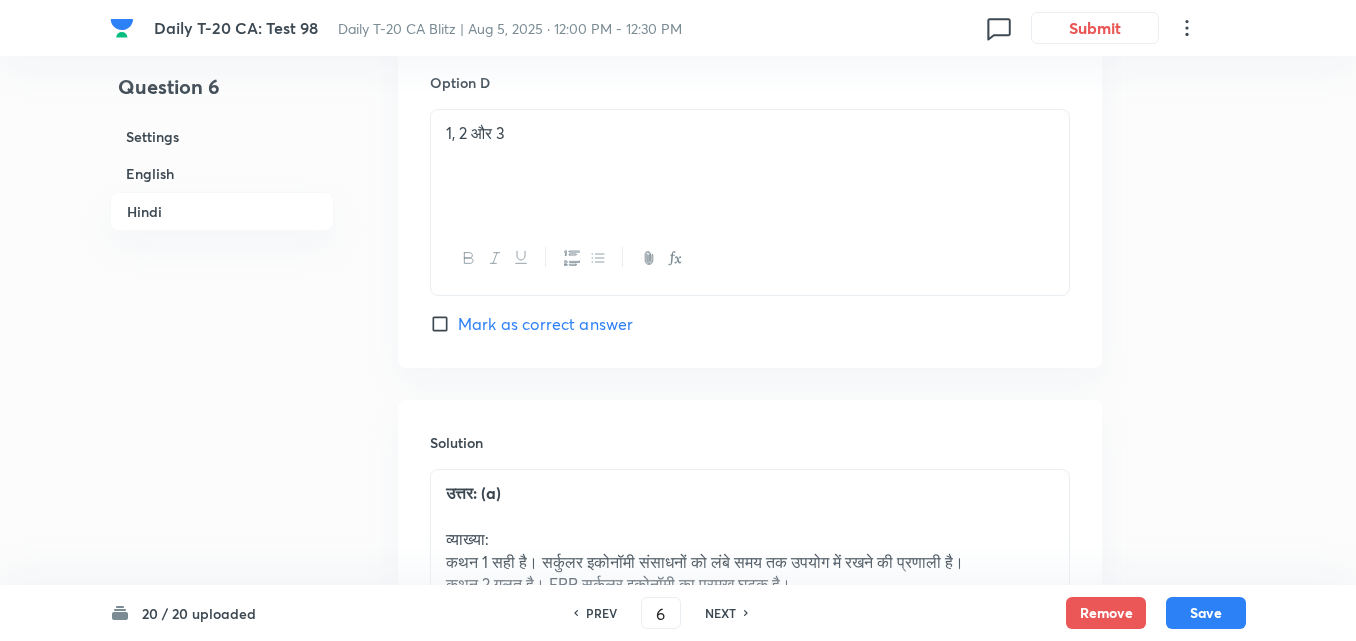 scroll, scrollTop: 4397, scrollLeft: 0, axis: vertical 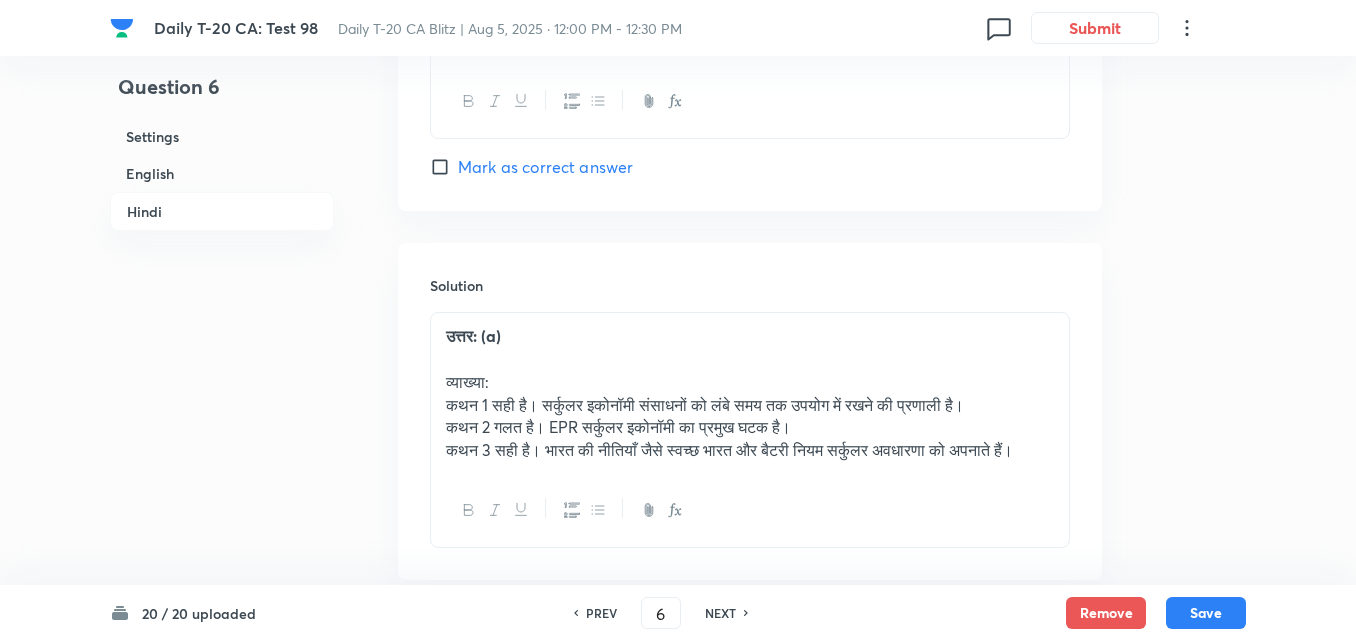 click on "NEXT" at bounding box center (720, 613) 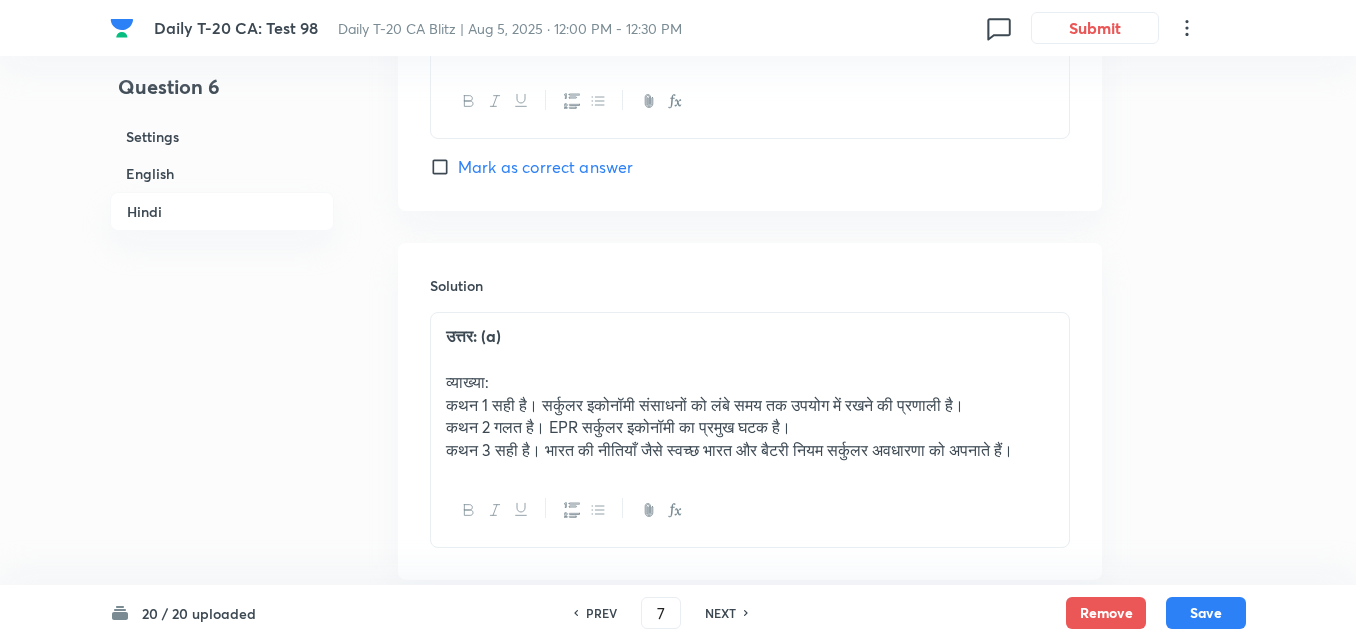 checkbox on "false" 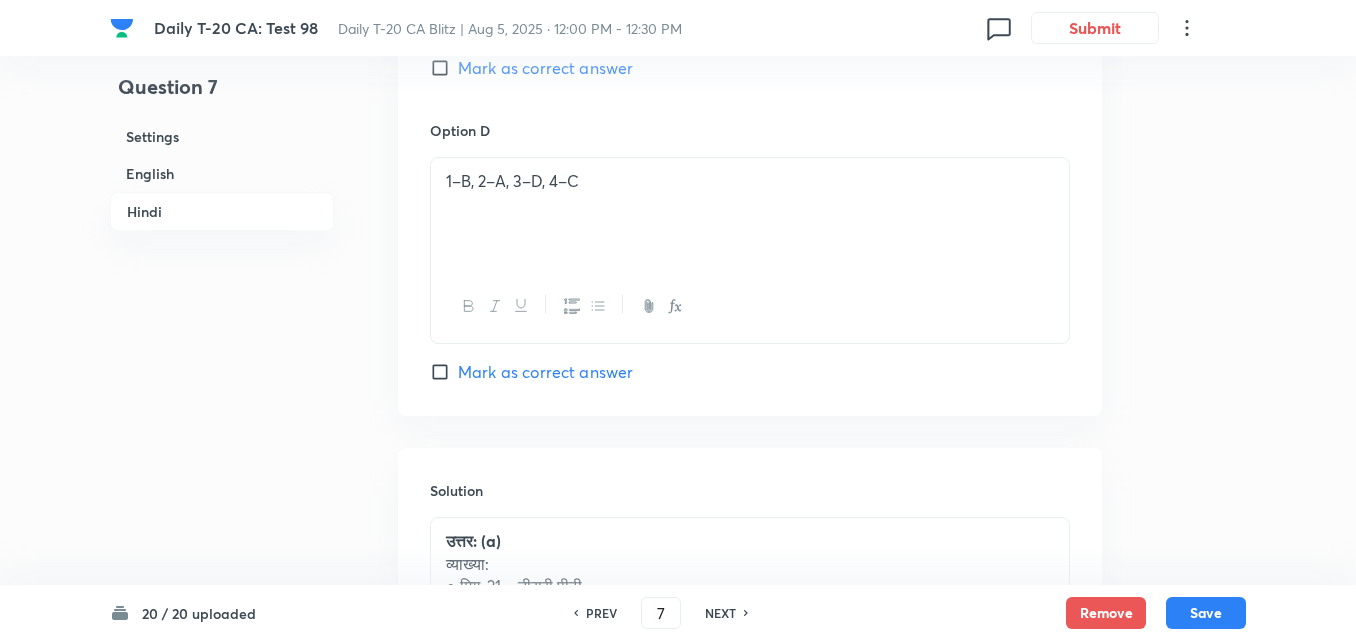 checkbox on "true" 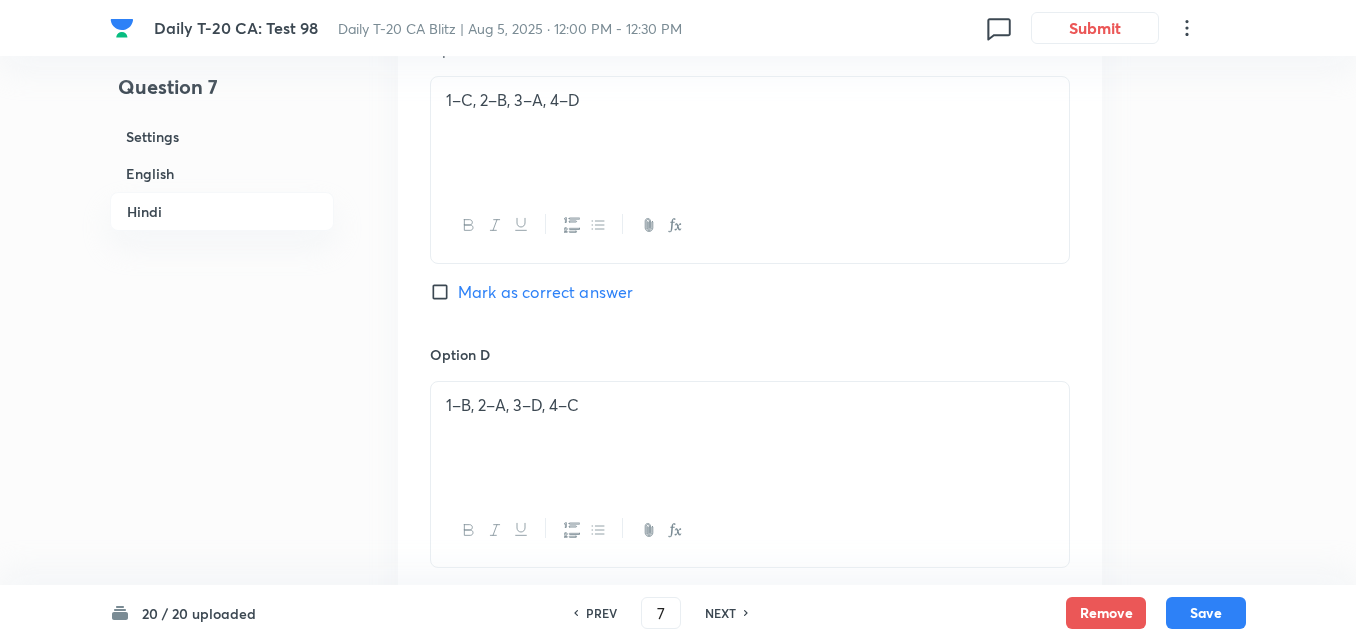scroll, scrollTop: 4397, scrollLeft: 0, axis: vertical 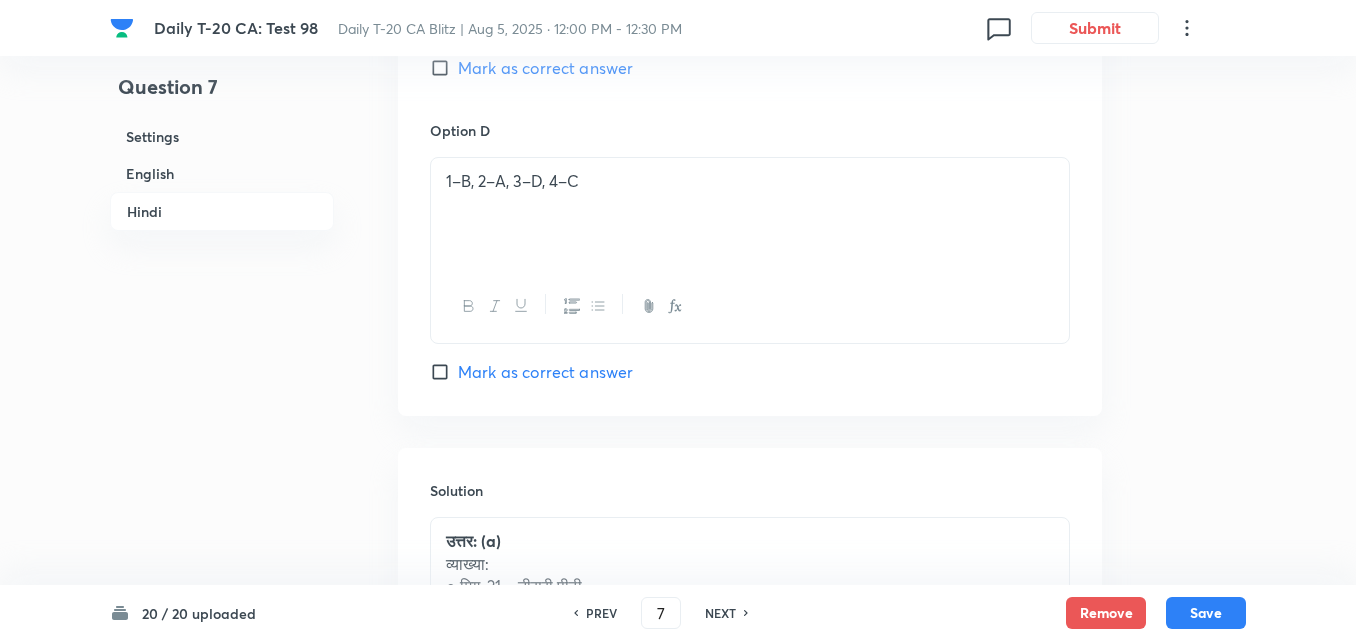 click on "NEXT" at bounding box center [720, 613] 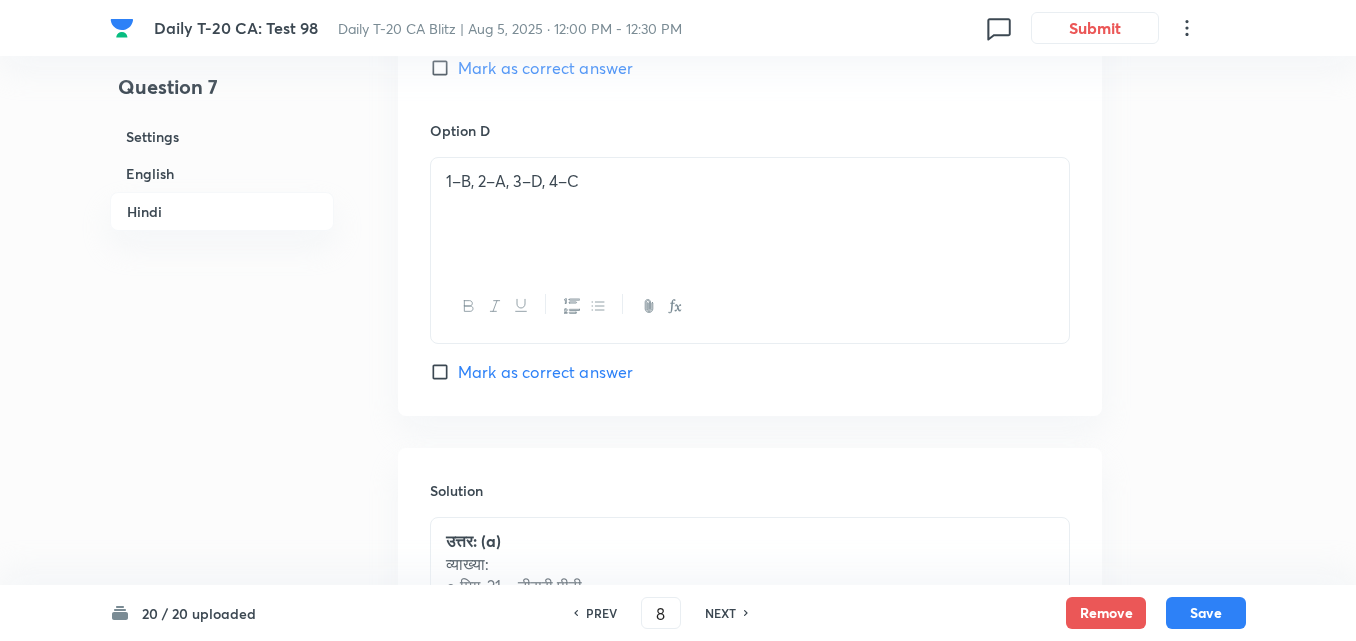 checkbox on "false" 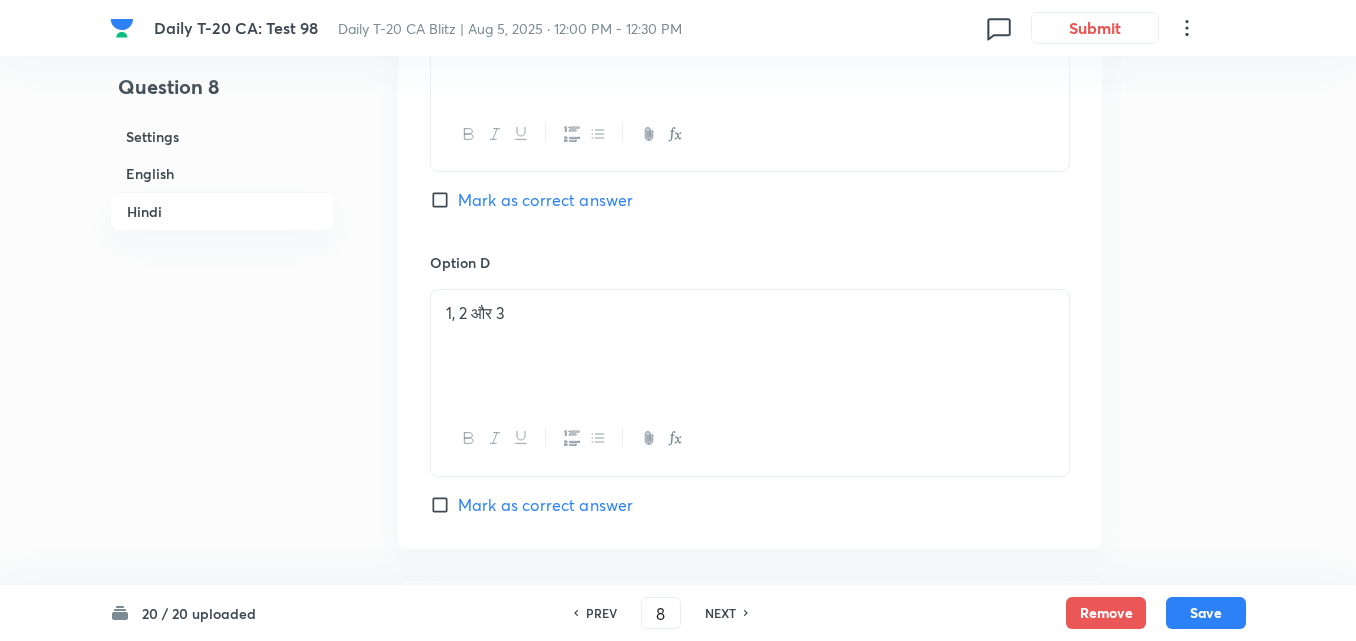 scroll, scrollTop: 4297, scrollLeft: 0, axis: vertical 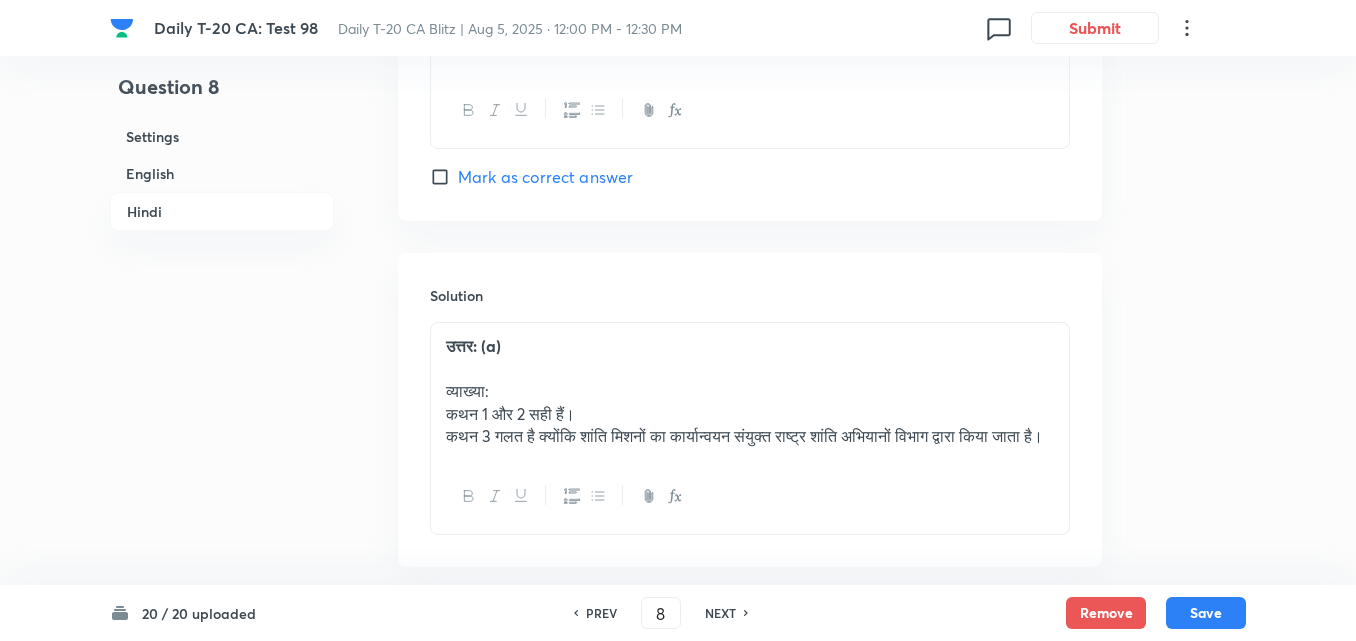 click on "NEXT" at bounding box center (720, 613) 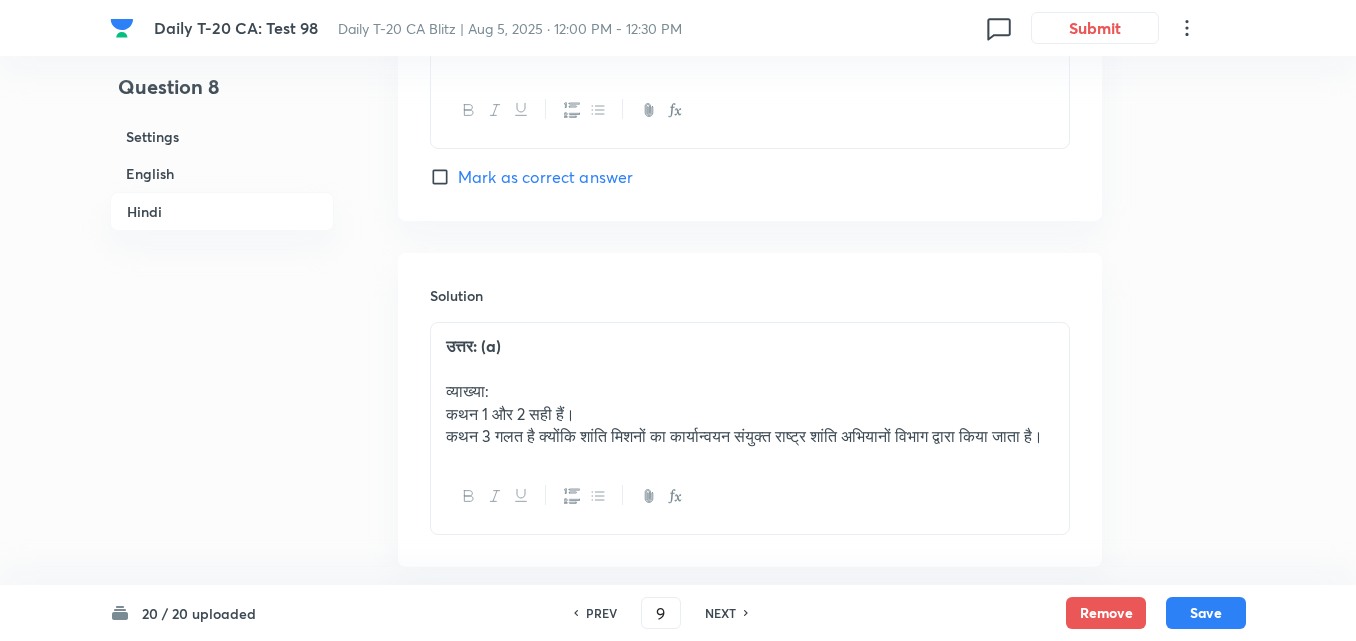 checkbox on "false" 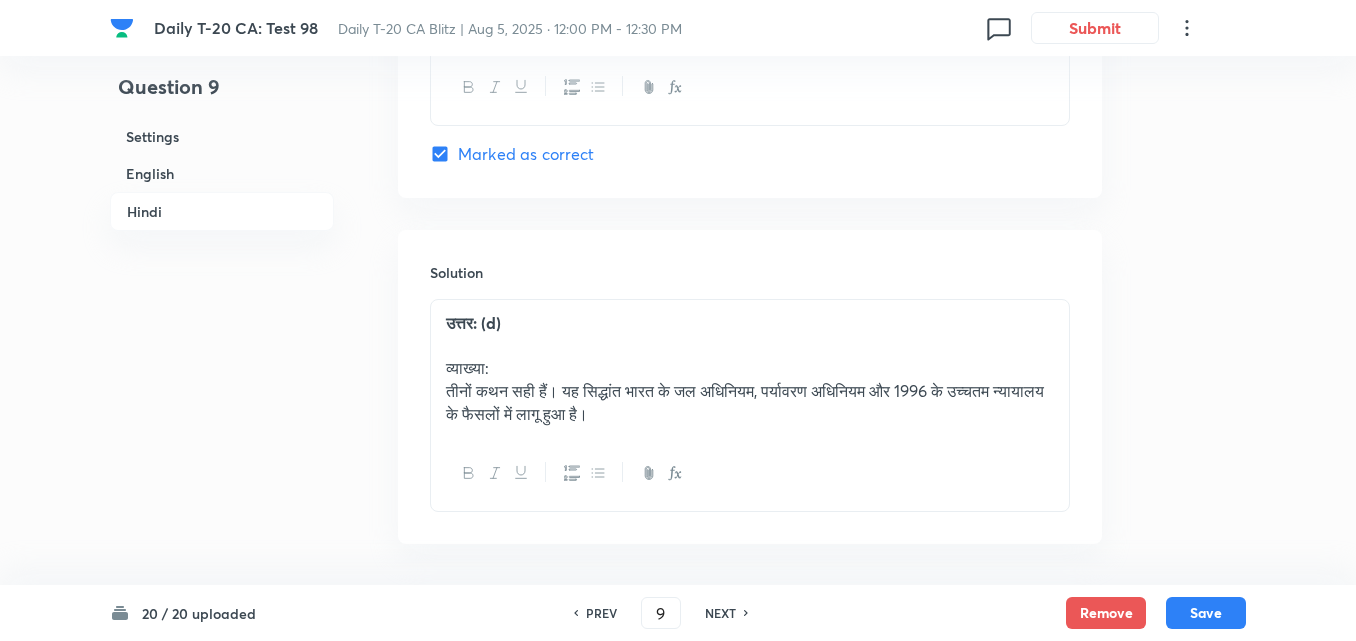 click on "NEXT" at bounding box center [720, 613] 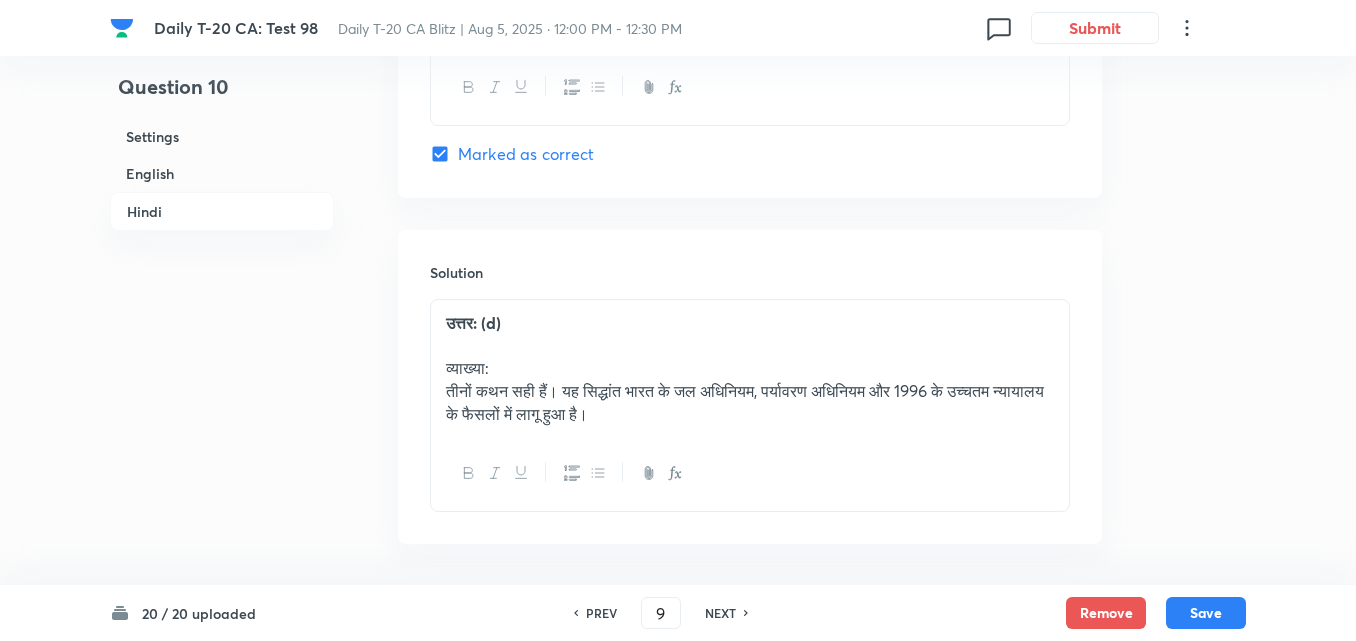 type on "10" 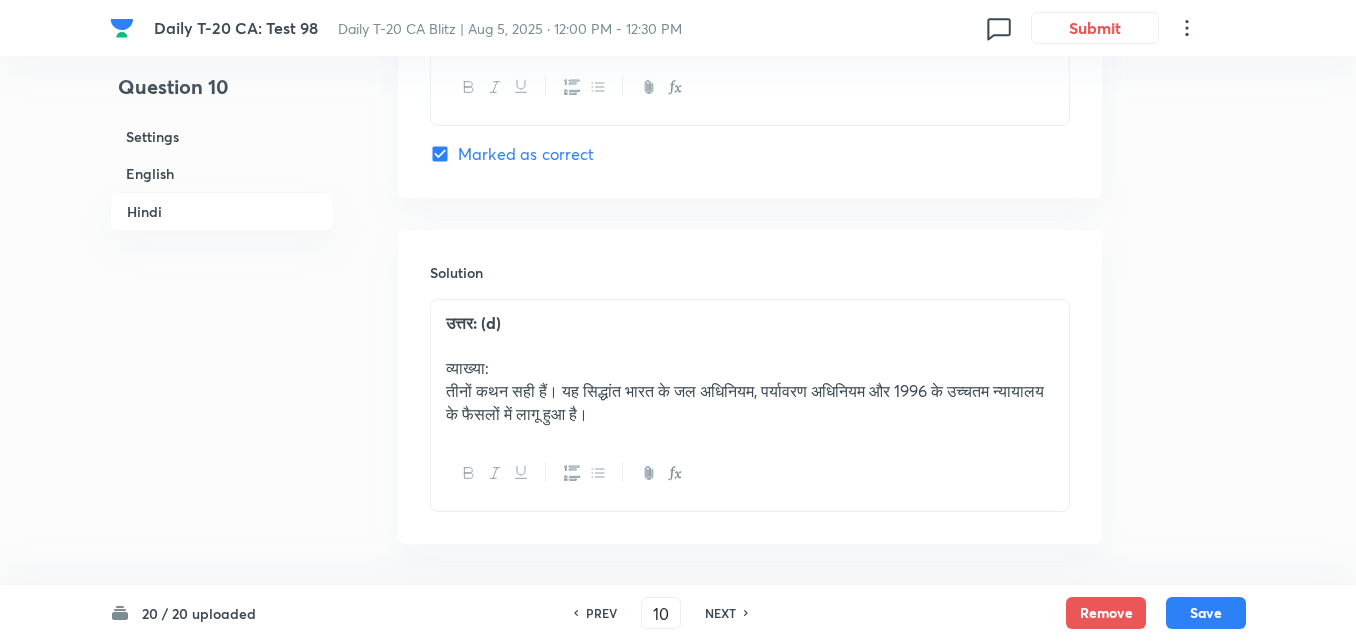 checkbox on "false" 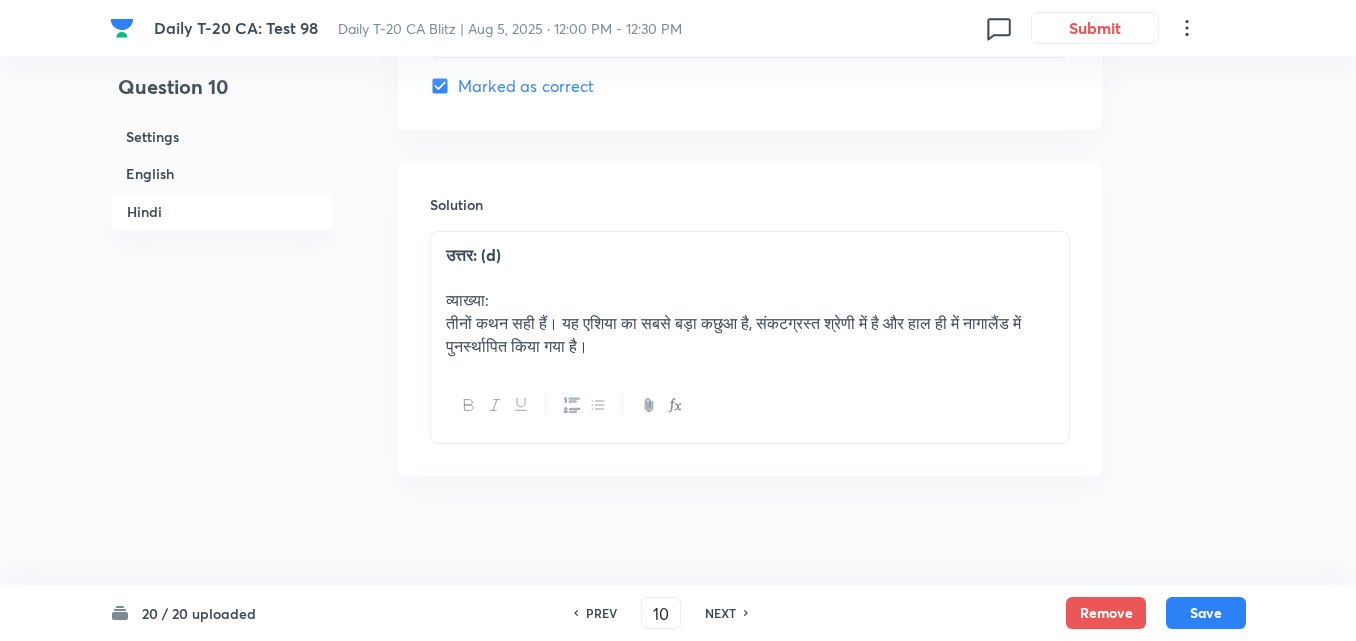 click on "NEXT" at bounding box center (720, 613) 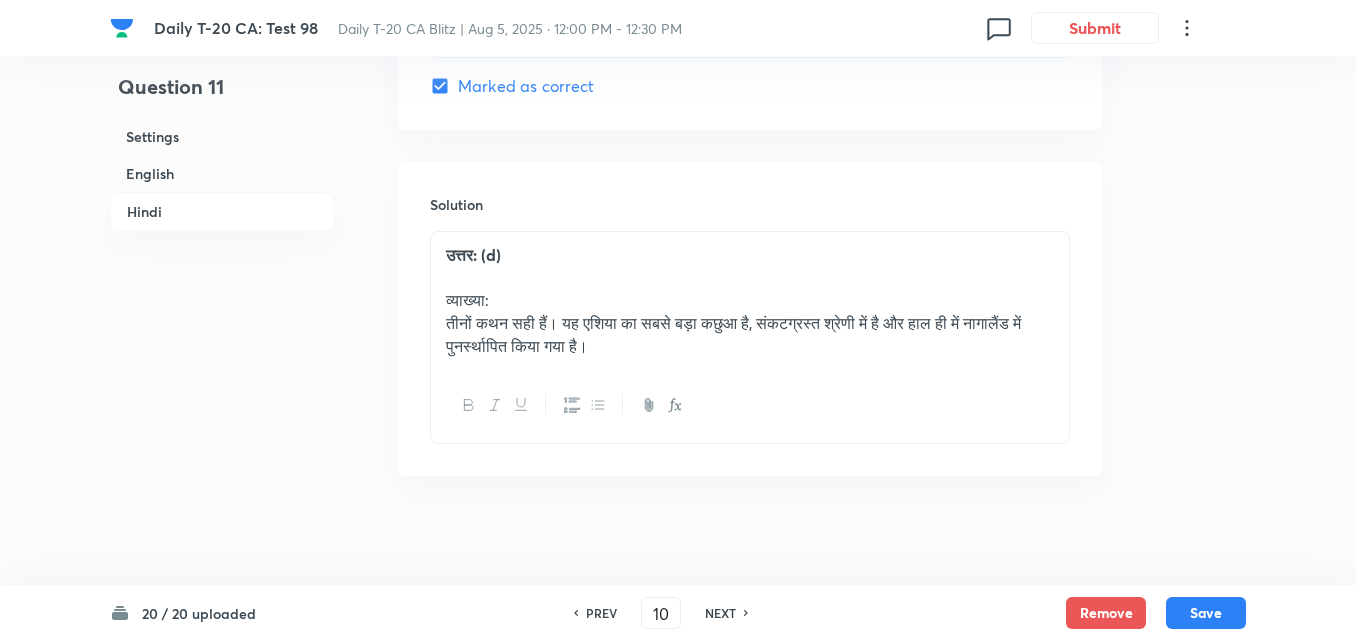 type on "11" 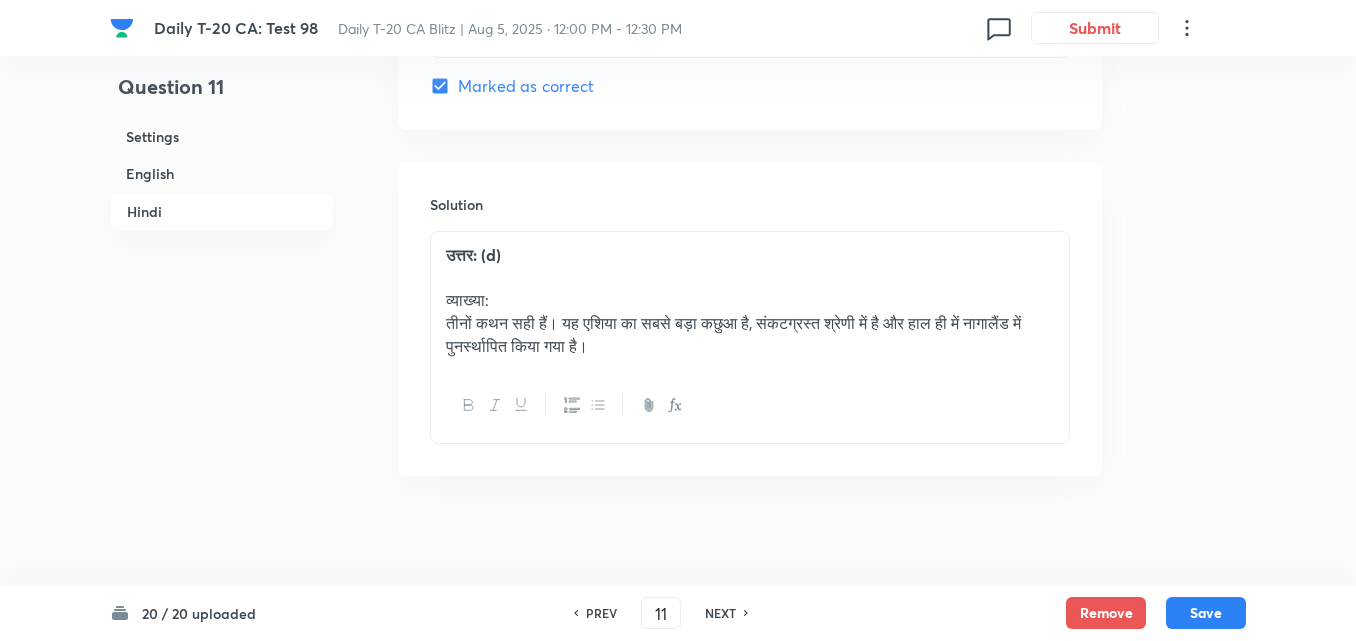 checkbox on "false" 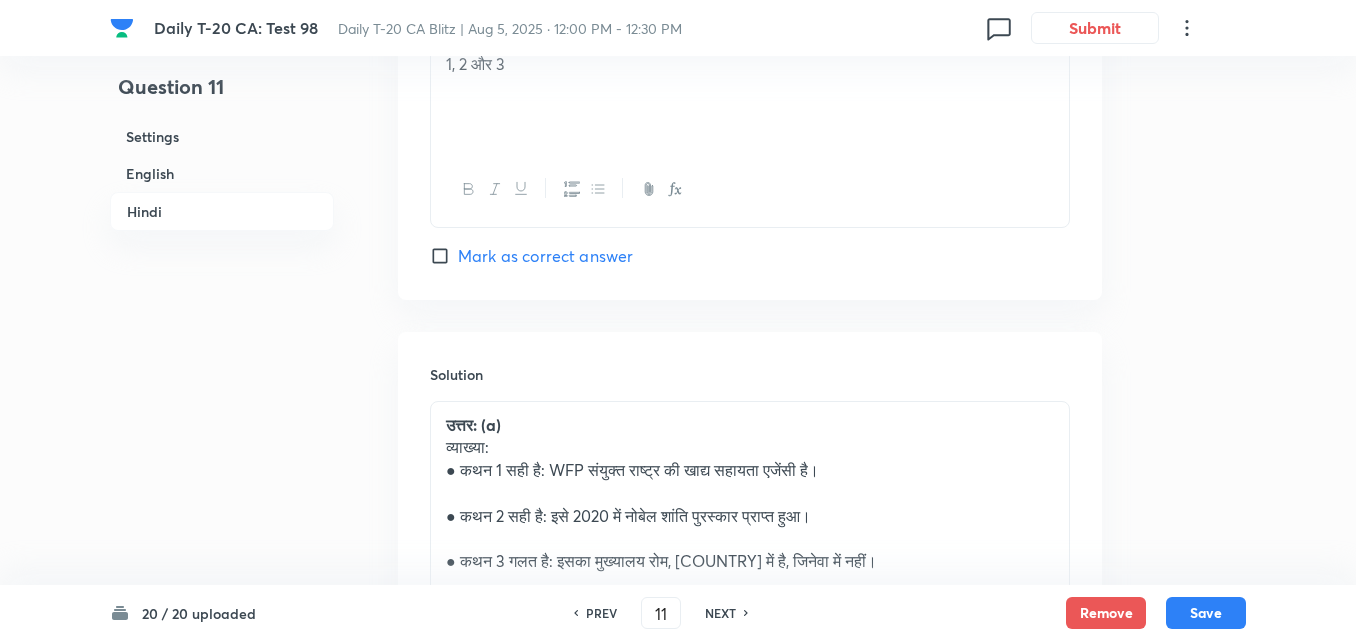 scroll, scrollTop: 4397, scrollLeft: 0, axis: vertical 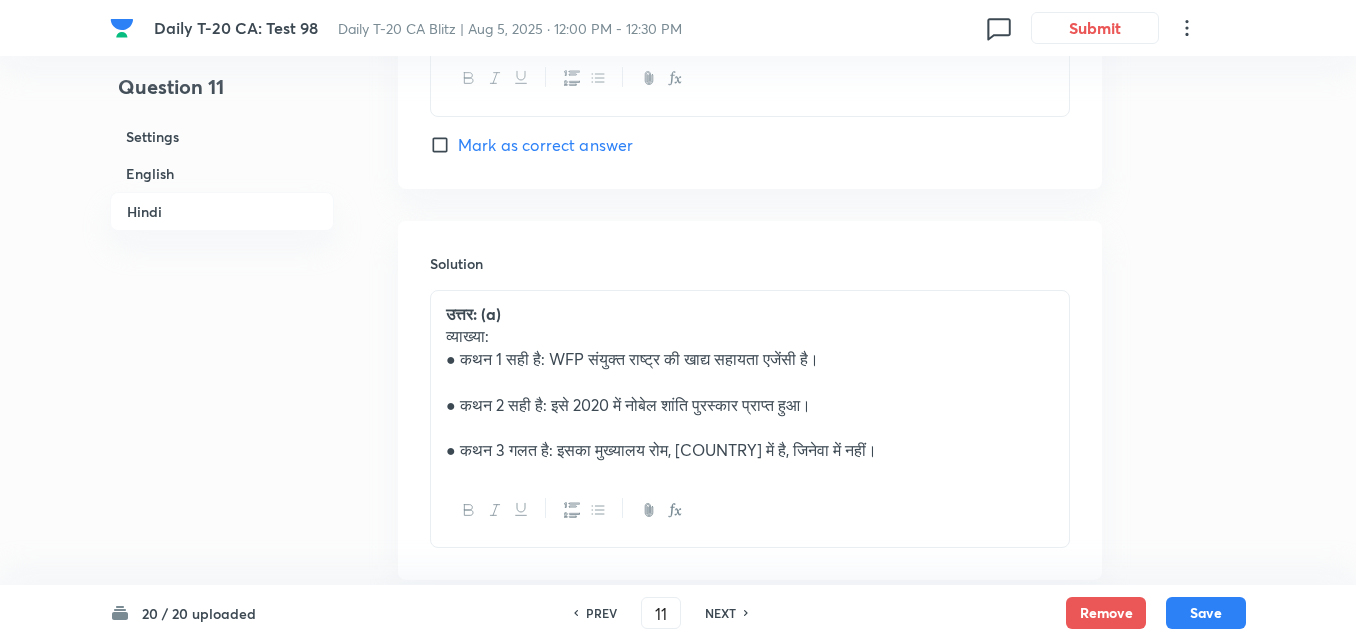 click on "NEXT" at bounding box center (720, 613) 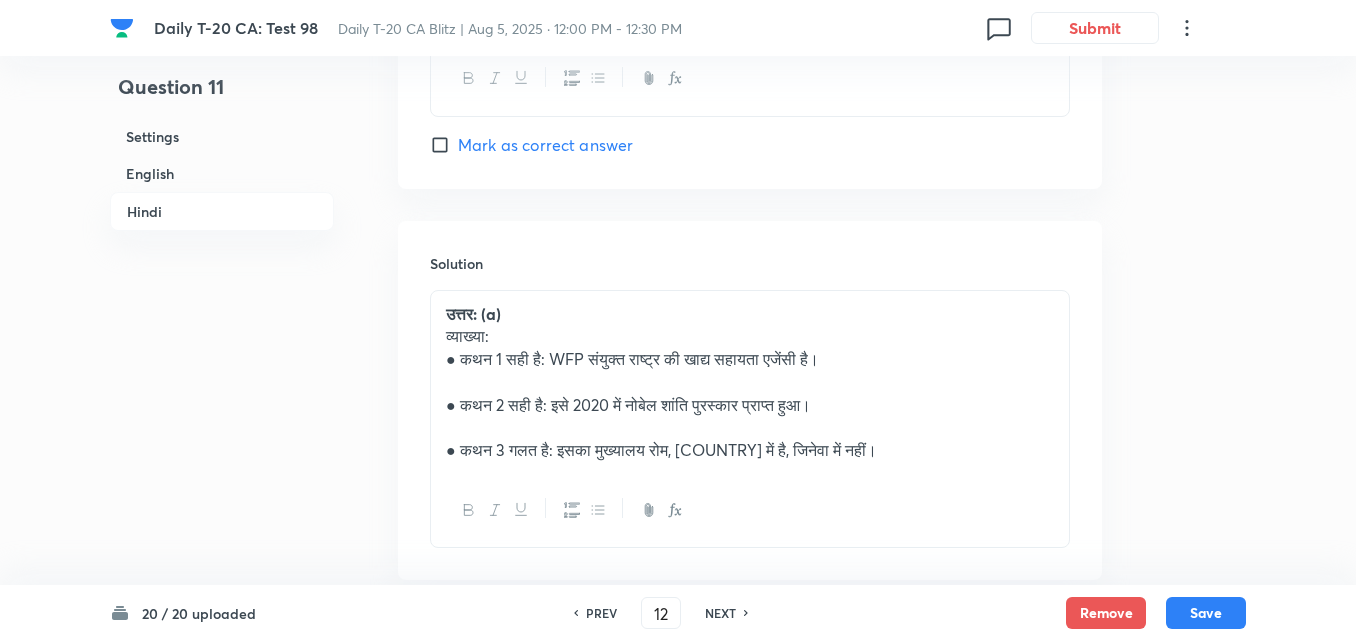 checkbox on "false" 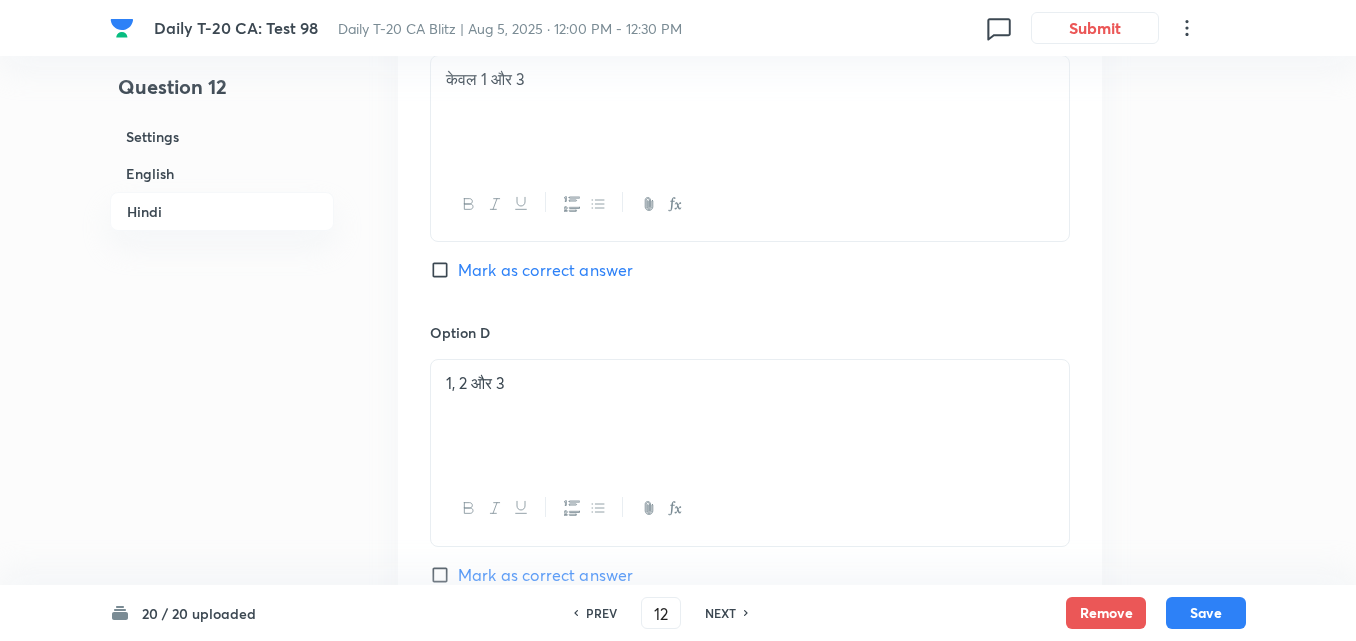 scroll, scrollTop: 4197, scrollLeft: 0, axis: vertical 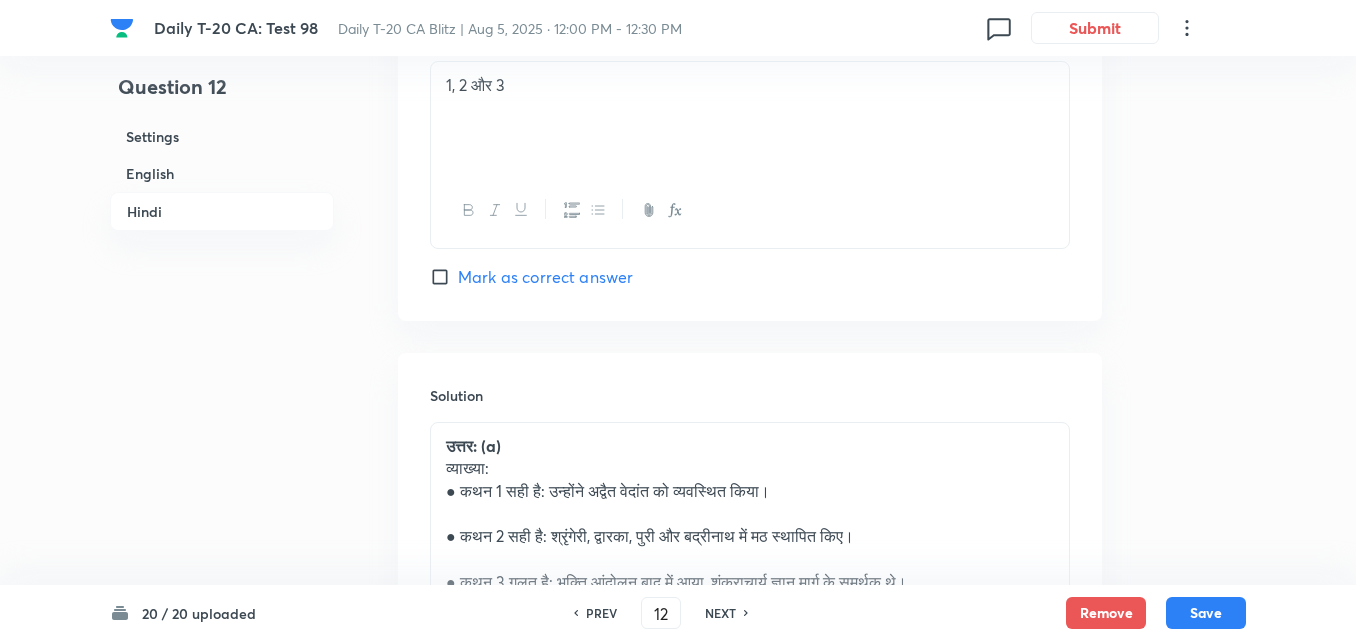 click on "NEXT" at bounding box center (720, 613) 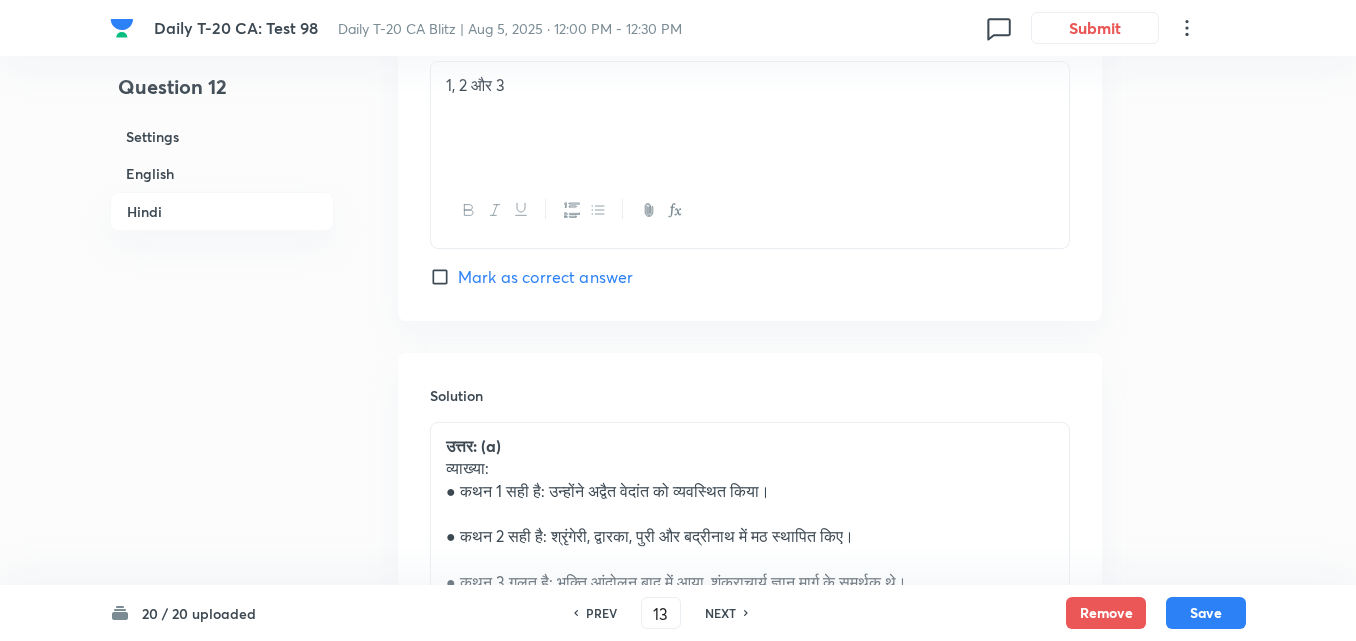 checkbox on "false" 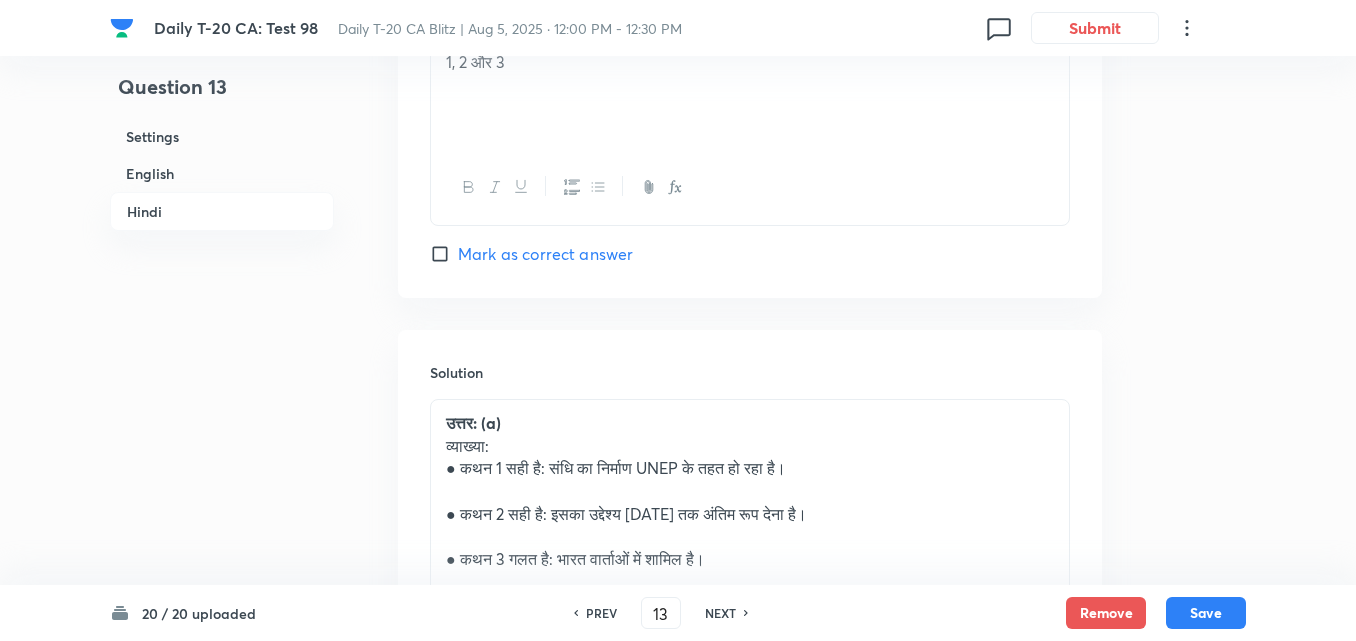 click on "NEXT" at bounding box center (720, 613) 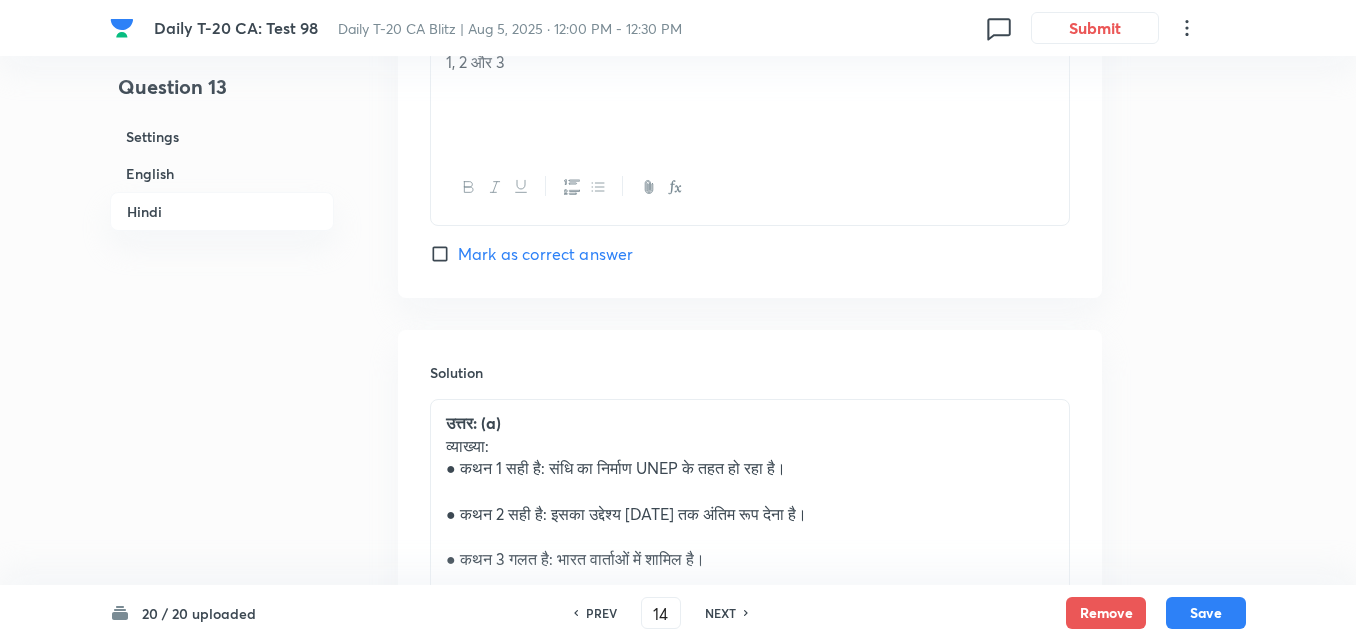 checkbox on "false" 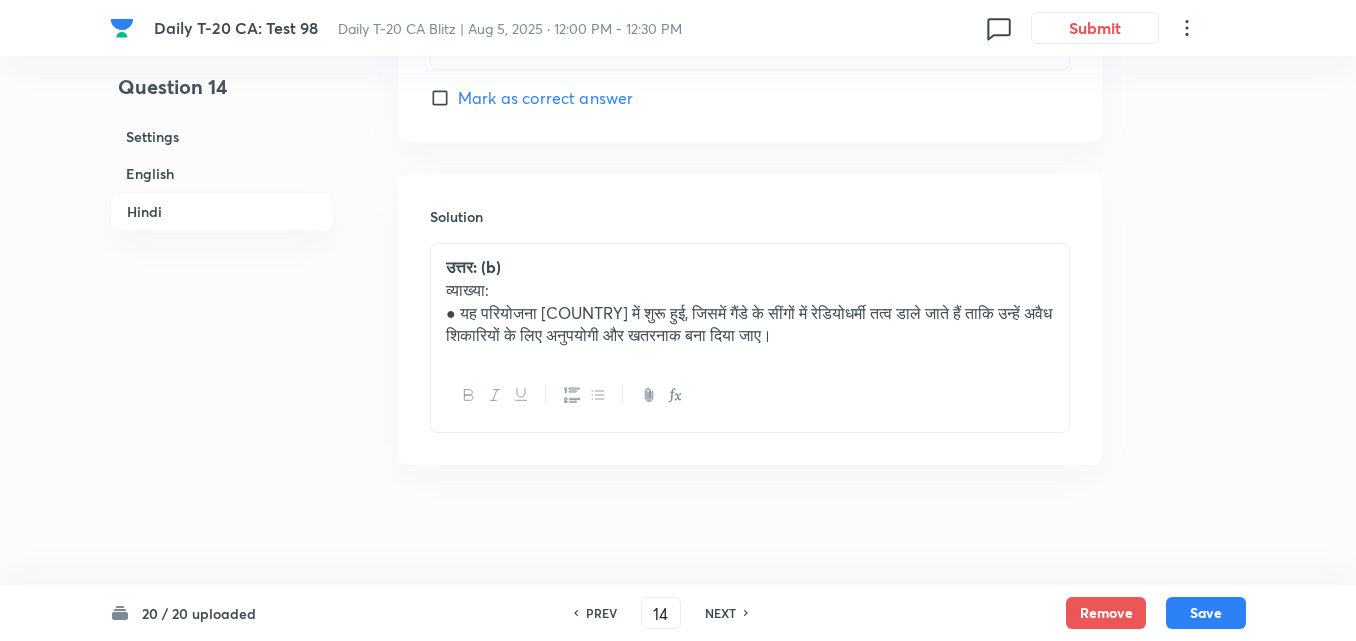 checkbox on "true" 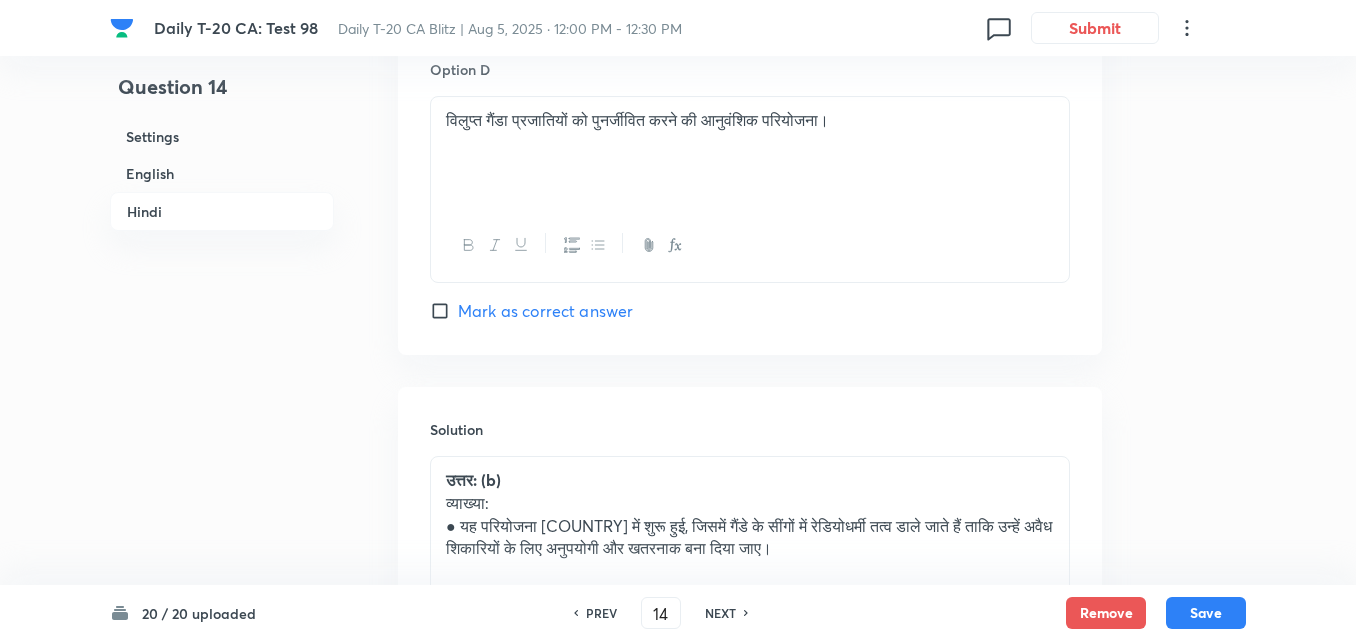 scroll, scrollTop: 4097, scrollLeft: 0, axis: vertical 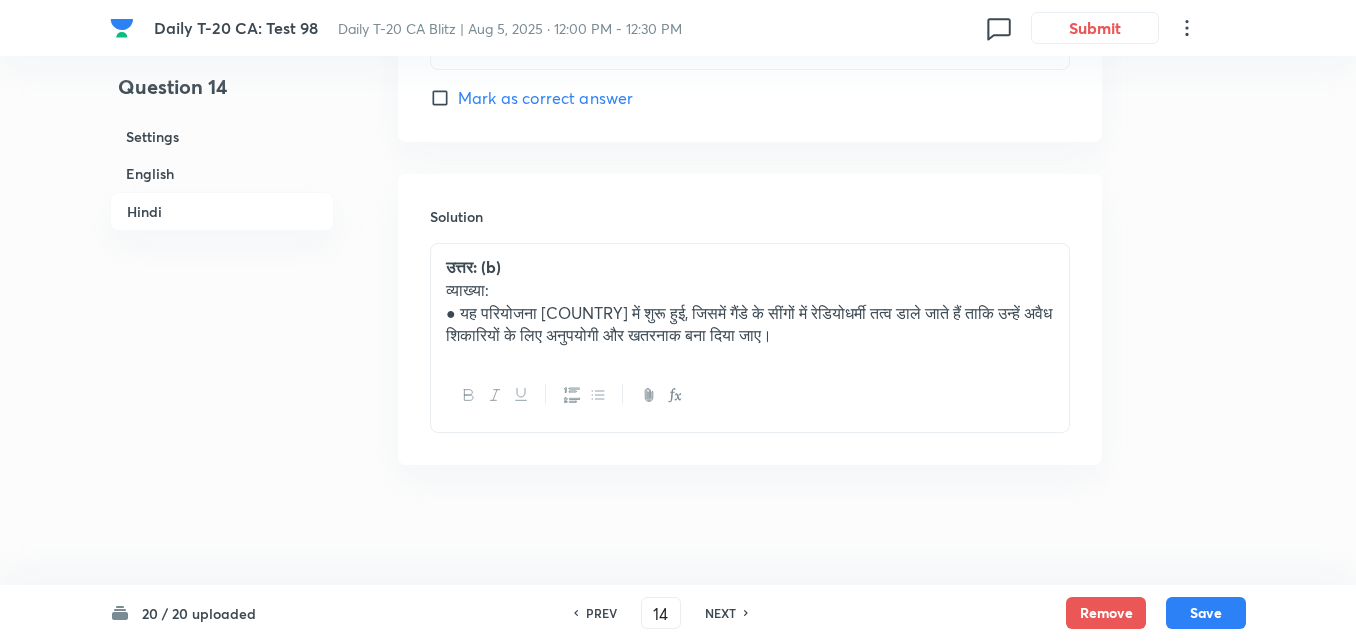 click on "NEXT" at bounding box center (720, 613) 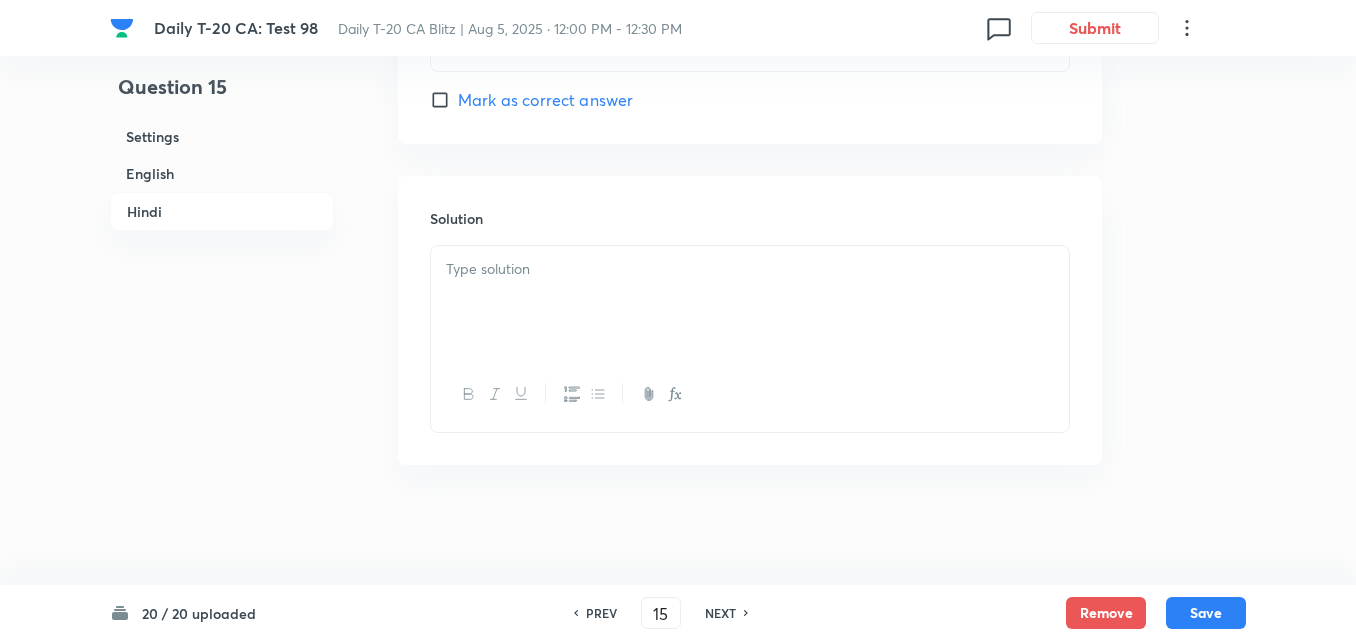 checkbox on "false" 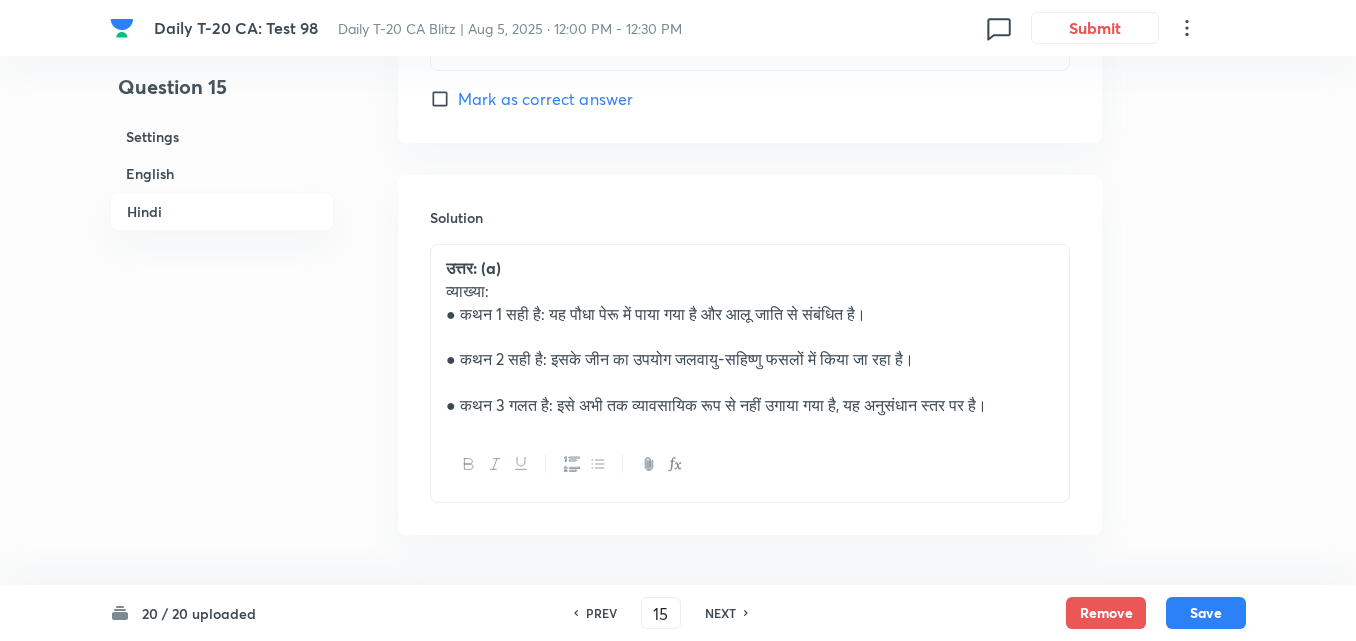 click on "NEXT" at bounding box center (720, 613) 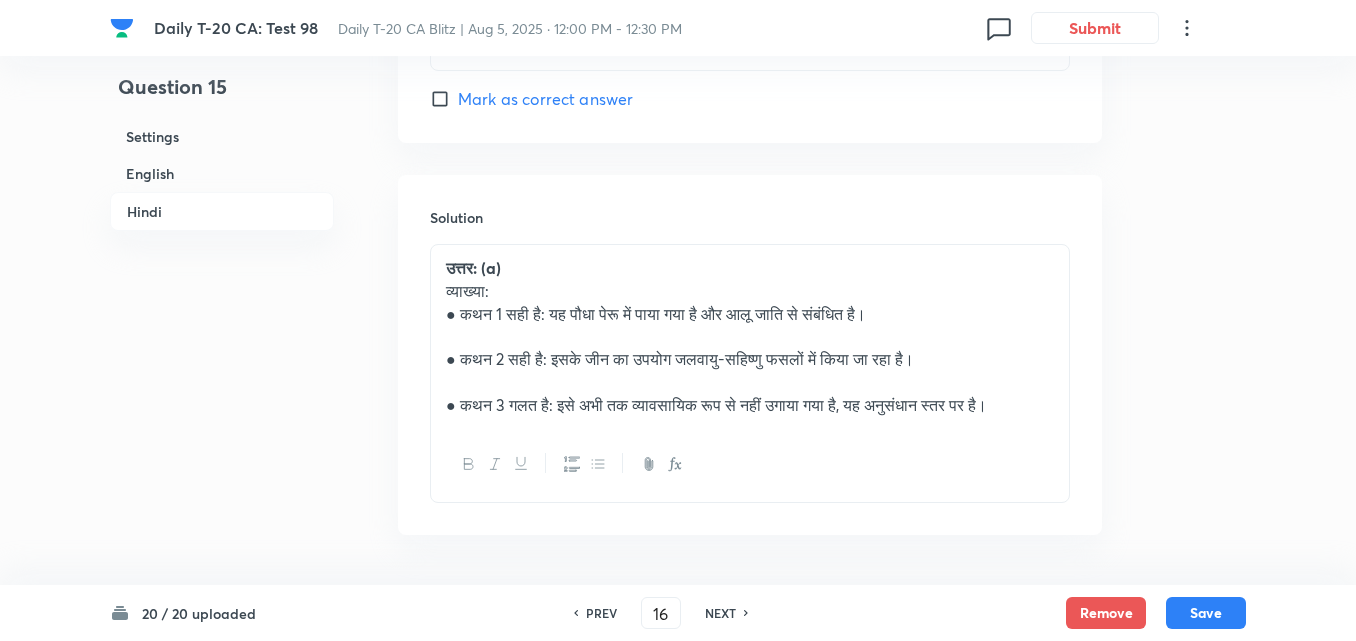 checkbox on "false" 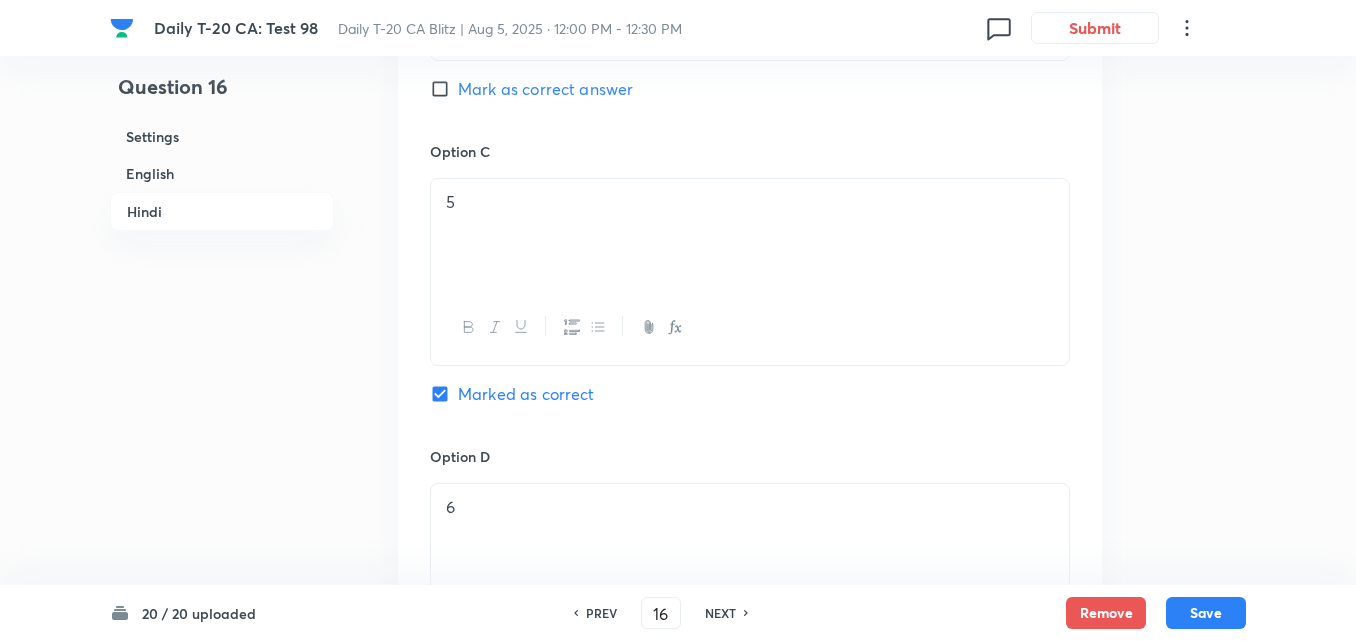 scroll, scrollTop: 4120, scrollLeft: 0, axis: vertical 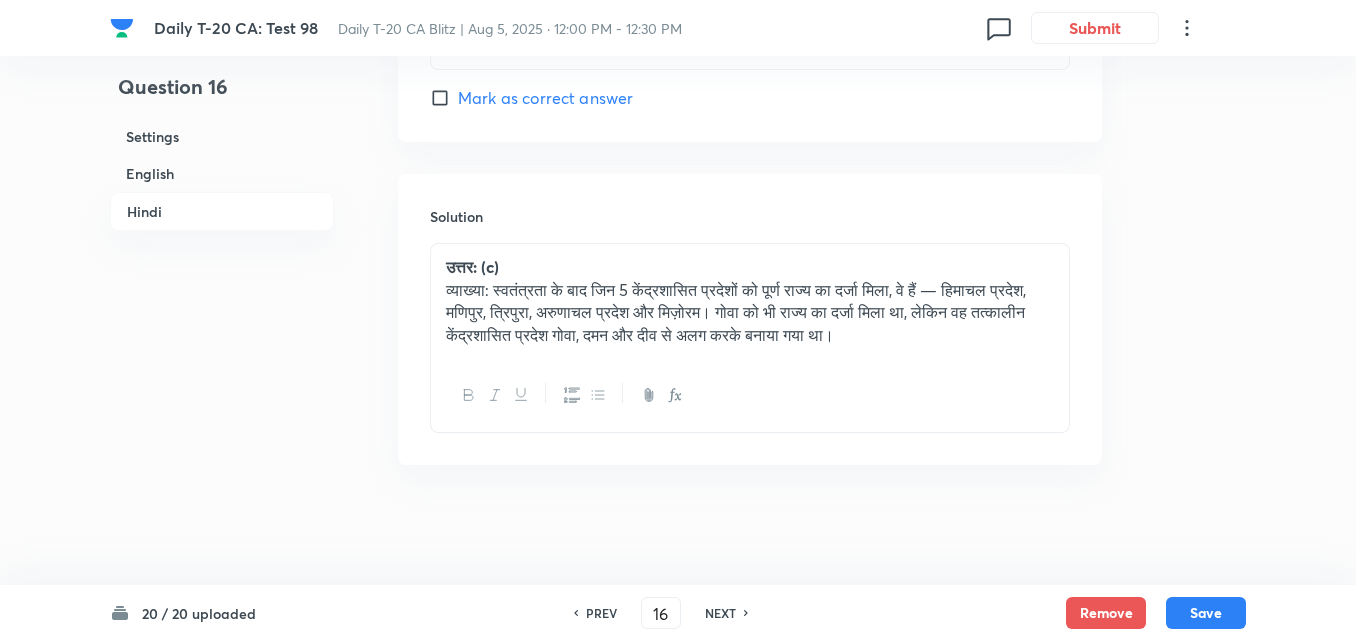 click on "NEXT" at bounding box center [720, 613] 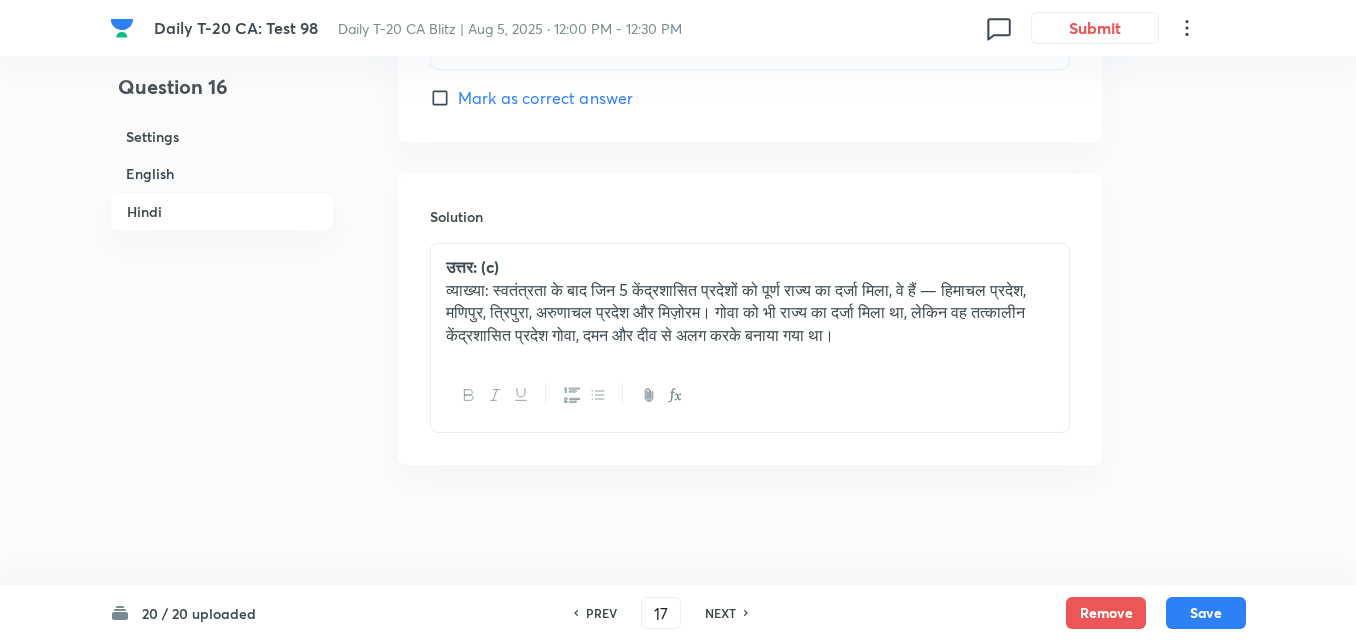 checkbox on "false" 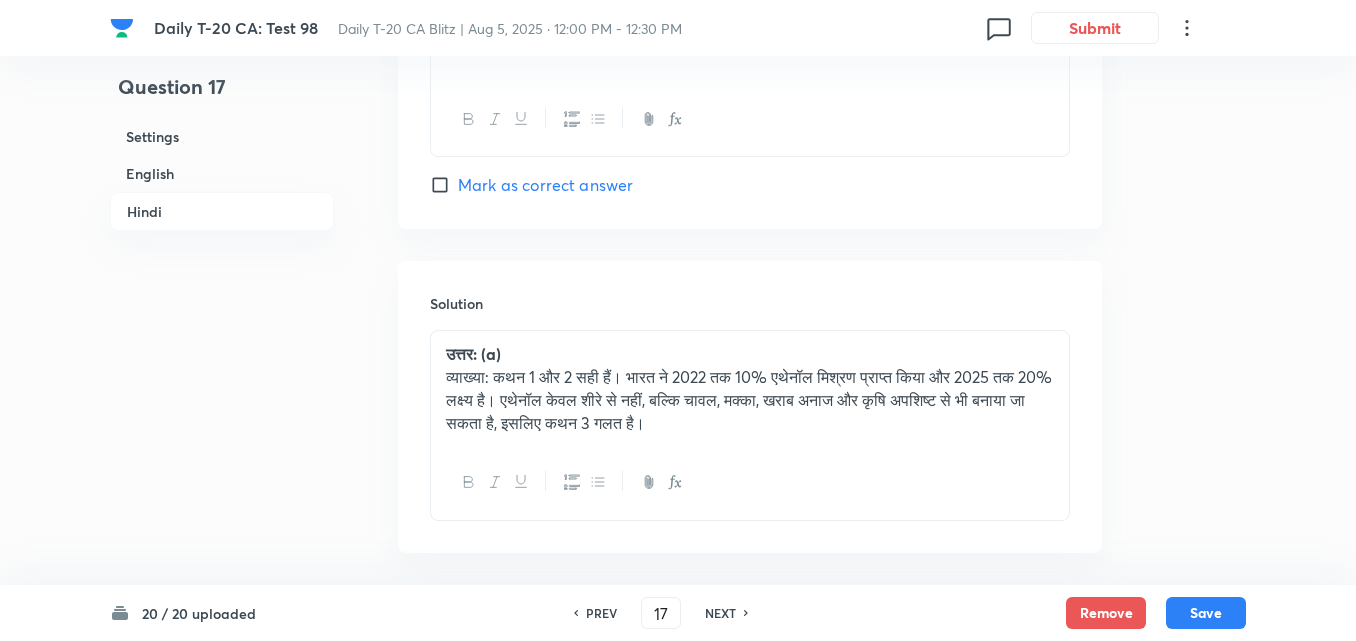 click on "NEXT" at bounding box center [720, 613] 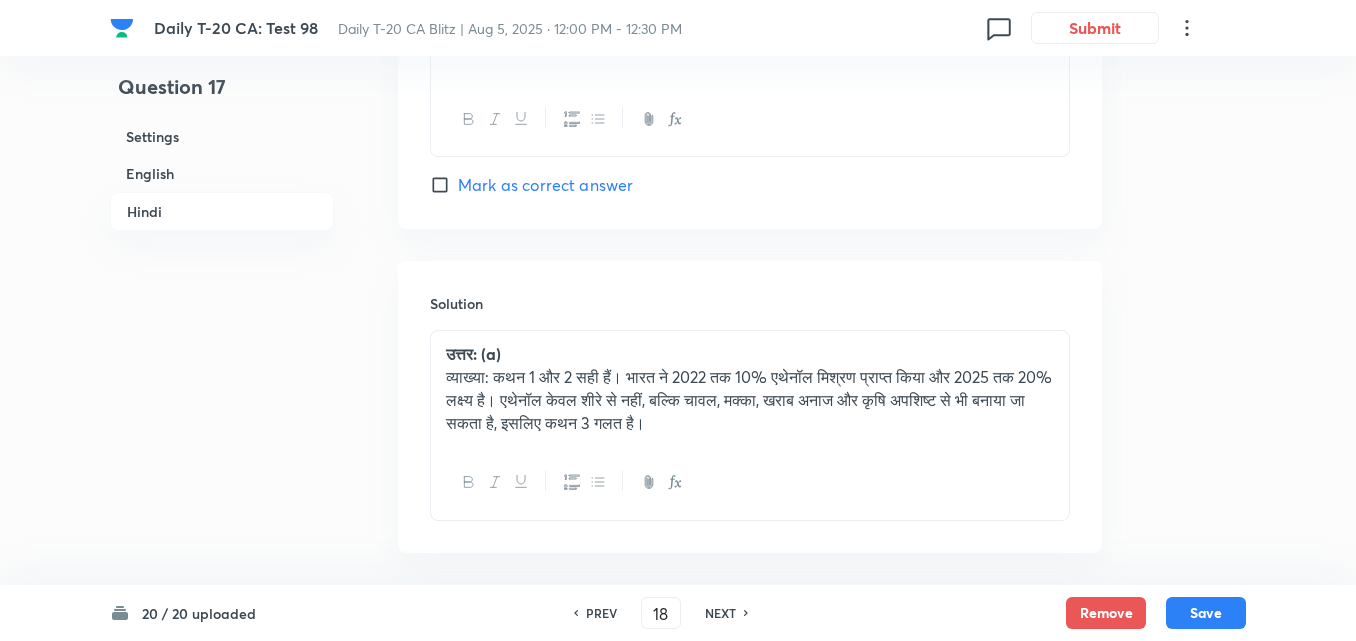 checkbox on "false" 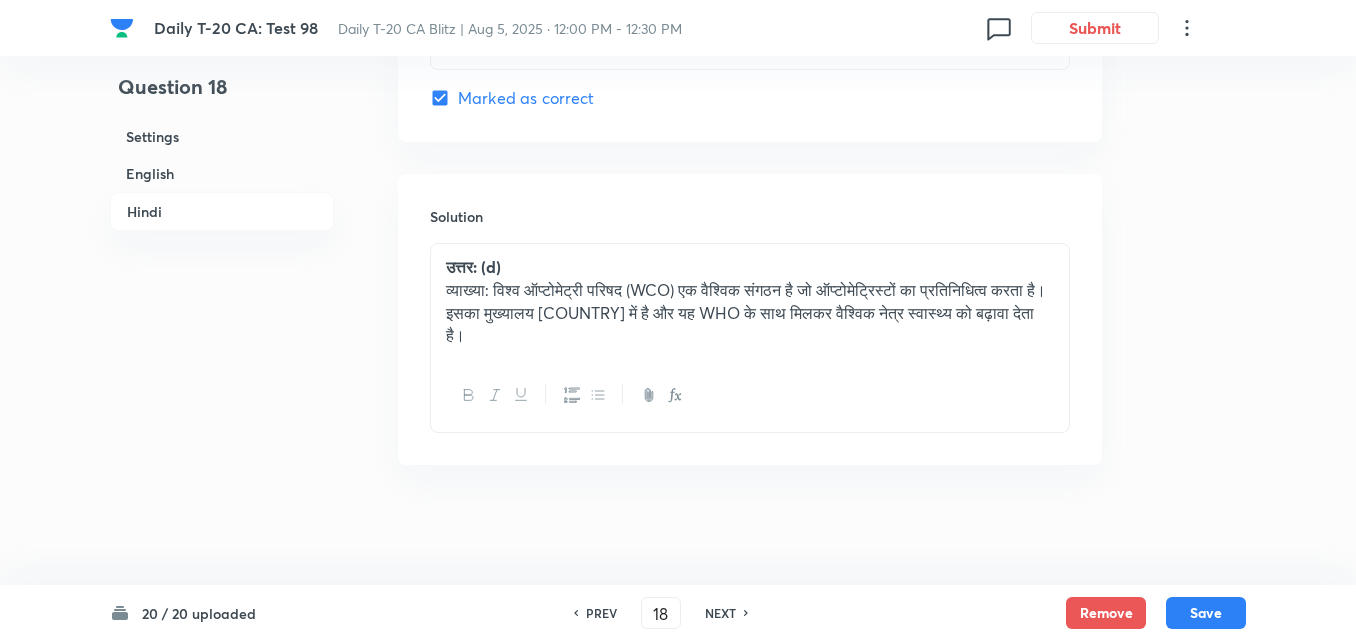 scroll, scrollTop: 4097, scrollLeft: 0, axis: vertical 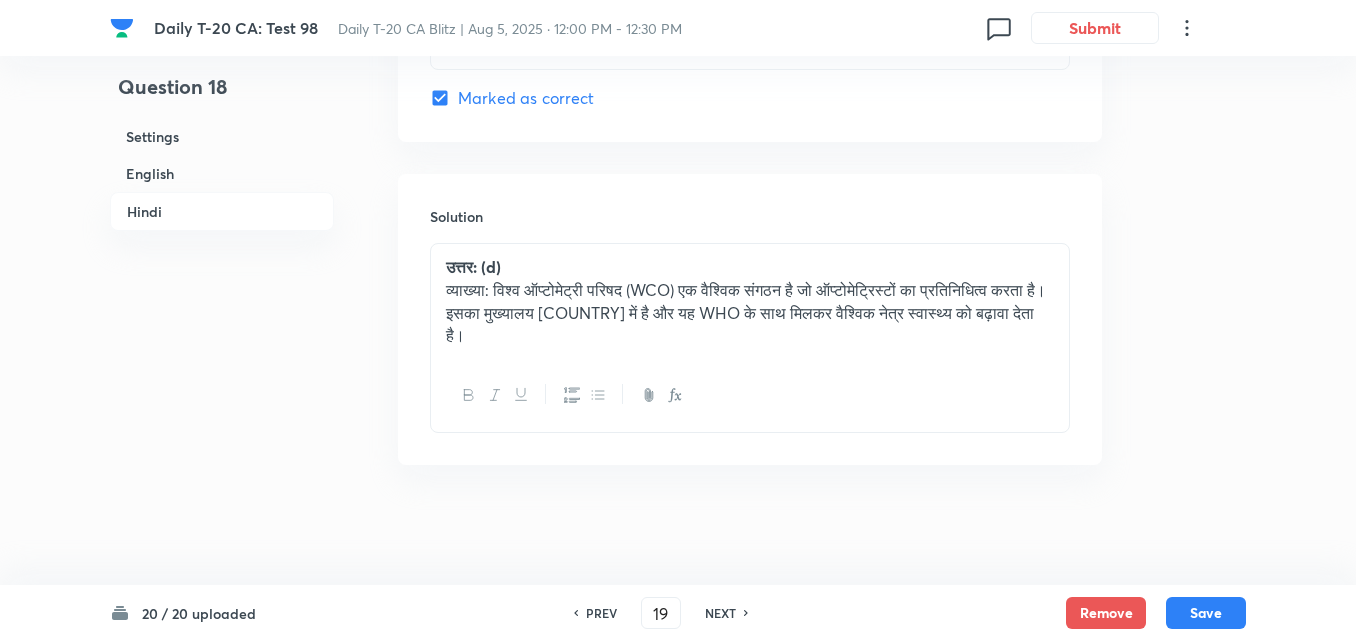 checkbox on "false" 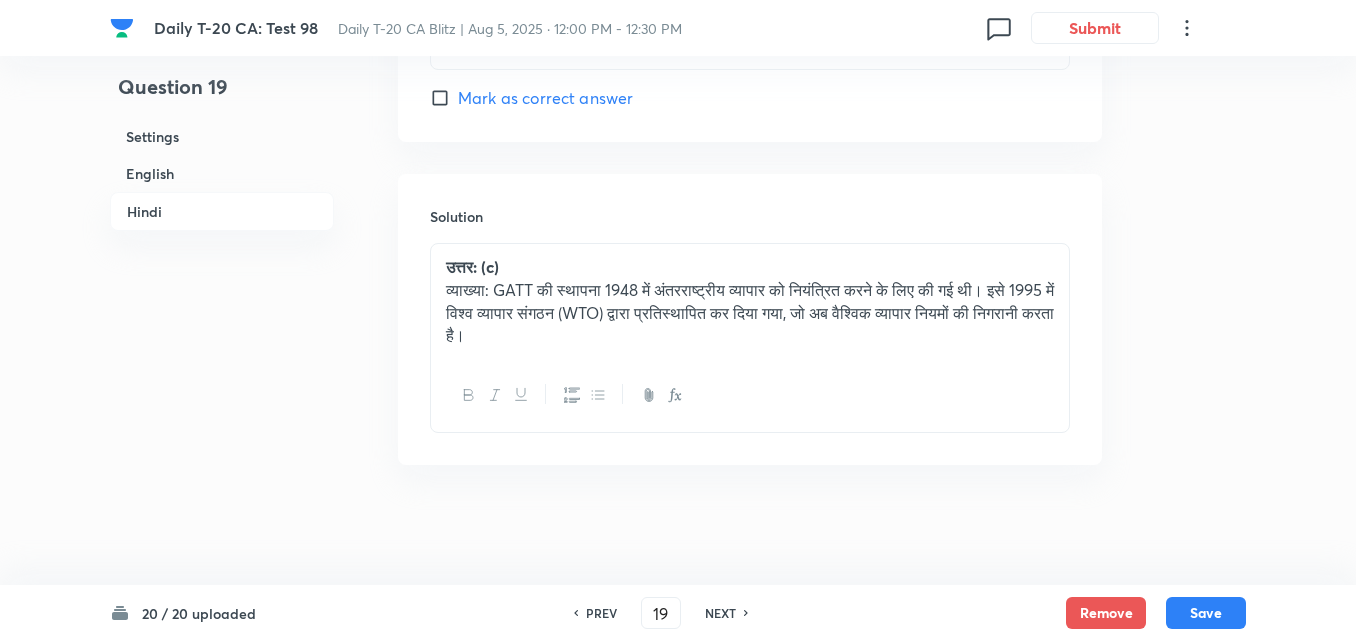checkbox on "true" 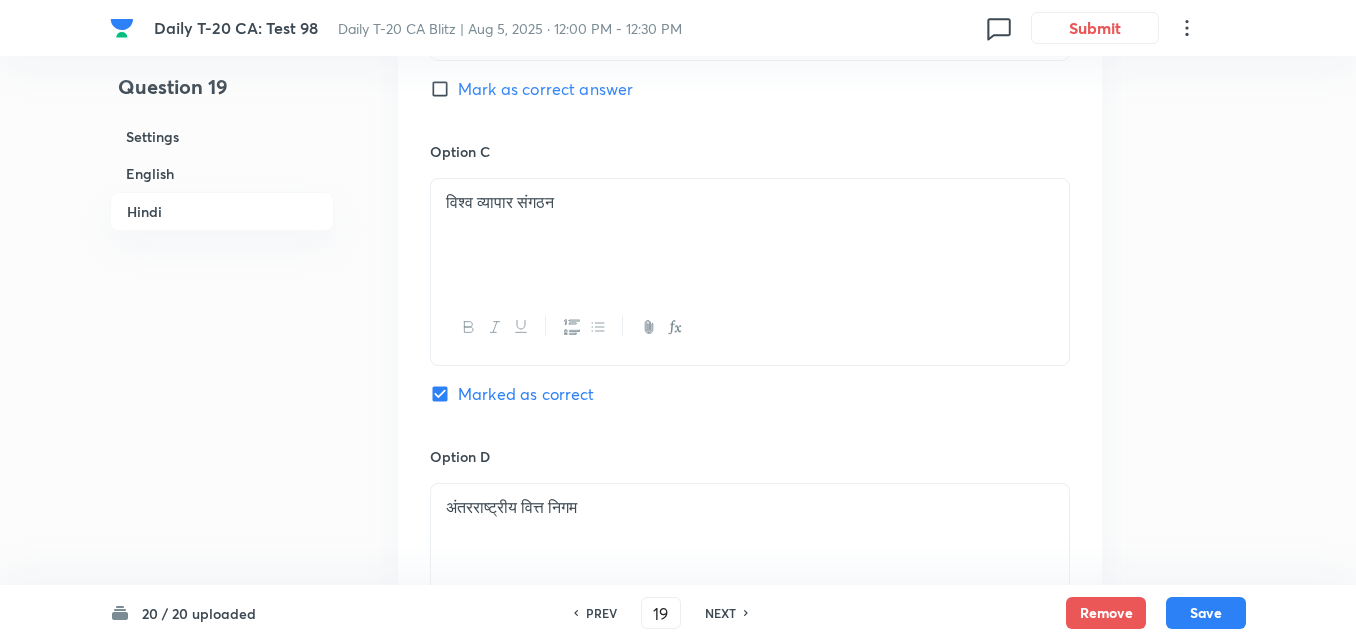 scroll, scrollTop: 4097, scrollLeft: 0, axis: vertical 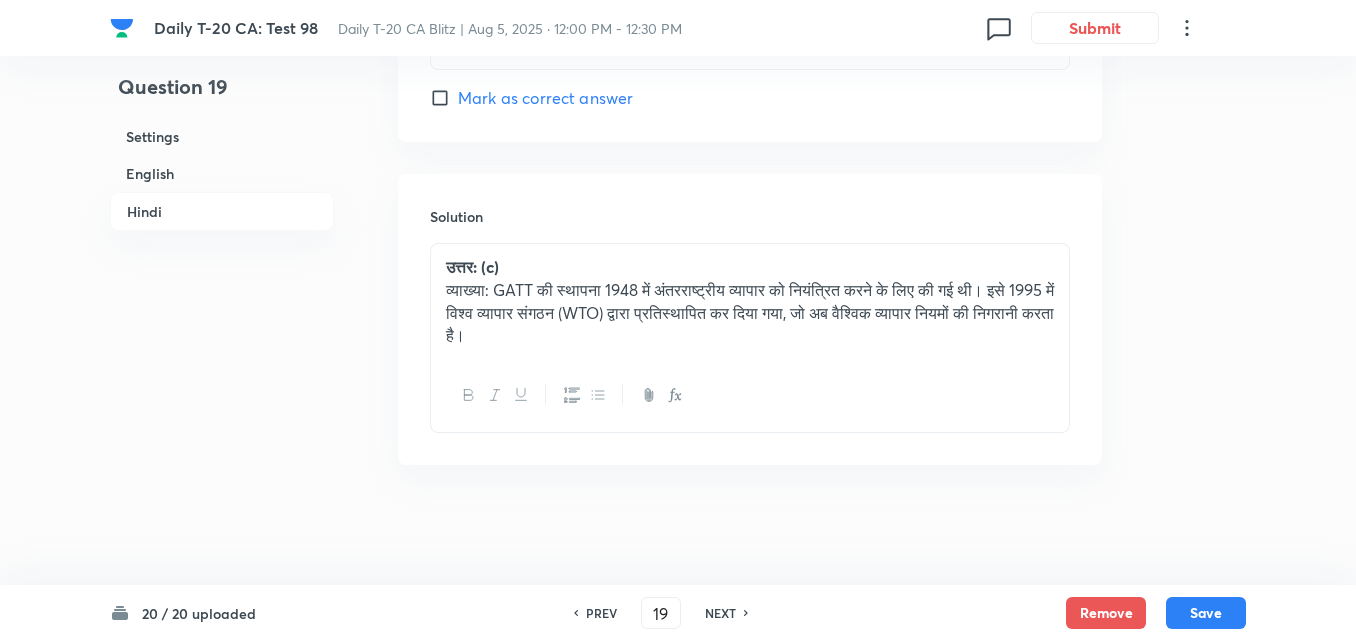 click on "NEXT" at bounding box center [720, 613] 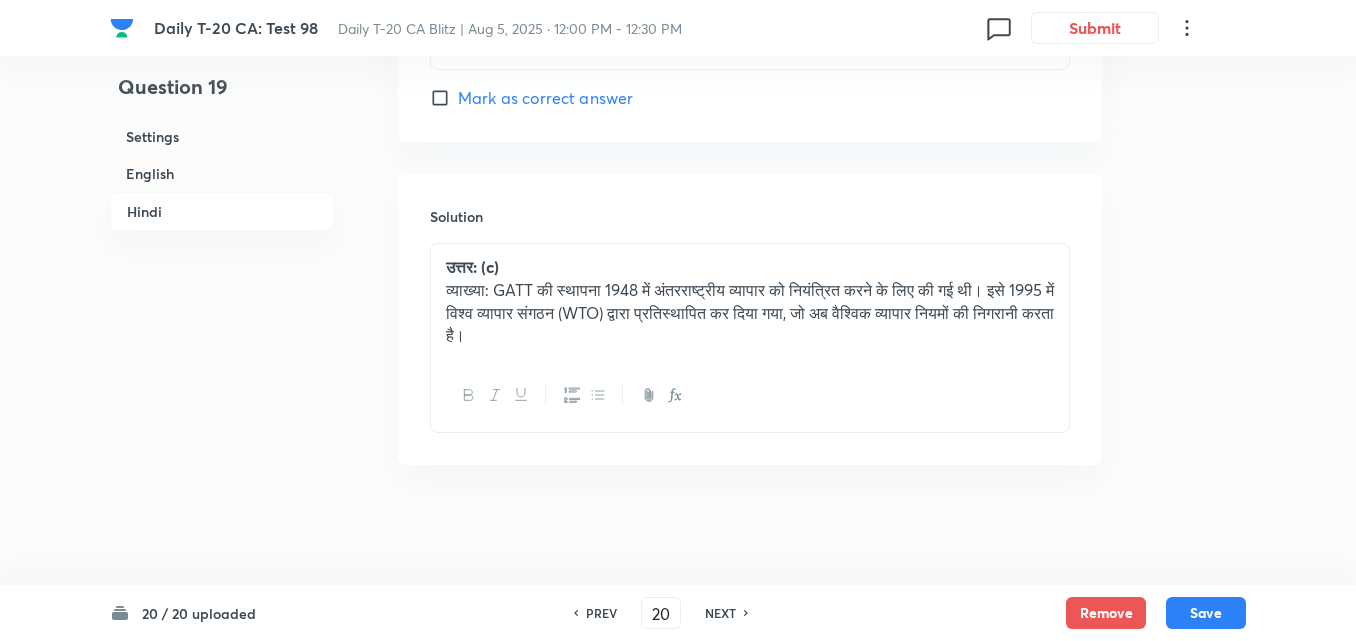 checkbox on "false" 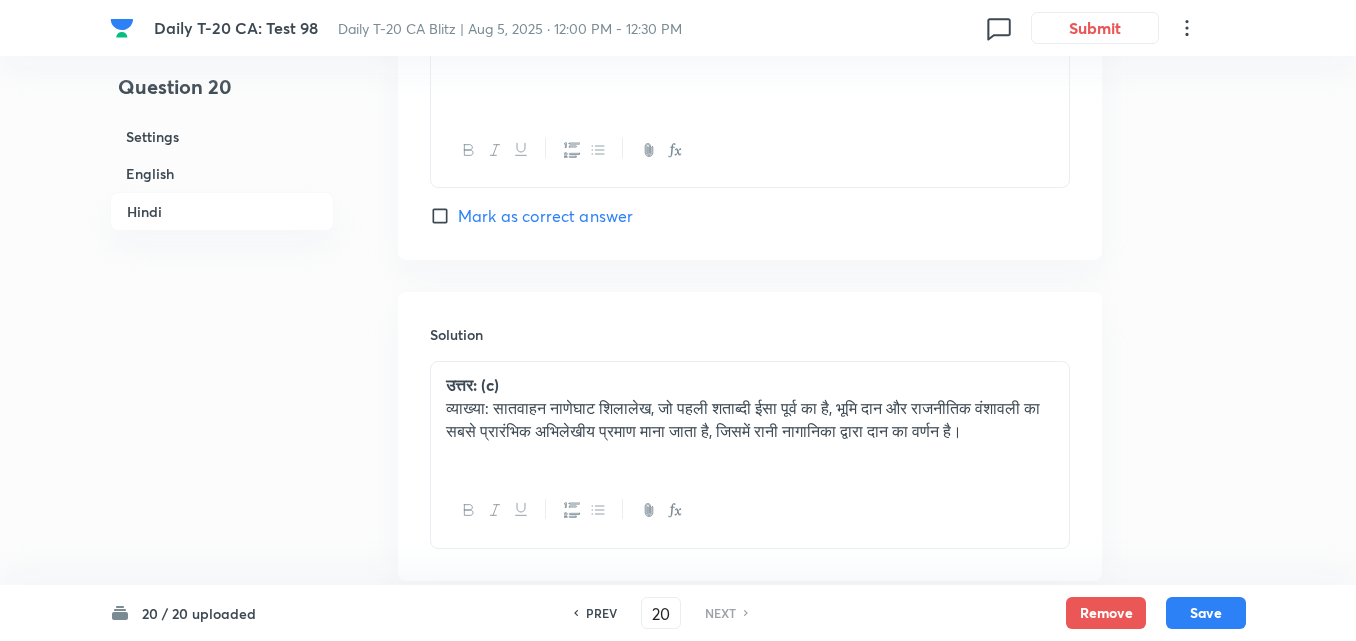 scroll, scrollTop: 4097, scrollLeft: 0, axis: vertical 